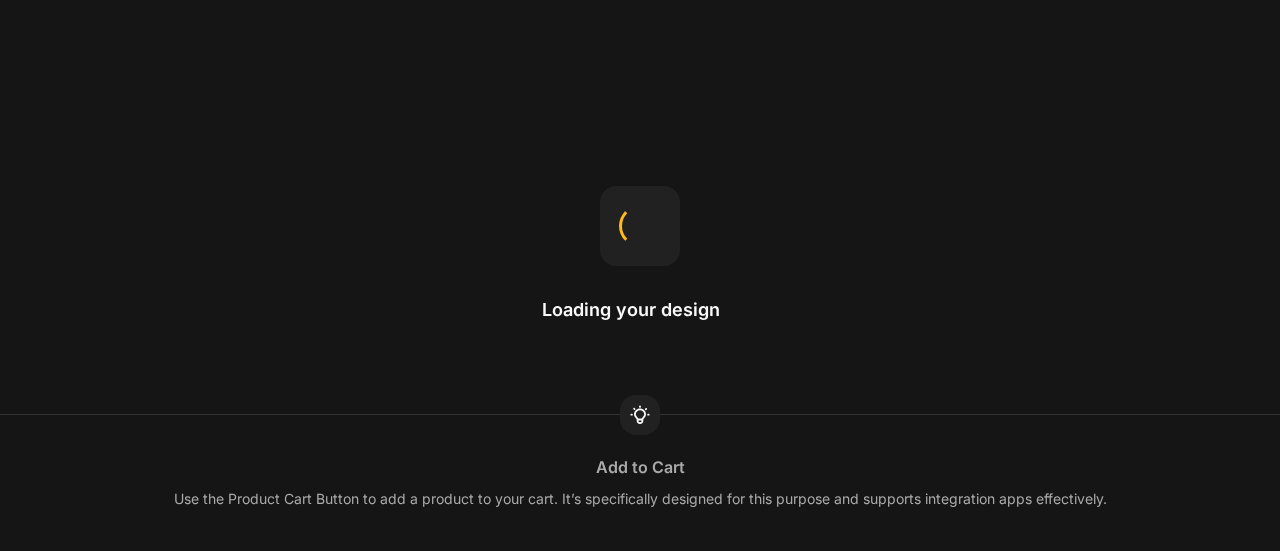scroll, scrollTop: 0, scrollLeft: 0, axis: both 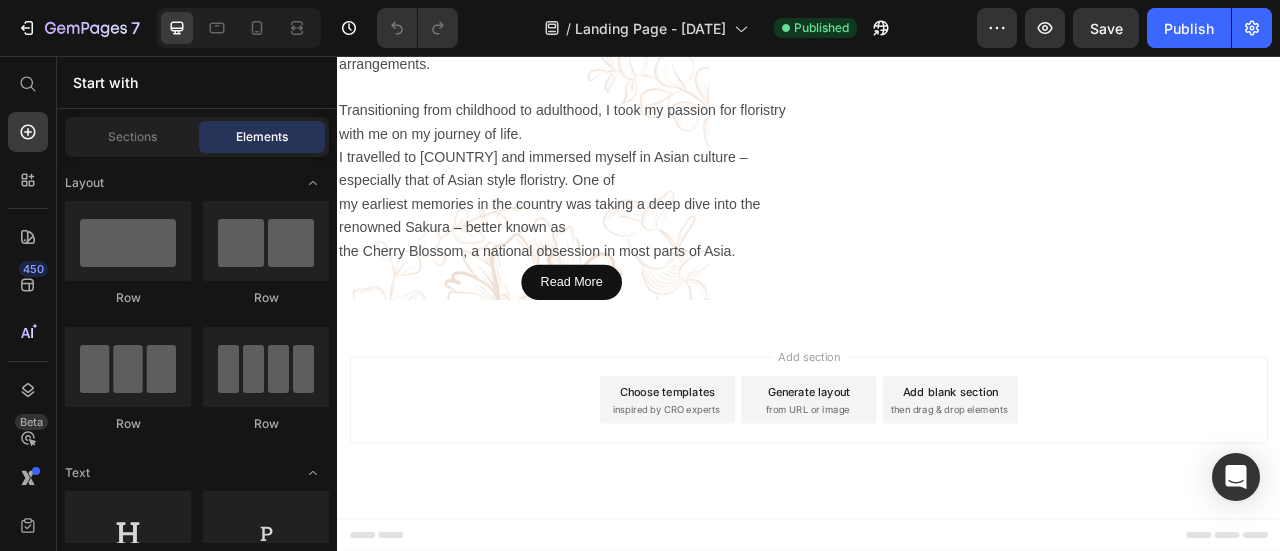 click on "Add section" at bounding box center (937, 437) 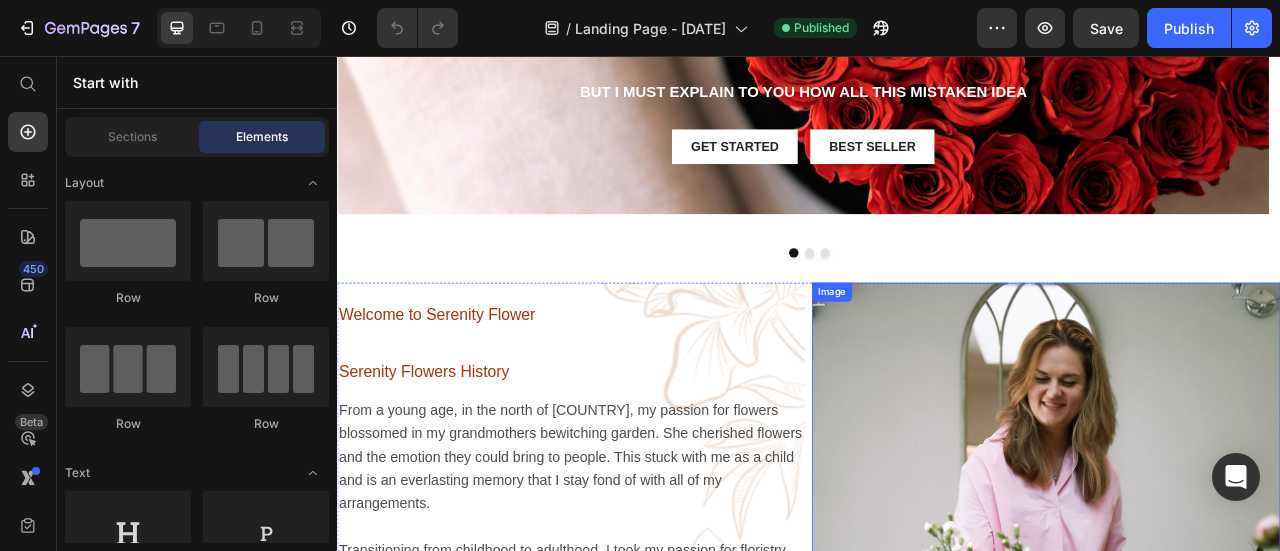 scroll, scrollTop: 229, scrollLeft: 0, axis: vertical 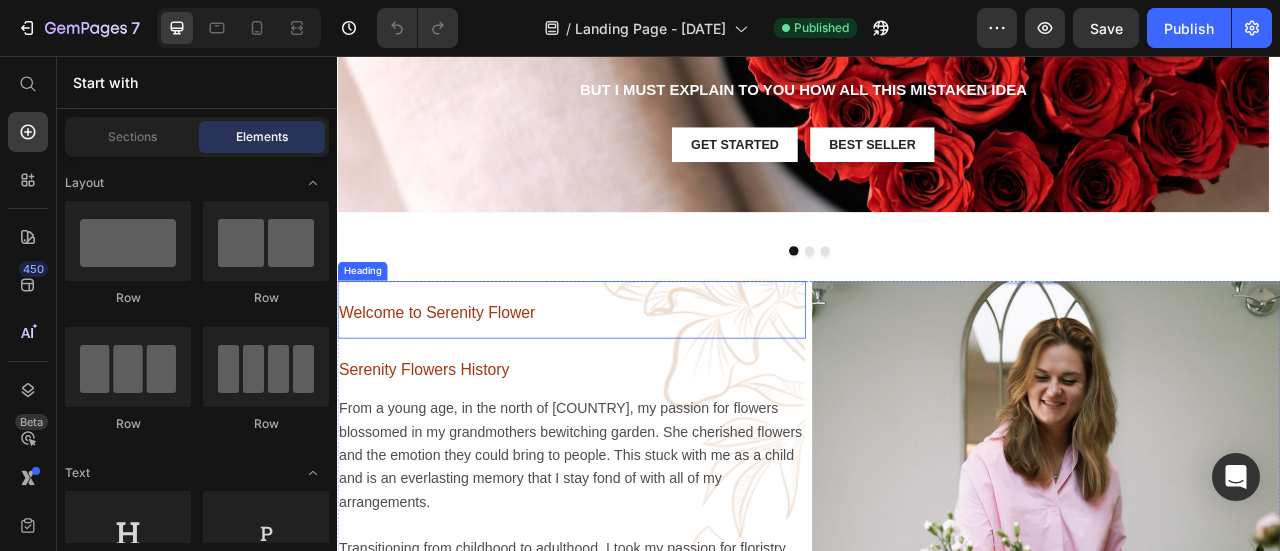 click on "Welcome to Serenity Flower" at bounding box center [635, 378] 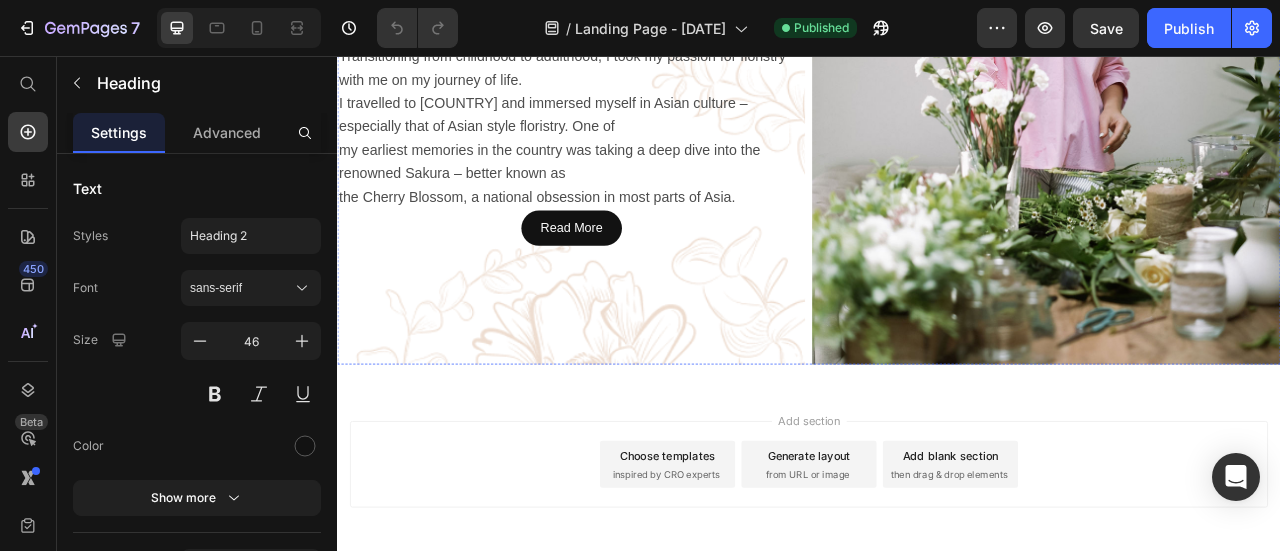scroll, scrollTop: 926, scrollLeft: 0, axis: vertical 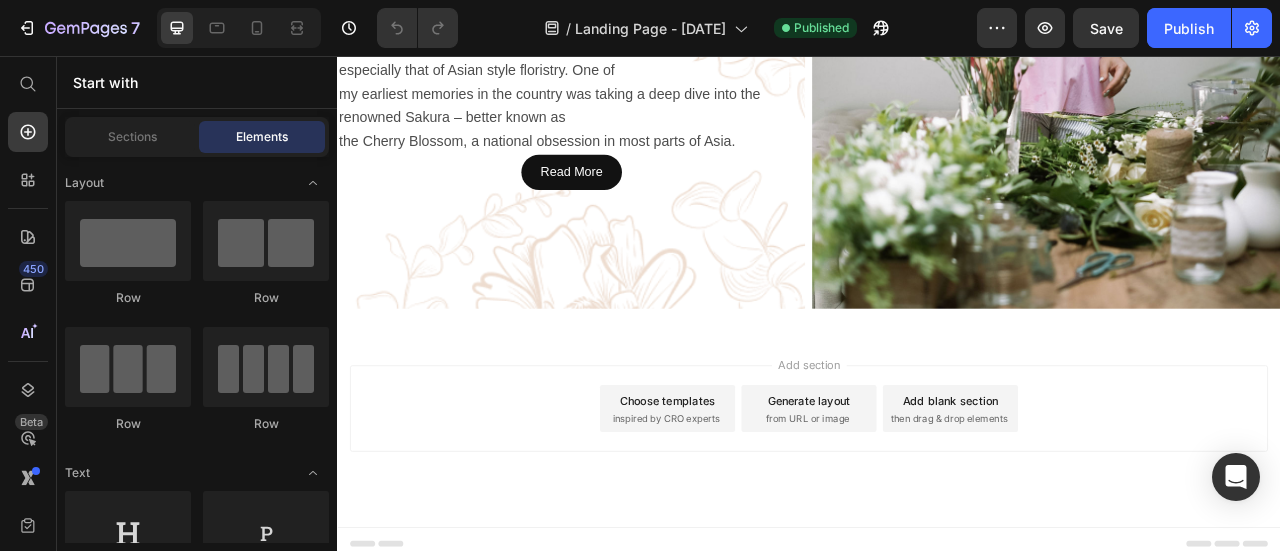 drag, startPoint x: 931, startPoint y: 437, endPoint x: 769, endPoint y: 469, distance: 165.13025 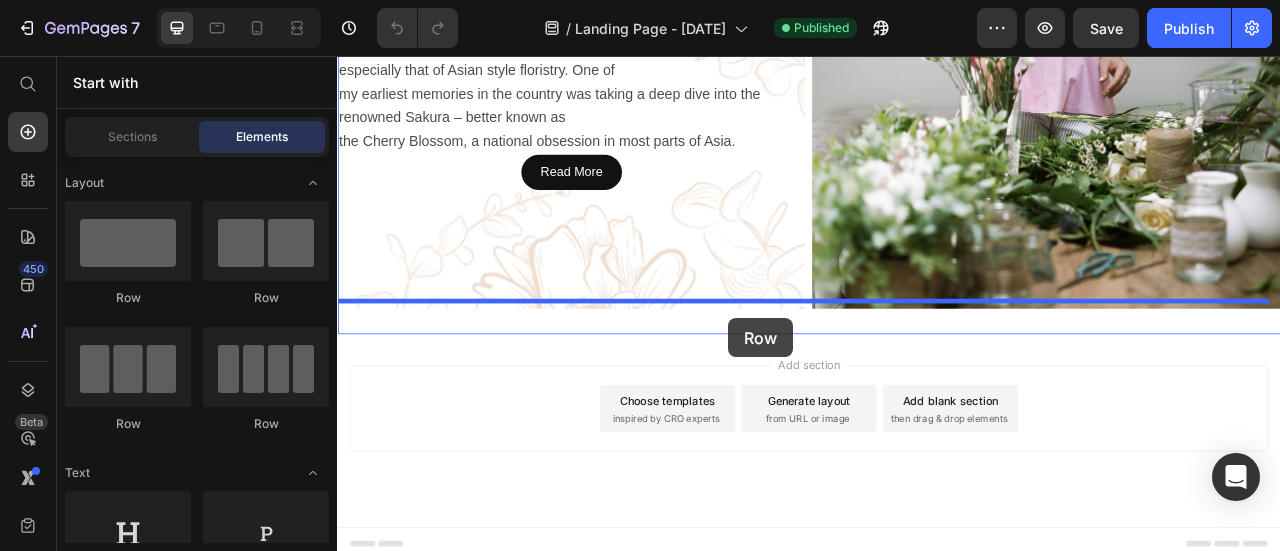 drag, startPoint x: 484, startPoint y: 306, endPoint x: 854, endPoint y: 390, distance: 379.41534 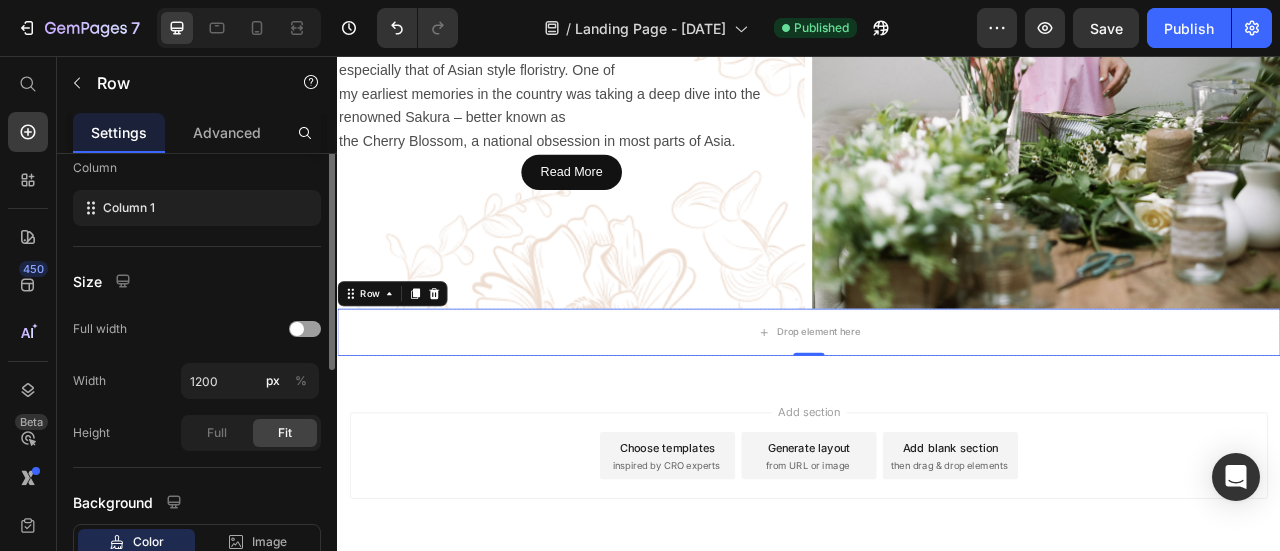 scroll, scrollTop: 0, scrollLeft: 0, axis: both 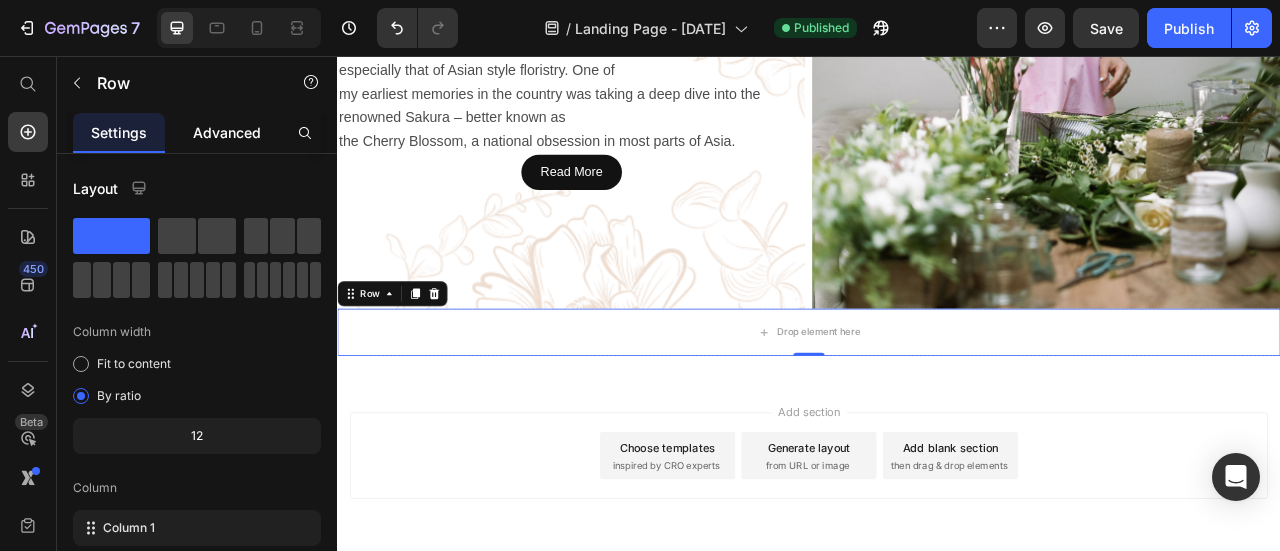 click on "Advanced" at bounding box center (227, 132) 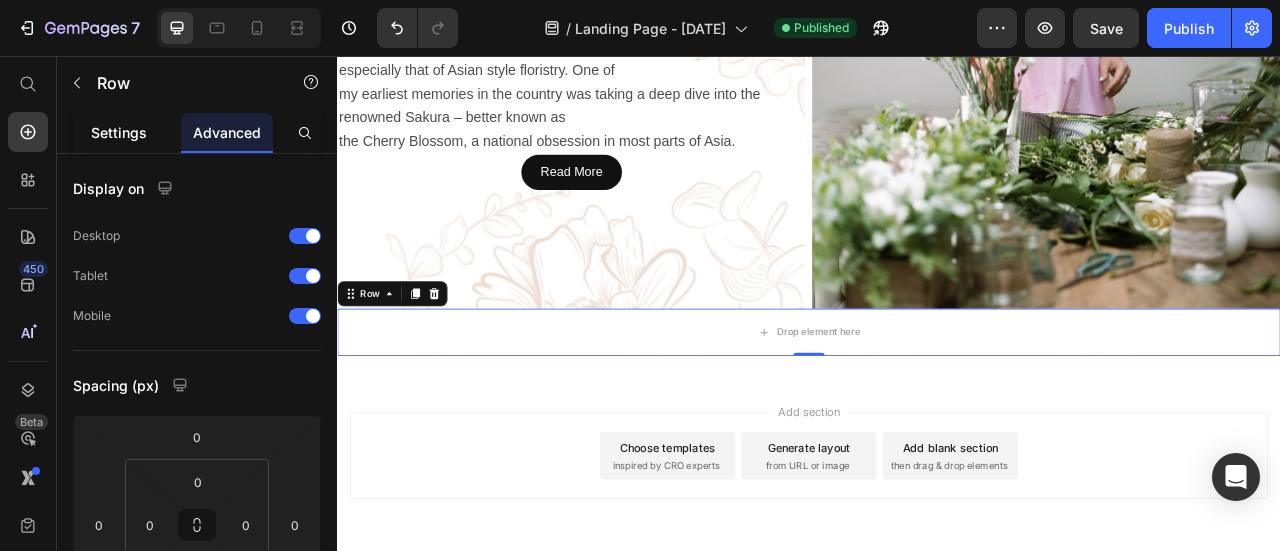 click on "Settings" 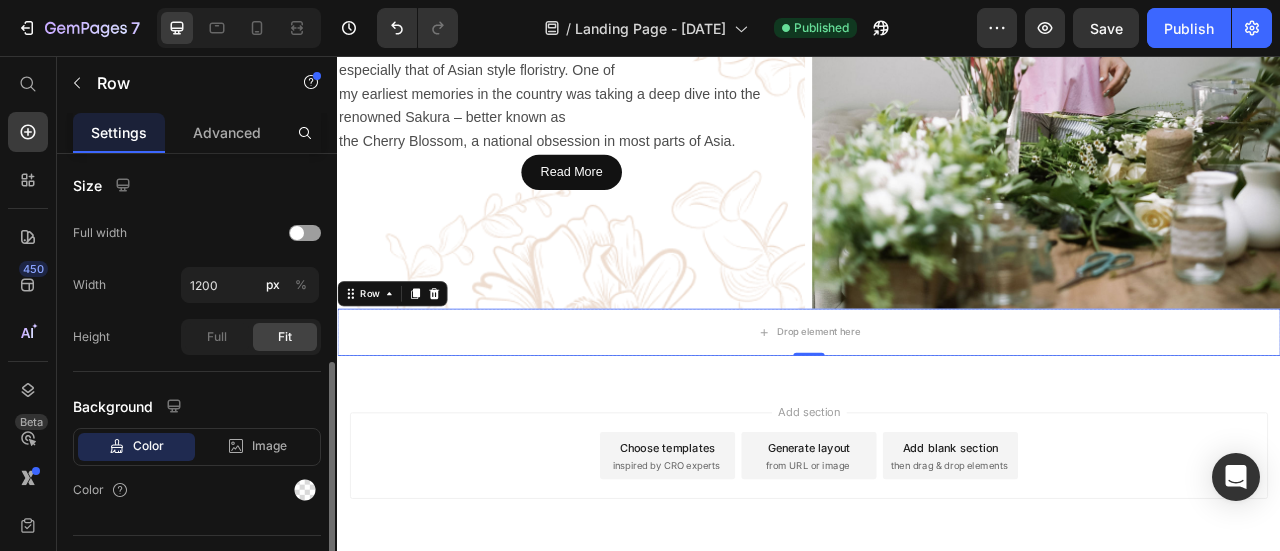 scroll, scrollTop: 418, scrollLeft: 0, axis: vertical 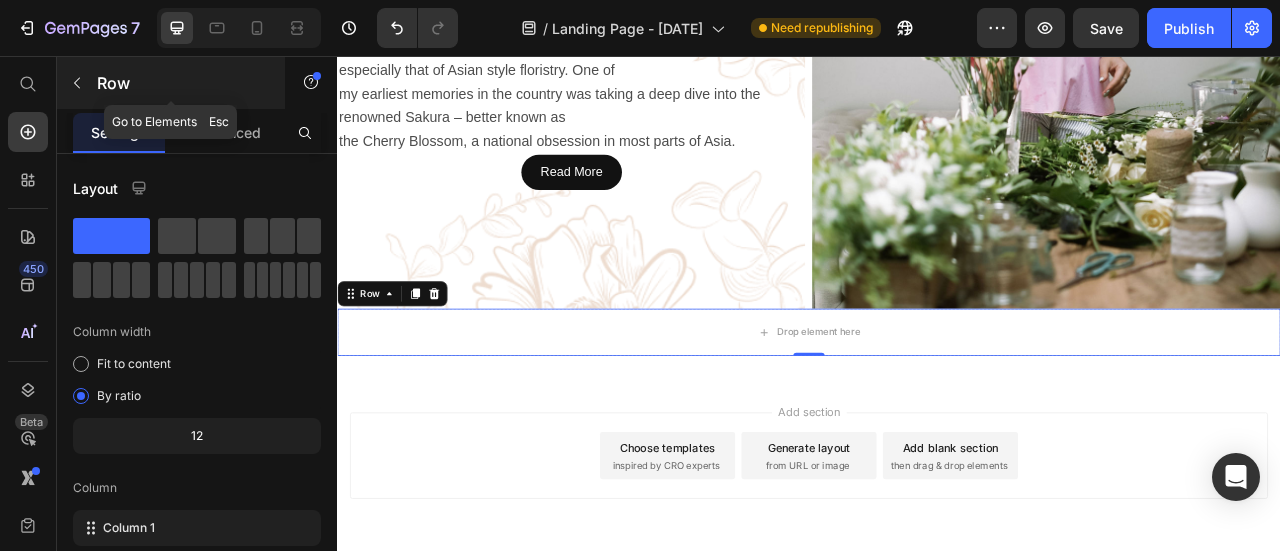 click at bounding box center [77, 83] 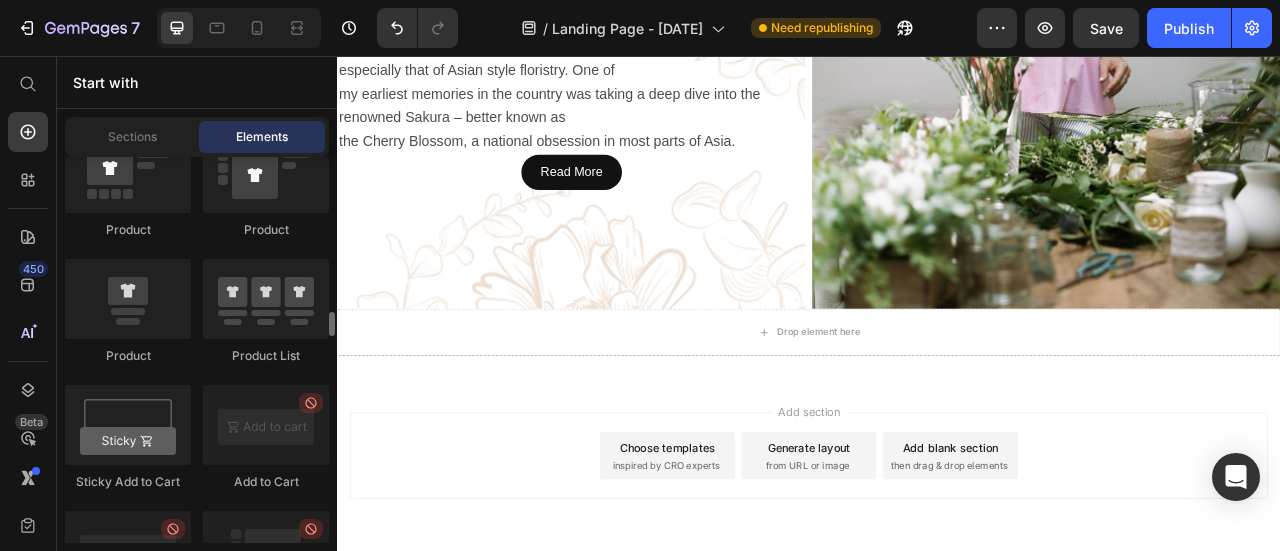 scroll, scrollTop: 2694, scrollLeft: 0, axis: vertical 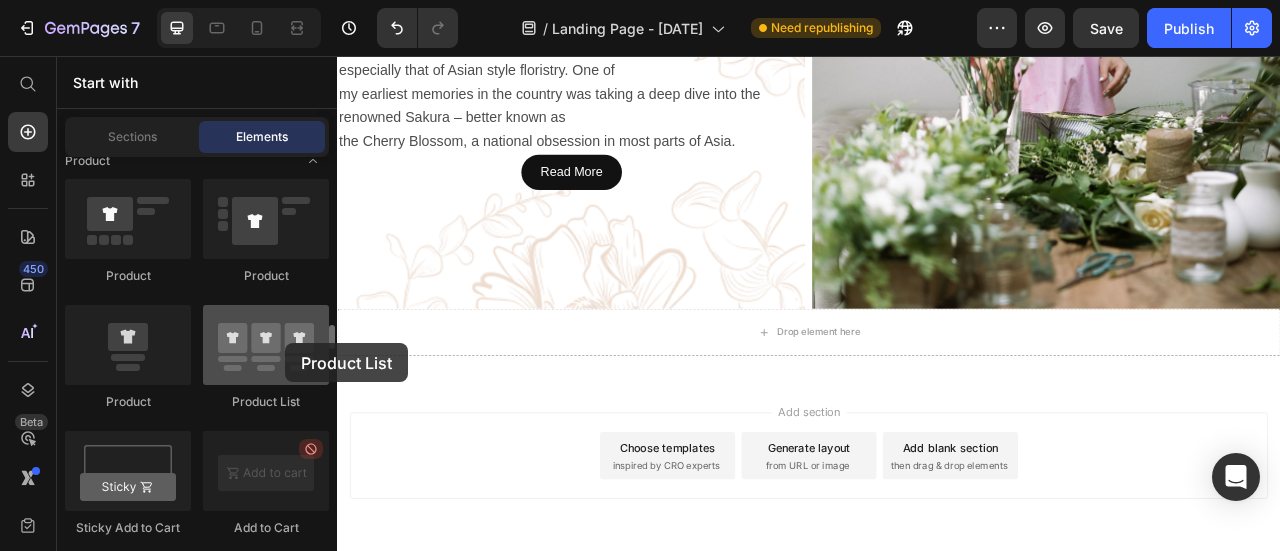 drag, startPoint x: 285, startPoint y: 343, endPoint x: 210, endPoint y: 400, distance: 94.20191 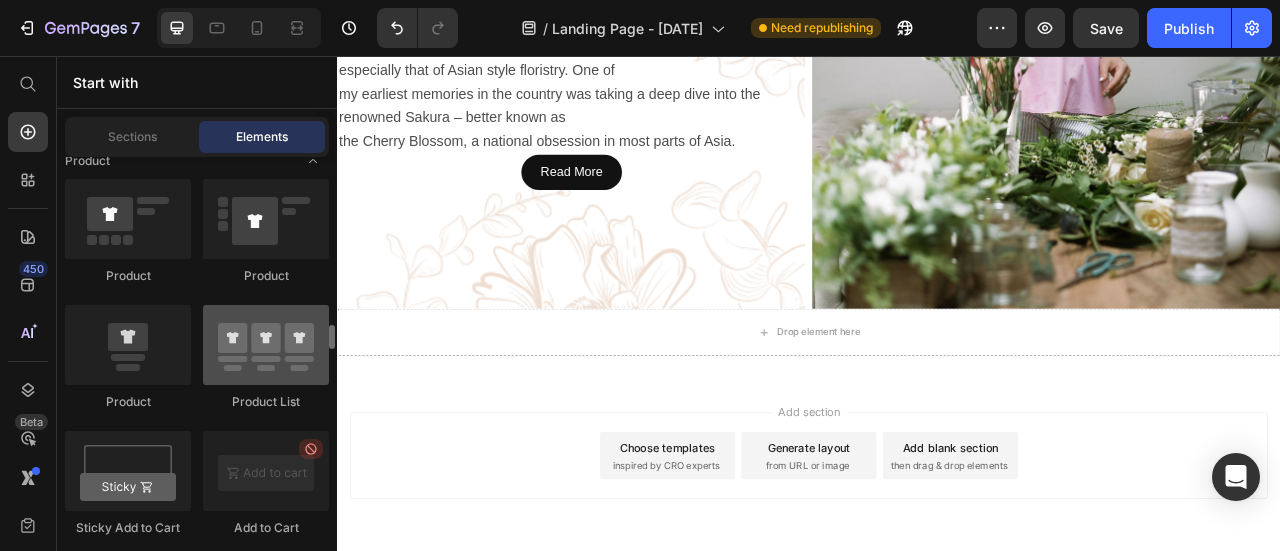 click at bounding box center (266, 345) 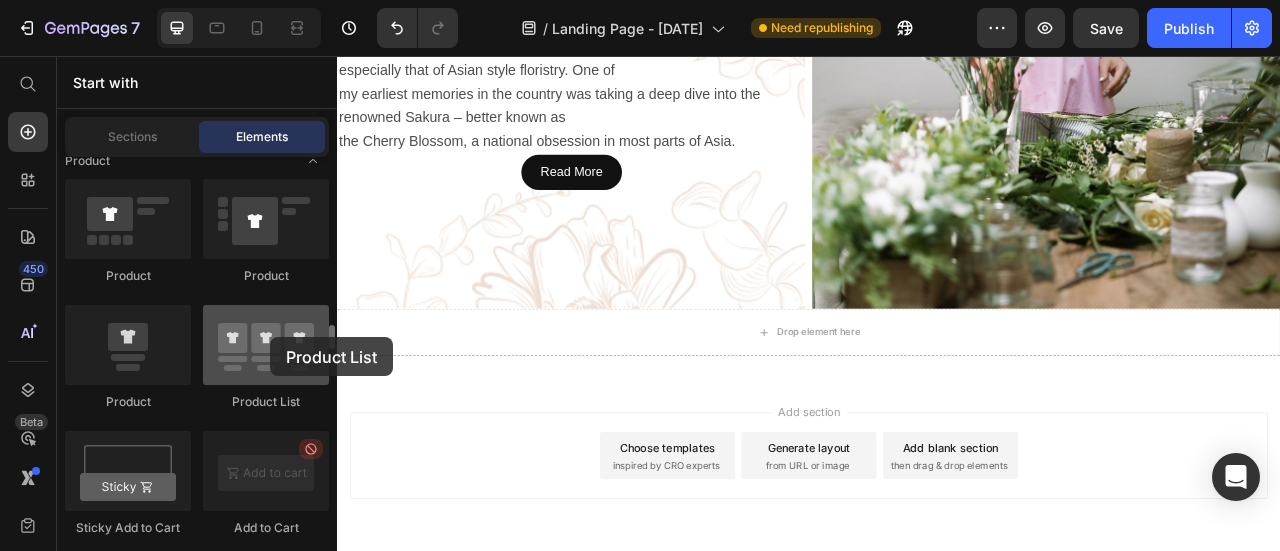 click at bounding box center (266, 345) 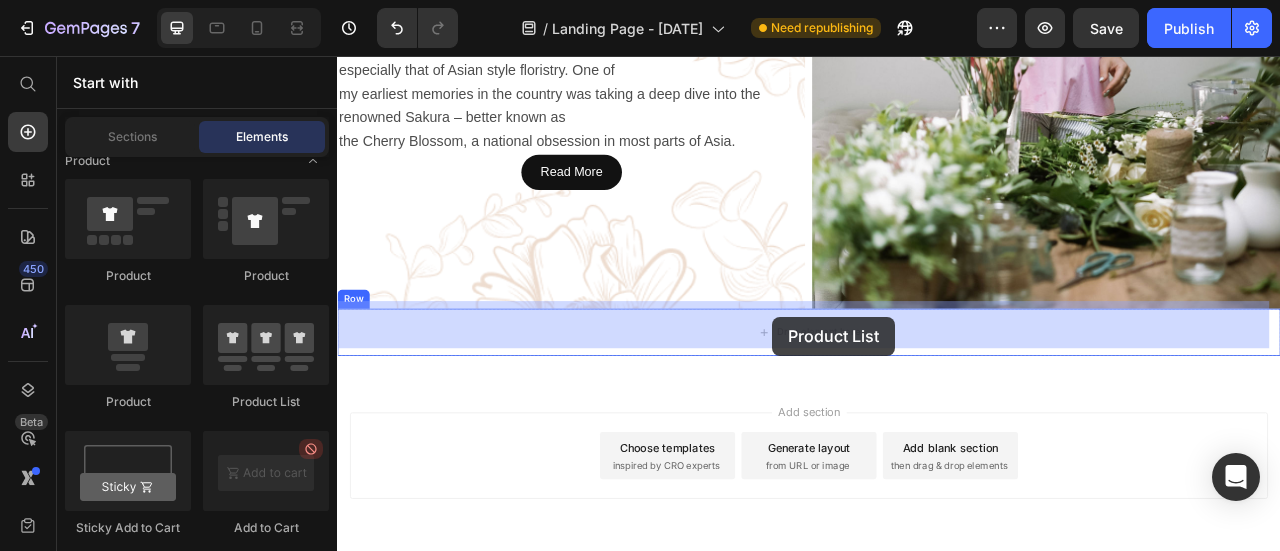 drag, startPoint x: 626, startPoint y: 401, endPoint x: 891, endPoint y: 388, distance: 265.31866 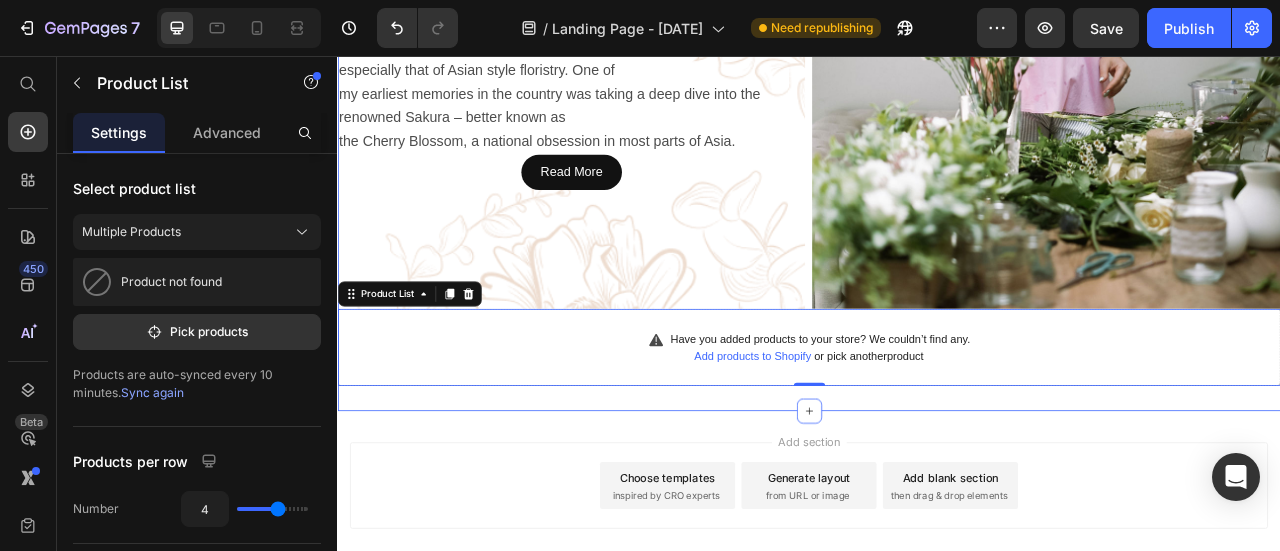 scroll, scrollTop: 426, scrollLeft: 0, axis: vertical 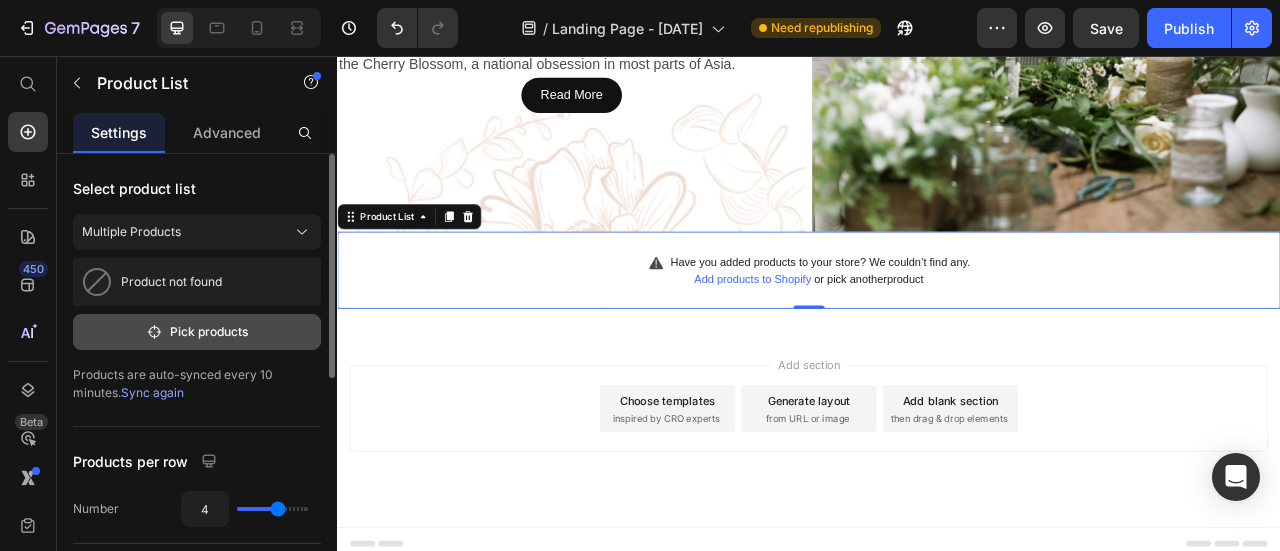 click on "Pick products" at bounding box center [197, 332] 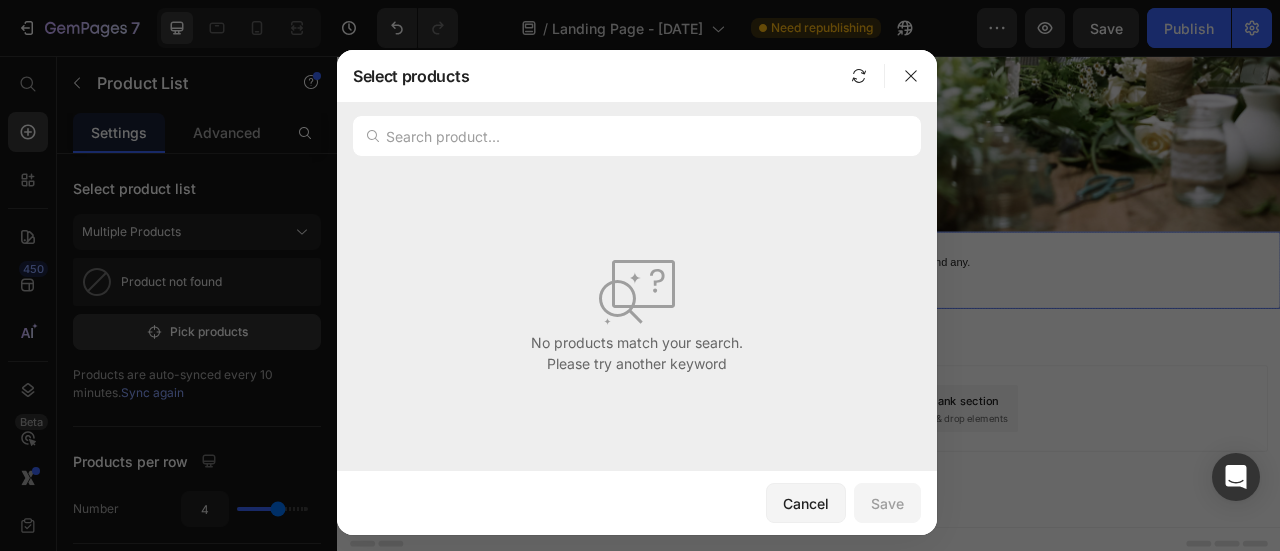 scroll, scrollTop: 0, scrollLeft: 0, axis: both 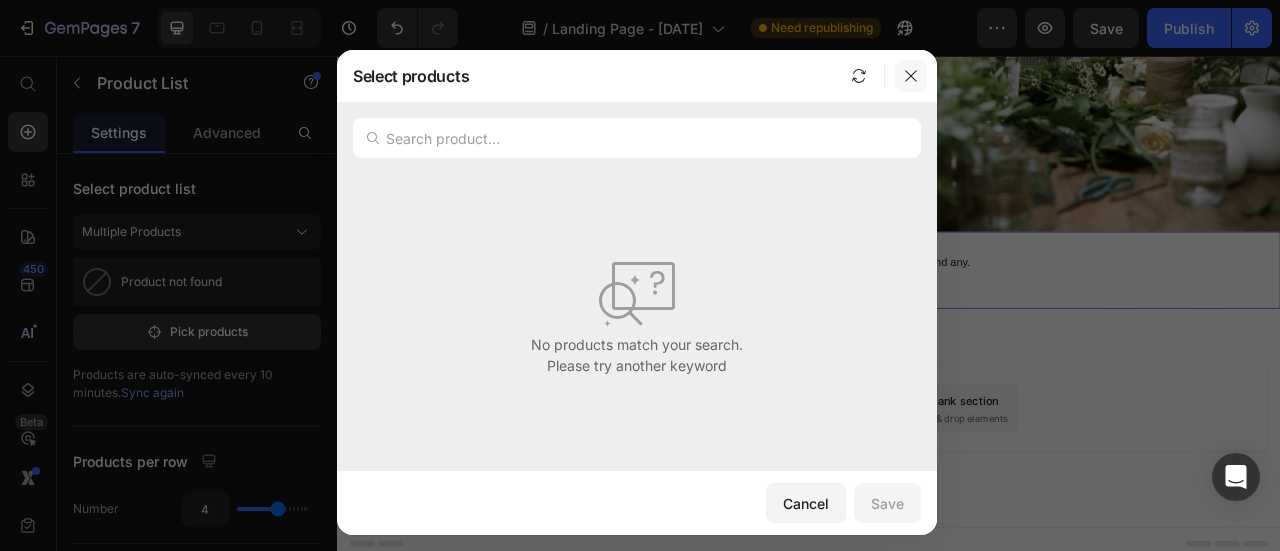 click 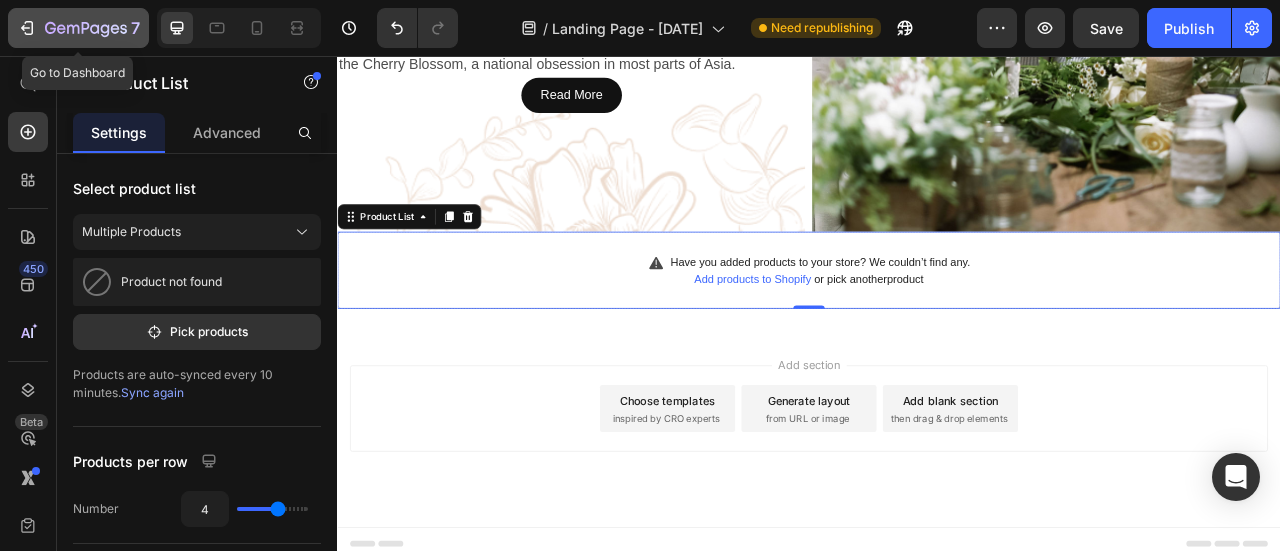 type 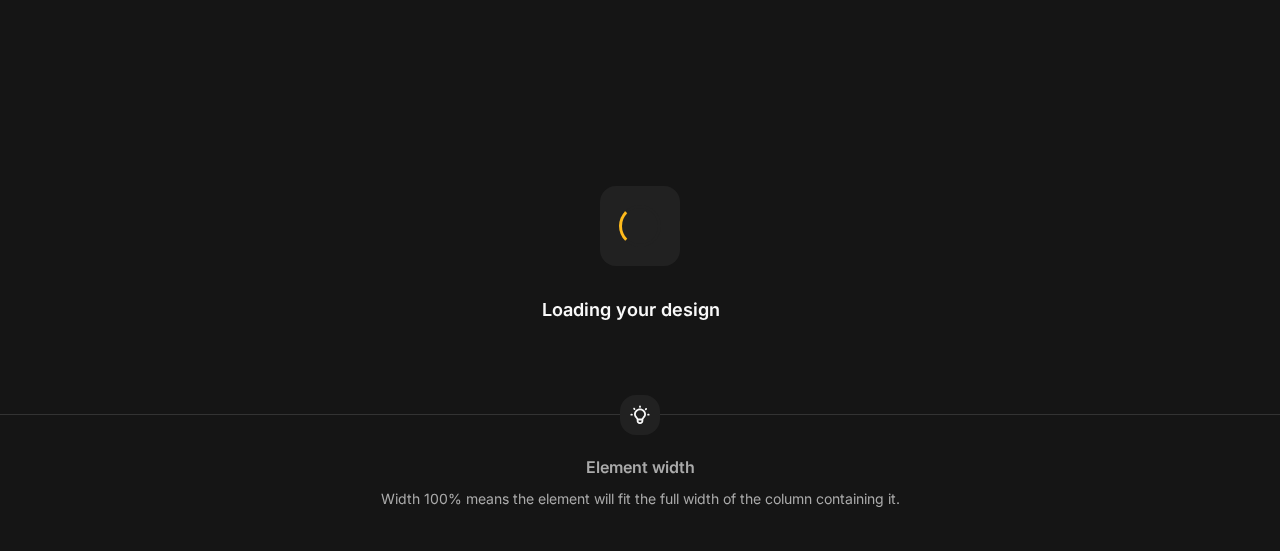scroll, scrollTop: 0, scrollLeft: 0, axis: both 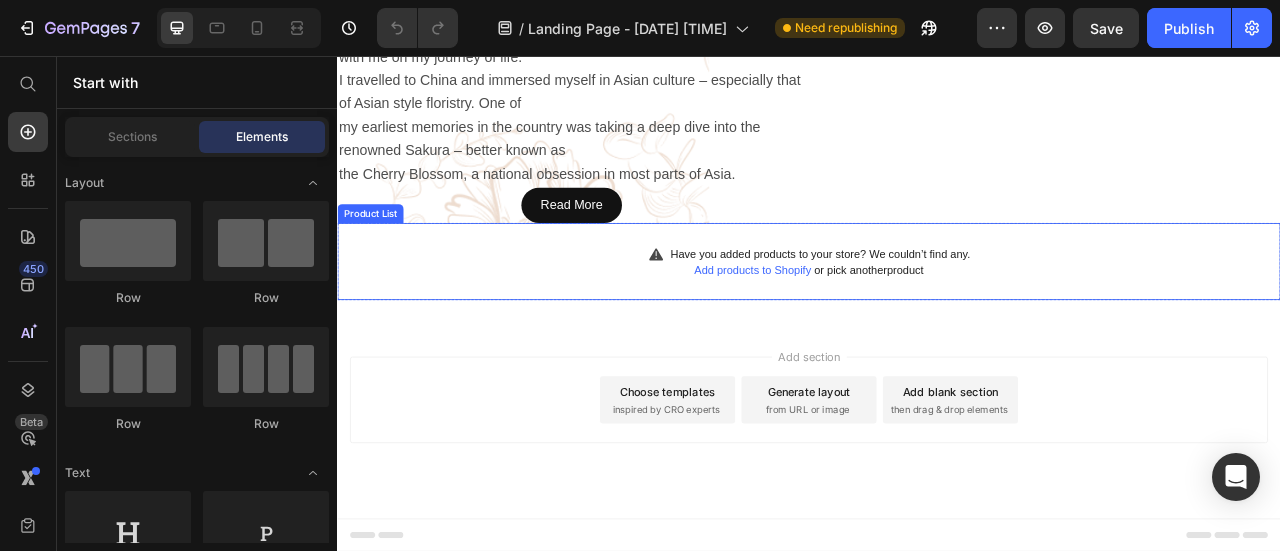 click on "Add products to Shopify" at bounding box center [865, 328] 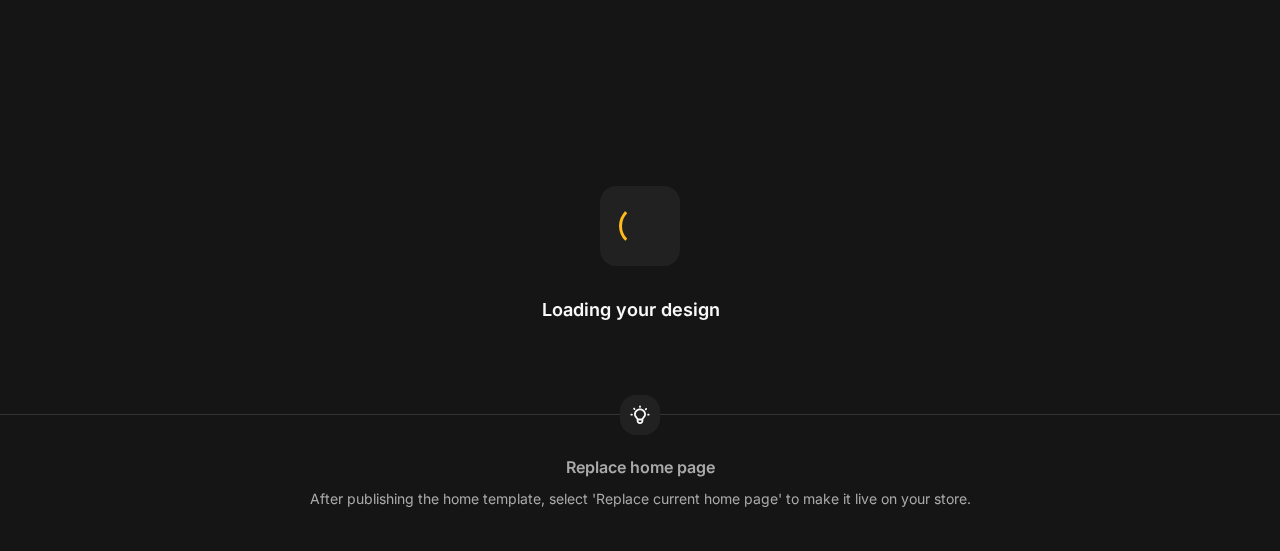 scroll, scrollTop: 0, scrollLeft: 0, axis: both 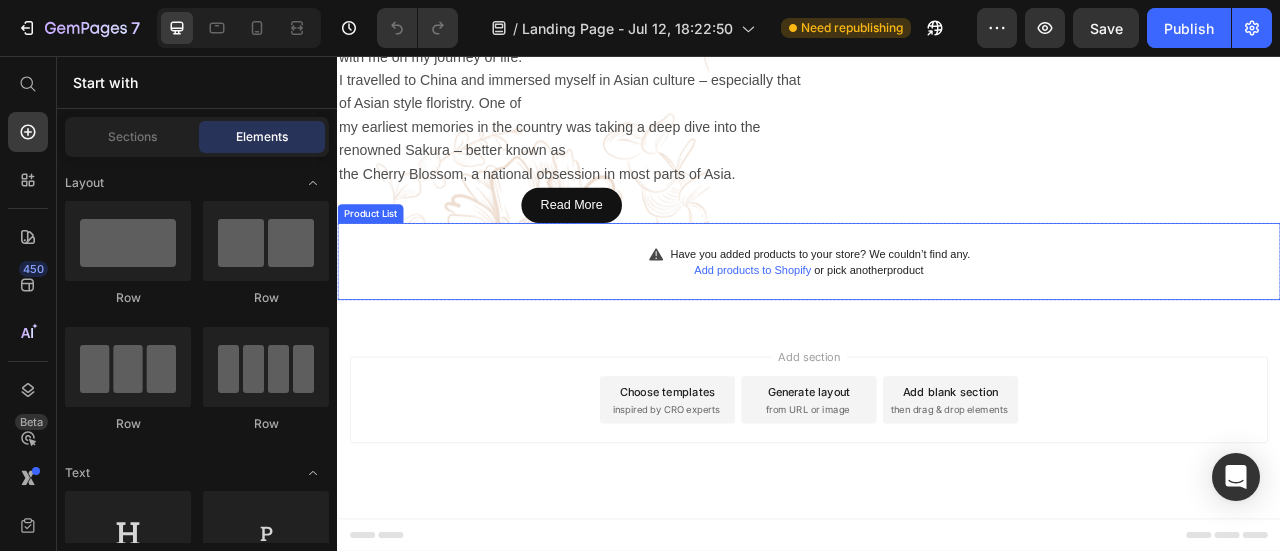 click on "Add products to Shopify   or pick another  product" at bounding box center [937, 328] 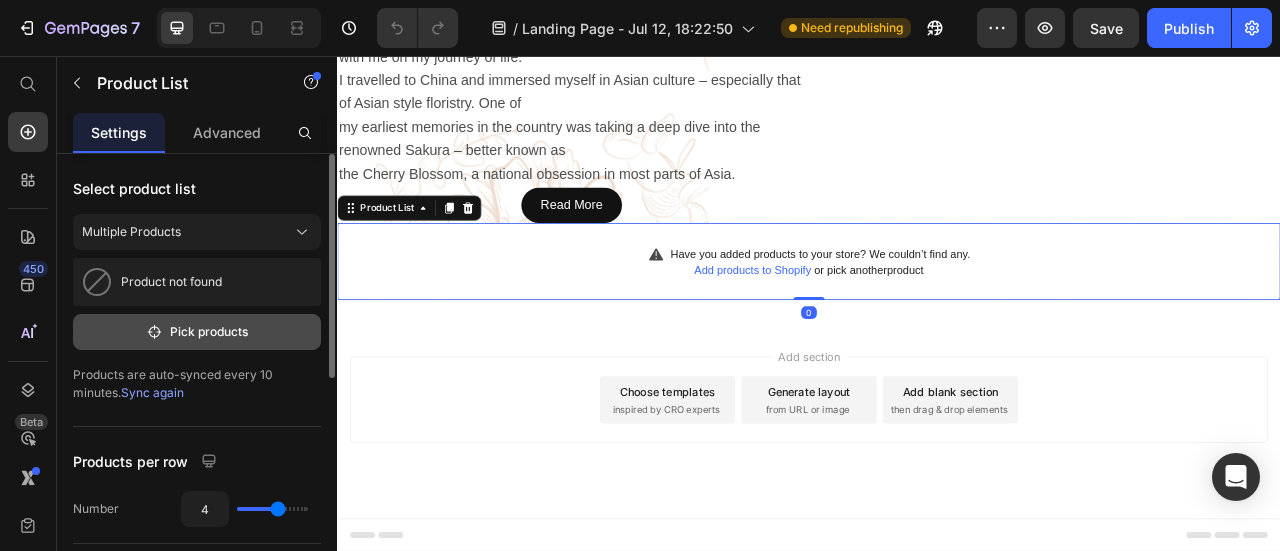 click on "Pick products" at bounding box center [197, 332] 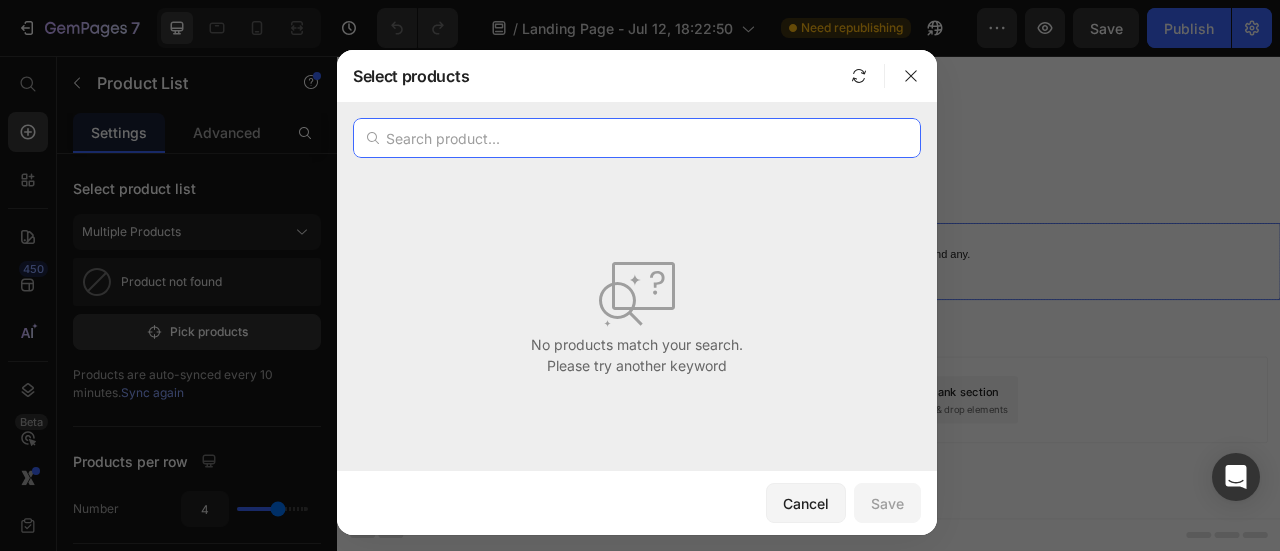 click at bounding box center [637, 138] 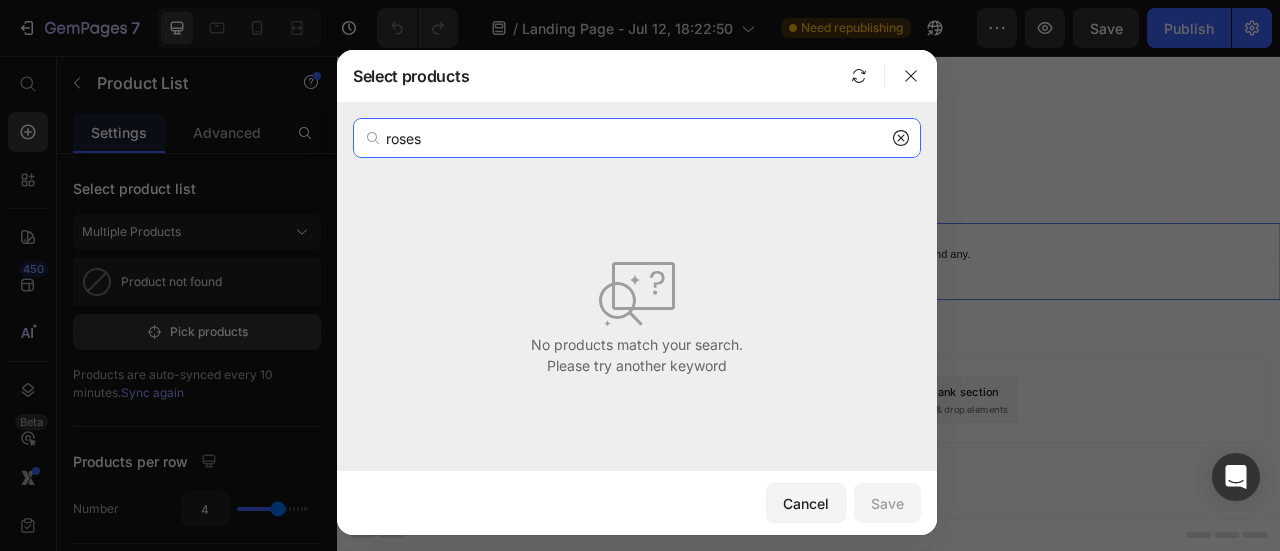 type on "roses" 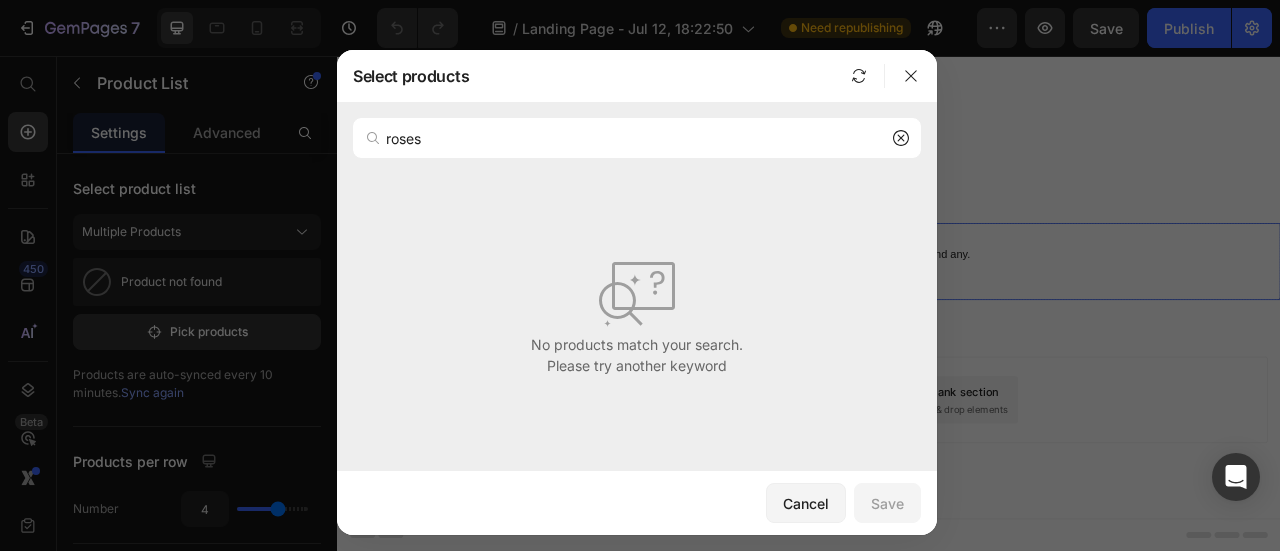 click 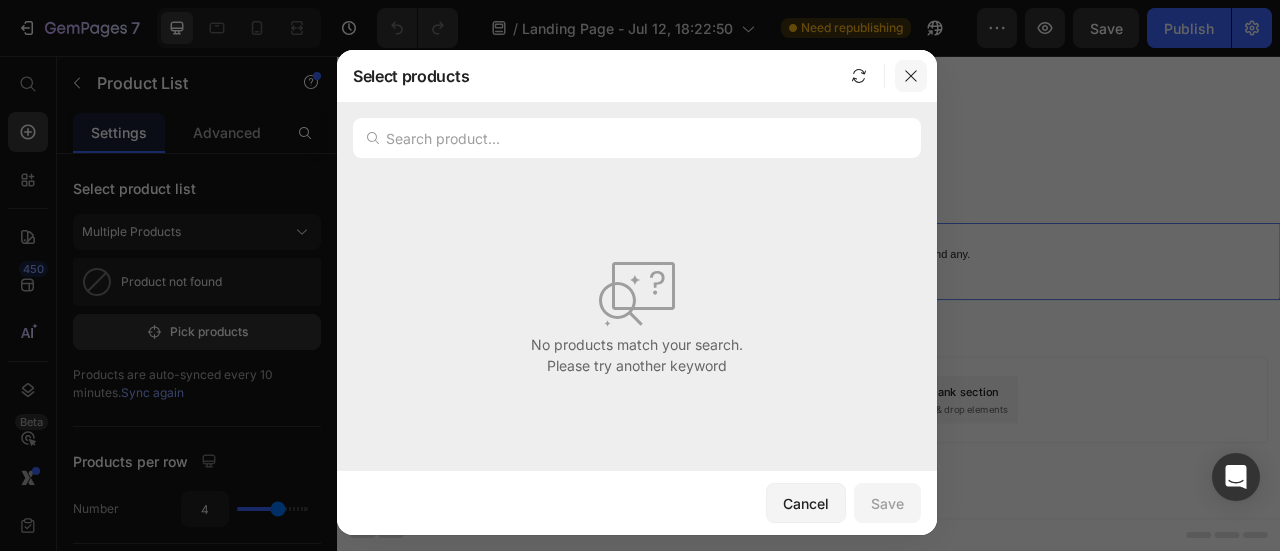 click 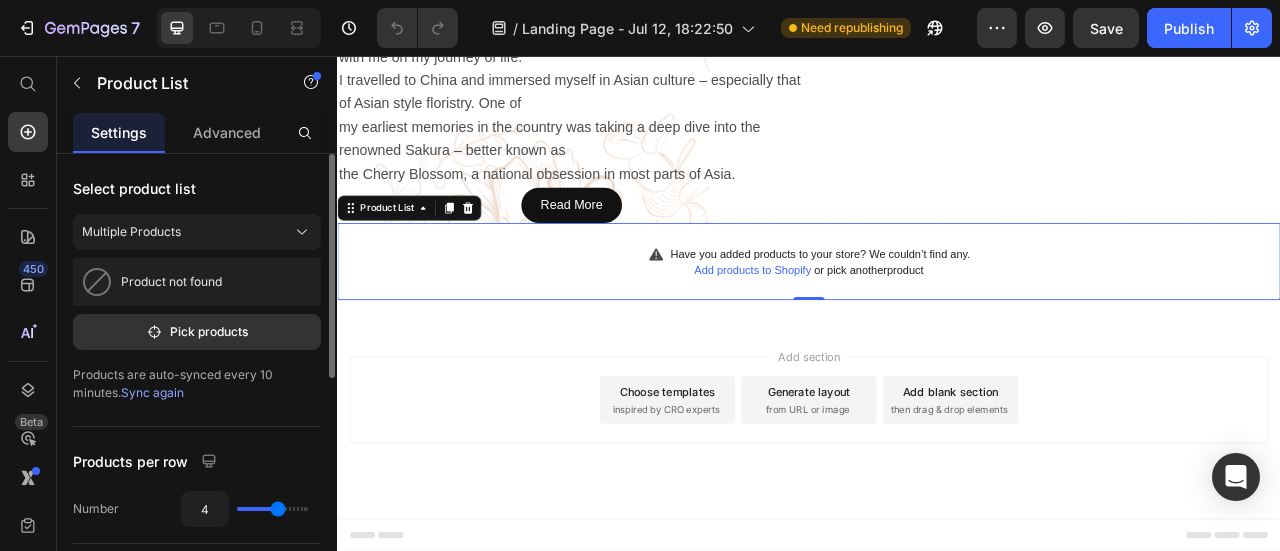 click on "Product not found" at bounding box center (171, 282) 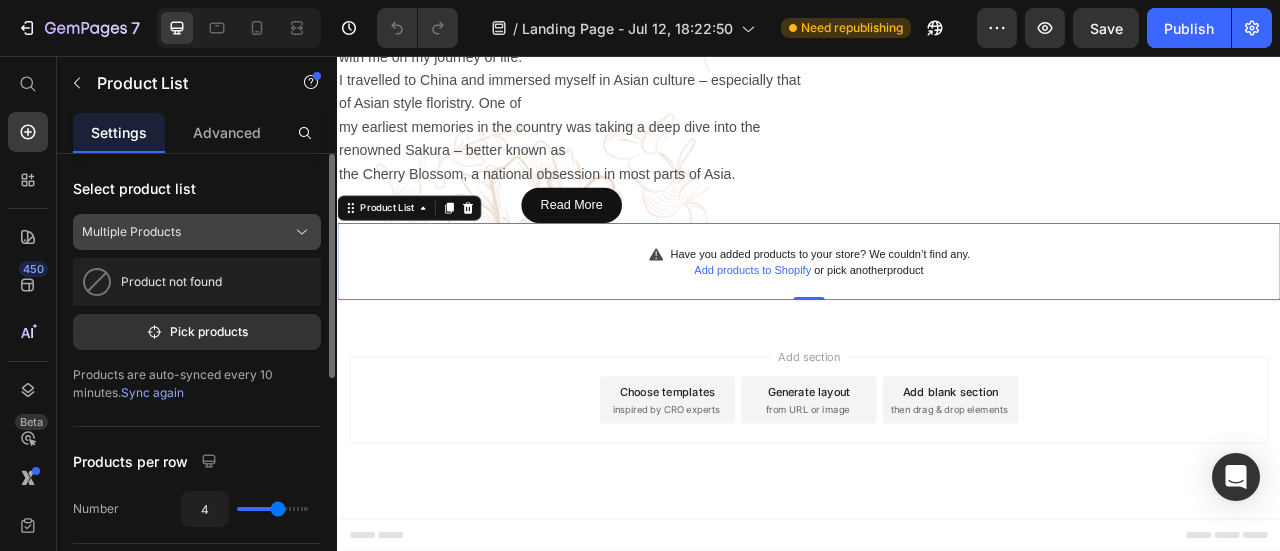 click on "Multiple Products" at bounding box center (197, 232) 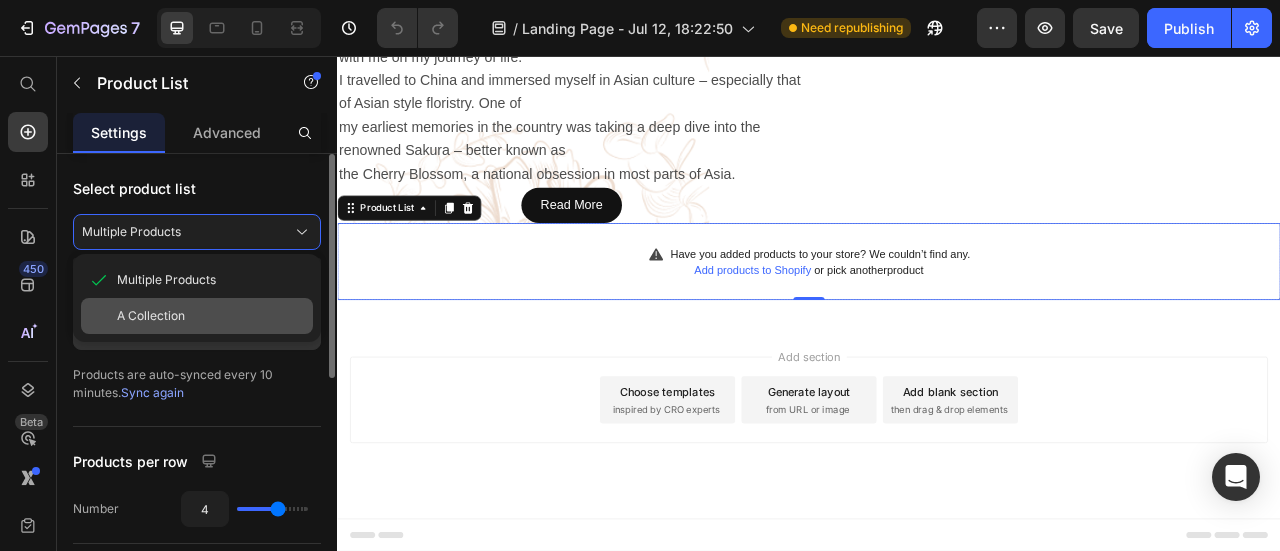 click on "A Collection" 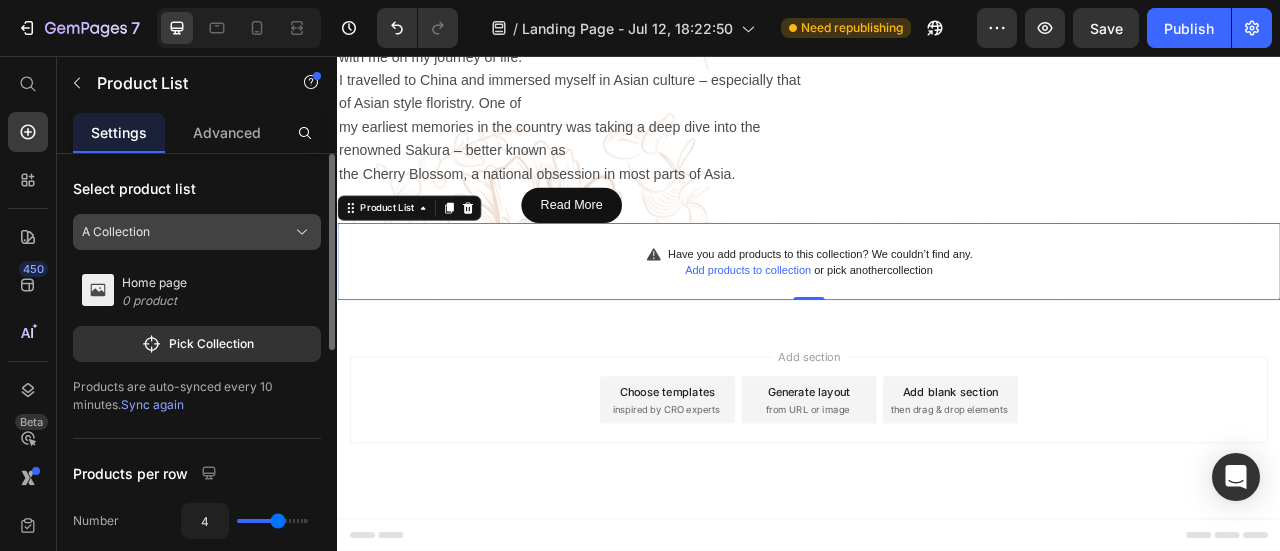 click on "A Collection" at bounding box center [197, 232] 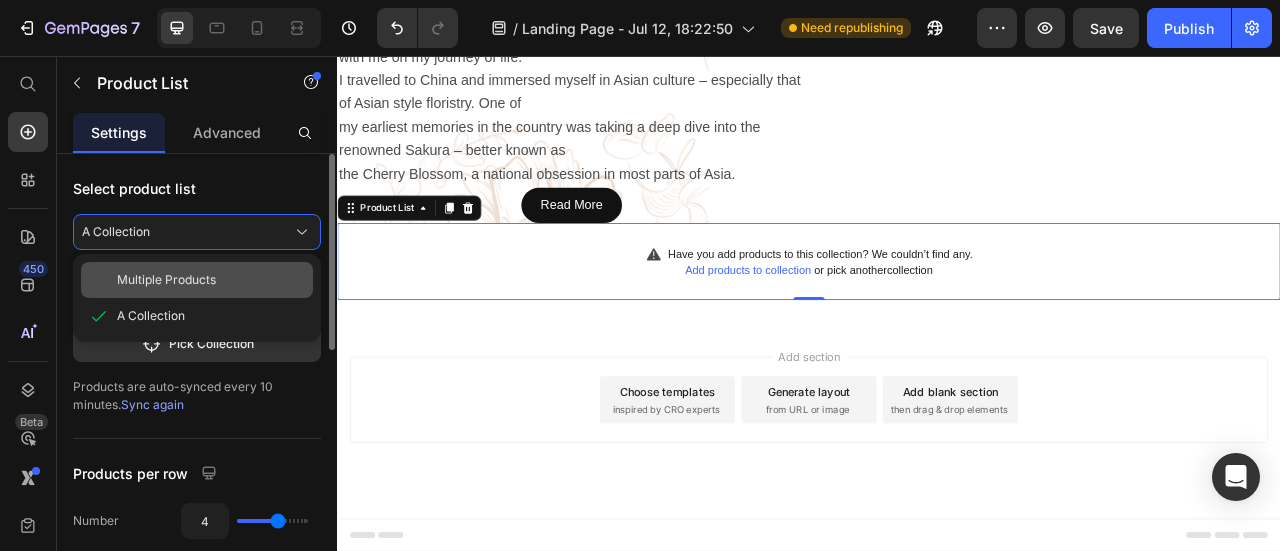 click on "Multiple Products" at bounding box center (166, 280) 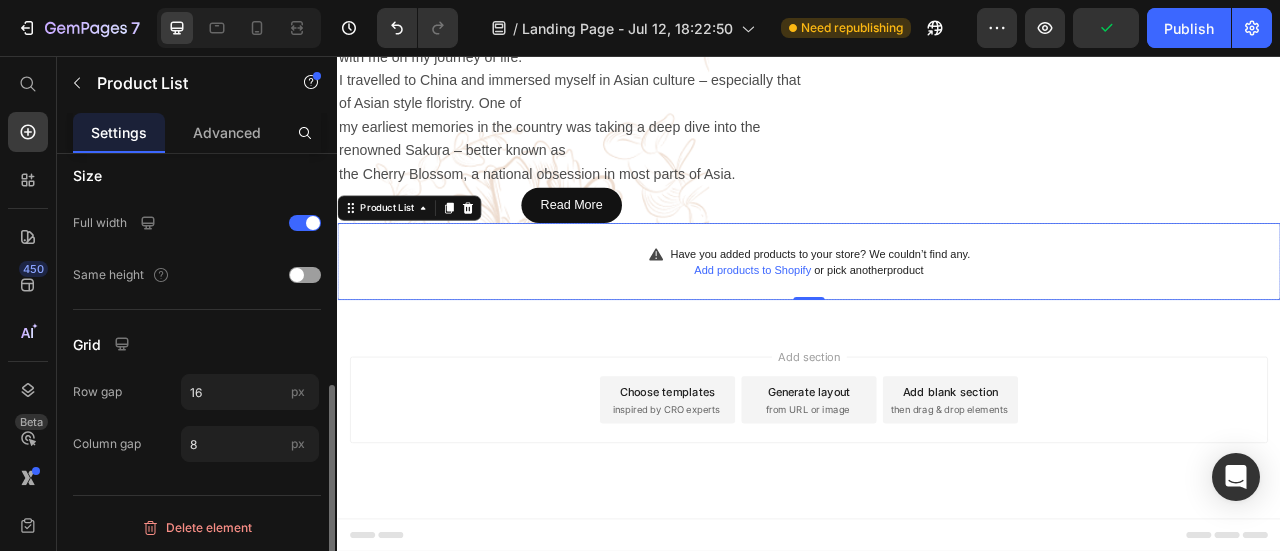 scroll, scrollTop: 468, scrollLeft: 0, axis: vertical 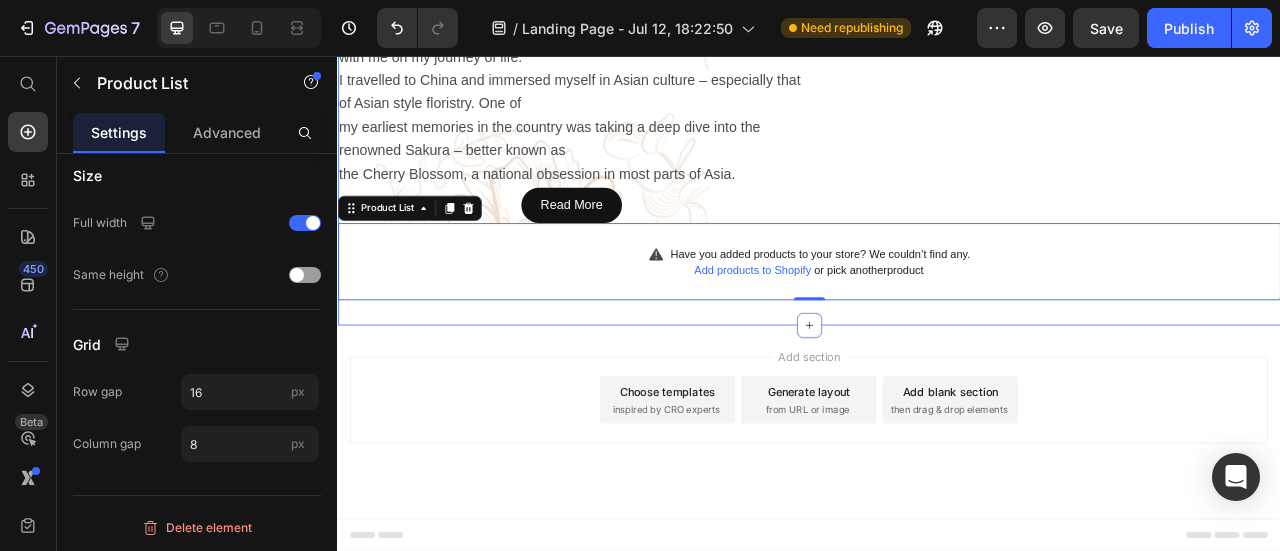 click on "90% SAY IT GREAT Text Block Icon Icon Icon Icon Icon Icon List Row unde omnis iste Heading But I must explain to you how all this mistaken idea Text Block Get started Button Best Seller Button Row Hero Banner 90% SAY IT GREAT Text Block Icon Icon Icon Icon Icon Icon List Row unde omnis iste Heading But I must explain to you how all this mistaken idea Text Block Get started Button Best Seller Button Row Hero Banner 90% SAY IT GREAT Text Block Icon Icon Icon Icon Icon Icon List Row unde omnis iste Heading But I must explain to you how all this mistaken idea Text Block Get started Button Best Seller Button Row Hero Banner
Carousel Welcome to Serenity Flower Heading Serenity Flowers History Heading Transitioning from childhood to adulthood, I took my passion for floristry with me on my journey of life. I travelled to China and immersed myself in Asian culture – especially that of Asian style floristry. One of Button" at bounding box center [937, -195] 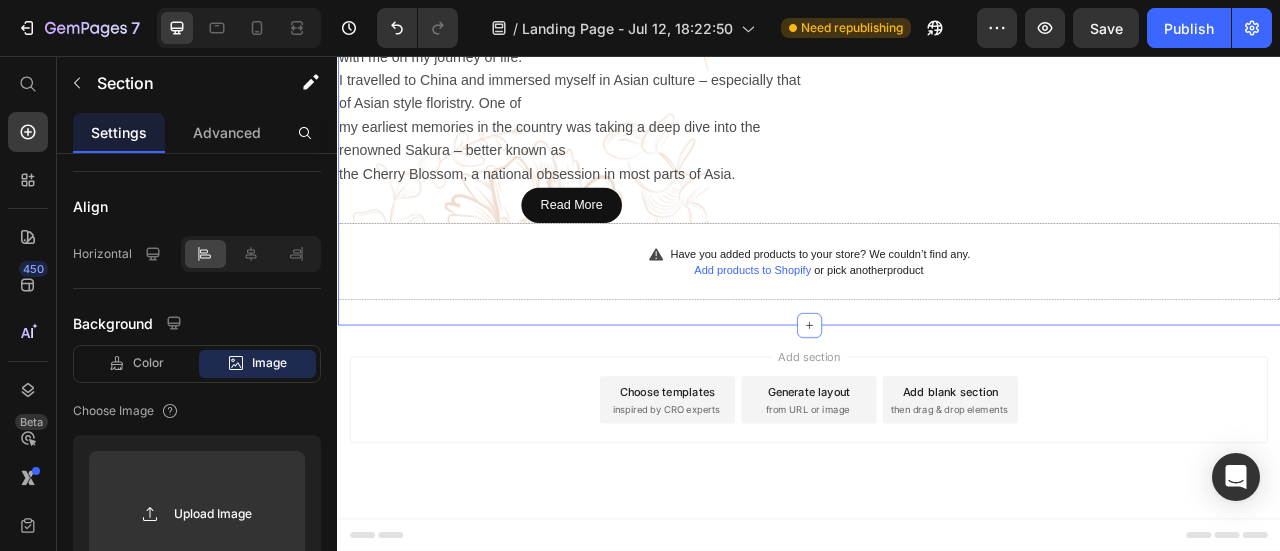 scroll, scrollTop: 0, scrollLeft: 0, axis: both 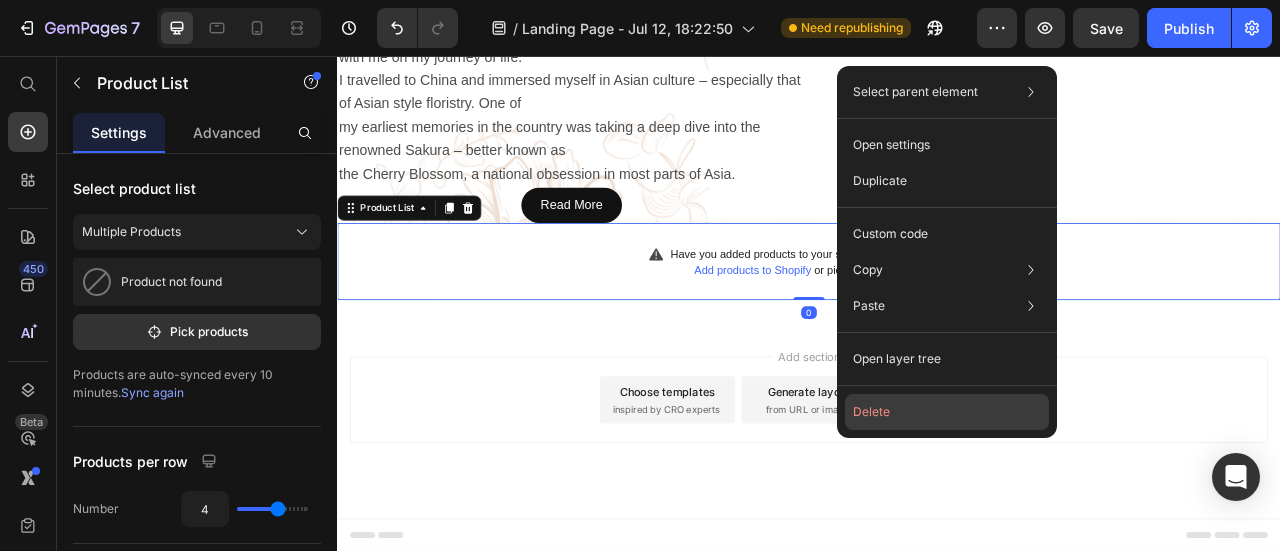 drag, startPoint x: 908, startPoint y: 405, endPoint x: 724, endPoint y: 444, distance: 188.08774 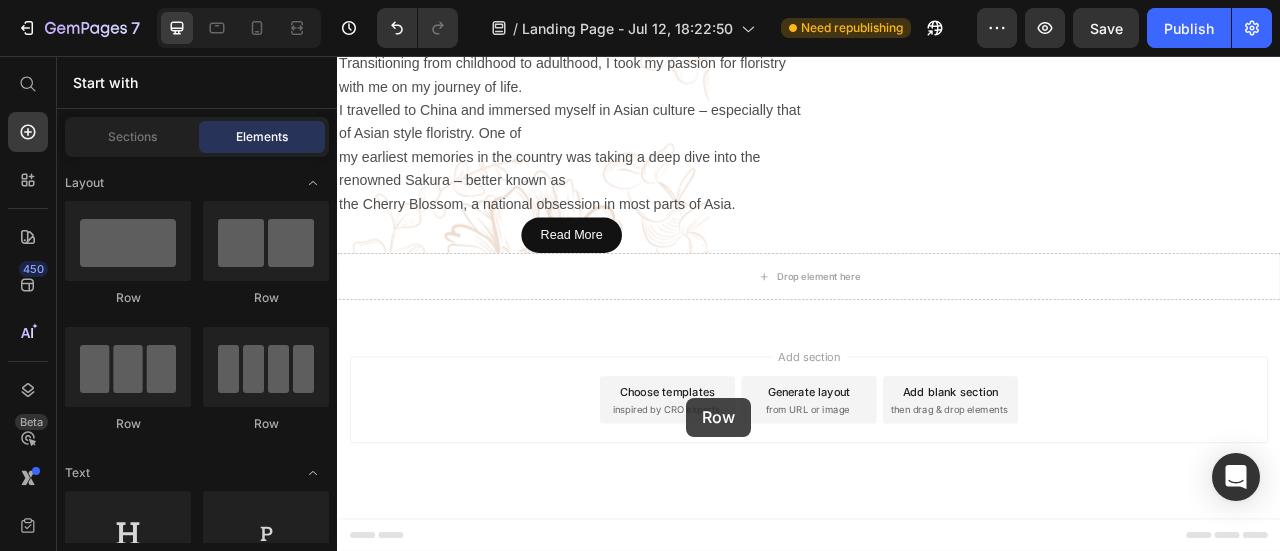 scroll, scrollTop: 986, scrollLeft: 0, axis: vertical 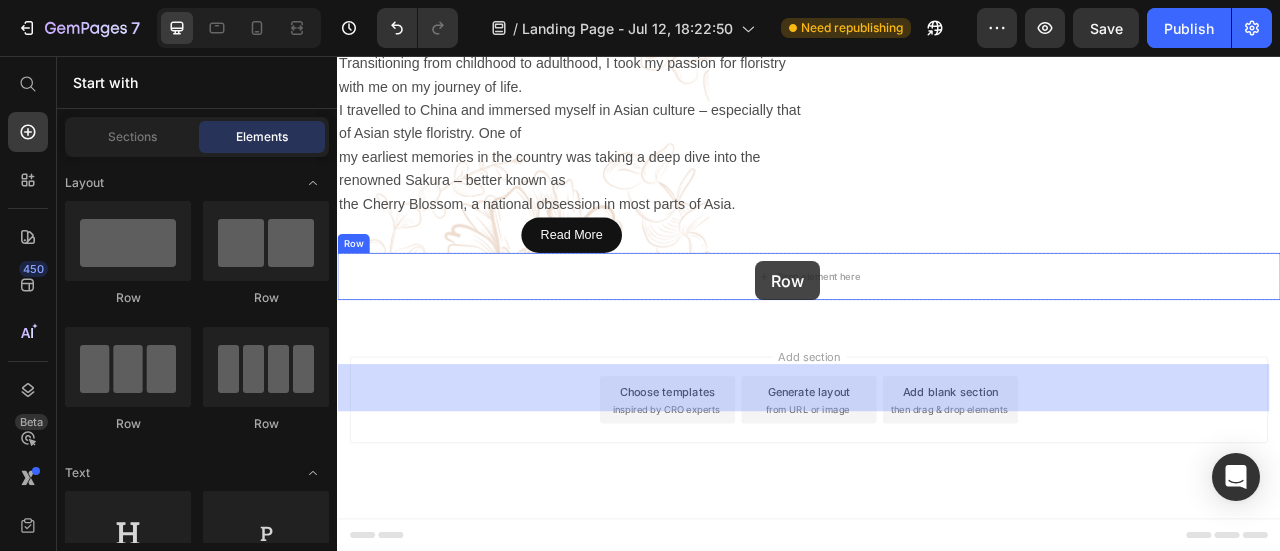 drag, startPoint x: 595, startPoint y: 439, endPoint x: 869, endPoint y: 317, distance: 299.93332 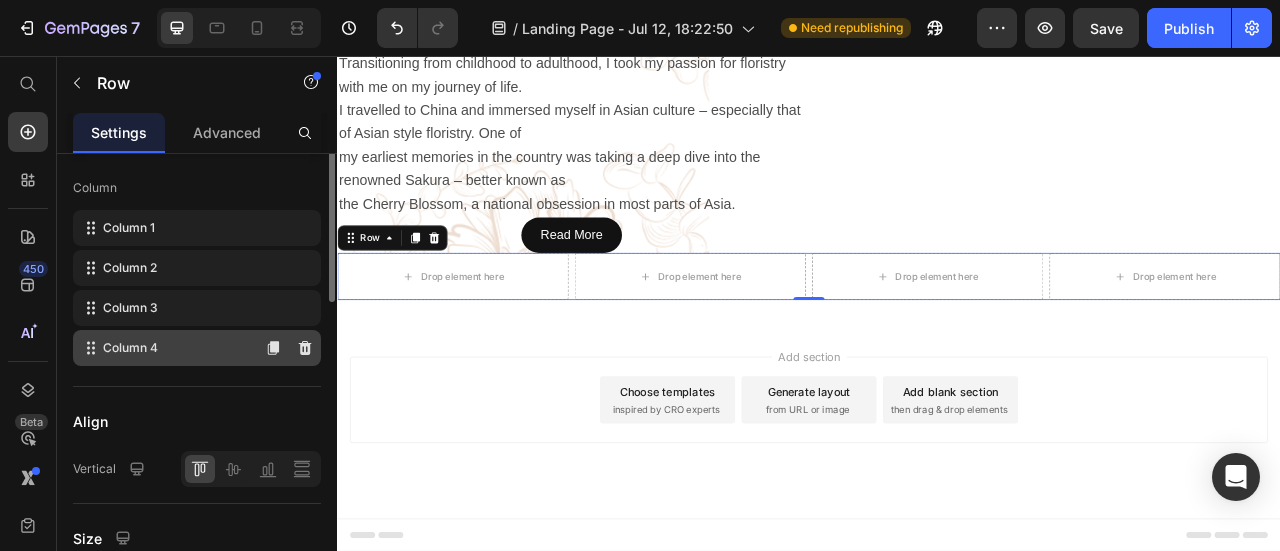 scroll, scrollTop: 200, scrollLeft: 0, axis: vertical 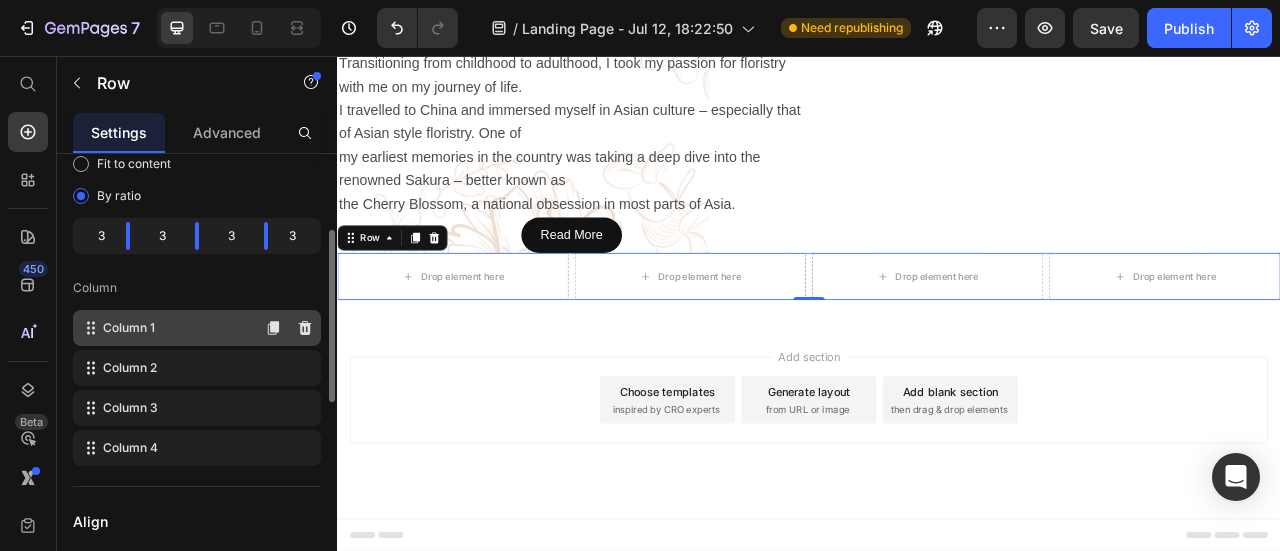 click on "Column 1" 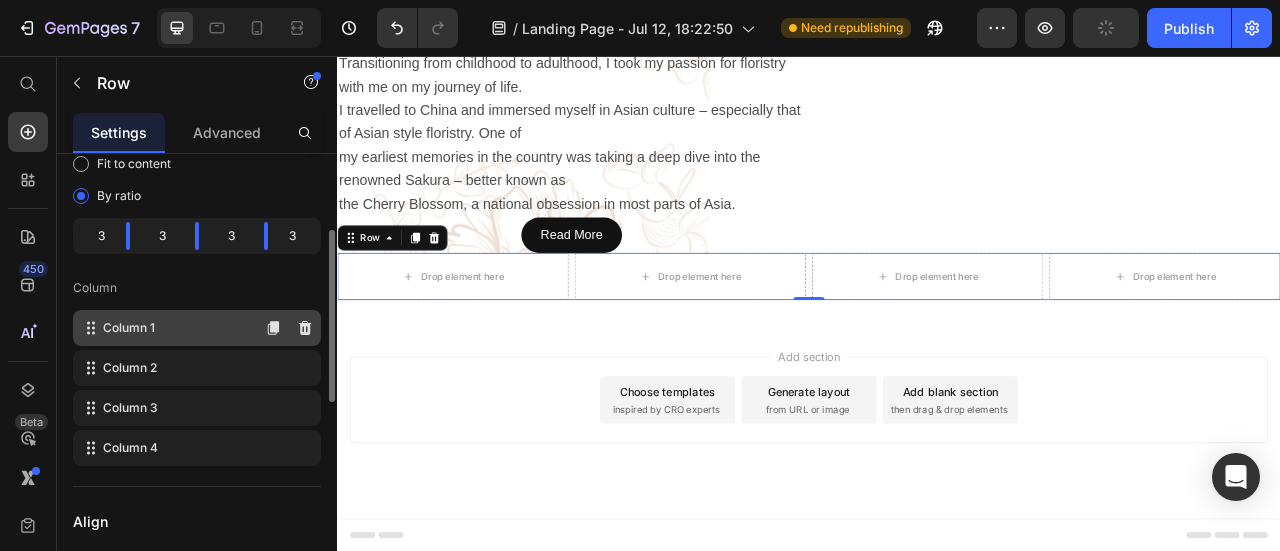 click 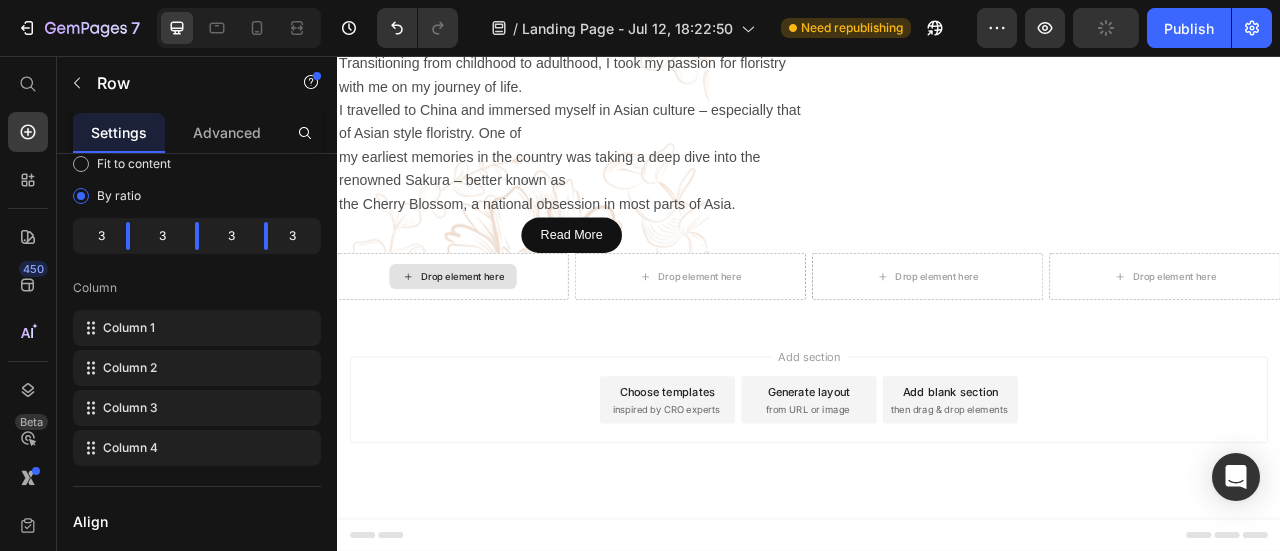 click on "Drop element here" at bounding box center [496, 336] 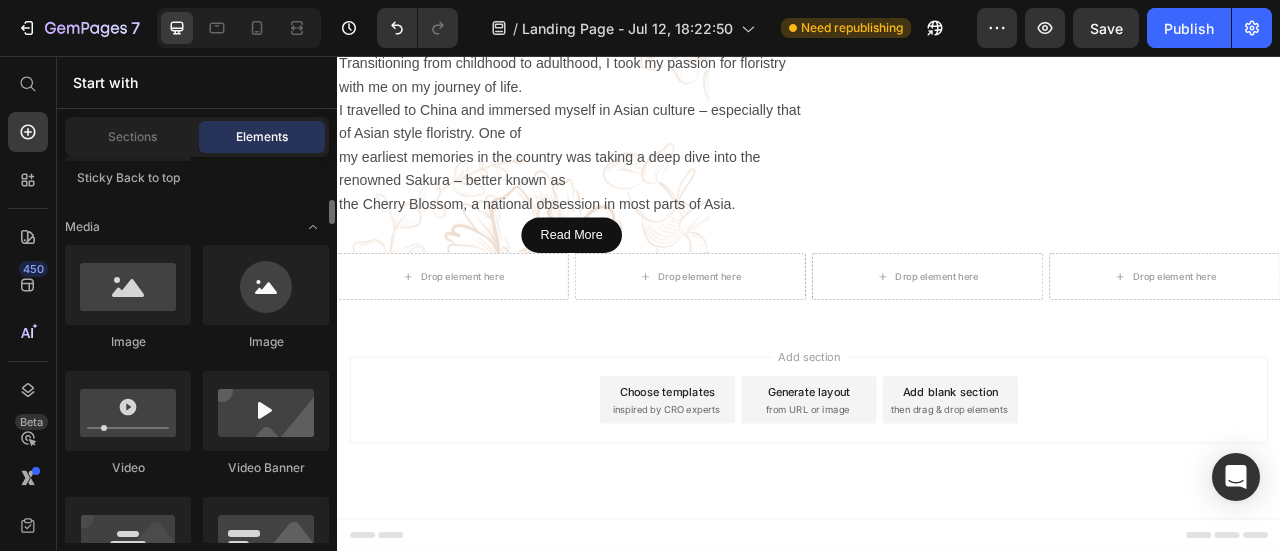 scroll, scrollTop: 600, scrollLeft: 0, axis: vertical 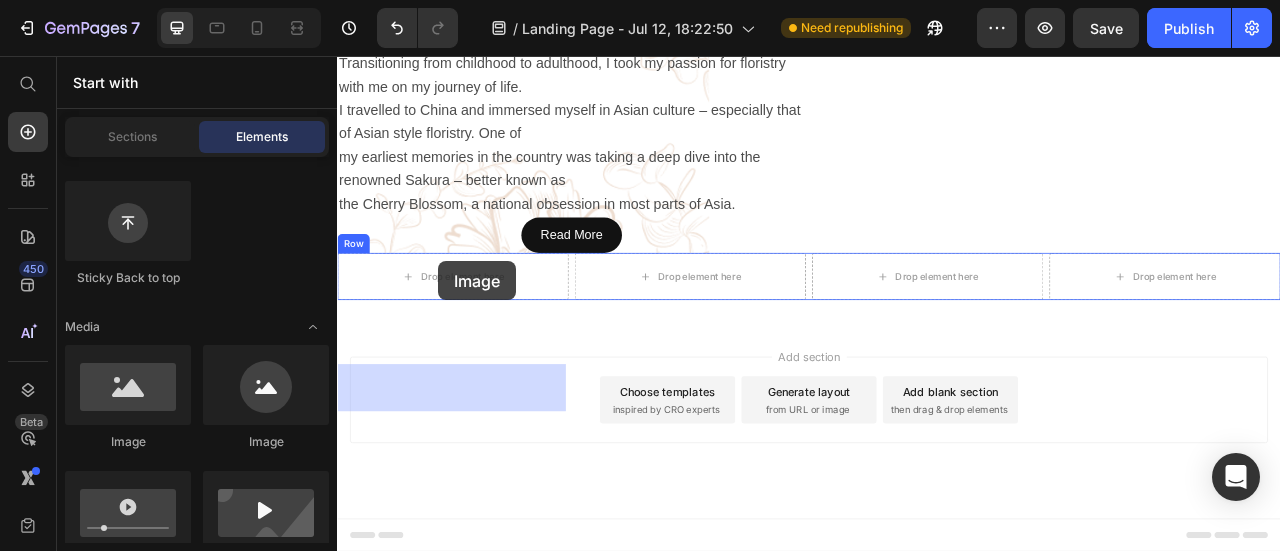 drag, startPoint x: 476, startPoint y: 444, endPoint x: 465, endPoint y: 317, distance: 127.47549 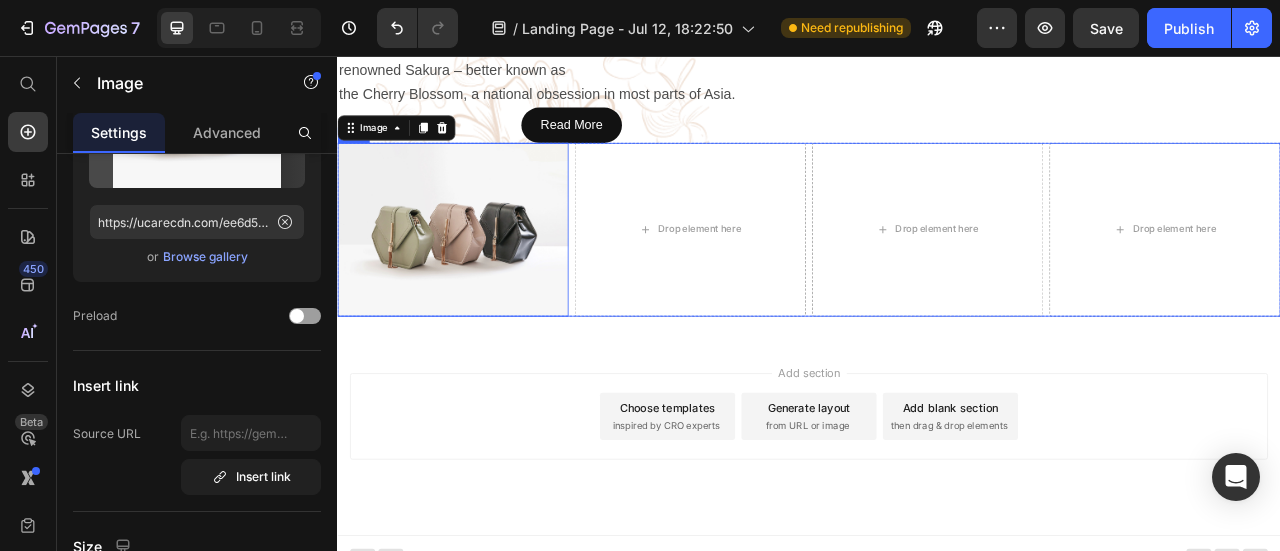 scroll, scrollTop: 0, scrollLeft: 0, axis: both 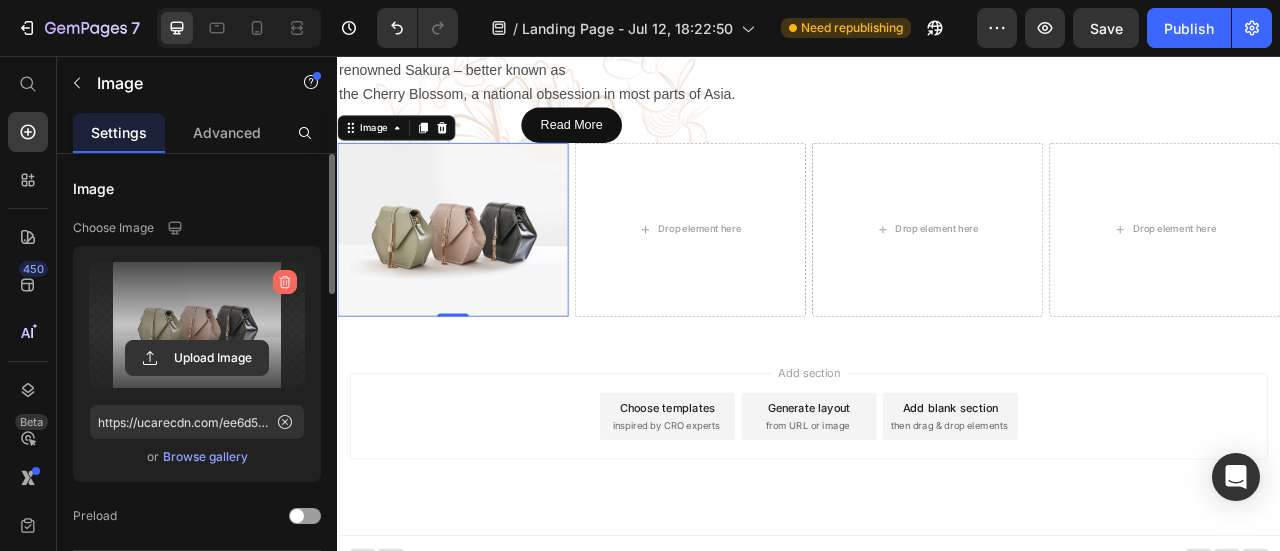 click 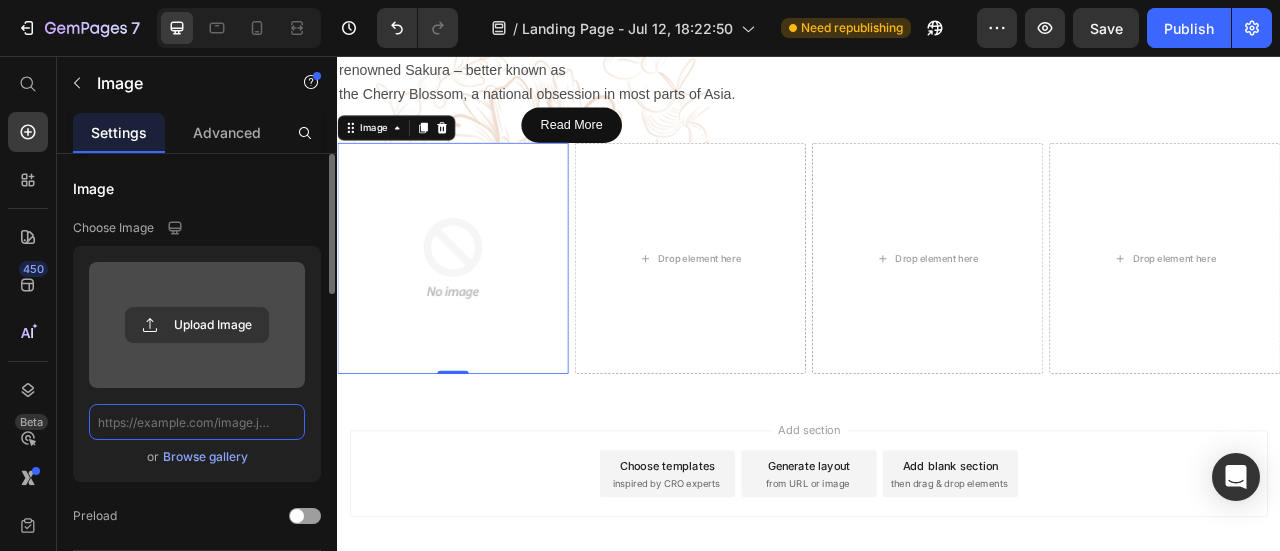scroll, scrollTop: 0, scrollLeft: 0, axis: both 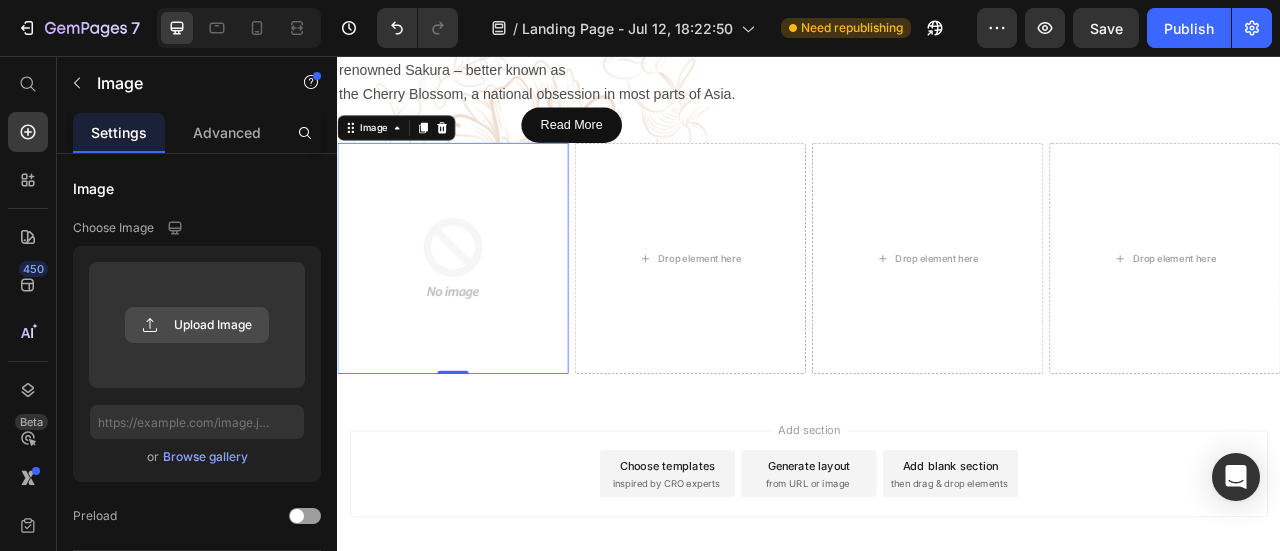 click 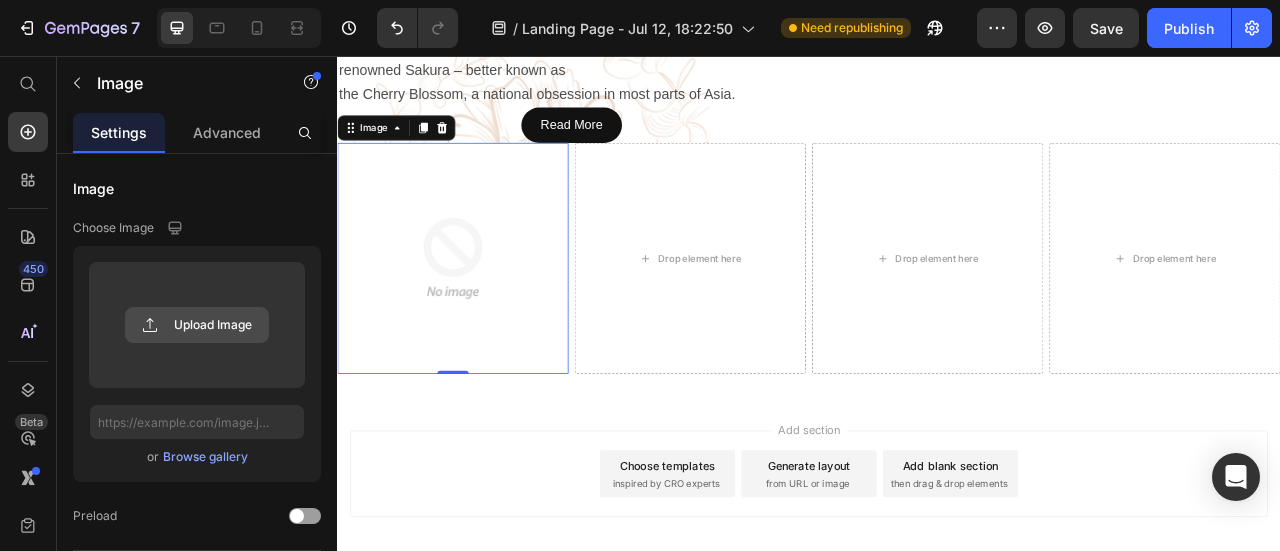 click 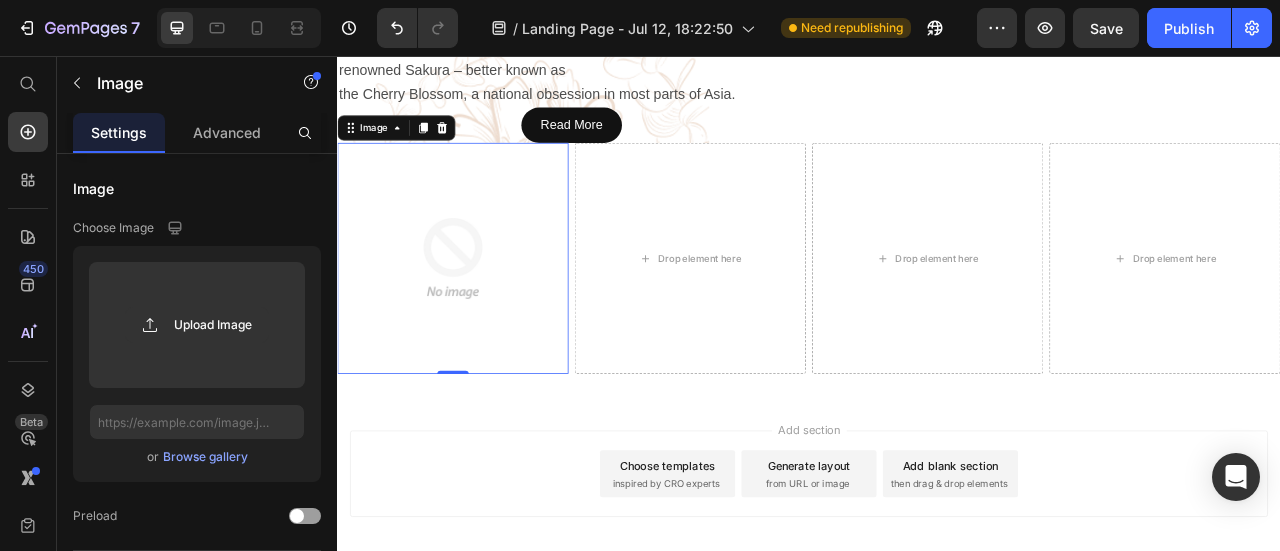 click on "Browse gallery" at bounding box center (205, 457) 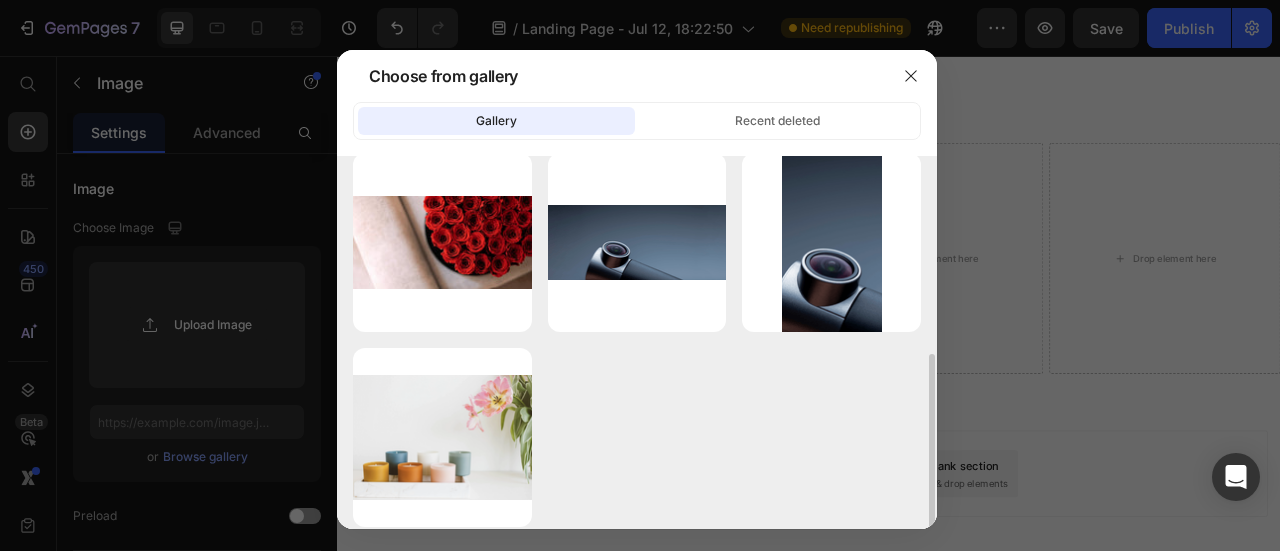 scroll, scrollTop: 0, scrollLeft: 0, axis: both 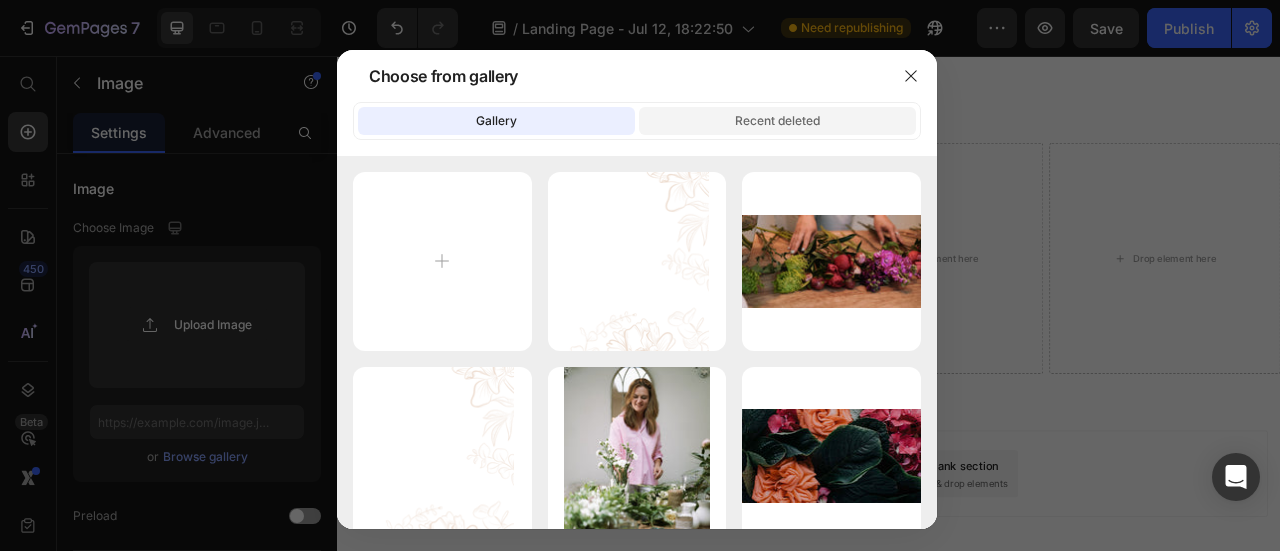 click on "Recent deleted" 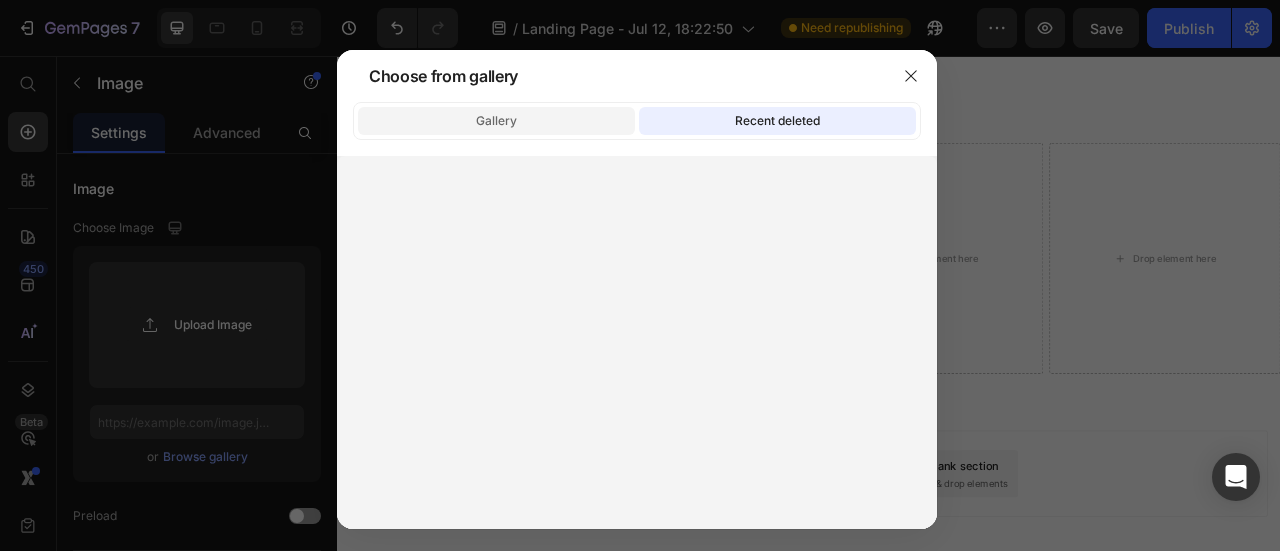 click on "Gallery" 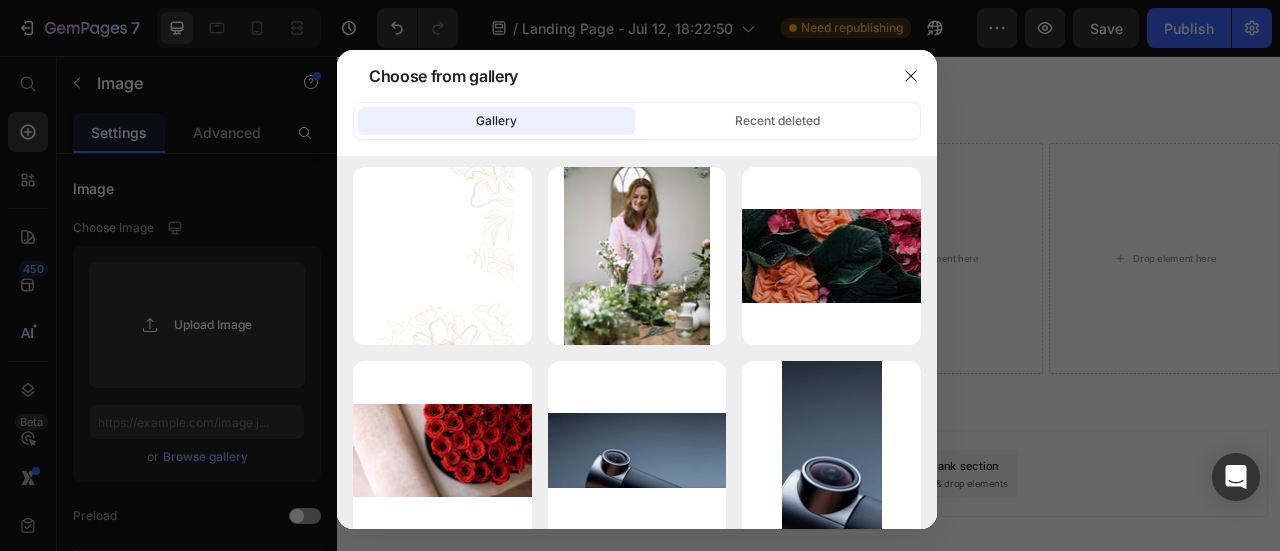 scroll, scrollTop: 408, scrollLeft: 0, axis: vertical 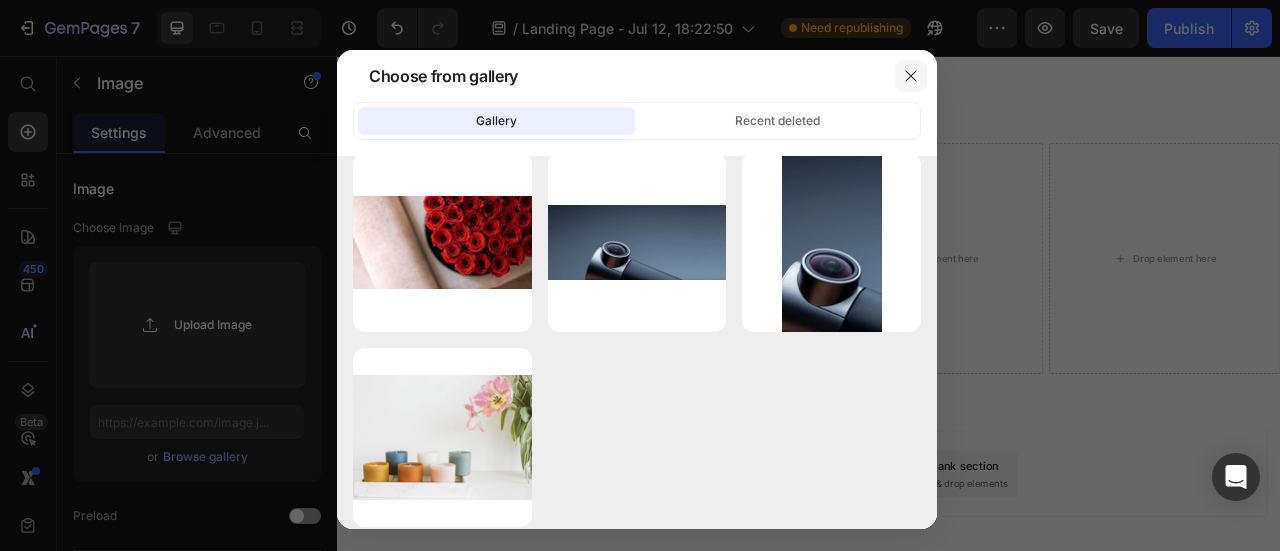 click at bounding box center (911, 76) 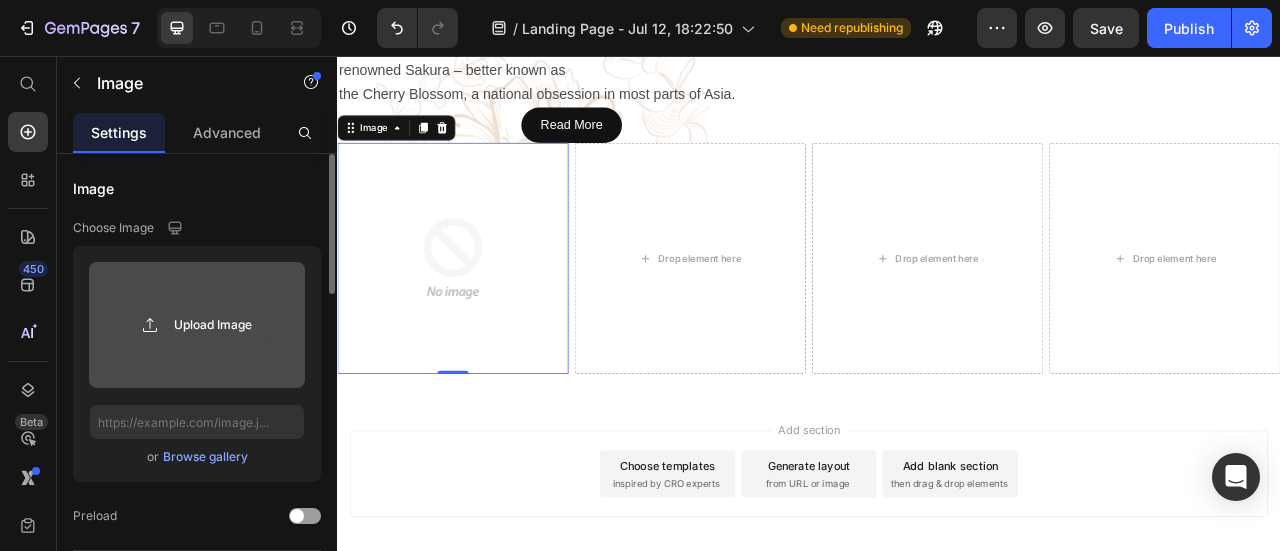 click 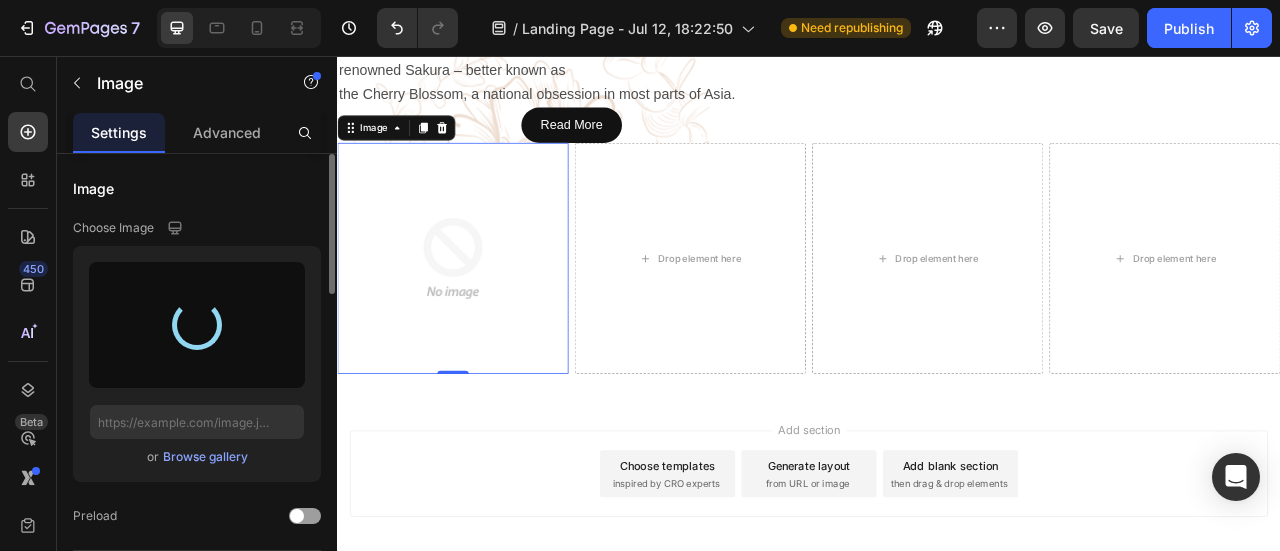 type on "https://cdn.shopify.com/s/files/1/0654/9382/7661/files/gempages_574820070232949535-d58f0337-e64e-4472-aa3a-6eb8023d558d.jpg" 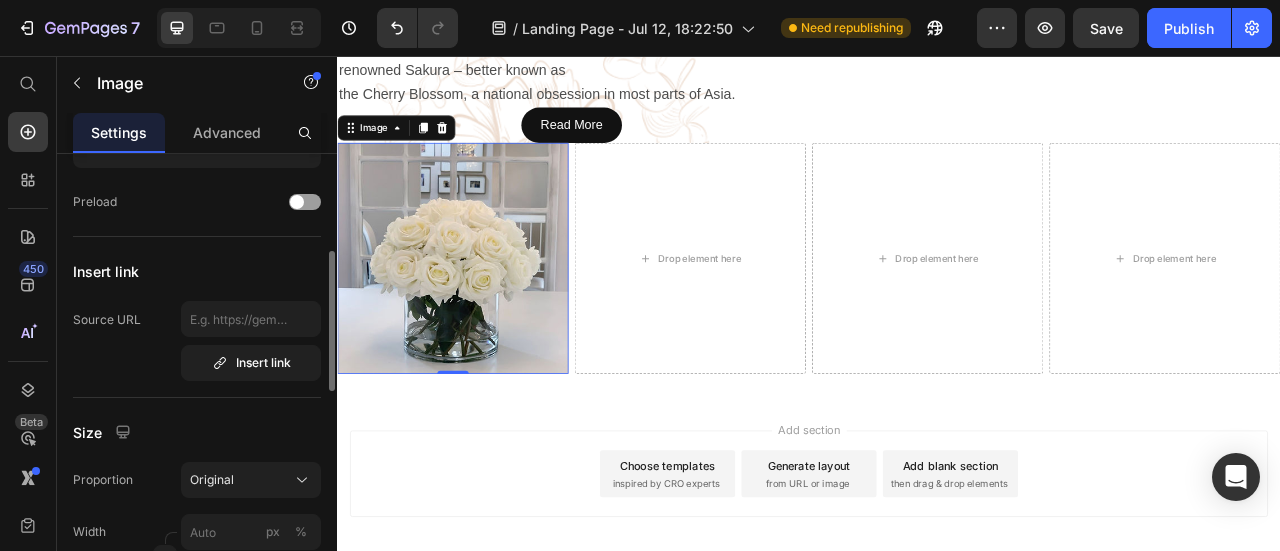 scroll, scrollTop: 0, scrollLeft: 0, axis: both 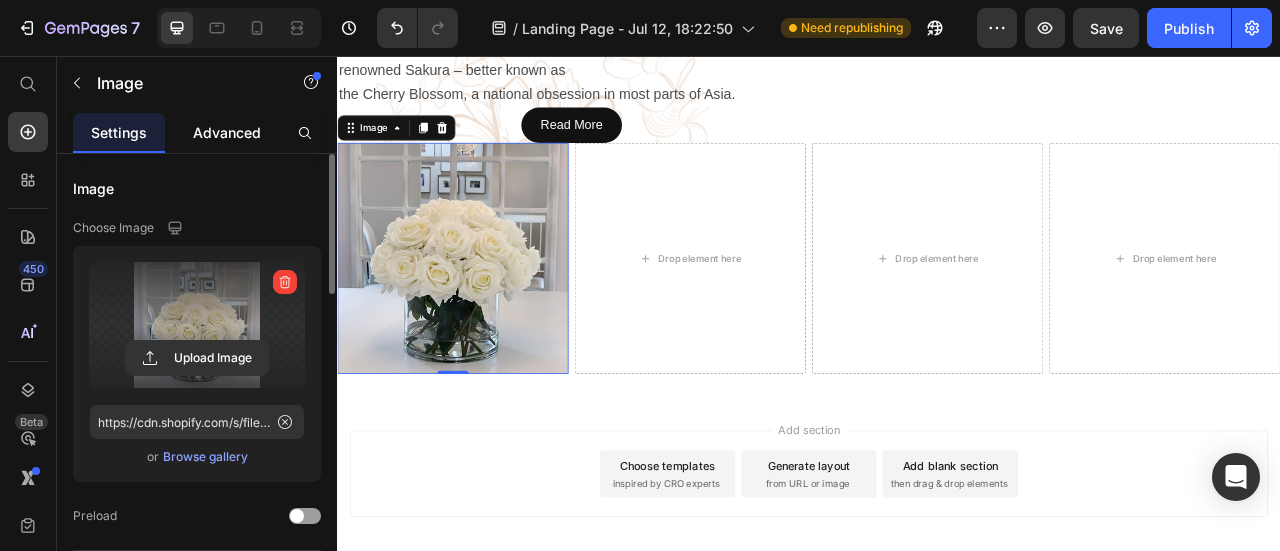 click on "Advanced" at bounding box center [227, 132] 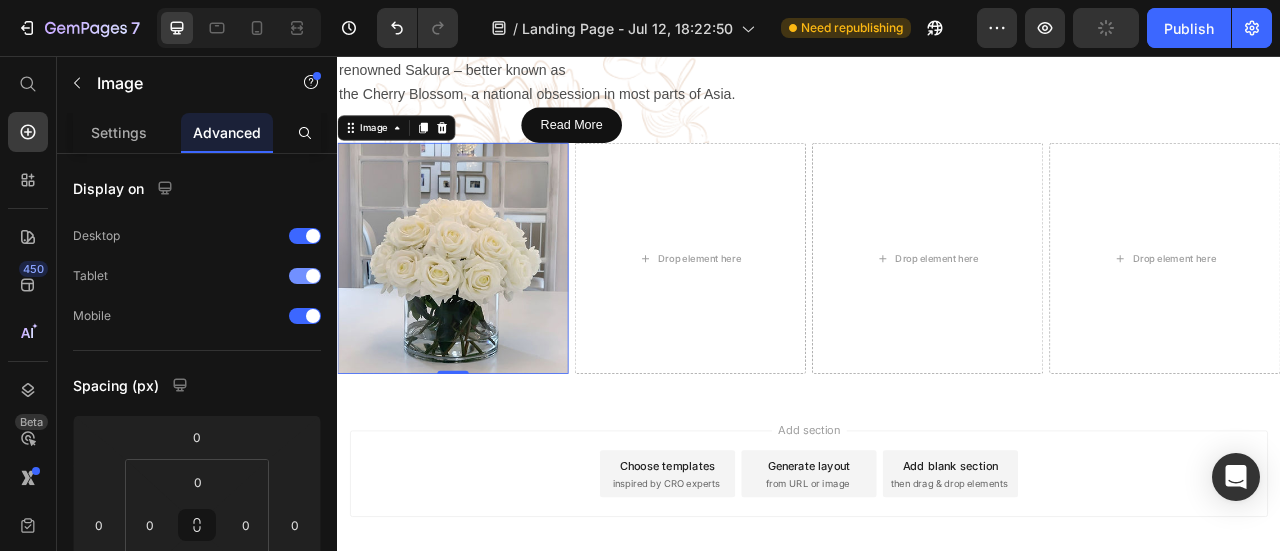 scroll, scrollTop: 200, scrollLeft: 0, axis: vertical 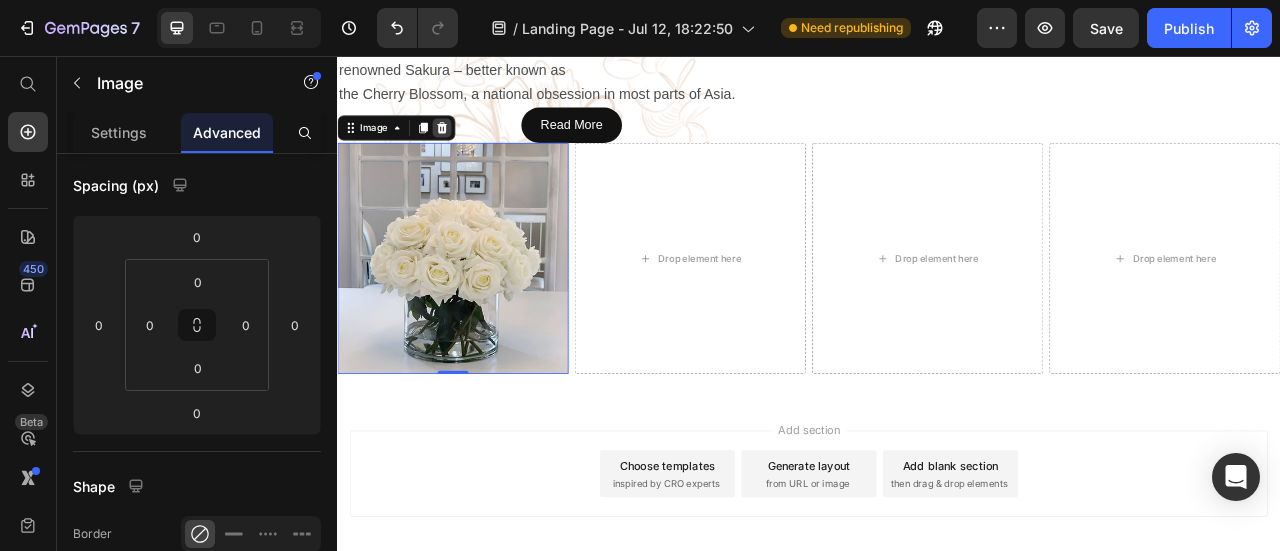 click 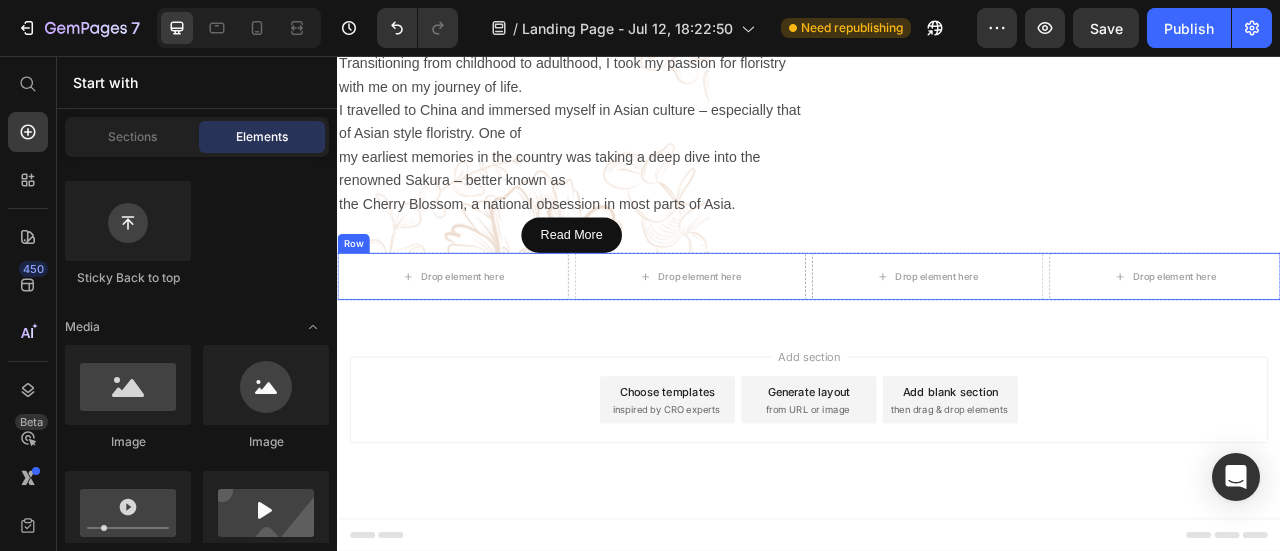 click on "Row" at bounding box center (357, 294) 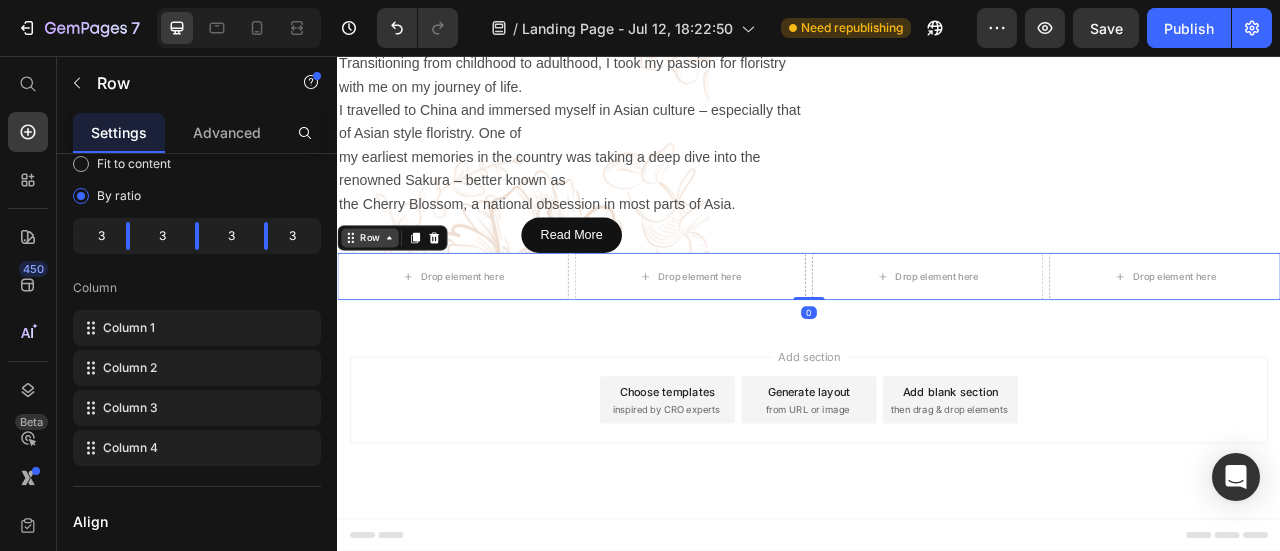 scroll, scrollTop: 0, scrollLeft: 0, axis: both 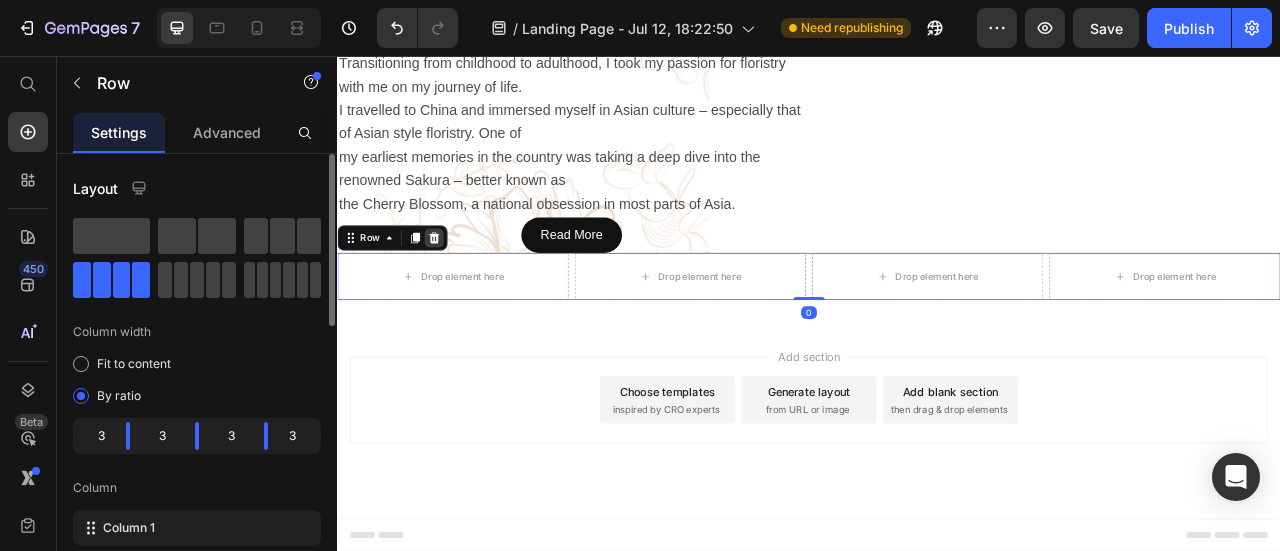 click 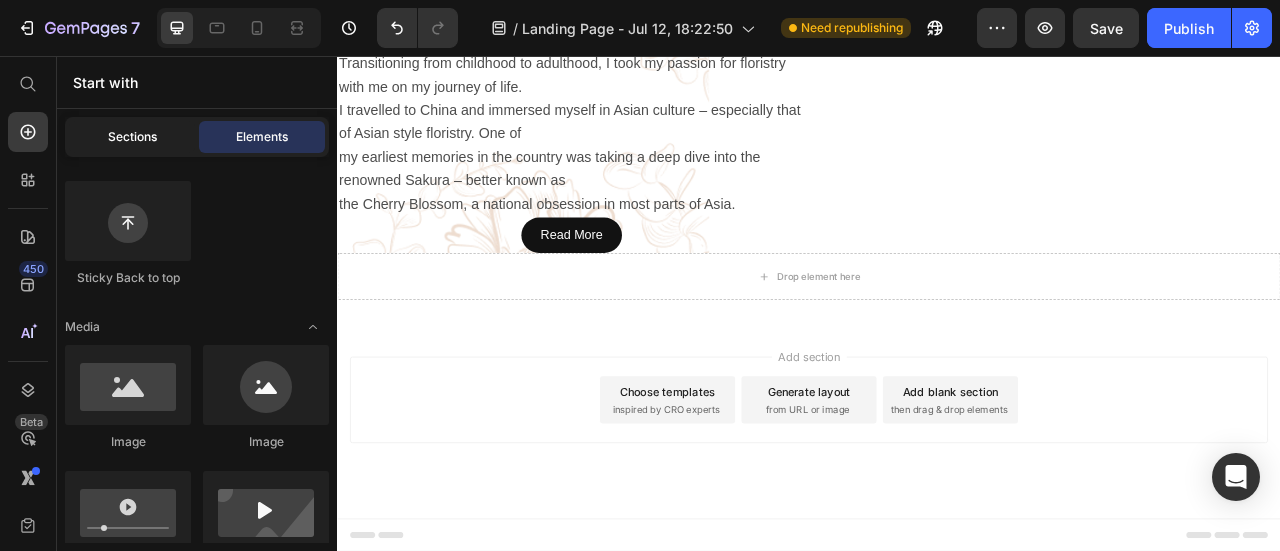 click on "Sections" at bounding box center [132, 137] 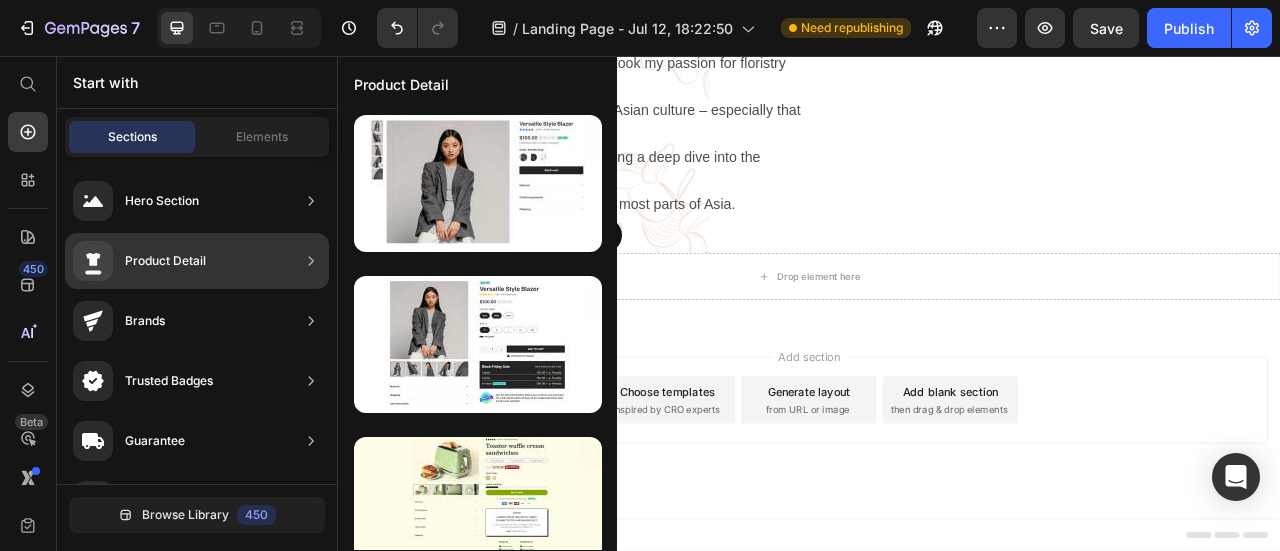scroll, scrollTop: 600, scrollLeft: 0, axis: vertical 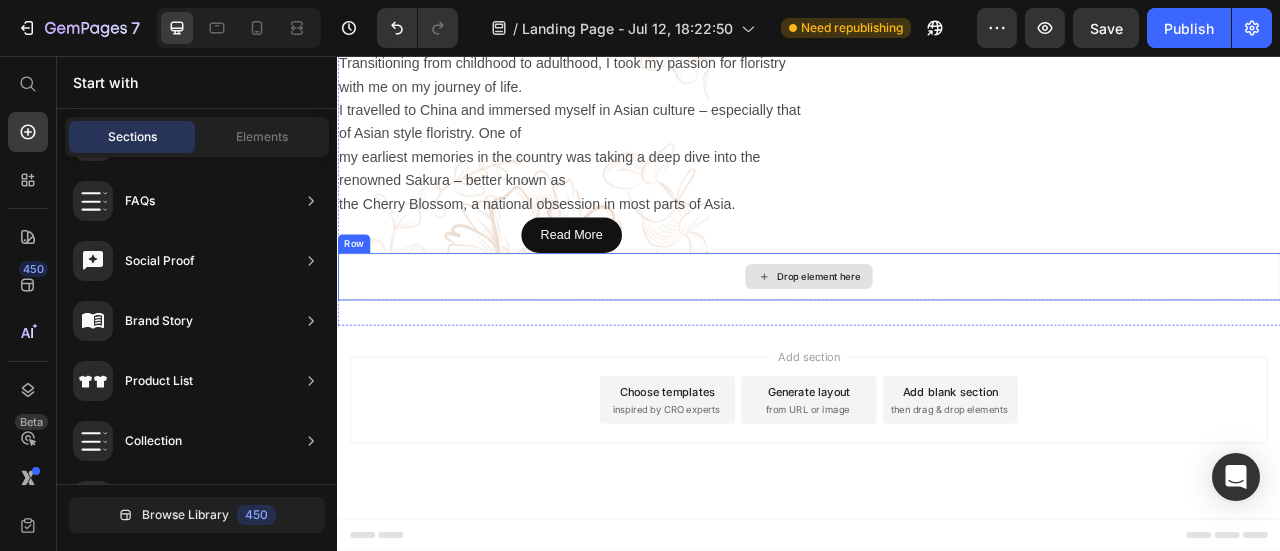 click on "Drop element here" at bounding box center (949, 336) 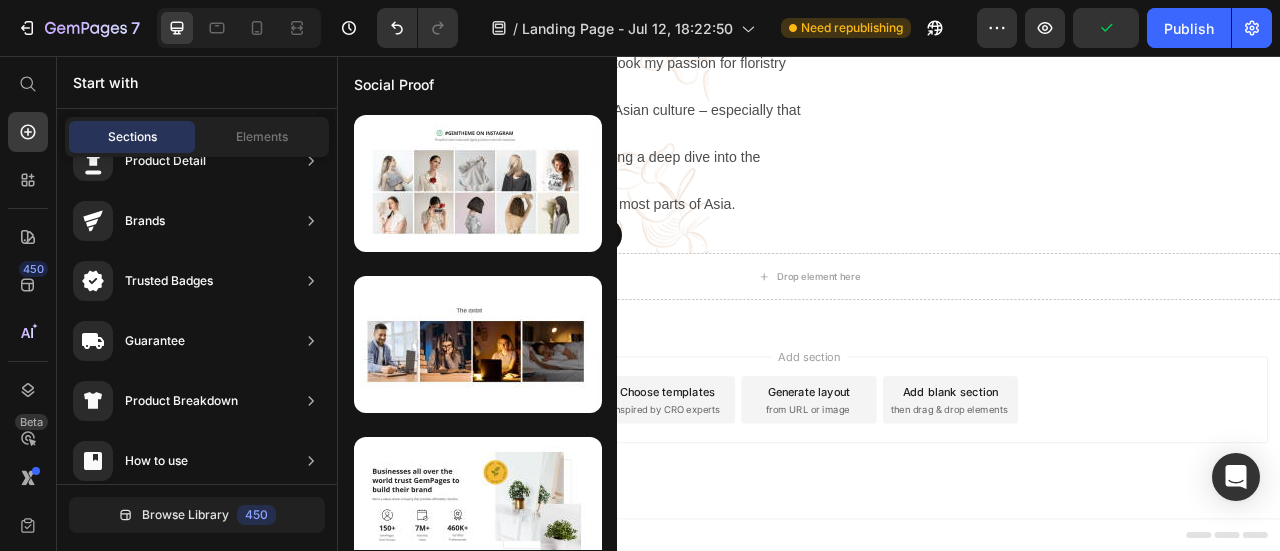 scroll, scrollTop: 0, scrollLeft: 0, axis: both 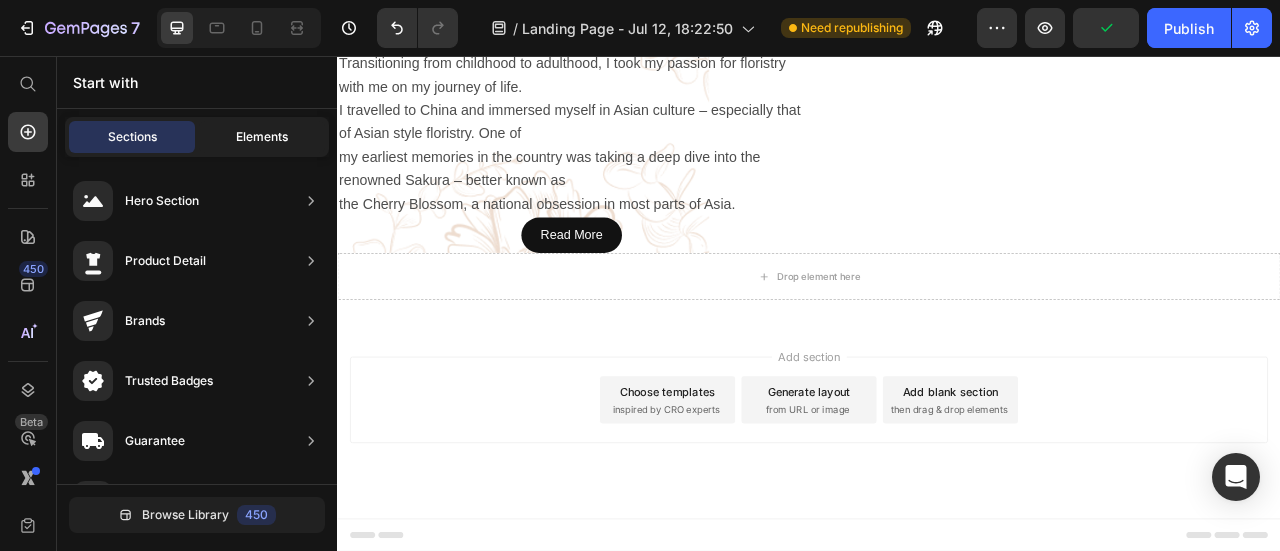click on "Elements" at bounding box center (262, 137) 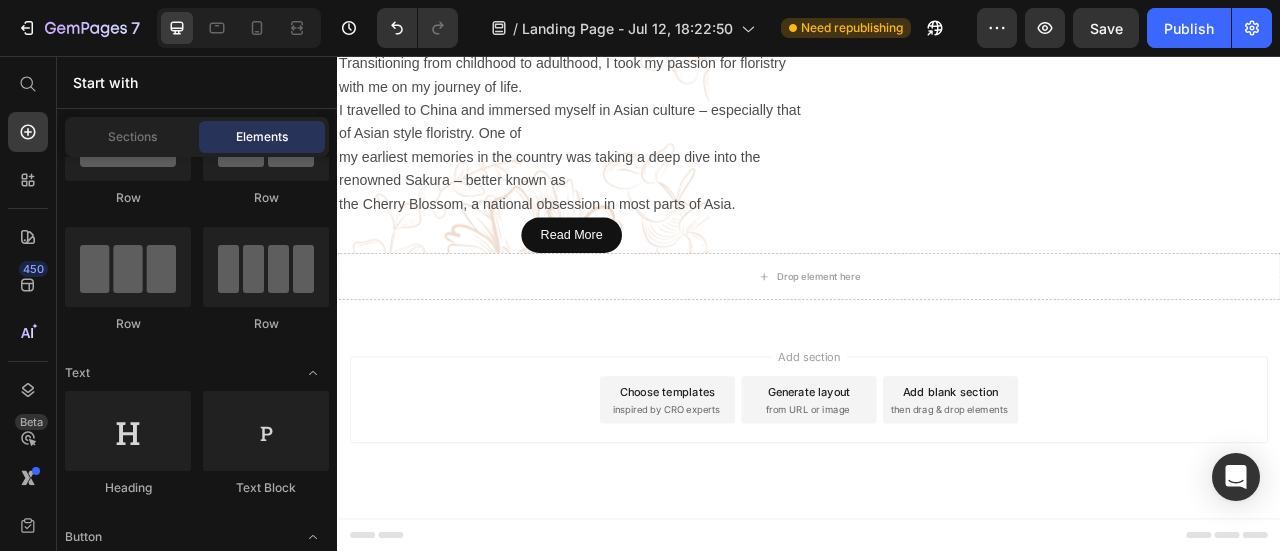 scroll, scrollTop: 0, scrollLeft: 0, axis: both 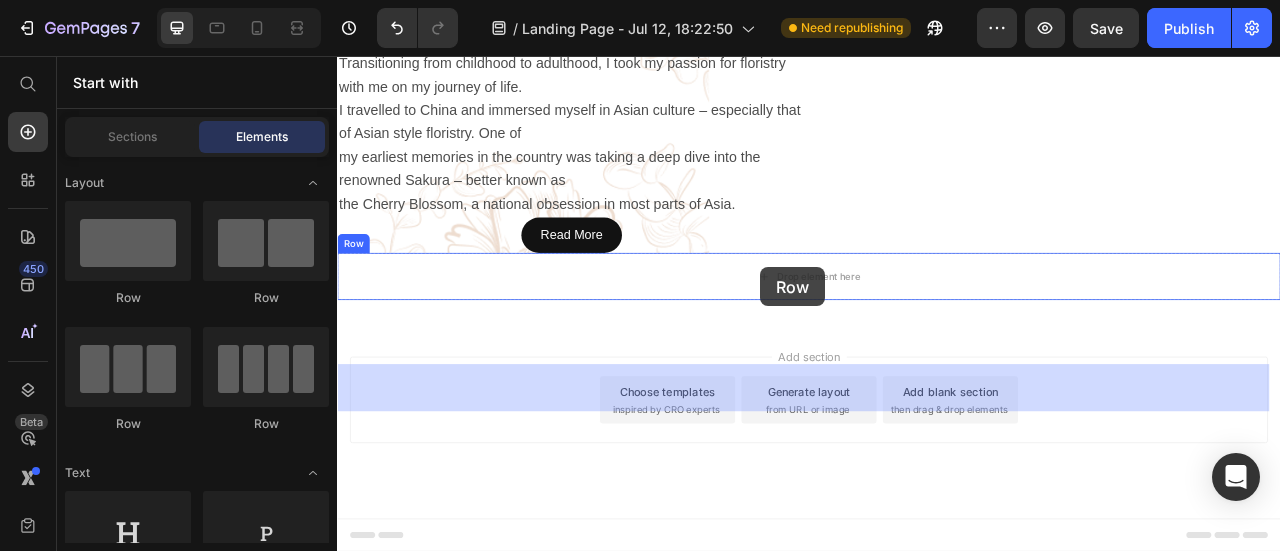 drag, startPoint x: 474, startPoint y: 305, endPoint x: 875, endPoint y: 325, distance: 401.49844 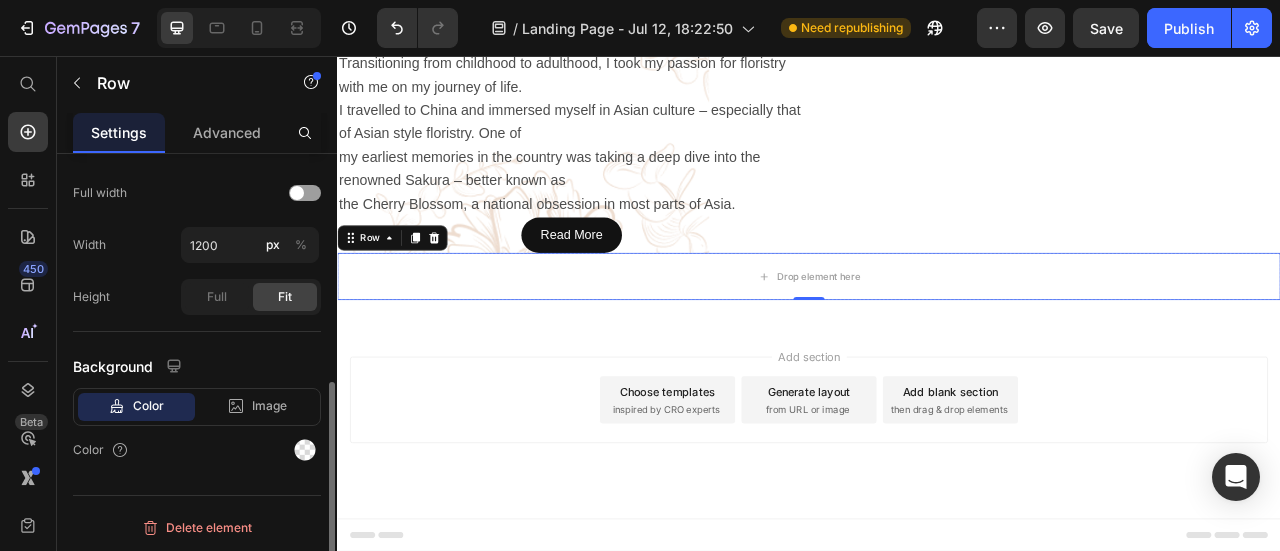 scroll, scrollTop: 0, scrollLeft: 0, axis: both 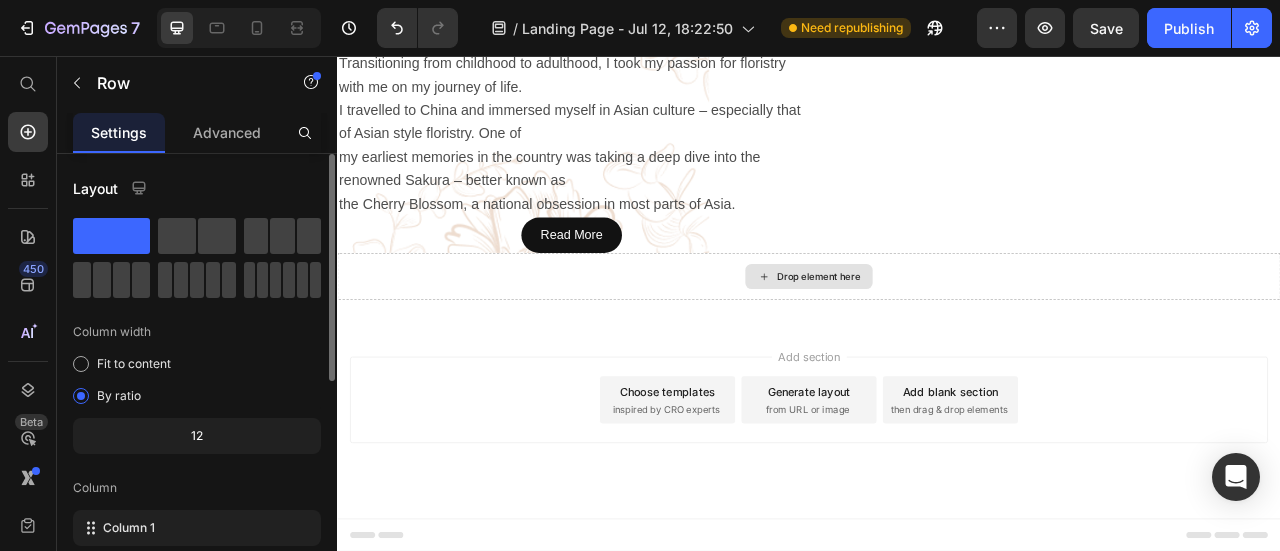 click on "Drop element here" at bounding box center [949, 336] 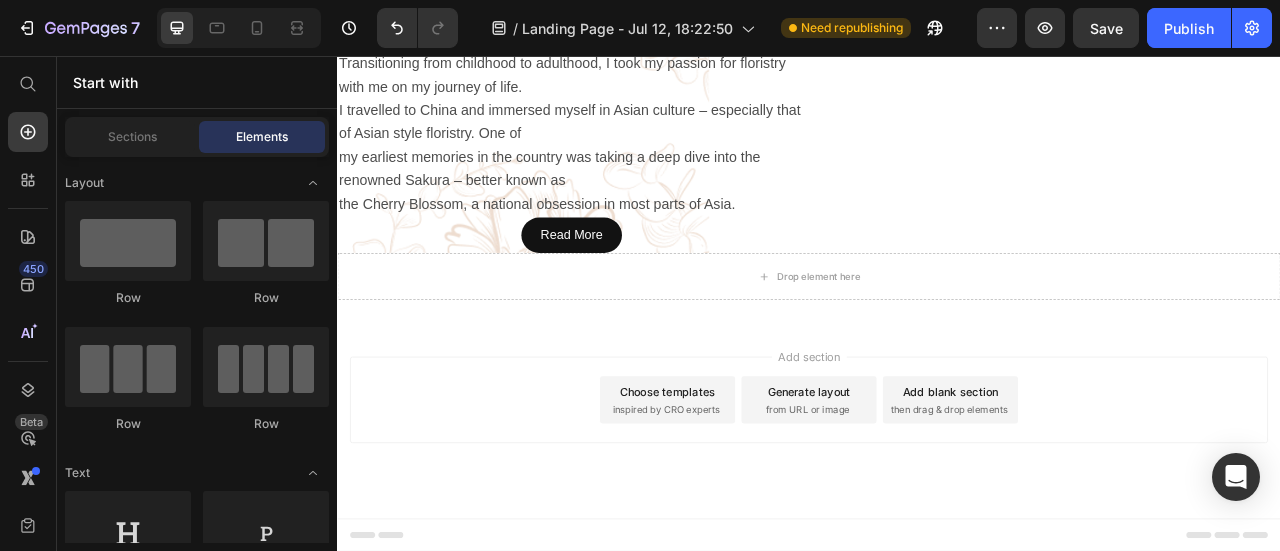 scroll, scrollTop: 200, scrollLeft: 0, axis: vertical 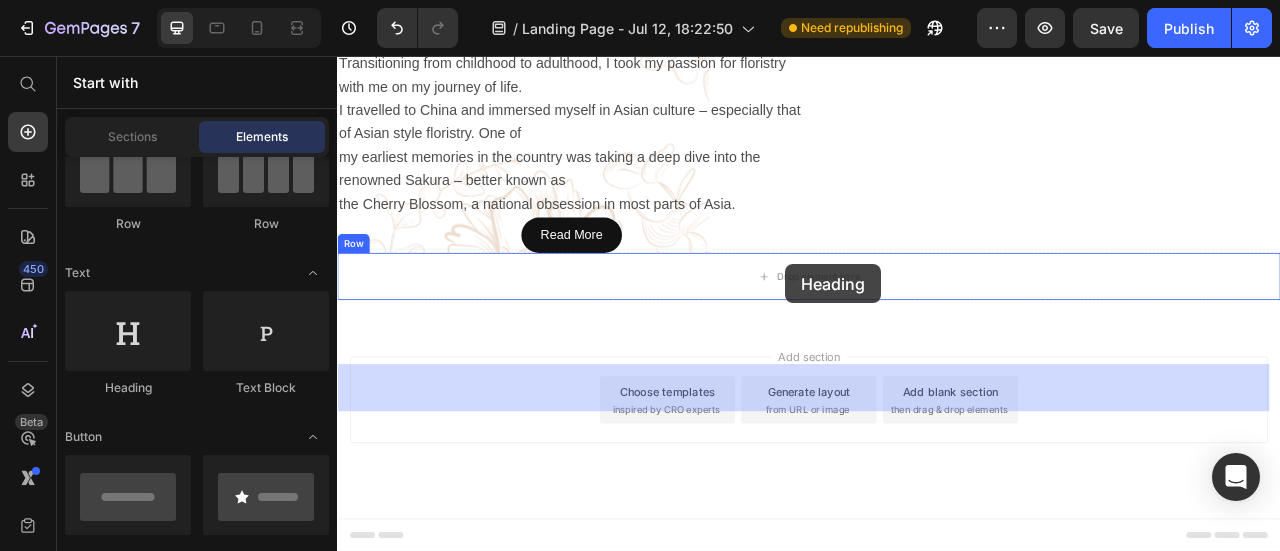drag, startPoint x: 481, startPoint y: 391, endPoint x: 907, endPoint y: 321, distance: 431.71286 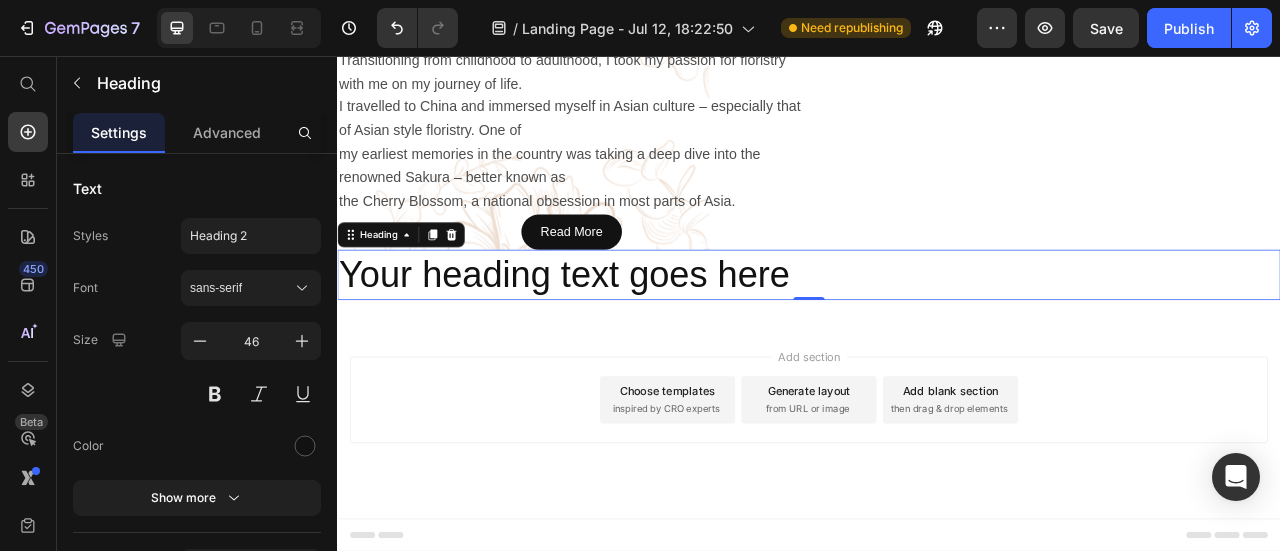click on "Your heading text goes here" at bounding box center [937, 334] 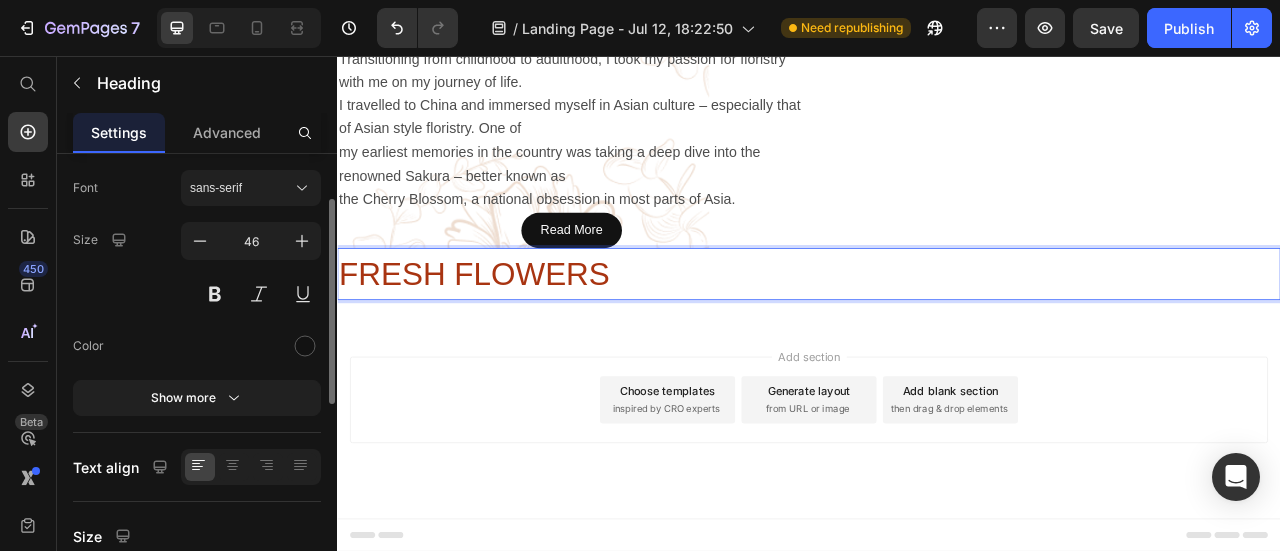 scroll, scrollTop: 300, scrollLeft: 0, axis: vertical 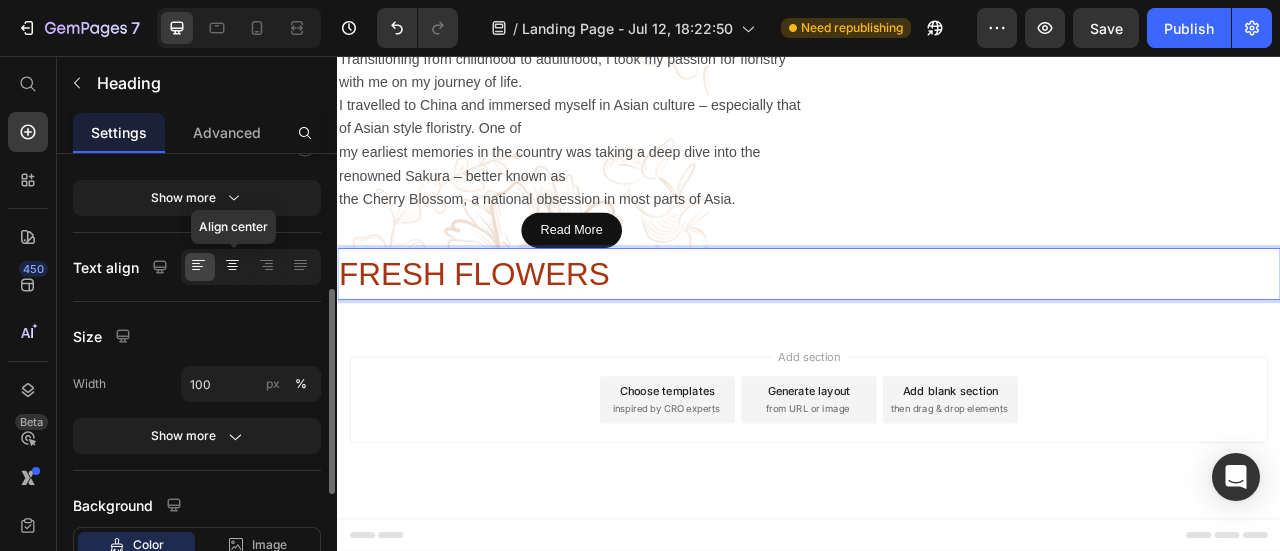 click 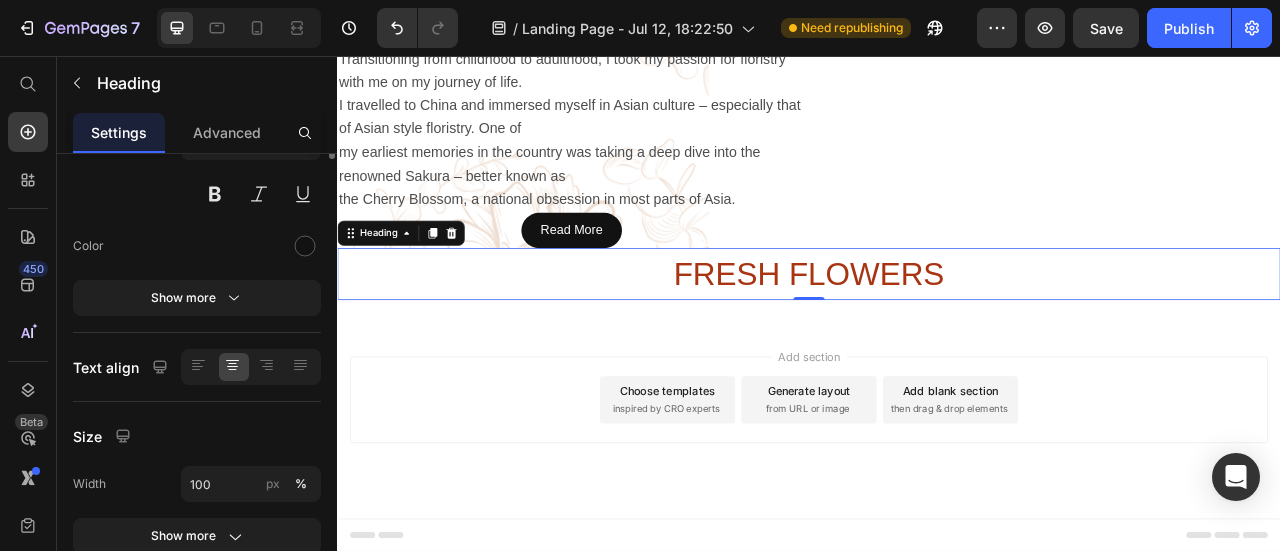 scroll, scrollTop: 0, scrollLeft: 0, axis: both 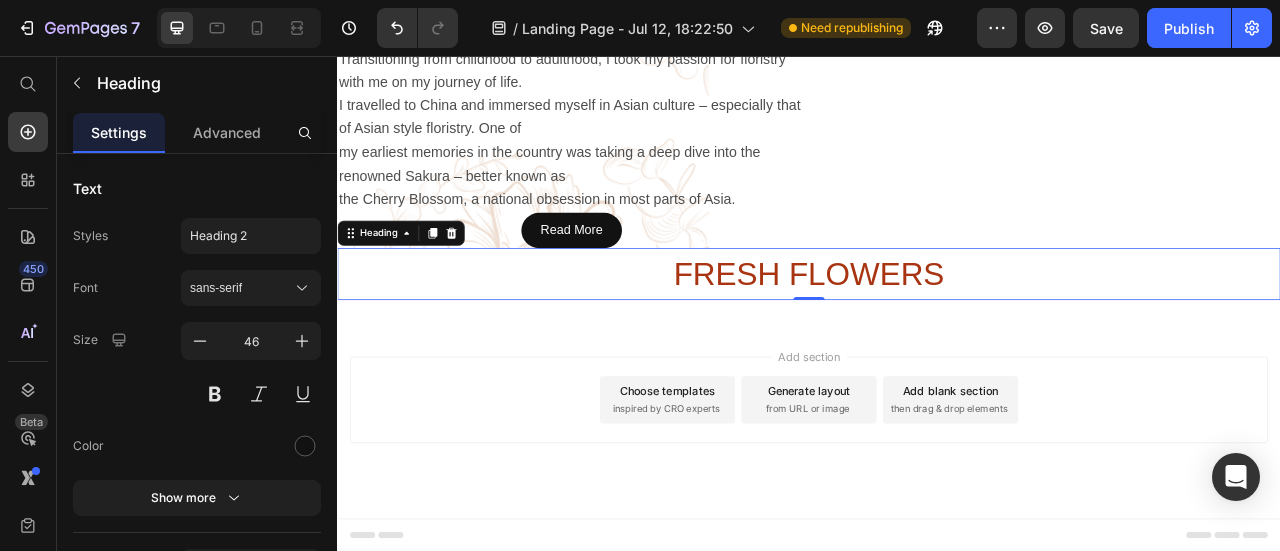 click on "FRESH FLOWERS" at bounding box center [937, 333] 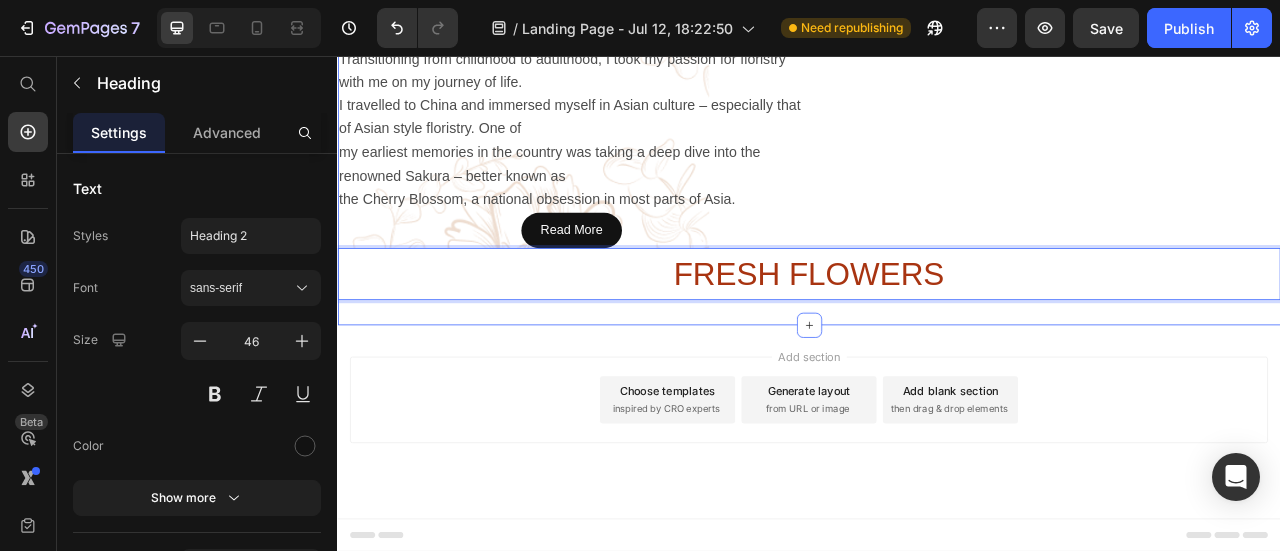 click on "90% SAY IT GREAT Text Block Icon Icon Icon Icon Icon Icon List Row unde omnis iste Heading But I must explain to you how all this mistaken idea Text Block Get started Button Best Seller Button Row Hero Banner 90% SAY IT GREAT Text Block Icon Icon Icon Icon Icon Icon List Row unde omnis iste Heading But I must explain to you how all this mistaken idea Text Block Get started Button Best Seller Button Row Hero Banner 90% SAY IT GREAT Text Block Icon Icon Icon Icon Icon Icon List Row unde omnis iste Heading But I must explain to you how all this mistaken idea Text Block Get started Button Best Seller Button Row Hero Banner
Carousel Welcome to Serenity Flower Heading Serenity Flowers History Heading Transitioning from childhood to adulthood, I took my passion for floristry with me on my journey of life. I travelled to China and immersed myself in Asian culture – especially that of Asian style floristry. One of Button" at bounding box center [937, -179] 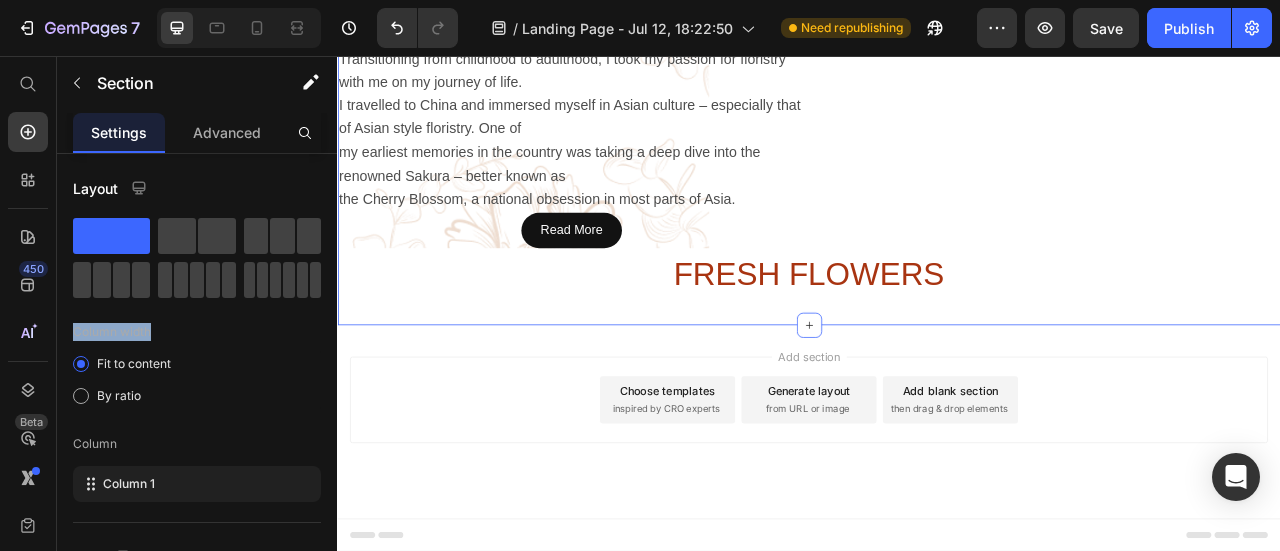 drag, startPoint x: 464, startPoint y: 324, endPoint x: 814, endPoint y: 377, distance: 353.9901 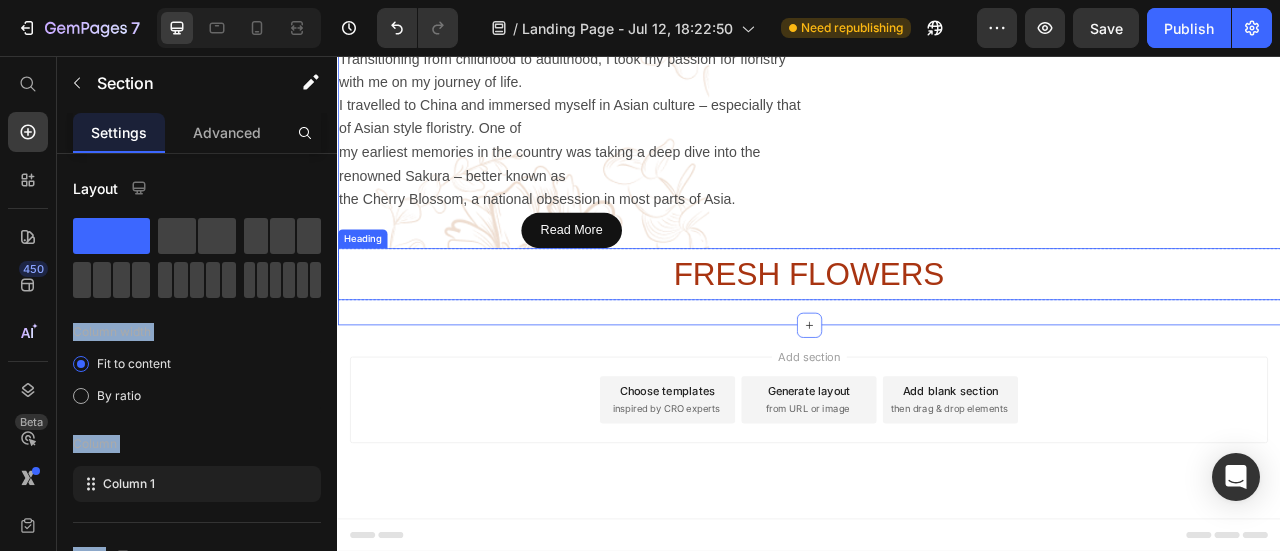 drag, startPoint x: 466, startPoint y: 281, endPoint x: 776, endPoint y: 364, distance: 320.919 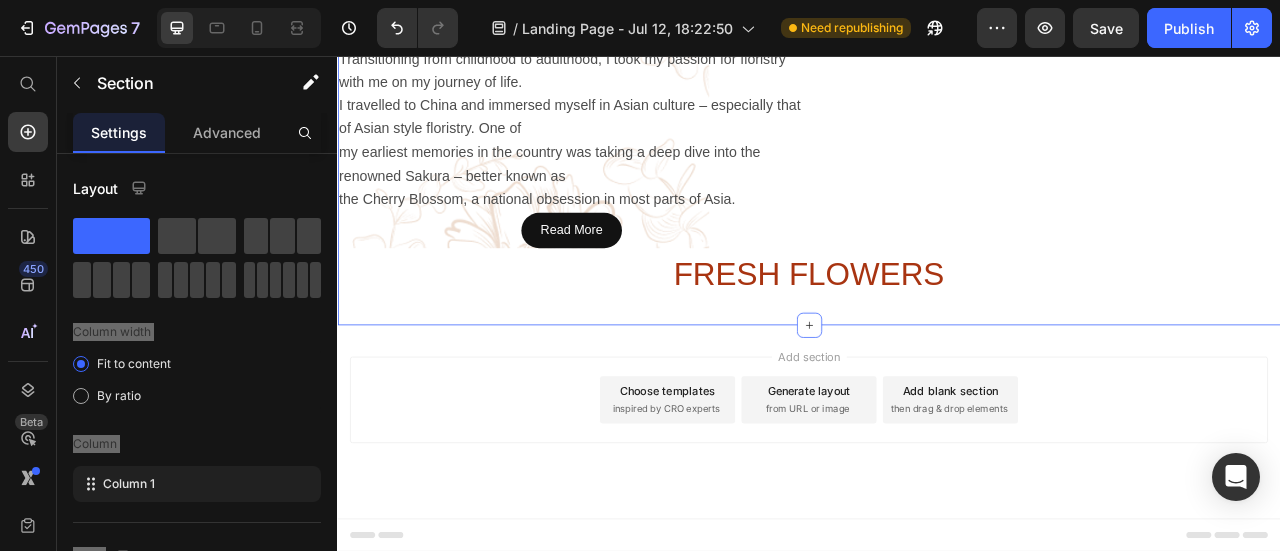 click on "Add section Choose templates inspired by CRO experts Generate layout from URL or image Add blank section then drag & drop elements" at bounding box center (937, 521) 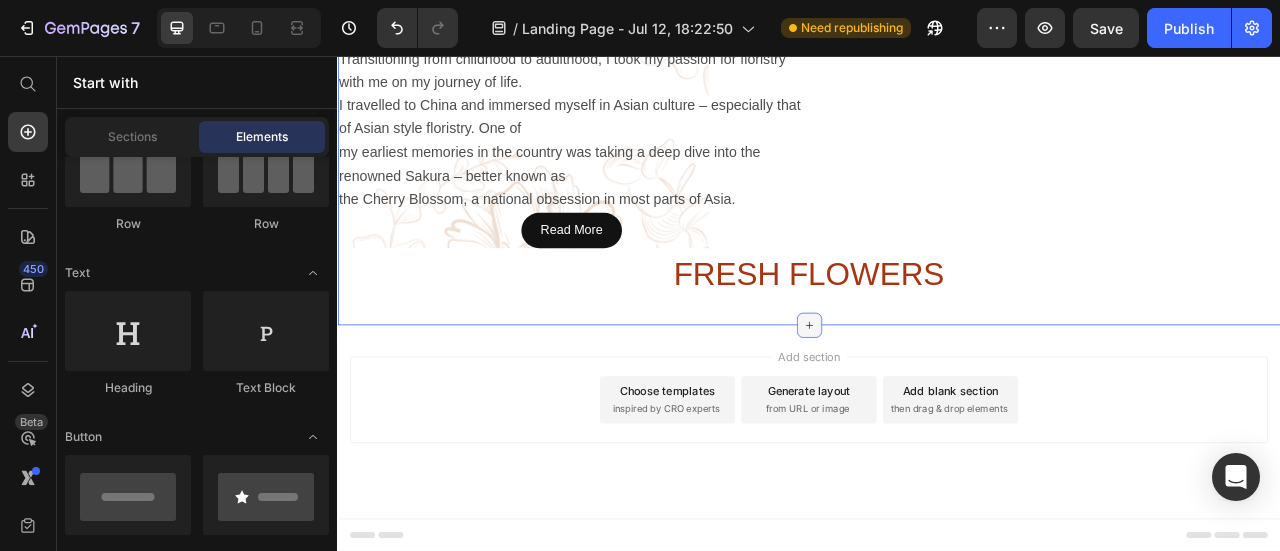 click 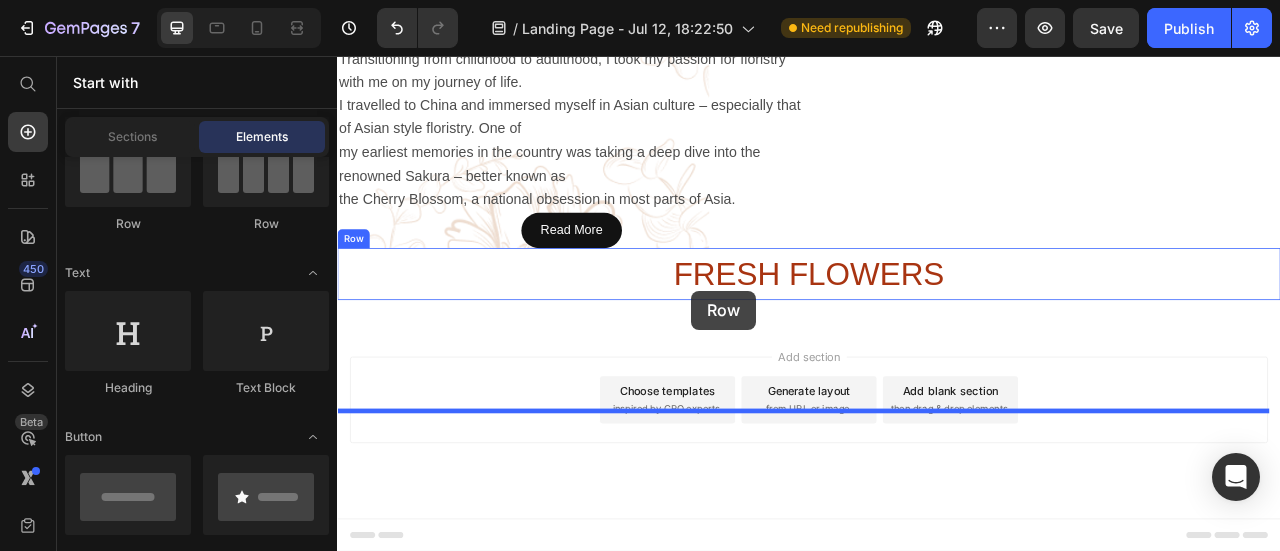 drag, startPoint x: 601, startPoint y: 228, endPoint x: 787, endPoint y: 355, distance: 225.2221 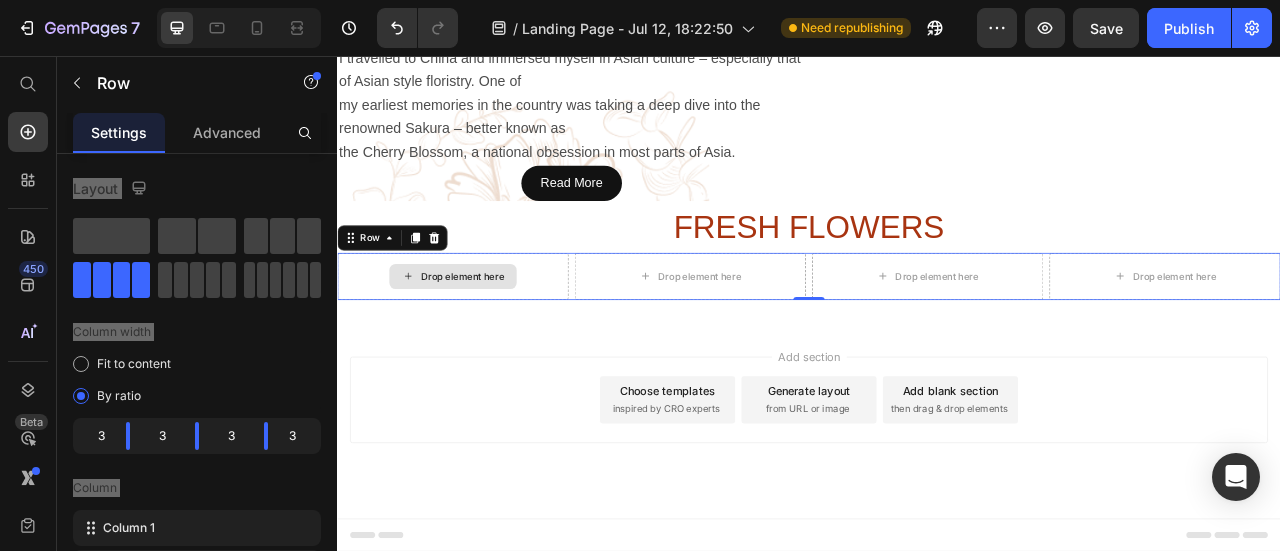 click on "Drop element here" at bounding box center (496, 336) 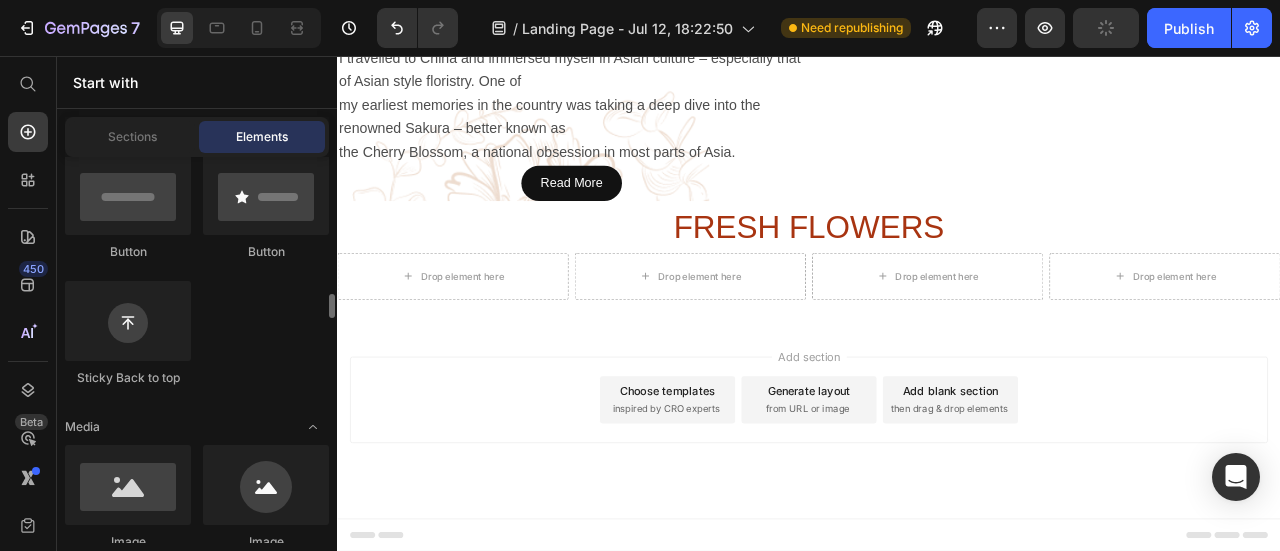 scroll, scrollTop: 600, scrollLeft: 0, axis: vertical 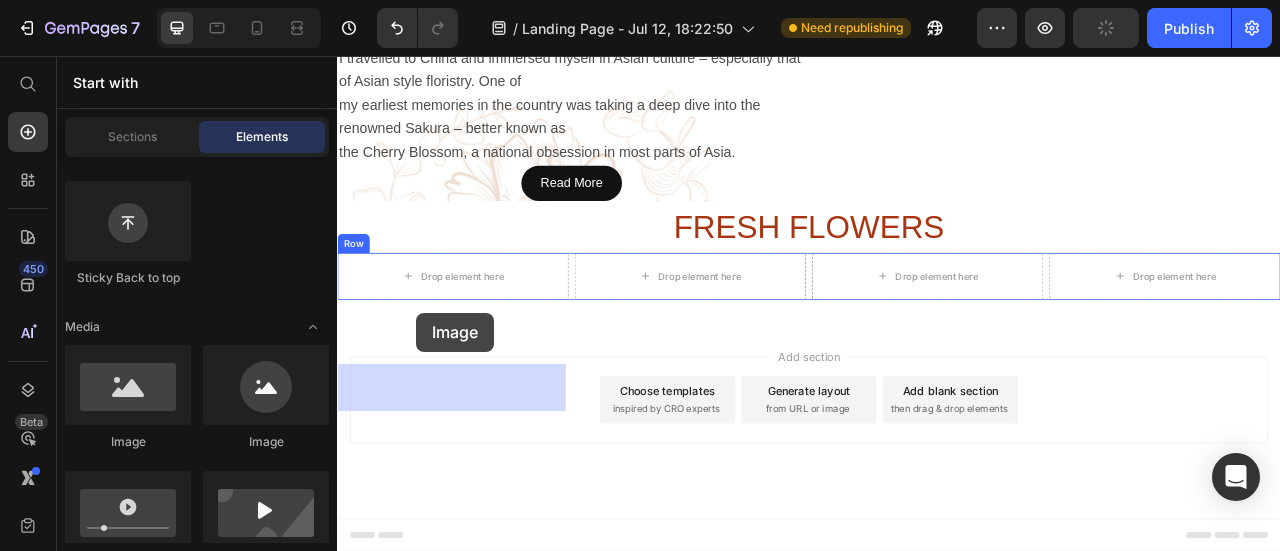drag, startPoint x: 469, startPoint y: 443, endPoint x: 438, endPoint y: 383, distance: 67.53518 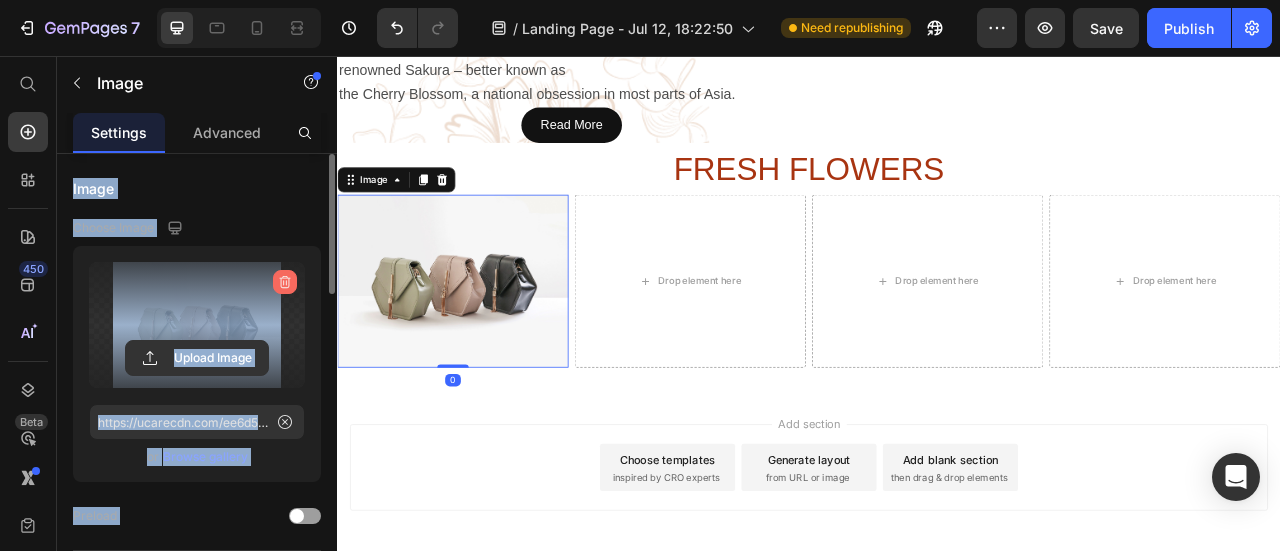 click 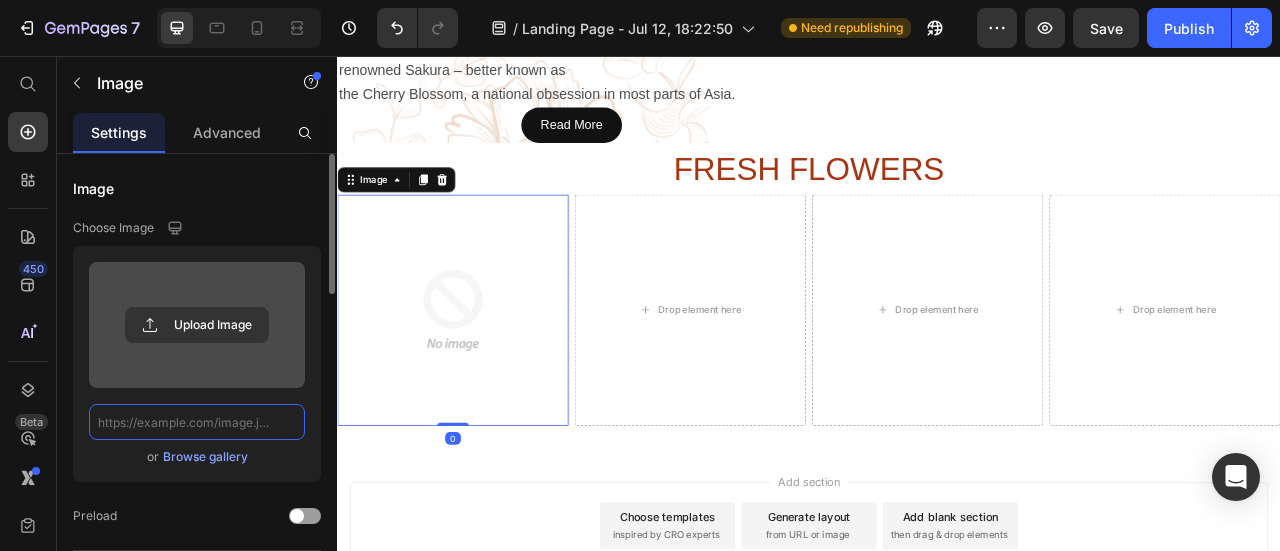 scroll, scrollTop: 0, scrollLeft: 0, axis: both 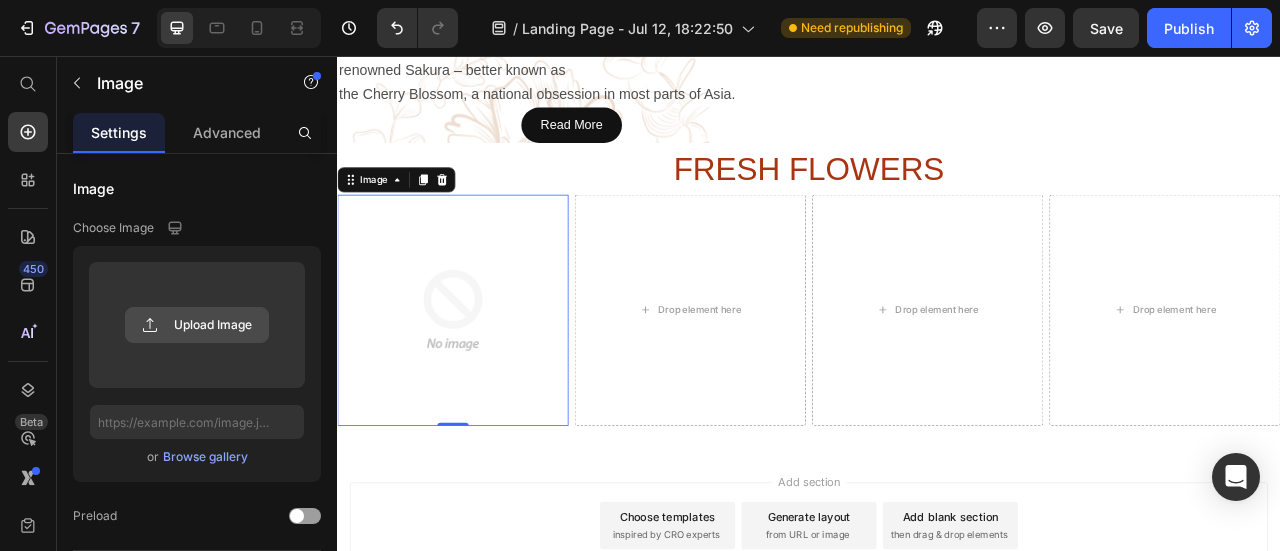 click 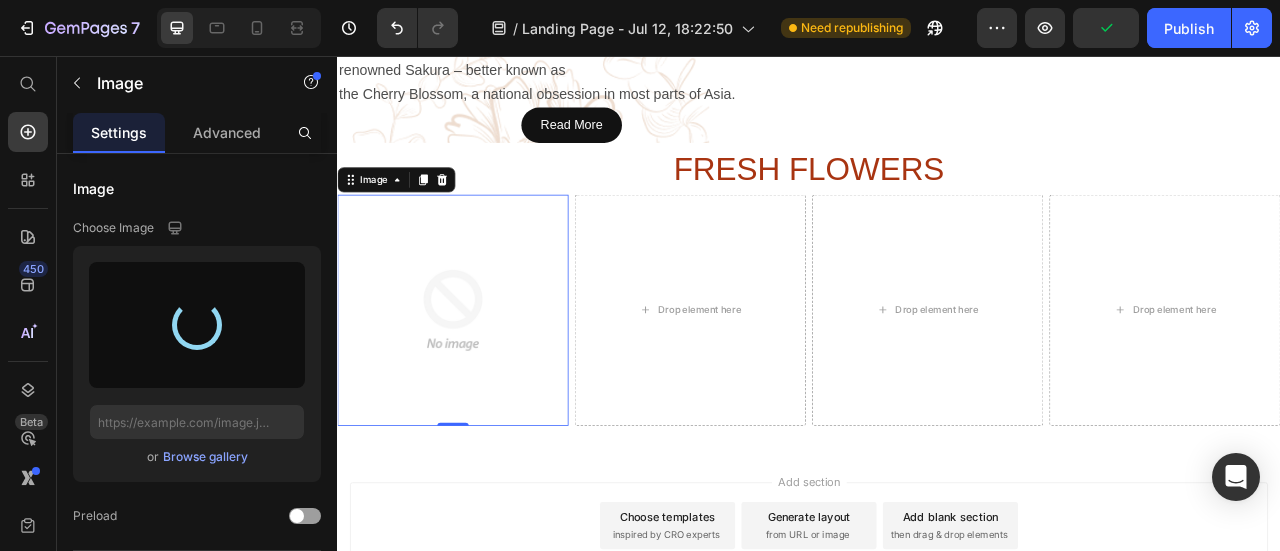 type on "https://cdn.shopify.com/s/files/1/0654/9382/7661/files/gempages_574820070232949535-d58f0337-e64e-4472-aa3a-6eb8023d558d.jpg" 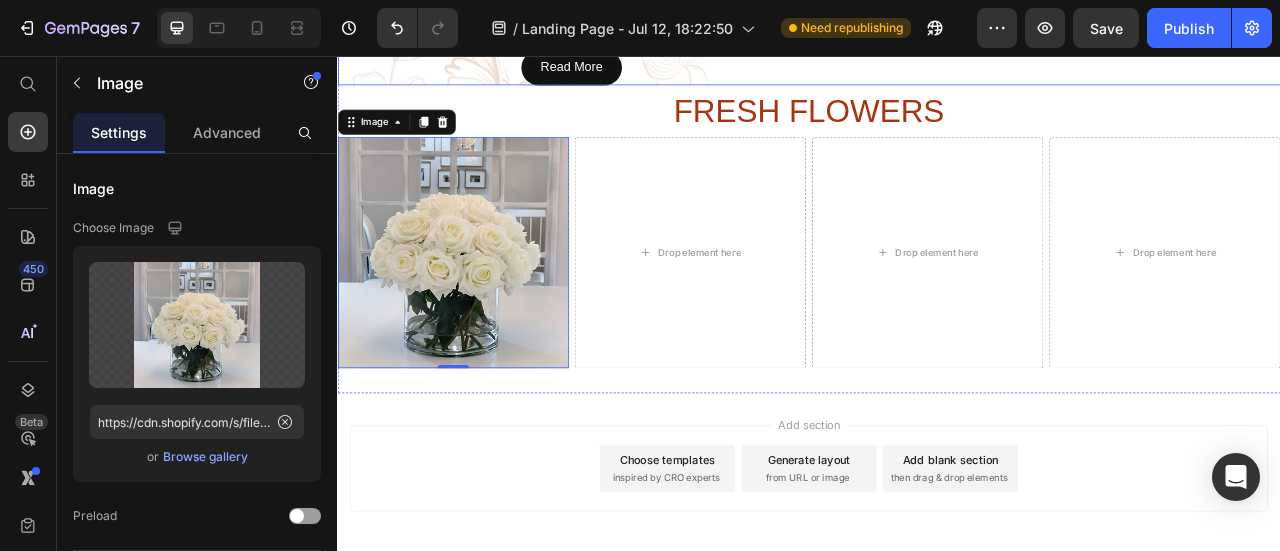 scroll, scrollTop: 1086, scrollLeft: 0, axis: vertical 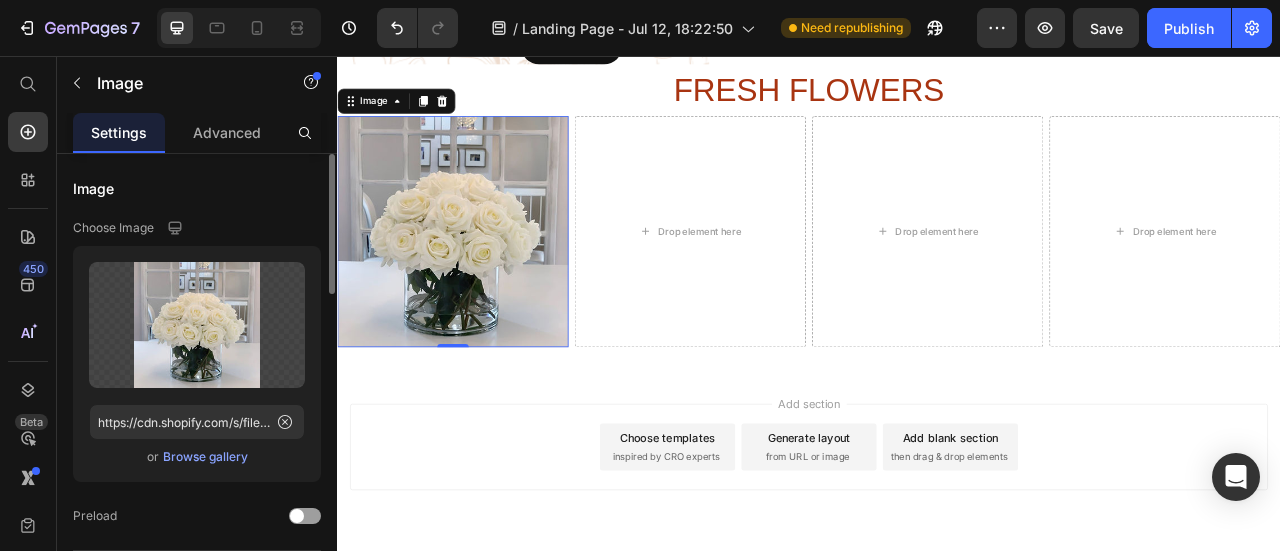 click on "Image" at bounding box center (197, 188) 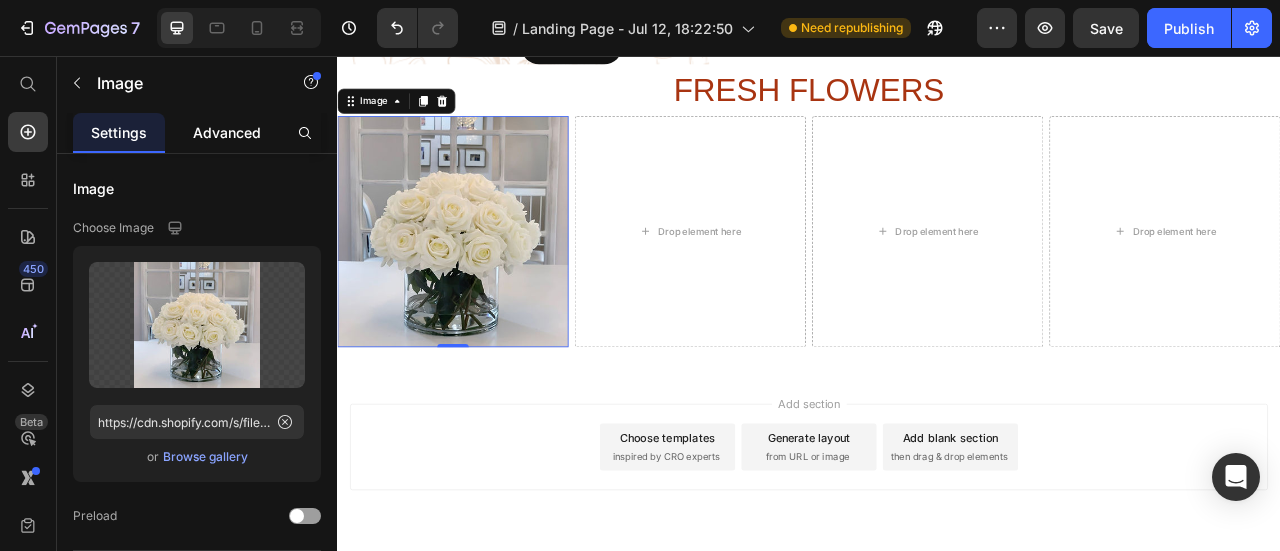 click on "Advanced" at bounding box center [227, 132] 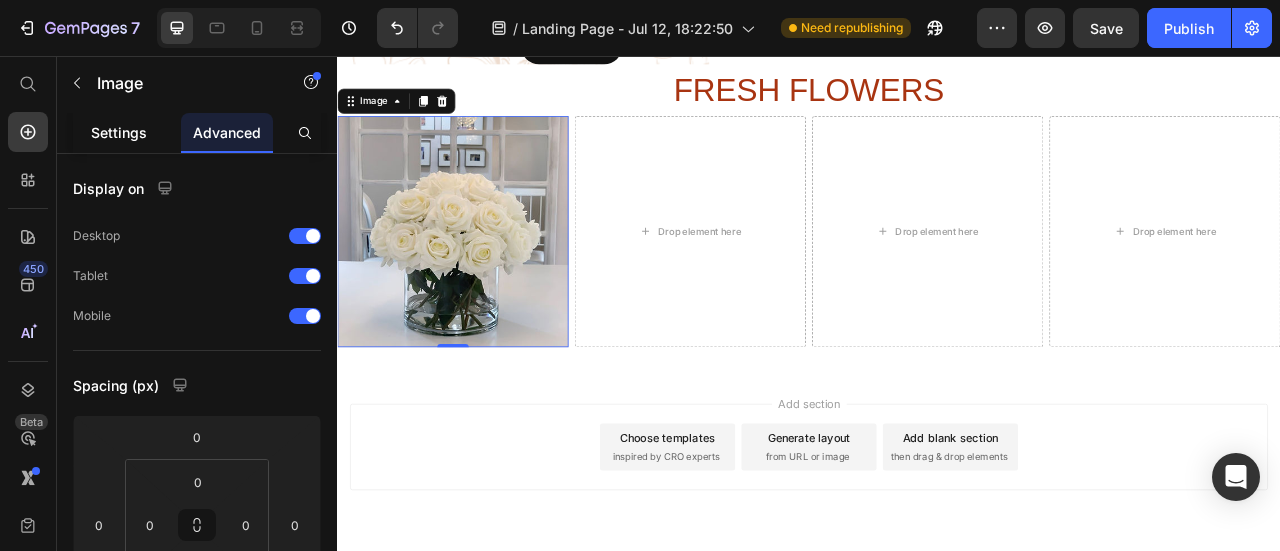 click on "Settings" at bounding box center (119, 132) 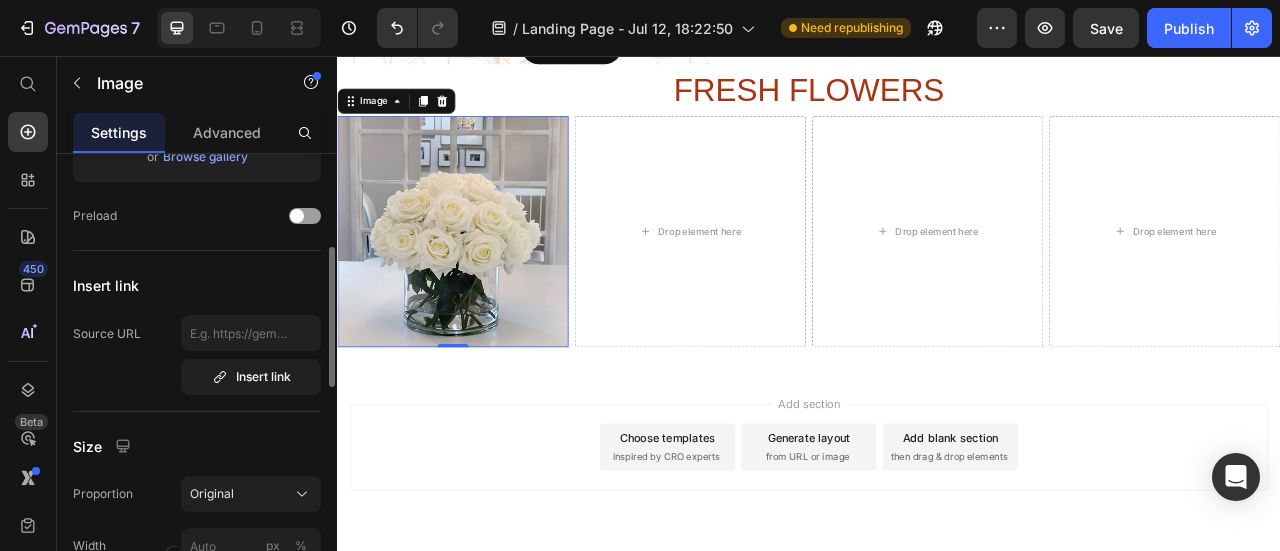 scroll, scrollTop: 0, scrollLeft: 0, axis: both 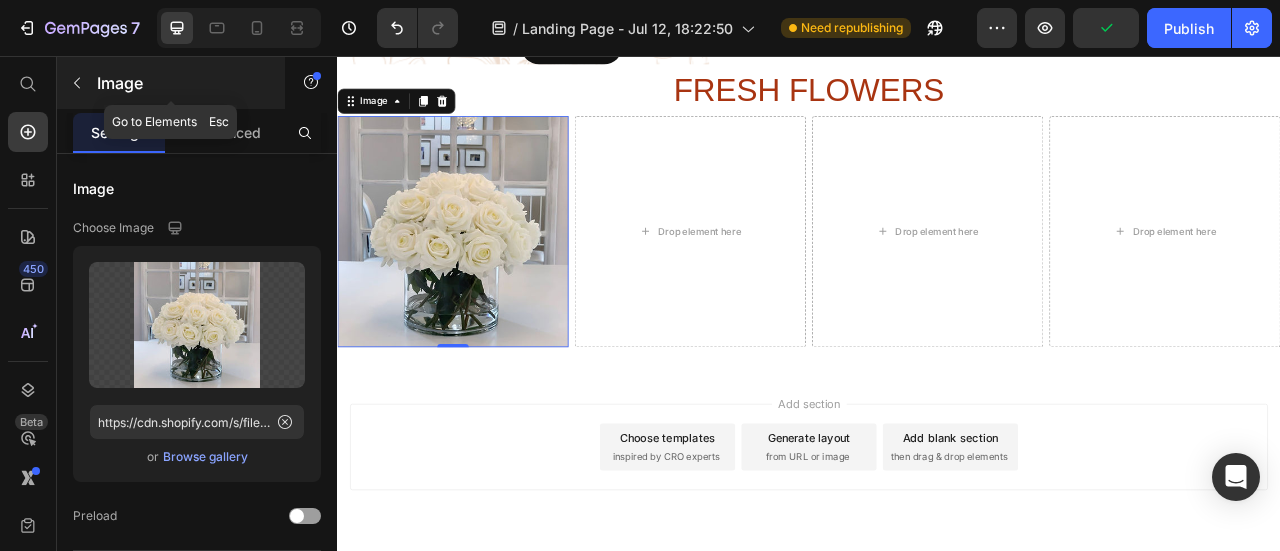 click 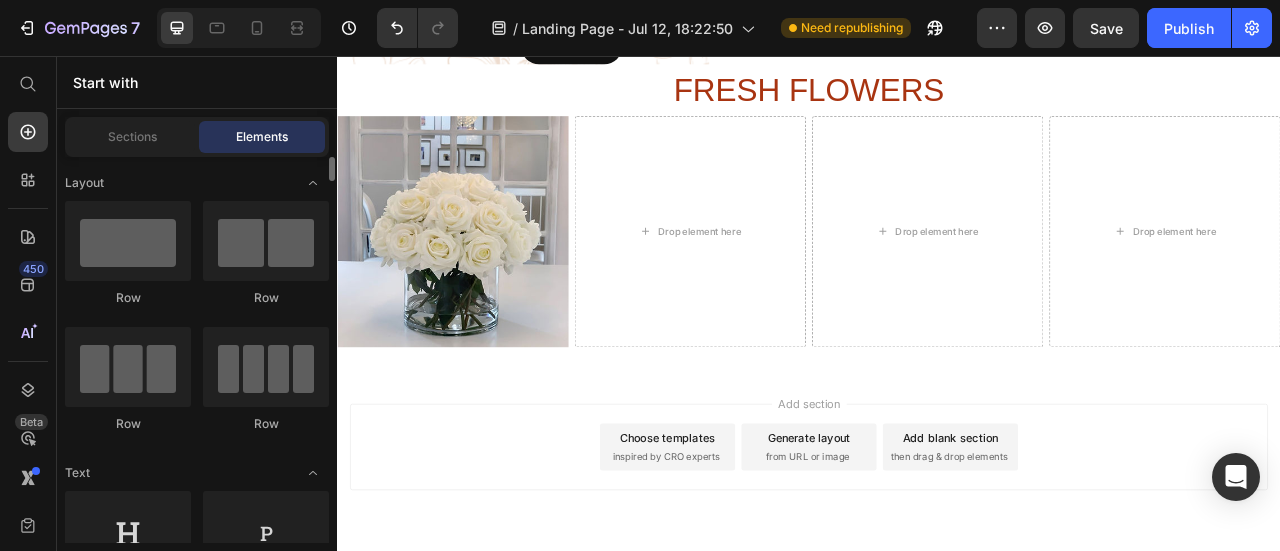 scroll, scrollTop: 100, scrollLeft: 0, axis: vertical 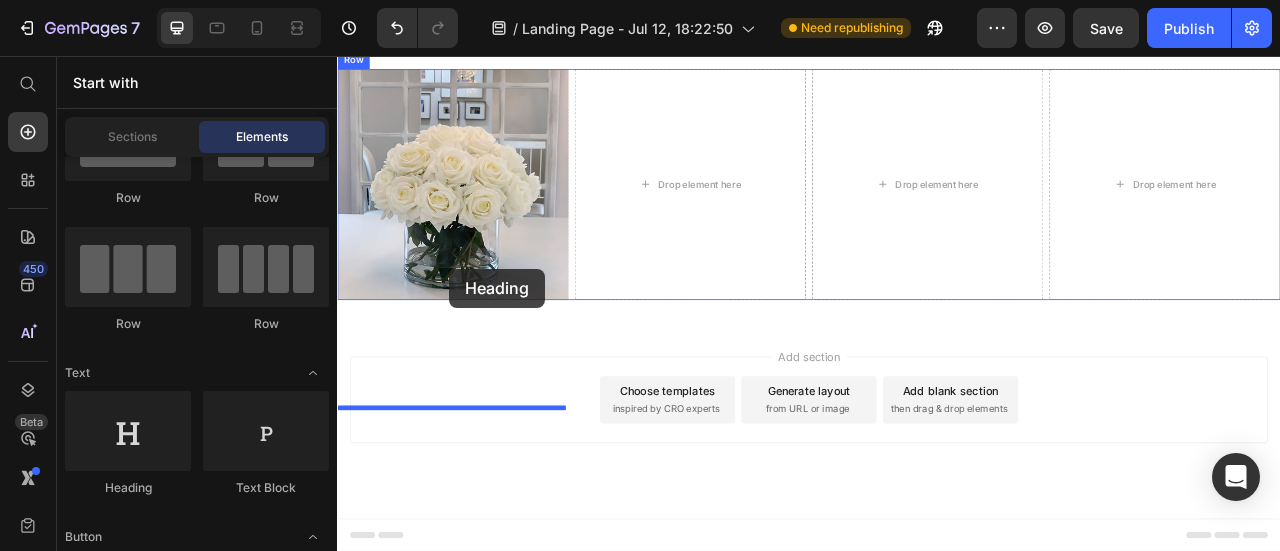 drag, startPoint x: 499, startPoint y: 487, endPoint x: 480, endPoint y: 327, distance: 161.12418 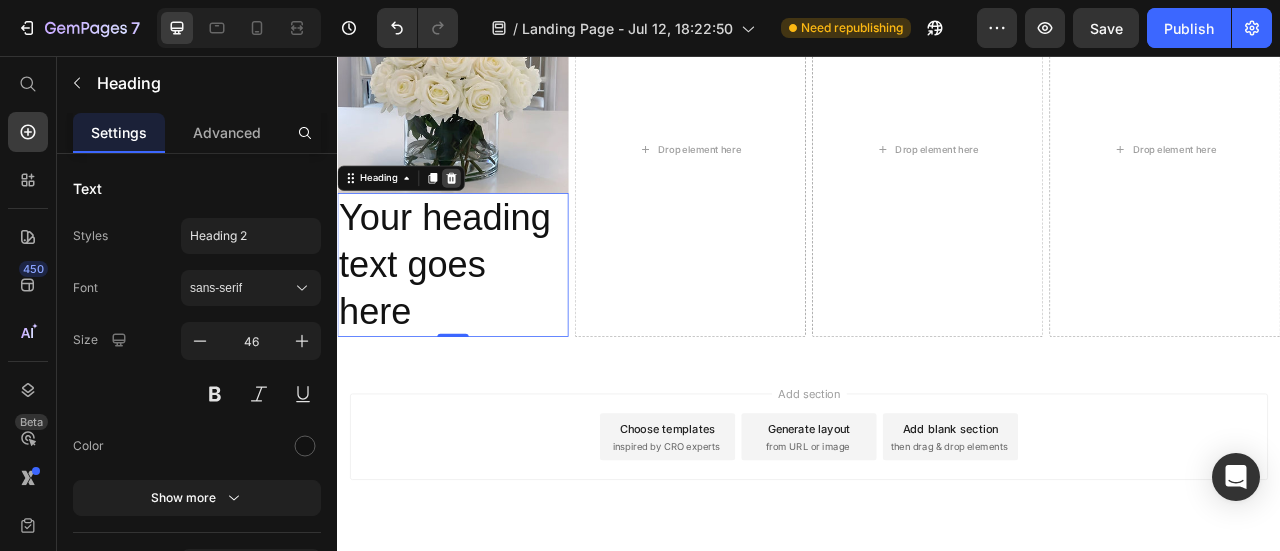 click 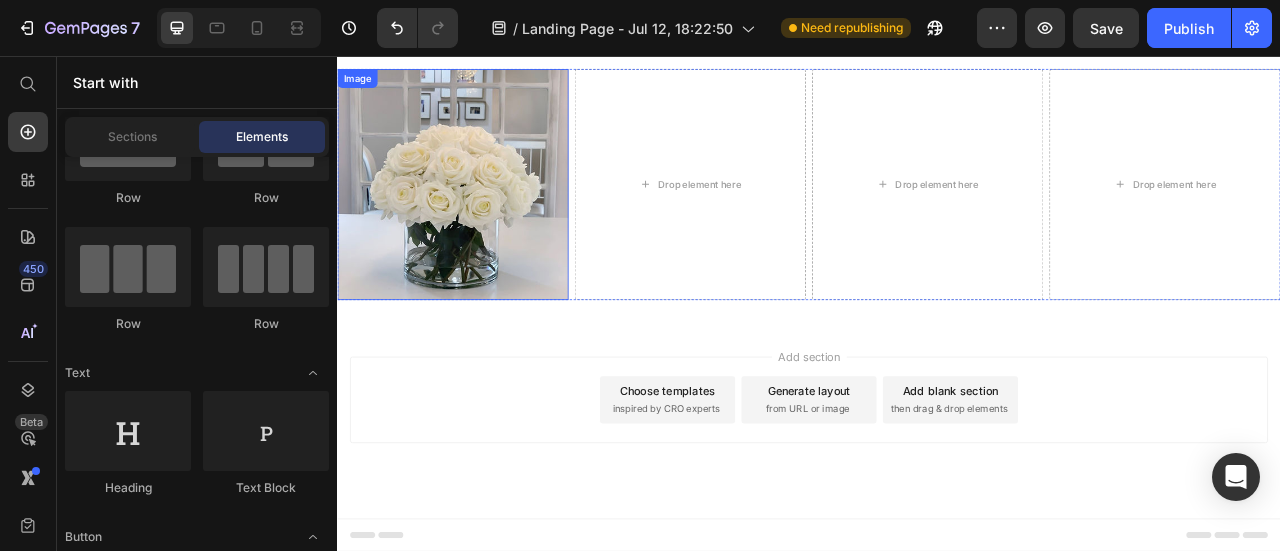click on "Image" at bounding box center [362, 84] 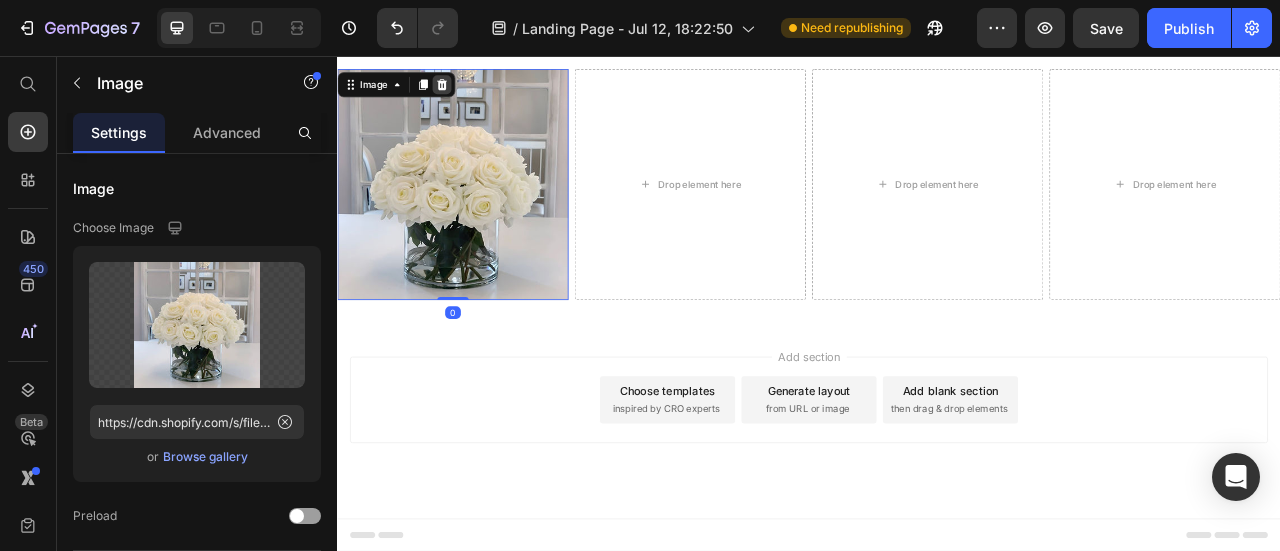 click 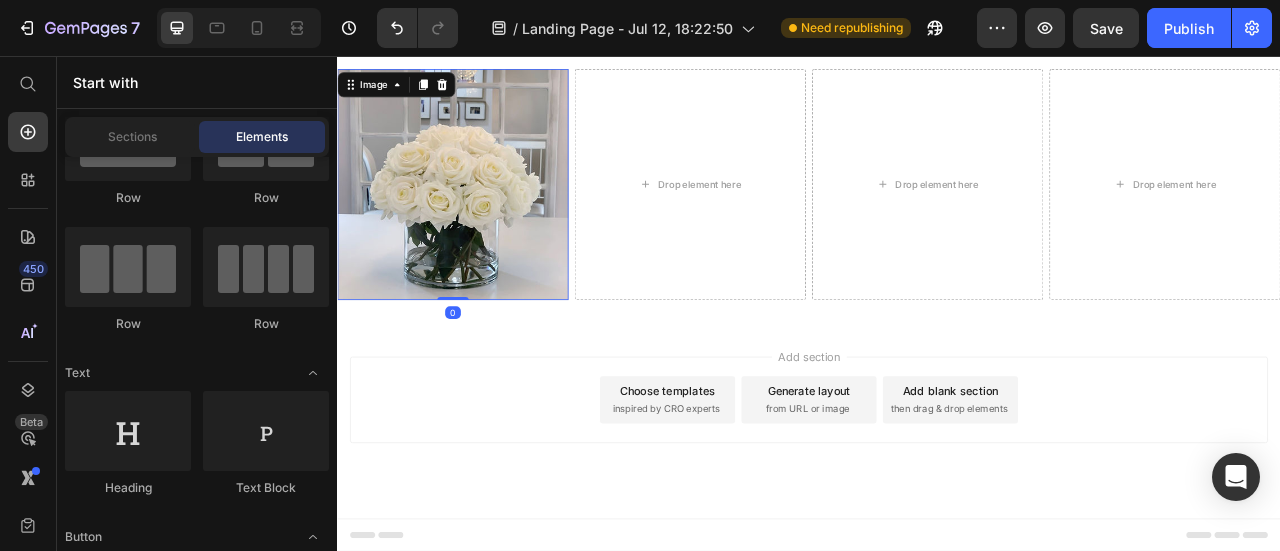scroll, scrollTop: 1052, scrollLeft: 0, axis: vertical 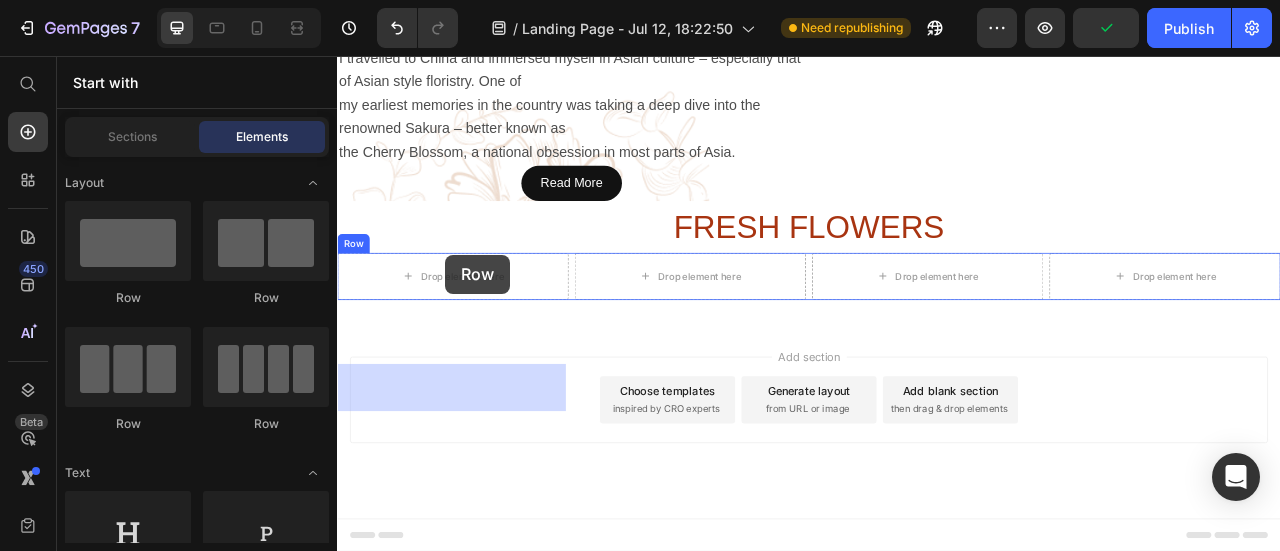 drag, startPoint x: 460, startPoint y: 308, endPoint x: 475, endPoint y: 308, distance: 15 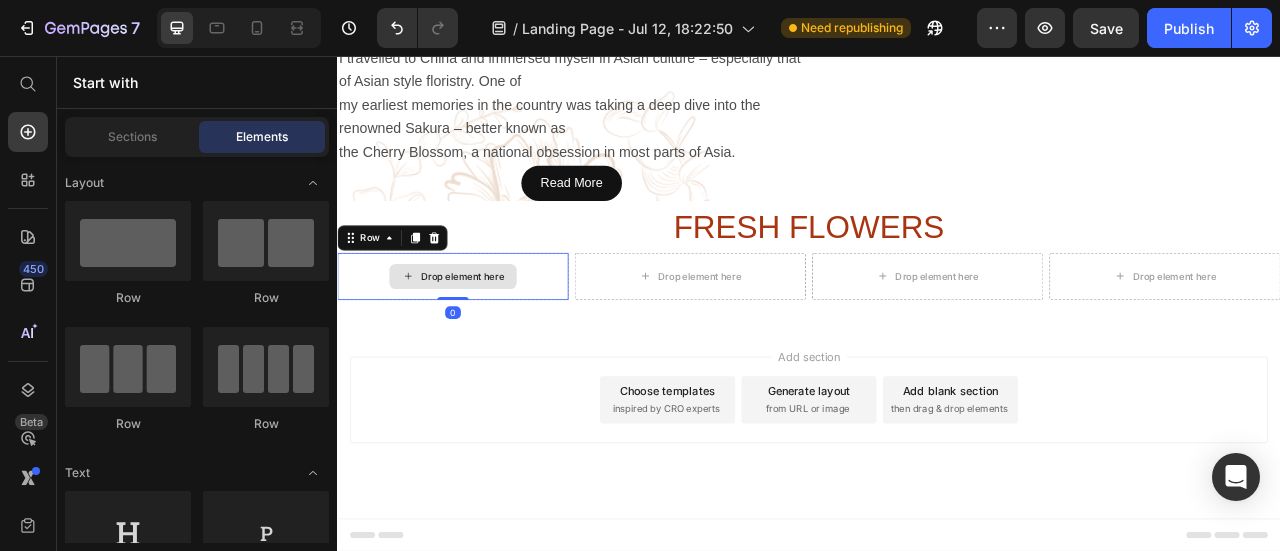 click on "Drop element here" at bounding box center [496, 336] 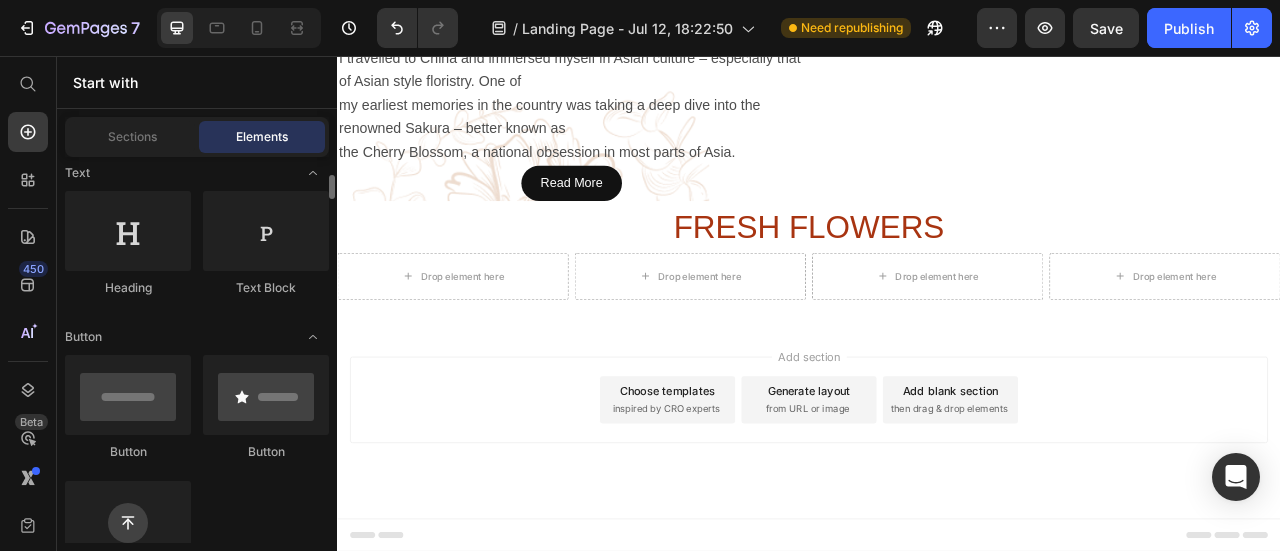 scroll, scrollTop: 500, scrollLeft: 0, axis: vertical 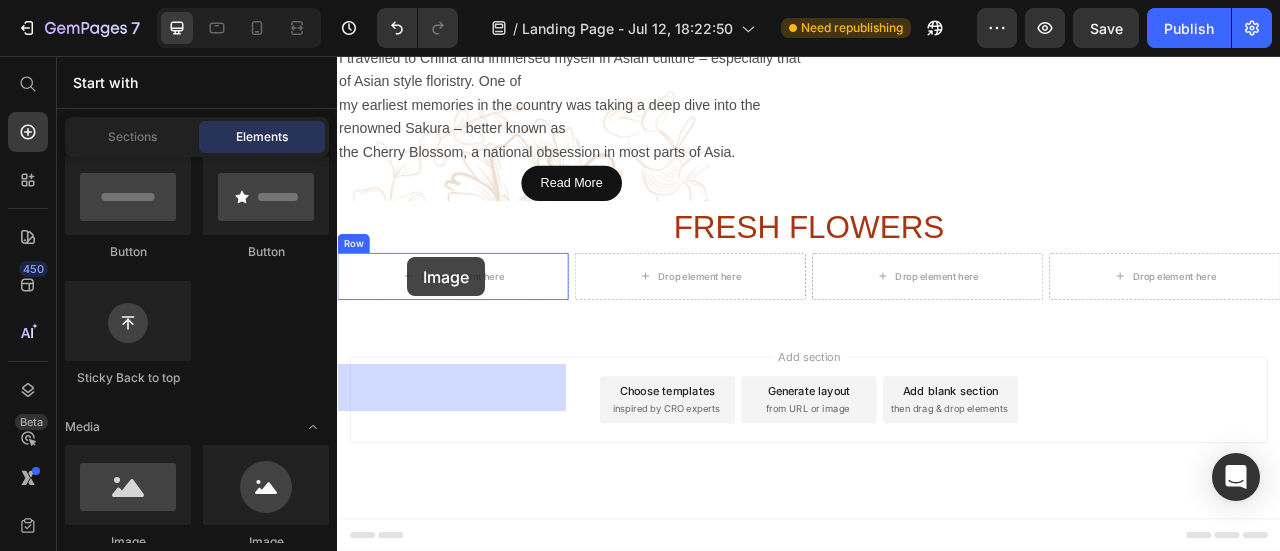 drag, startPoint x: 486, startPoint y: 541, endPoint x: 426, endPoint y: 312, distance: 236.7298 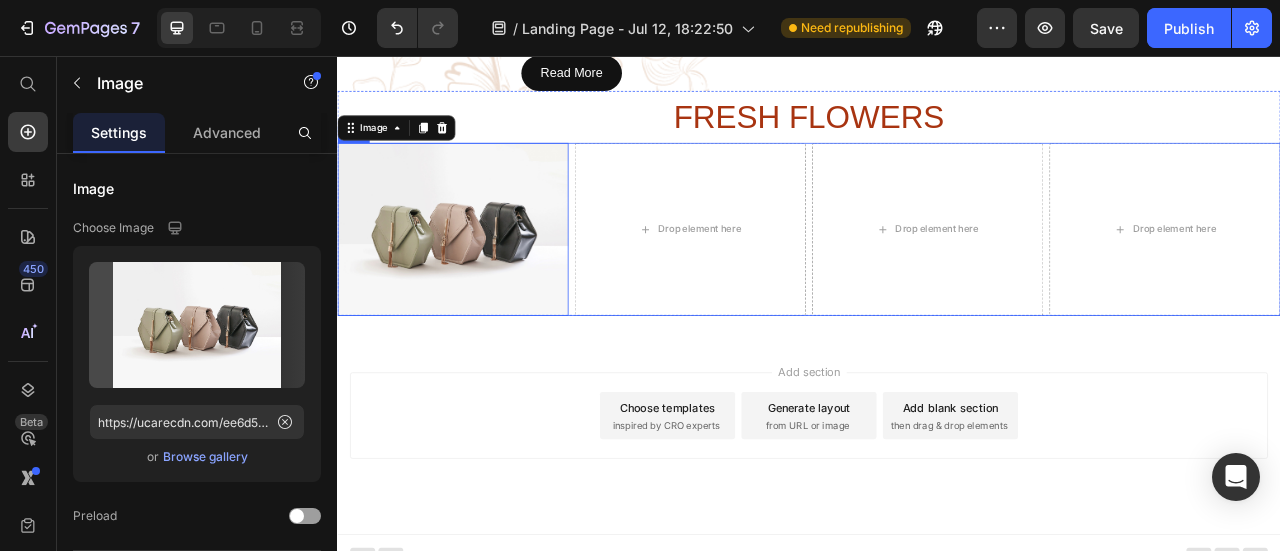 scroll, scrollTop: 1209, scrollLeft: 0, axis: vertical 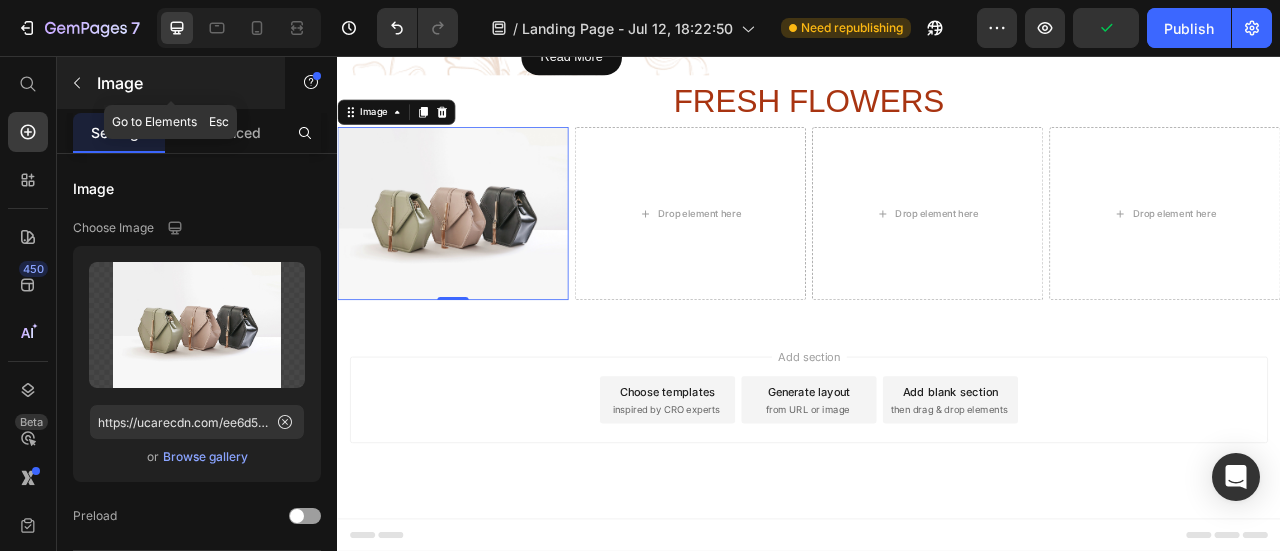 click 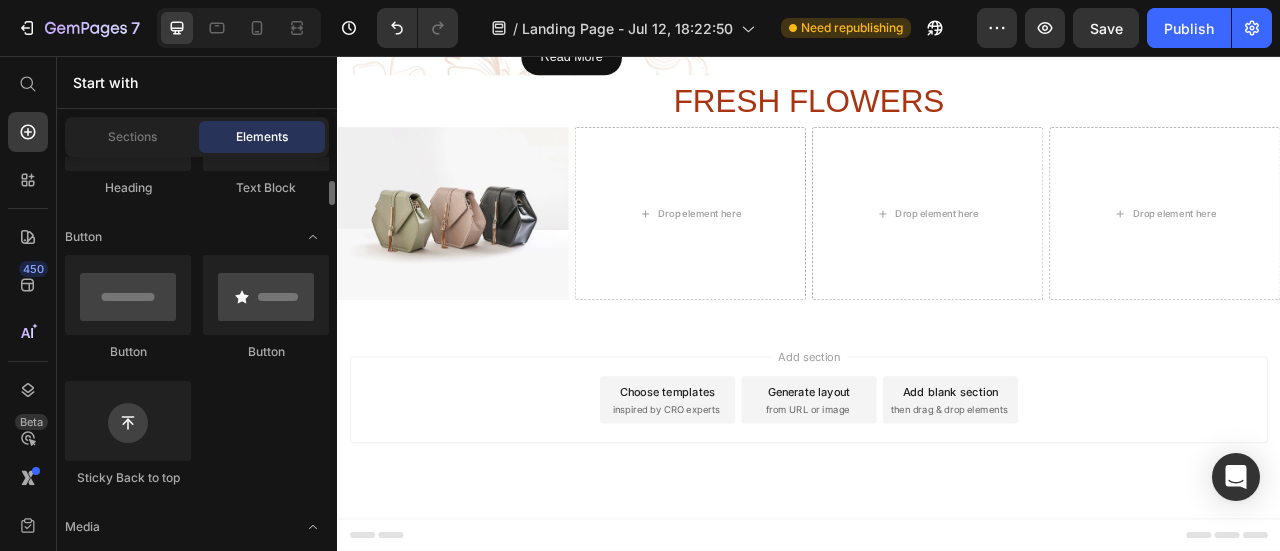 scroll, scrollTop: 200, scrollLeft: 0, axis: vertical 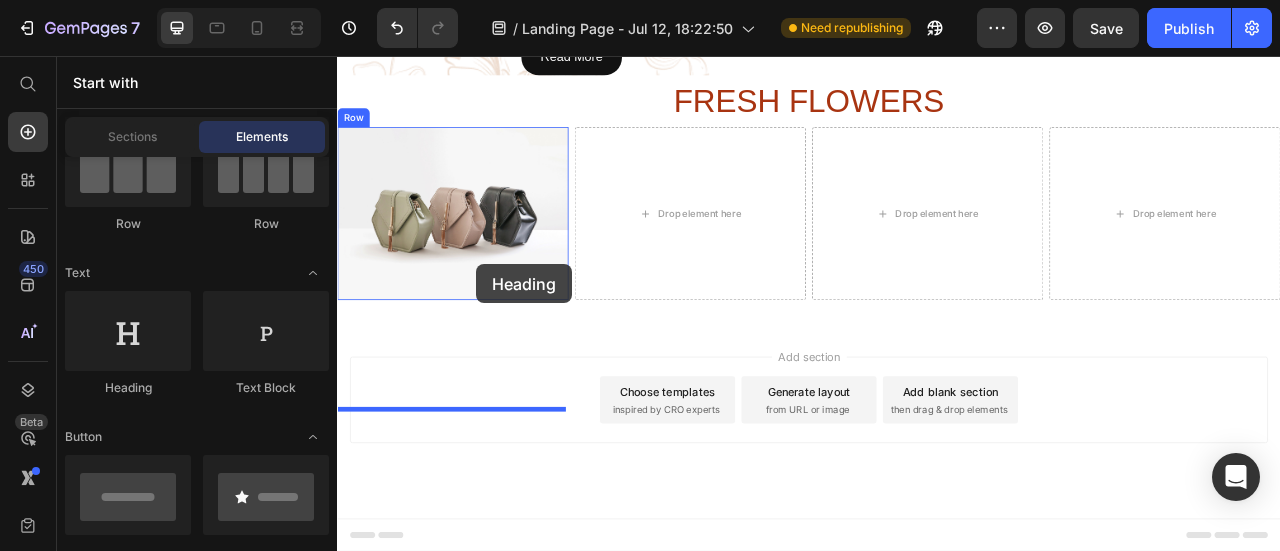drag, startPoint x: 458, startPoint y: 393, endPoint x: 514, endPoint y: 321, distance: 91.214035 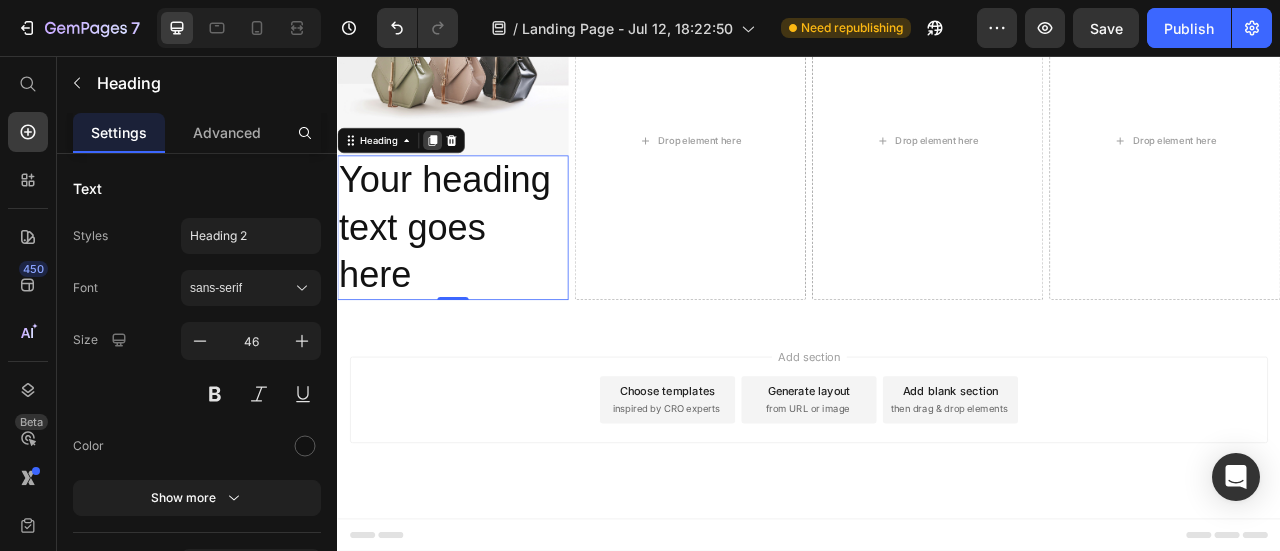 click 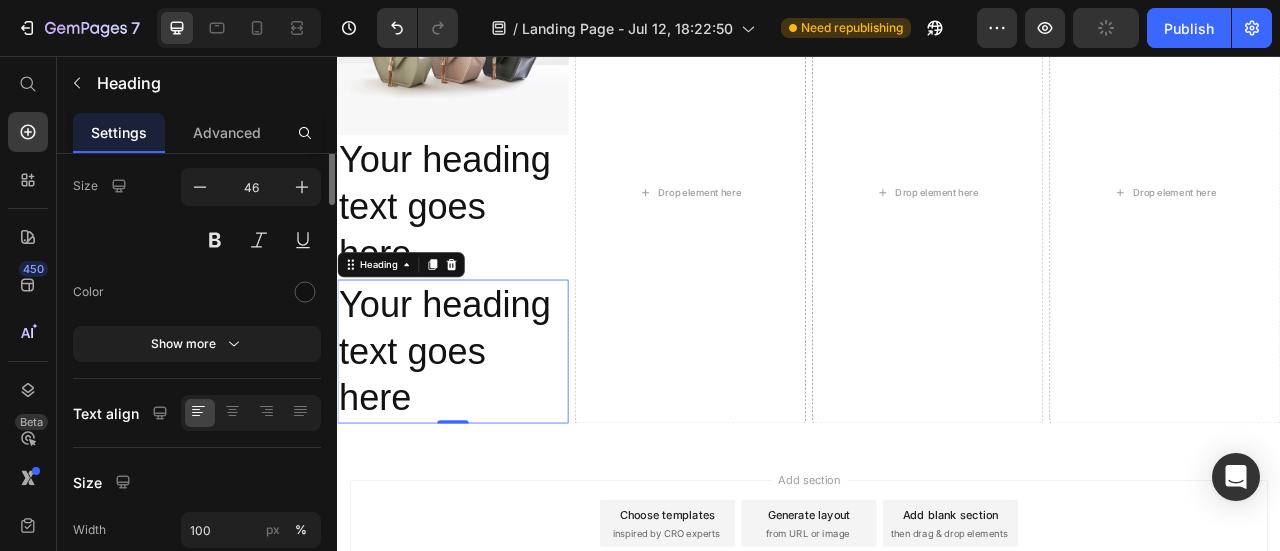 scroll, scrollTop: 0, scrollLeft: 0, axis: both 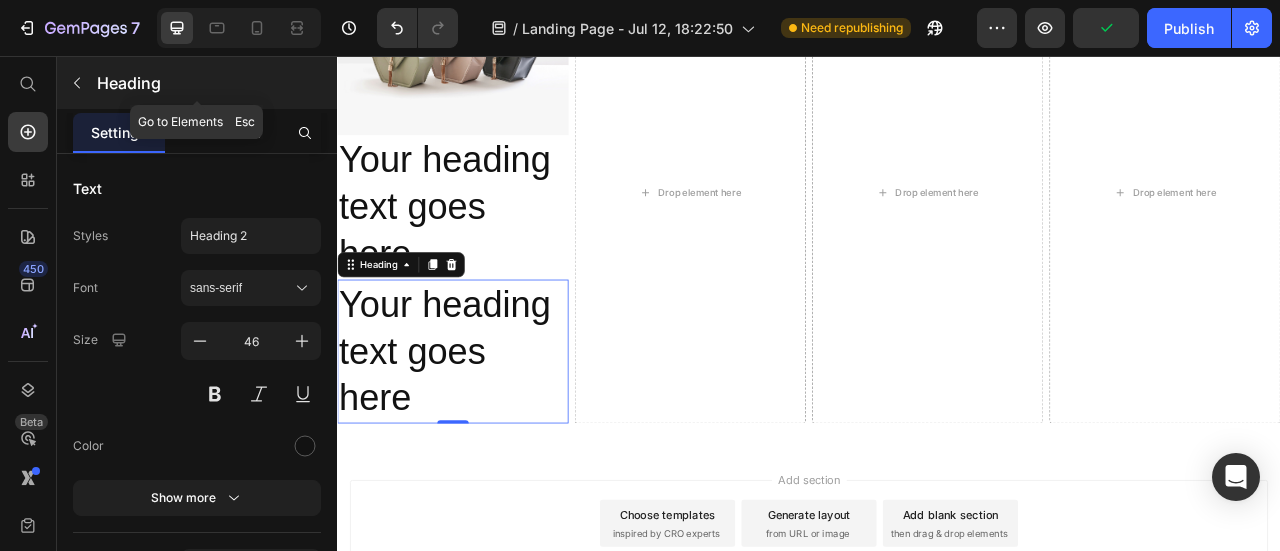 click 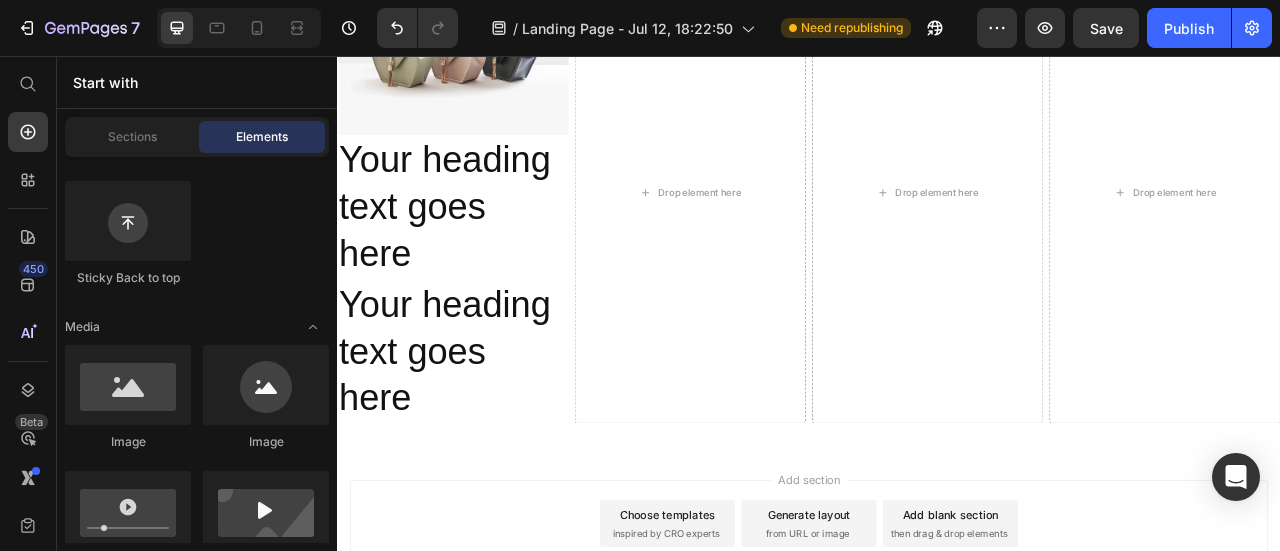 scroll, scrollTop: 400, scrollLeft: 0, axis: vertical 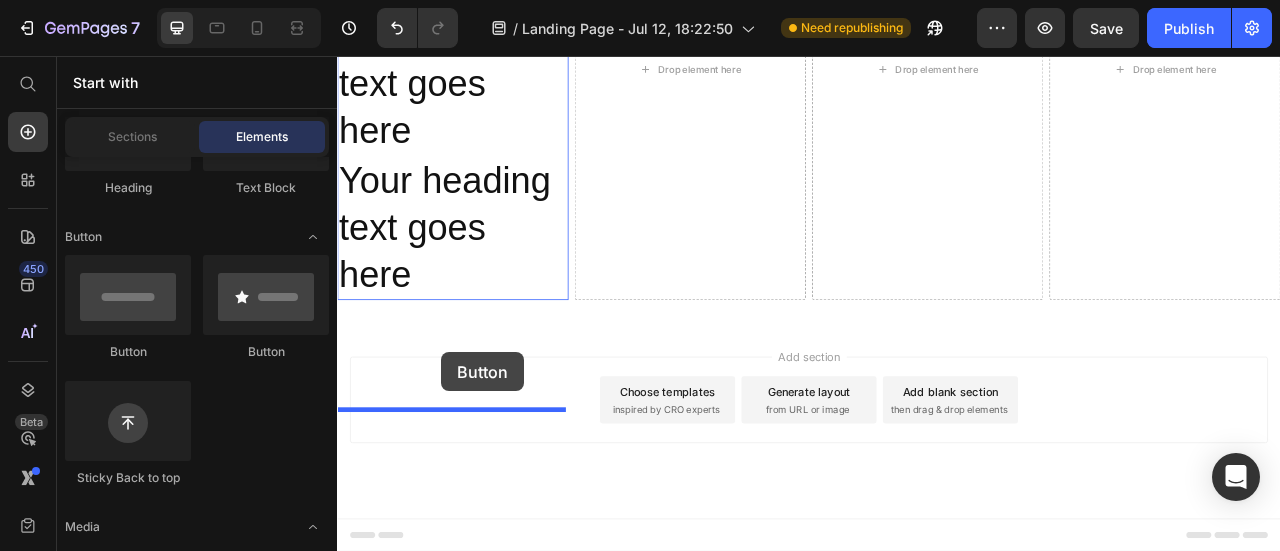 drag, startPoint x: 474, startPoint y: 373, endPoint x: 469, endPoint y: 433, distance: 60.207973 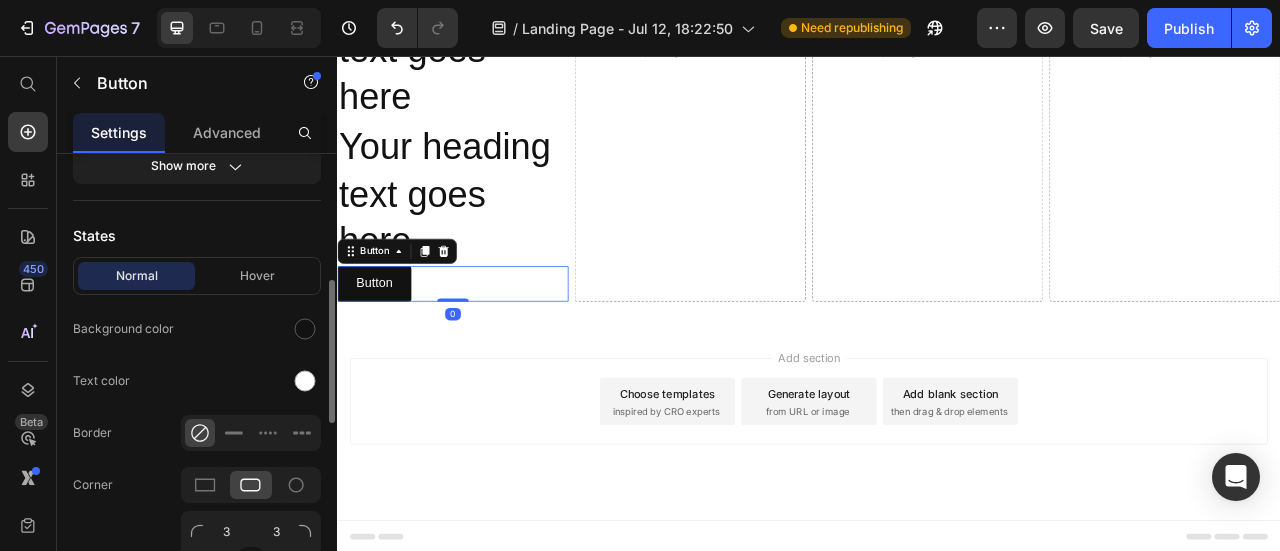 scroll, scrollTop: 0, scrollLeft: 0, axis: both 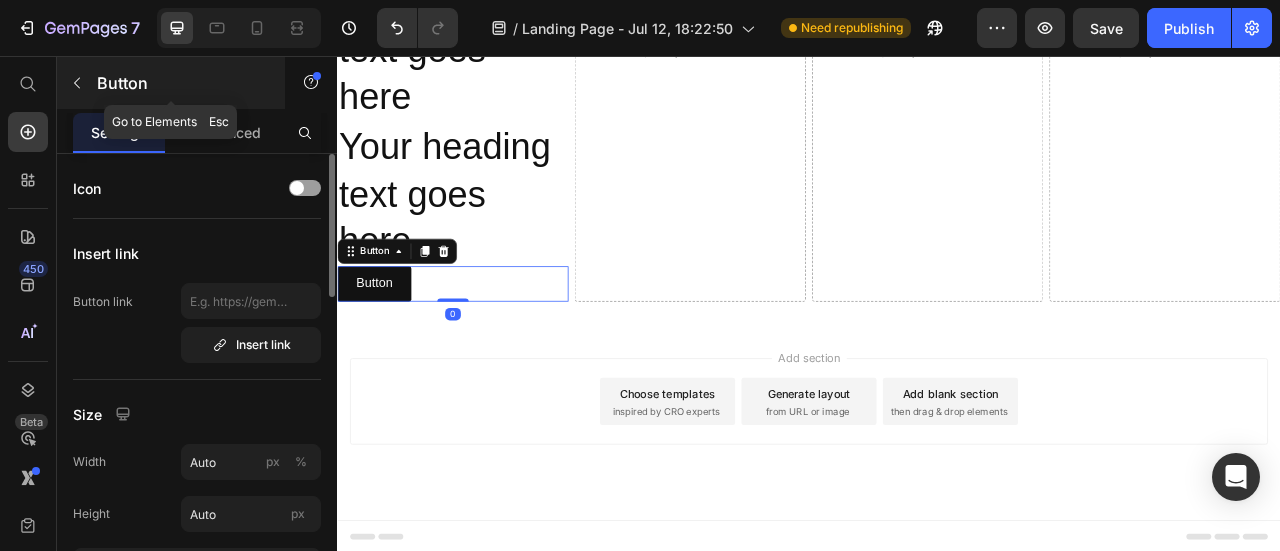 click at bounding box center (77, 83) 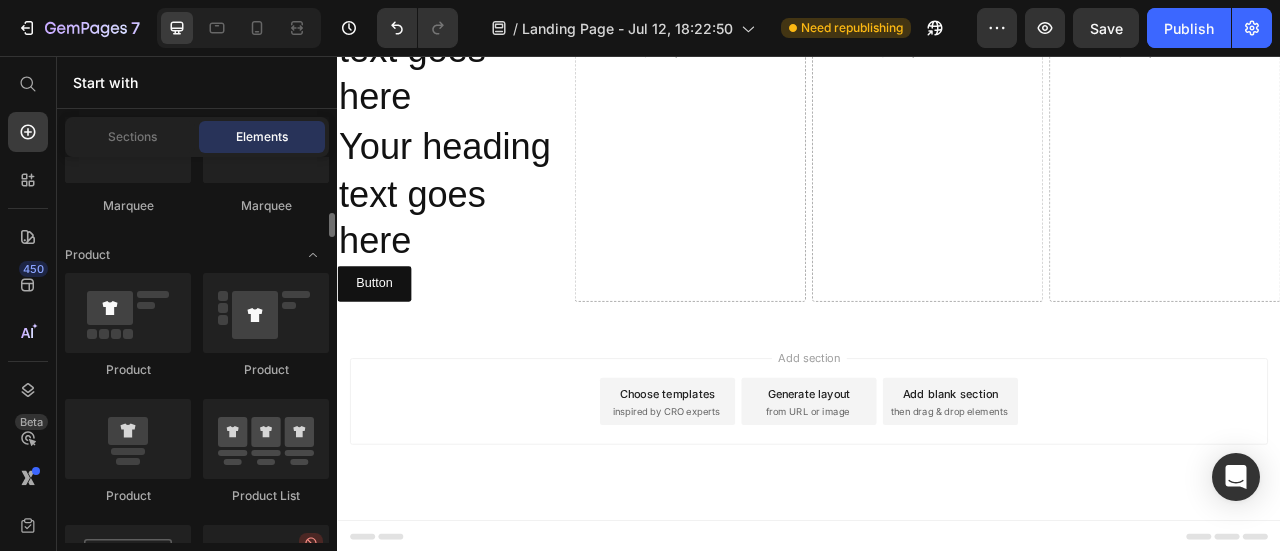 scroll, scrollTop: 2500, scrollLeft: 0, axis: vertical 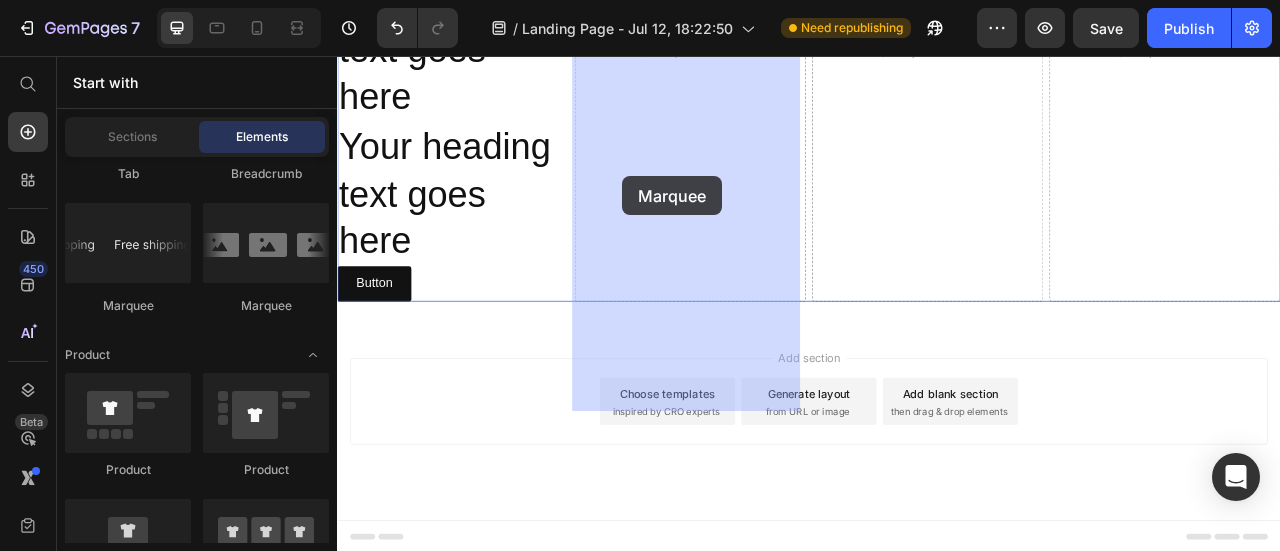 drag, startPoint x: 604, startPoint y: 290, endPoint x: 700, endPoint y: 209, distance: 125.60653 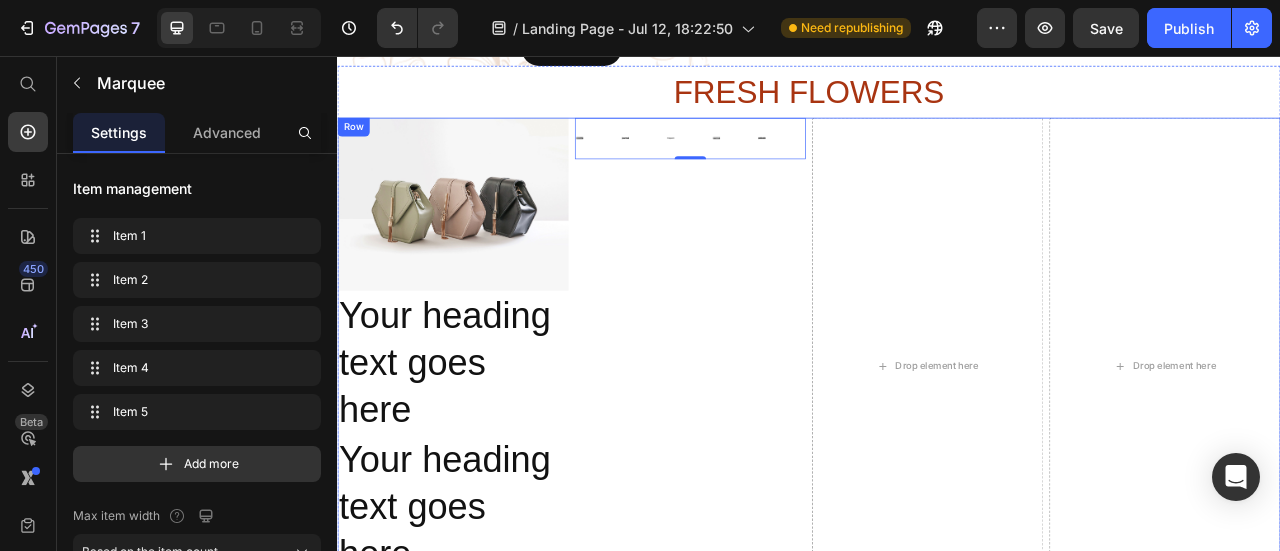 scroll, scrollTop: 1082, scrollLeft: 0, axis: vertical 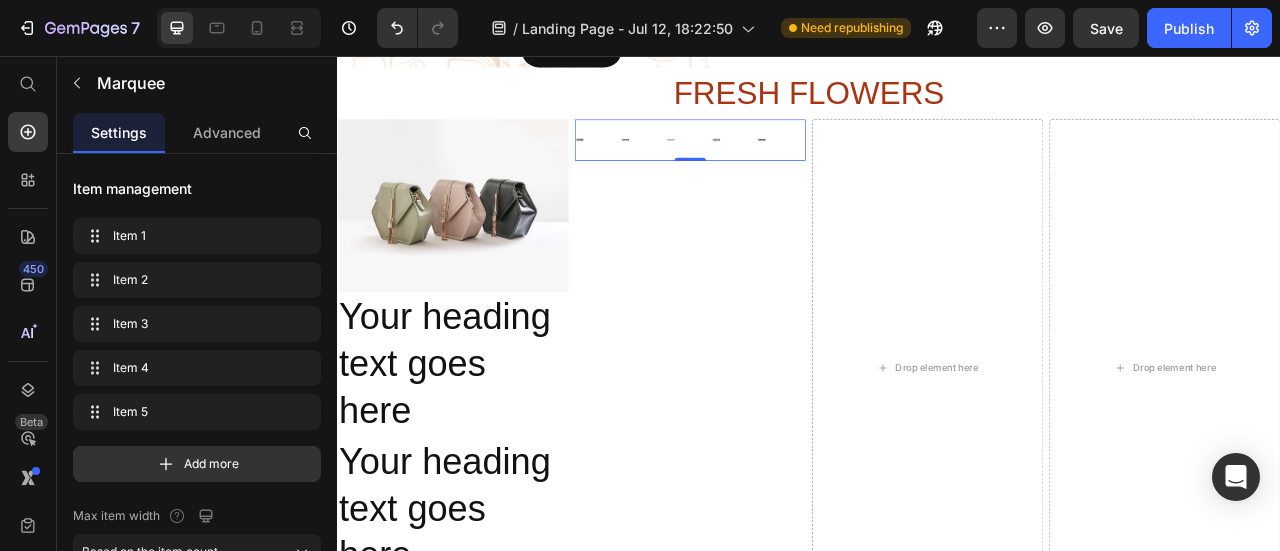 click on "Image" at bounding box center [727, 162] 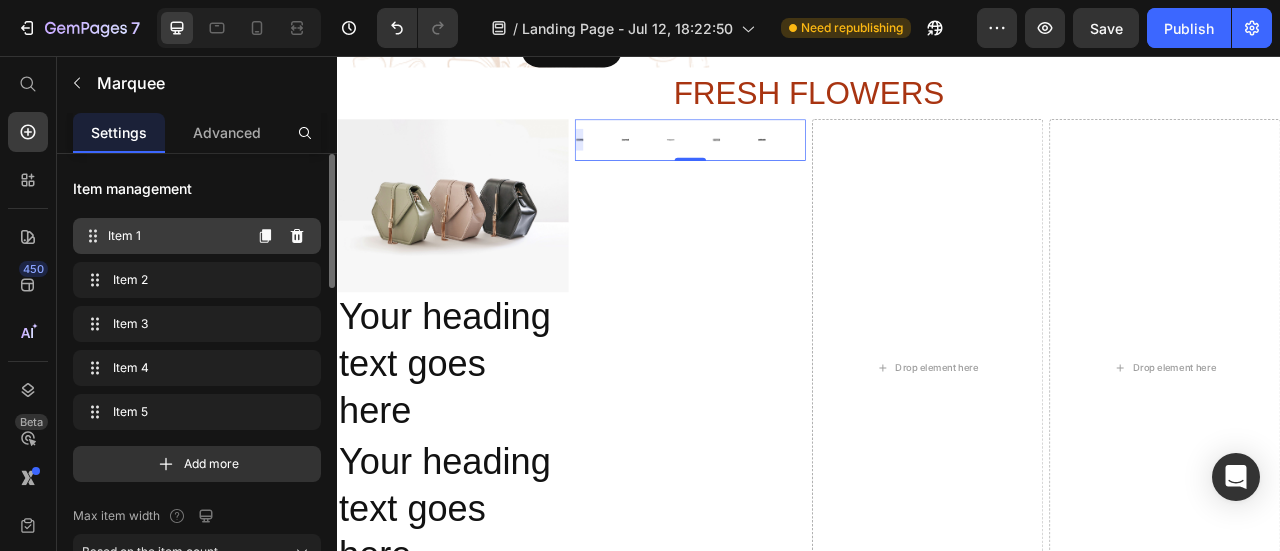 click on "Item 1" at bounding box center [174, 236] 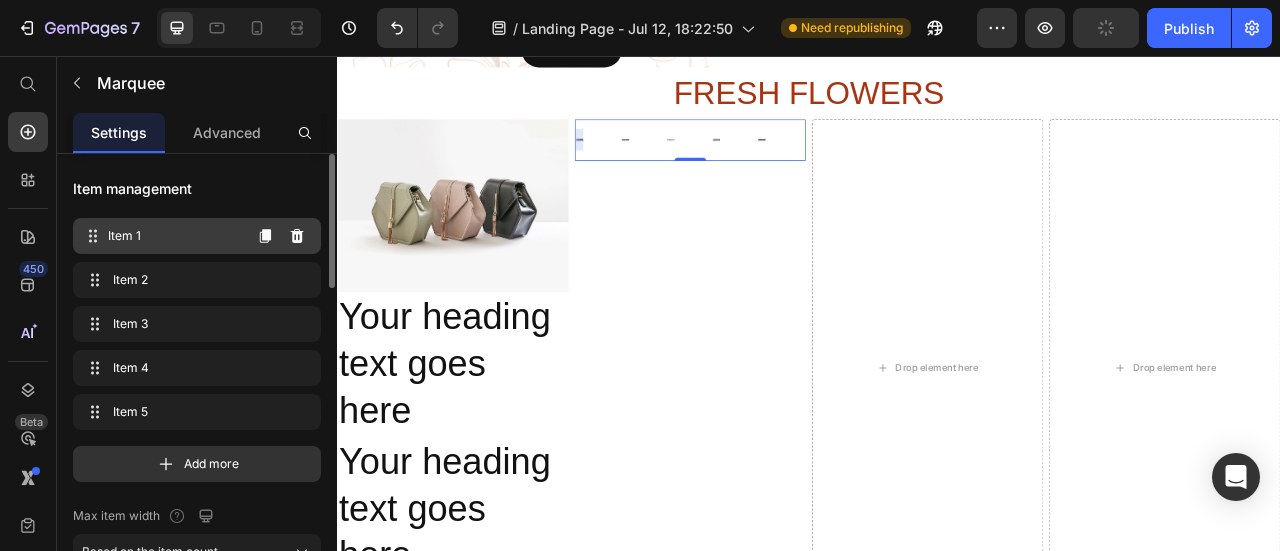 click on "Item 1" at bounding box center (174, 236) 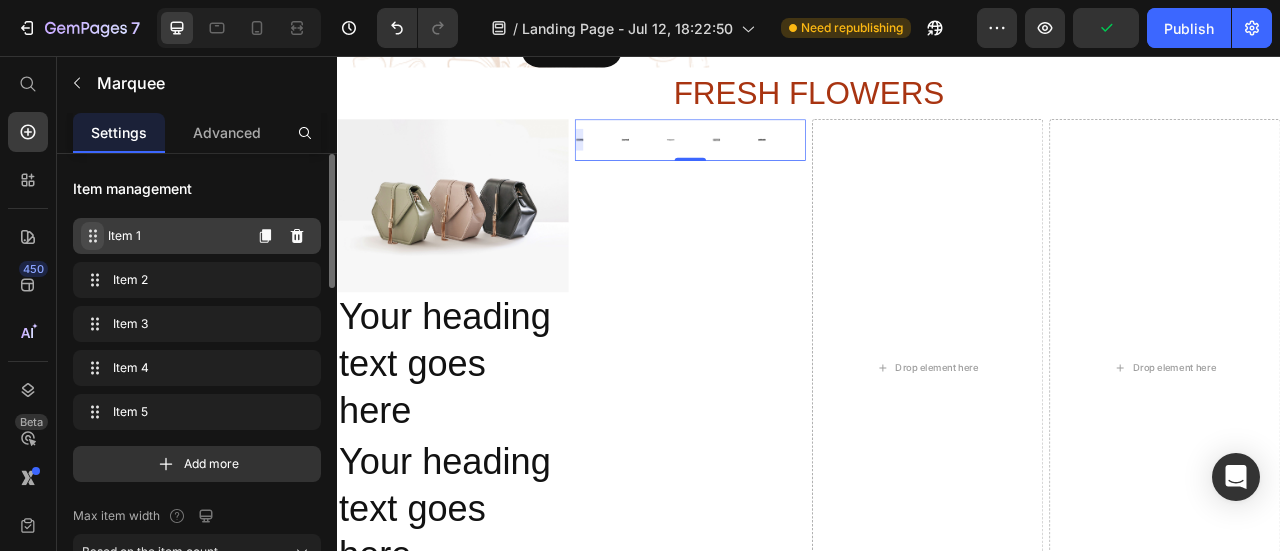 click 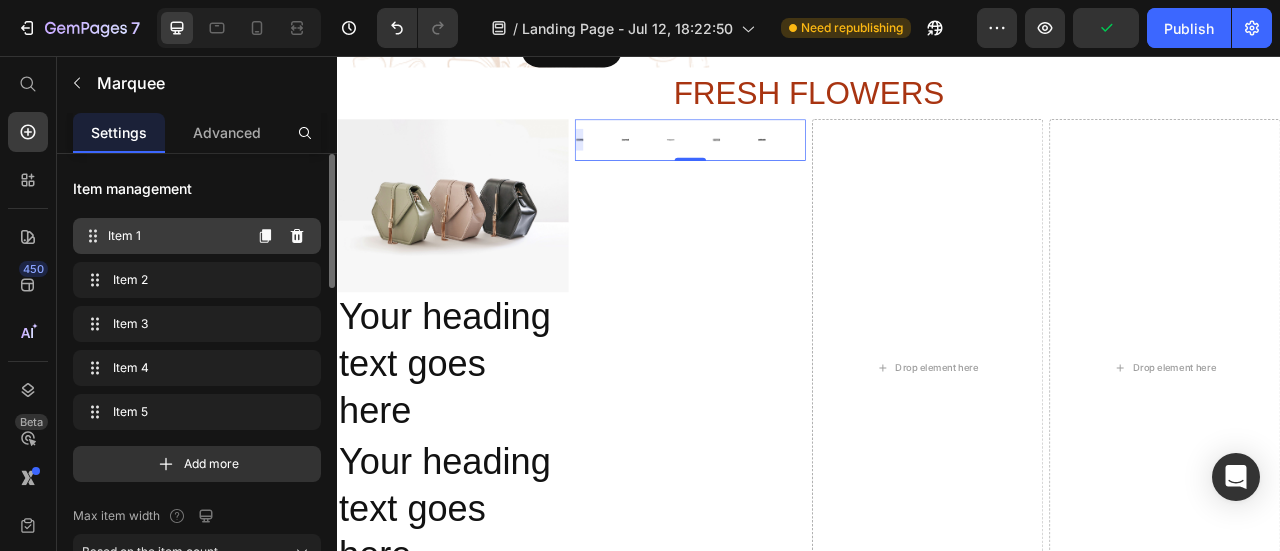 click on "Item 1" at bounding box center (174, 236) 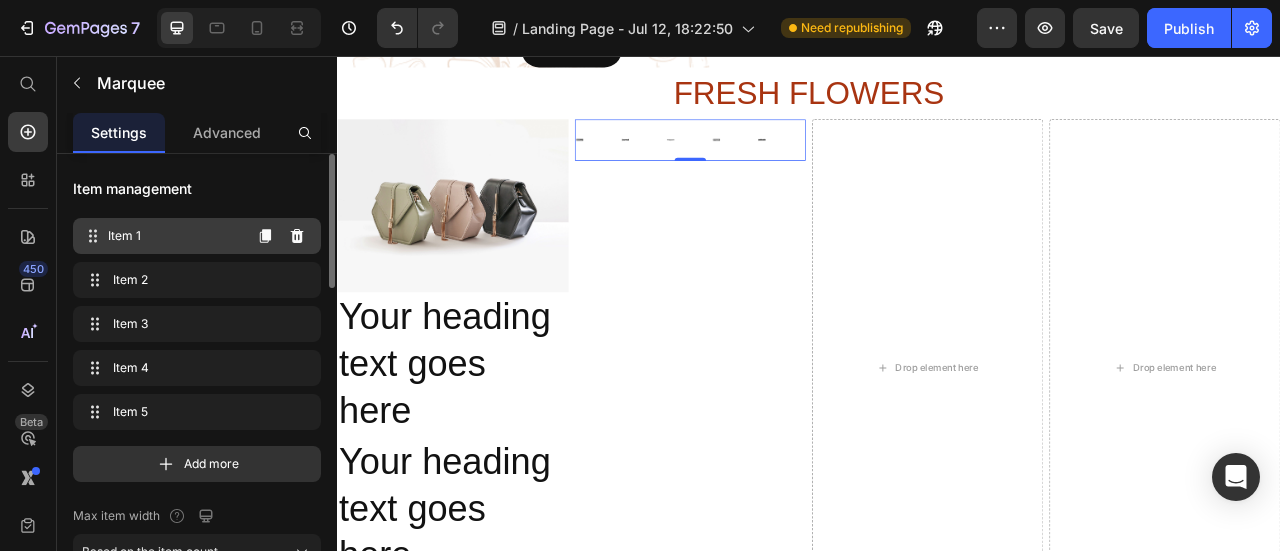 click on "Item 1" at bounding box center (174, 236) 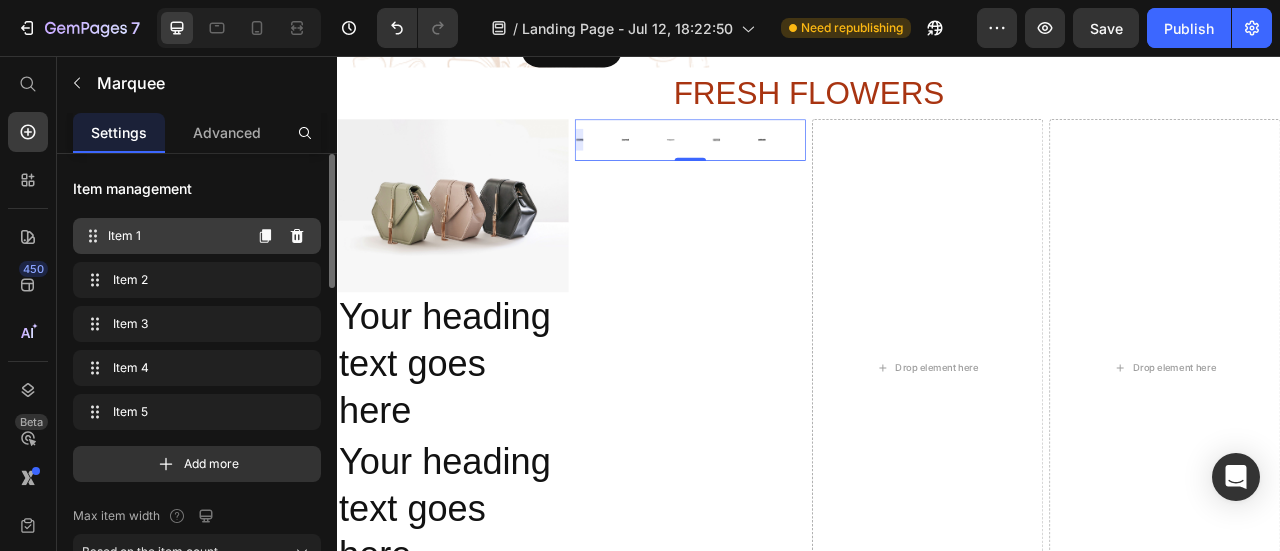 click on "Item 1" at bounding box center (174, 236) 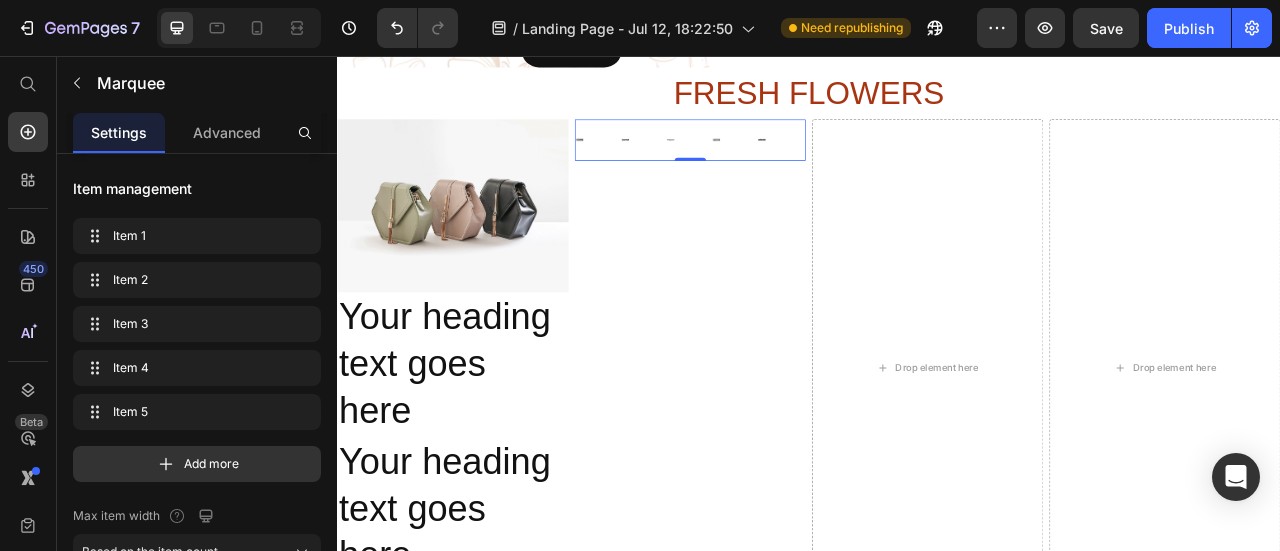 click on "Image" at bounding box center (901, 162) 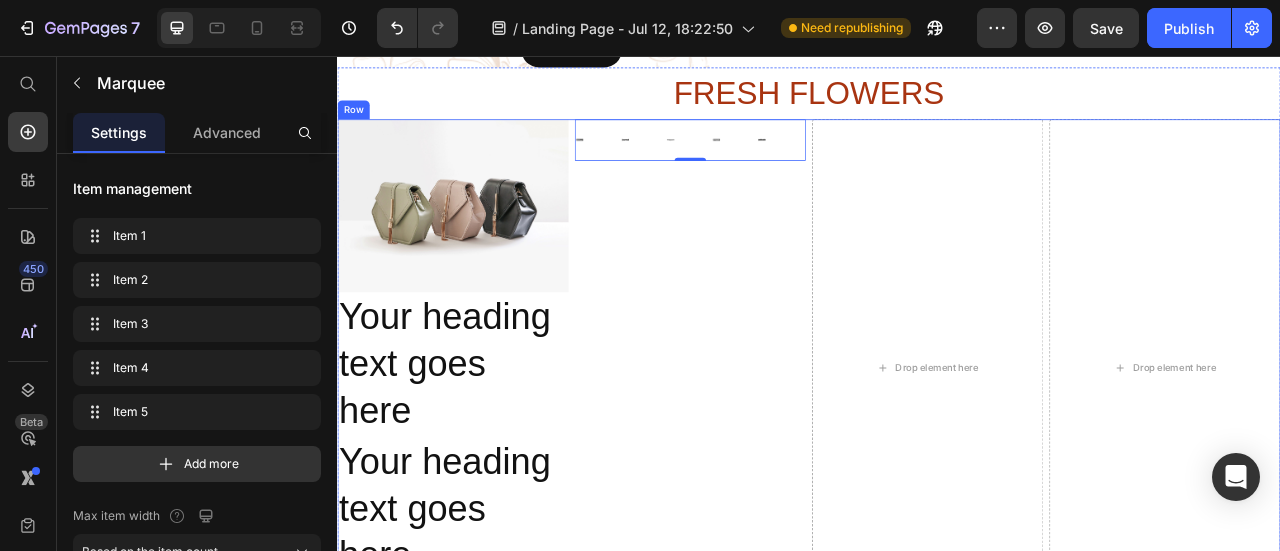click on "Image Image Image Image Image Image Image Image Image Image Marquee   0" at bounding box center (786, 452) 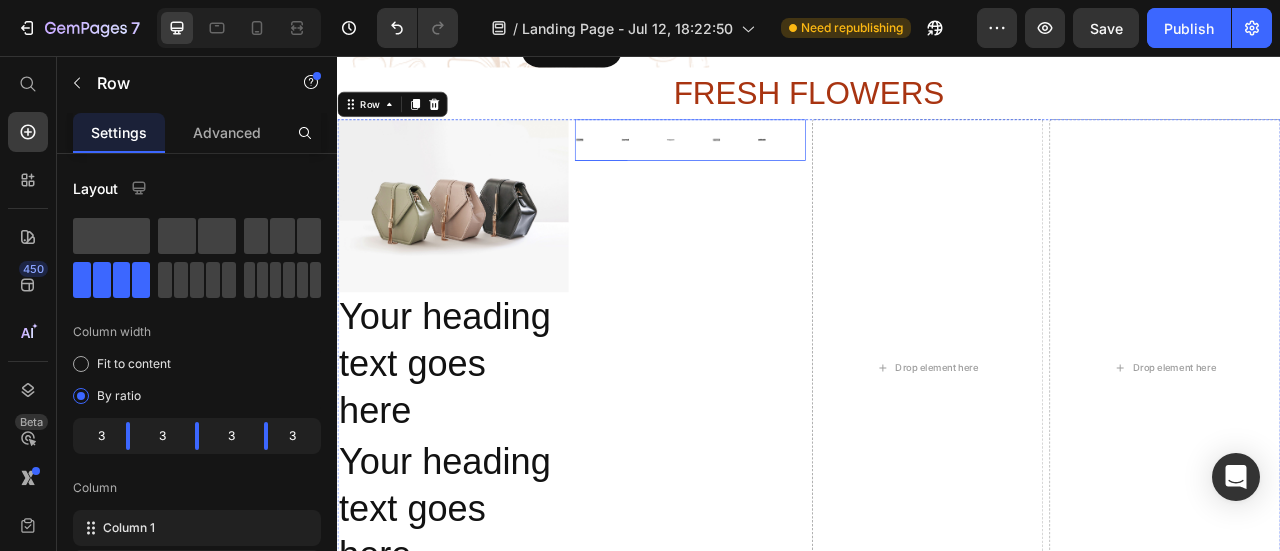 click on "Image" at bounding box center (843, 162) 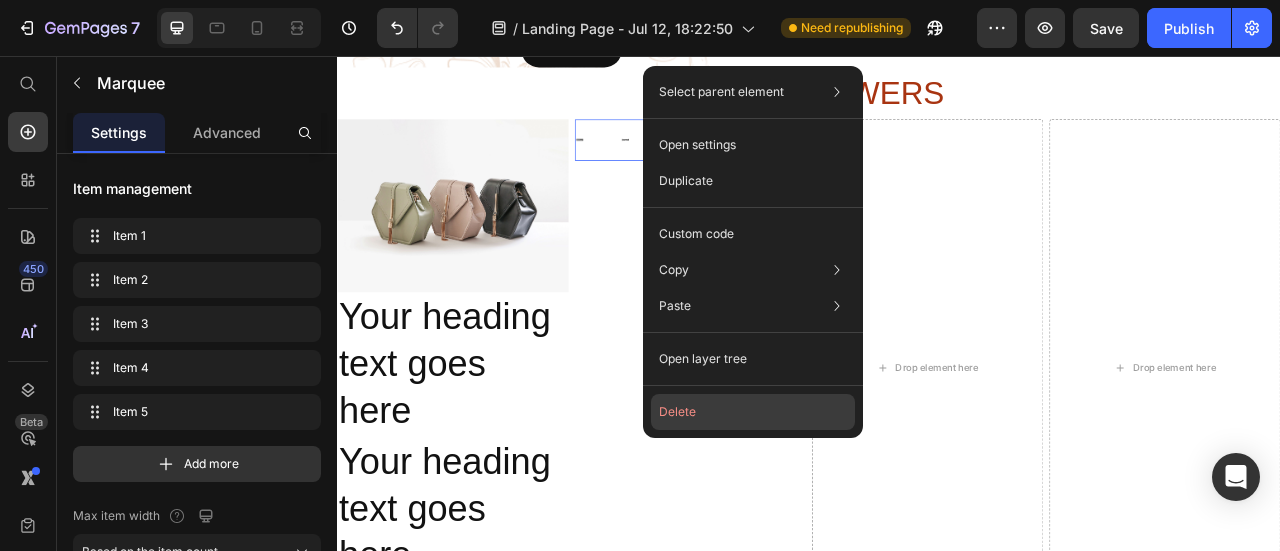 click on "Delete" 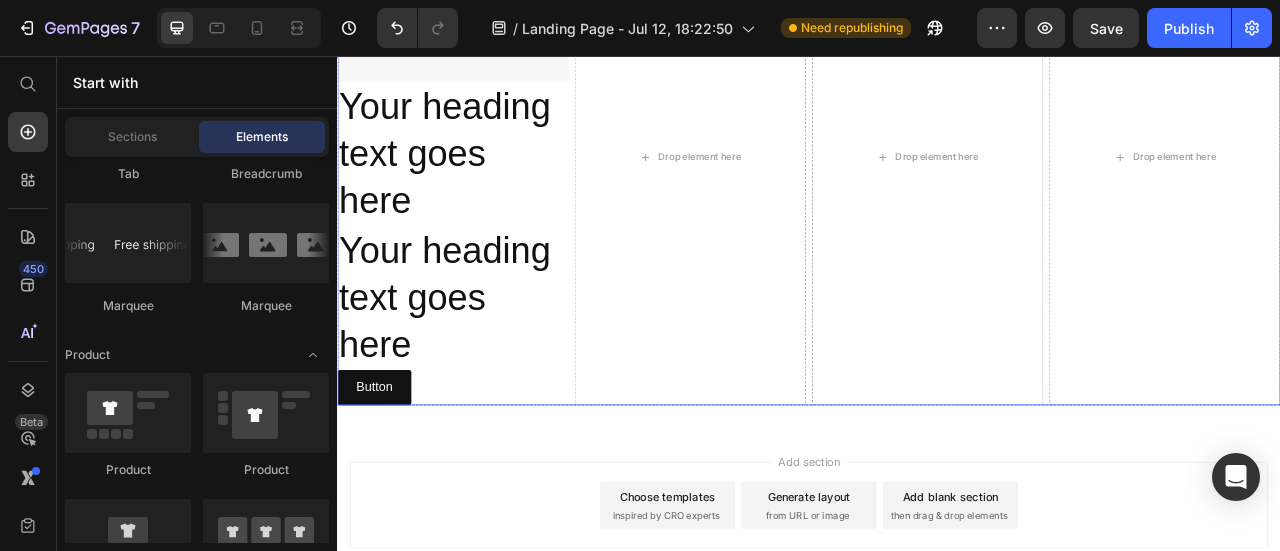 scroll, scrollTop: 1382, scrollLeft: 0, axis: vertical 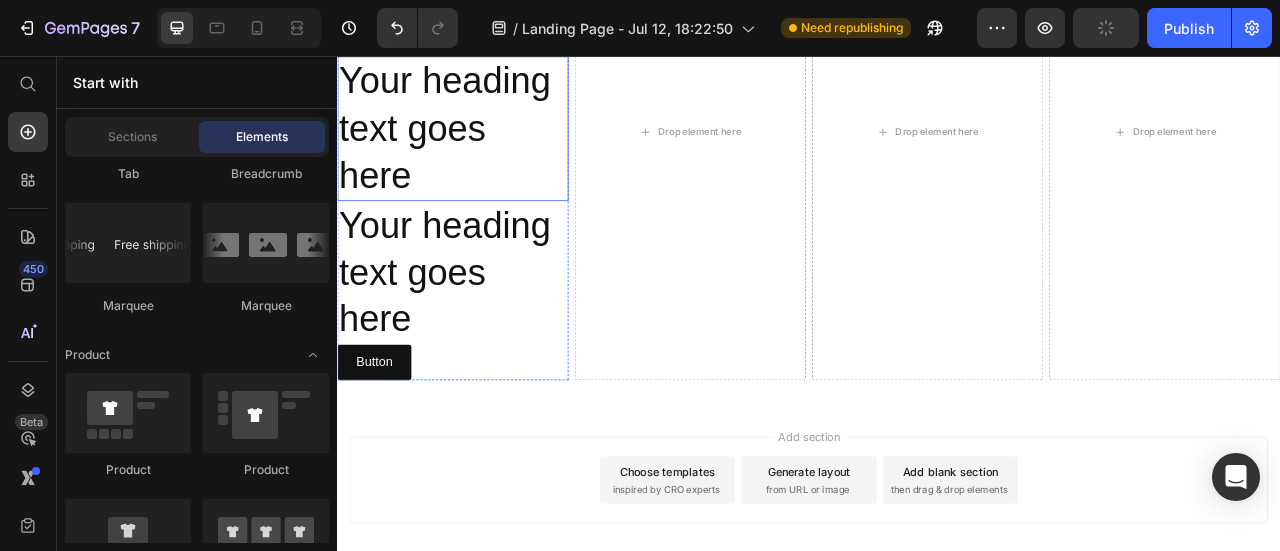 click on "Your heading text goes here" at bounding box center [484, 147] 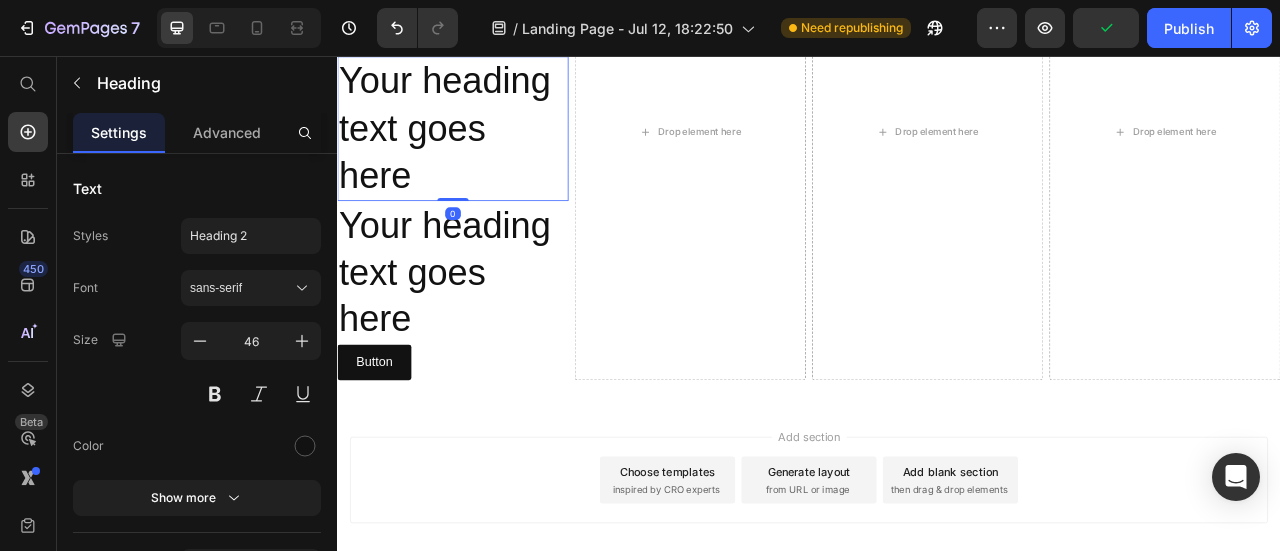 click on "Your heading text goes here" at bounding box center (484, 147) 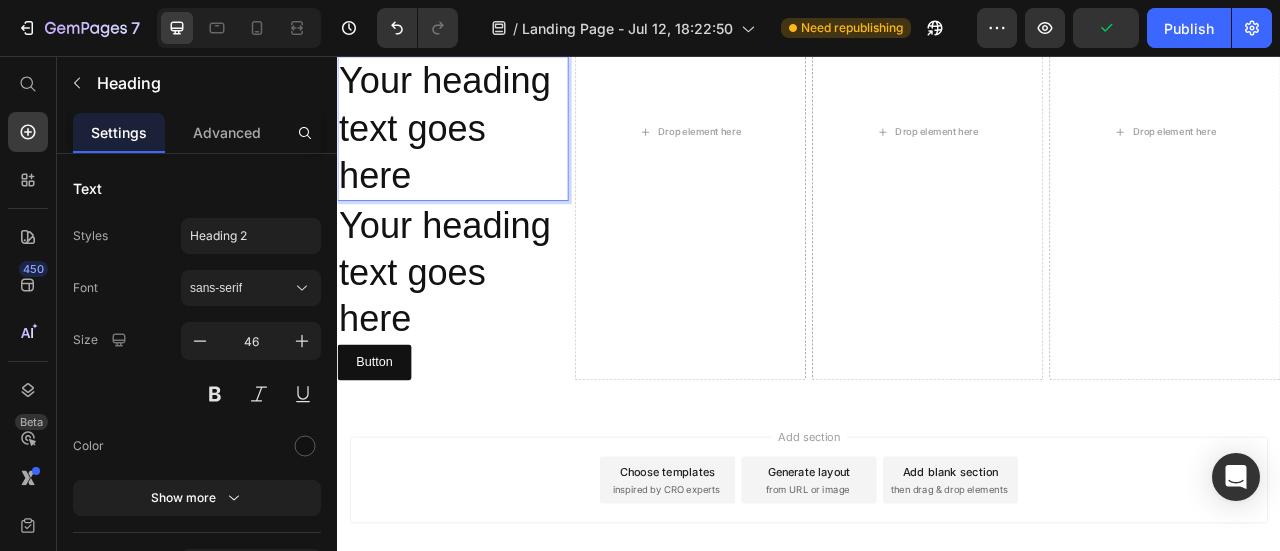 click on "Your heading text goes here" at bounding box center [484, 147] 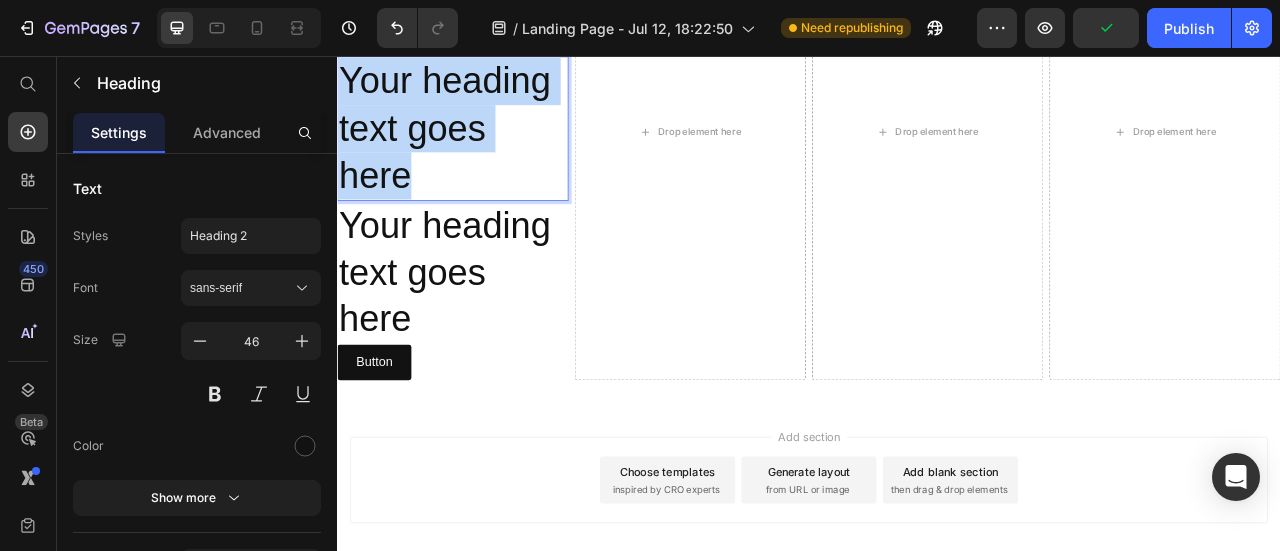 click on "Your heading text goes here" at bounding box center (484, 147) 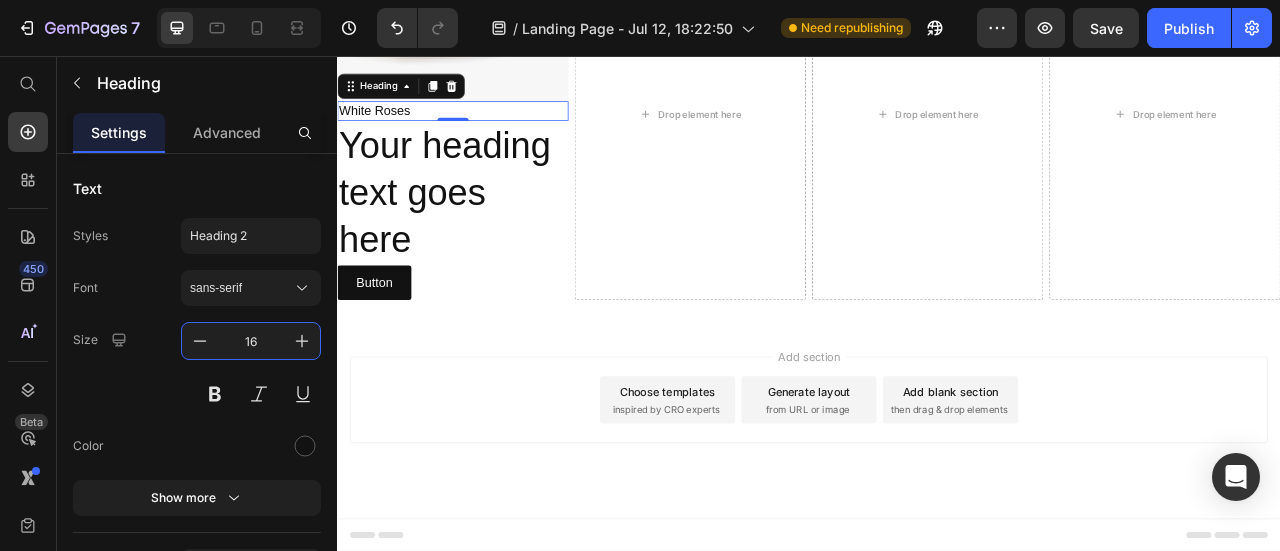 type on "16" 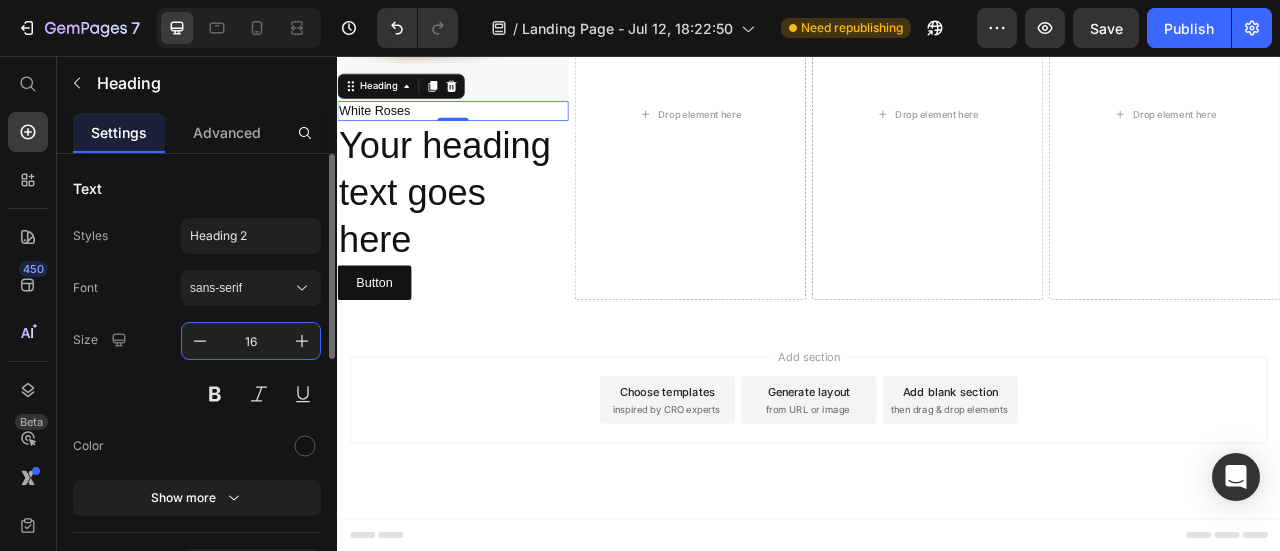 scroll, scrollTop: 300, scrollLeft: 0, axis: vertical 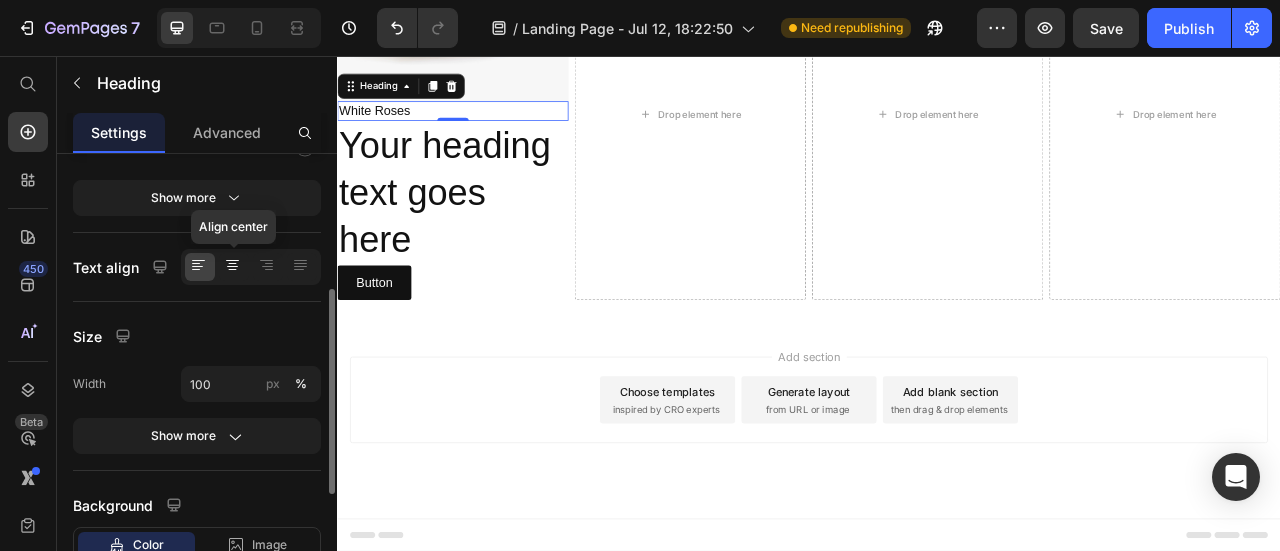 click 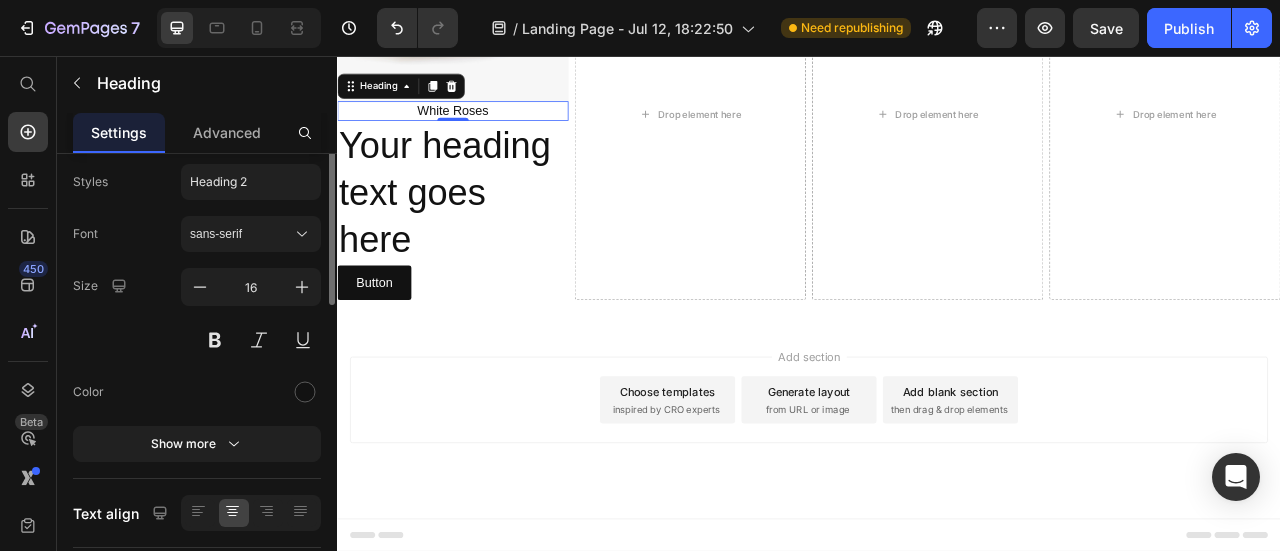 scroll, scrollTop: 0, scrollLeft: 0, axis: both 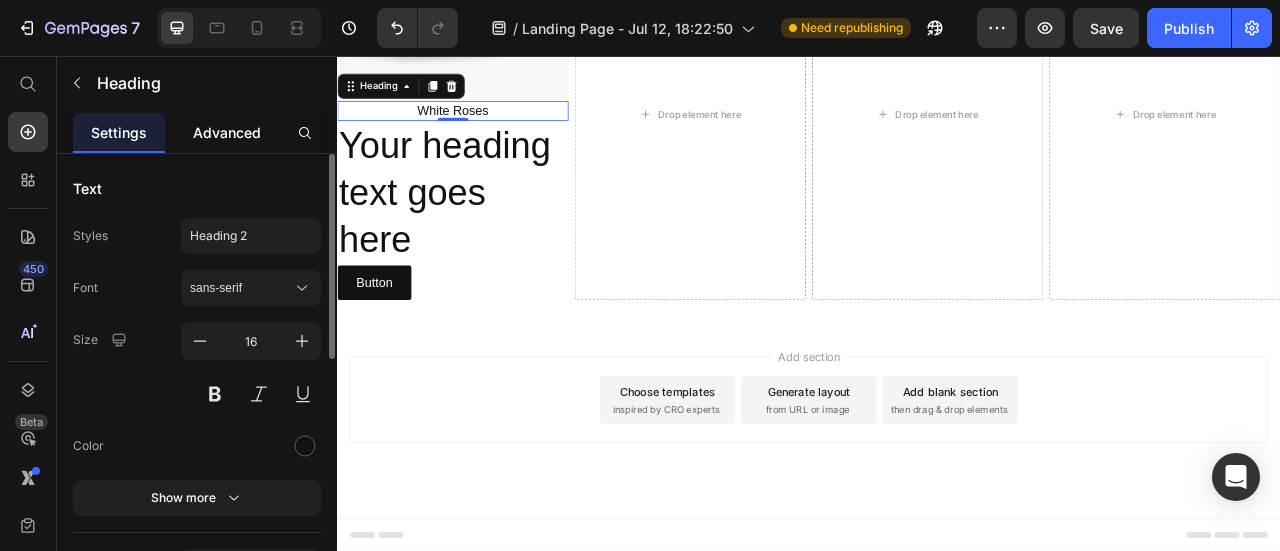 click on "Advanced" 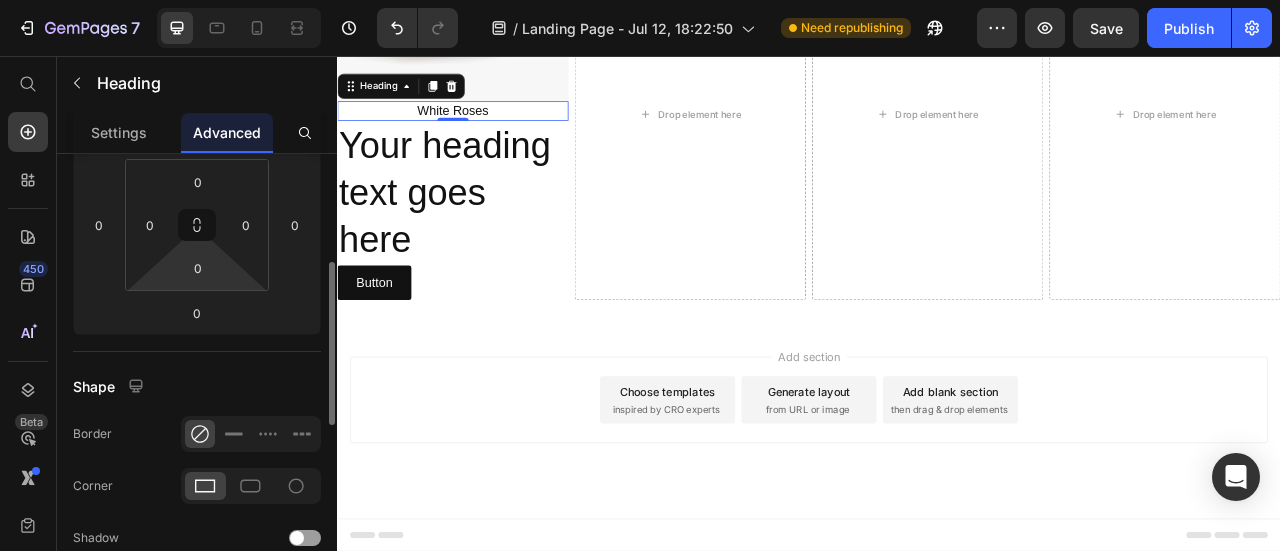 scroll, scrollTop: 400, scrollLeft: 0, axis: vertical 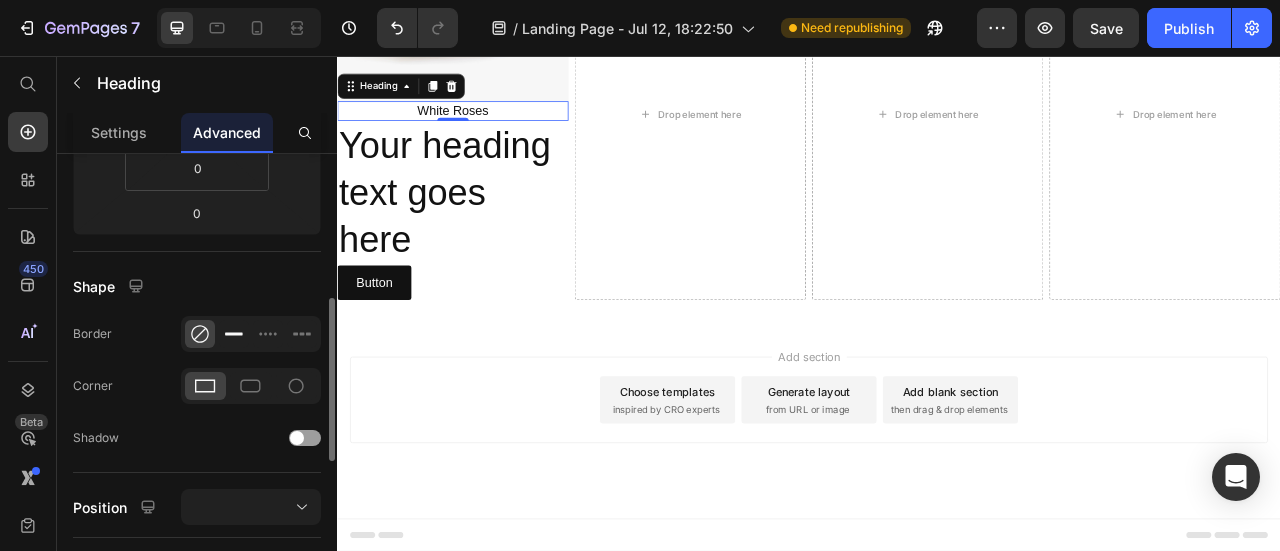 click 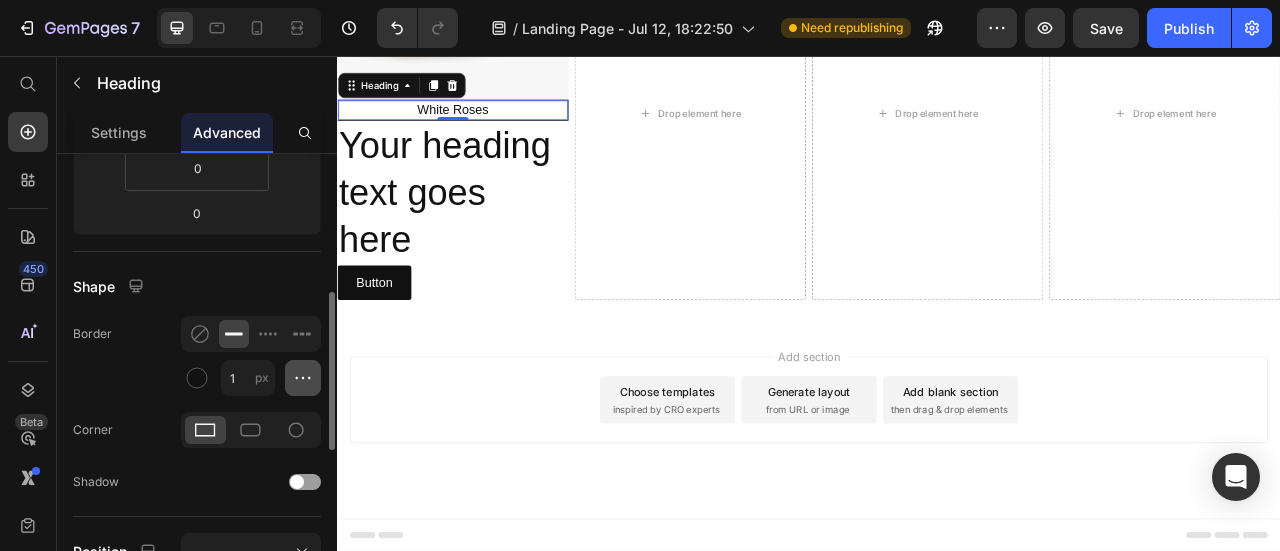 click 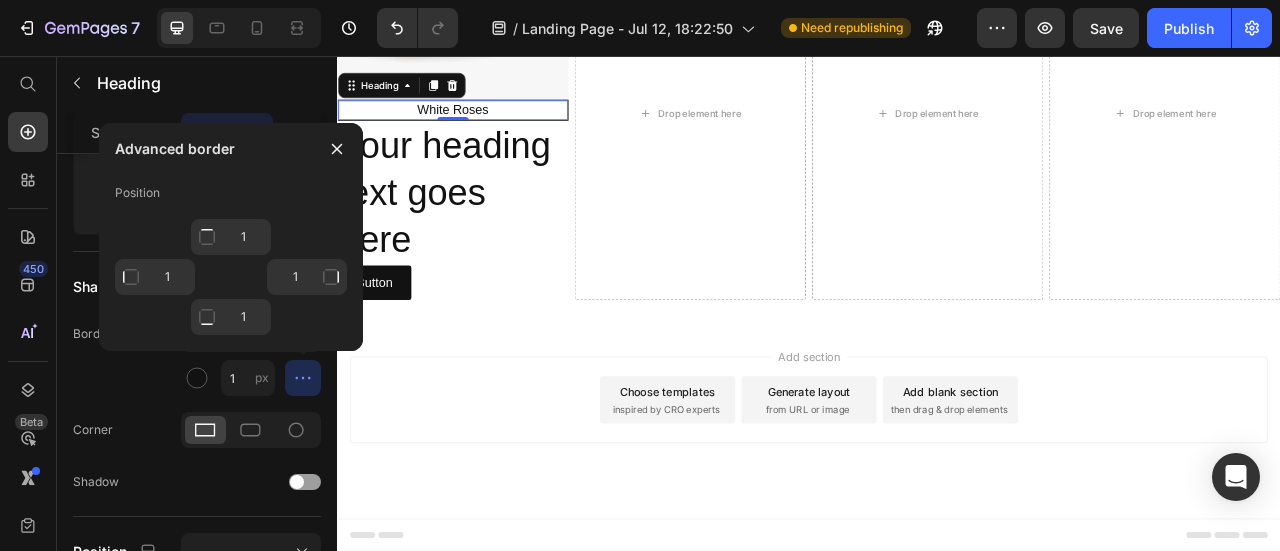 click 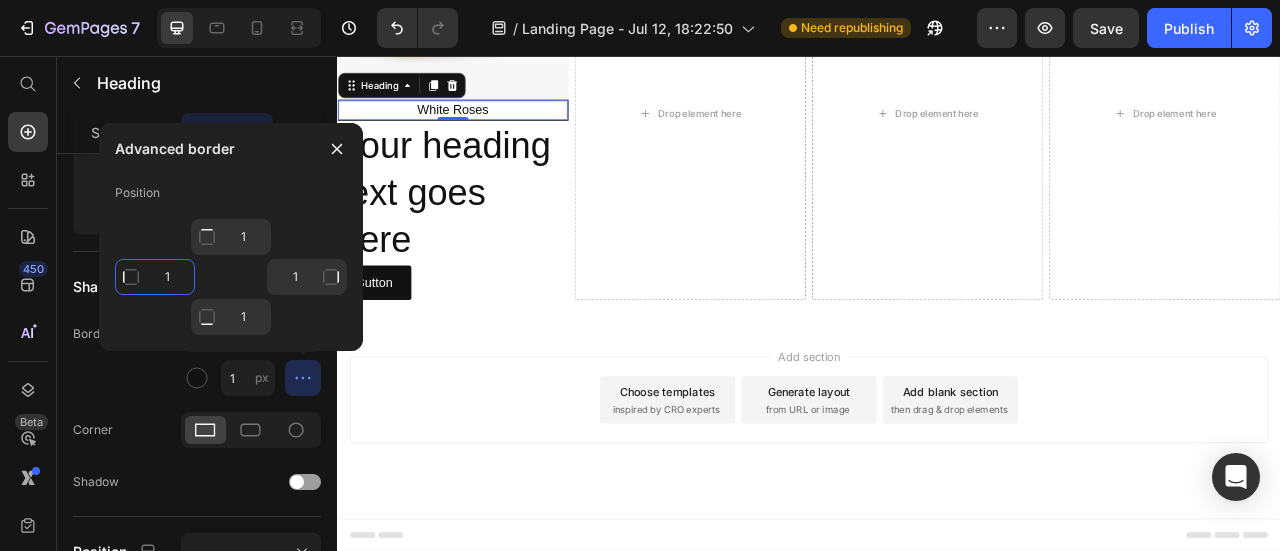 click on "1" 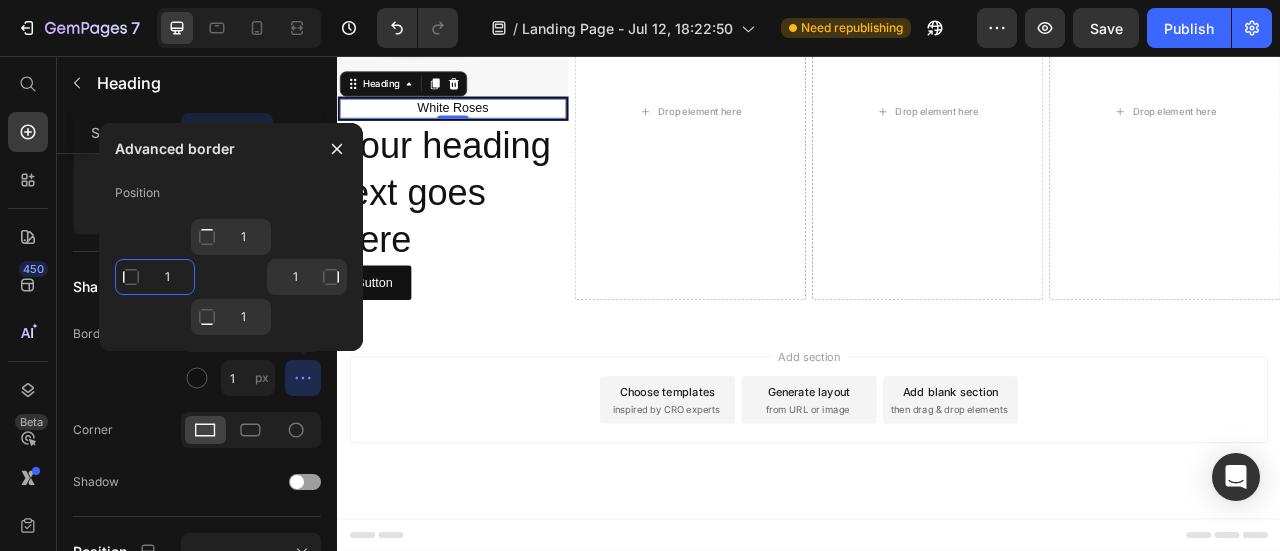 drag, startPoint x: 174, startPoint y: 283, endPoint x: 130, endPoint y: 281, distance: 44.04543 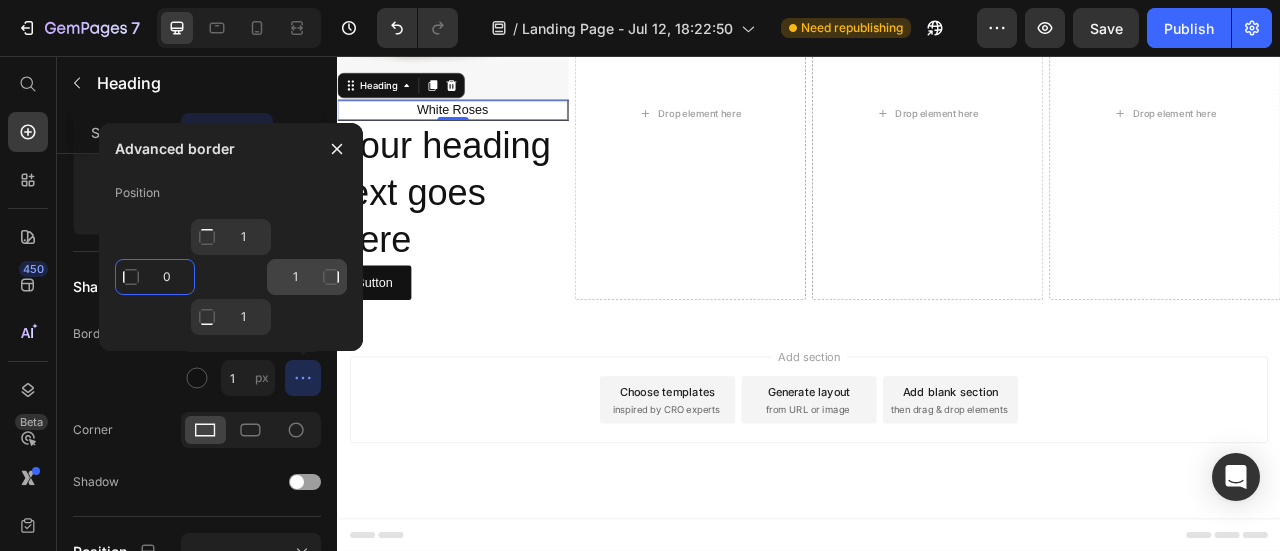 type on "0" 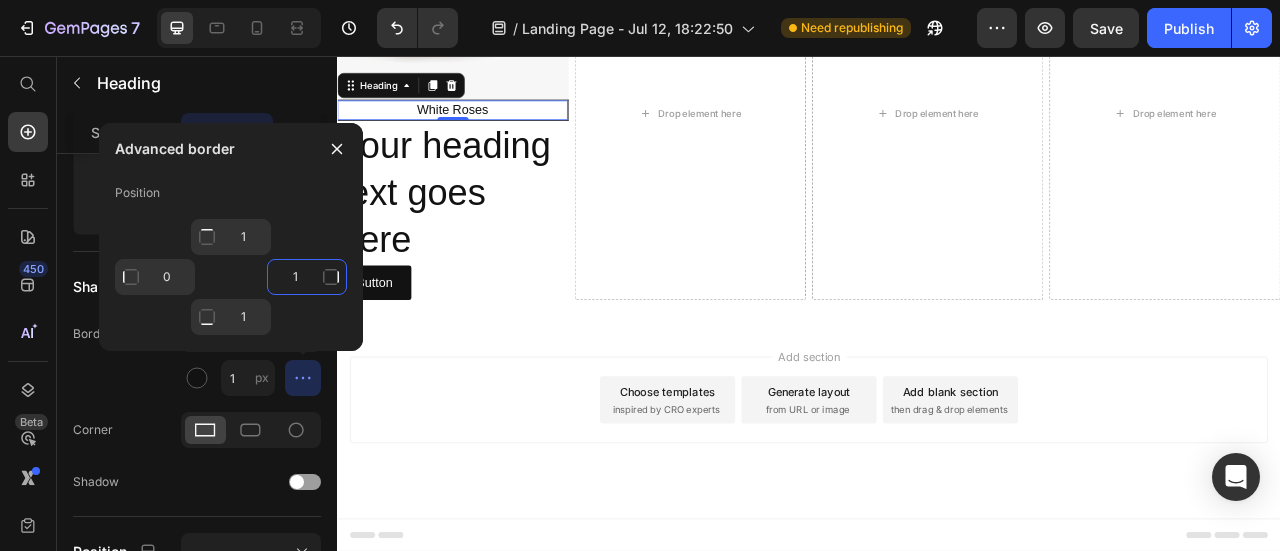 type on "Mixed" 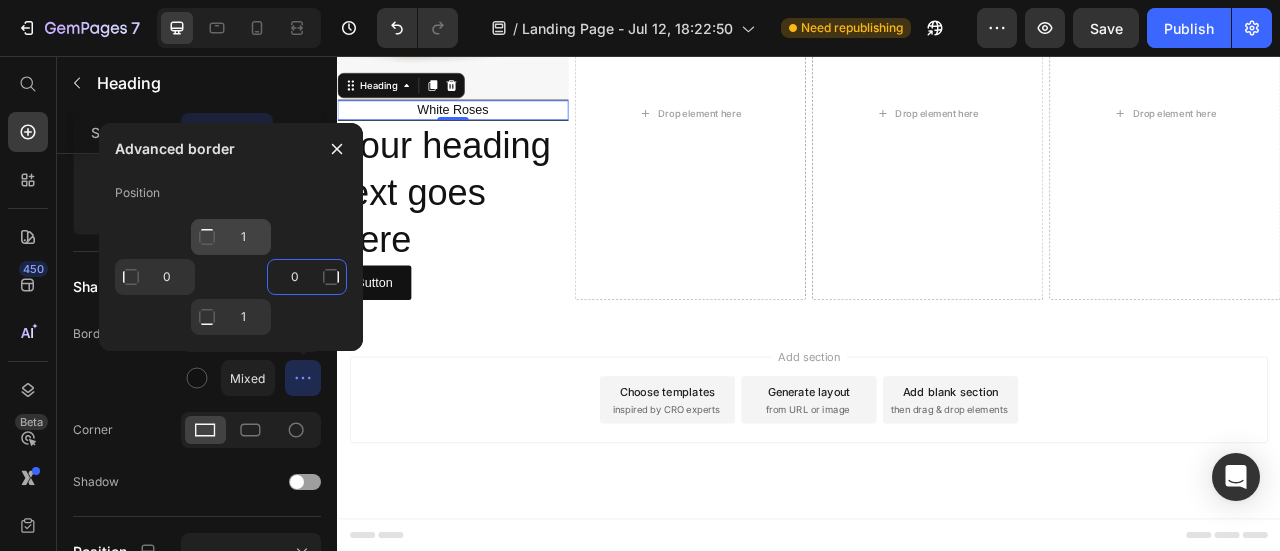 type on "0" 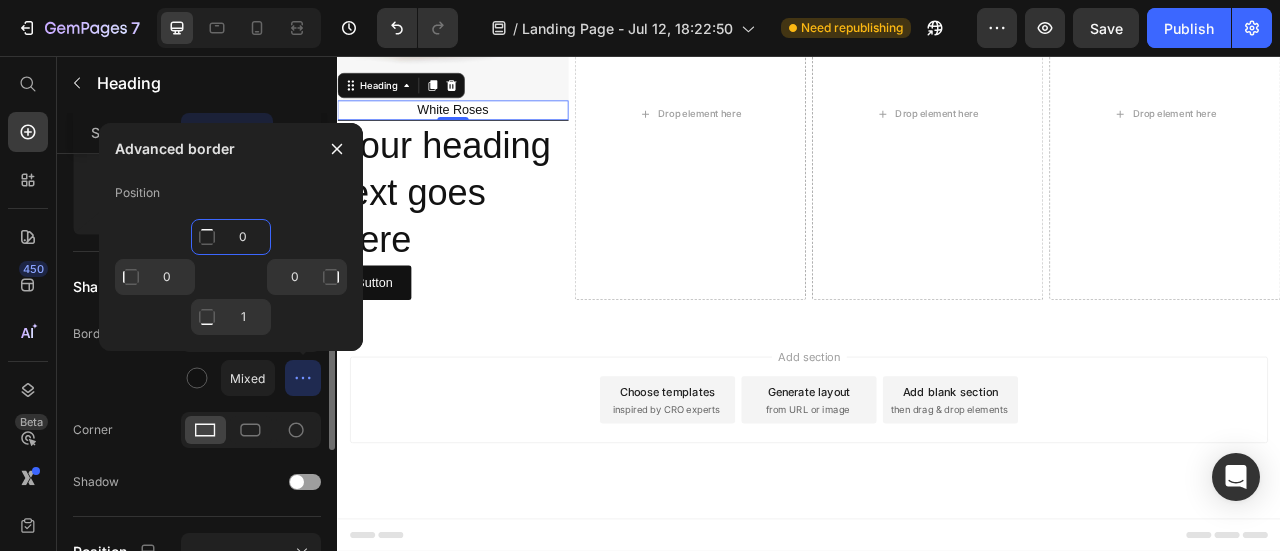 type on "0" 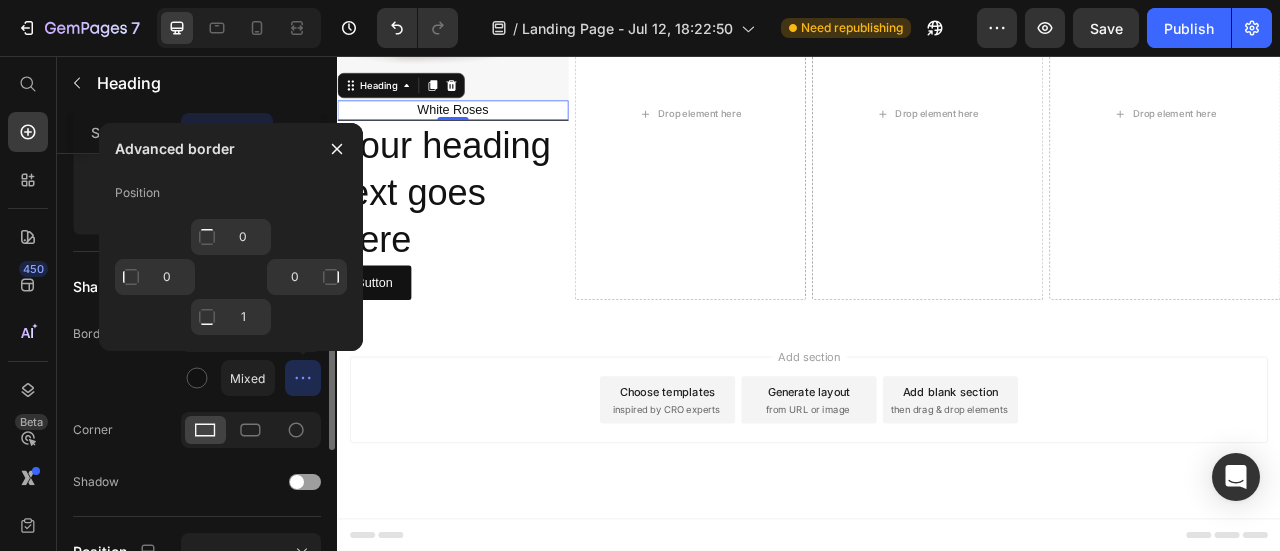 click on "Border Mixed" 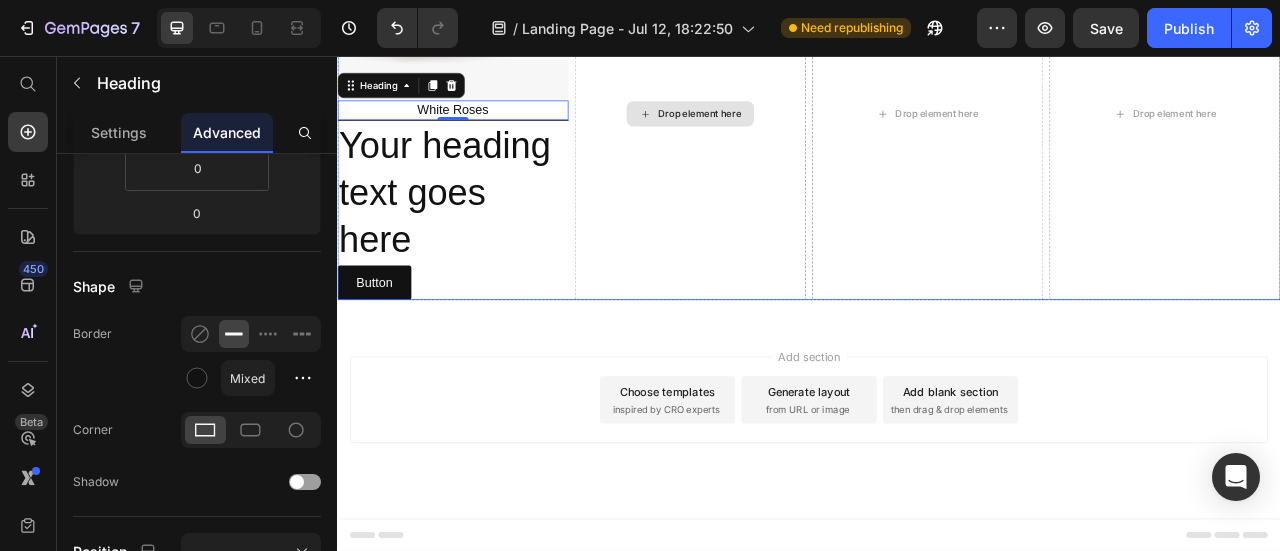 click on "Drop element here" at bounding box center [786, 129] 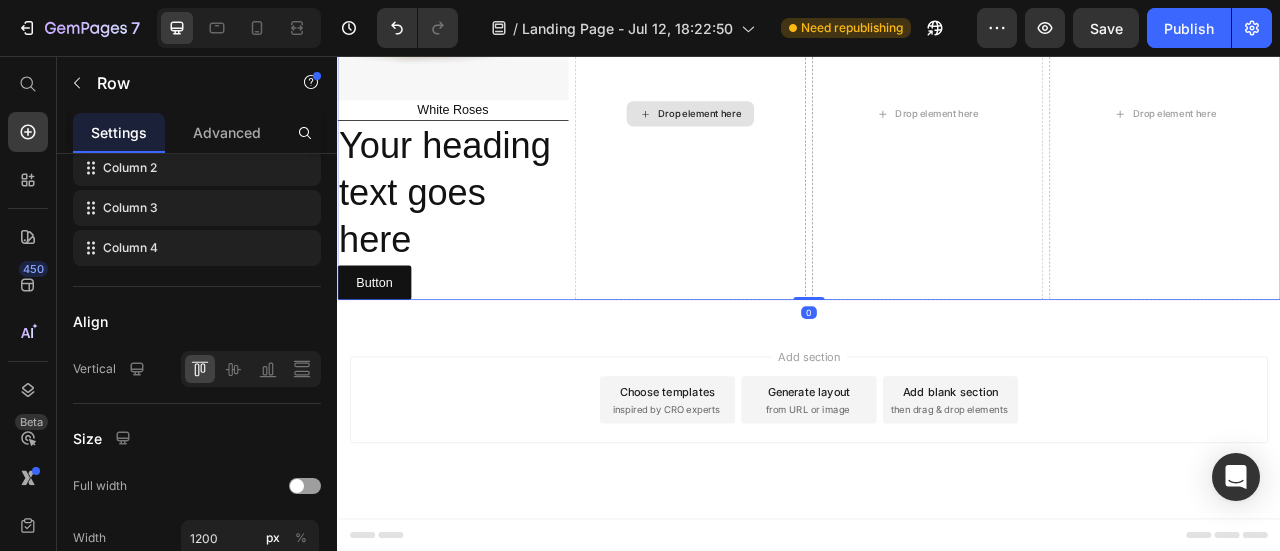 scroll, scrollTop: 0, scrollLeft: 0, axis: both 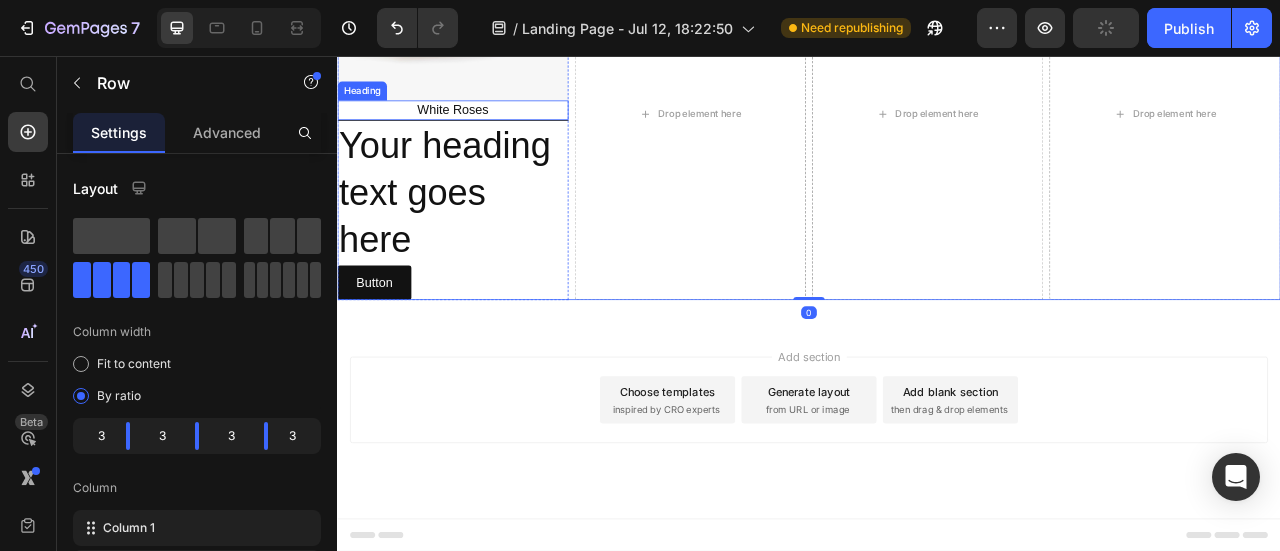 click on "White Roses" at bounding box center (484, 124) 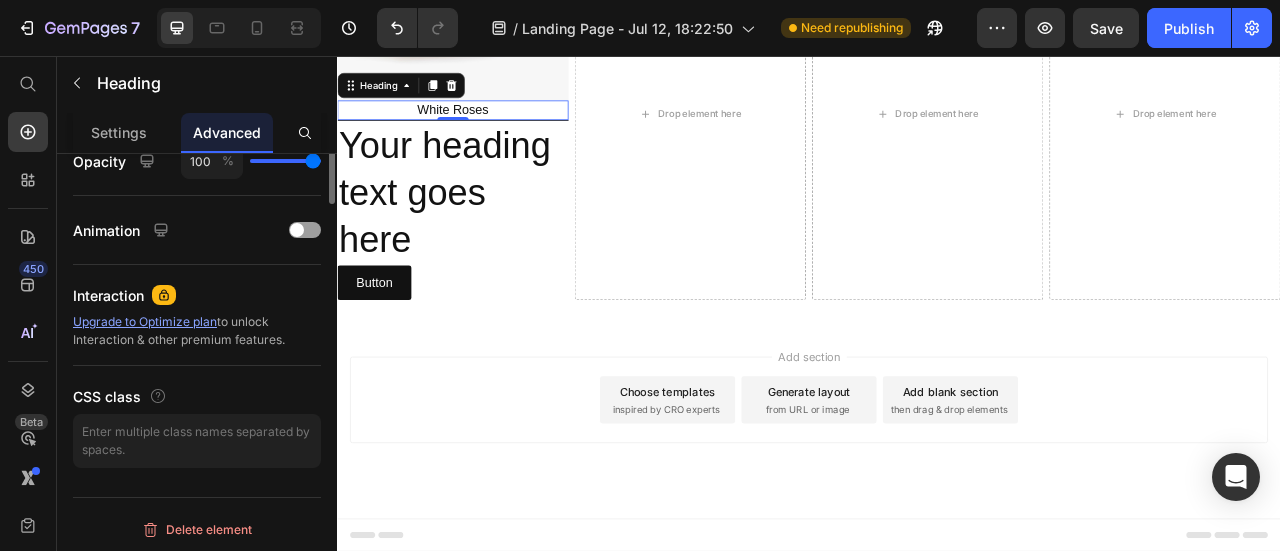 scroll, scrollTop: 455, scrollLeft: 0, axis: vertical 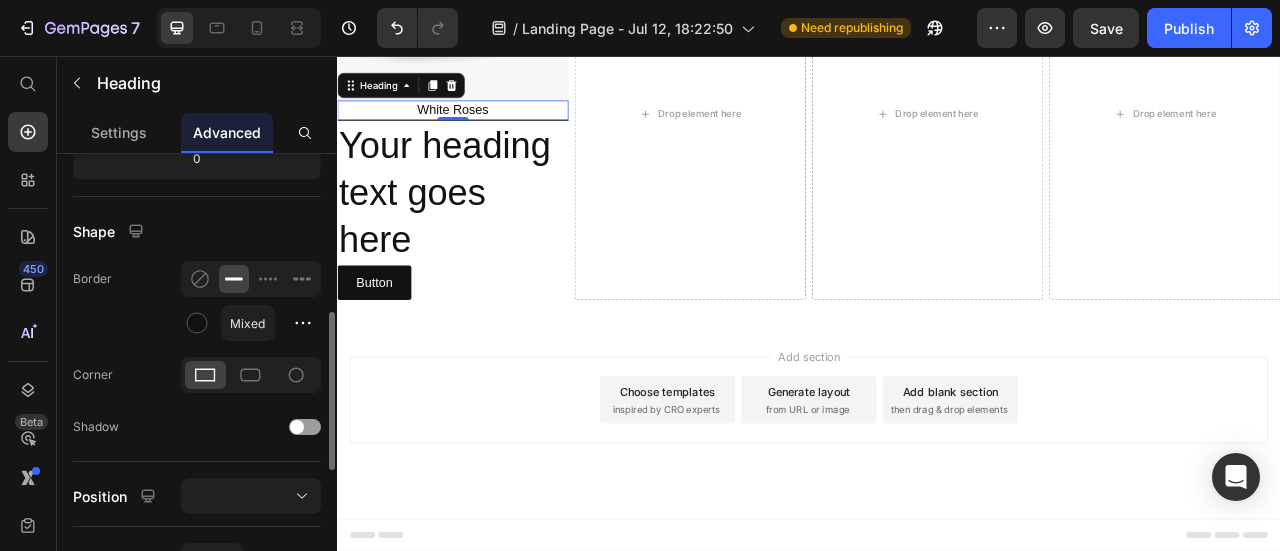 click 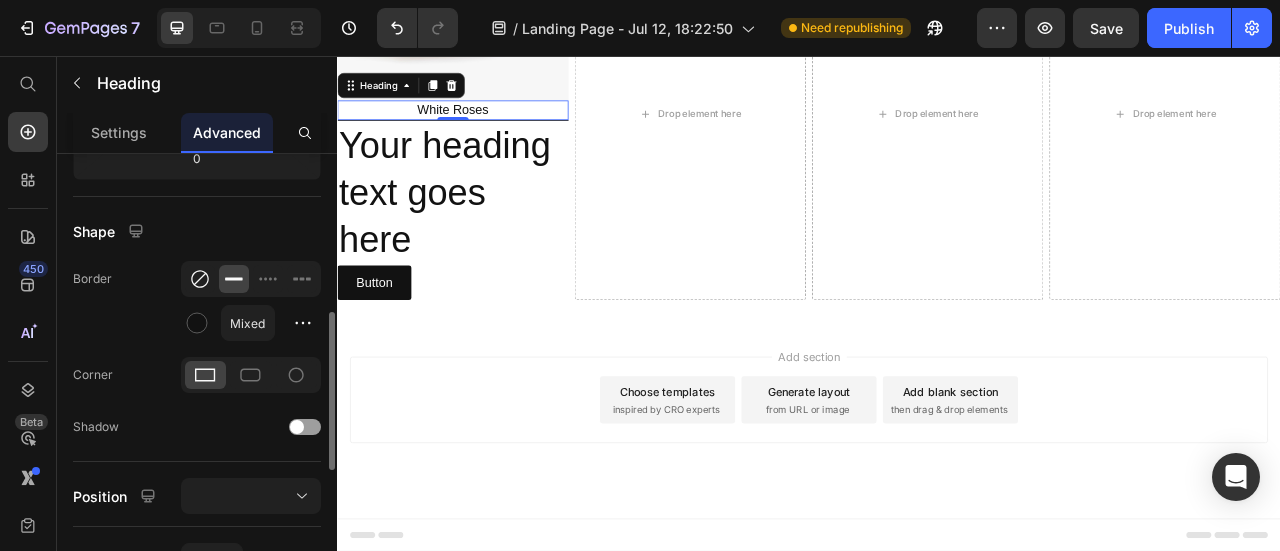 click 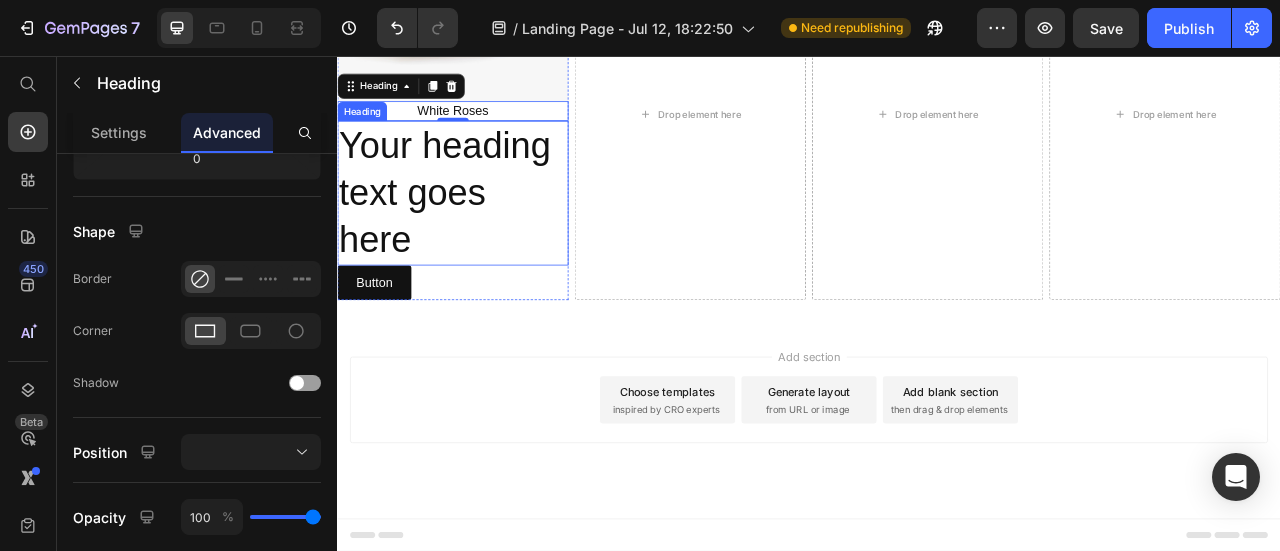 click on "Your heading text goes here" at bounding box center [484, 229] 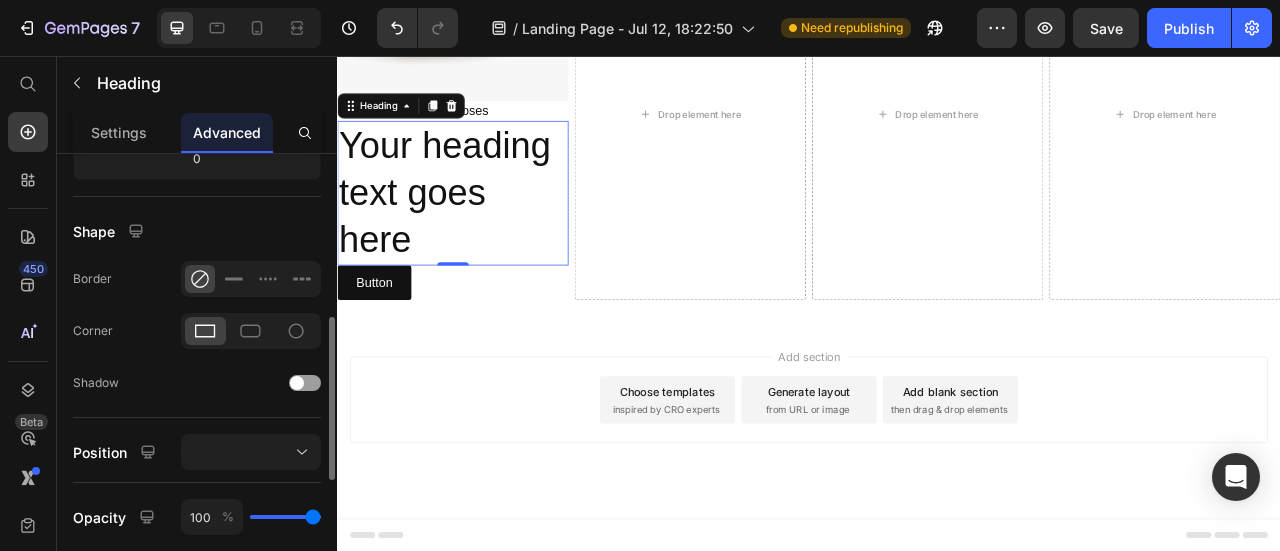 scroll, scrollTop: 1282, scrollLeft: 0, axis: vertical 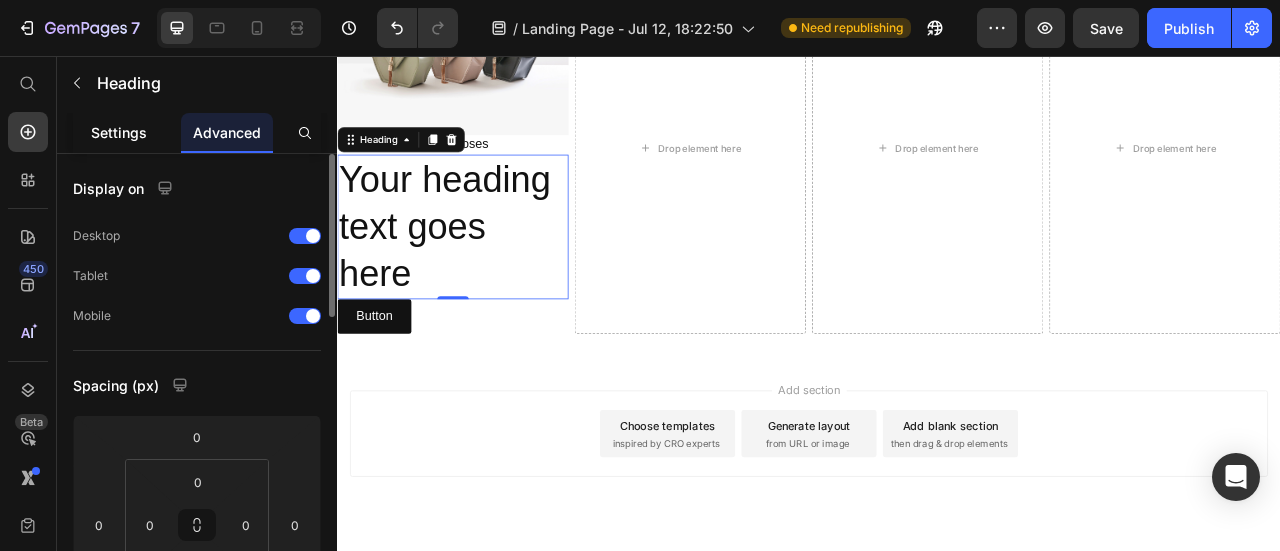 click on "Settings" at bounding box center [119, 132] 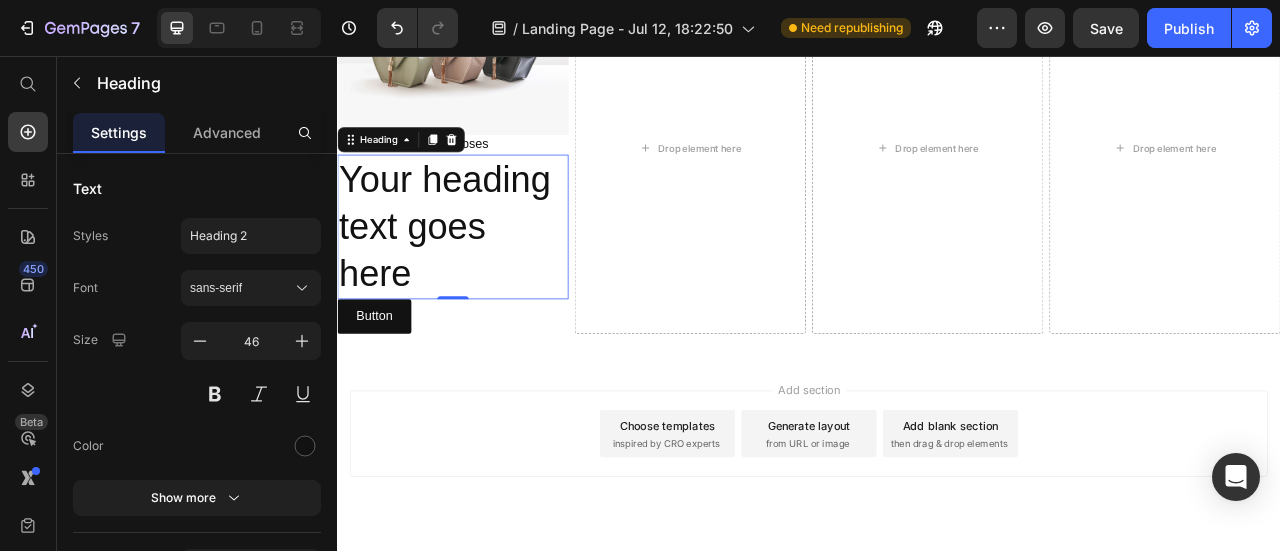 click on "Your heading text goes here" at bounding box center [484, 272] 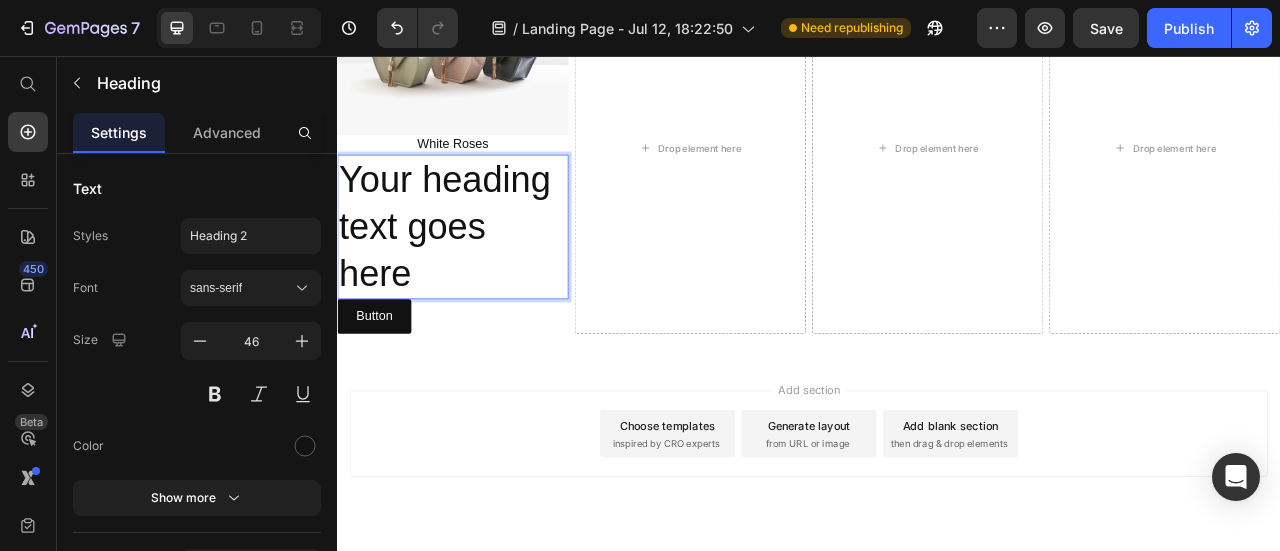 click on "Your heading text goes here" at bounding box center (484, 272) 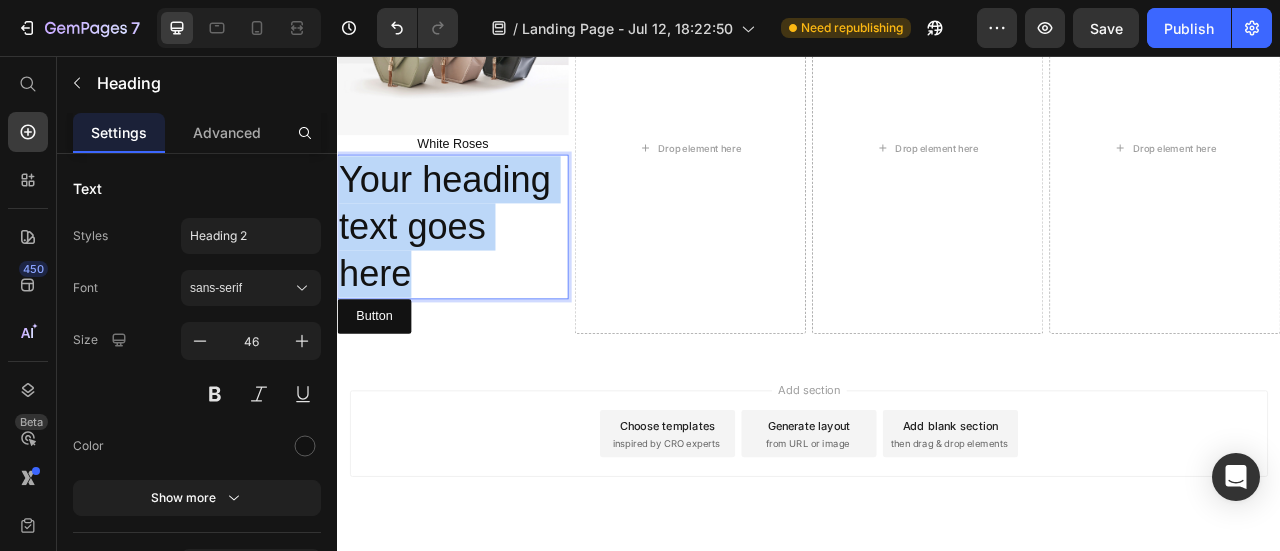 click on "Your heading text goes here" at bounding box center (484, 272) 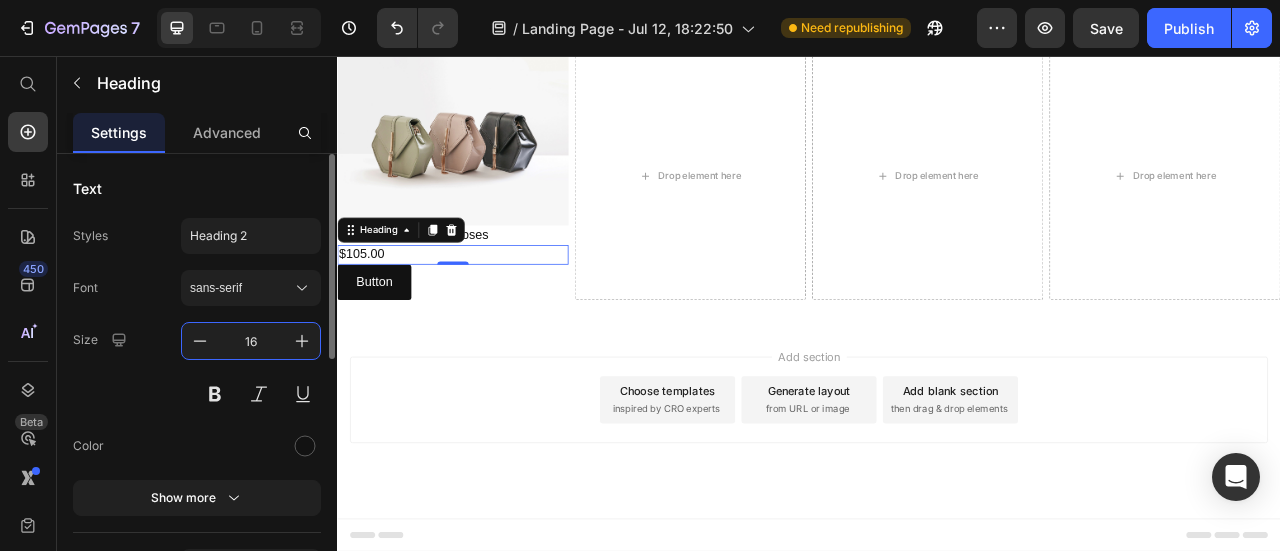 type on "16" 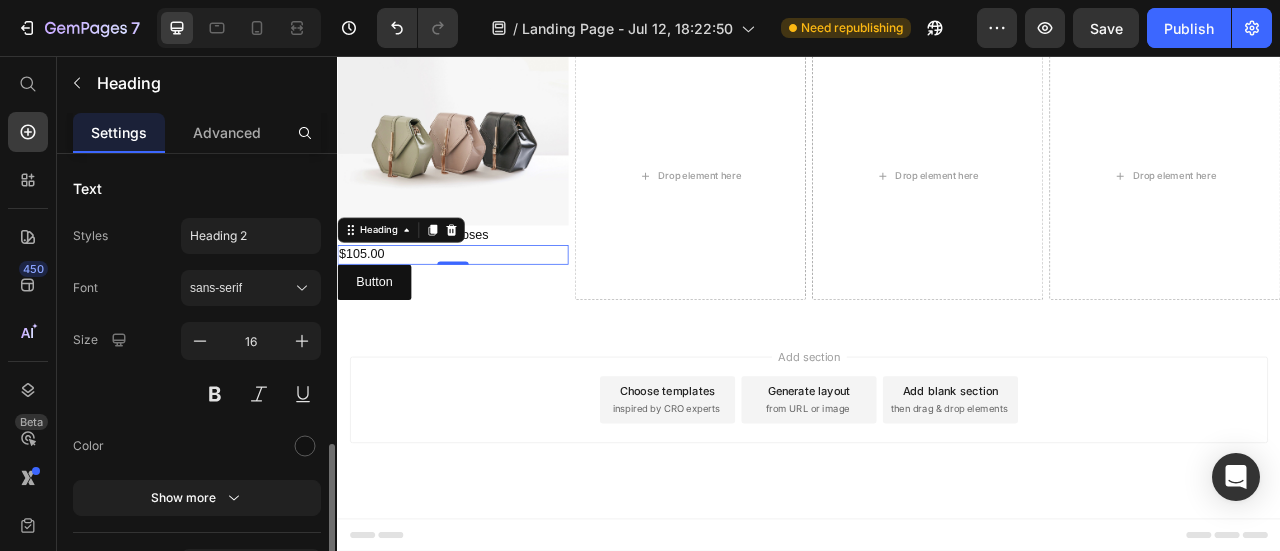 scroll, scrollTop: 200, scrollLeft: 0, axis: vertical 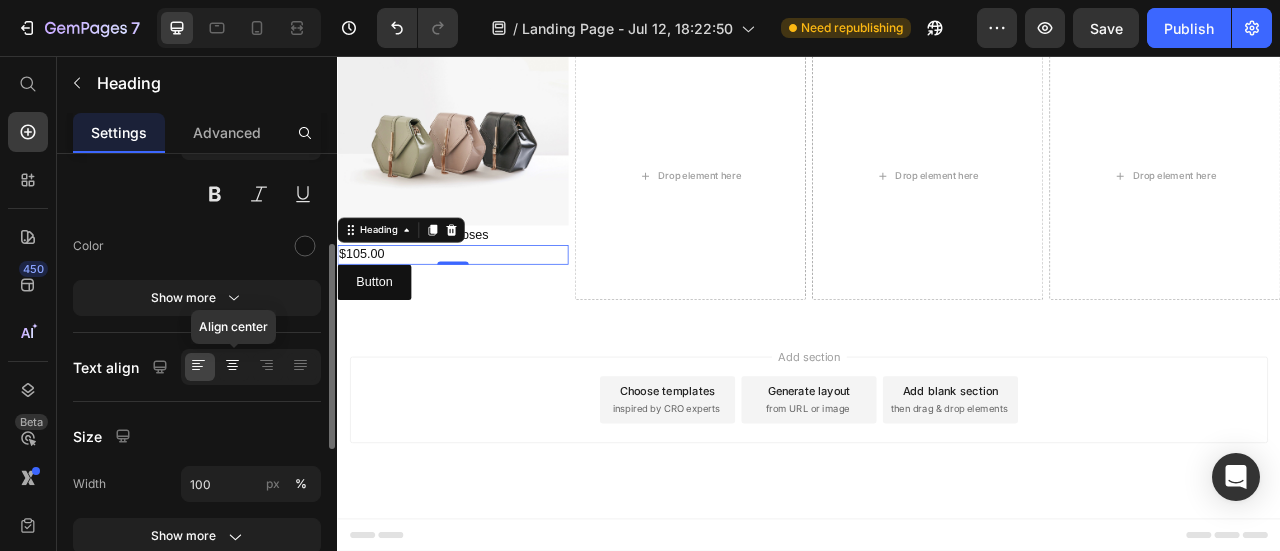 click 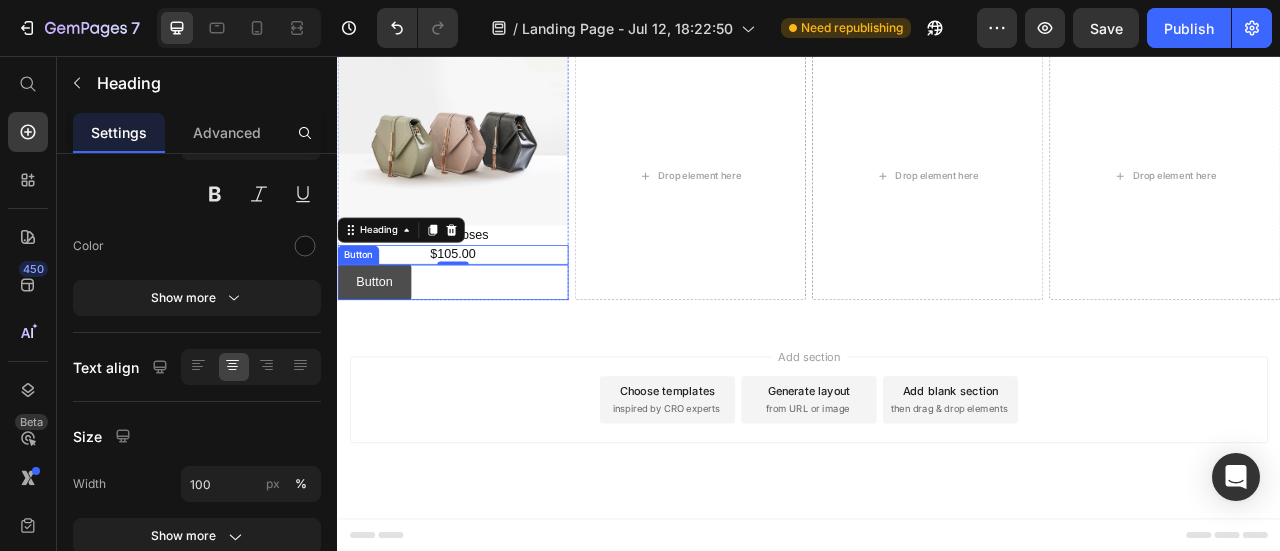 click on "Button" at bounding box center (384, 343) 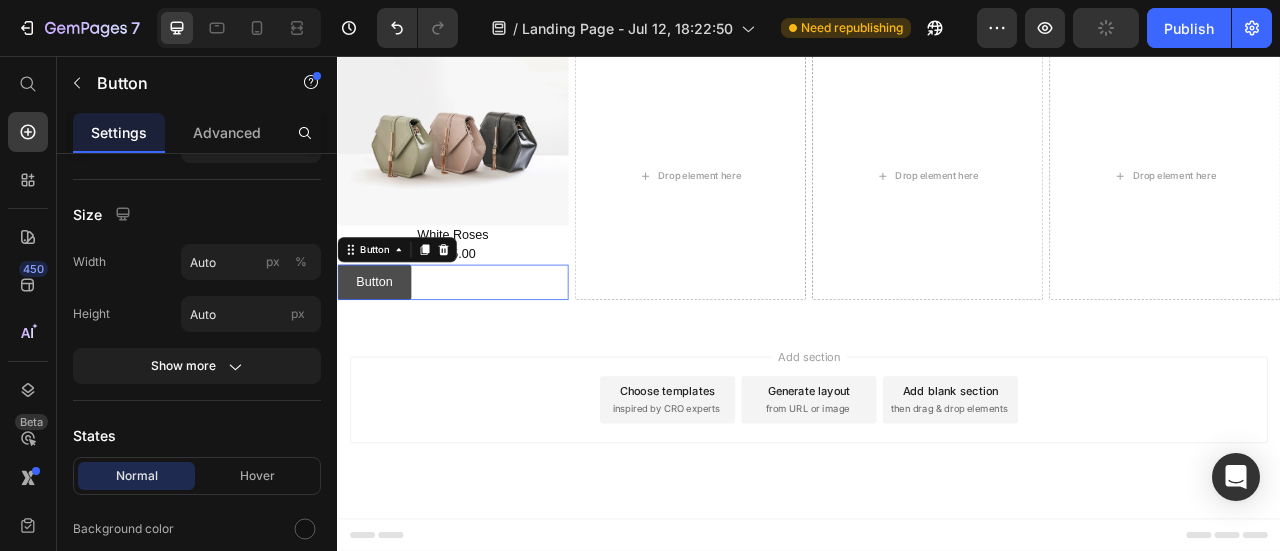 scroll, scrollTop: 0, scrollLeft: 0, axis: both 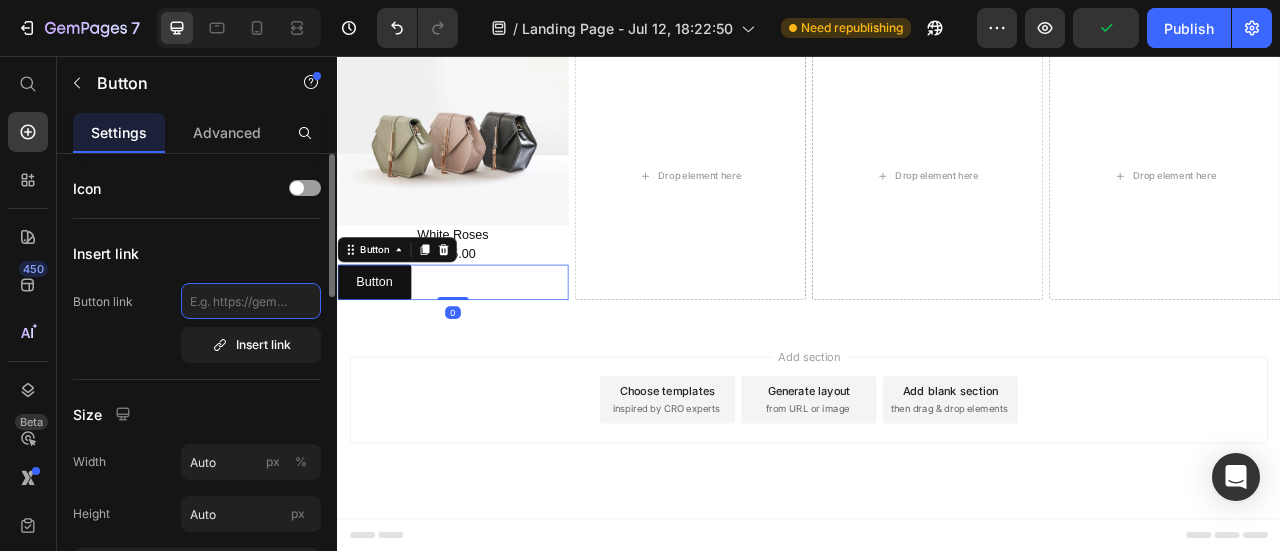 click 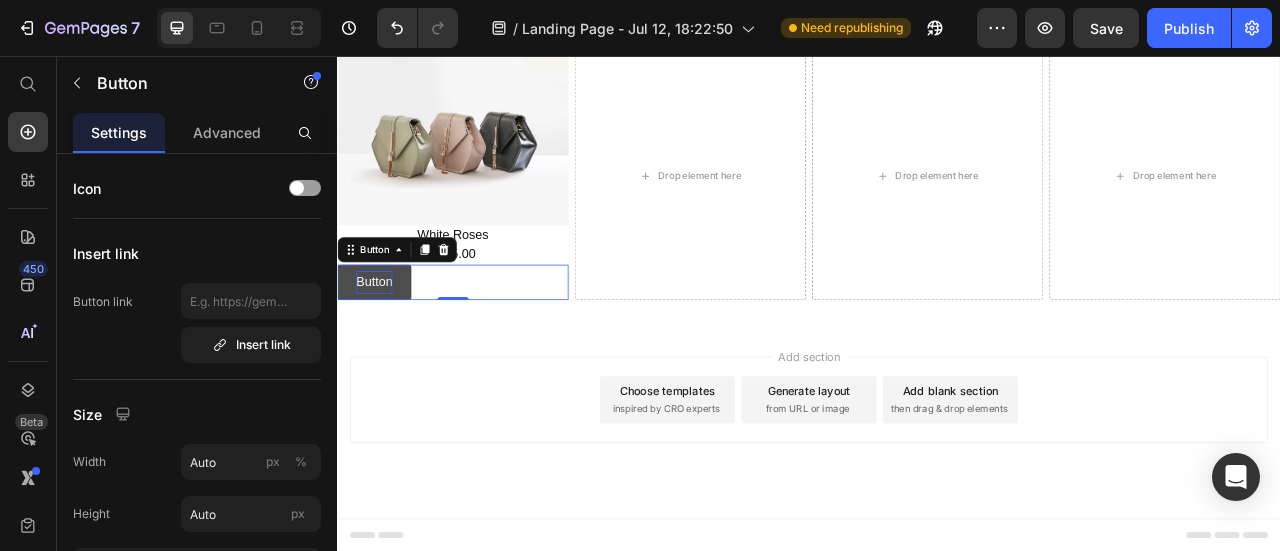 click on "Button" at bounding box center [384, 343] 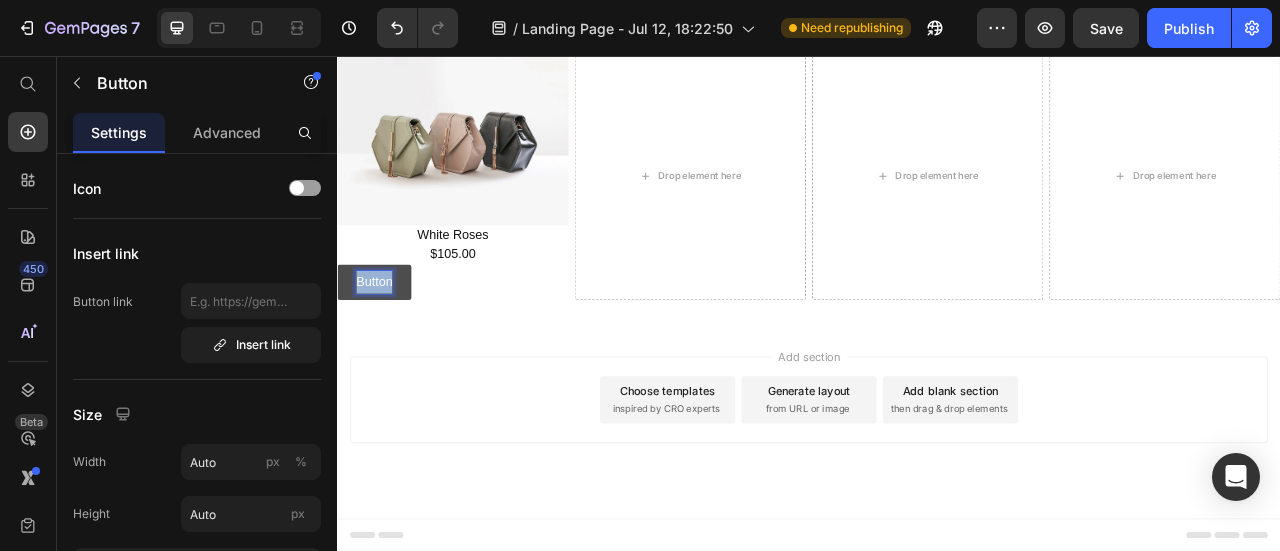 click on "Button" at bounding box center [384, 343] 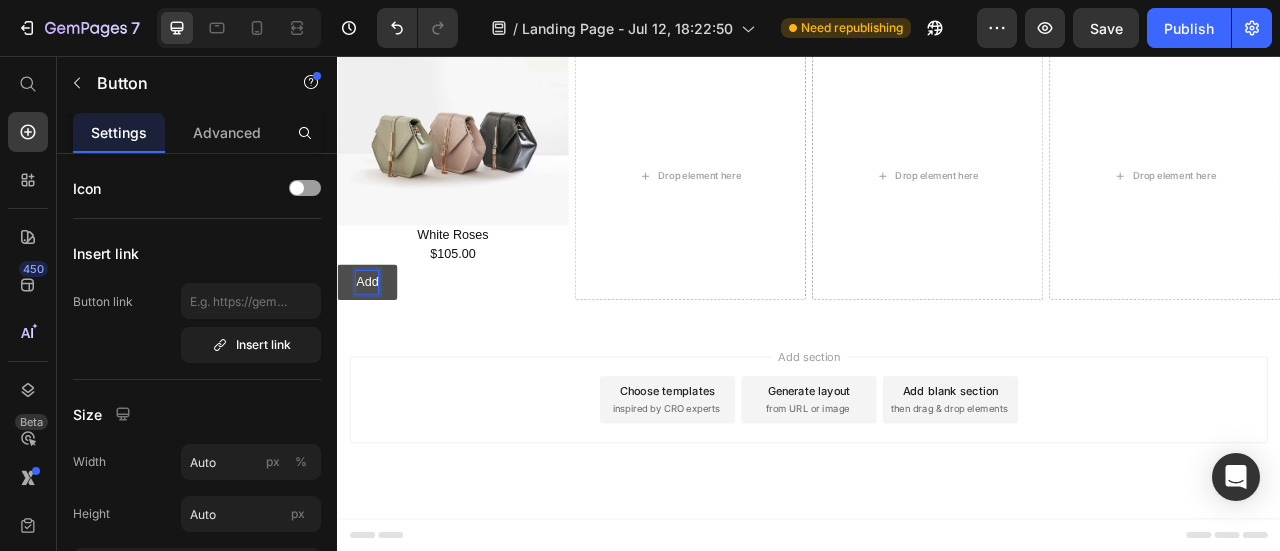click on "Add" at bounding box center (375, 343) 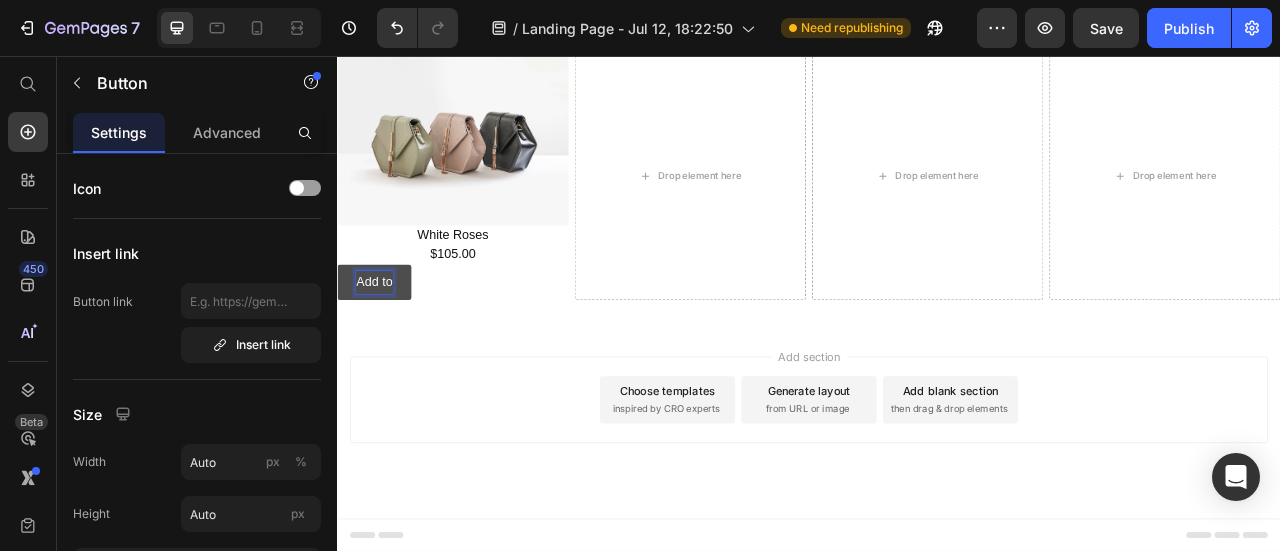 click on "Add to" at bounding box center (384, 343) 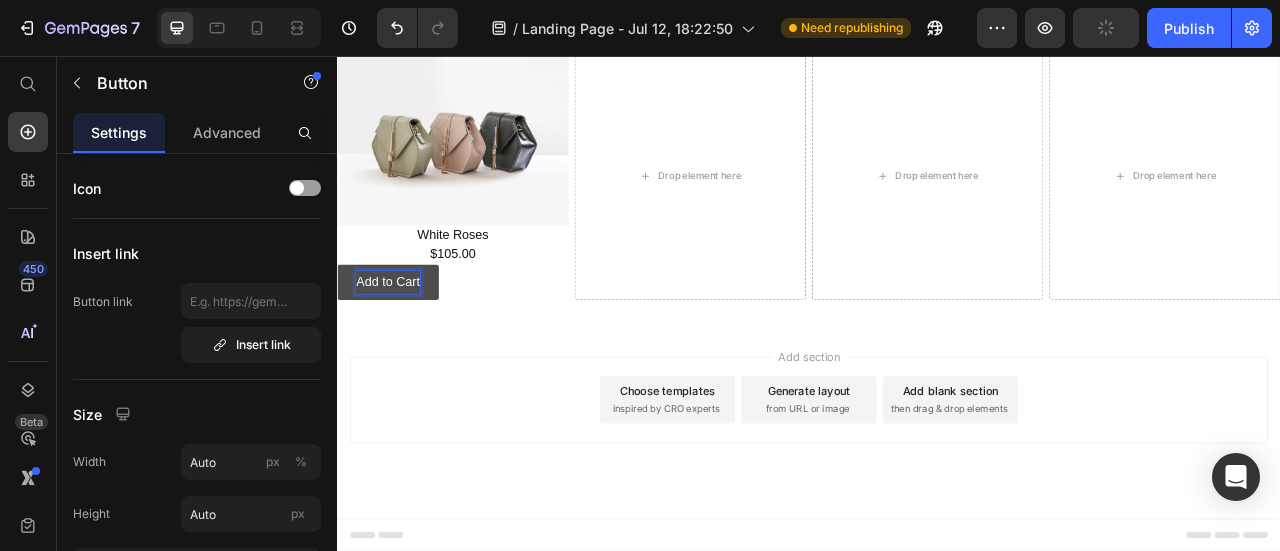 click on "Add to Cart" at bounding box center (401, 343) 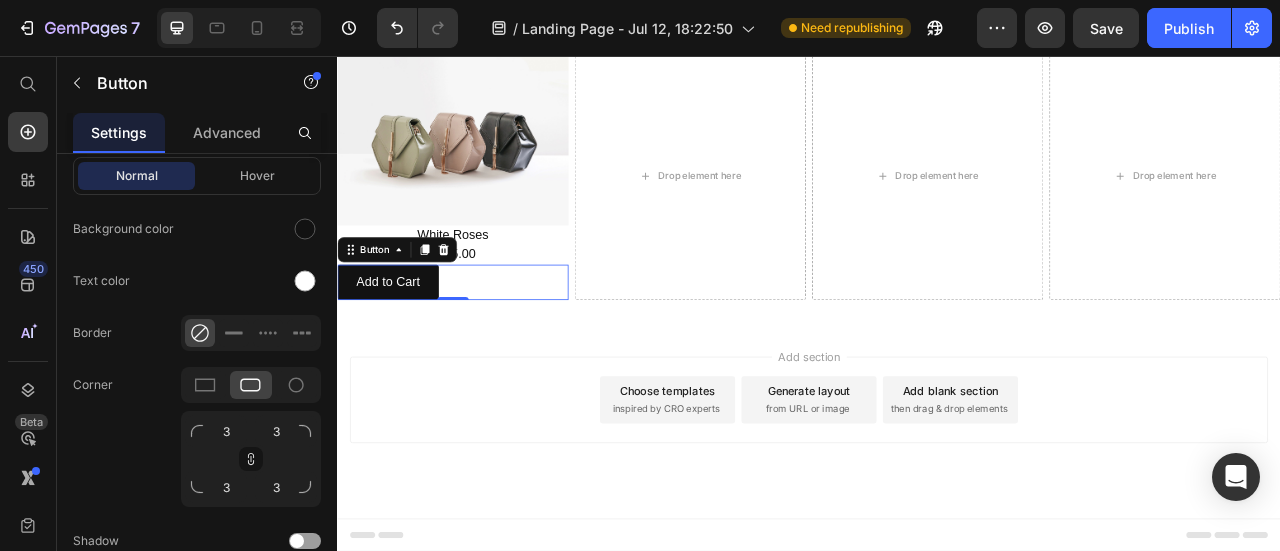 scroll, scrollTop: 0, scrollLeft: 0, axis: both 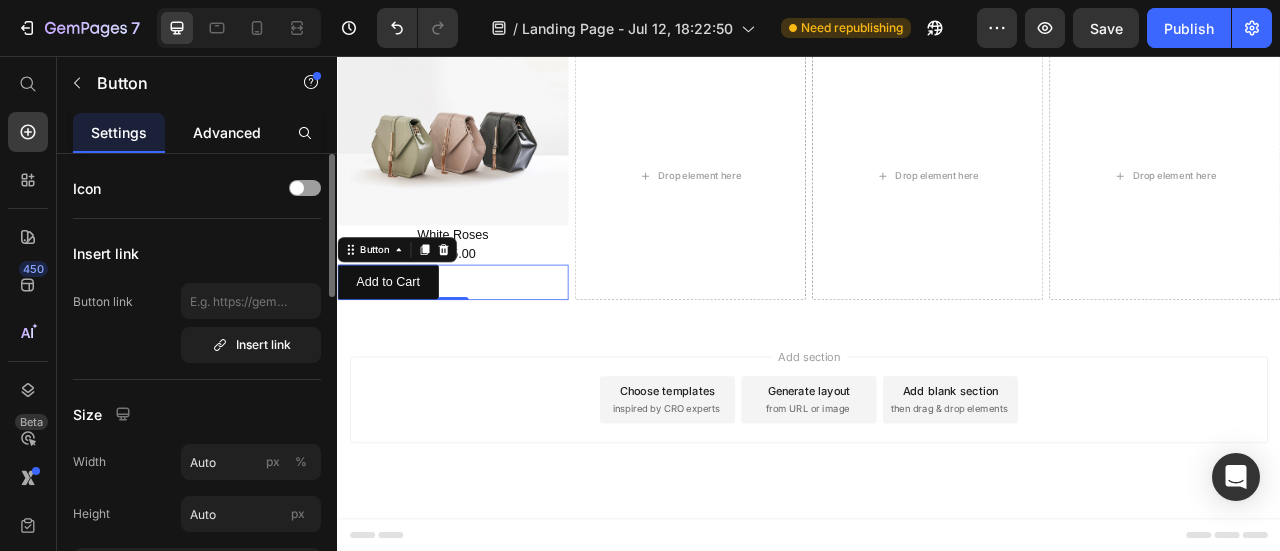 click on "Advanced" at bounding box center (227, 132) 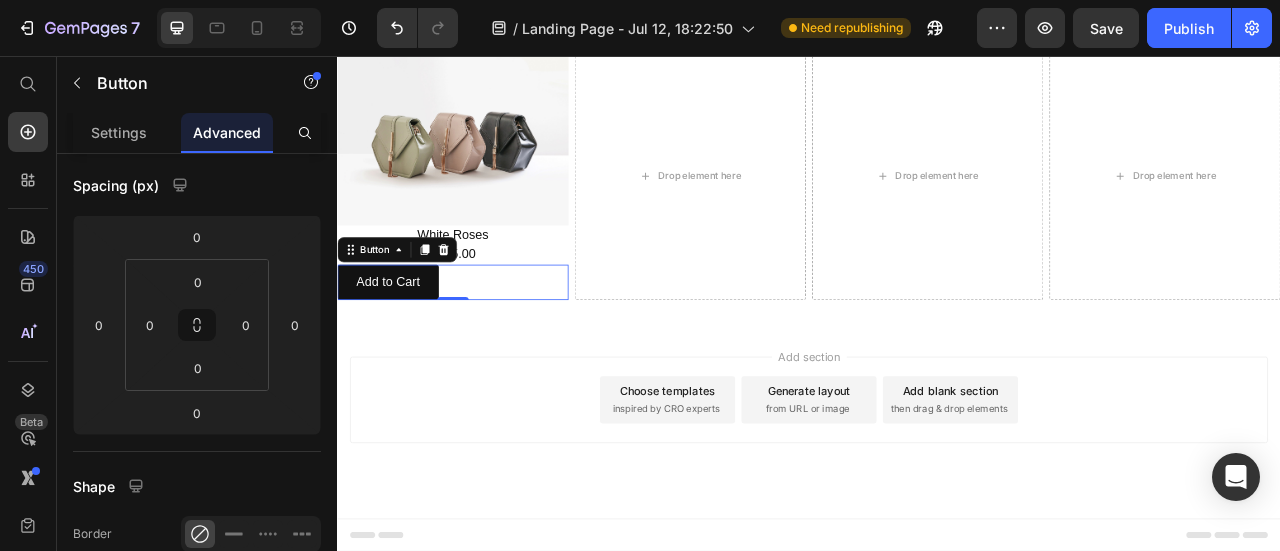scroll, scrollTop: 600, scrollLeft: 0, axis: vertical 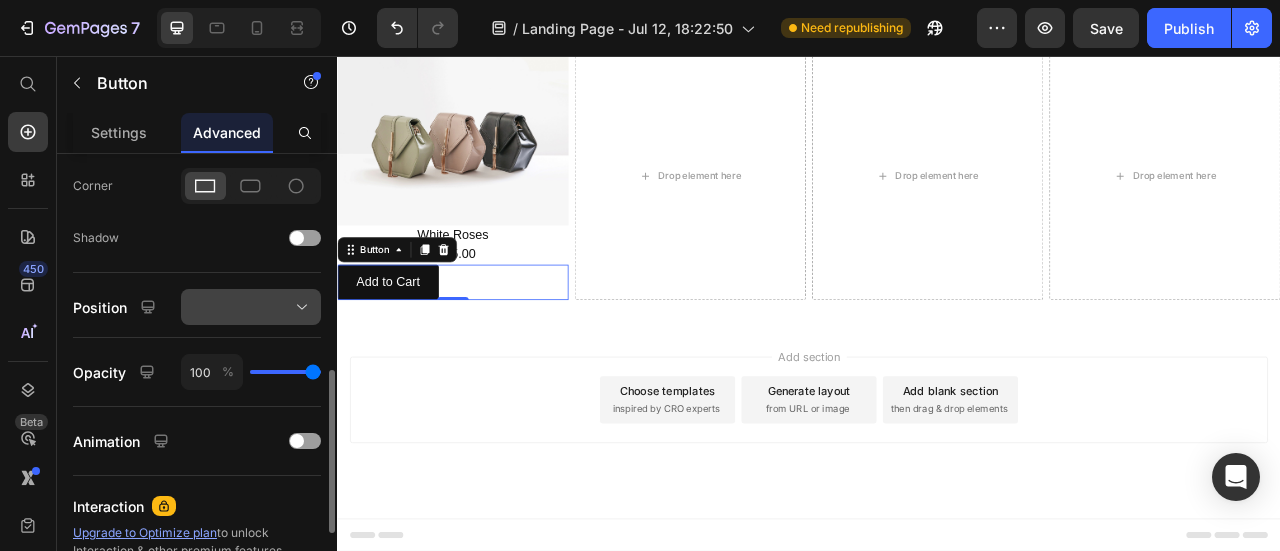 click 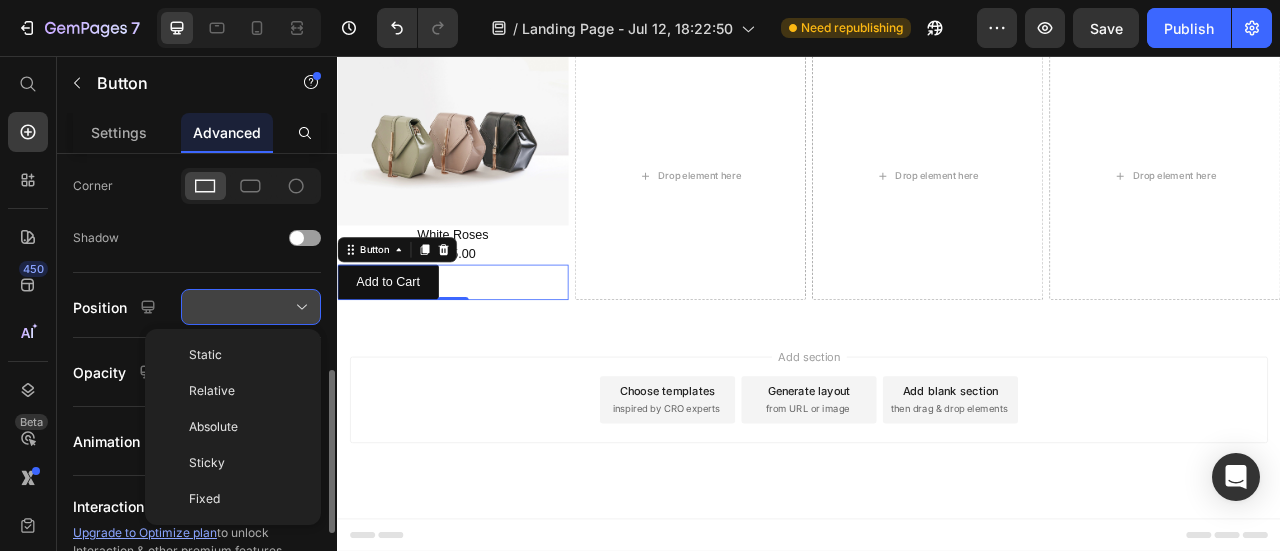 click 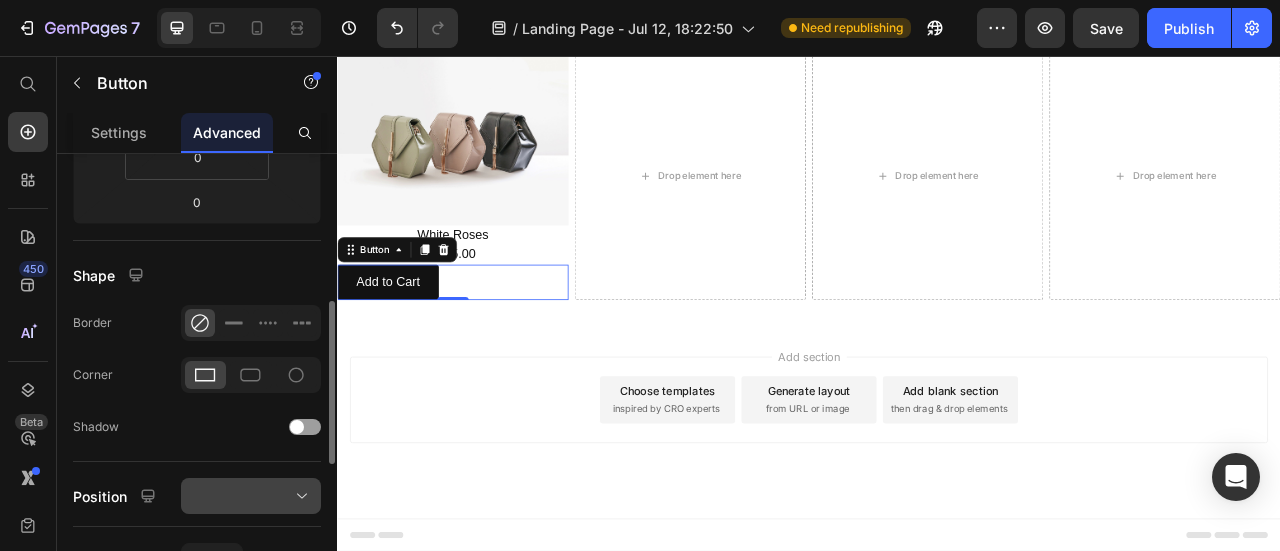 scroll, scrollTop: 0, scrollLeft: 0, axis: both 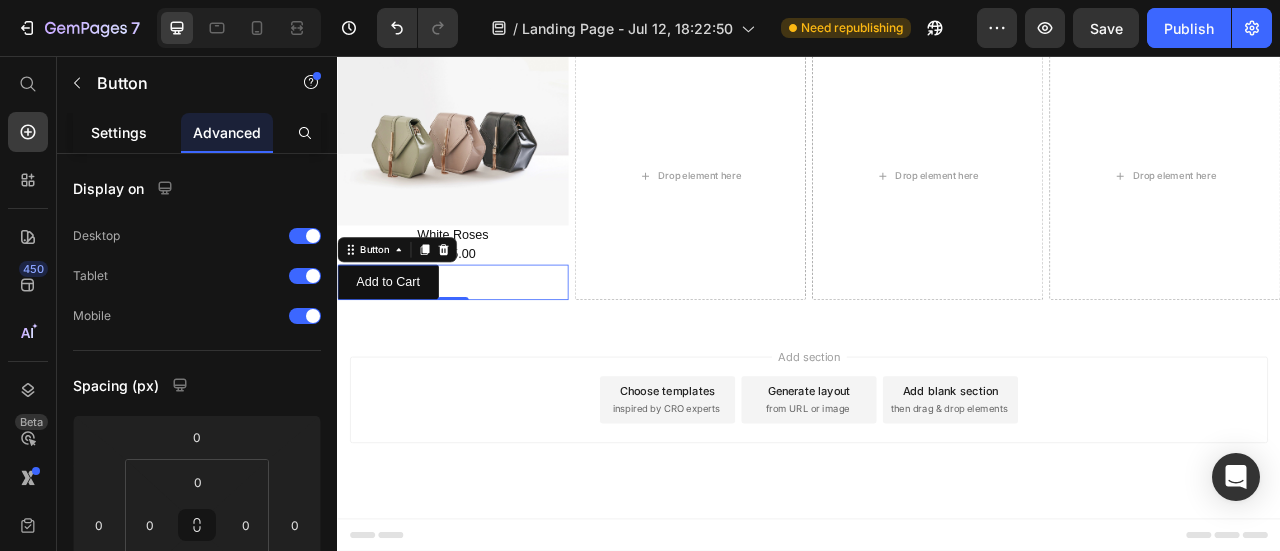 click on "Settings" at bounding box center (119, 132) 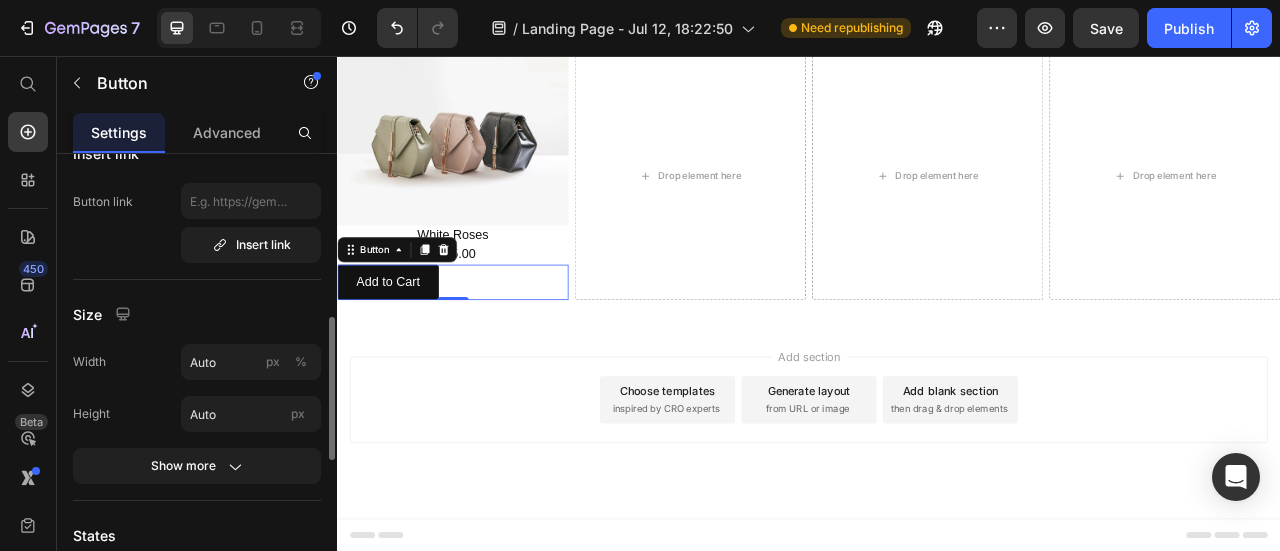 scroll, scrollTop: 200, scrollLeft: 0, axis: vertical 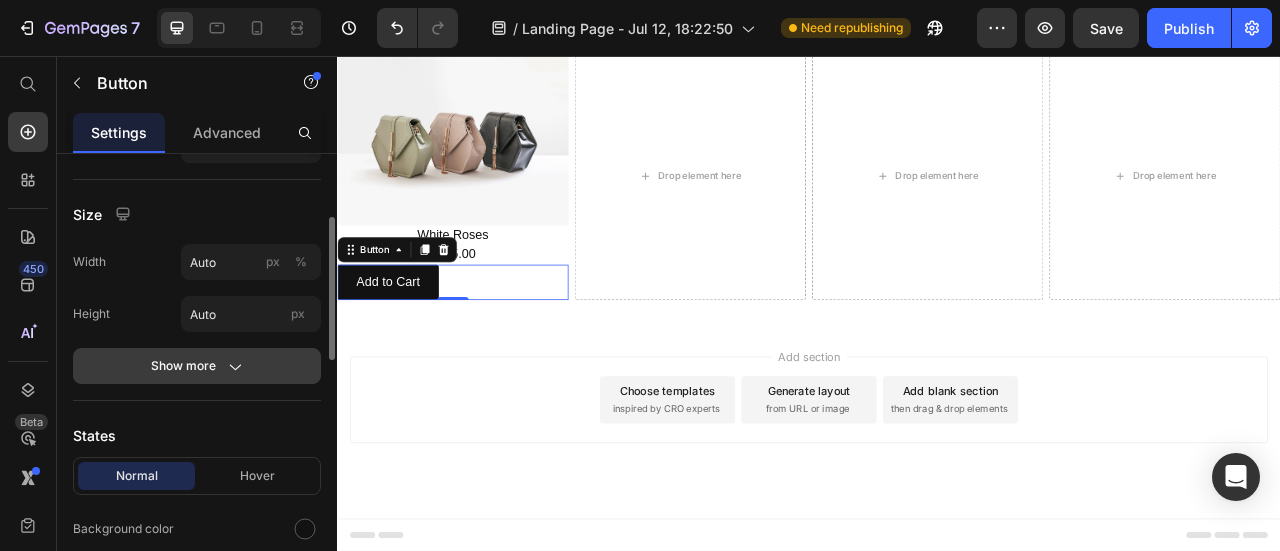 click 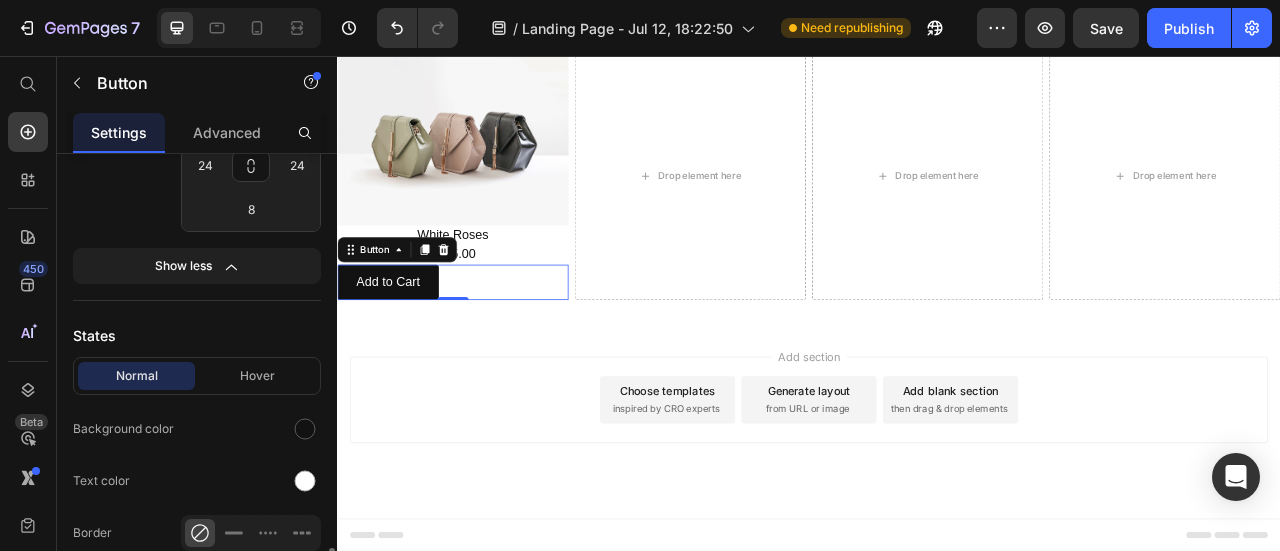 scroll, scrollTop: 700, scrollLeft: 0, axis: vertical 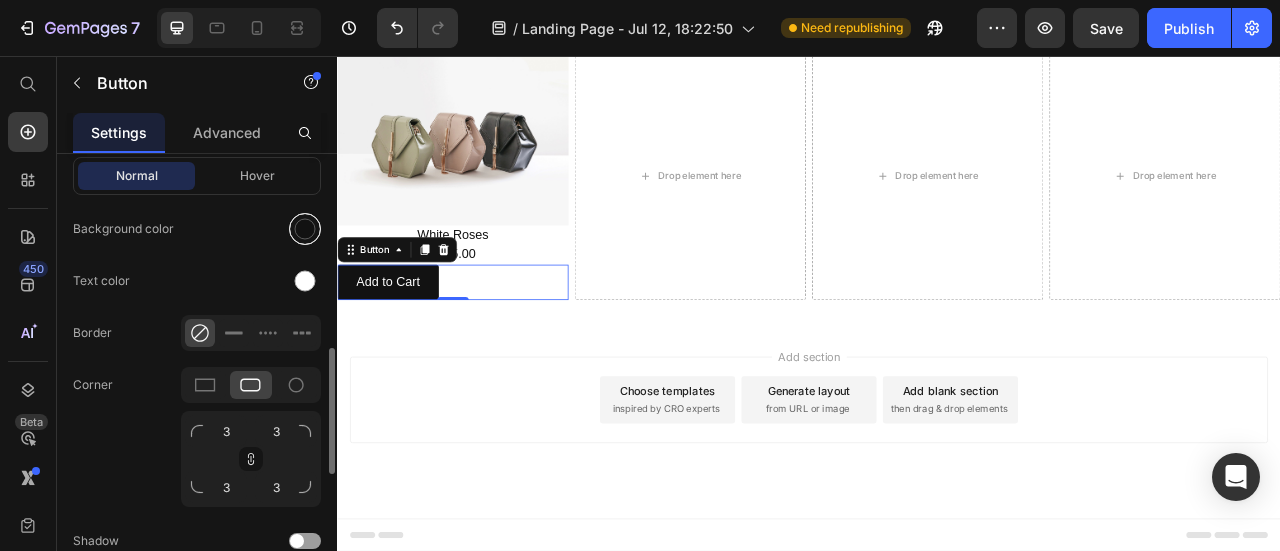 click at bounding box center (305, 229) 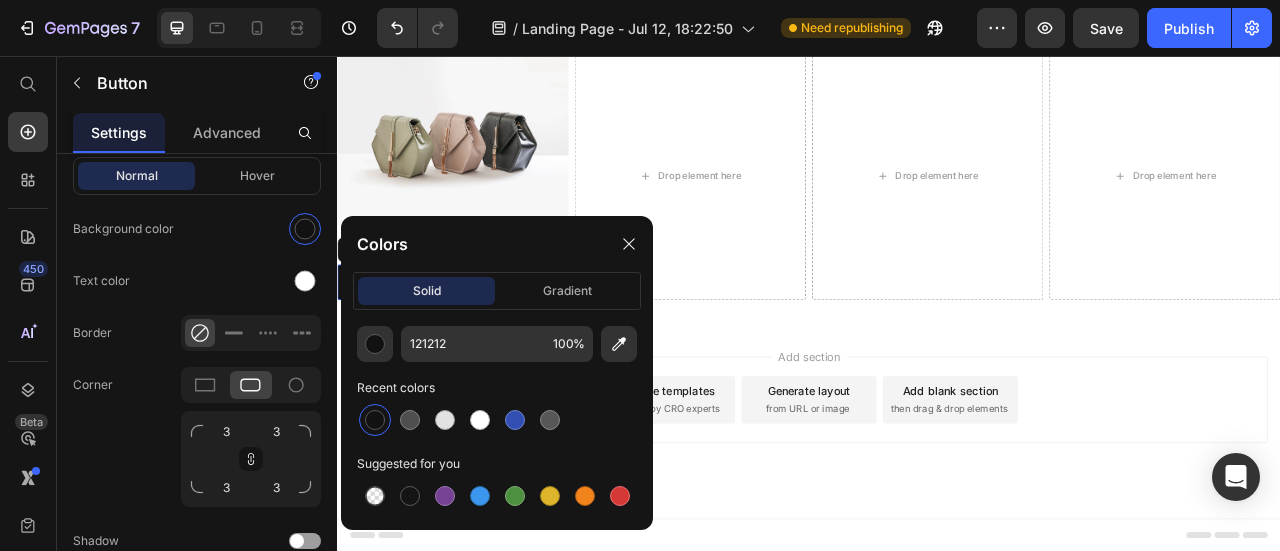 click at bounding box center [375, 420] 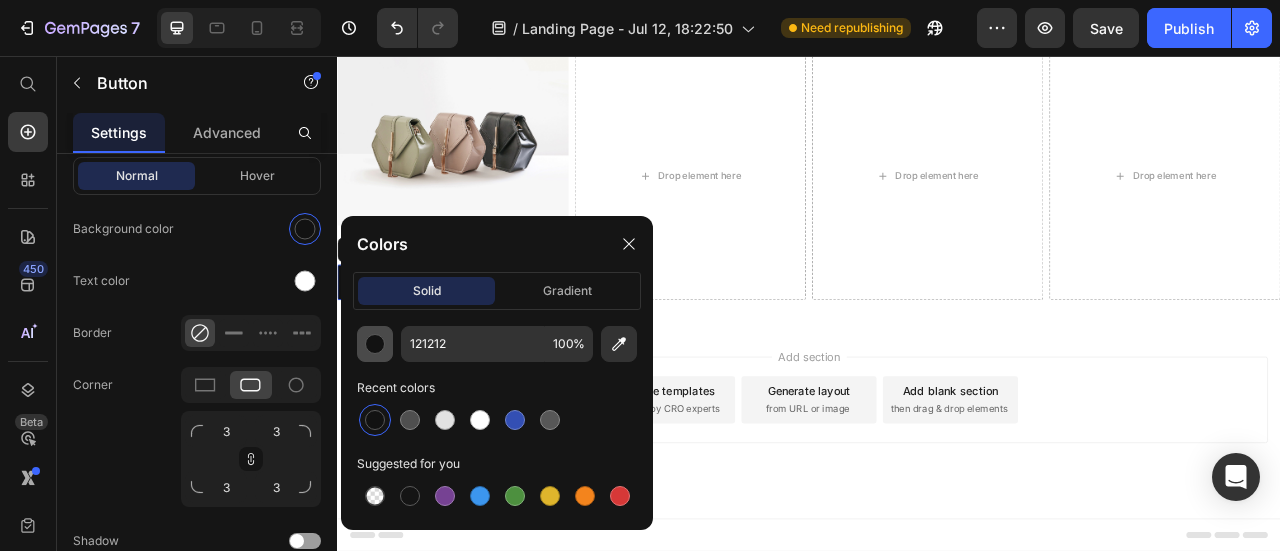 click at bounding box center (375, 344) 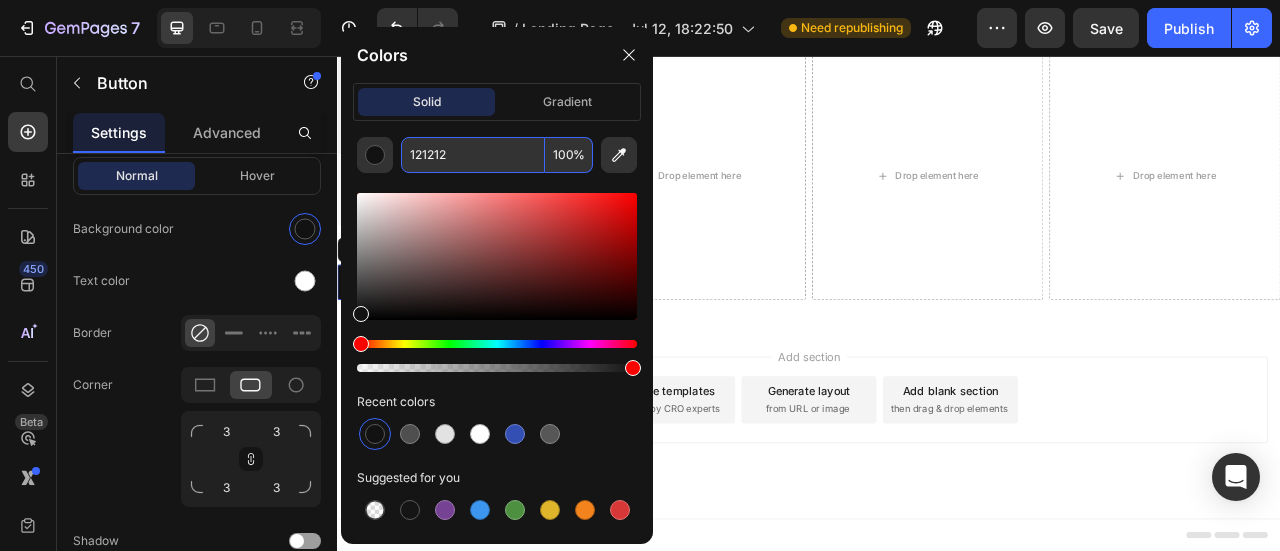 paste on "rgb(168,52,17)" 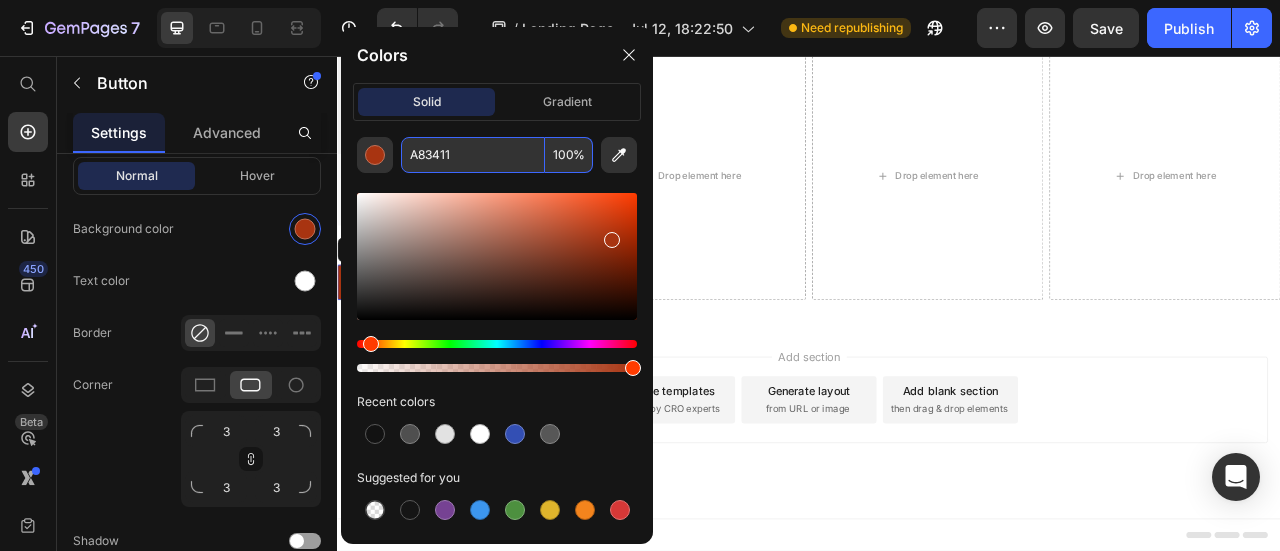 type on "A83411" 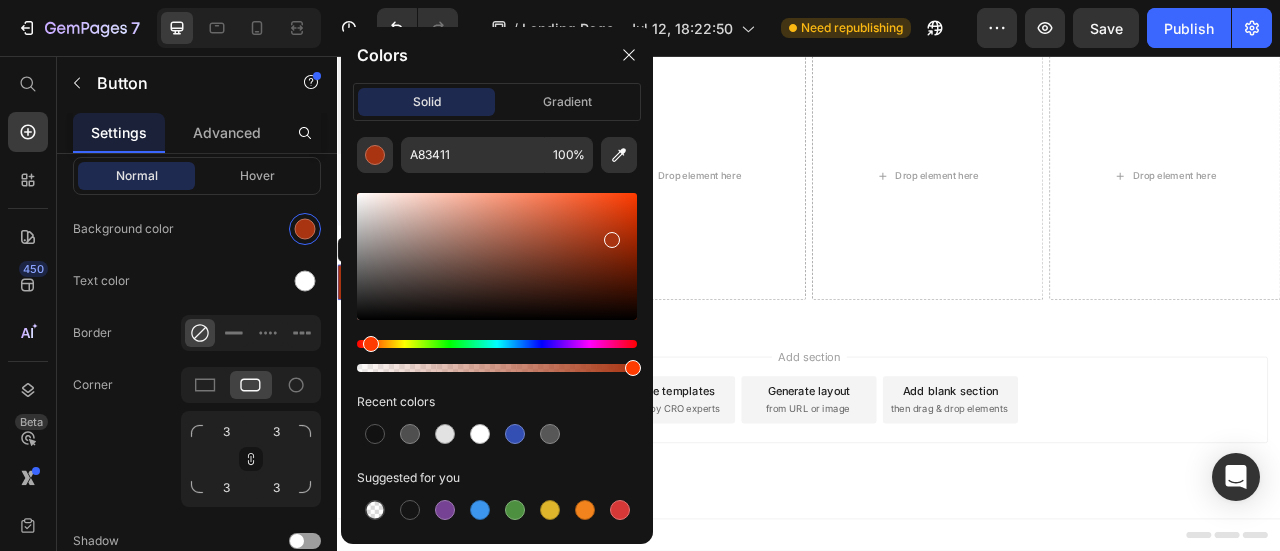 click on "Colors" 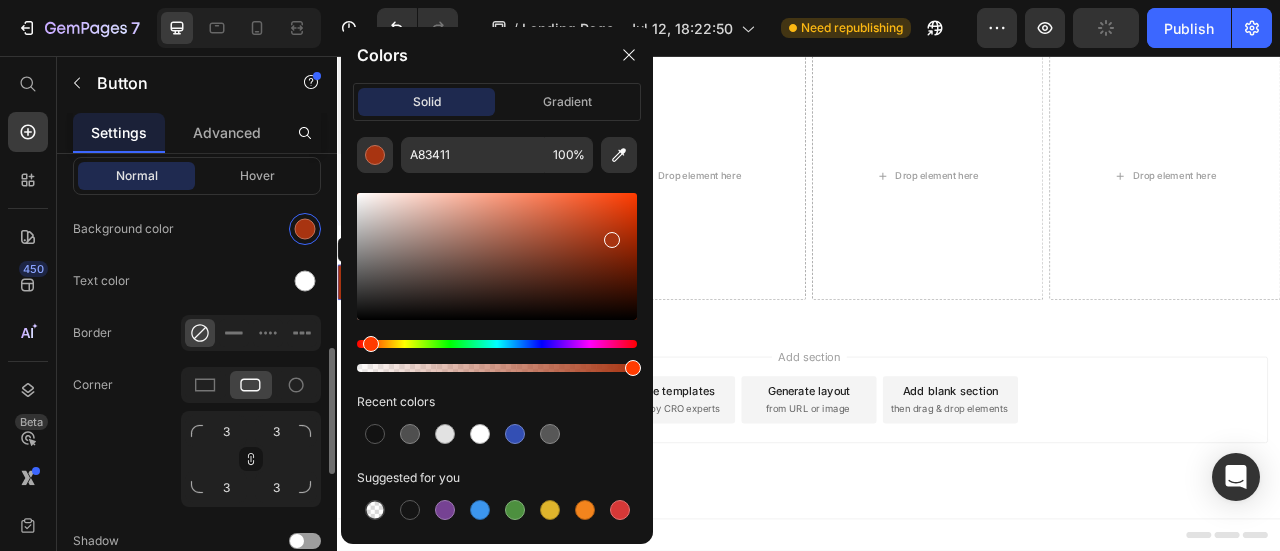click at bounding box center (251, 229) 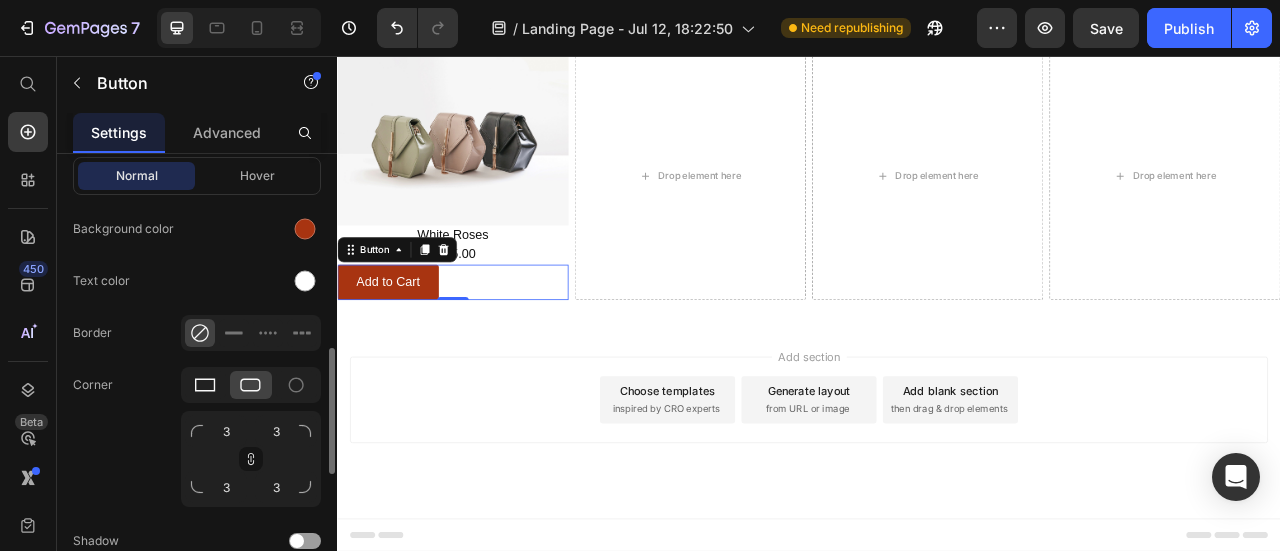 click 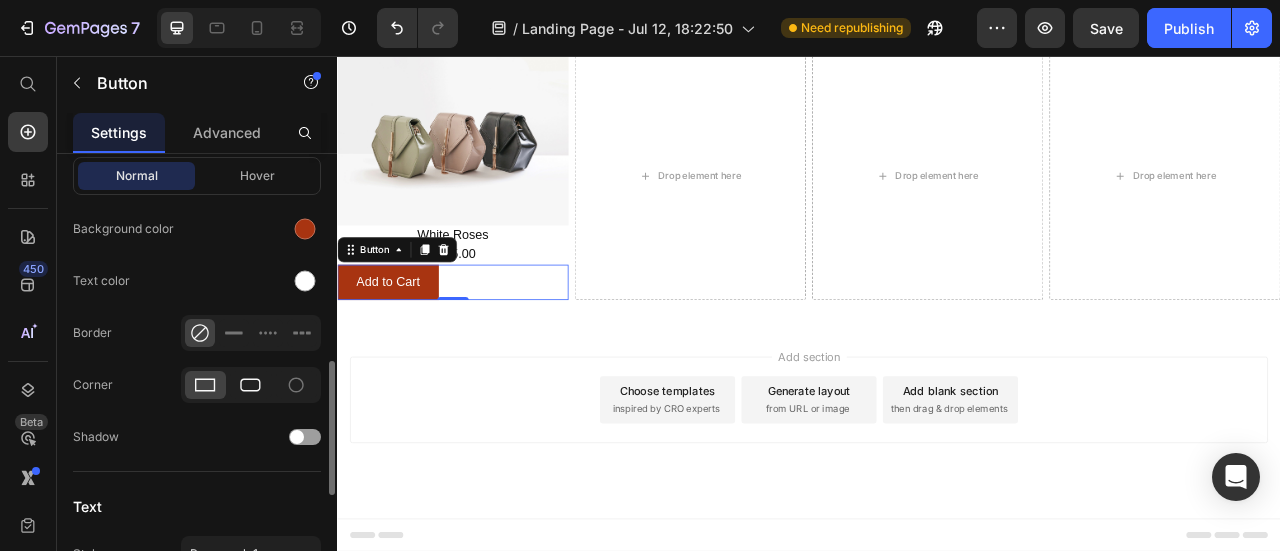 click 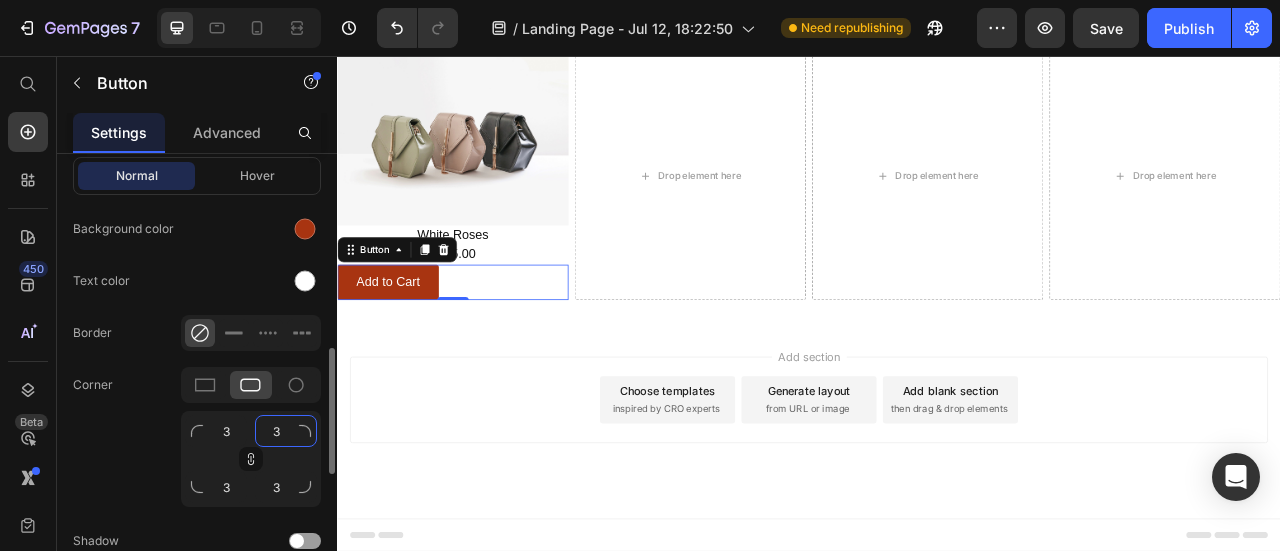 click on "3" 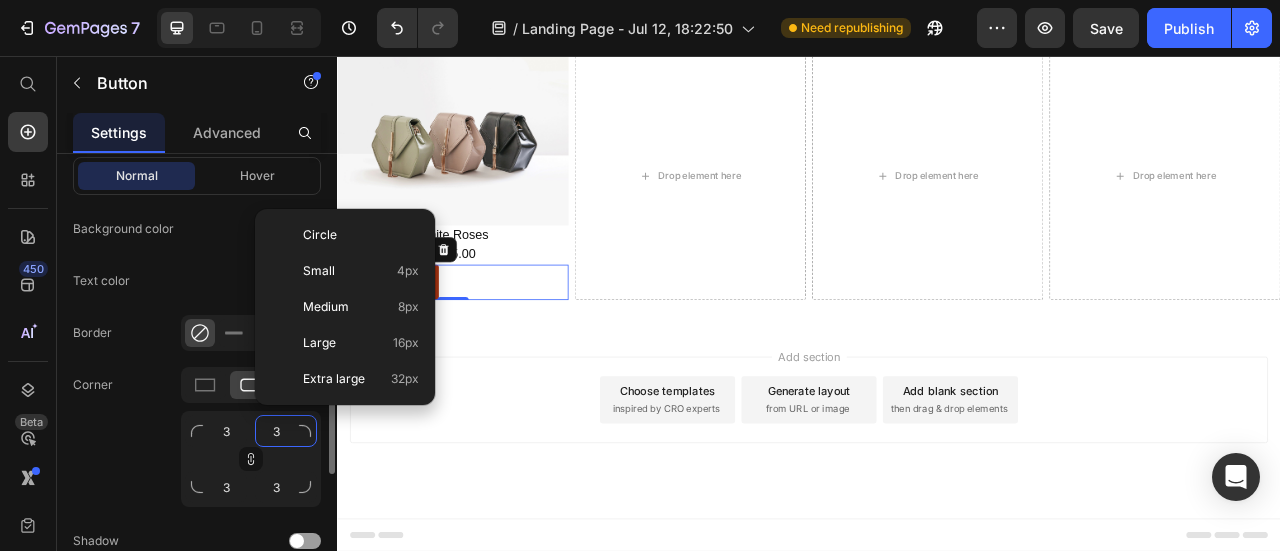 type on "4" 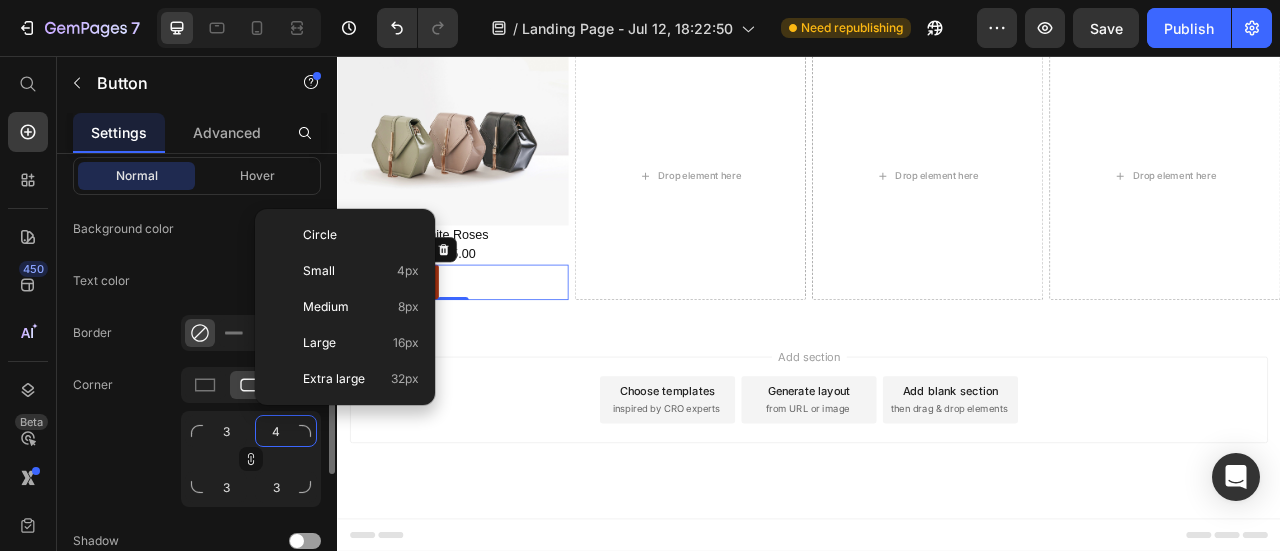 type on "4" 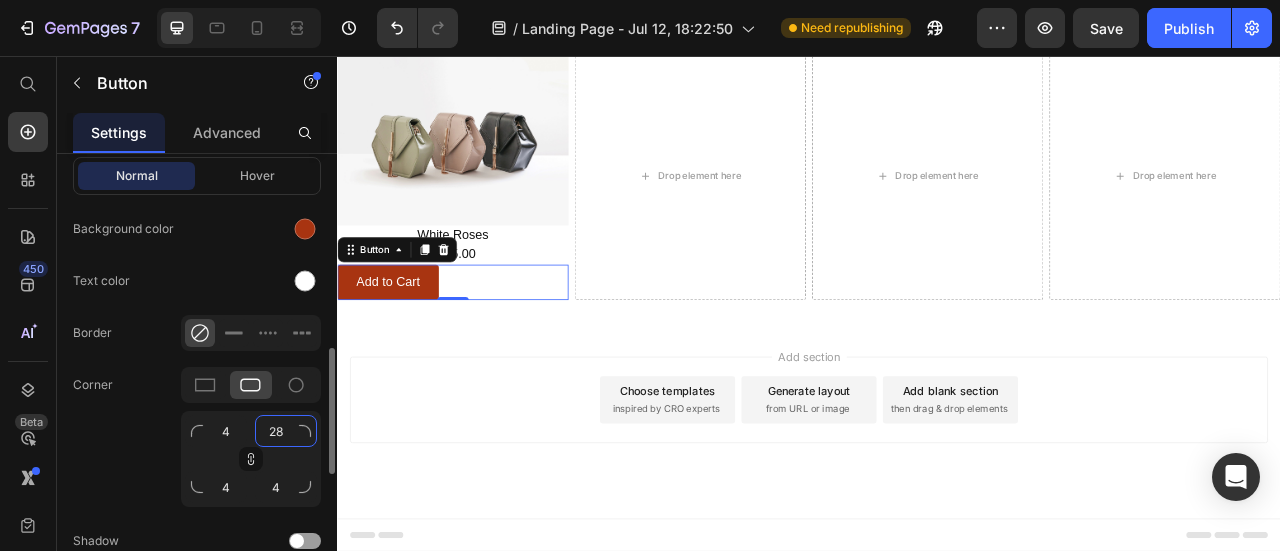 type on "29" 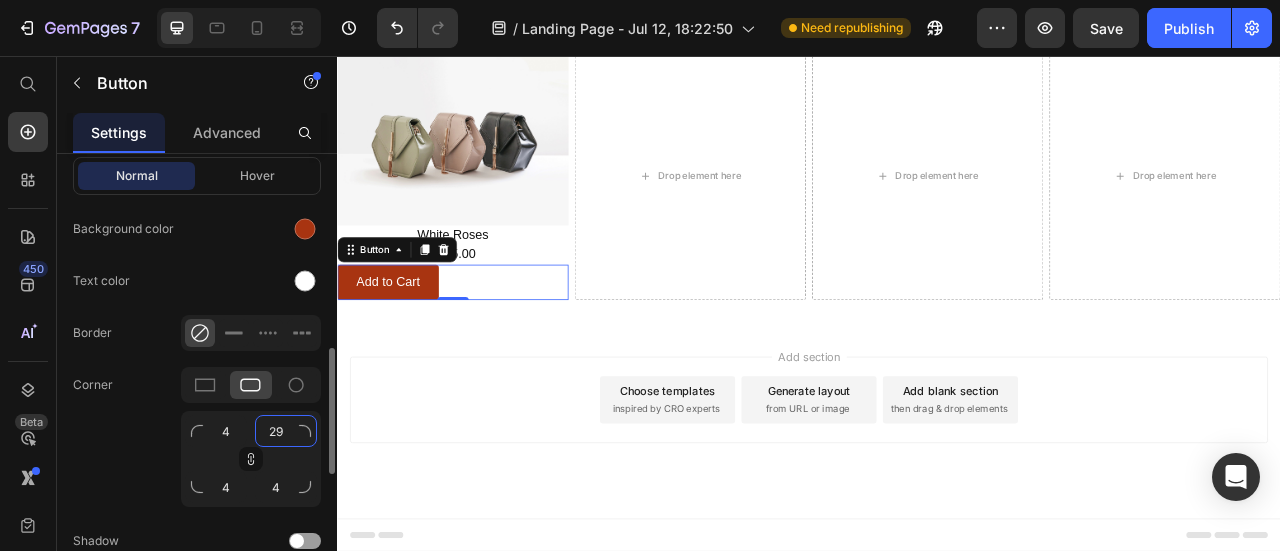 type on "29" 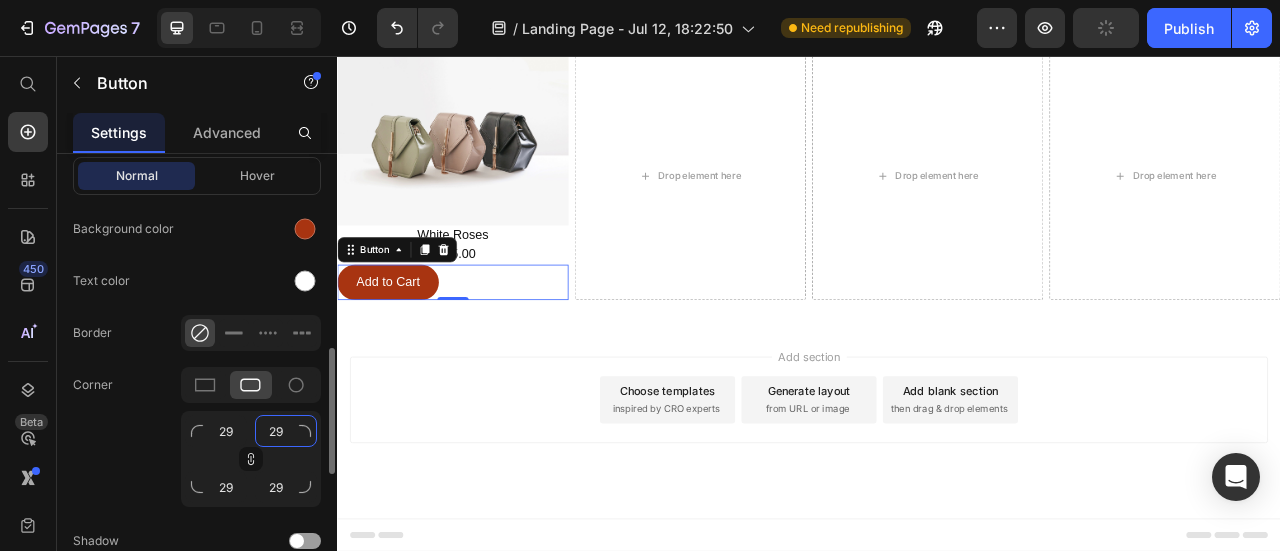 type on "30" 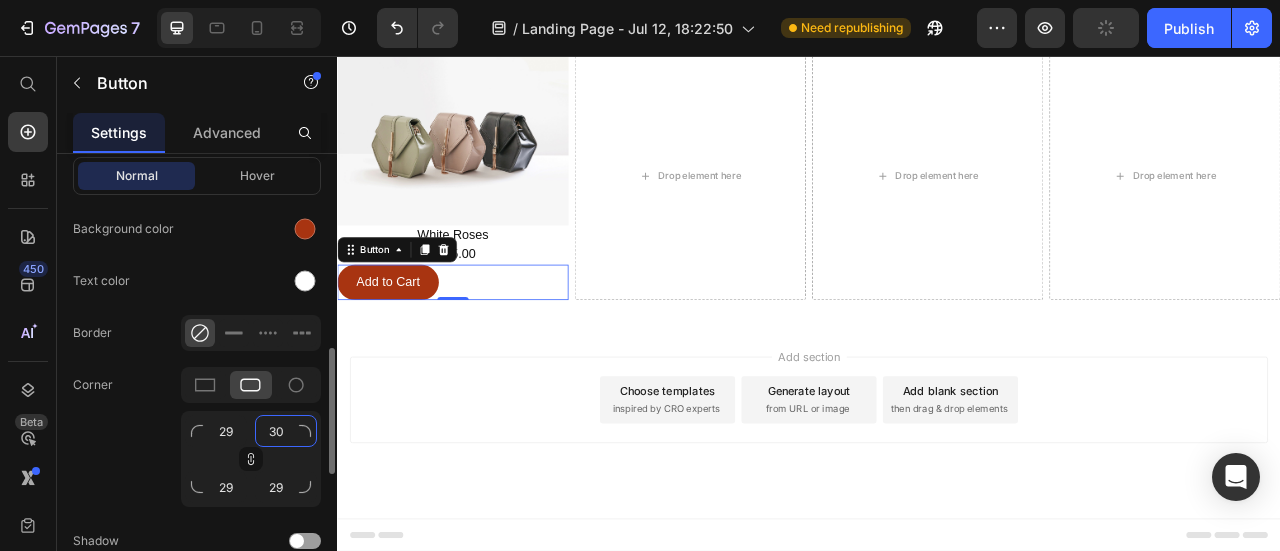 type on "30" 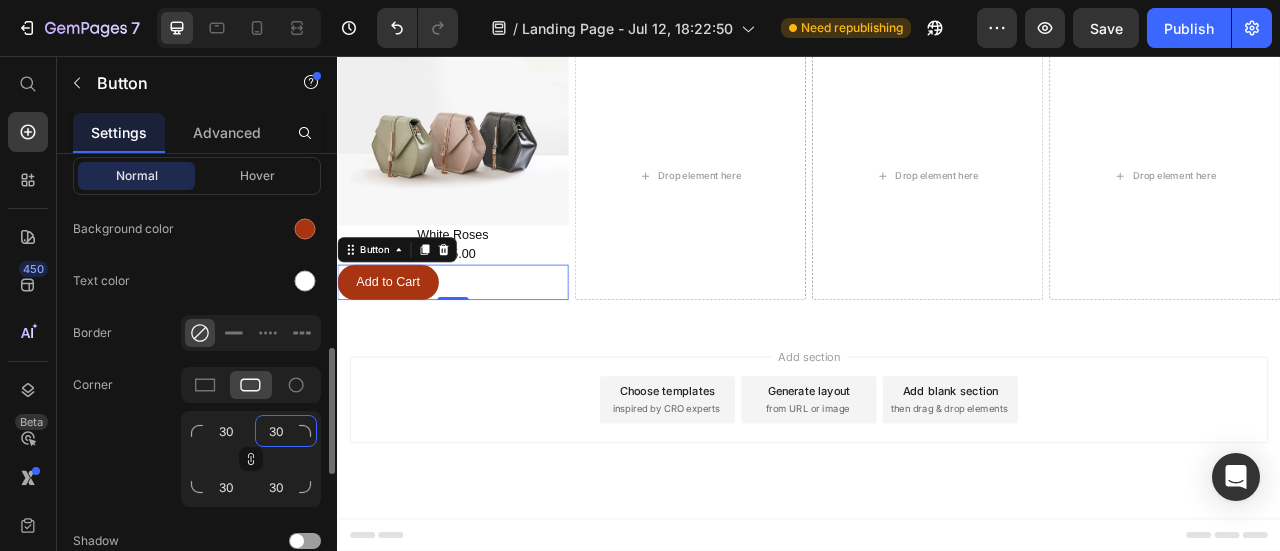 type on "31" 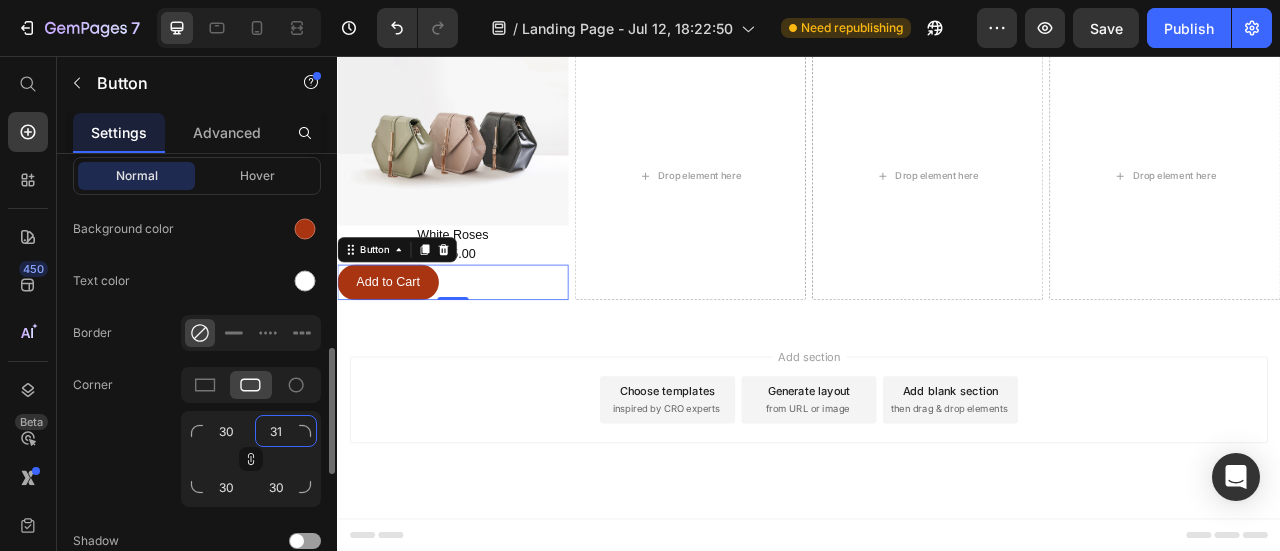 type on "31" 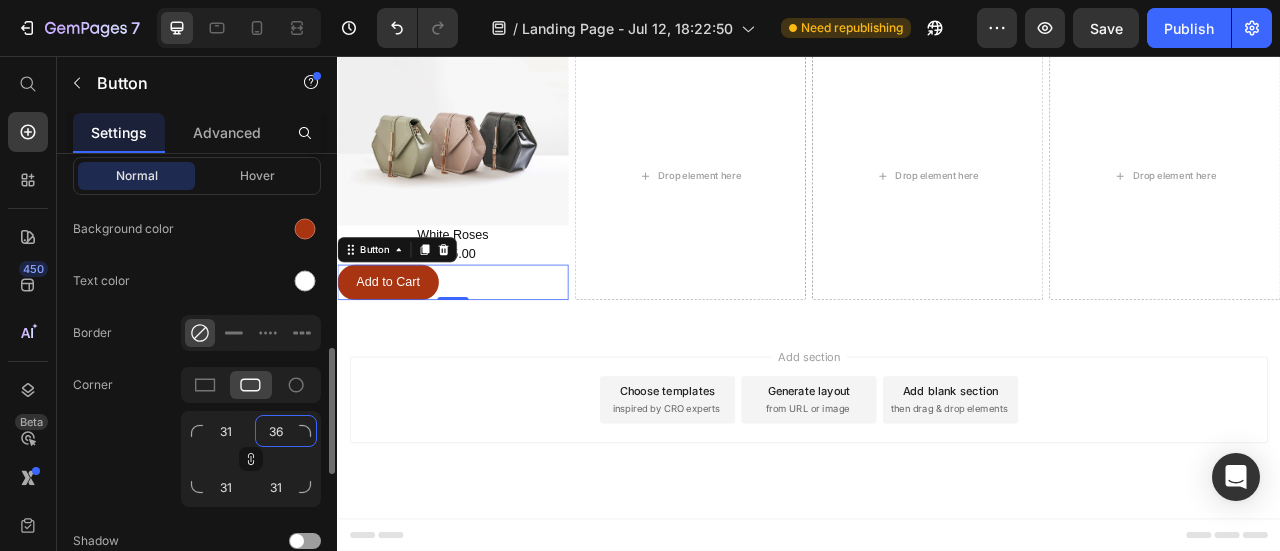 type on "37" 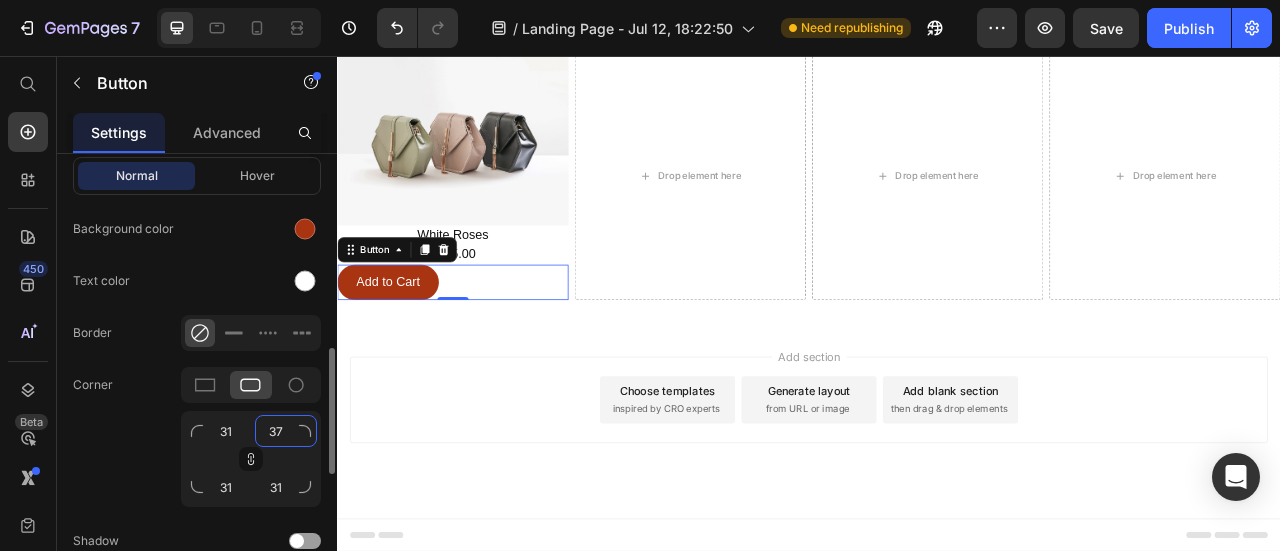 type on "37" 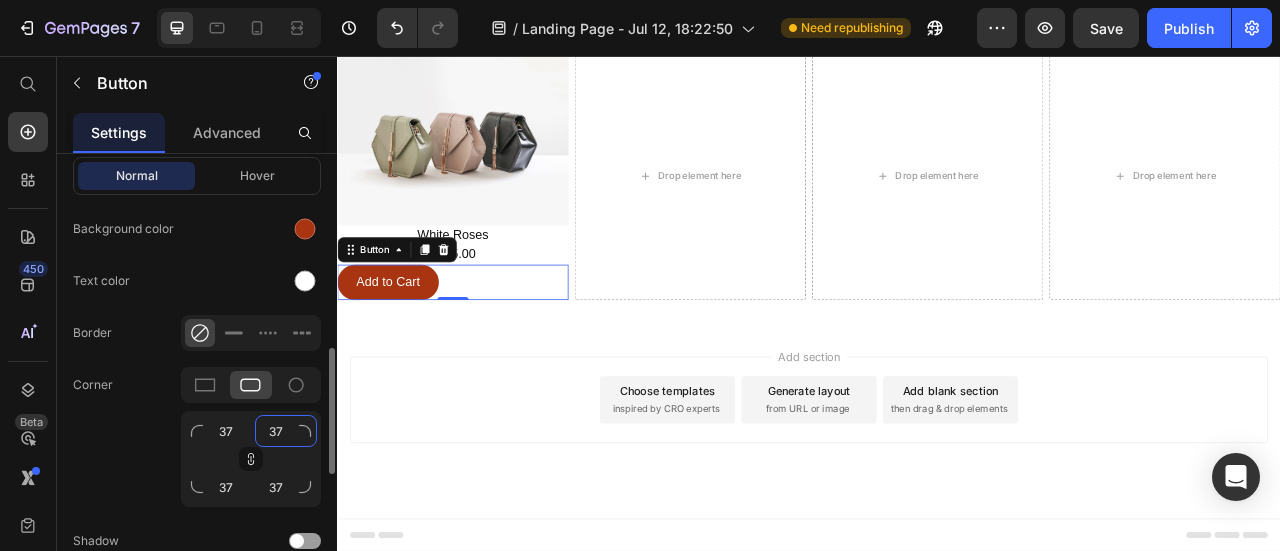 type on "38" 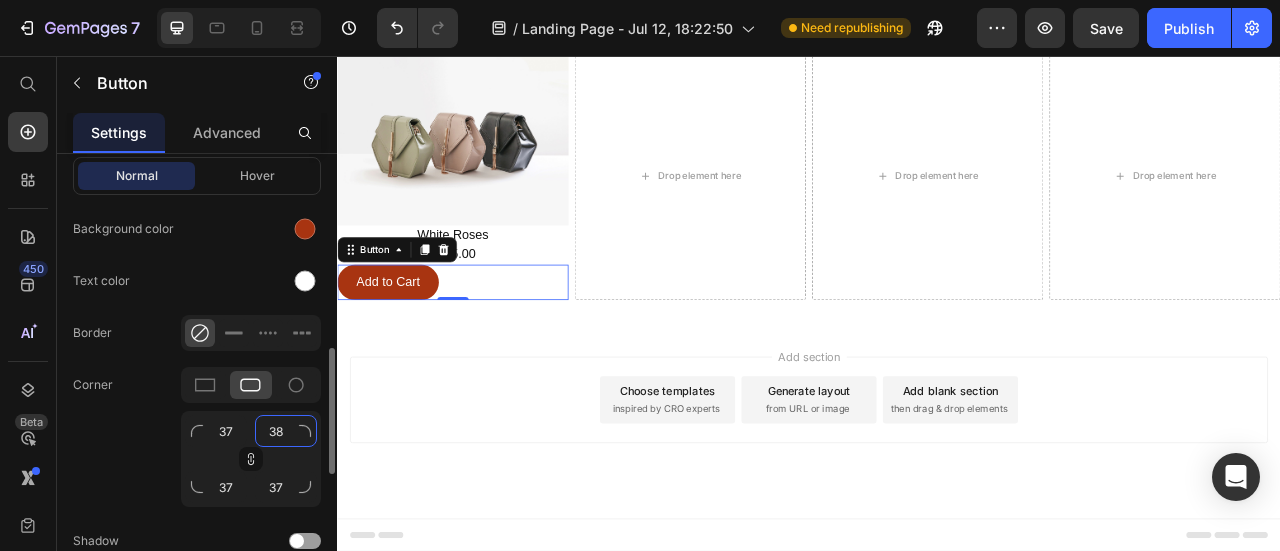 type on "38" 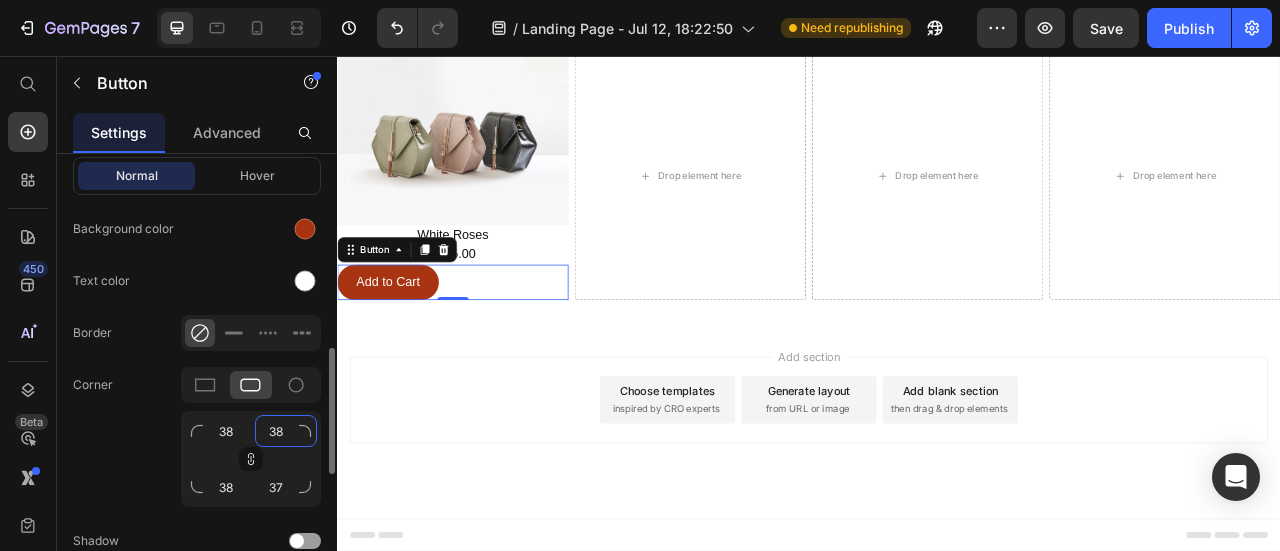 type on "38" 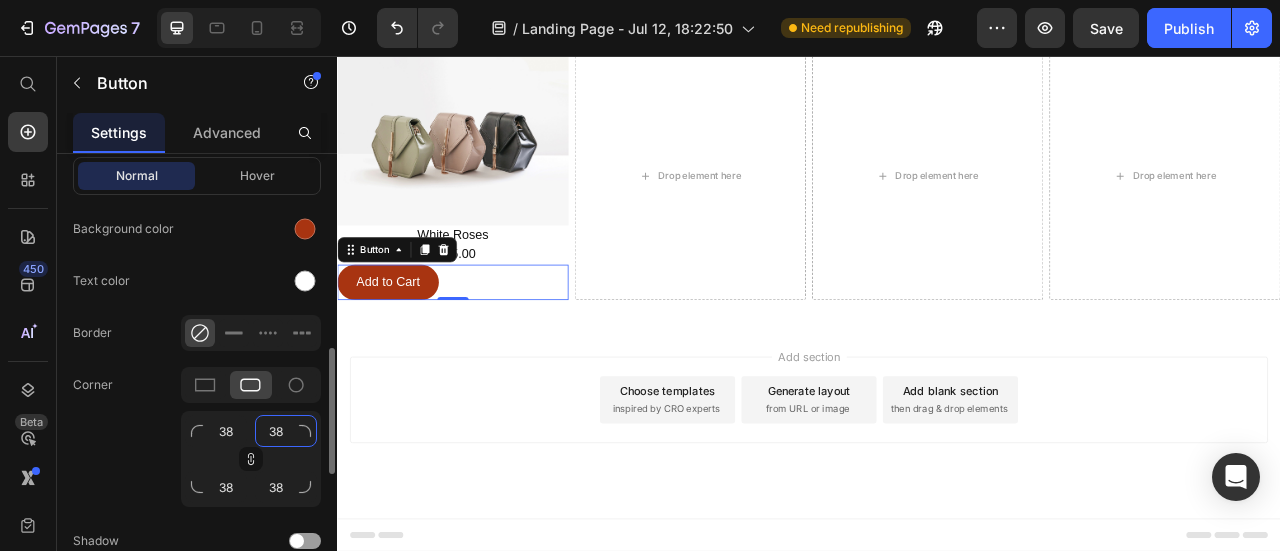 type on "39" 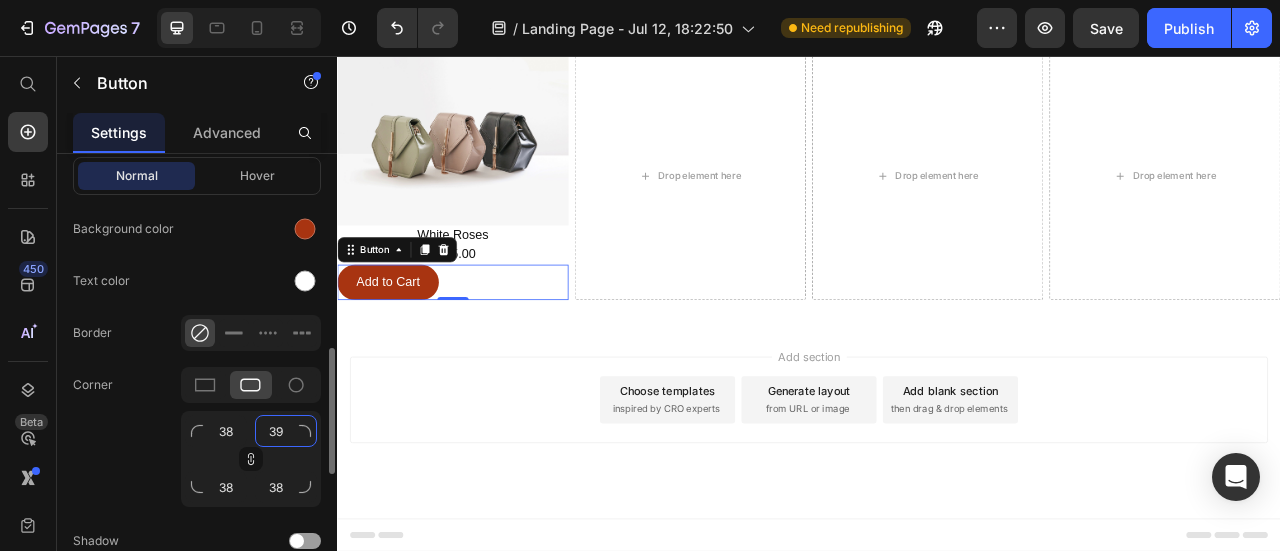 type on "39" 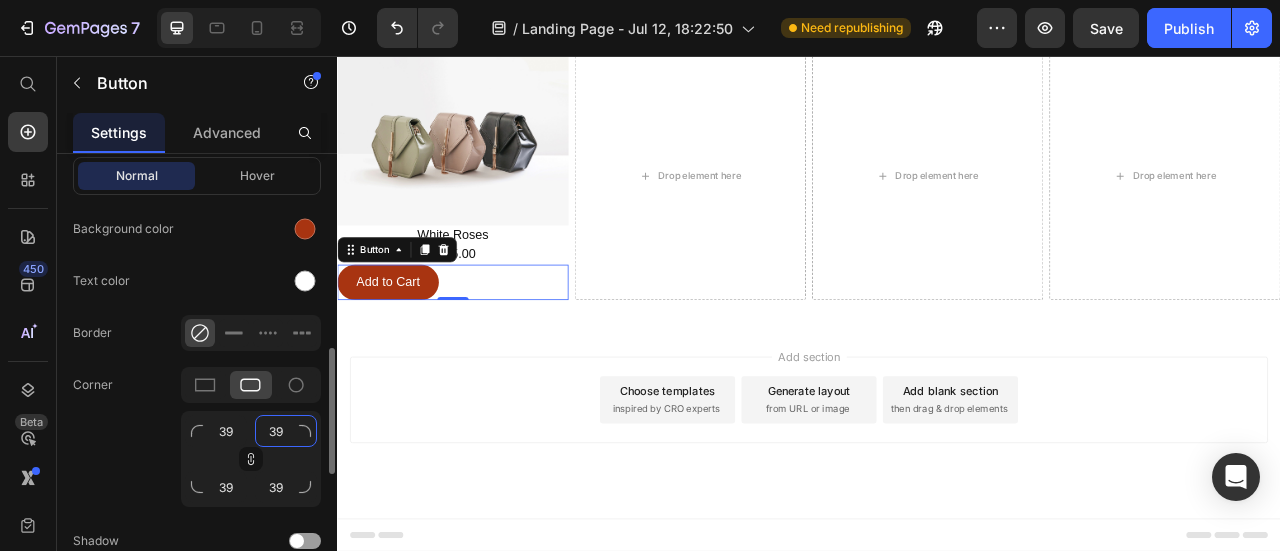 type on "40" 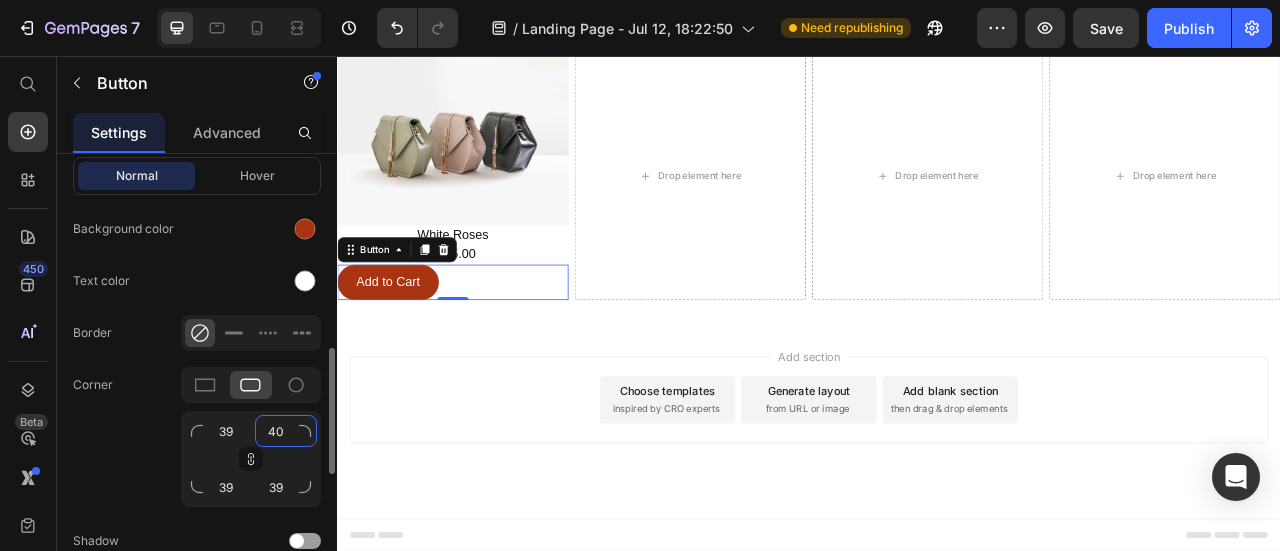 type on "40" 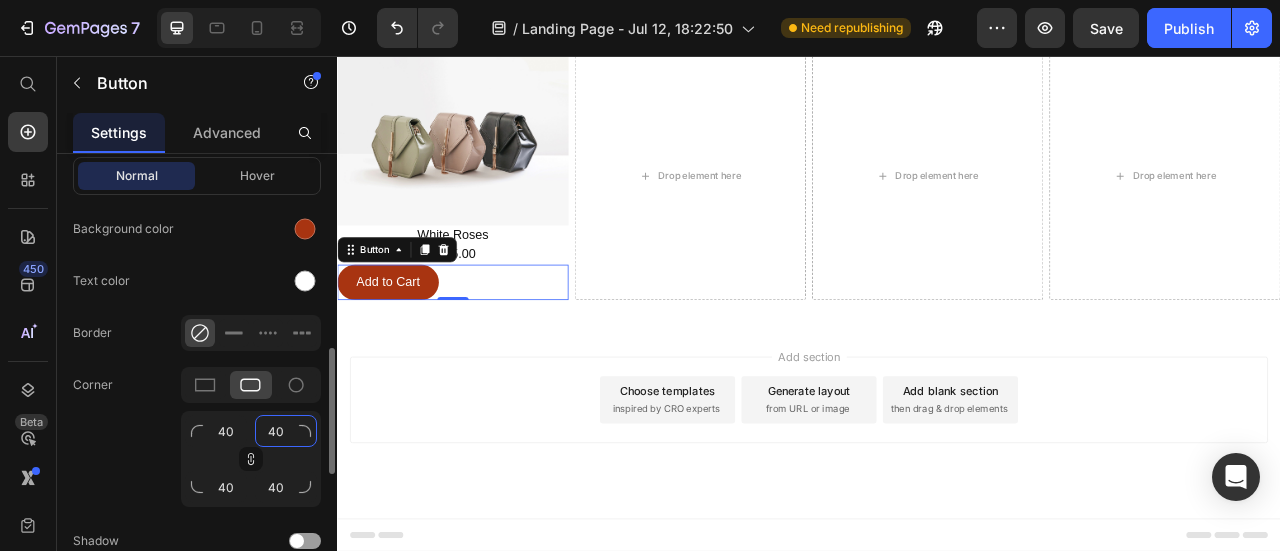 type on "41" 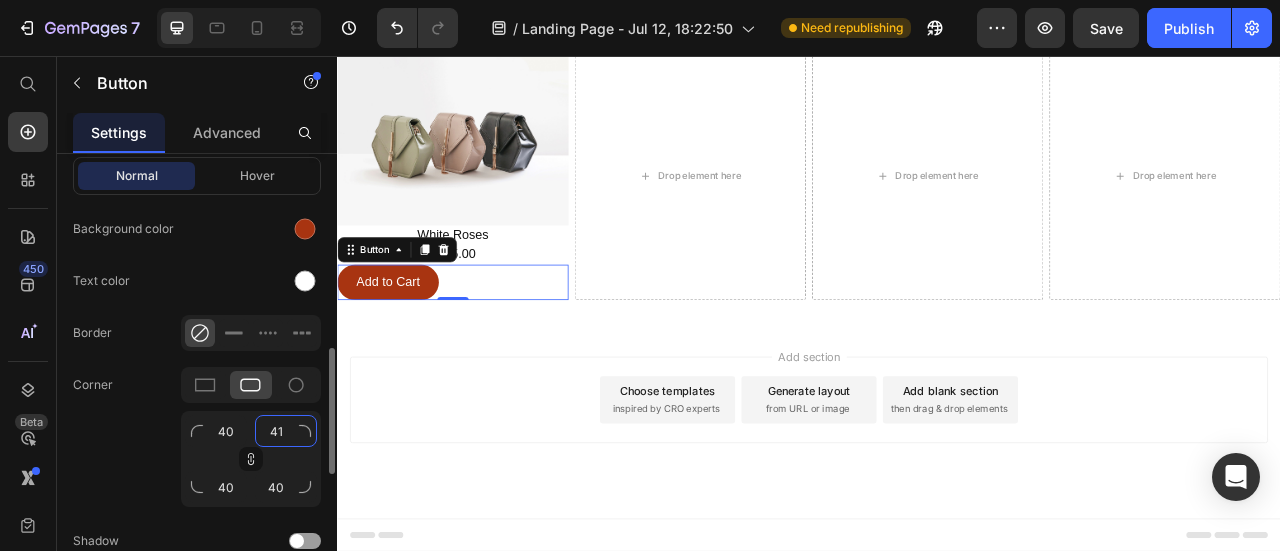 type on "41" 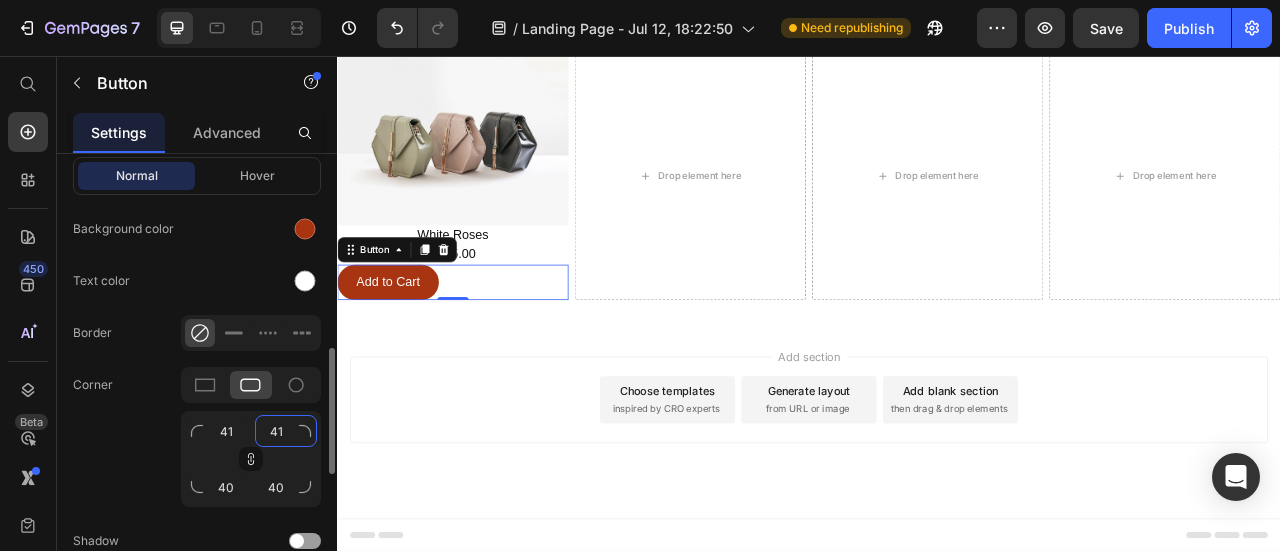 type on "41" 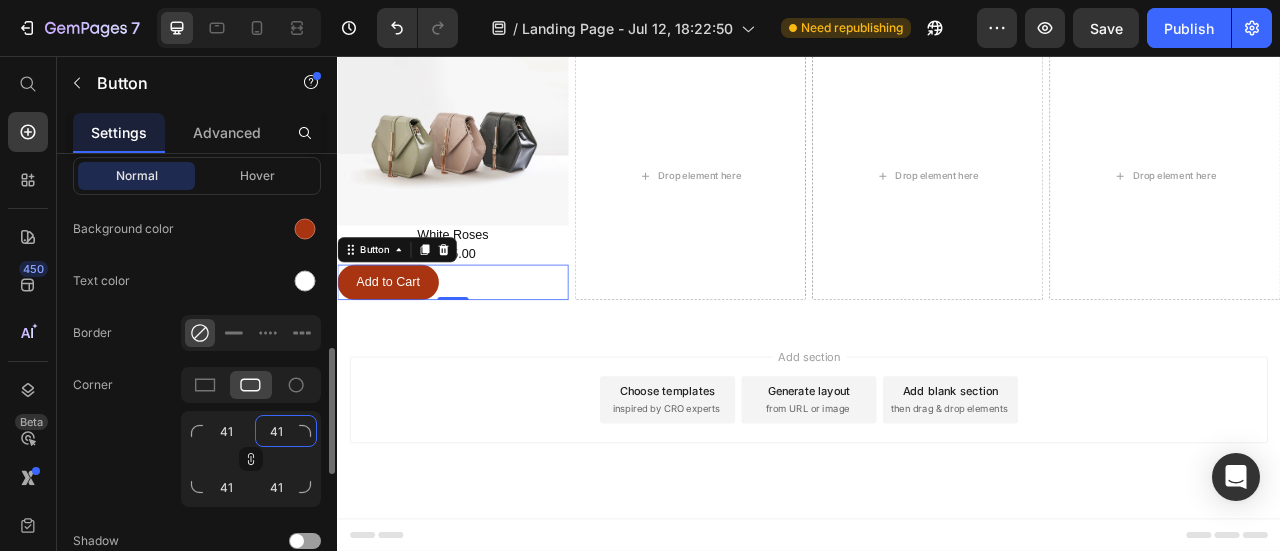 type on "42" 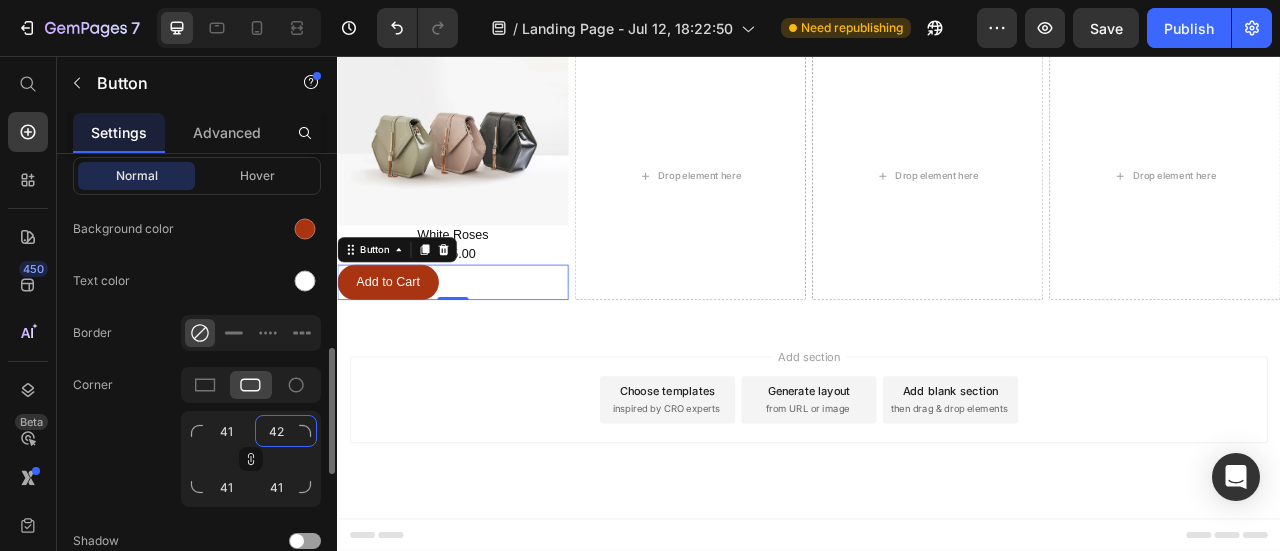 type on "42" 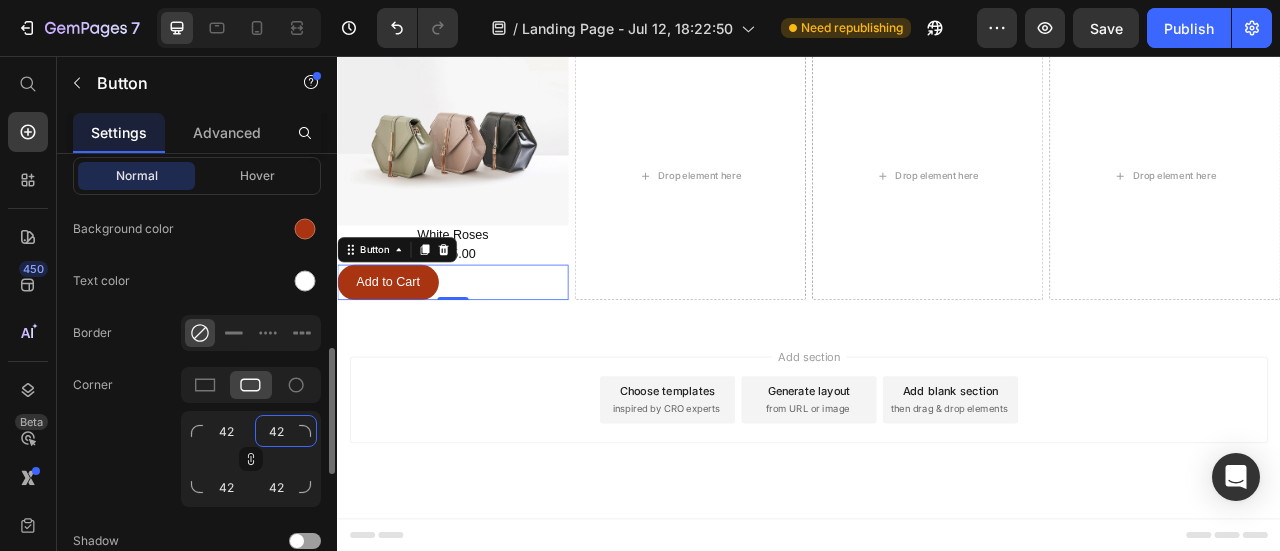type on "43" 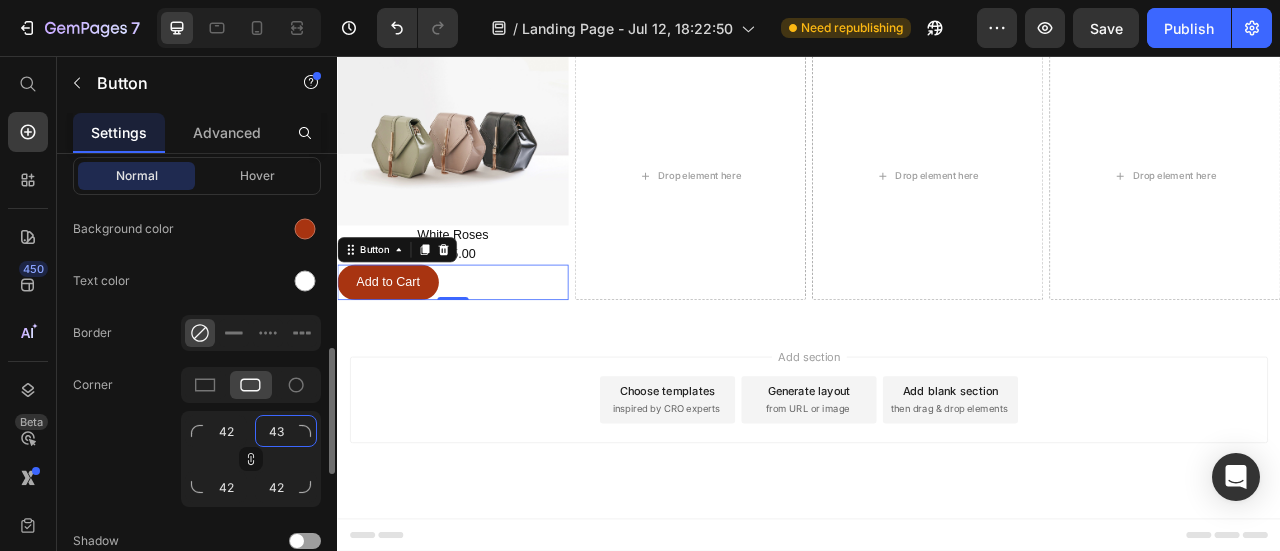 type on "43" 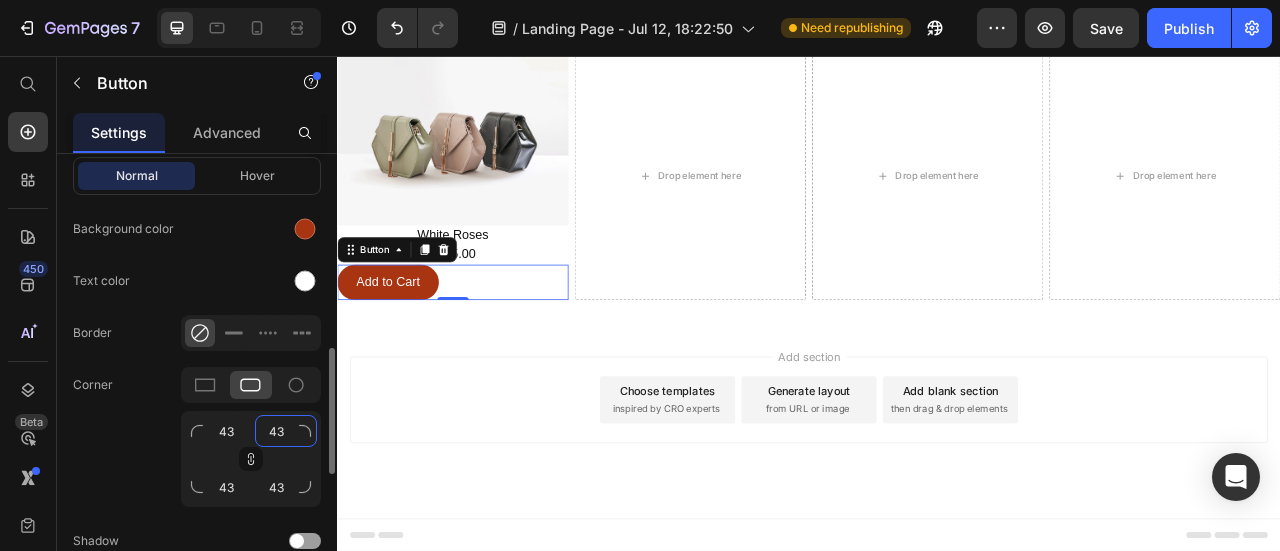 type on "44" 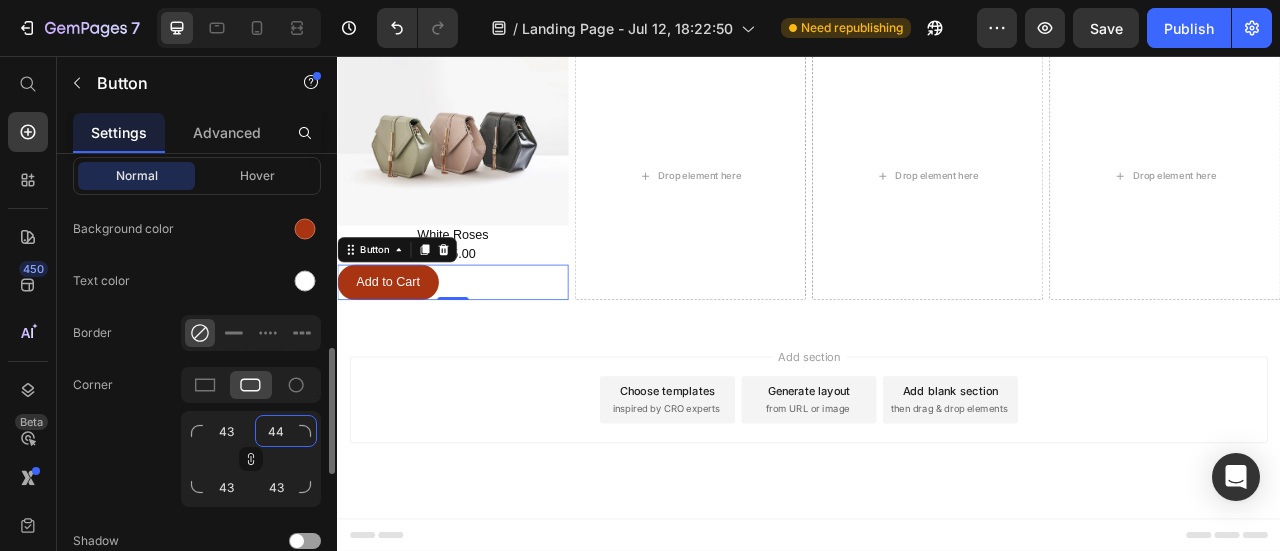 type on "44" 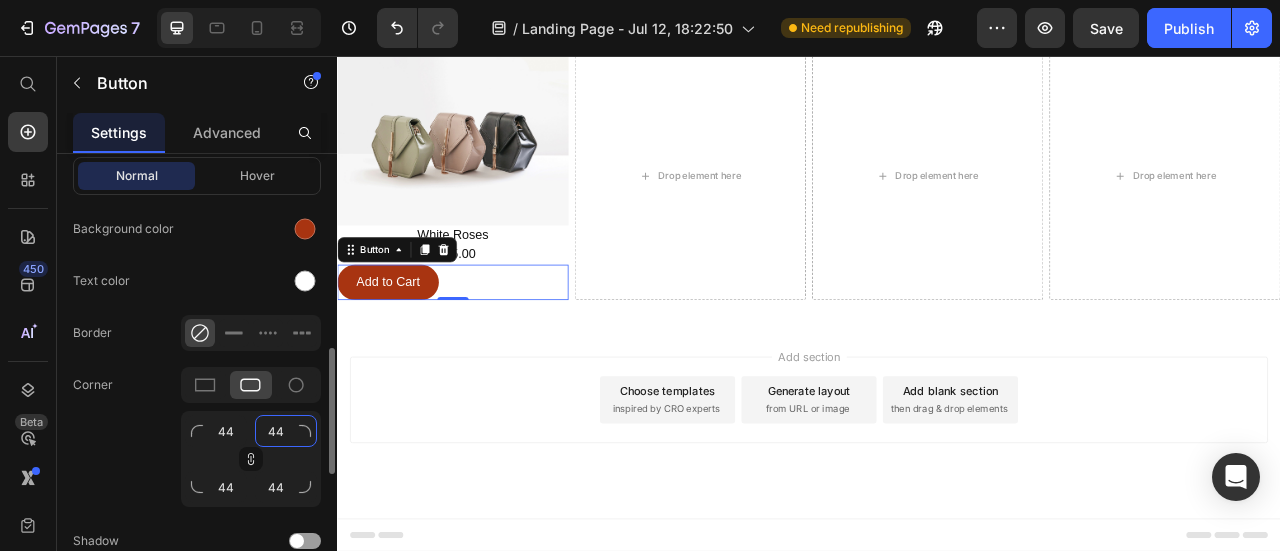 type on "45" 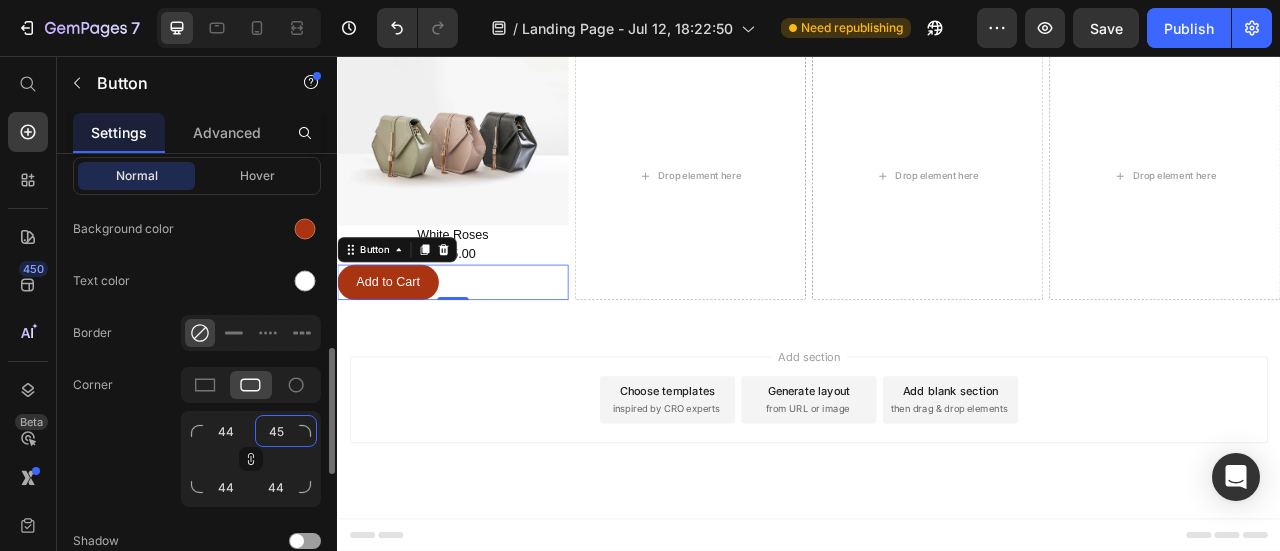 type on "45" 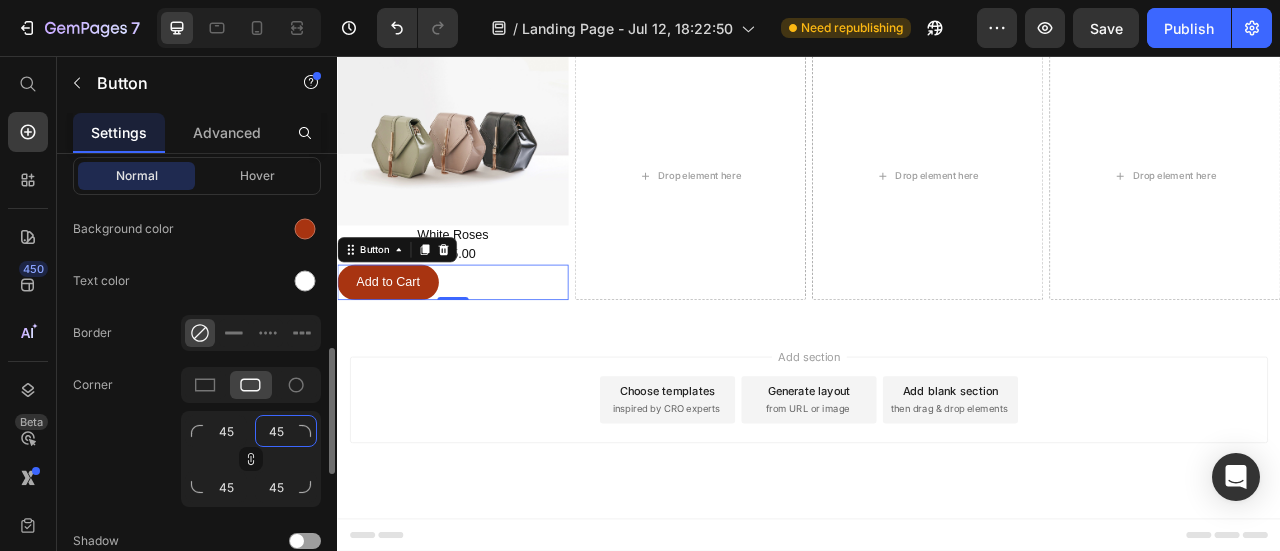 type on "46" 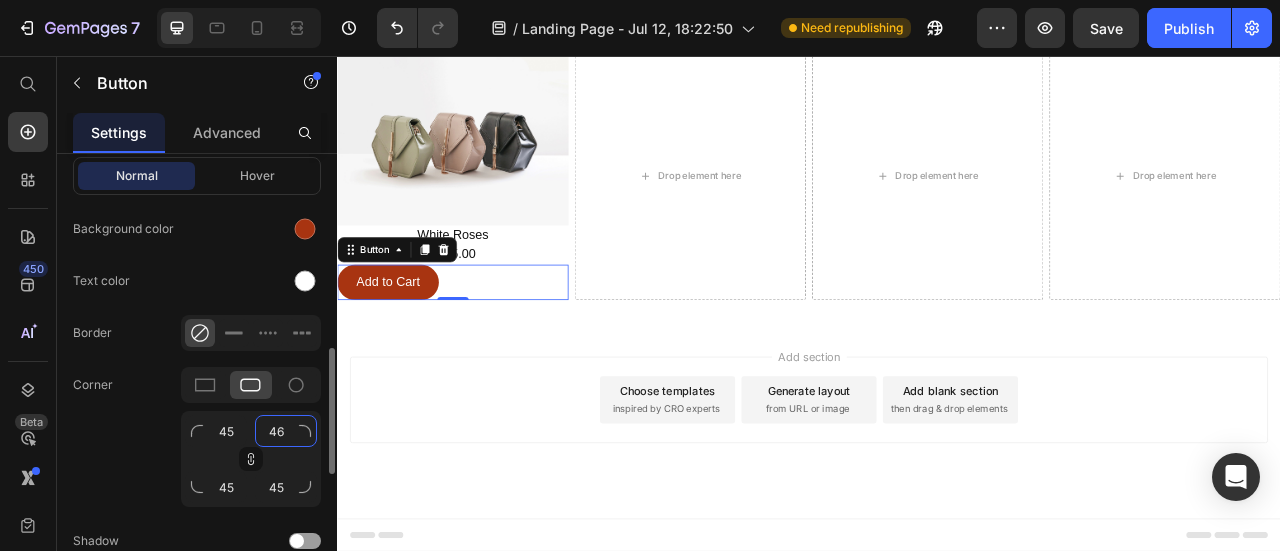 type on "46" 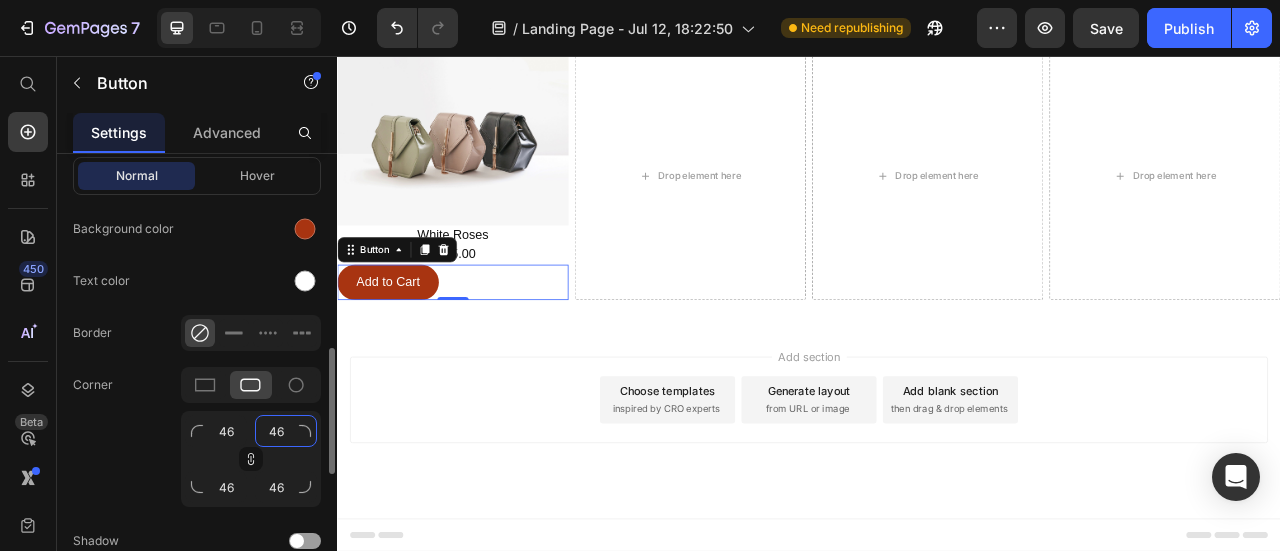type on "47" 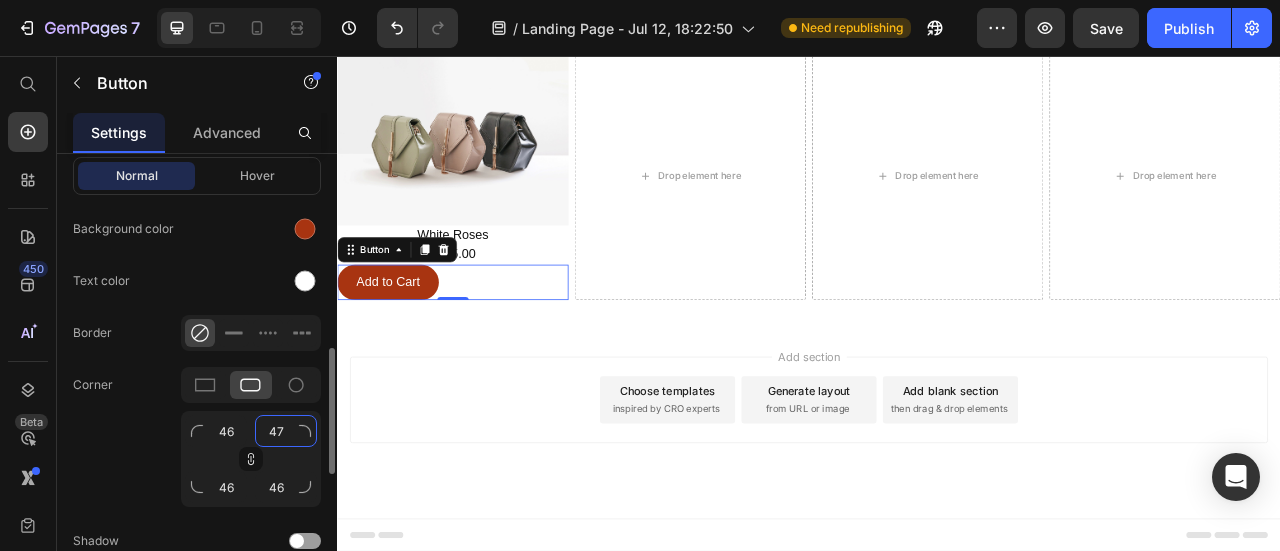 type on "47" 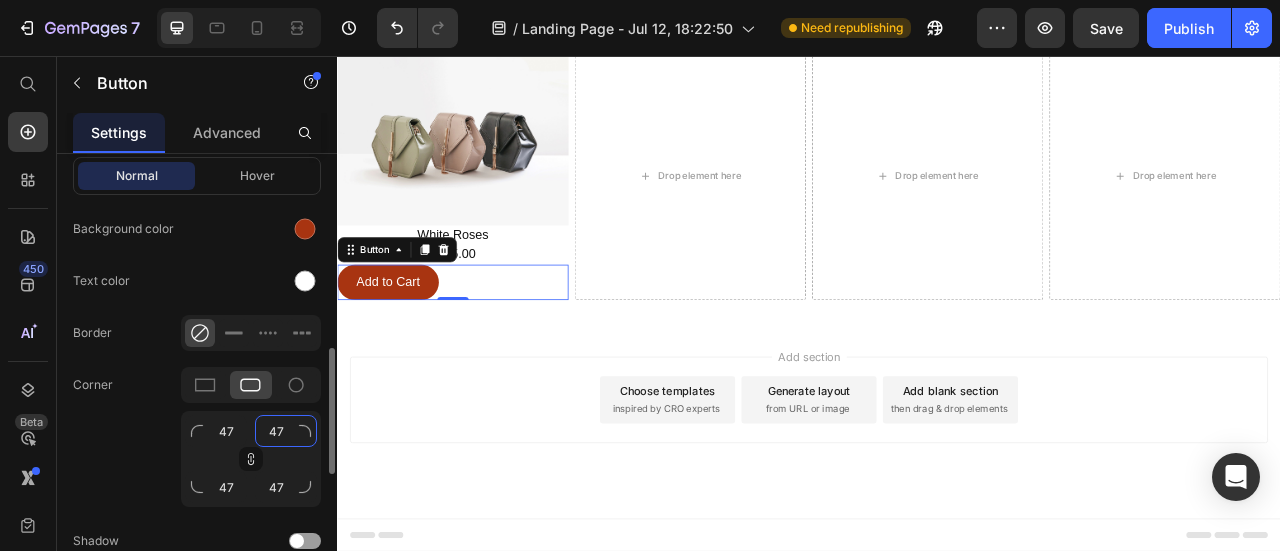type on "48" 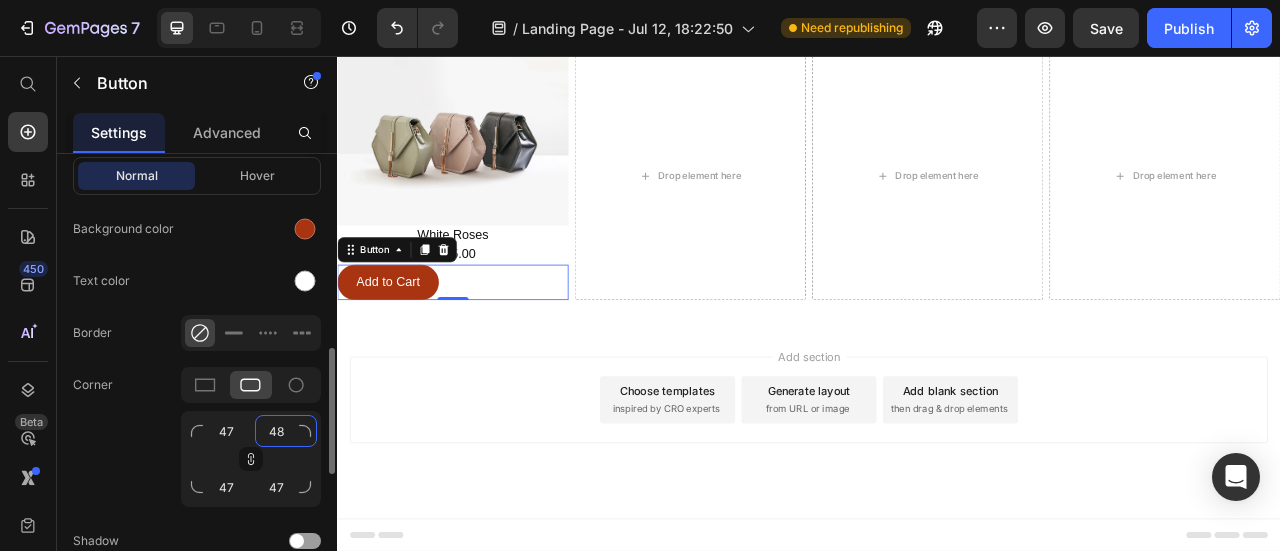 type on "48" 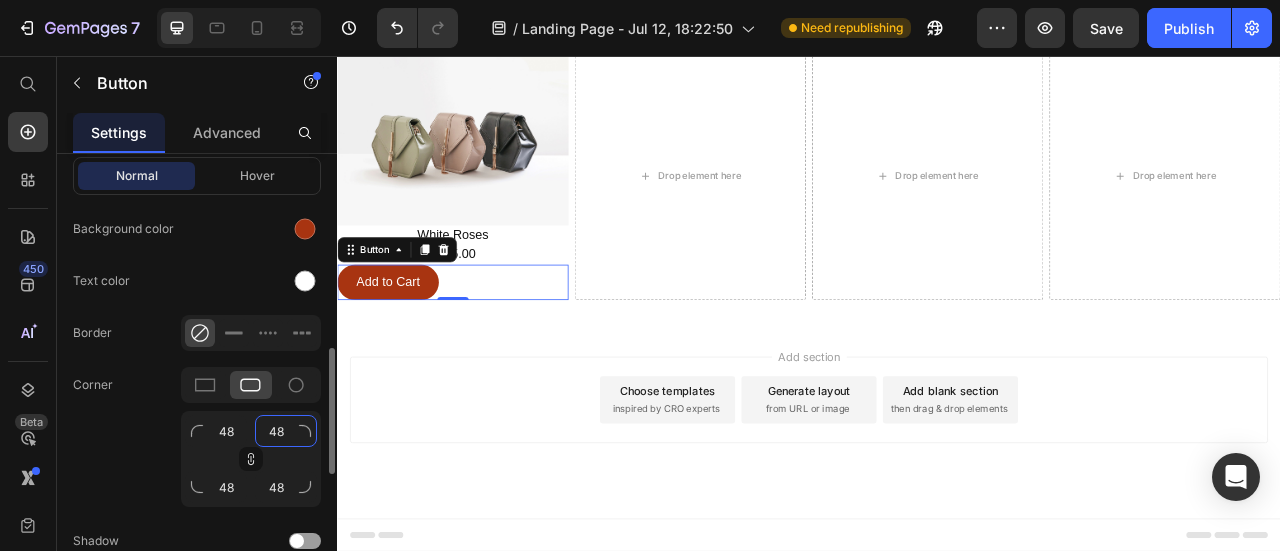 type on "49" 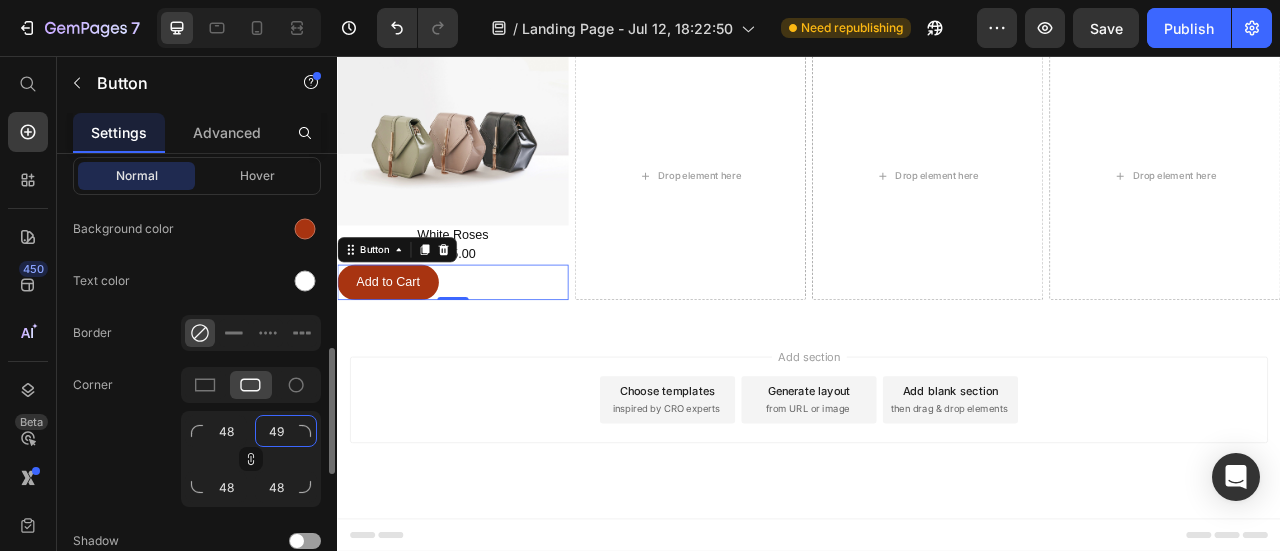type on "49" 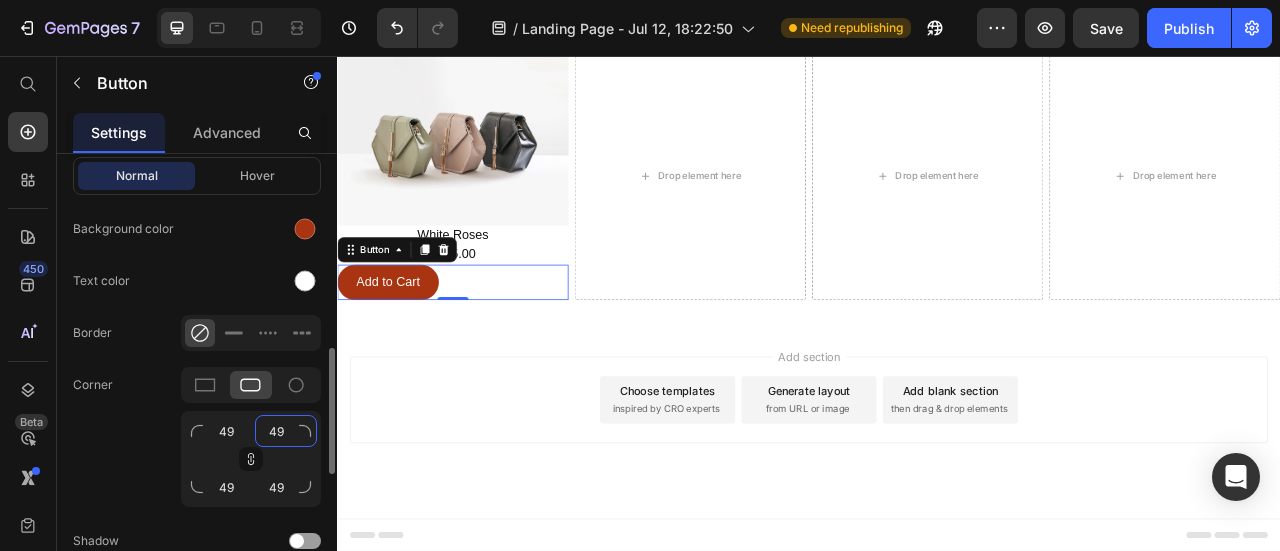 type on "50" 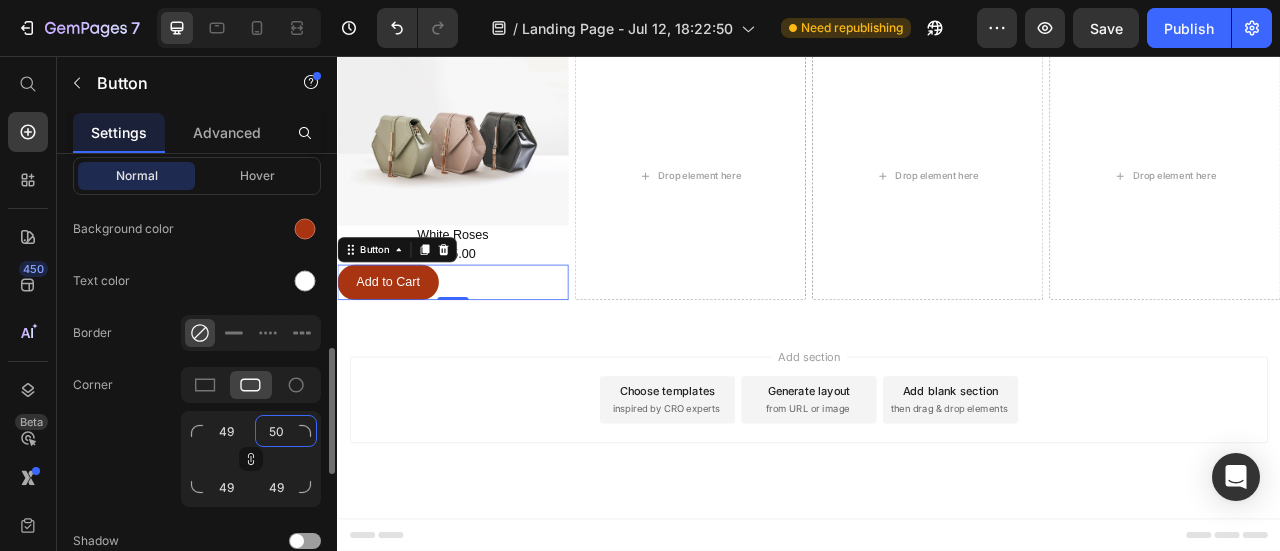 type on "50" 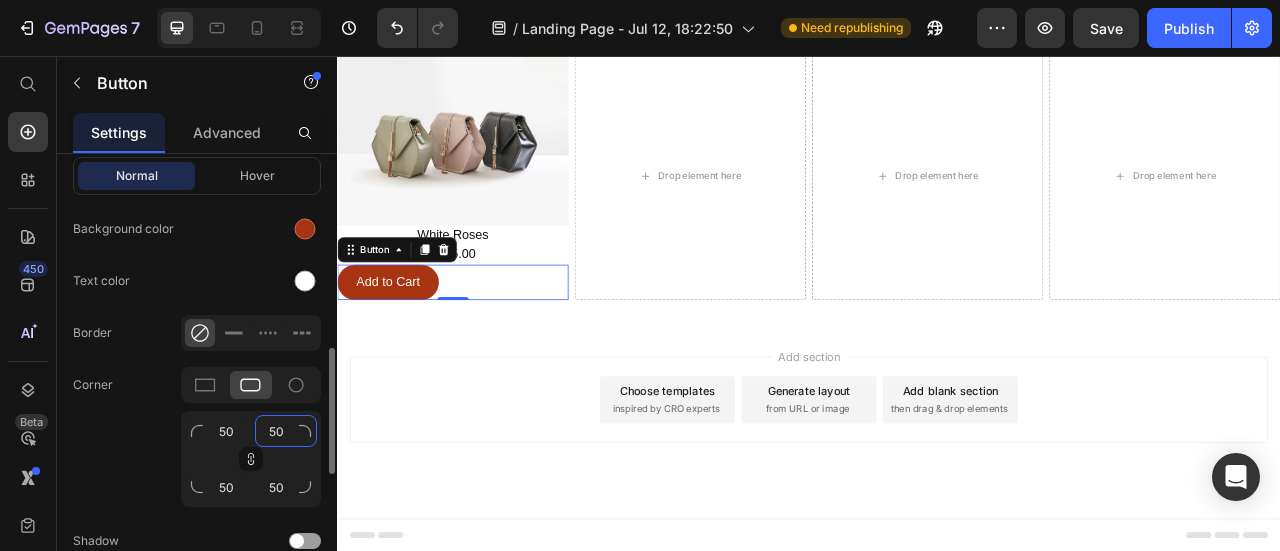type on "51" 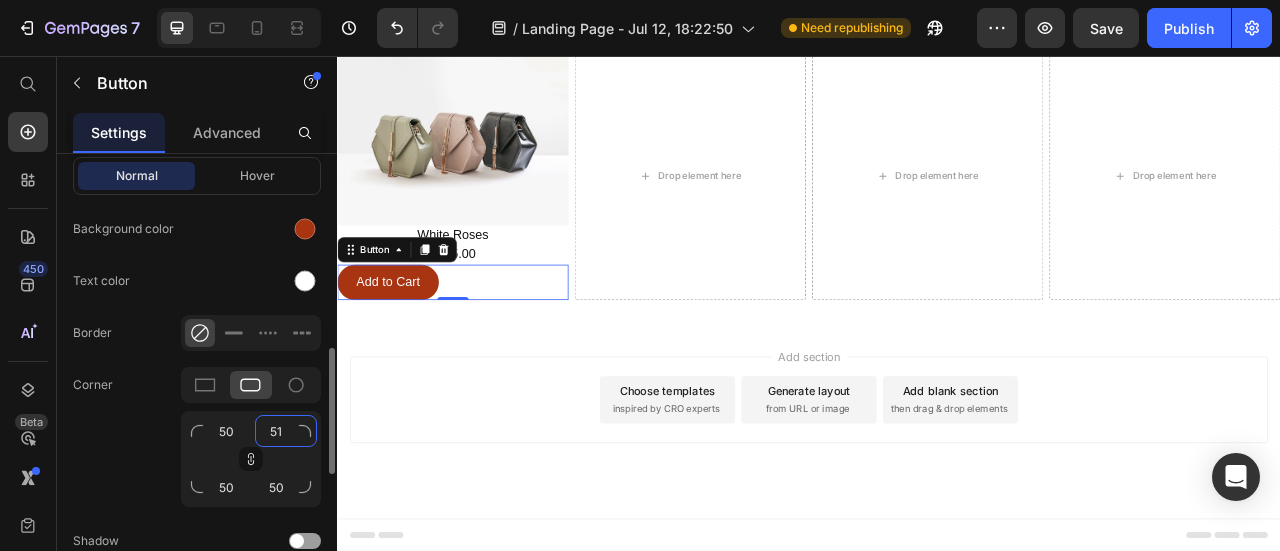 type on "51" 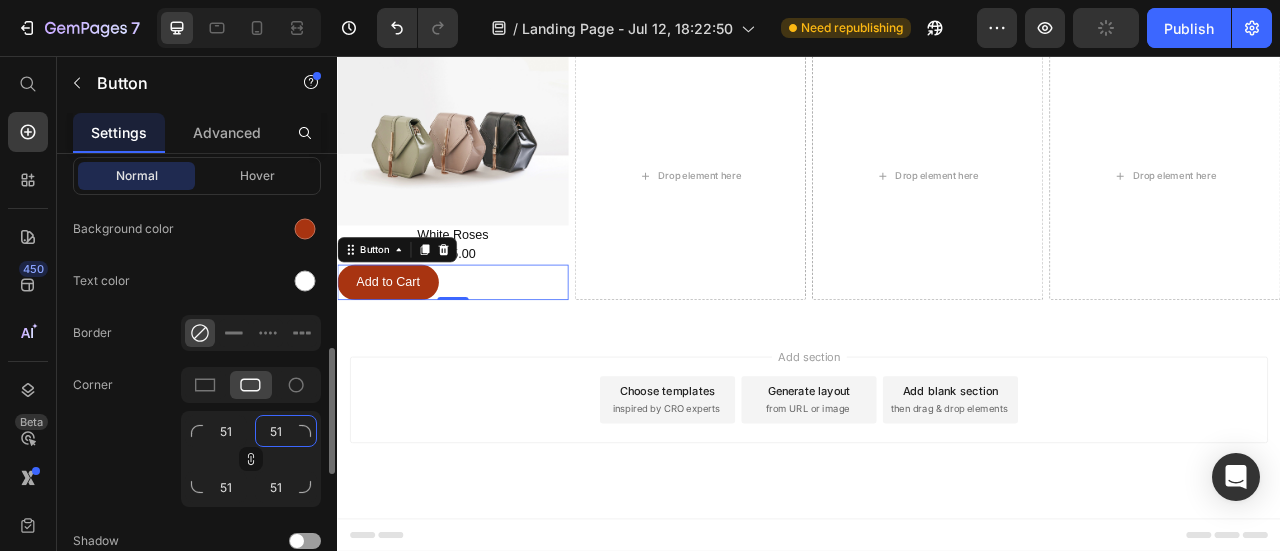 type on "50" 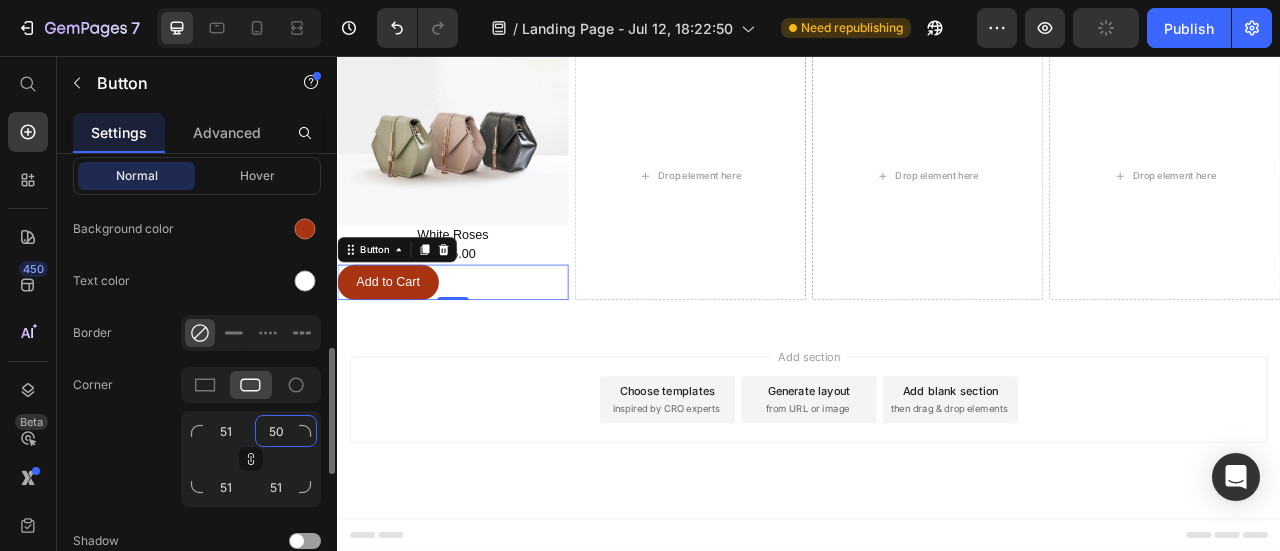 type on "50" 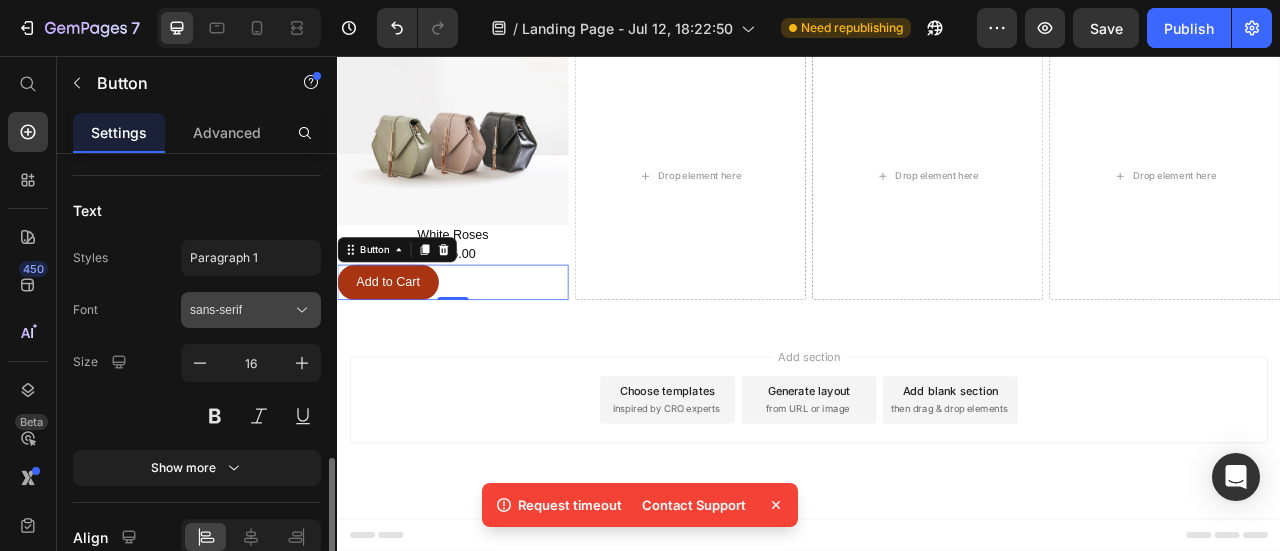 scroll, scrollTop: 1187, scrollLeft: 0, axis: vertical 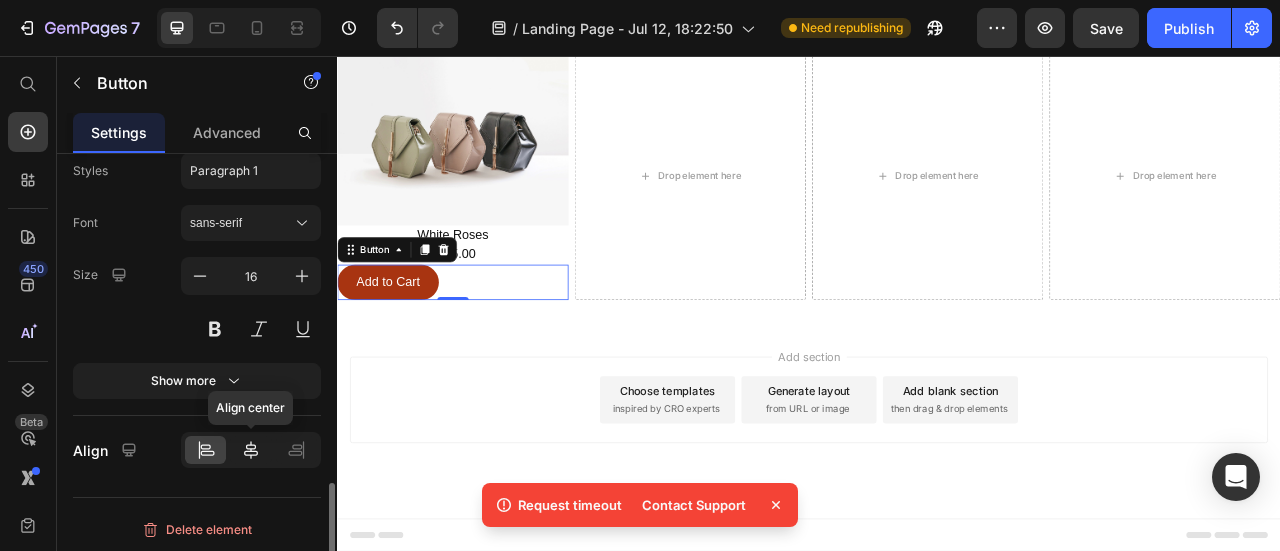 click 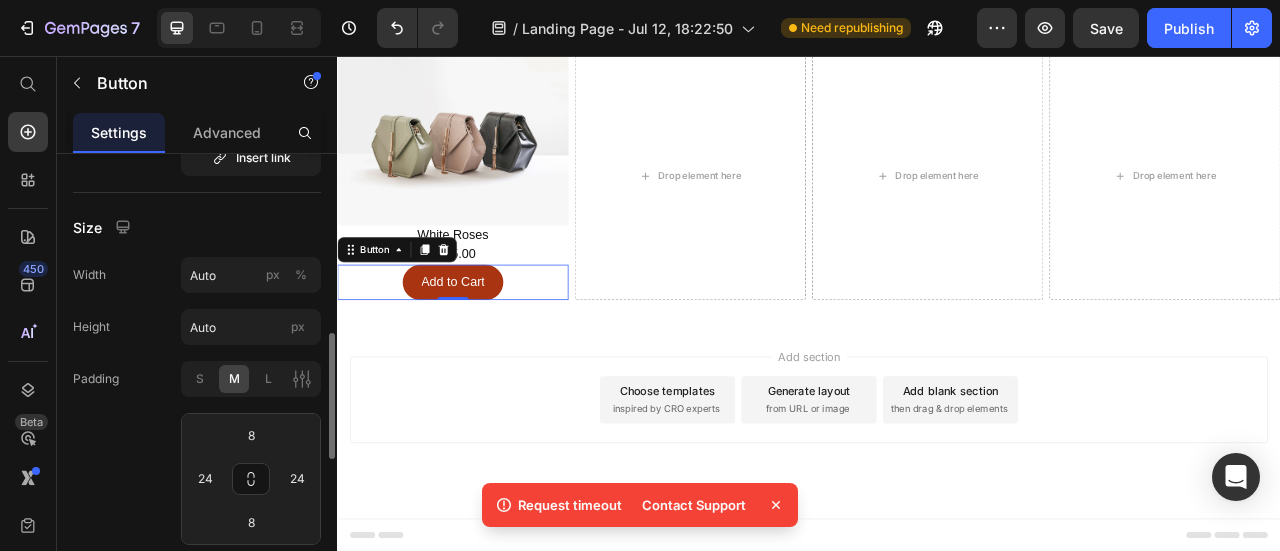 scroll, scrollTop: 287, scrollLeft: 0, axis: vertical 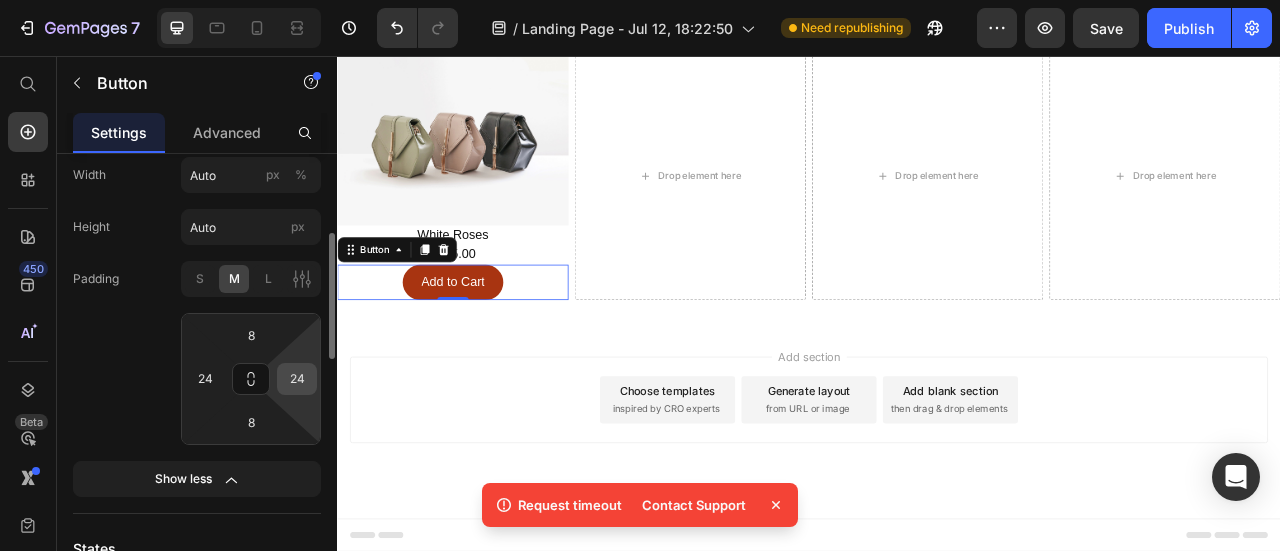 click on "24" at bounding box center (297, 379) 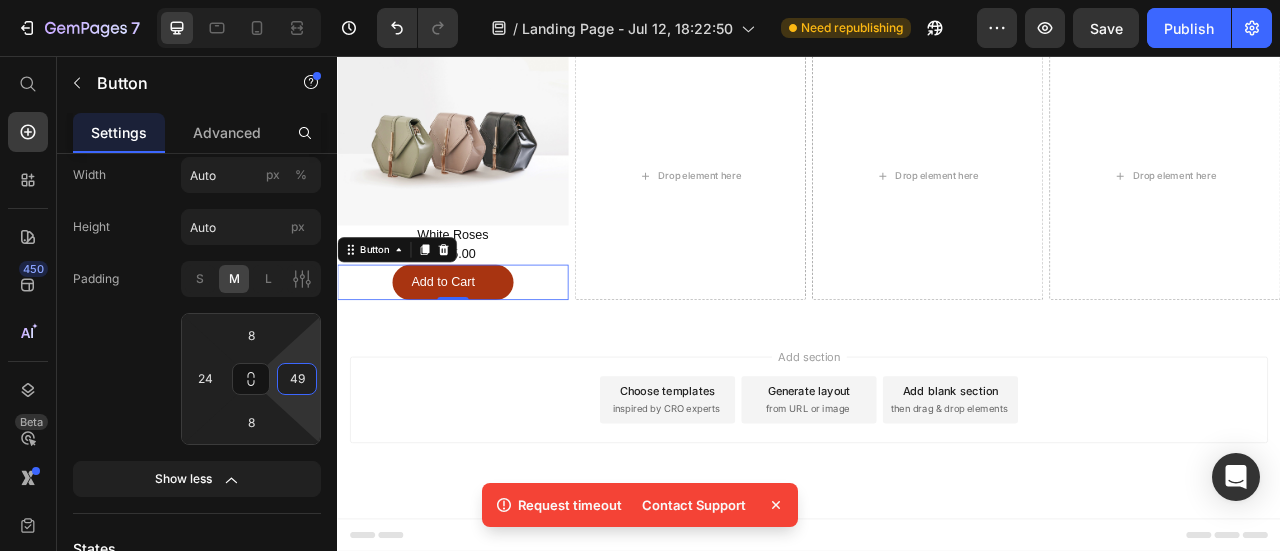 type on "50" 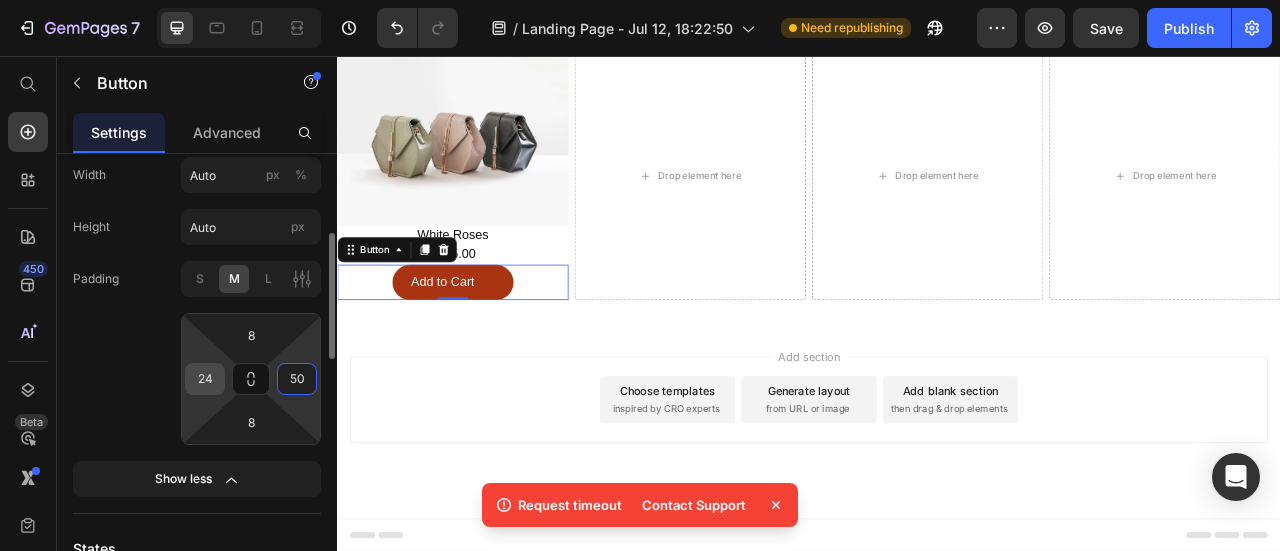 click on "24" at bounding box center [205, 379] 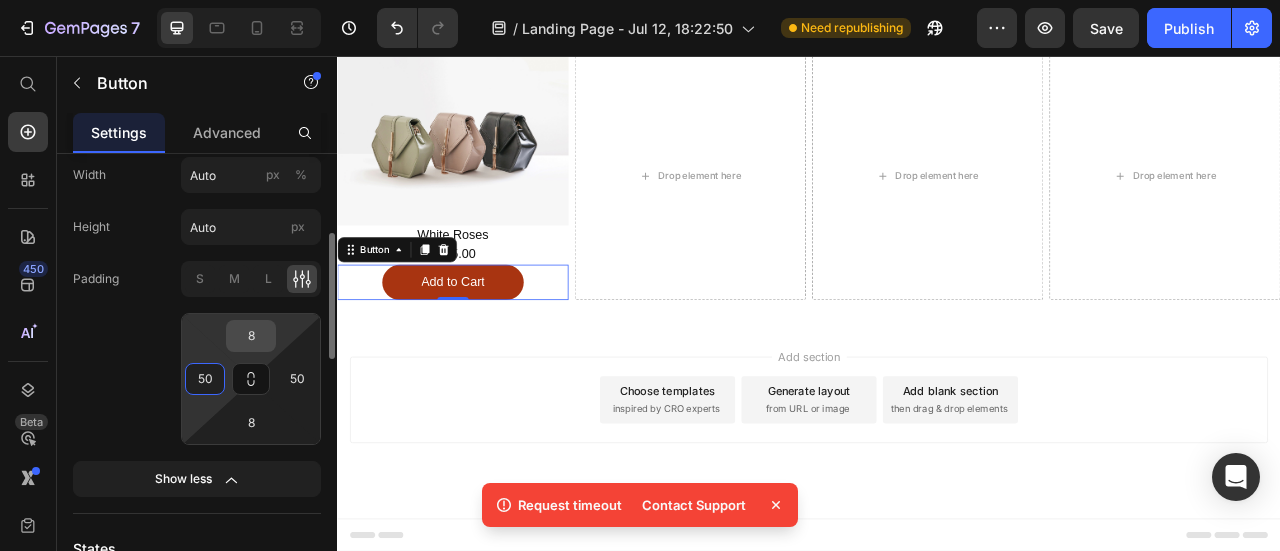 type on "50" 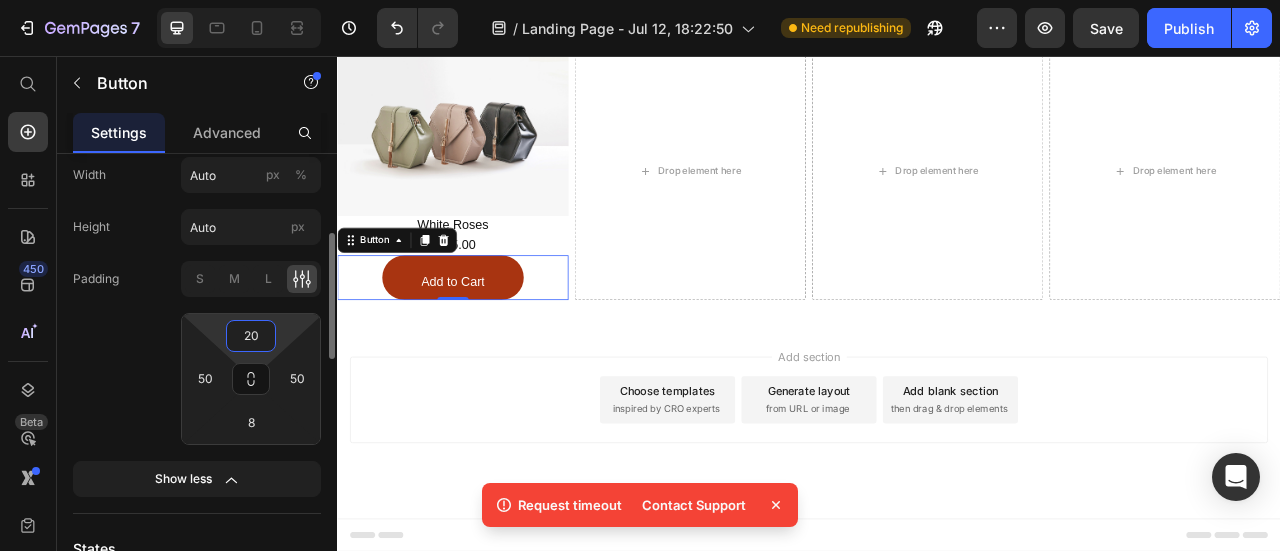 type on "2" 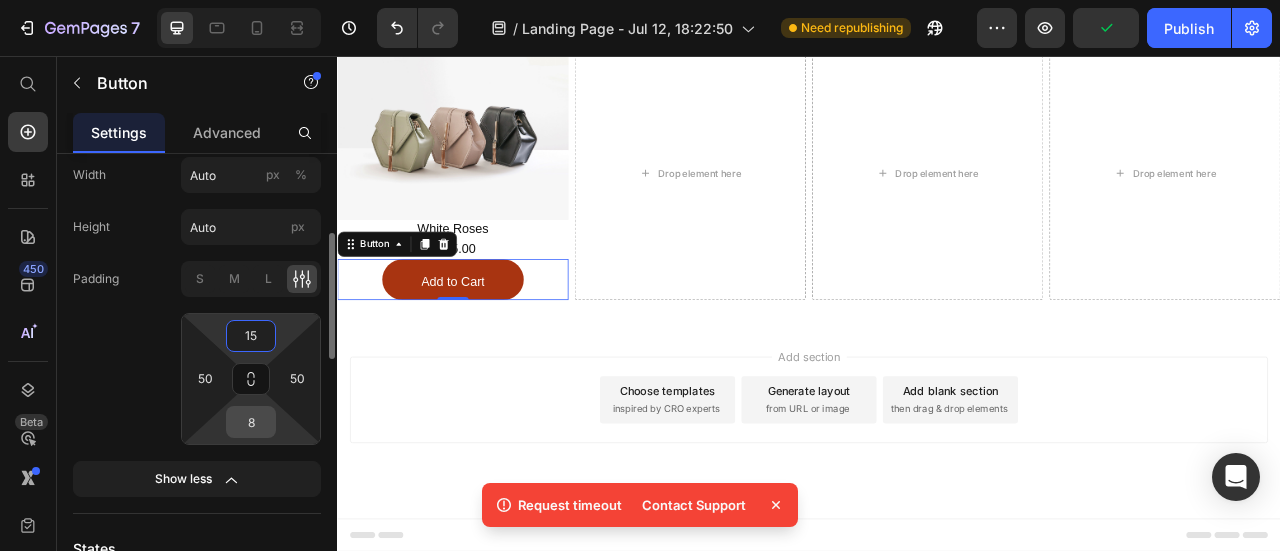 type on "15" 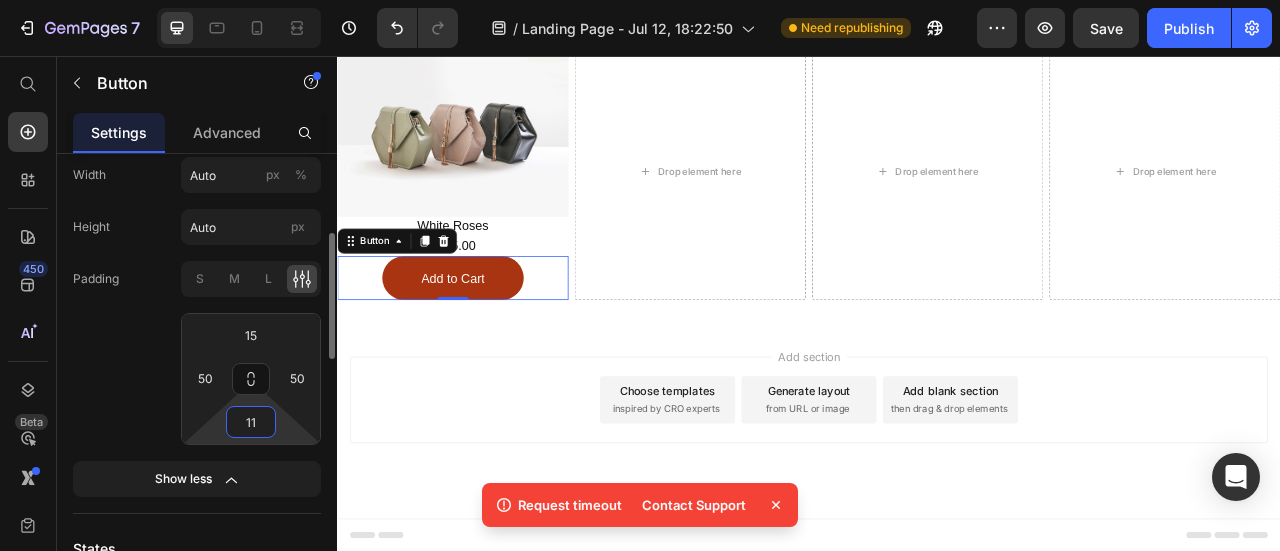 type on "10" 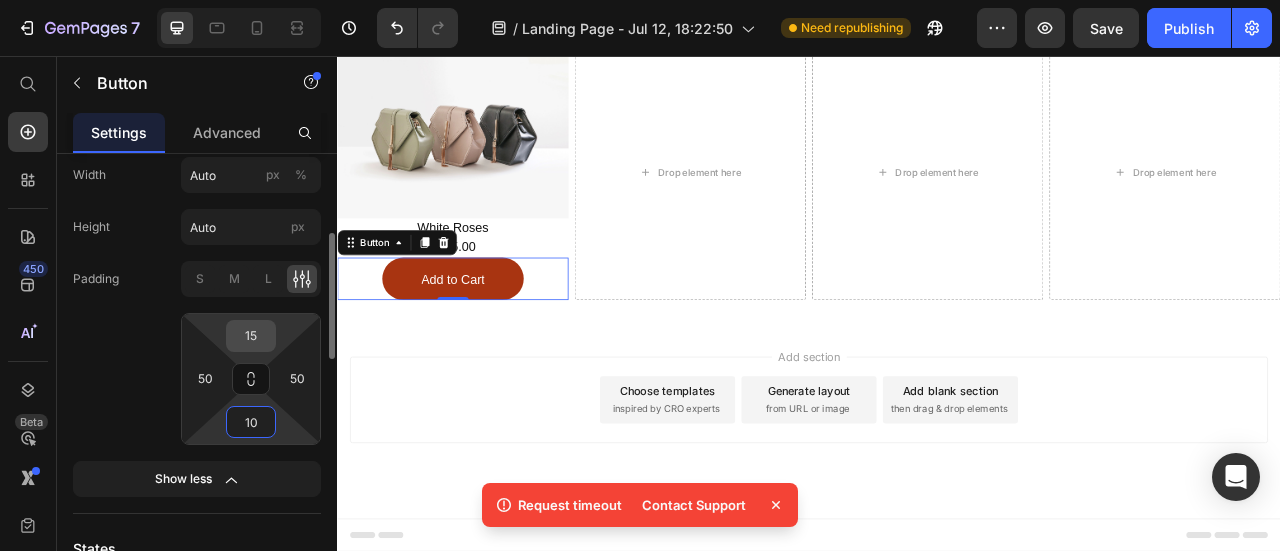 click on "15" at bounding box center [251, 336] 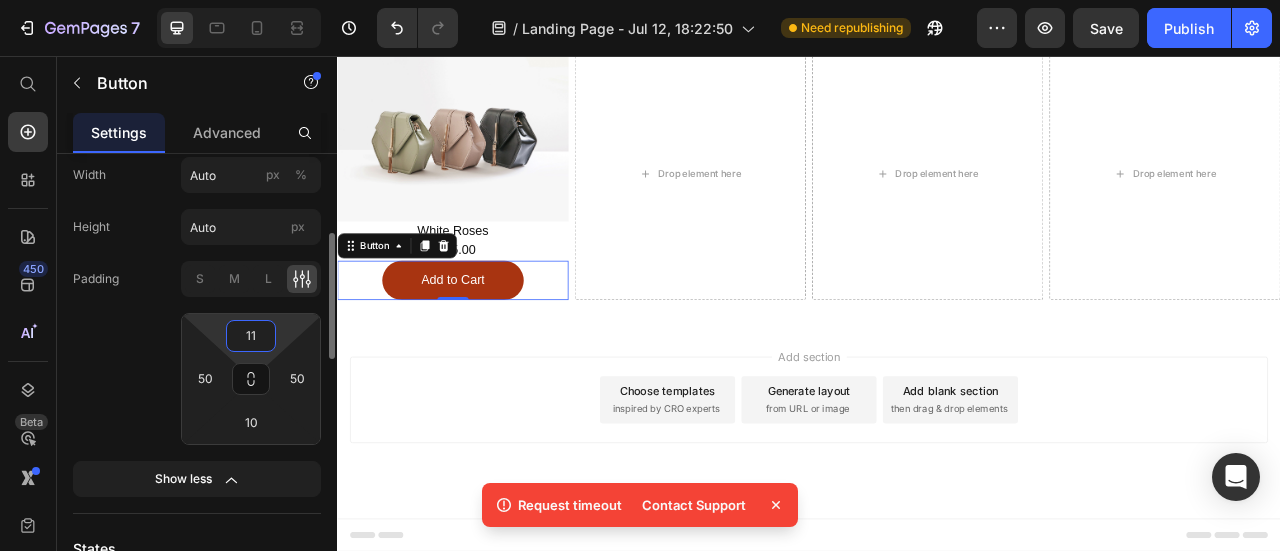 type on "10" 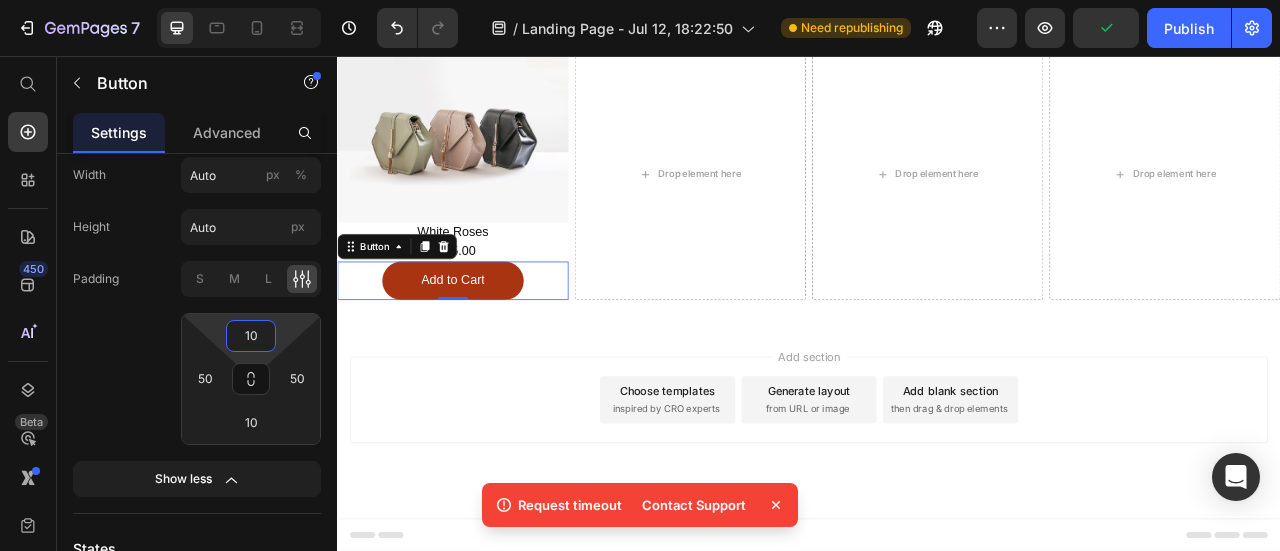drag, startPoint x: 910, startPoint y: 439, endPoint x: 899, endPoint y: 431, distance: 13.601471 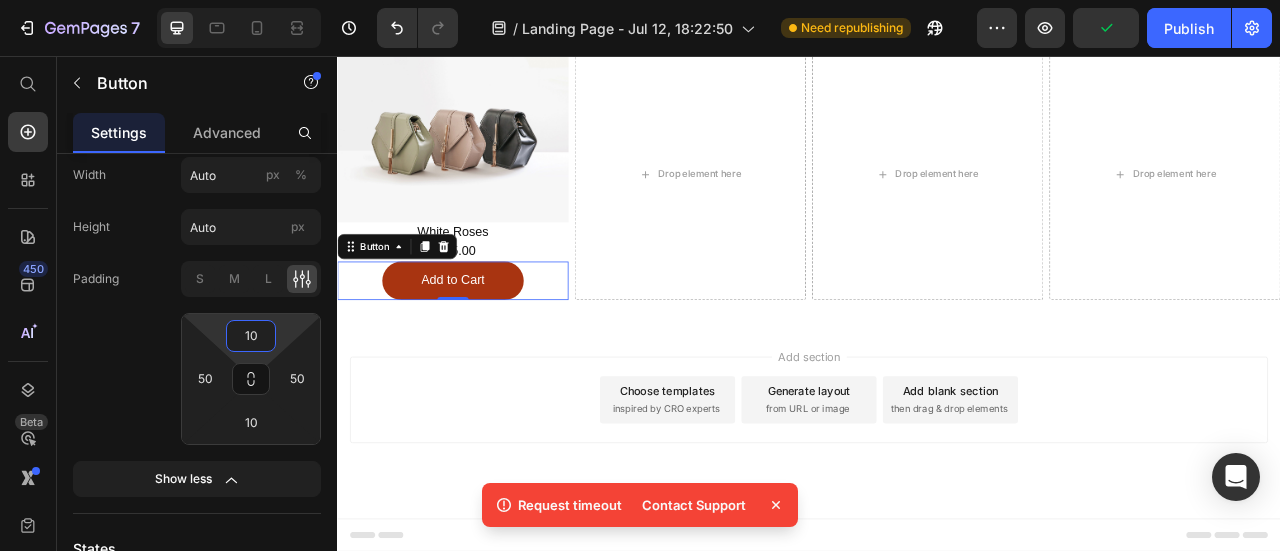 click on "Add section Choose templates inspired by CRO experts Generate layout from URL or image Add blank section then drag & drop elements" at bounding box center (937, 521) 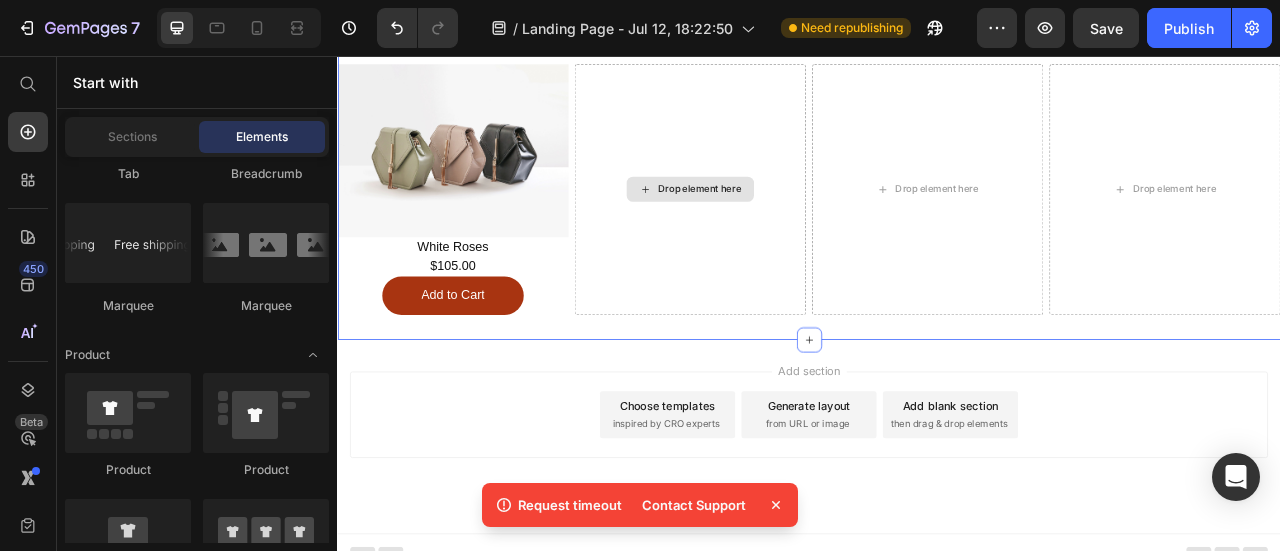 scroll, scrollTop: 1082, scrollLeft: 0, axis: vertical 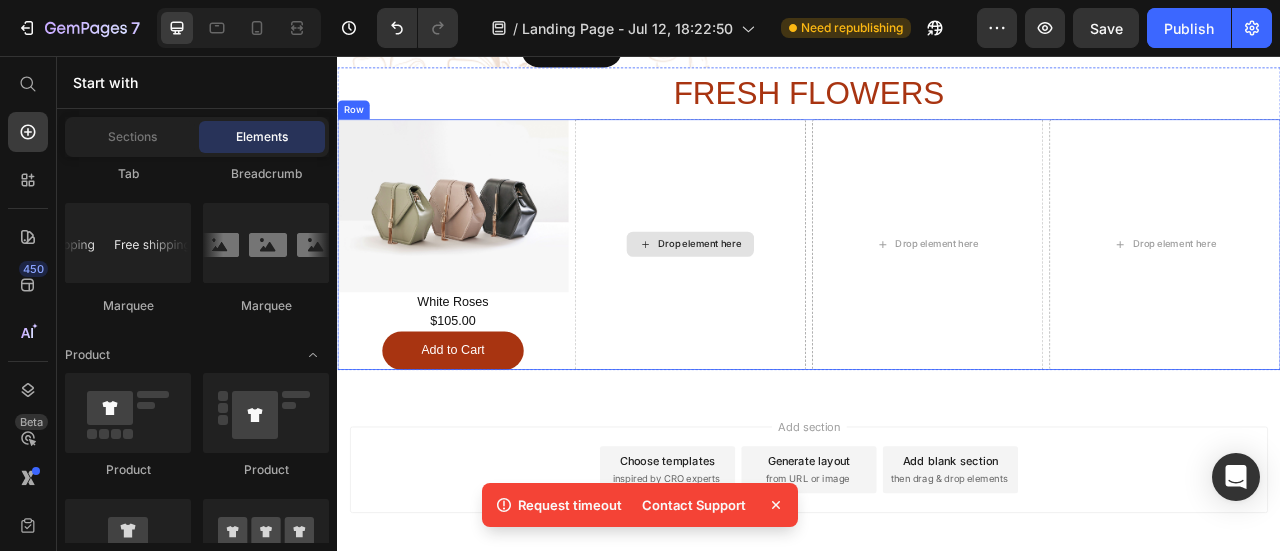 click on "Drop element here" at bounding box center (786, 295) 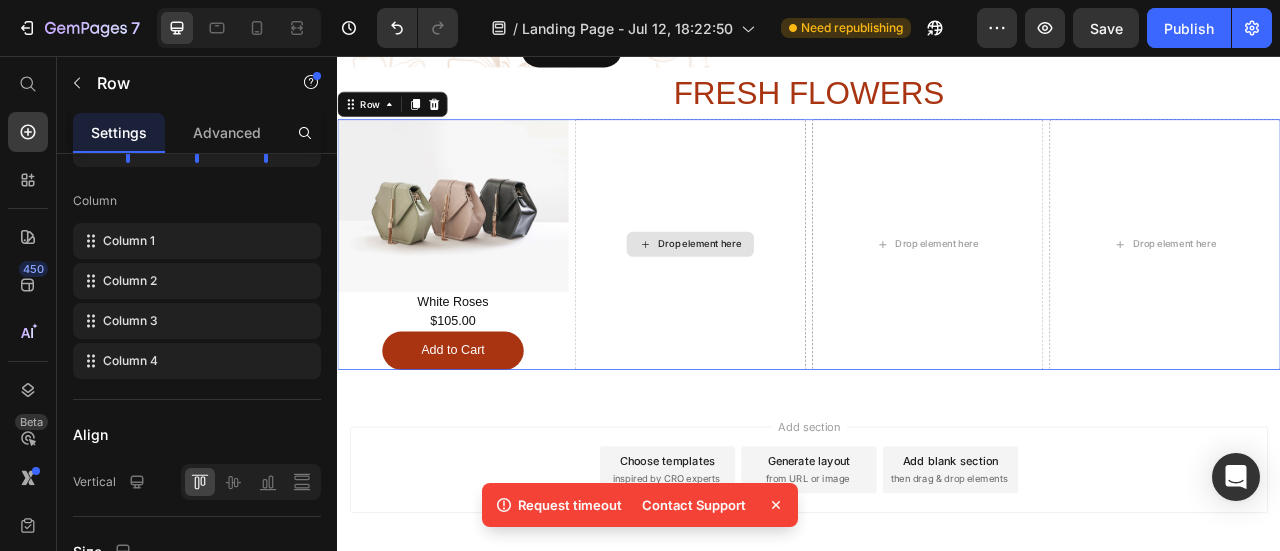 scroll, scrollTop: 0, scrollLeft: 0, axis: both 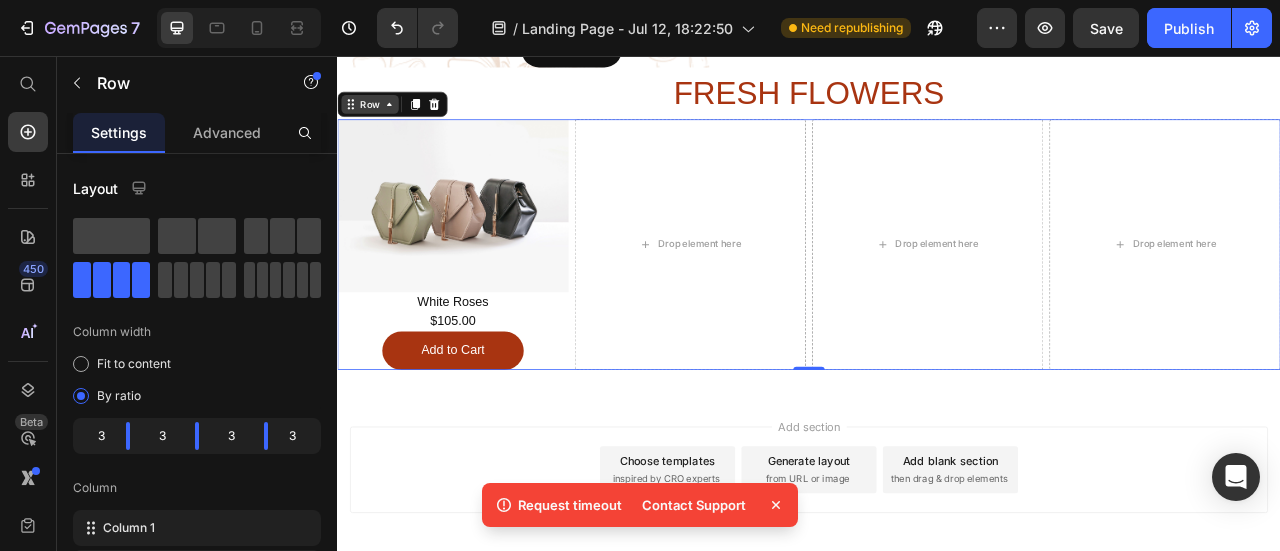 click on "Row" at bounding box center [378, 117] 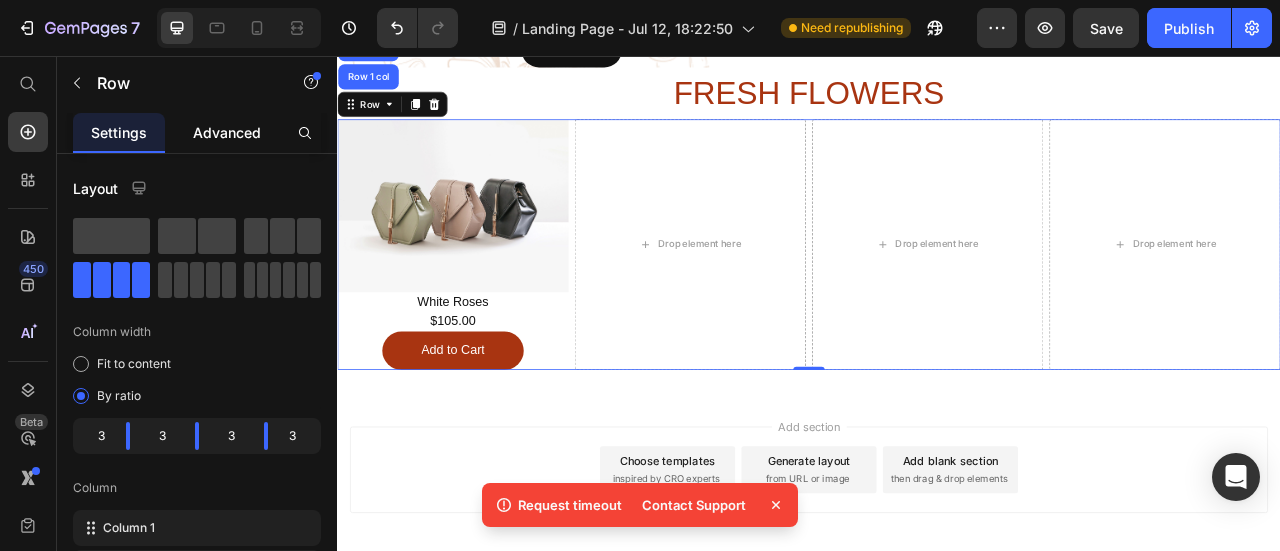 click on "Advanced" at bounding box center [227, 132] 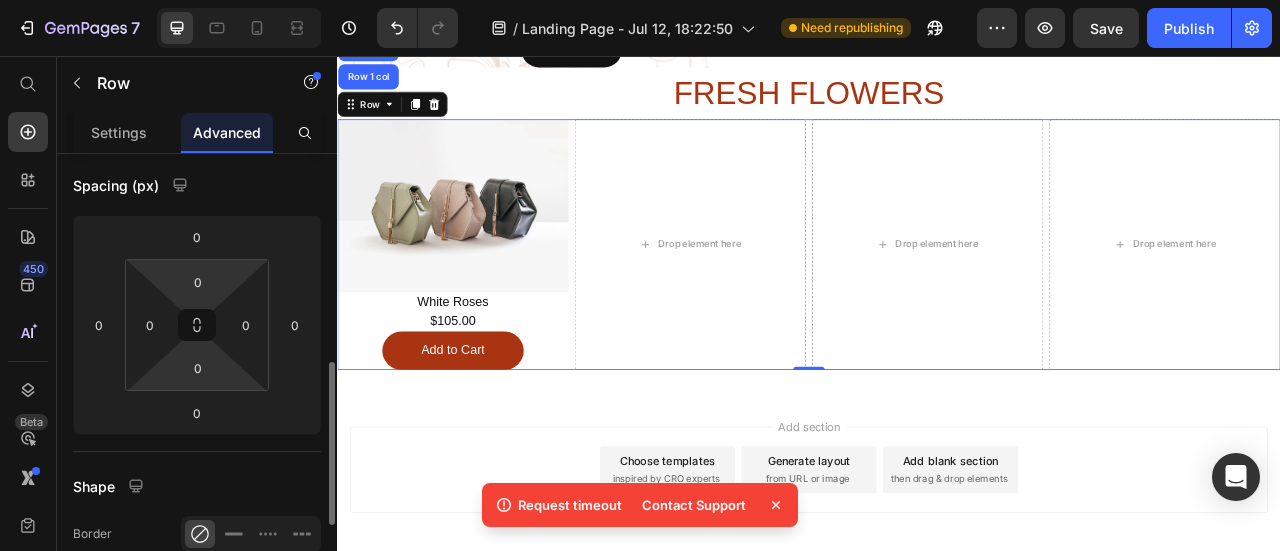 scroll, scrollTop: 400, scrollLeft: 0, axis: vertical 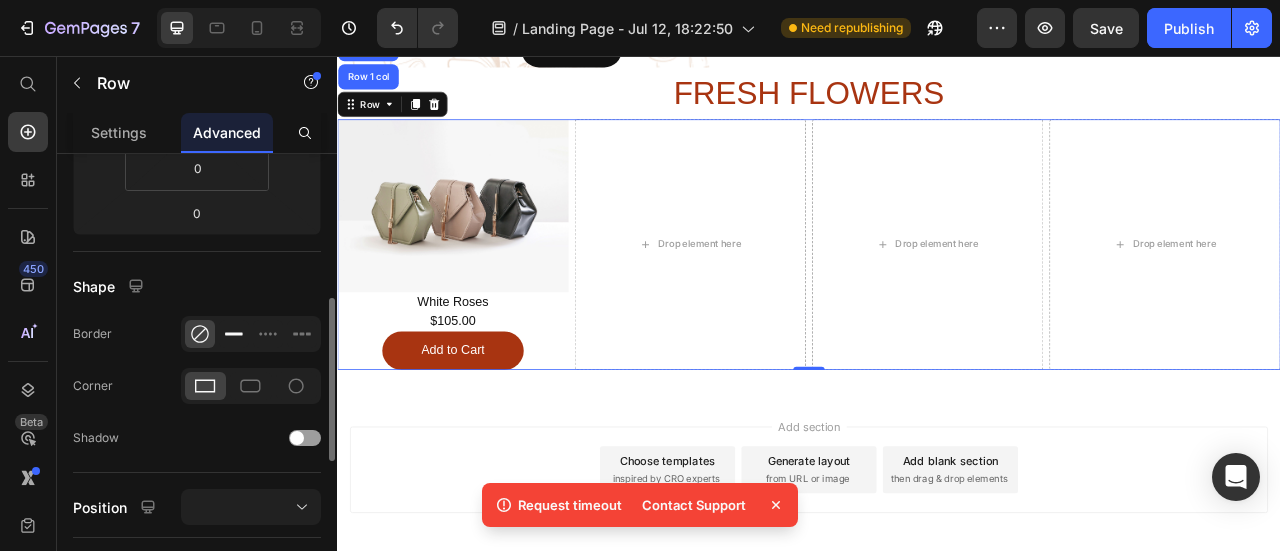 click 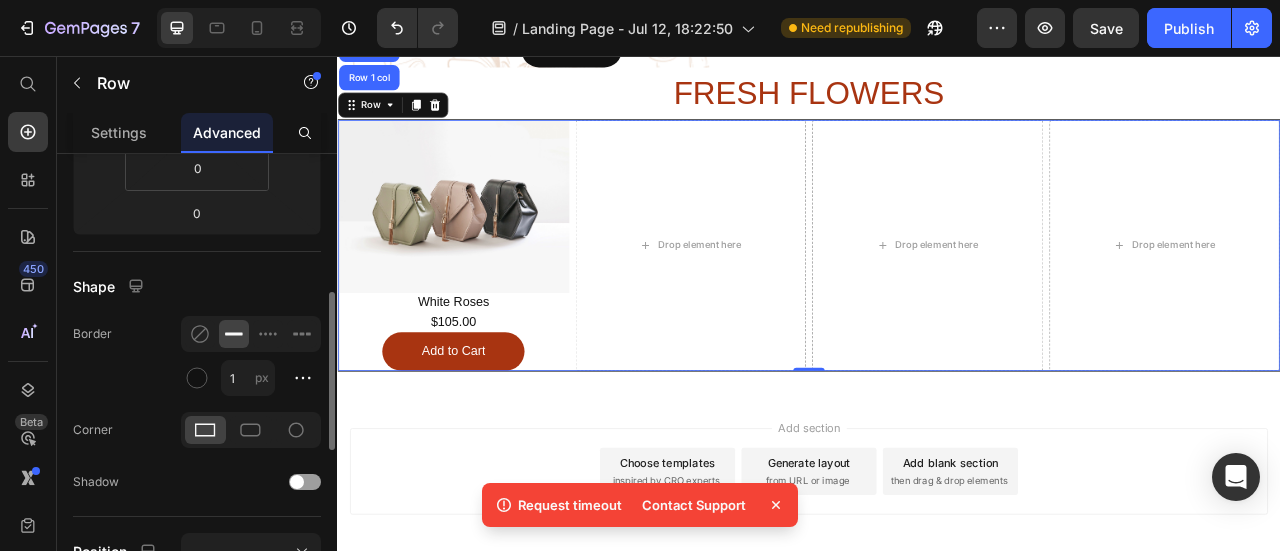 click 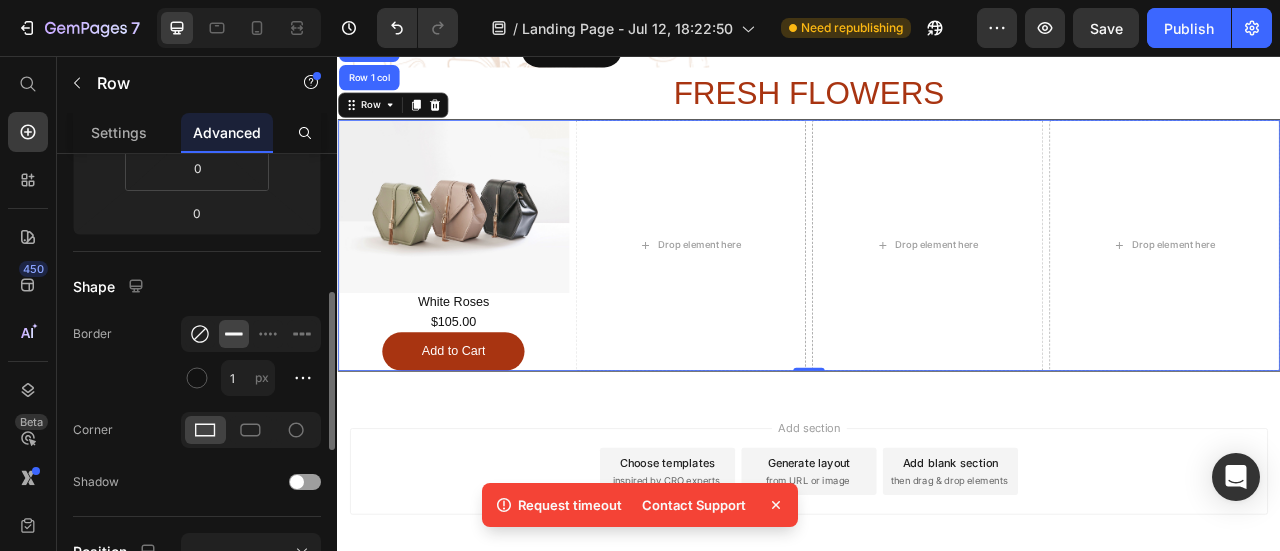 click 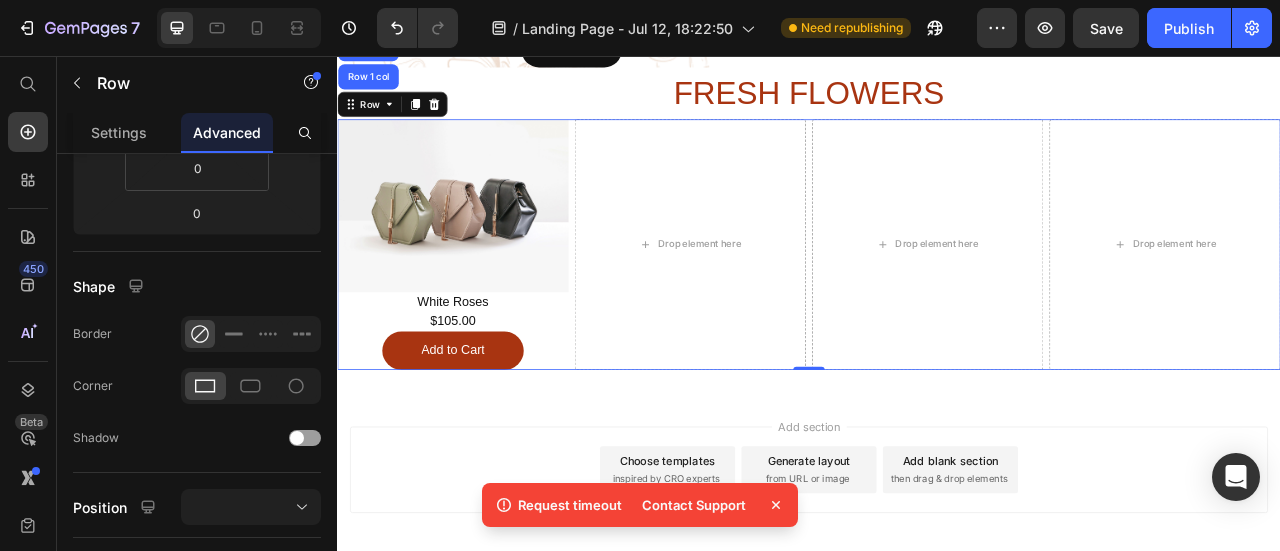 click on "Image White Roses Heading $105.00 Heading Add to Cart Button Row
Drop element here
Drop element here
Drop element here Row Row 1 col Row 1 col Section   0" at bounding box center (937, 295) 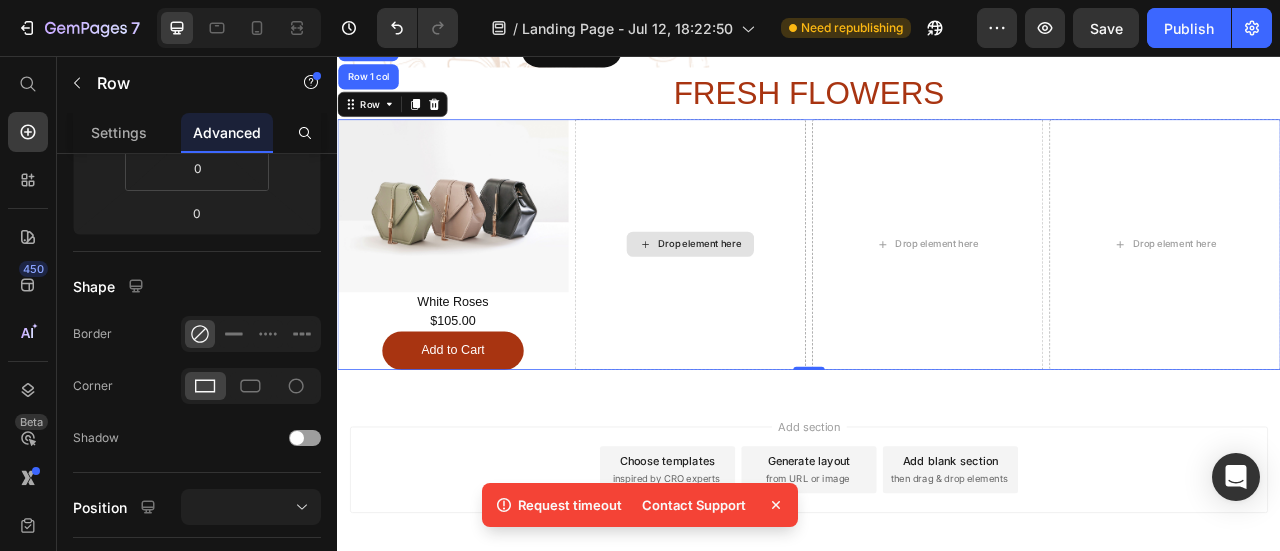 click on "Drop element here" at bounding box center (786, 295) 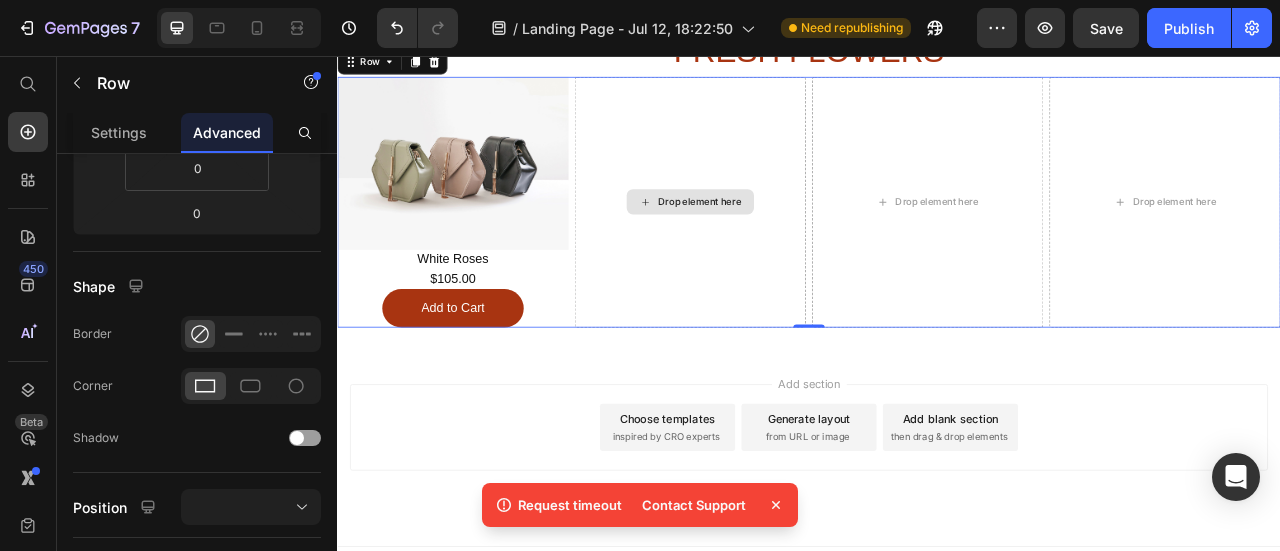 scroll, scrollTop: 1182, scrollLeft: 0, axis: vertical 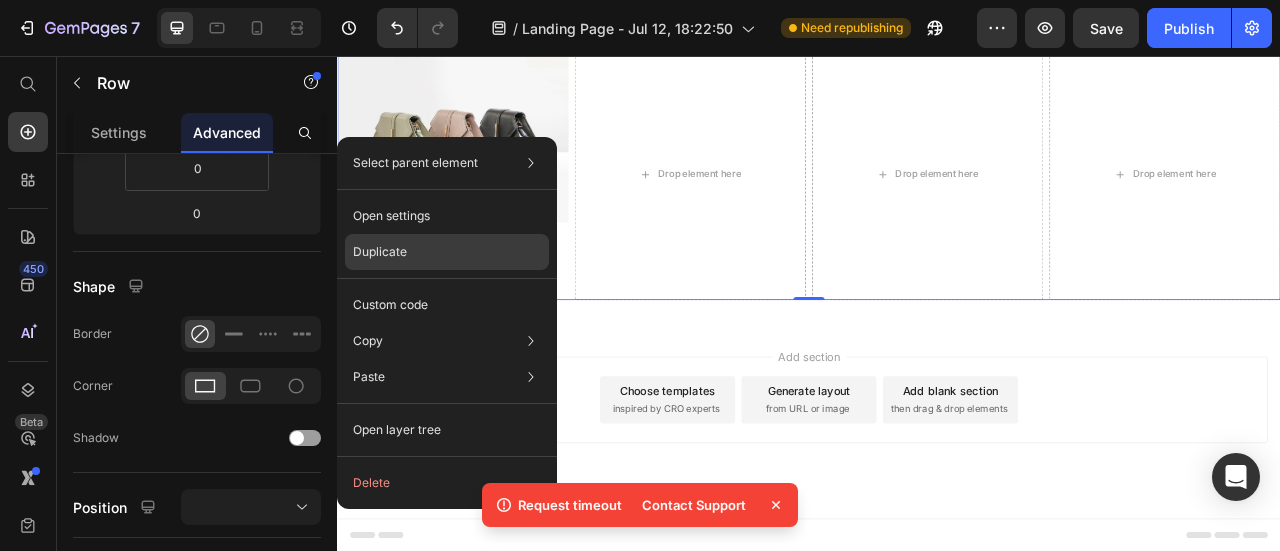 click on "Duplicate" 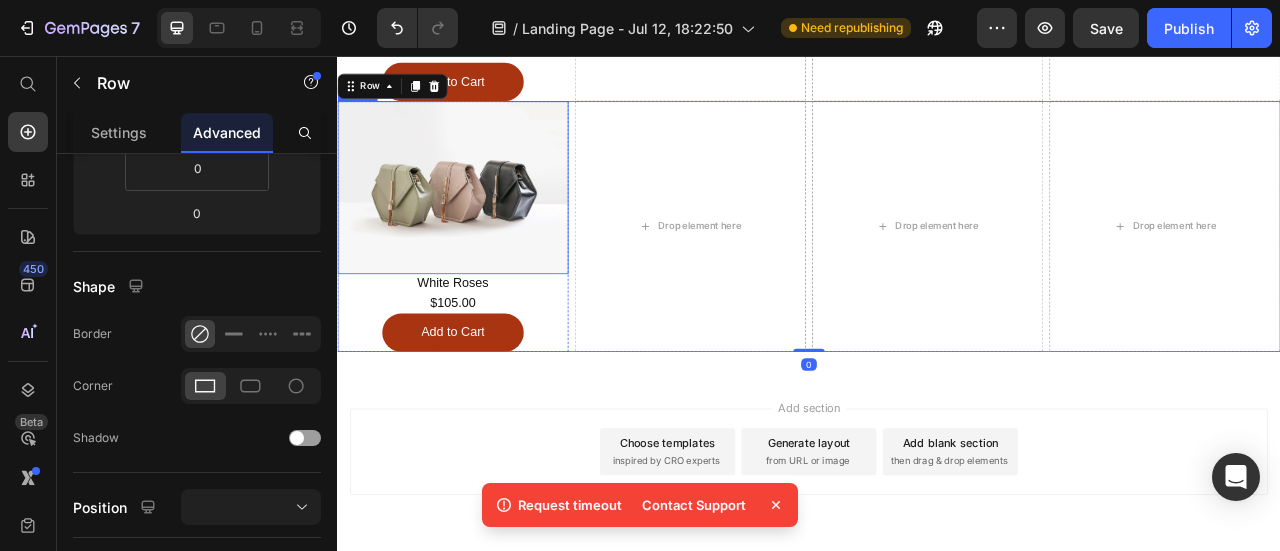 scroll, scrollTop: 1549, scrollLeft: 0, axis: vertical 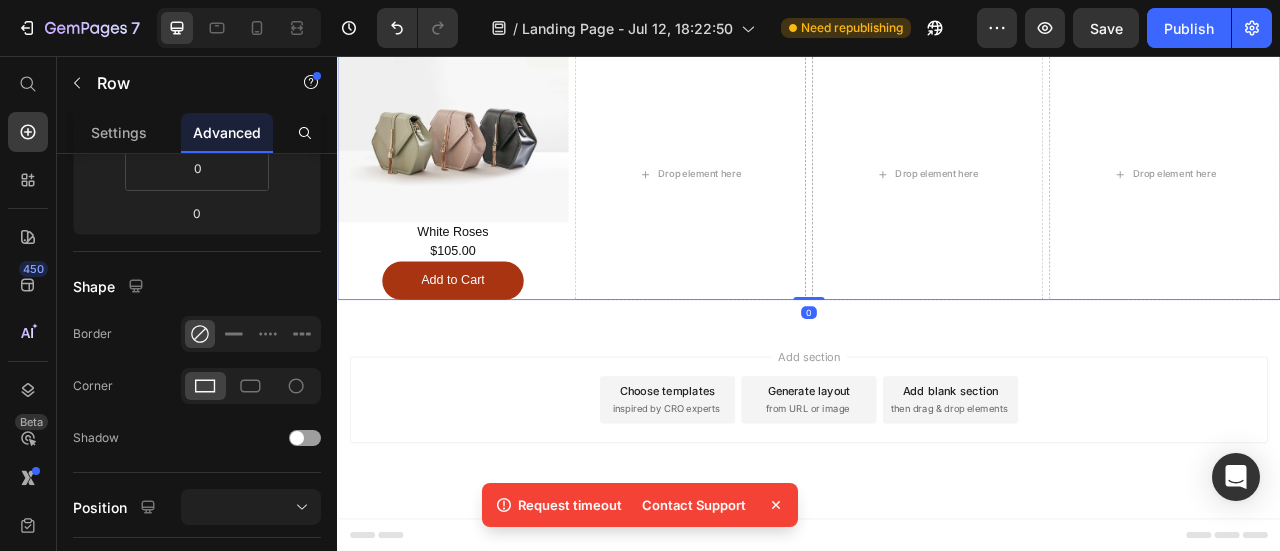 click 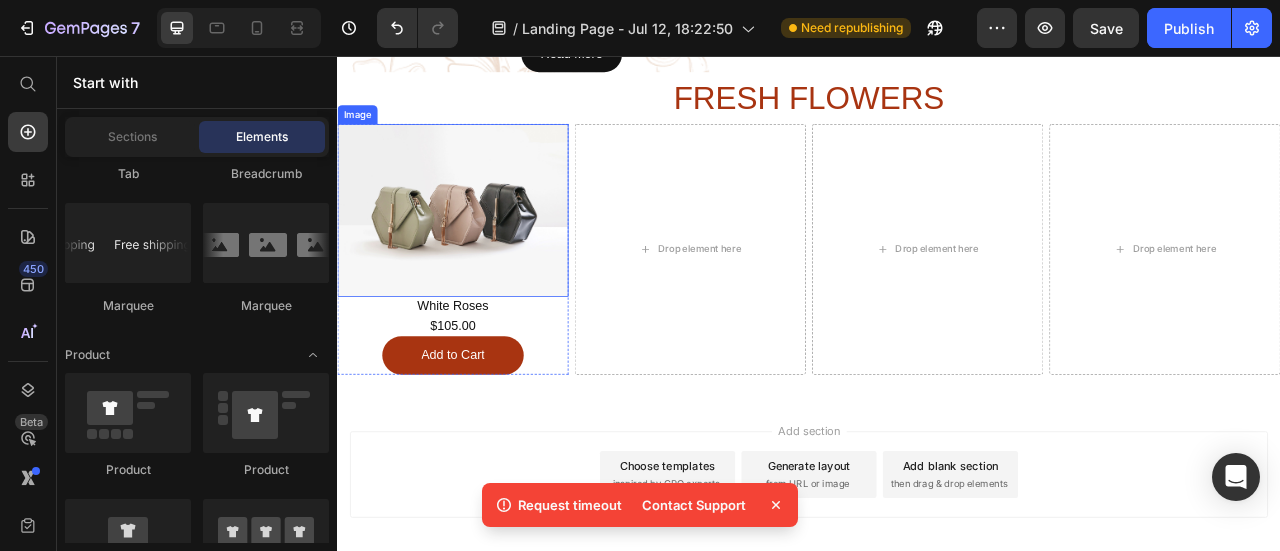 scroll, scrollTop: 1108, scrollLeft: 0, axis: vertical 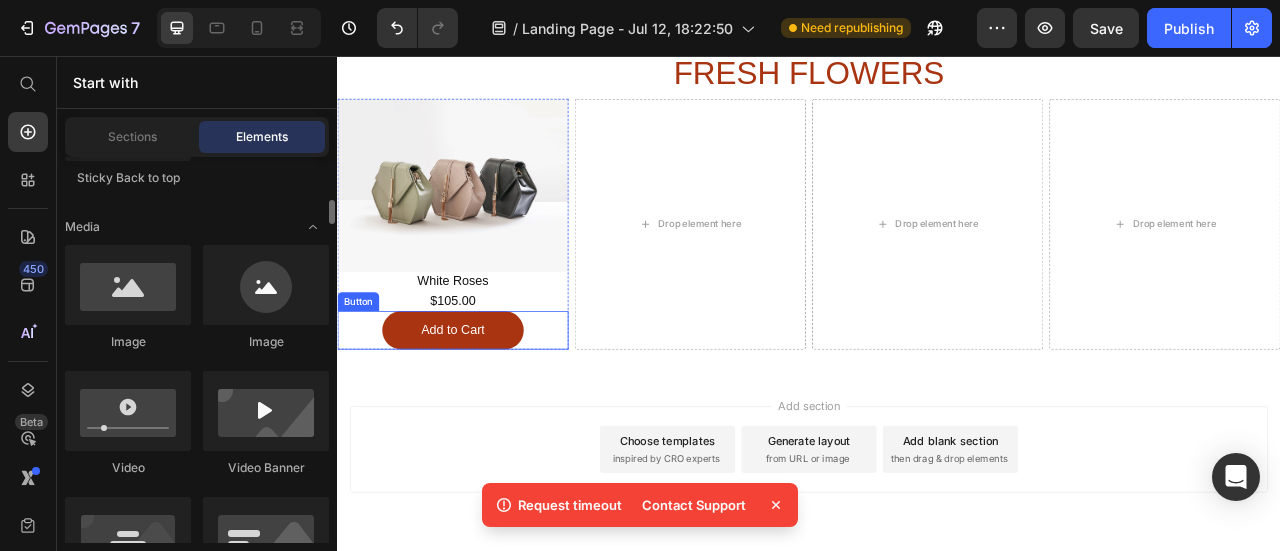click on "Add to Cart Button" at bounding box center [484, 404] 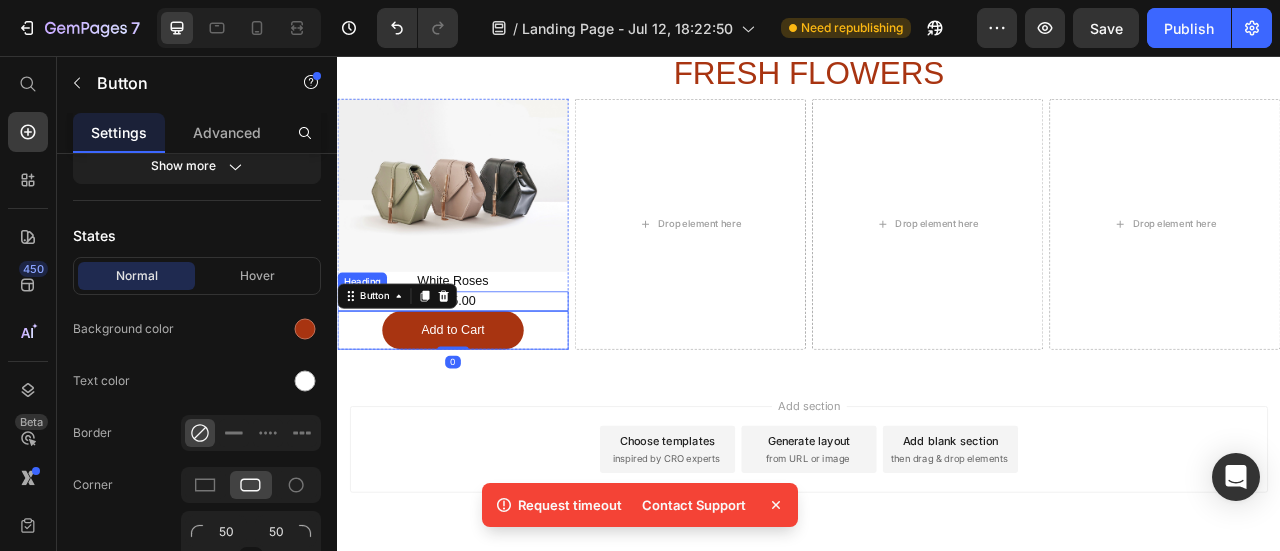 scroll, scrollTop: 0, scrollLeft: 0, axis: both 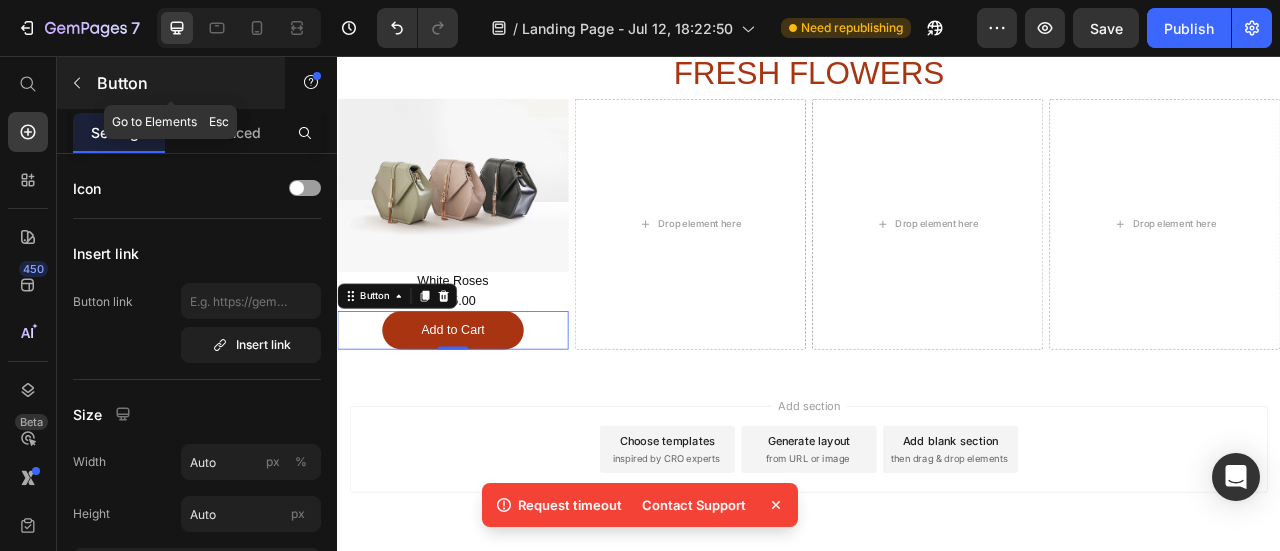 click 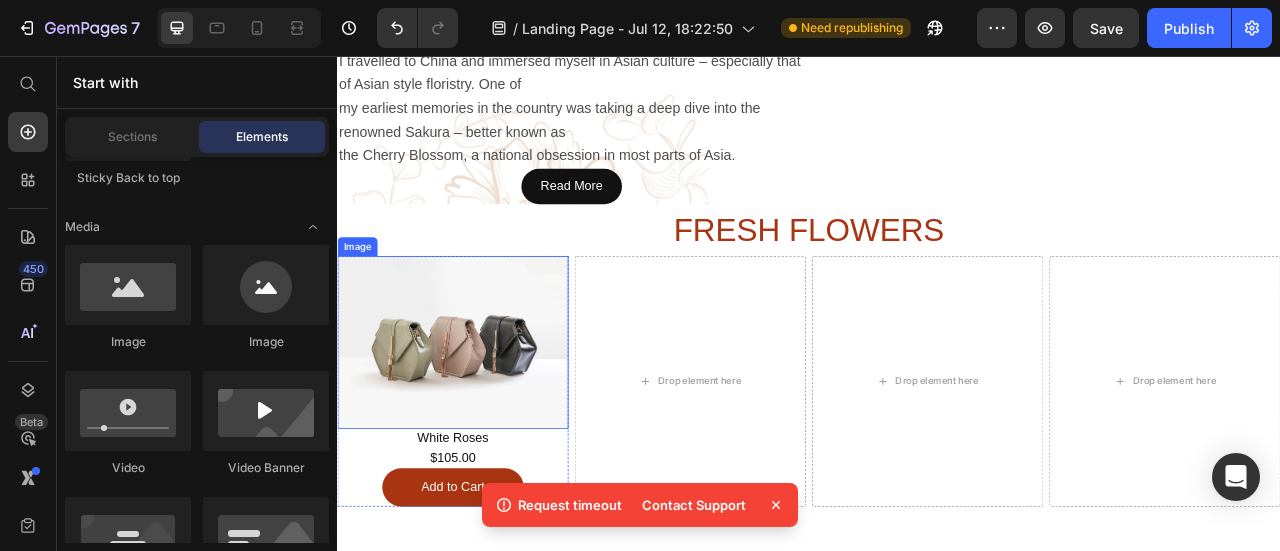 scroll, scrollTop: 1008, scrollLeft: 0, axis: vertical 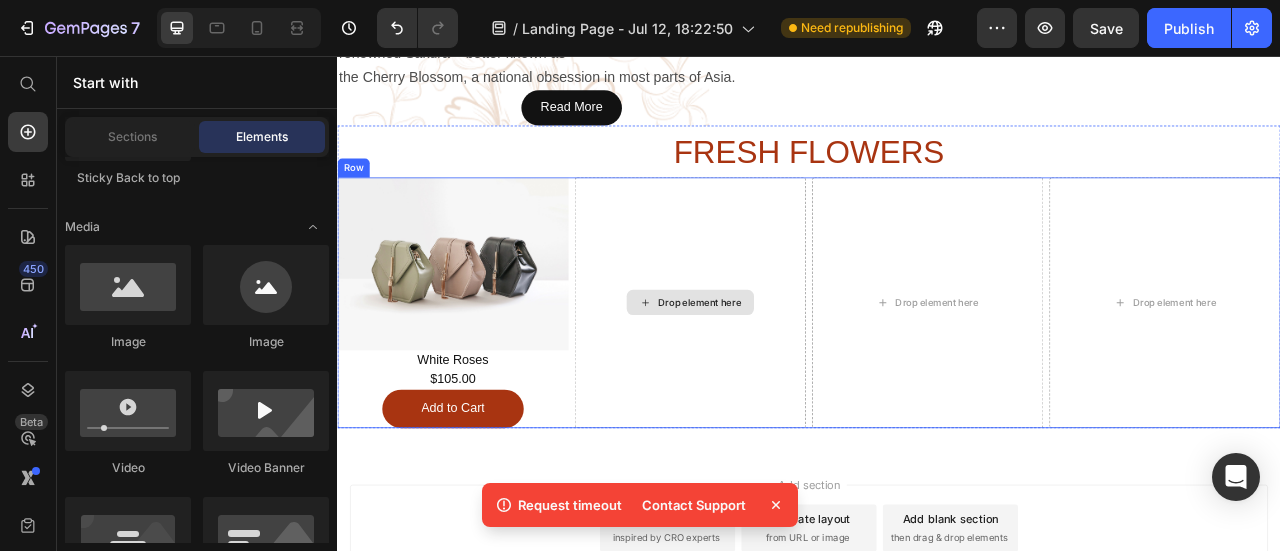 click on "Drop element here" at bounding box center (786, 369) 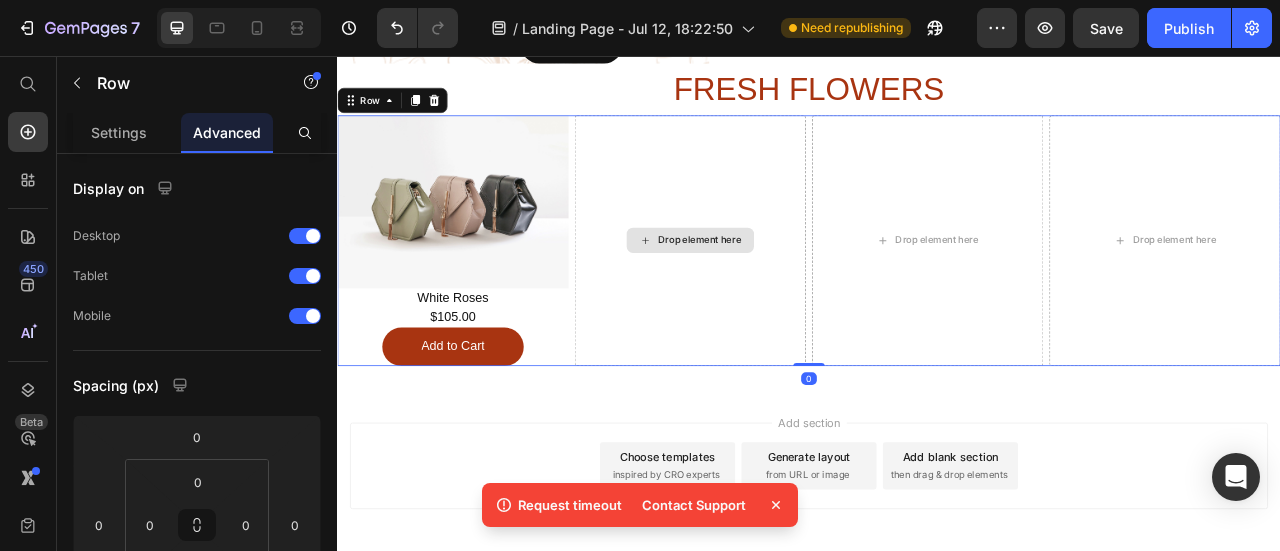 scroll, scrollTop: 1208, scrollLeft: 0, axis: vertical 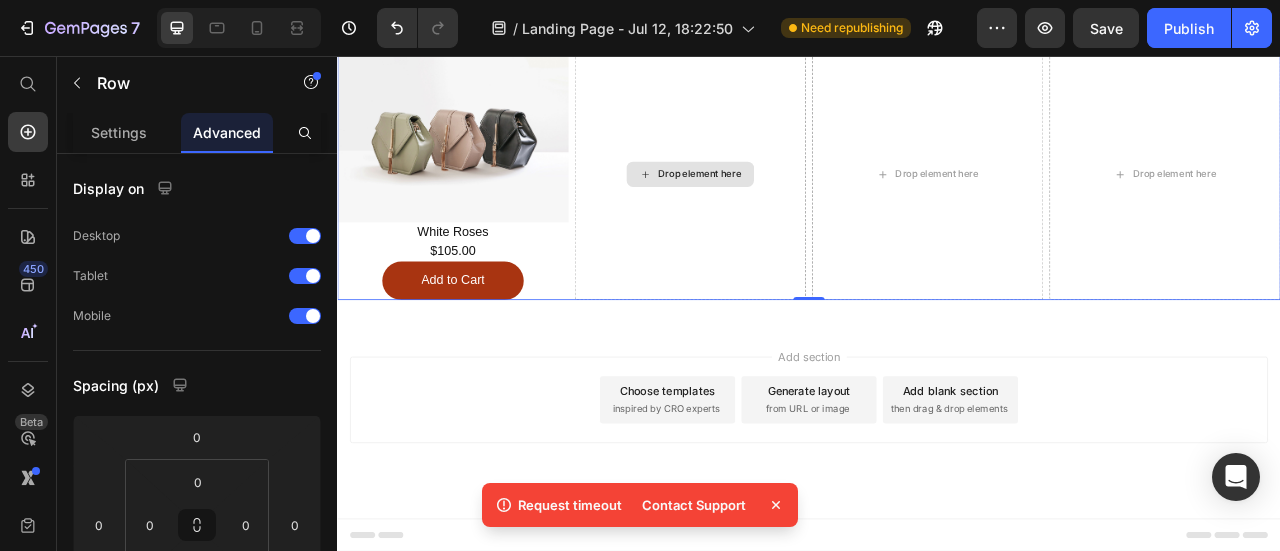 click on "Drop element here" at bounding box center (786, 206) 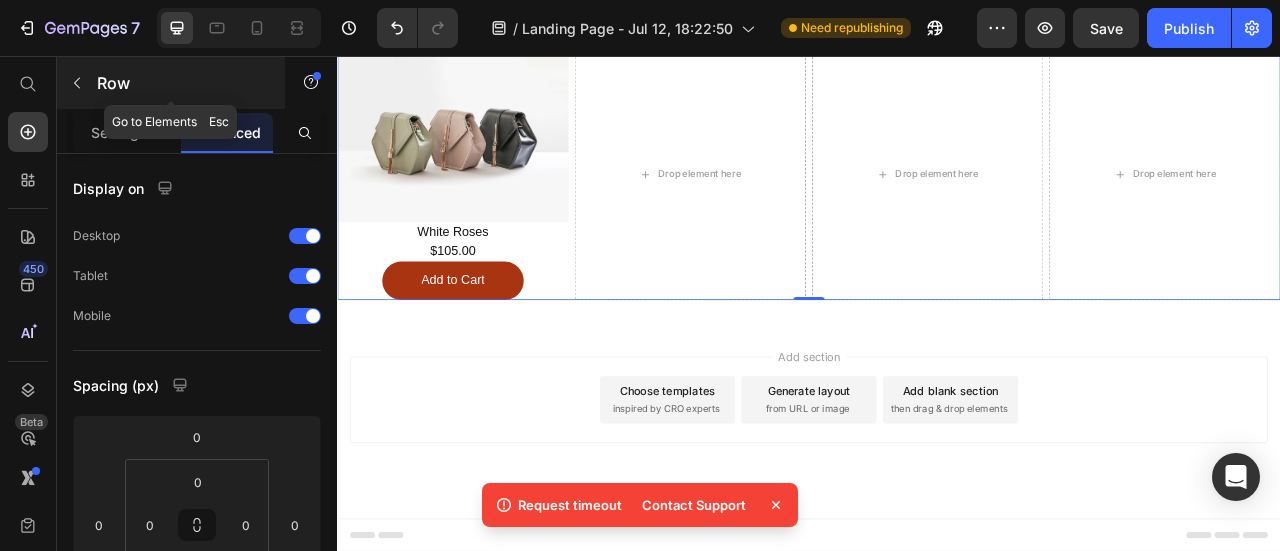 click 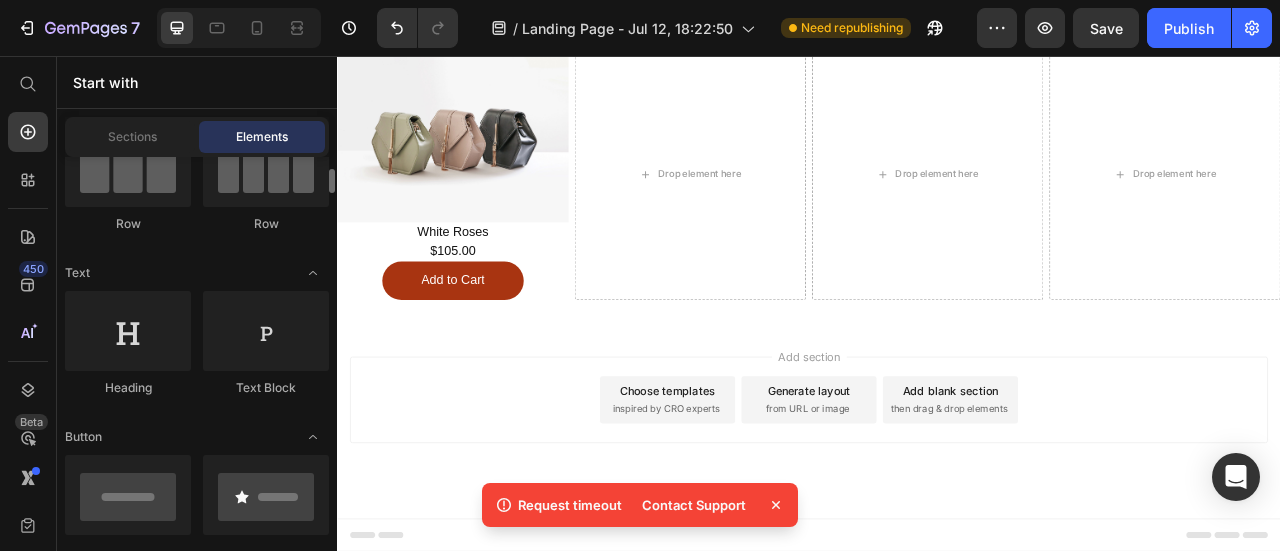 scroll, scrollTop: 0, scrollLeft: 0, axis: both 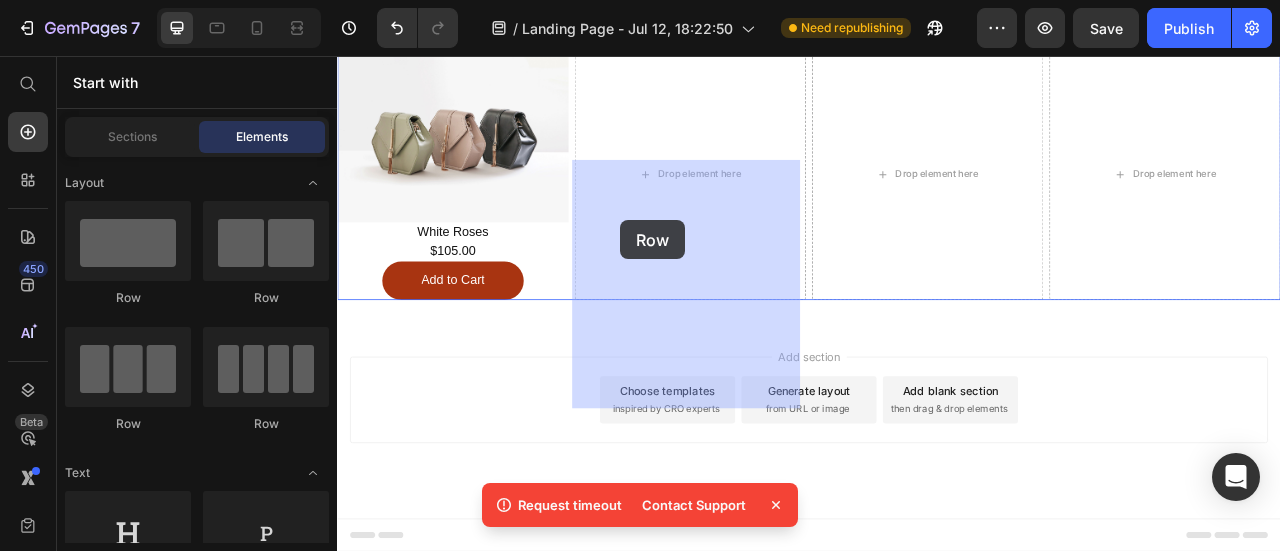 drag, startPoint x: 687, startPoint y: 369, endPoint x: 697, endPoint y: 265, distance: 104.47966 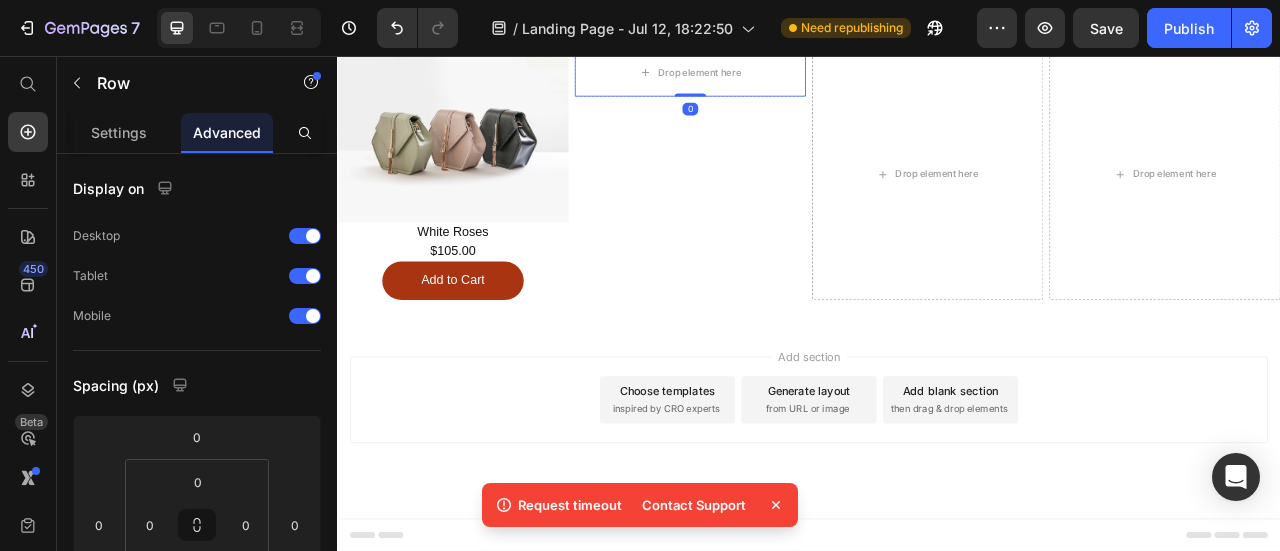click on "Row" at bounding box center (680, 28) 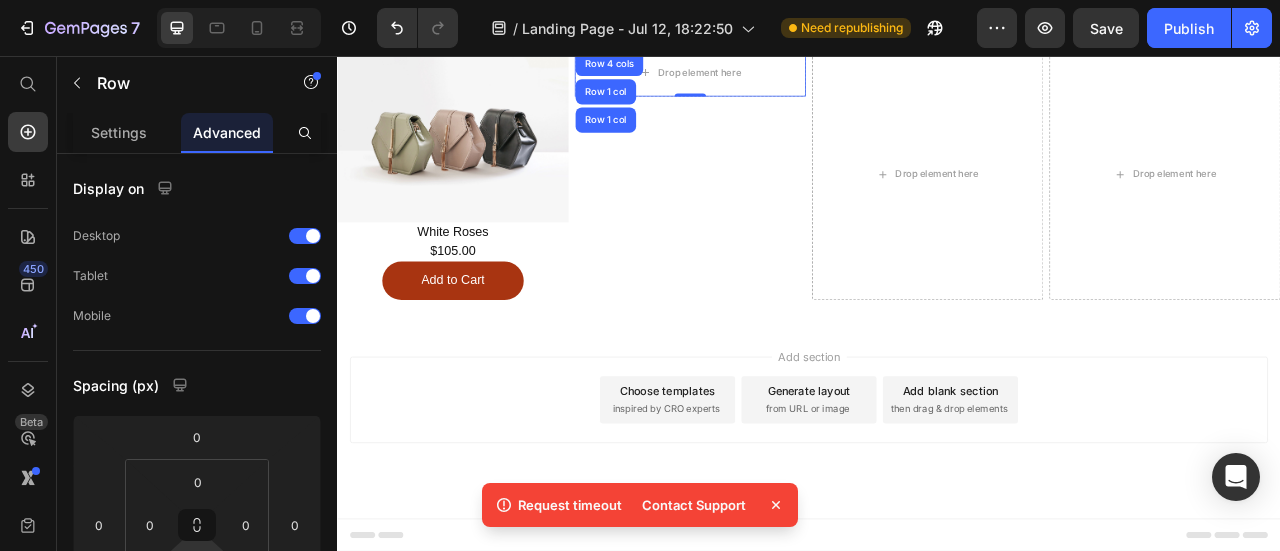 scroll, scrollTop: 400, scrollLeft: 0, axis: vertical 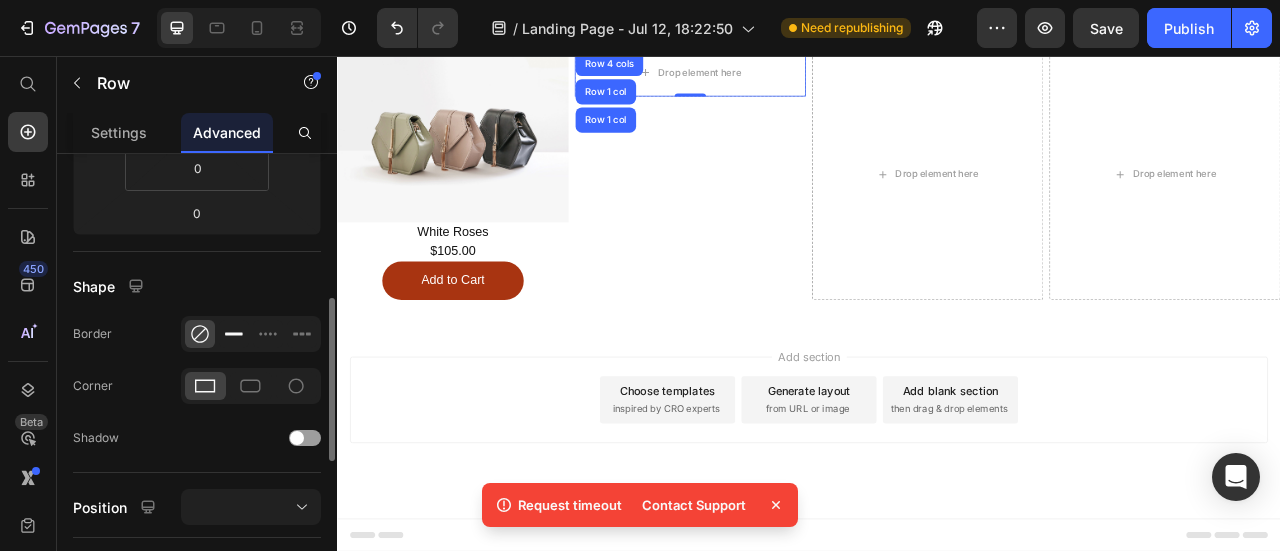 click 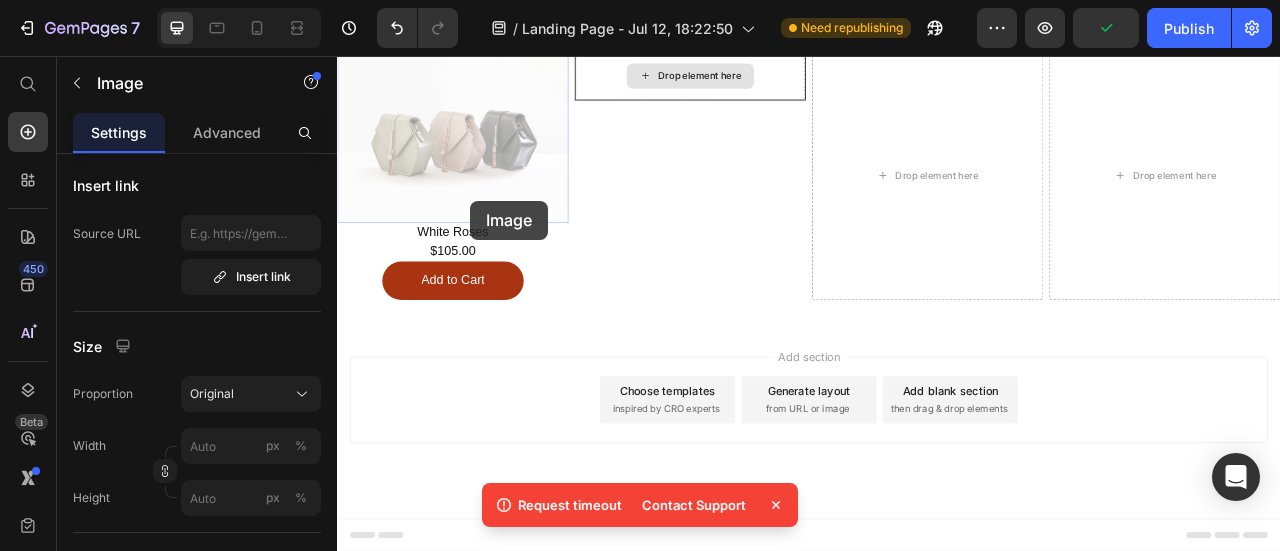 scroll, scrollTop: 0, scrollLeft: 0, axis: both 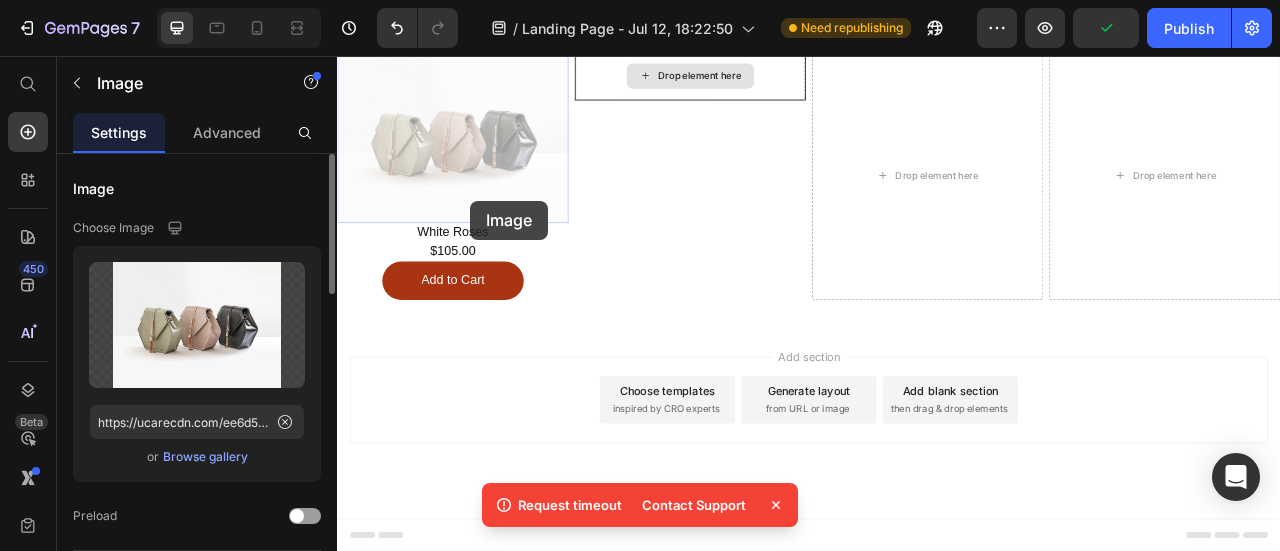 drag, startPoint x: 506, startPoint y: 241, endPoint x: 769, endPoint y: 173, distance: 271.64868 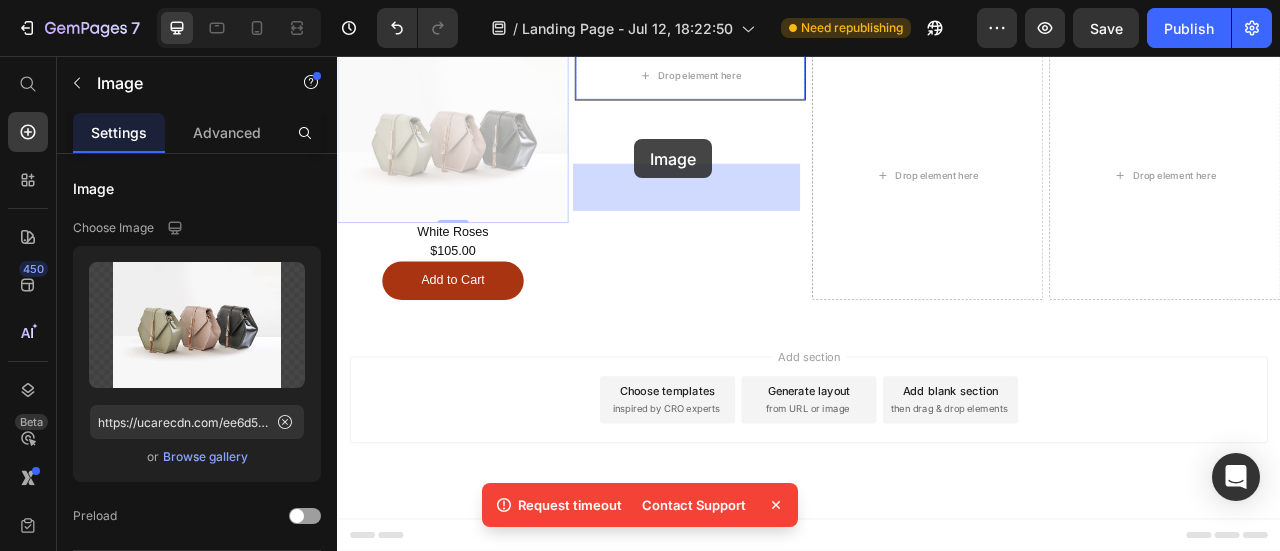 drag, startPoint x: 384, startPoint y: 128, endPoint x: 715, endPoint y: 162, distance: 332.74164 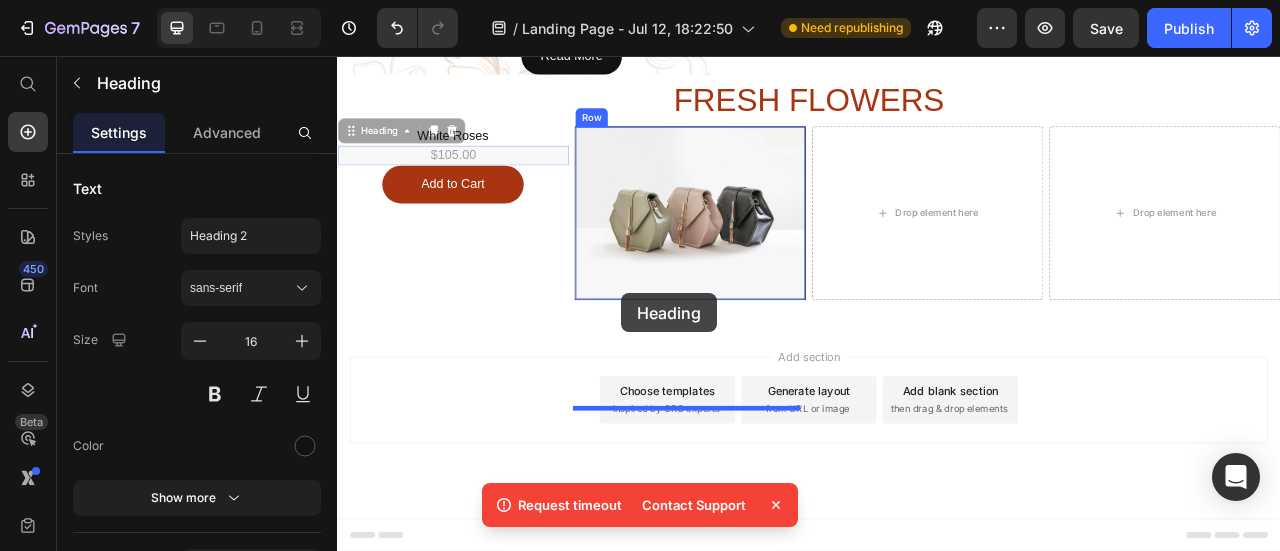 drag, startPoint x: 377, startPoint y: 165, endPoint x: 699, endPoint y: 358, distance: 375.41043 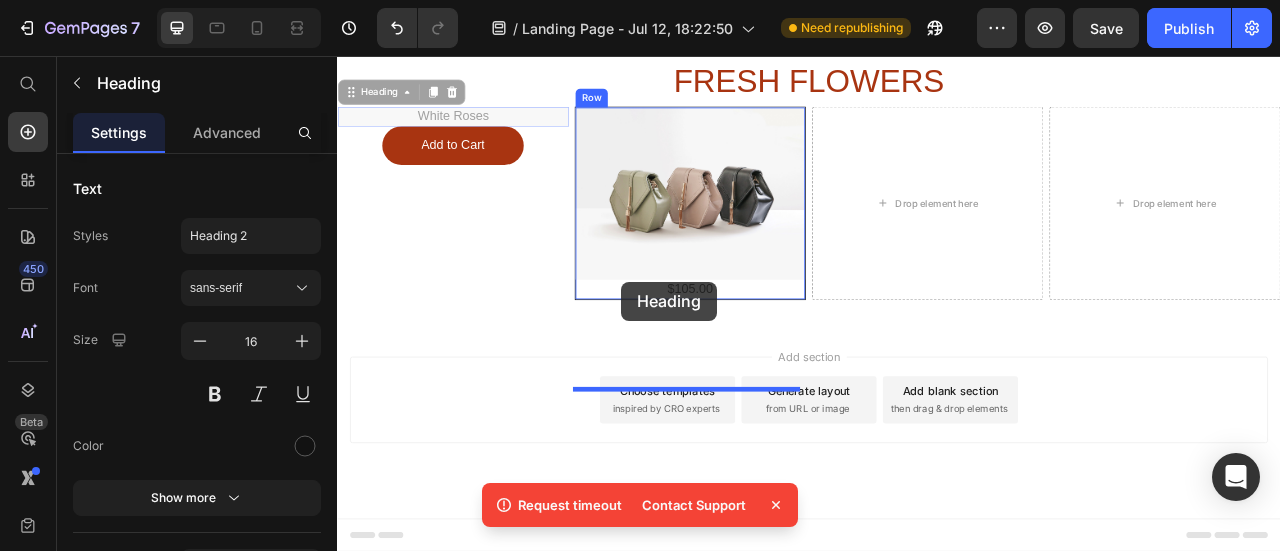 drag, startPoint x: 368, startPoint y: 139, endPoint x: 698, endPoint y: 343, distance: 387.96393 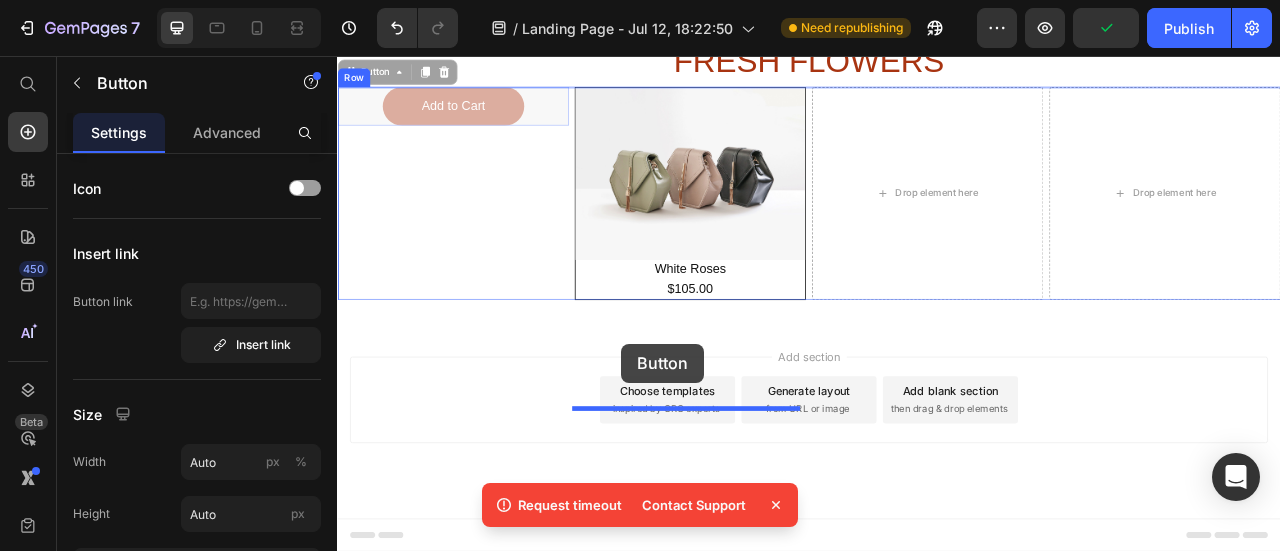 drag, startPoint x: 358, startPoint y: 142, endPoint x: 699, endPoint y: 422, distance: 441.22668 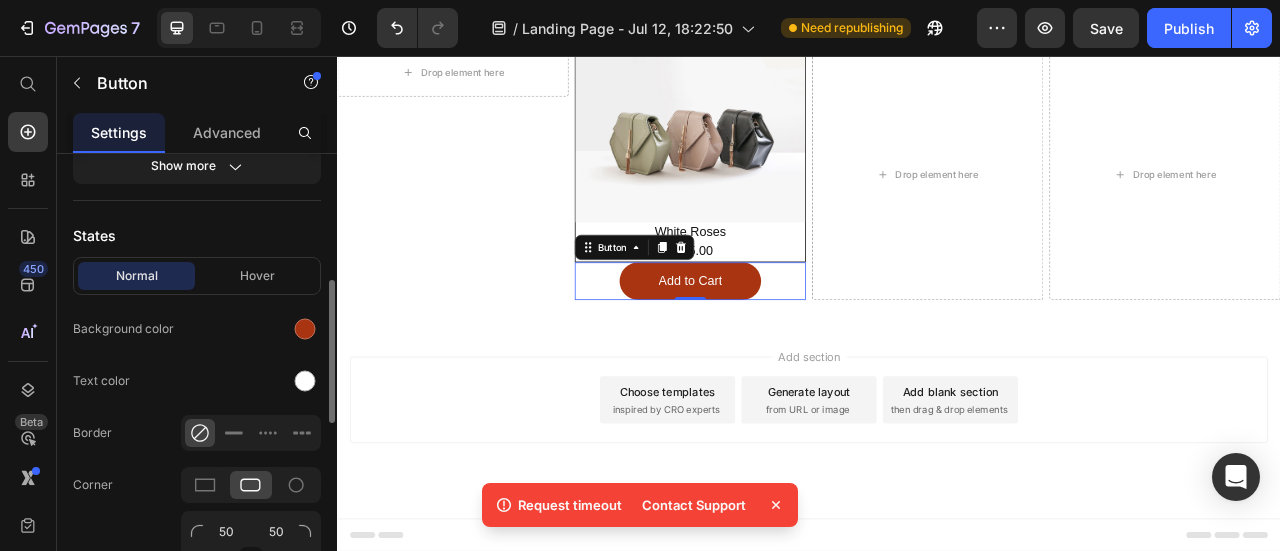 scroll, scrollTop: 0, scrollLeft: 0, axis: both 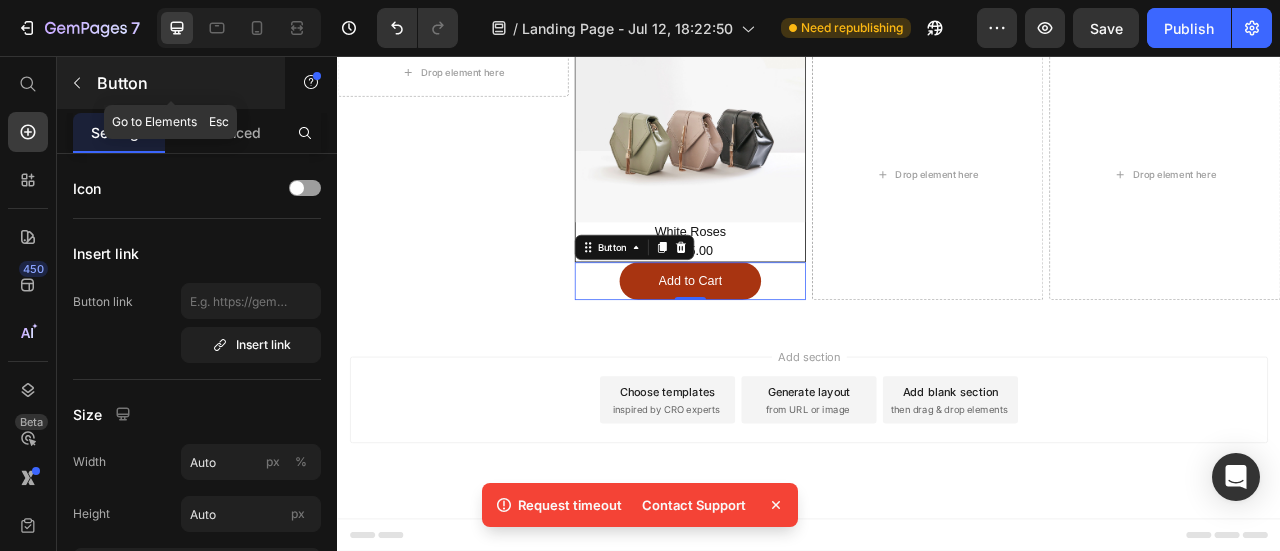 click 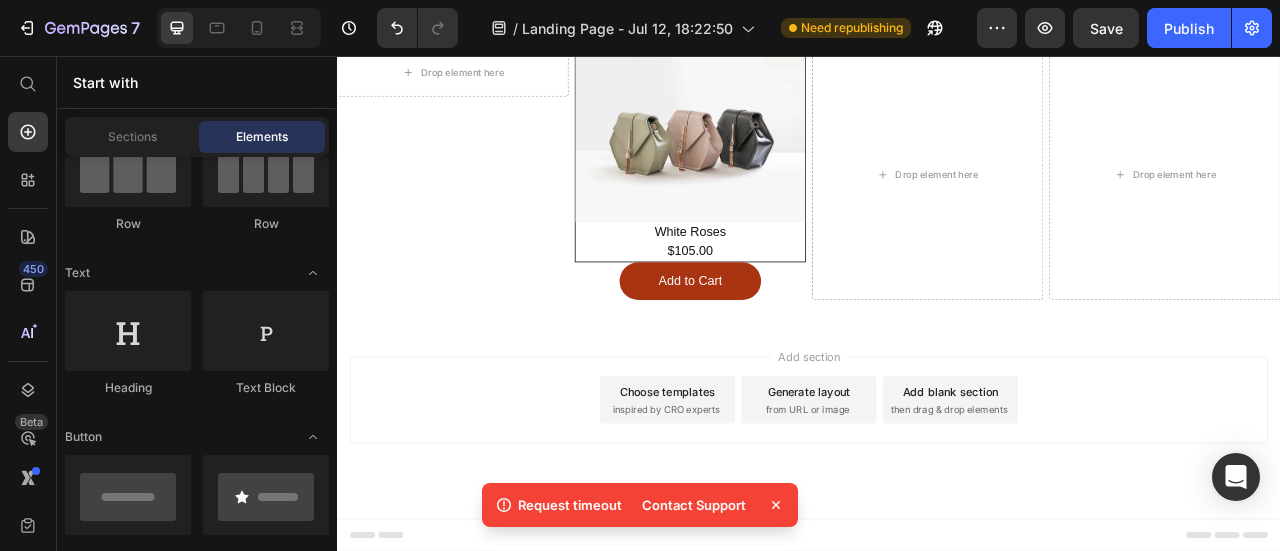 scroll, scrollTop: 0, scrollLeft: 0, axis: both 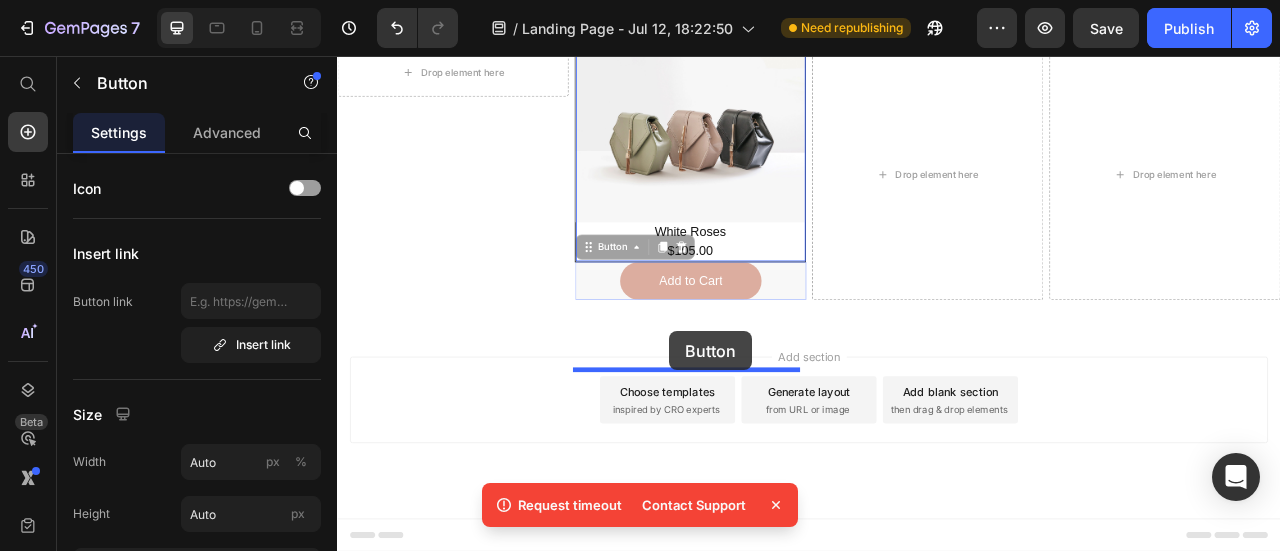 drag, startPoint x: 656, startPoint y: 407, endPoint x: 759, endPoint y: 406, distance: 103.00485 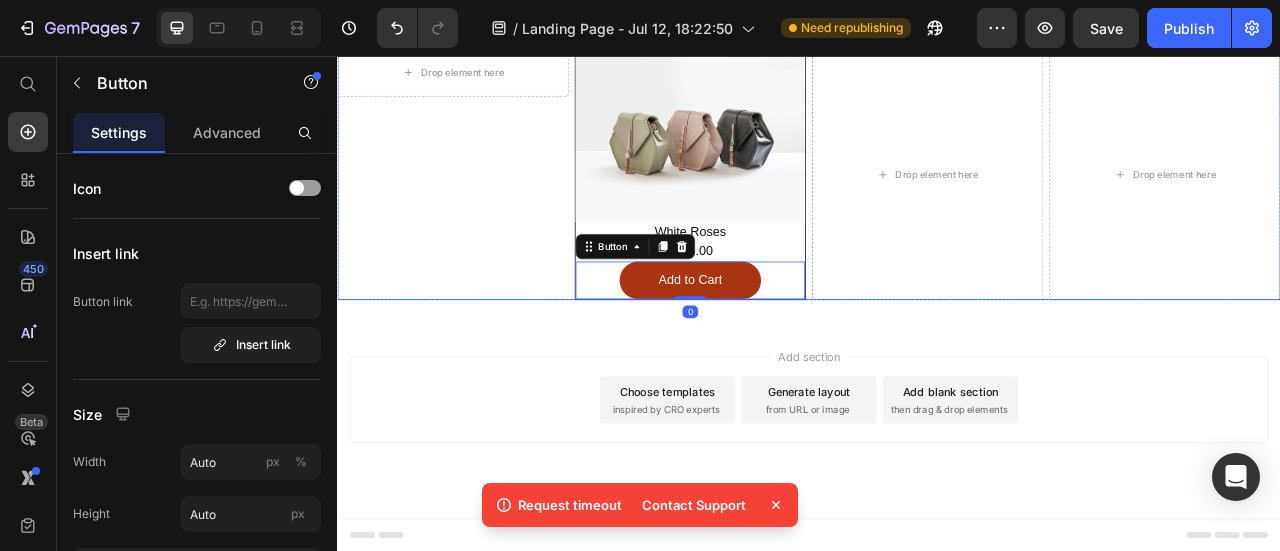 click on "Drop element here Row" at bounding box center [484, 206] 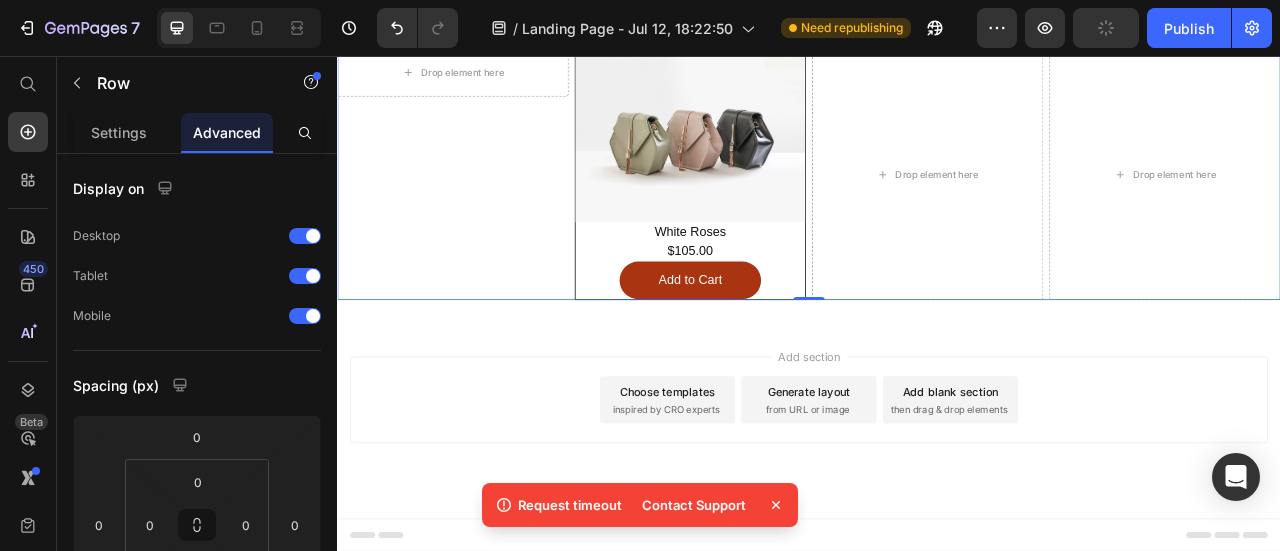 click on "Drop element here Row Image White Roses Heading $105.00 Heading Add to Cart Button Row
Drop element here
Drop element here Row   0" at bounding box center (937, 206) 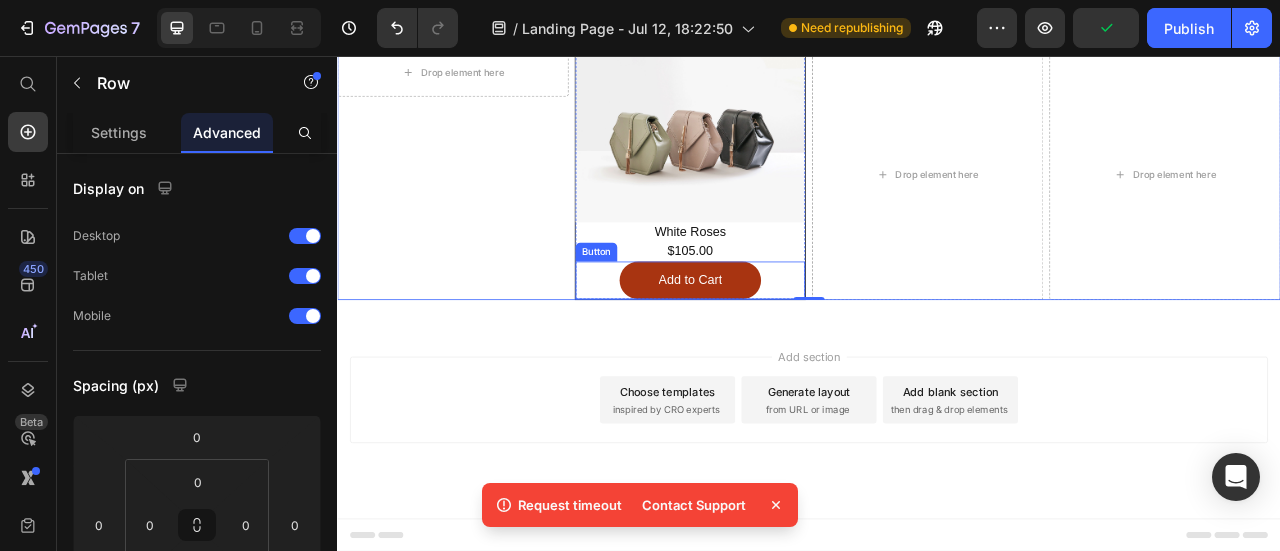 click on "Button" at bounding box center (666, 305) 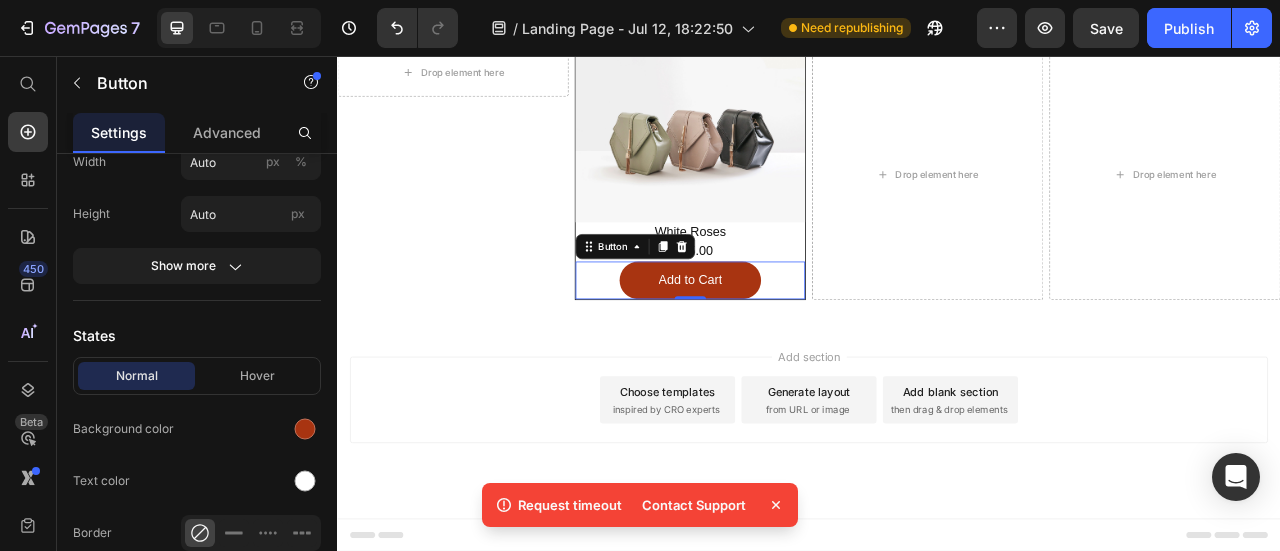 scroll, scrollTop: 0, scrollLeft: 0, axis: both 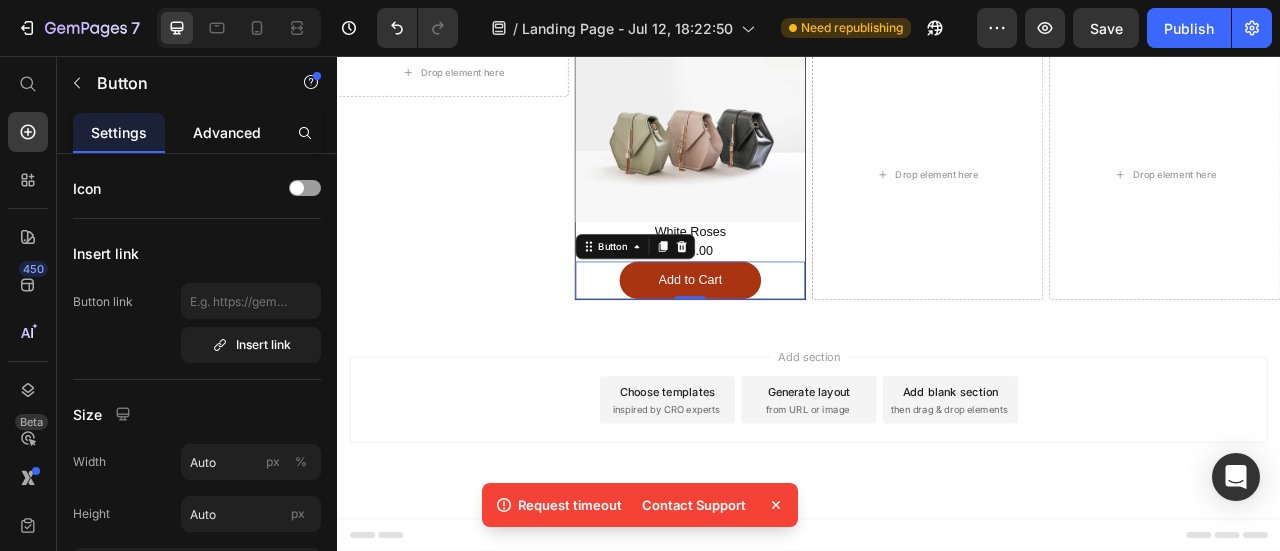 click on "Advanced" at bounding box center [227, 132] 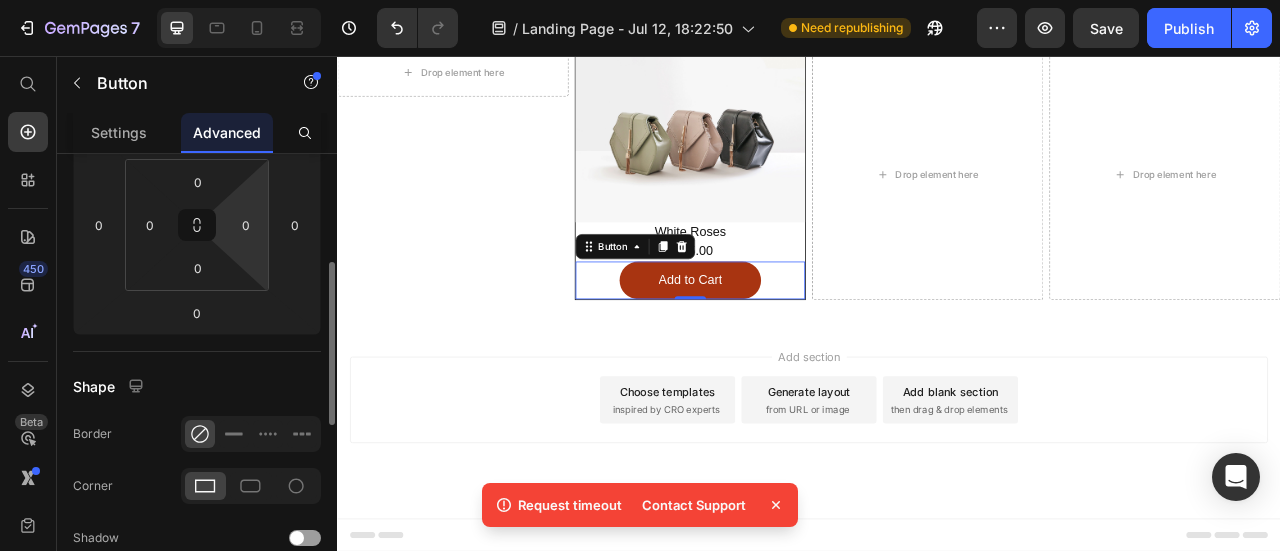 scroll, scrollTop: 100, scrollLeft: 0, axis: vertical 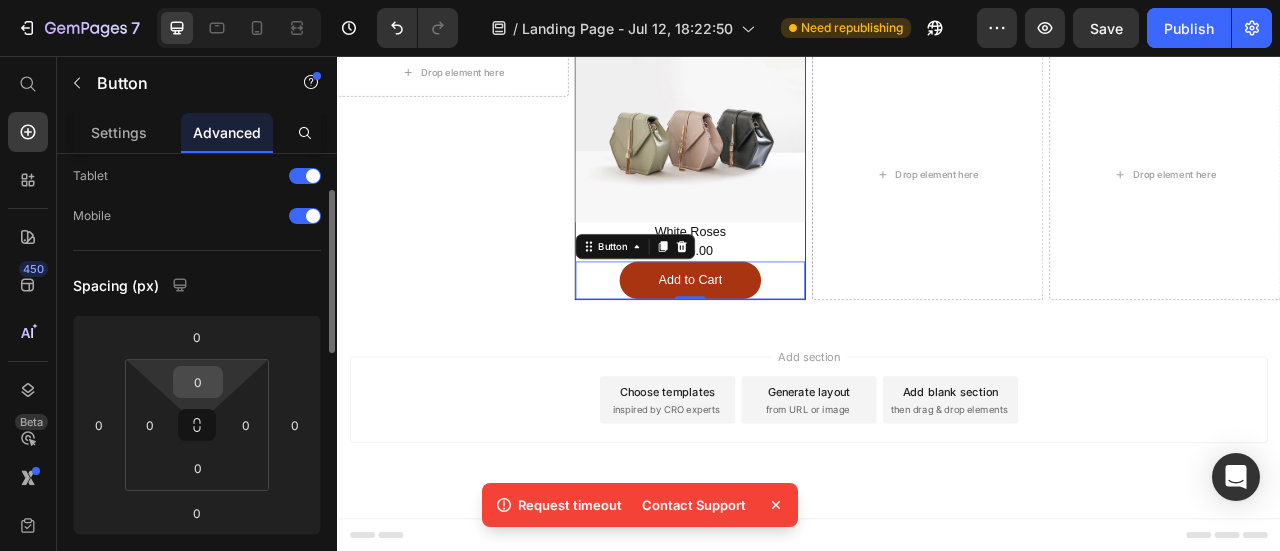 click on "0" at bounding box center [198, 382] 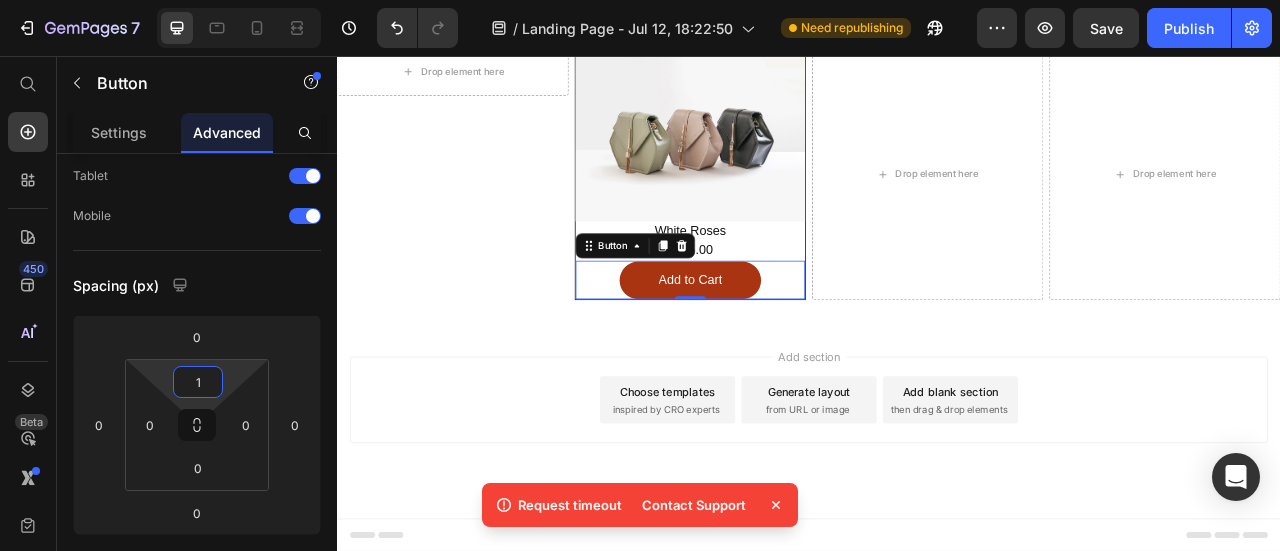 type on "0" 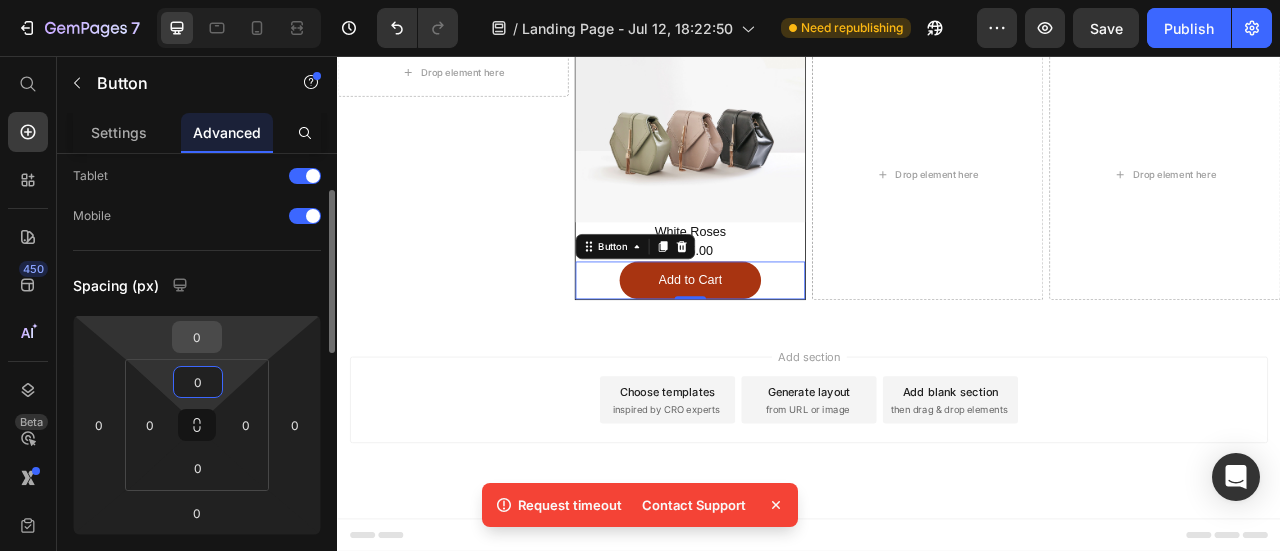 click on "0" at bounding box center (197, 337) 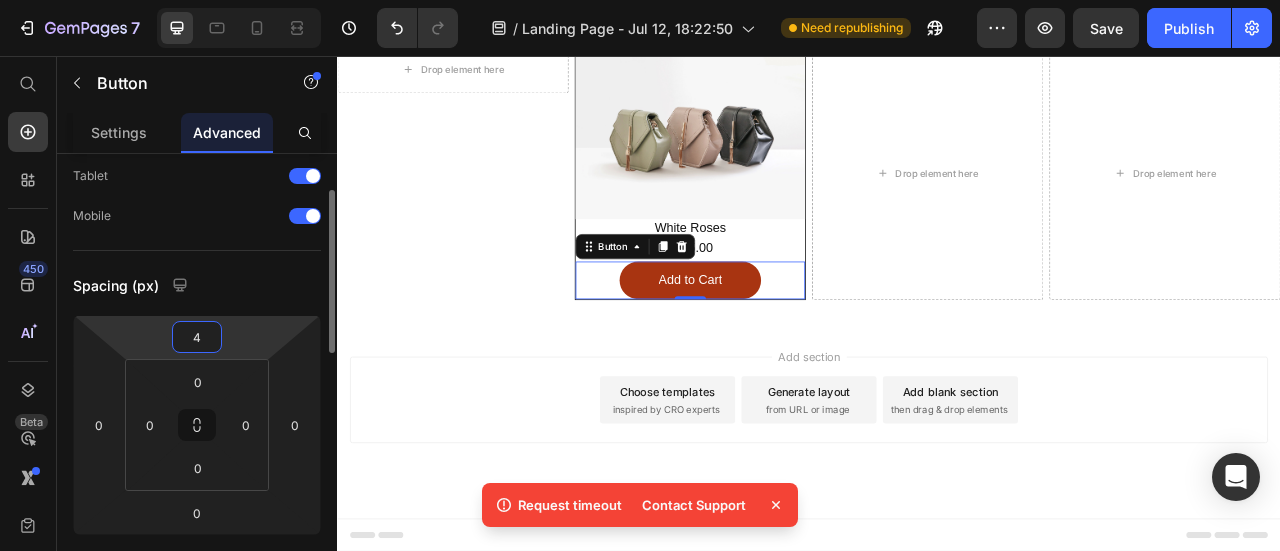 type on "5" 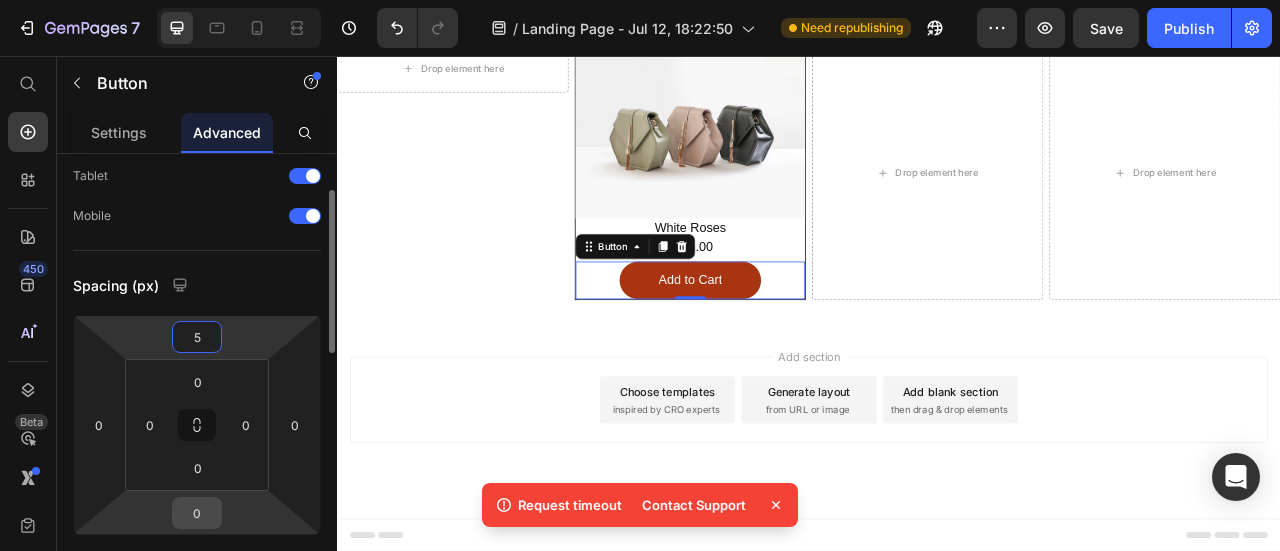 click on "0" at bounding box center (197, 513) 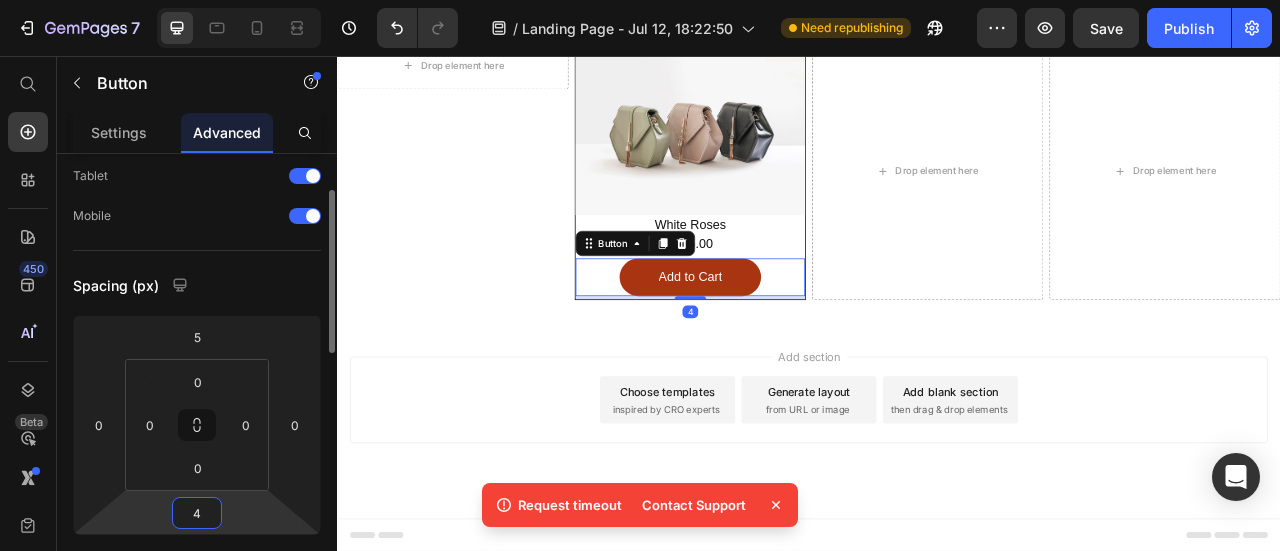 type on "5" 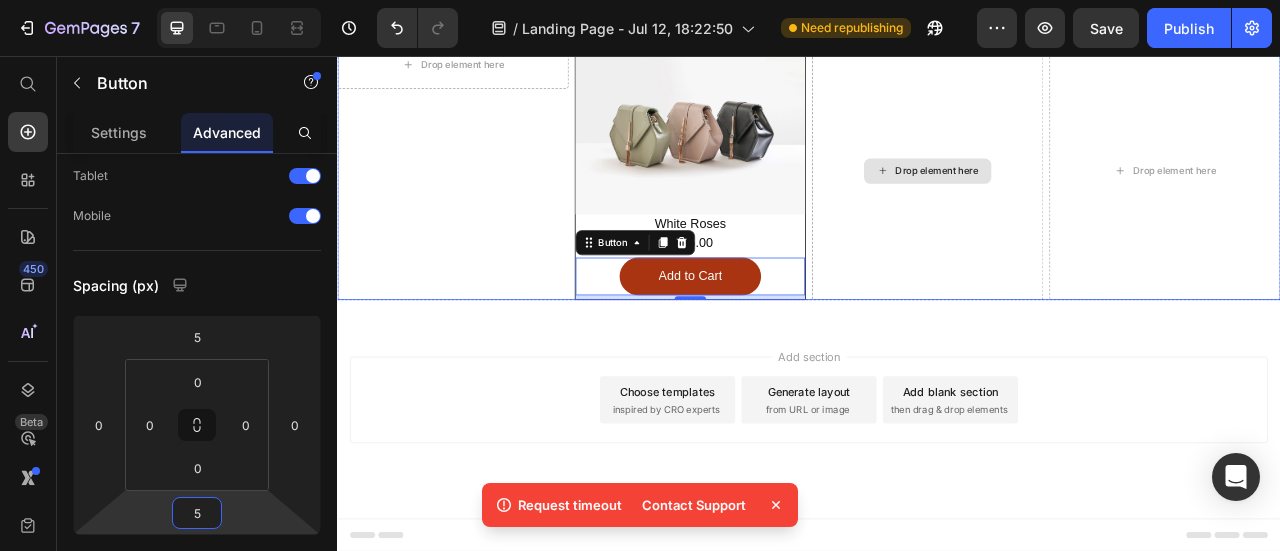 click on "Drop element here" at bounding box center (1088, 201) 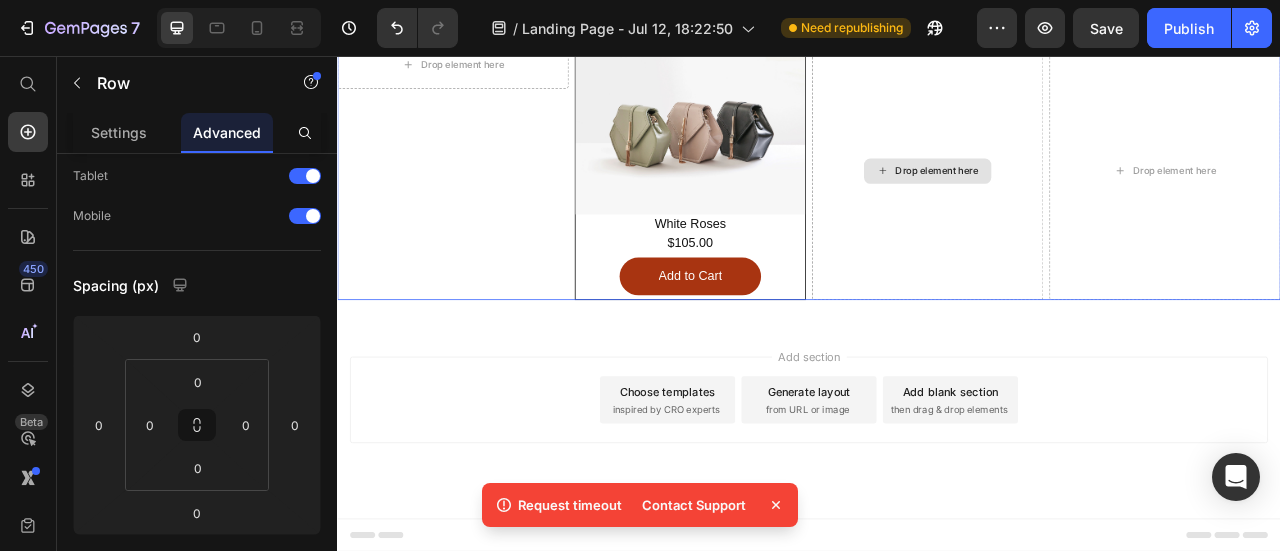 scroll, scrollTop: 0, scrollLeft: 0, axis: both 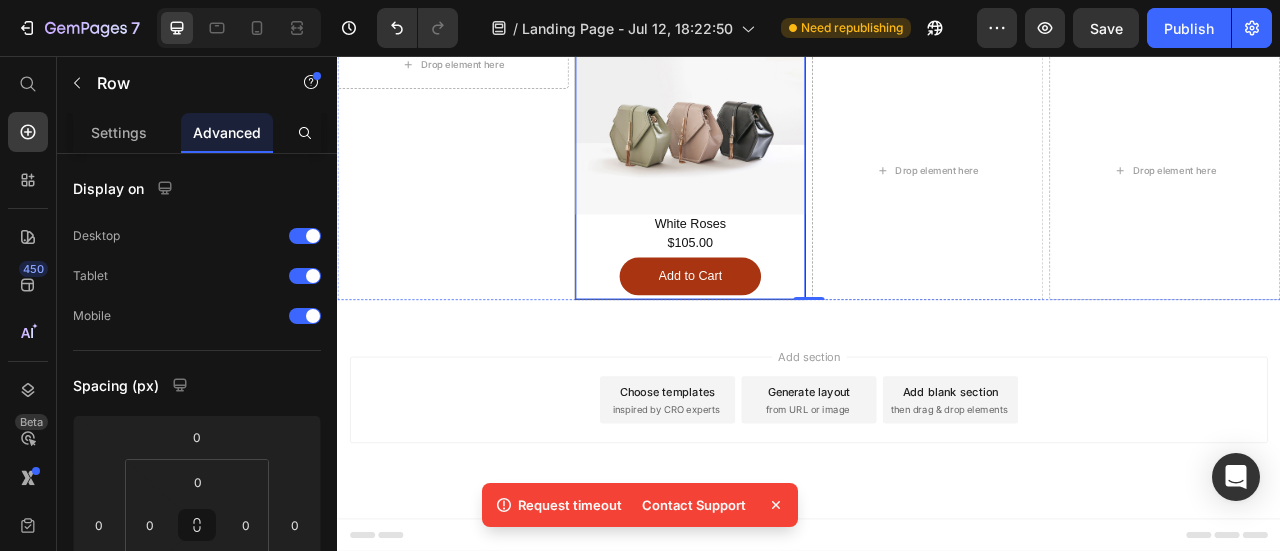 click on "Image White Roses Heading $105.00 Heading Add to Cart Button" at bounding box center (786, 201) 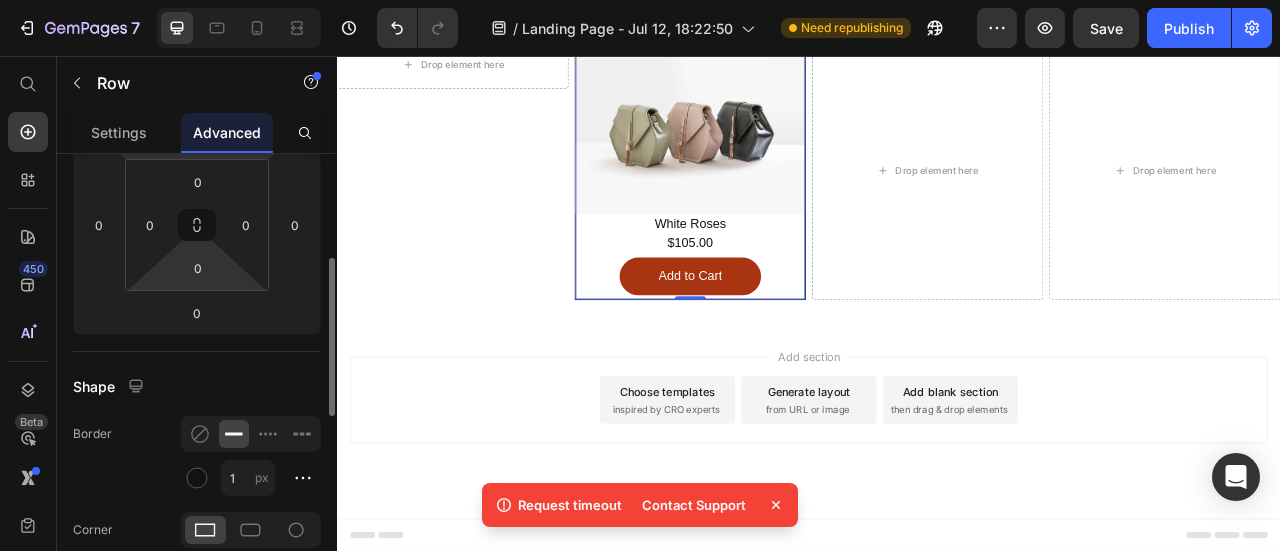 scroll, scrollTop: 500, scrollLeft: 0, axis: vertical 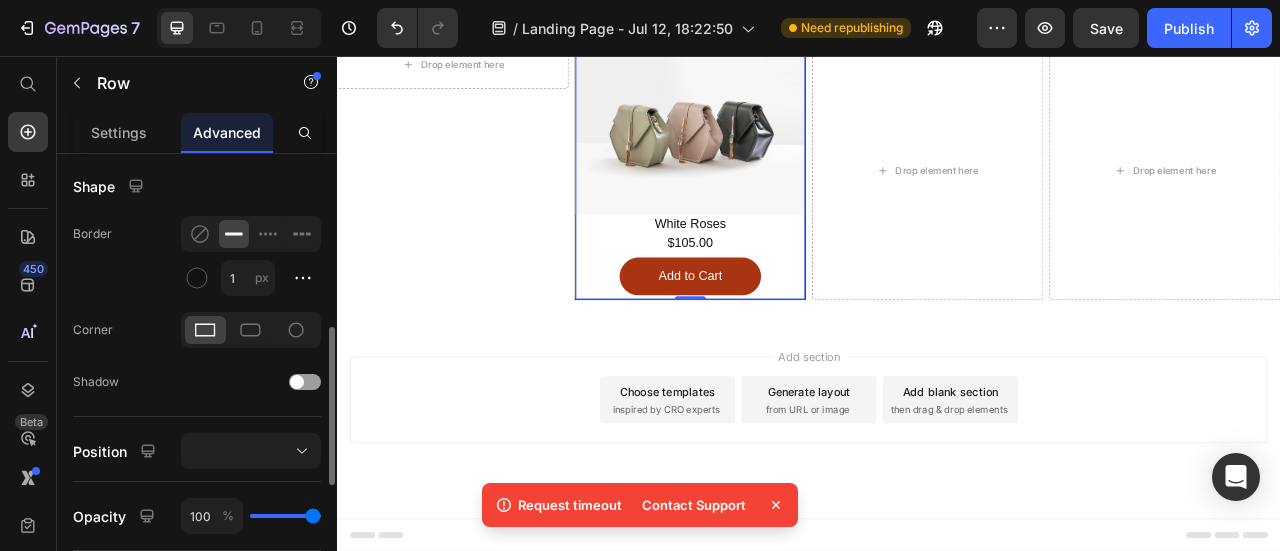drag, startPoint x: 114, startPoint y: 127, endPoint x: 134, endPoint y: 159, distance: 37.735924 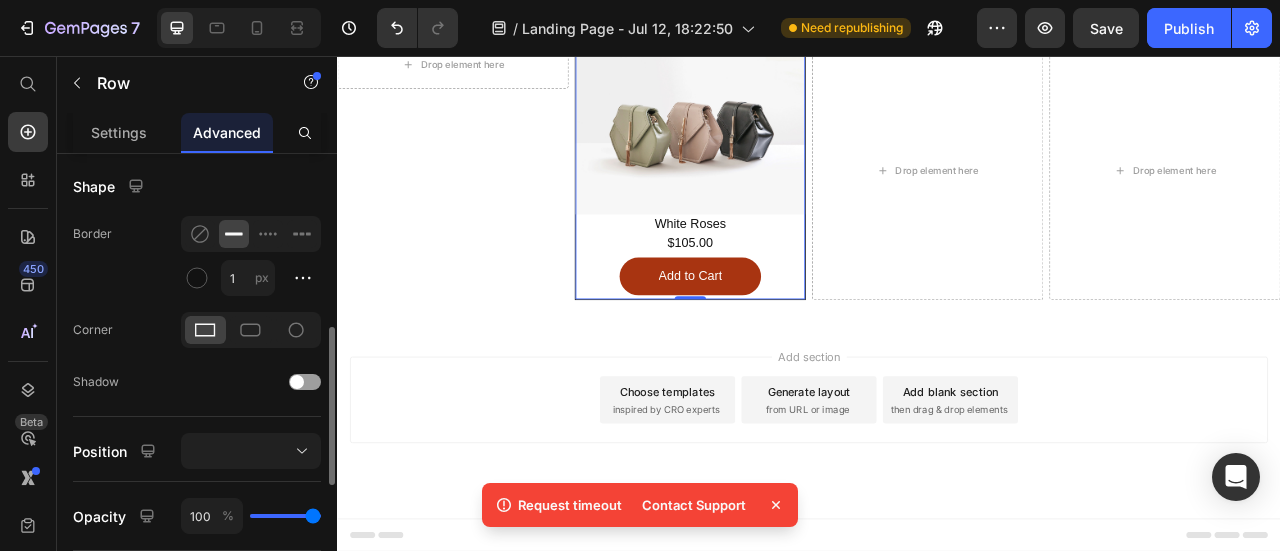 click on "Settings" at bounding box center (119, 132) 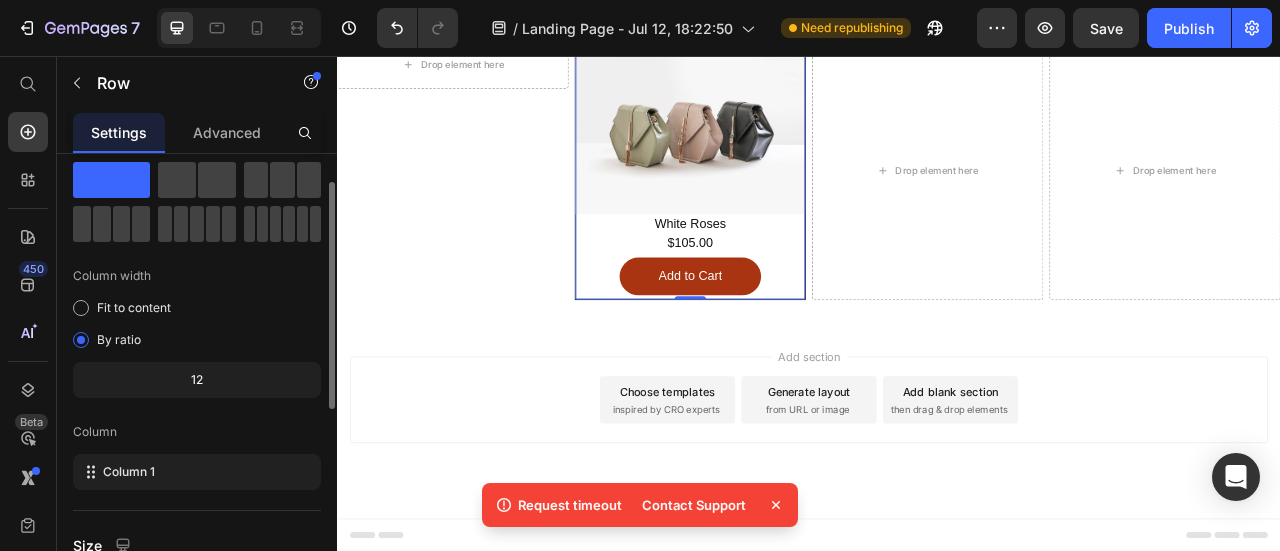 scroll, scrollTop: 0, scrollLeft: 0, axis: both 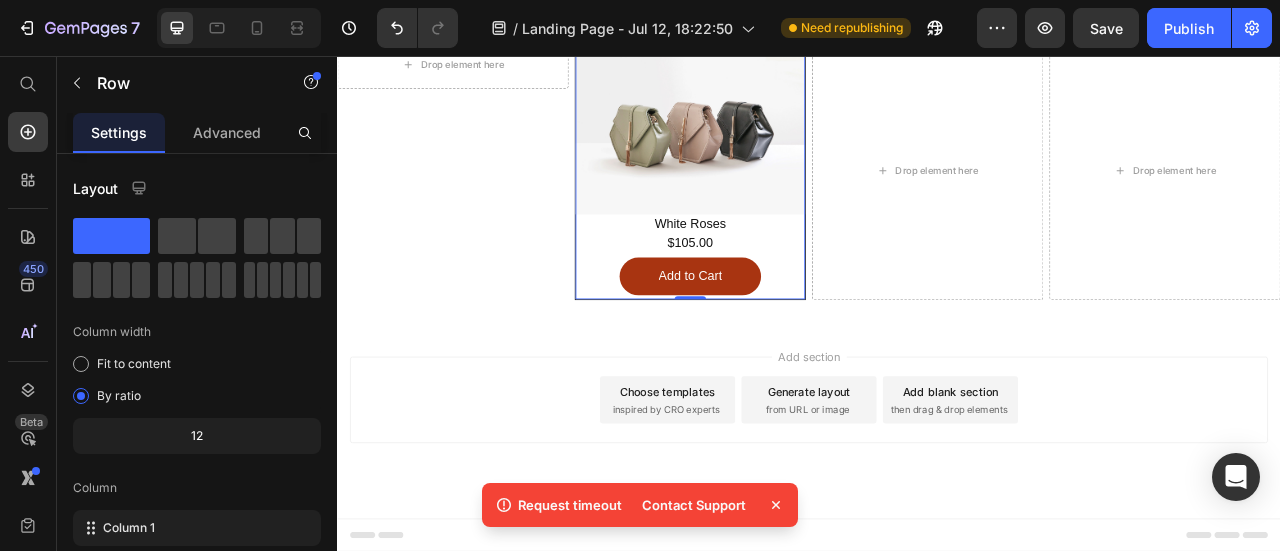 click on "Row" at bounding box center [681, 19] 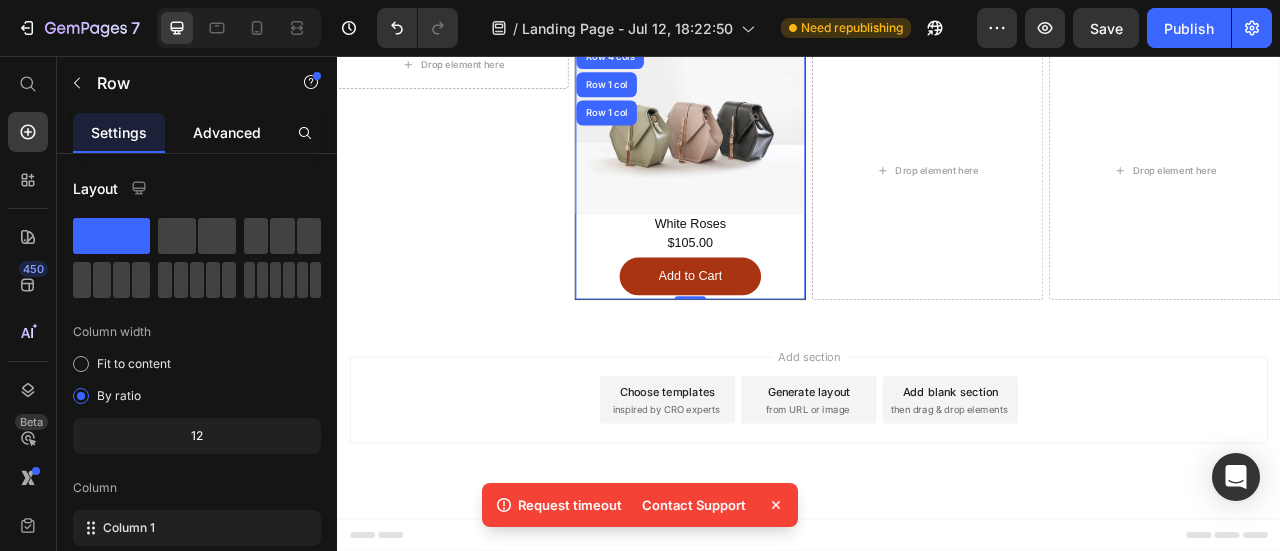click on "Advanced" at bounding box center [227, 132] 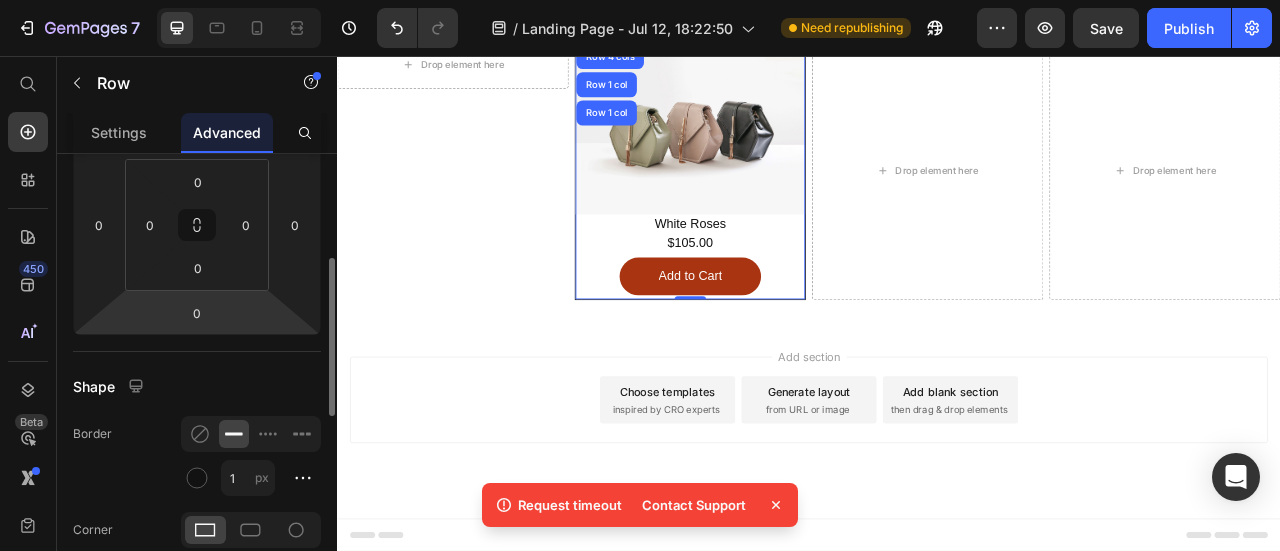 scroll, scrollTop: 0, scrollLeft: 0, axis: both 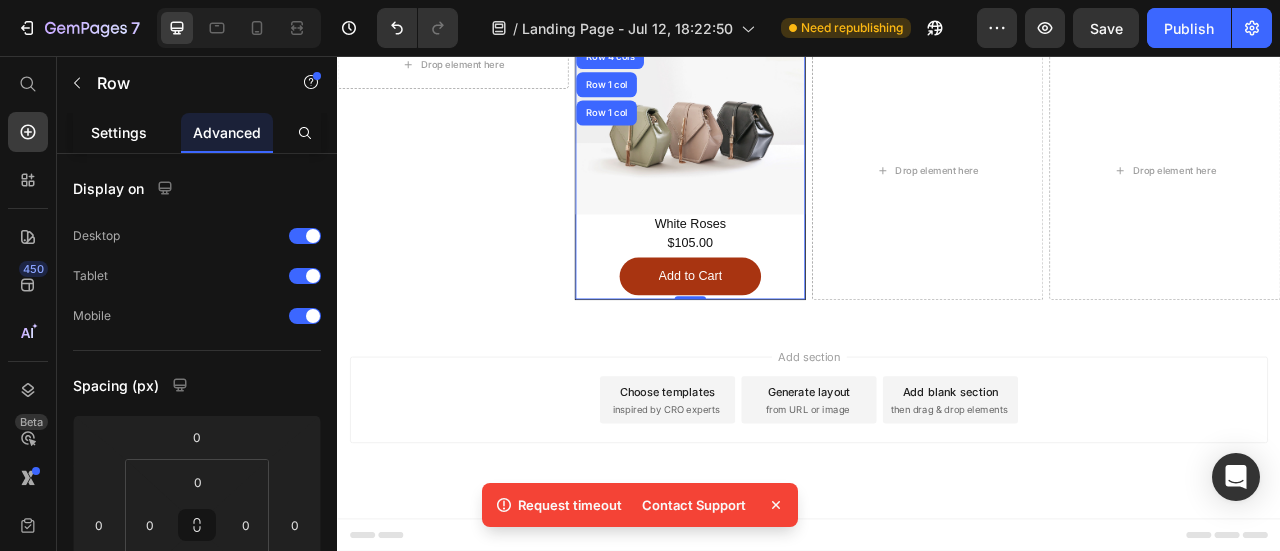 click on "Settings" at bounding box center (119, 132) 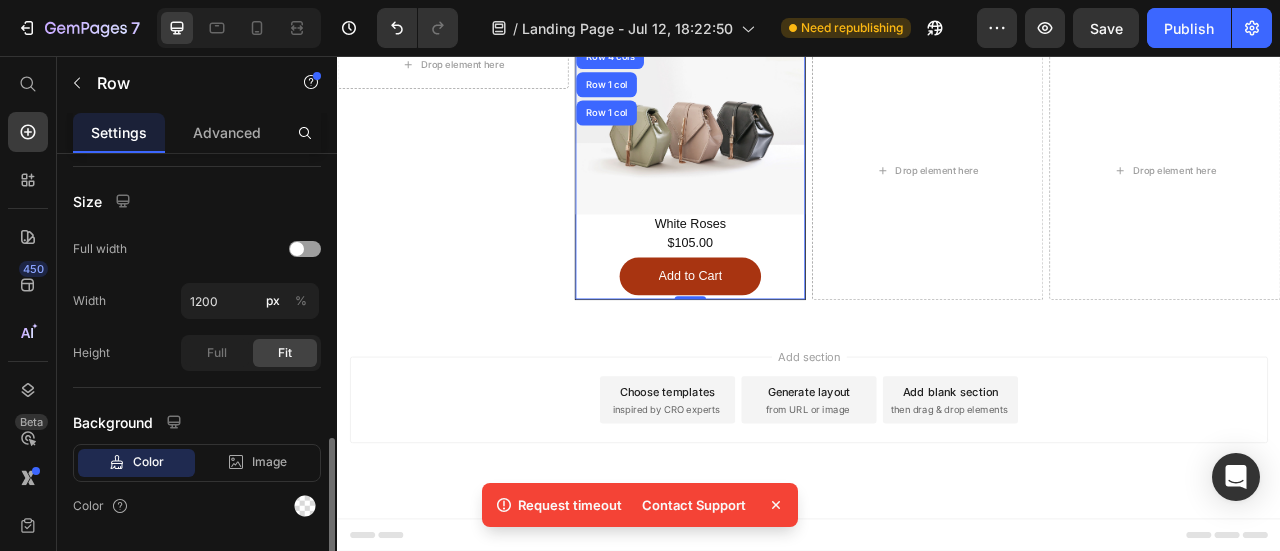 scroll, scrollTop: 456, scrollLeft: 0, axis: vertical 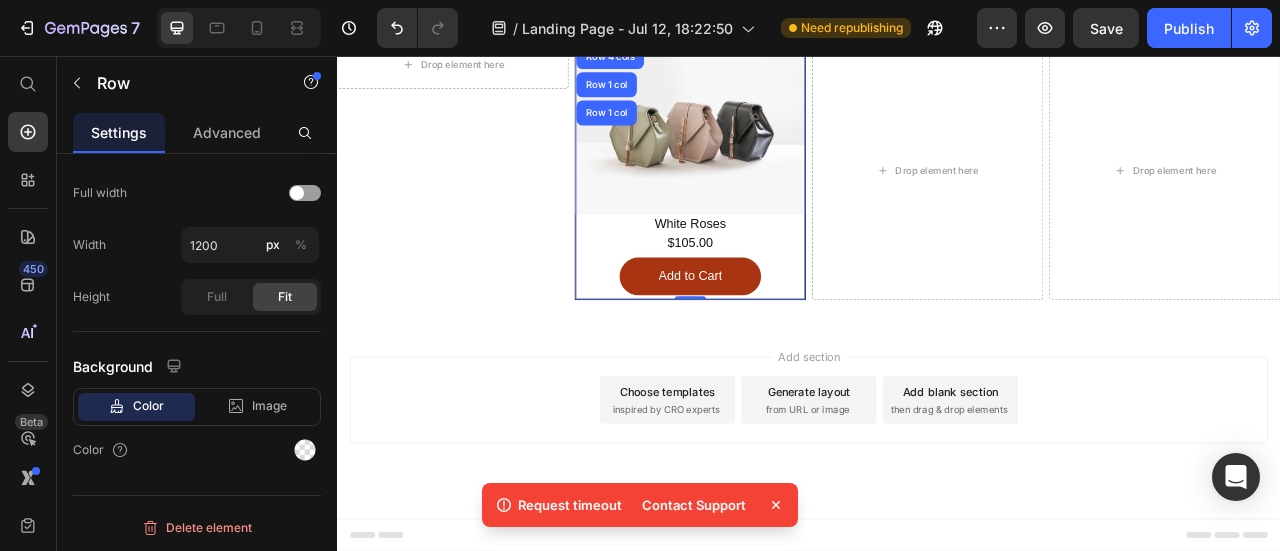 click 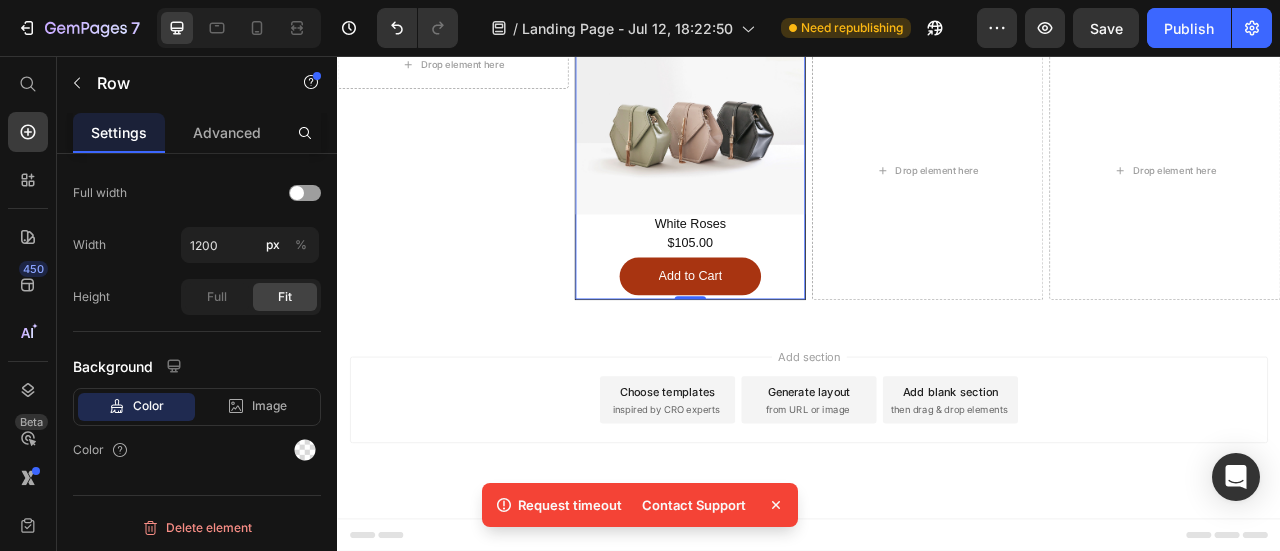 click on "Row" at bounding box center [681, 19] 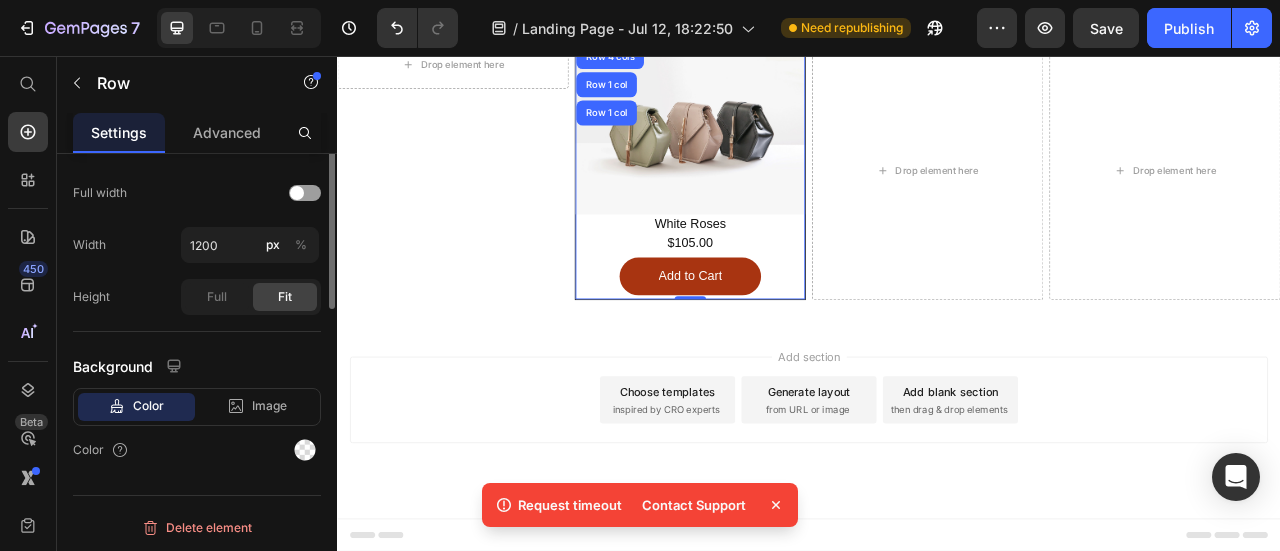 scroll, scrollTop: 0, scrollLeft: 0, axis: both 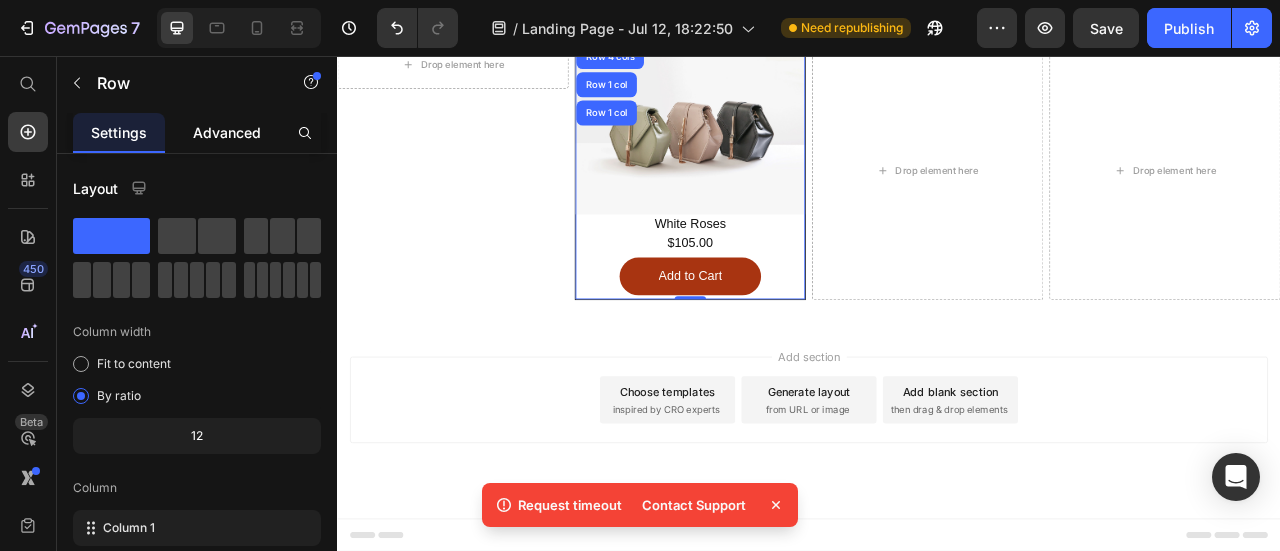 click on "Advanced" at bounding box center [227, 132] 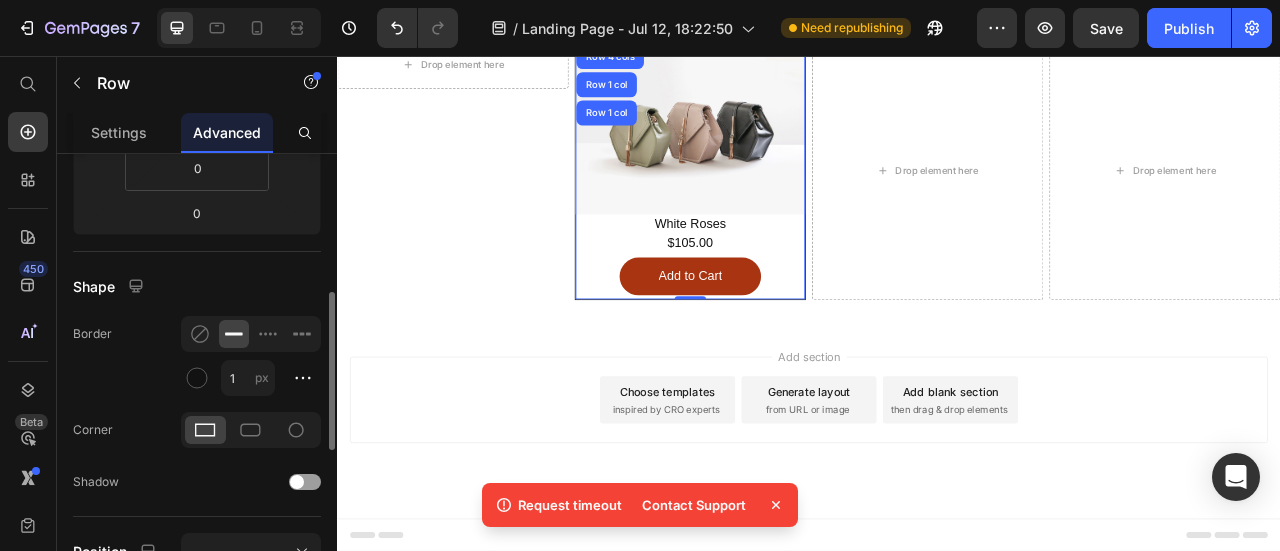 scroll, scrollTop: 500, scrollLeft: 0, axis: vertical 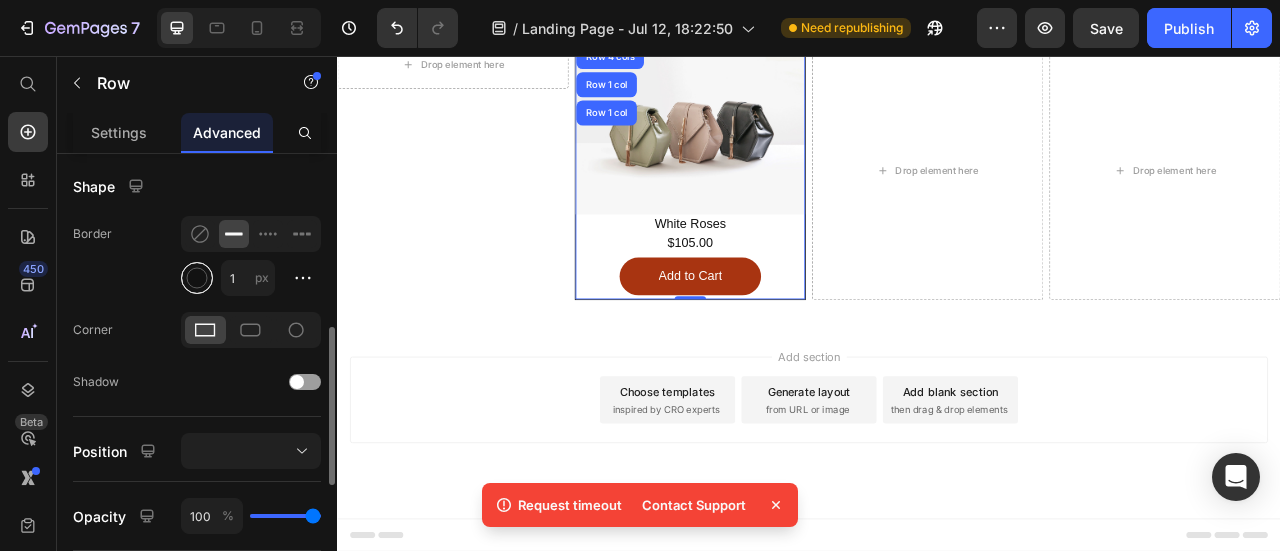 click at bounding box center (197, 278) 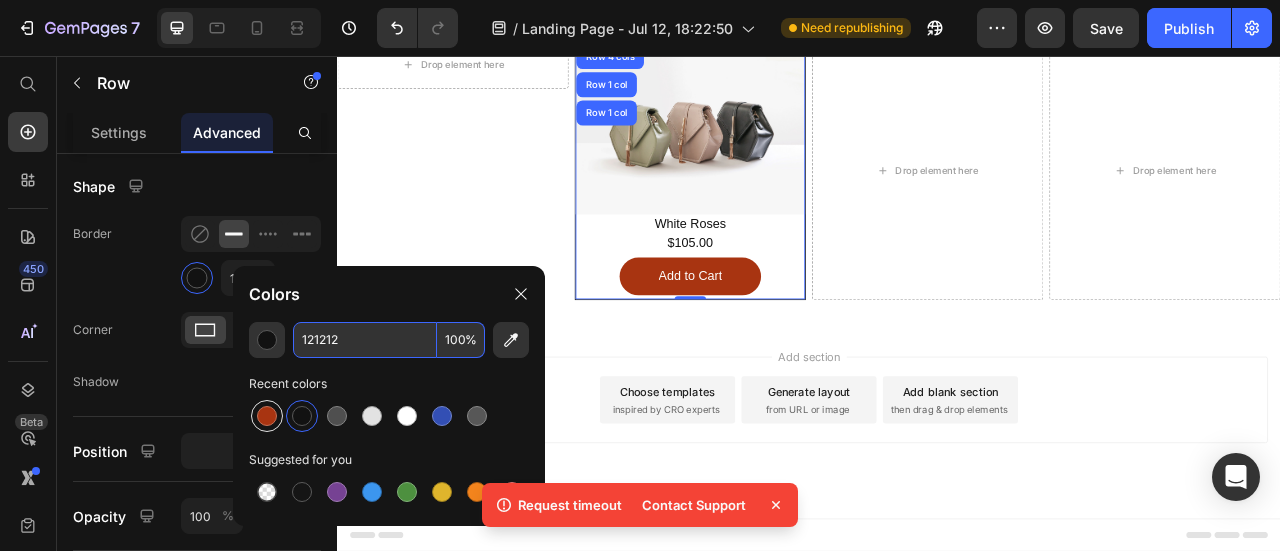 click at bounding box center (267, 416) 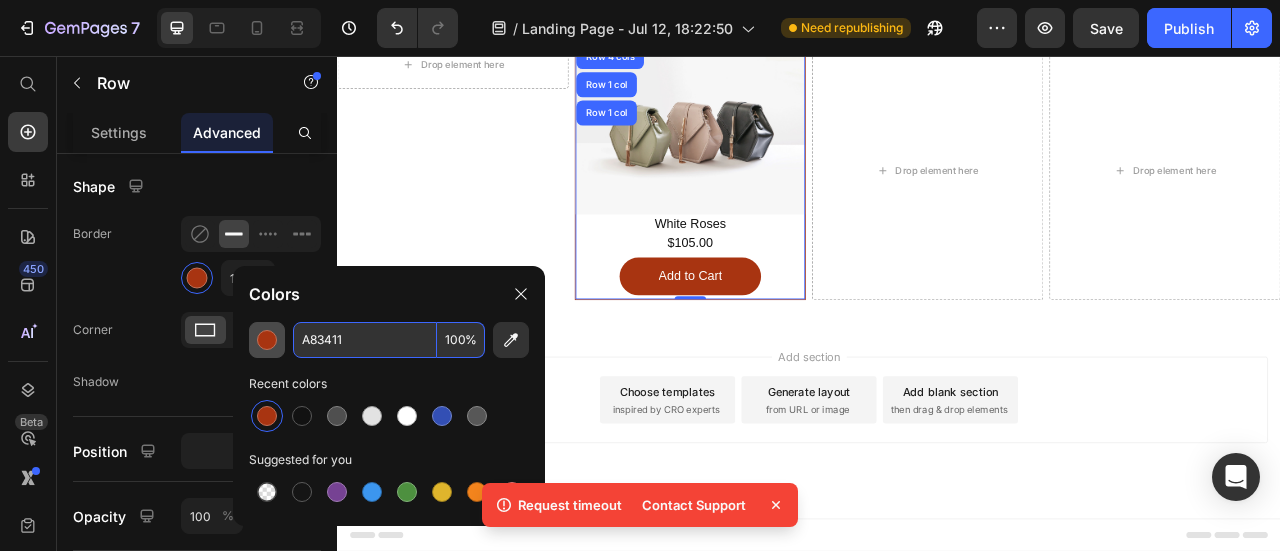 paste on "#" 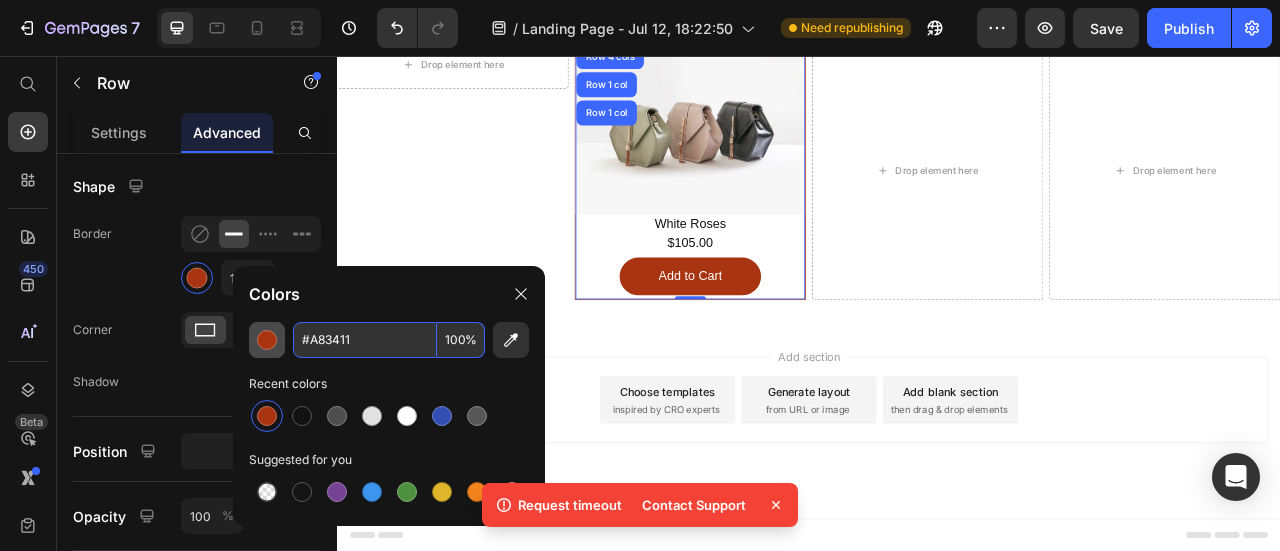 type on "A83411" 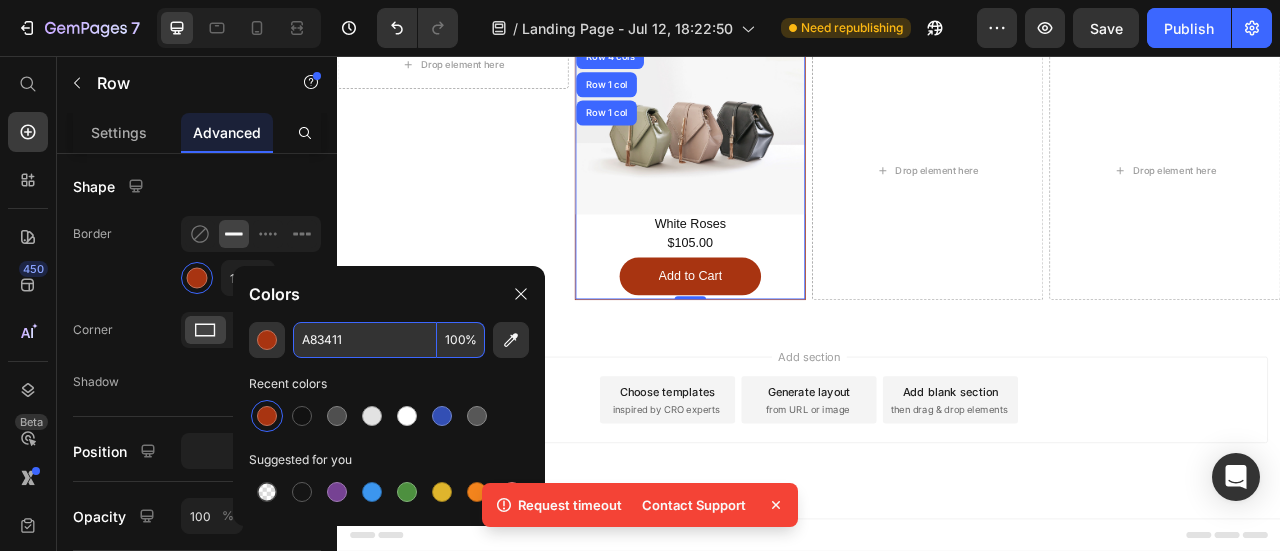 click on "Shadow" 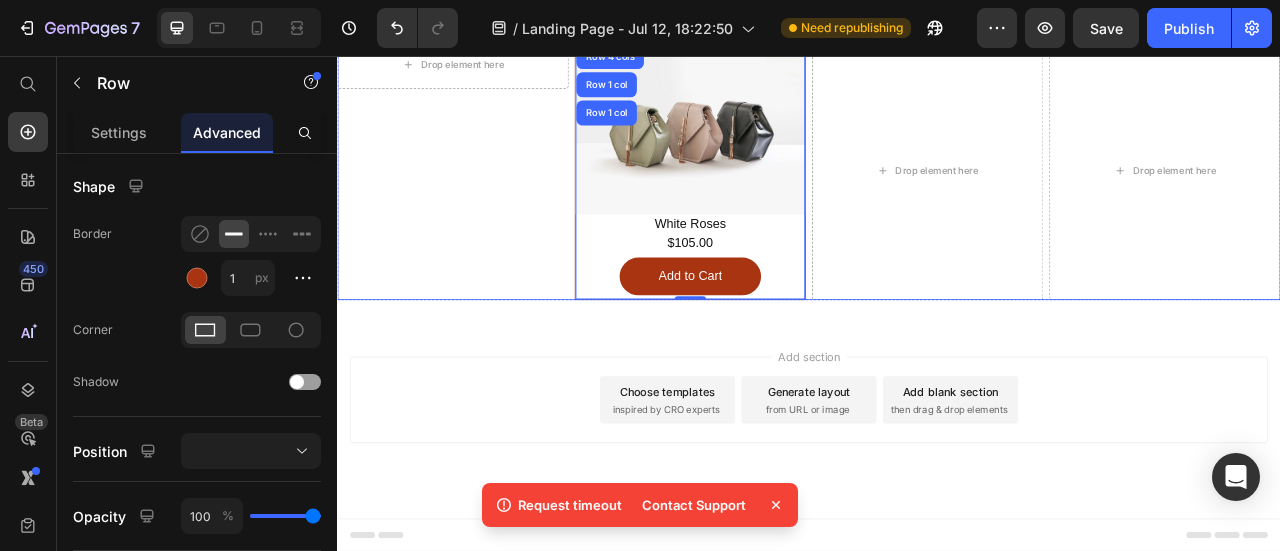 click on "Drop element here Row" at bounding box center [484, 201] 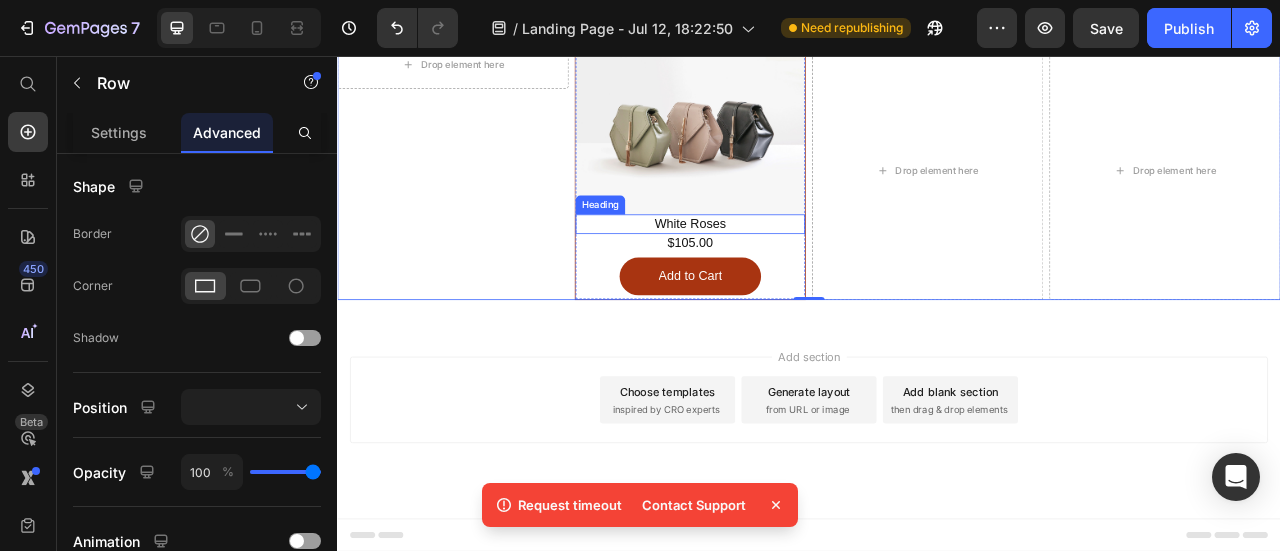 click on "Heading" at bounding box center (671, 245) 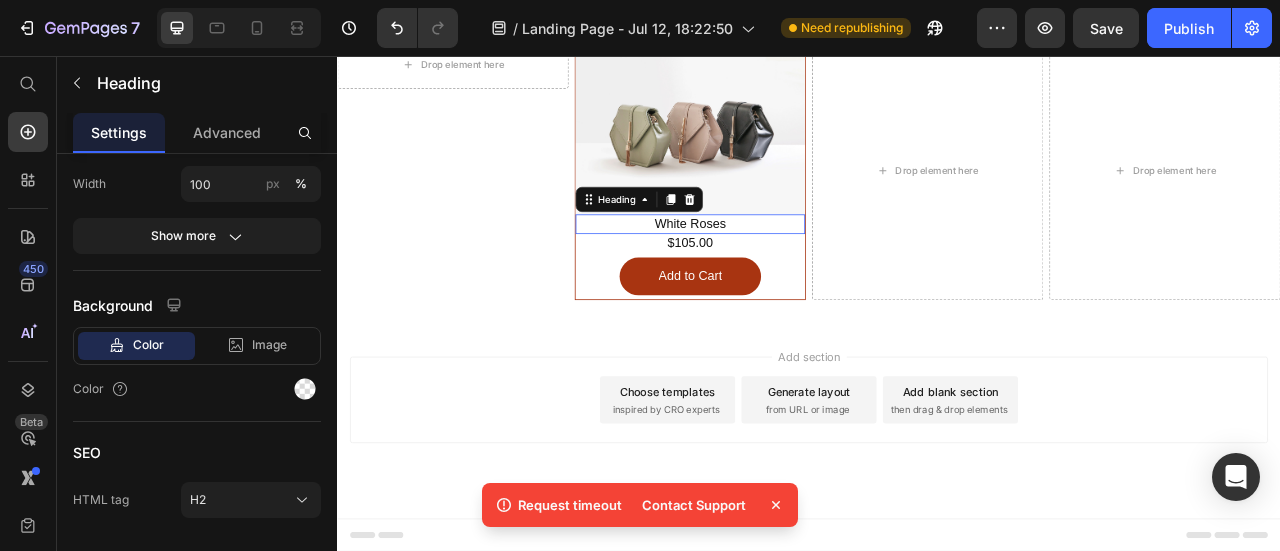 scroll, scrollTop: 0, scrollLeft: 0, axis: both 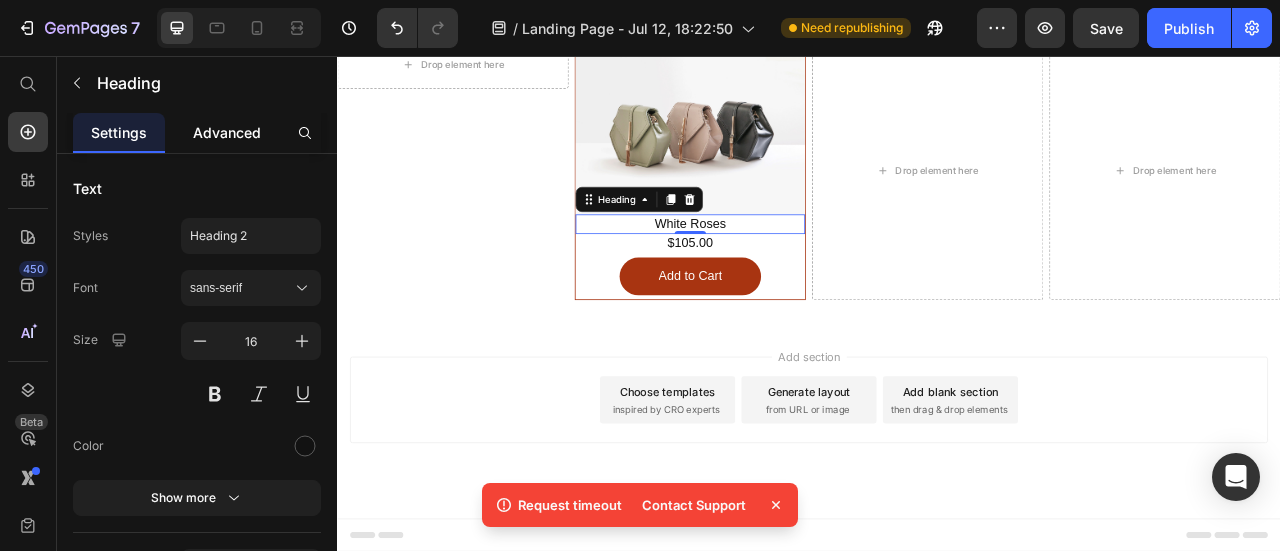 click on "Advanced" 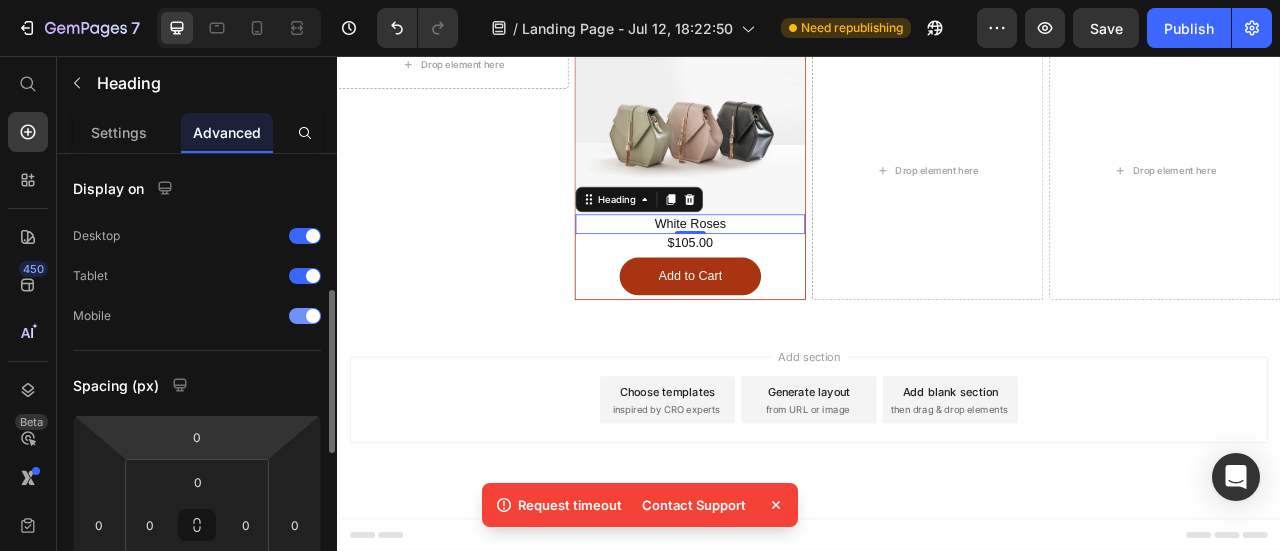 scroll, scrollTop: 100, scrollLeft: 0, axis: vertical 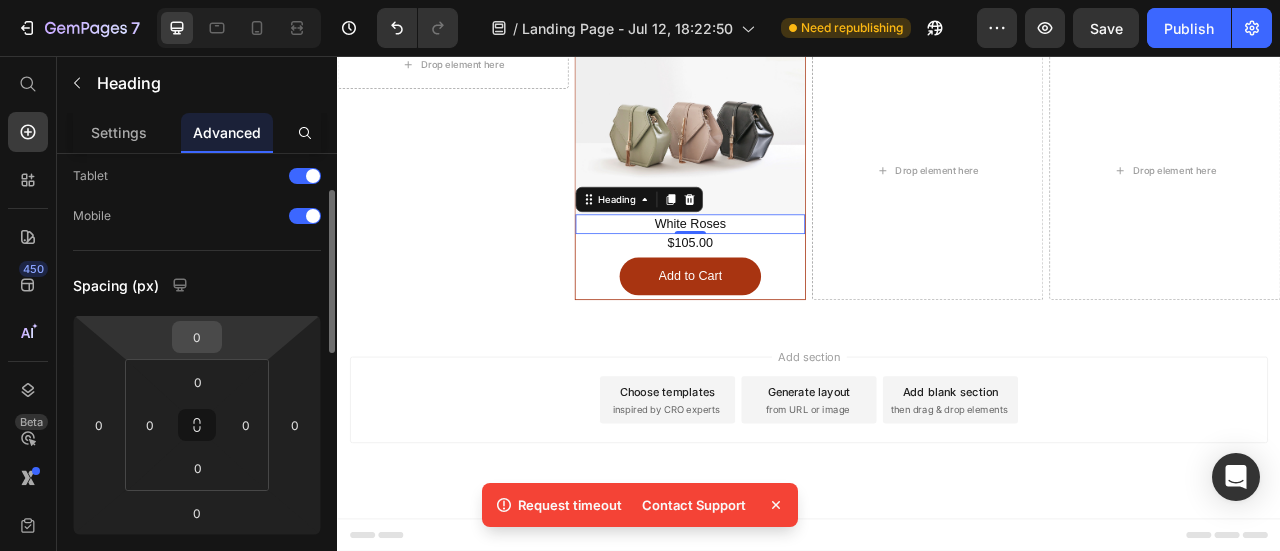 click on "0" at bounding box center (197, 337) 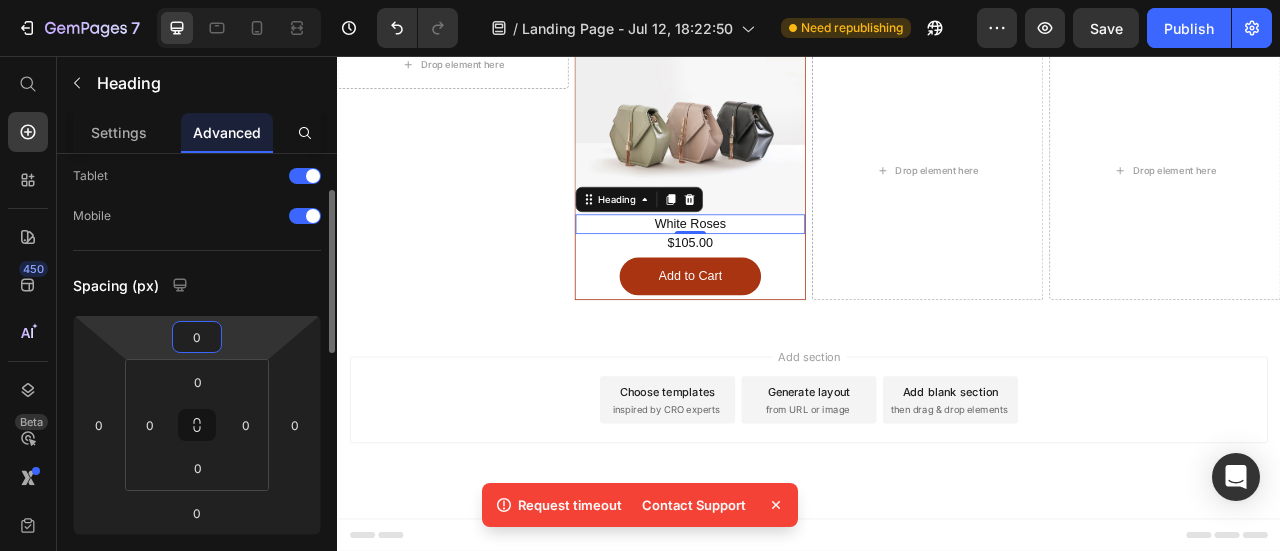 click on "0" at bounding box center [197, 337] 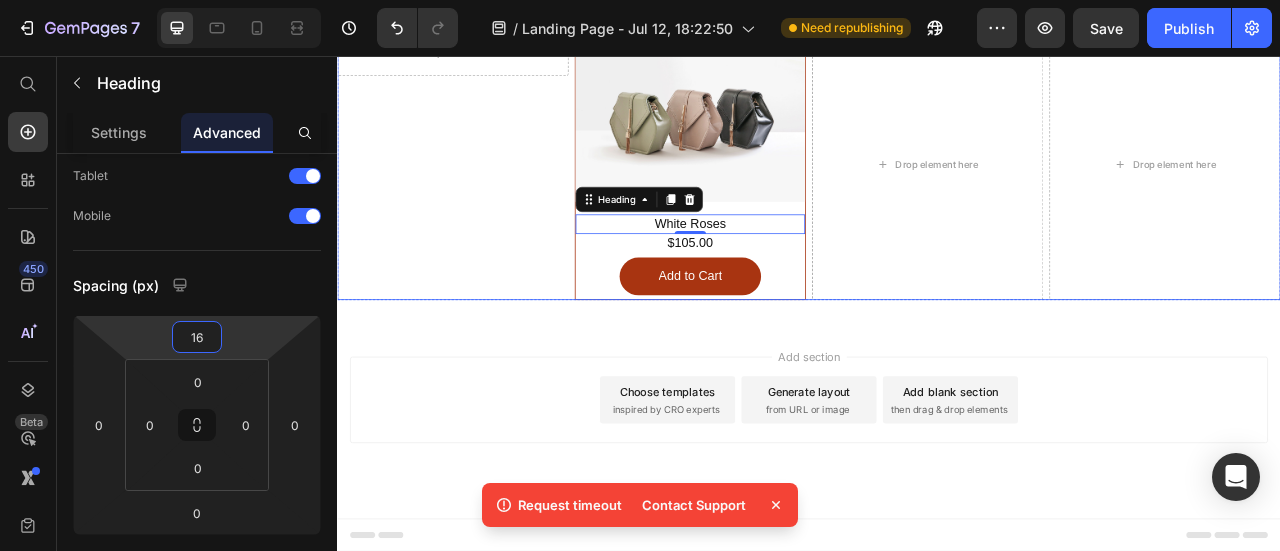 type on "15" 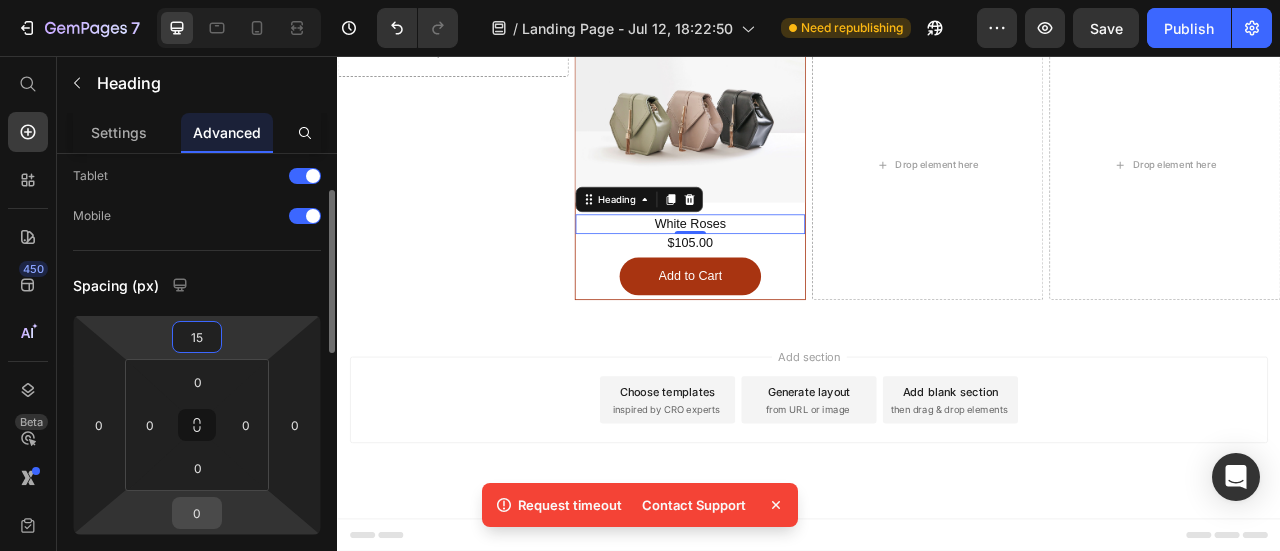 click on "0" at bounding box center [197, 513] 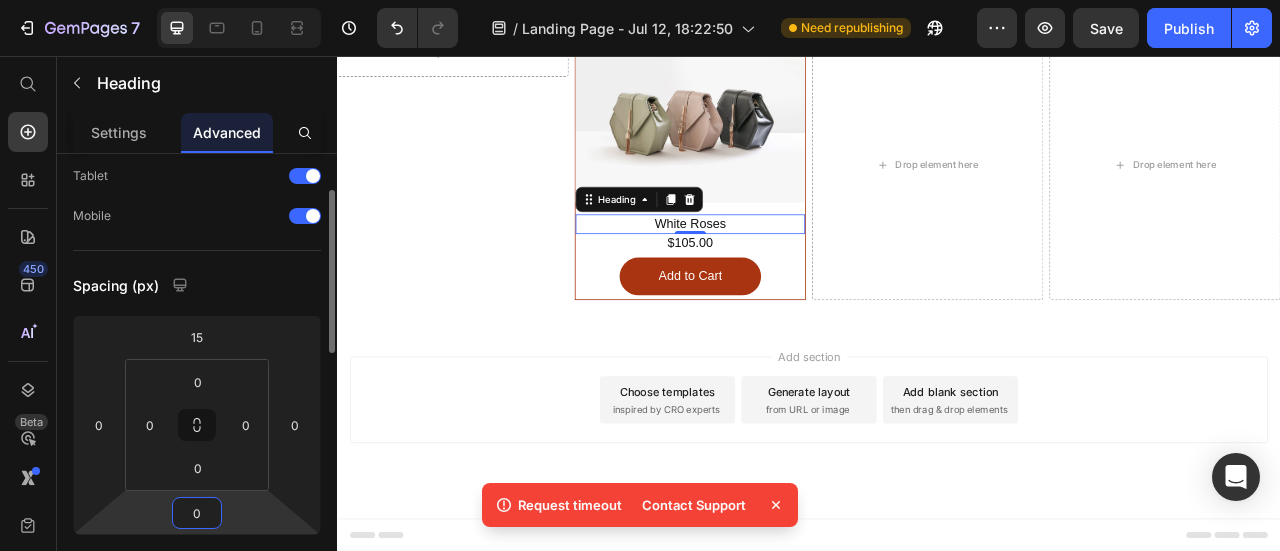 click on "0" at bounding box center [197, 513] 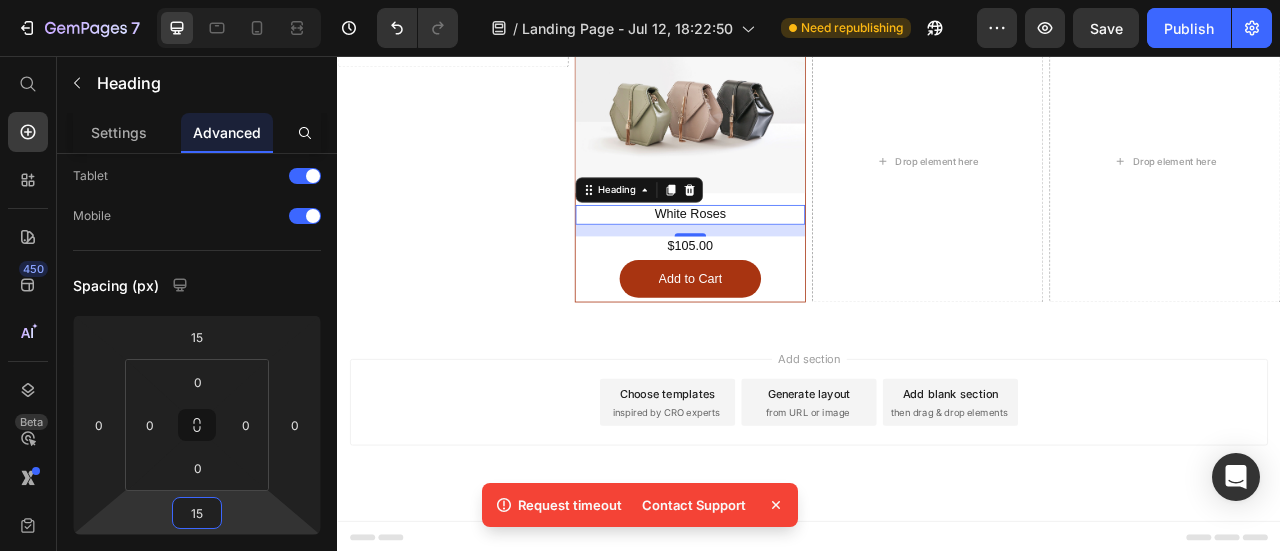 type on "15" 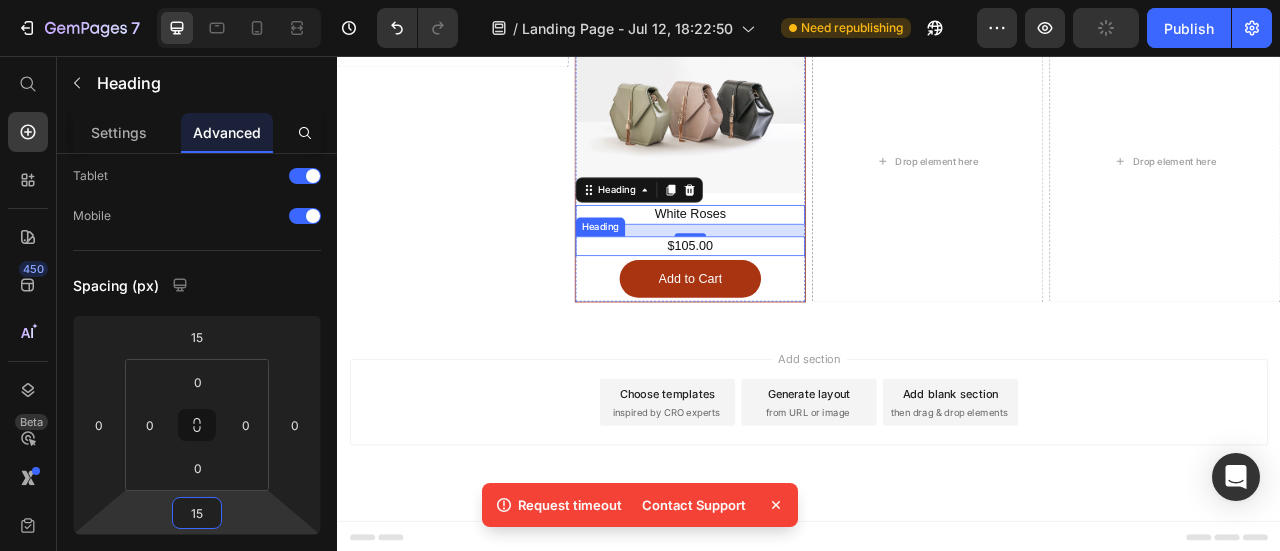 click on "Heading" at bounding box center [671, 273] 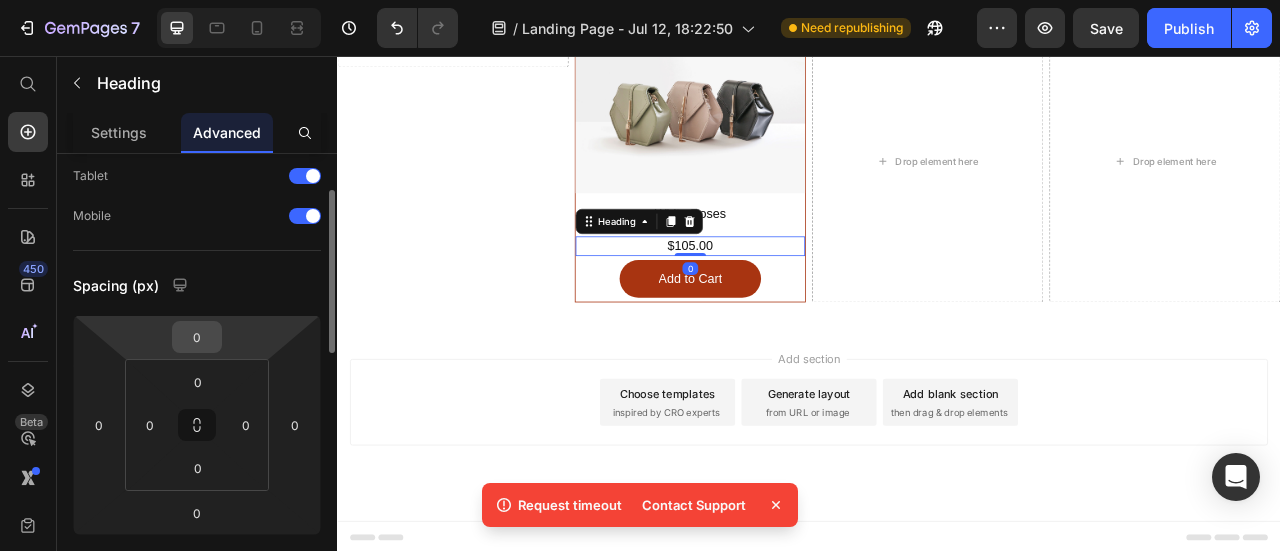 click on "0" at bounding box center [197, 337] 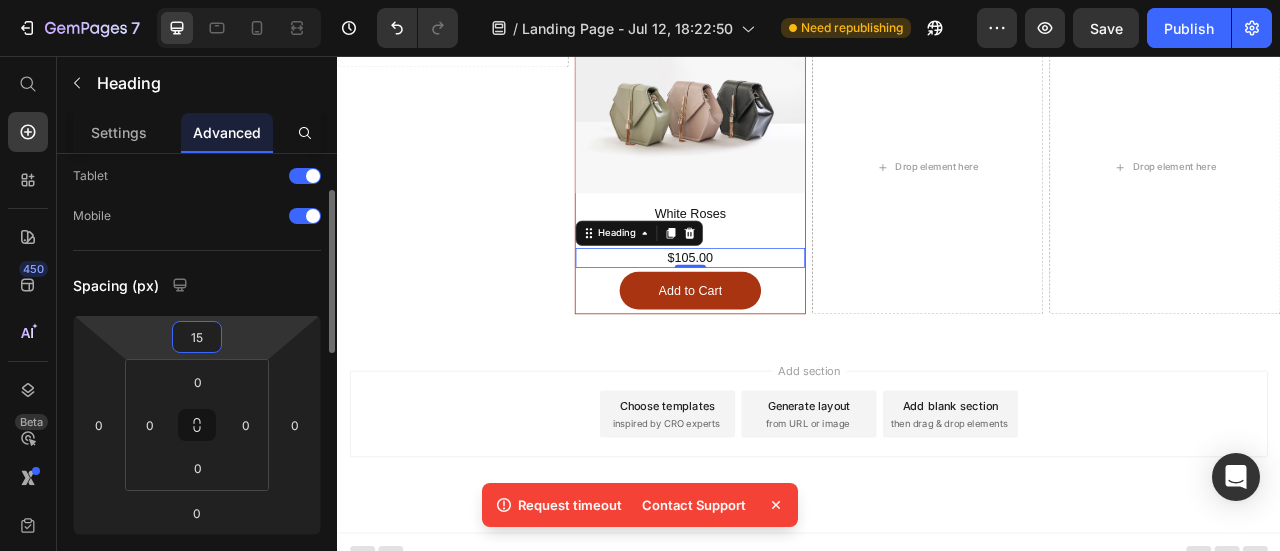 type on "1" 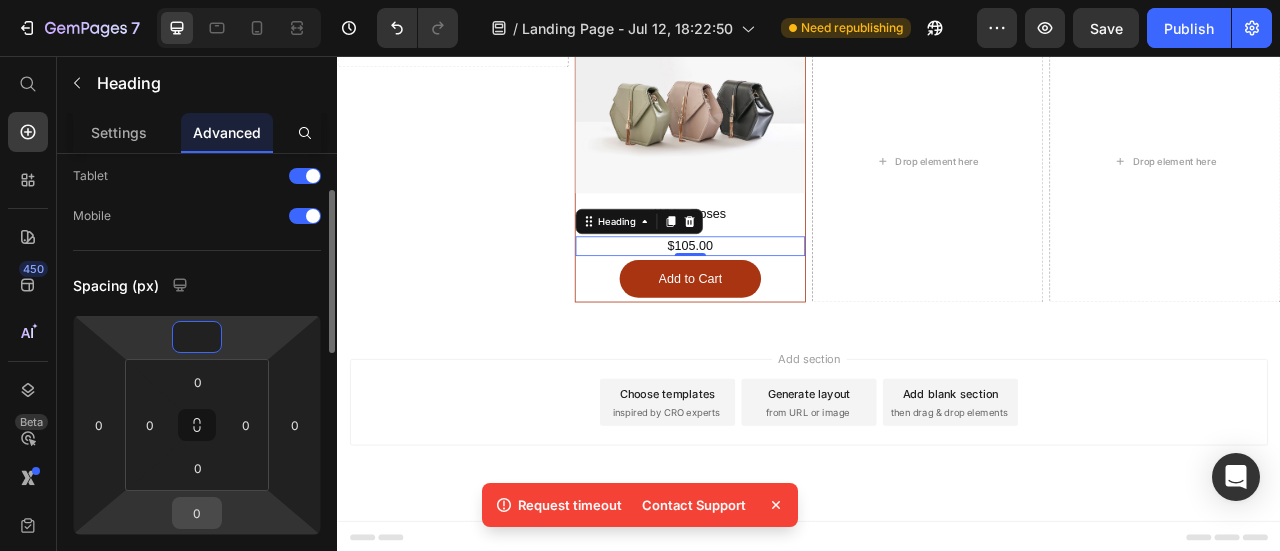click on "0" at bounding box center [197, 513] 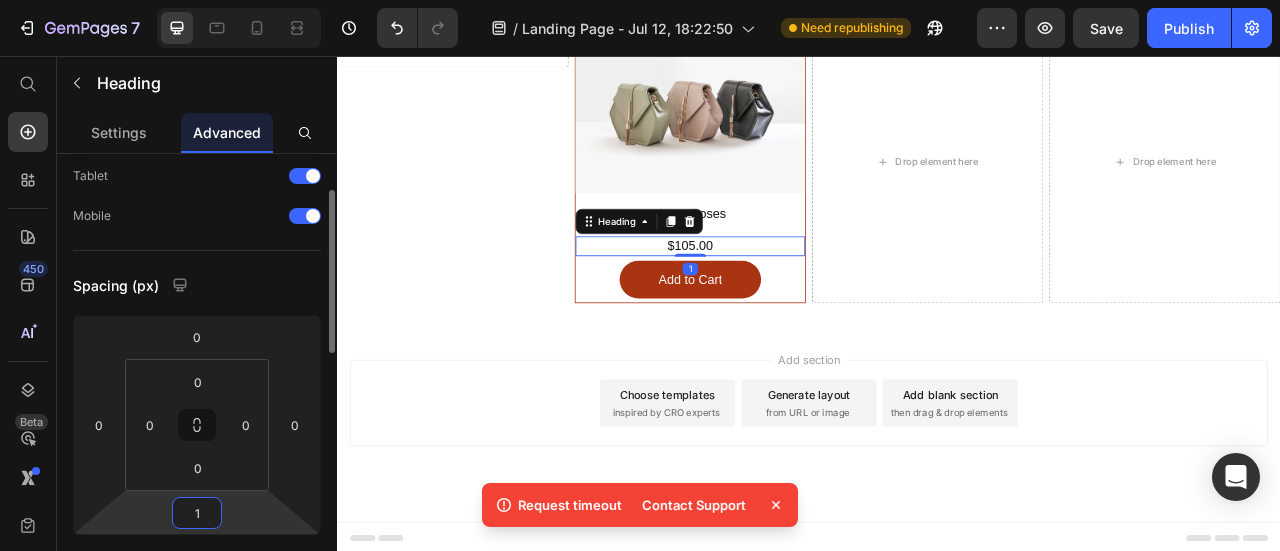 type on "15" 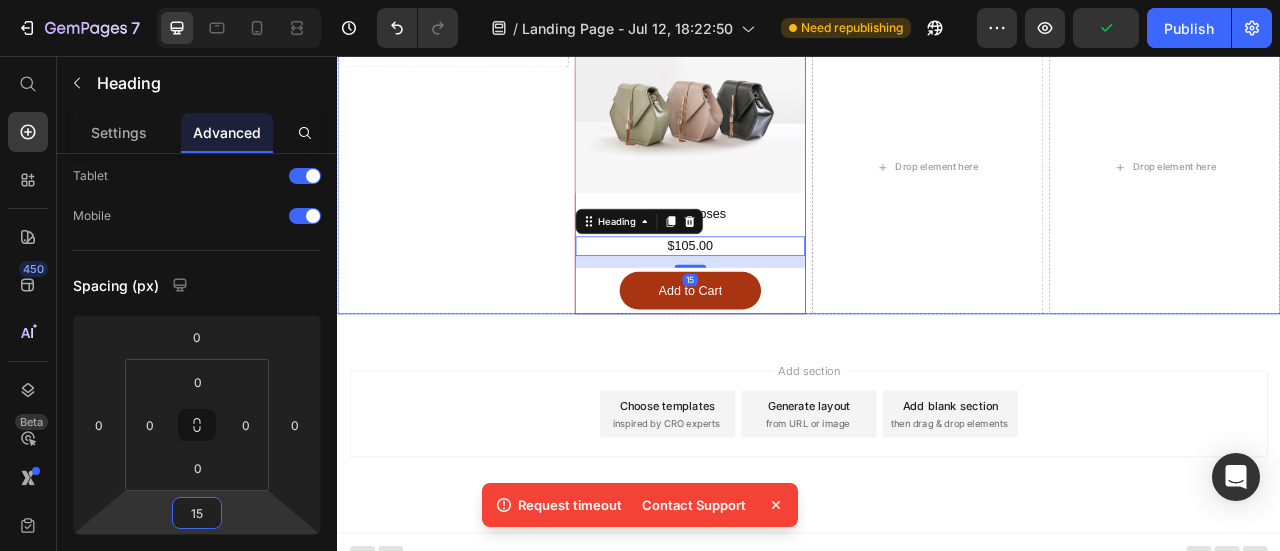 click on "Drop element here Row" at bounding box center (484, 197) 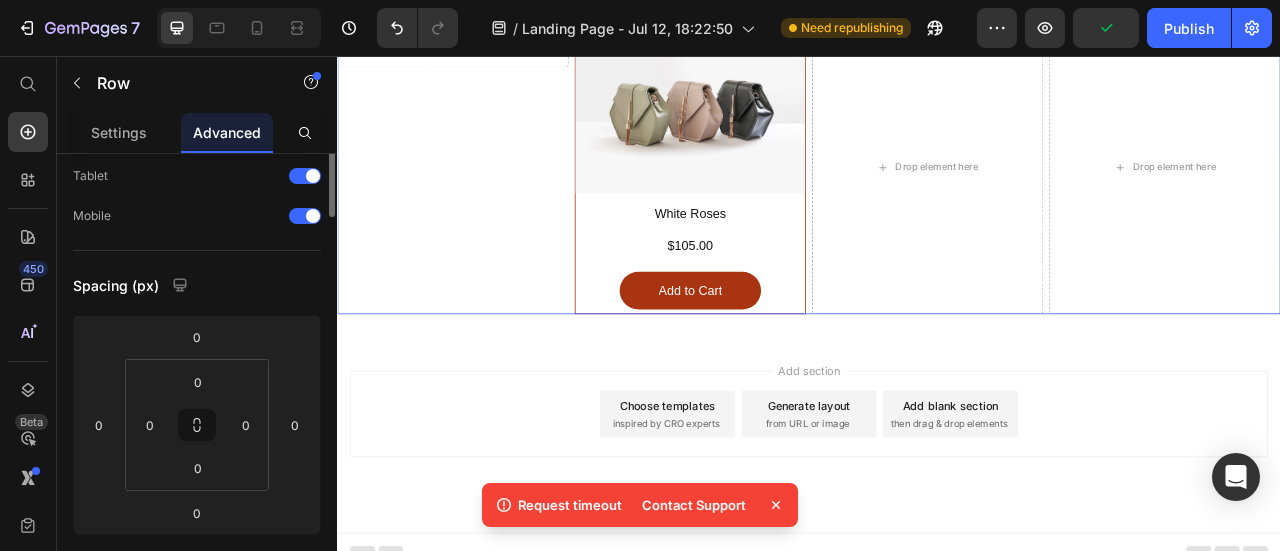 scroll, scrollTop: 0, scrollLeft: 0, axis: both 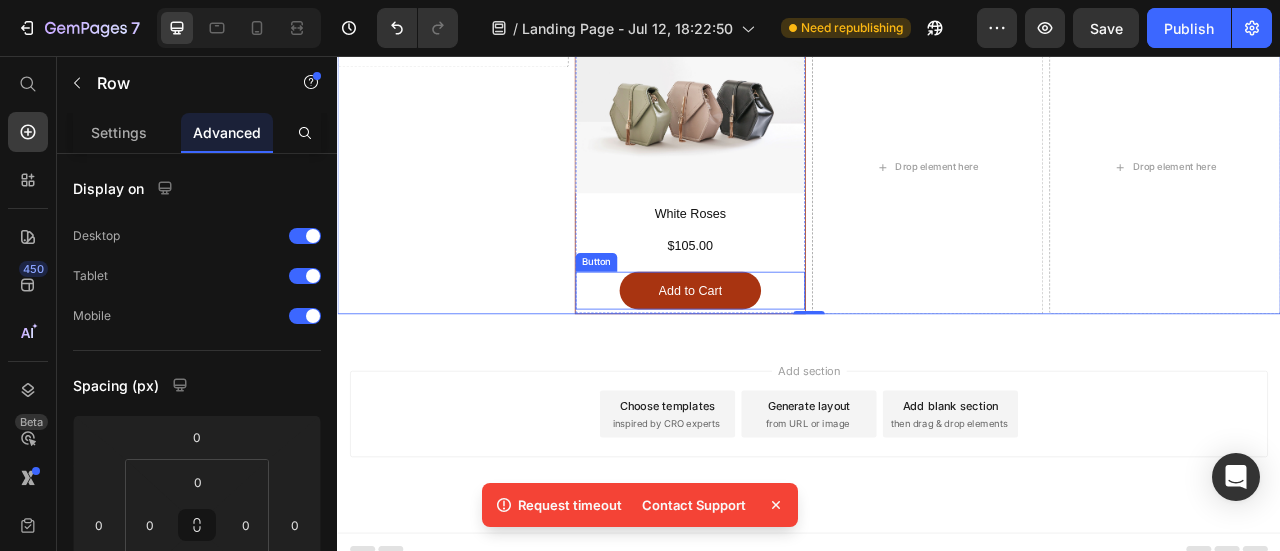 click on "Button" at bounding box center [666, 318] 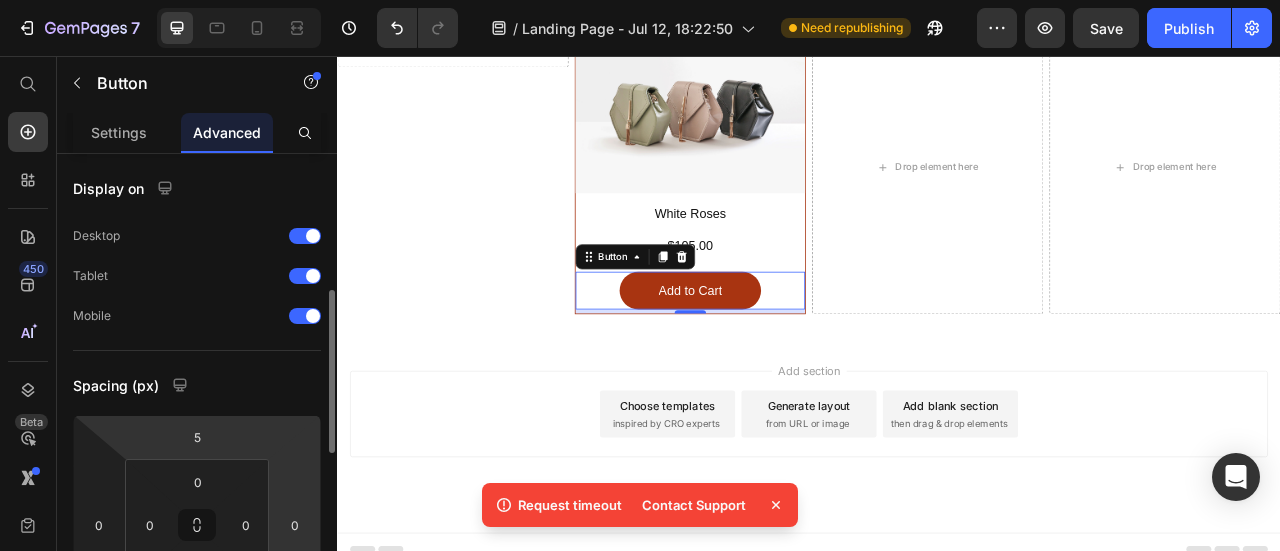 scroll, scrollTop: 200, scrollLeft: 0, axis: vertical 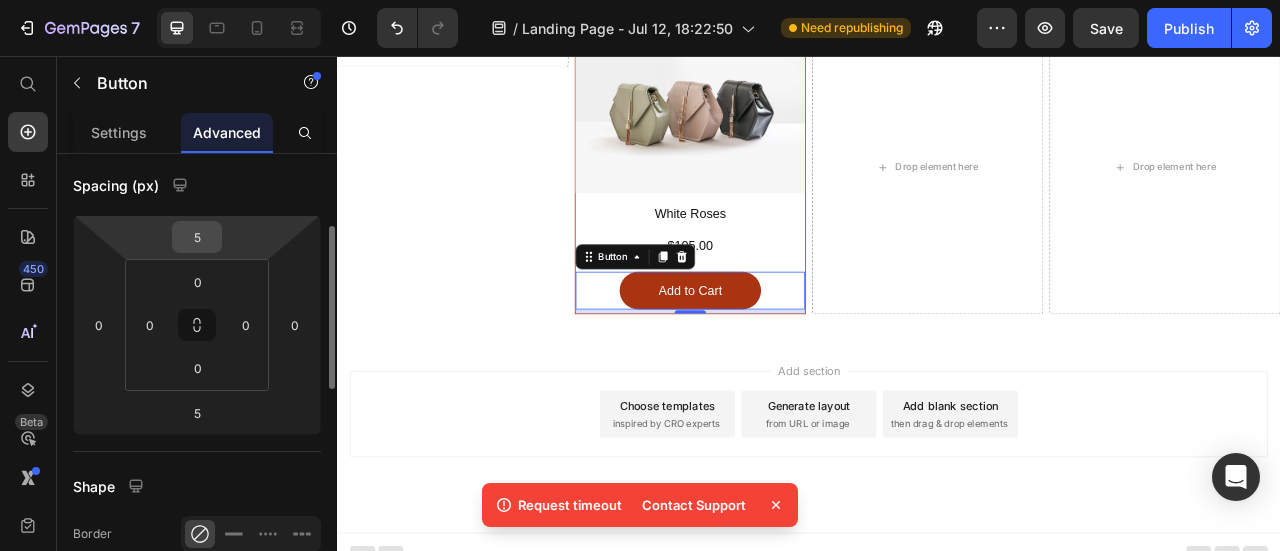 click on "5" at bounding box center (197, 237) 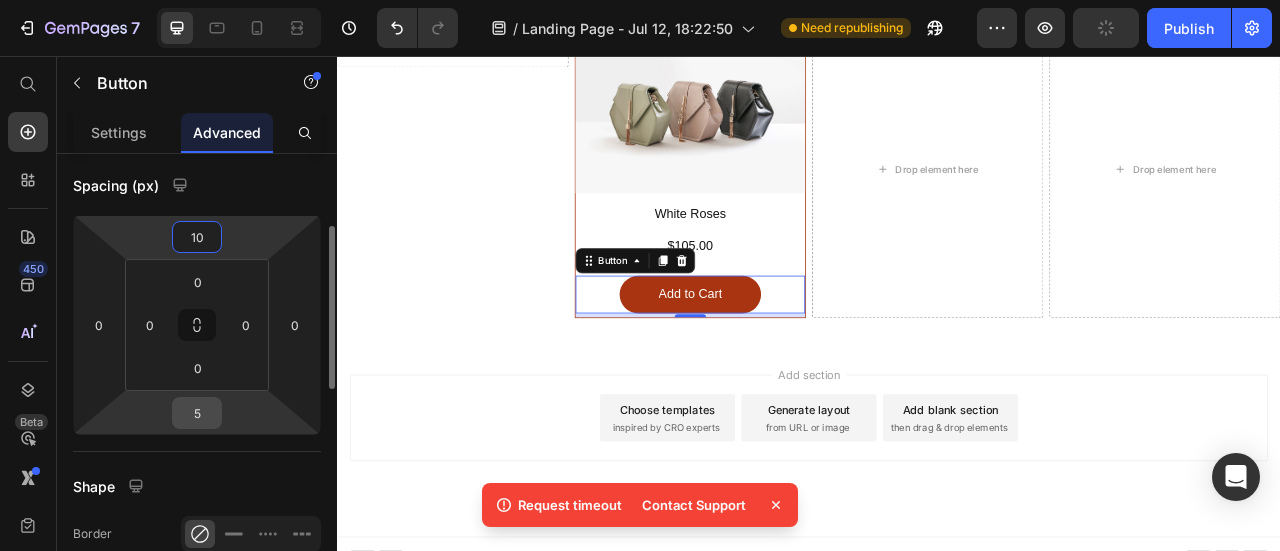 type on "10" 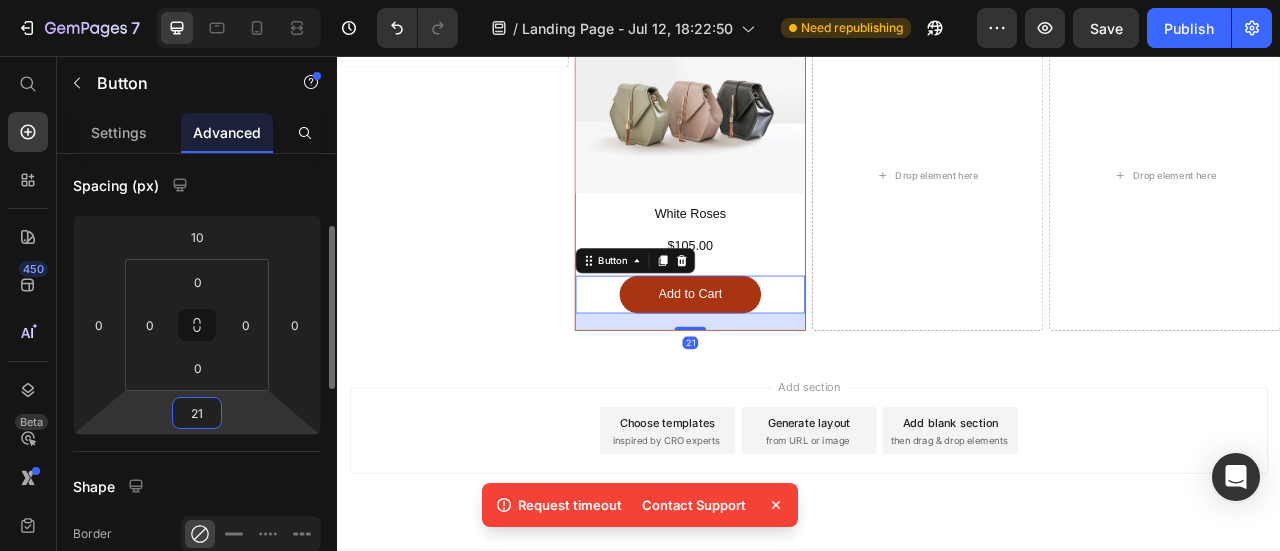 type on "20" 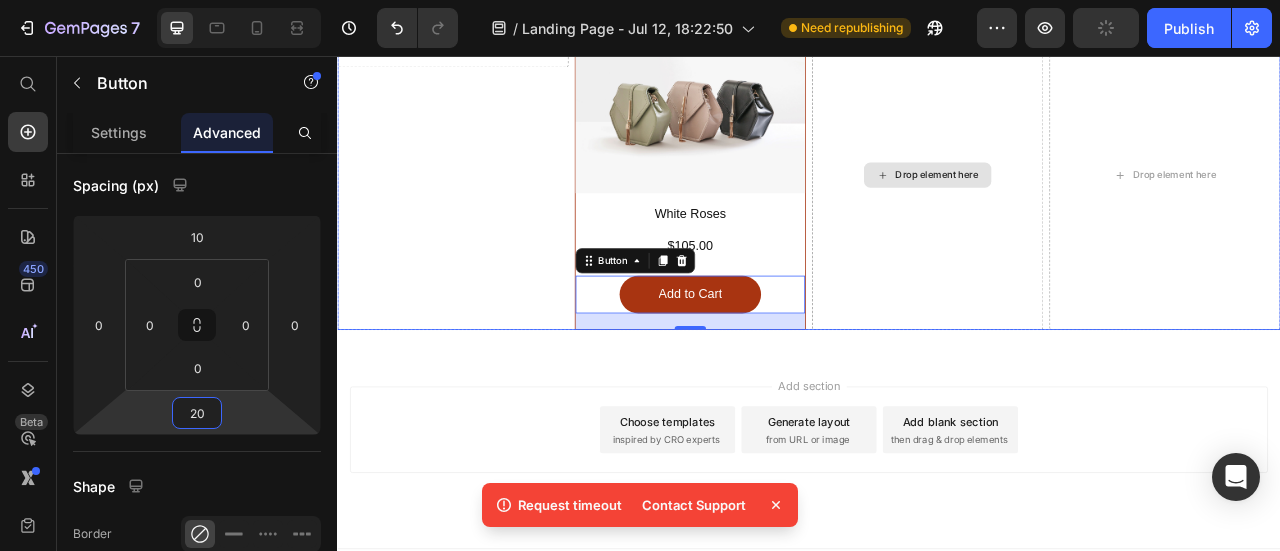 click on "Drop element here" at bounding box center (1088, 207) 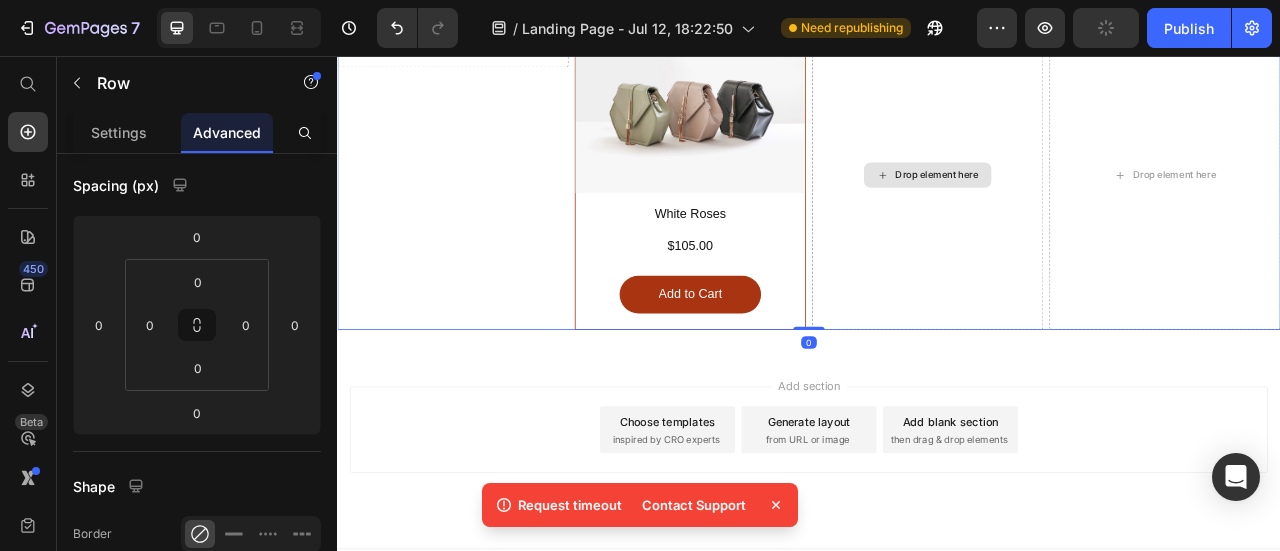 scroll, scrollTop: 0, scrollLeft: 0, axis: both 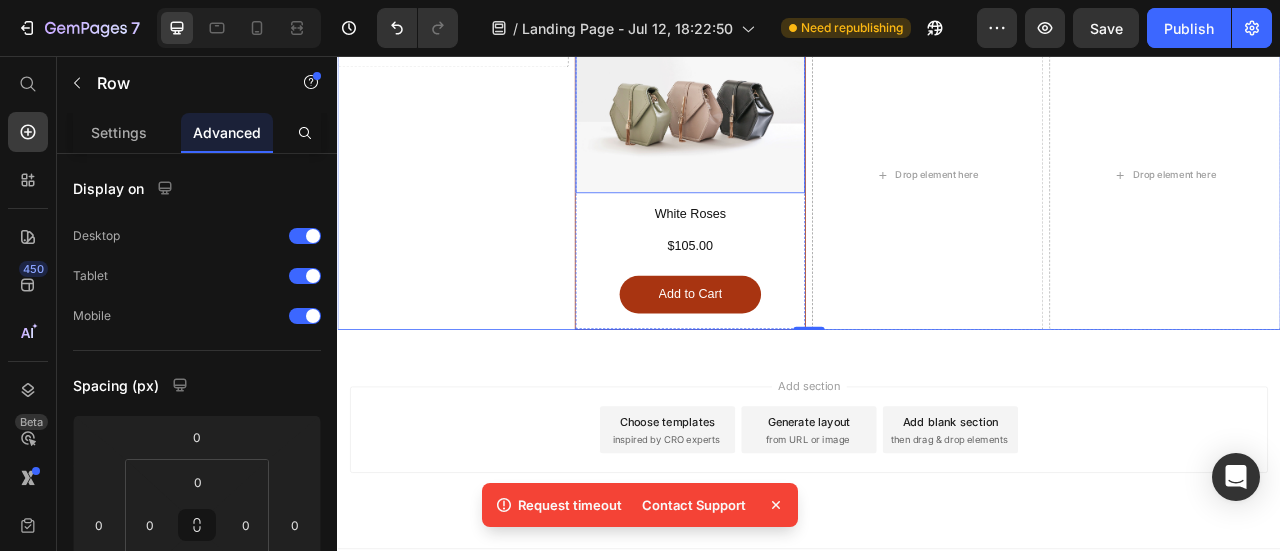 click at bounding box center [786, 120] 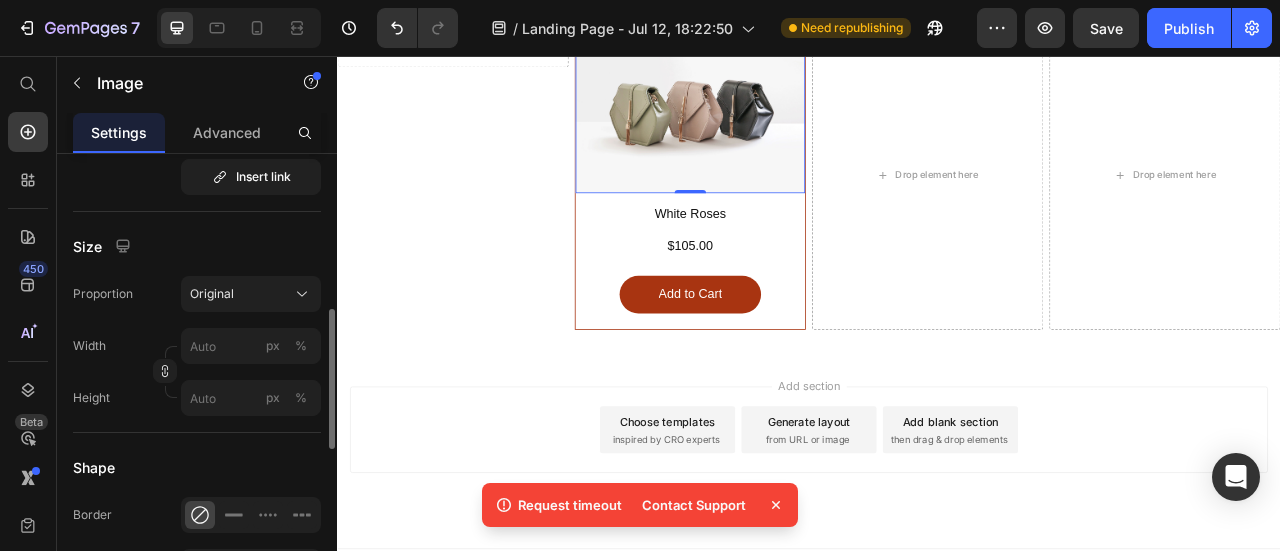 scroll, scrollTop: 600, scrollLeft: 0, axis: vertical 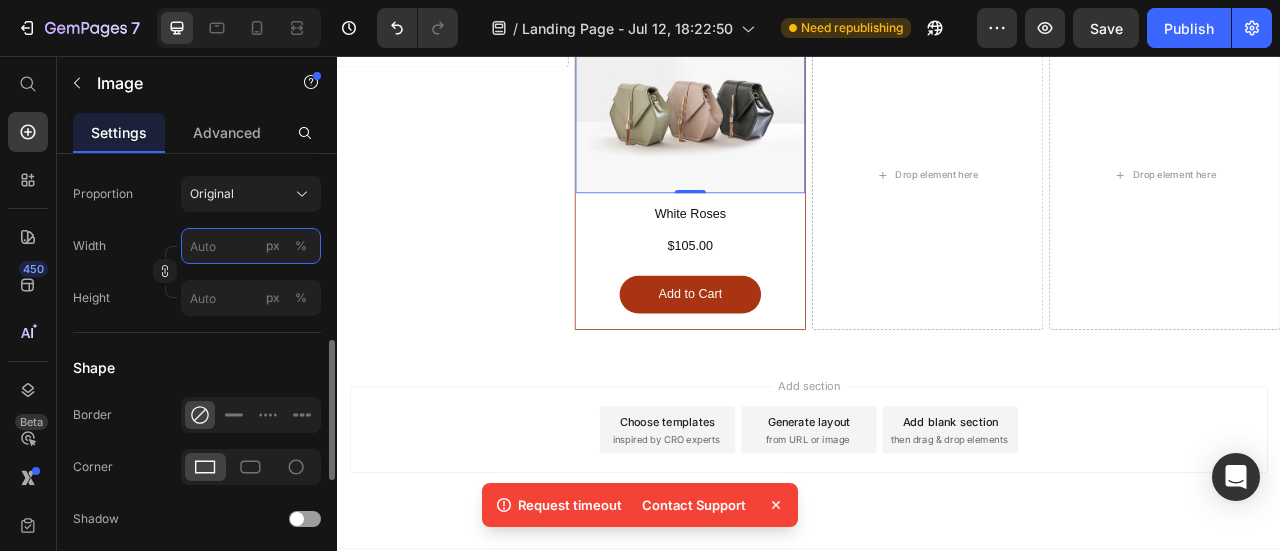 click on "px %" at bounding box center [251, 246] 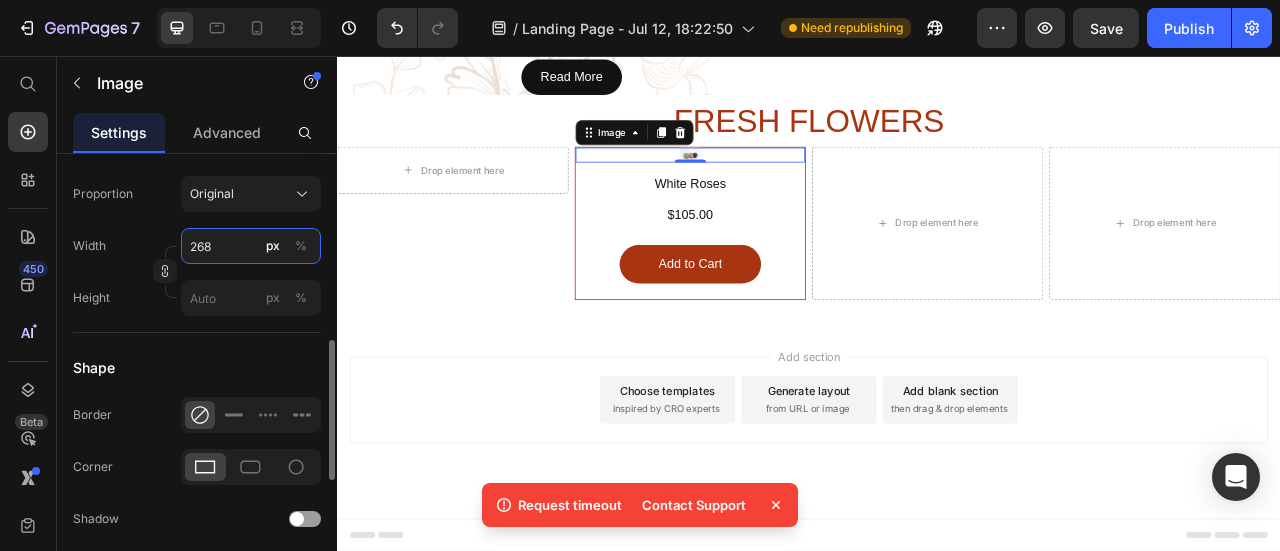 scroll, scrollTop: 1208, scrollLeft: 0, axis: vertical 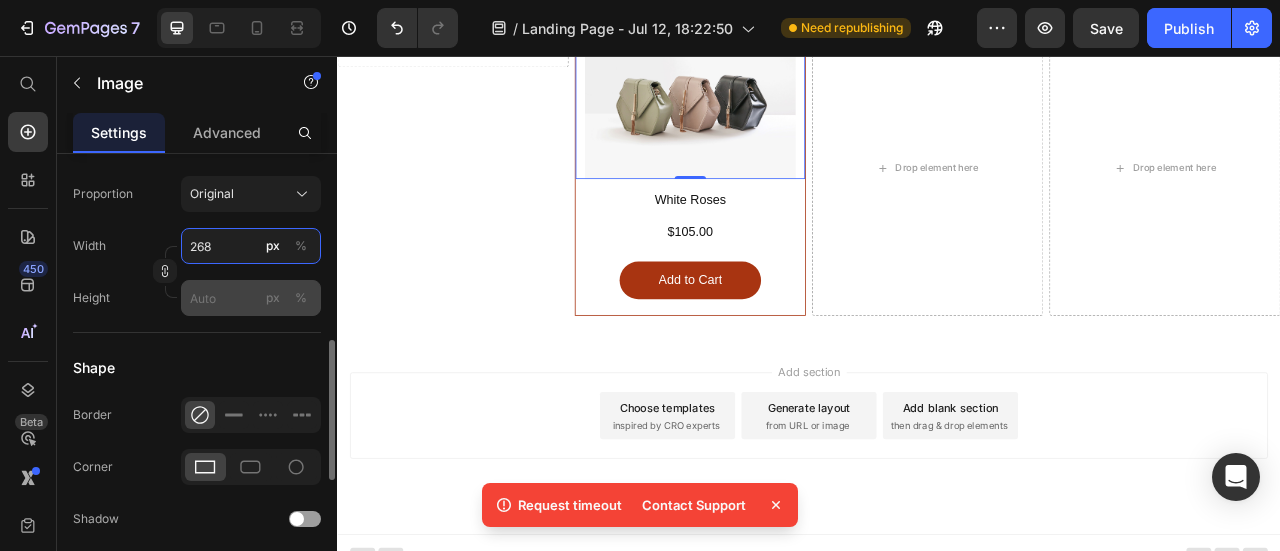 type on "268" 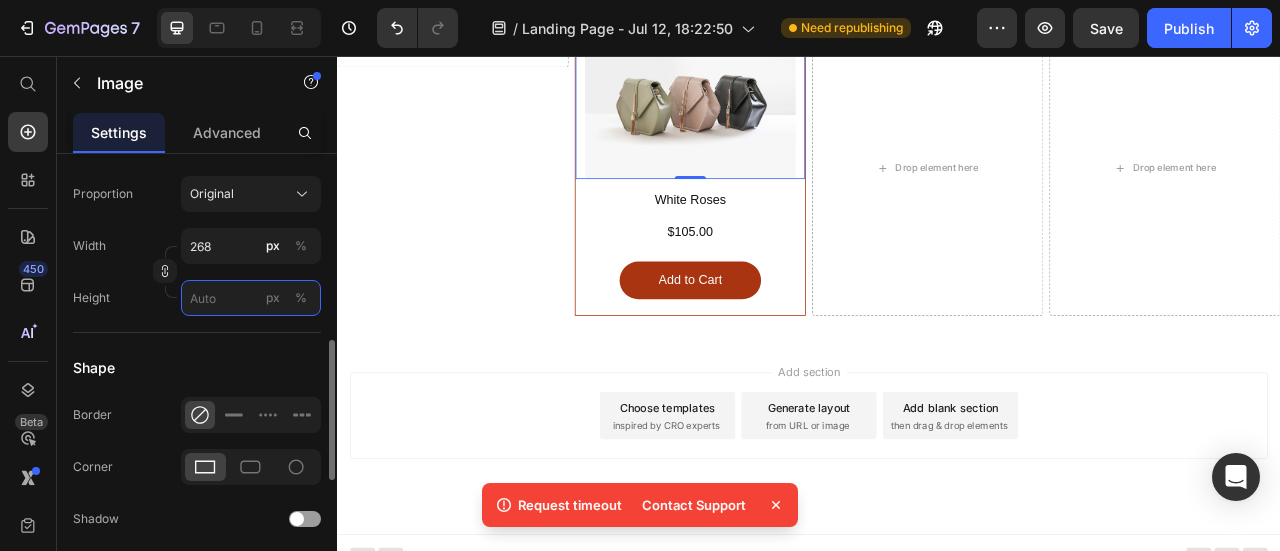 click on "px %" at bounding box center (251, 298) 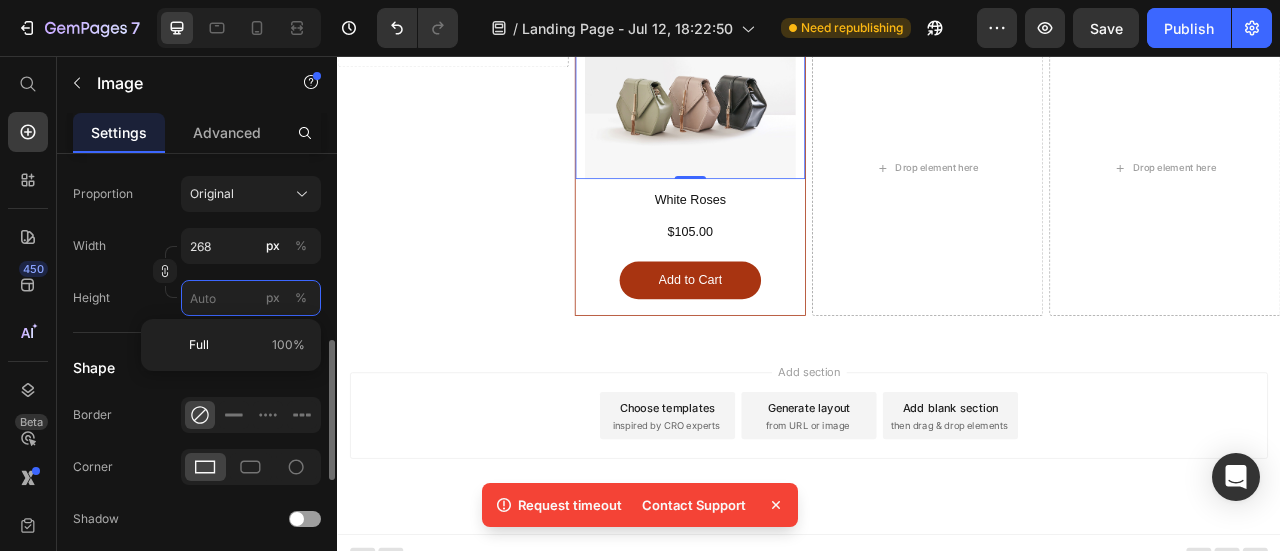 type 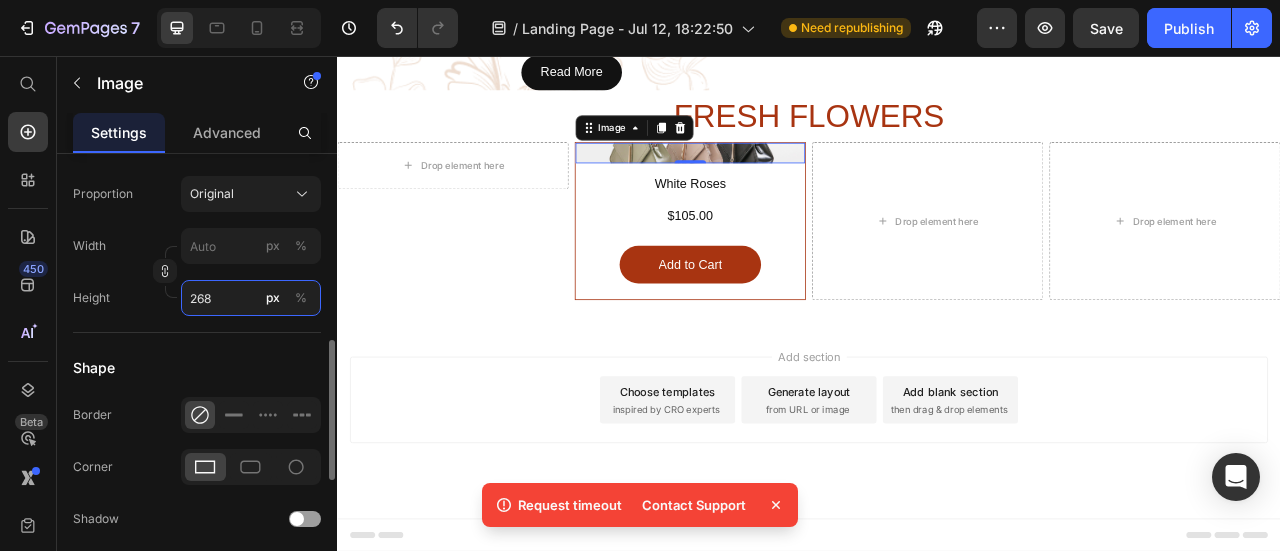 scroll, scrollTop: 1208, scrollLeft: 0, axis: vertical 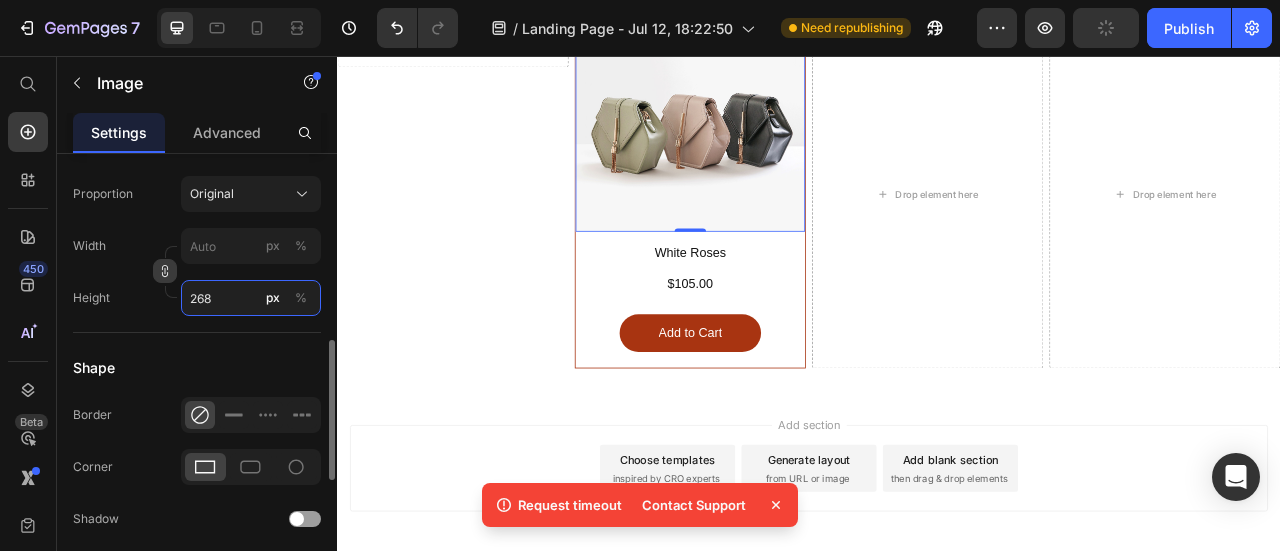 type on "268" 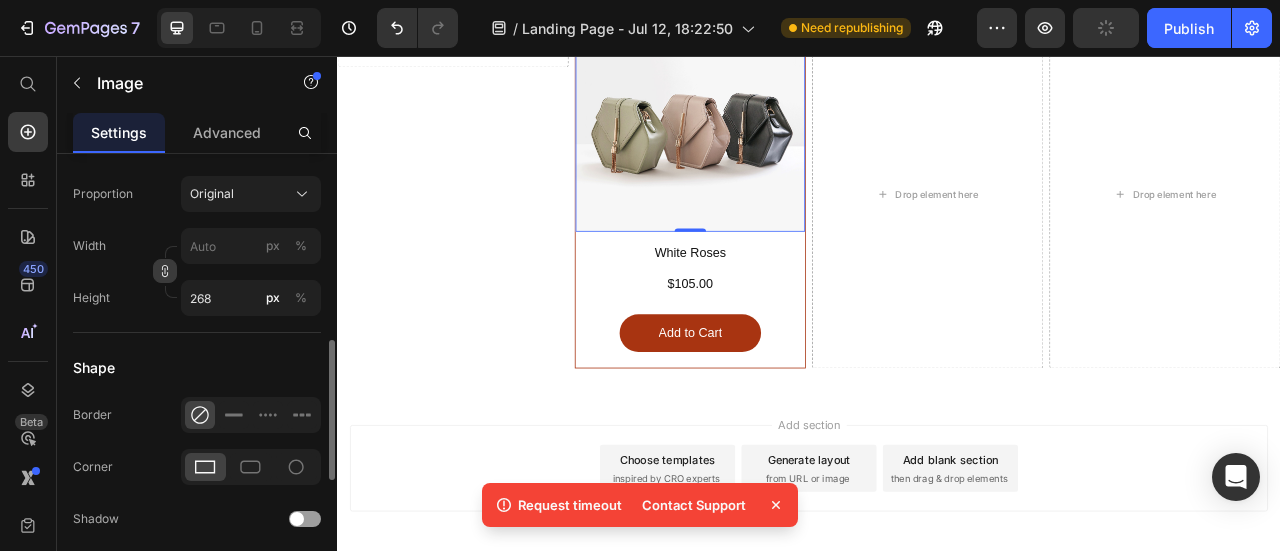 click 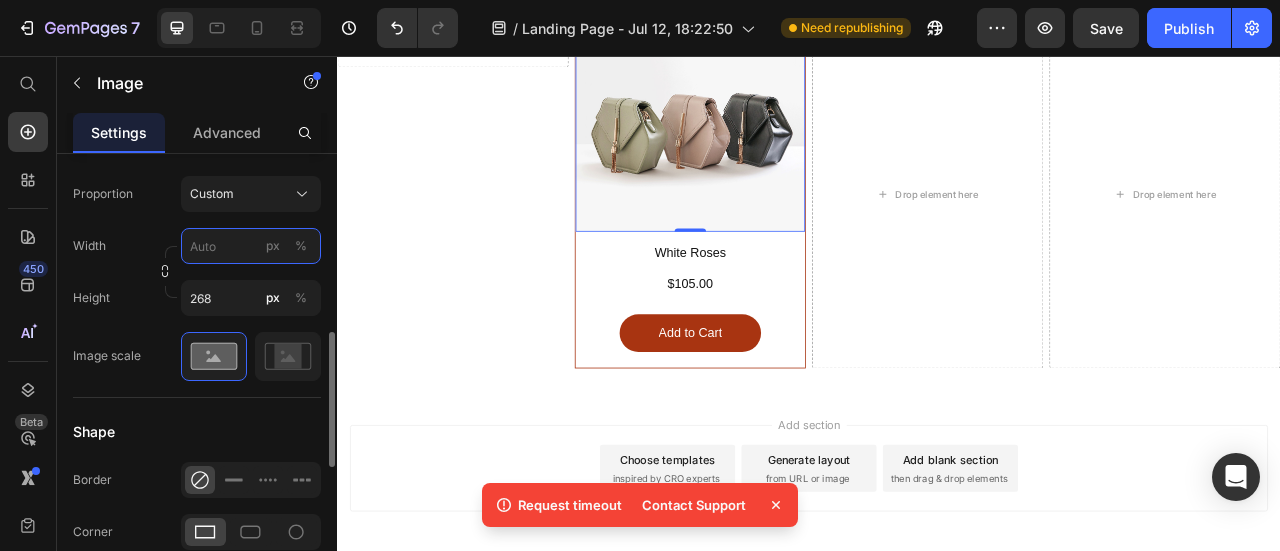 click on "px %" at bounding box center [251, 246] 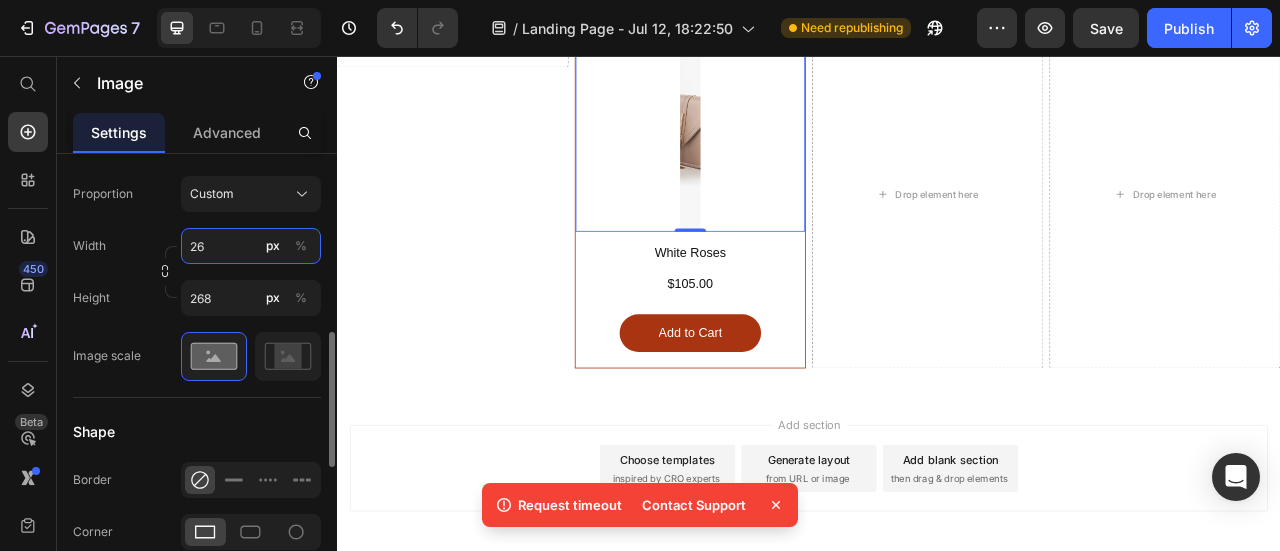 type on "268" 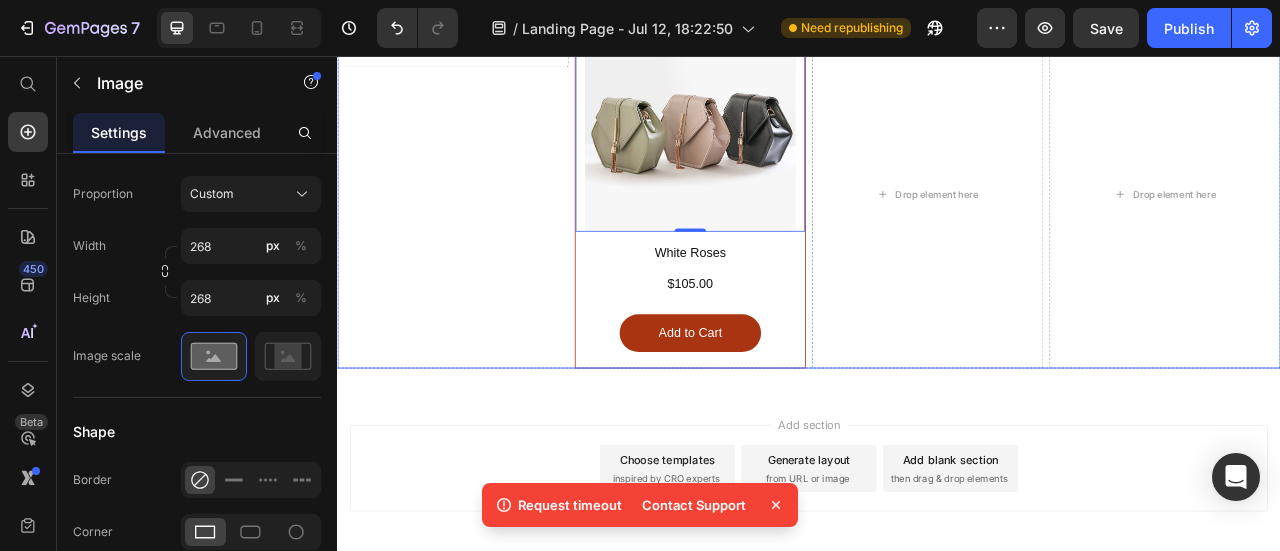 click on "Drop element here Row" at bounding box center (484, 231) 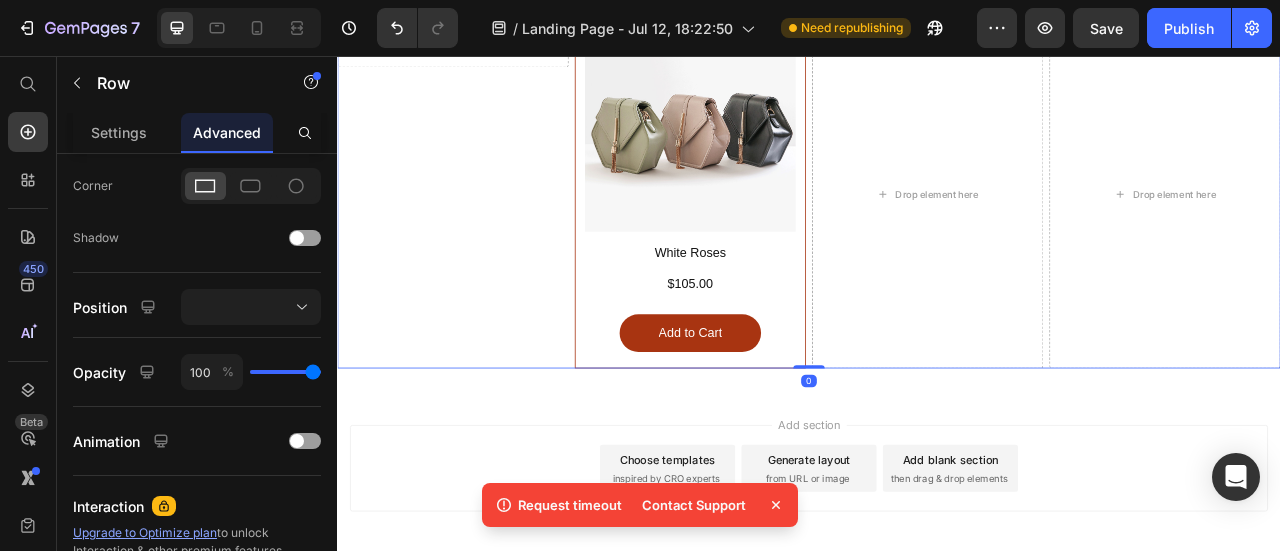 scroll, scrollTop: 0, scrollLeft: 0, axis: both 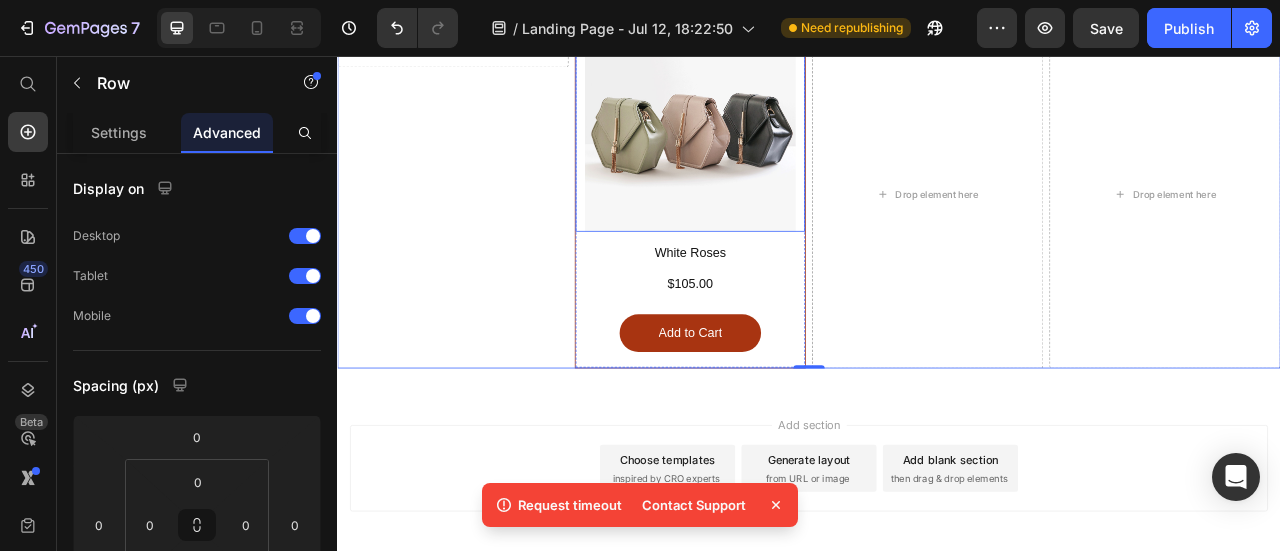 click at bounding box center [786, 145] 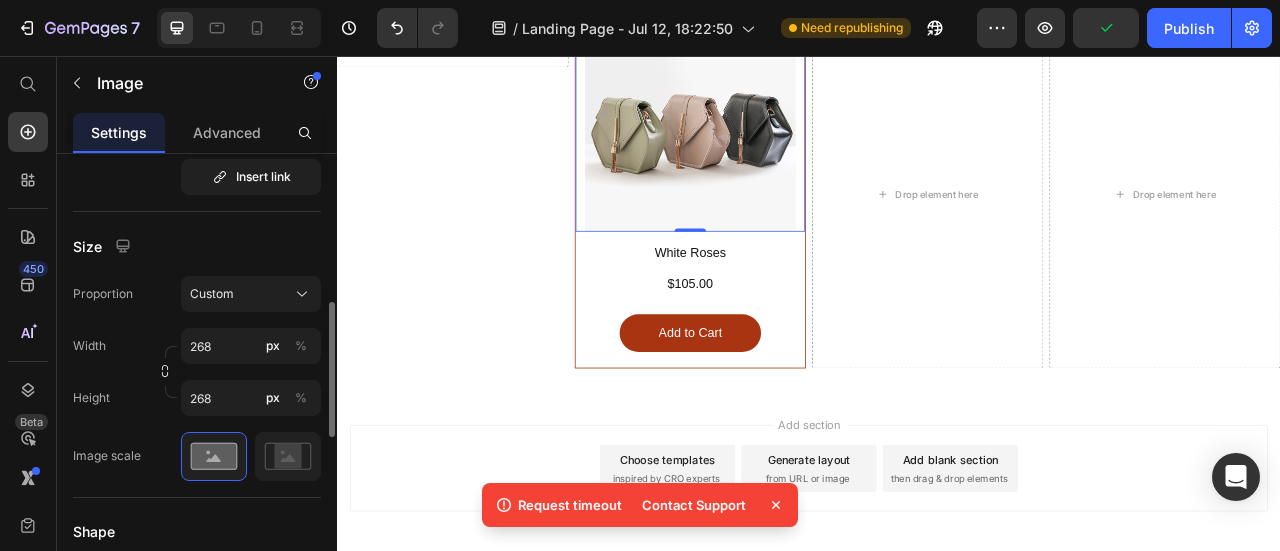 scroll, scrollTop: 600, scrollLeft: 0, axis: vertical 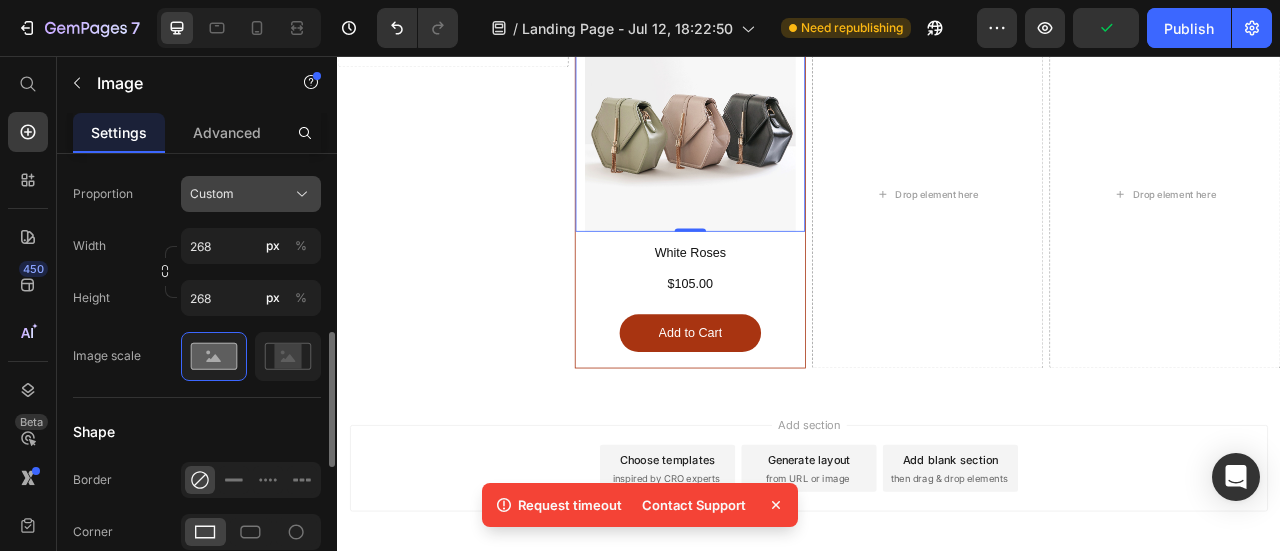 click on "Custom" at bounding box center [251, 194] 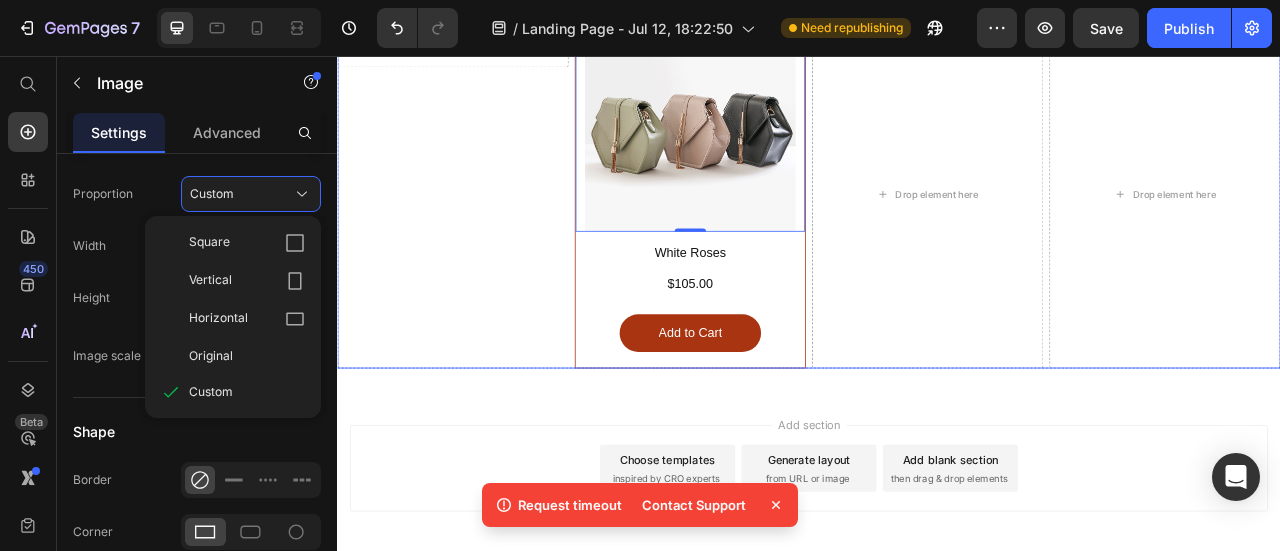 click on "Drop element here Row" at bounding box center (484, 231) 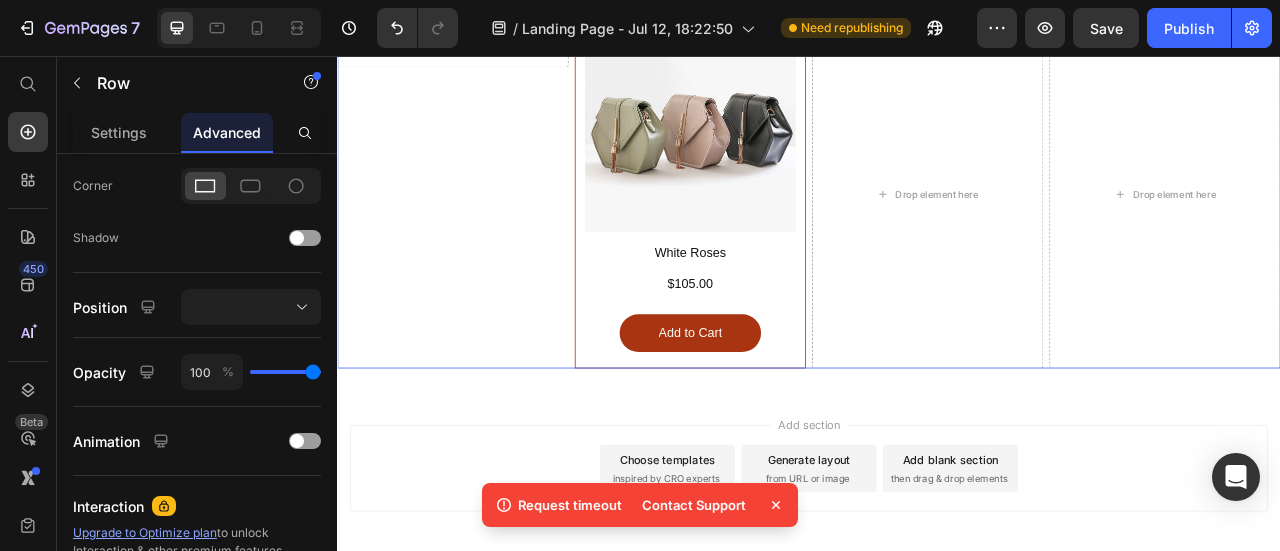 scroll, scrollTop: 0, scrollLeft: 0, axis: both 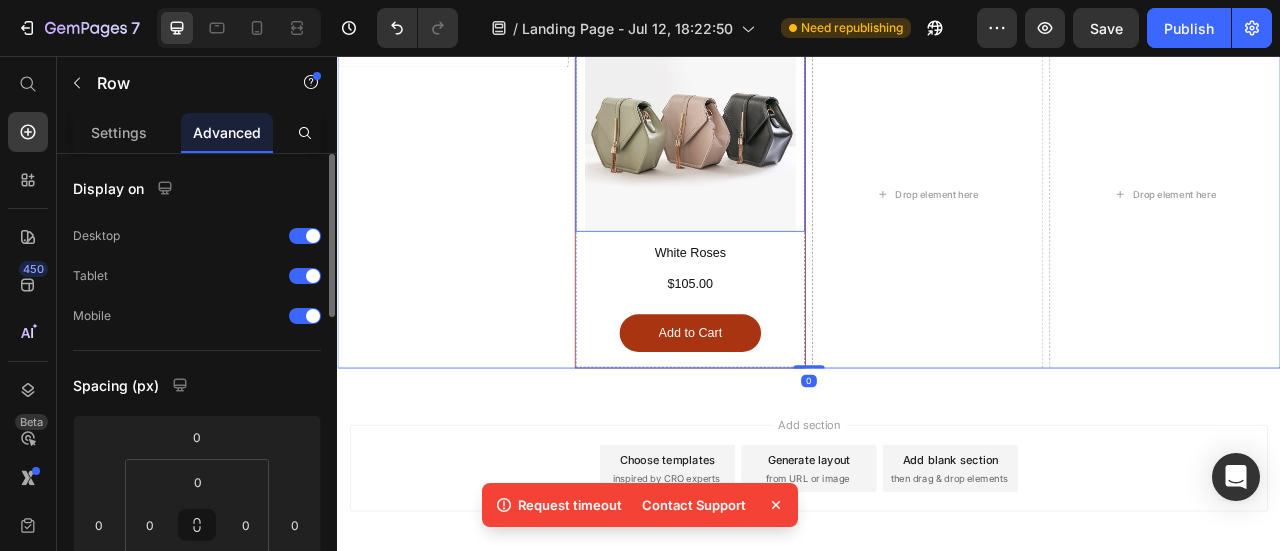 click at bounding box center [786, 145] 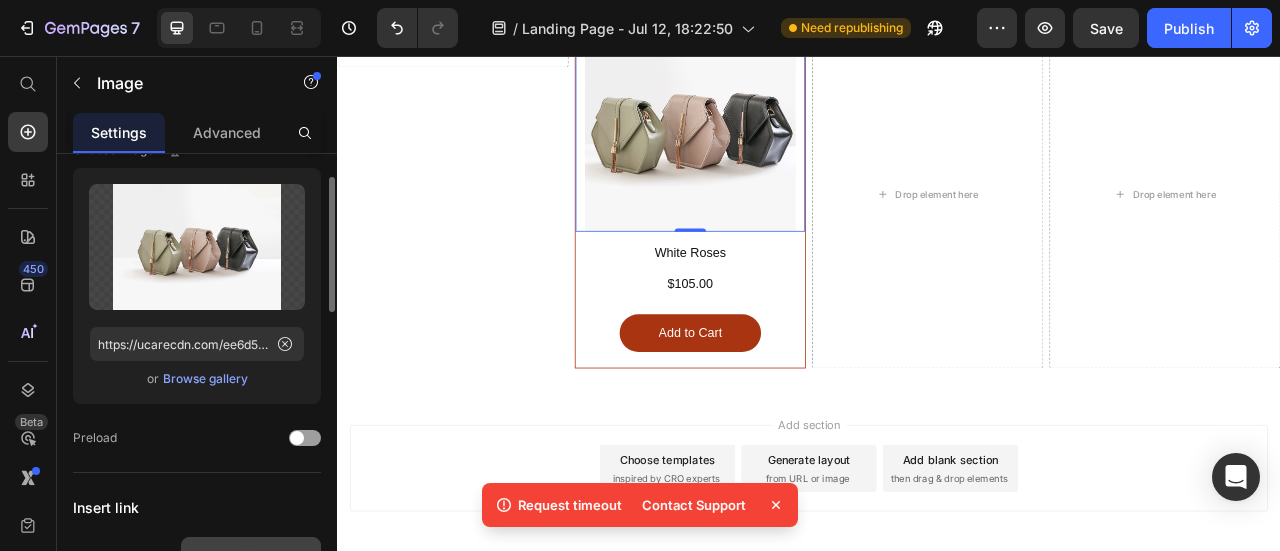 scroll, scrollTop: 0, scrollLeft: 0, axis: both 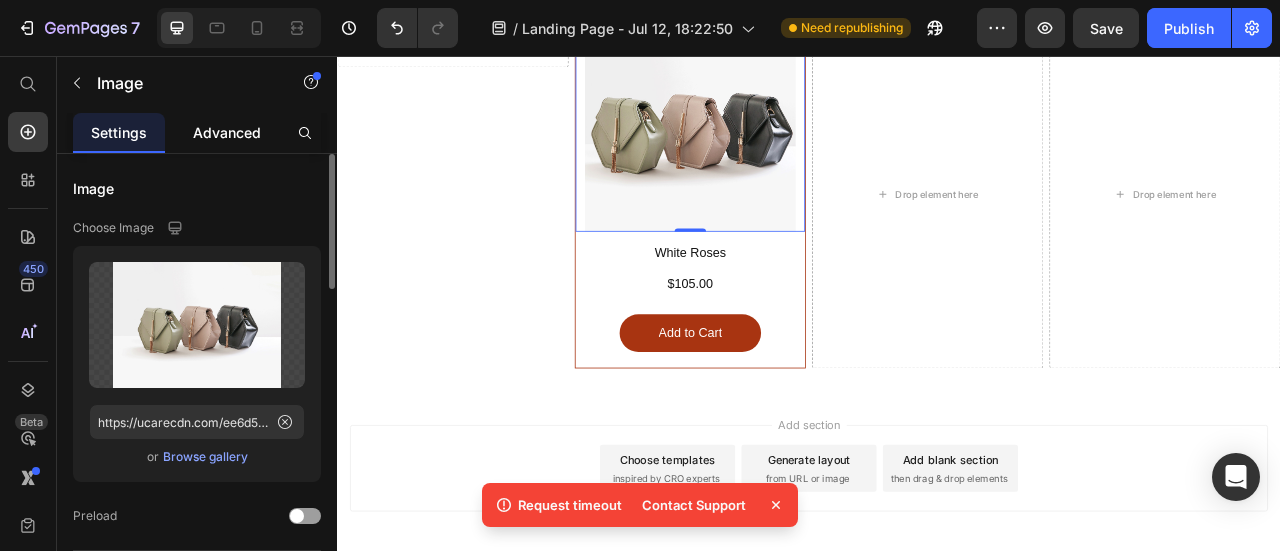 click on "Advanced" 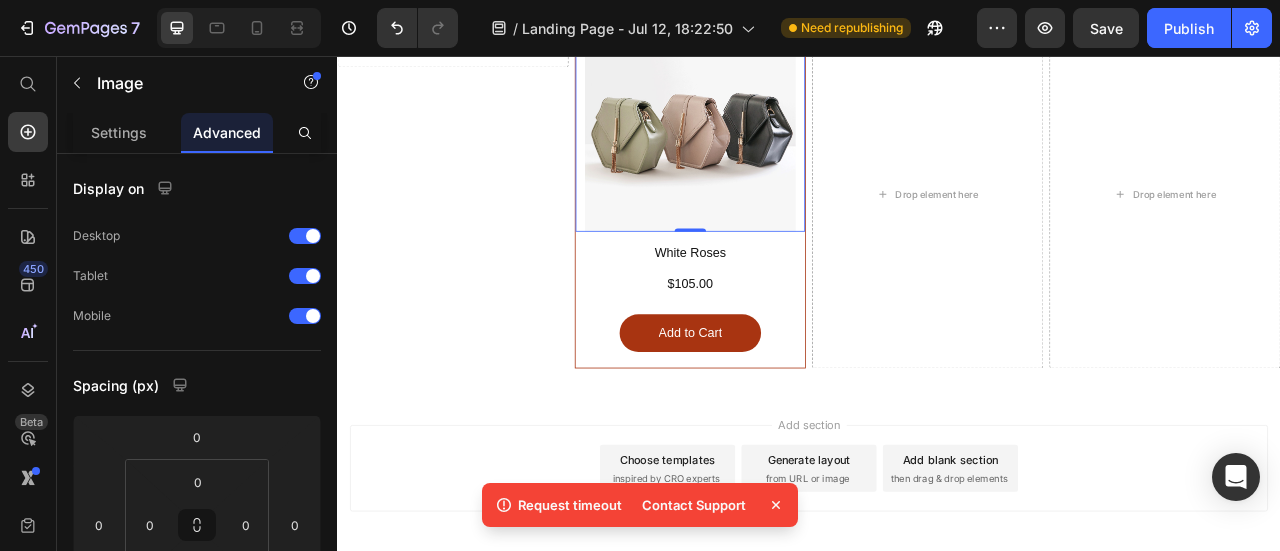 click at bounding box center (786, 145) 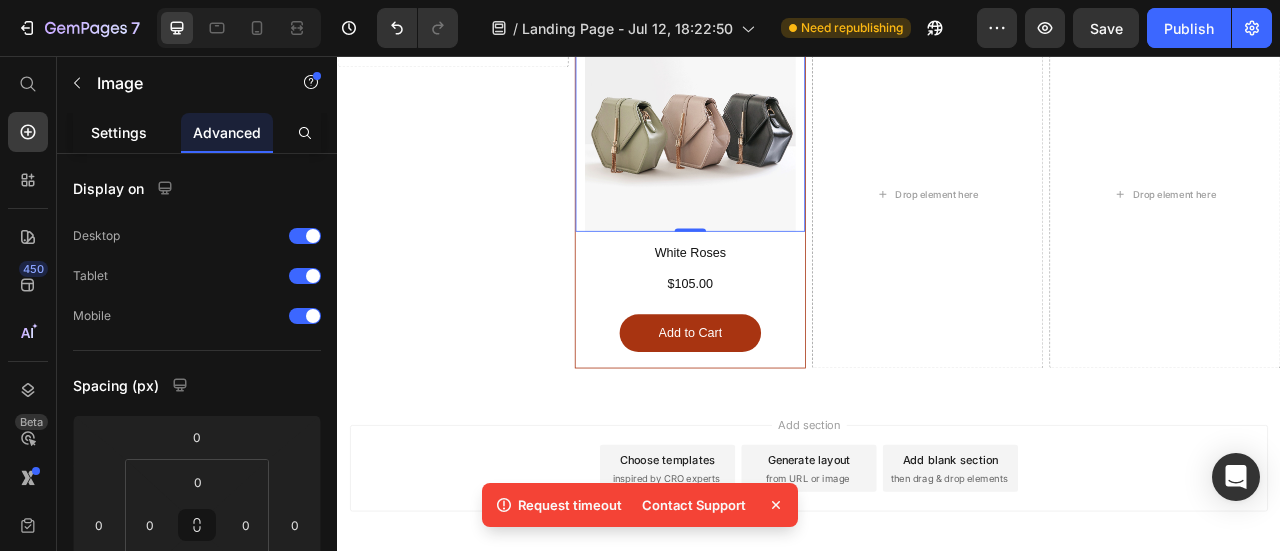 click on "Settings" at bounding box center [119, 132] 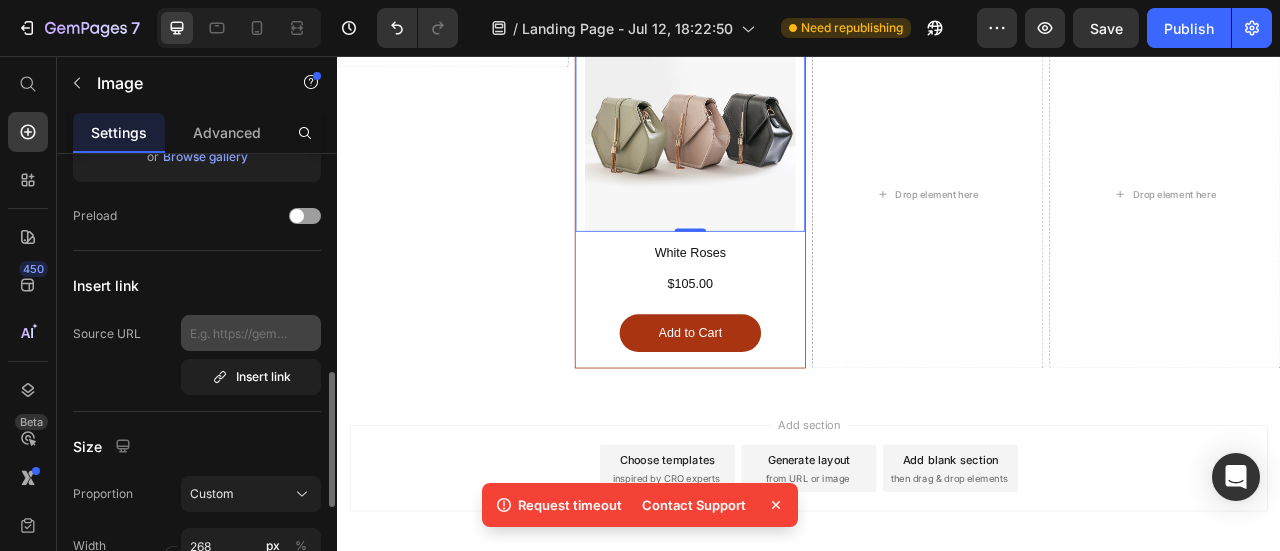 scroll, scrollTop: 500, scrollLeft: 0, axis: vertical 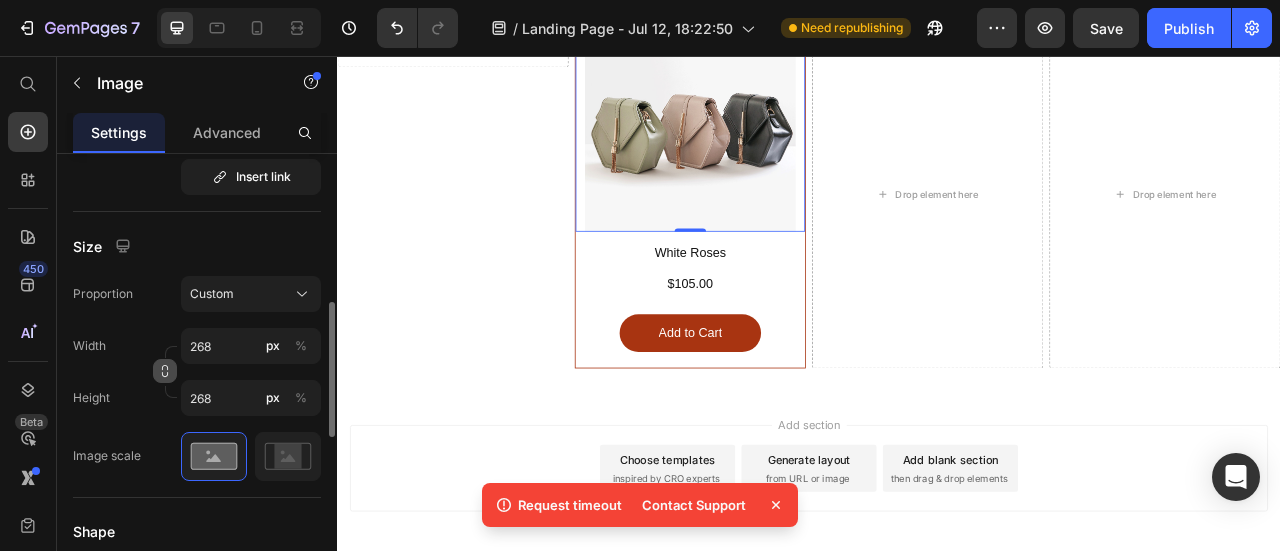 click 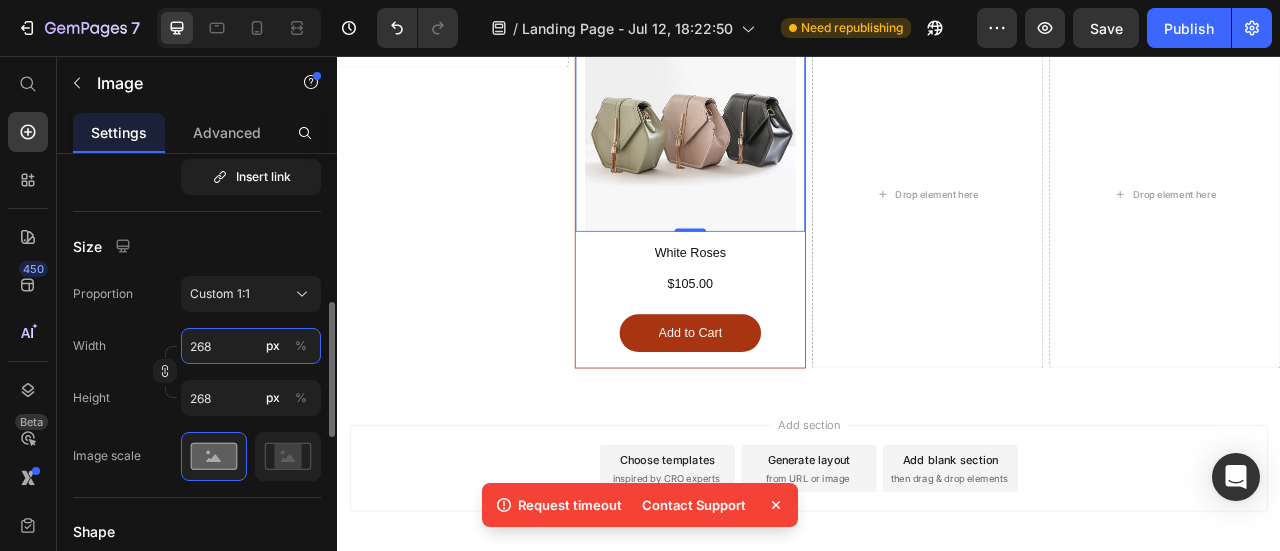 type 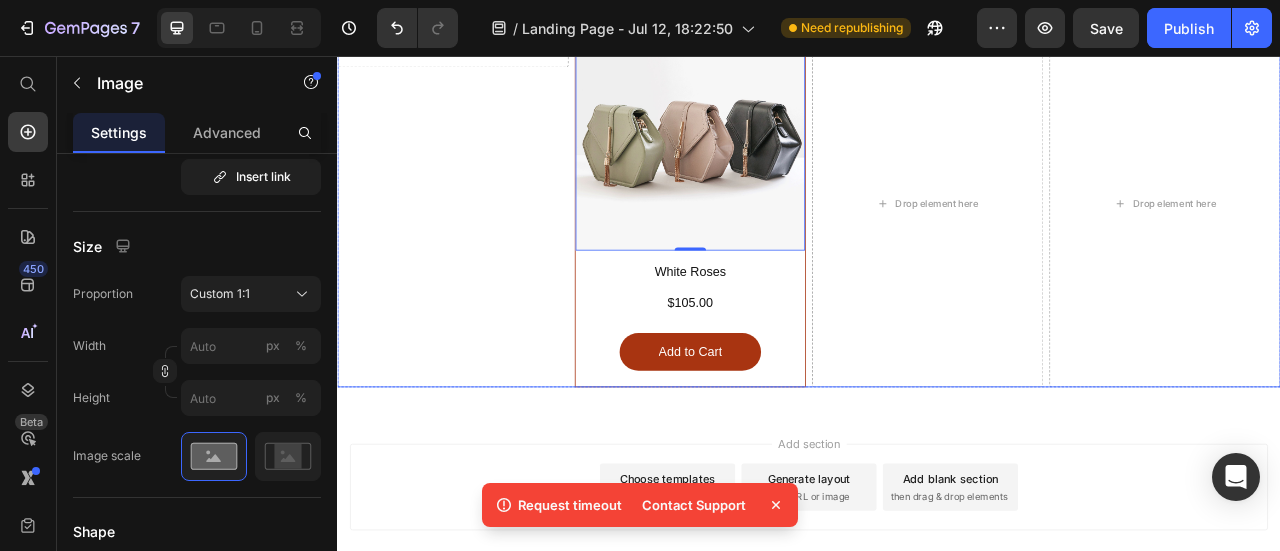 click on "Drop element here Row" at bounding box center [484, 243] 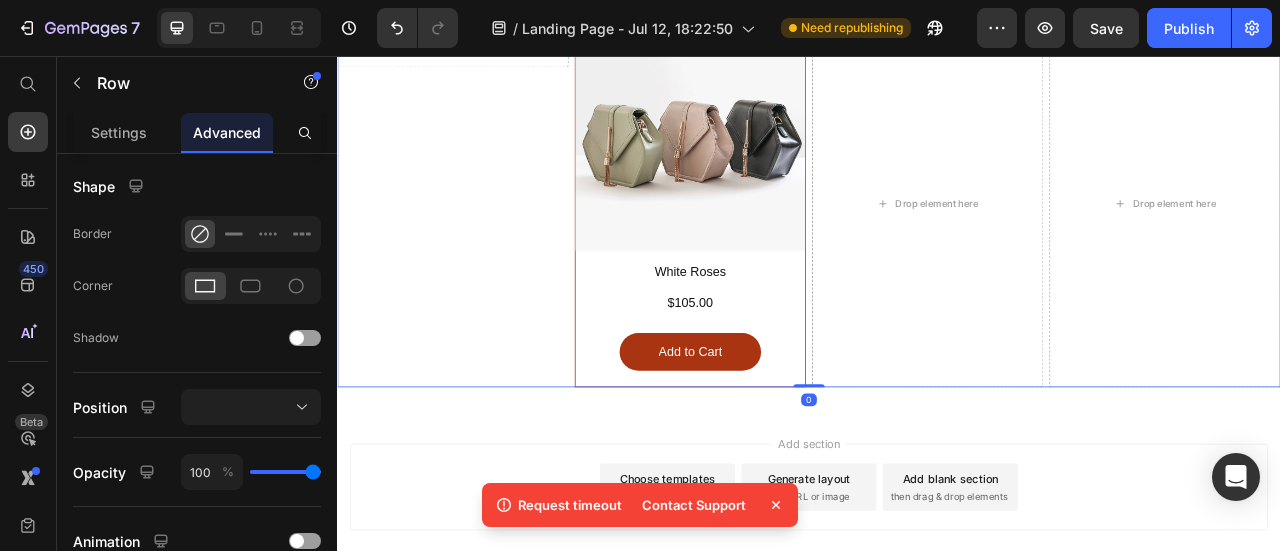 scroll, scrollTop: 0, scrollLeft: 0, axis: both 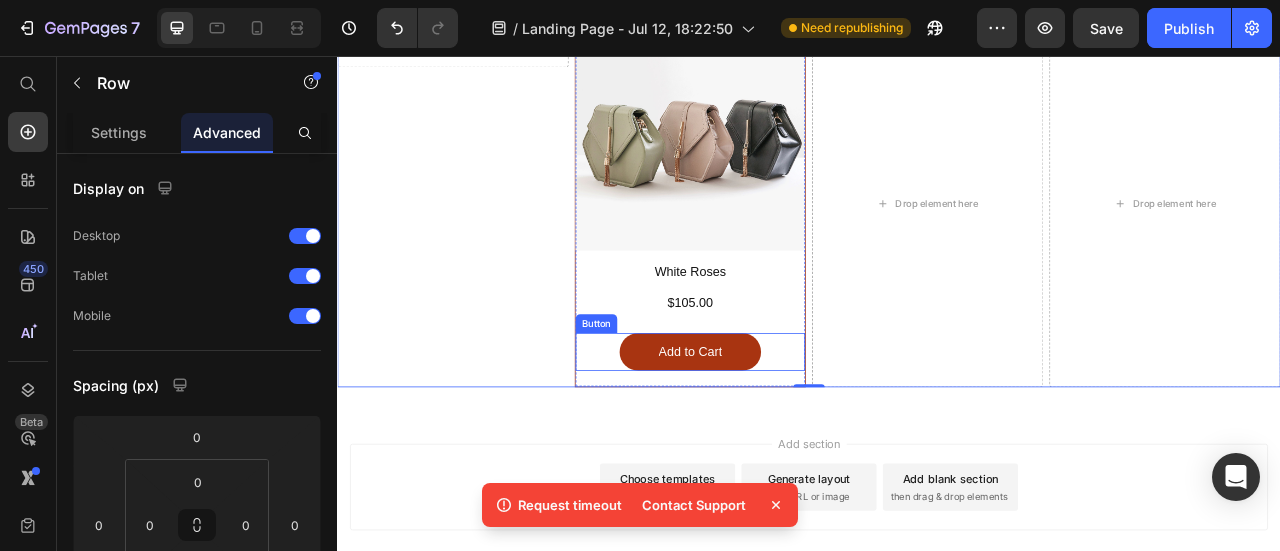 click on "Button" at bounding box center (666, 396) 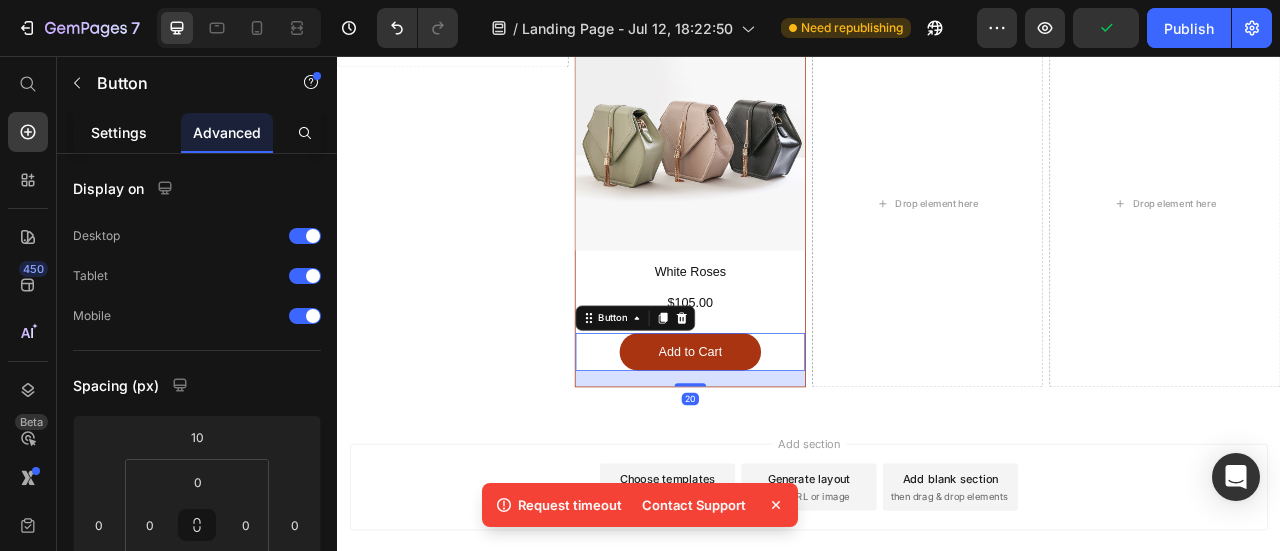 click on "Settings" at bounding box center [119, 132] 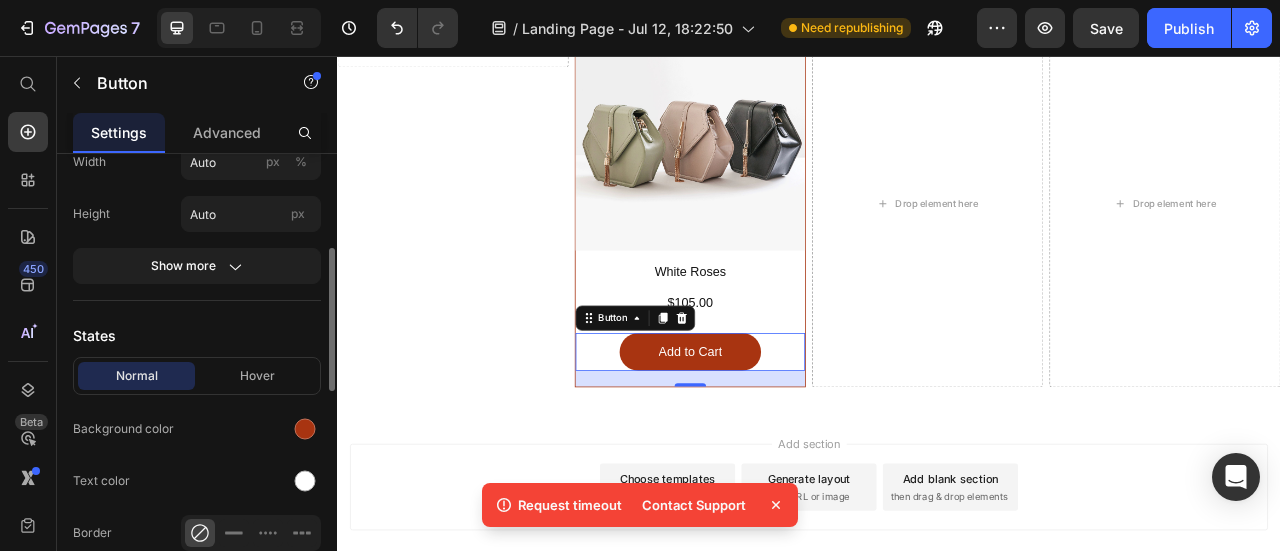 scroll, scrollTop: 400, scrollLeft: 0, axis: vertical 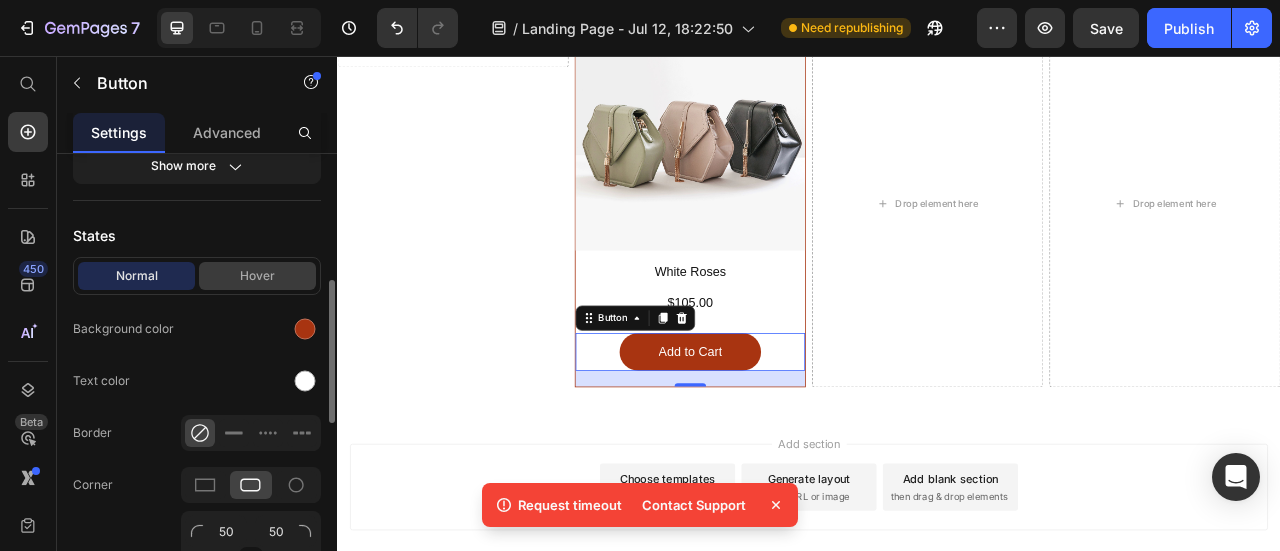 click on "Hover" at bounding box center (257, 276) 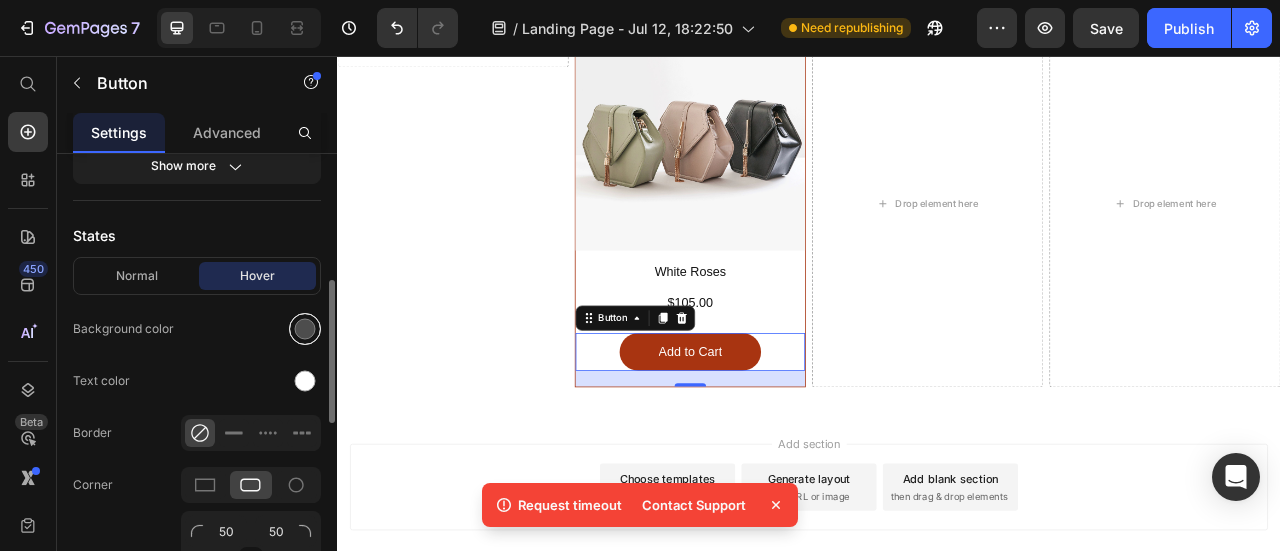 click at bounding box center [305, 329] 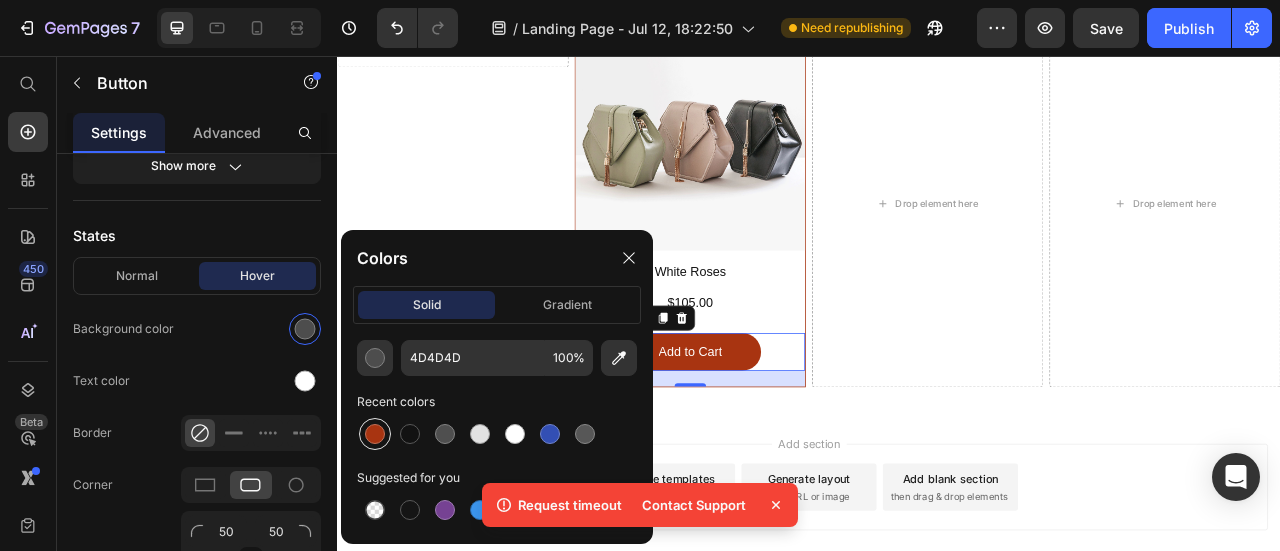click at bounding box center [375, 434] 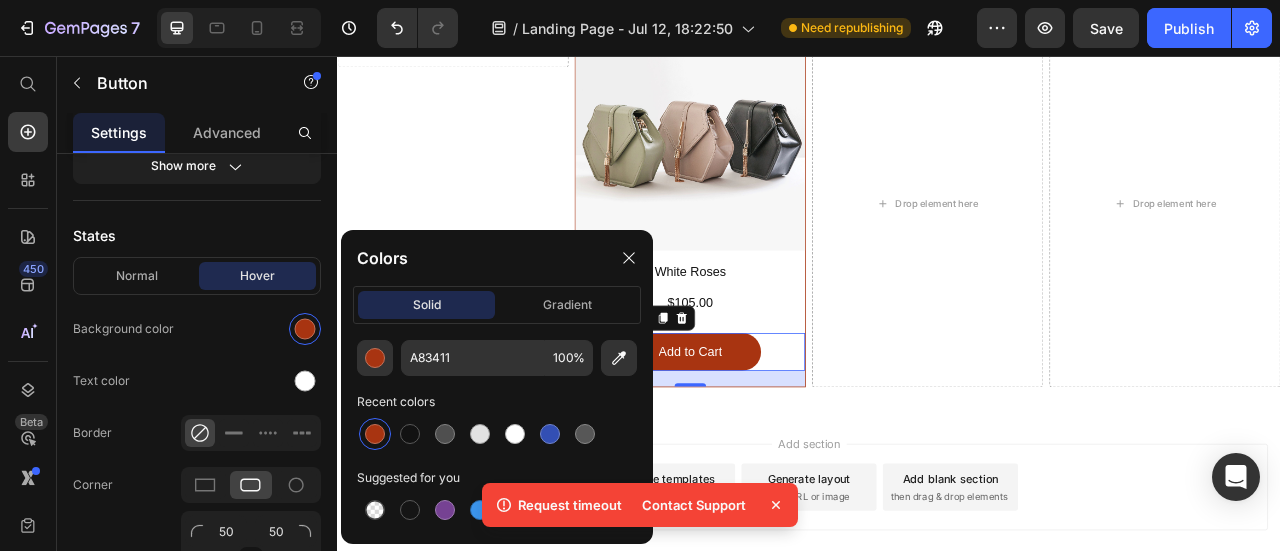 click on "Colors" 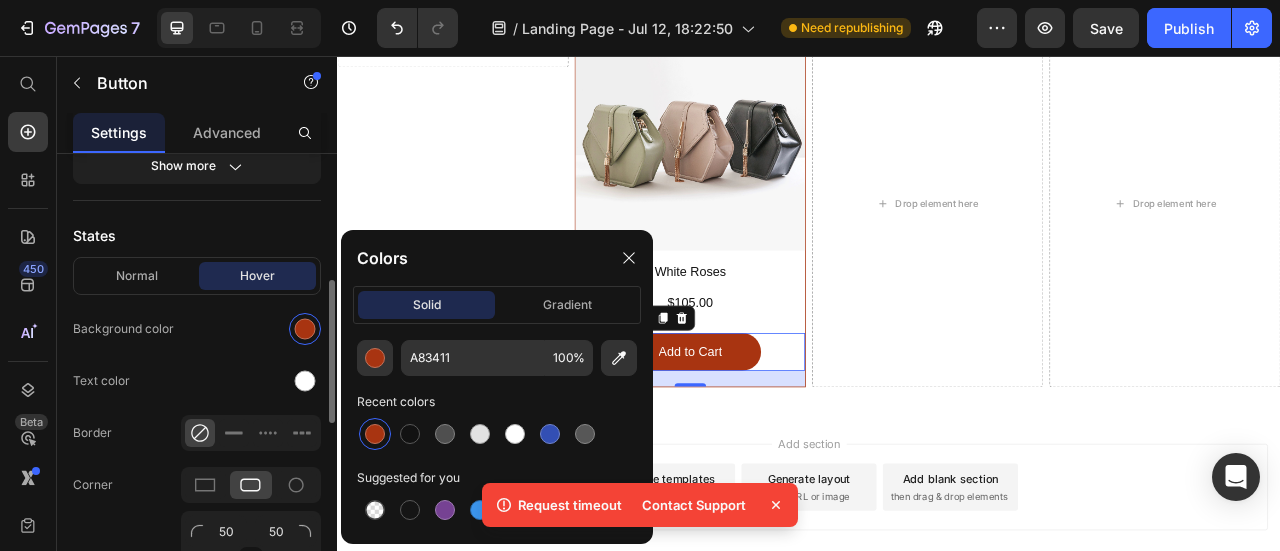 click on "Normal Hover Background color Text color Border Corner 50 50 50 50 Shadow" 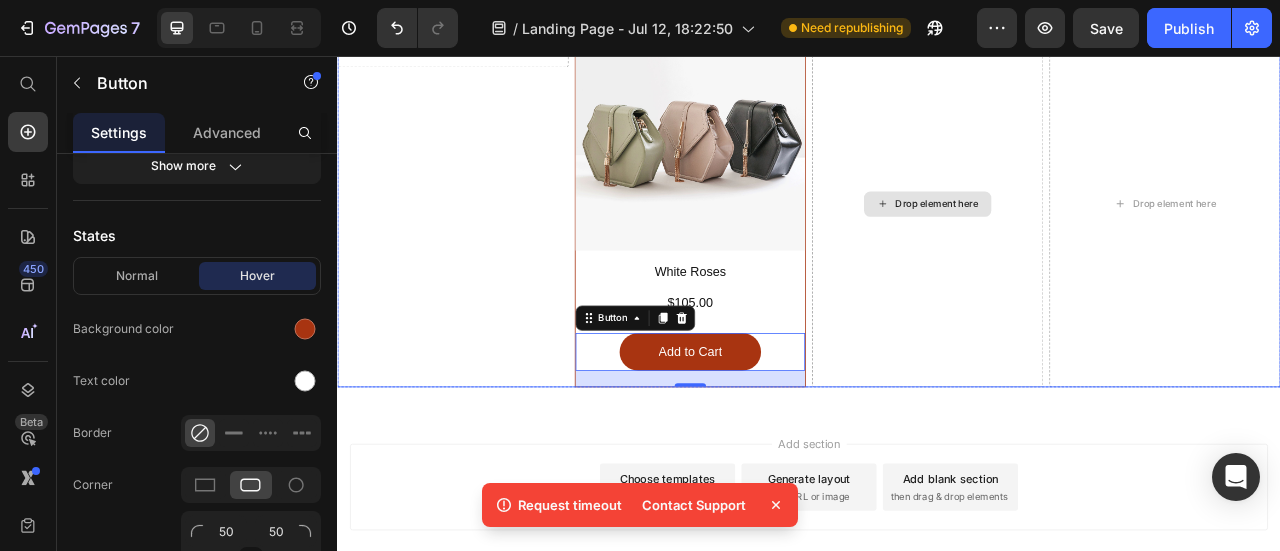 click on "Drop element here" at bounding box center (1088, 243) 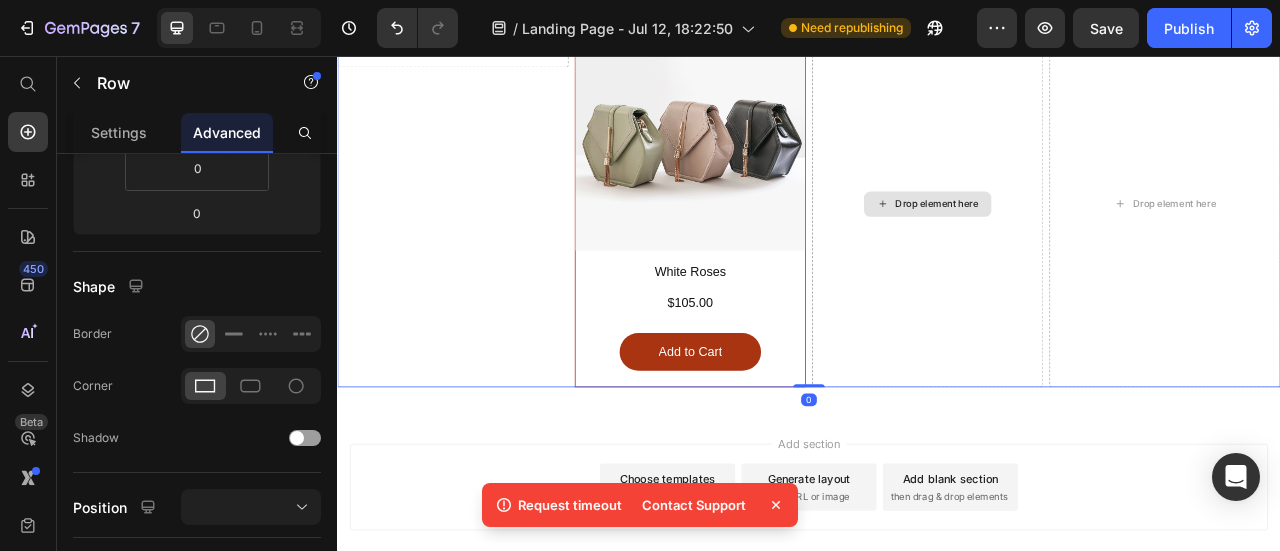 scroll, scrollTop: 0, scrollLeft: 0, axis: both 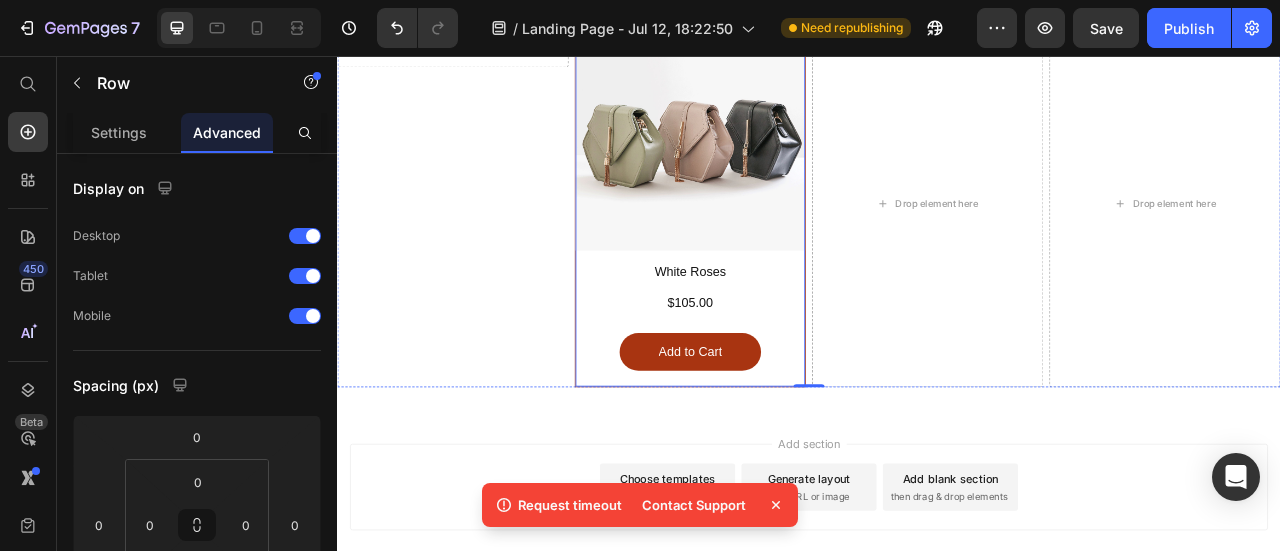 click on "Image White Roses Heading $105.00 Heading Add to Cart Button" at bounding box center (786, 243) 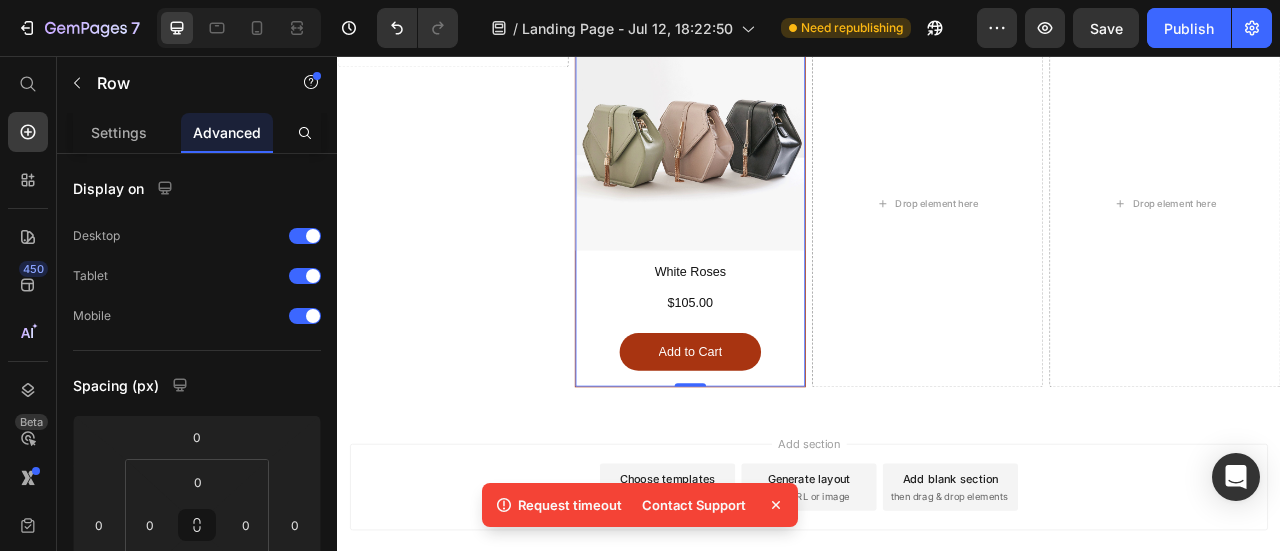 click 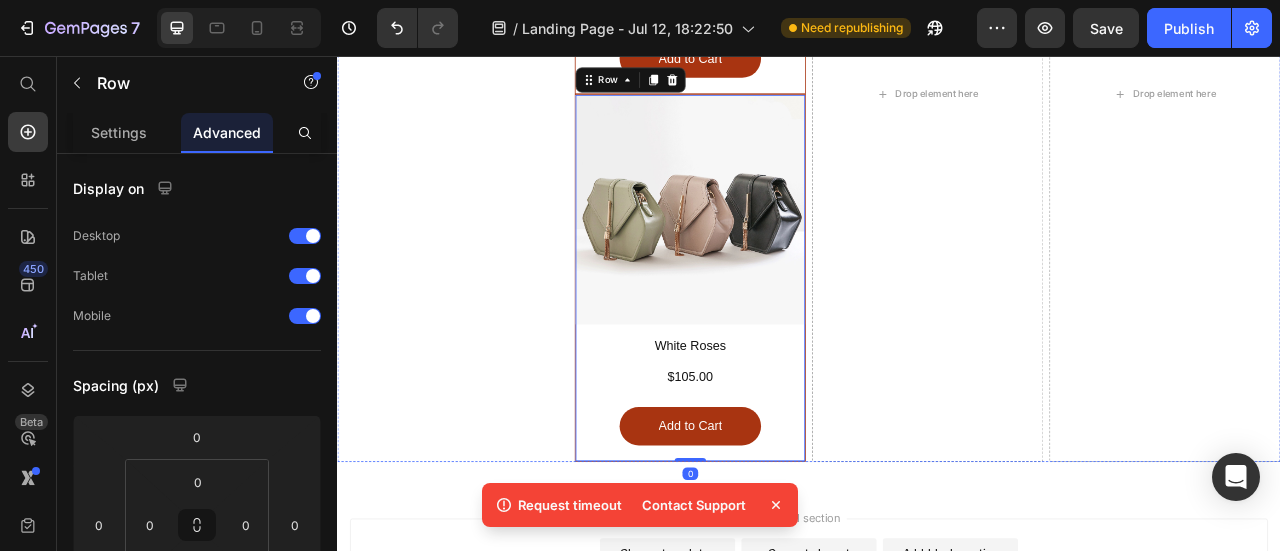 scroll, scrollTop: 1696, scrollLeft: 0, axis: vertical 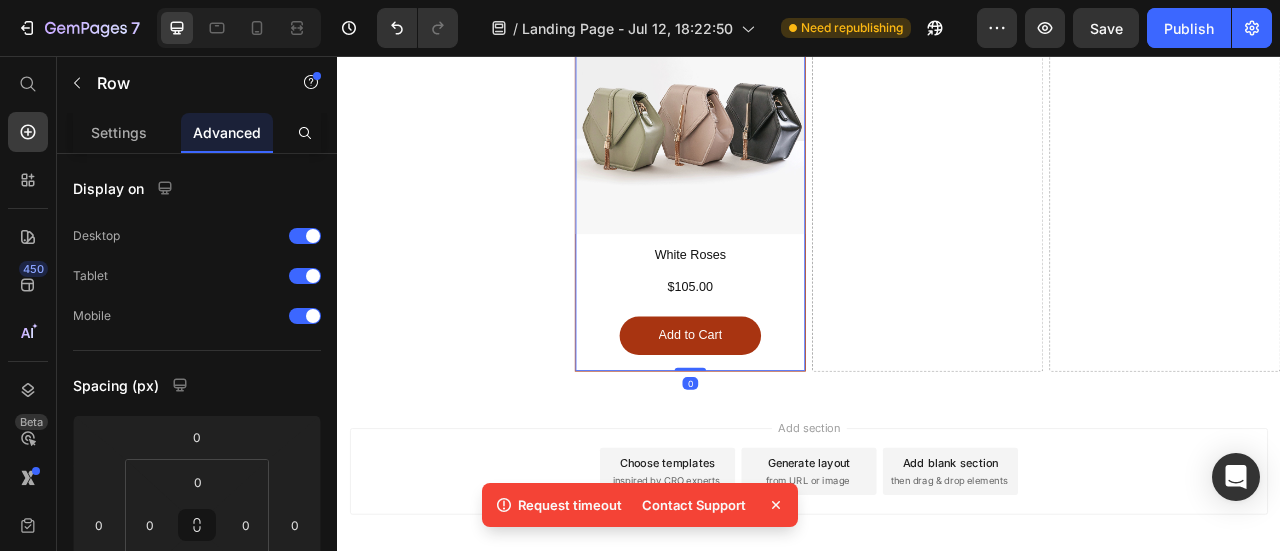 click 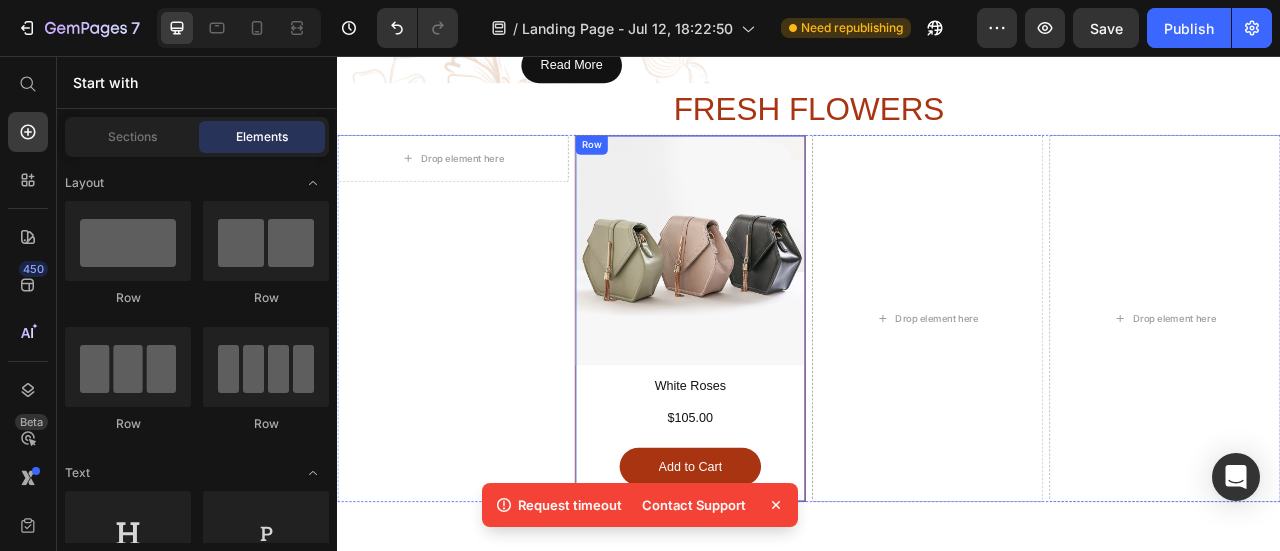 scroll, scrollTop: 1055, scrollLeft: 0, axis: vertical 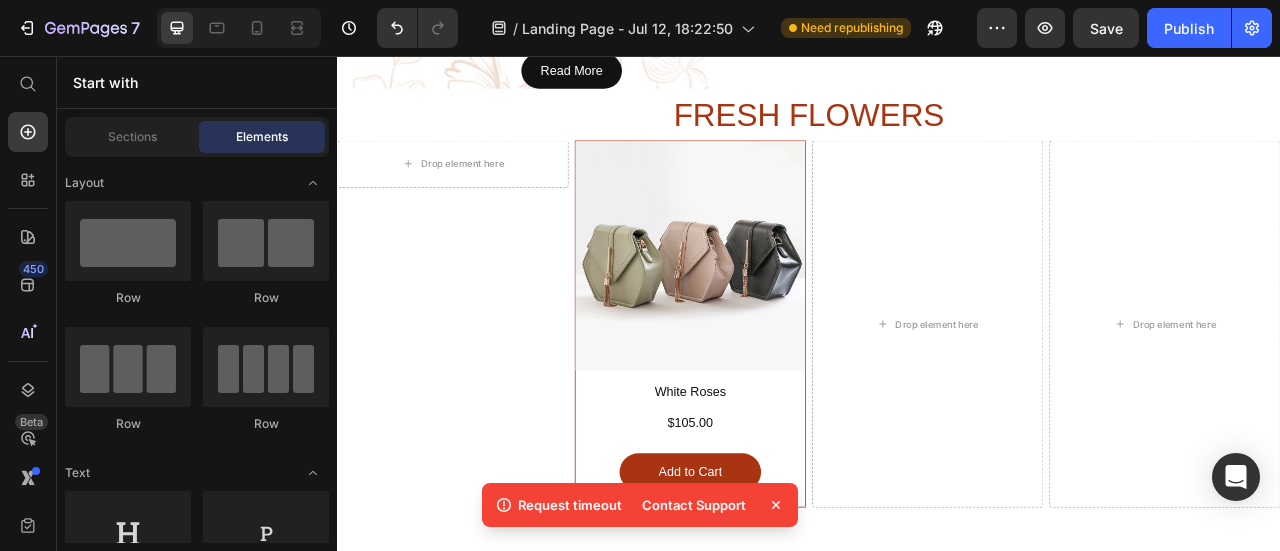click 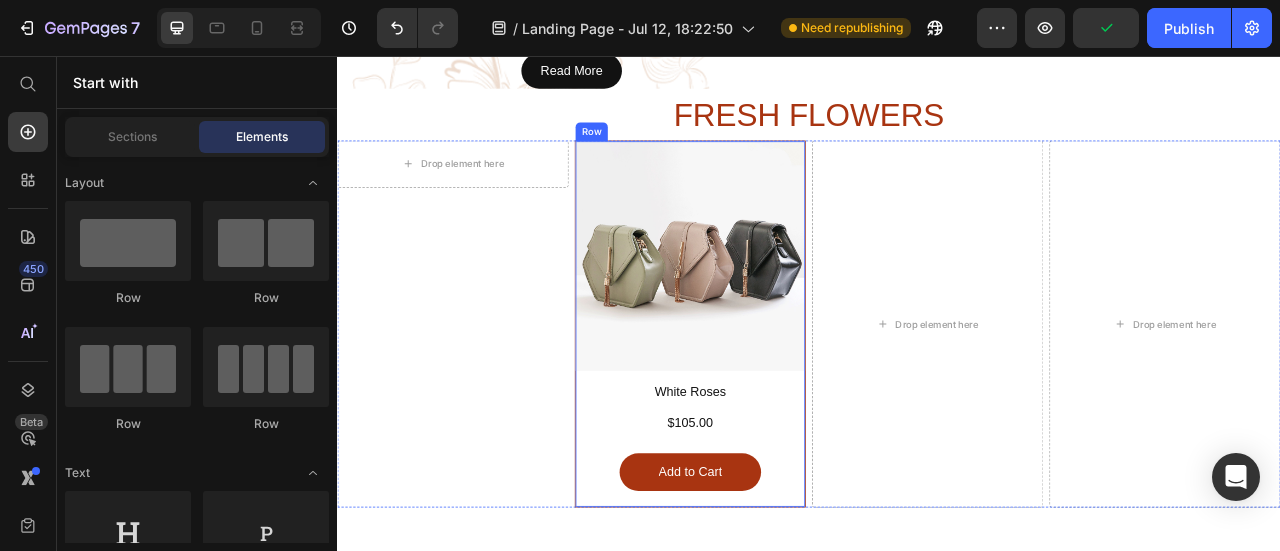 click on "Image White Roses Heading $105.00 Heading Add to Cart Button" at bounding box center [786, 396] 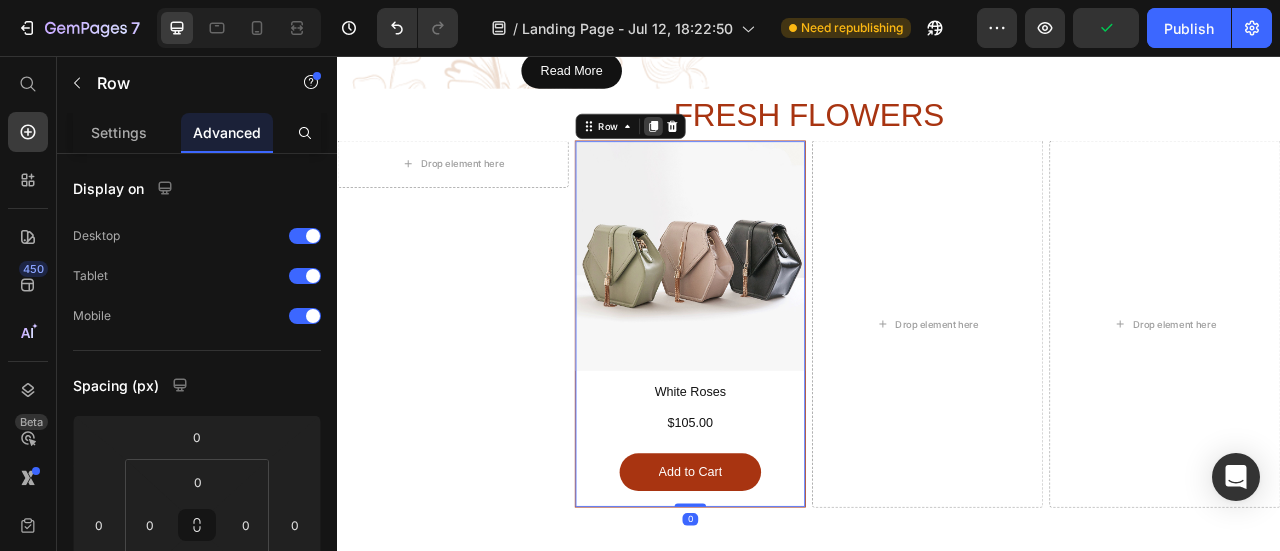 click 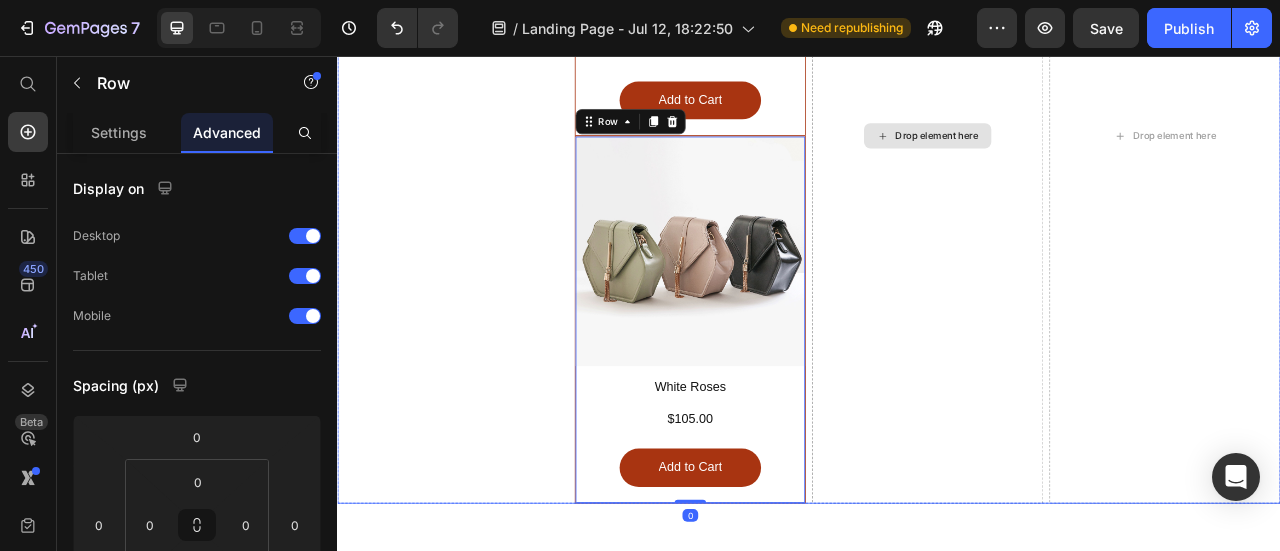scroll, scrollTop: 1496, scrollLeft: 0, axis: vertical 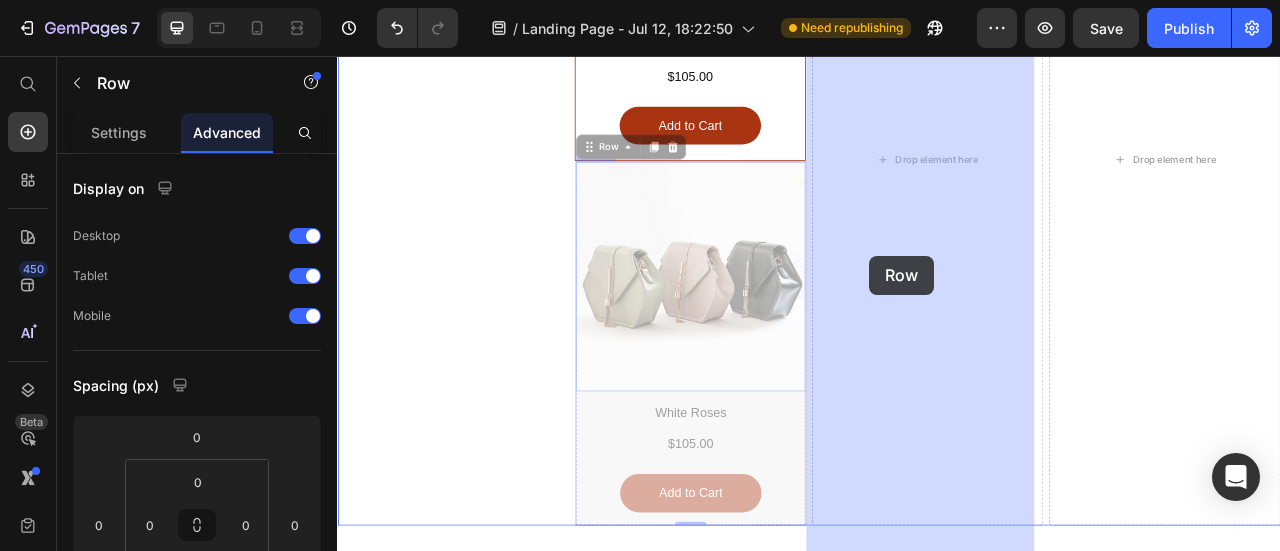 drag, startPoint x: 656, startPoint y: 313, endPoint x: 967, endPoint y: 310, distance: 311.01447 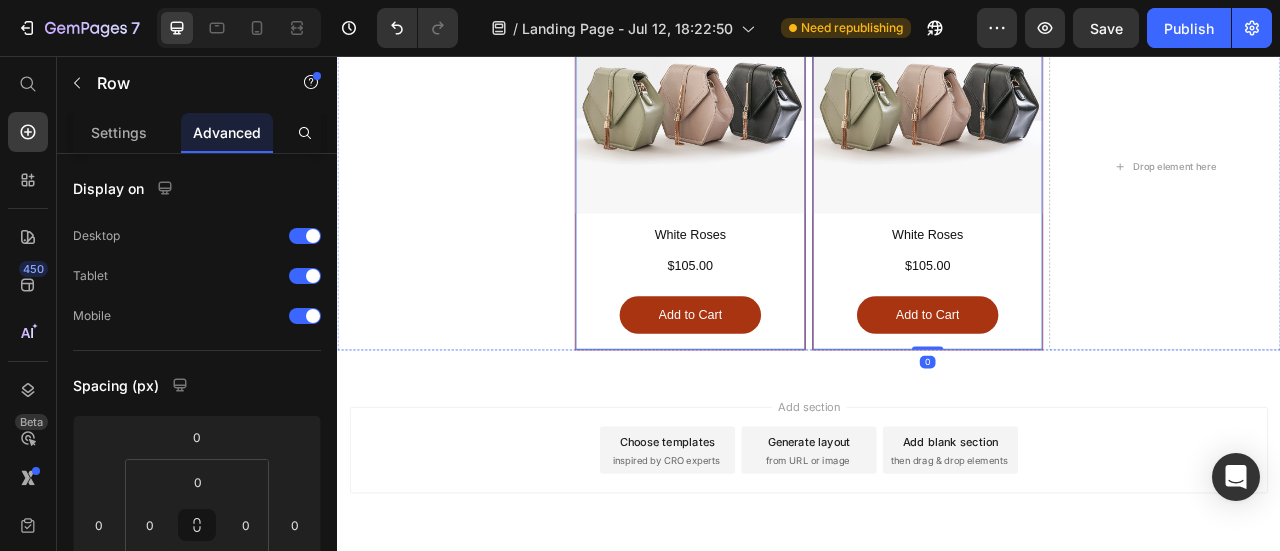 scroll, scrollTop: 1155, scrollLeft: 0, axis: vertical 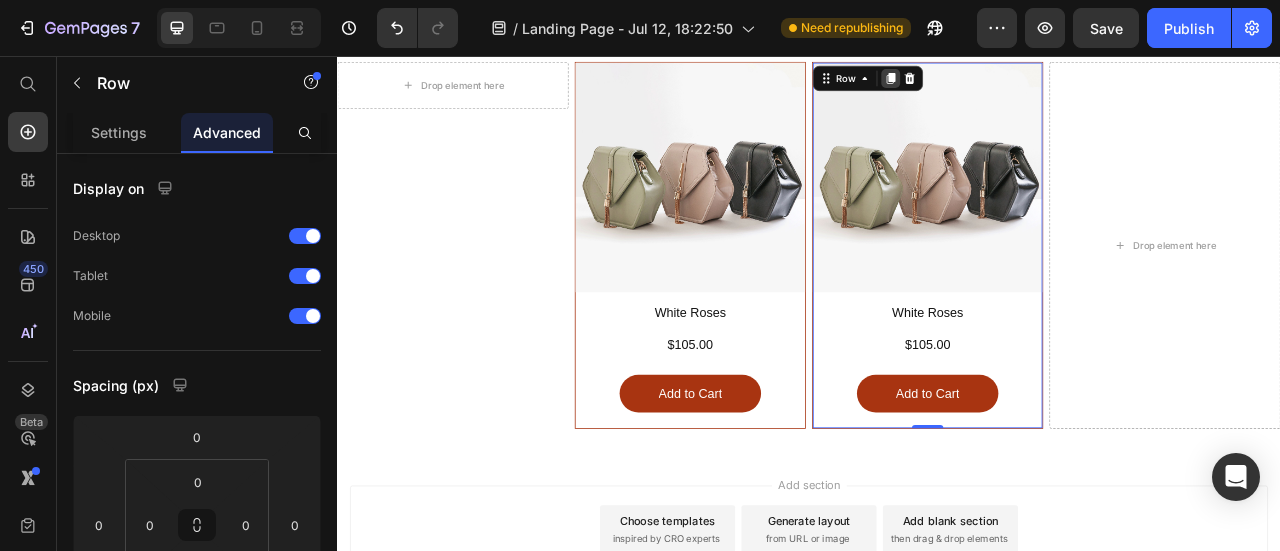 click 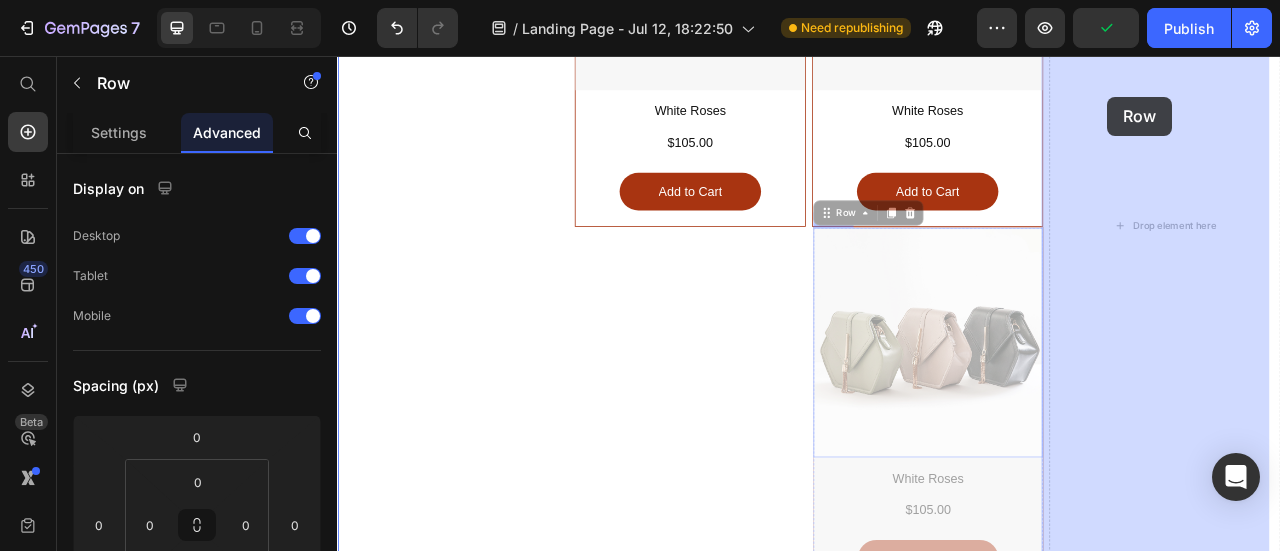 scroll, scrollTop: 1388, scrollLeft: 0, axis: vertical 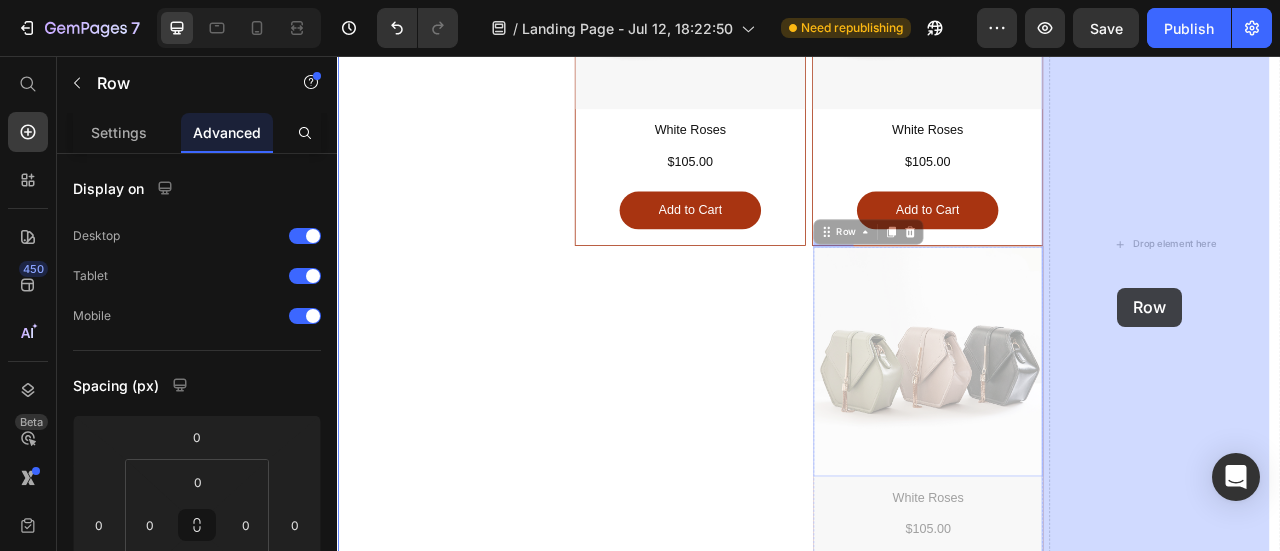 drag, startPoint x: 971, startPoint y: 113, endPoint x: 1330, endPoint y: 351, distance: 430.72614 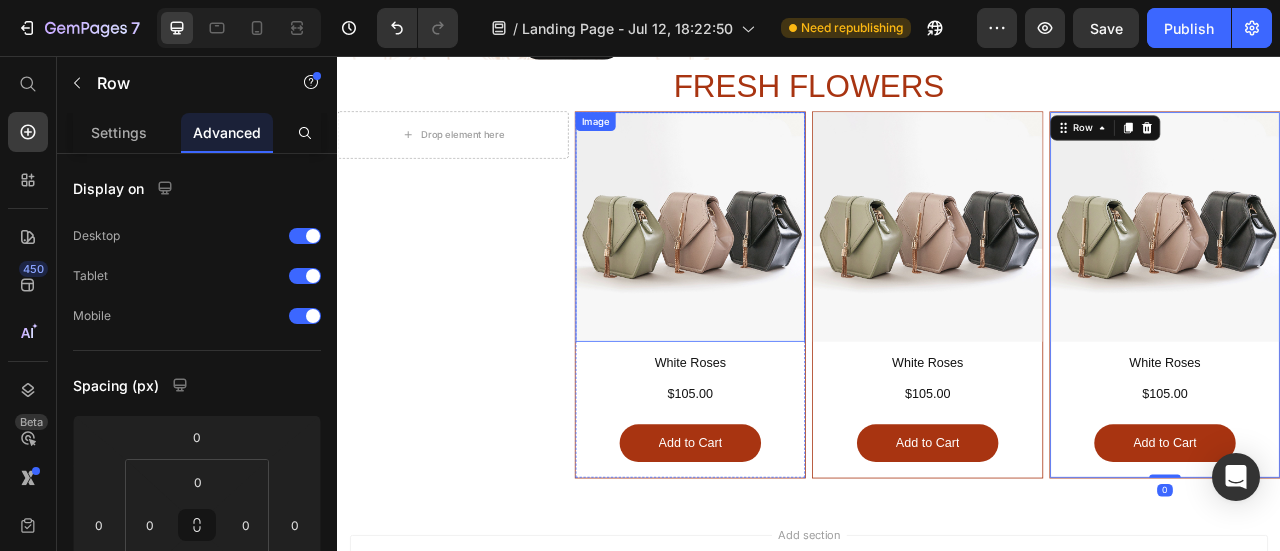 scroll, scrollTop: 1088, scrollLeft: 0, axis: vertical 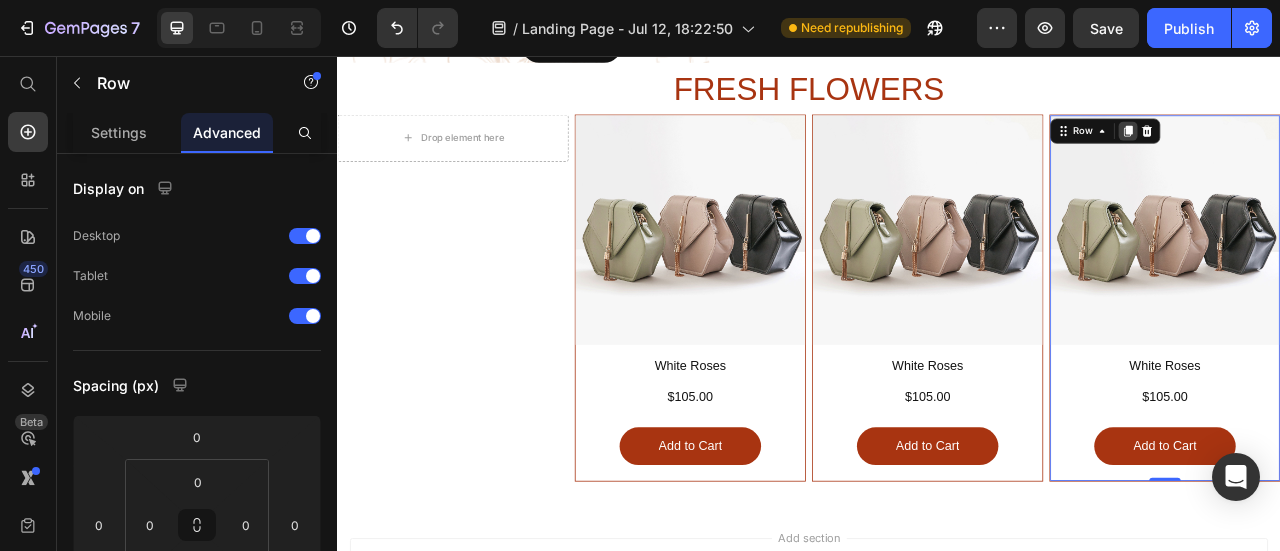 click 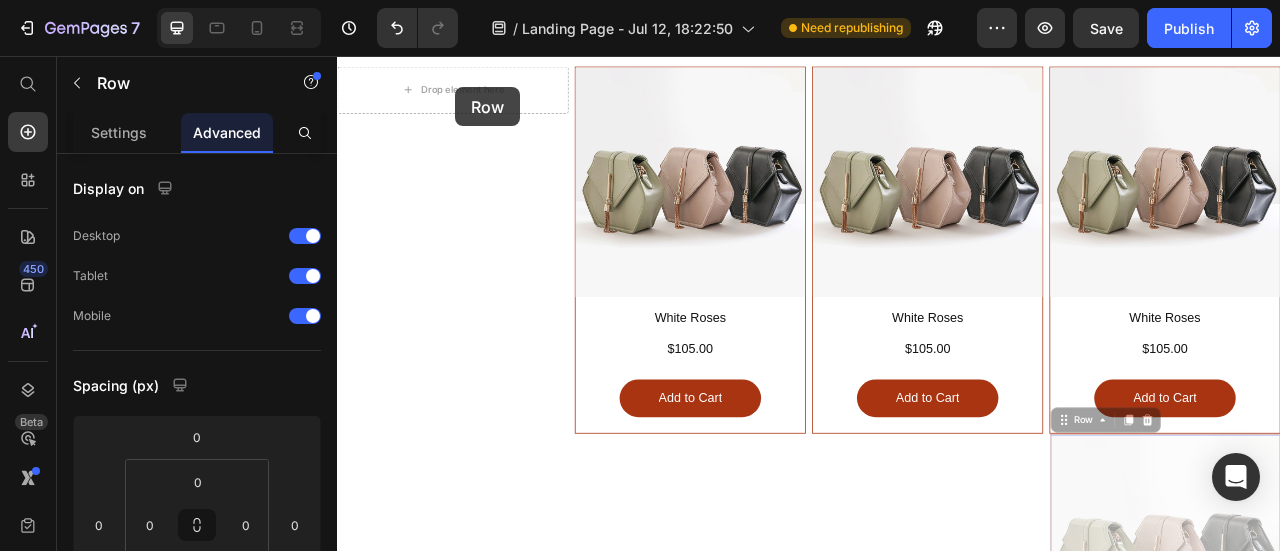 scroll, scrollTop: 1126, scrollLeft: 0, axis: vertical 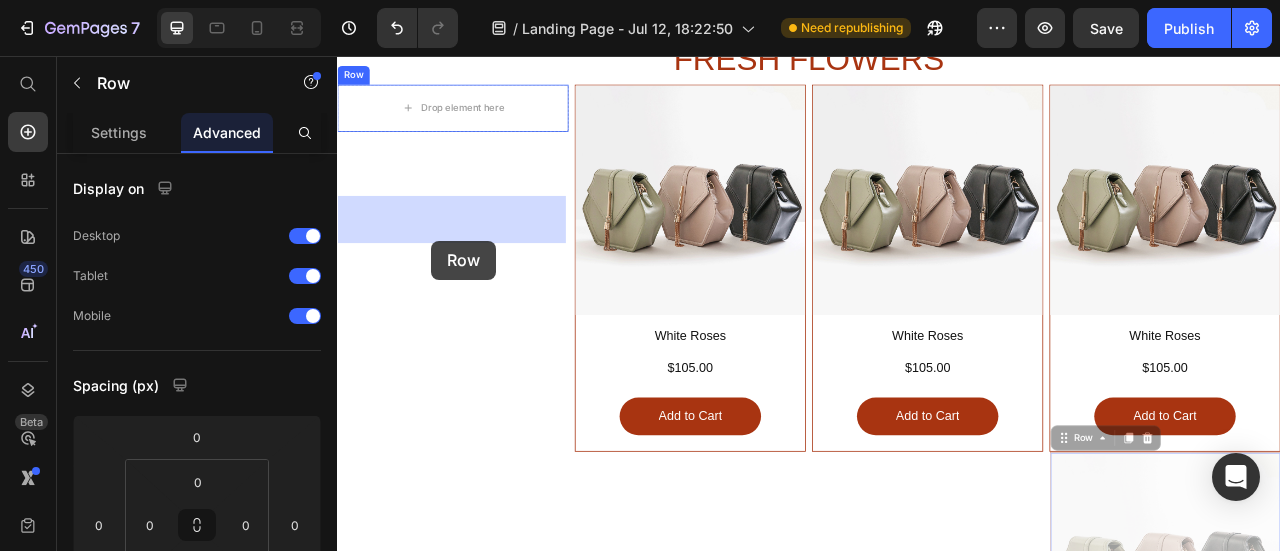 drag, startPoint x: 1231, startPoint y: 152, endPoint x: 457, endPoint y: 291, distance: 786.3822 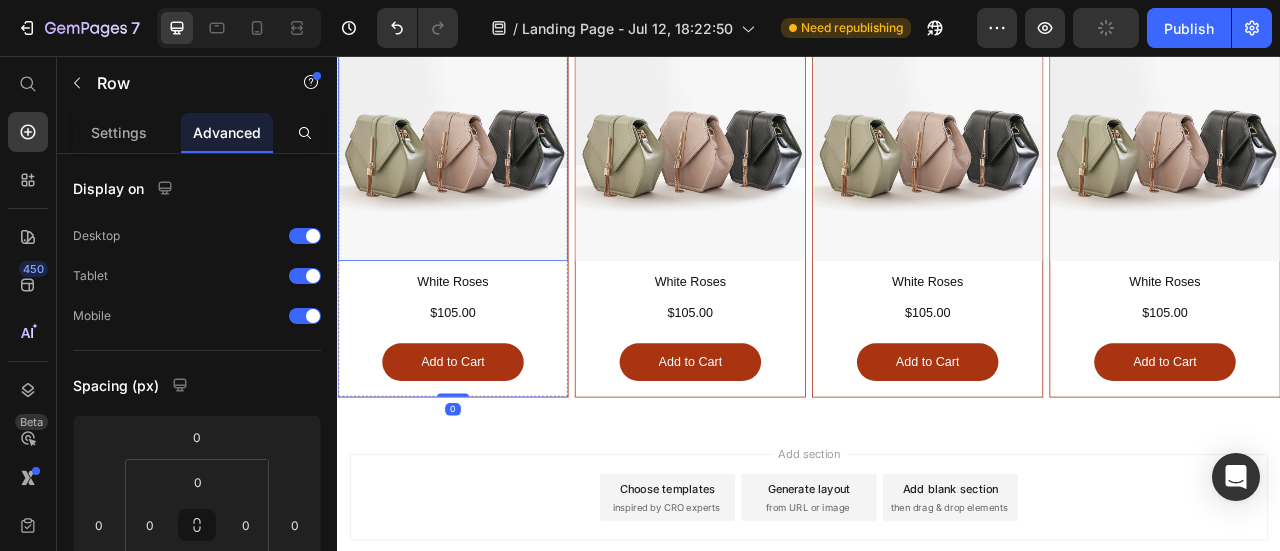 scroll, scrollTop: 1226, scrollLeft: 0, axis: vertical 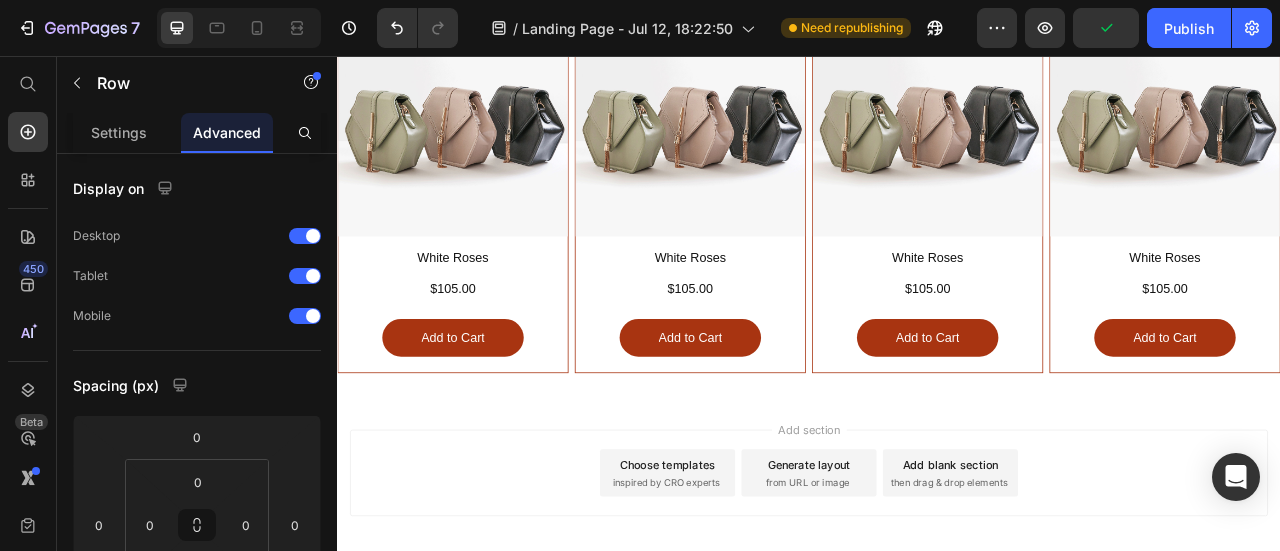 click on "Add section Choose templates inspired by CRO experts Generate layout from URL or image Add blank section then drag & drop elements" at bounding box center [937, 614] 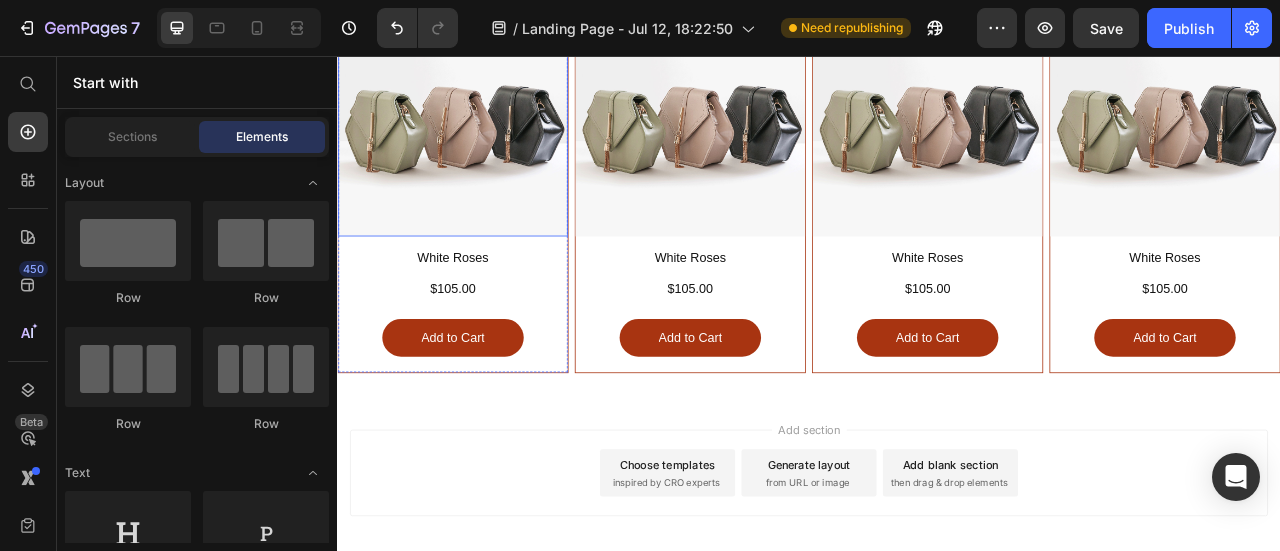 click at bounding box center (484, 139) 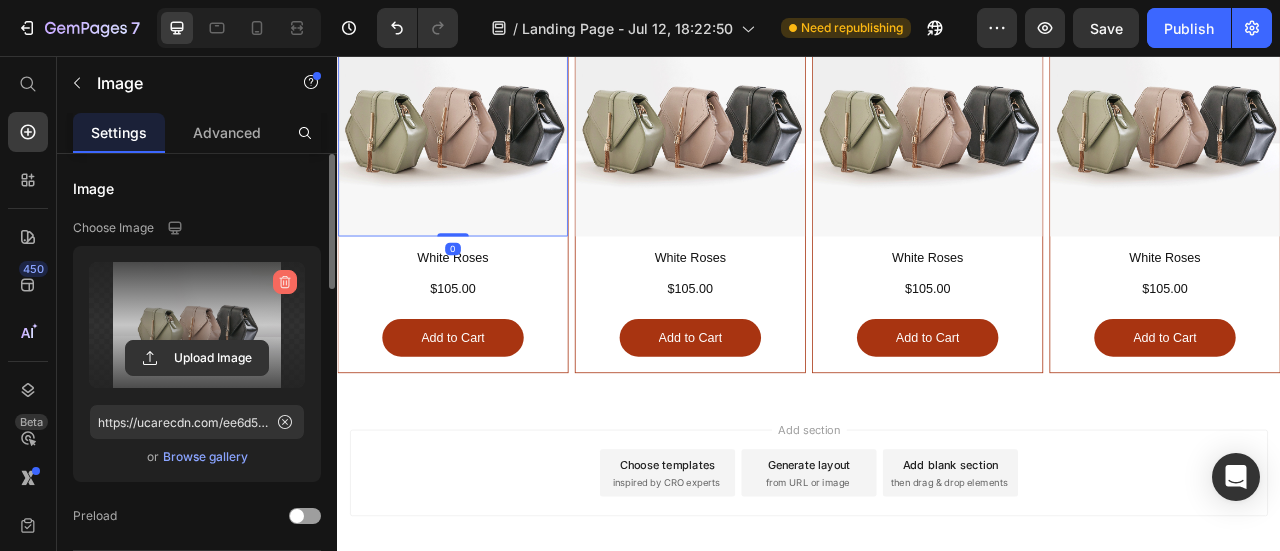 click at bounding box center [285, 282] 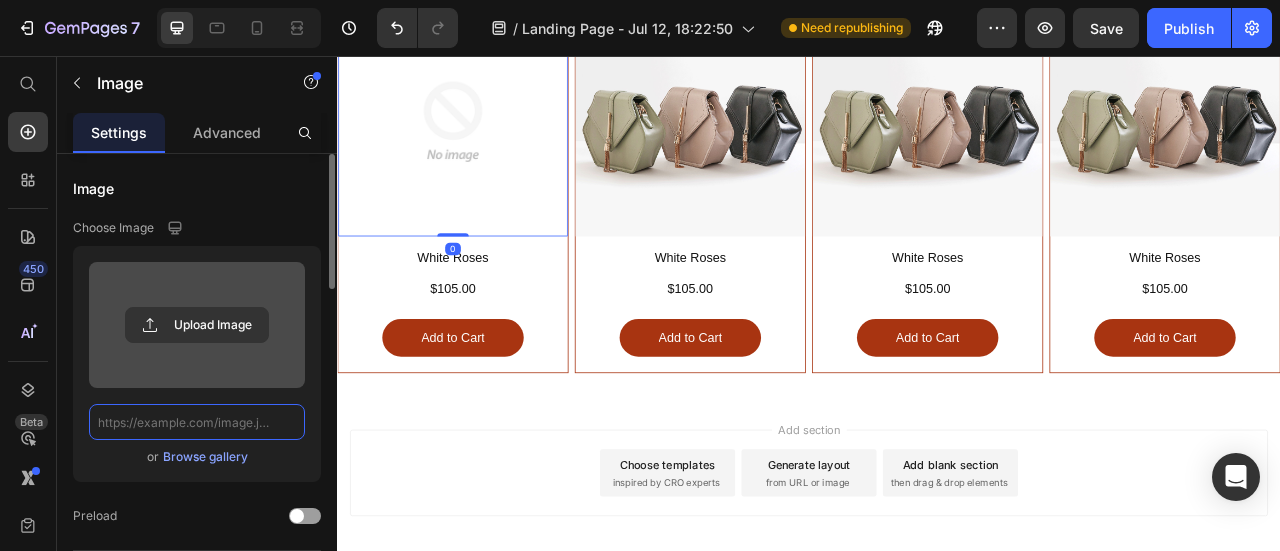 scroll, scrollTop: 0, scrollLeft: 0, axis: both 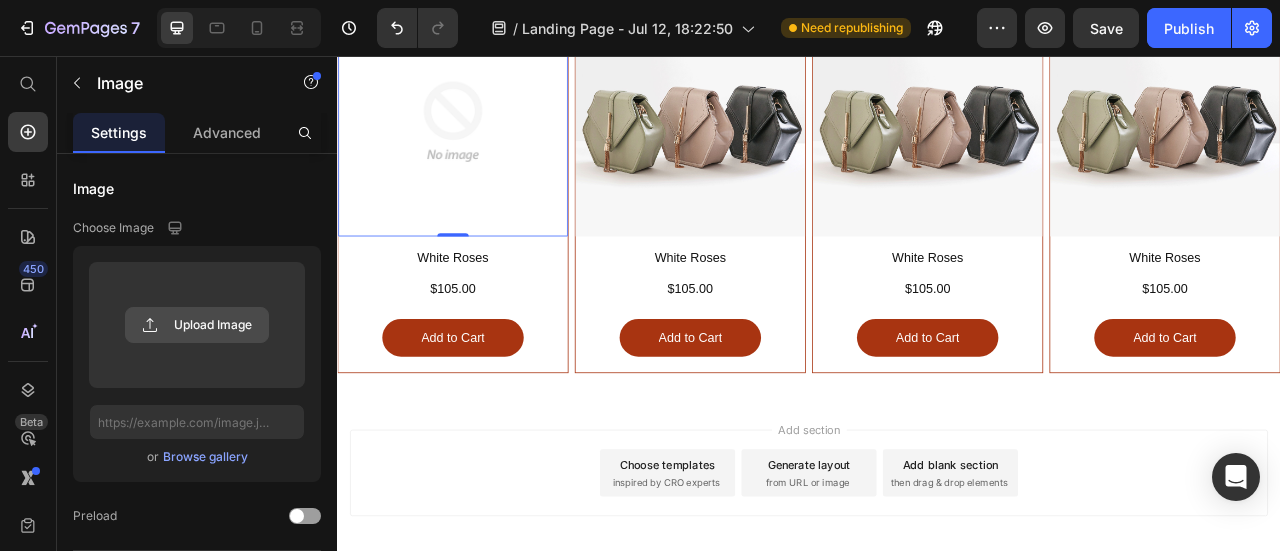 click 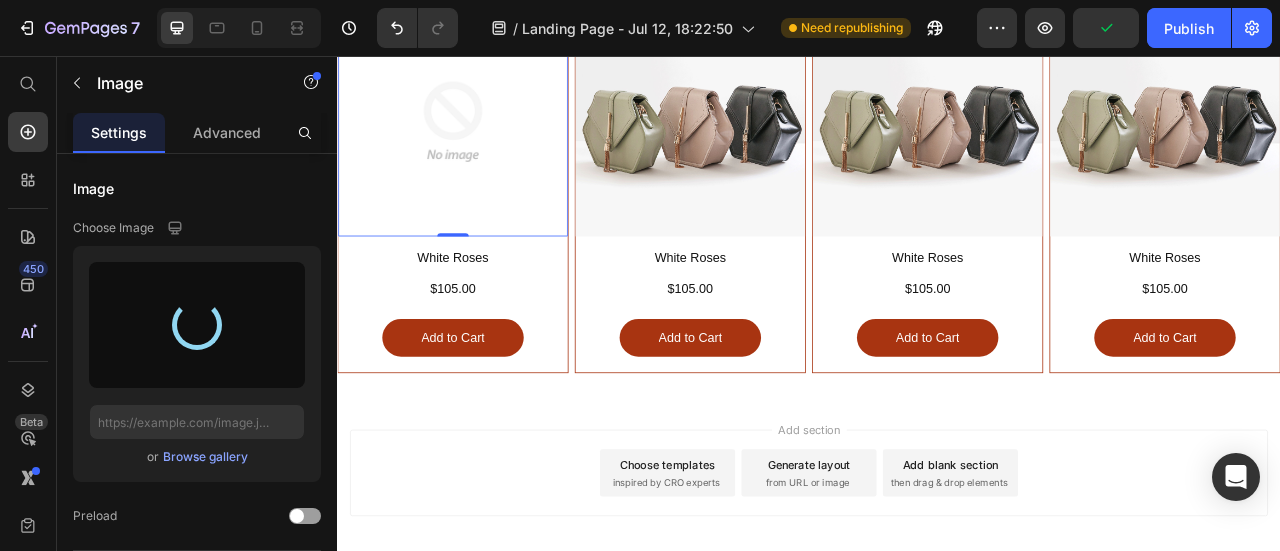 type on "https://cdn.shopify.com/s/files/1/0654/9382/7661/files/gempages_574820070232949535-0c692715-0f0c-46cb-8d7f-f45727698023.jpg" 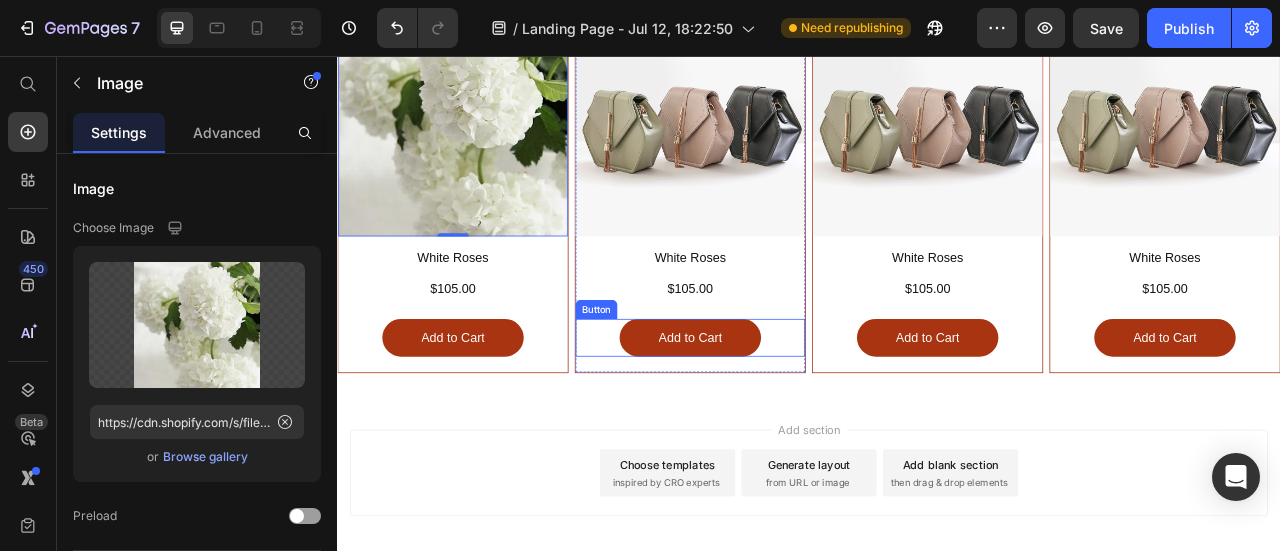 click on "Add to Cart Button" at bounding box center (786, 414) 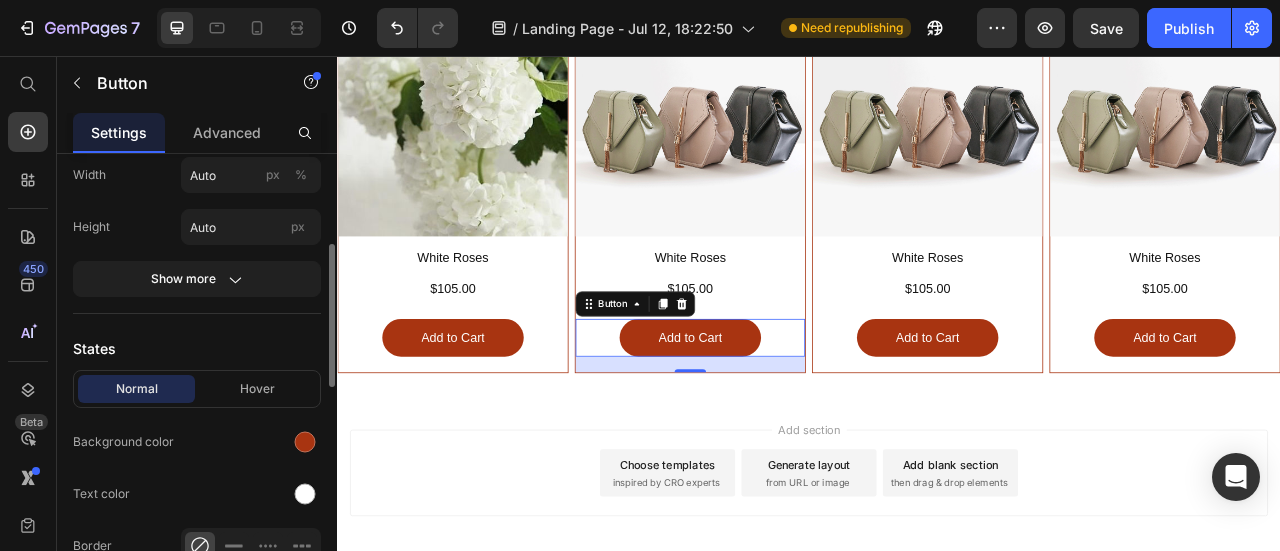 scroll, scrollTop: 0, scrollLeft: 0, axis: both 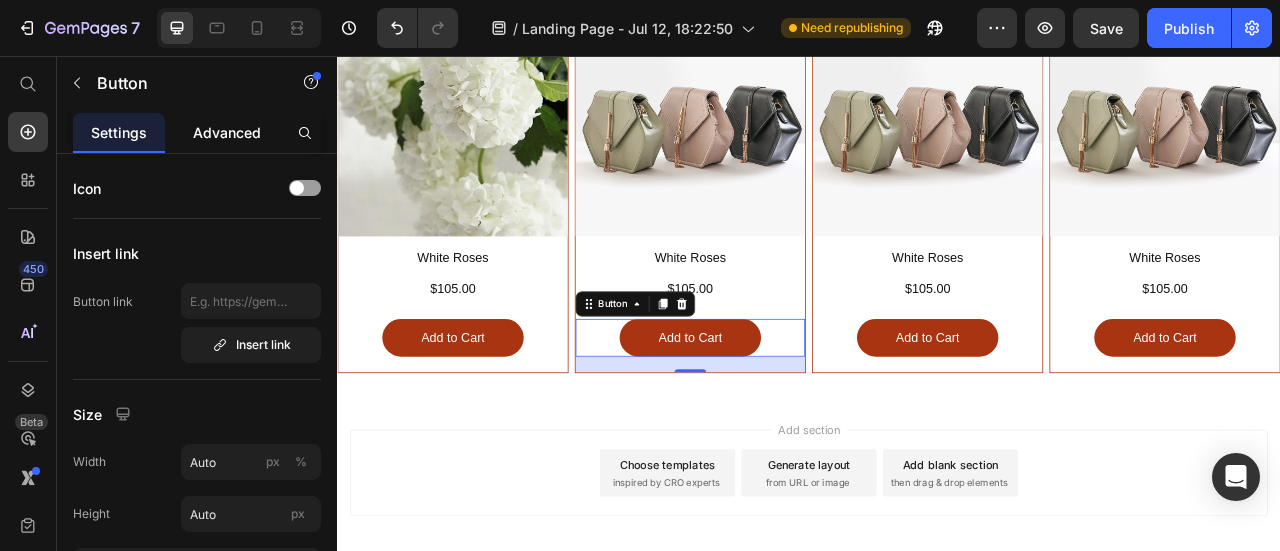 click on "Advanced" at bounding box center (227, 132) 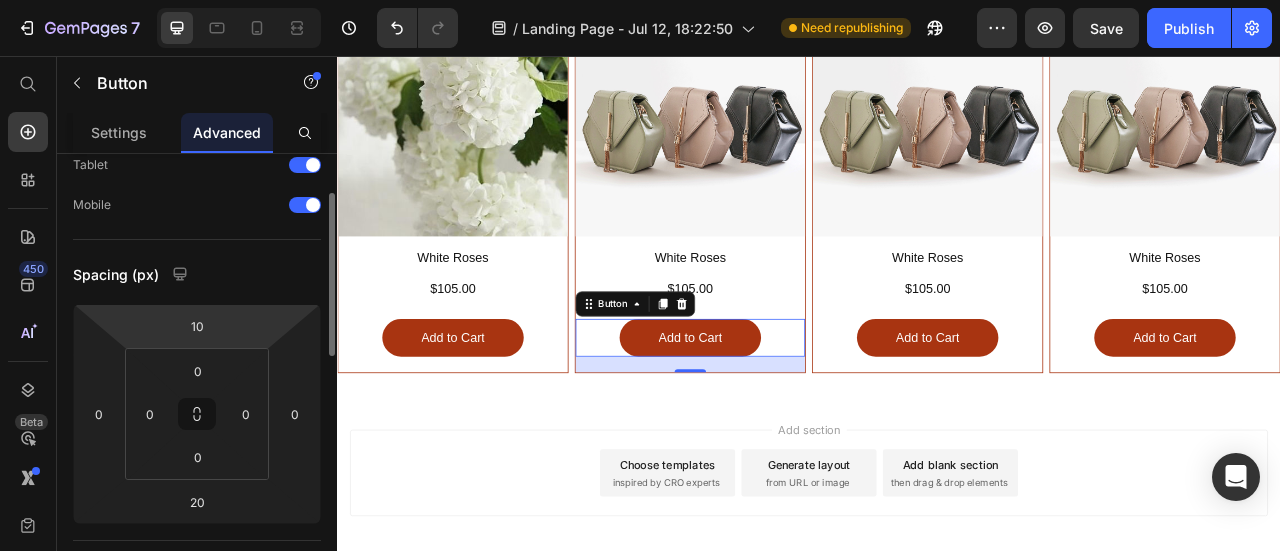 scroll, scrollTop: 0, scrollLeft: 0, axis: both 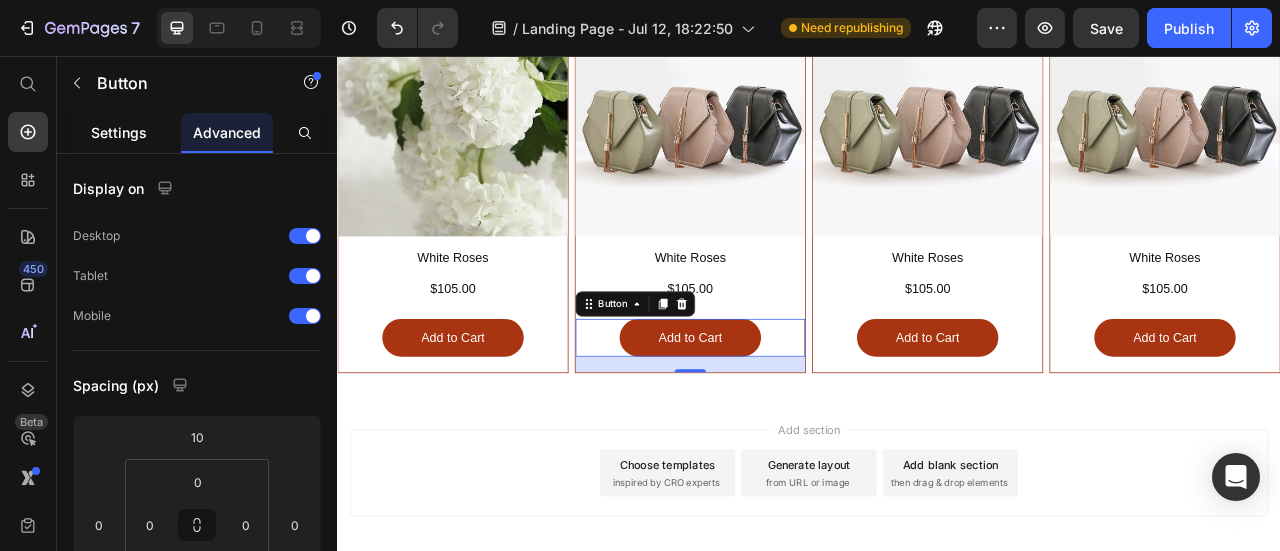 click on "Settings" at bounding box center [119, 132] 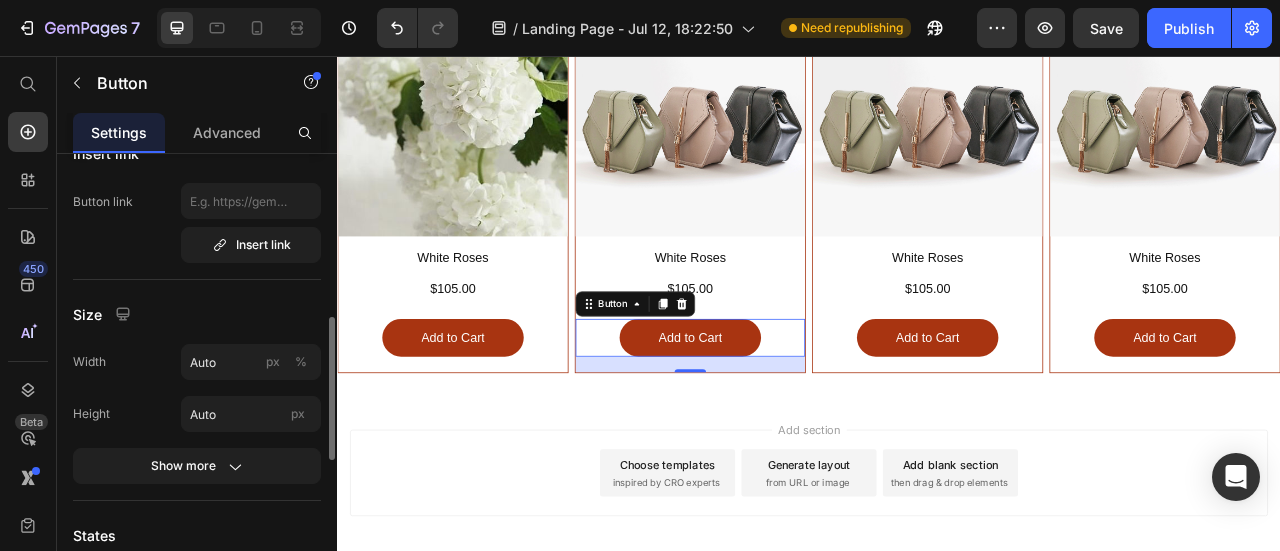 scroll, scrollTop: 200, scrollLeft: 0, axis: vertical 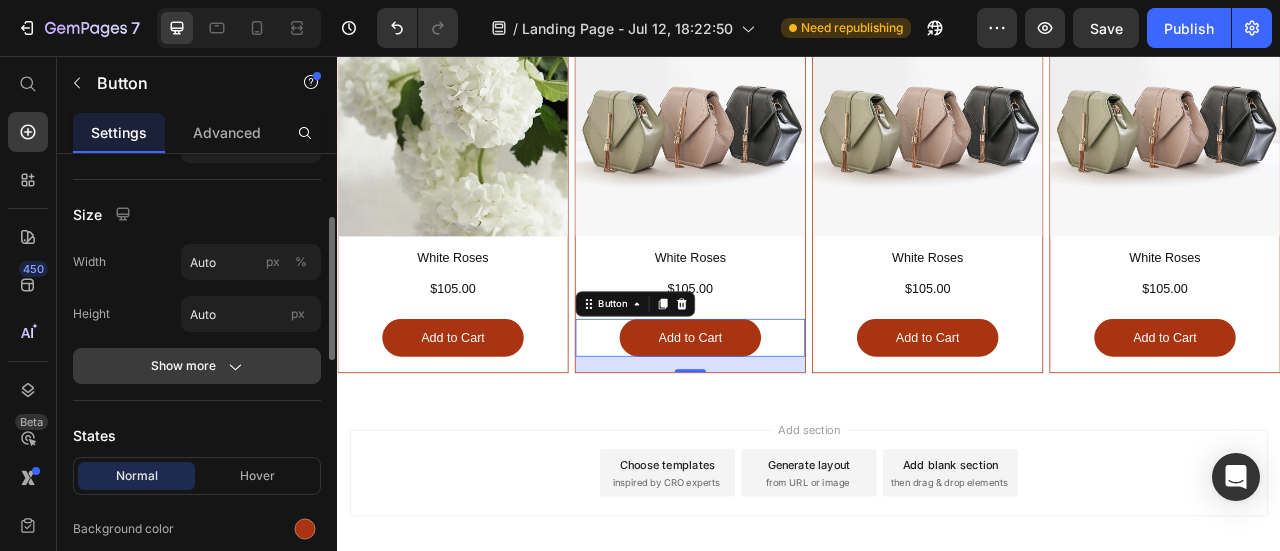 click 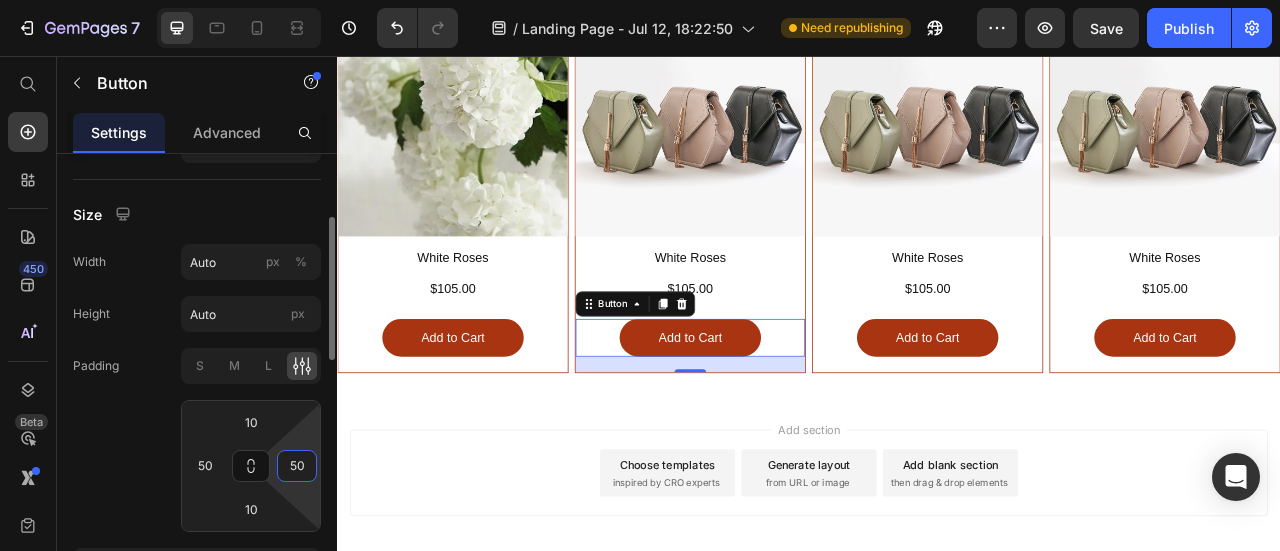 click on "50" at bounding box center (297, 466) 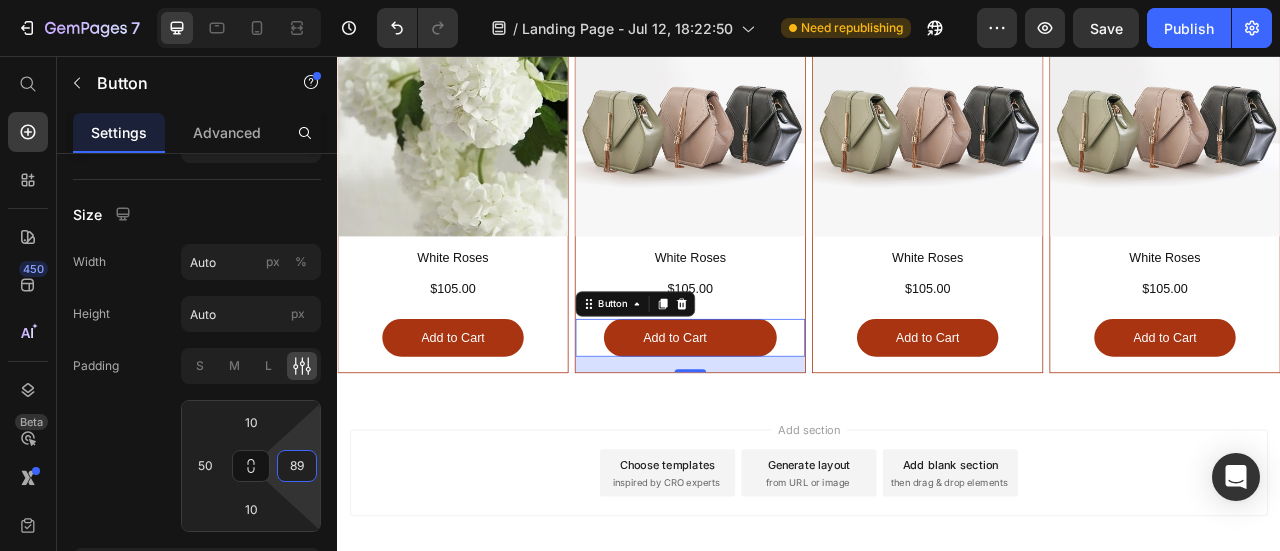 type on "90" 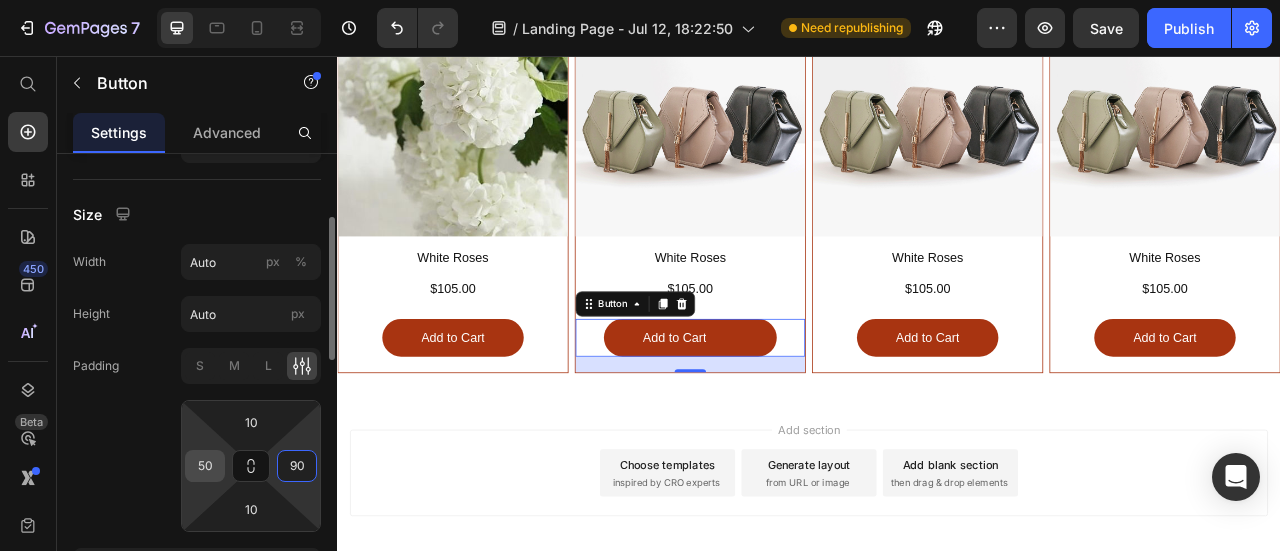 click on "50" at bounding box center (205, 466) 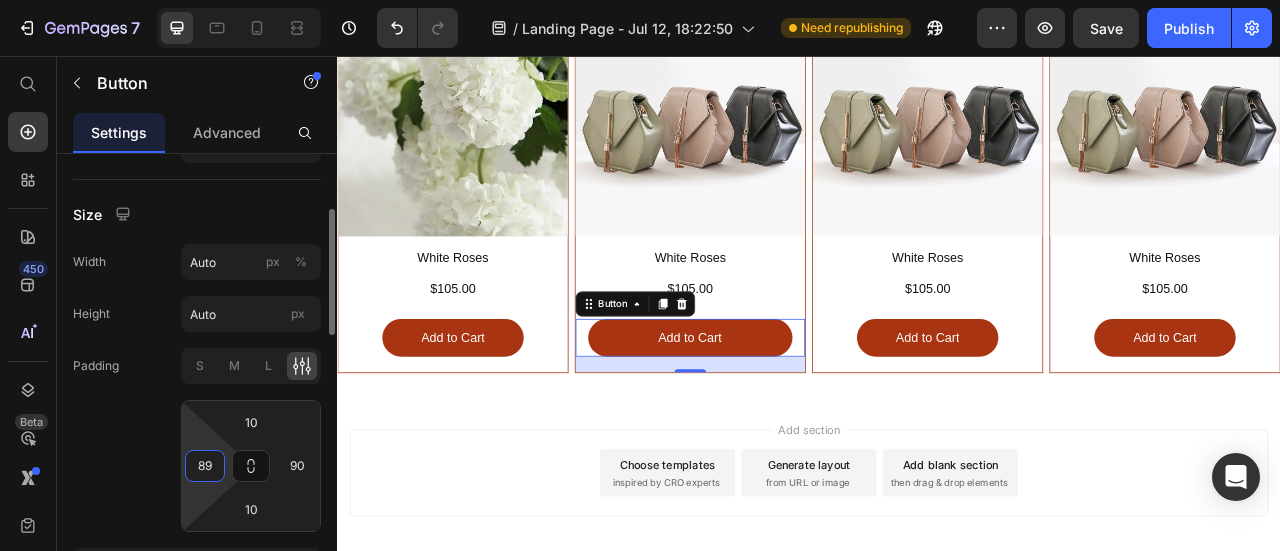 type on "90" 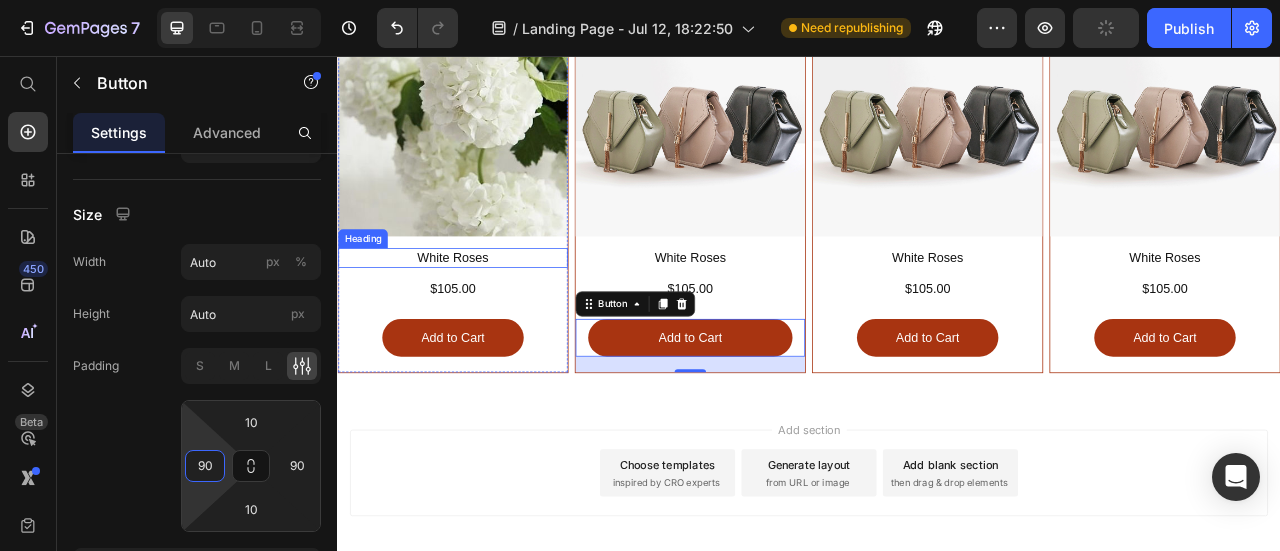 click on "White Roses" at bounding box center (484, 312) 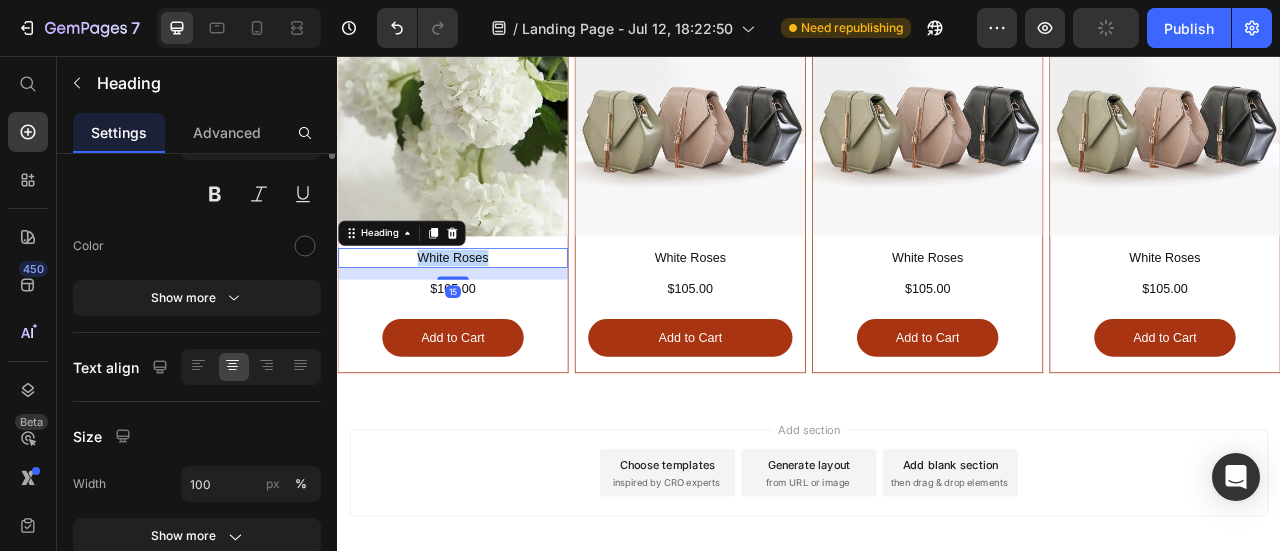 scroll, scrollTop: 0, scrollLeft: 0, axis: both 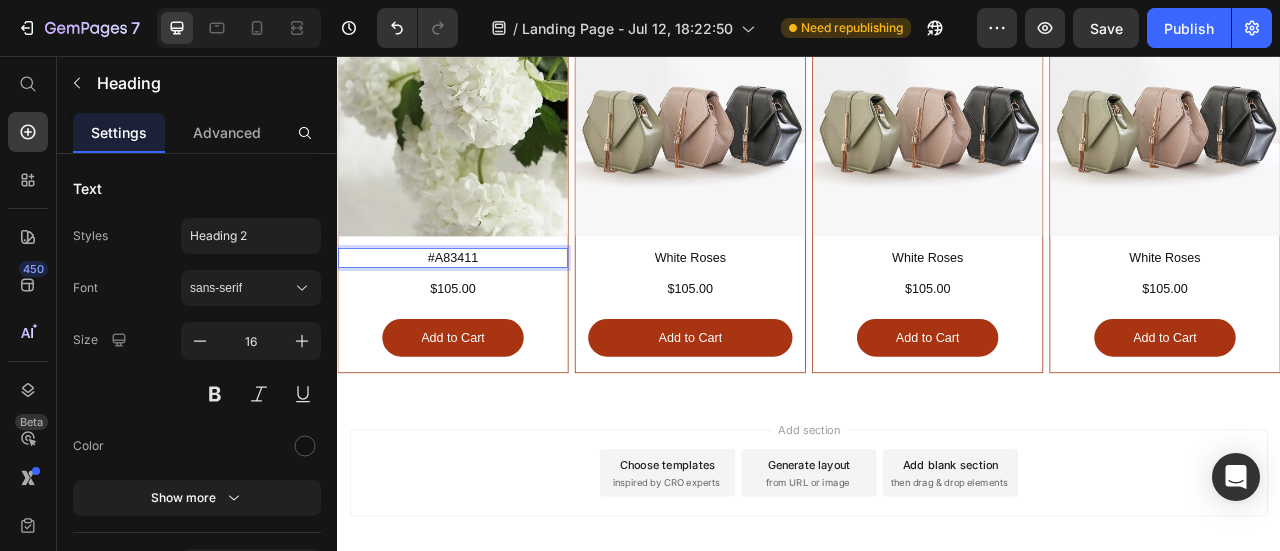 click on "#A83411" at bounding box center [484, 312] 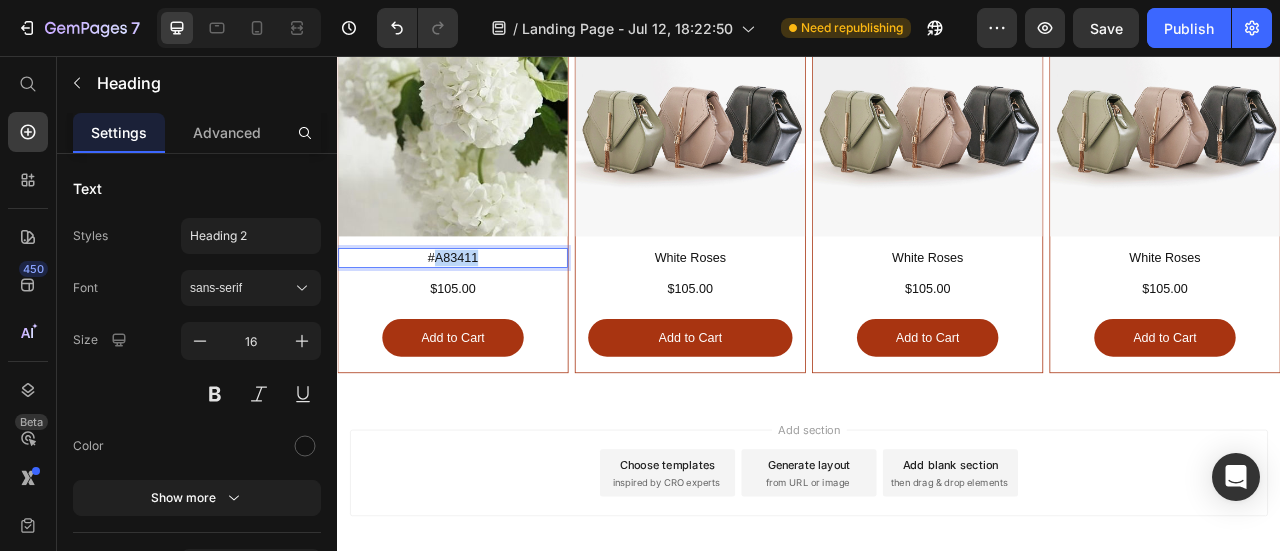 click on "#A83411" at bounding box center (484, 312) 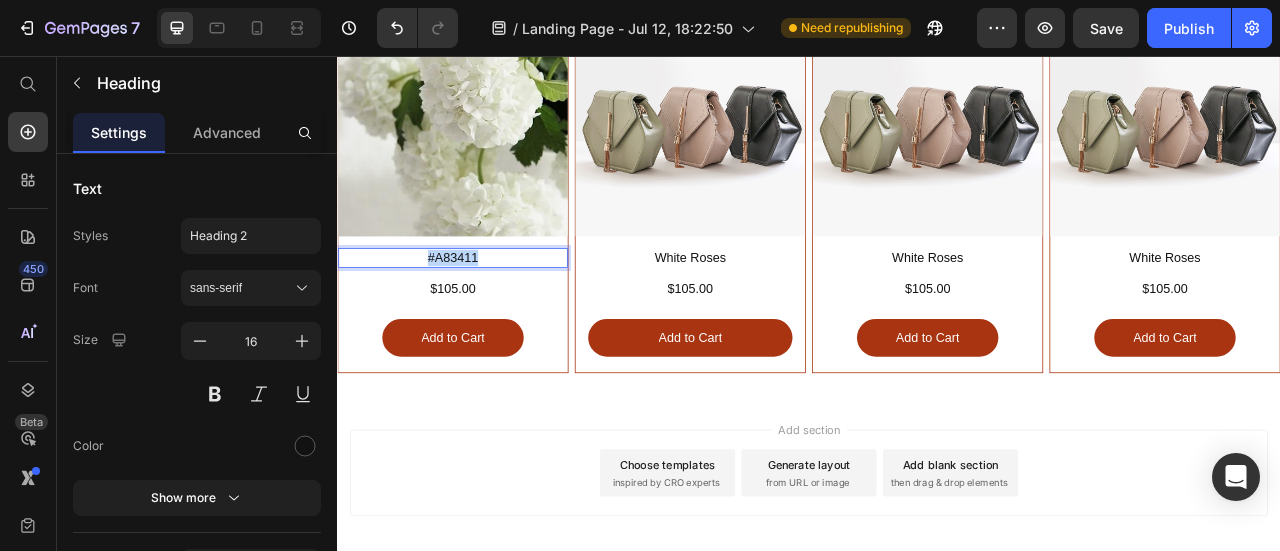 click on "#A83411" at bounding box center (484, 312) 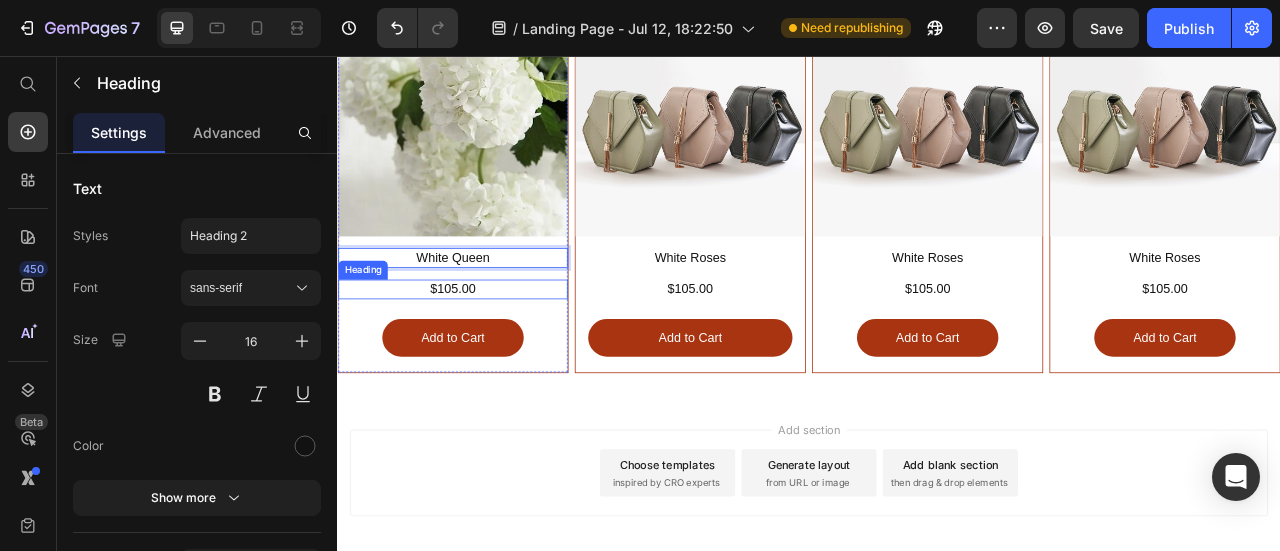 click on "$105.00" at bounding box center [484, 352] 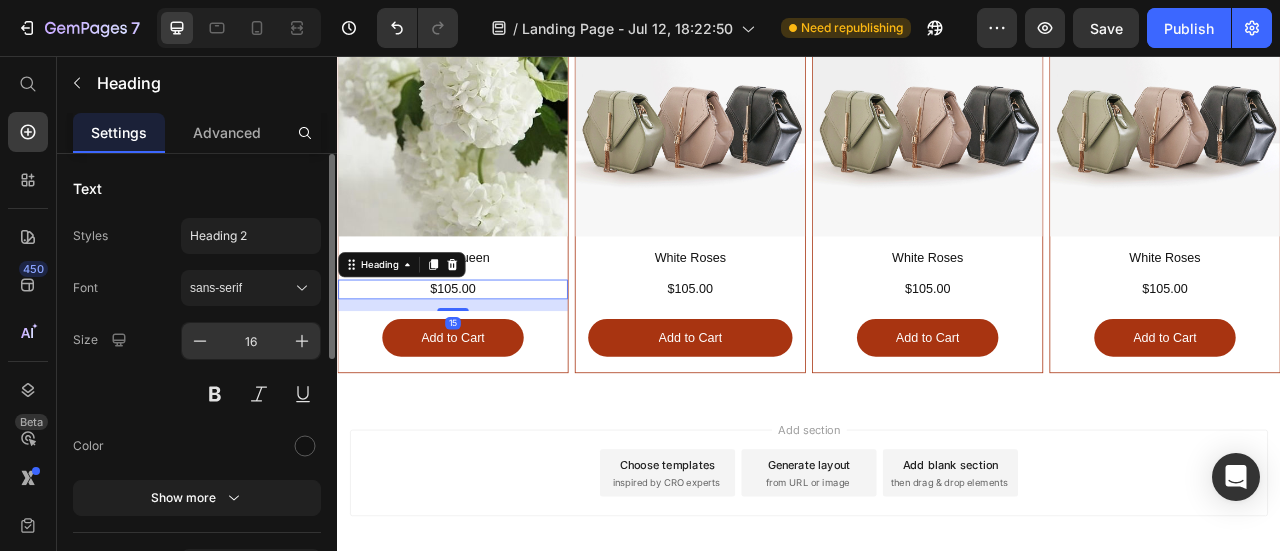 scroll, scrollTop: 300, scrollLeft: 0, axis: vertical 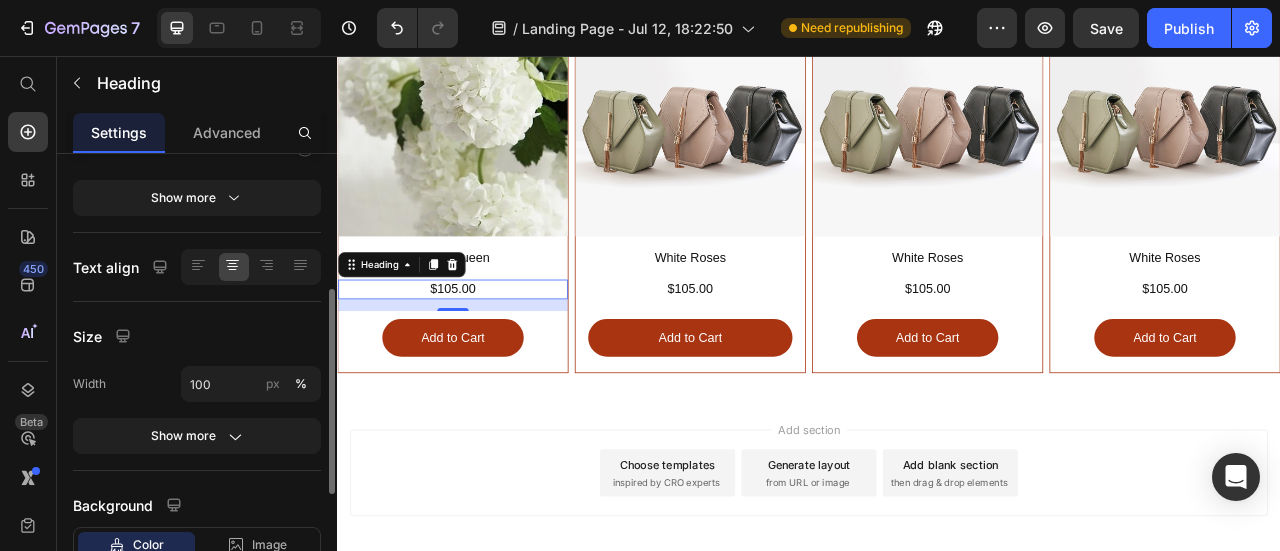 click on "$105.00" at bounding box center [484, 352] 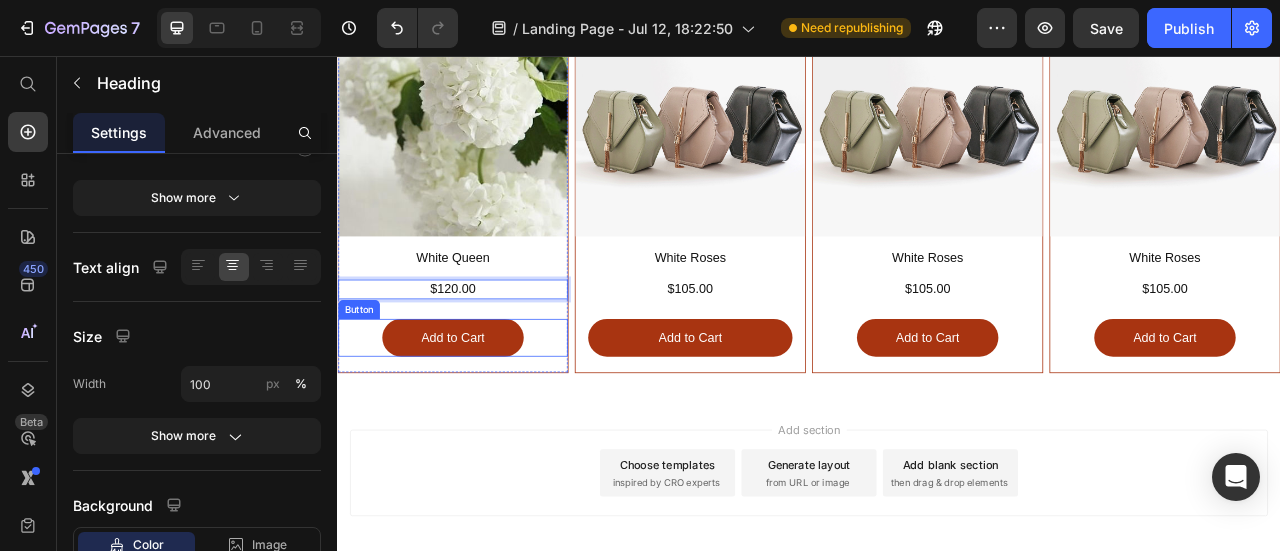 click on "Add to Cart" at bounding box center [484, 414] 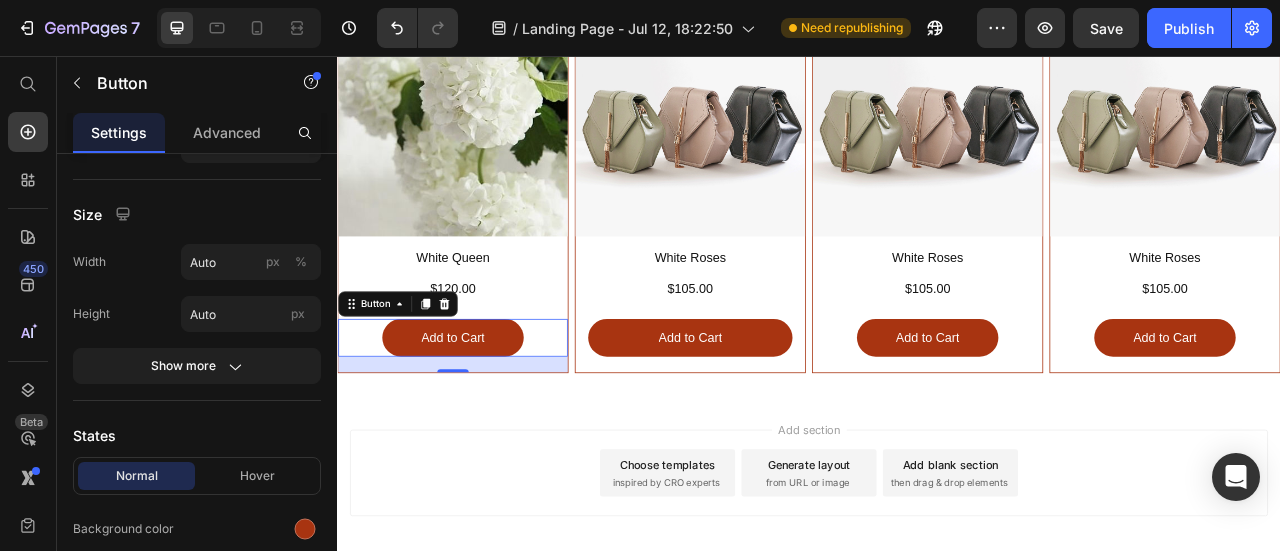 scroll, scrollTop: 0, scrollLeft: 0, axis: both 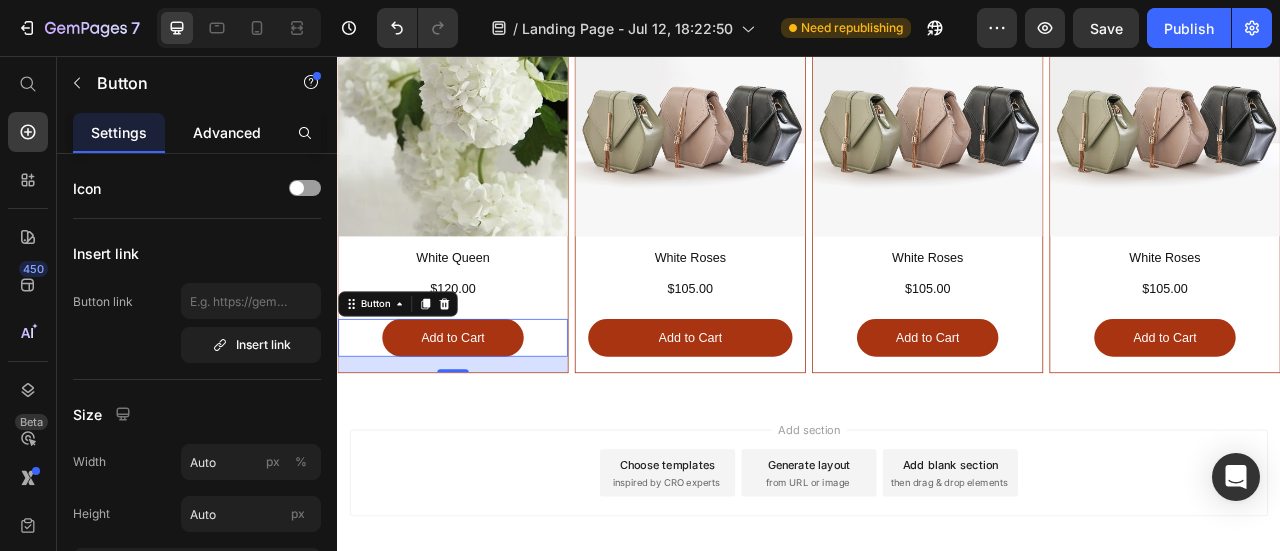 click on "Advanced" at bounding box center (227, 132) 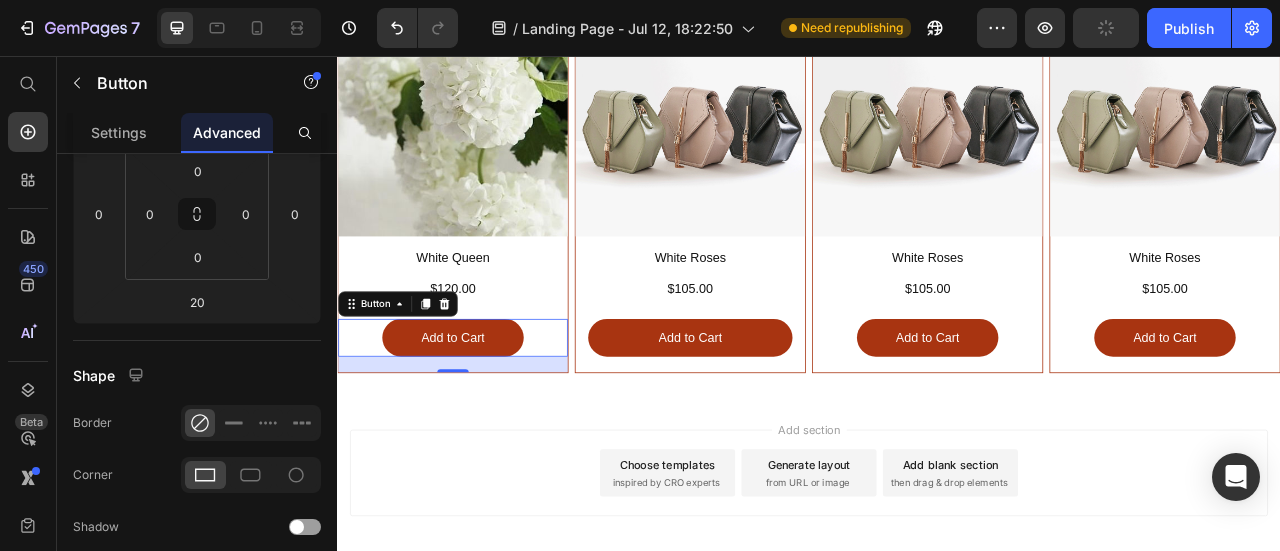 scroll, scrollTop: 0, scrollLeft: 0, axis: both 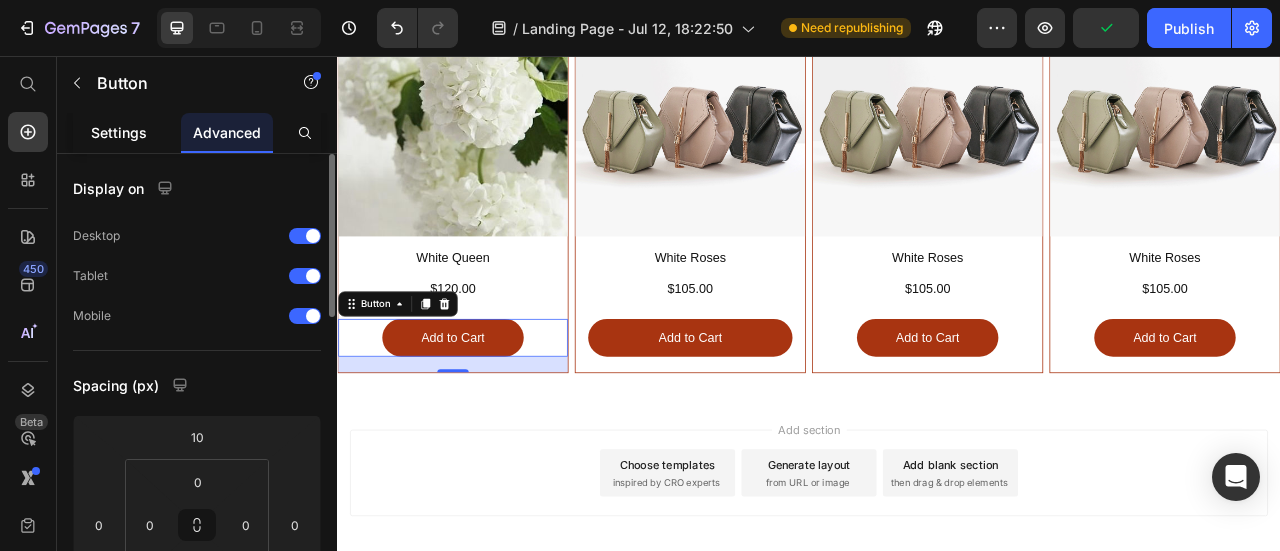 click on "Settings" at bounding box center (119, 132) 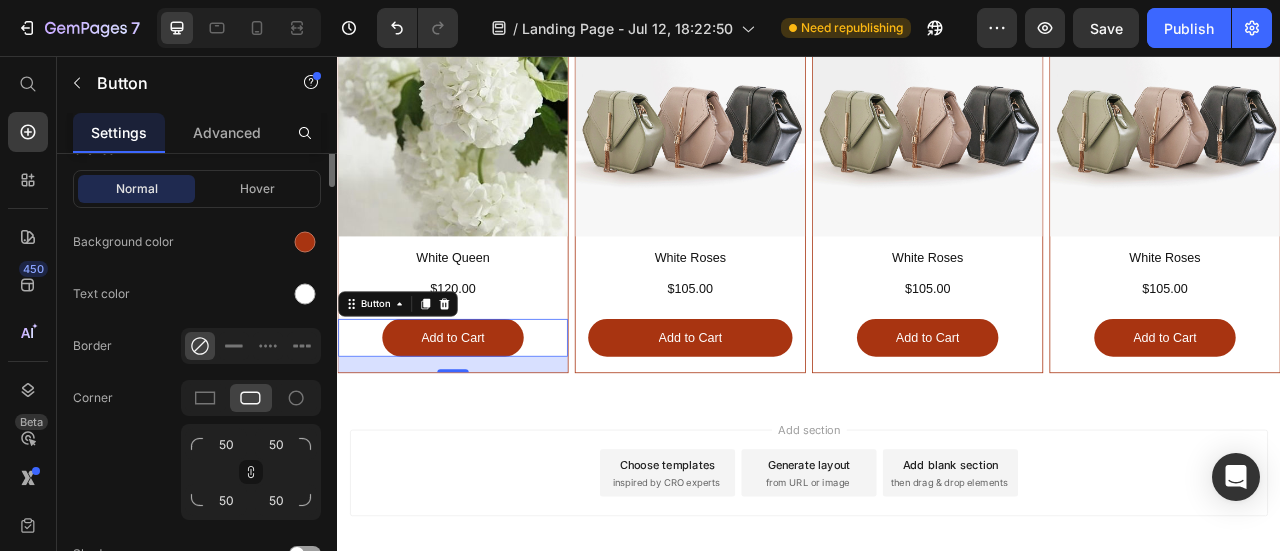 scroll, scrollTop: 287, scrollLeft: 0, axis: vertical 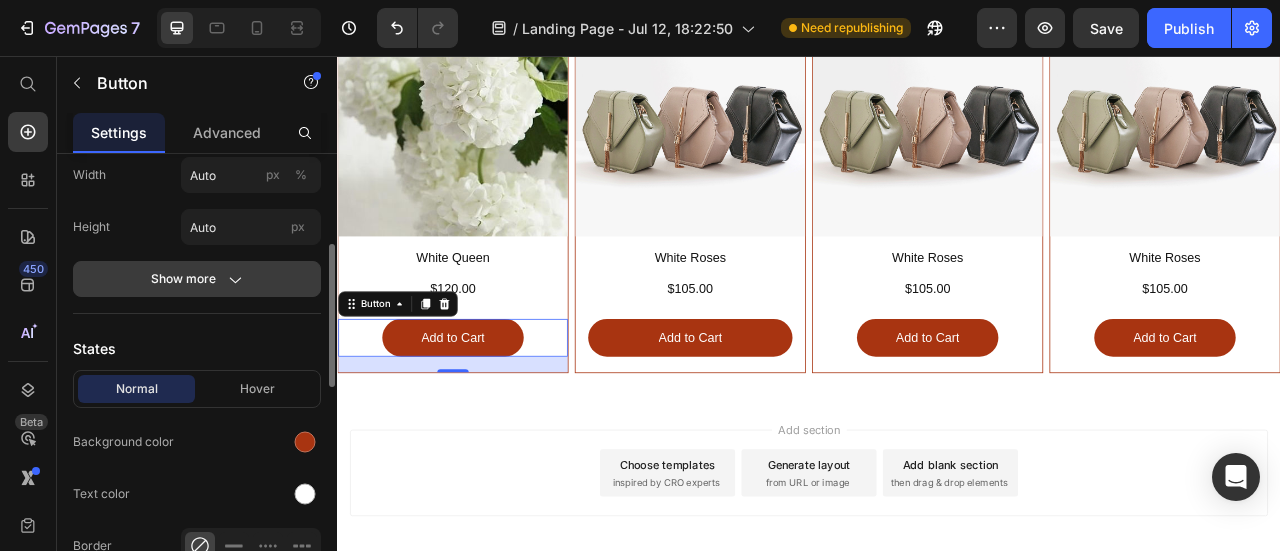 click 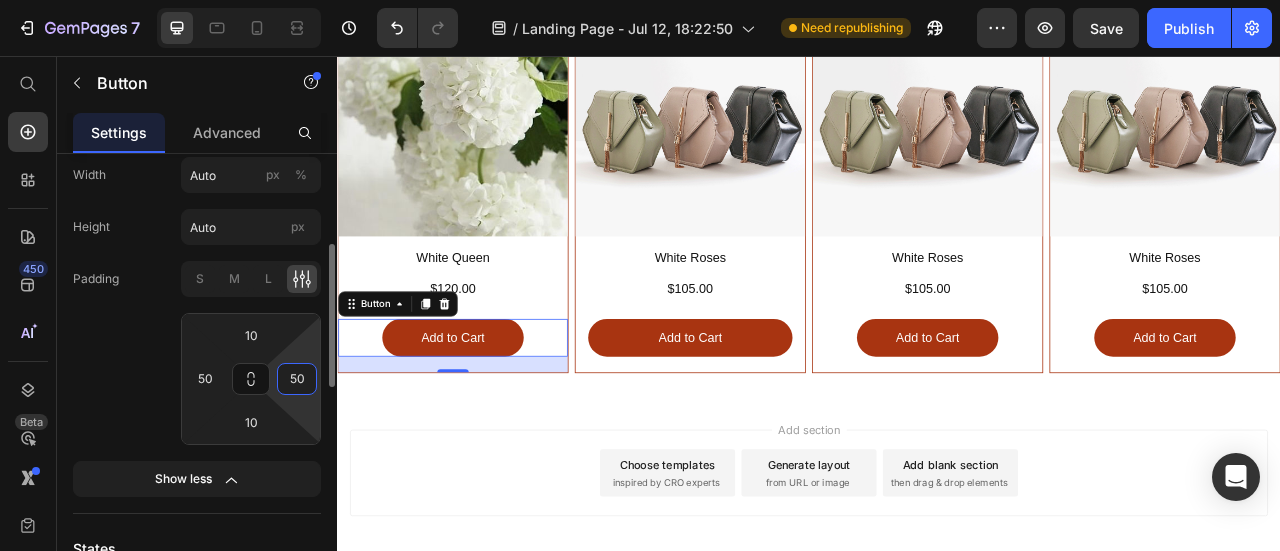 click on "50" at bounding box center [297, 379] 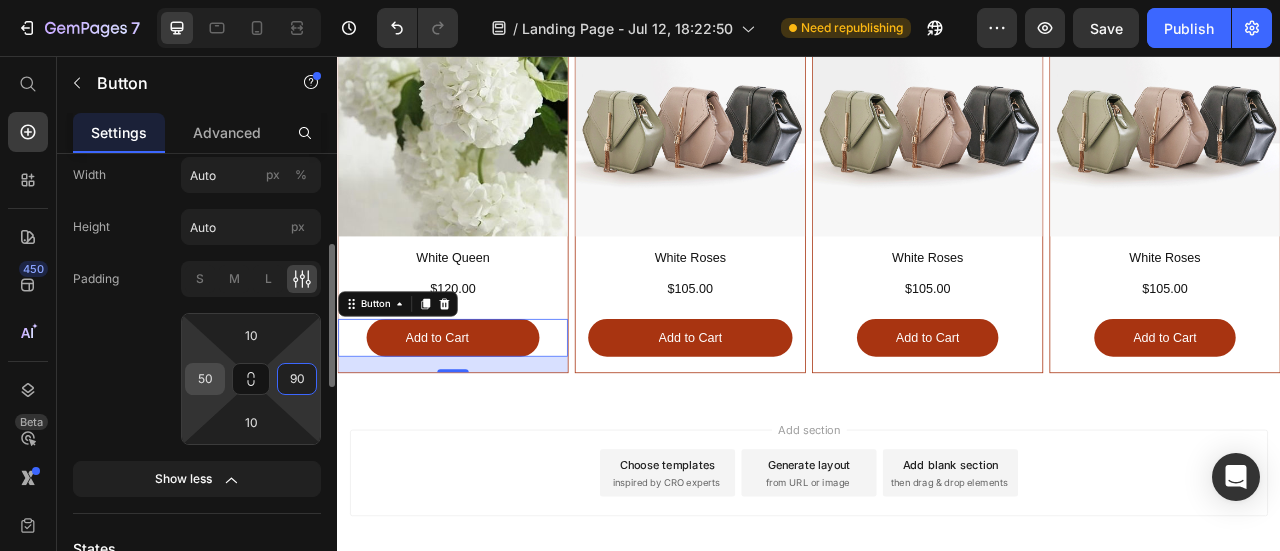 type on "90" 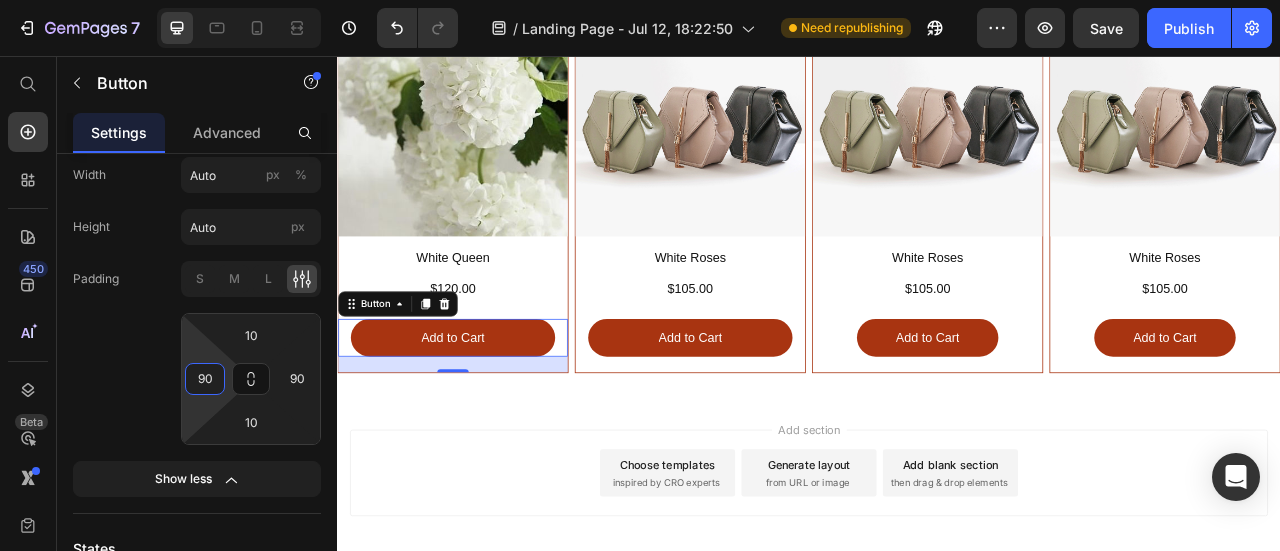 type on "90" 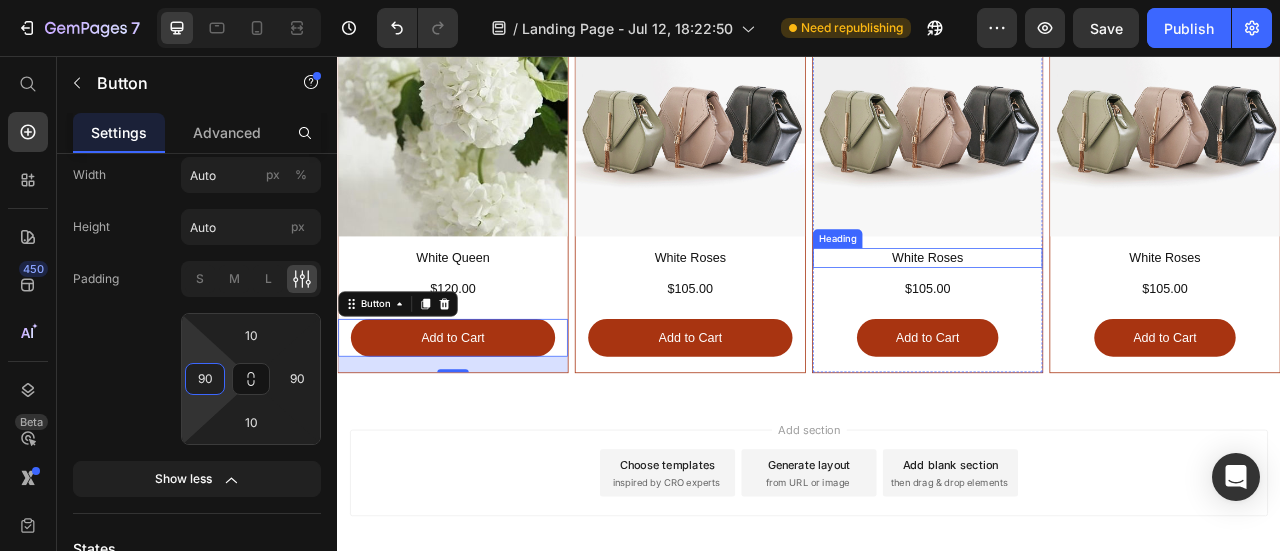 click on "White Roses" at bounding box center (1088, 312) 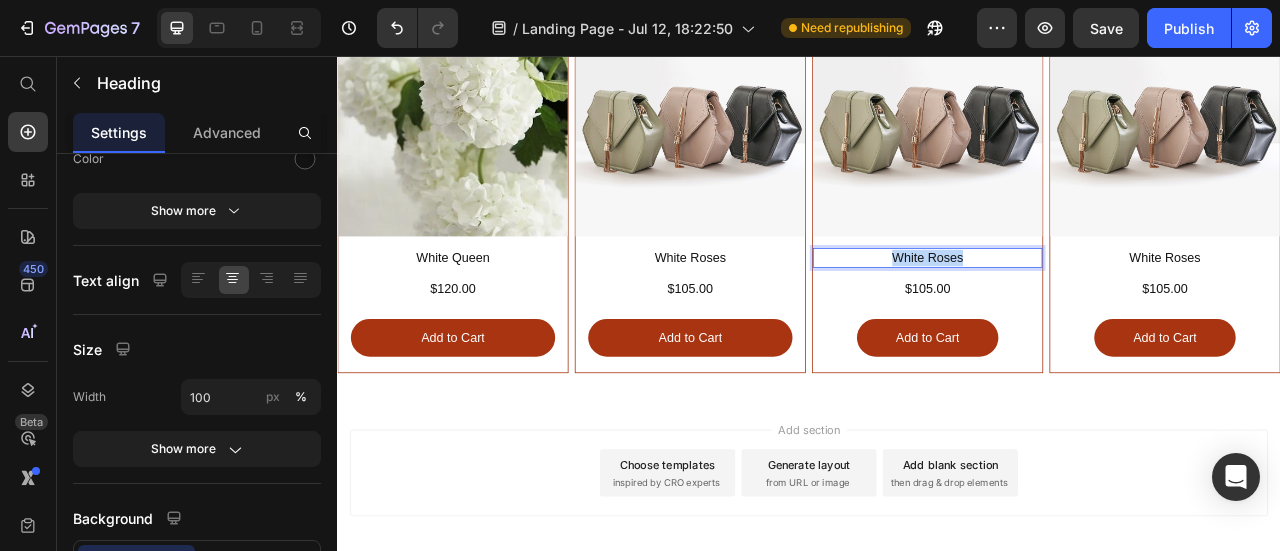 scroll, scrollTop: 0, scrollLeft: 0, axis: both 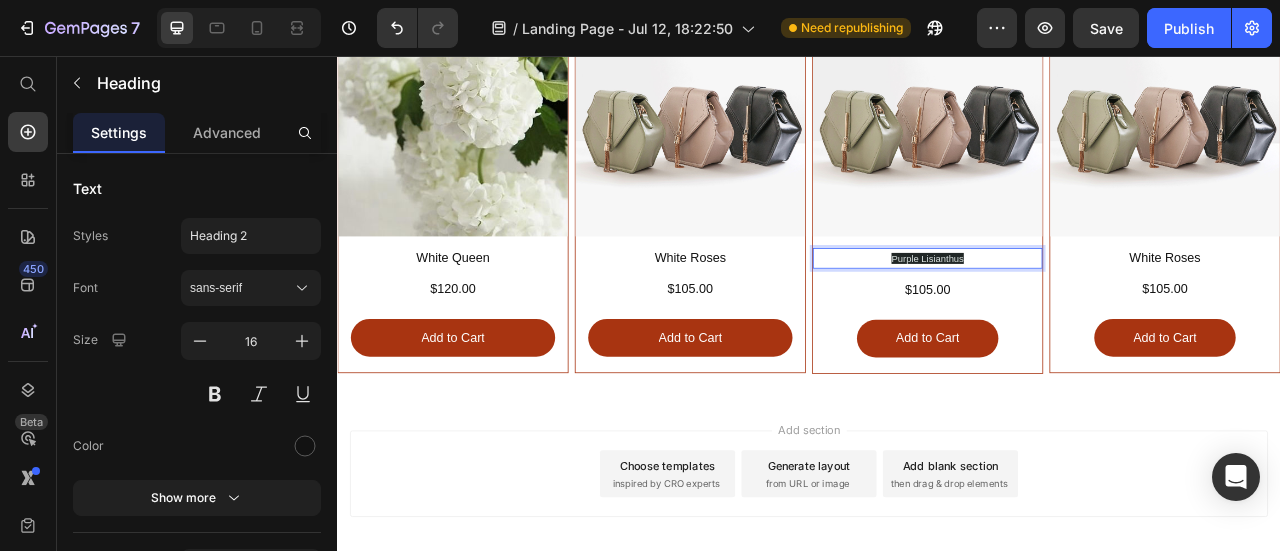 click on "Purple Lisianthus" at bounding box center (1088, 313) 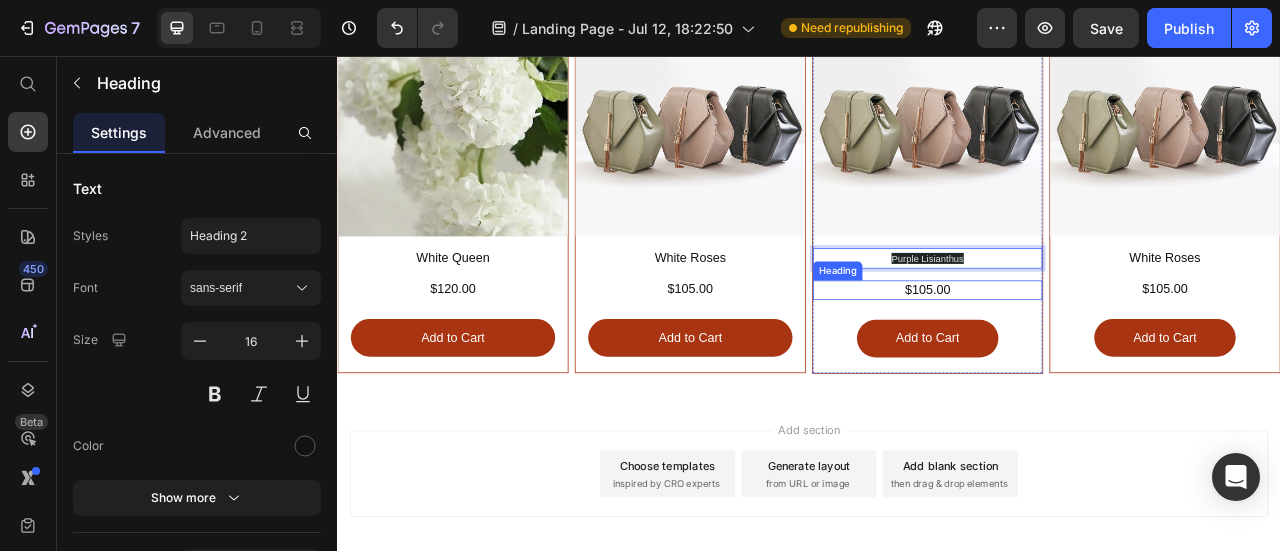 click on "$105.00" at bounding box center [1088, 353] 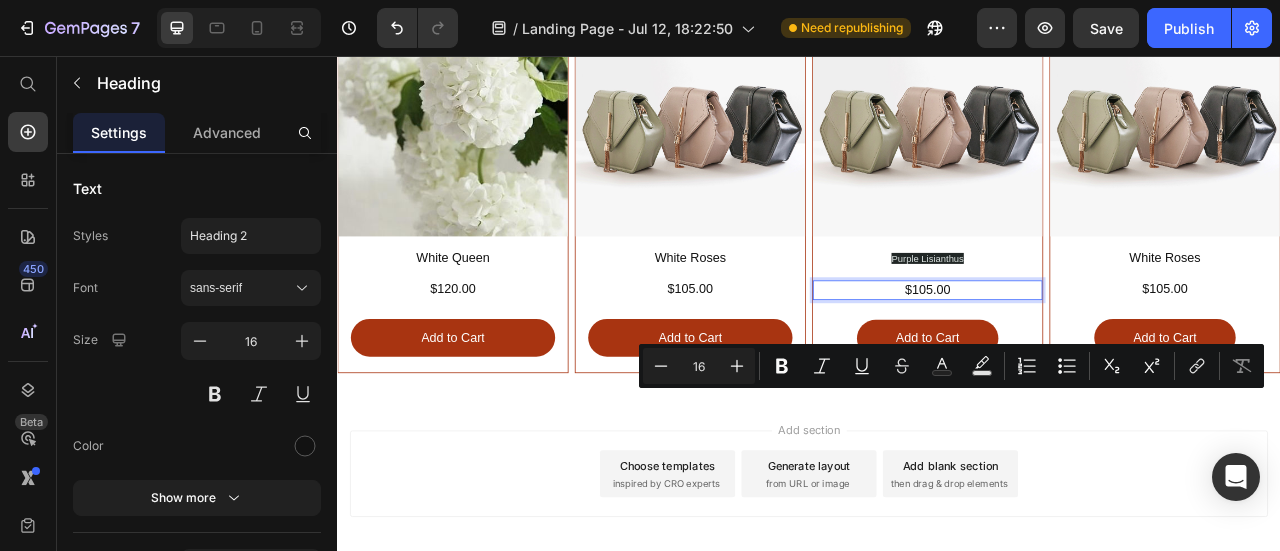 click on "$105.00" at bounding box center (1088, 353) 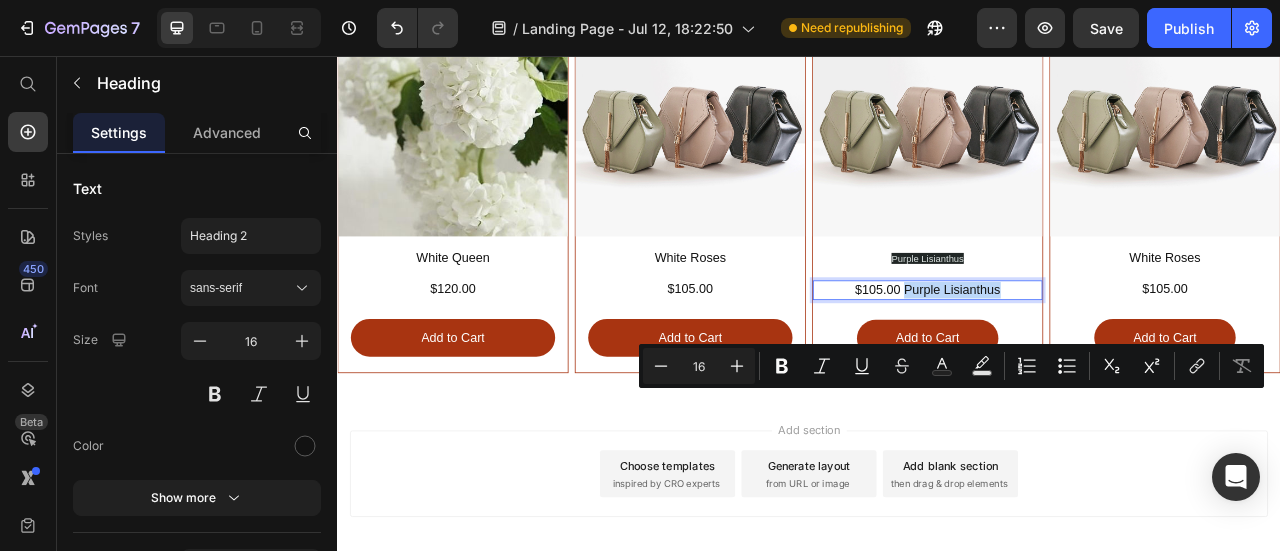 drag, startPoint x: 1178, startPoint y: 484, endPoint x: 1050, endPoint y: 485, distance: 128.0039 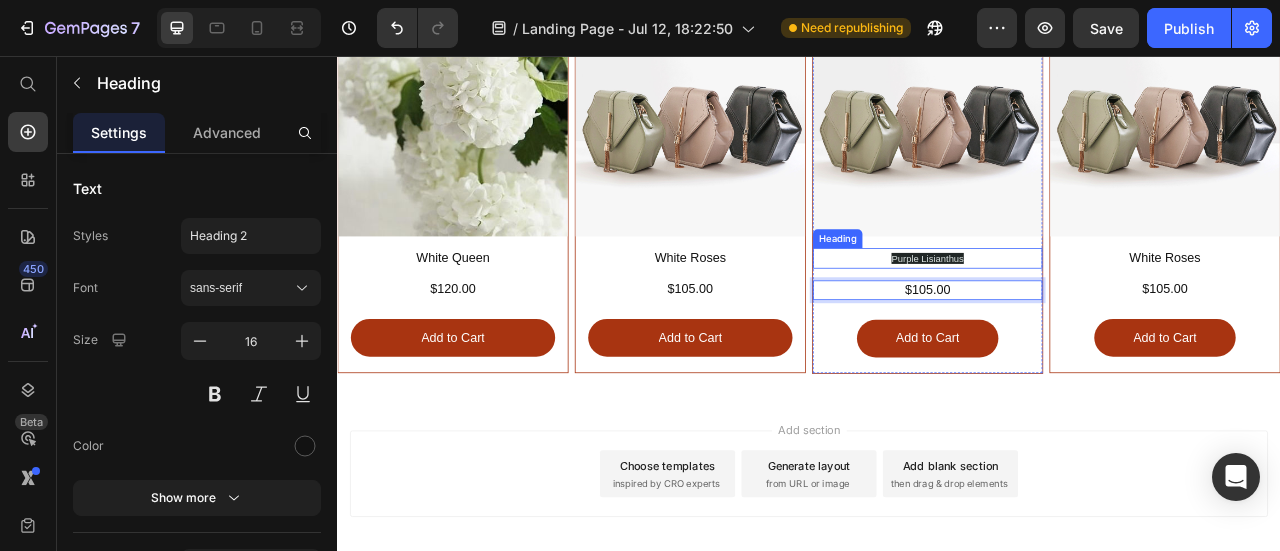 click on "⁠⁠⁠⁠⁠⁠⁠ Purple Lisianthus" at bounding box center (1088, 313) 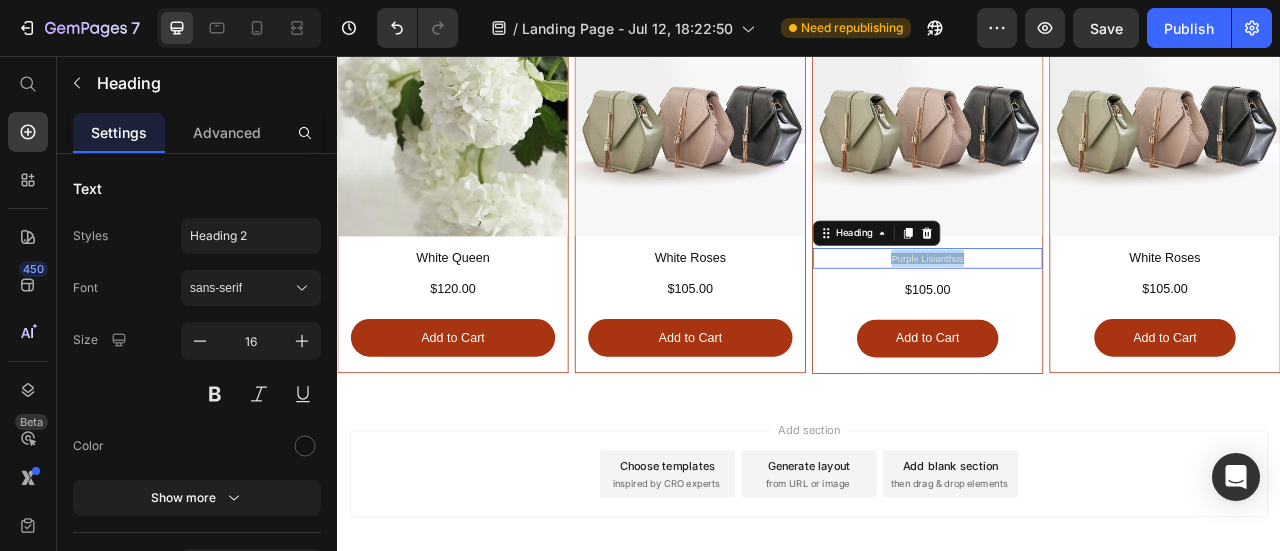 click on "Purple Lisianthus" at bounding box center [1088, 313] 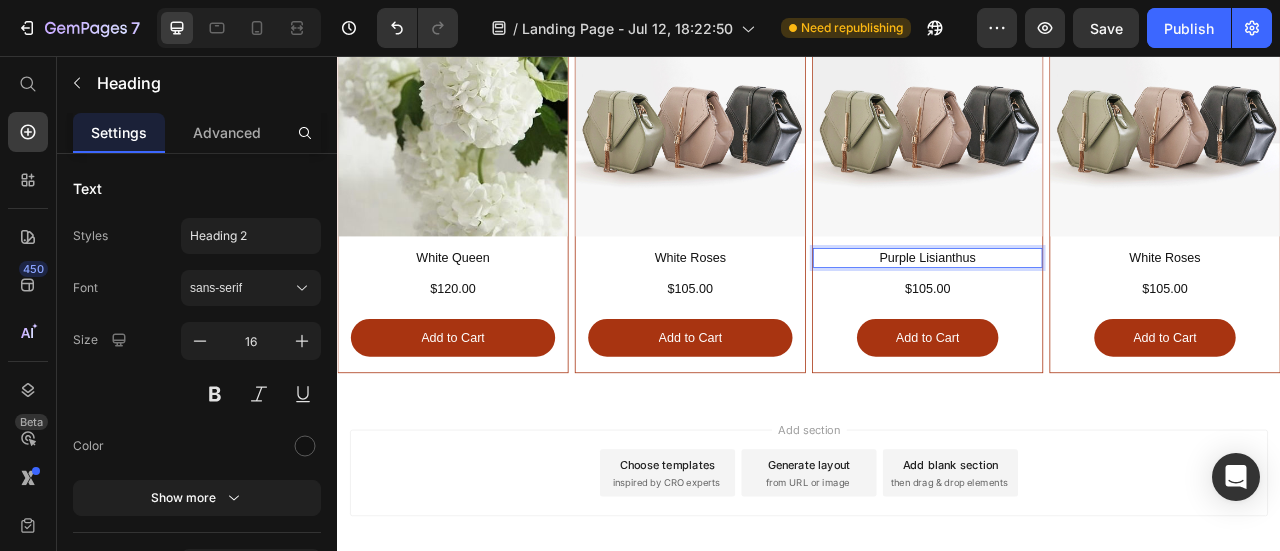 click on "Purple Lisianthus" at bounding box center [1088, 312] 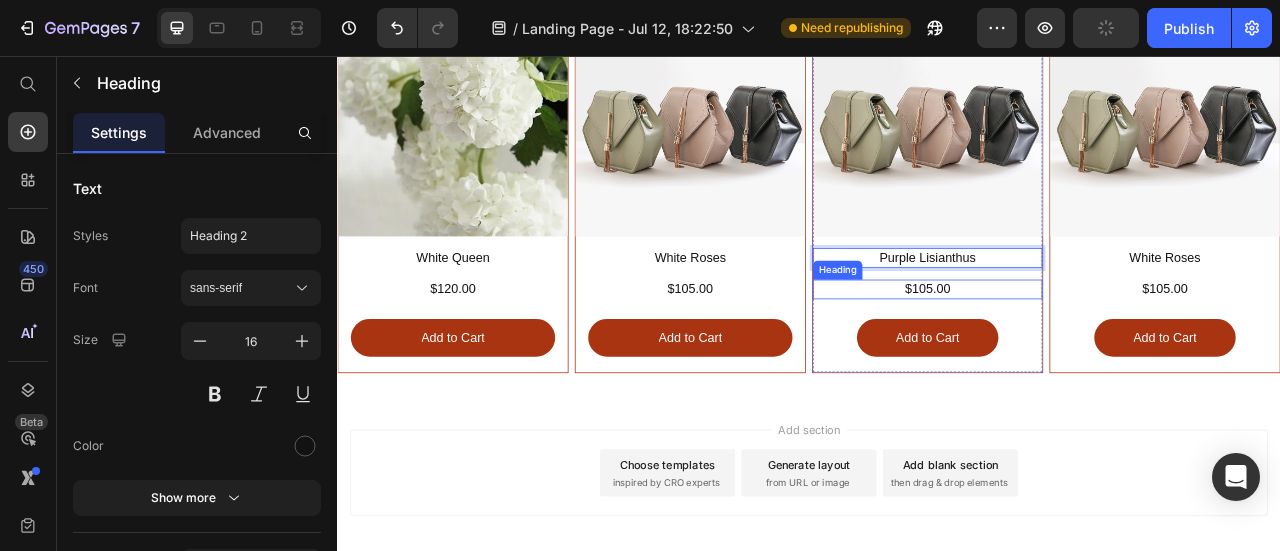 click on "$105.00" at bounding box center (1088, 352) 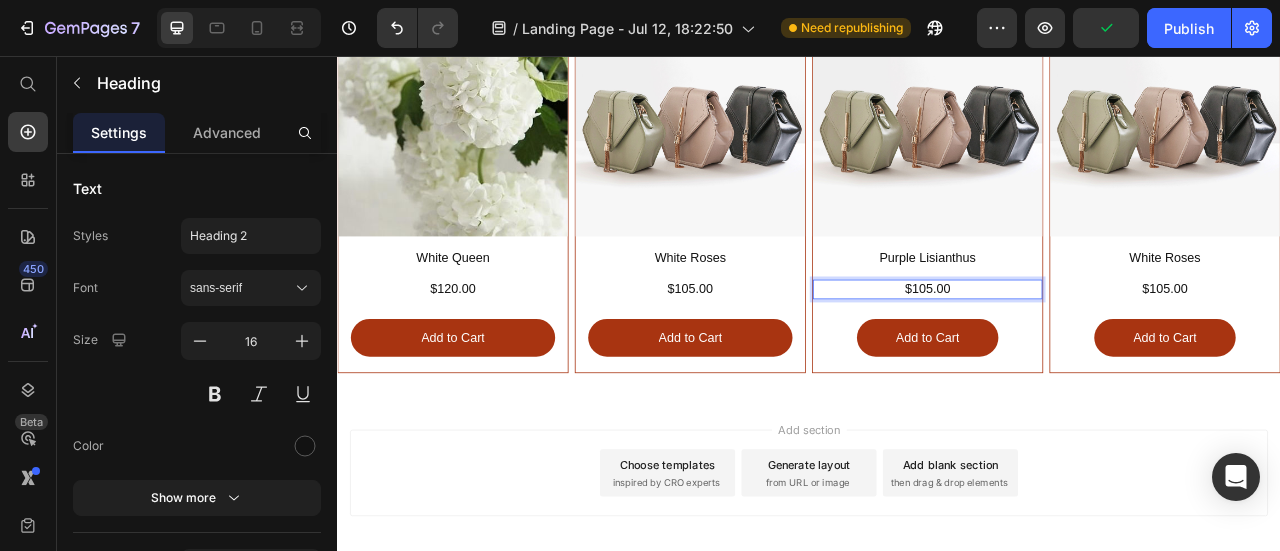 click on "$105.00" at bounding box center [1088, 352] 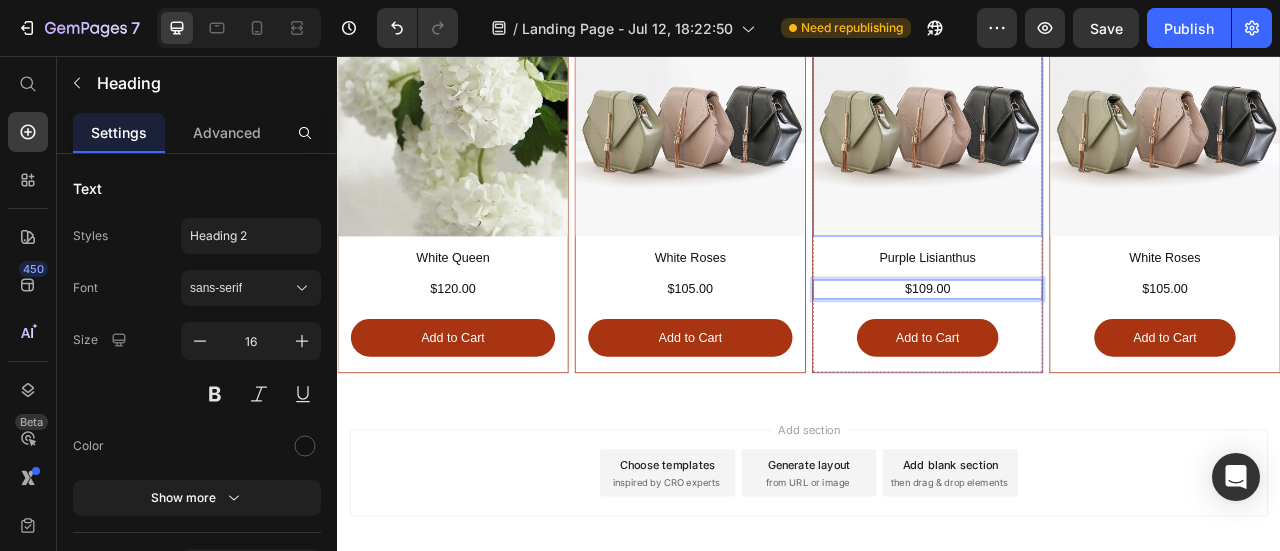 click at bounding box center [1088, 139] 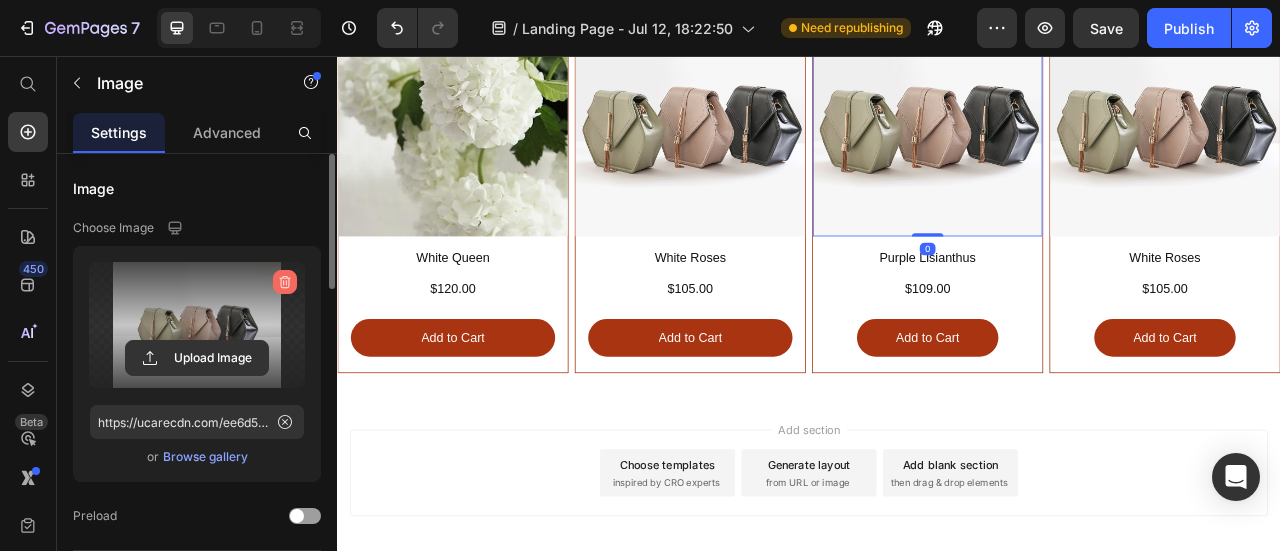 click 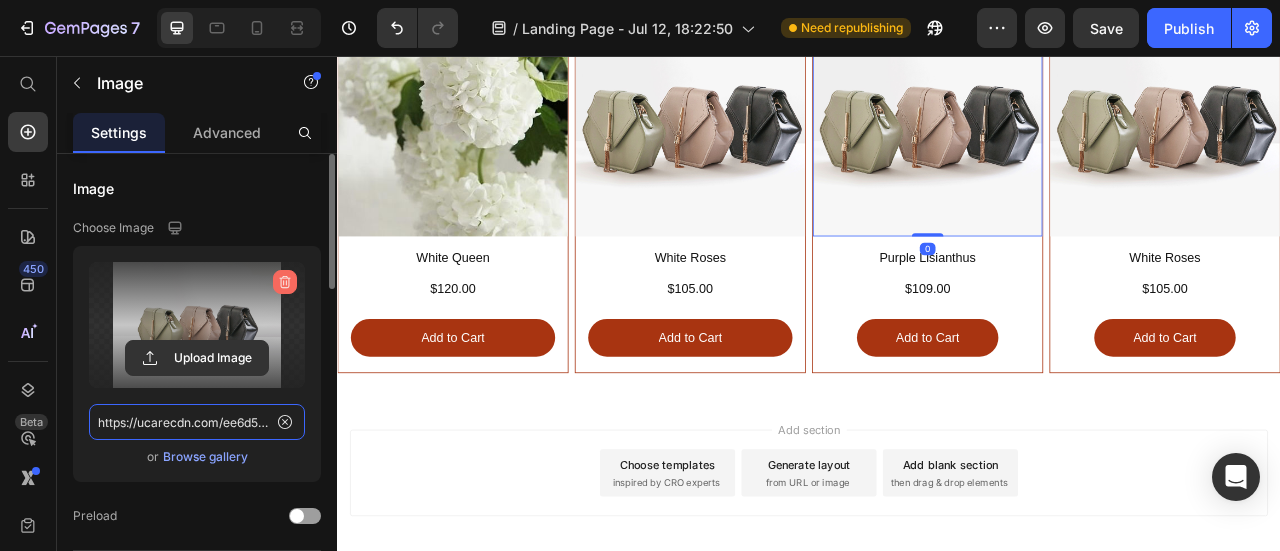 type 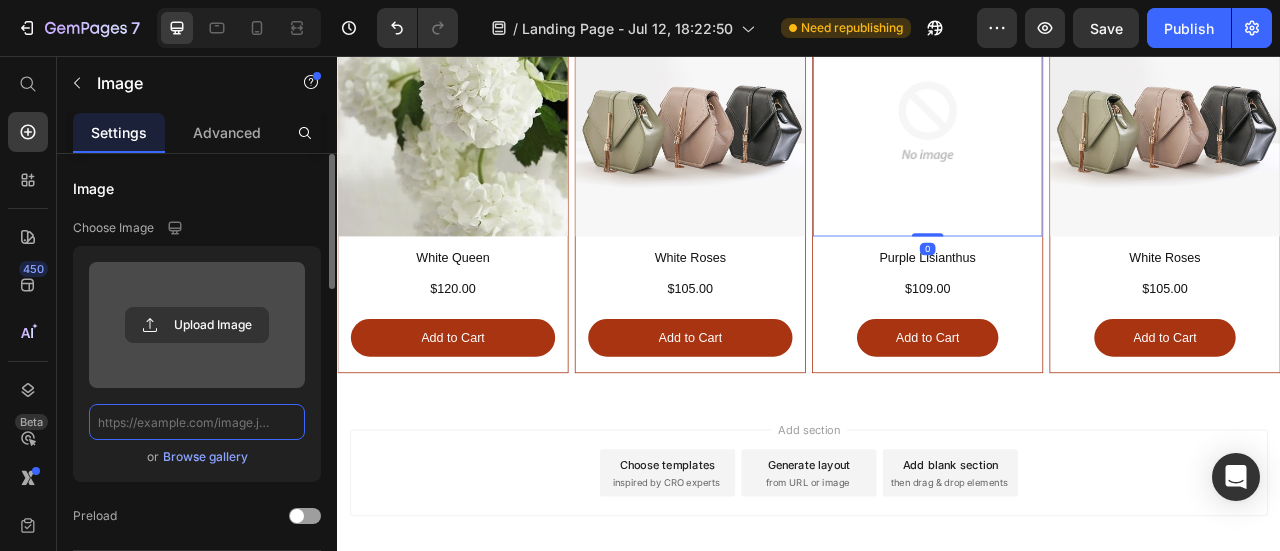 scroll, scrollTop: 0, scrollLeft: 0, axis: both 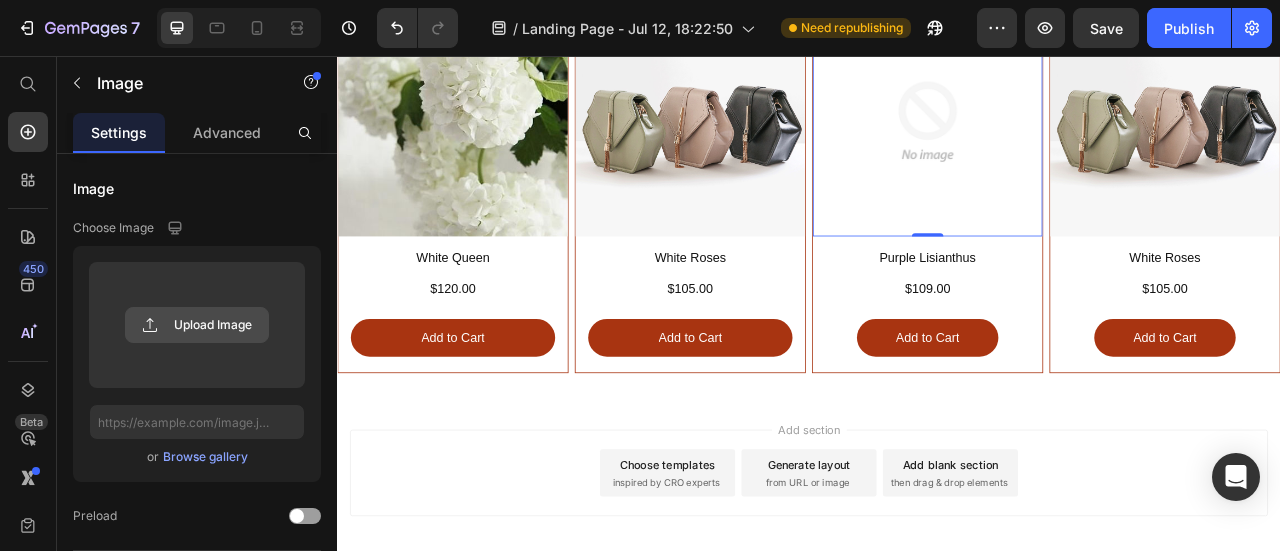 click 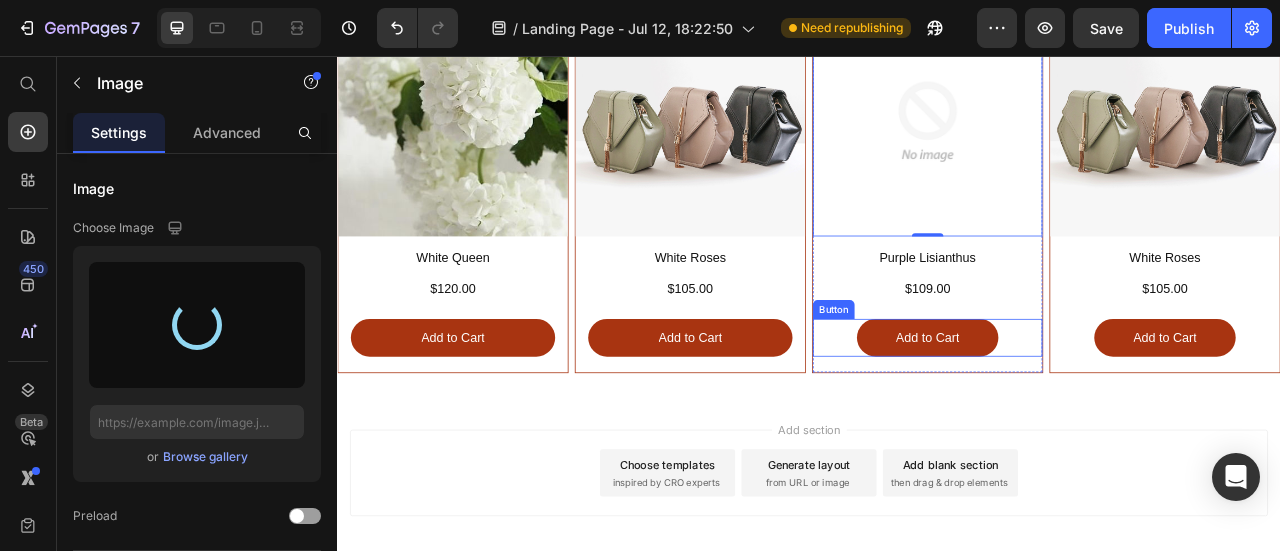 click on "Add to Cart" at bounding box center (1088, 414) 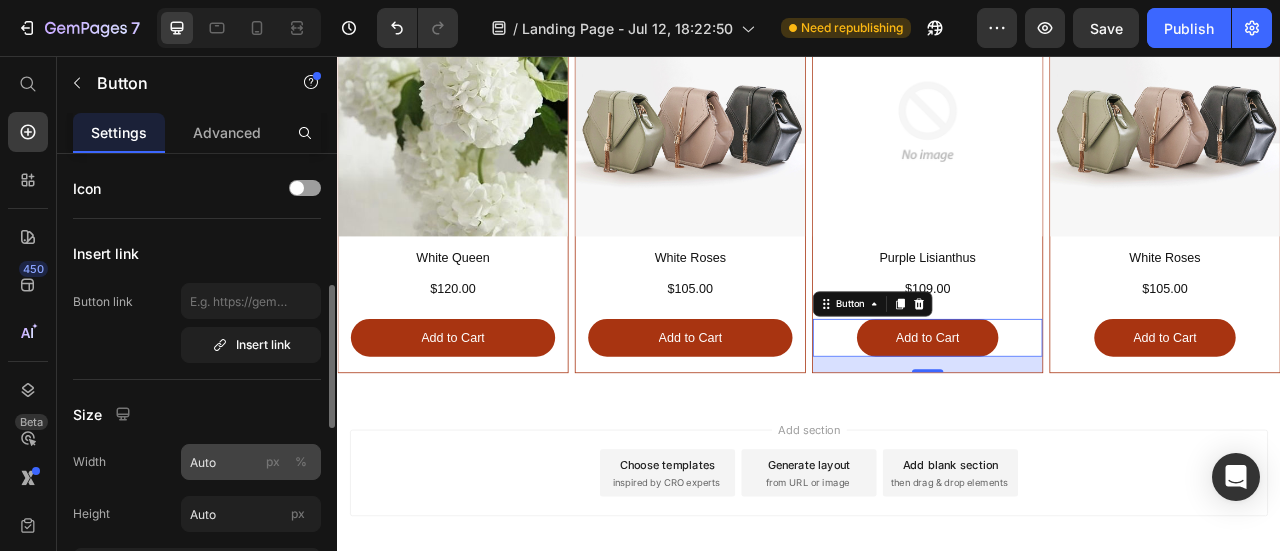 scroll, scrollTop: 200, scrollLeft: 0, axis: vertical 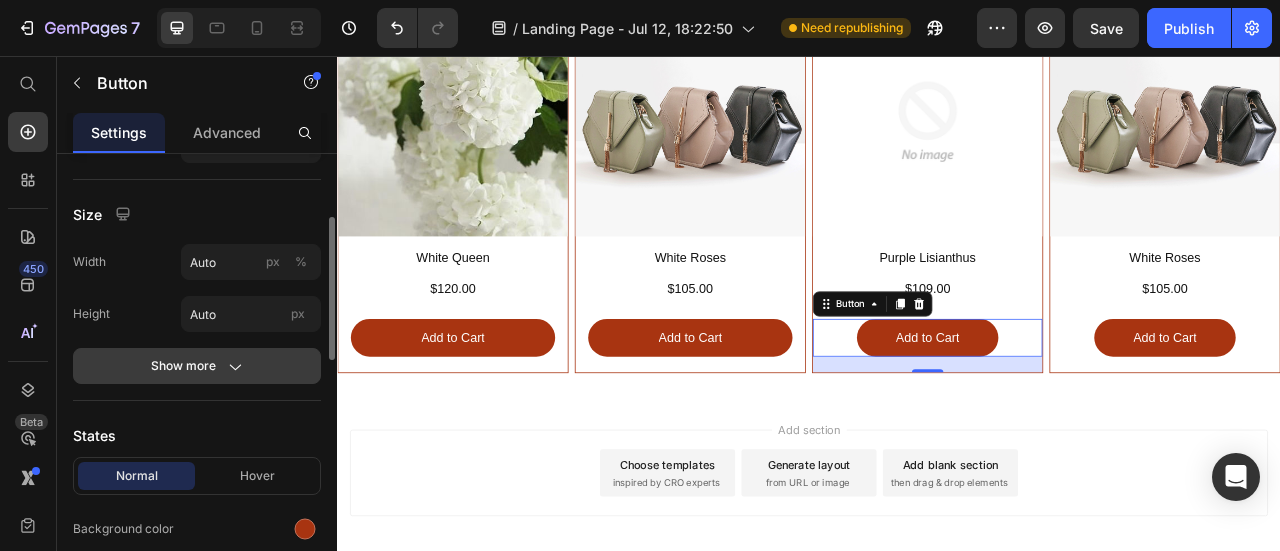 click on "Show more" at bounding box center (197, 366) 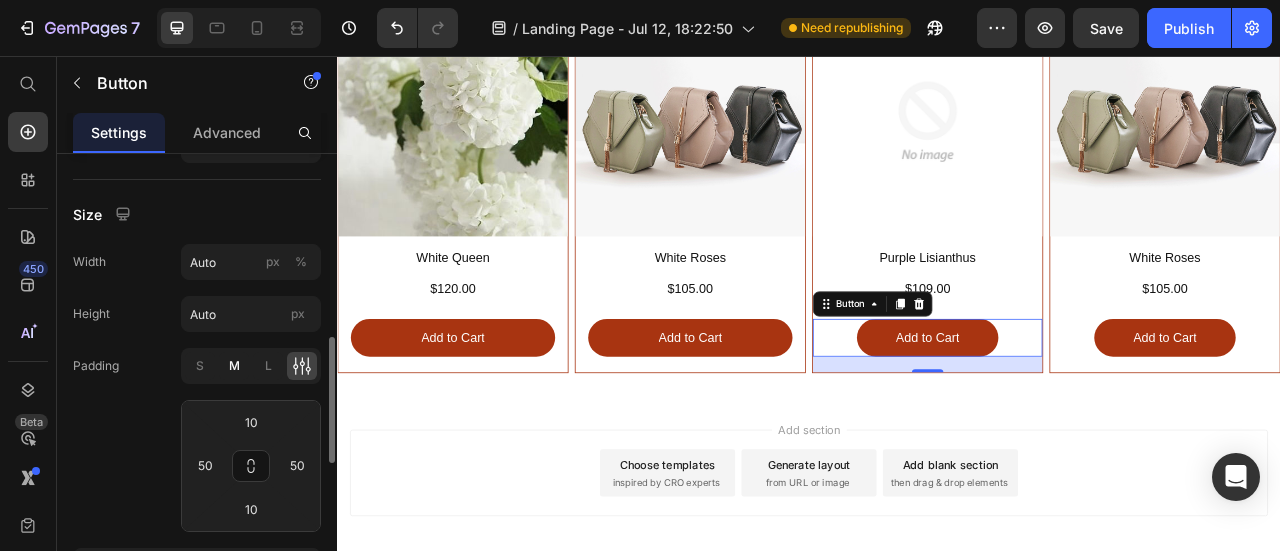 scroll, scrollTop: 400, scrollLeft: 0, axis: vertical 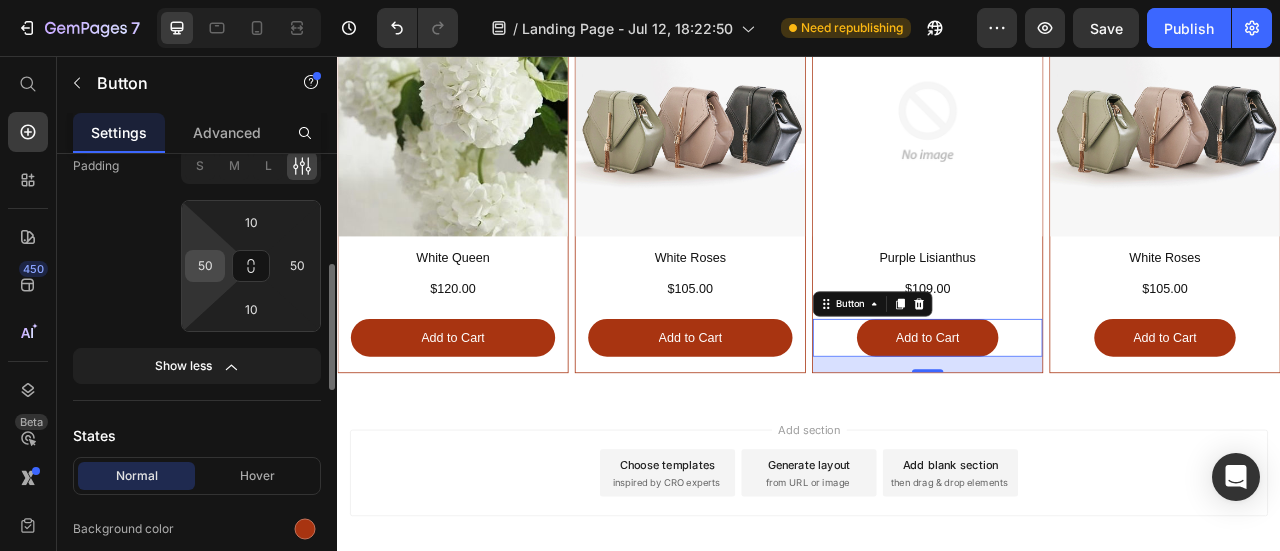 click on "50" at bounding box center (205, 266) 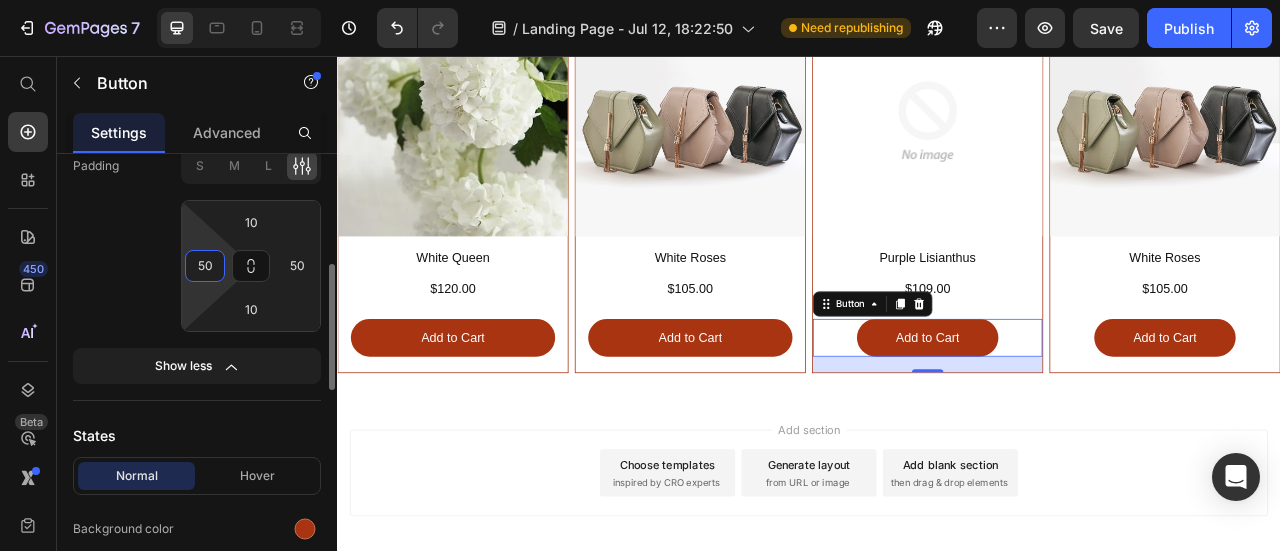 click on "50" at bounding box center (205, 266) 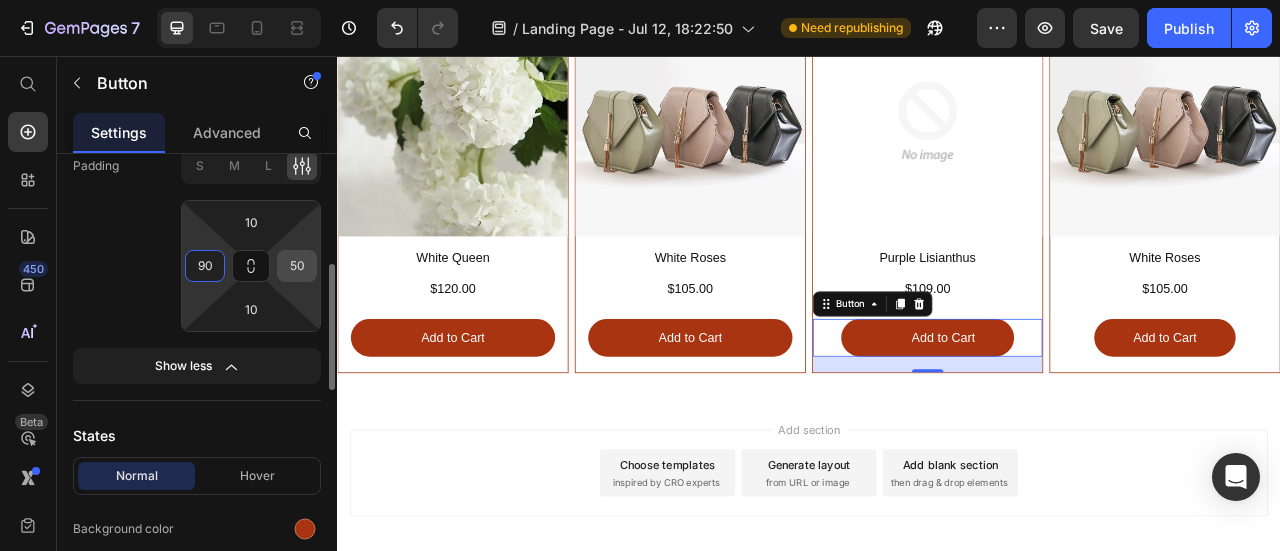 type on "90" 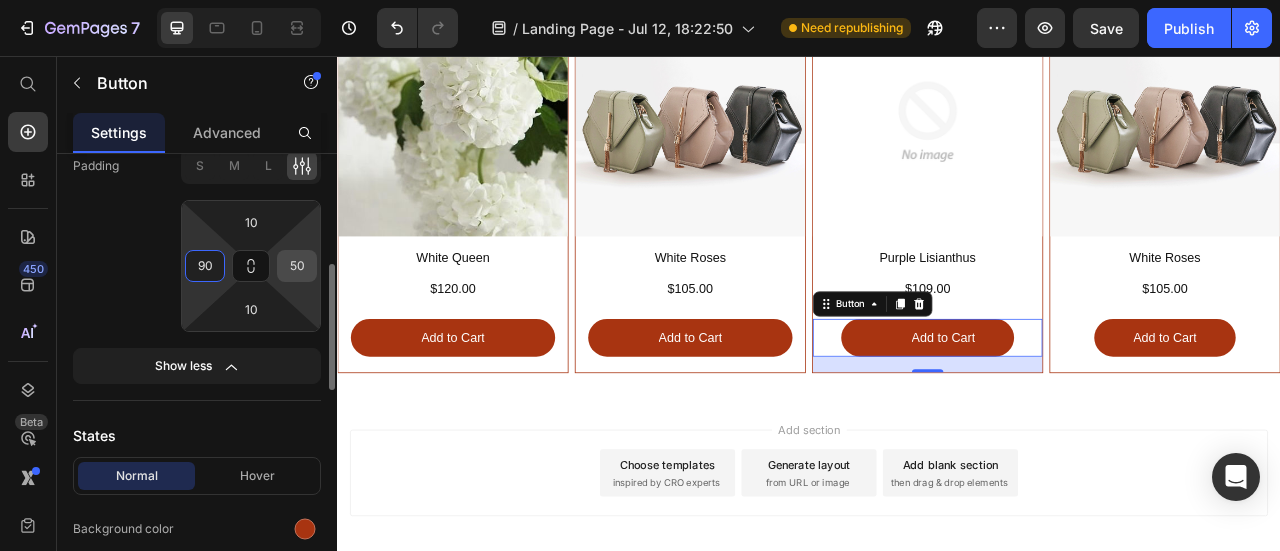 click on "50" at bounding box center (297, 266) 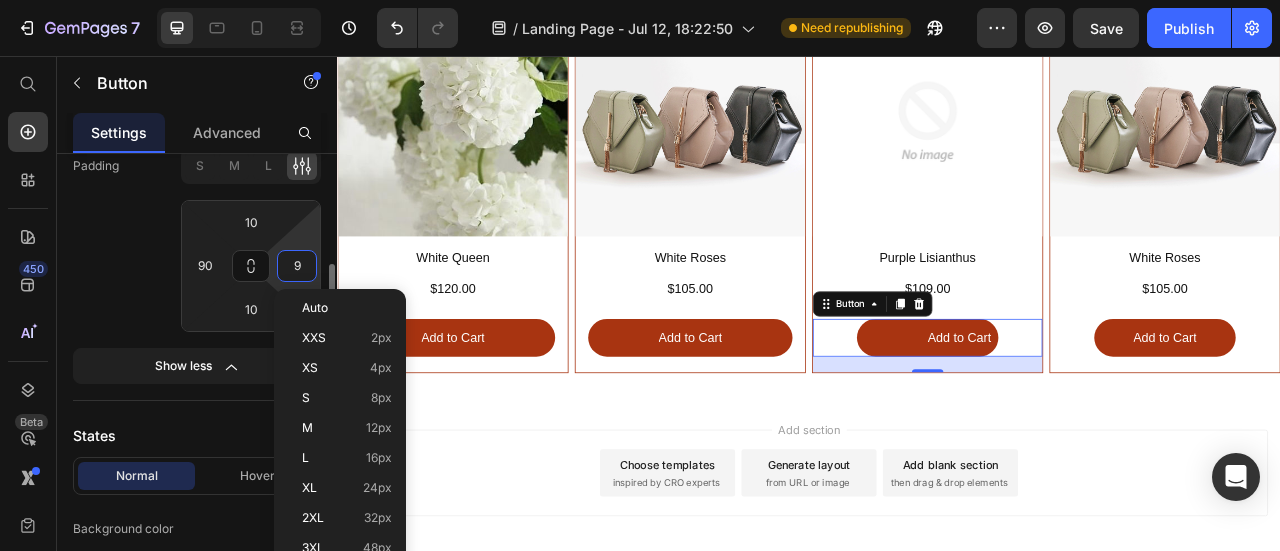 type on "90" 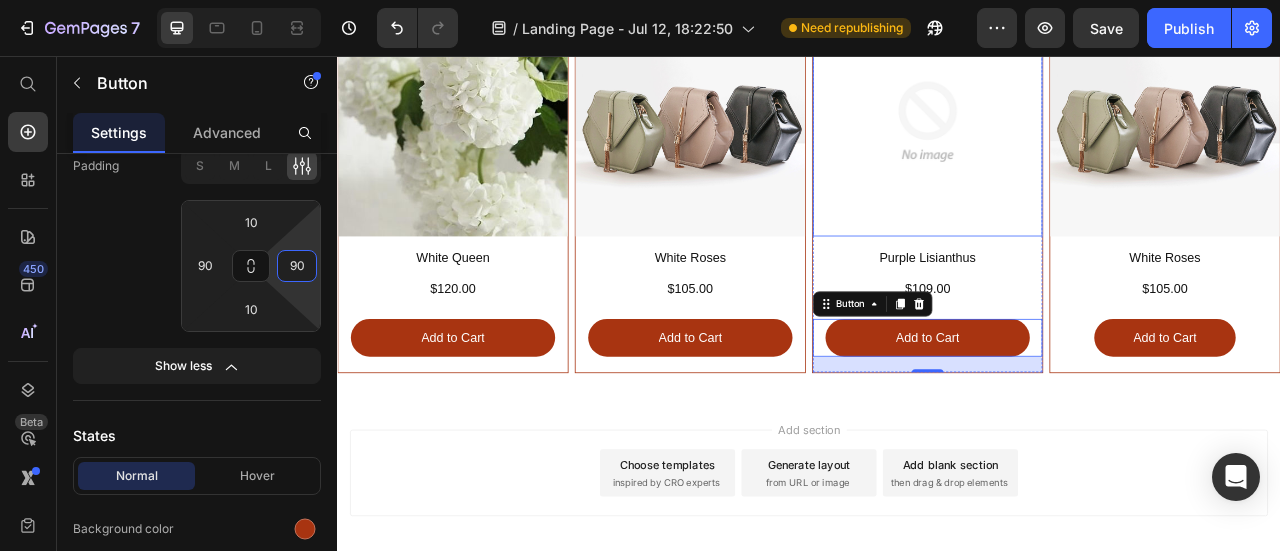 click at bounding box center (1088, 139) 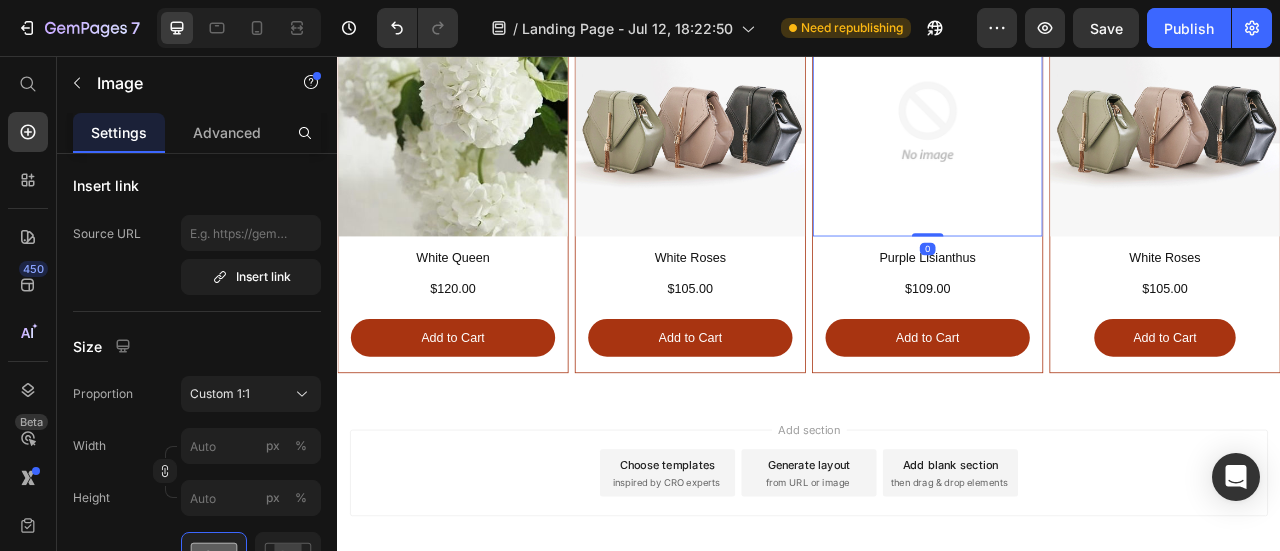 scroll, scrollTop: 0, scrollLeft: 0, axis: both 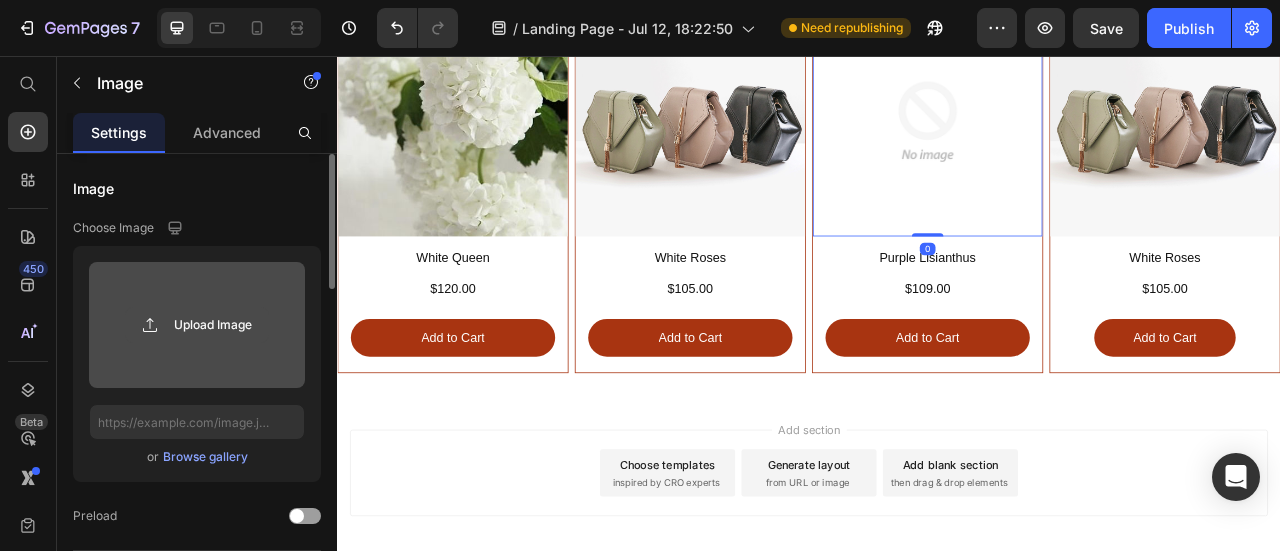 click 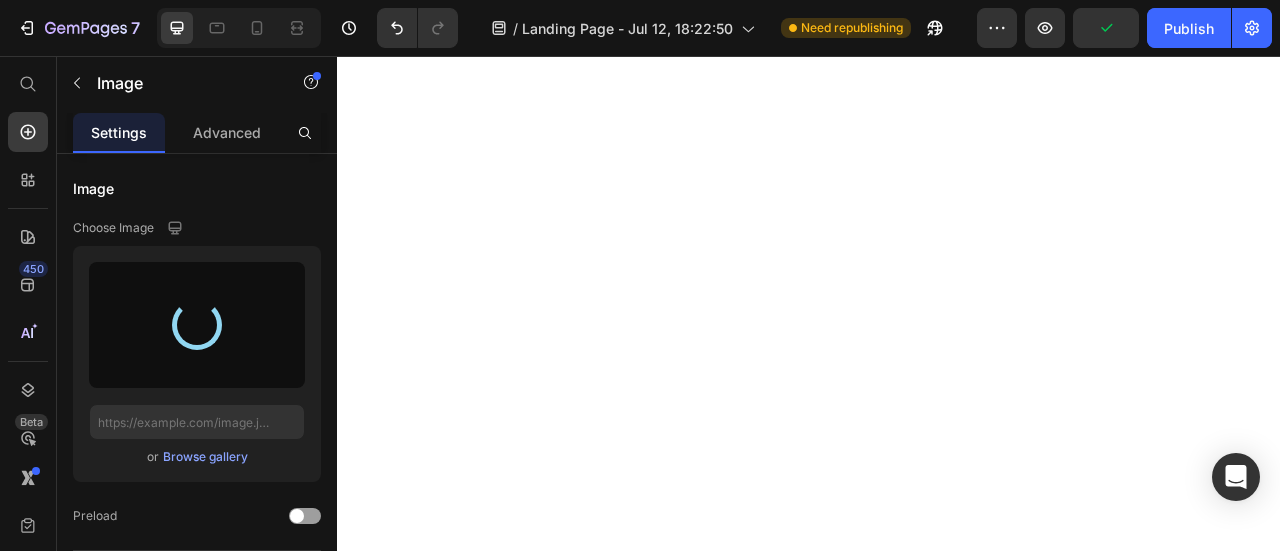 scroll, scrollTop: 0, scrollLeft: 0, axis: both 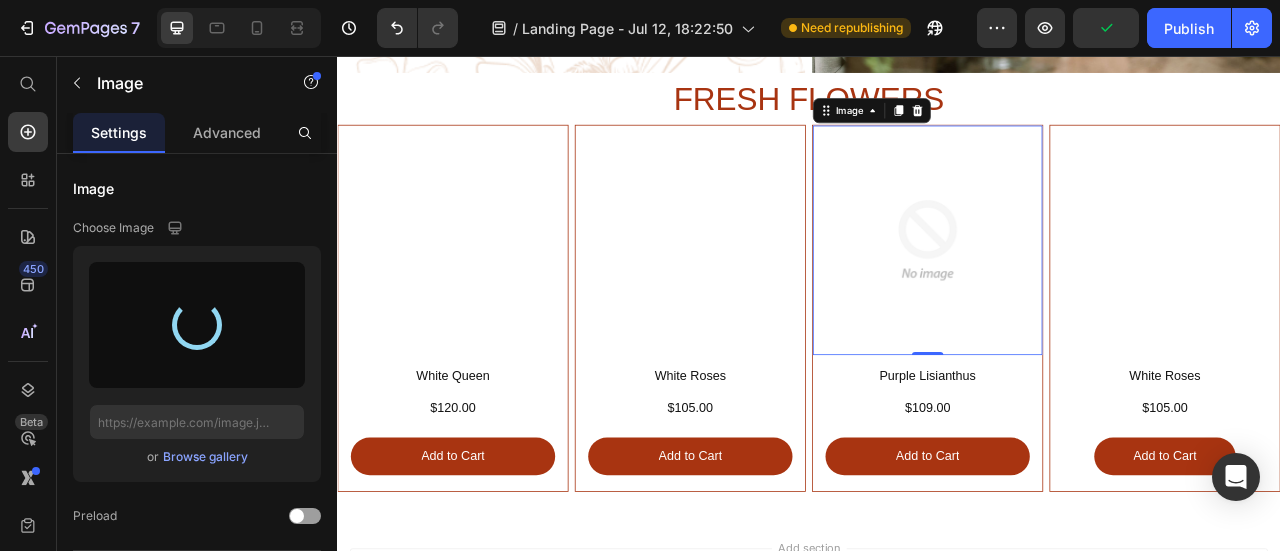 type on "https://cdn.shopify.com/s/files/1/0654/9382/7661/files/gempages_574820070232949535-06e5e538-46a1-45b6-a0db-56091ad8de9b.jpg" 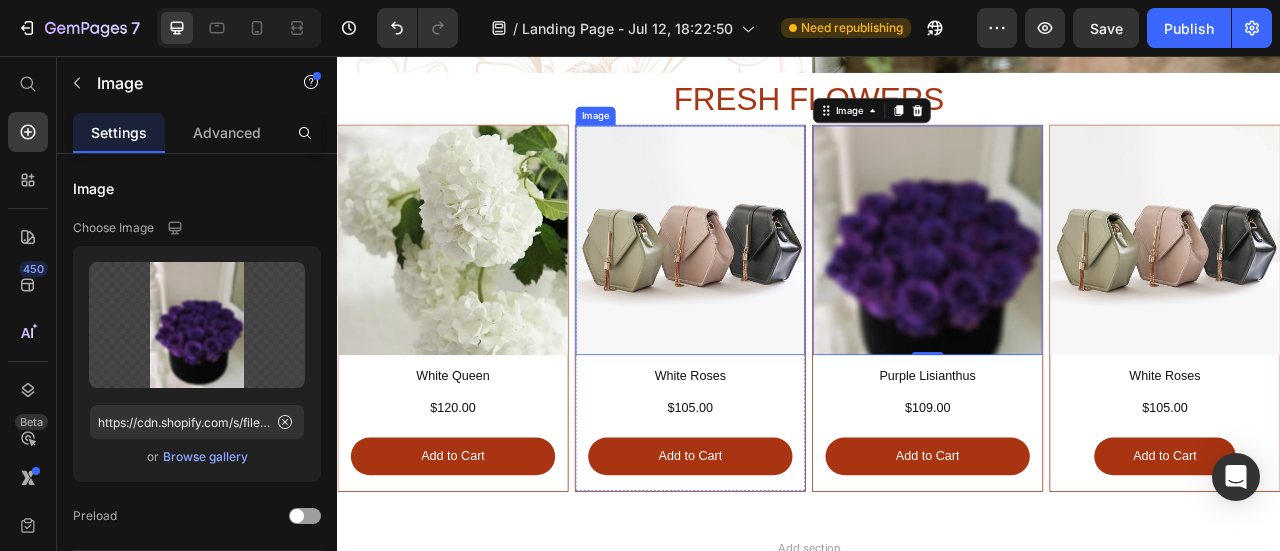 click at bounding box center [786, 290] 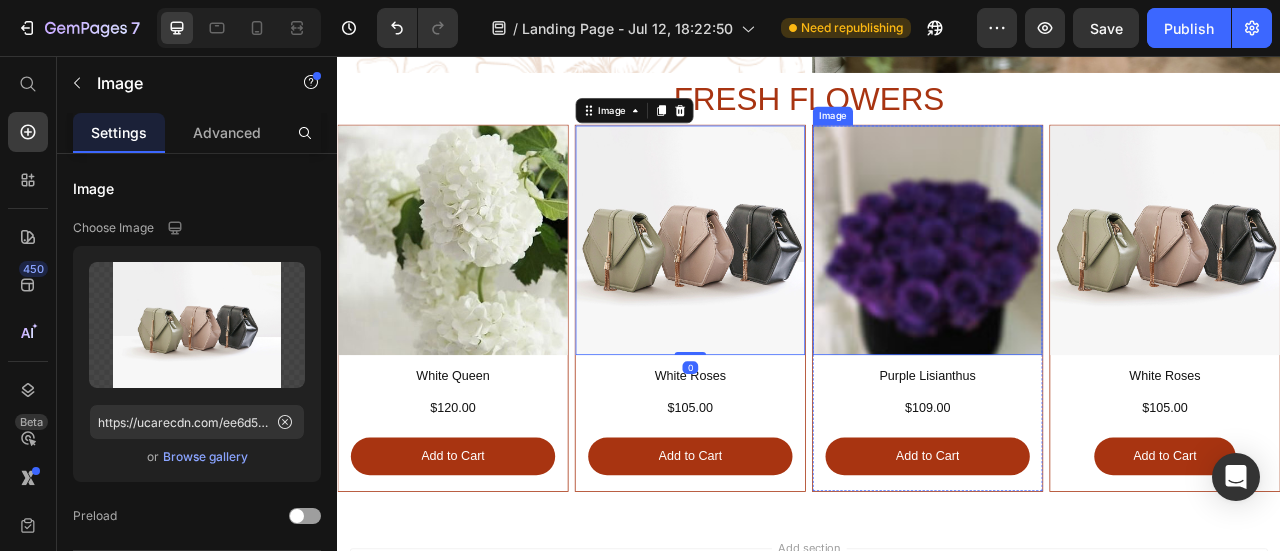 click at bounding box center [1088, 290] 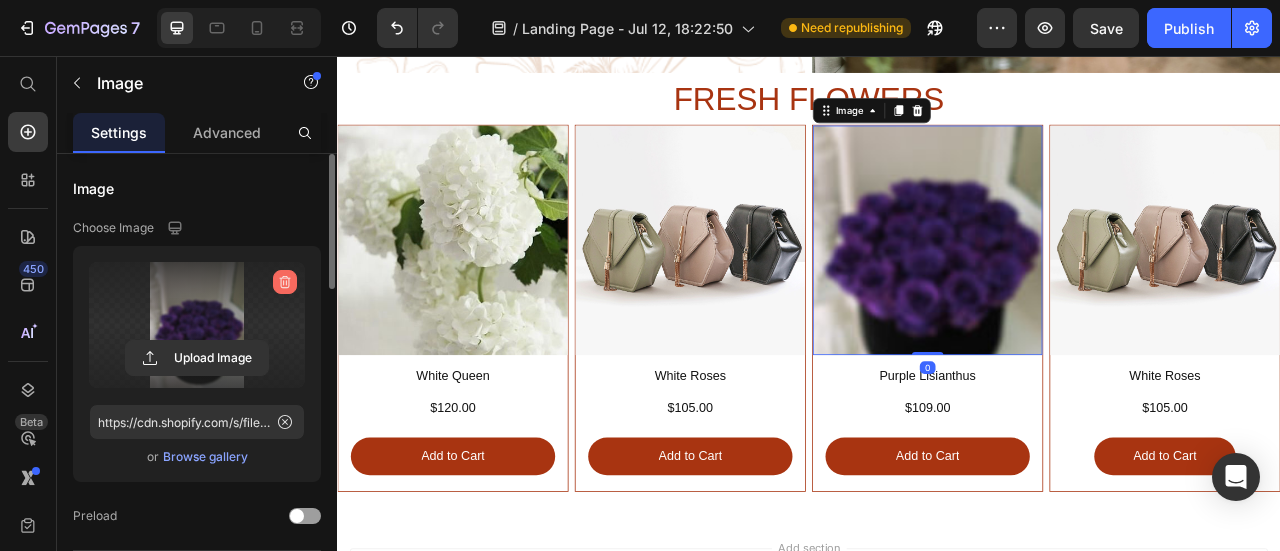 click at bounding box center [285, 282] 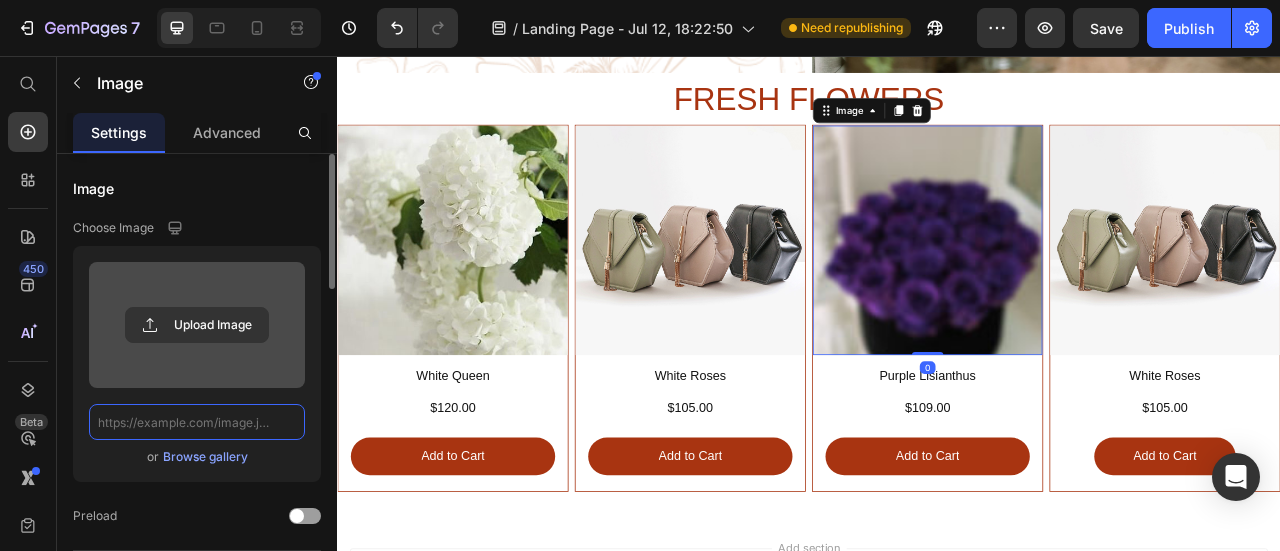scroll, scrollTop: 0, scrollLeft: 0, axis: both 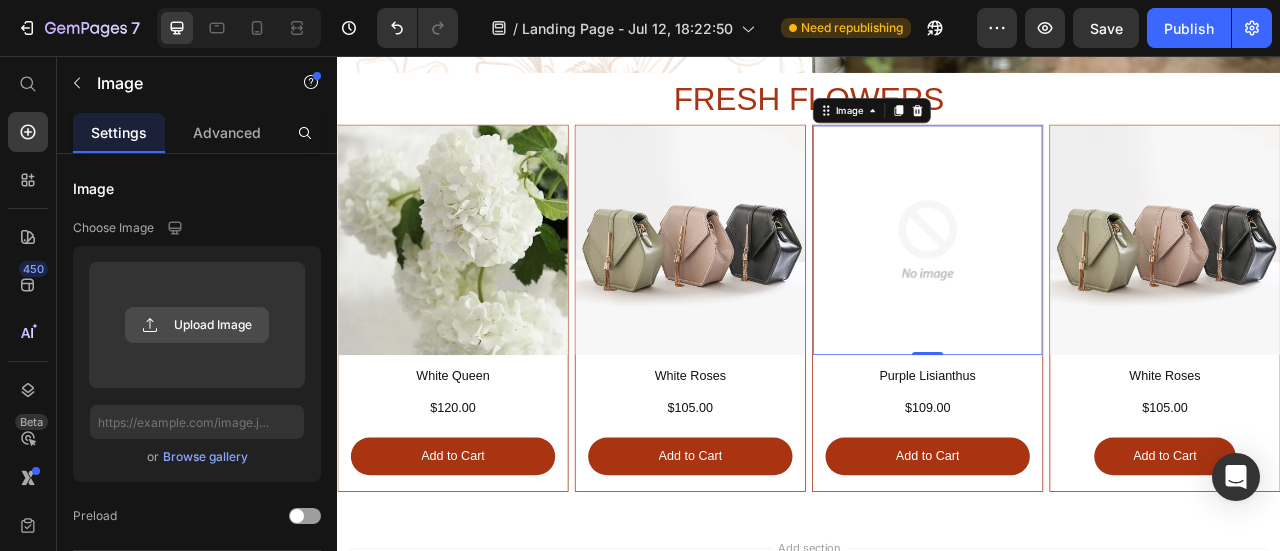 click 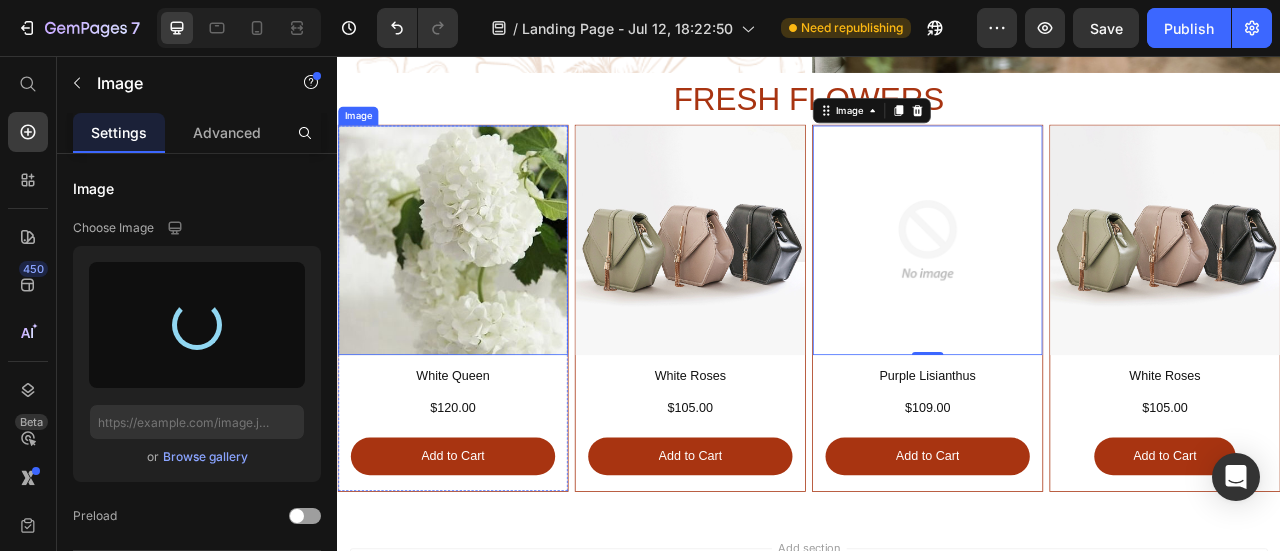 type on "https://cdn.shopify.com/s/files/1/0654/9382/7661/files/gempages_574820070232949535-1ebca44b-6b24-43ab-90ee-e44a89f89d53.jpg" 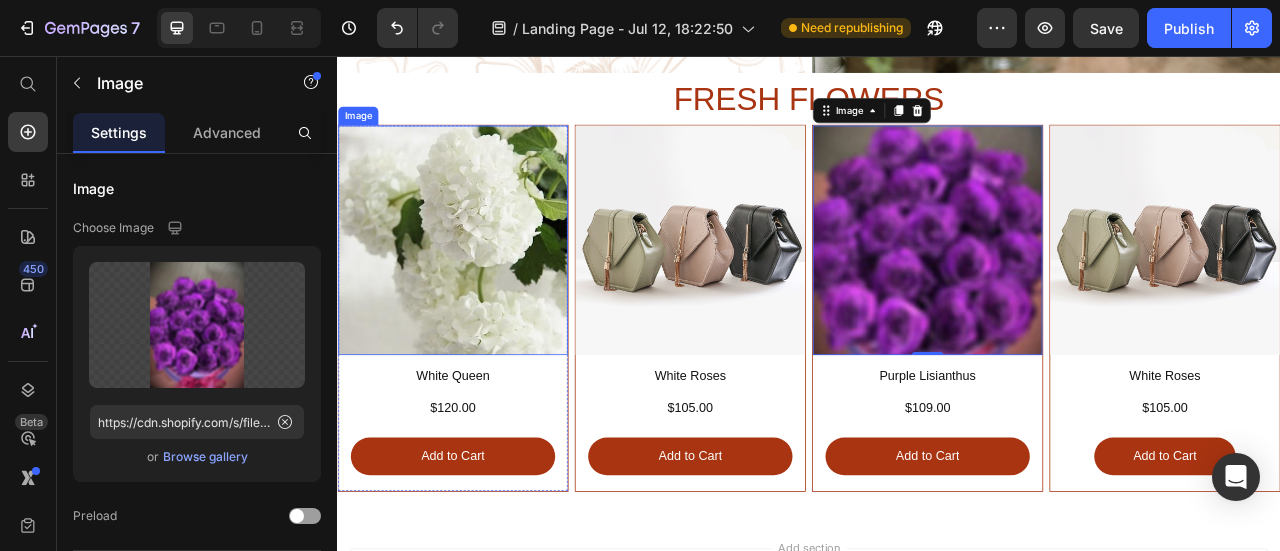 click at bounding box center [786, 290] 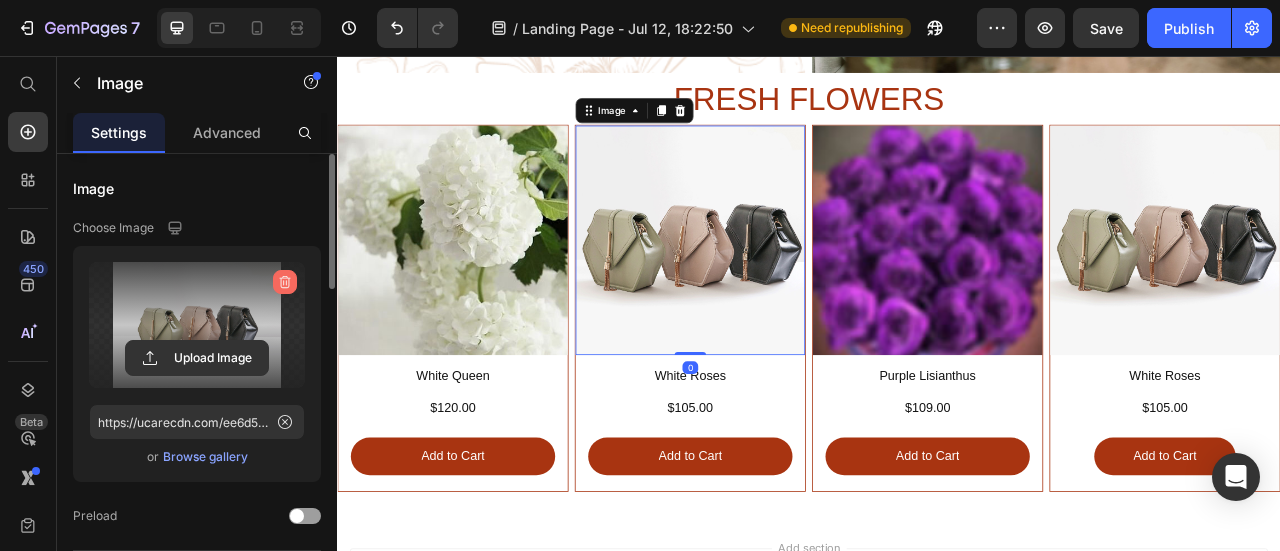 click 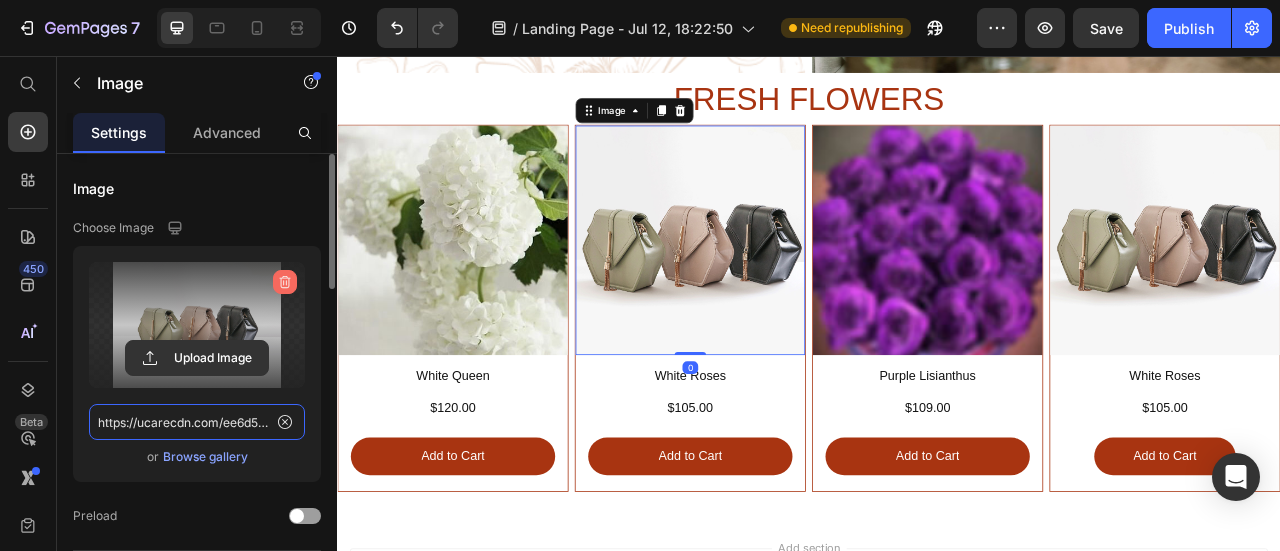 type 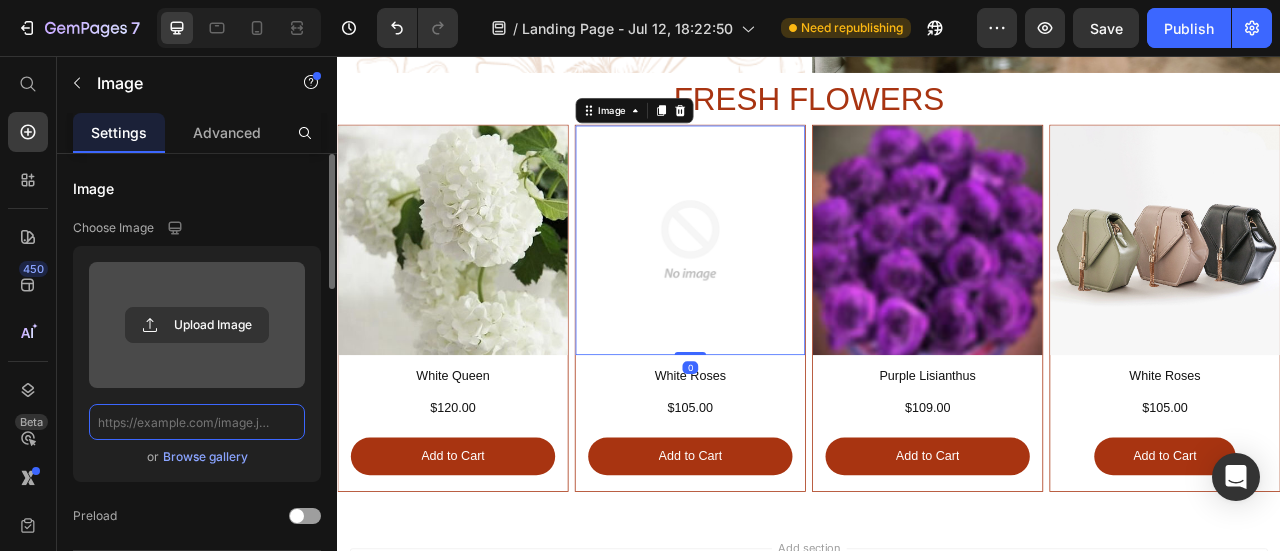 scroll, scrollTop: 0, scrollLeft: 0, axis: both 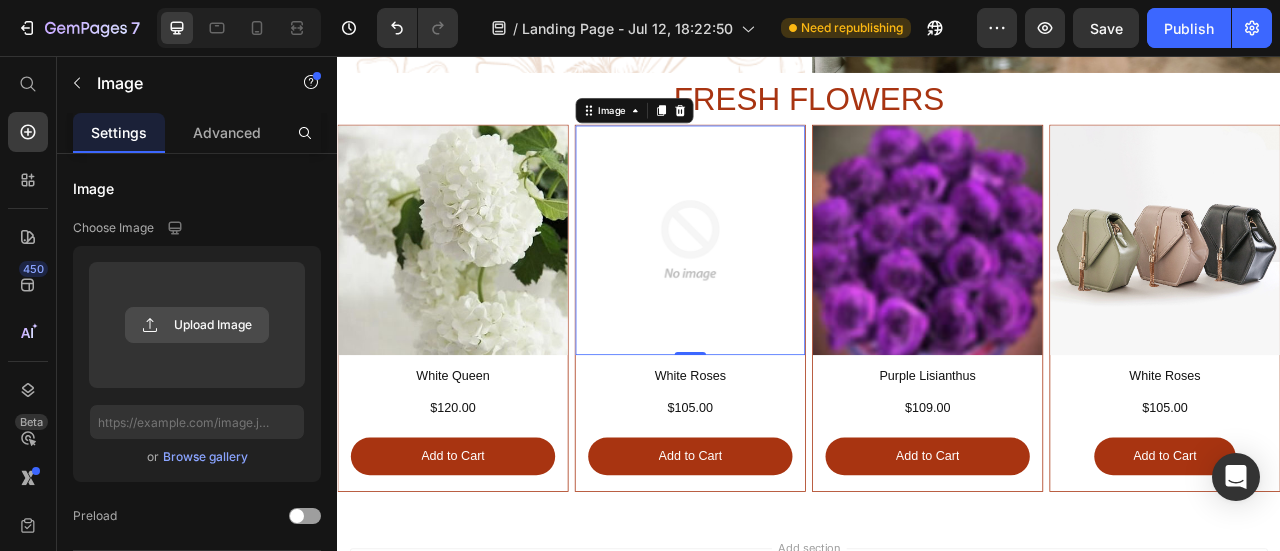 click 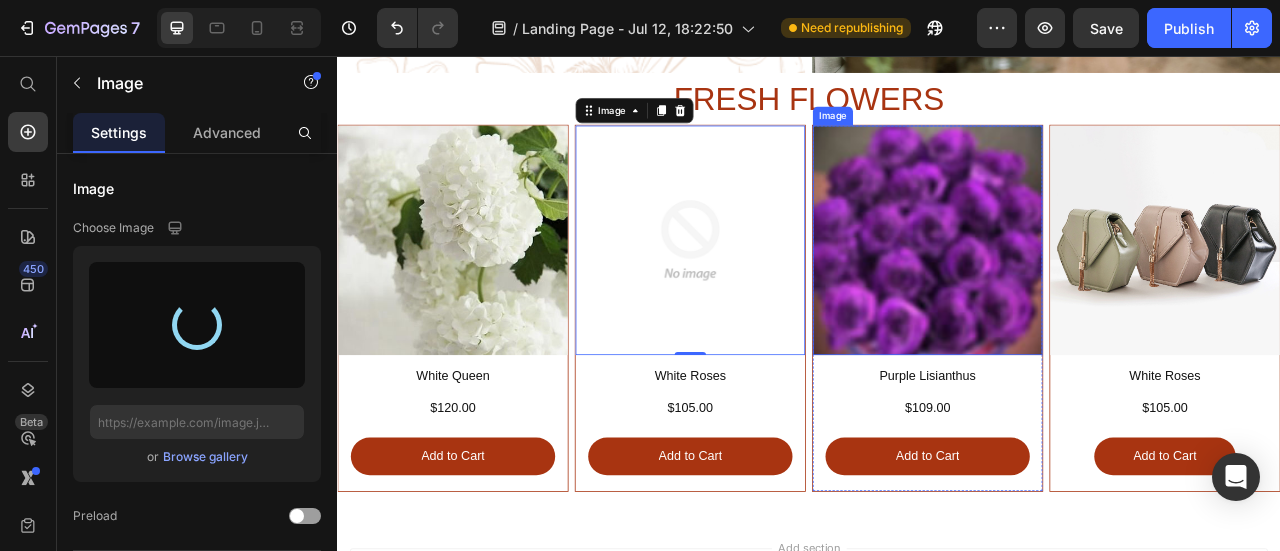 click at bounding box center (1088, 290) 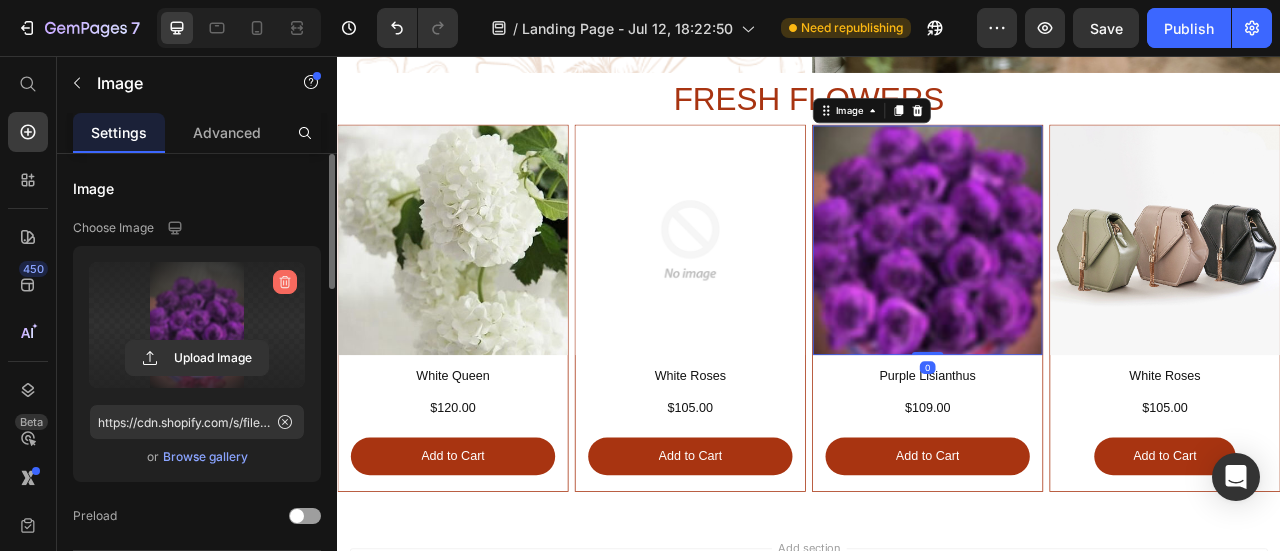 click 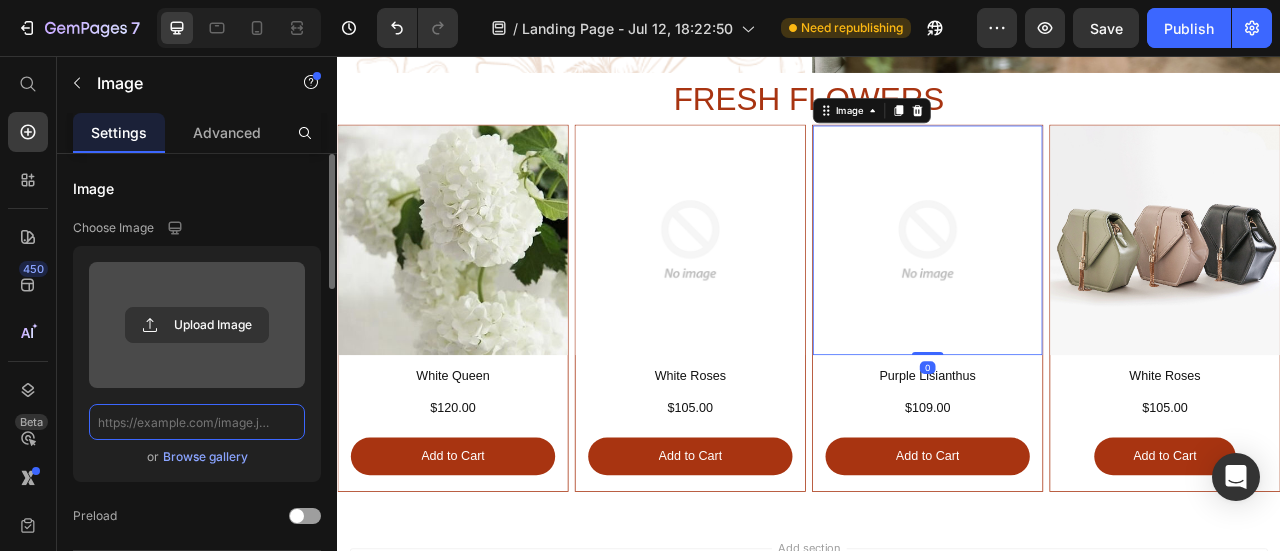 scroll, scrollTop: 0, scrollLeft: 0, axis: both 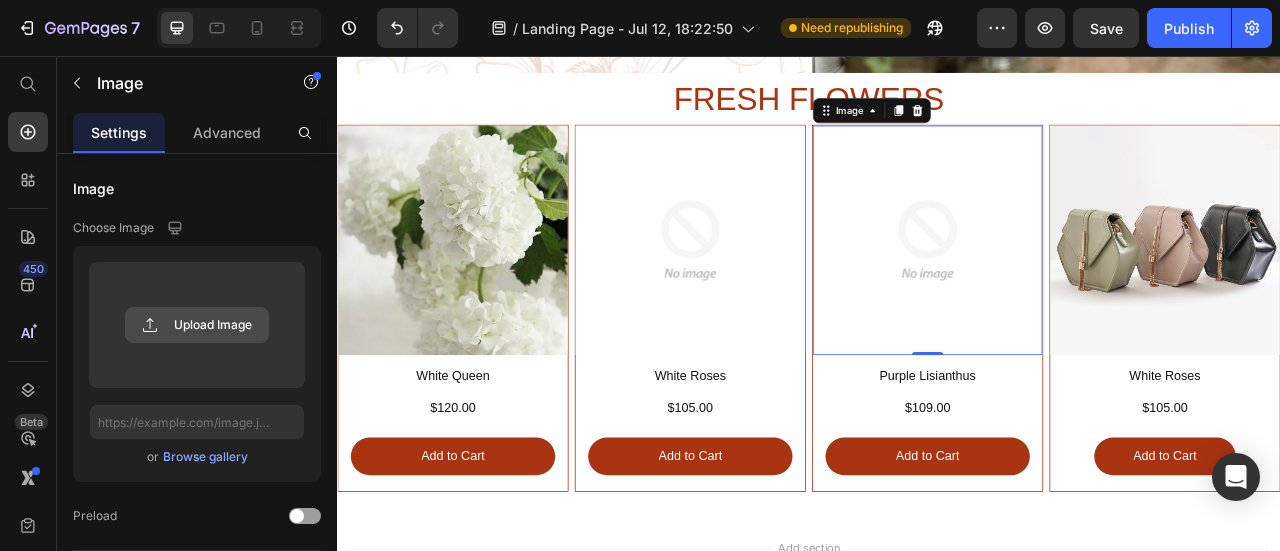 click 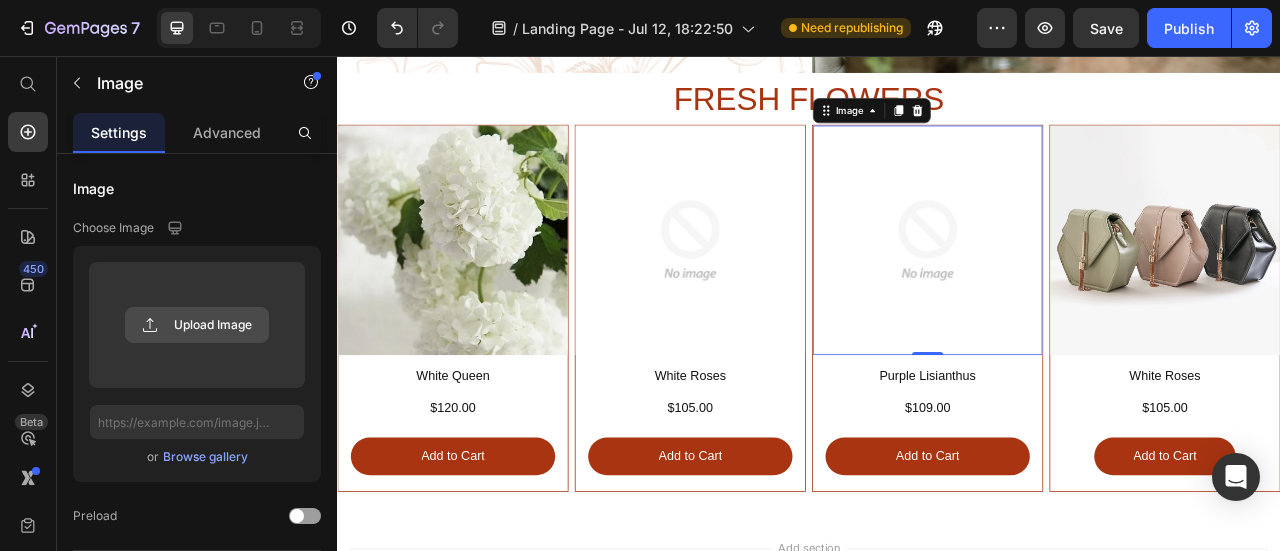 click 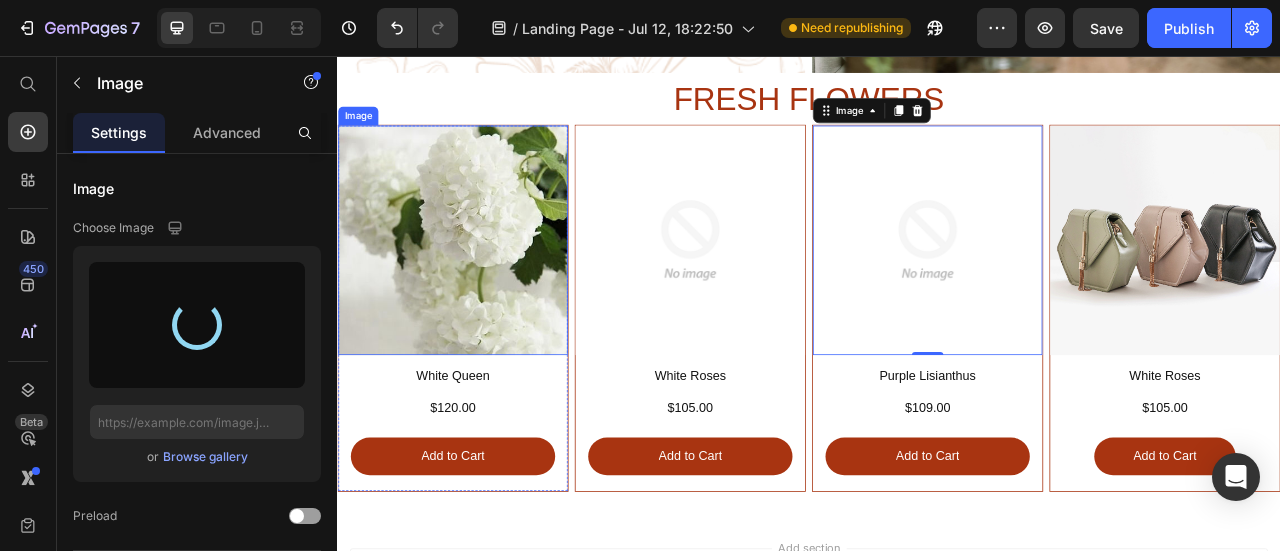 type on "https://cdn.shopify.com/s/files/1/0654/9382/7661/files/gempages_574820070232949535-26be3e15-5cef-405c-982a-06d1e420a116.jpg" 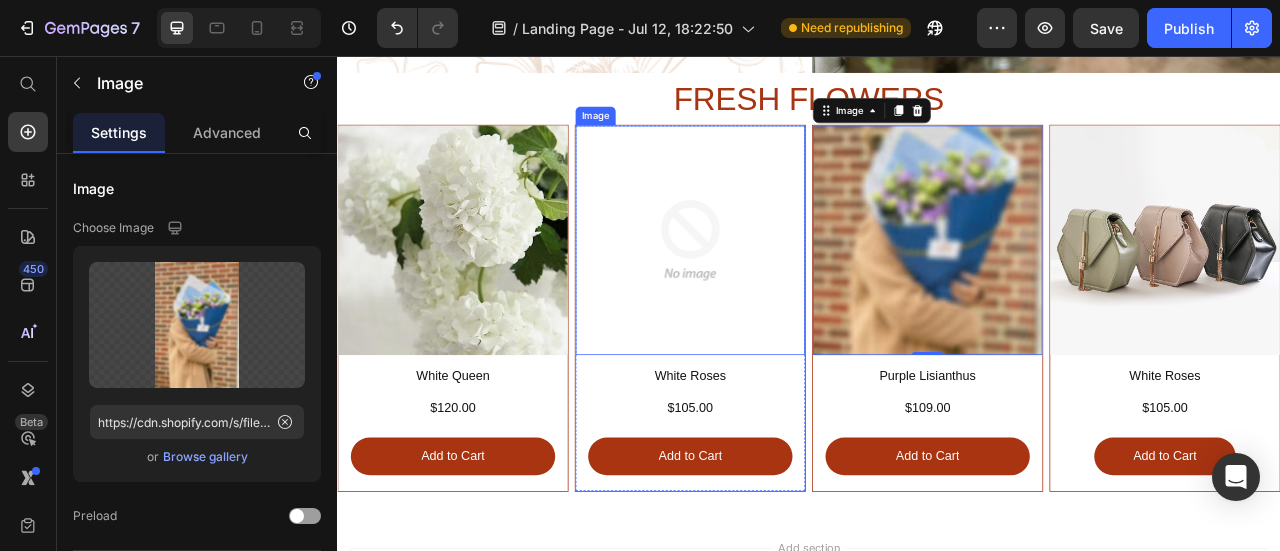 click at bounding box center [786, 290] 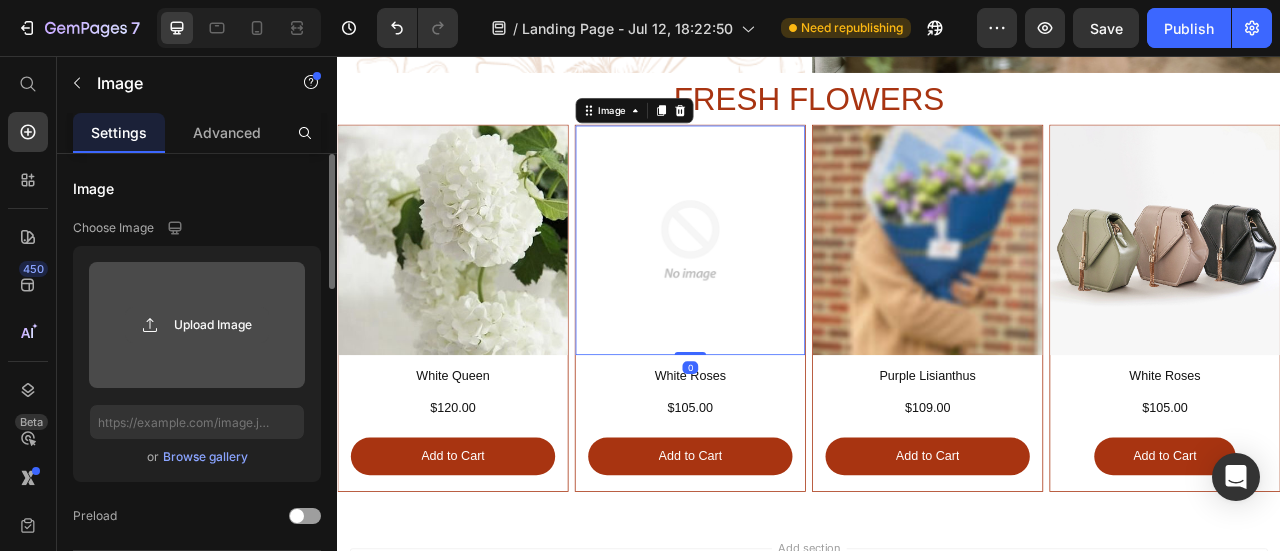 click 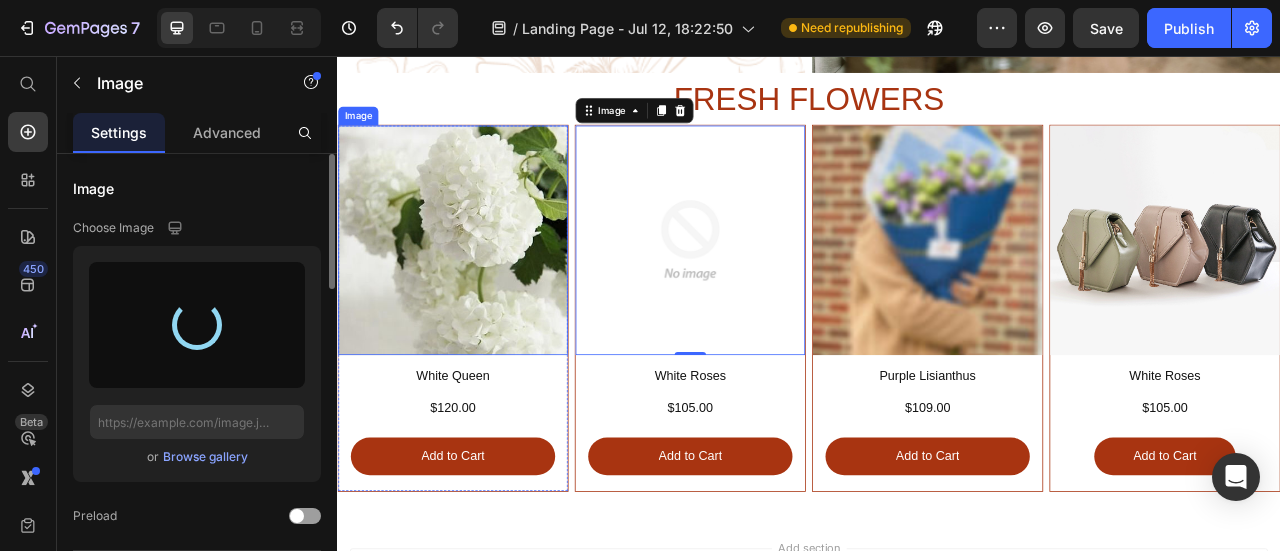 type on "https://cdn.shopify.com/s/files/1/0654/9382/7661/files/gempages_574820070232949535-d58f0337-e64e-4472-aa3a-6eb8023d558d.jpg" 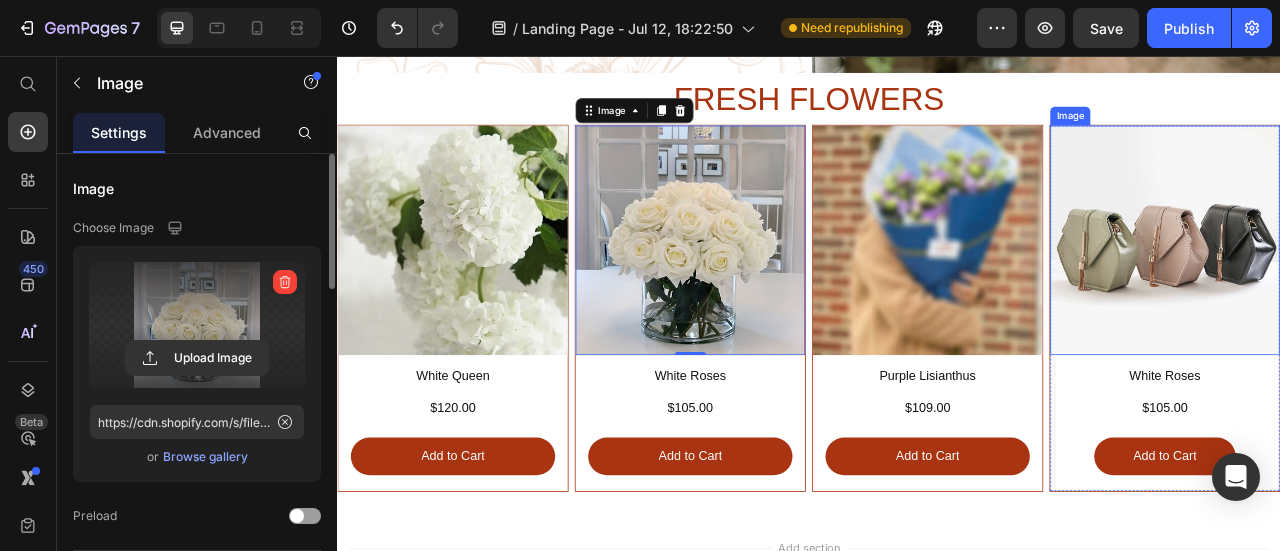 click at bounding box center [1390, 290] 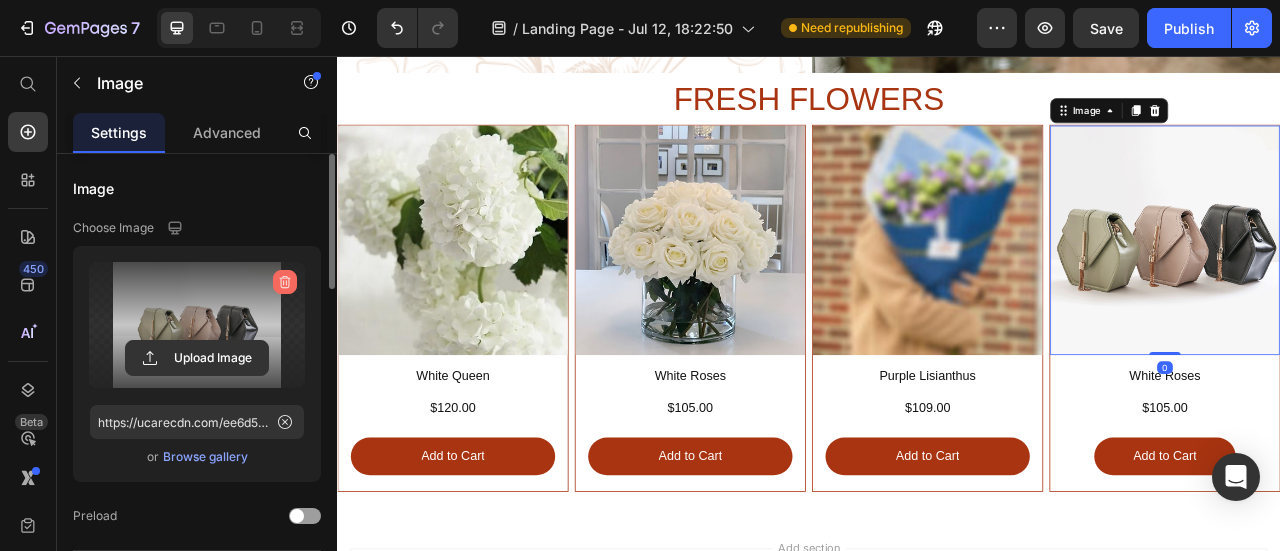 click 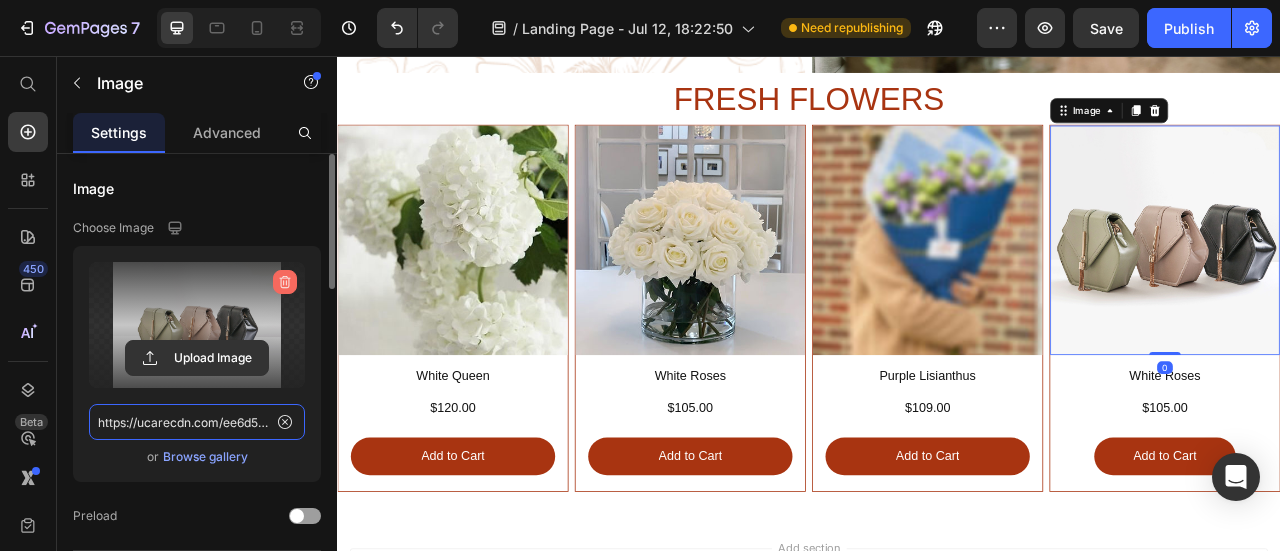 type 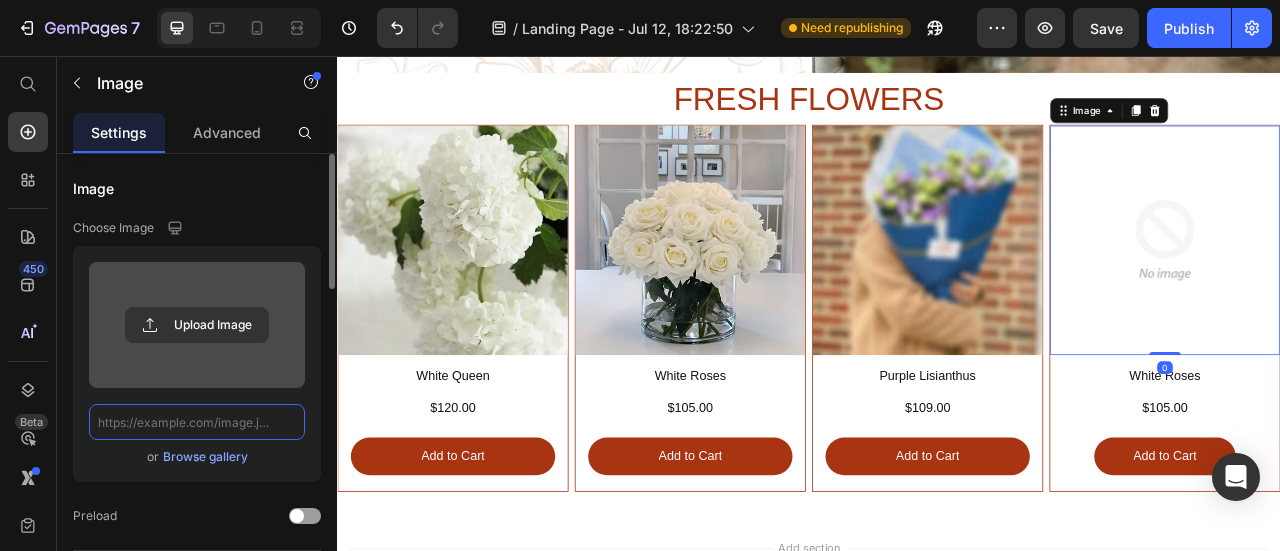 scroll, scrollTop: 0, scrollLeft: 0, axis: both 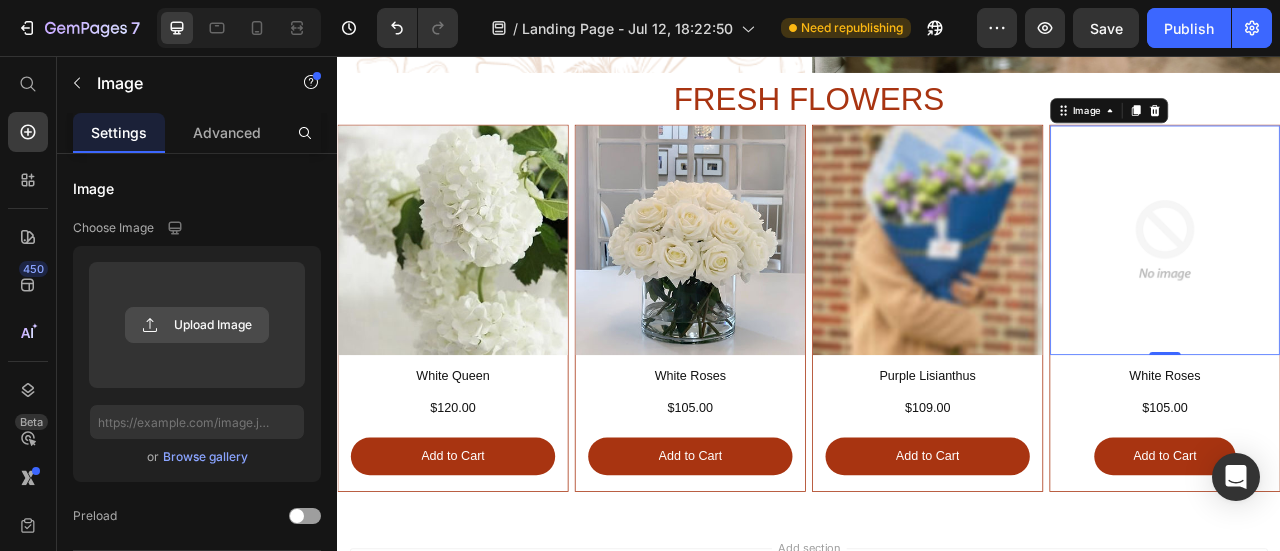 click 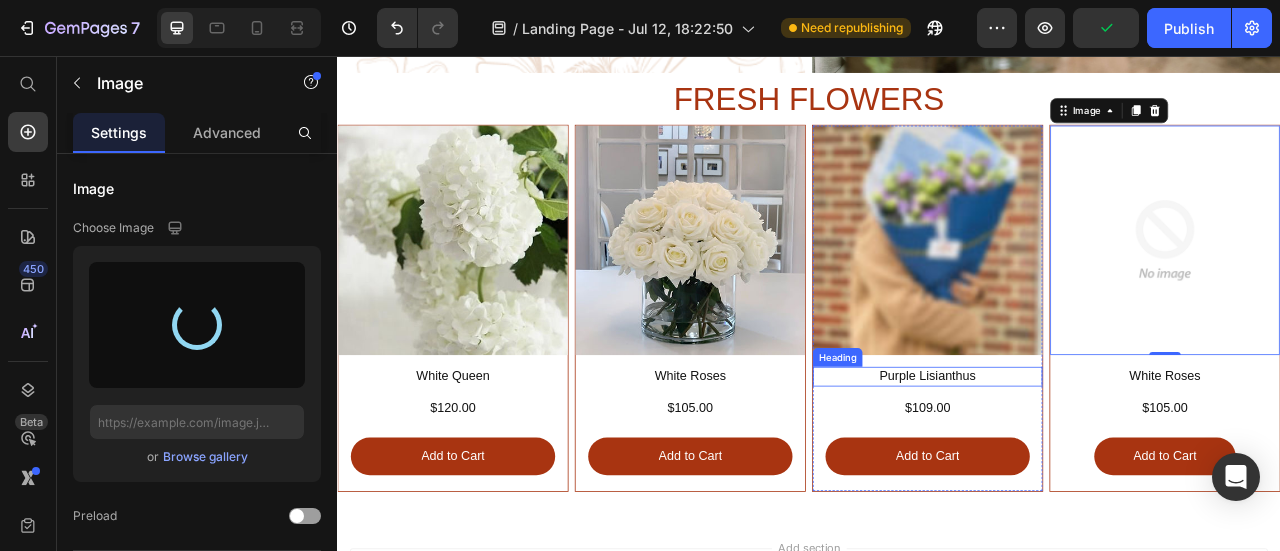 click on "Purple Lisianthus" at bounding box center (1088, 463) 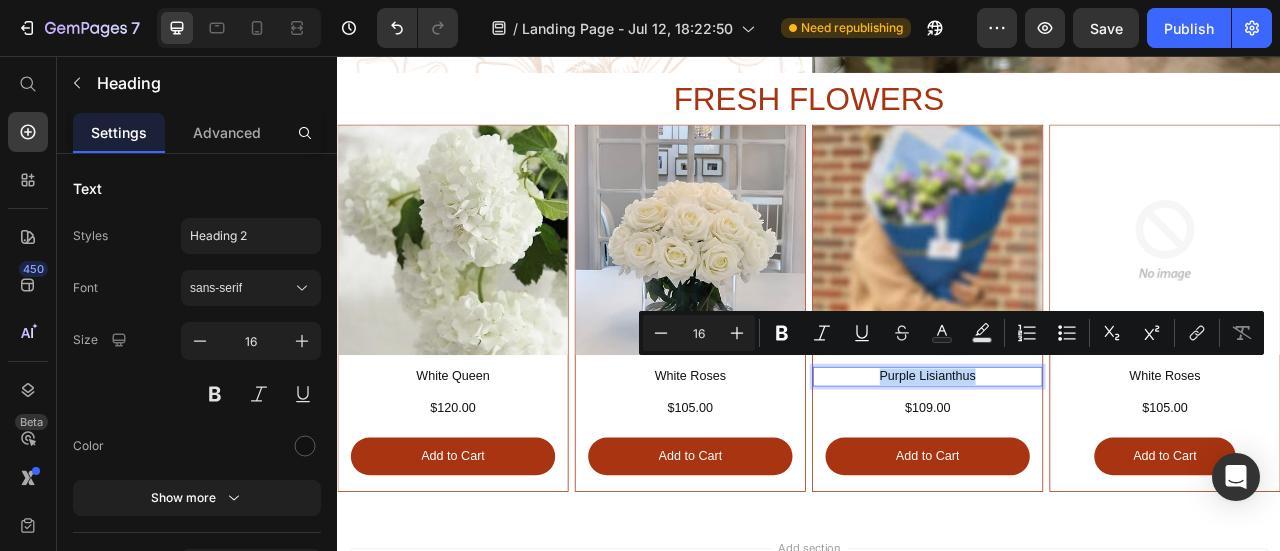copy on "Purple Lisianthus" 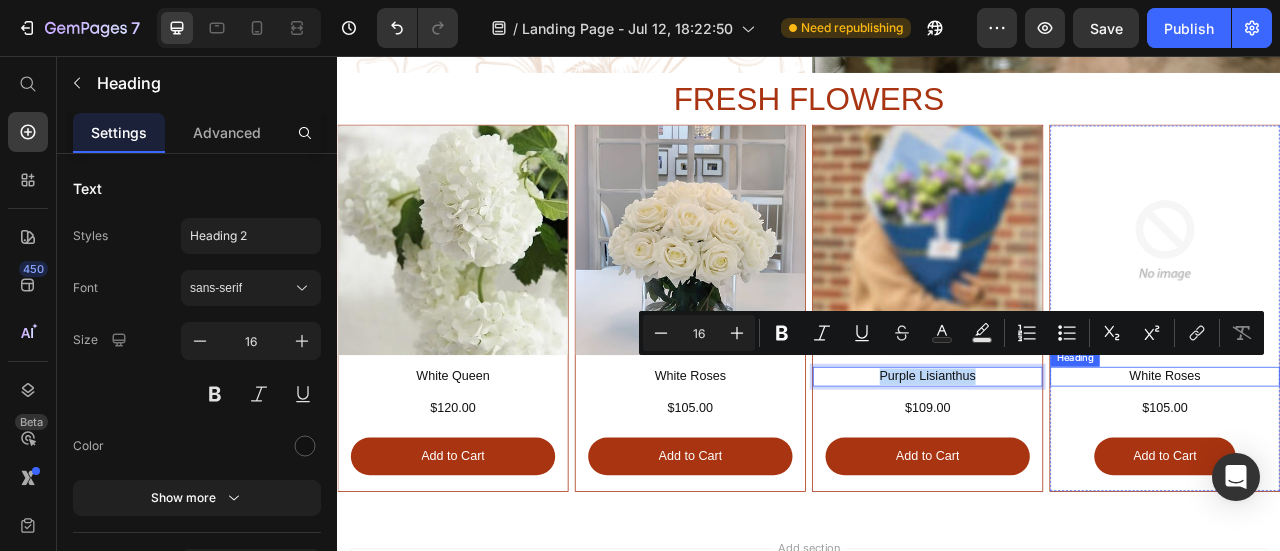 click on "White Roses" at bounding box center [1390, 463] 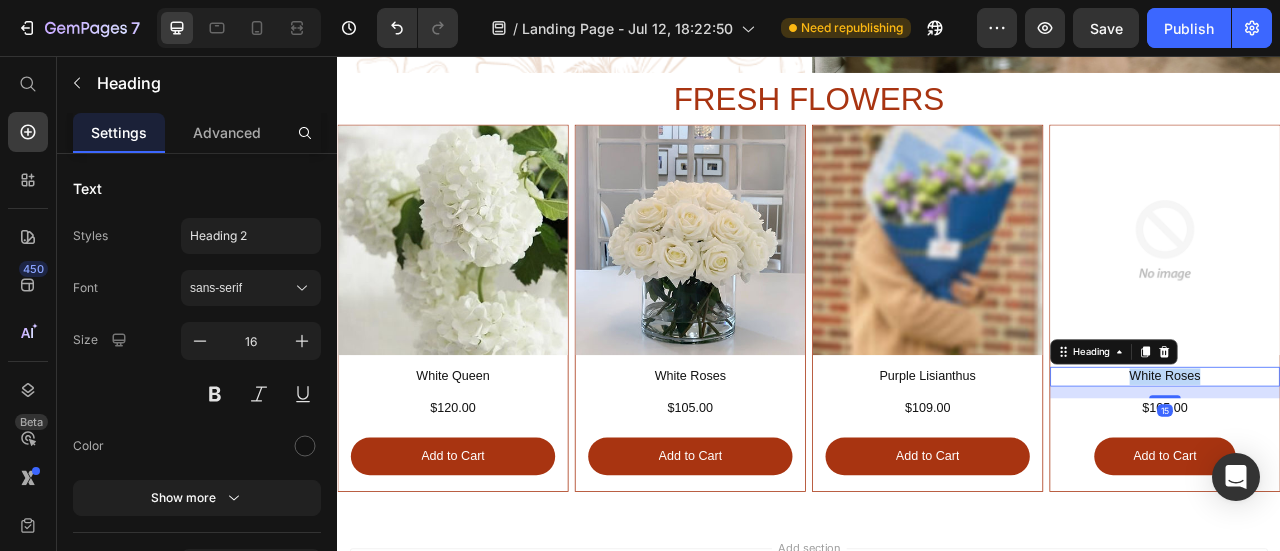 click on "White Roses" at bounding box center [1390, 463] 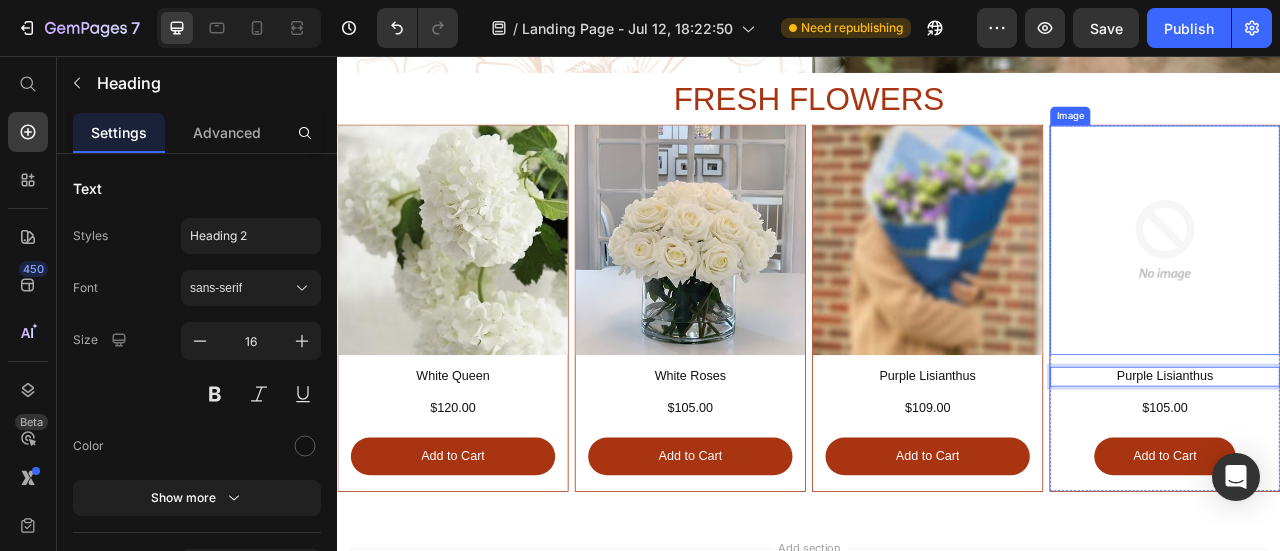 click at bounding box center (1390, 290) 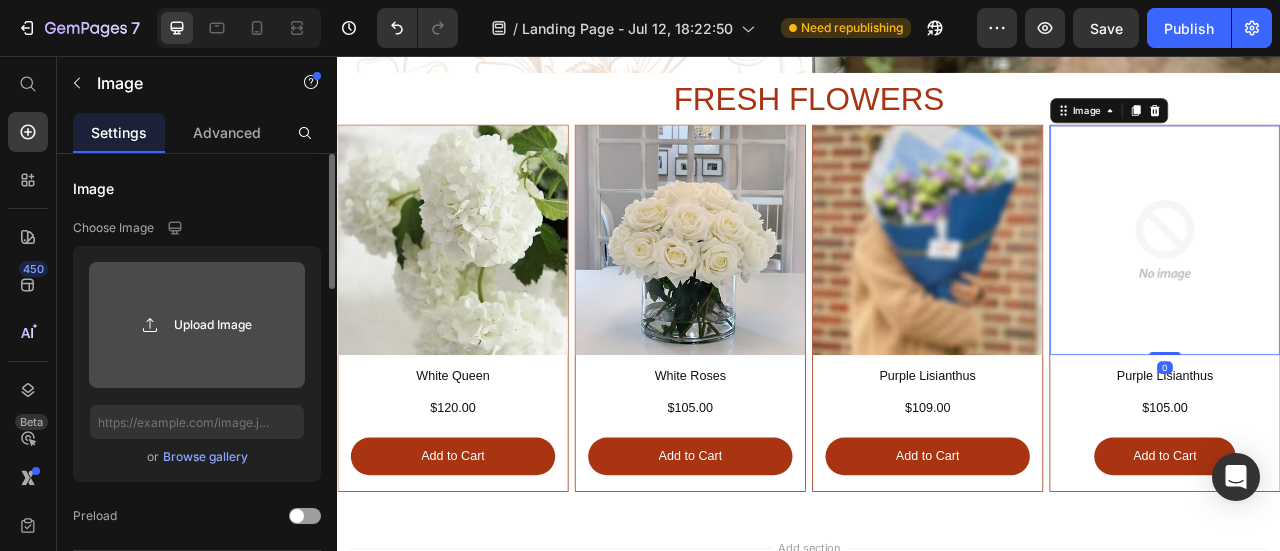 click 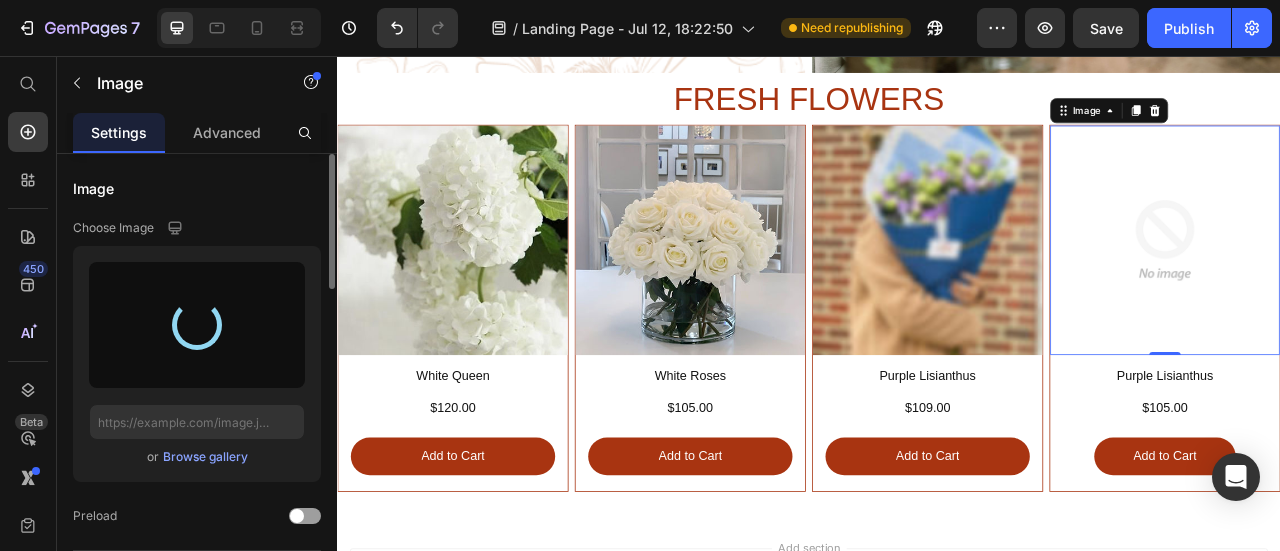 type on "https://cdn.shopify.com/s/files/1/0654/9382/7661/files/gempages_574820070232949535-78770c61-1ec2-47fb-b470-e166ec2fc3c8.jpg" 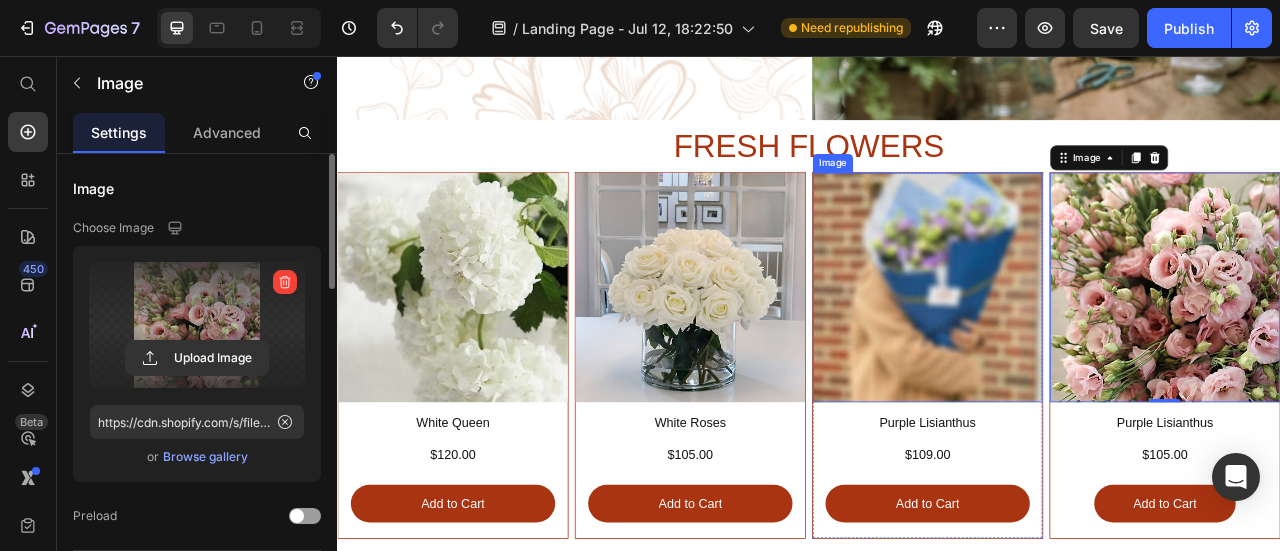 scroll, scrollTop: 1126, scrollLeft: 0, axis: vertical 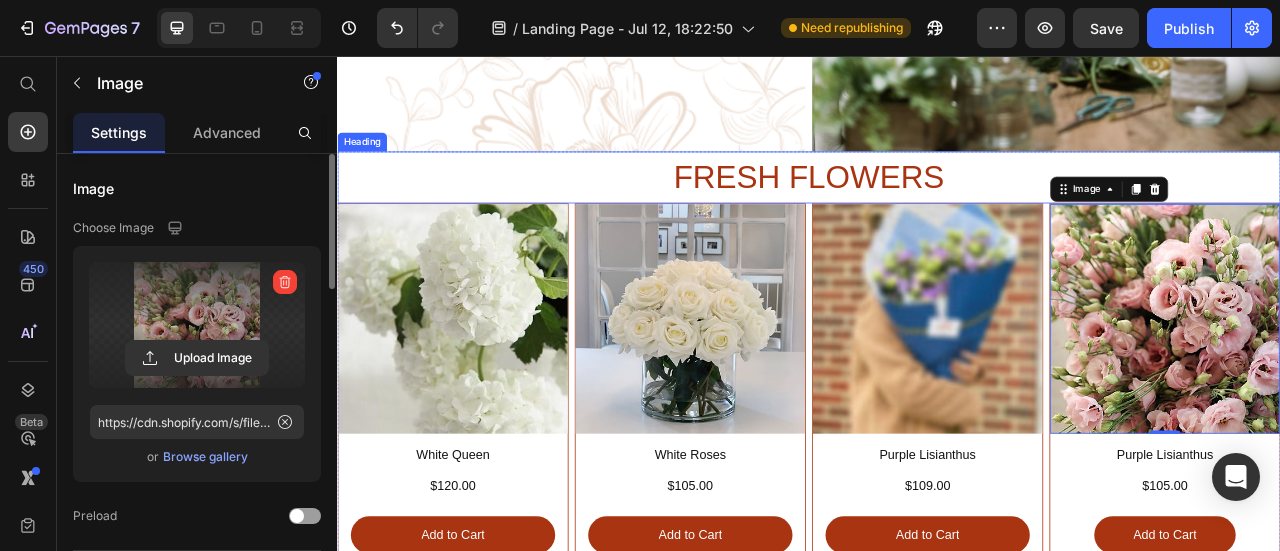 click on "FRESH FLOWERS" at bounding box center [937, 210] 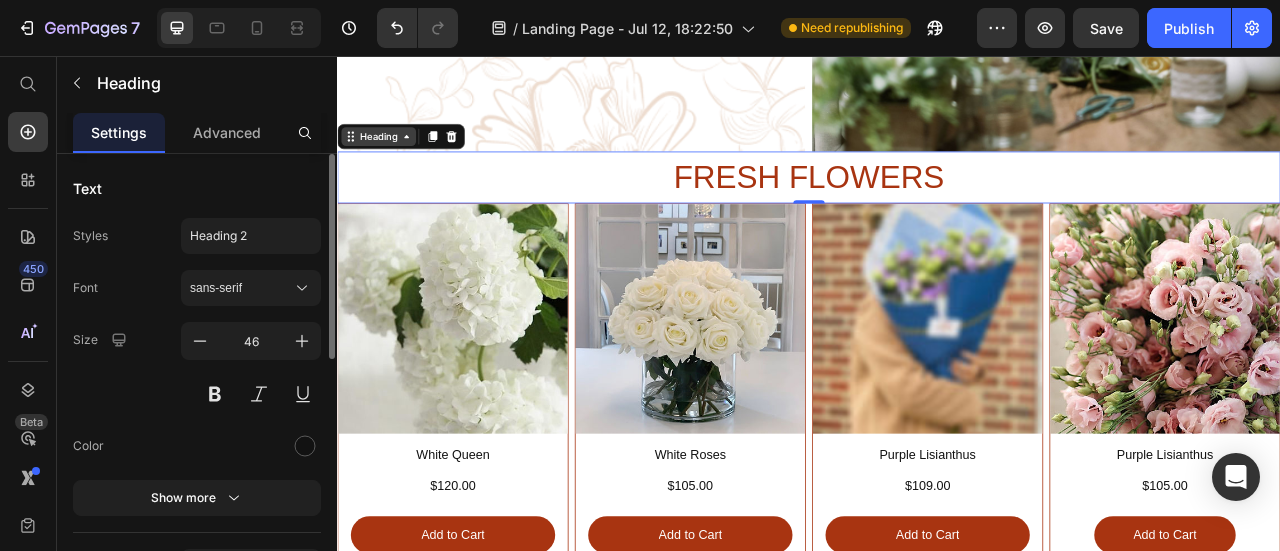 click on "Heading" at bounding box center (389, 158) 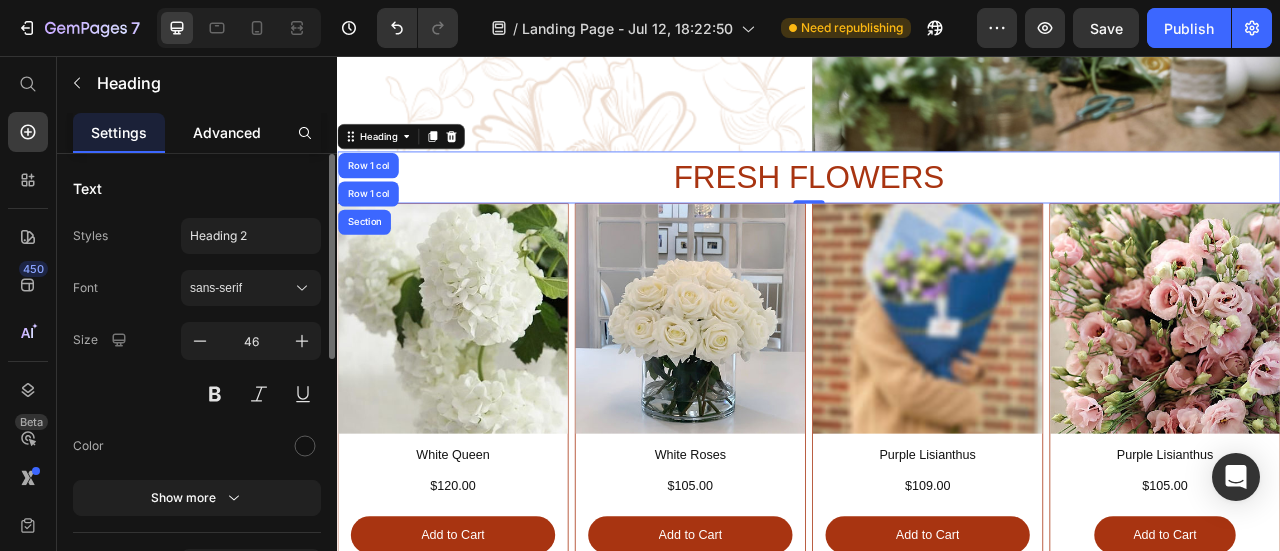 click on "Advanced" 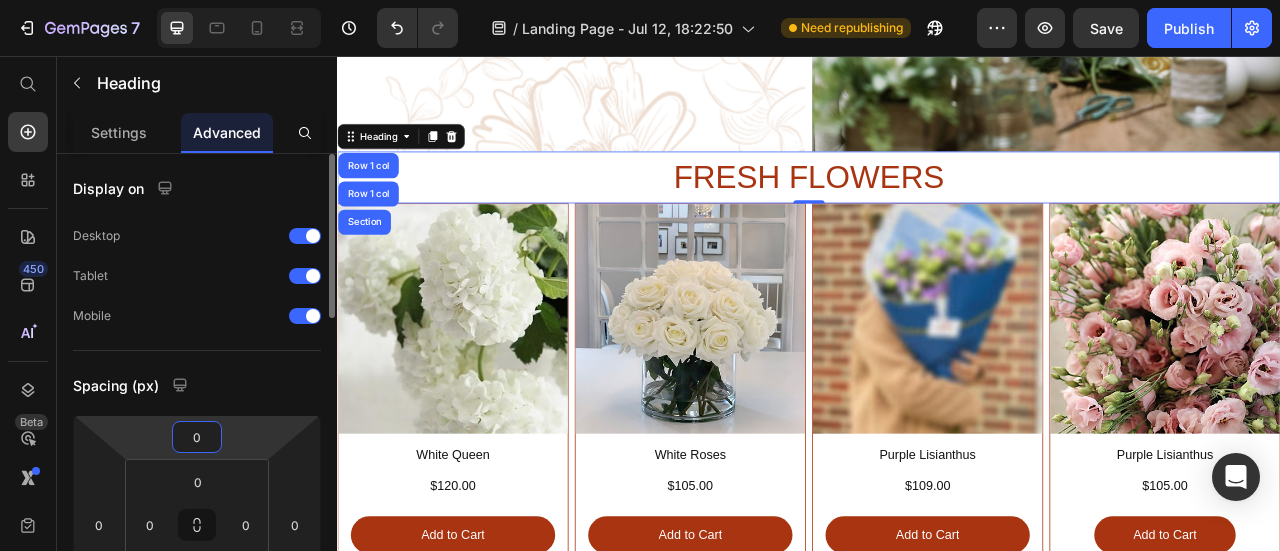 click on "0" at bounding box center (197, 437) 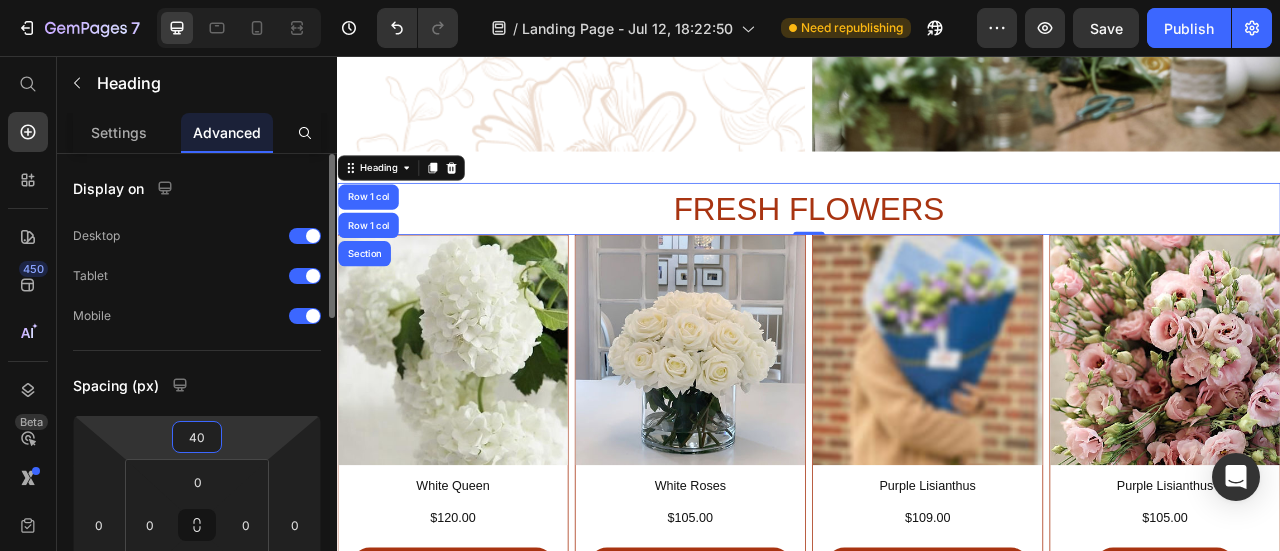 click on "40" at bounding box center (197, 437) 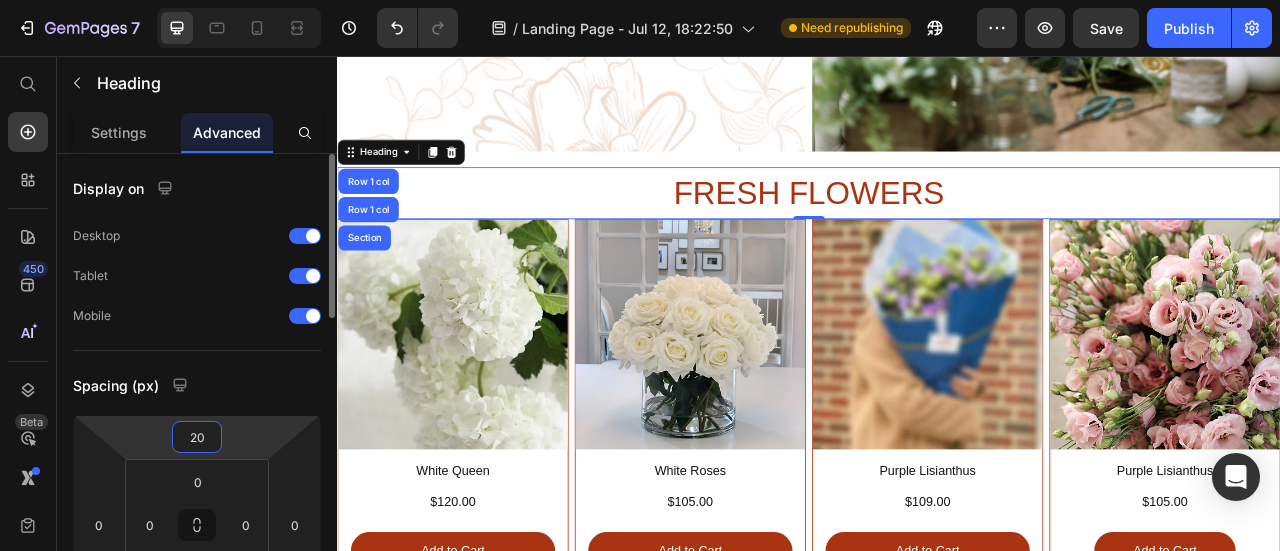 scroll, scrollTop: 100, scrollLeft: 0, axis: vertical 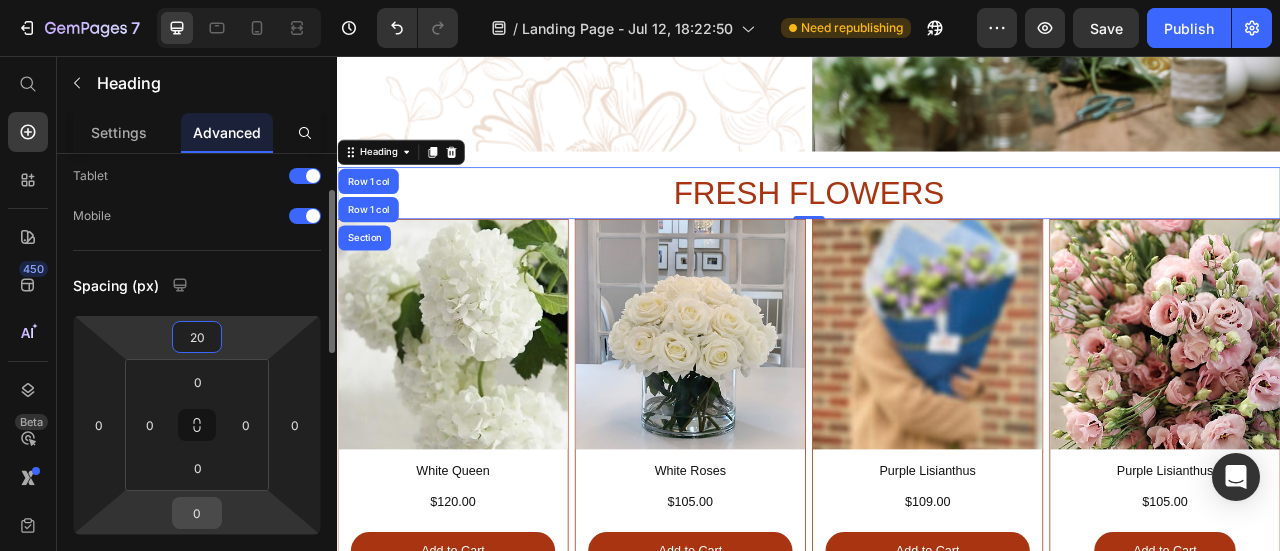 type on "20" 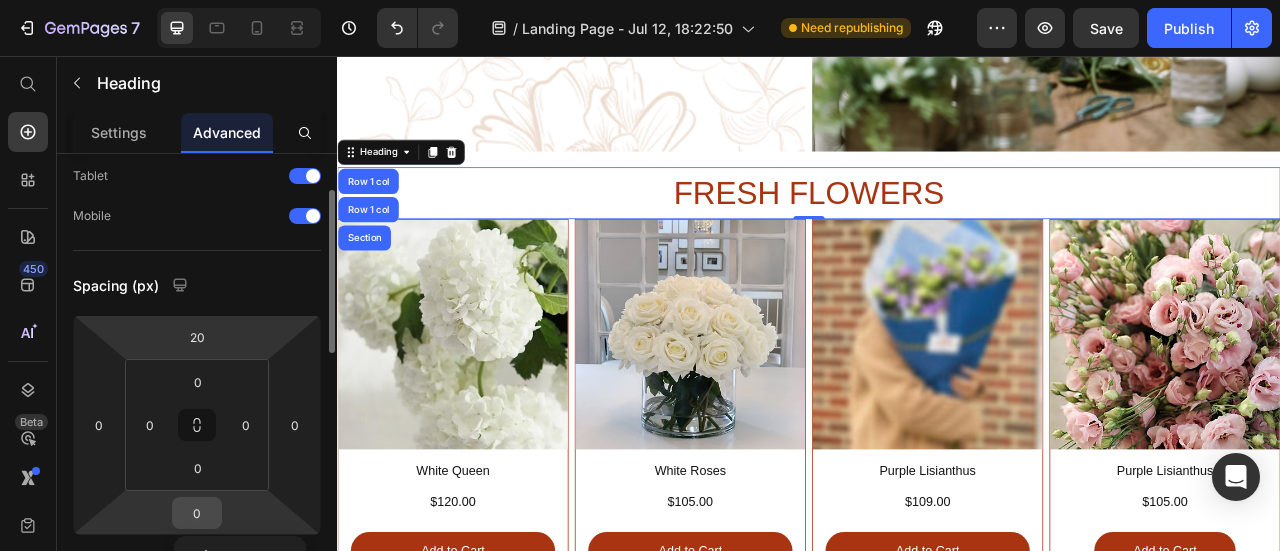 click on "0" at bounding box center (197, 513) 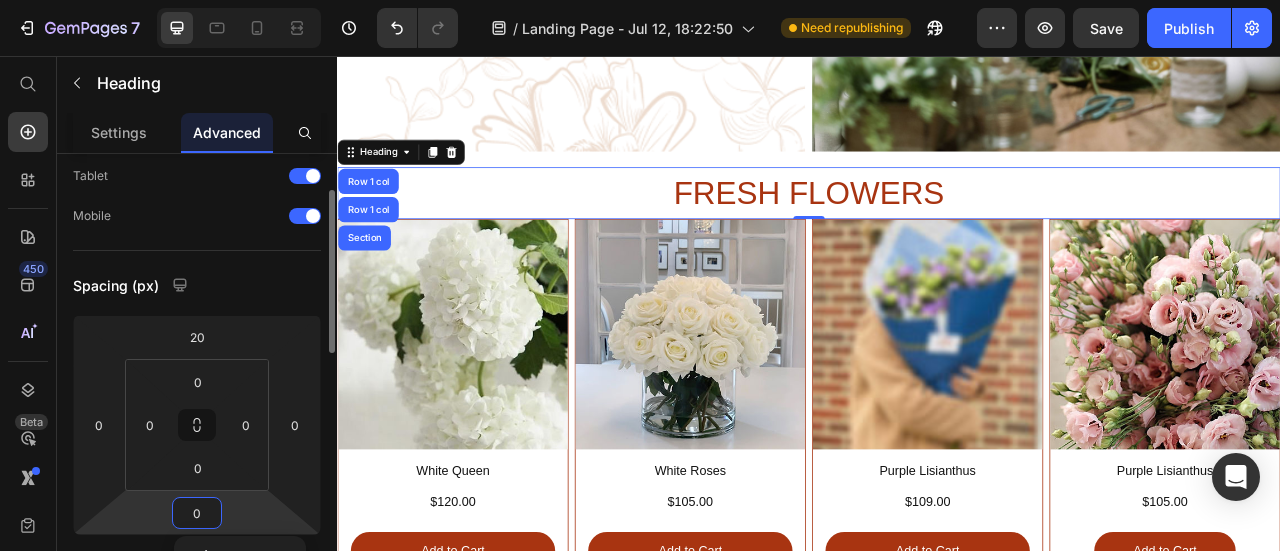 click on "0" at bounding box center [197, 513] 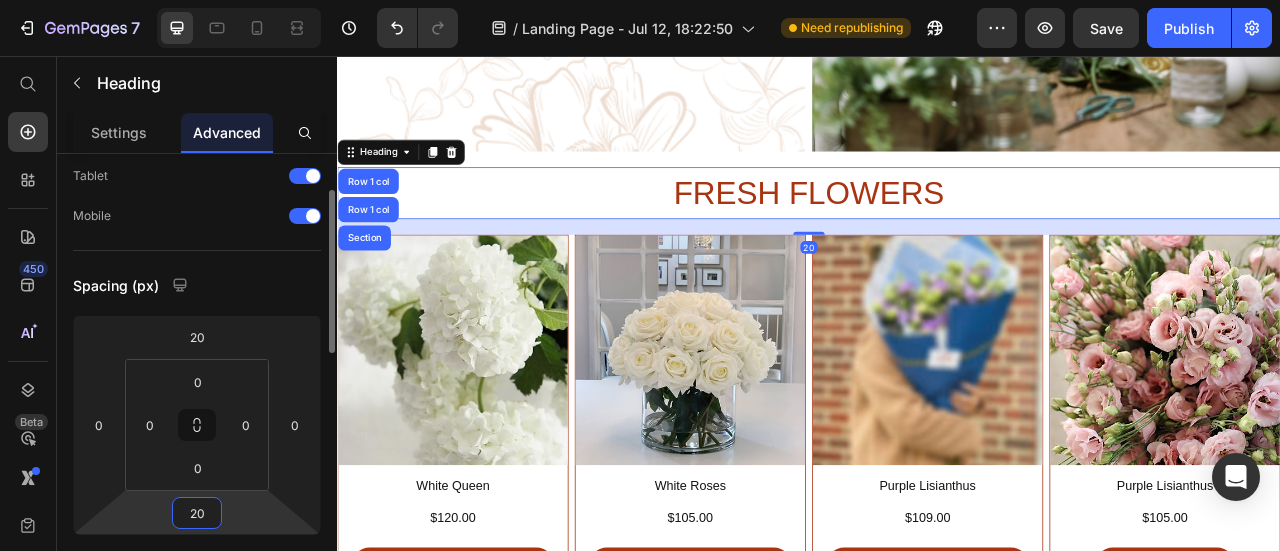 type on "2" 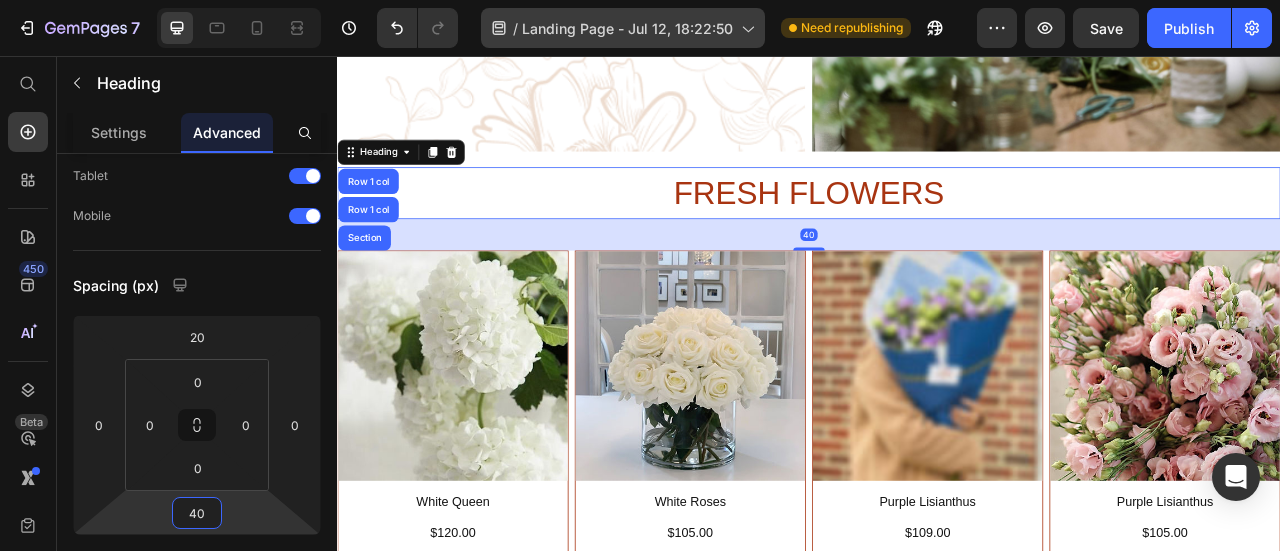 type on "40" 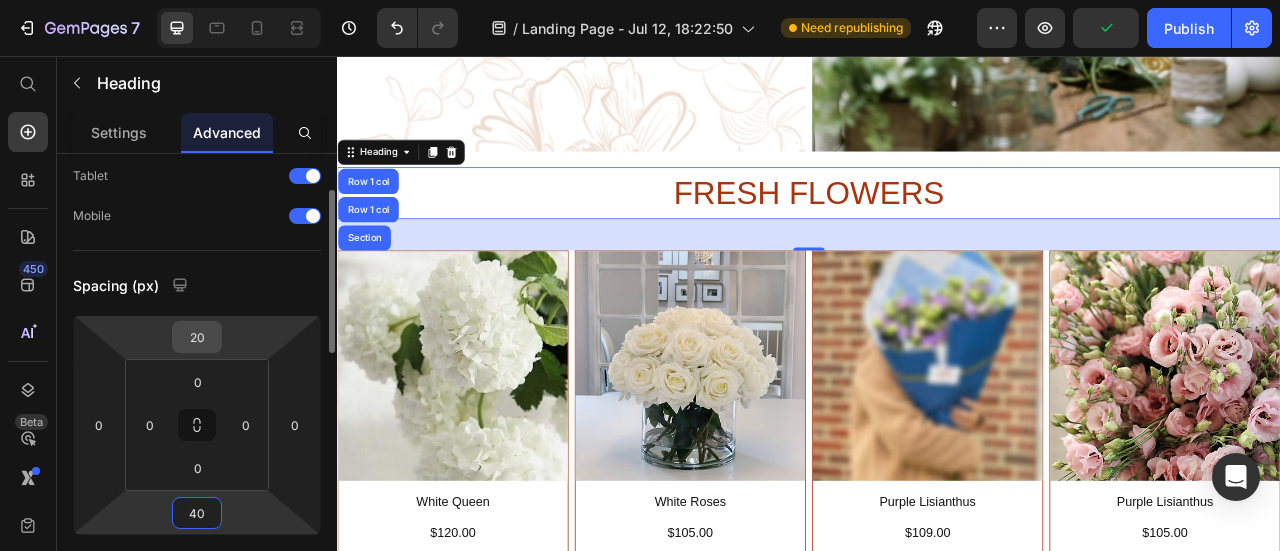 click on "20" at bounding box center (197, 337) 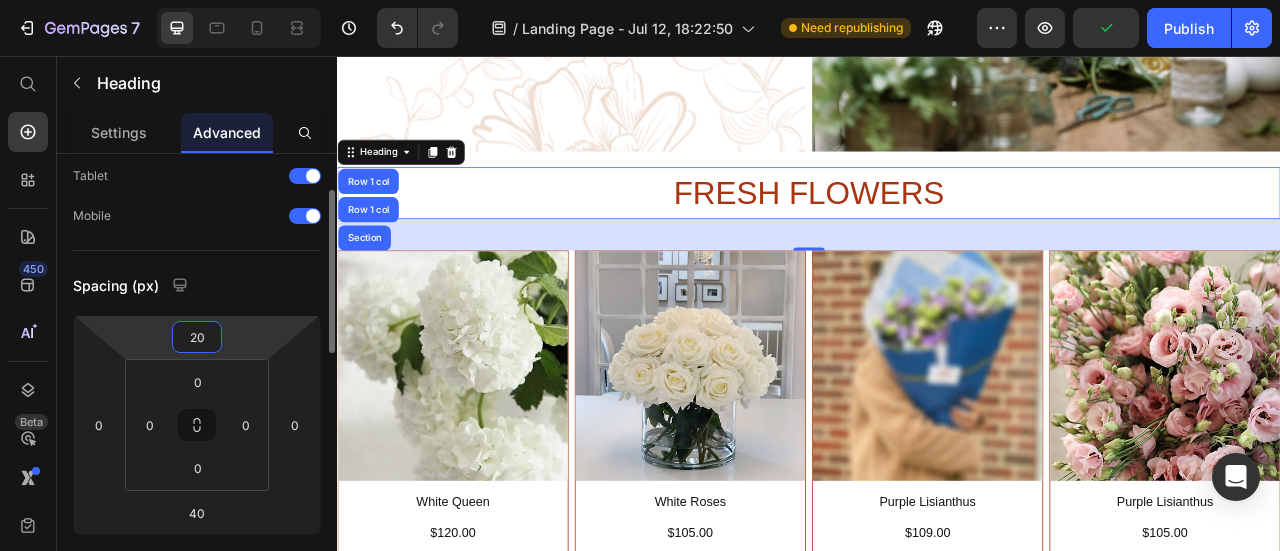 click on "20" at bounding box center [197, 337] 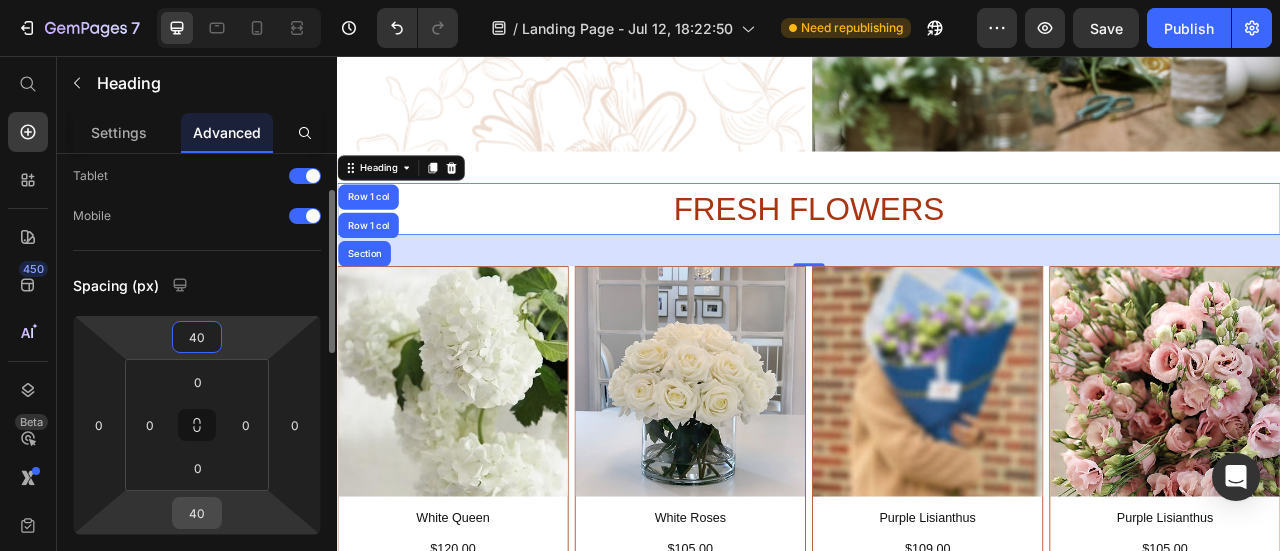 click on "40" at bounding box center (197, 513) 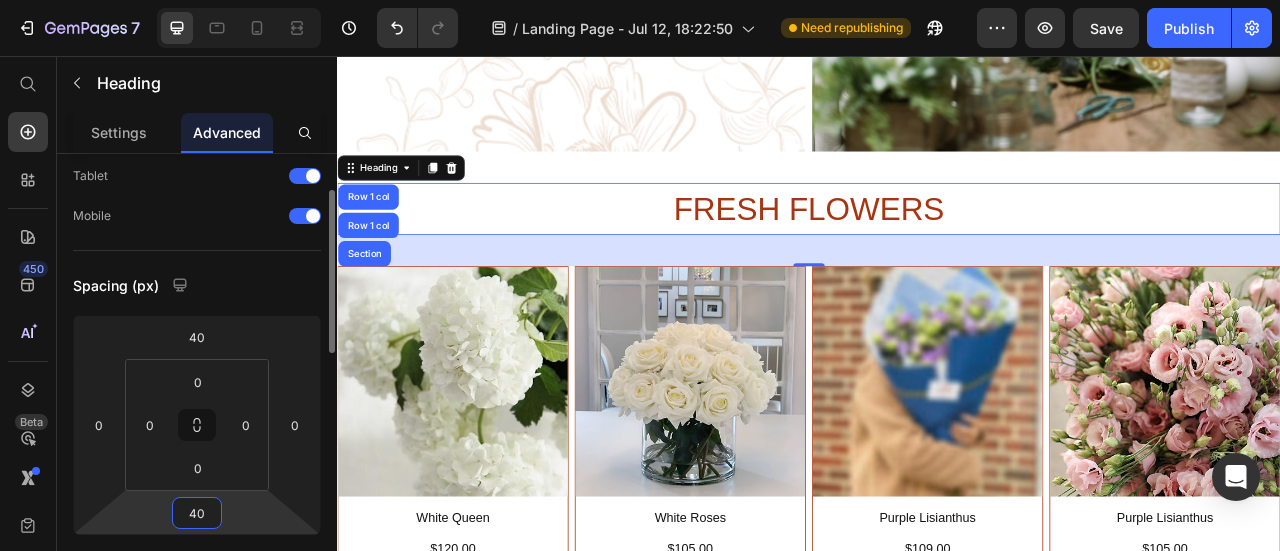 click on "40" at bounding box center (197, 513) 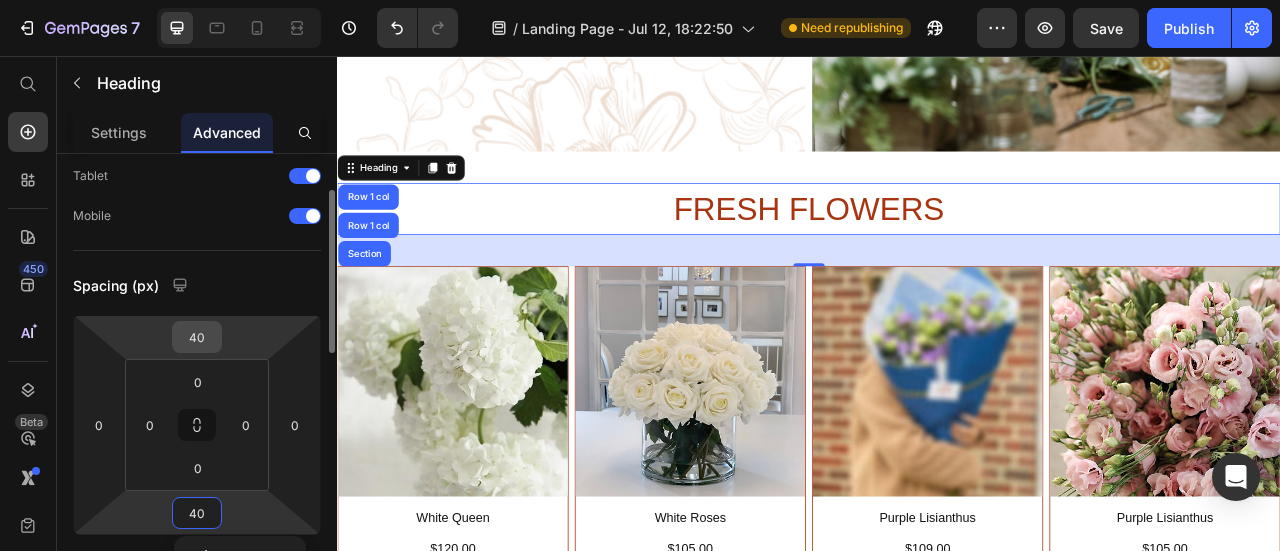 click on "40" at bounding box center (197, 337) 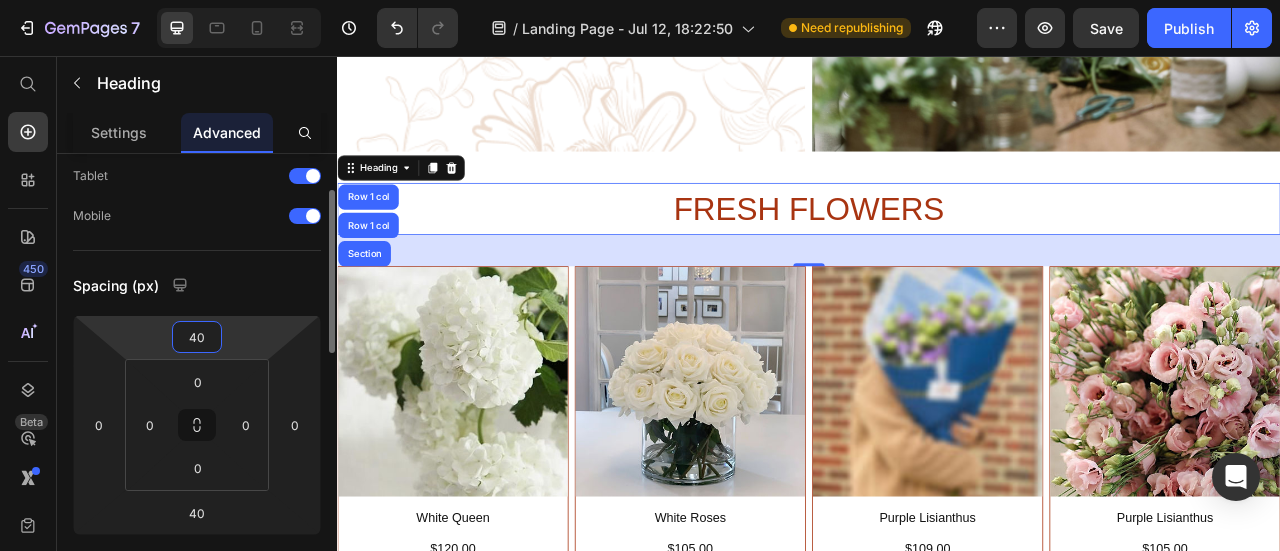 click on "40" at bounding box center [197, 337] 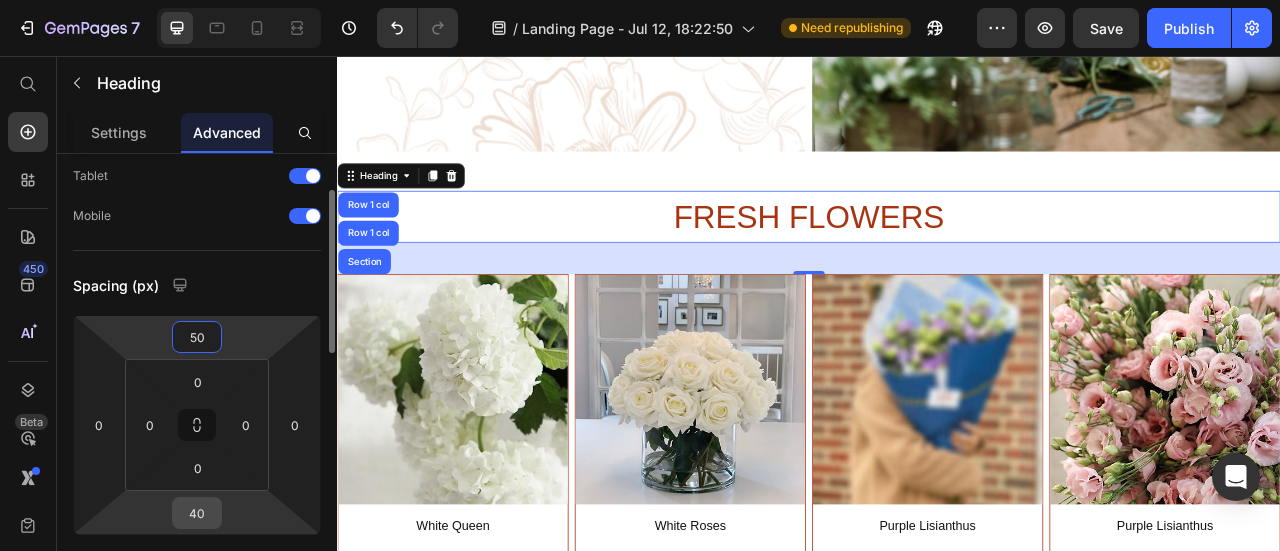 type on "50" 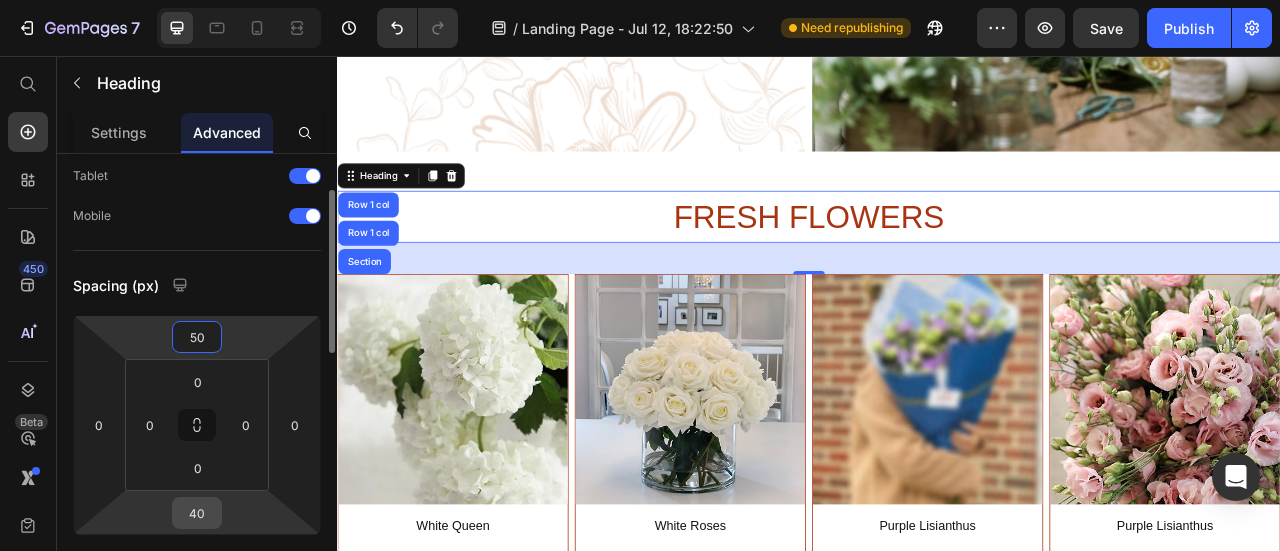 click on "40" at bounding box center (197, 513) 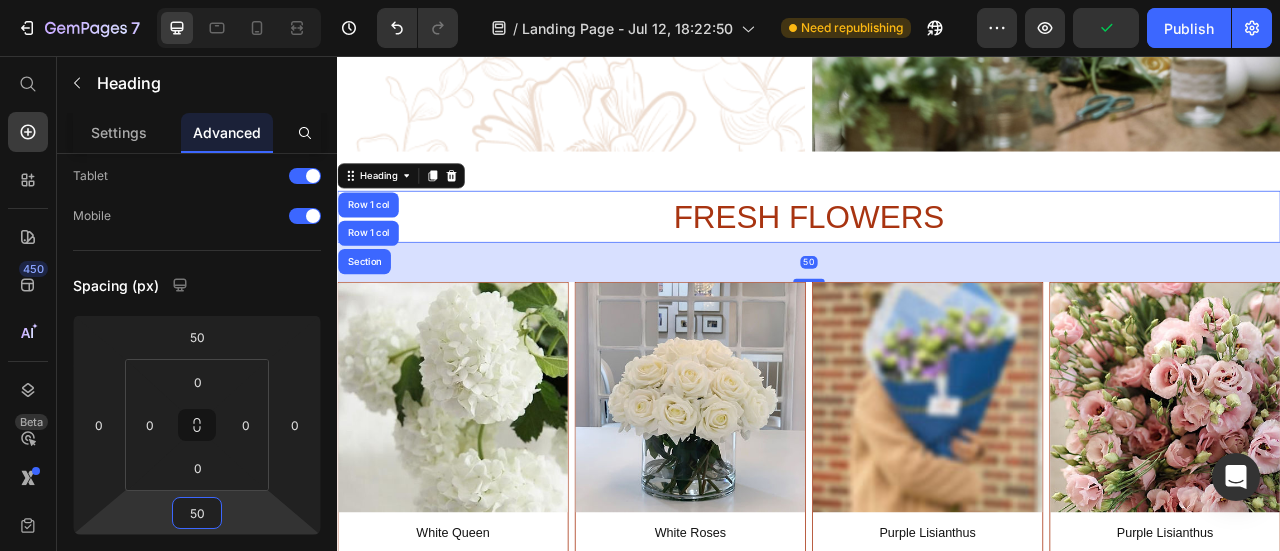 type on "50" 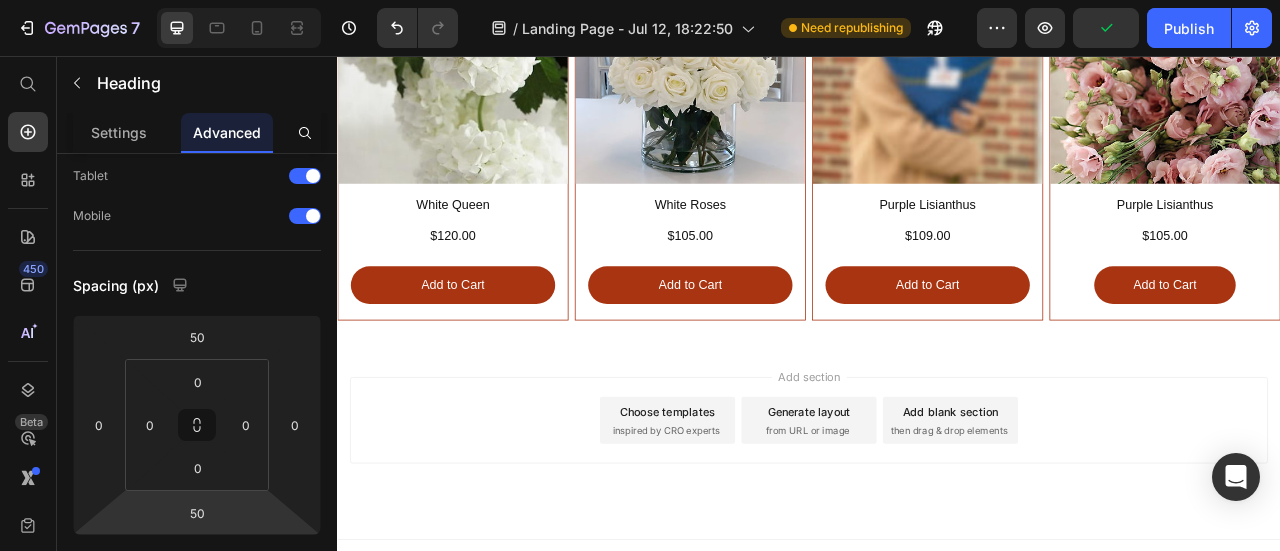 scroll, scrollTop: 1555, scrollLeft: 0, axis: vertical 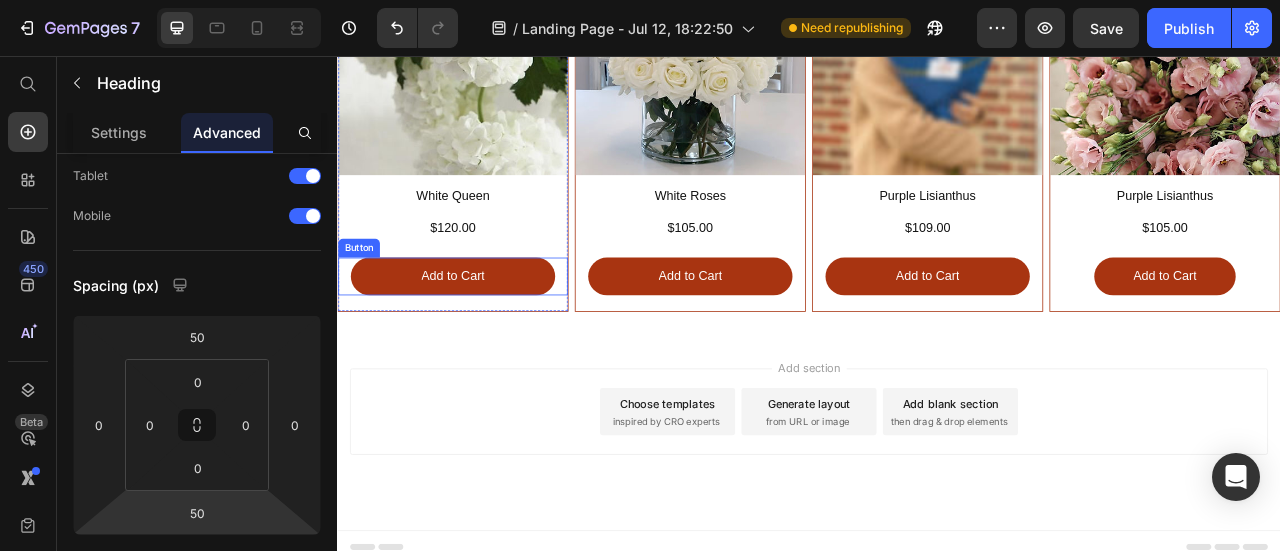 click on "Button" at bounding box center [364, 300] 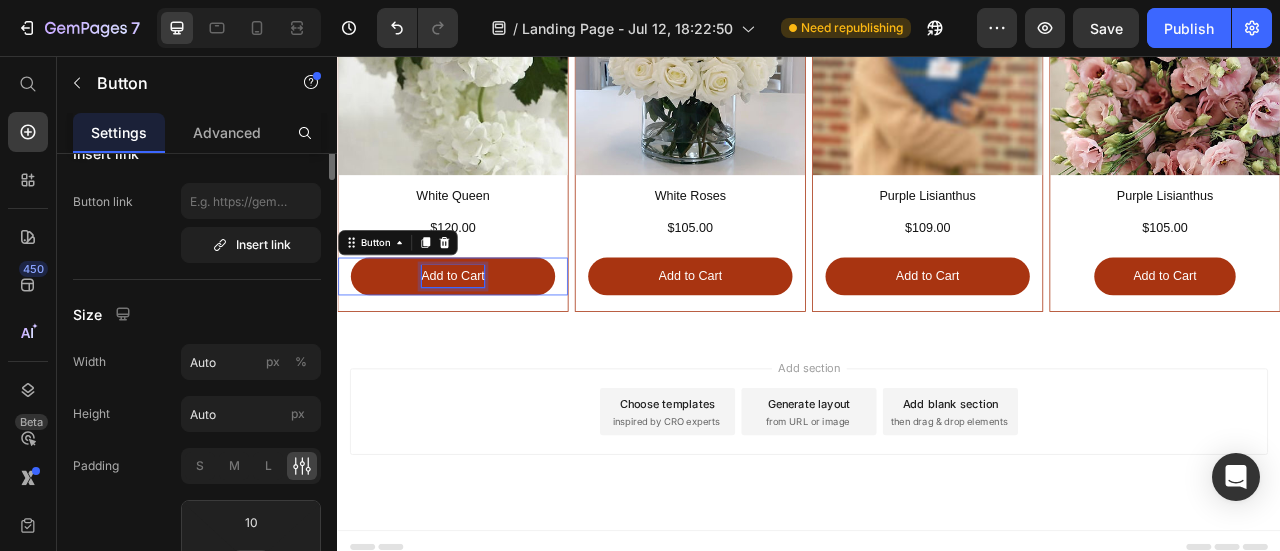 scroll, scrollTop: 0, scrollLeft: 0, axis: both 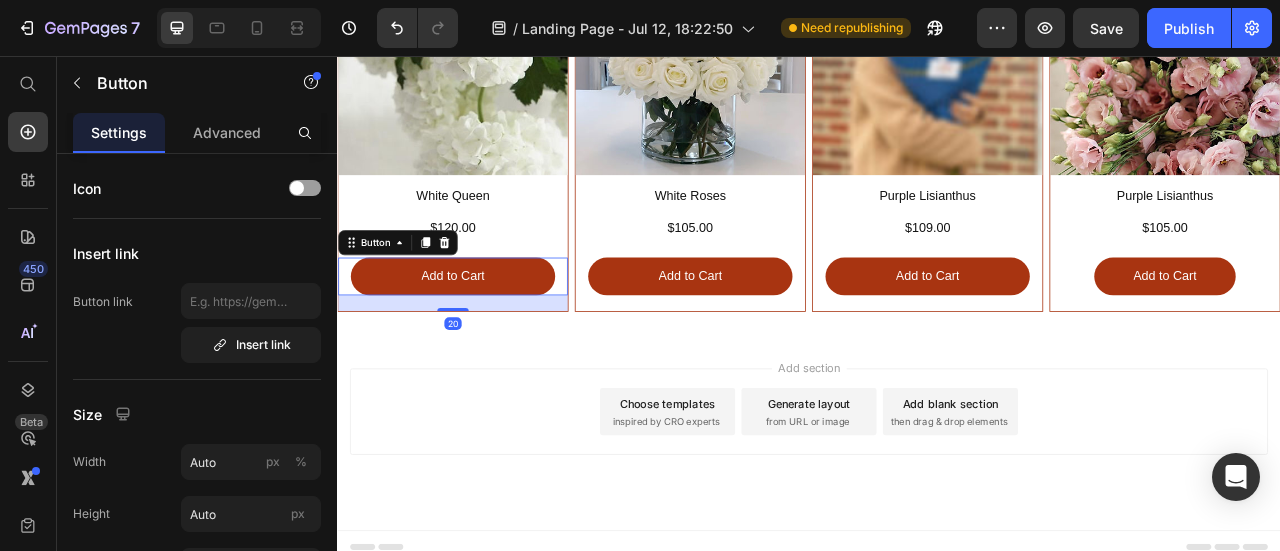 click on "Add to Cart" at bounding box center (484, 336) 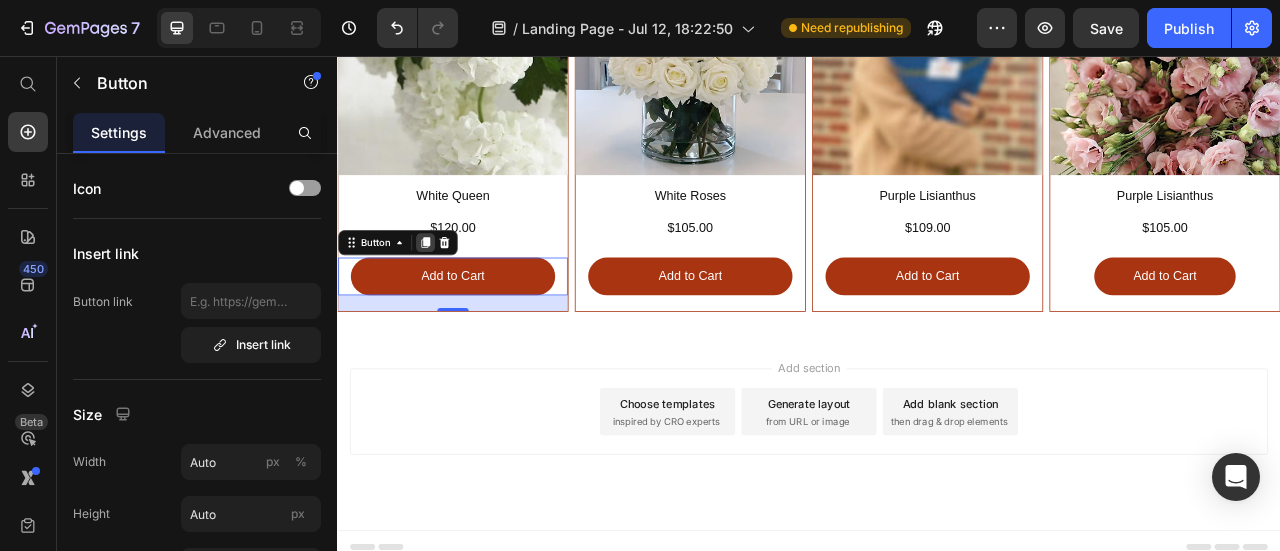 click 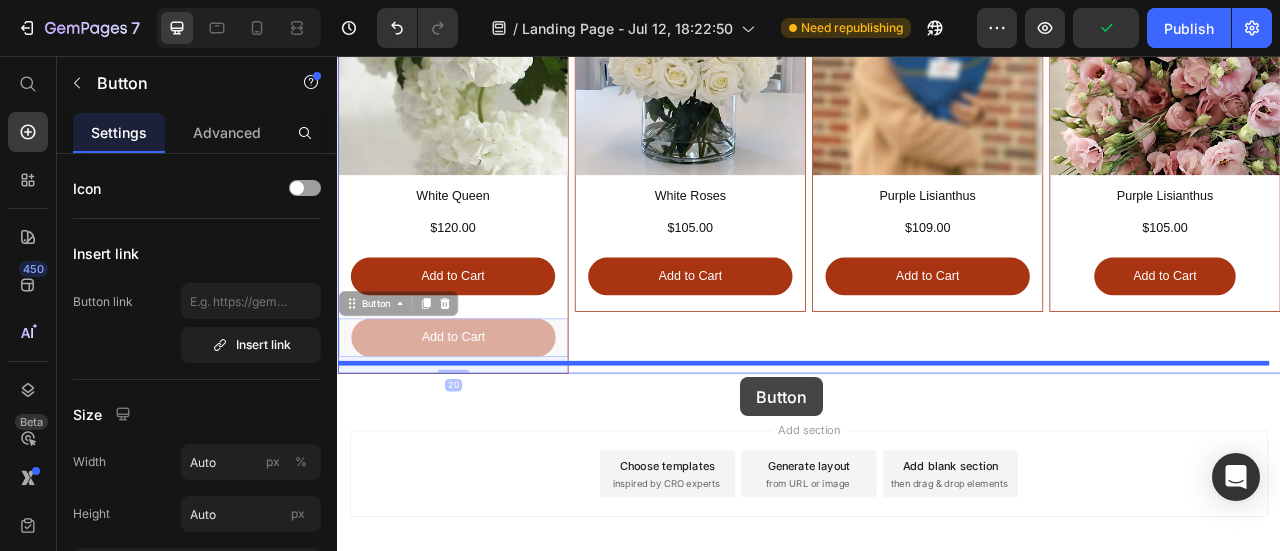 drag, startPoint x: 393, startPoint y: 359, endPoint x: 850, endPoint y: 465, distance: 469.13217 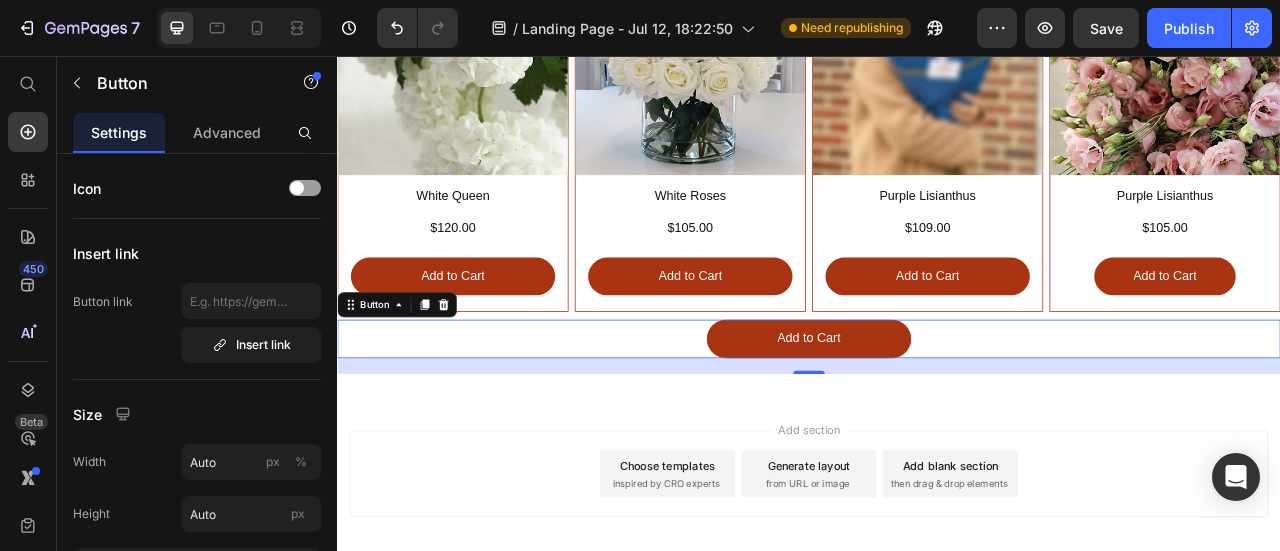 click on "Add to Cart Button   20" at bounding box center (937, 415) 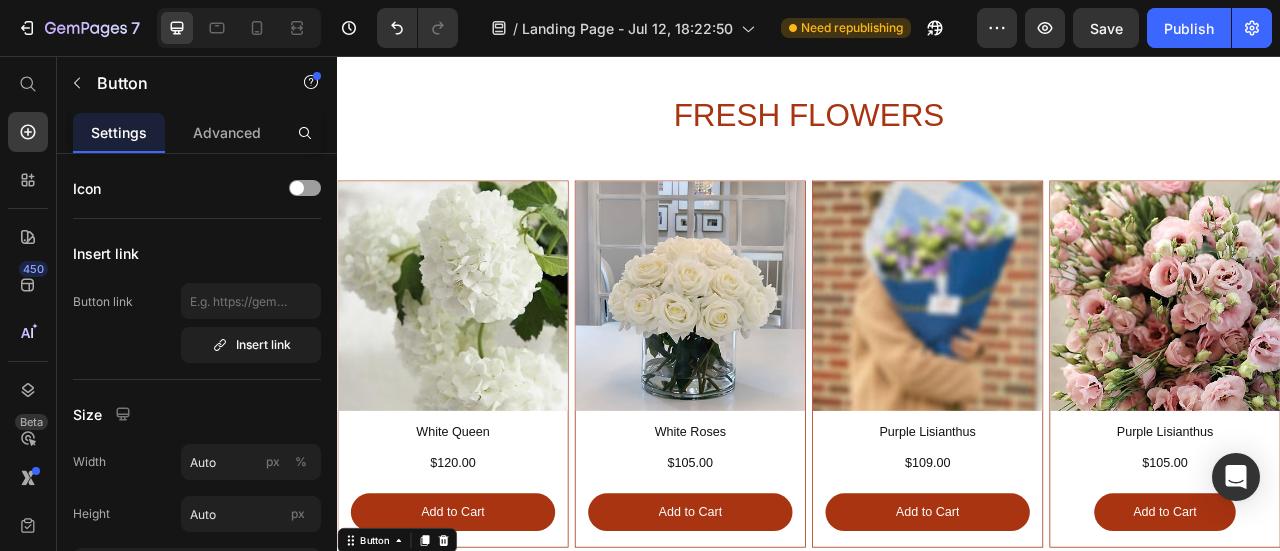 scroll, scrollTop: 1155, scrollLeft: 0, axis: vertical 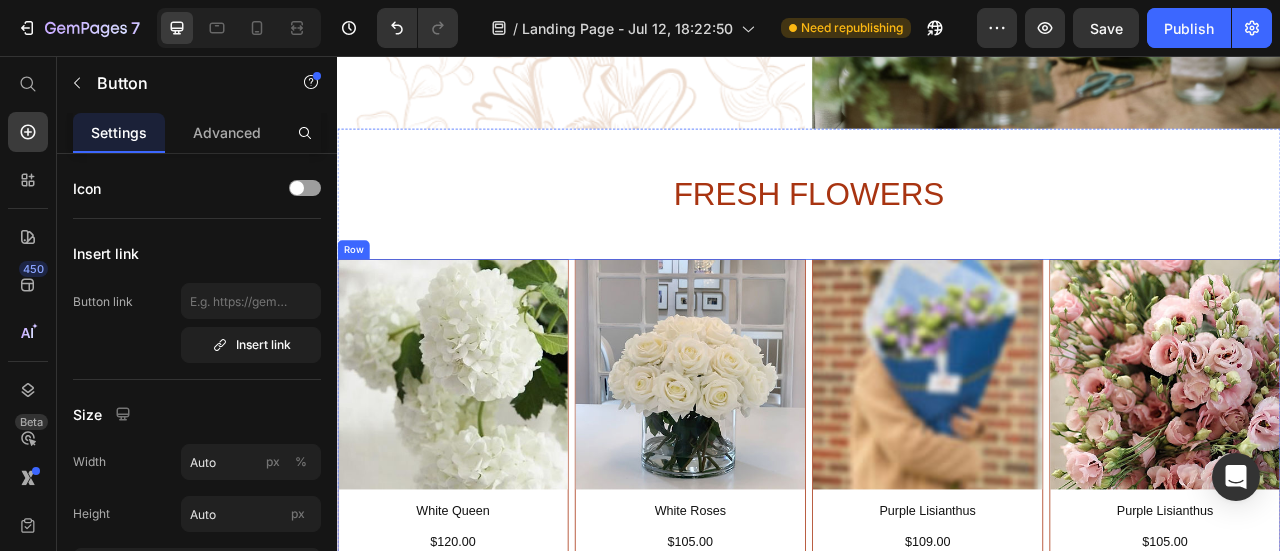 click on "Image White Queen Heading $120.00 Heading Add to Cart Button Row Row Image White Roses Heading $105.00 Heading Add to Cart Button Row Image Purple Lisianthus Heading $109.00  Heading Add to Cart Button Row Image Purple Lisianthus Heading $105.00 Heading Add to Cart Button Row Row" at bounding box center (937, 547) 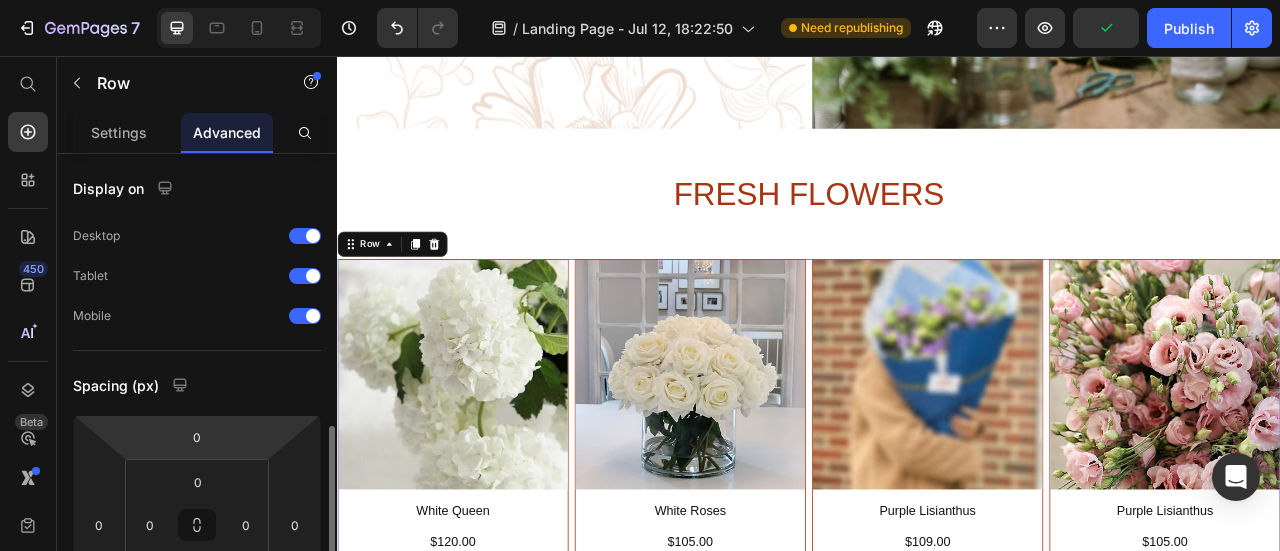 scroll, scrollTop: 200, scrollLeft: 0, axis: vertical 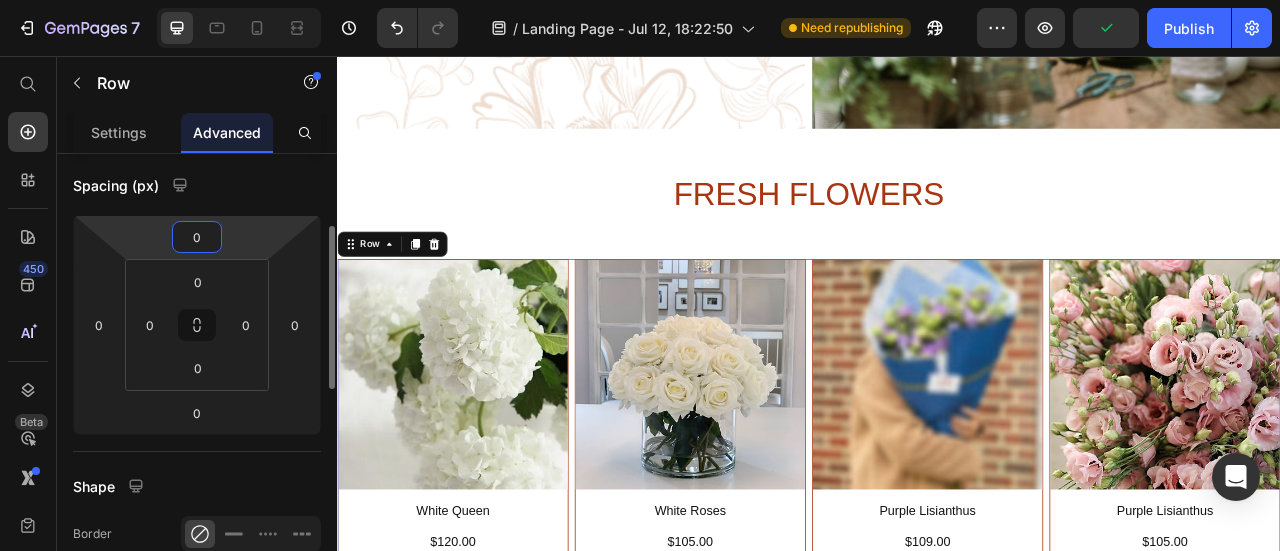 click on "0" at bounding box center [197, 237] 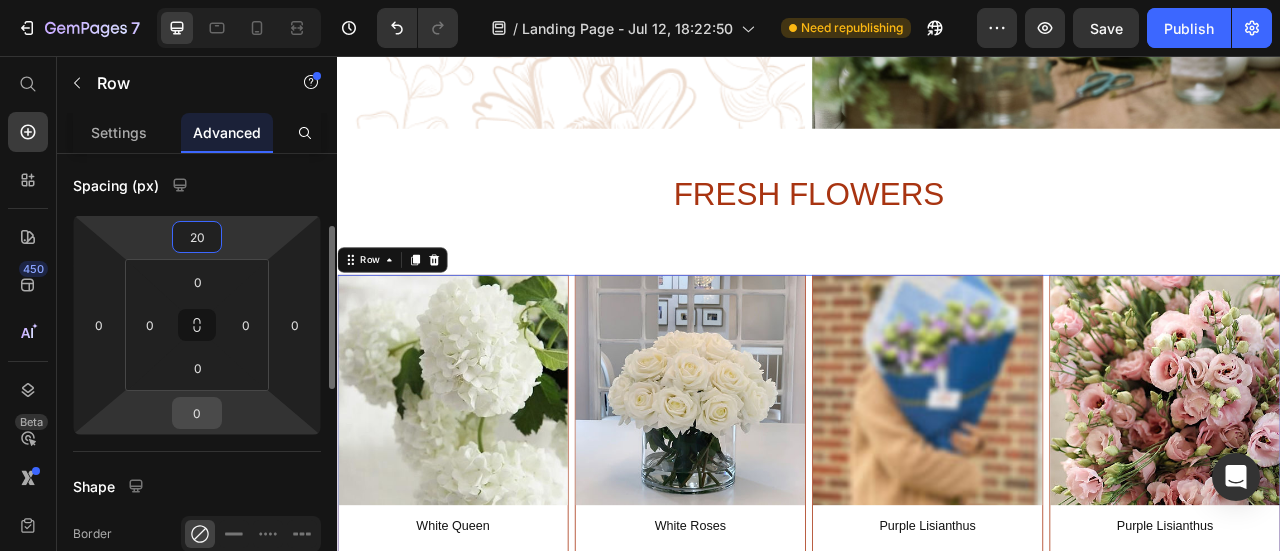 type on "20" 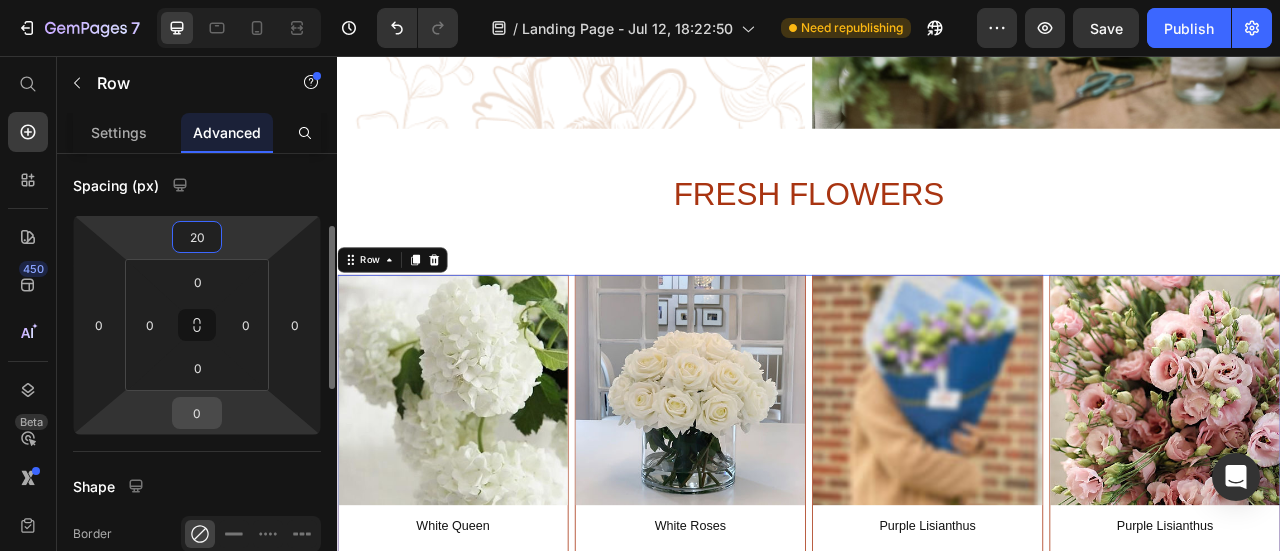 click on "0" at bounding box center (197, 413) 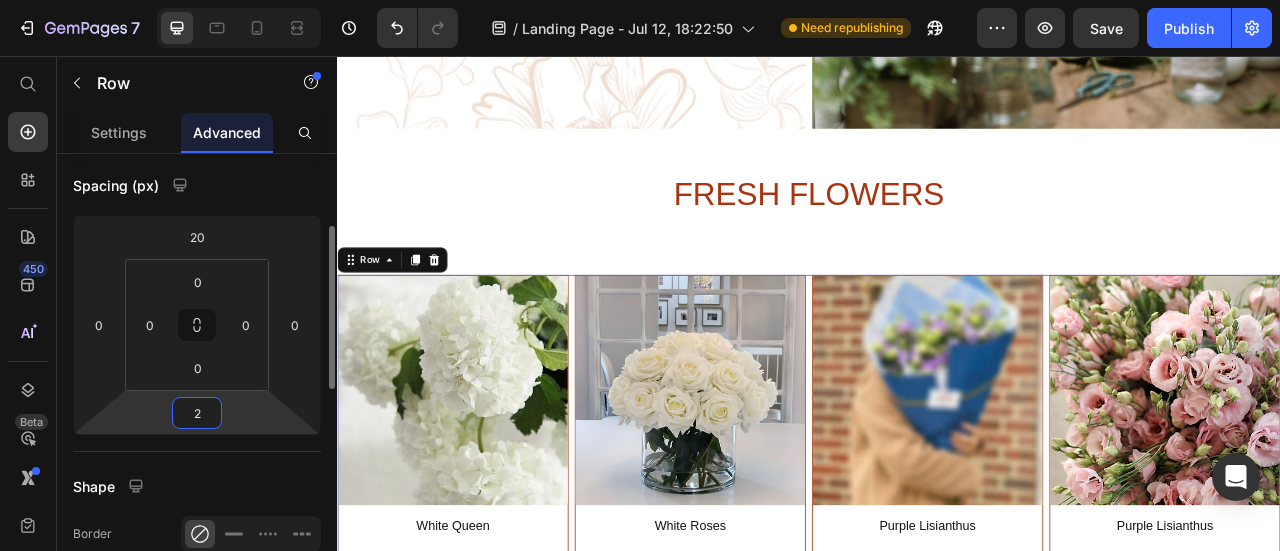 type on "20" 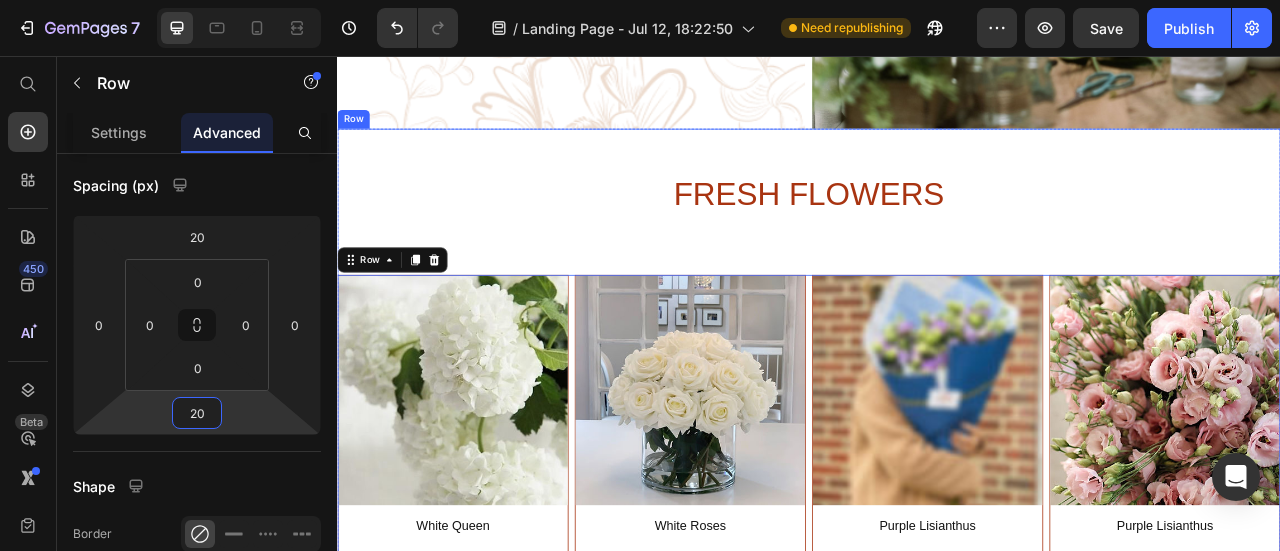 click on "⁠⁠⁠⁠⁠⁠⁠ FRESH FLOWERS Heading Image White Queen Heading $120.00 Heading Add to Cart Button Row Row Image White Roses Heading $105.00 Heading Add to Cart Button Row Image Purple Lisianthus Heading $109.00  Heading Add to Cart Button Row Image Purple Lisianthus Heading $105.00 Heading Add to Cart Button Row Row   20 Add to Cart Button" at bounding box center (937, 524) 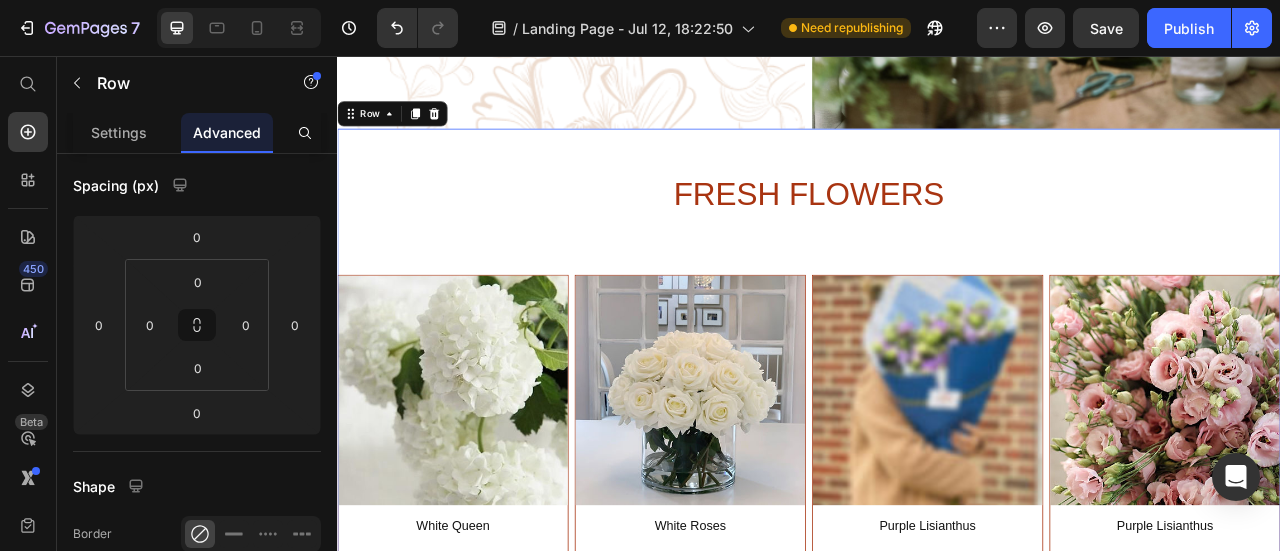click on "⁠⁠⁠⁠⁠⁠⁠ FRESH FLOWERS Heading Image White Queen Heading $120.00 Heading Add to Cart Button Row Row Image White Roses Heading $105.00 Heading Add to Cart Button Row Image Purple Lisianthus Heading $109.00  Heading Add to Cart Button Row Image Purple Lisianthus Heading $105.00 Heading Add to Cart Button Row Row Add to Cart Button" at bounding box center [937, 524] 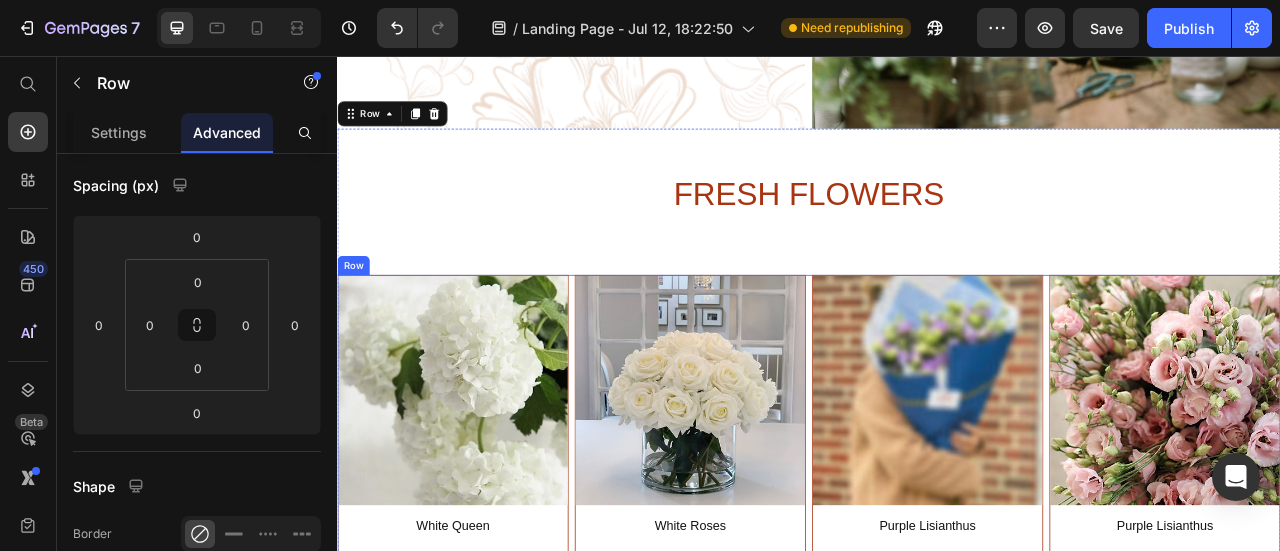click on "Image White Queen Heading $120.00 Heading Add to Cart Button Row Row Image White Roses Heading $105.00 Heading Add to Cart Button Row Image Purple Lisianthus Heading $109.00  Heading Add to Cart Button Row Image Purple Lisianthus Heading $105.00 Heading Add to Cart Button Row Row" at bounding box center (937, 567) 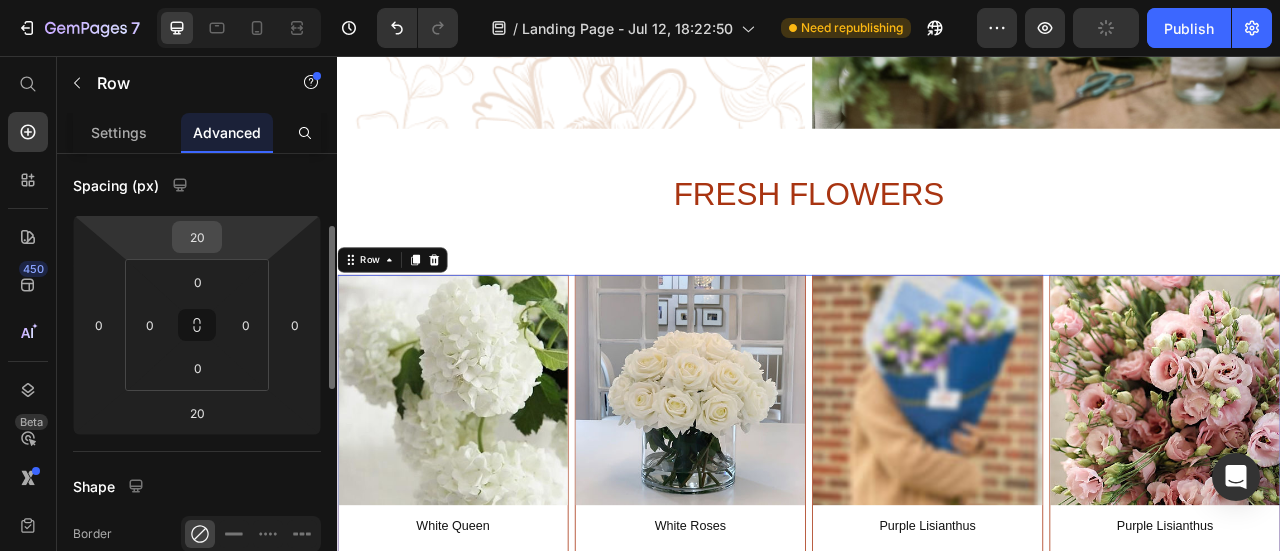 click on "20" at bounding box center [197, 237] 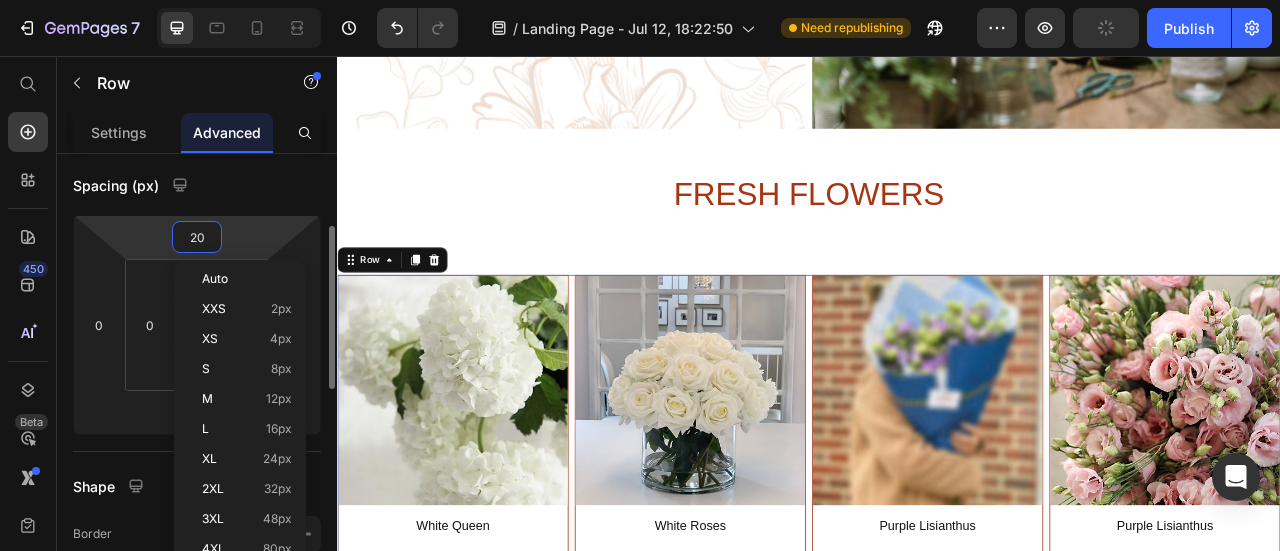 click on "20" at bounding box center [197, 237] 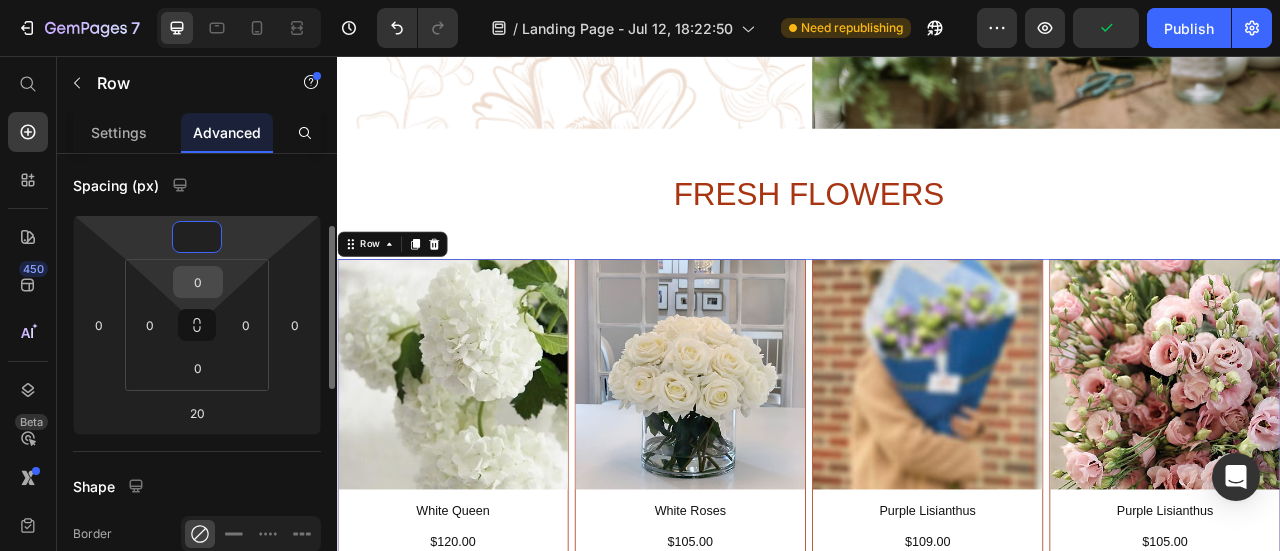type on "0" 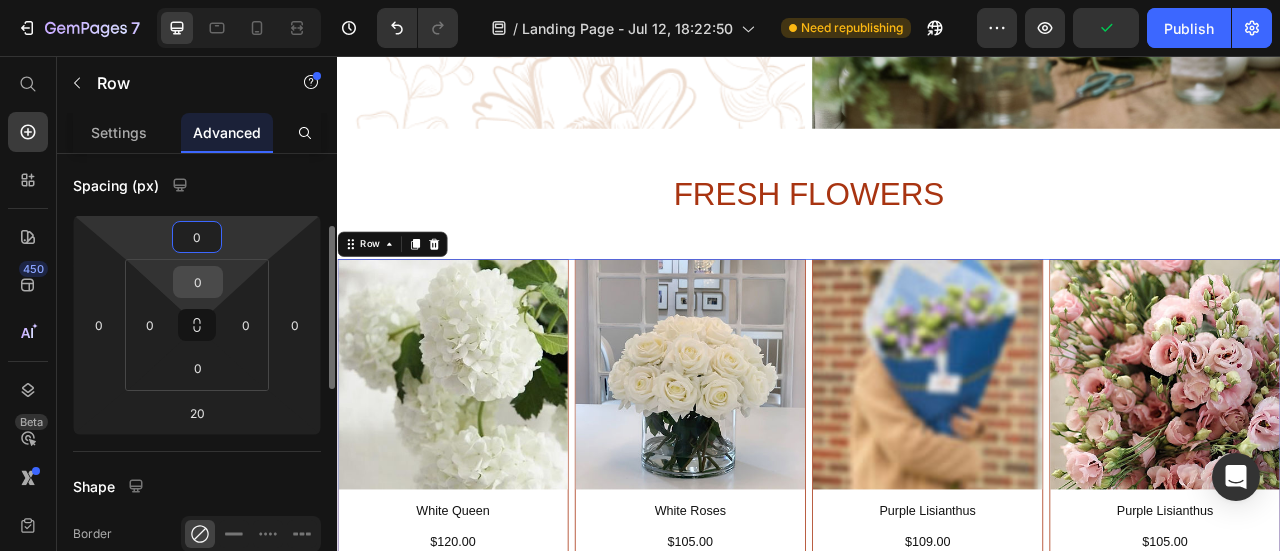 click on "0" at bounding box center (198, 282) 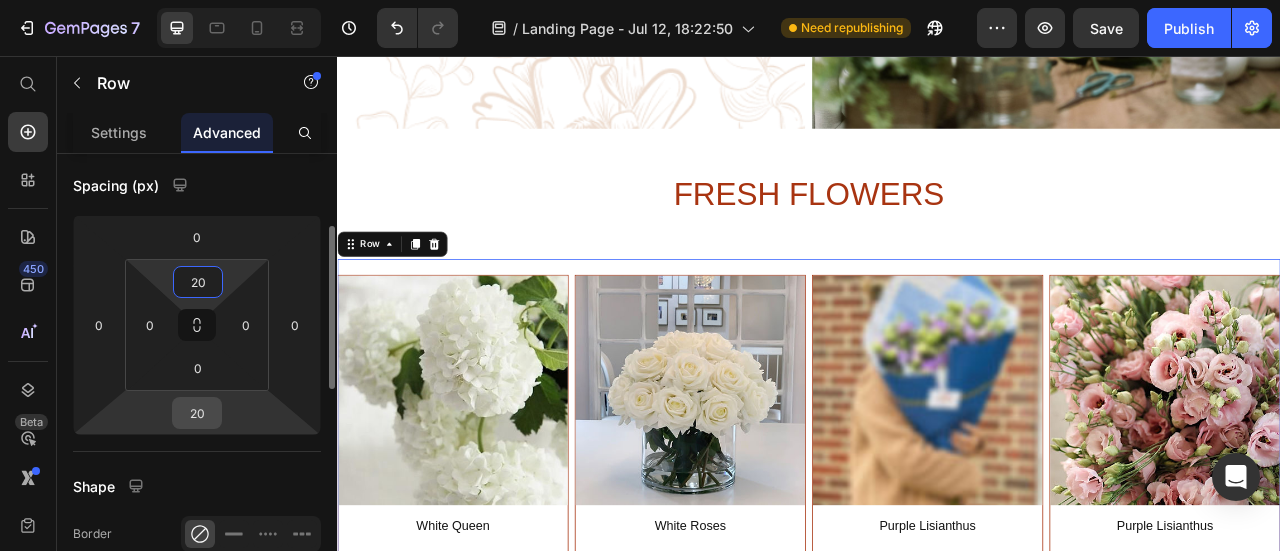 type on "20" 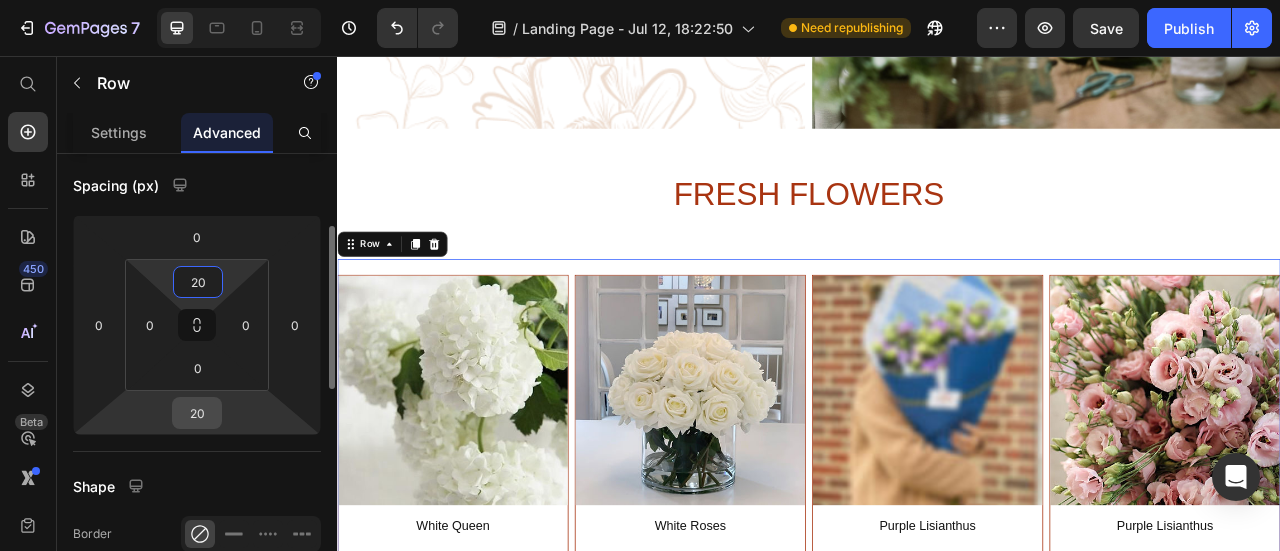 click on "20" at bounding box center (197, 413) 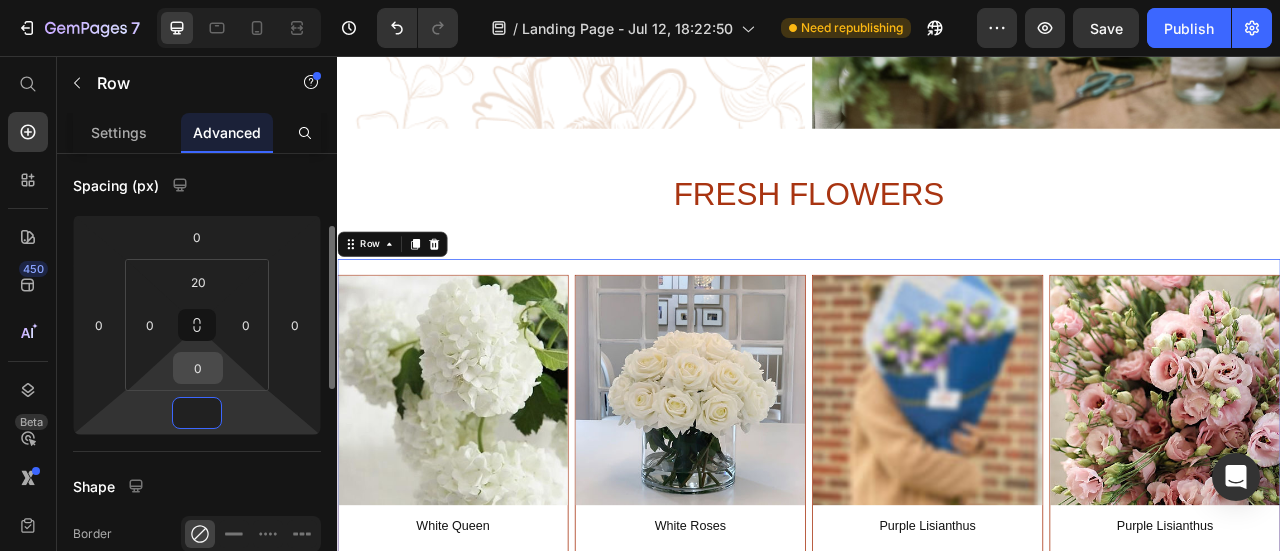 type on "0" 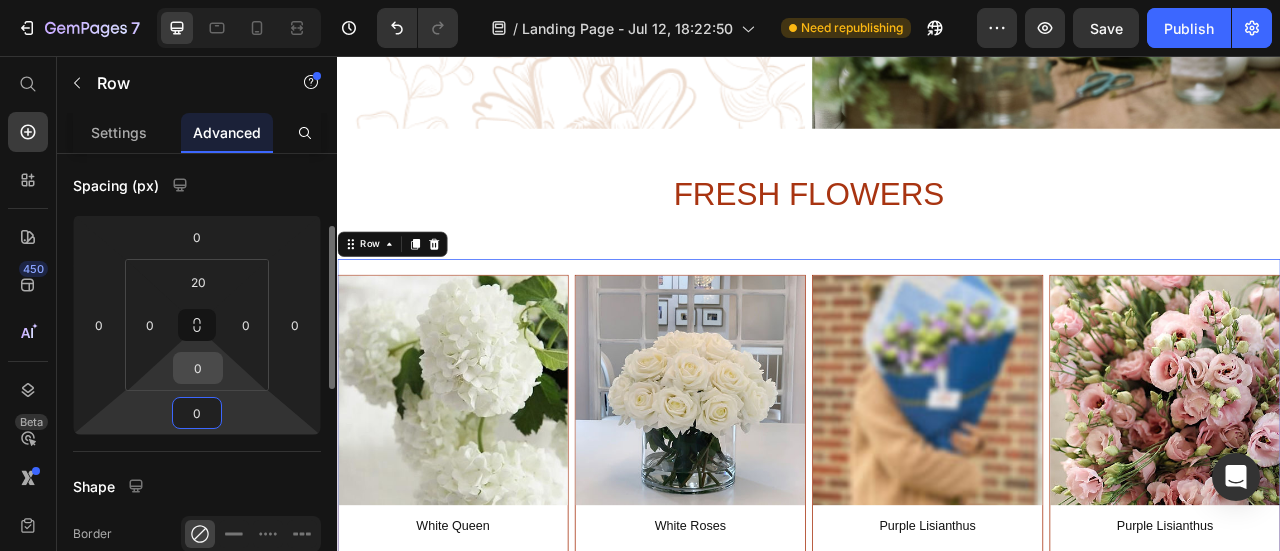 click on "0" at bounding box center (198, 368) 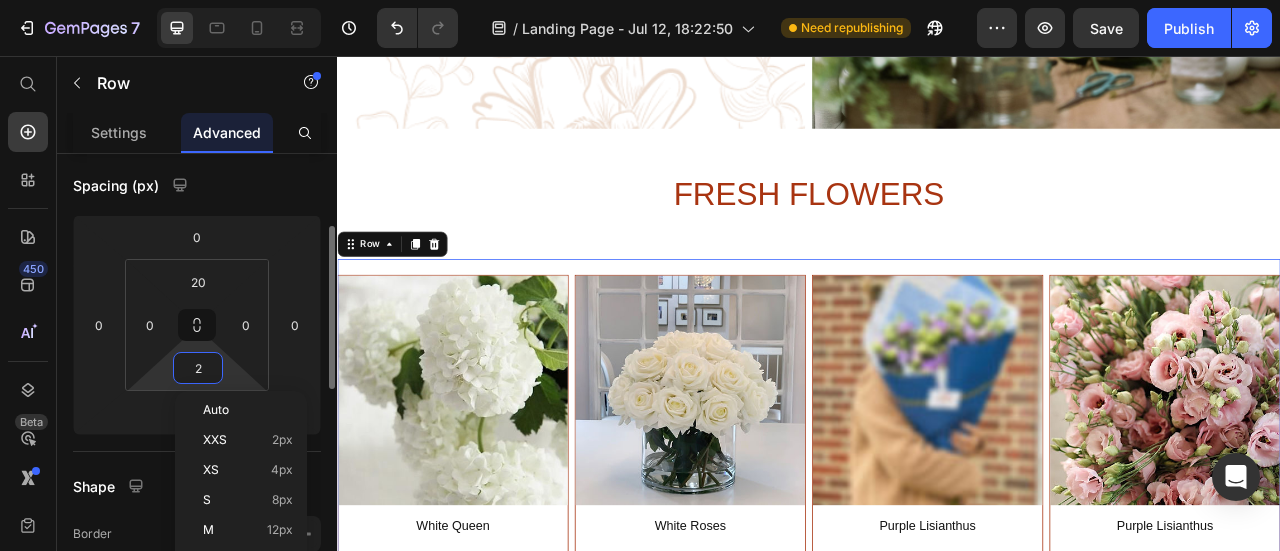 type on "20" 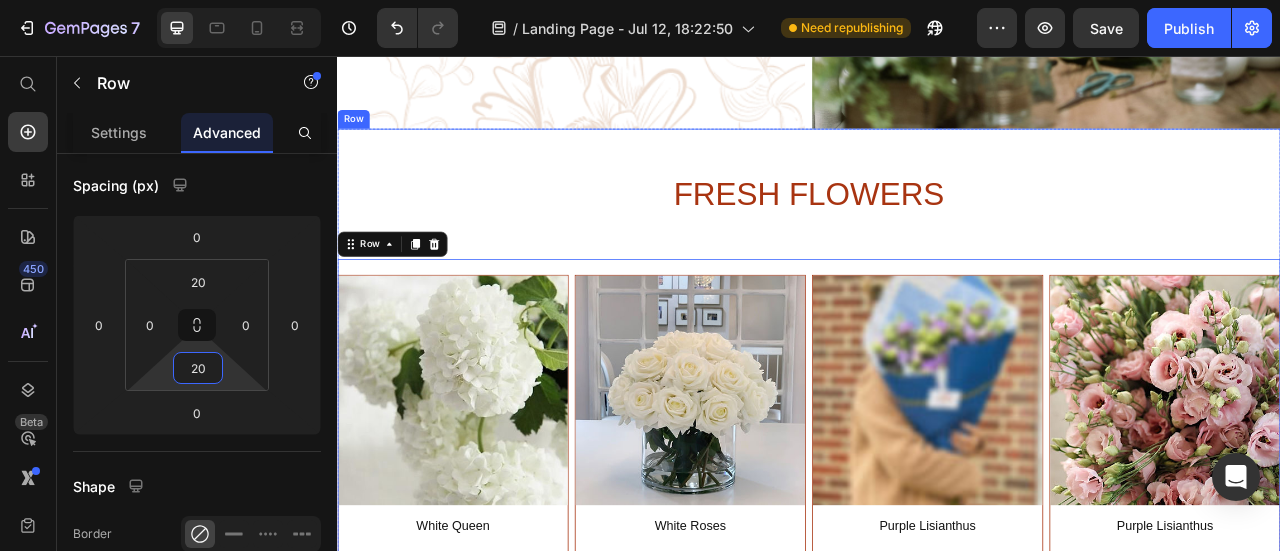 click on "⁠⁠⁠⁠⁠⁠⁠ FRESH FLOWERS Heading Image White Queen Heading $120.00 Heading Add to Cart Button Row Row Image White Roses Heading $105.00 Heading Add to Cart Button Row Image Purple Lisianthus Heading $109.00  Heading Add to Cart Button Row Image Purple Lisianthus Heading $105.00 Heading Add to Cart Button Row Row   0 Add to Cart Button" at bounding box center [937, 524] 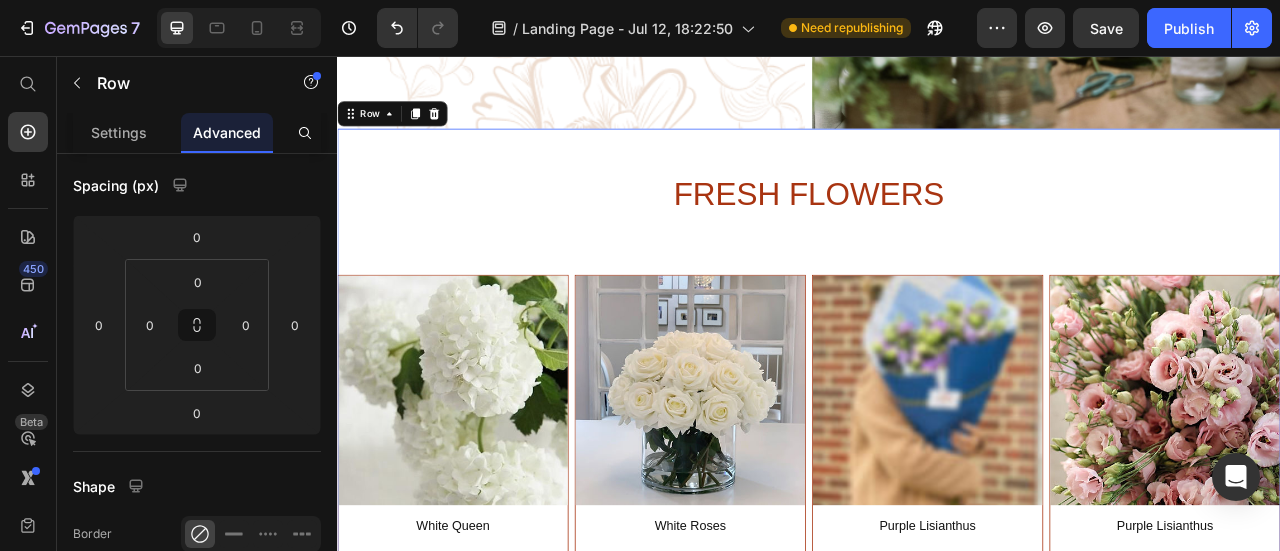 click on "⁠⁠⁠⁠⁠⁠⁠ FRESH FLOWERS Heading Image White Queen Heading $120.00 Heading Add to Cart Button Row Row Image White Roses Heading $105.00 Heading Add to Cart Button Row Image Purple Lisianthus Heading $109.00  Heading Add to Cart Button Row Image Purple Lisianthus Heading $105.00 Heading Add to Cart Button Row Row Add to Cart Button" at bounding box center (937, 524) 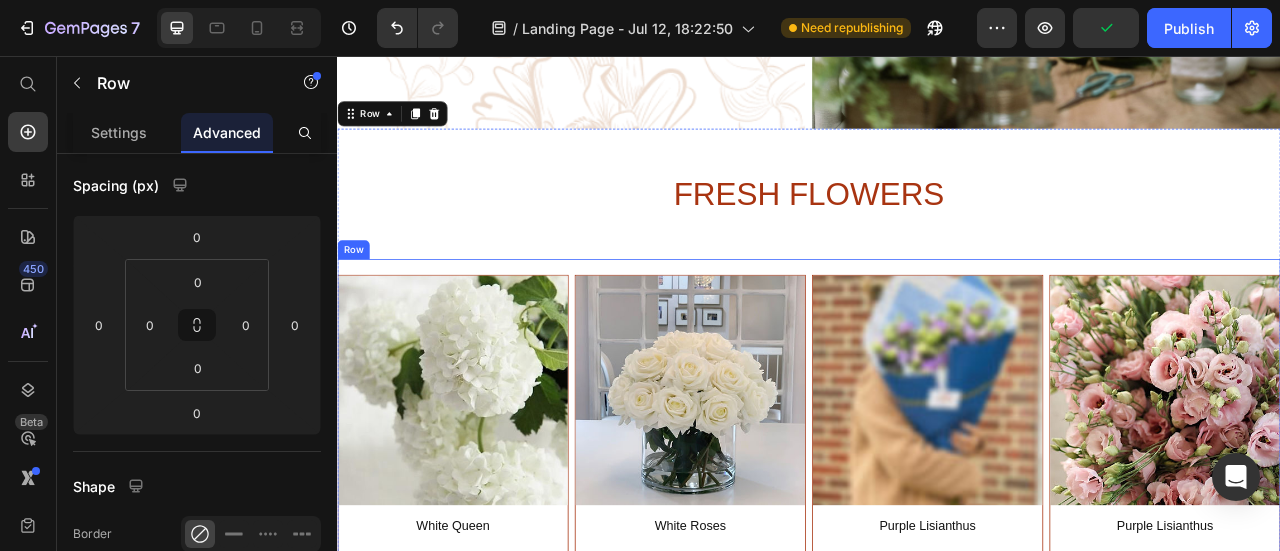 click on "Image White Queen Heading $120.00 Heading Add to Cart Button Row Row Image White Roses Heading $105.00 Heading Add to Cart Button Row Image Purple Lisianthus Heading $109.00  Heading Add to Cart Button Row Image Purple Lisianthus Heading $105.00 Heading Add to Cart Button Row Row" at bounding box center [937, 567] 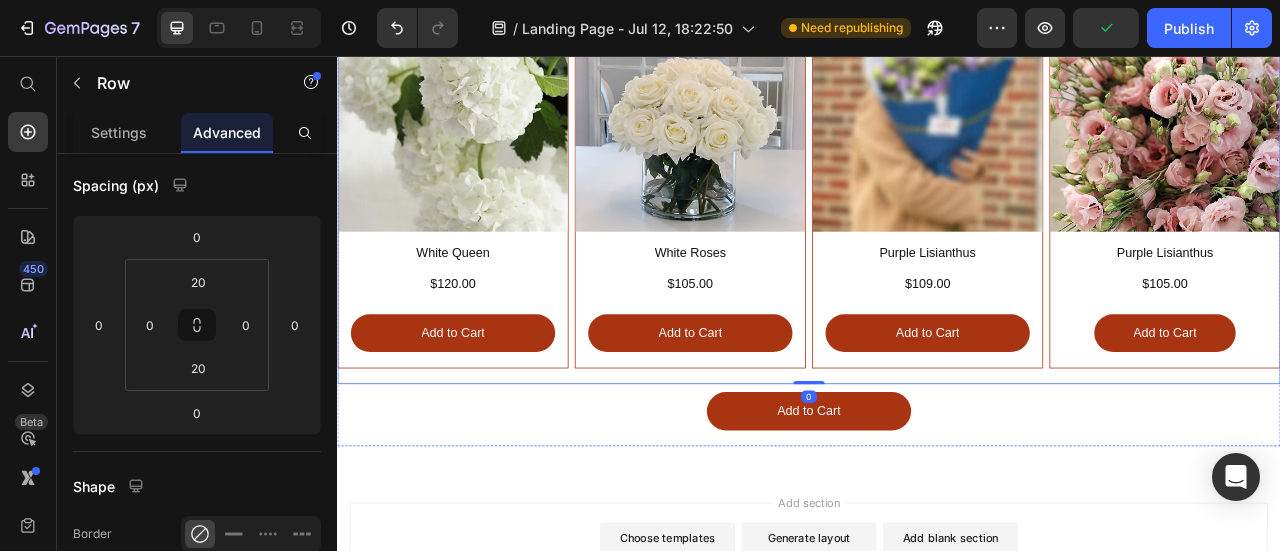 scroll, scrollTop: 1555, scrollLeft: 0, axis: vertical 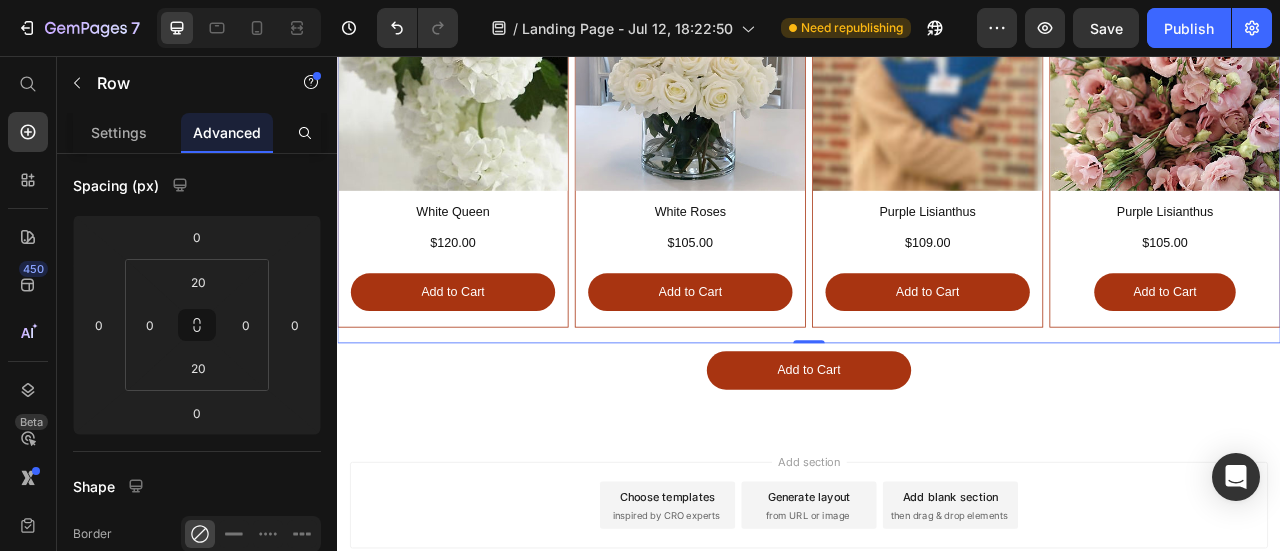 click on "Image White Queen Heading $120.00 Heading Add to Cart Button Row Row Image White Roses Heading $105.00 Heading Add to Cart Button Row Image Purple Lisianthus Heading $109.00  Heading Add to Cart Button Row Image Purple Lisianthus Heading $105.00 Heading Add to Cart Button Row Row   0" at bounding box center [937, 167] 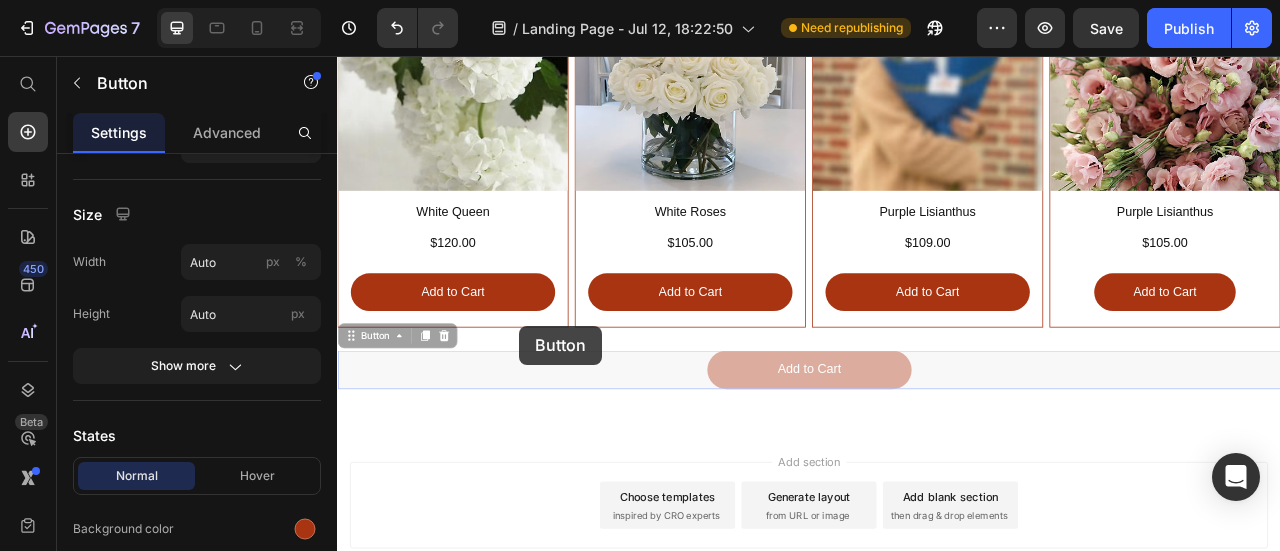 scroll, scrollTop: 0, scrollLeft: 0, axis: both 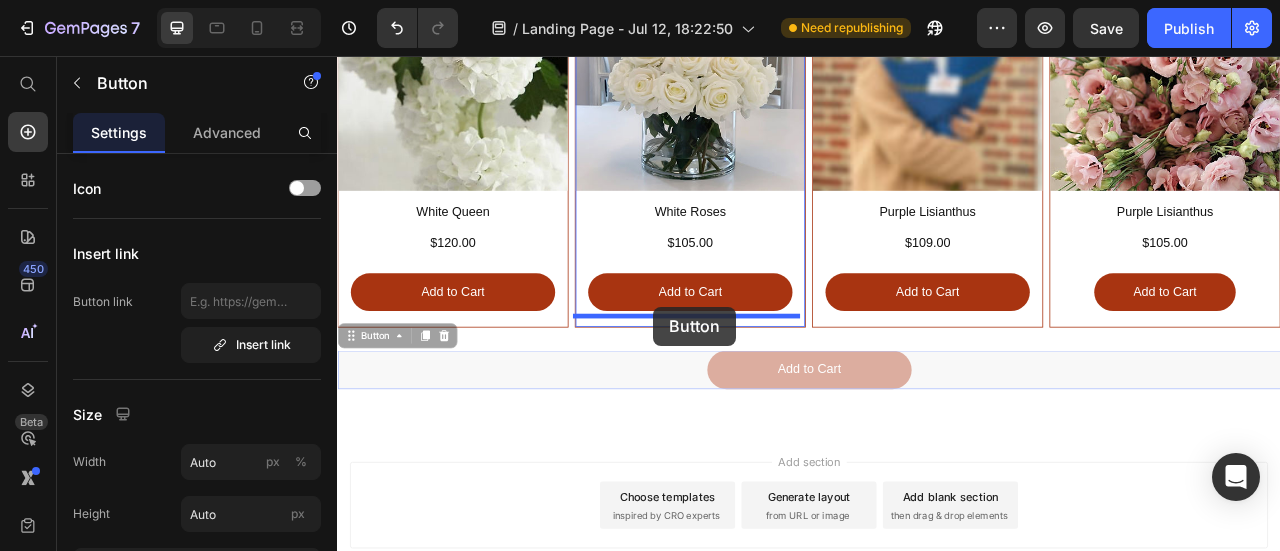 drag, startPoint x: 376, startPoint y: 412, endPoint x: 739, endPoint y: 375, distance: 364.8808 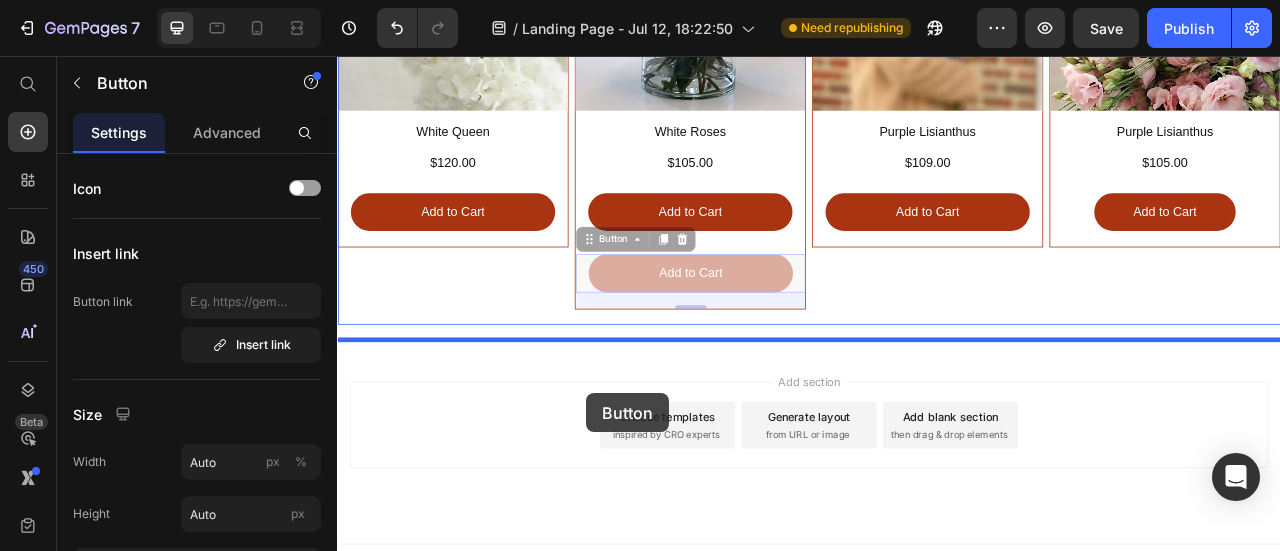 scroll, scrollTop: 1674, scrollLeft: 0, axis: vertical 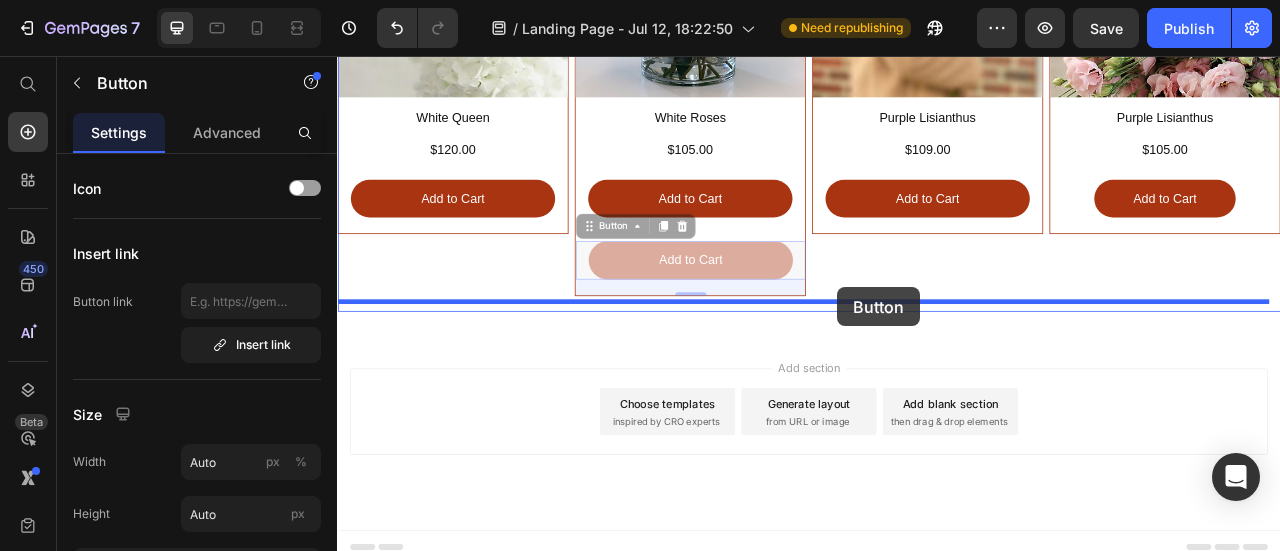 drag, startPoint x: 672, startPoint y: 383, endPoint x: 973, endPoint y: 350, distance: 302.80356 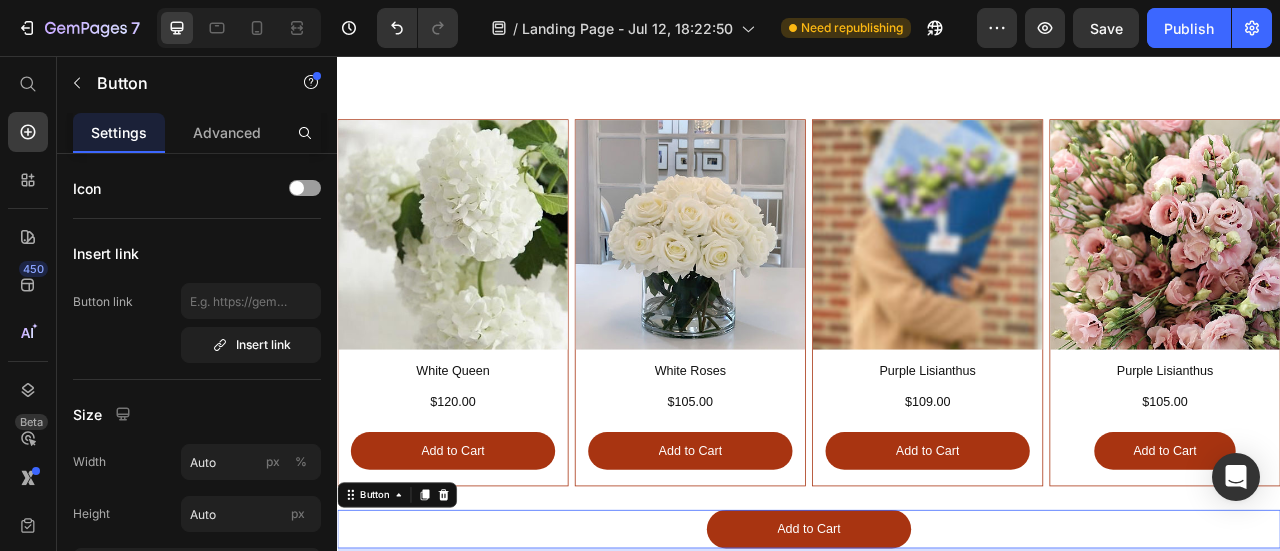 scroll, scrollTop: 1274, scrollLeft: 0, axis: vertical 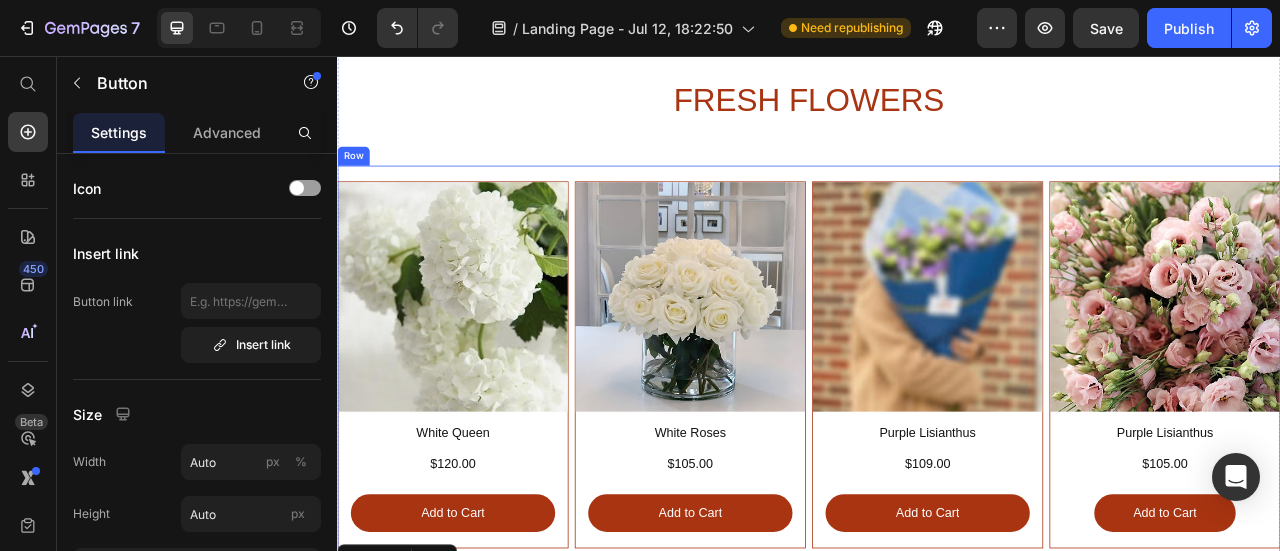 click on "Image White Queen Heading $120.00 Heading Add to Cart Button Row Row Image White Roses Heading $105.00 Heading Add to Cart Button Row Image Purple Lisianthus Heading $109.00  Heading Add to Cart Button Row Image Purple Lisianthus Heading $105.00 Heading Add to Cart Button Row Row" at bounding box center [937, 448] 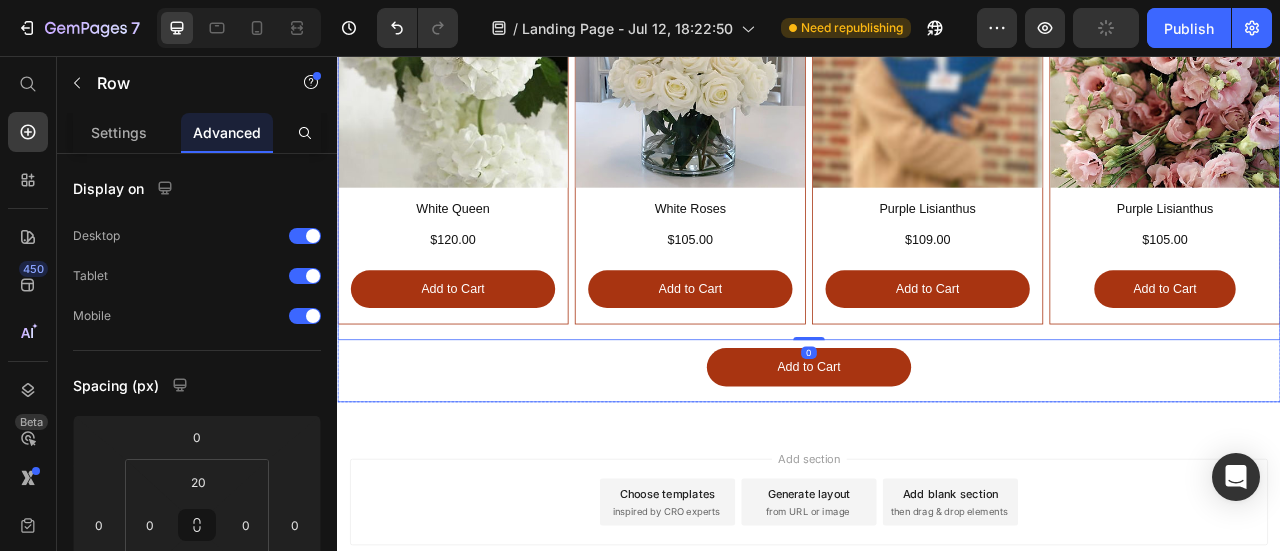 scroll, scrollTop: 1574, scrollLeft: 0, axis: vertical 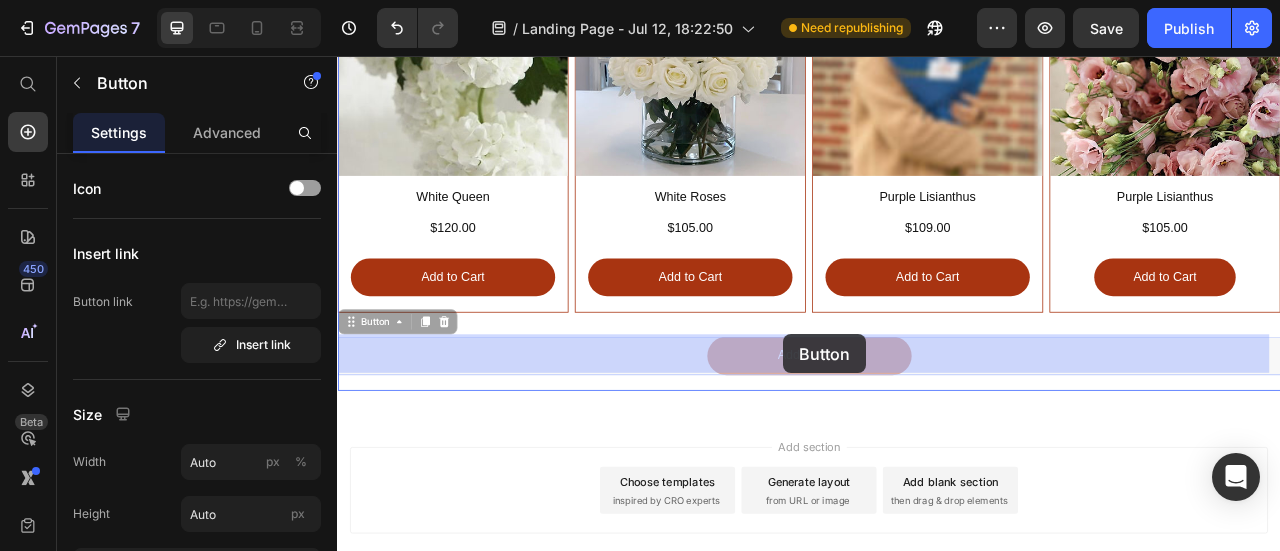 drag, startPoint x: 366, startPoint y: 391, endPoint x: 904, endPoint y: 410, distance: 538.3354 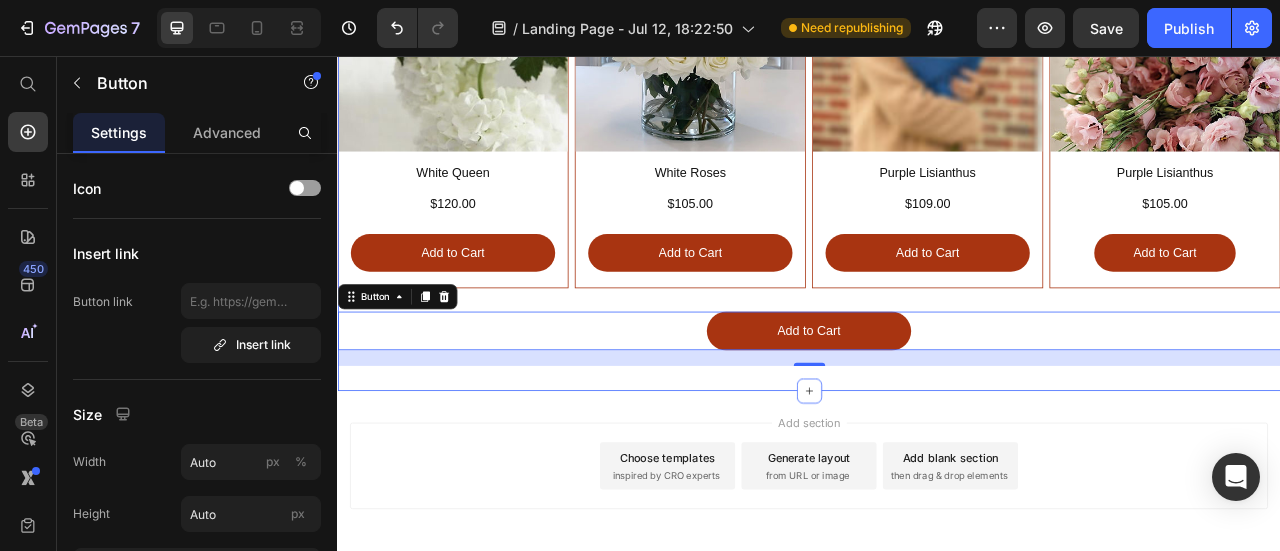 scroll, scrollTop: 1574, scrollLeft: 0, axis: vertical 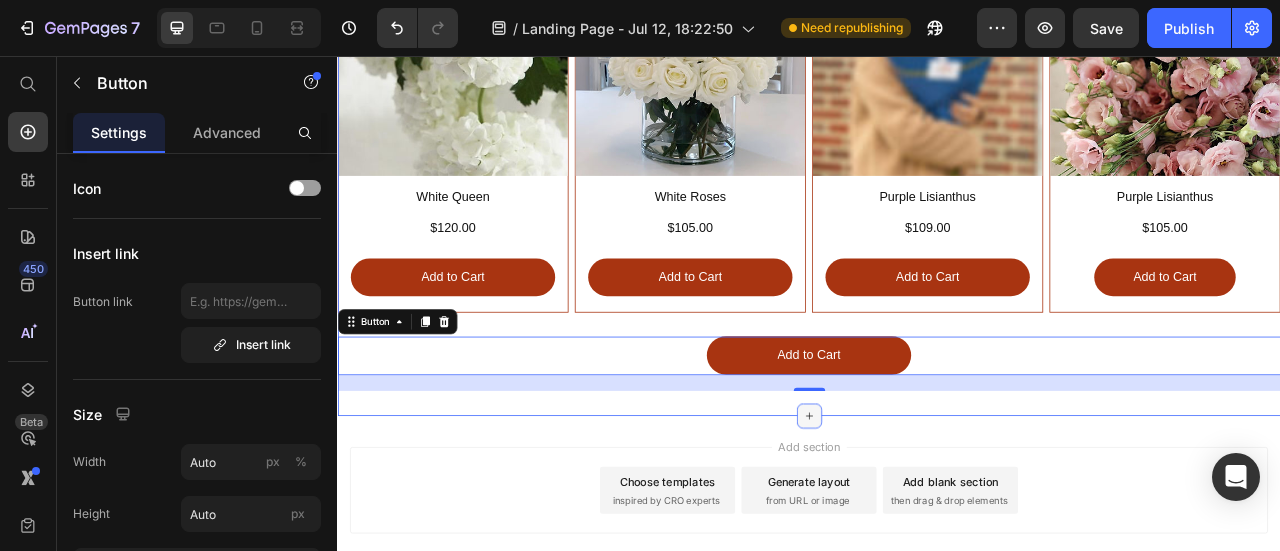 click 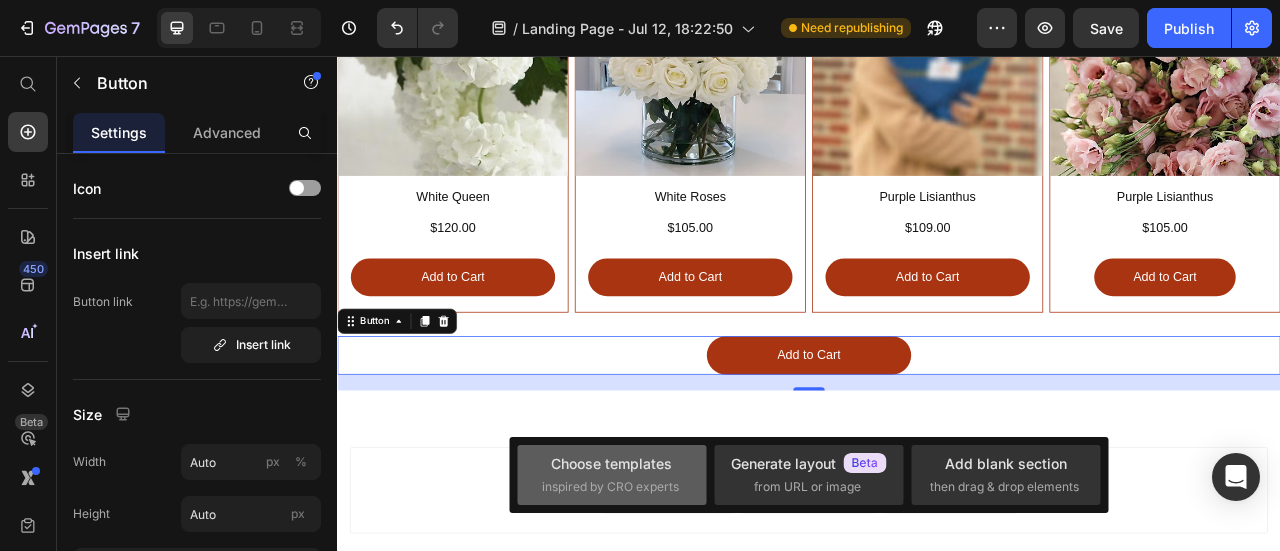 click on "Choose templates  inspired by CRO experts" at bounding box center [612, 474] 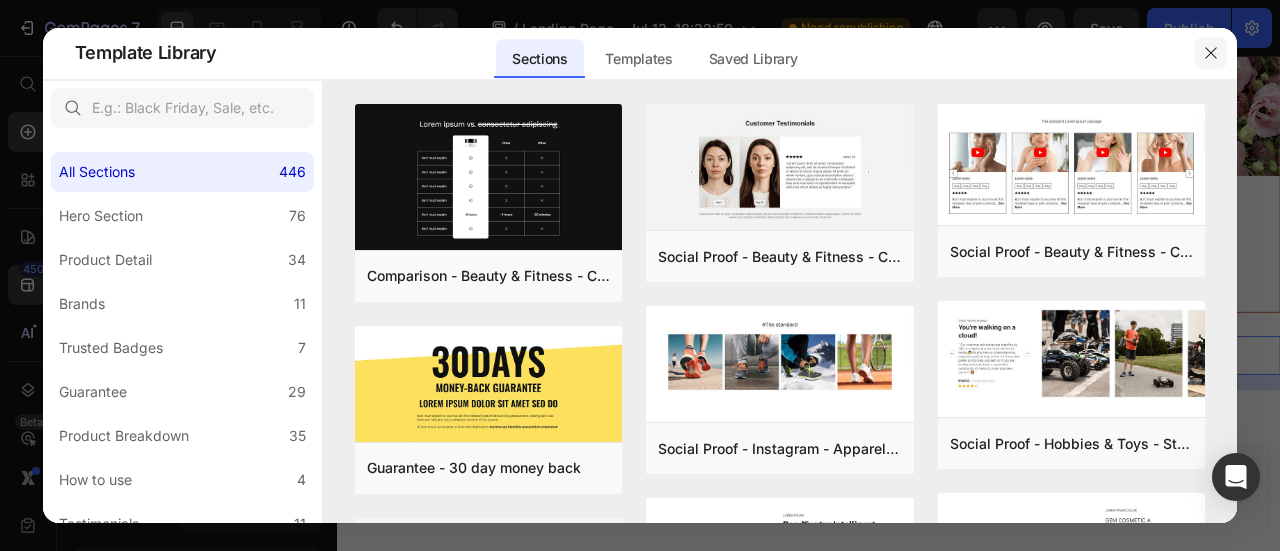 click 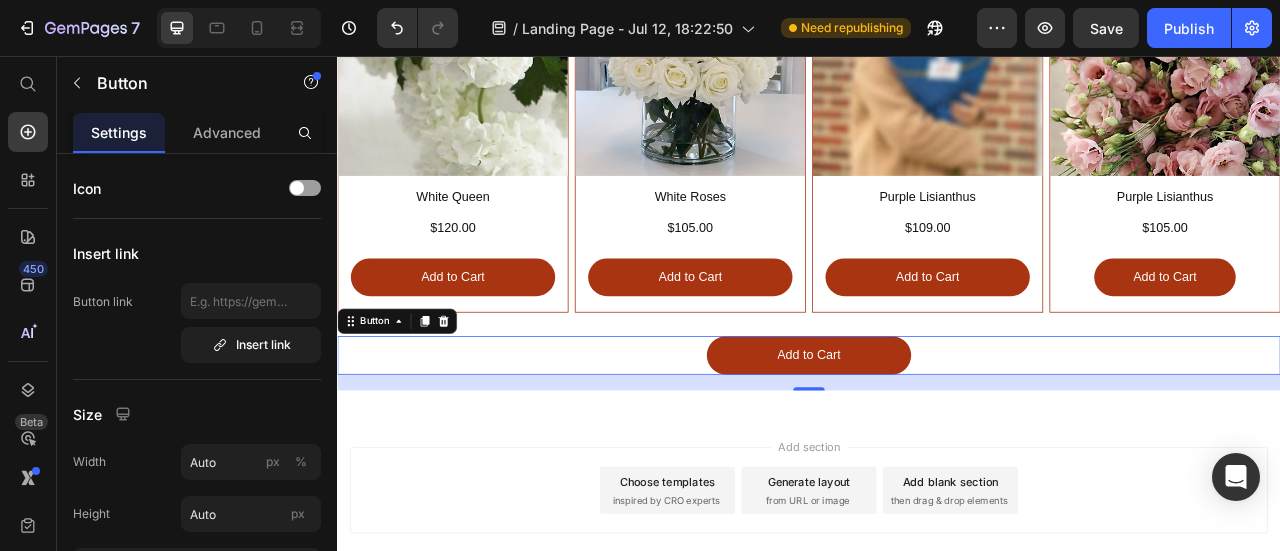 click on "Add section Choose templates inspired by CRO experts Generate layout from URL or image Add blank section then drag & drop elements" at bounding box center [937, 636] 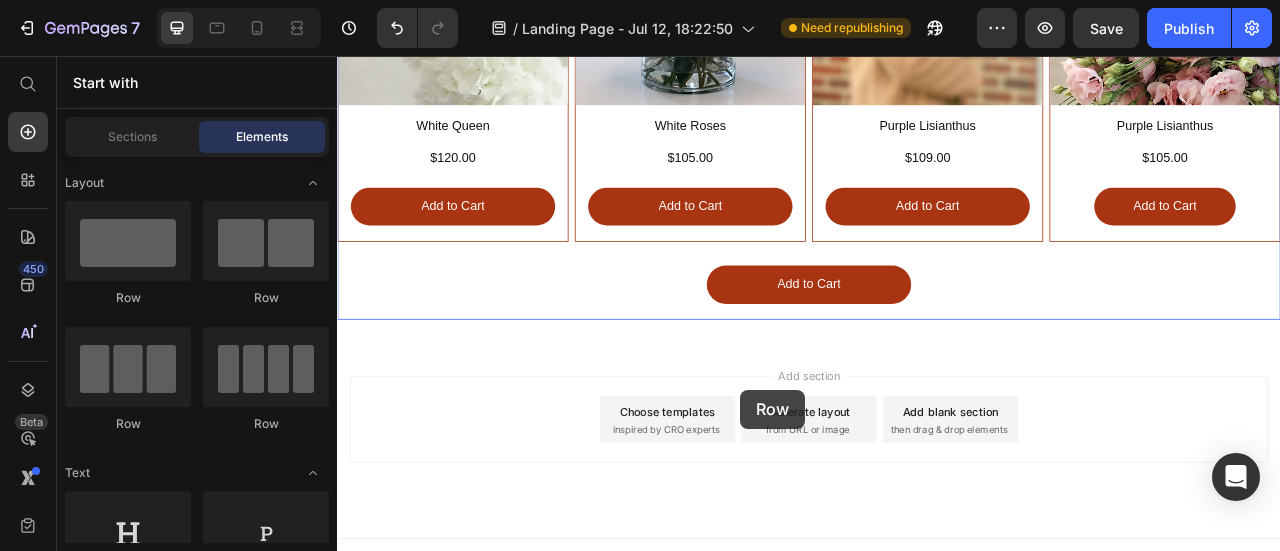 scroll, scrollTop: 1674, scrollLeft: 0, axis: vertical 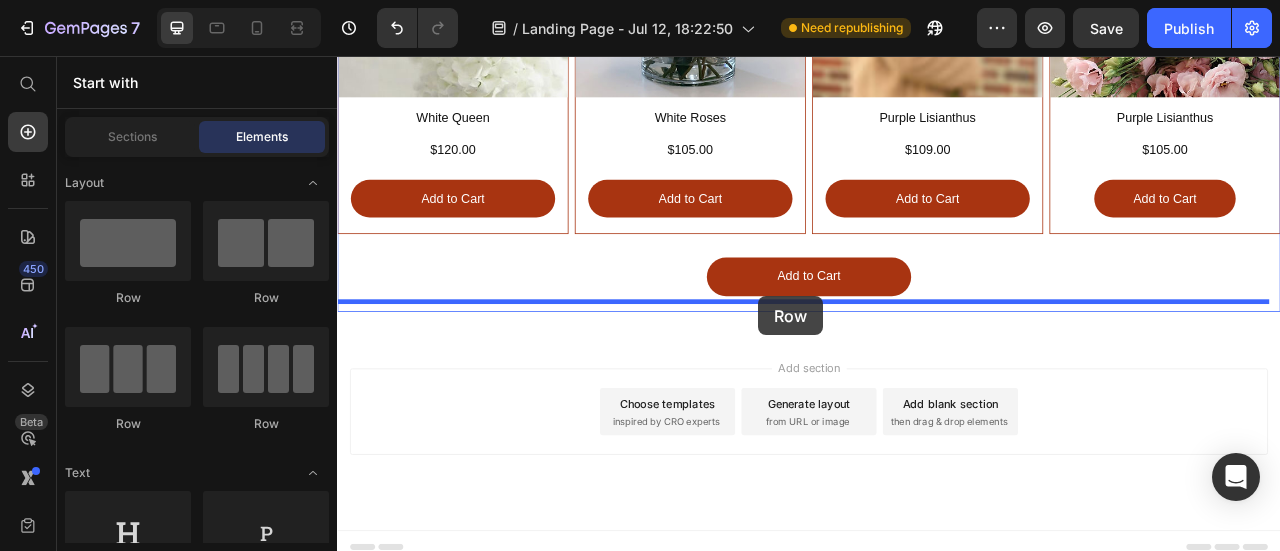 drag, startPoint x: 485, startPoint y: 306, endPoint x: 873, endPoint y: 362, distance: 392.02042 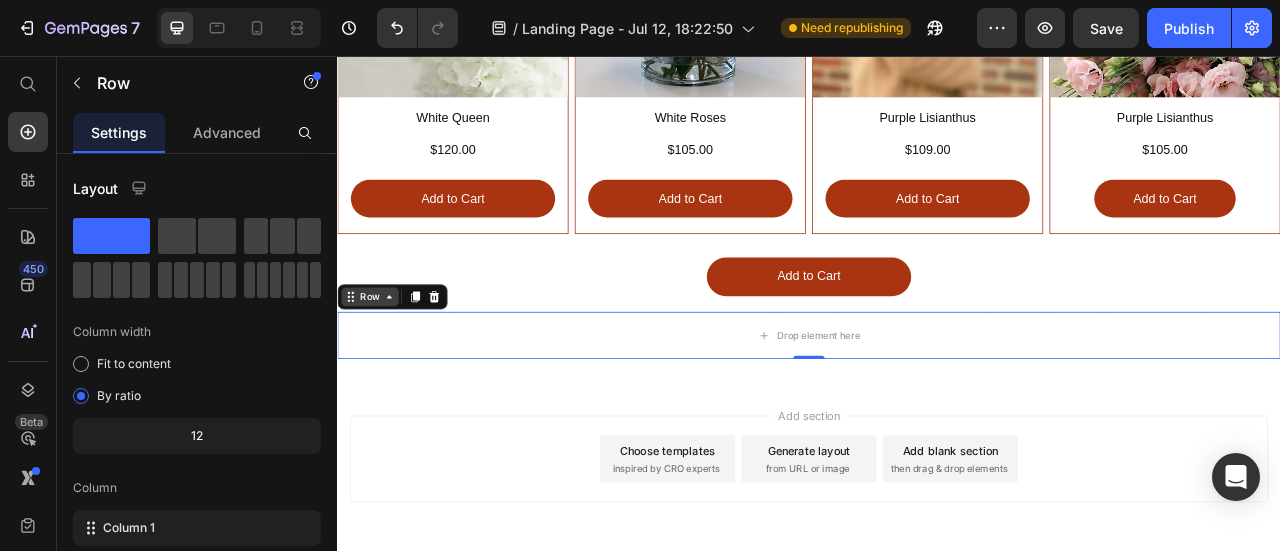 click on "Row" at bounding box center [378, 362] 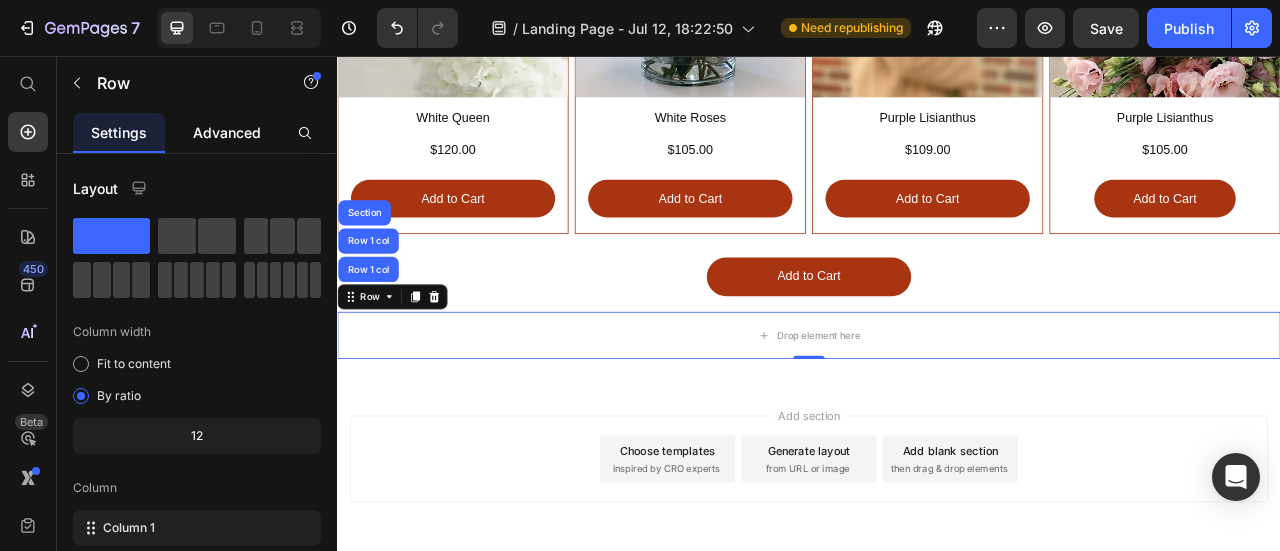 click on "Advanced" at bounding box center [227, 132] 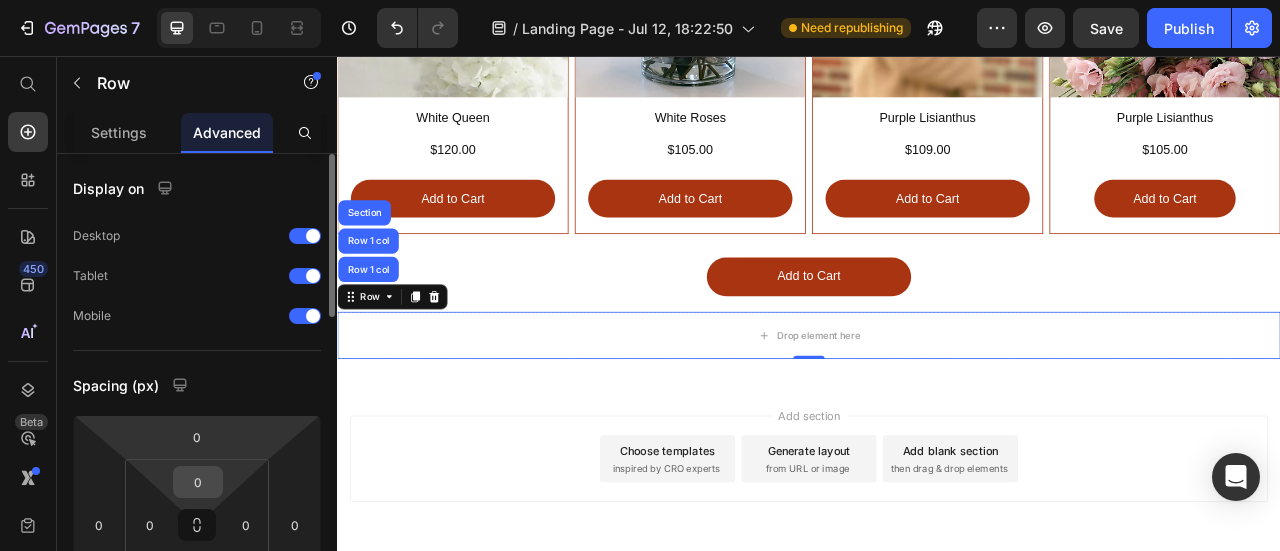 click on "0" at bounding box center (198, 482) 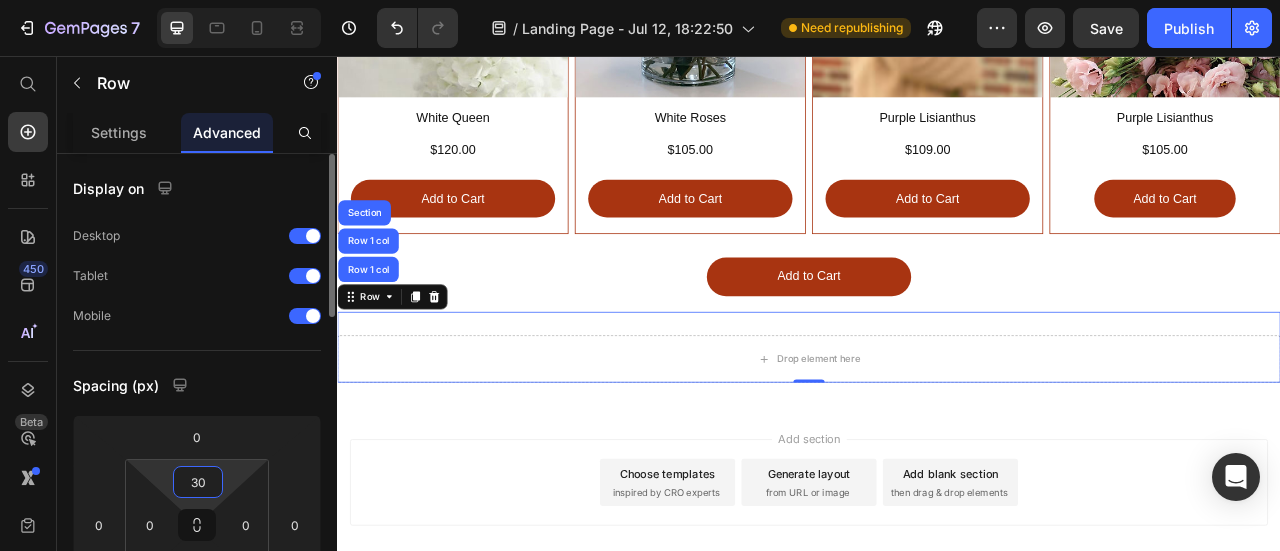 scroll, scrollTop: 100, scrollLeft: 0, axis: vertical 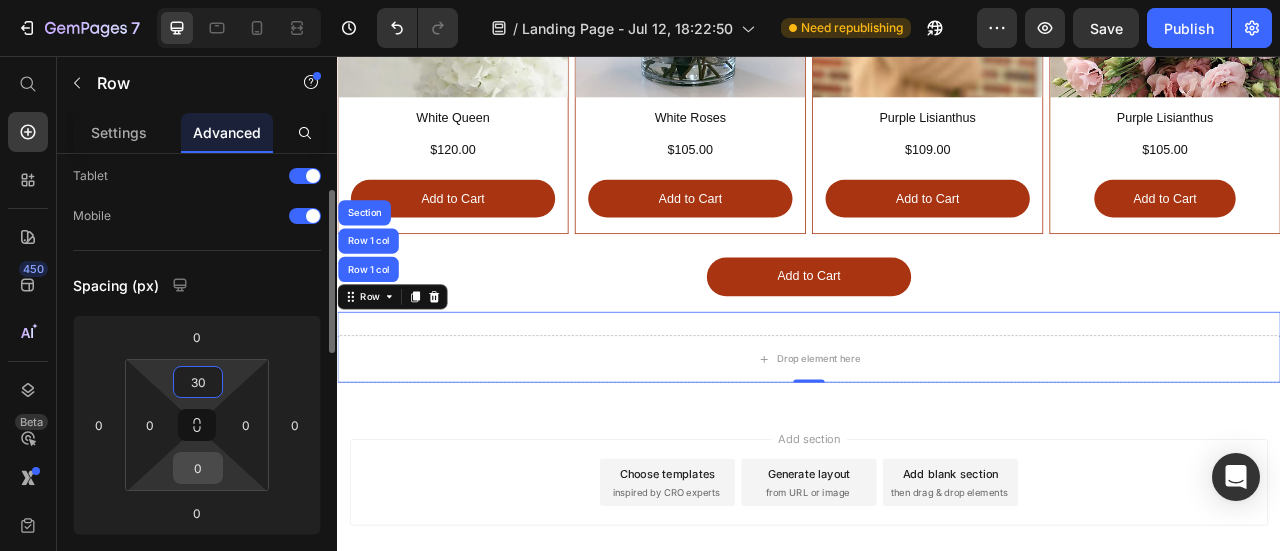type on "30" 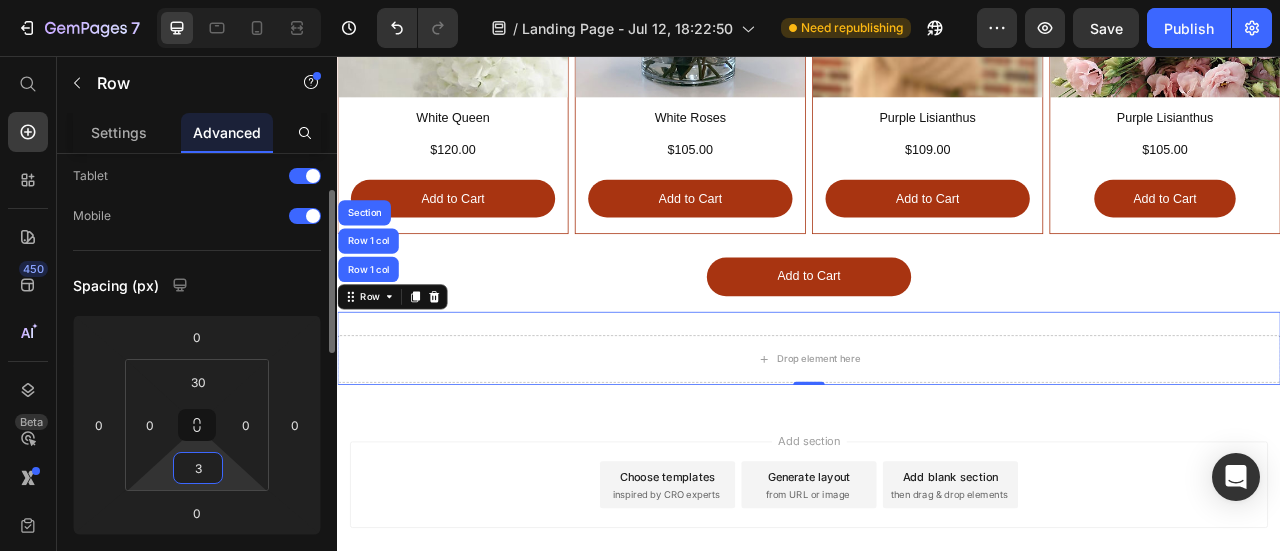 type on "30" 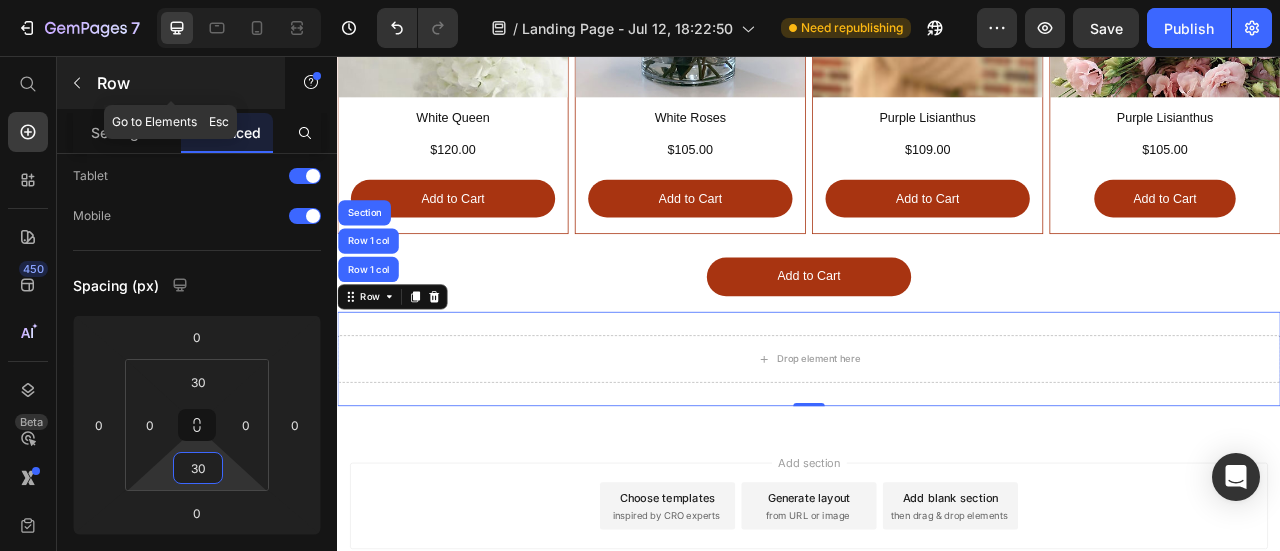 click 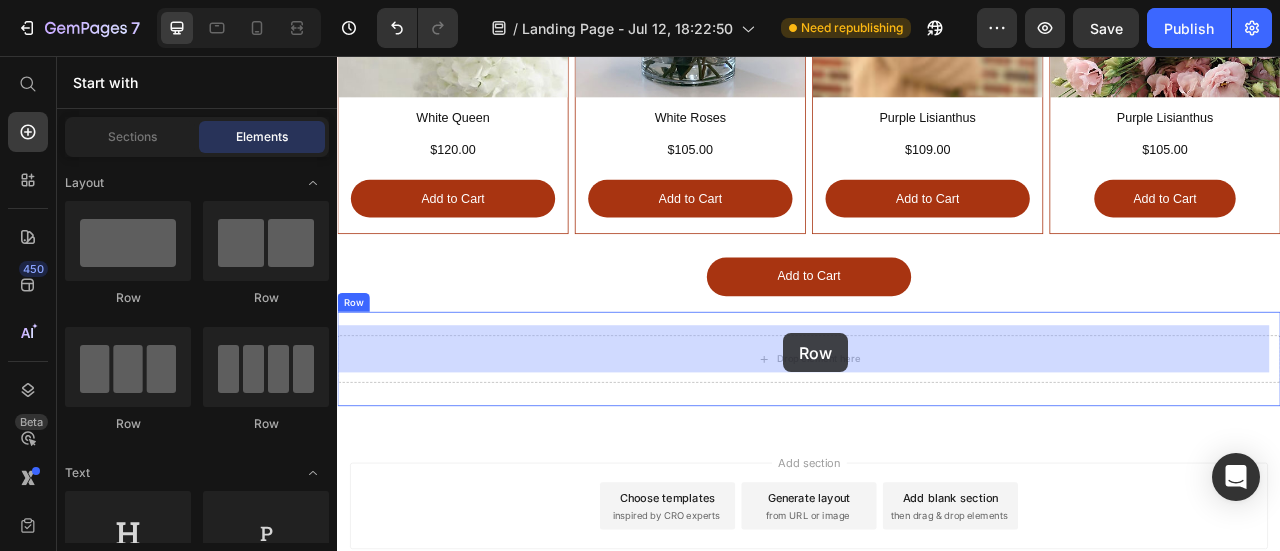 drag, startPoint x: 478, startPoint y: 289, endPoint x: 904, endPoint y: 409, distance: 442.5788 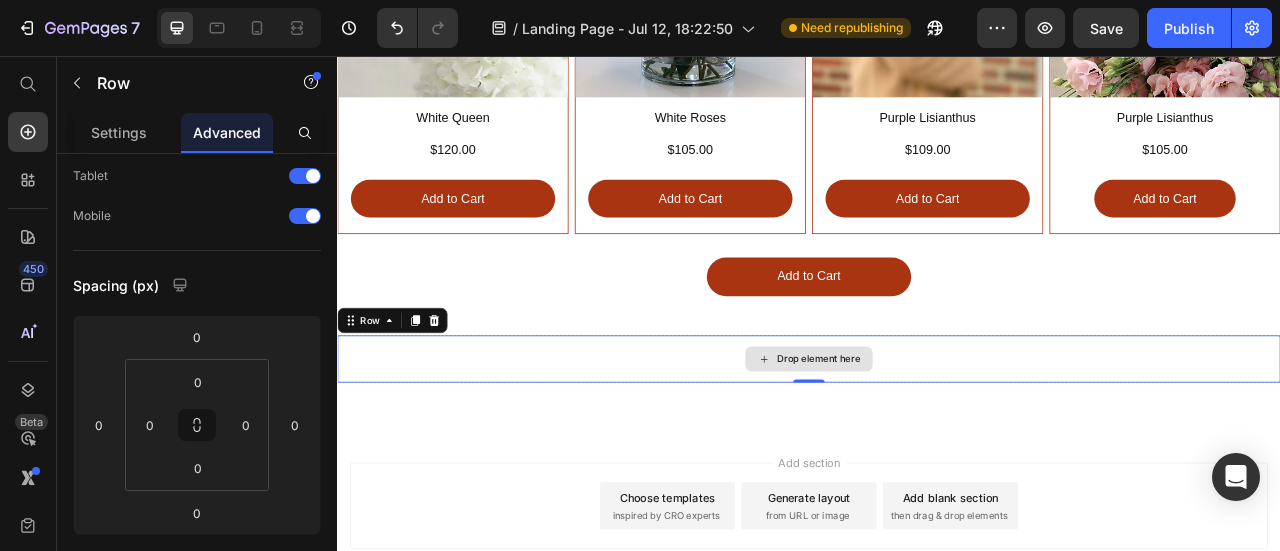 scroll, scrollTop: 1174, scrollLeft: 0, axis: vertical 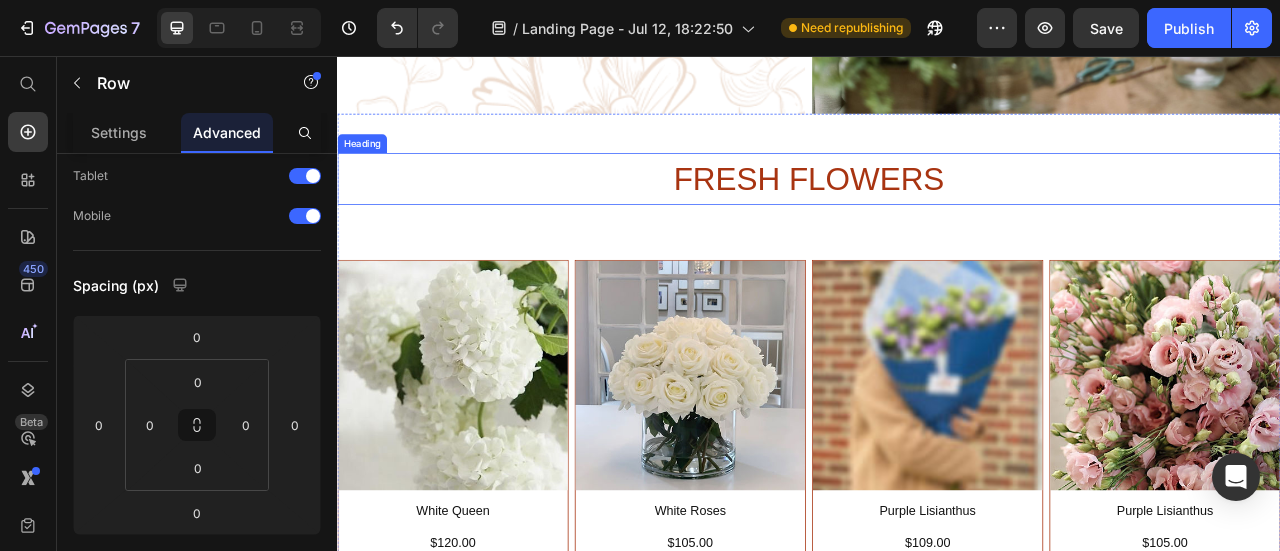 click on "Heading" at bounding box center [368, 167] 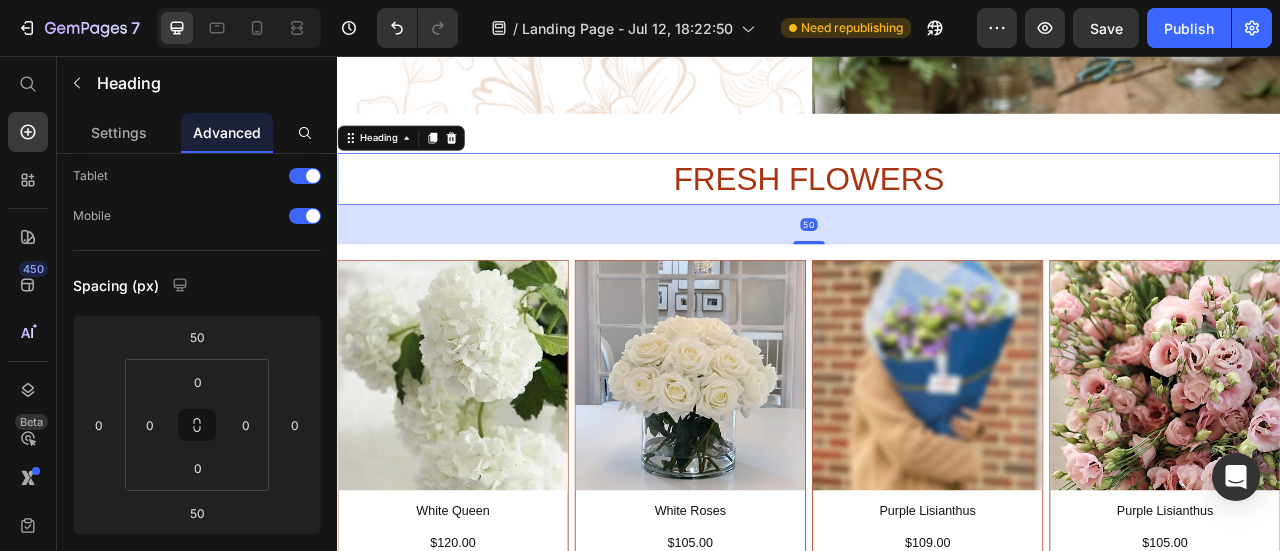 scroll, scrollTop: 0, scrollLeft: 0, axis: both 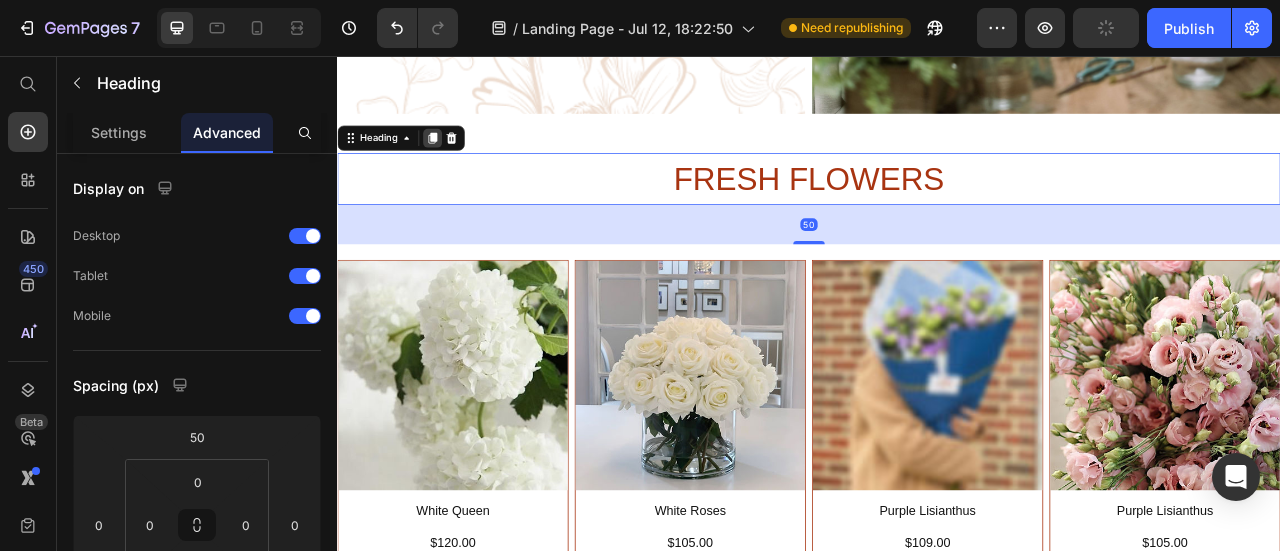 click 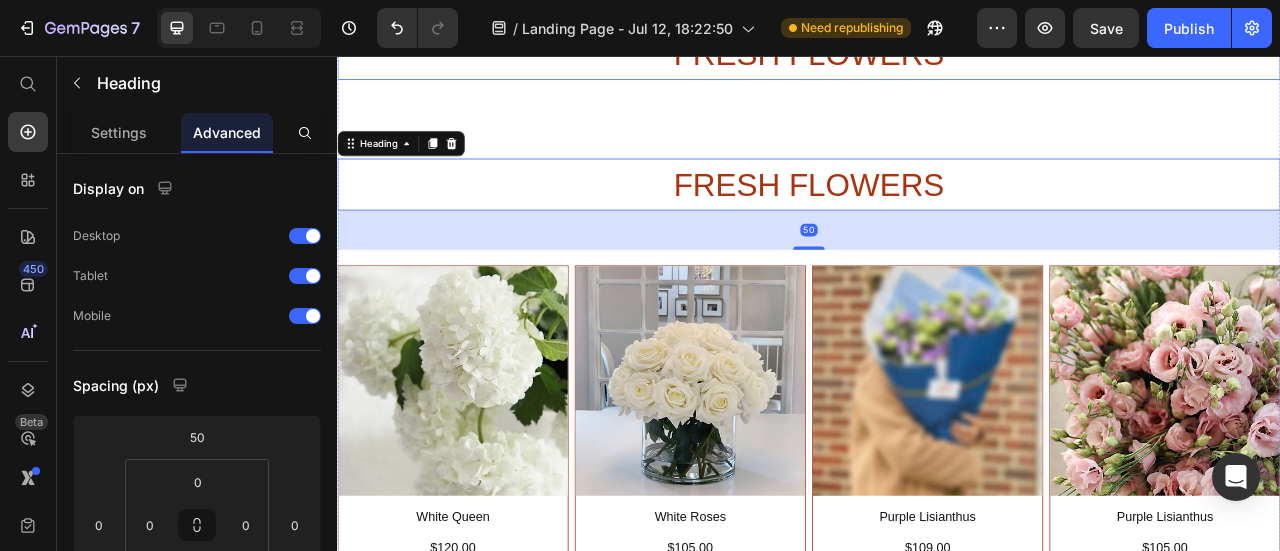 scroll, scrollTop: 1374, scrollLeft: 0, axis: vertical 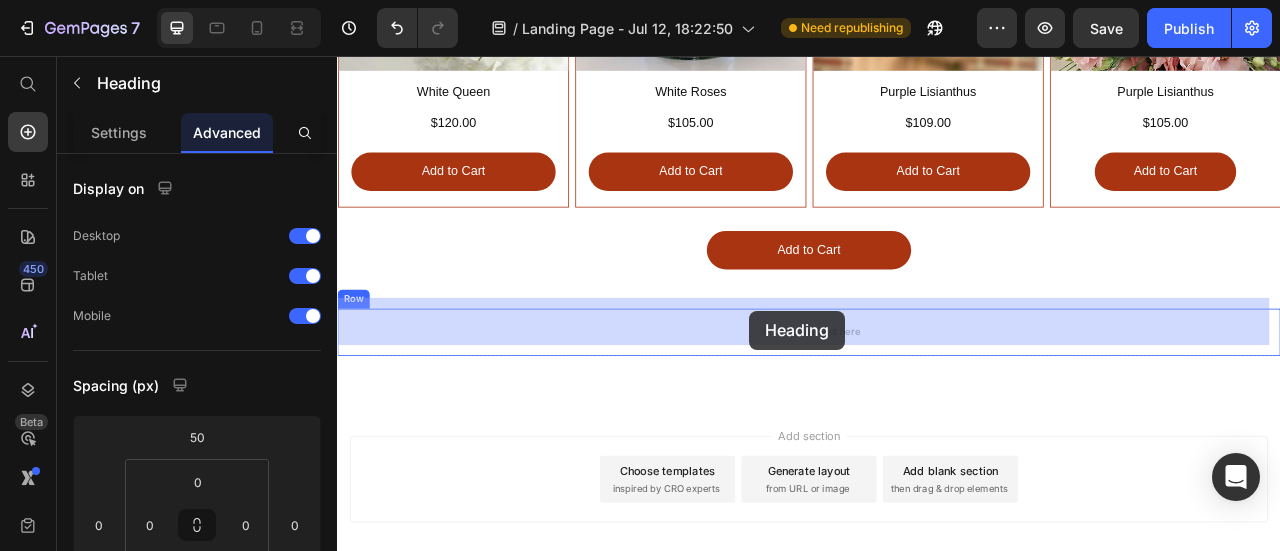 drag, startPoint x: 380, startPoint y: 122, endPoint x: 861, endPoint y: 380, distance: 545.8251 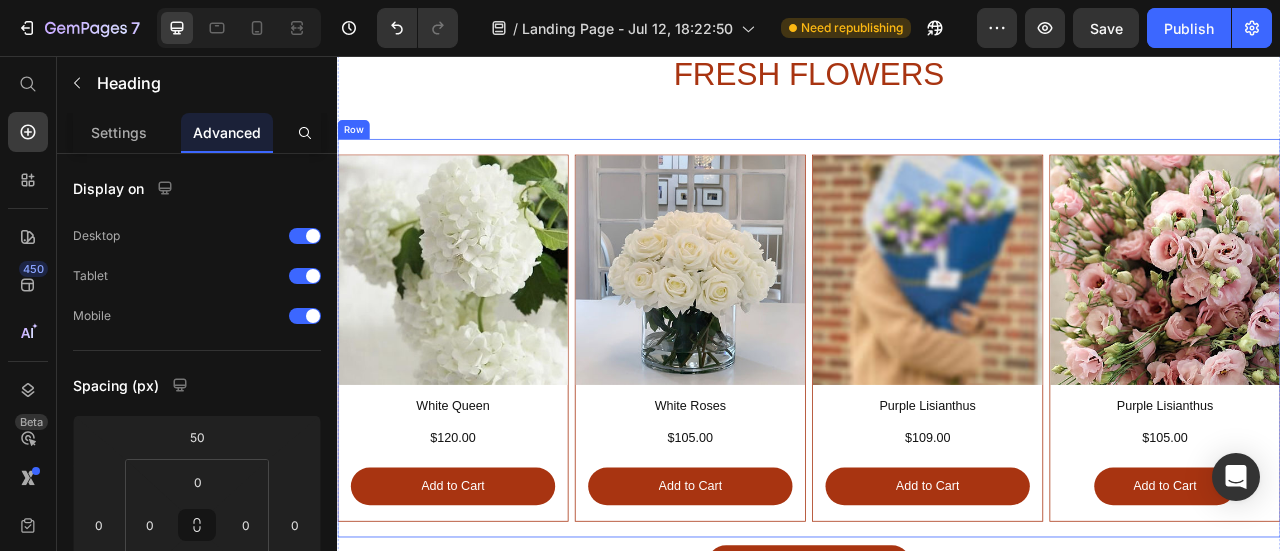 scroll, scrollTop: 1108, scrollLeft: 0, axis: vertical 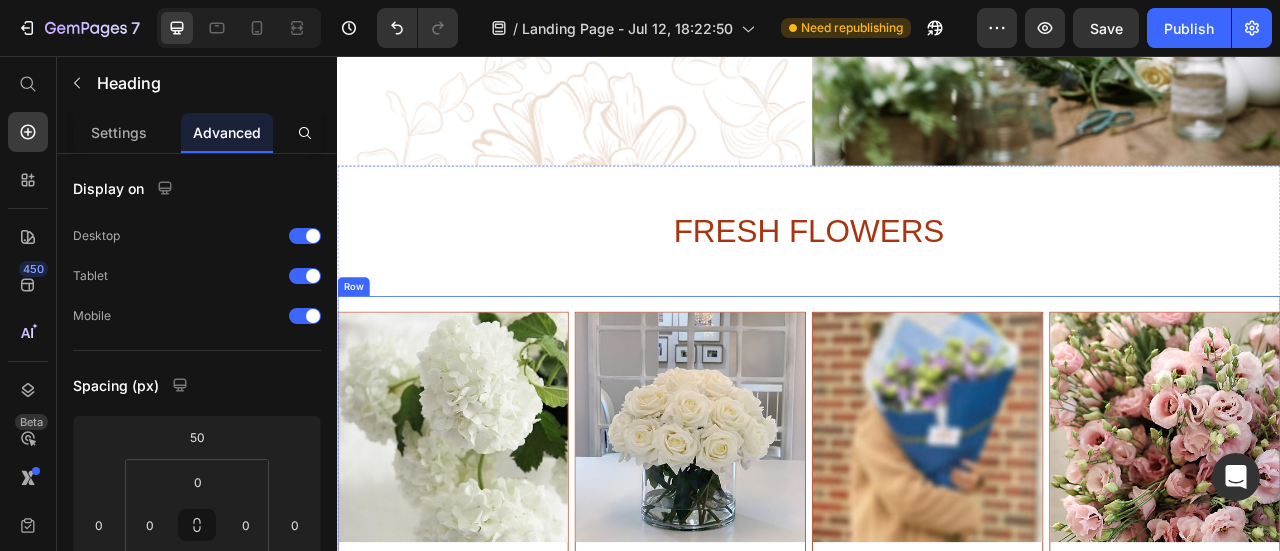 click on "Row" at bounding box center (357, 349) 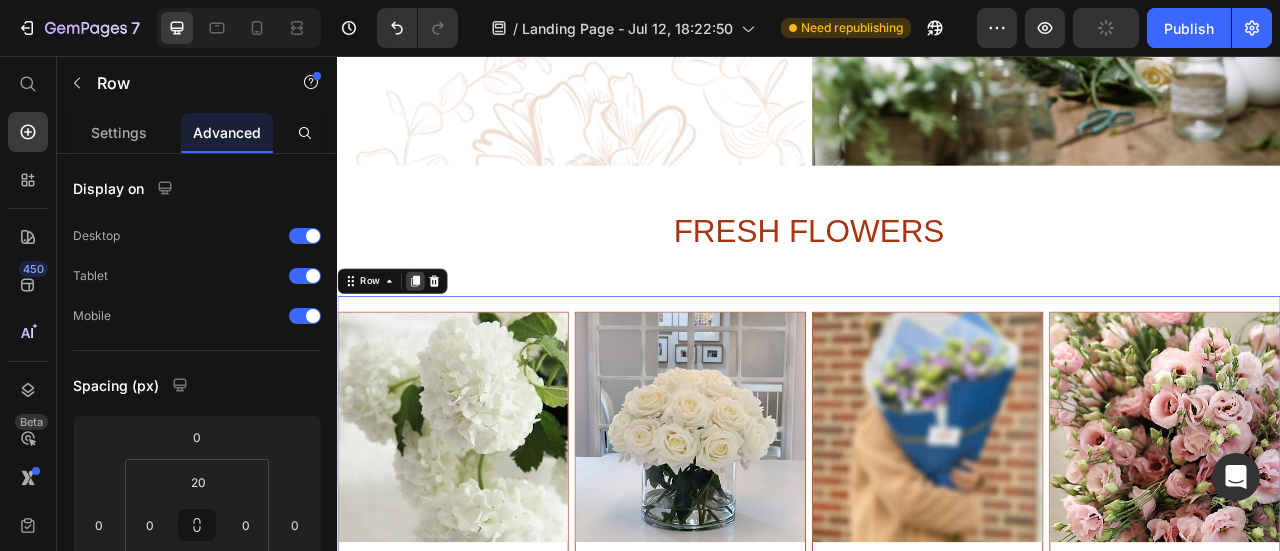 click 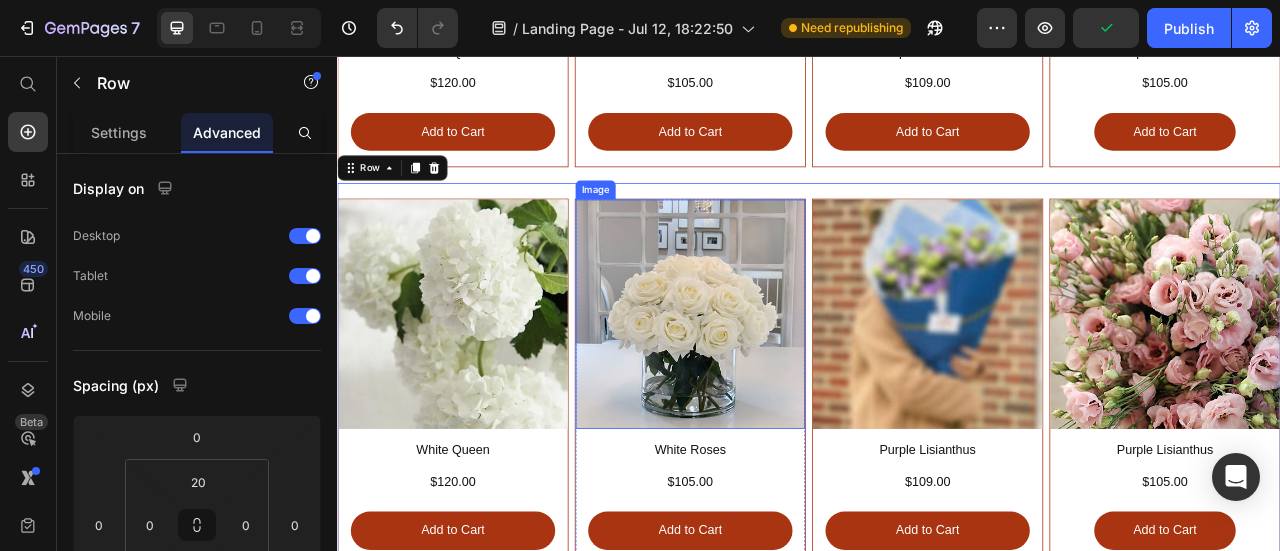 scroll, scrollTop: 1736, scrollLeft: 0, axis: vertical 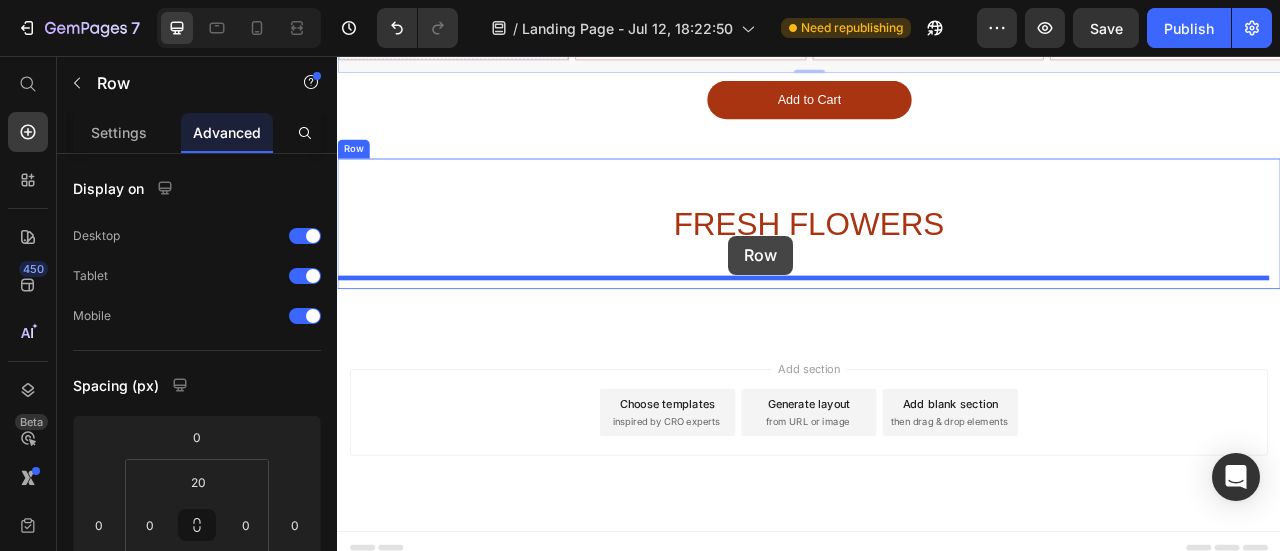 drag, startPoint x: 377, startPoint y: 210, endPoint x: 834, endPoint y: 285, distance: 463.11337 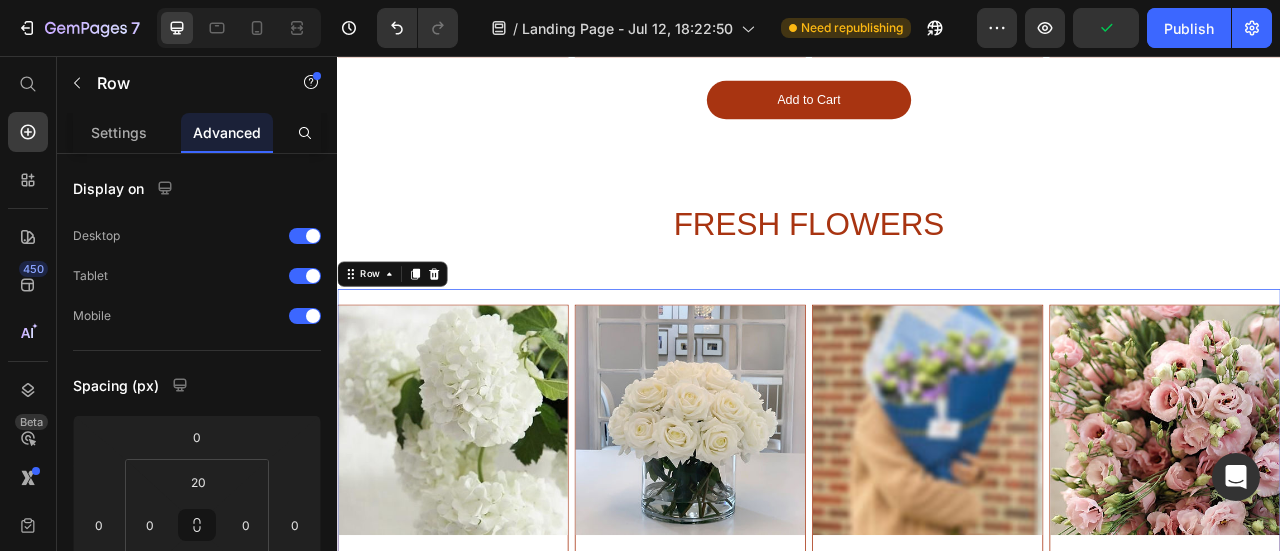 scroll, scrollTop: 1599, scrollLeft: 0, axis: vertical 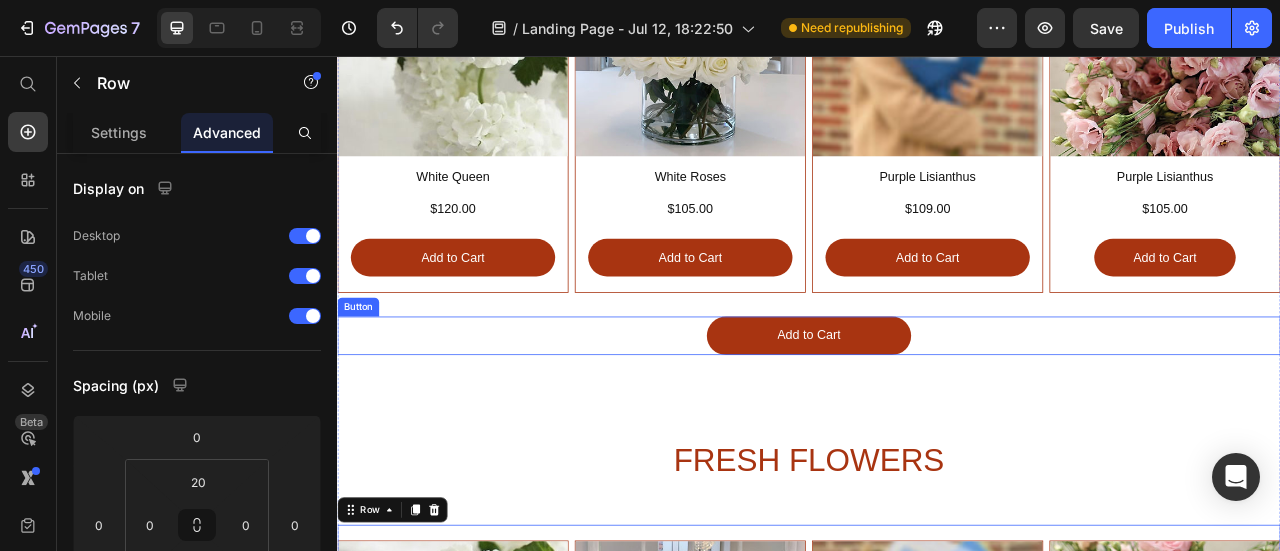 click on "Button" at bounding box center (363, 375) 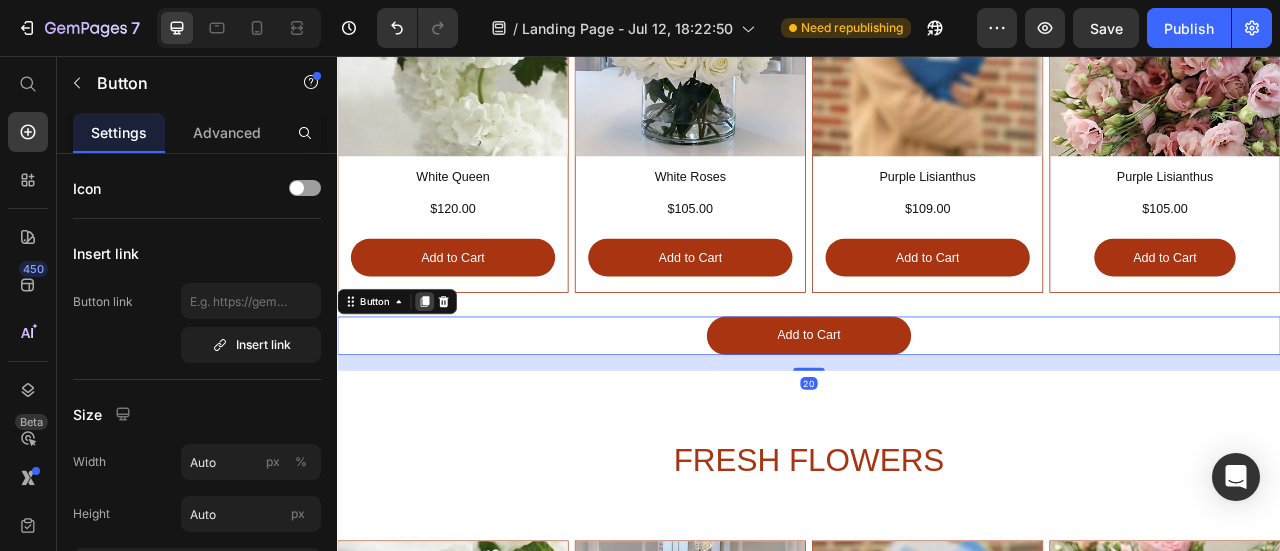 click 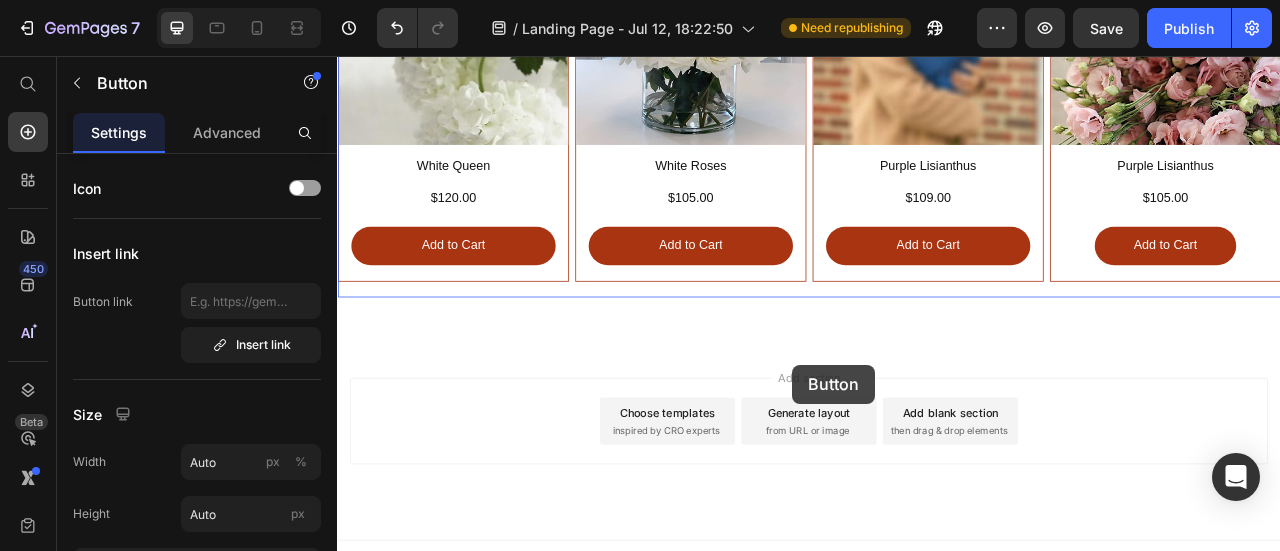 scroll, scrollTop: 2482, scrollLeft: 0, axis: vertical 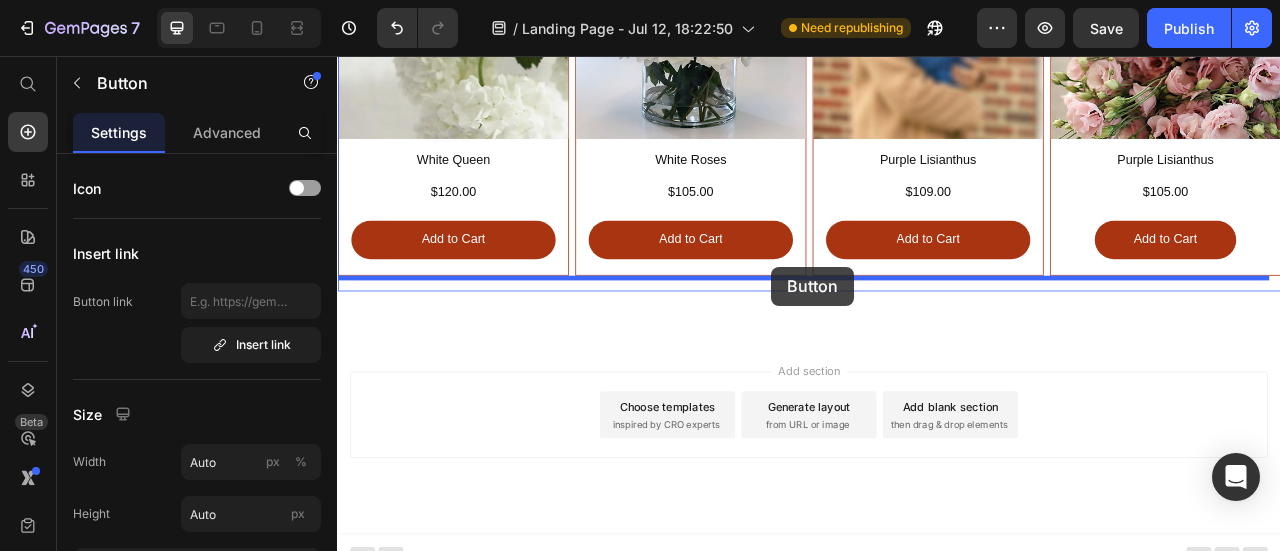 drag, startPoint x: 378, startPoint y: 439, endPoint x: 889, endPoint y: 324, distance: 523.7805 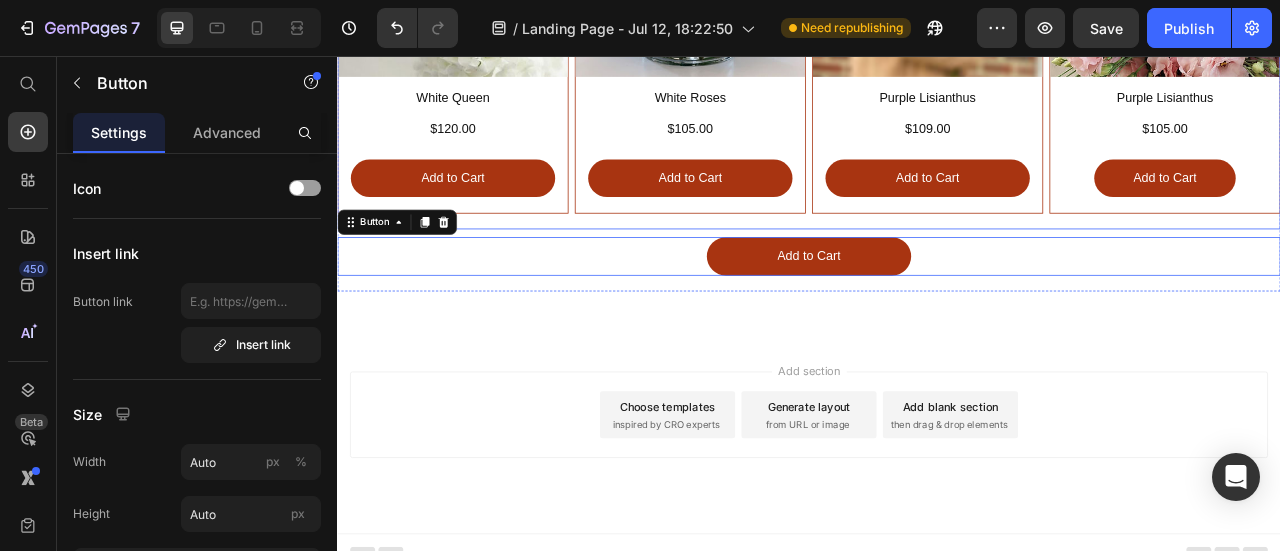scroll, scrollTop: 2404, scrollLeft: 0, axis: vertical 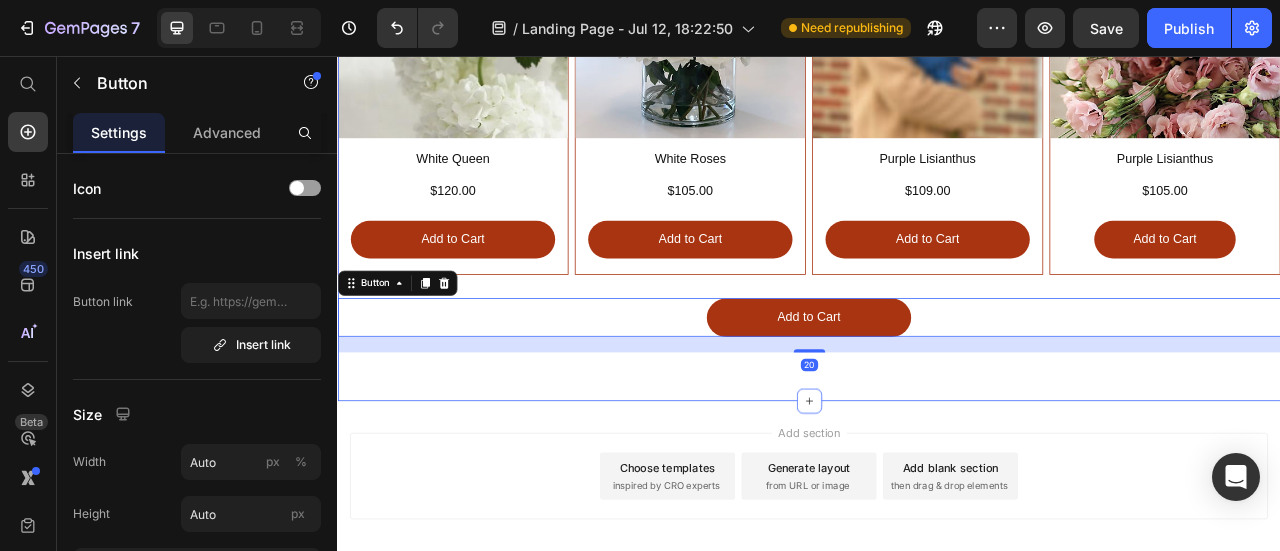 click on "90% SAY IT GREAT Text Block Icon Icon Icon Icon Icon Icon List Row unde omnis iste Heading But I must explain to you how all this mistaken idea Text Block Get started Button Best Seller Button Row Hero Banner 90% SAY IT GREAT Text Block Icon Icon Icon Icon Icon Icon List Row unde omnis iste Heading But I must explain to you how all this mistaken idea Text Block Get started Button Best Seller Button Row Hero Banner 90% SAY IT GREAT Text Block Icon Icon Icon Icon Icon Icon List Row unde omnis iste Heading But I must explain to you how all this mistaken idea Text Block Get started Button Best Seller Button Row Hero Banner
Carousel Welcome to Serenity Flower Heading Serenity Flowers History Heading Transitioning from childhood to adulthood, I took my passion for floristry with me on my journey of life. I travelled to China and immersed myself in Asian culture – especially that of Asian style floristry. One of Button" at bounding box center [937, -906] 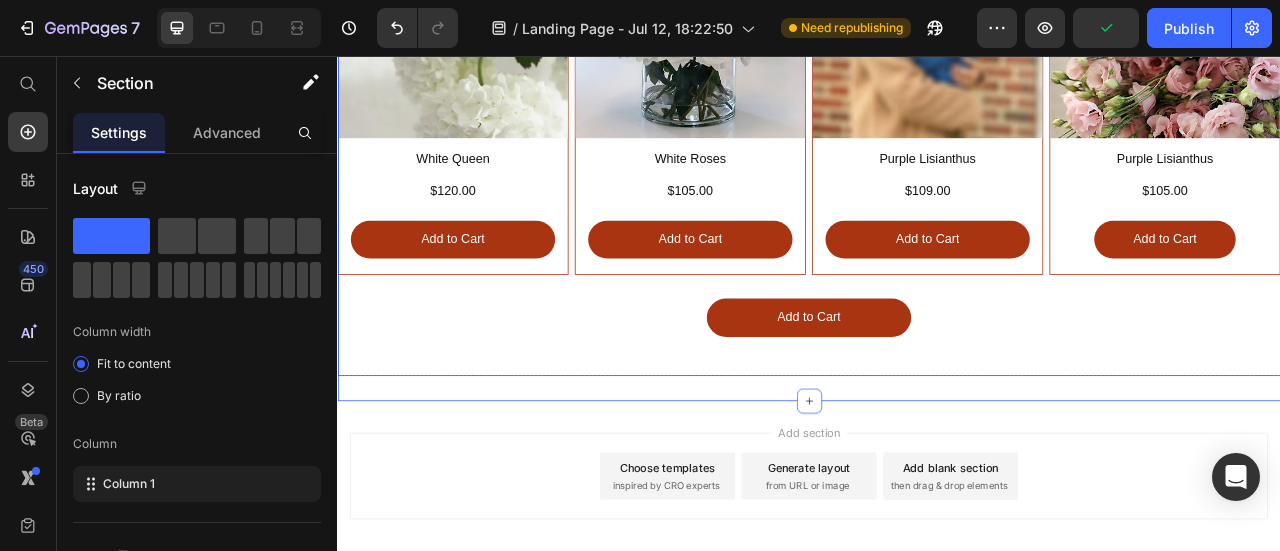 click on "FRESH FLOWERS Heading Image White Queen Heading $120.00 Heading Add to Cart Button Row Row Image White Roses Heading $105.00 Heading Add to Cart Button Row Image Purple Lisianthus Heading $109.00  Heading Add to Cart Button Row Image Purple Lisianthus Heading $105.00 Heading Add to Cart Button Row Row Add to Cart Button Row Row" at bounding box center [937, 57] 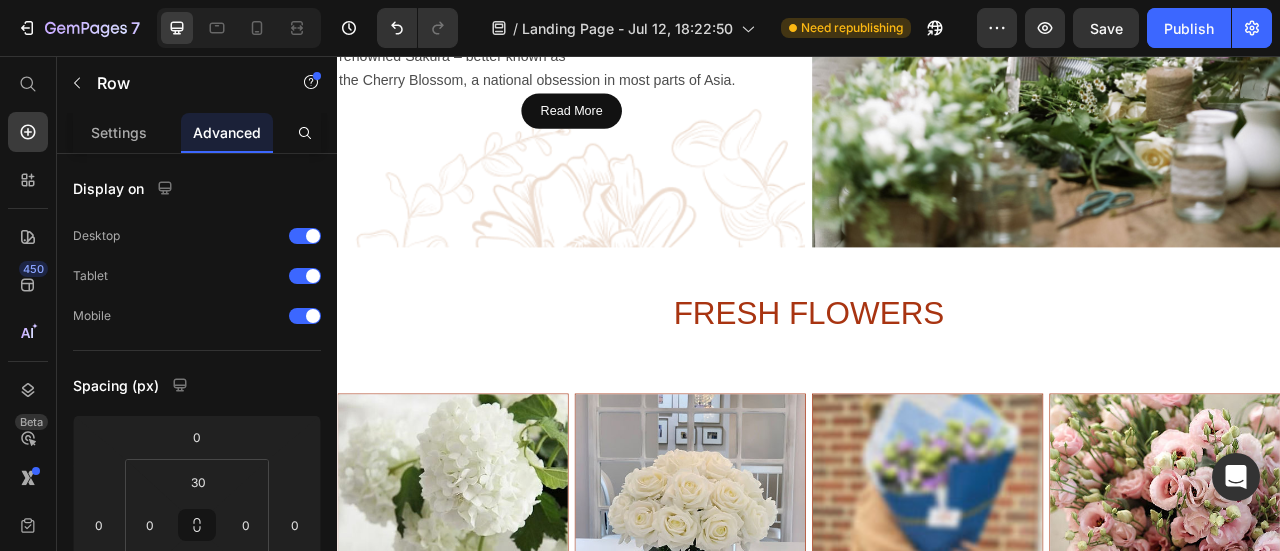 scroll, scrollTop: 804, scrollLeft: 0, axis: vertical 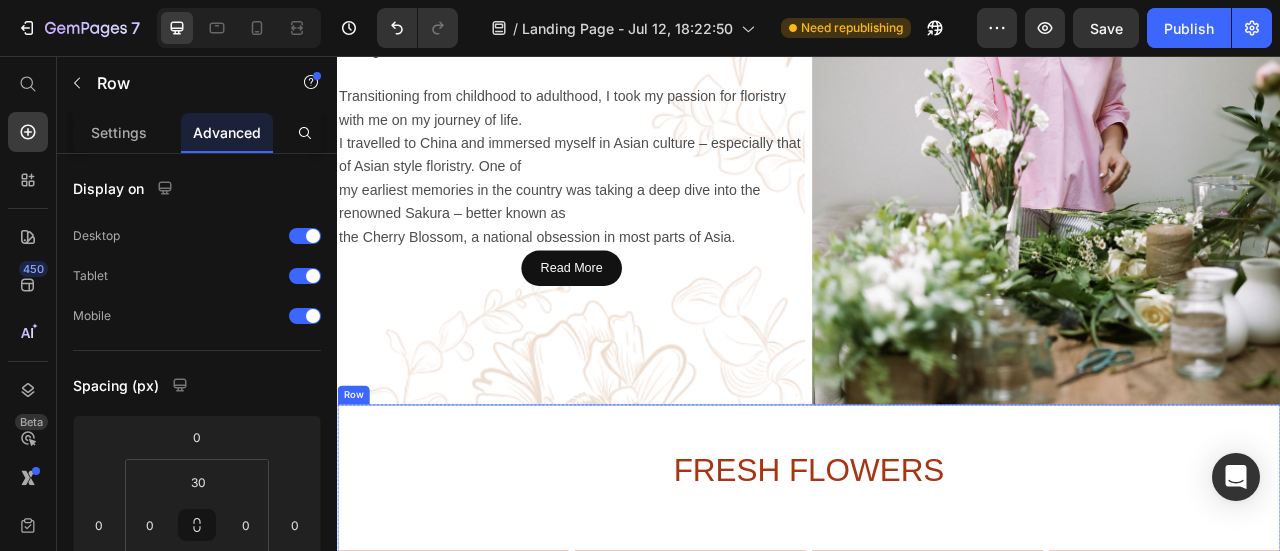 click on "⁠⁠⁠⁠⁠⁠⁠ FRESH FLOWERS Heading Image White Queen Heading $120.00 Heading Add to Cart Button Row Row Image White Roses Heading $105.00 Heading Add to Cart Button Row Image Purple Lisianthus Heading $109.00  Heading Add to Cart Button Row Image Purple Lisianthus Heading $105.00 Heading Add to Cart Button Row Row Add to Cart Button FRESH FLOWERS Heading Image White Queen Heading $120.00 Heading Add to Cart Button Row Row Image White Roses Heading $105.00 Heading Add to Cart Button Row Image Purple Lisianthus Heading $109.00  Heading Add to Cart Button Row Image Purple Lisianthus Heading $105.00 Heading Add to Cart Button Row Row Add to Cart Button Row Row   0" at bounding box center (937, 1281) 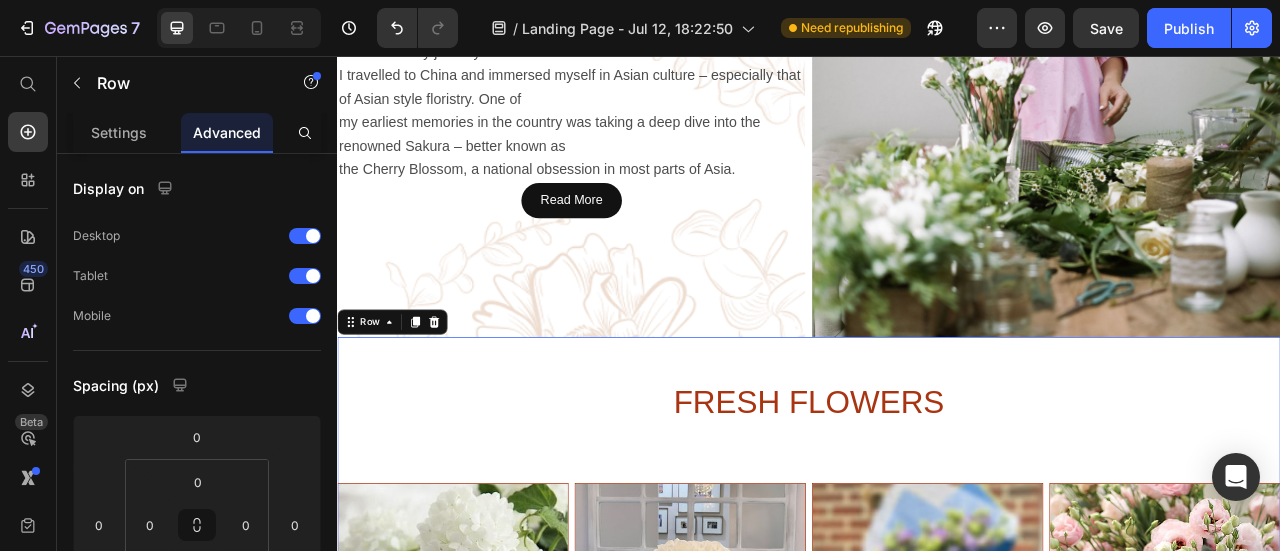 scroll, scrollTop: 1004, scrollLeft: 0, axis: vertical 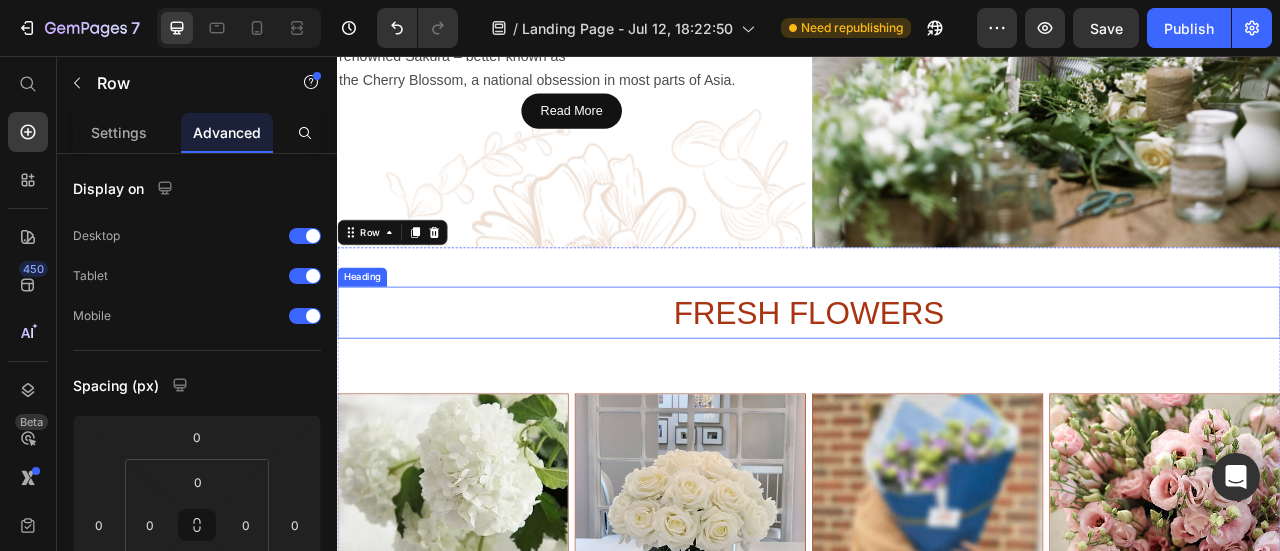 click on "FRESH FLOWERS" at bounding box center [937, 382] 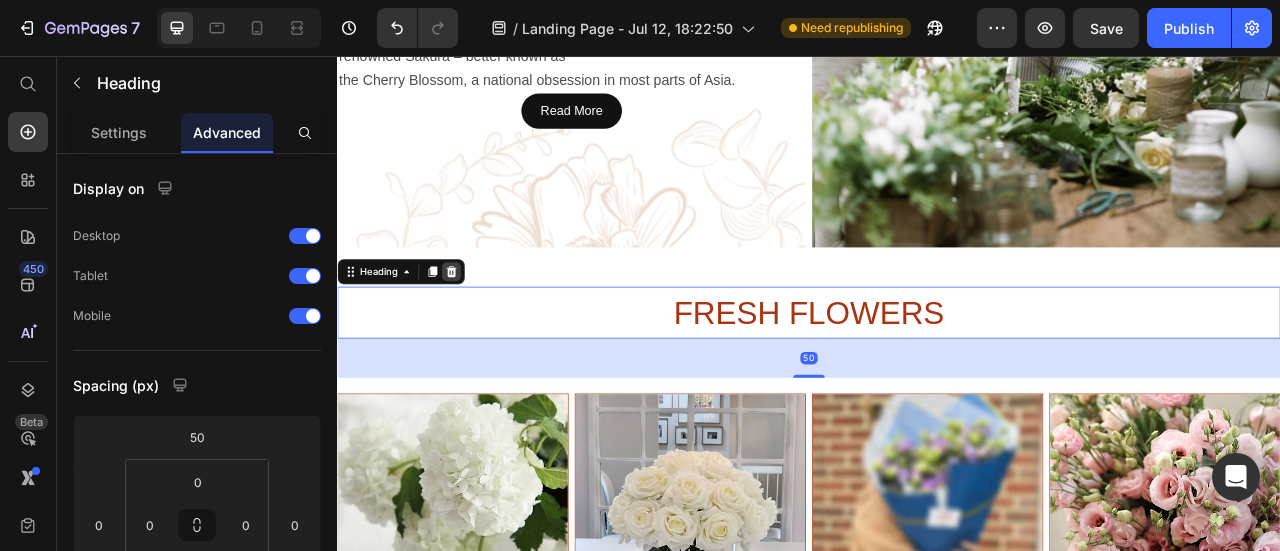 click 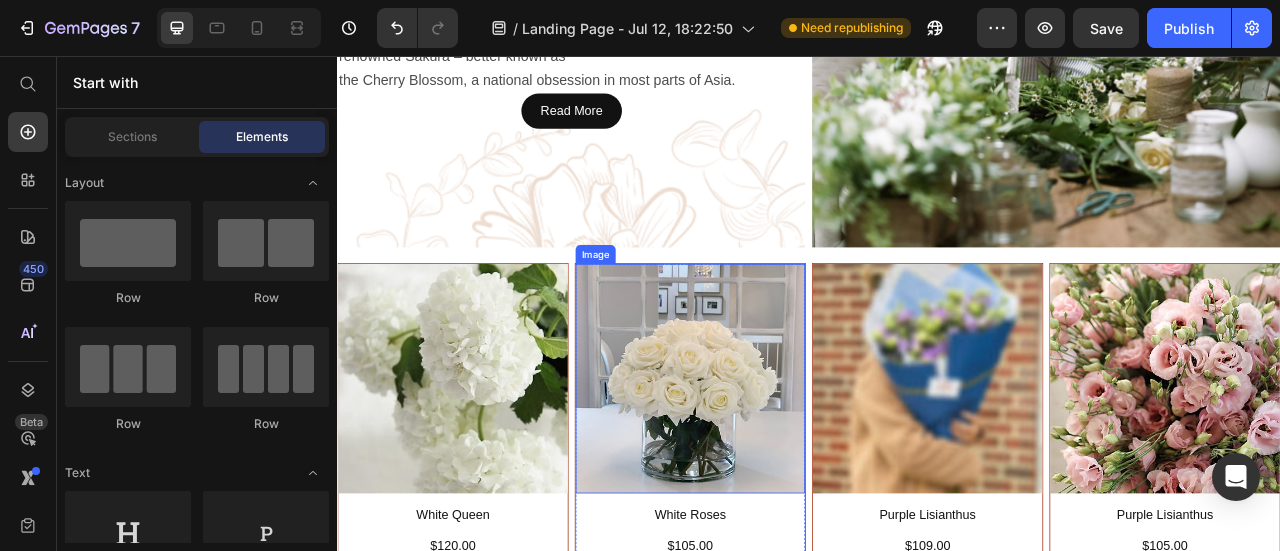 click at bounding box center [786, 466] 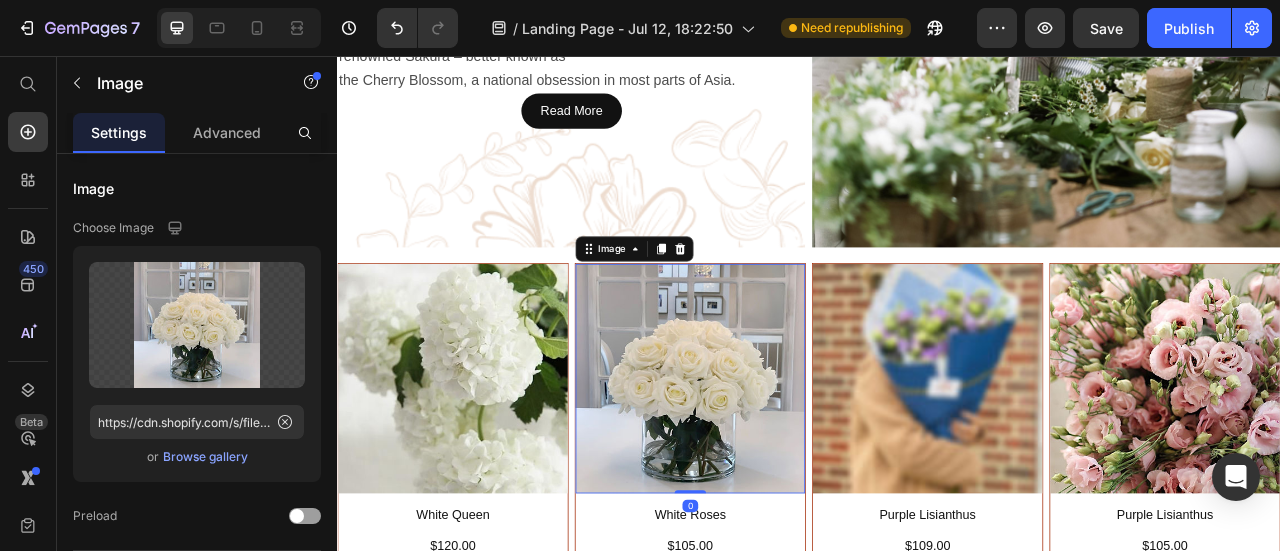 drag, startPoint x: 767, startPoint y: 299, endPoint x: 756, endPoint y: 298, distance: 11.045361 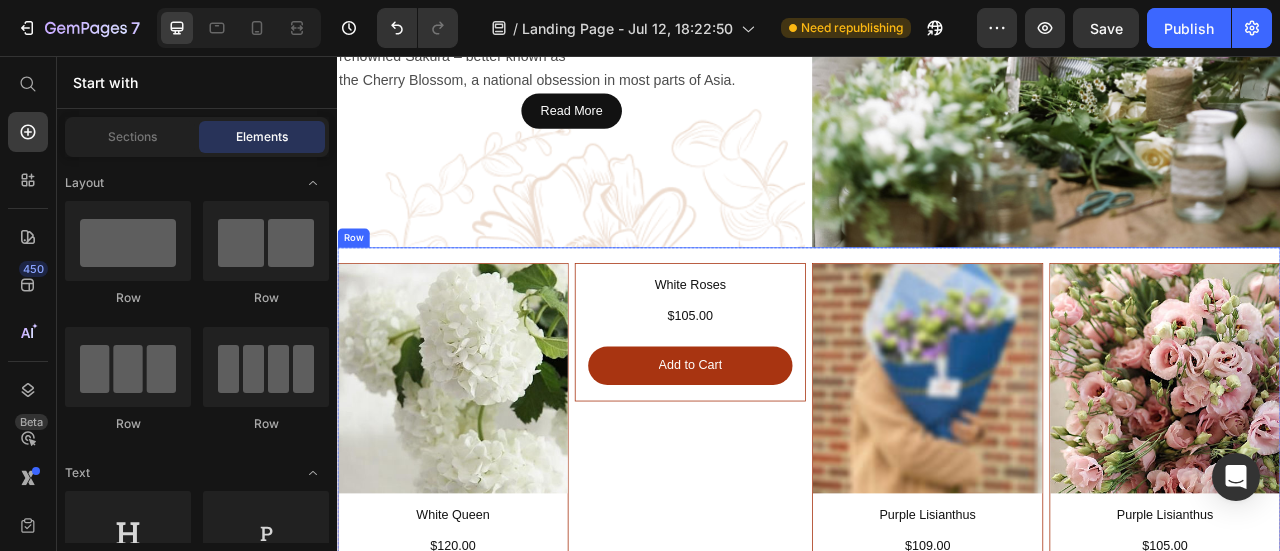 click on "Image White Queen Heading $120.00 Heading Add to Cart Button Row Row White Roses Heading $105.00 Heading Add to Cart Button Row Image Purple Lisianthus Heading $109.00  Heading Add to Cart Button Row Image Purple Lisianthus Heading $105.00 Heading Add to Cart Button Row Row" at bounding box center (937, 552) 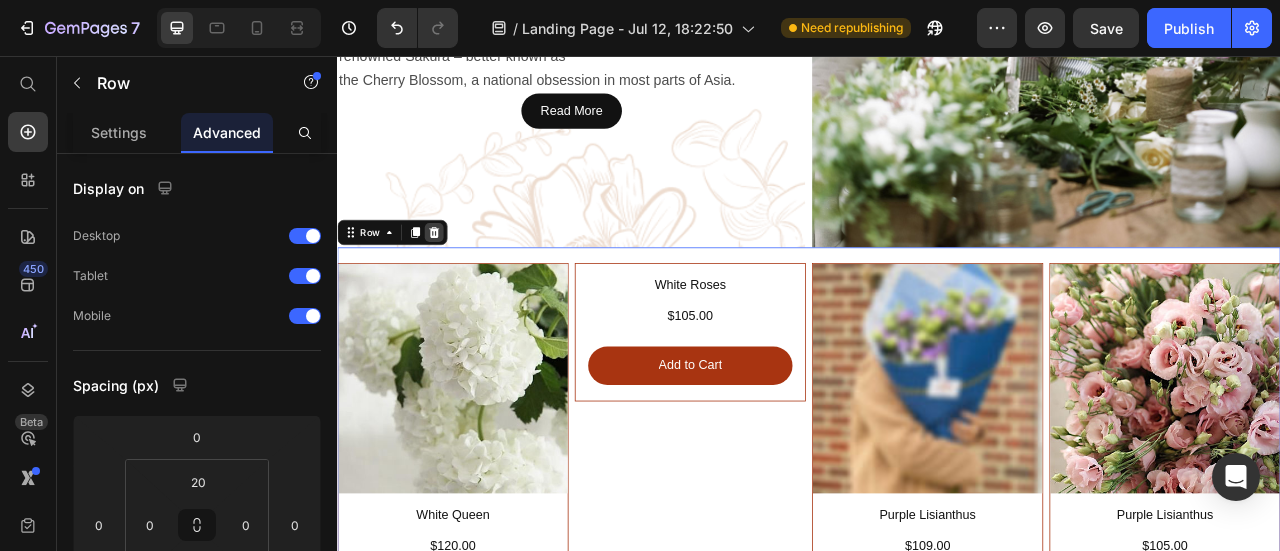 click 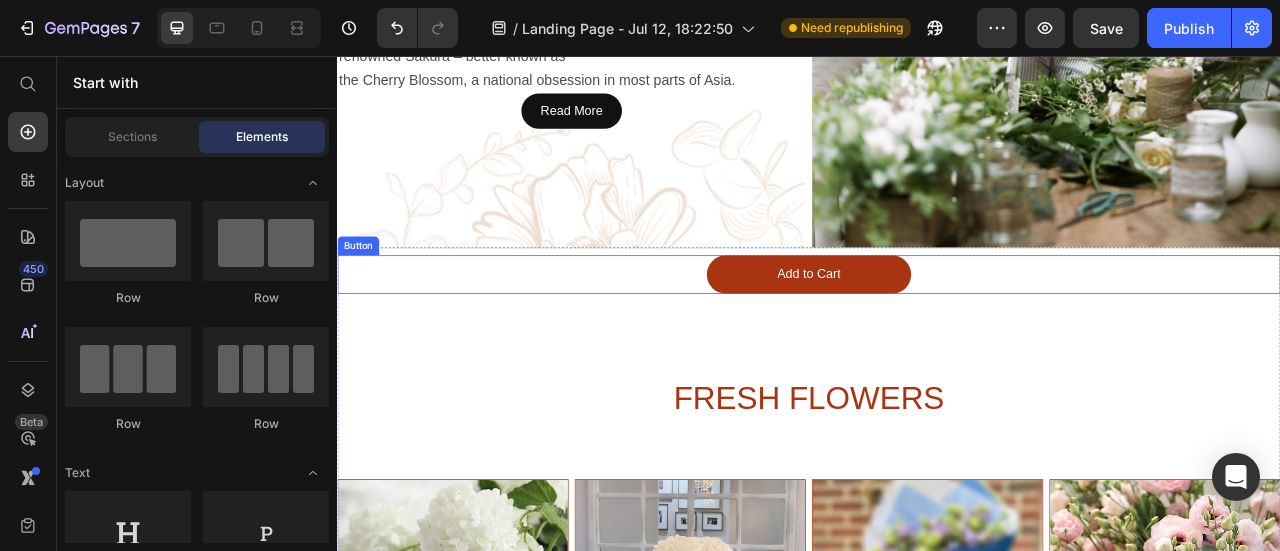 click on "Add to Cart" at bounding box center [937, 333] 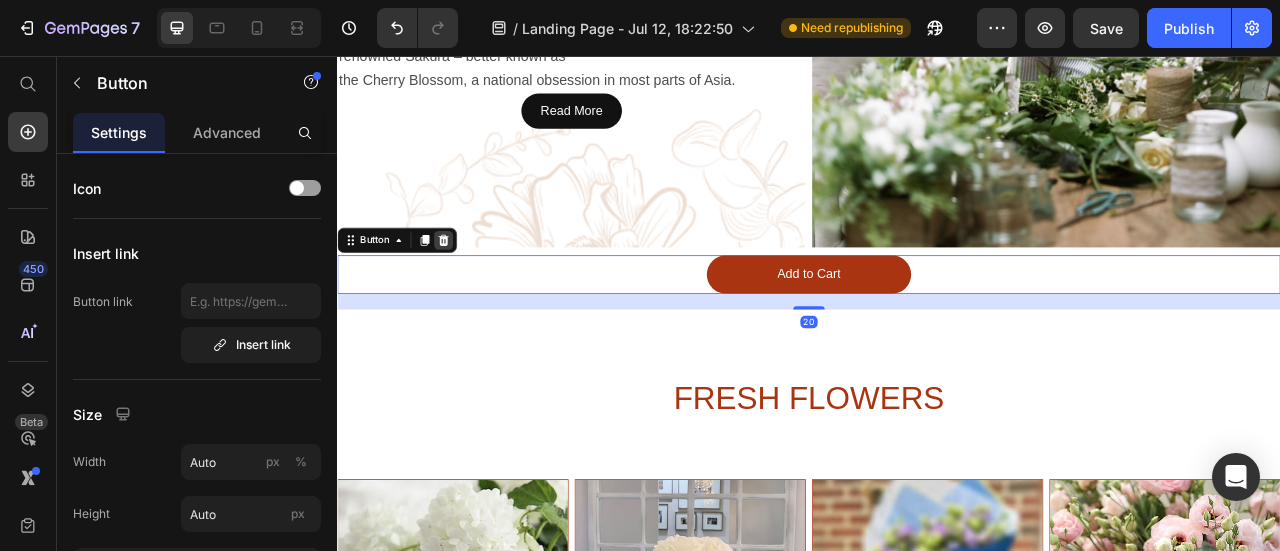 click 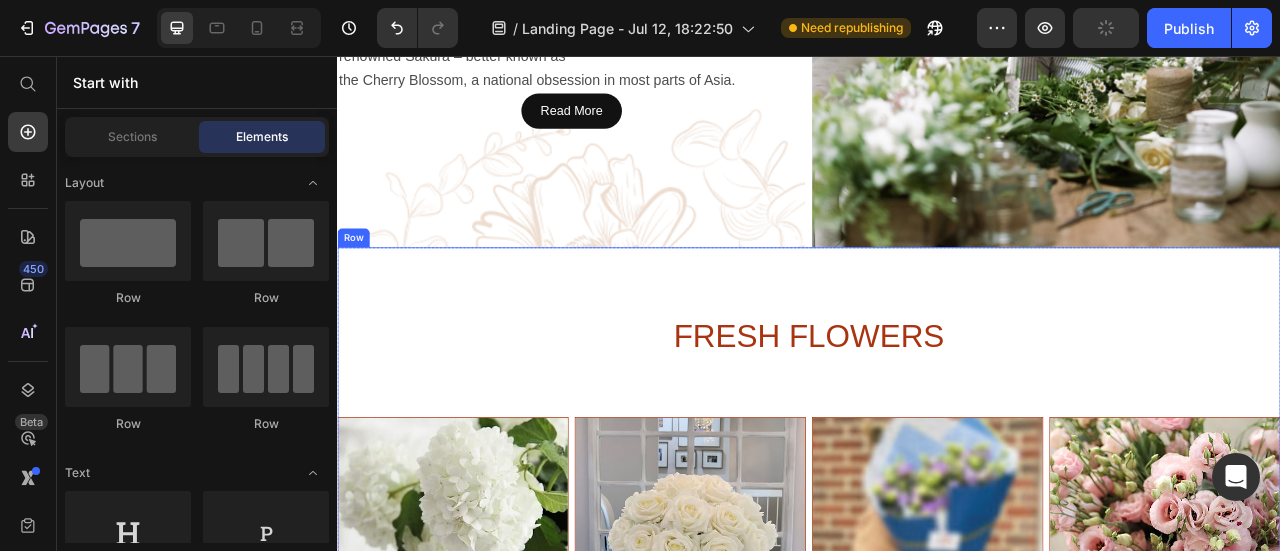 click on "FRESH FLOWERS Heading Image White Queen Heading $120.00 Heading Add to Cart Button Row Row Image White Roses Heading $105.00 Heading Add to Cart Button Row Image Purple Lisianthus Heading $109.00  Heading Add to Cart Button Row Image Purple Lisianthus Heading $105.00 Heading Add to Cart Button Row Row Add to Cart Button Row Row" at bounding box center (937, 705) 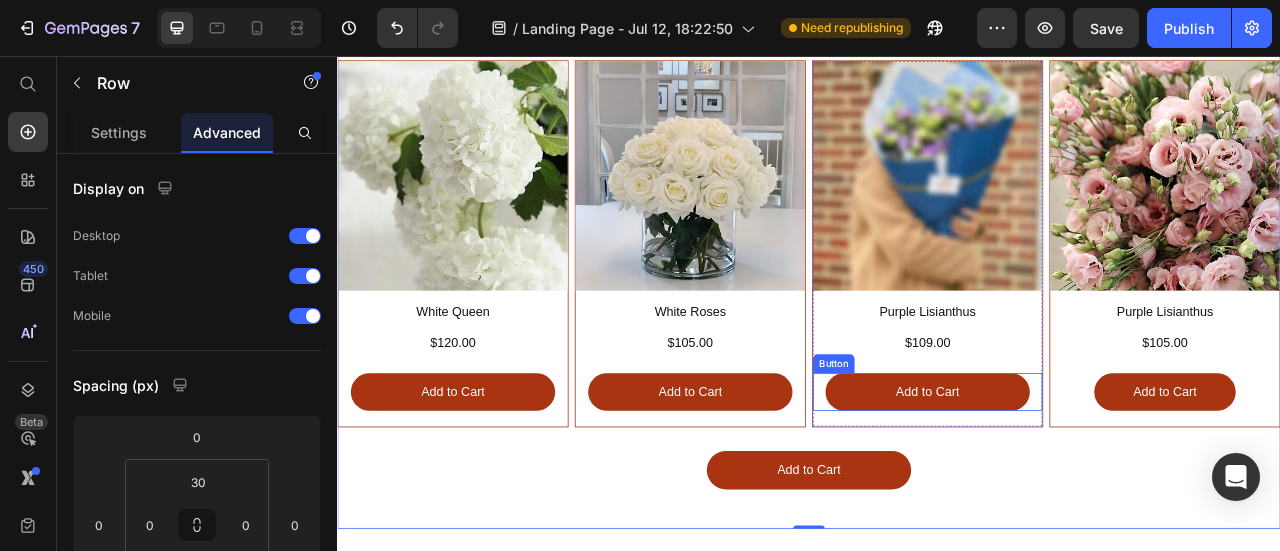 scroll, scrollTop: 1504, scrollLeft: 0, axis: vertical 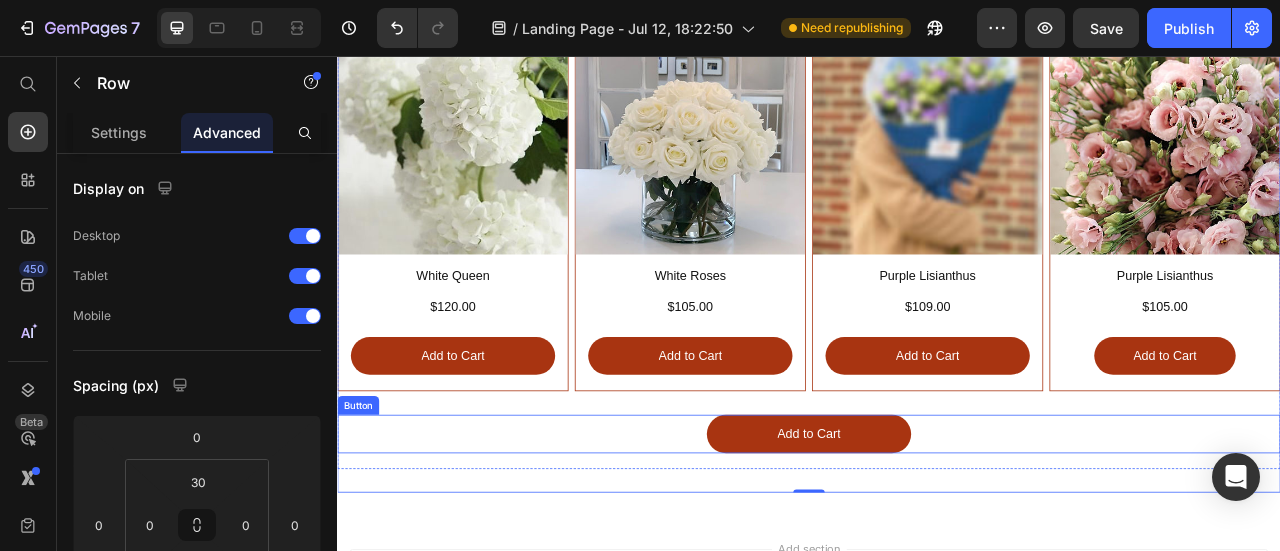 click on "Add to Cart" at bounding box center (937, 536) 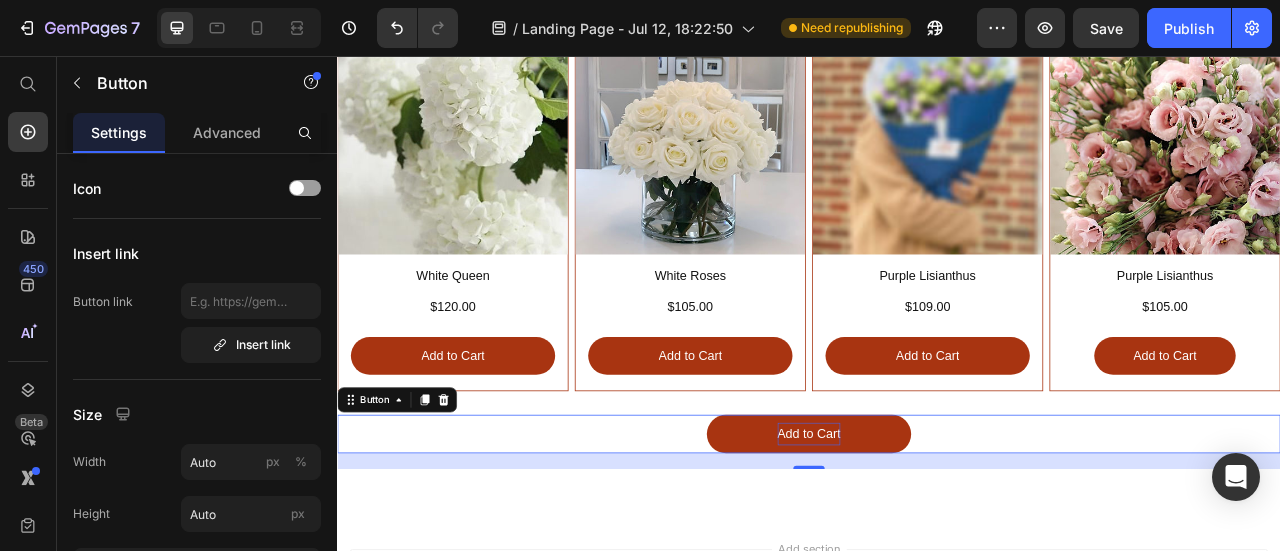 click on "Add to Cart" at bounding box center [937, 536] 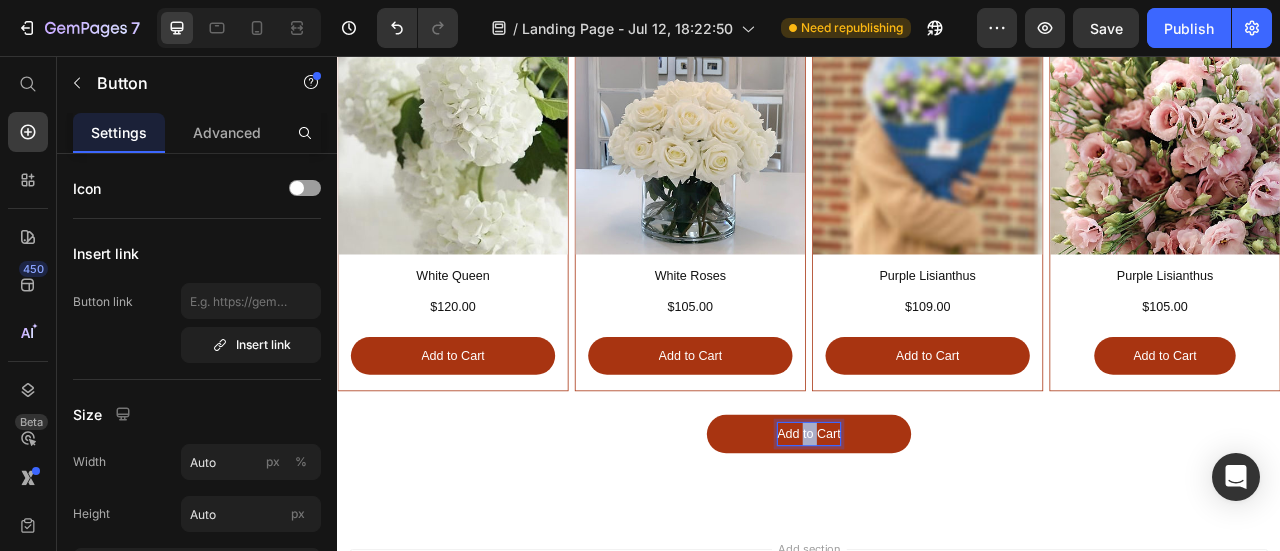 click on "Add to Cart" at bounding box center [937, 536] 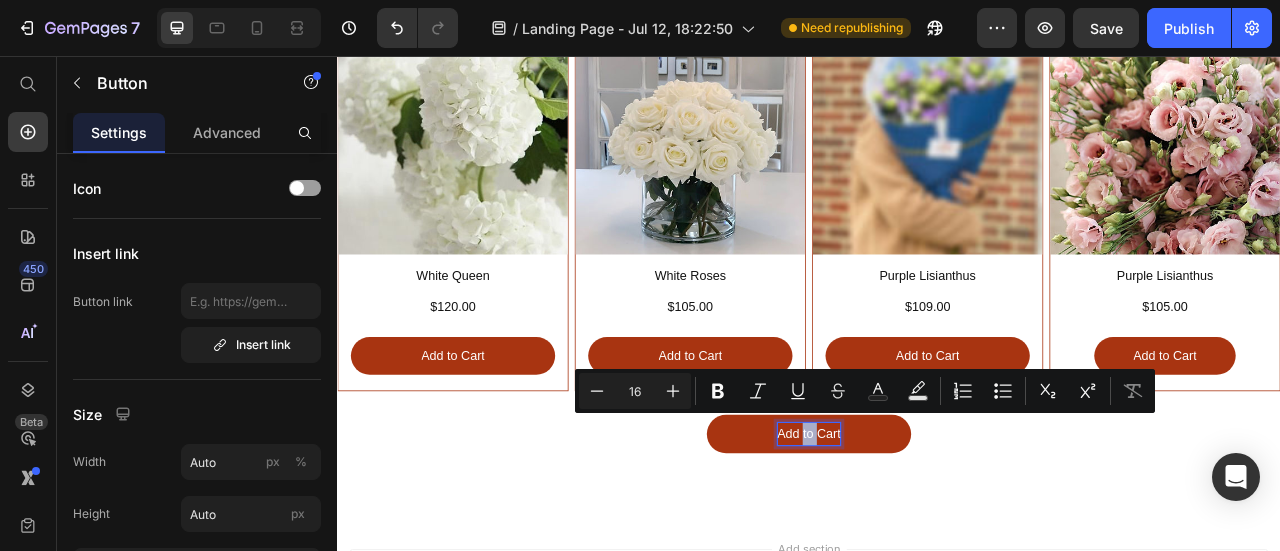 click on "Add to Cart" at bounding box center [937, 536] 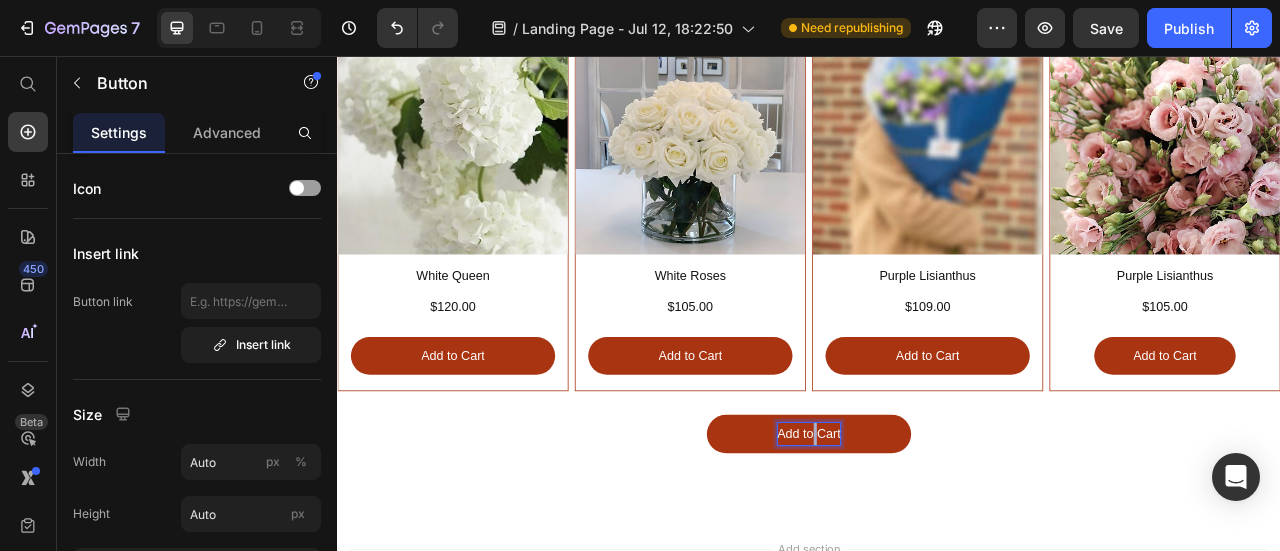 click on "Add to Cart" at bounding box center (937, 536) 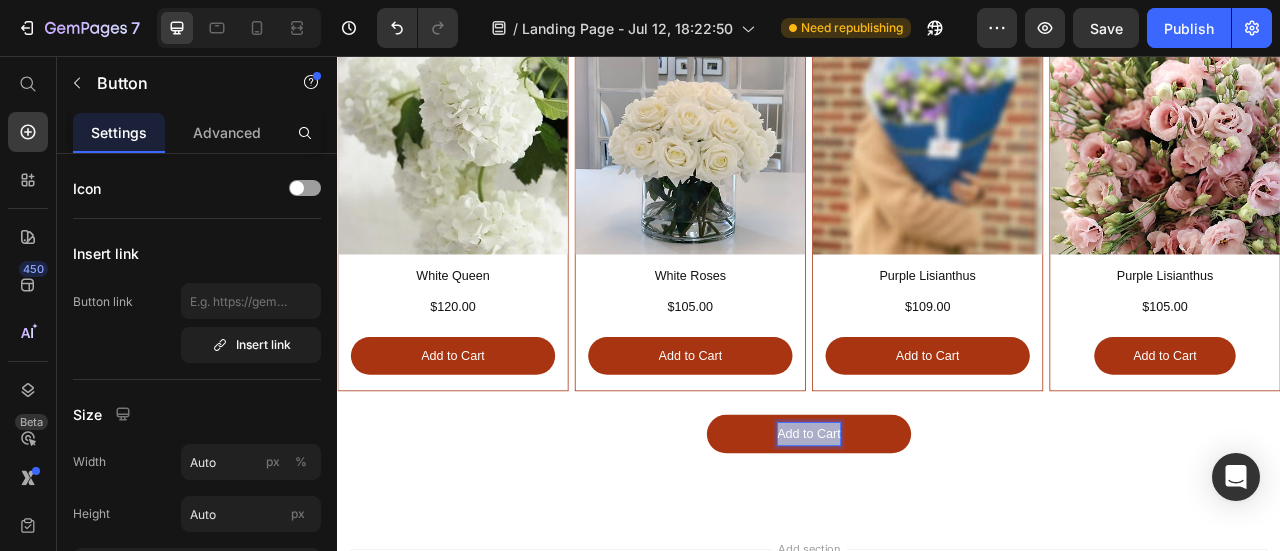 click on "Add to Cart" at bounding box center [937, 536] 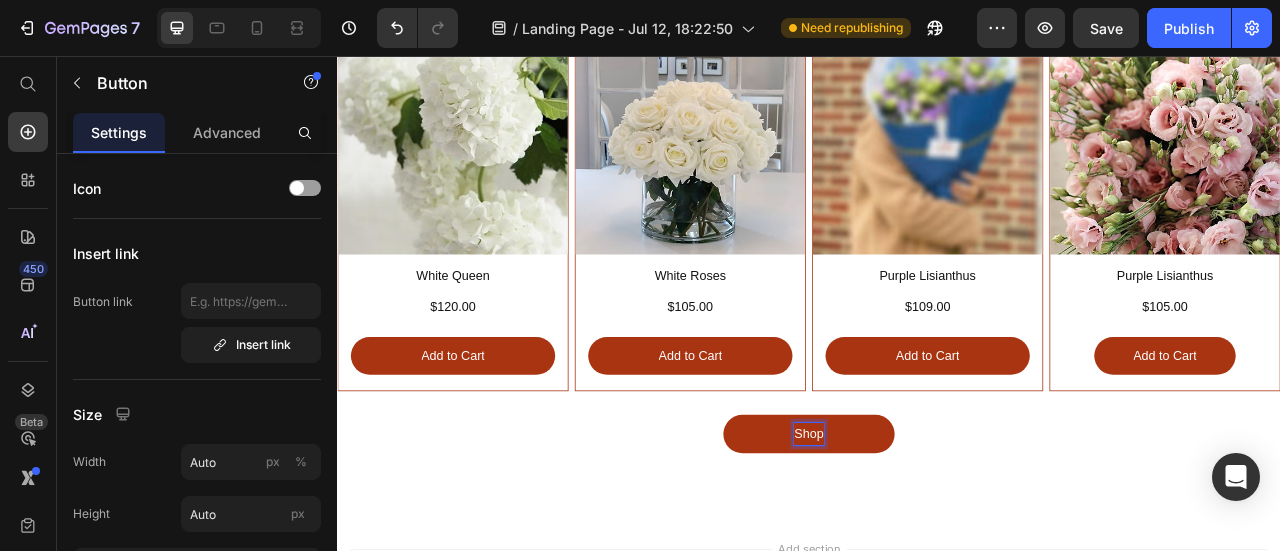 click on "Shop" at bounding box center [936, 536] 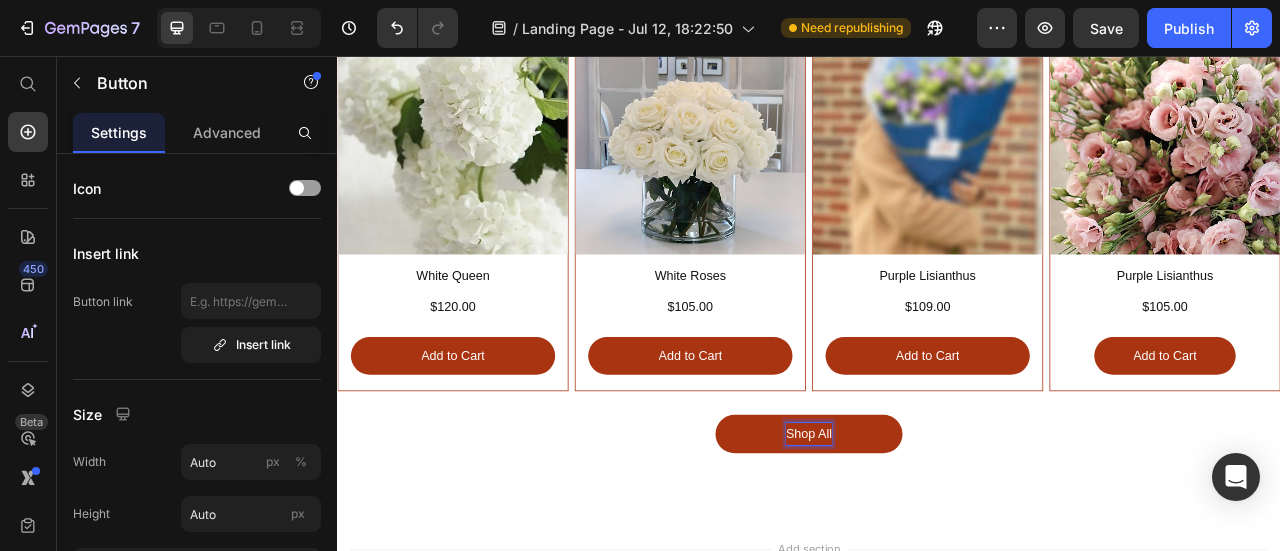 click on "Shop All" at bounding box center (937, 536) 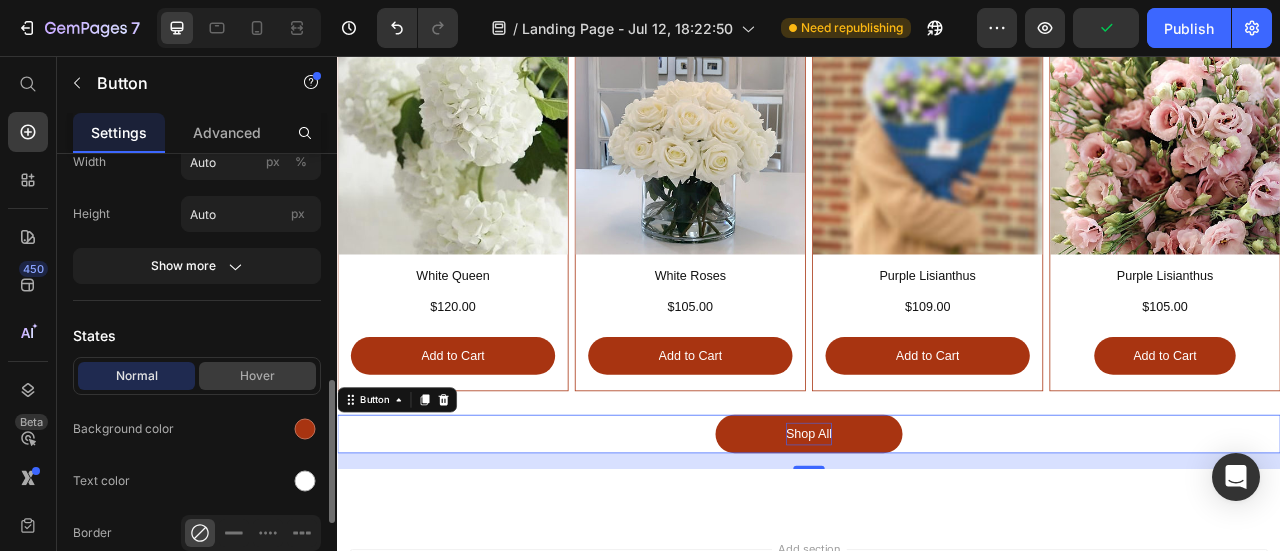 scroll, scrollTop: 400, scrollLeft: 0, axis: vertical 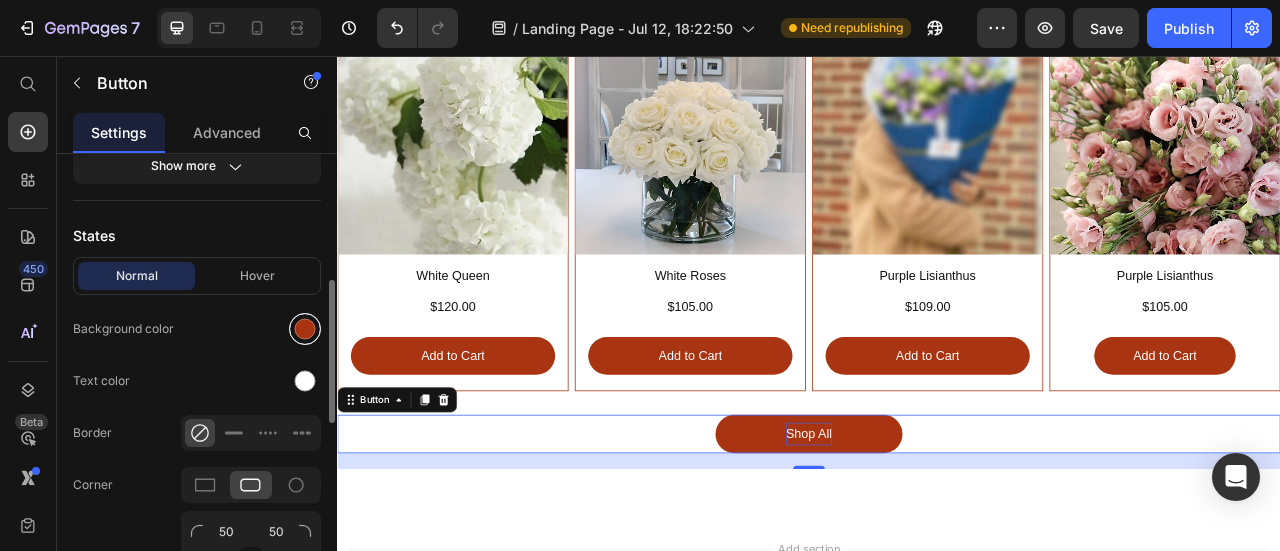 click at bounding box center (305, 329) 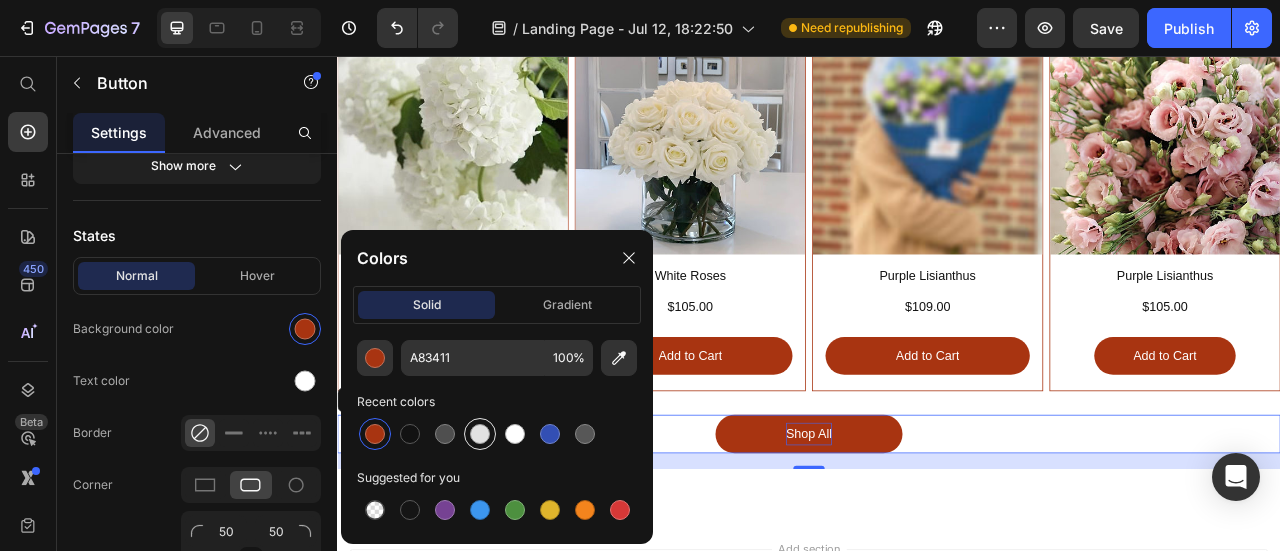click at bounding box center [480, 434] 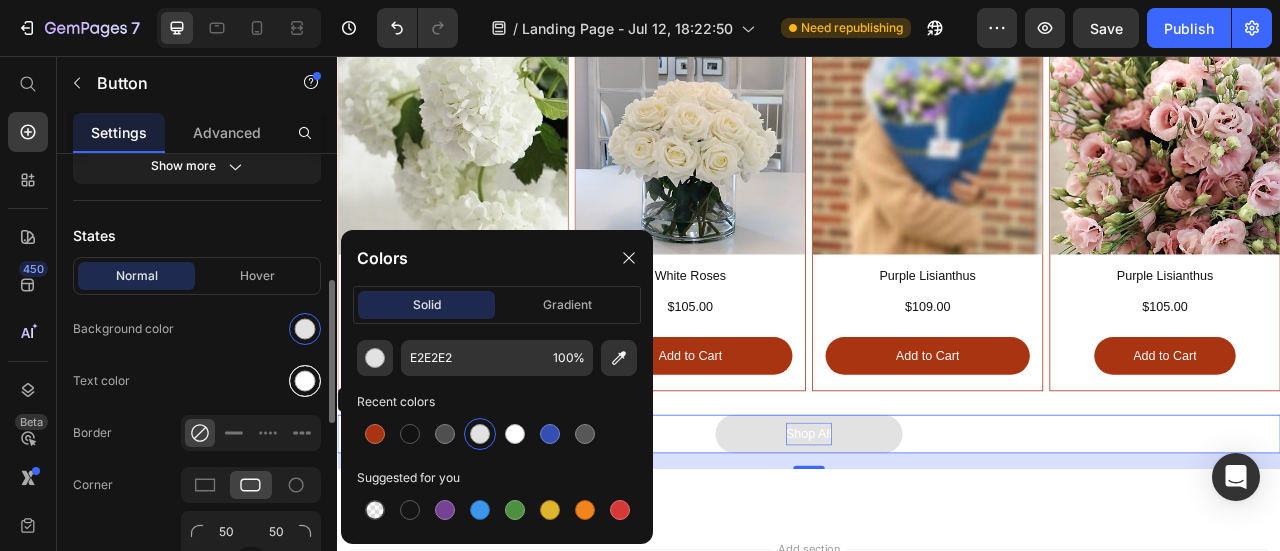 click at bounding box center [305, 381] 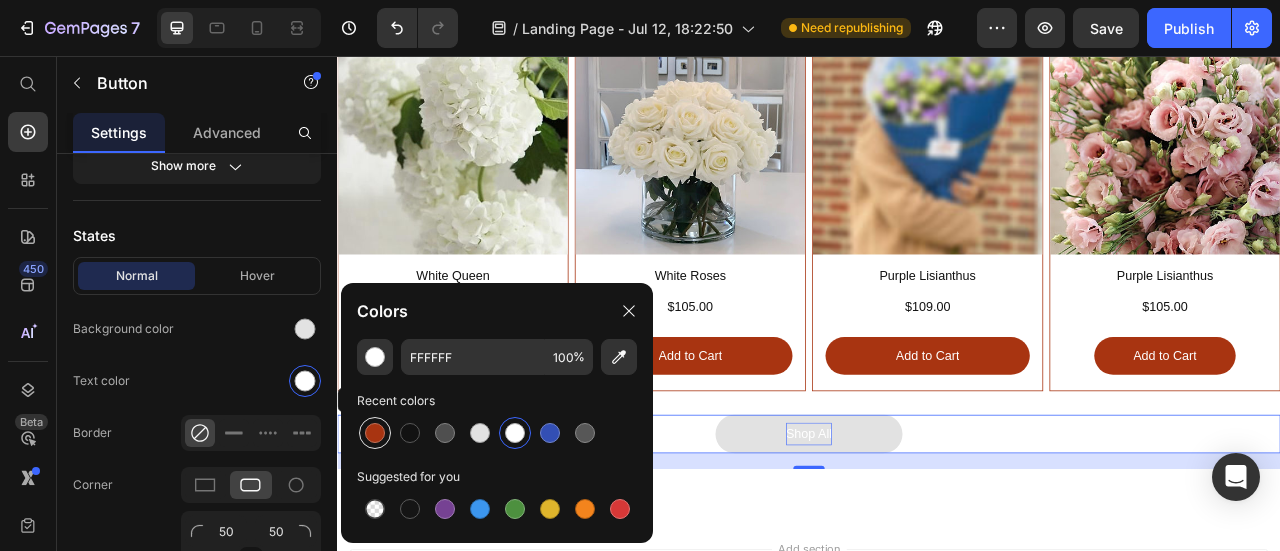 click at bounding box center [375, 433] 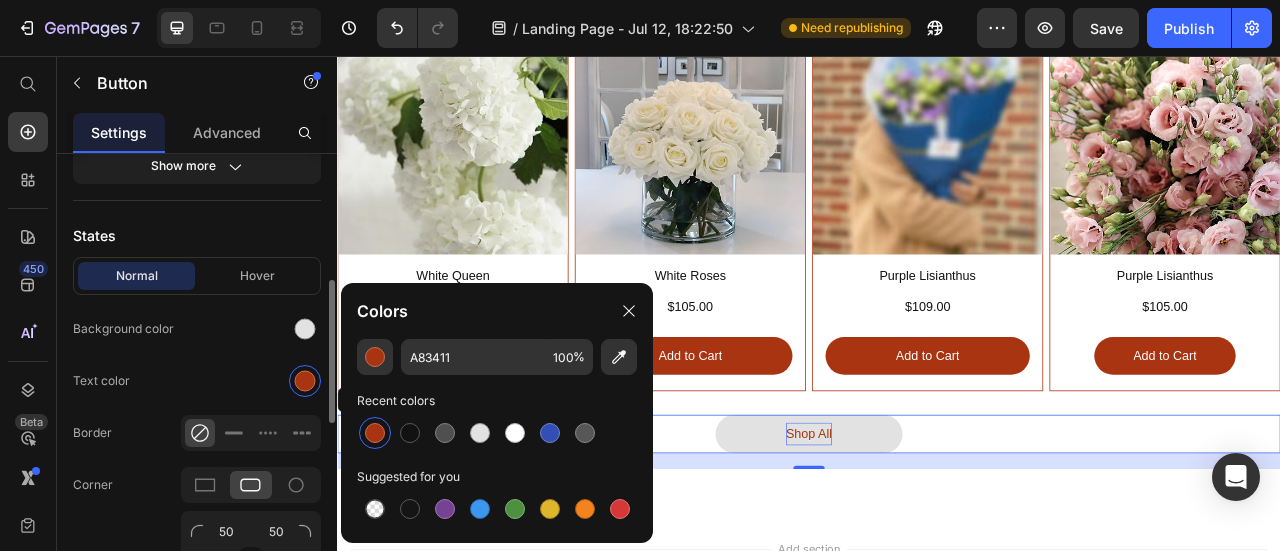 click on "Text color" 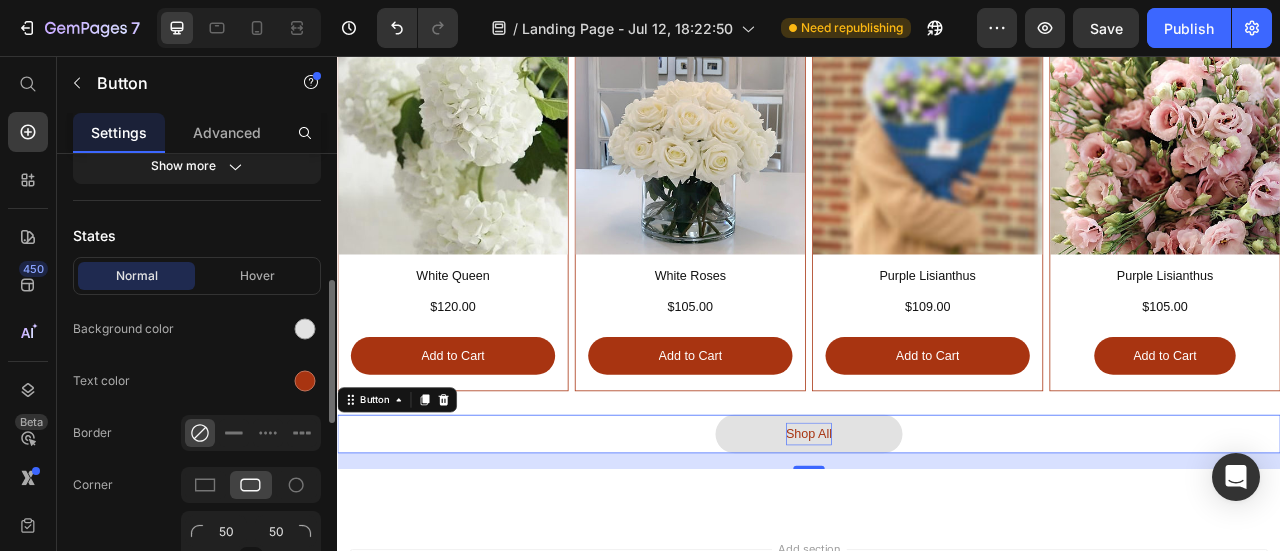 scroll, scrollTop: 500, scrollLeft: 0, axis: vertical 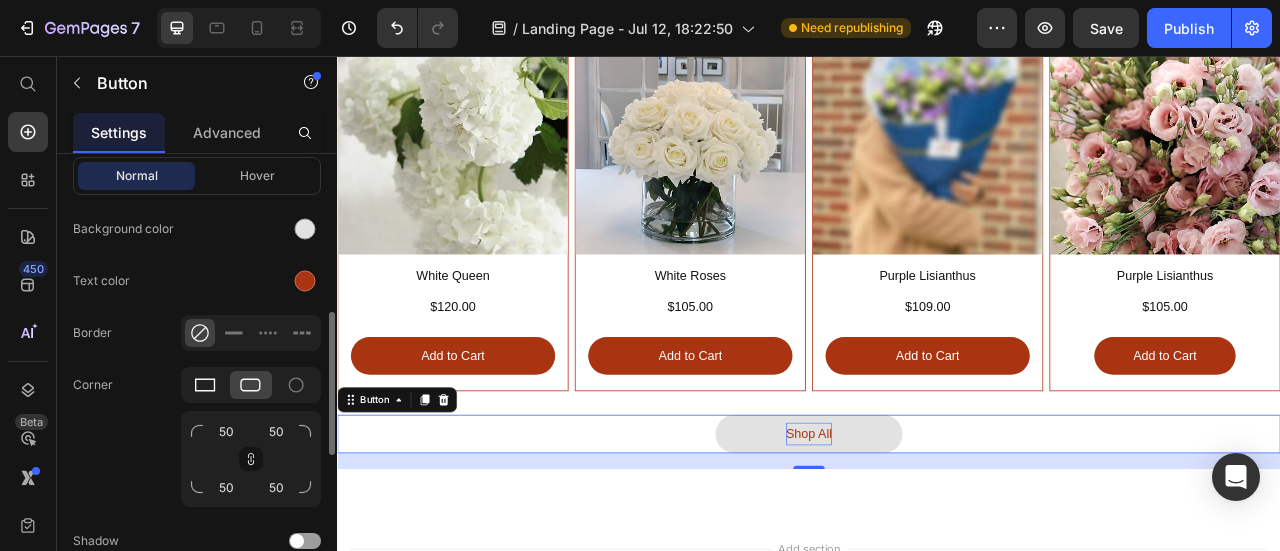 click 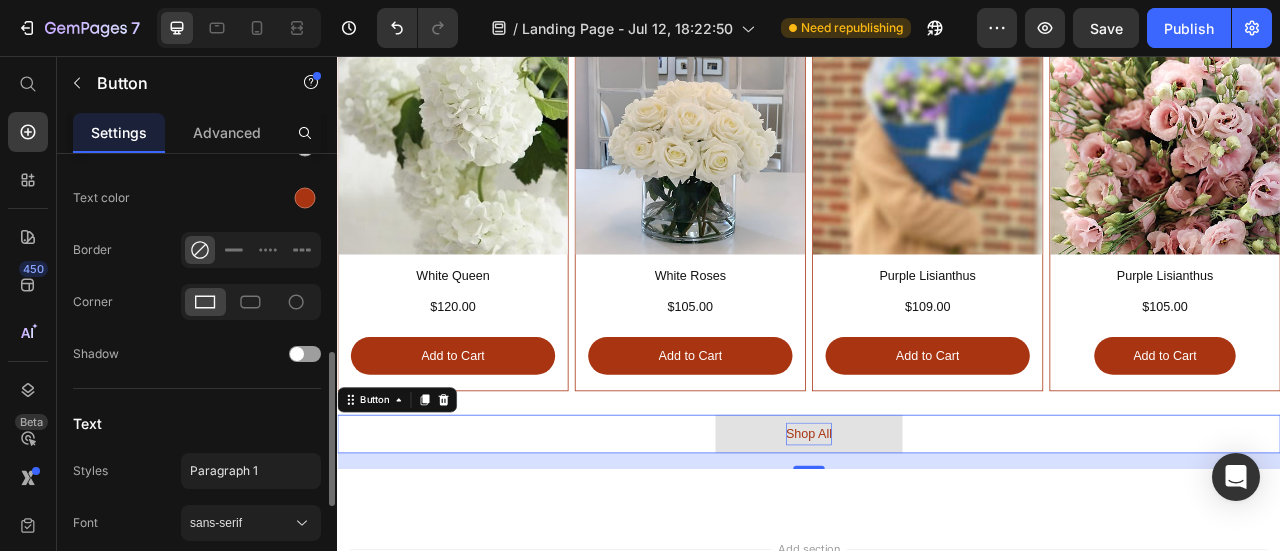 scroll, scrollTop: 383, scrollLeft: 0, axis: vertical 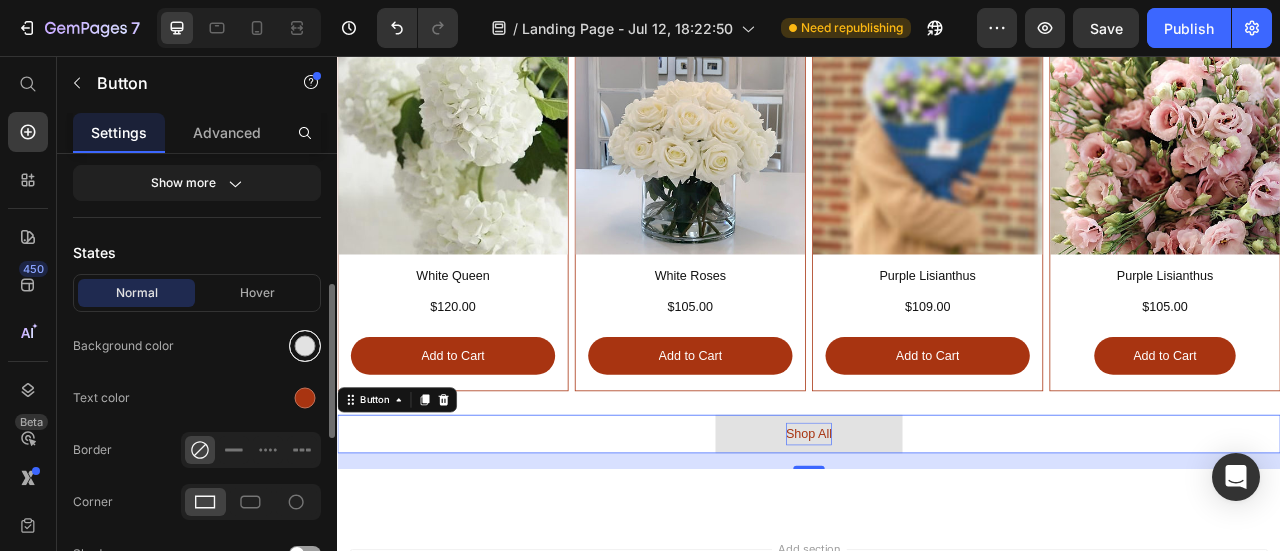 click at bounding box center [305, 346] 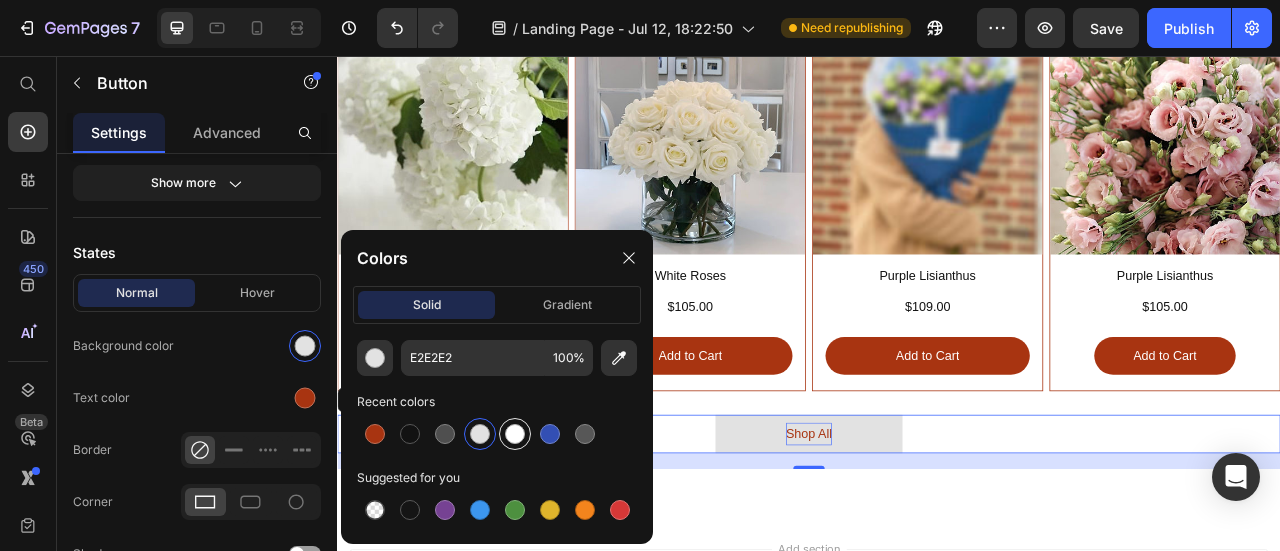 click at bounding box center (515, 434) 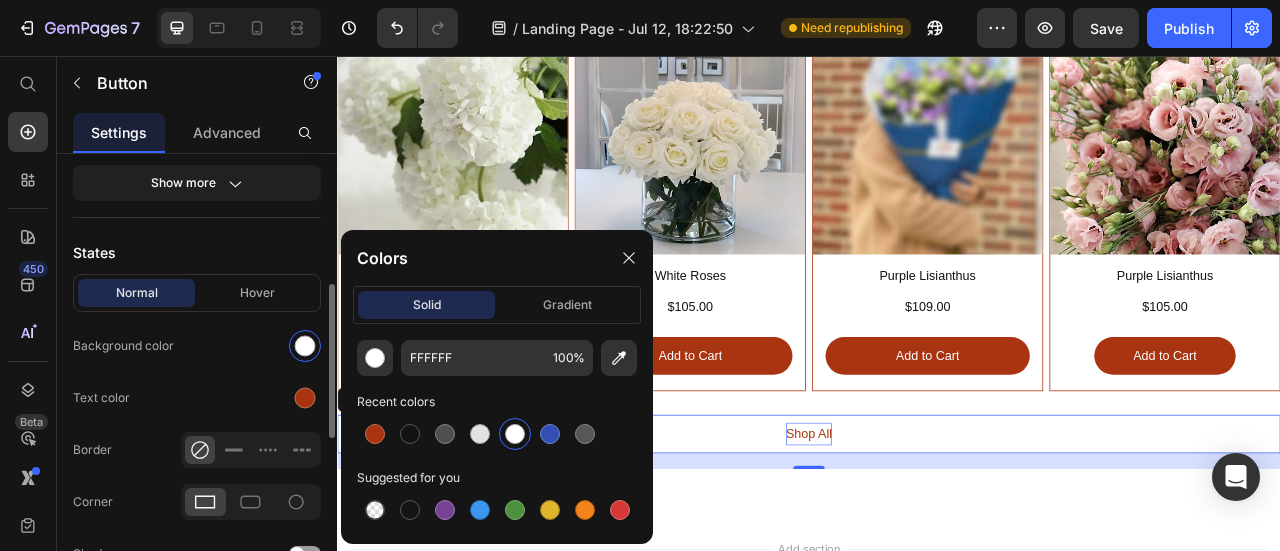 click on "Text color" 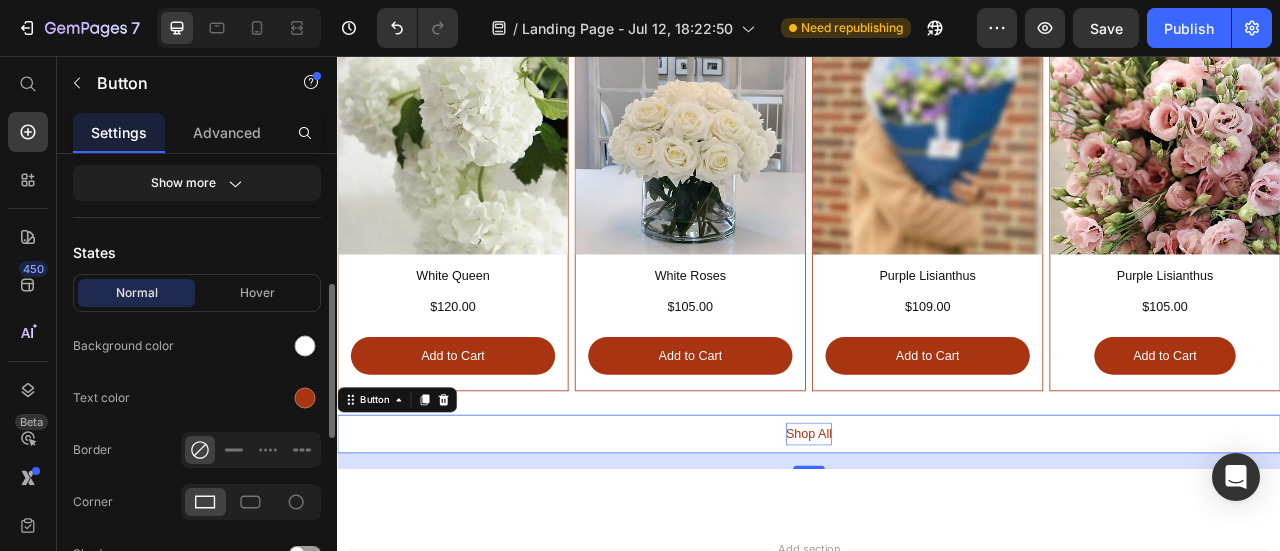 scroll, scrollTop: 483, scrollLeft: 0, axis: vertical 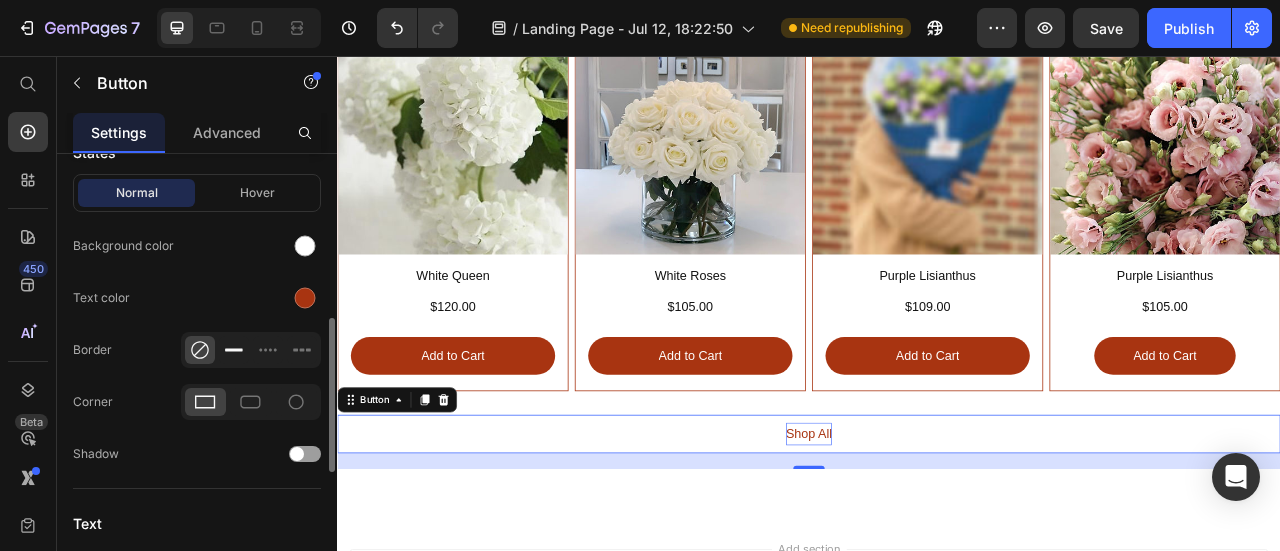click 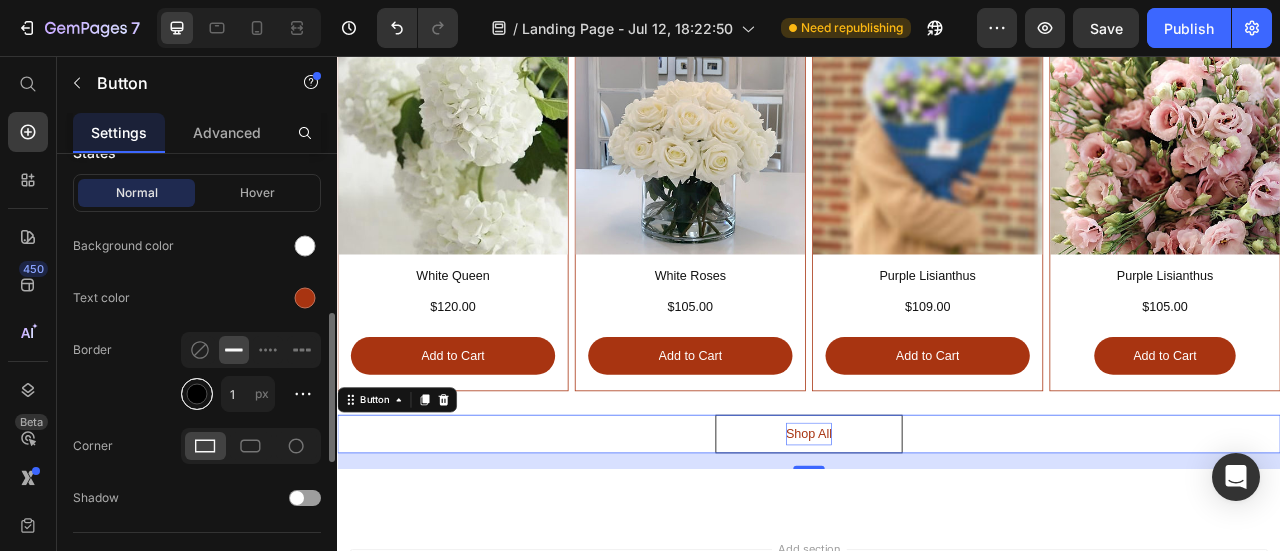 click at bounding box center [197, 394] 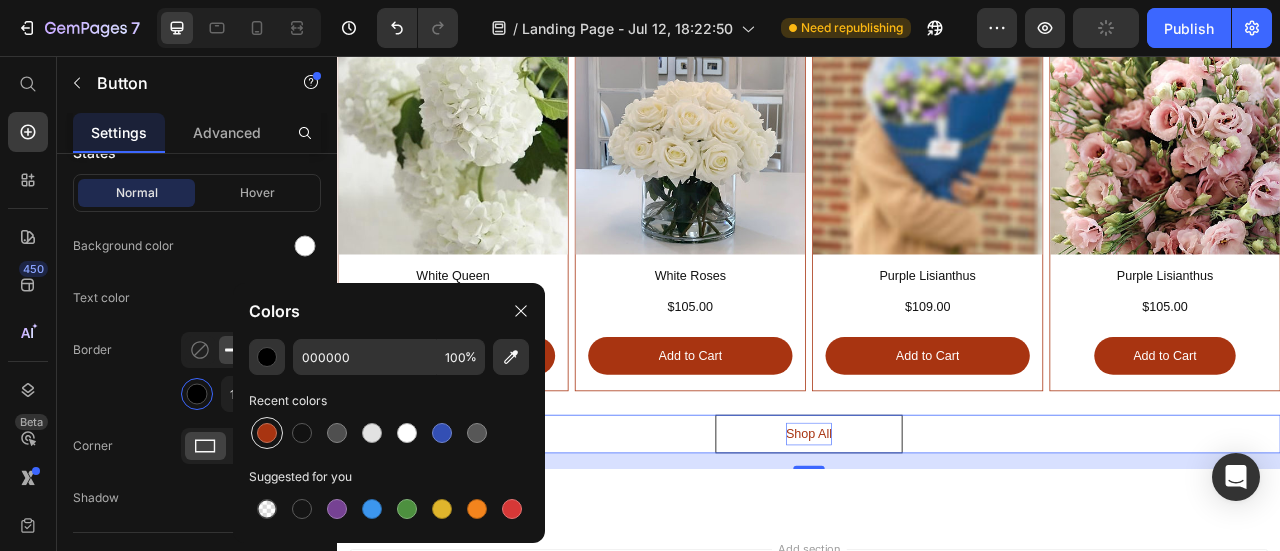 click at bounding box center (267, 433) 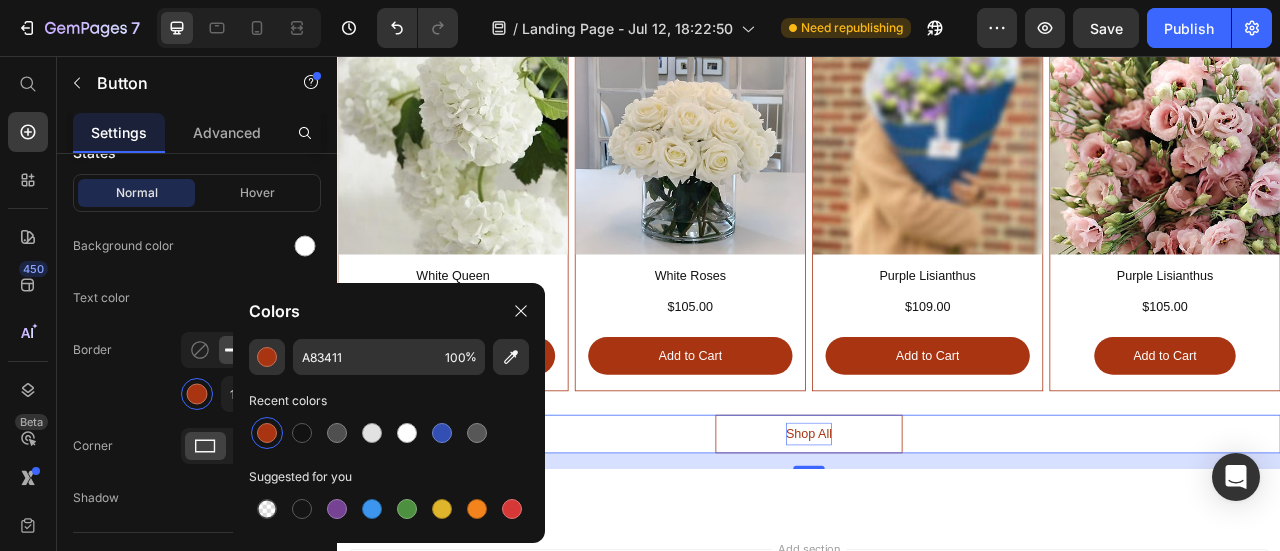 click on "Border 1 px" 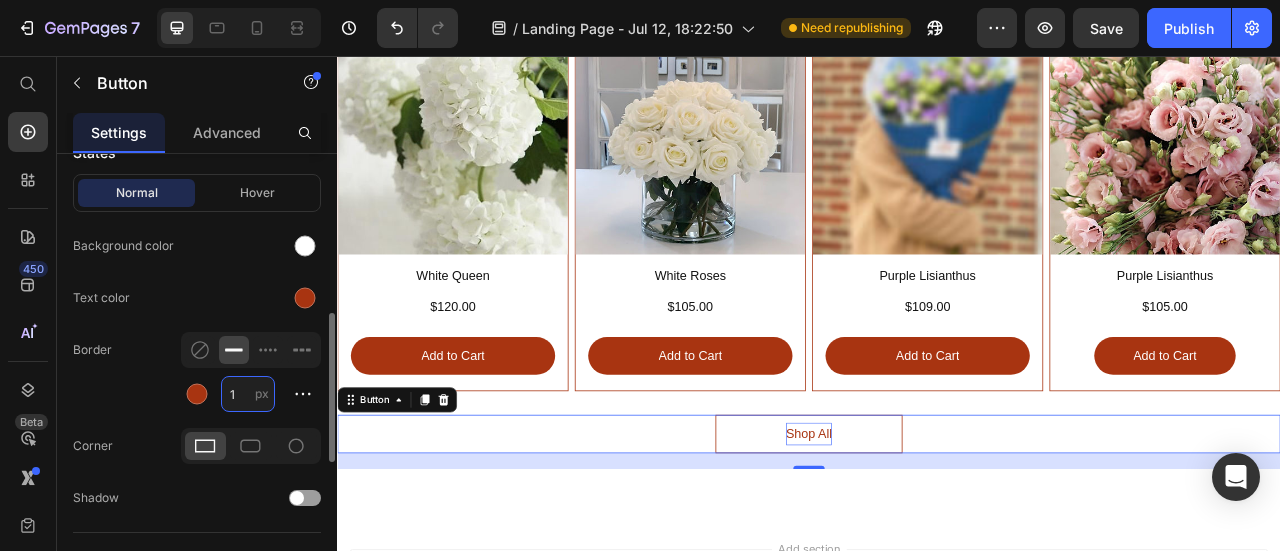 click on "1" at bounding box center [248, 394] 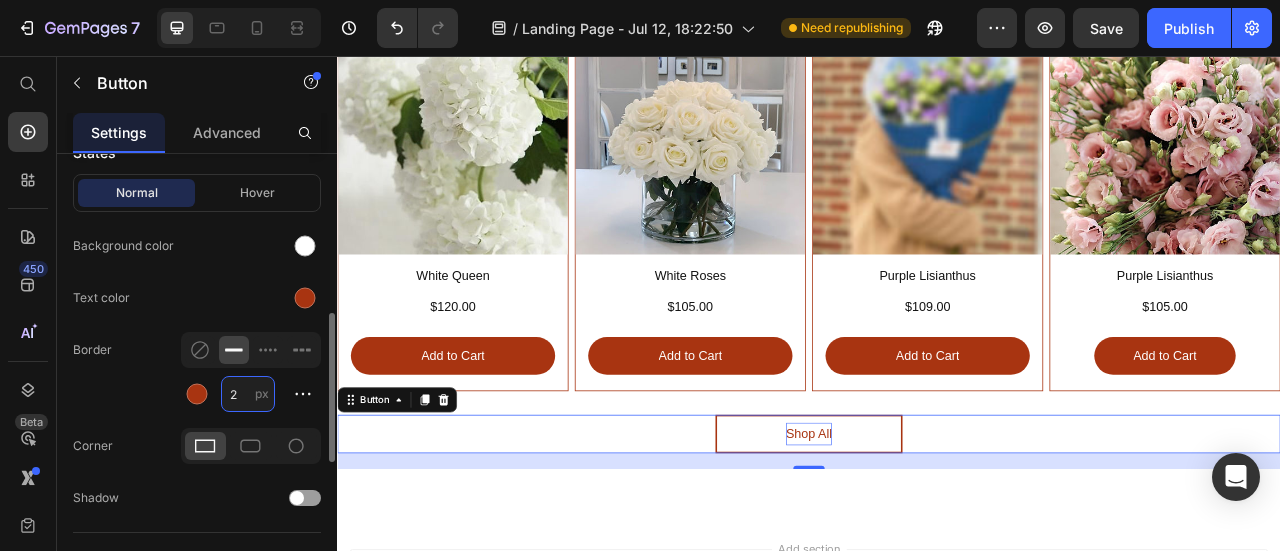 type on "3" 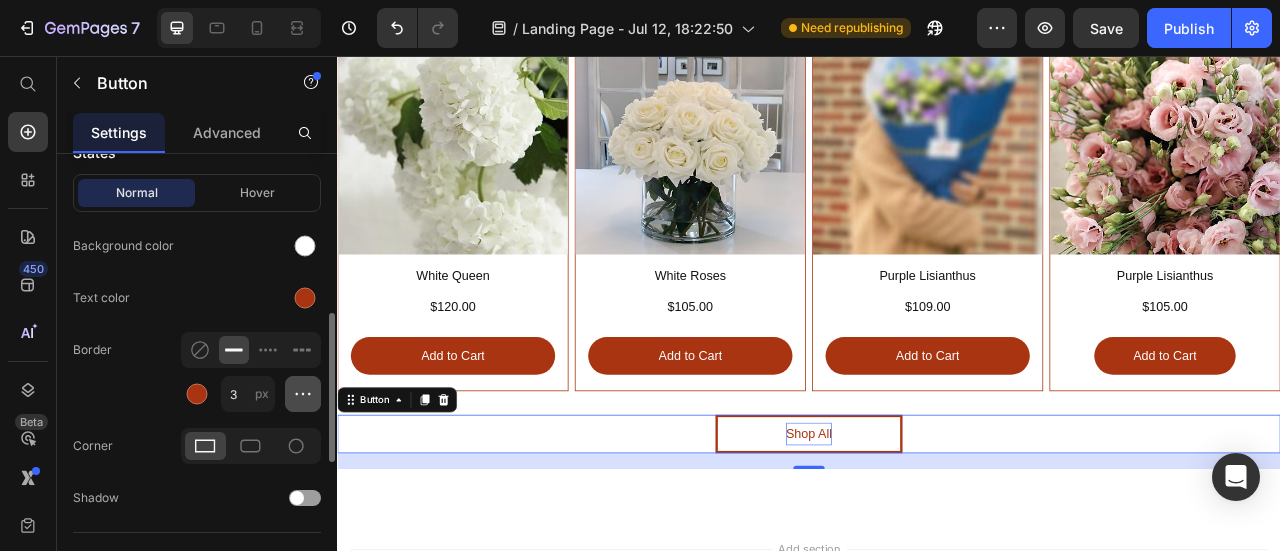 click 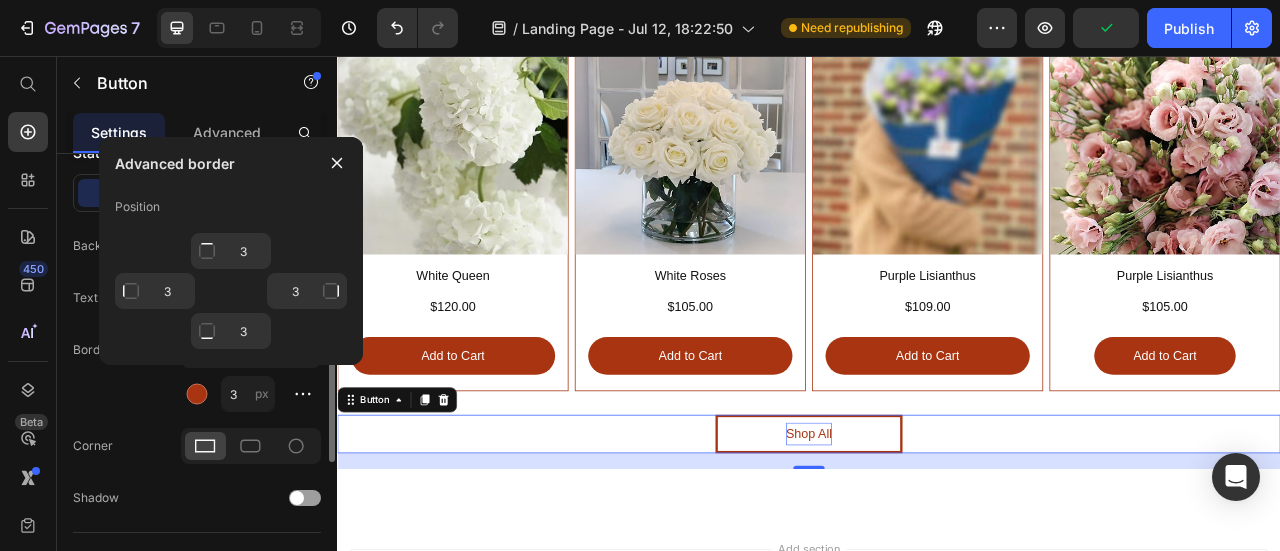 click on "Border 3 px" 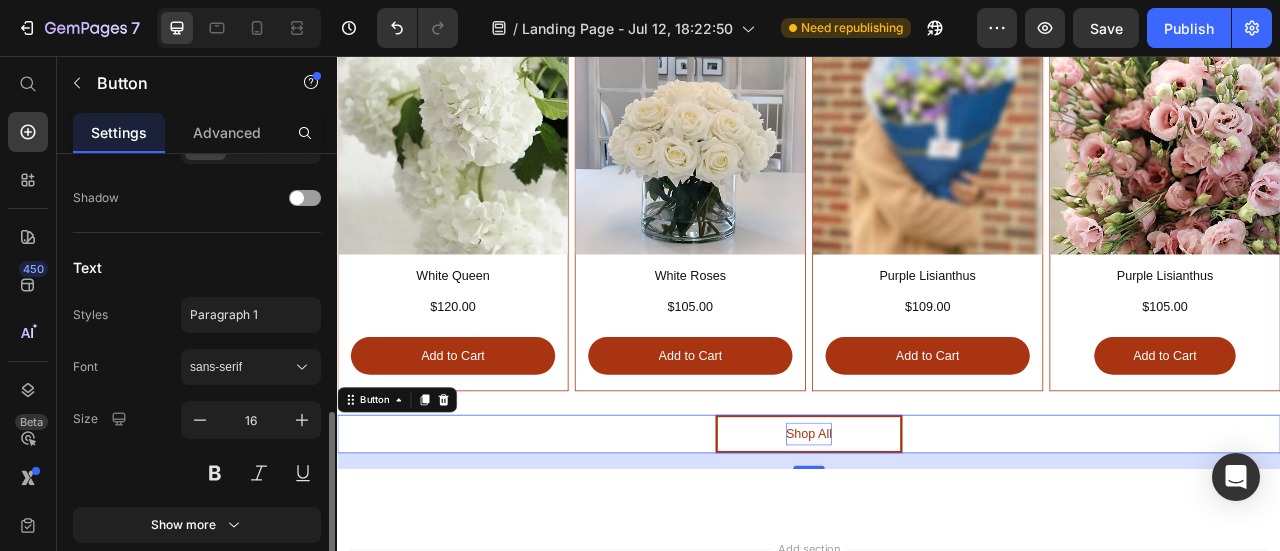 scroll, scrollTop: 883, scrollLeft: 0, axis: vertical 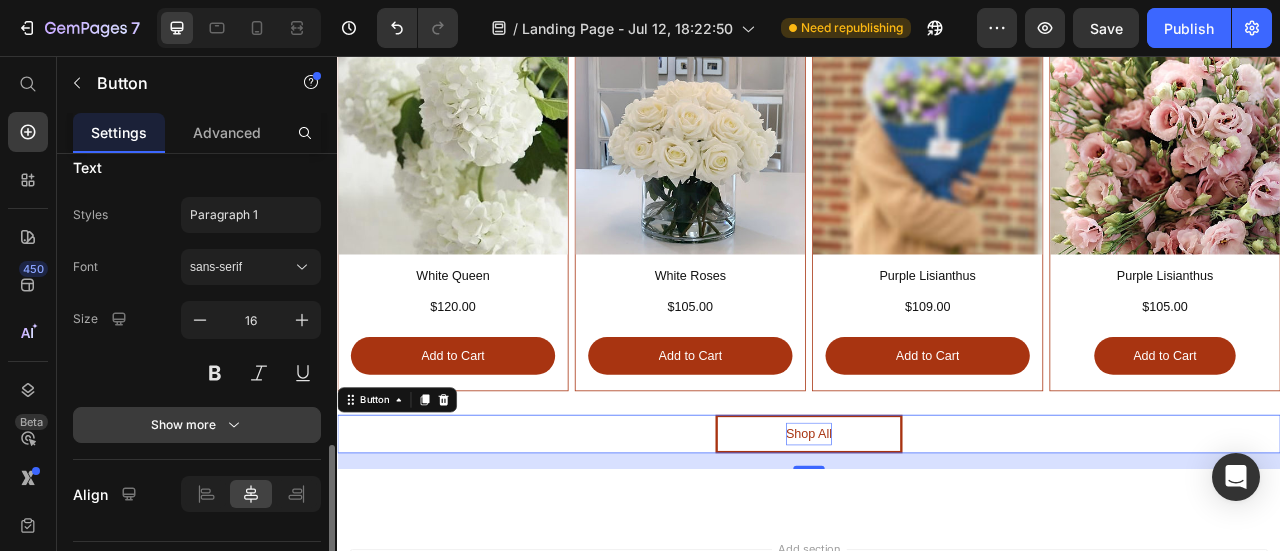 click on "Show more" at bounding box center [197, 425] 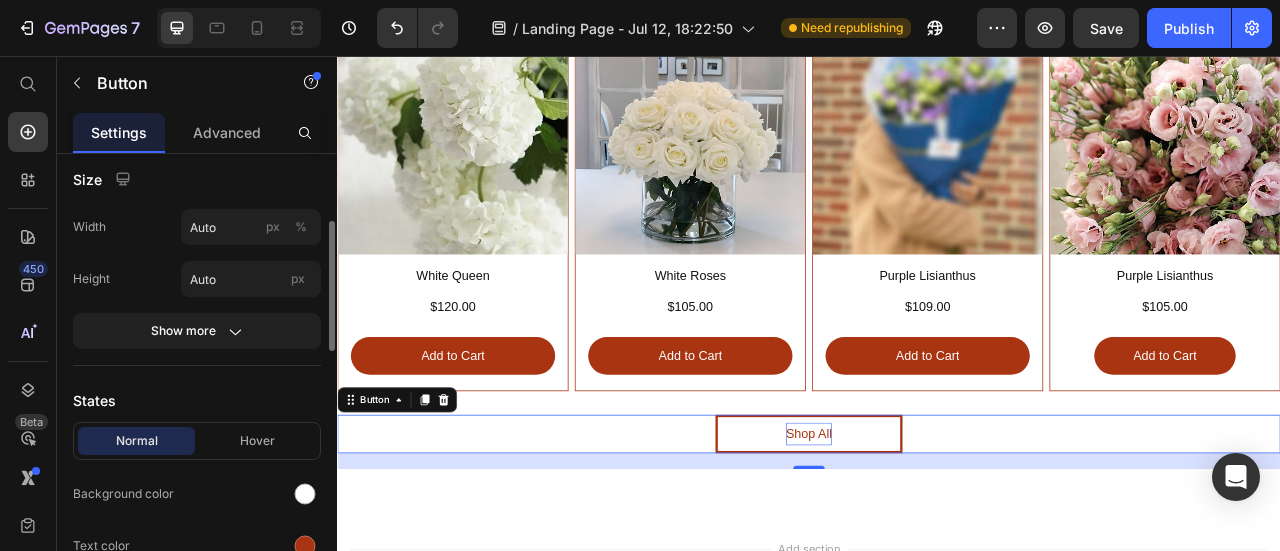 scroll, scrollTop: 135, scrollLeft: 0, axis: vertical 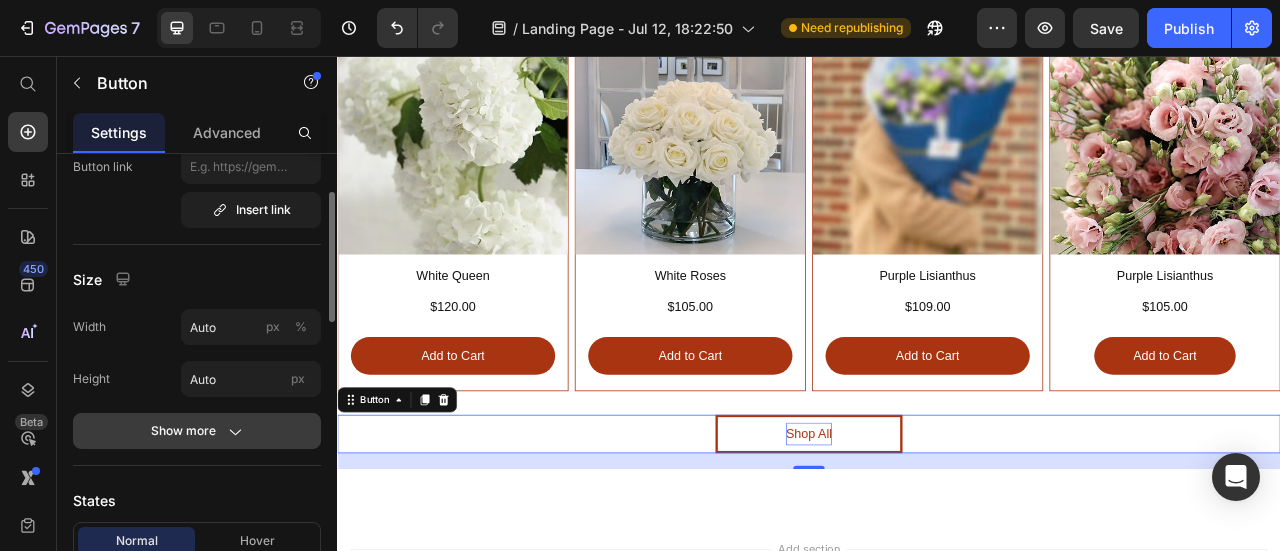 click on "Show more" 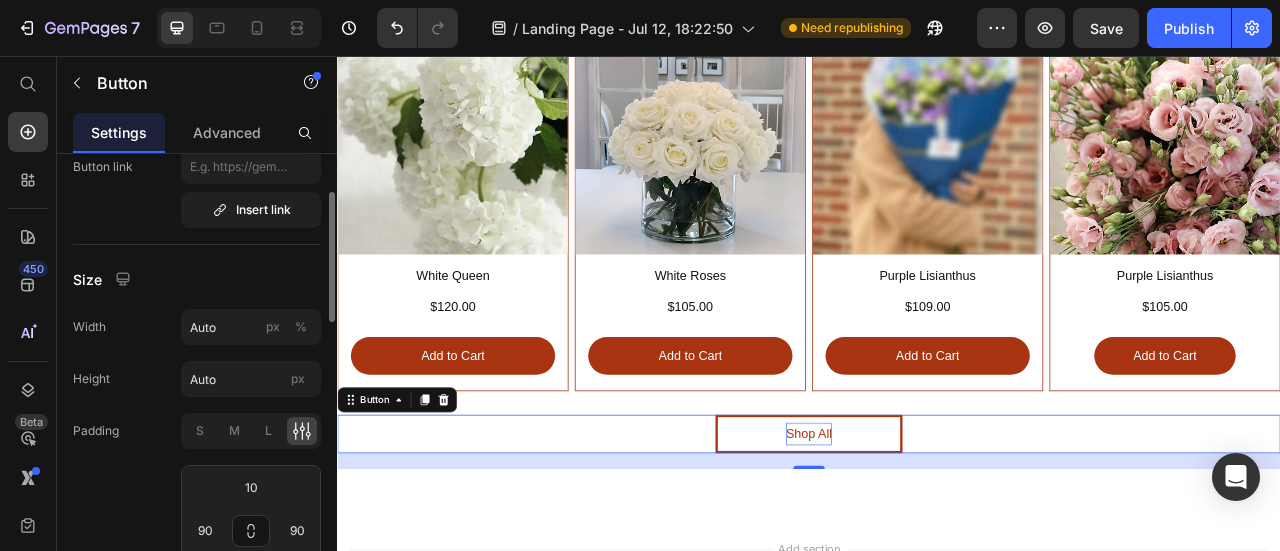 scroll, scrollTop: 335, scrollLeft: 0, axis: vertical 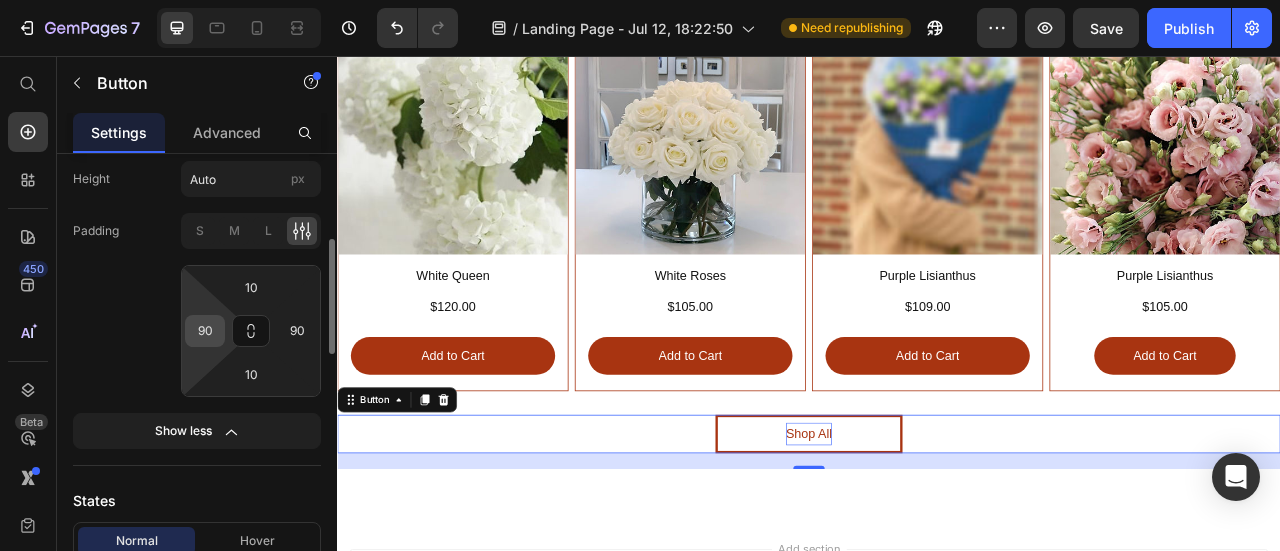 click on "90" at bounding box center (205, 331) 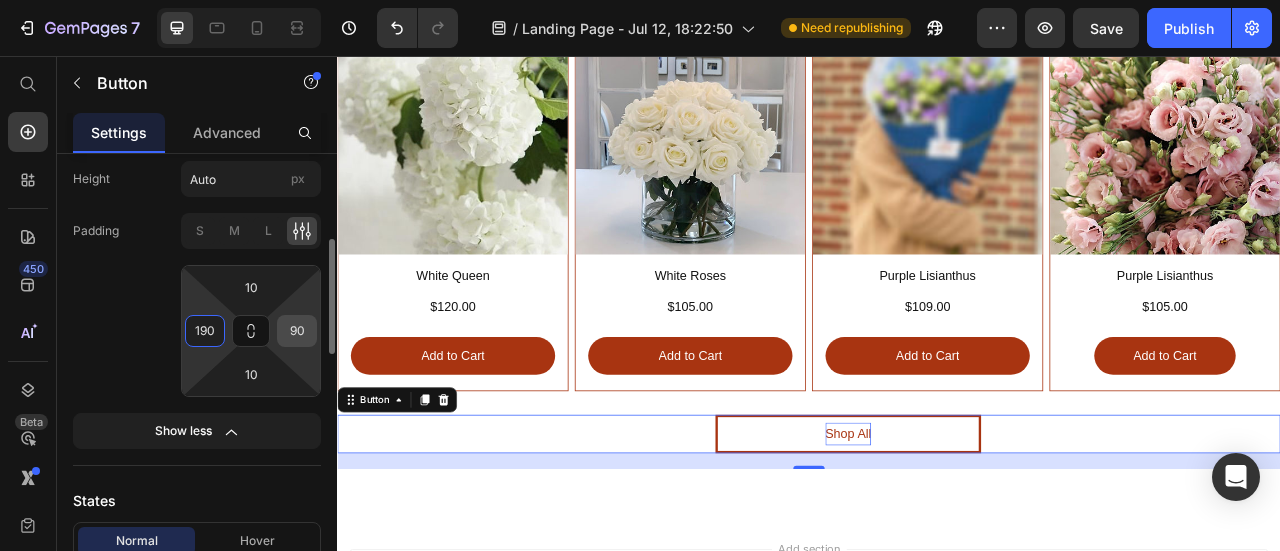 type on "190" 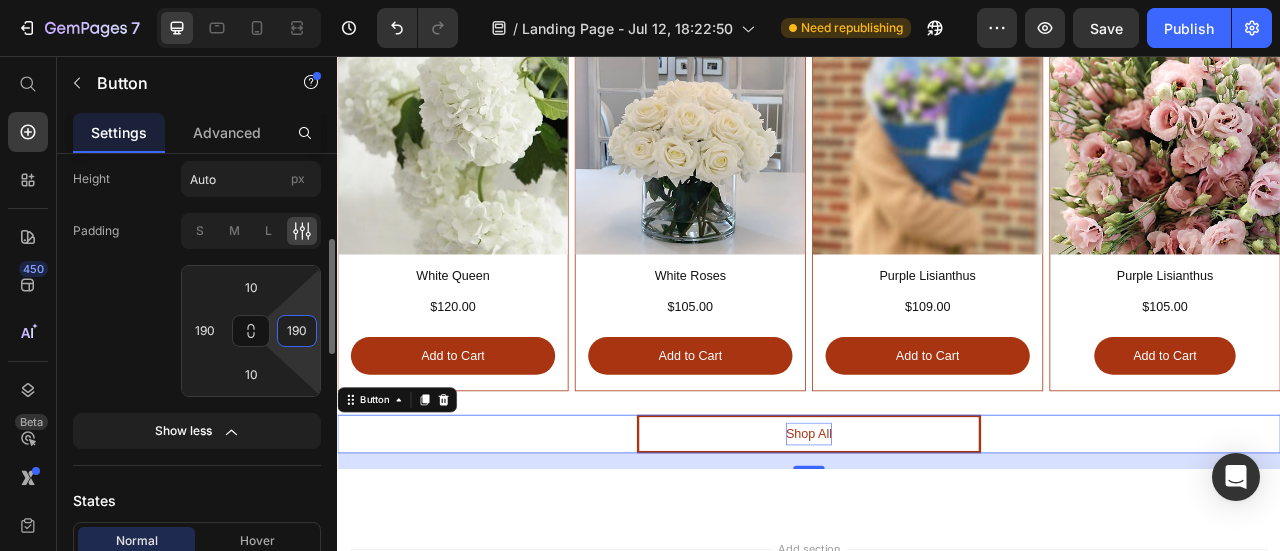 click on "190" at bounding box center (297, 331) 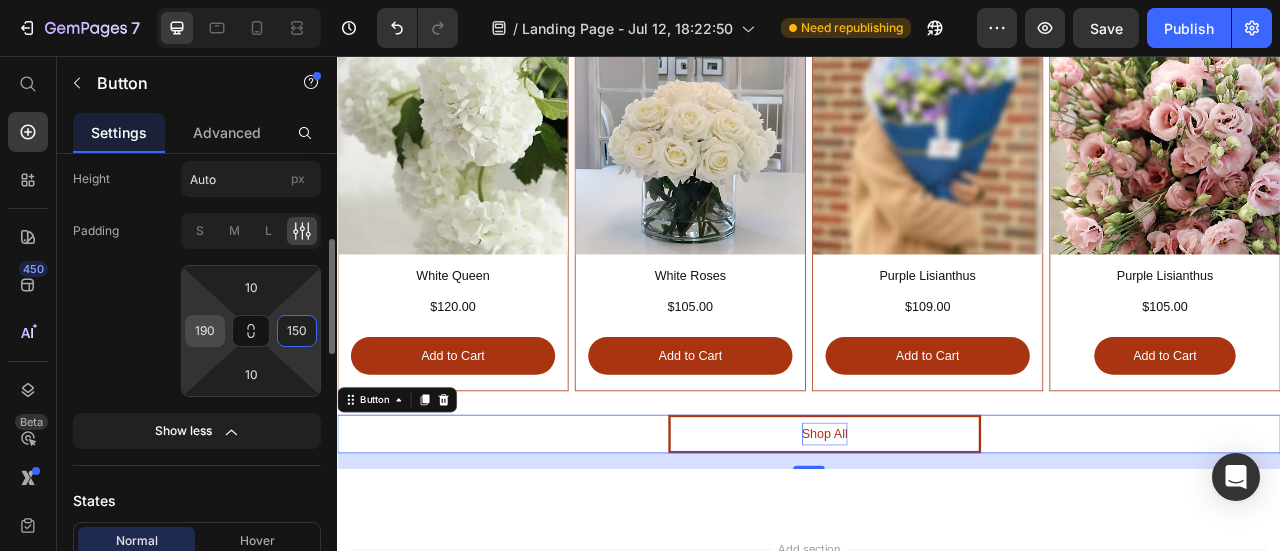 type on "150" 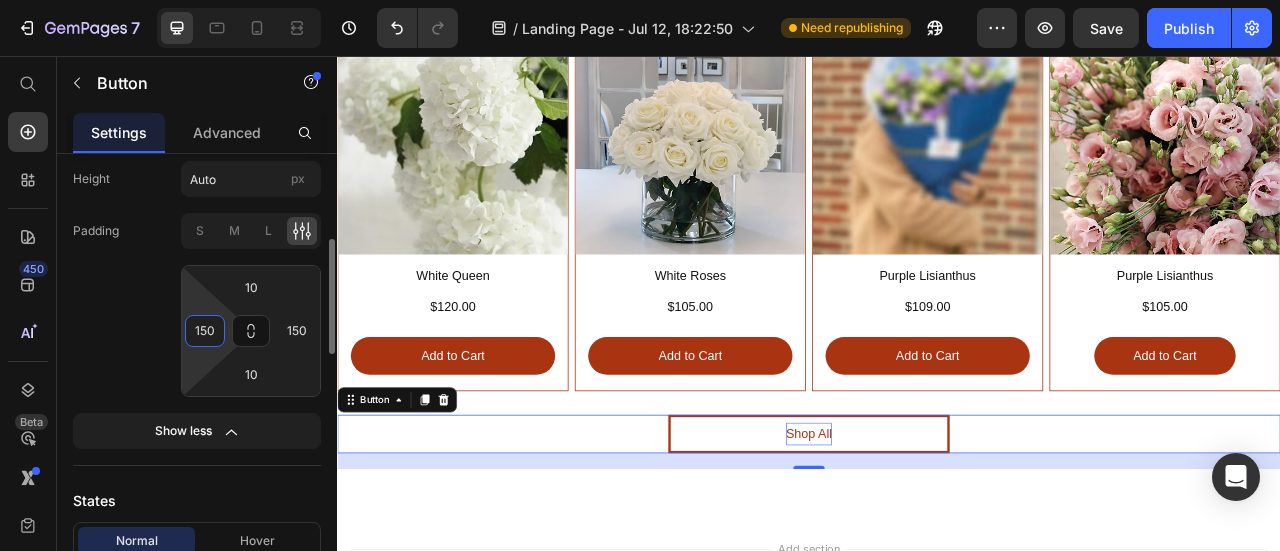 click on "150" at bounding box center [205, 331] 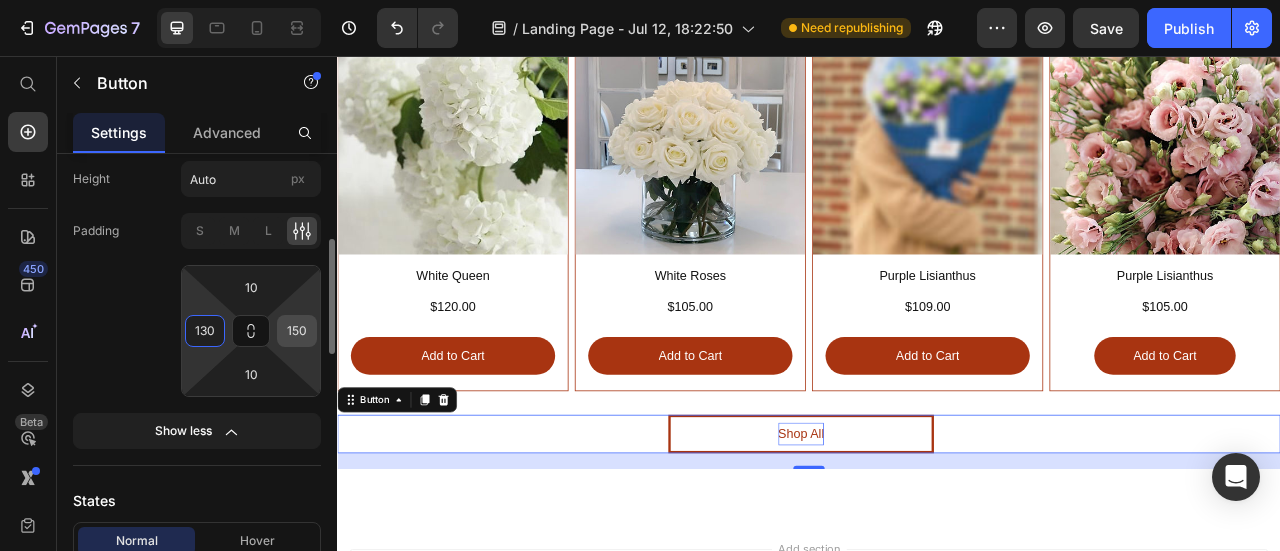 type on "130" 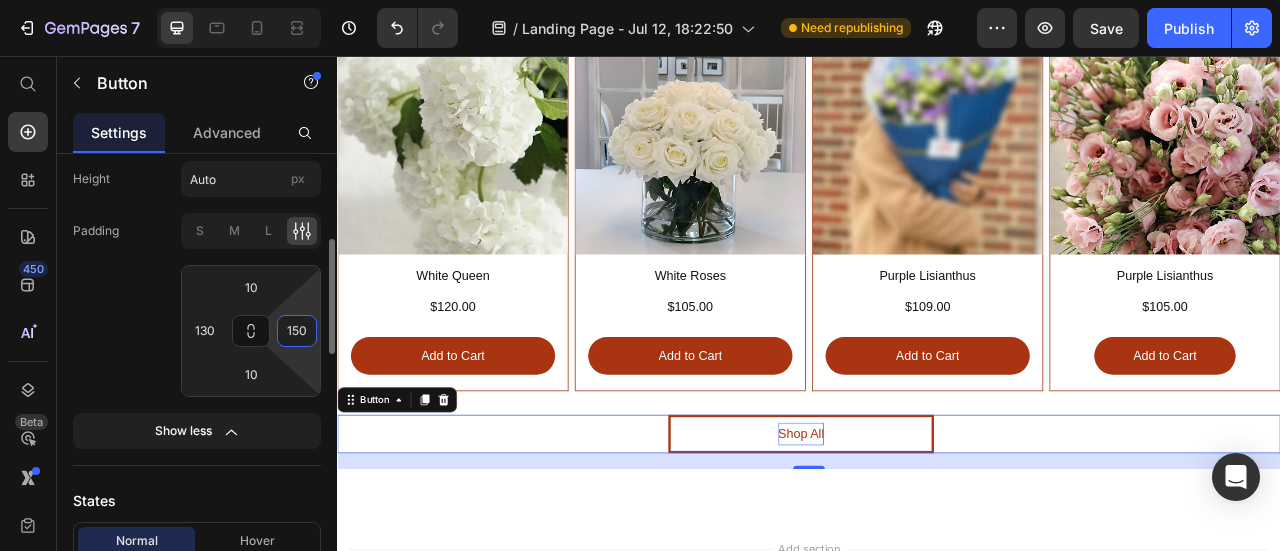 click on "150" at bounding box center (297, 331) 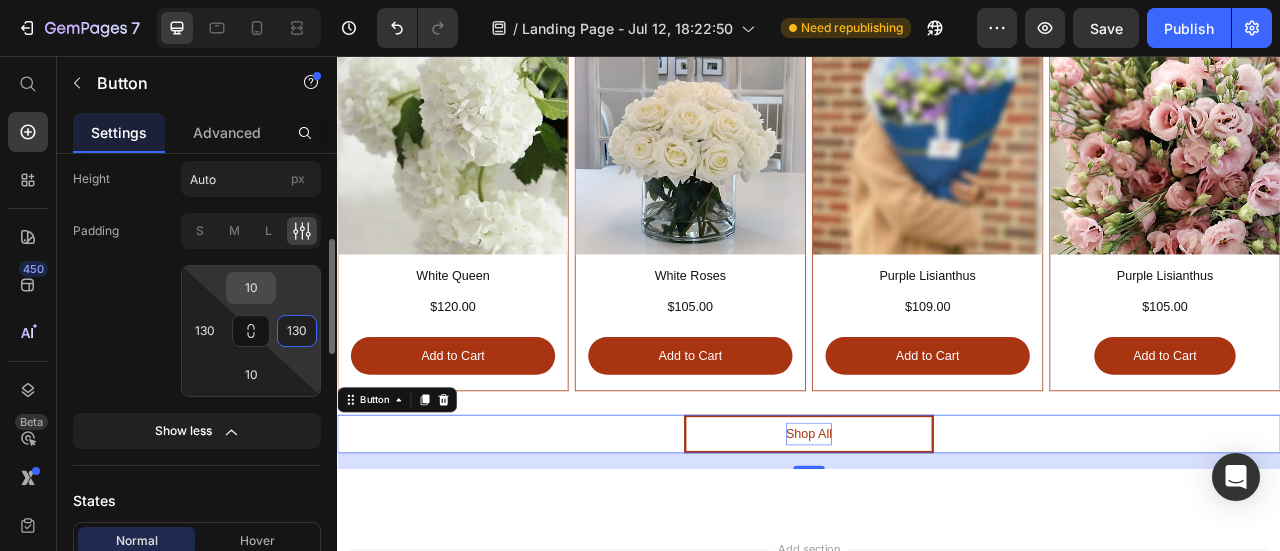 type on "130" 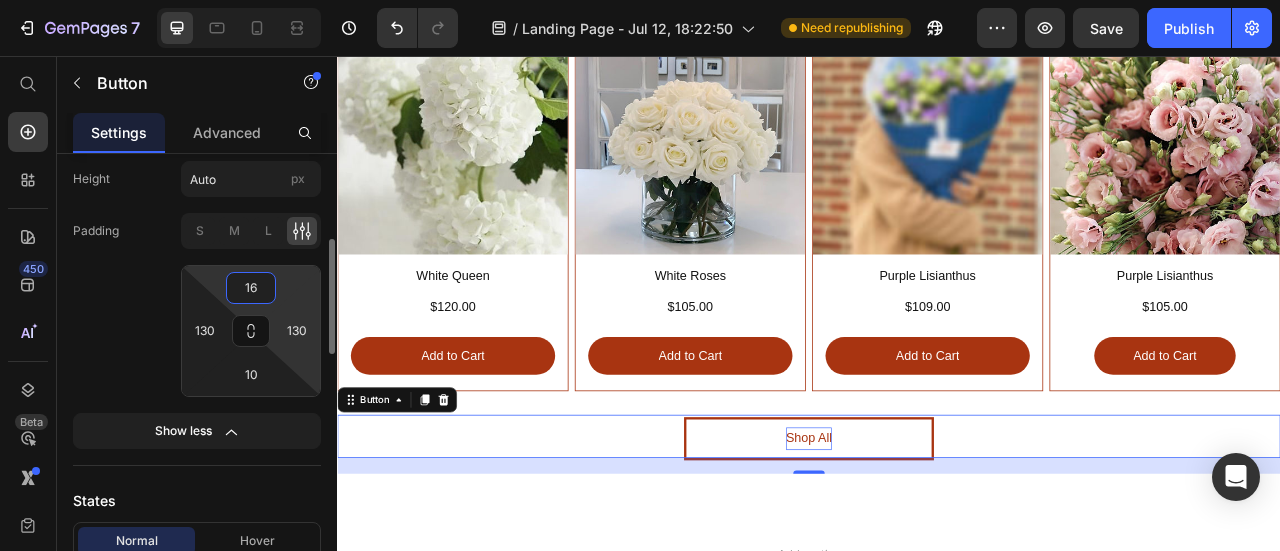 type on "15" 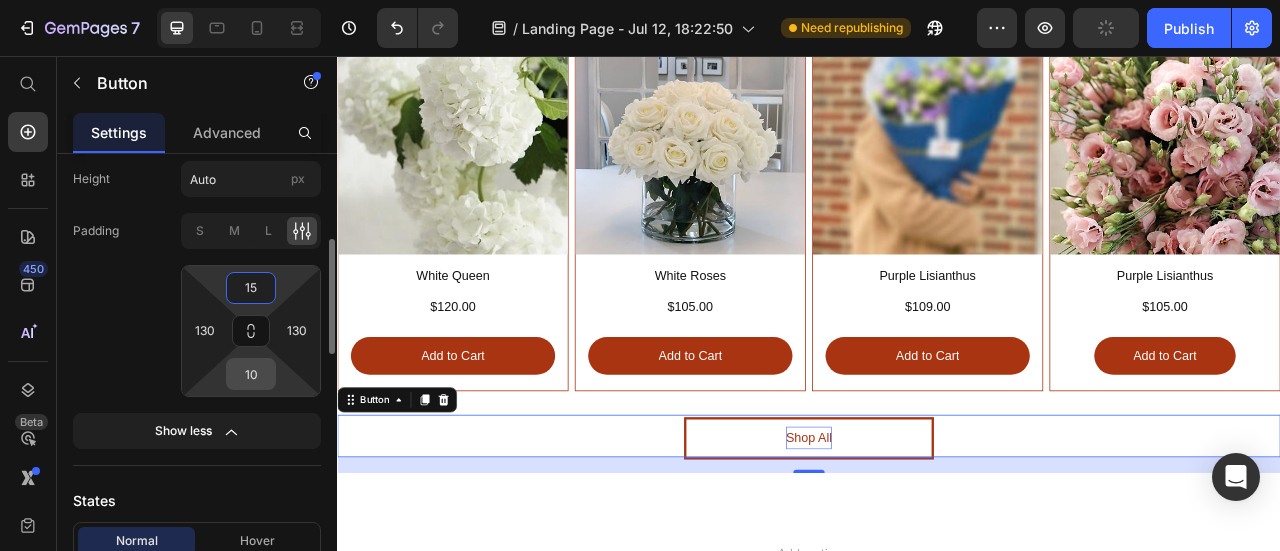 click on "10" at bounding box center (251, 374) 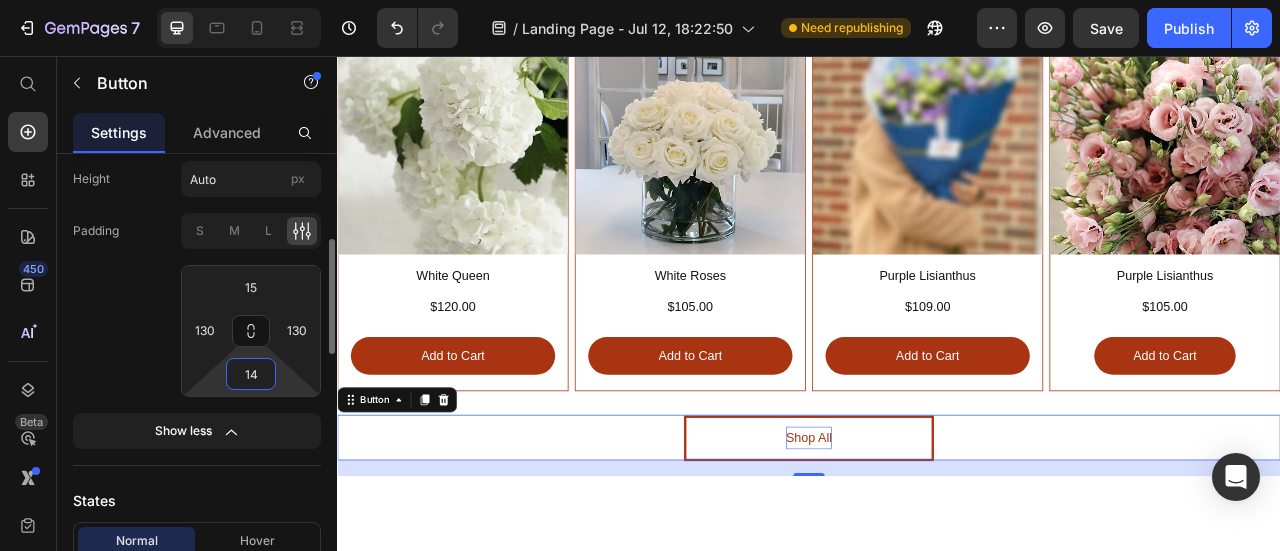type on "15" 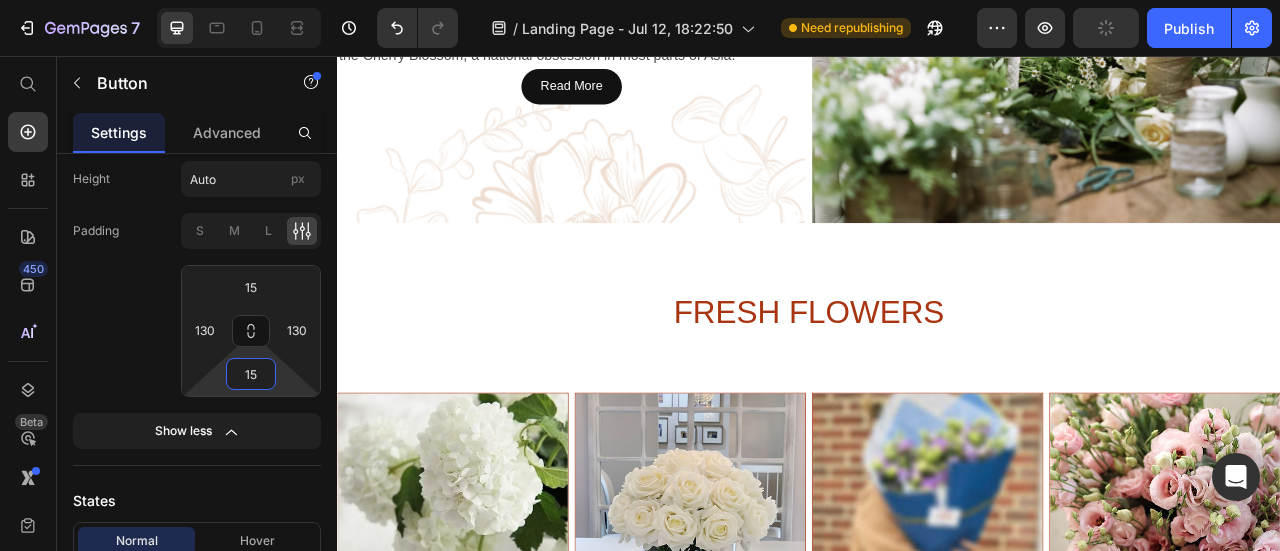 scroll, scrollTop: 1004, scrollLeft: 0, axis: vertical 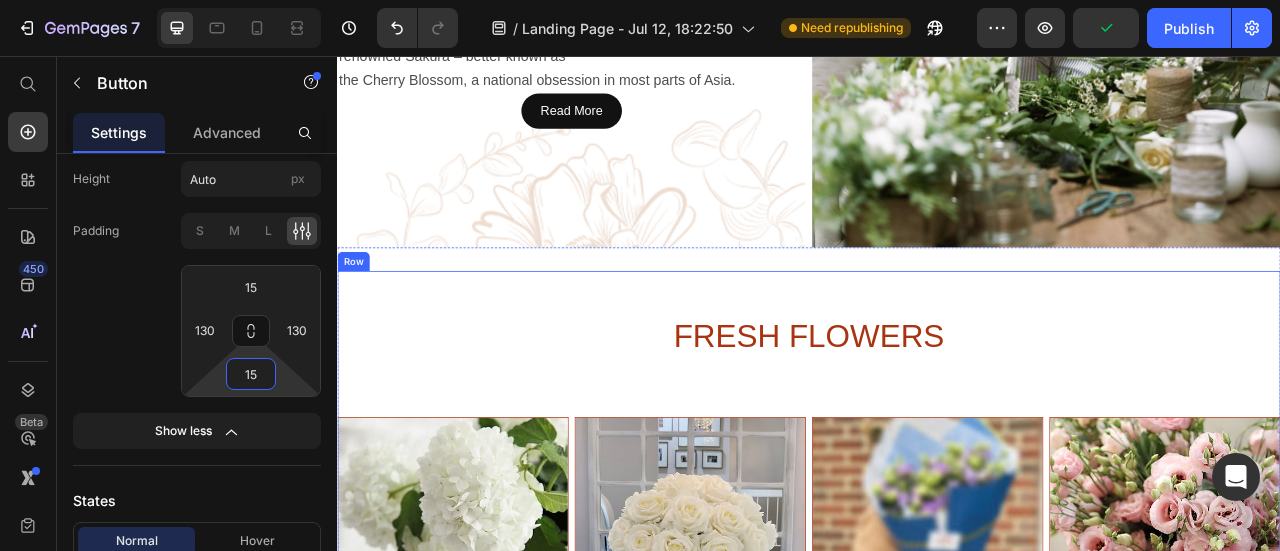 click on "FRESH FLOWERS Heading Image White Queen Heading $120.00 Heading Add to Cart Button Row Row Image White Roses Heading $105.00 Heading Add to Cart Button Row Image Purple Lisianthus Heading $109.00  Heading Add to Cart Button Row Image Purple Lisianthus Heading $105.00 Heading Add to Cart Button Row Row Shop All Button   20" at bounding box center [937, 710] 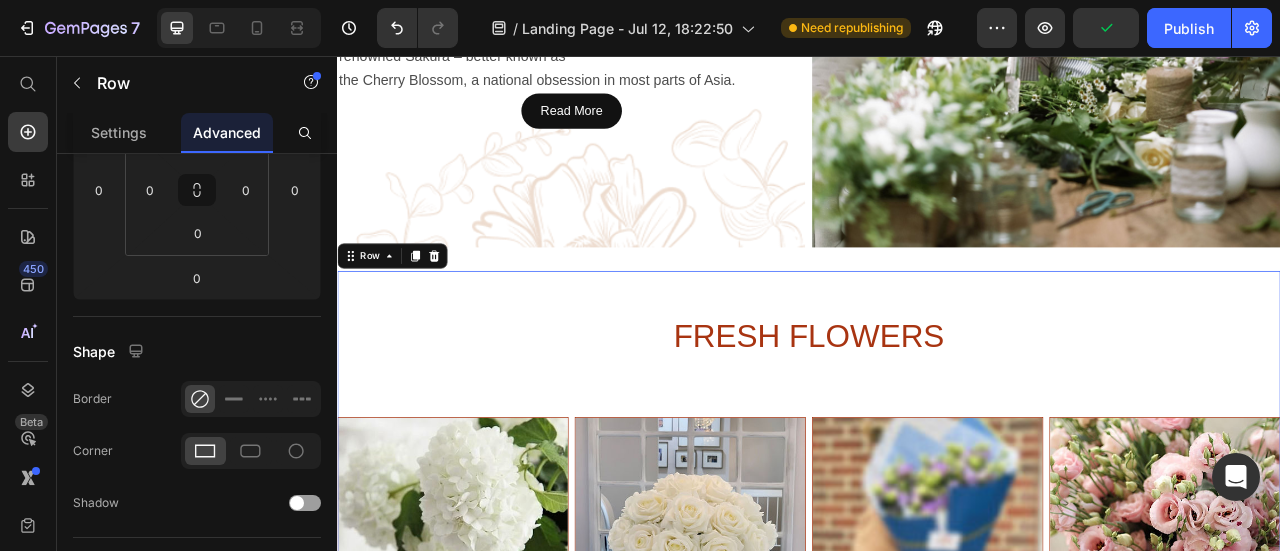scroll, scrollTop: 0, scrollLeft: 0, axis: both 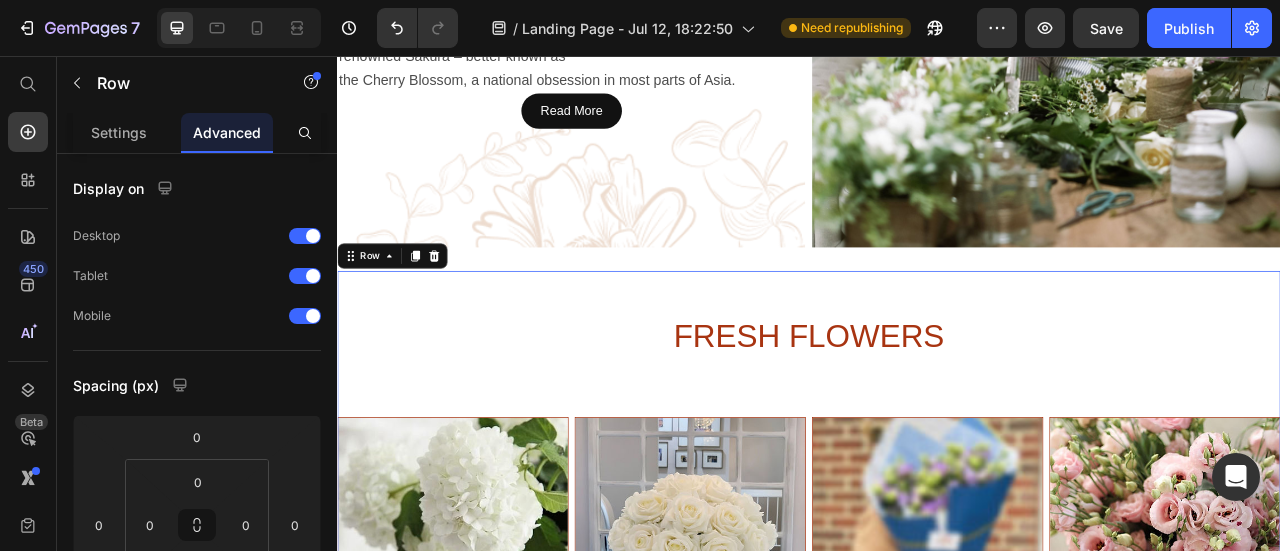 click on "FRESH FLOWERS Heading Image White Queen Heading $120.00 Heading Add to Cart Button Row Row Image White Roses Heading $105.00 Heading Add to Cart Button Row Image Purple Lisianthus Heading $109.00  Heading Add to Cart Button Row Image Purple Lisianthus Heading $105.00 Heading Add to Cart Button Row Row Shop All Button" at bounding box center [937, 710] 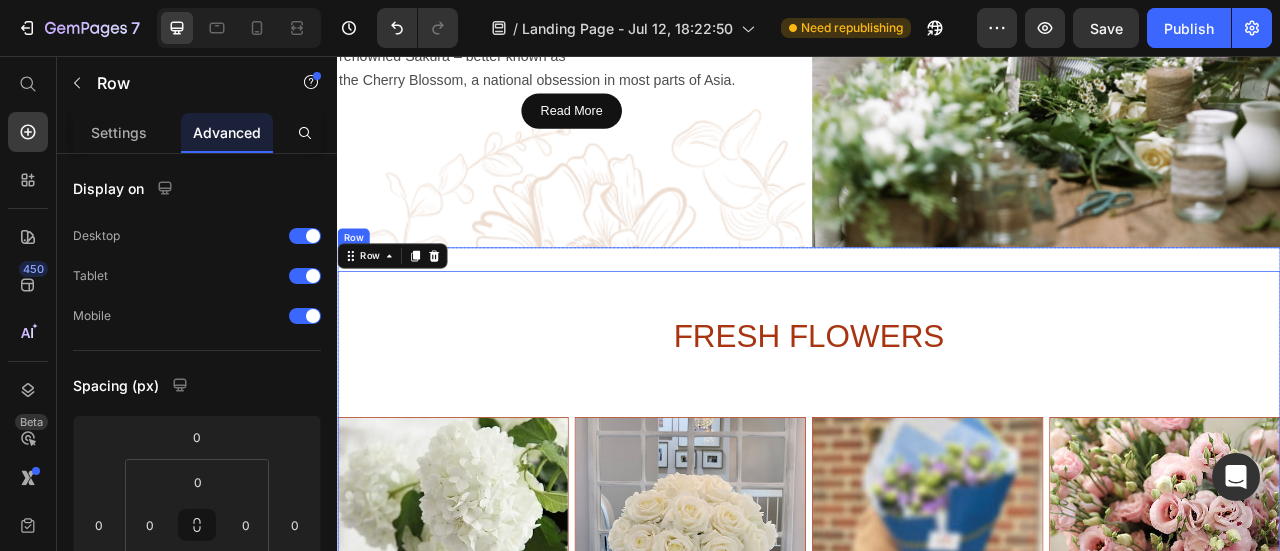 click on "FRESH FLOWERS Heading Image White Queen Heading $120.00 Heading Add to Cart Button Row Row Image White Roses Heading $105.00 Heading Add to Cart Button Row Image Purple Lisianthus Heading $109.00  Heading Add to Cart Button Row Image Purple Lisianthus Heading $105.00 Heading Add to Cart Button Row Row Shop All Button Row   0 Row" at bounding box center (937, 710) 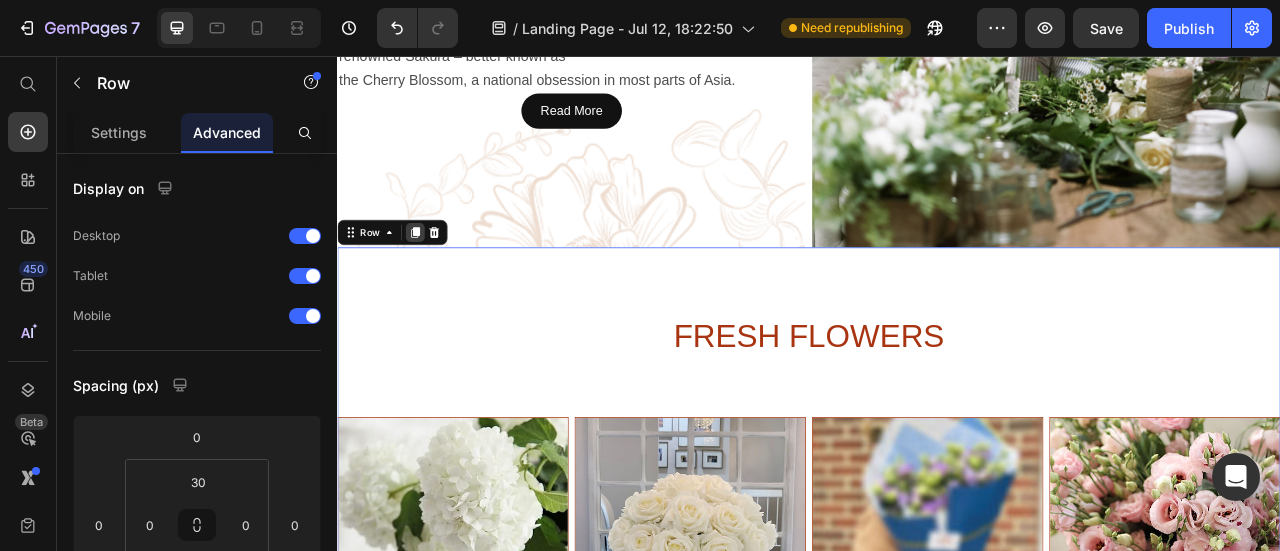 click 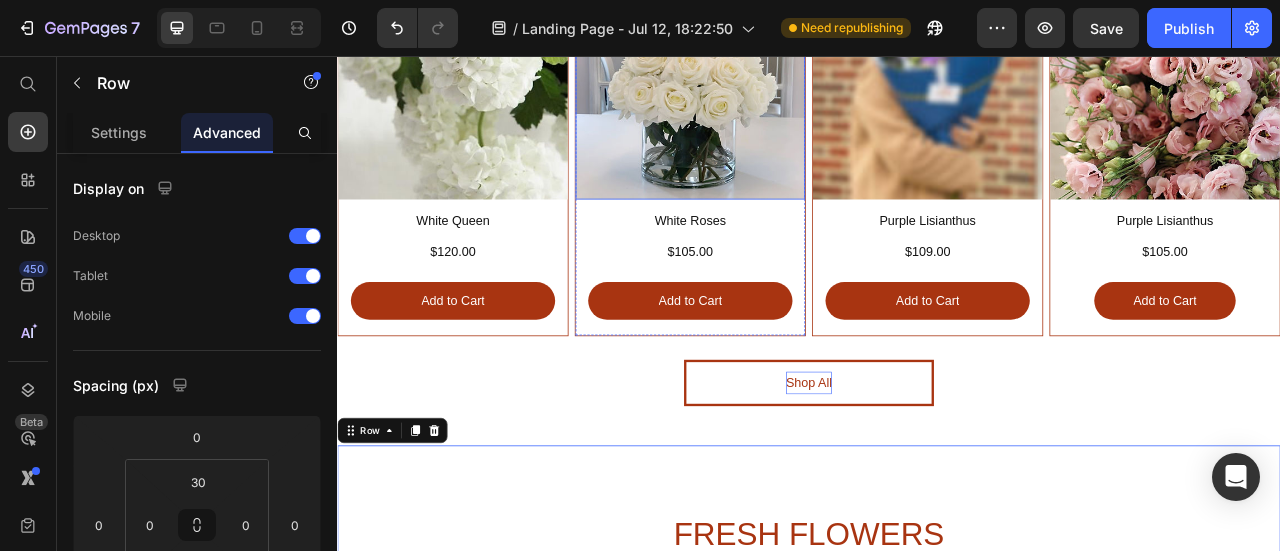 scroll, scrollTop: 1985, scrollLeft: 0, axis: vertical 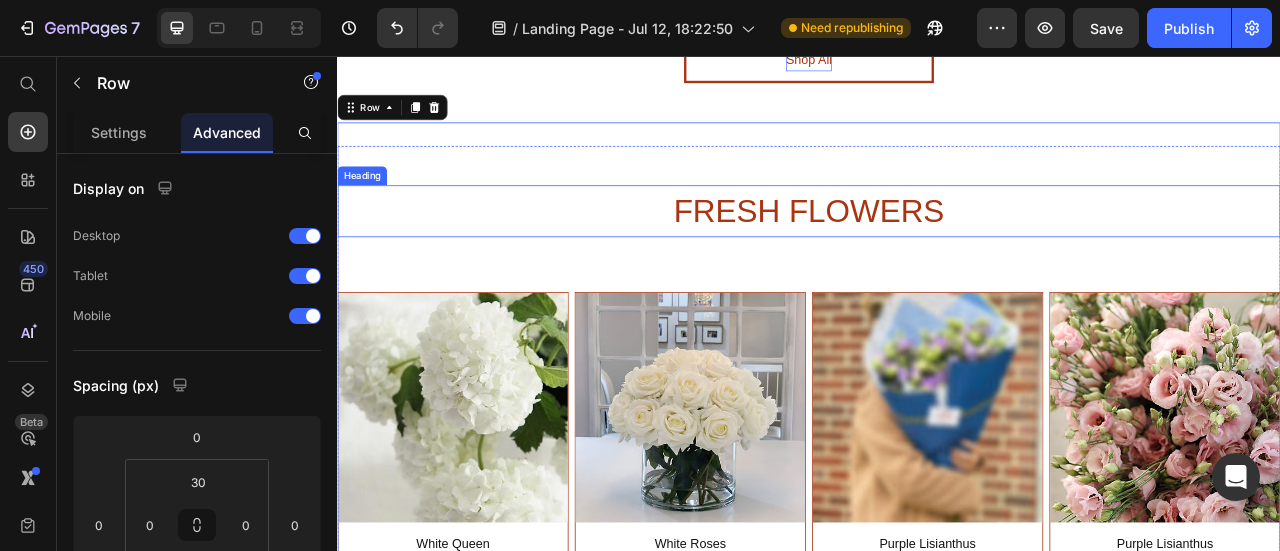 click on "FRESH FLOWERS" at bounding box center [937, 253] 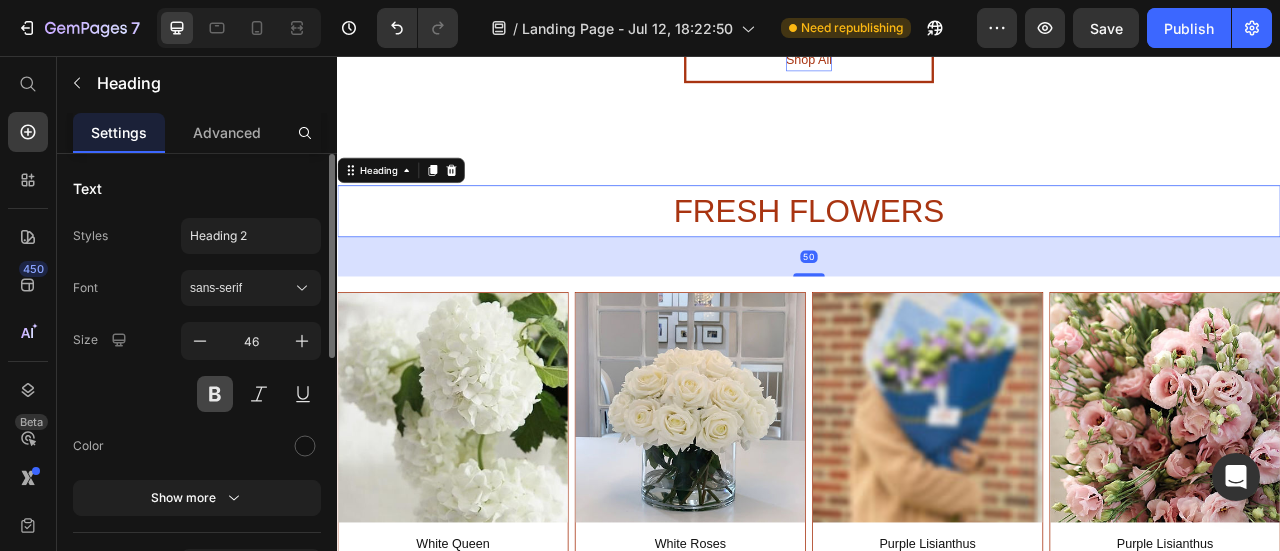 click at bounding box center [215, 394] 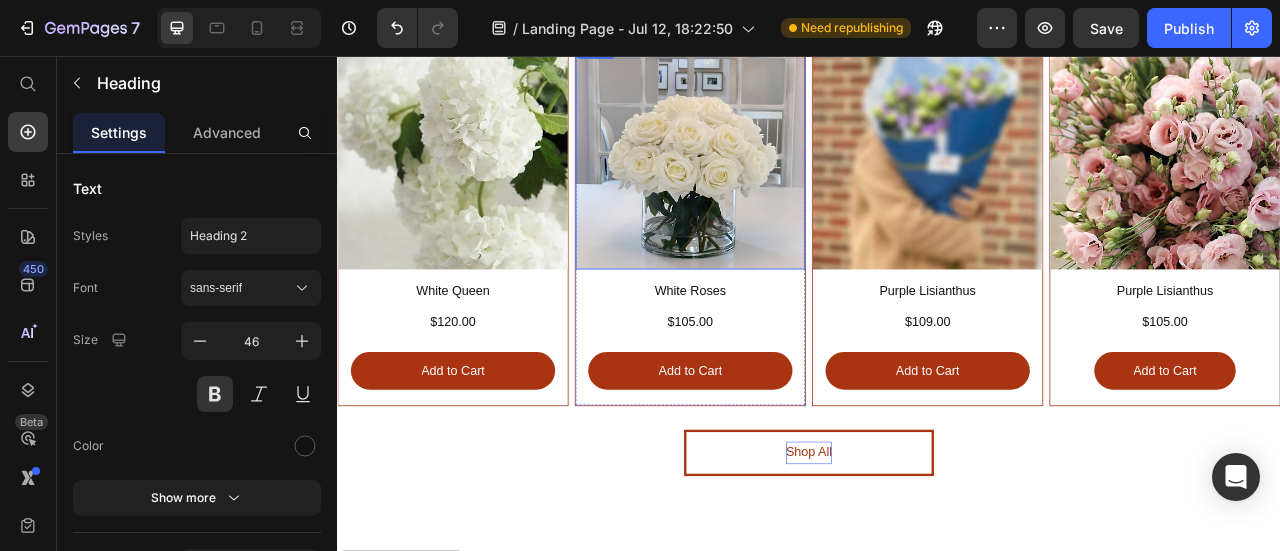 scroll, scrollTop: 1085, scrollLeft: 0, axis: vertical 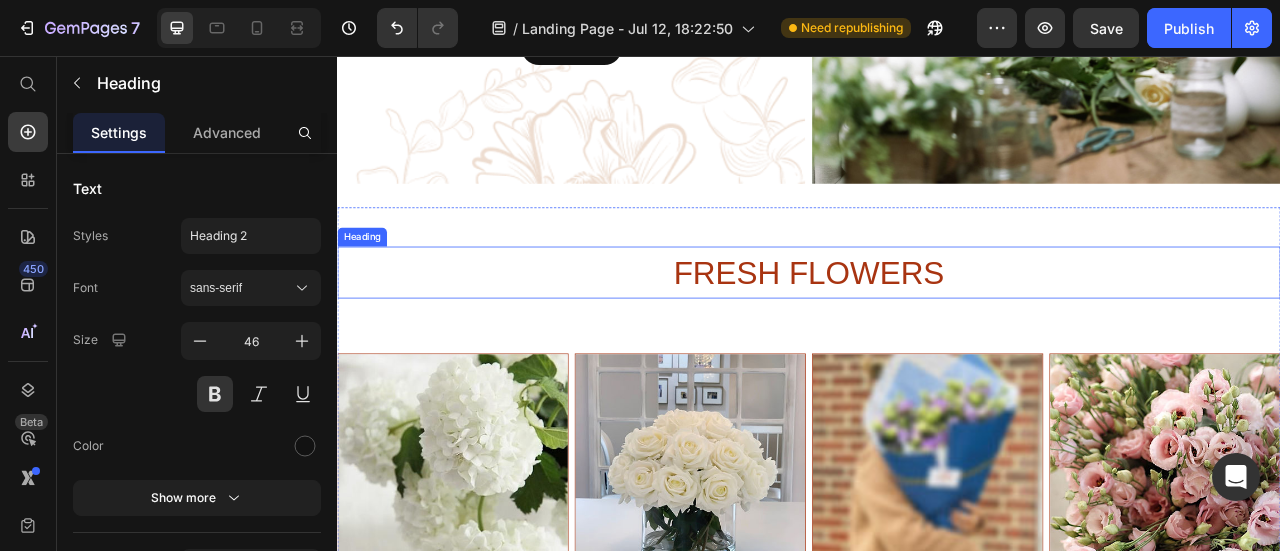 click on "FRESH FLOWERS" at bounding box center (937, 331) 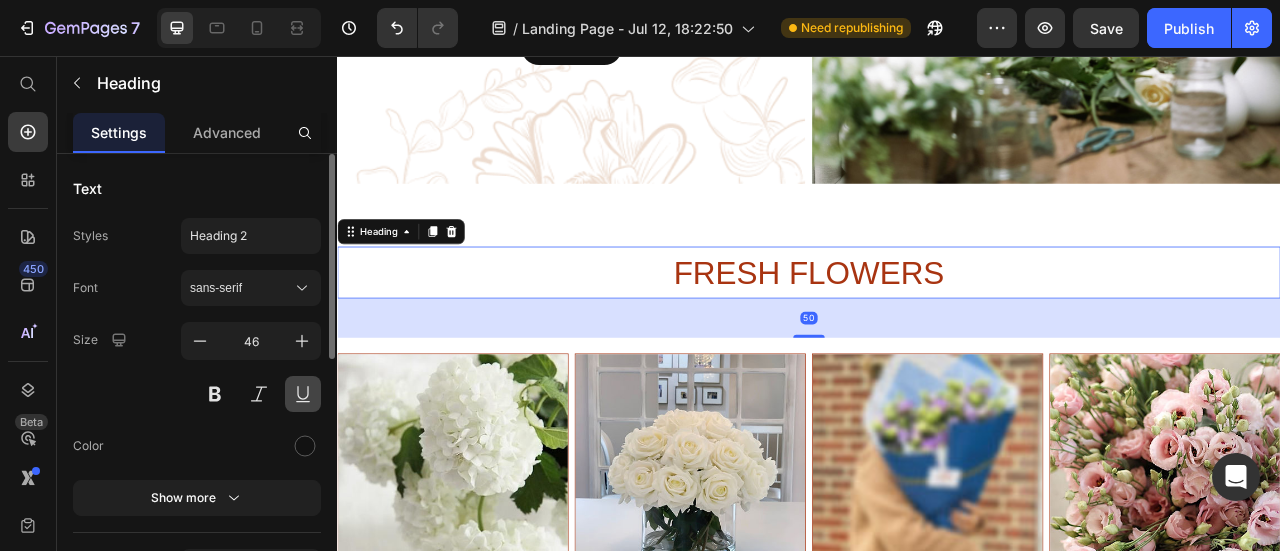 drag, startPoint x: 209, startPoint y: 394, endPoint x: 308, endPoint y: 380, distance: 99.985 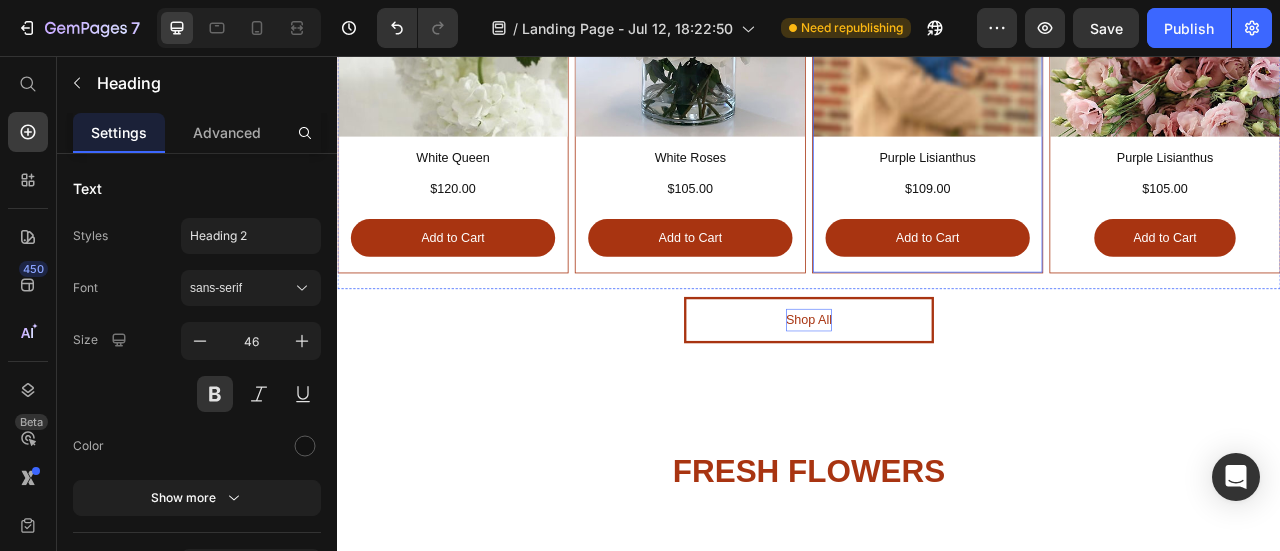 scroll, scrollTop: 1685, scrollLeft: 0, axis: vertical 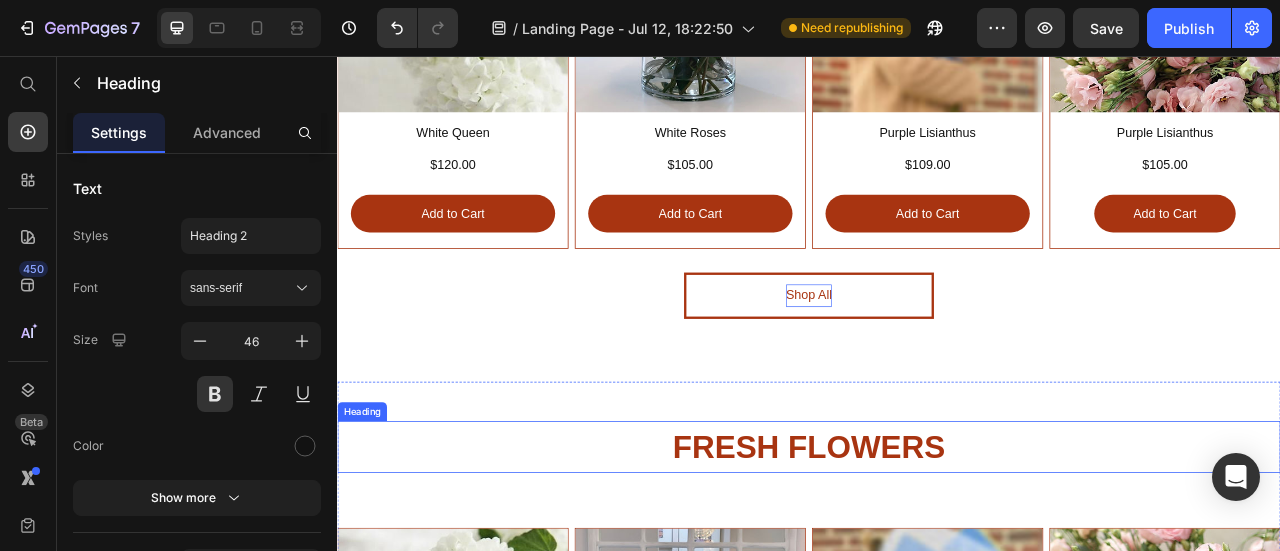 click on "FRESH FLOWERS" at bounding box center [937, 553] 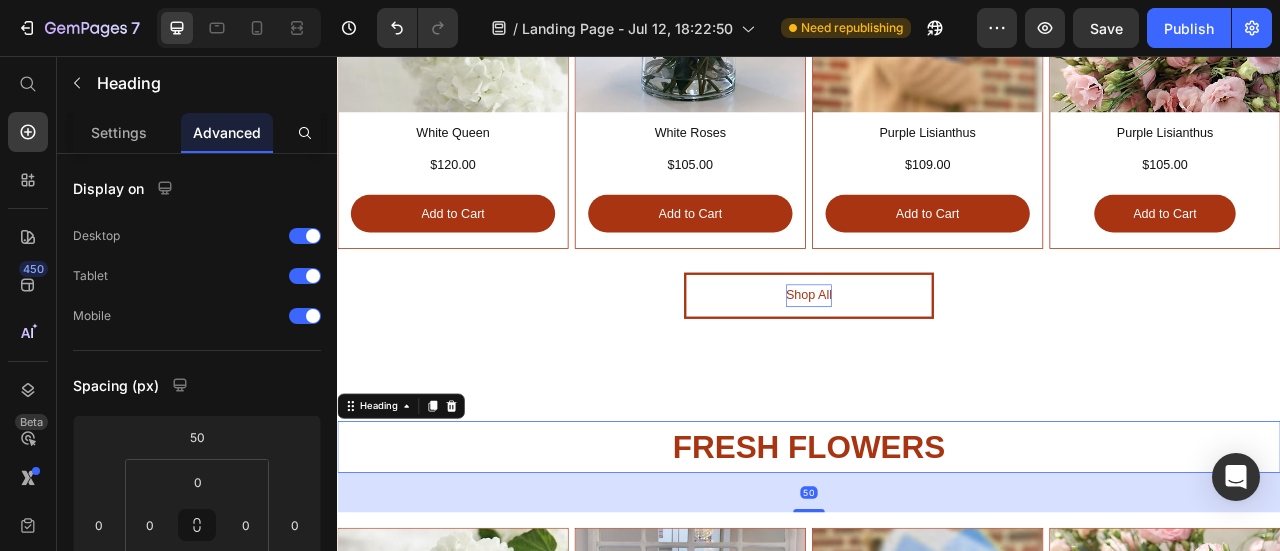 click on "FRESH FLOWERS" at bounding box center [937, 553] 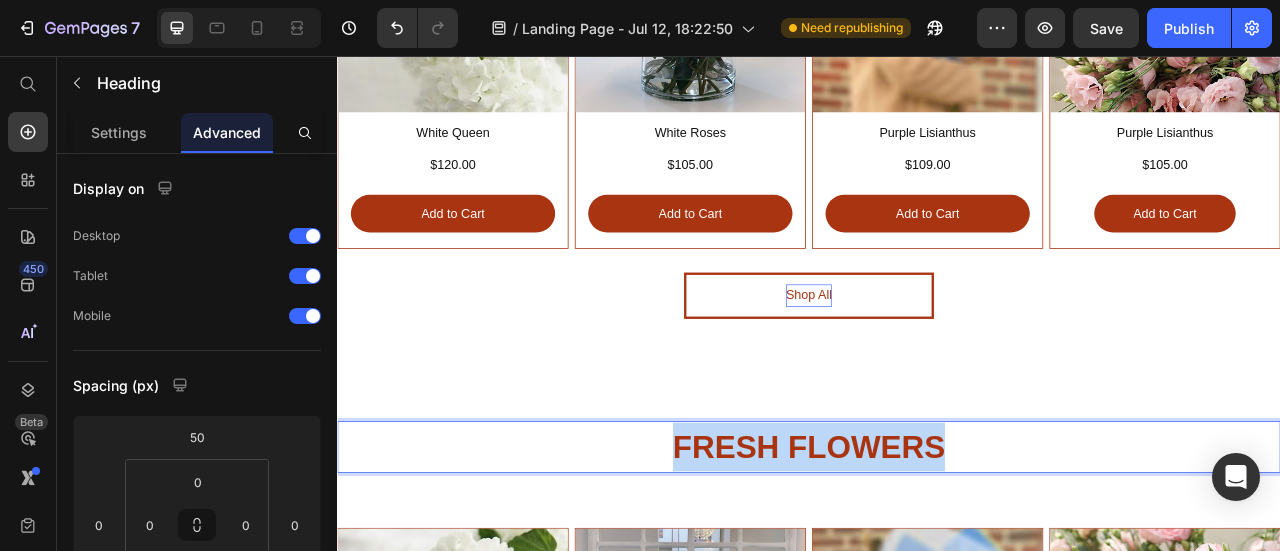click on "FRESH FLOWERS" at bounding box center (937, 553) 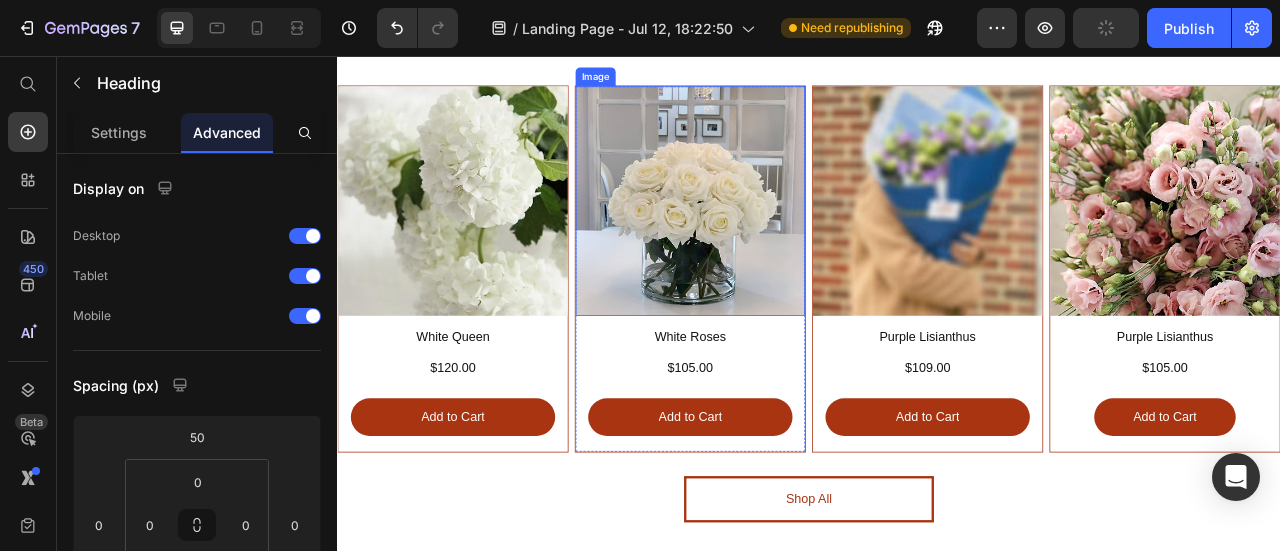 scroll, scrollTop: 2285, scrollLeft: 0, axis: vertical 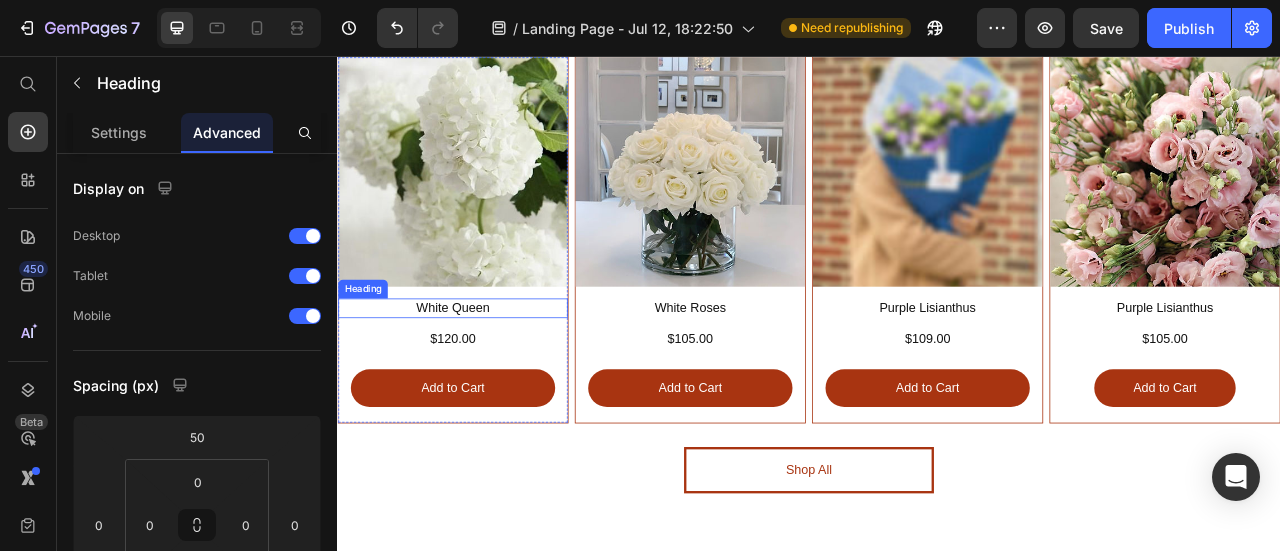 click on "White Queen" at bounding box center (484, 376) 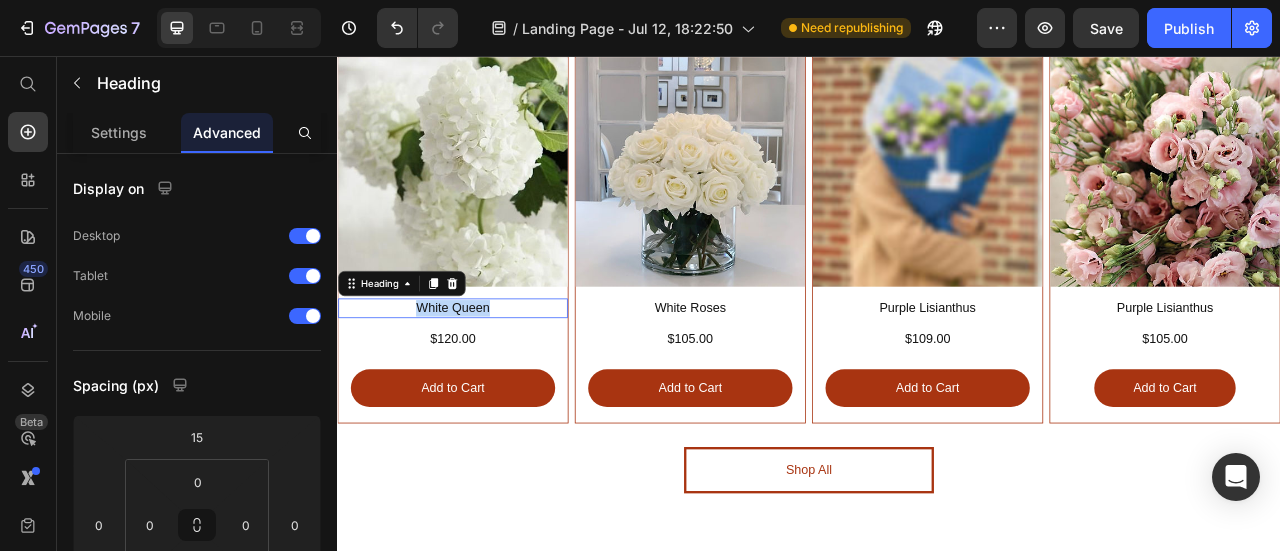 click on "White Queen" at bounding box center [484, 376] 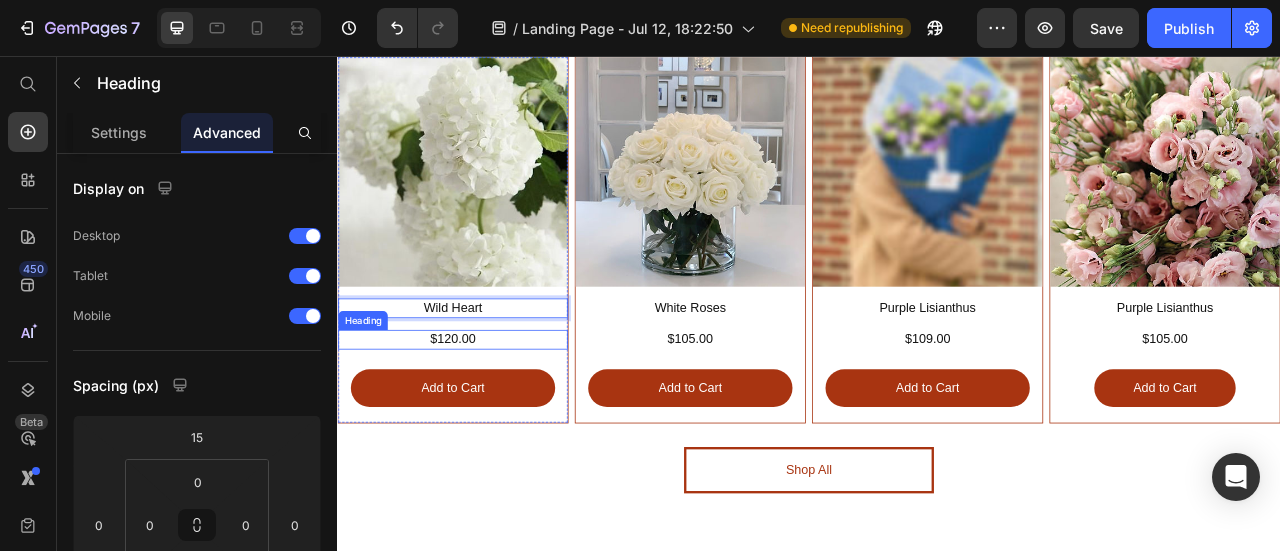 click on "$120.00" at bounding box center (484, 416) 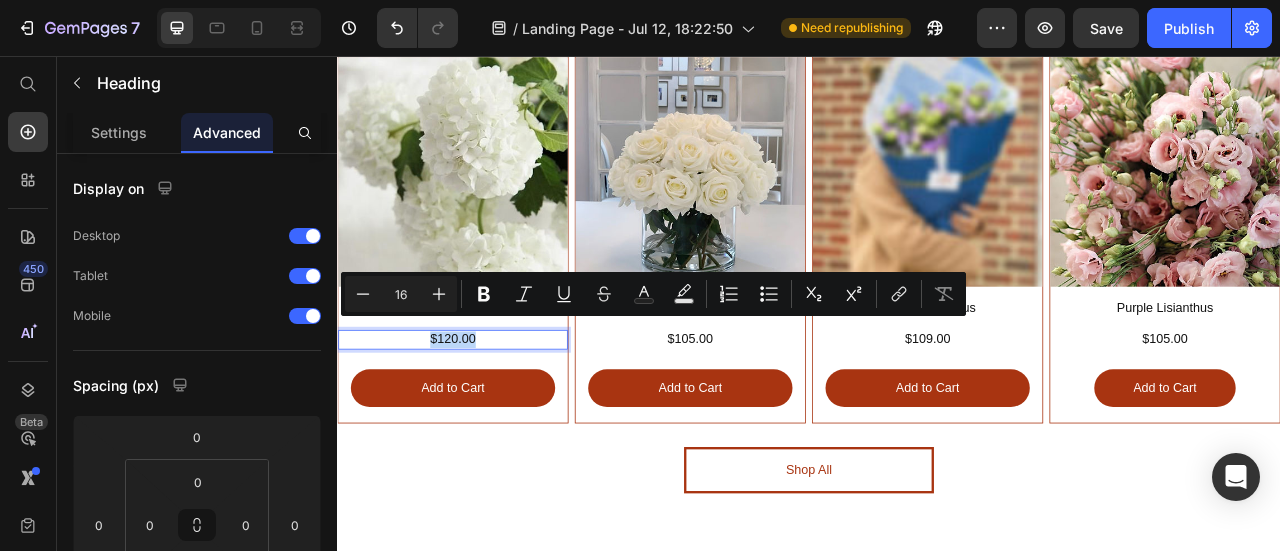 click on "$120.00" at bounding box center (484, 416) 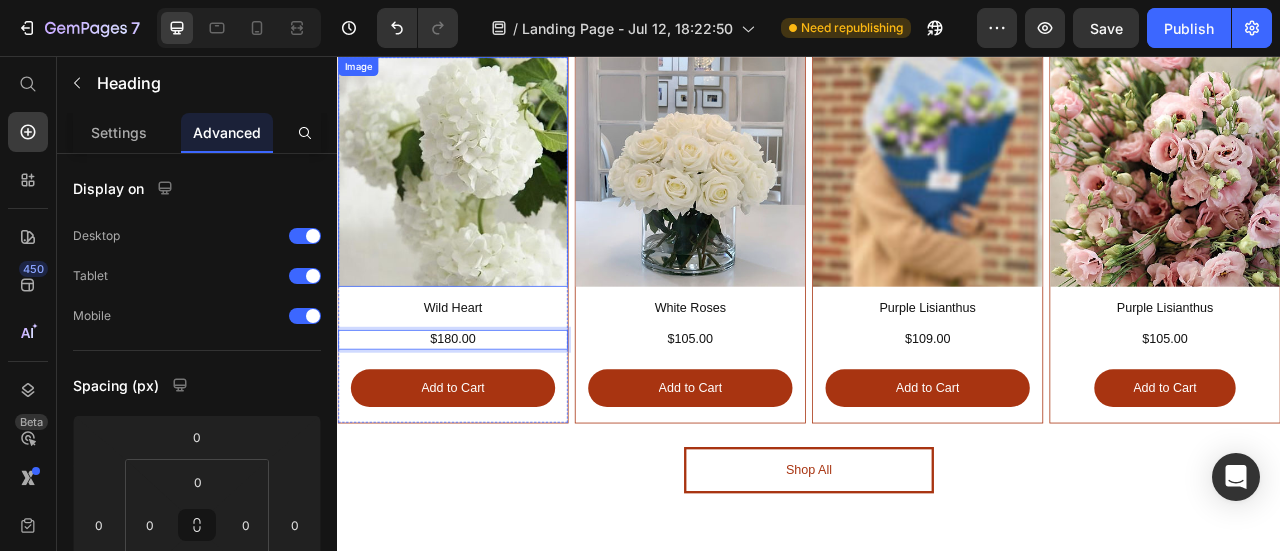 click at bounding box center (484, 203) 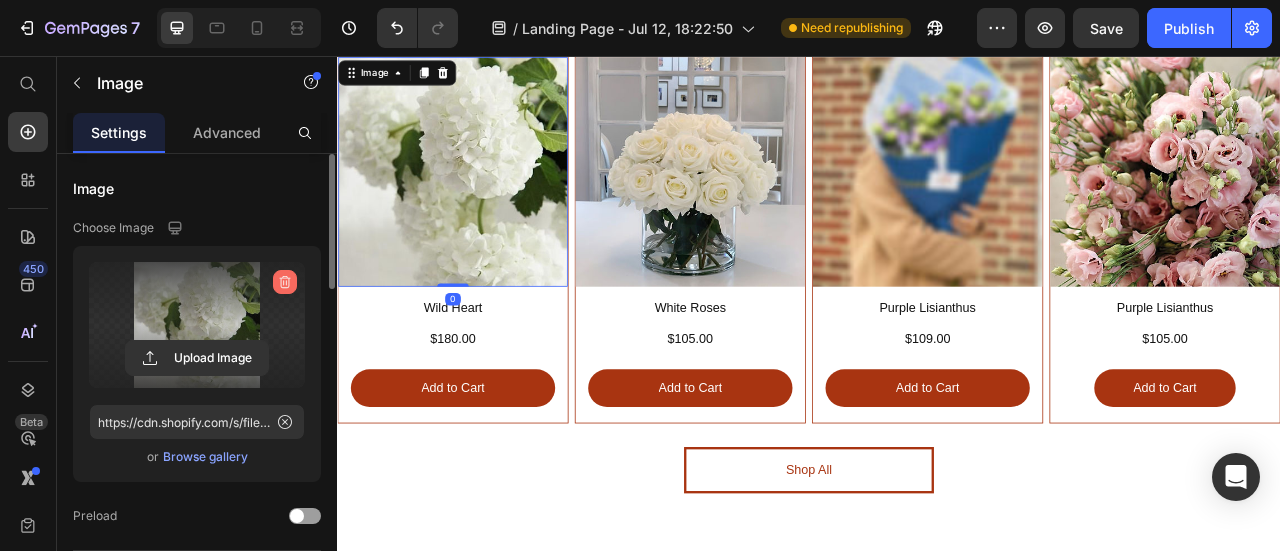 click 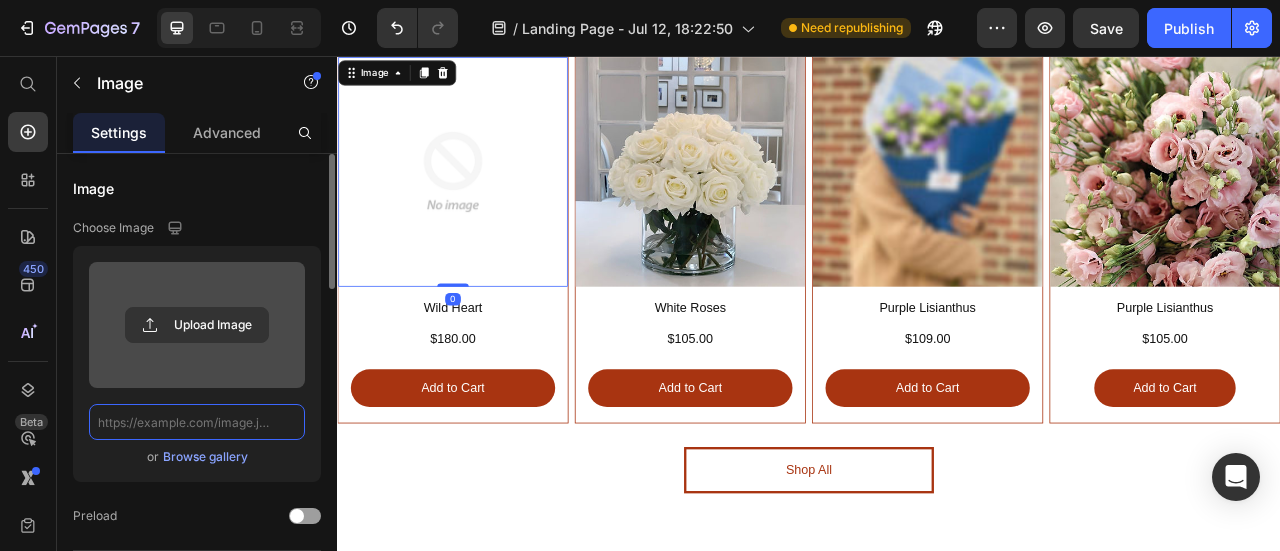 scroll, scrollTop: 0, scrollLeft: 0, axis: both 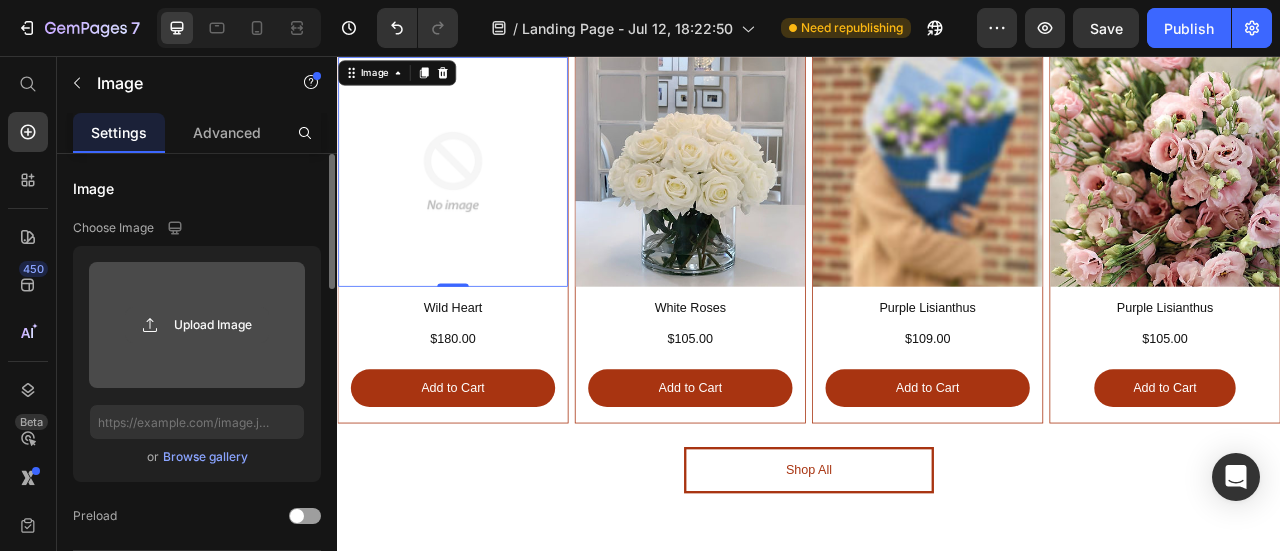 click 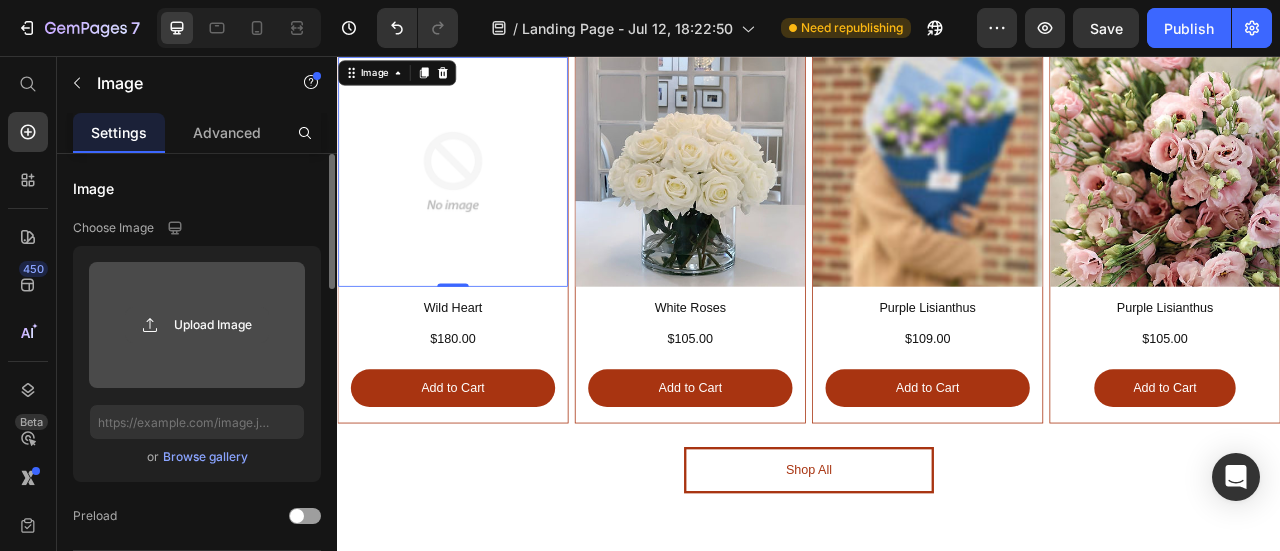 click 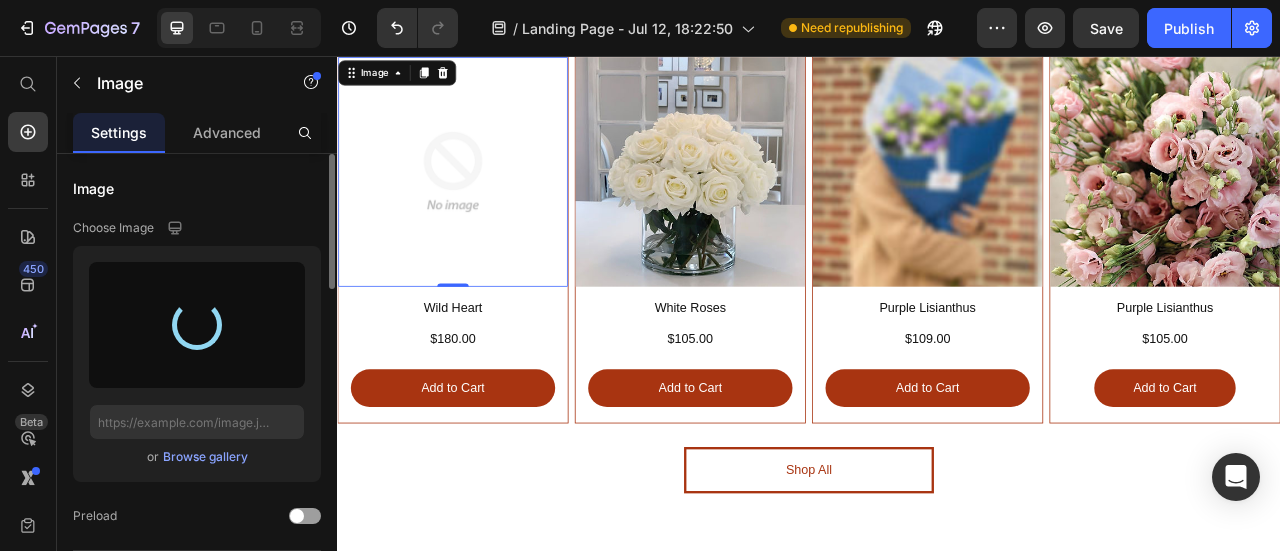 type on "https://cdn.shopify.com/s/files/1/0654/9382/7661/files/gempages_574820070232949535-aa3edcd6-e1d9-4d24-b114-b5dbba91dca4.jpg" 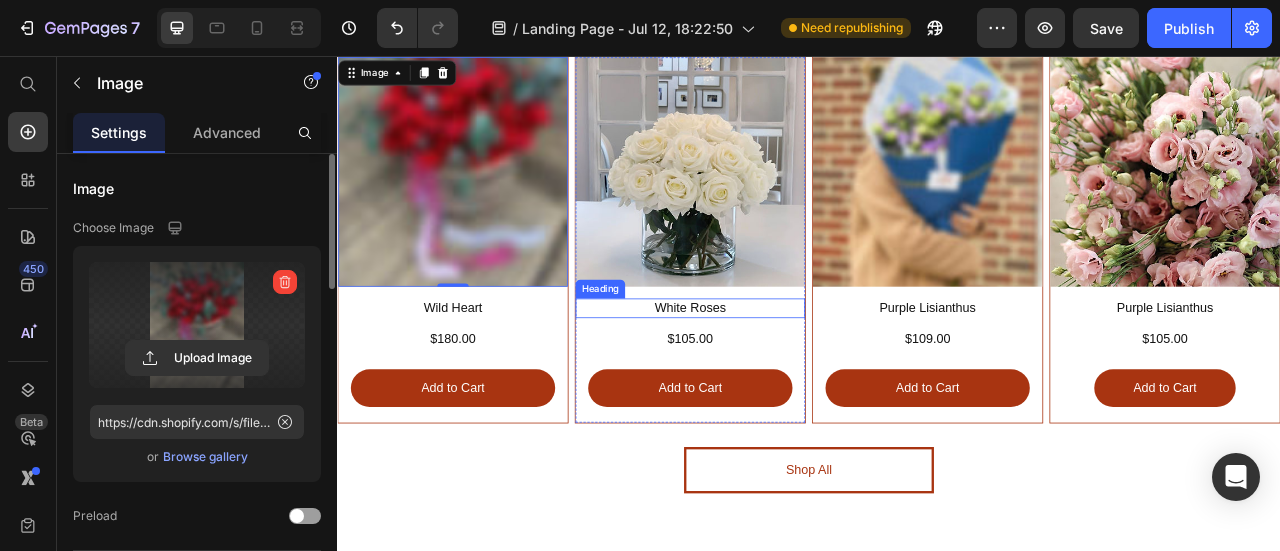 click on "White Roses" at bounding box center [786, 376] 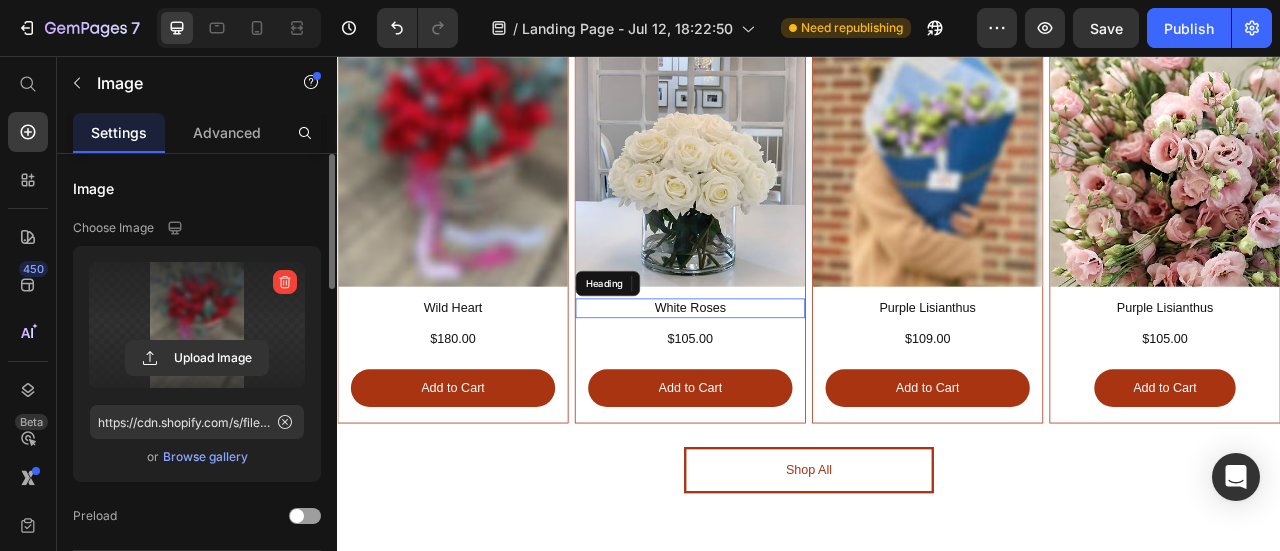 click on "White Roses" at bounding box center [786, 376] 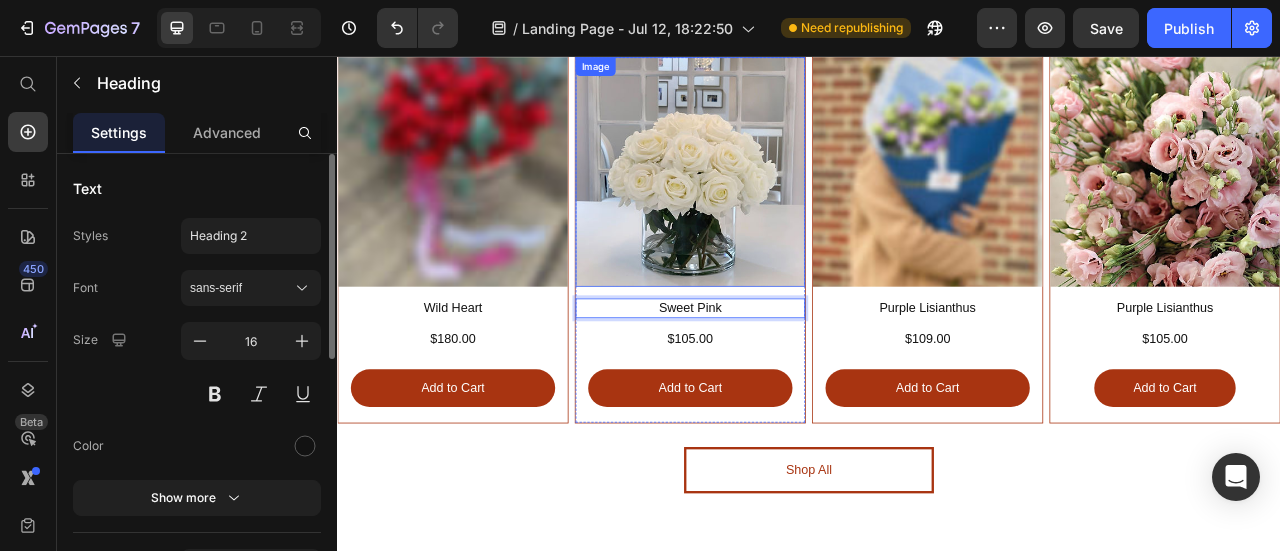 click at bounding box center [786, 203] 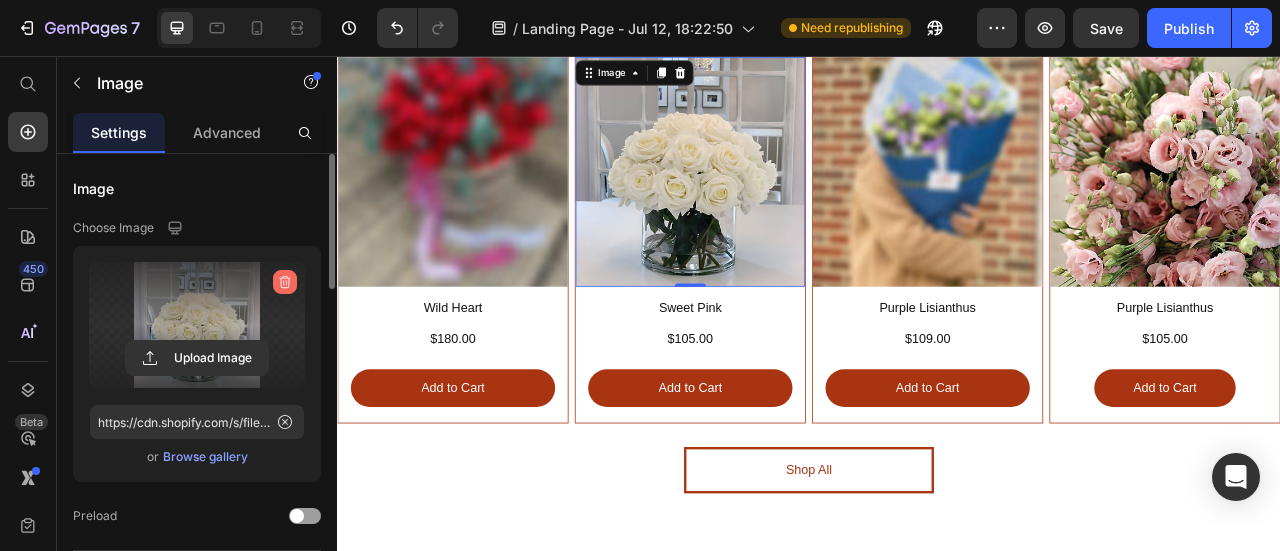 click 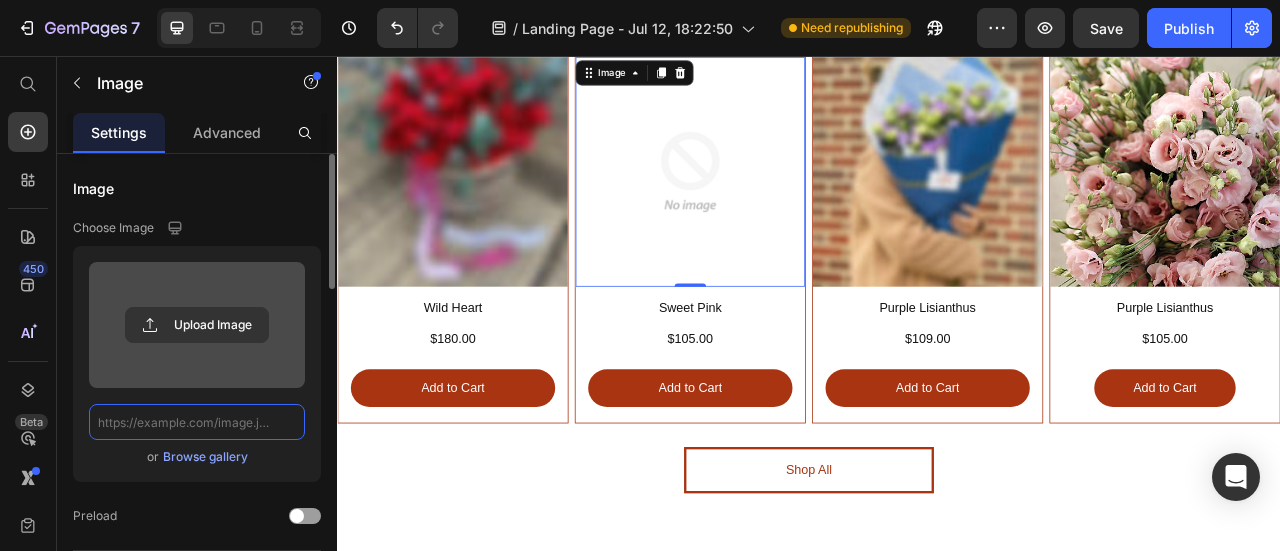 scroll, scrollTop: 0, scrollLeft: 0, axis: both 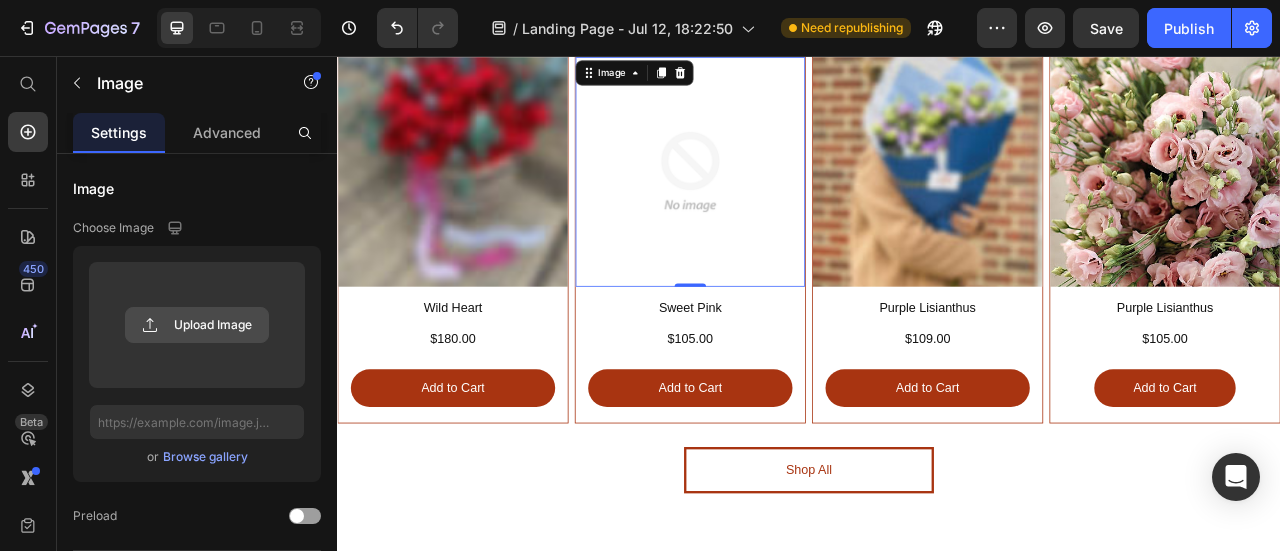 click 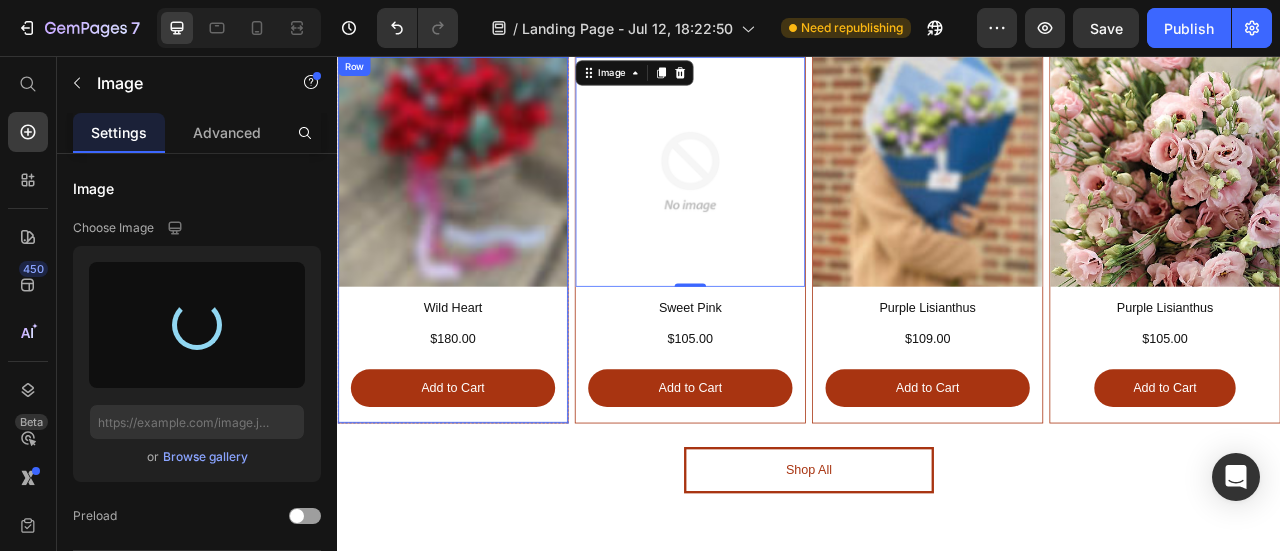type on "https://cdn.shopify.com/s/files/1/0654/9382/7661/files/gempages_574820070232949535-526edec0-3761-4497-9a97-207ee0ab1125.jpg" 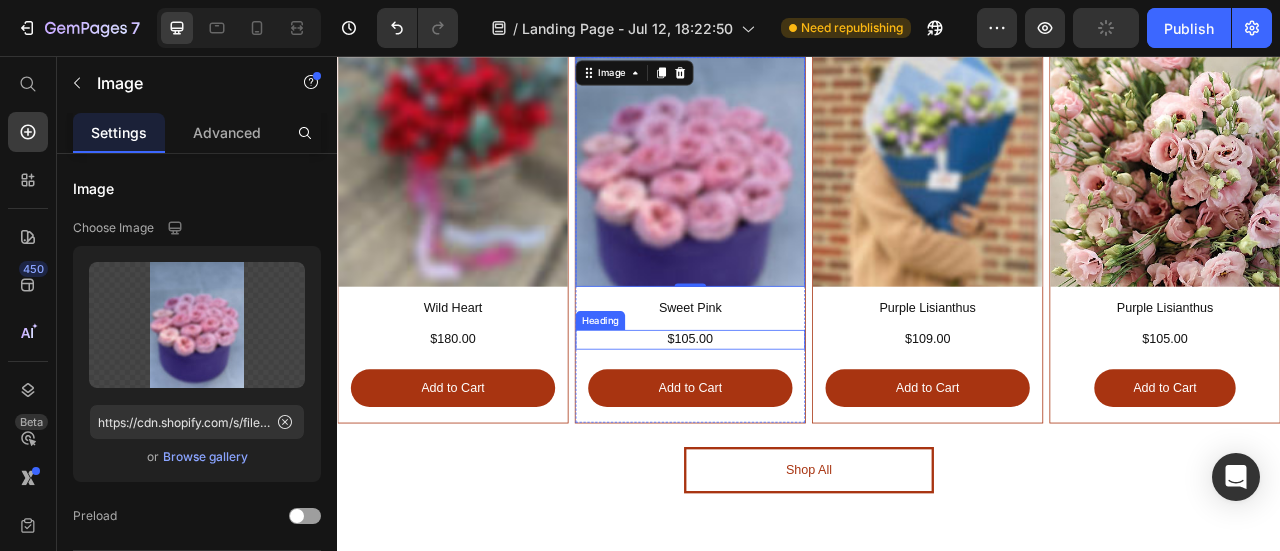 click on "$105.00" at bounding box center (786, 416) 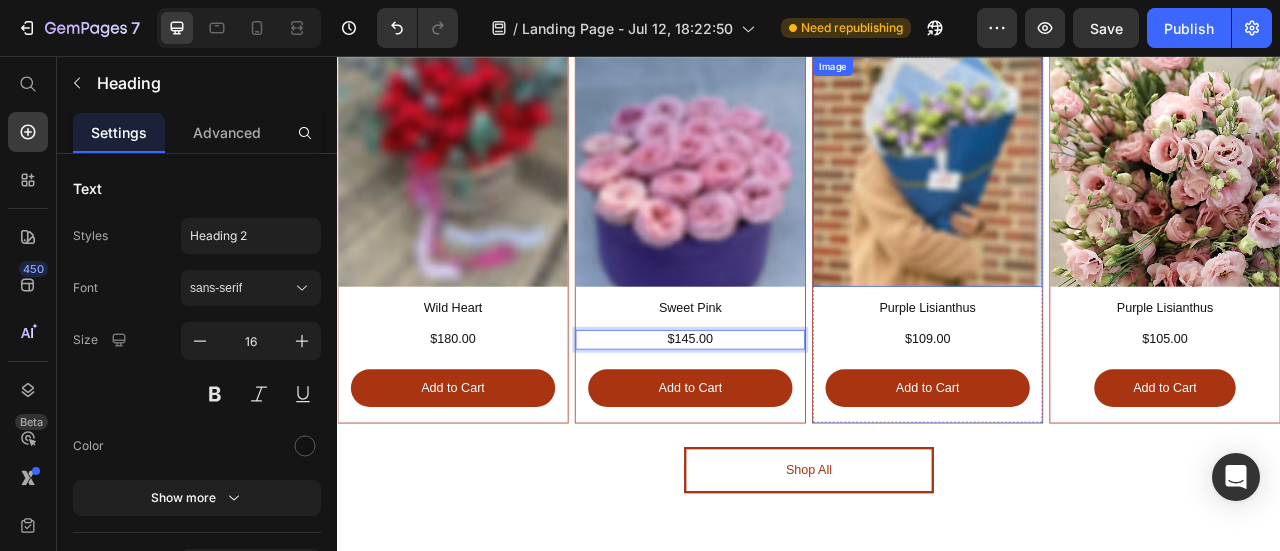 click at bounding box center [1088, 203] 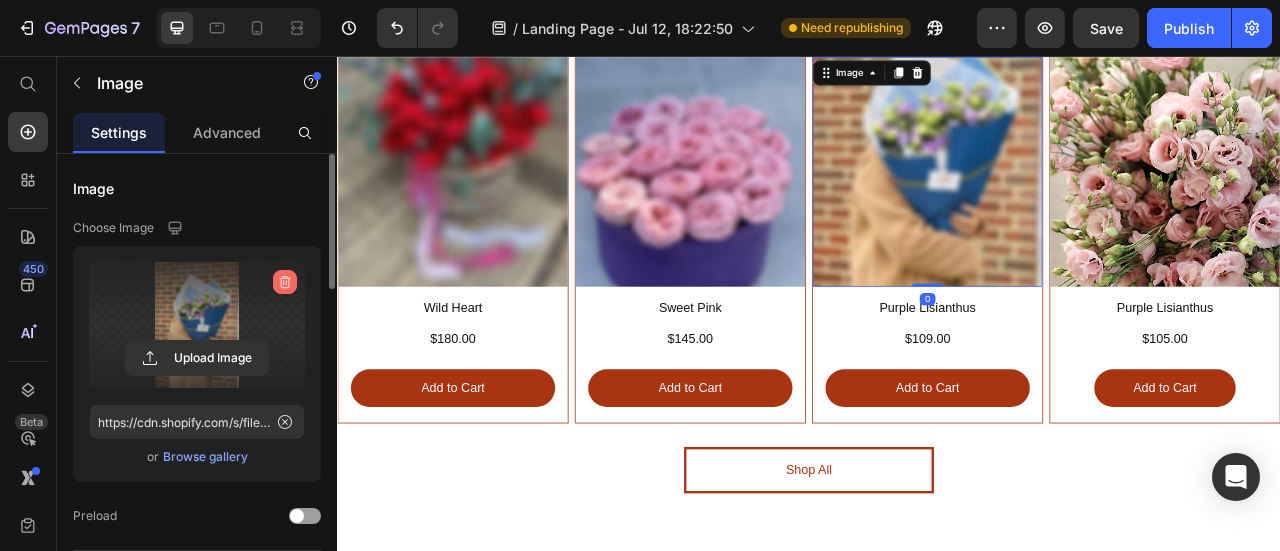 click at bounding box center (285, 282) 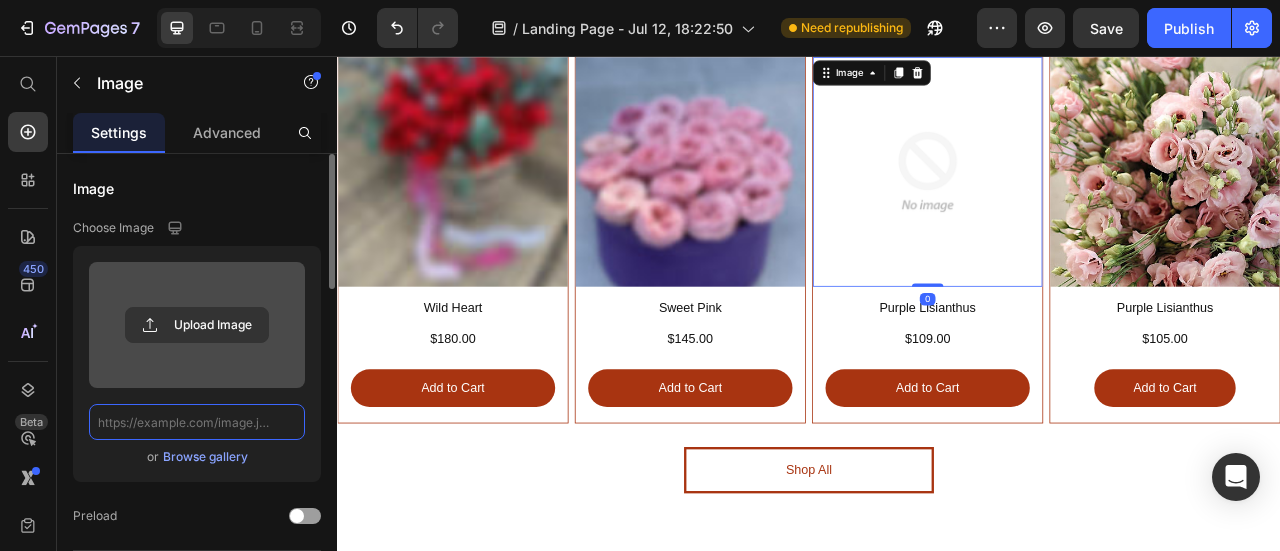 scroll, scrollTop: 0, scrollLeft: 0, axis: both 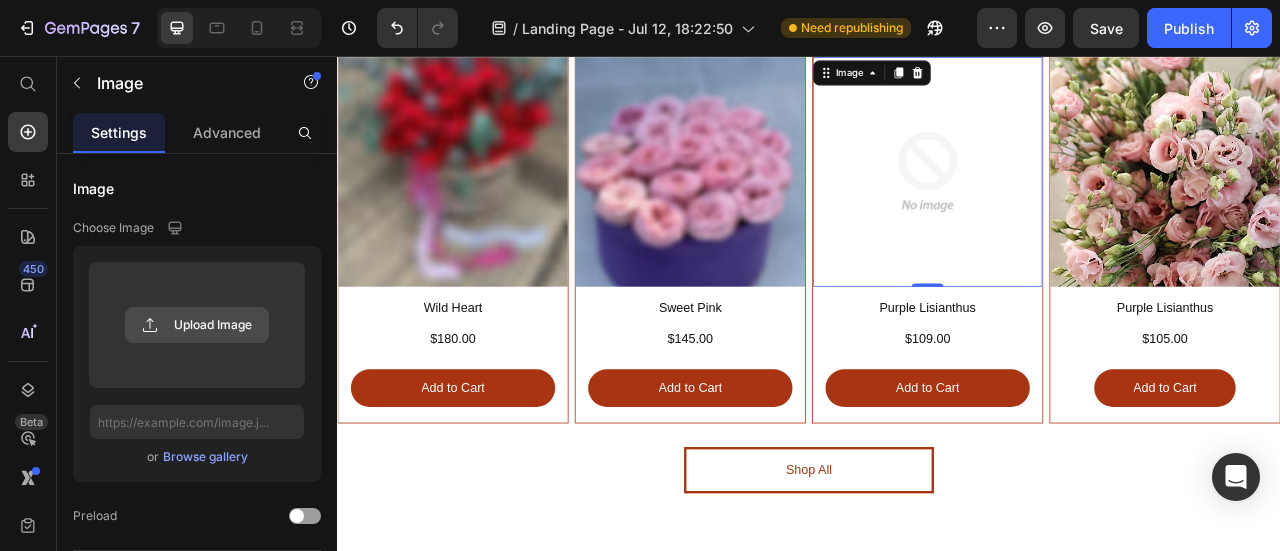 click 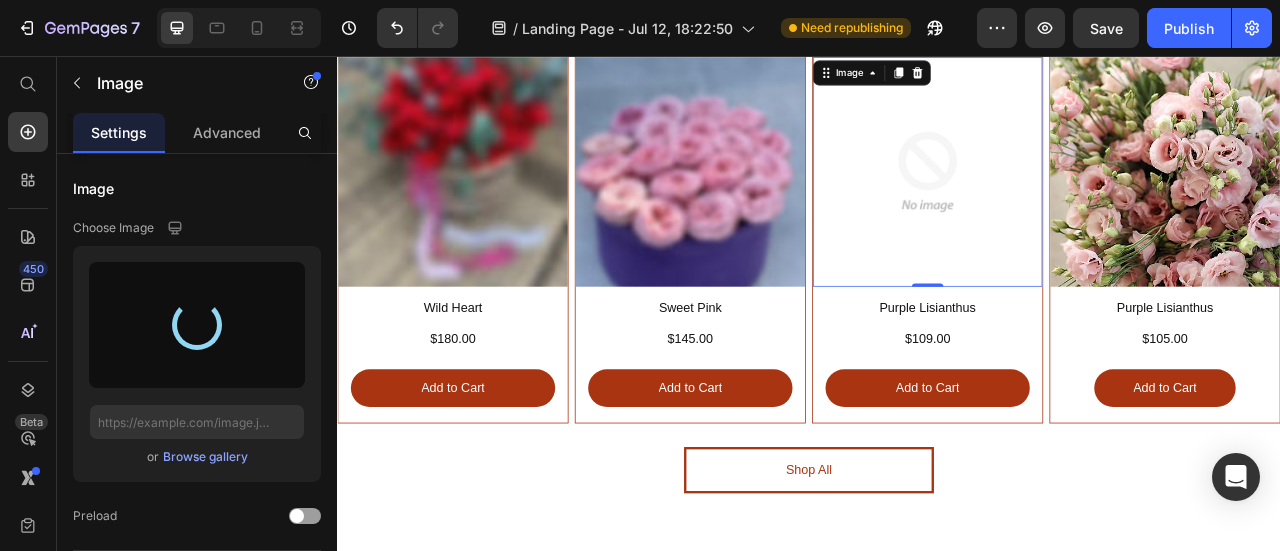 type on "https://cdn.shopify.com/s/files/1/0654/9382/7661/files/gempages_574820070232949535-27606c73-3db9-45ab-965d-f67076a2631c.jpg" 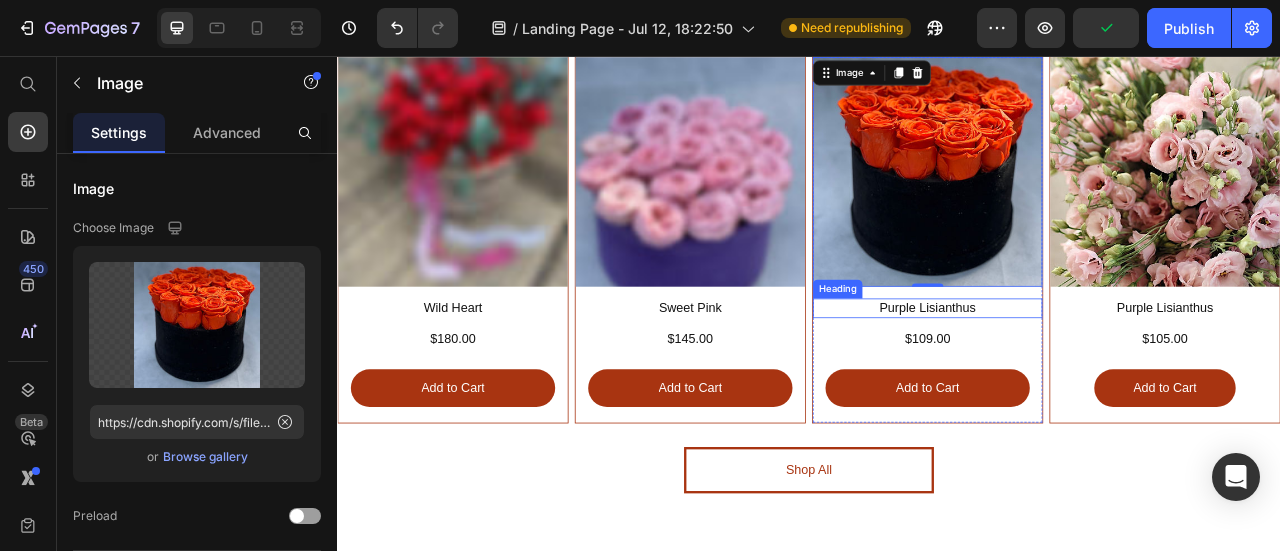 click on "Purple Lisianthus" at bounding box center (1088, 376) 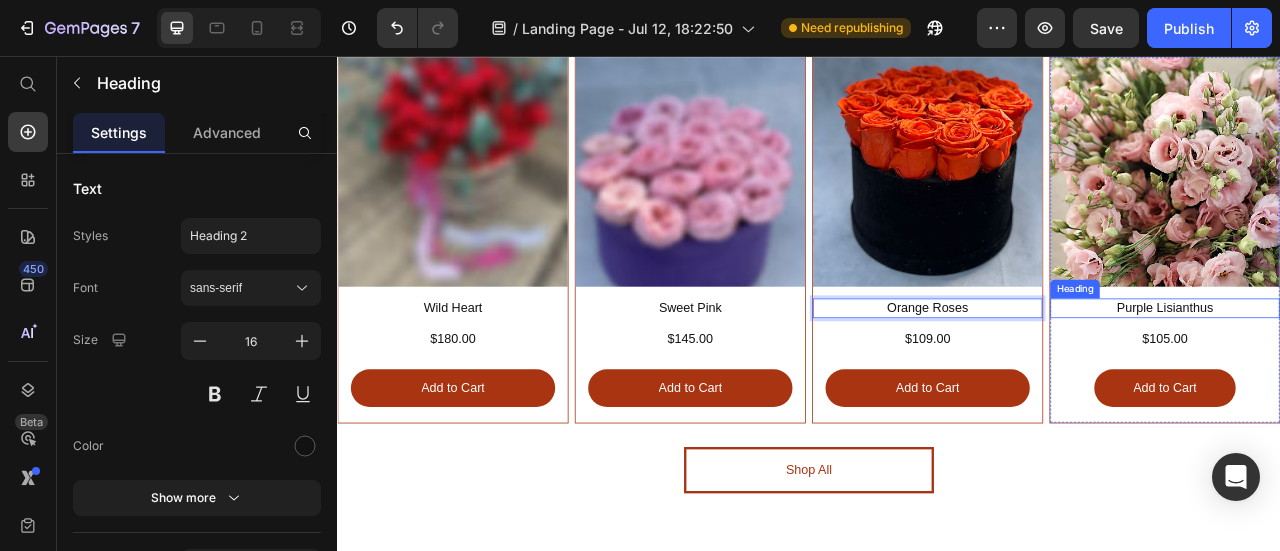 click on "Purple Lisianthus" at bounding box center [1390, 376] 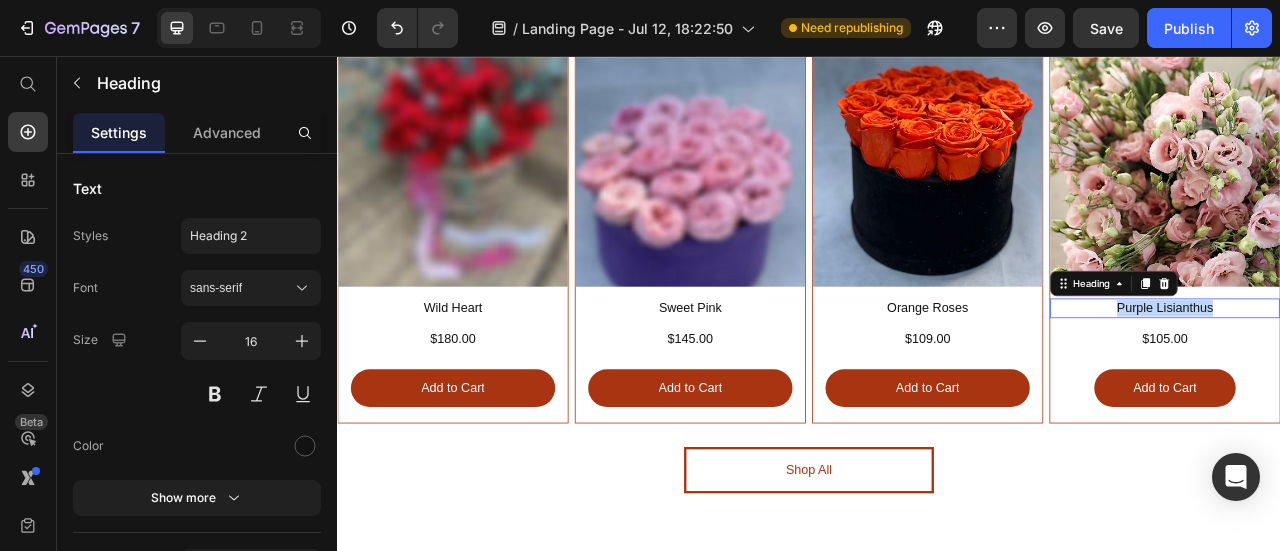 click on "Purple Lisianthus" at bounding box center (1390, 376) 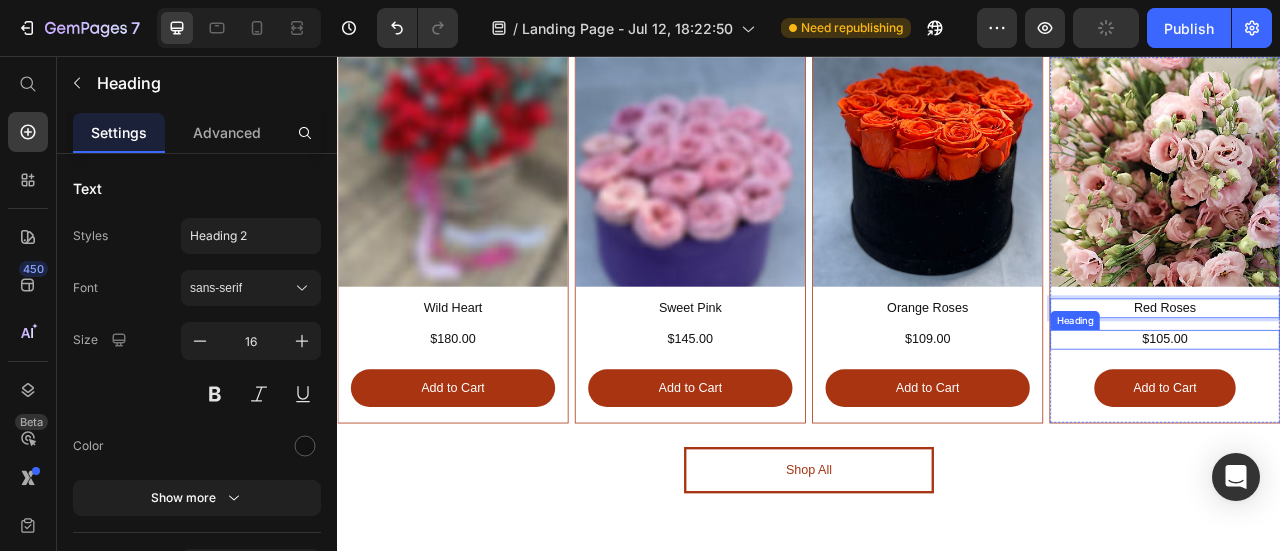 click on "$105.00" at bounding box center (1390, 416) 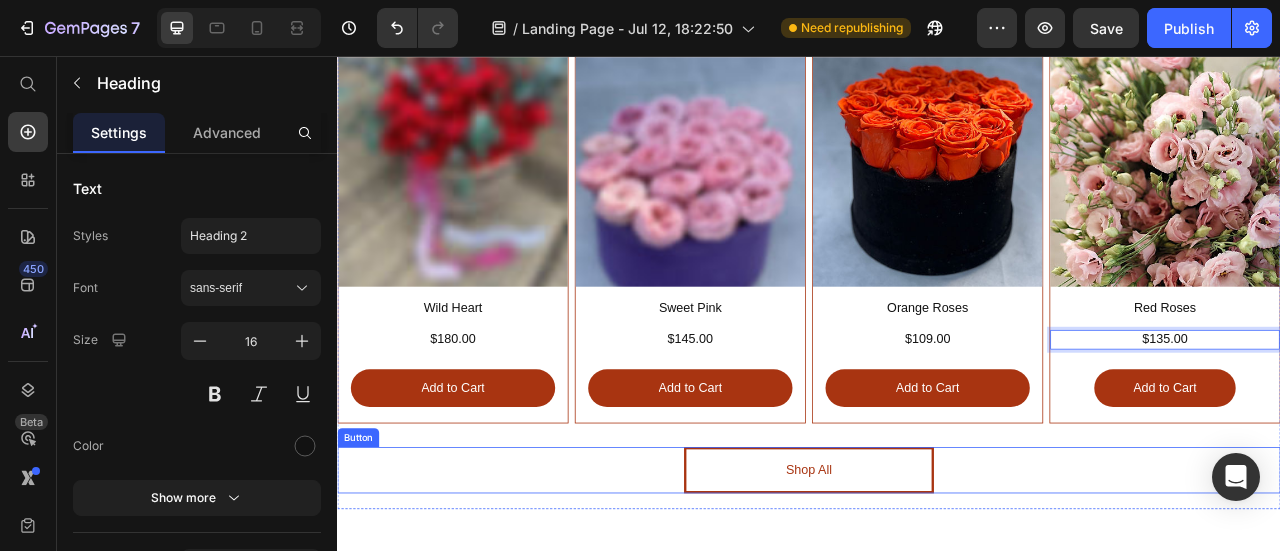 click on "Shop All Button" at bounding box center (937, 582) 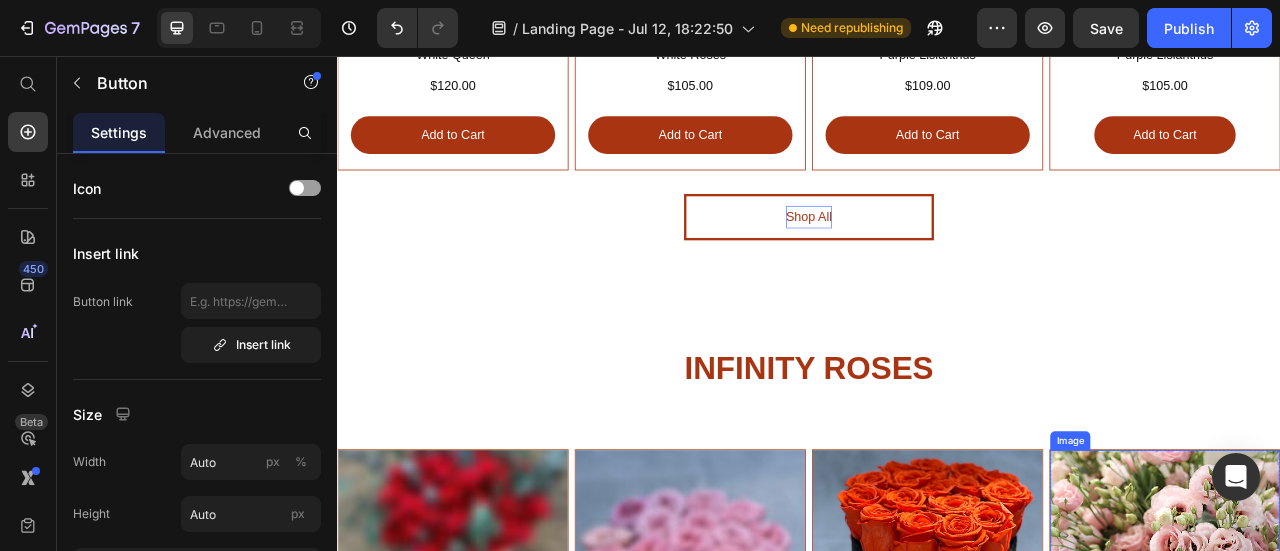 scroll, scrollTop: 1485, scrollLeft: 0, axis: vertical 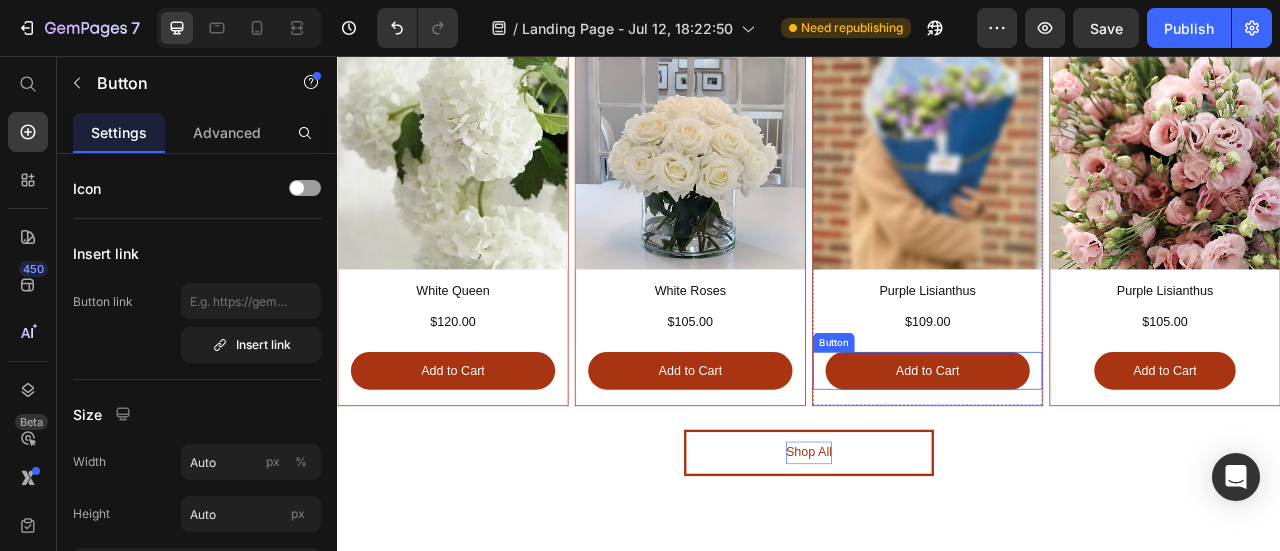 click on "Add to Cart" at bounding box center (1088, 456) 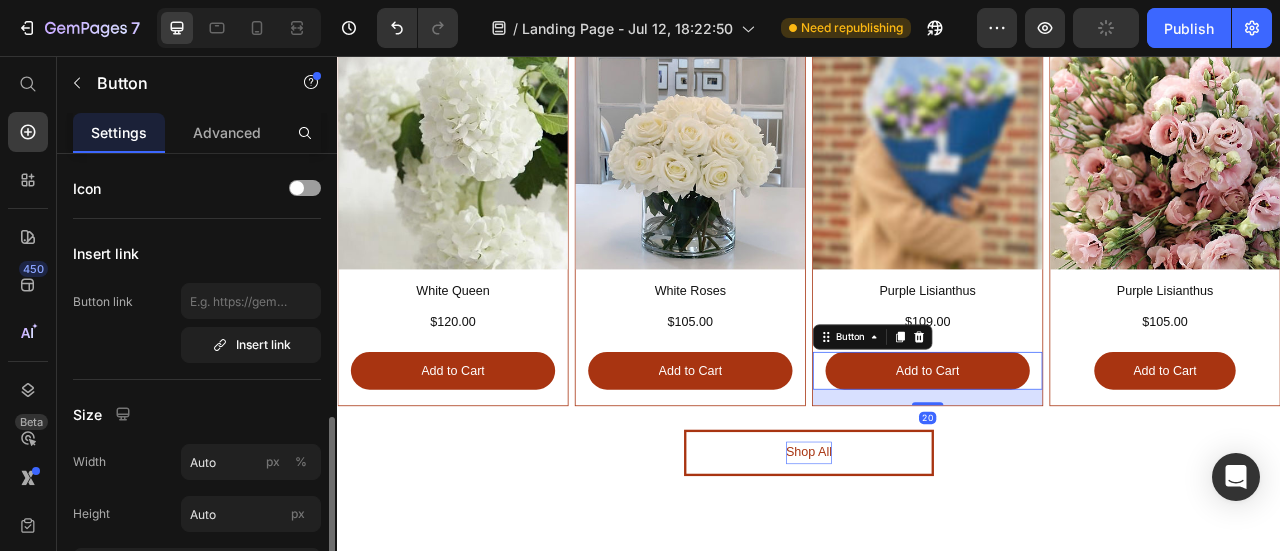 scroll, scrollTop: 200, scrollLeft: 0, axis: vertical 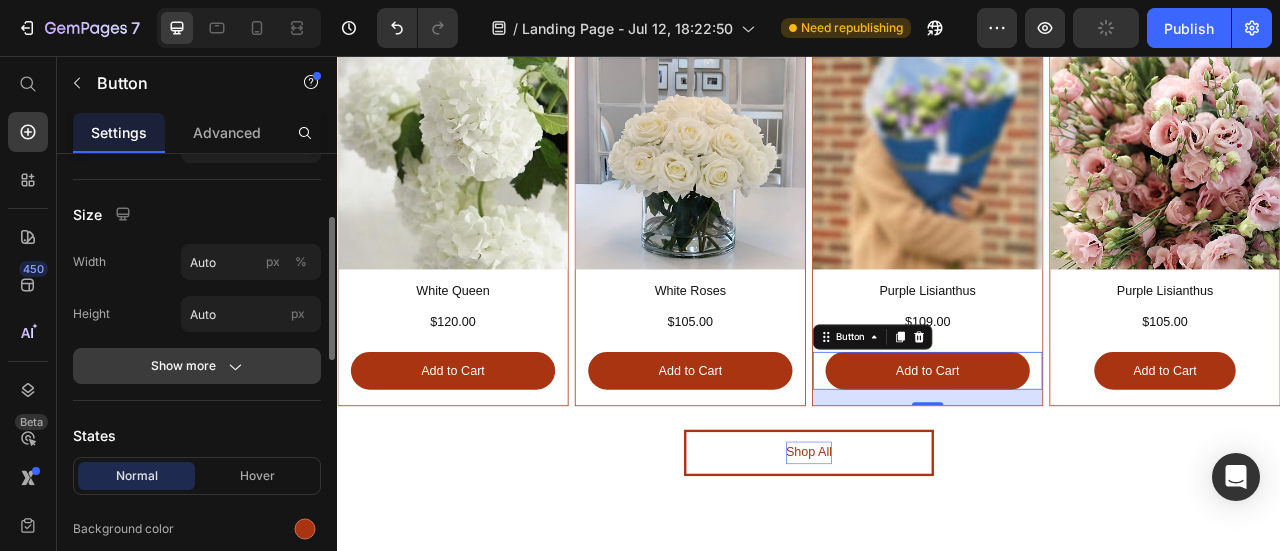 click 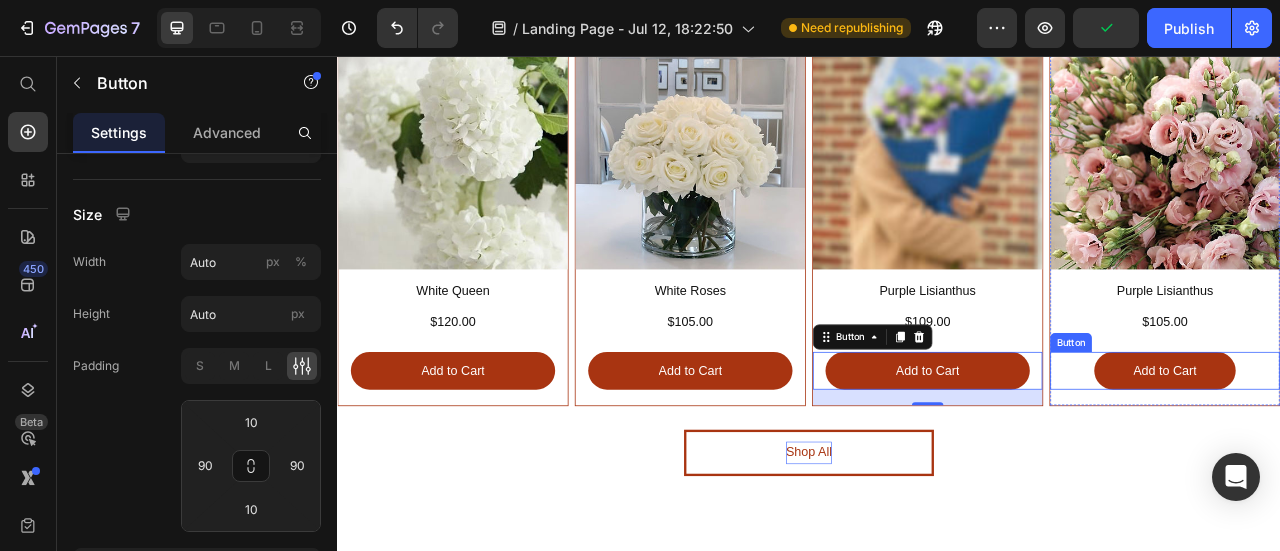 click on "Add to Cart" at bounding box center (1390, 456) 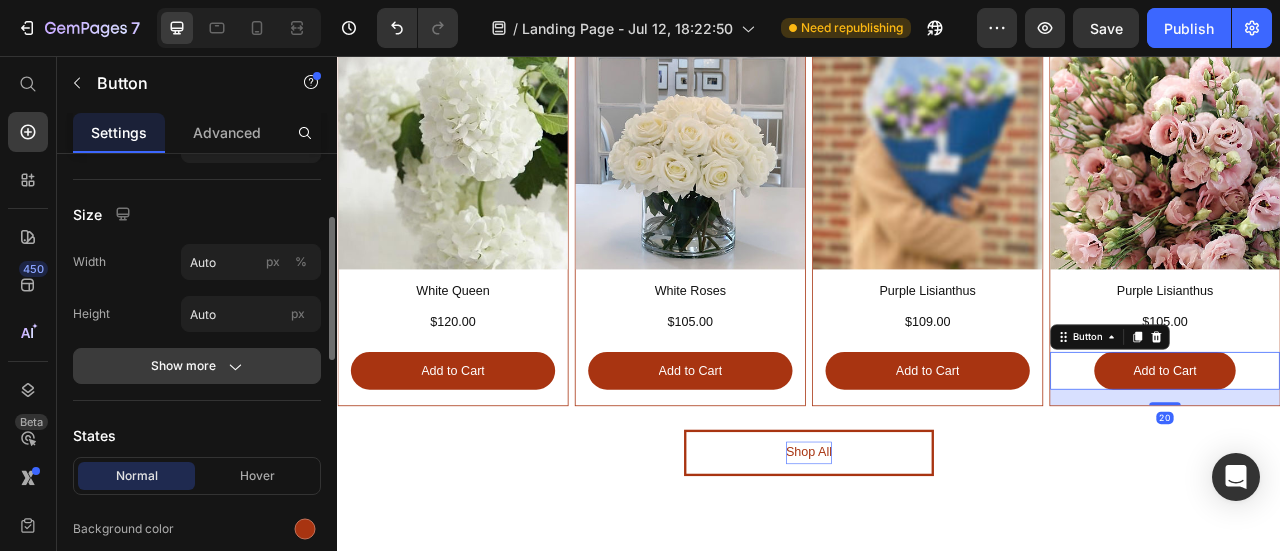 click on "Show more" at bounding box center (197, 366) 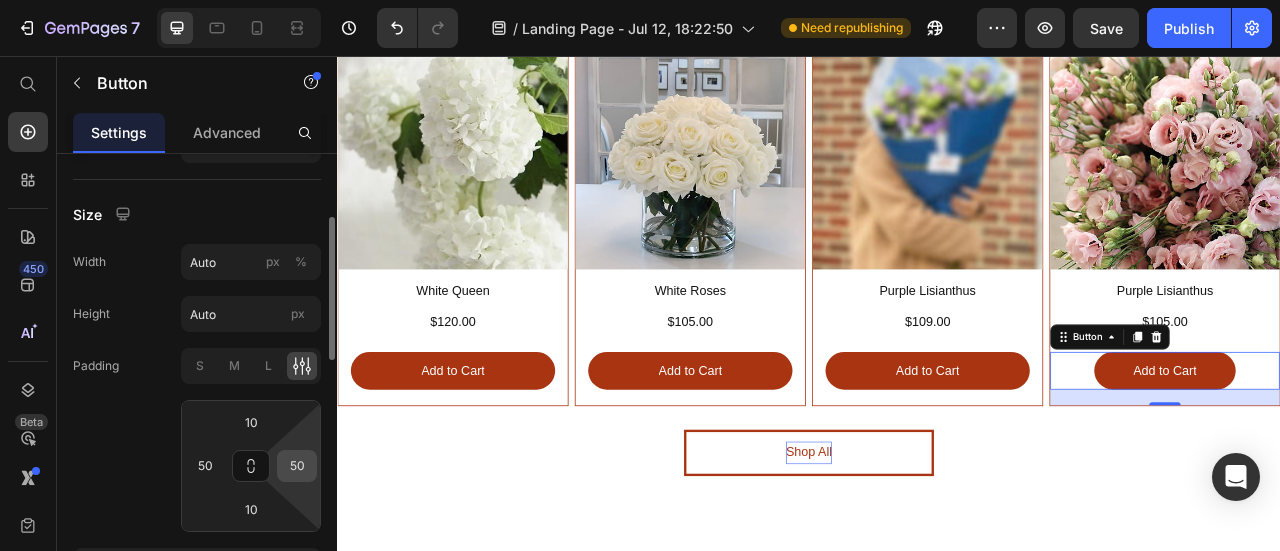 click on "50" at bounding box center [297, 466] 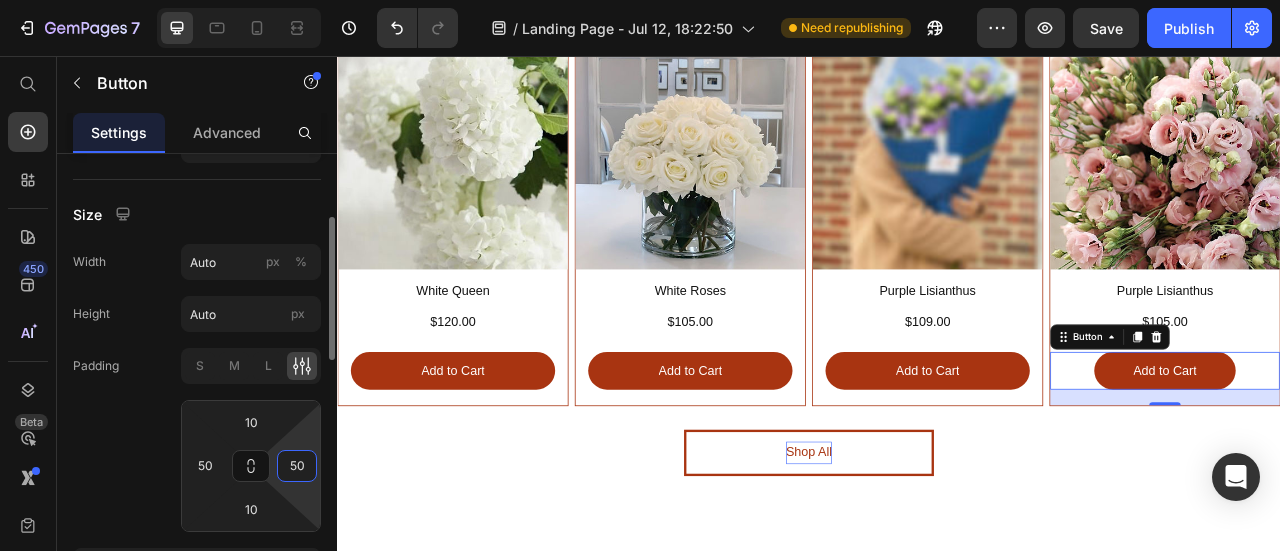 click on "50" at bounding box center (297, 466) 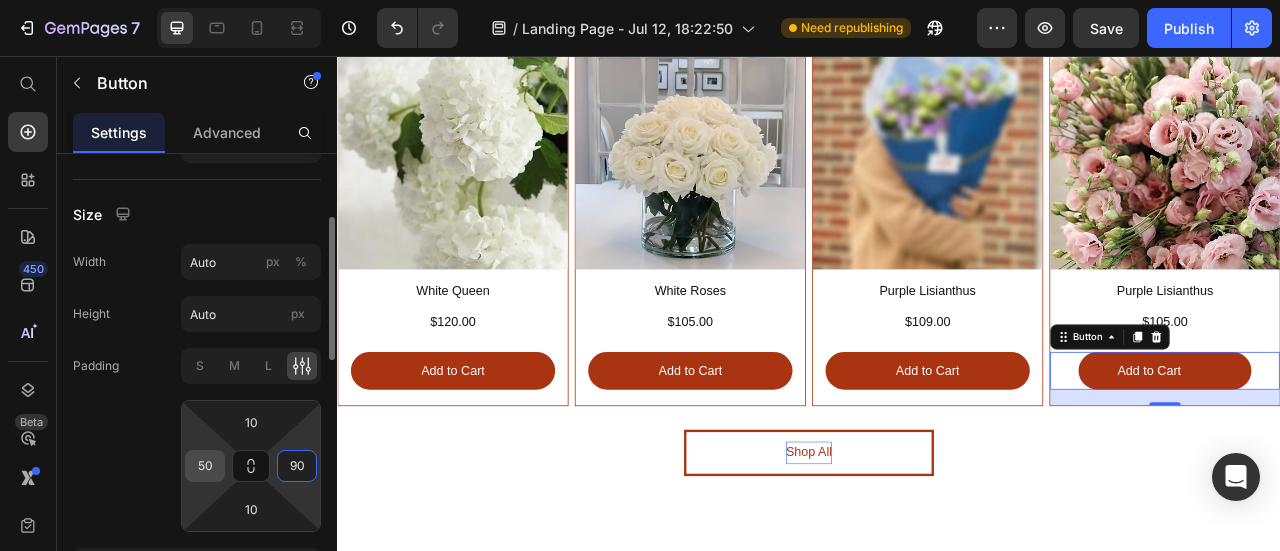 type on "90" 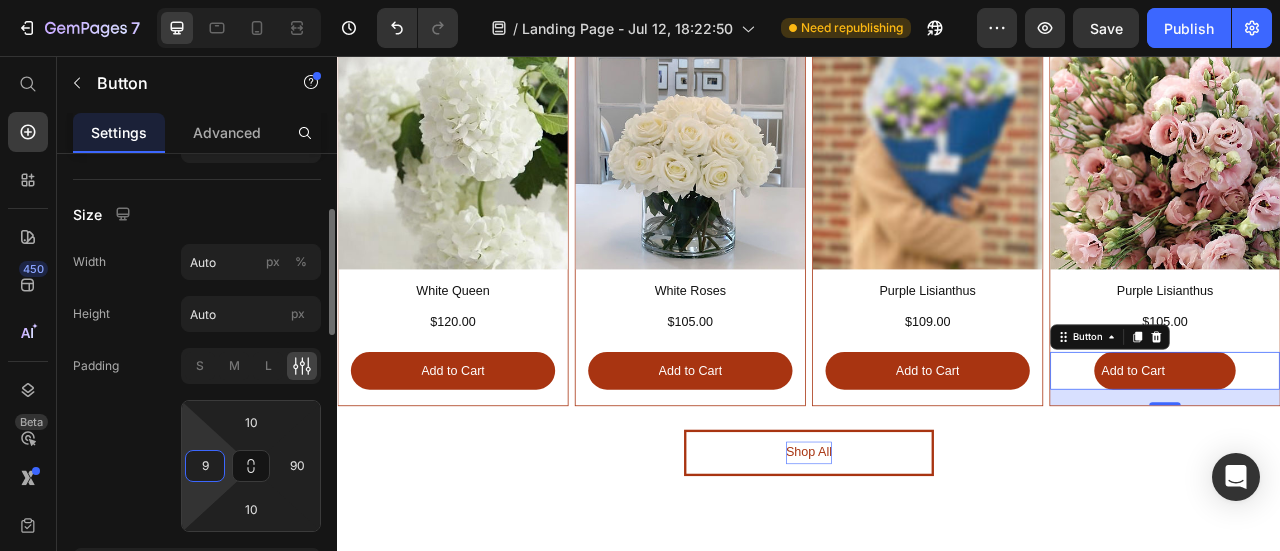 type on "90" 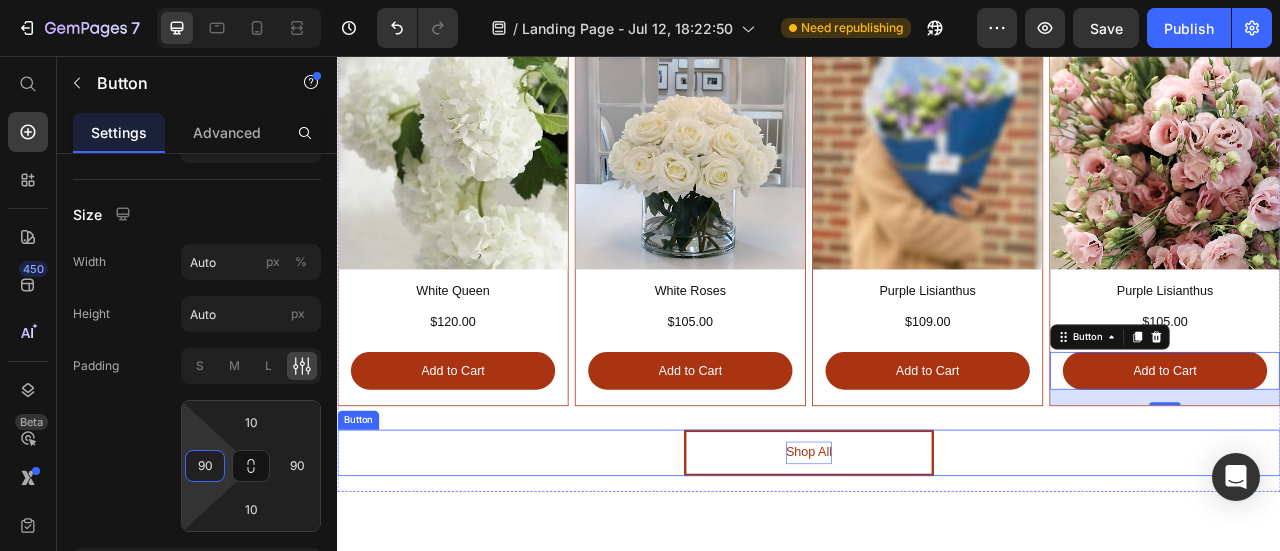click on "Shop All Button" at bounding box center [937, 560] 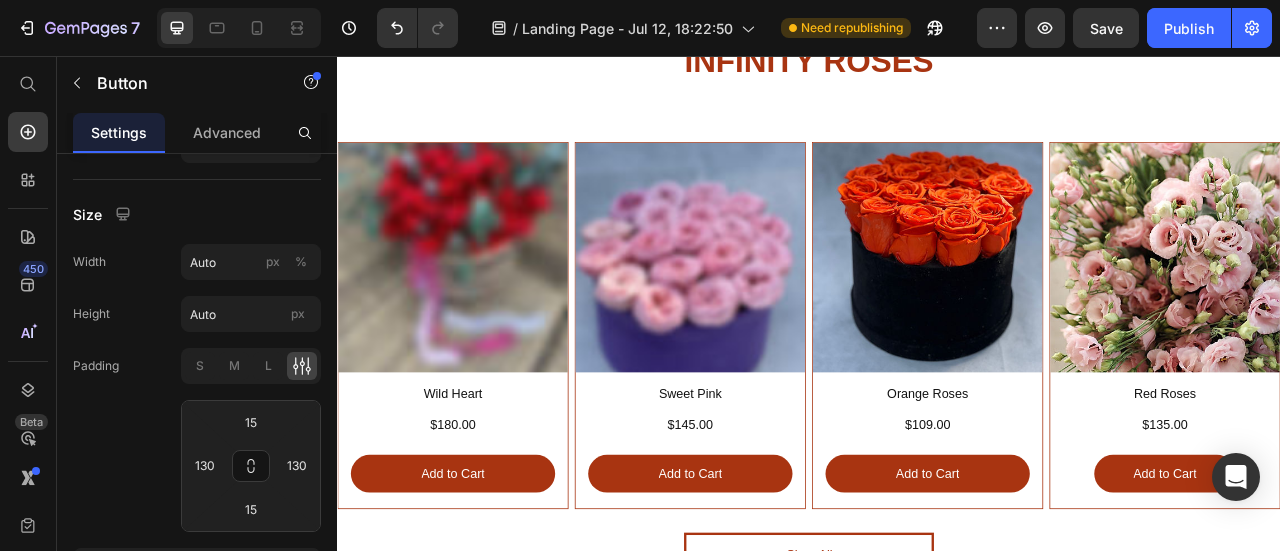 scroll, scrollTop: 2185, scrollLeft: 0, axis: vertical 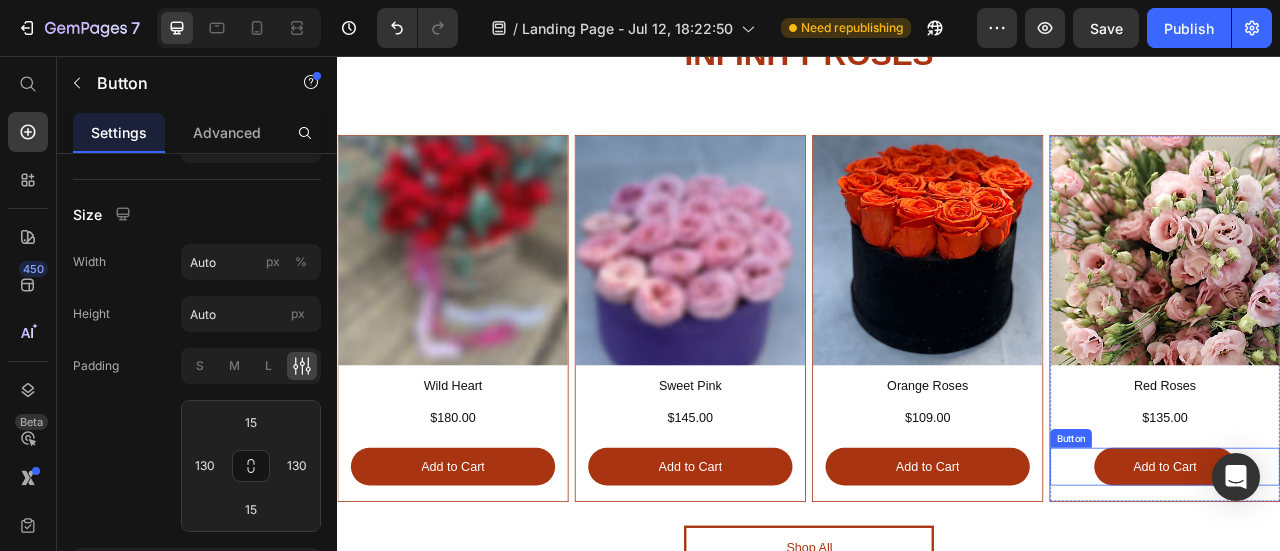 click on "Add to Cart" at bounding box center (1390, 578) 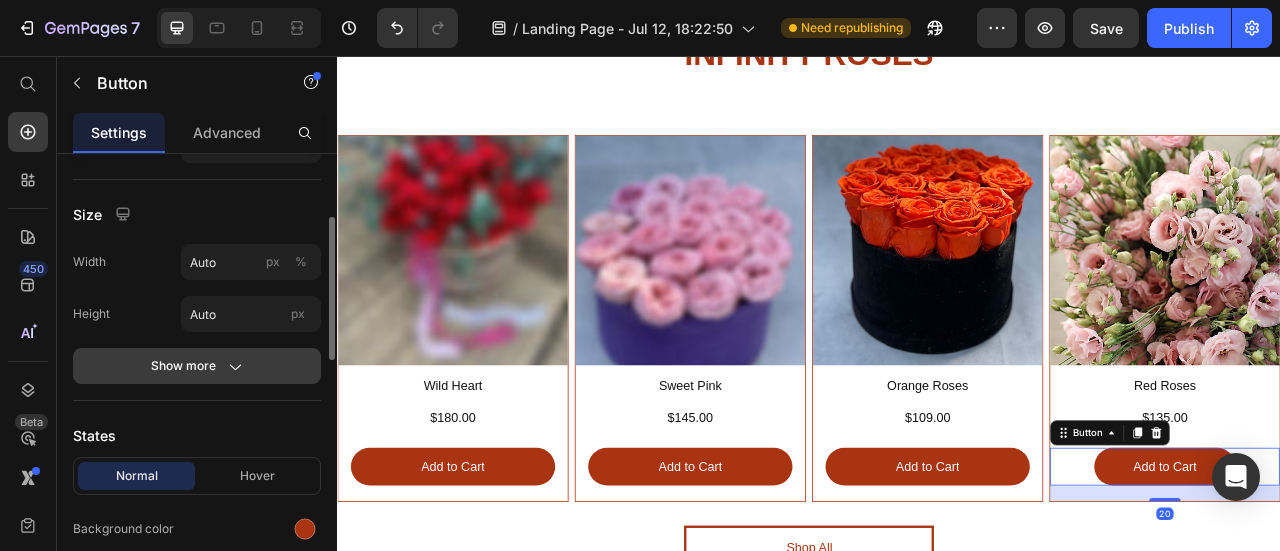 click on "Show more" at bounding box center [197, 366] 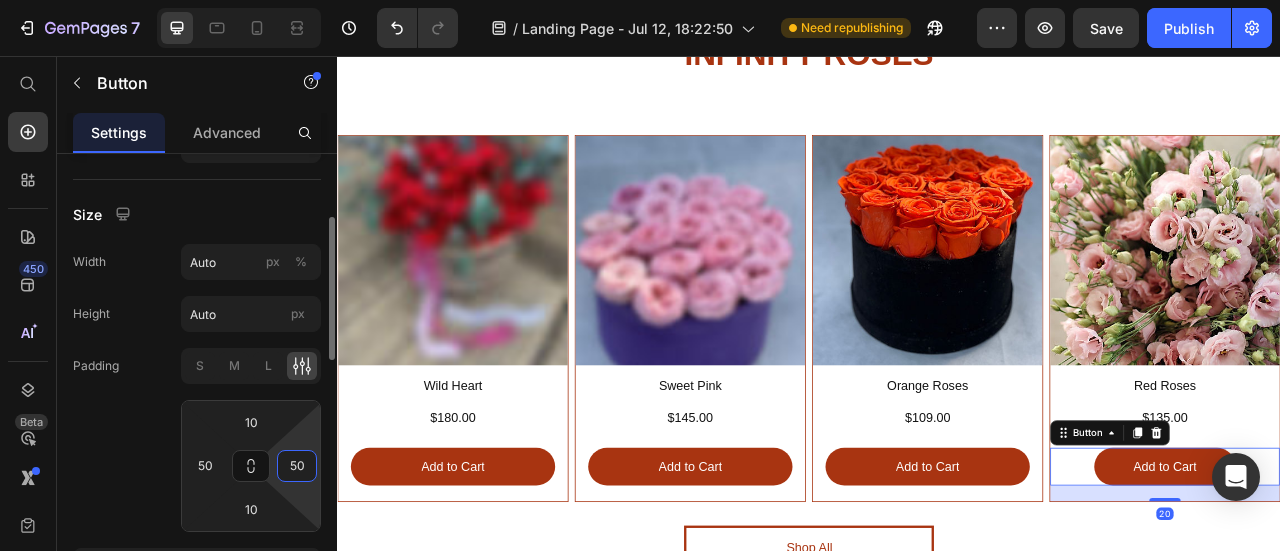 click on "50" at bounding box center [297, 466] 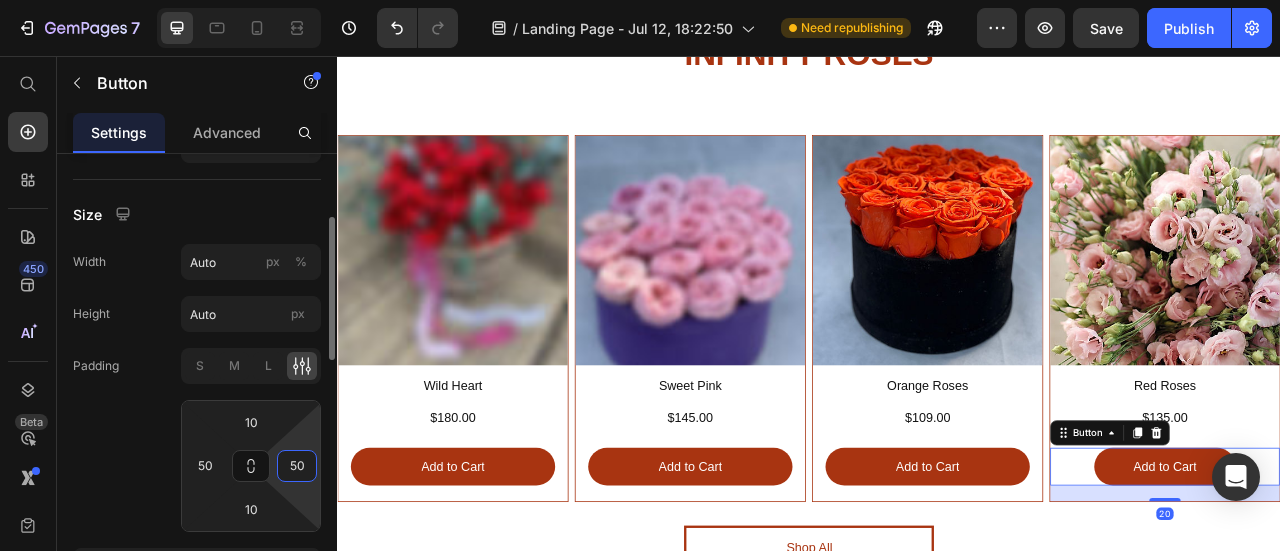 click on "50" at bounding box center (297, 466) 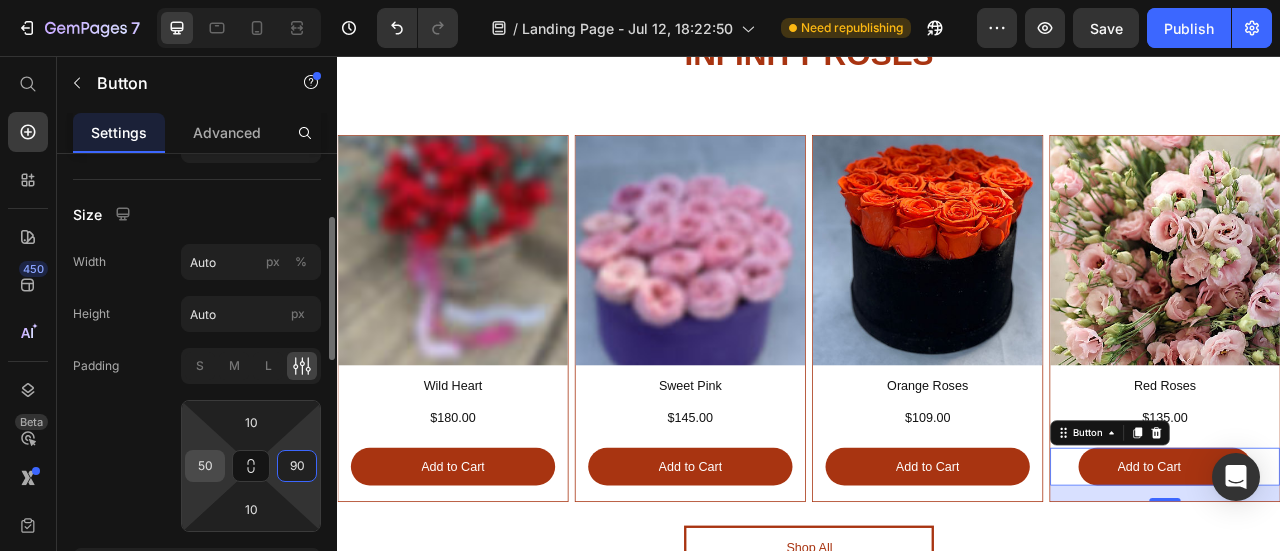 type on "90" 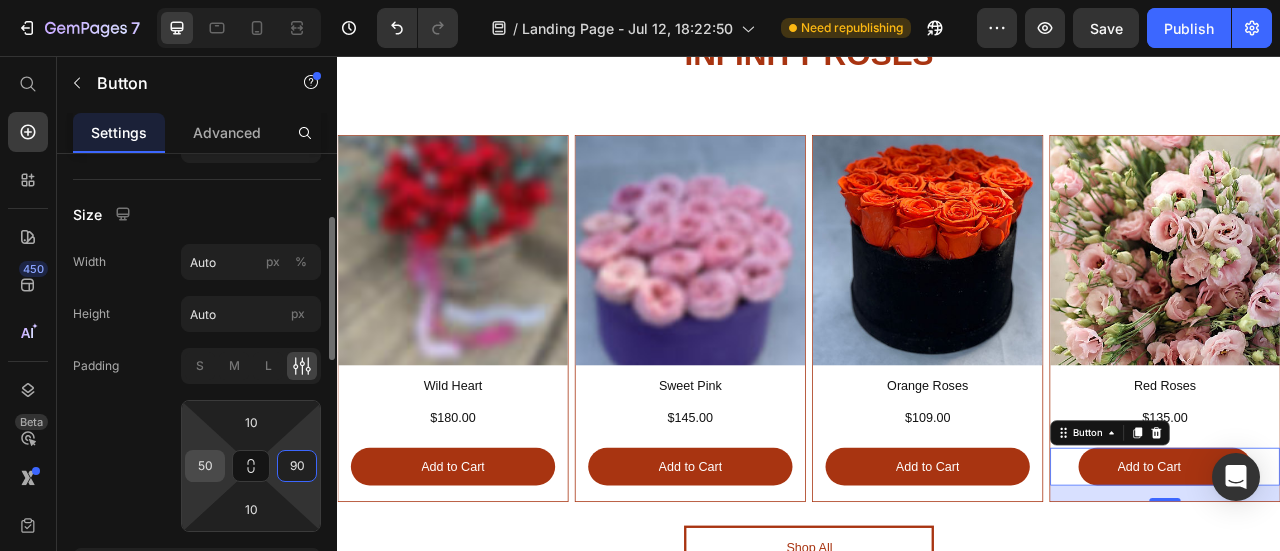 click on "50" at bounding box center [205, 466] 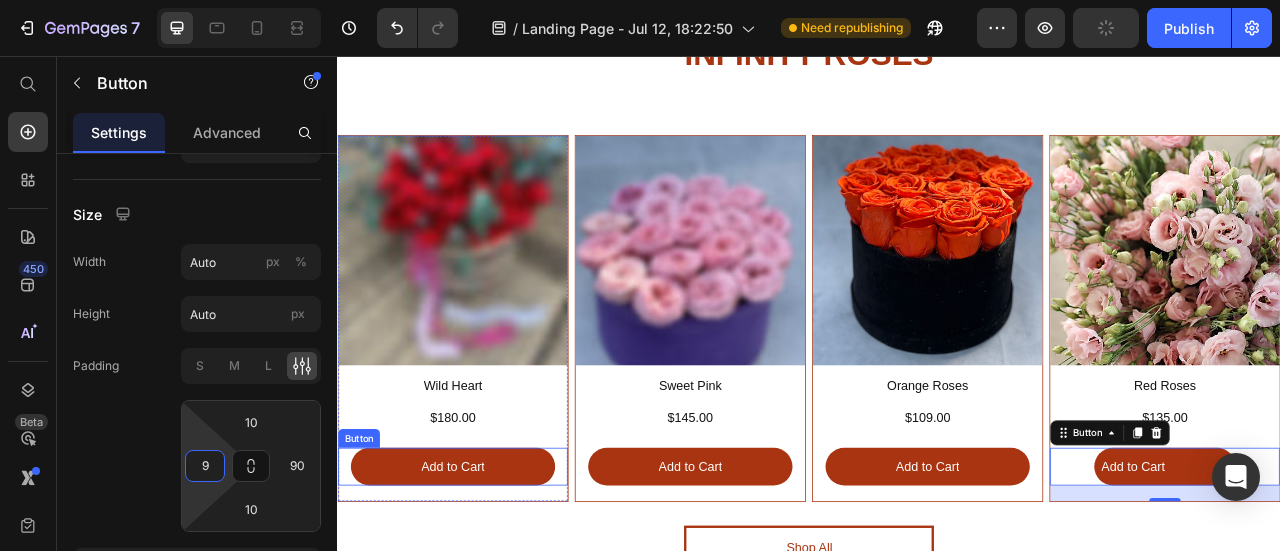 type on "90" 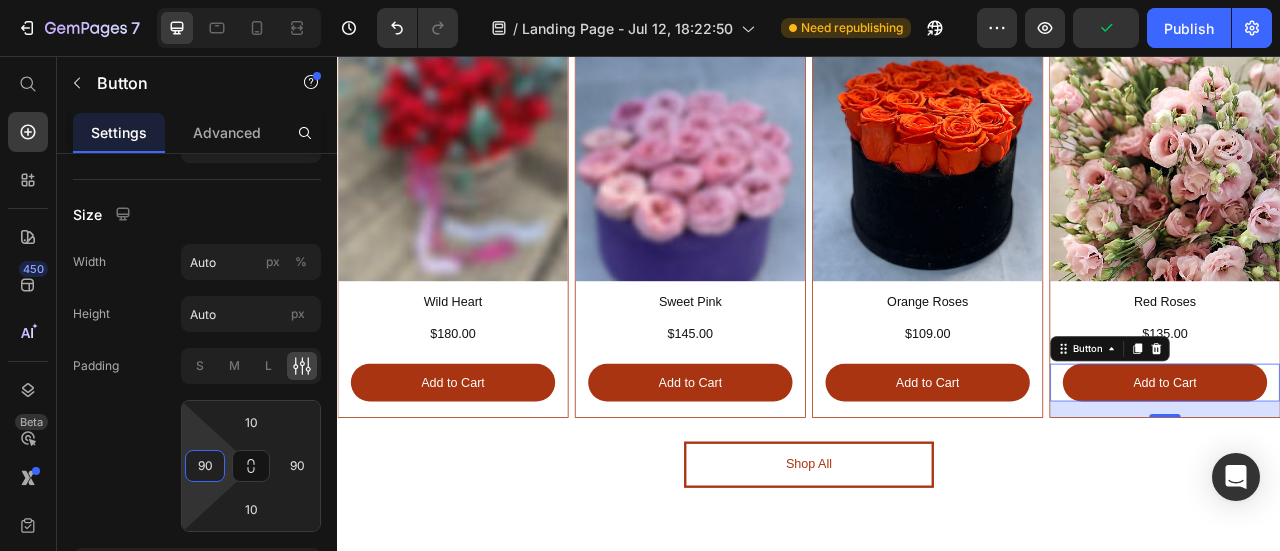 scroll, scrollTop: 2385, scrollLeft: 0, axis: vertical 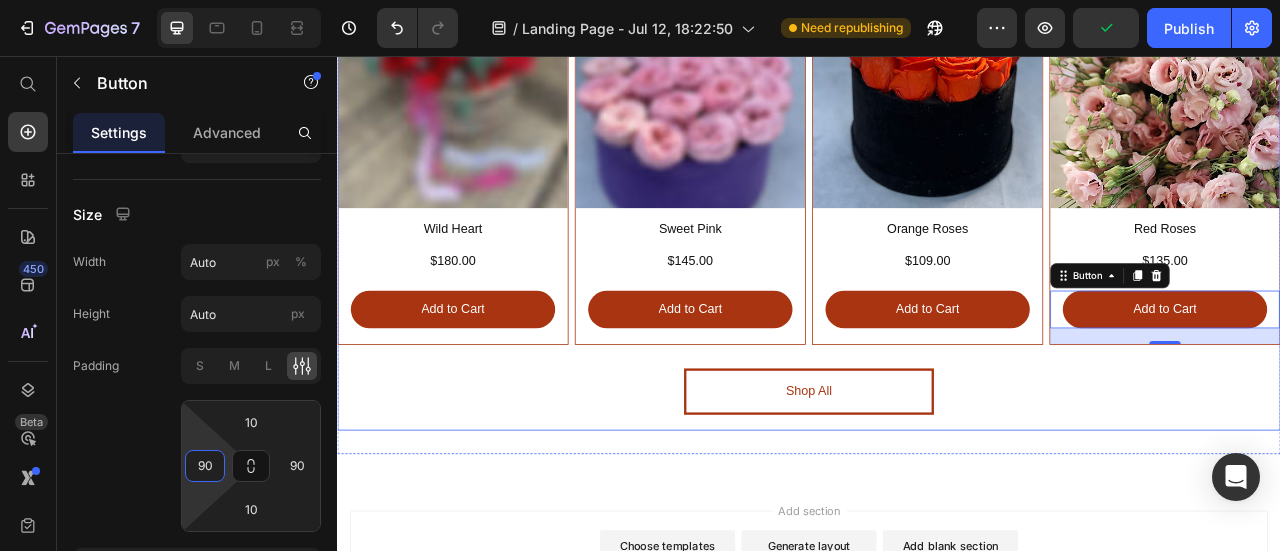 click on "⁠⁠⁠⁠⁠⁠⁠ INFINITY ROSES Heading Image Wild Heart Heading $180.00 Heading Add to Cart Button Row Row Image Sweet Pink Heading $145.00 Heading Add to Cart Button Row Image Orange Roses Heading $109.00  Heading Add to Cart Button Row Image Red Roses Heading $135.00 Heading Add to Cart Button   20 Row Row Shop All Button" at bounding box center (937, 151) 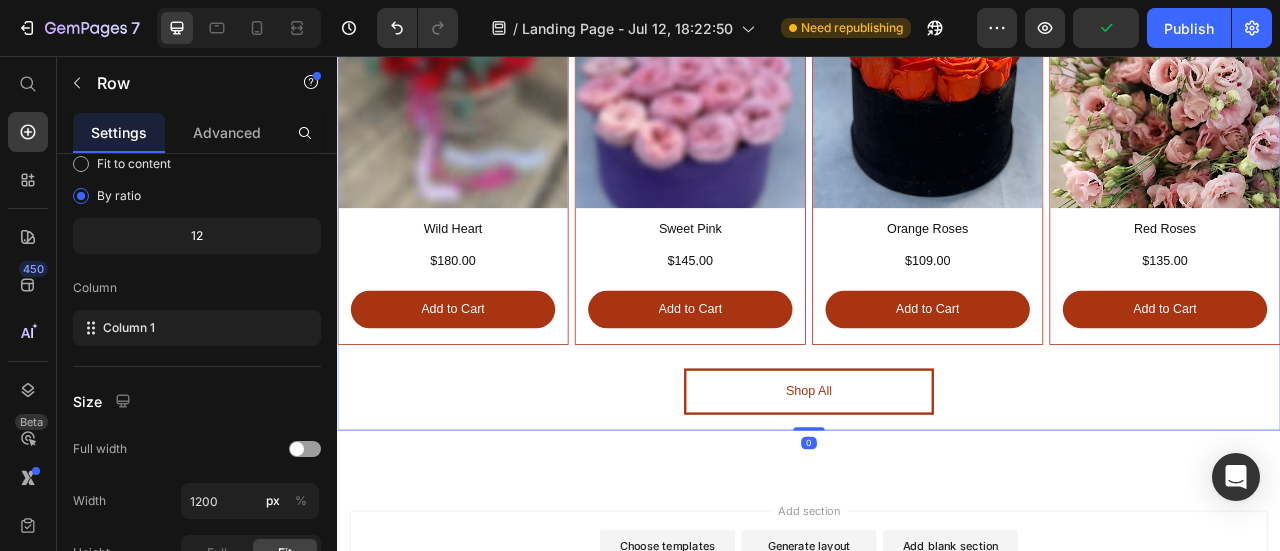 scroll, scrollTop: 0, scrollLeft: 0, axis: both 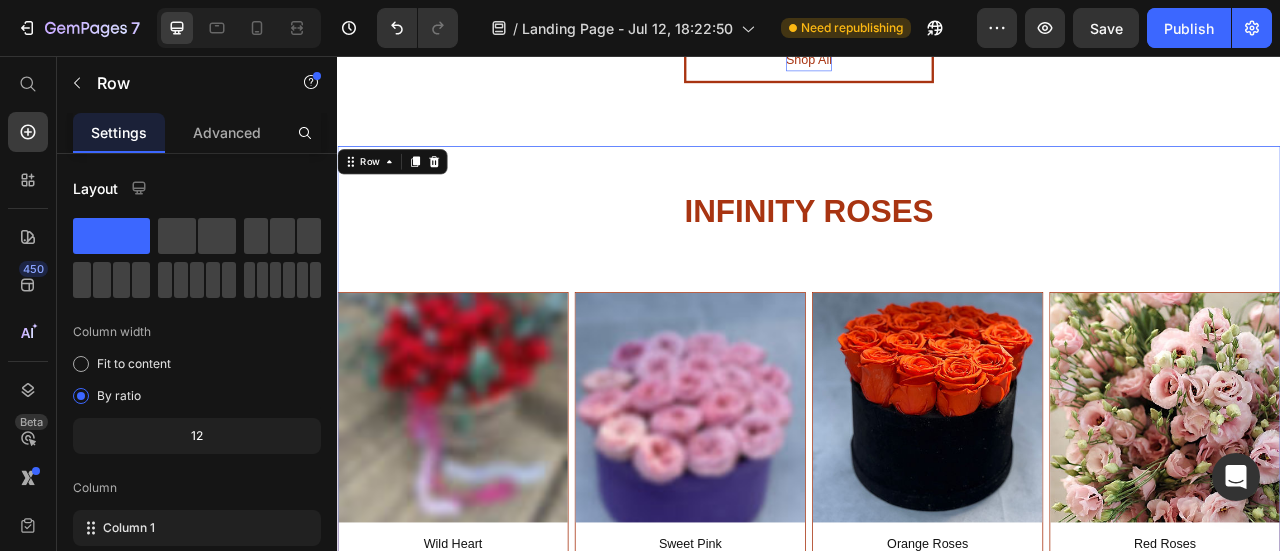 click on "⁠⁠⁠⁠⁠⁠⁠ INFINITY ROSES Heading Image Wild Heart Heading $180.00 Heading Add to Cart Button Row Row Image Sweet Pink Heading $145.00 Heading Add to Cart Button Row Image Orange Roses Heading $109.00  Heading Add to Cart Button Row Image Red Roses Heading $135.00 Heading Add to Cart Button Row Row Shop All Button" at bounding box center (937, 551) 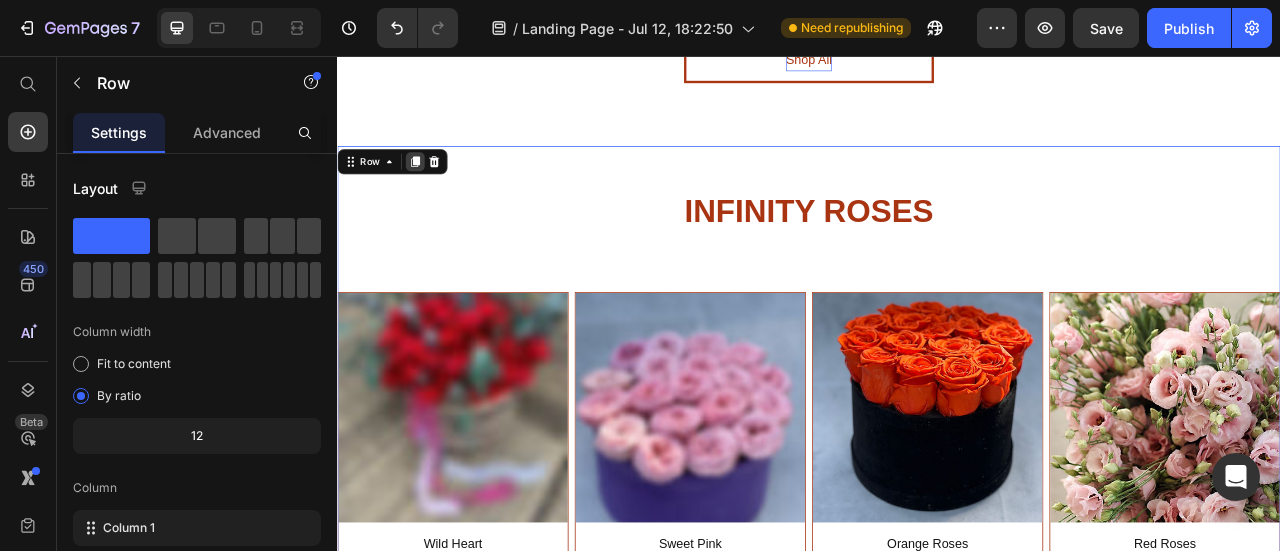 click 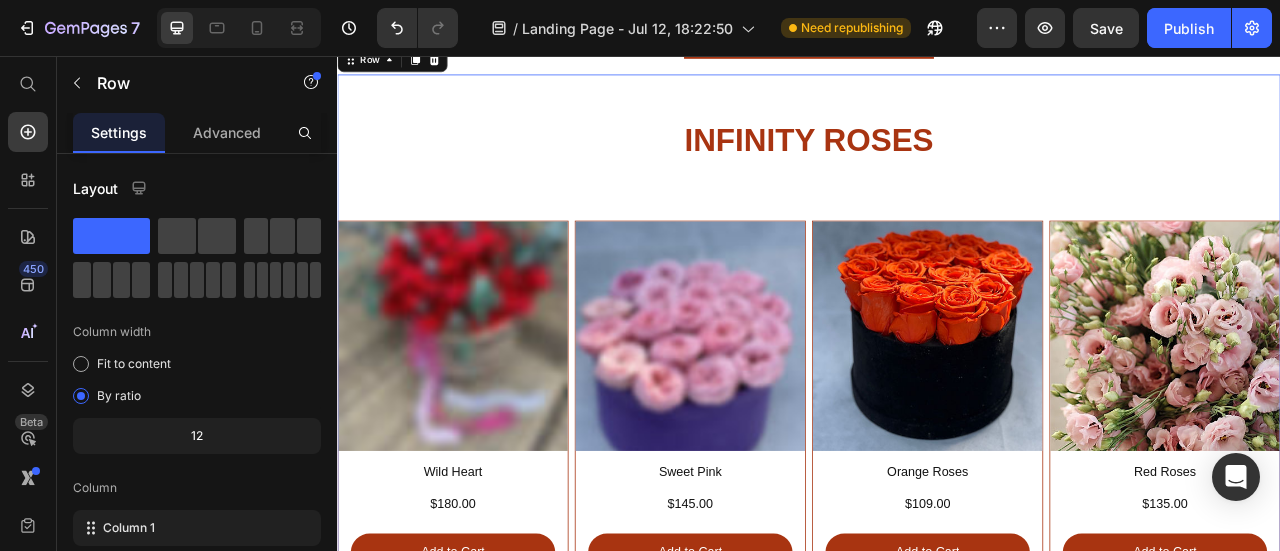 scroll, scrollTop: 2723, scrollLeft: 0, axis: vertical 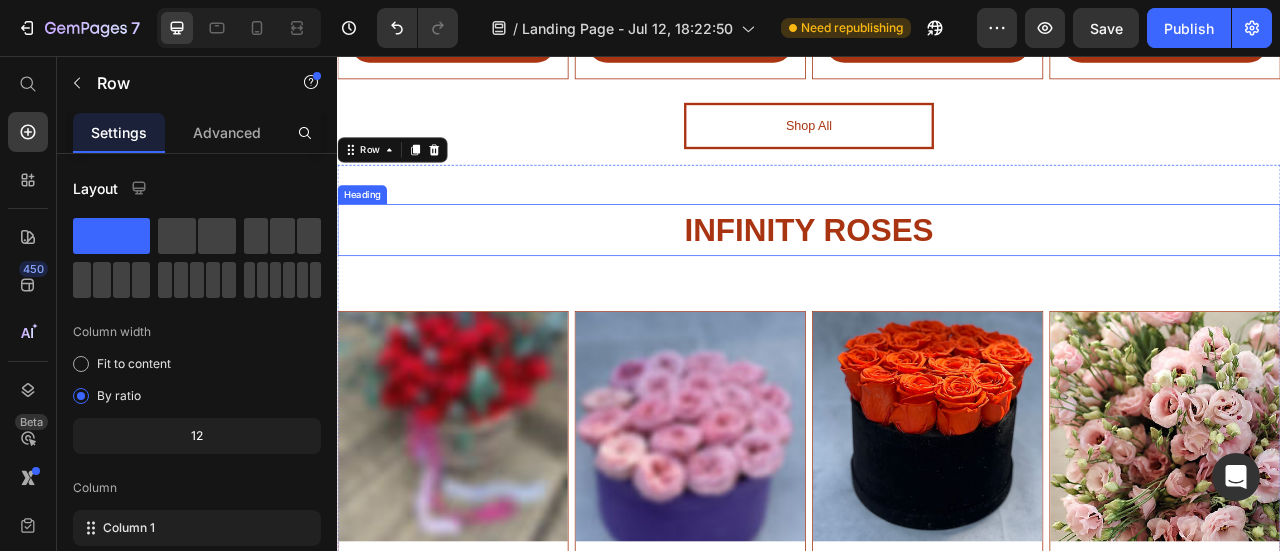 click on "INFINITY ROSES" at bounding box center [936, 277] 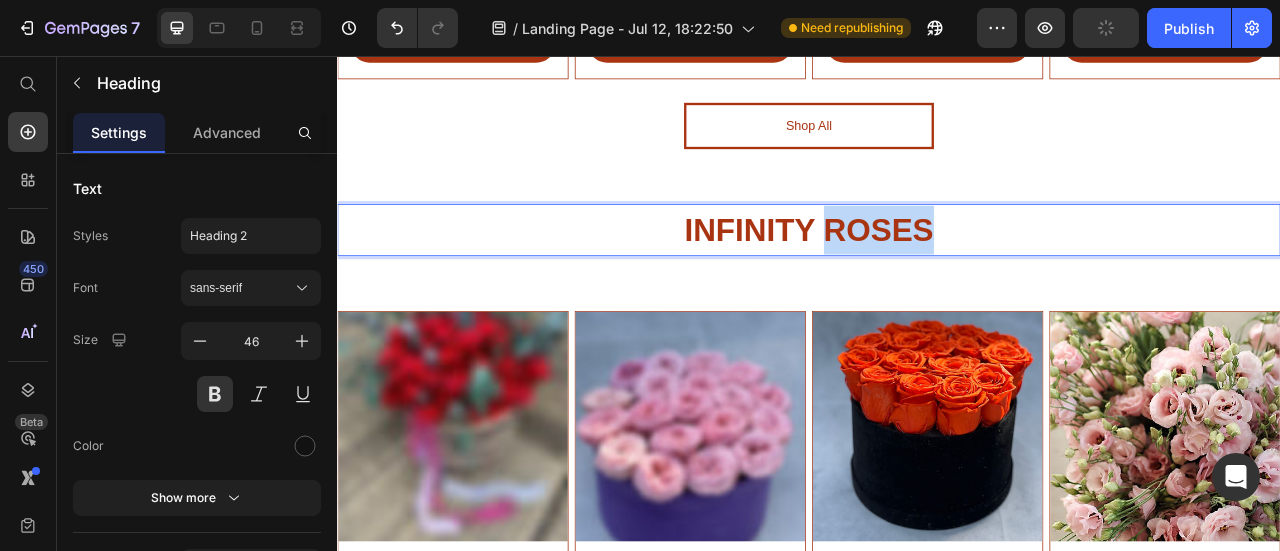 click on "INFINITY ROSES" at bounding box center [936, 277] 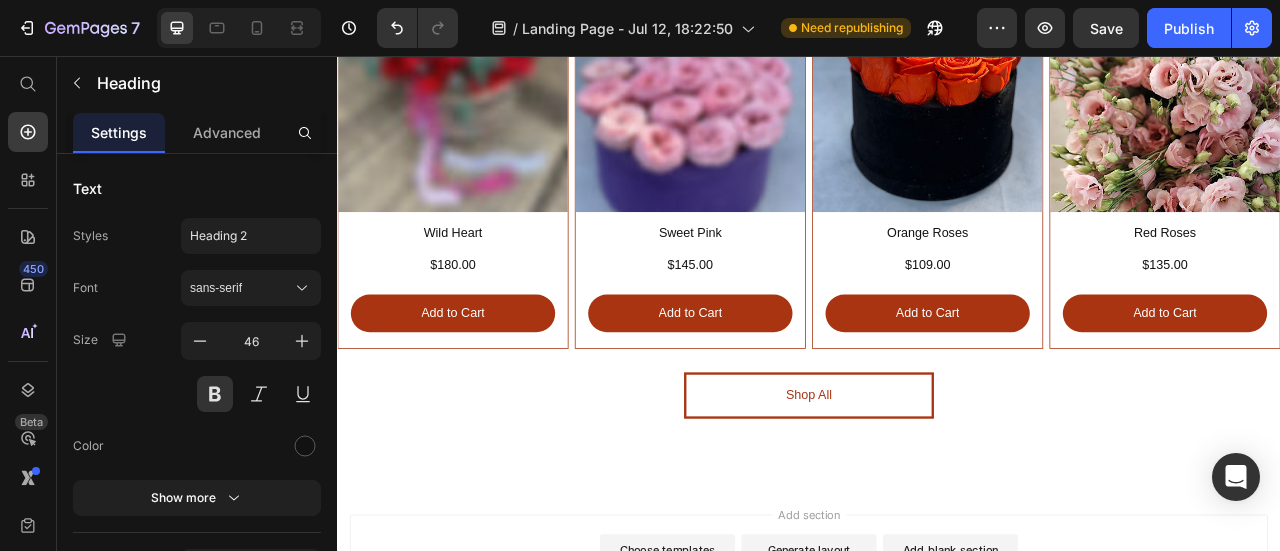scroll, scrollTop: 3020, scrollLeft: 0, axis: vertical 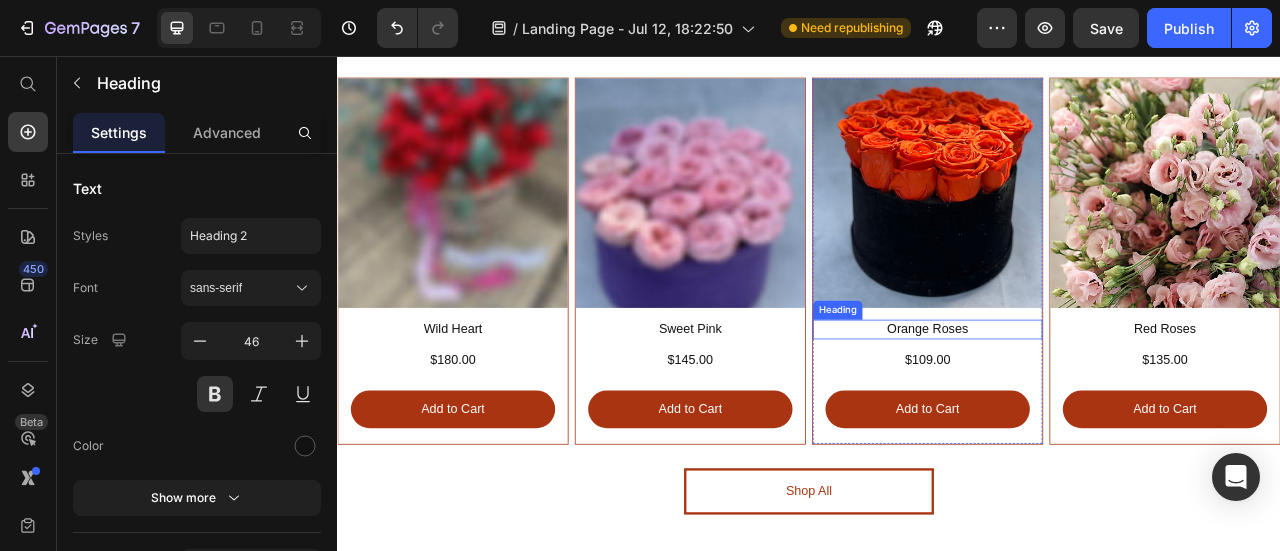 click on "Orange Roses" at bounding box center [1088, 403] 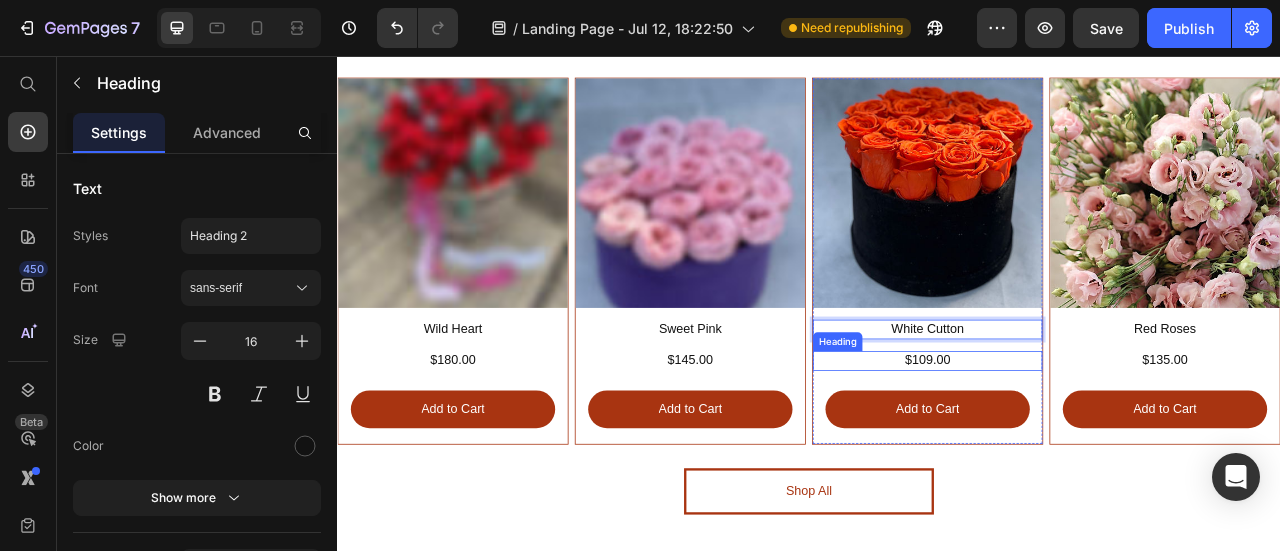 click on "$109.00" at bounding box center [1088, 443] 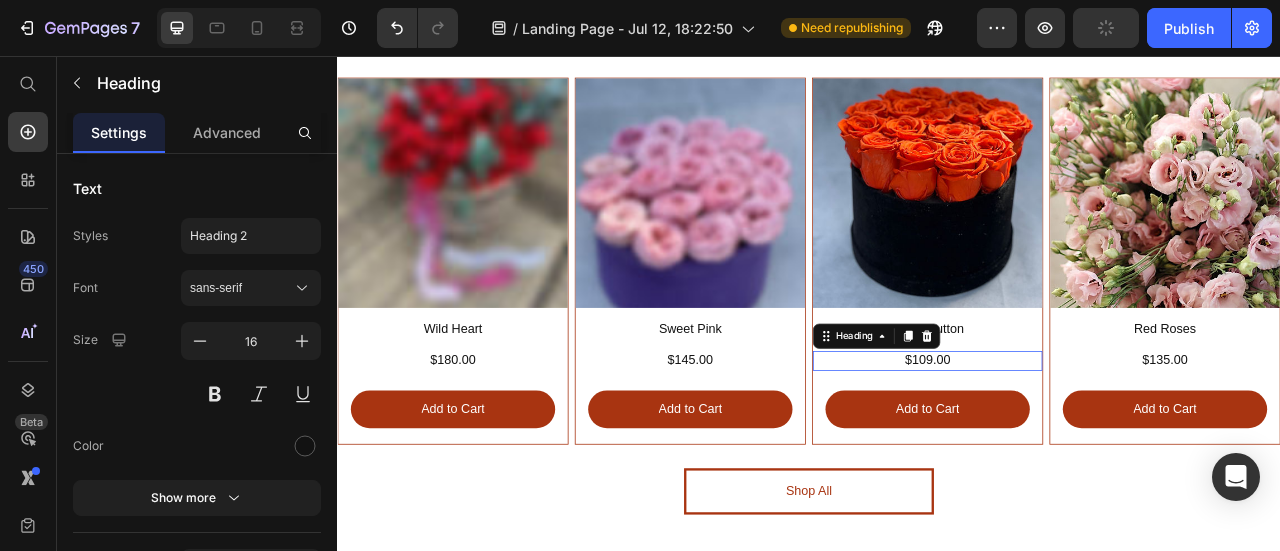 click on "$109.00" at bounding box center (1088, 443) 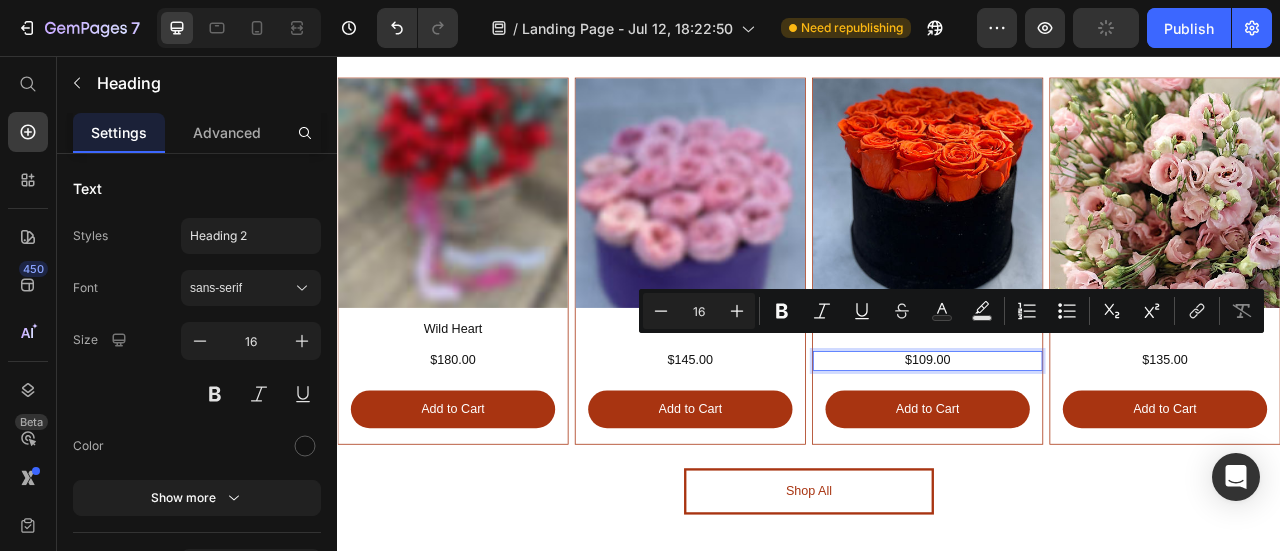 click on "$109.00" at bounding box center (1088, 443) 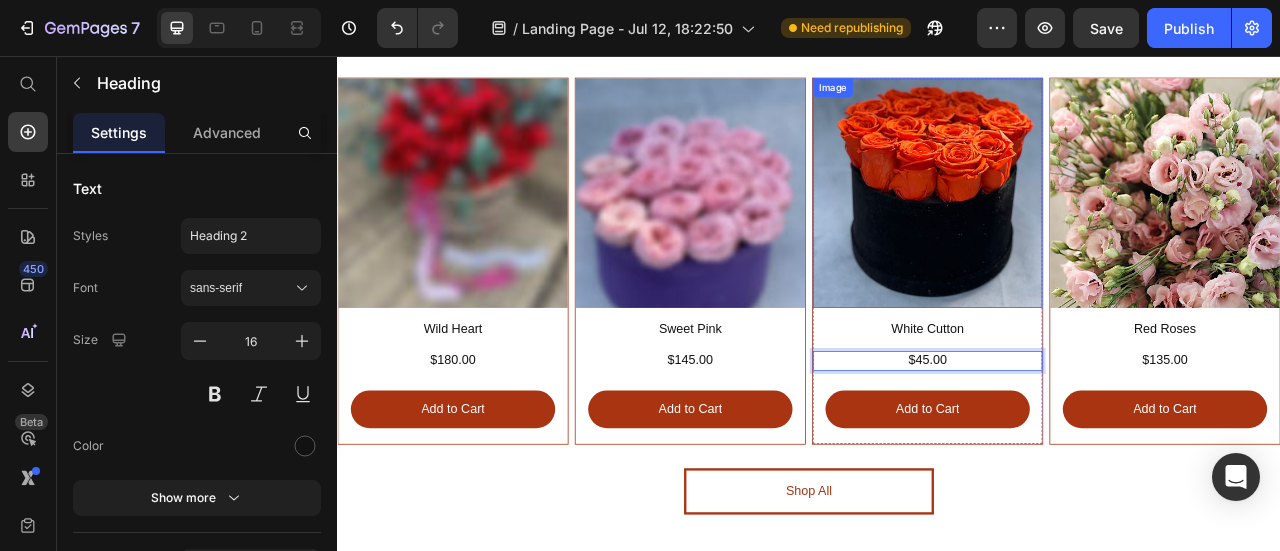 click at bounding box center [1088, 230] 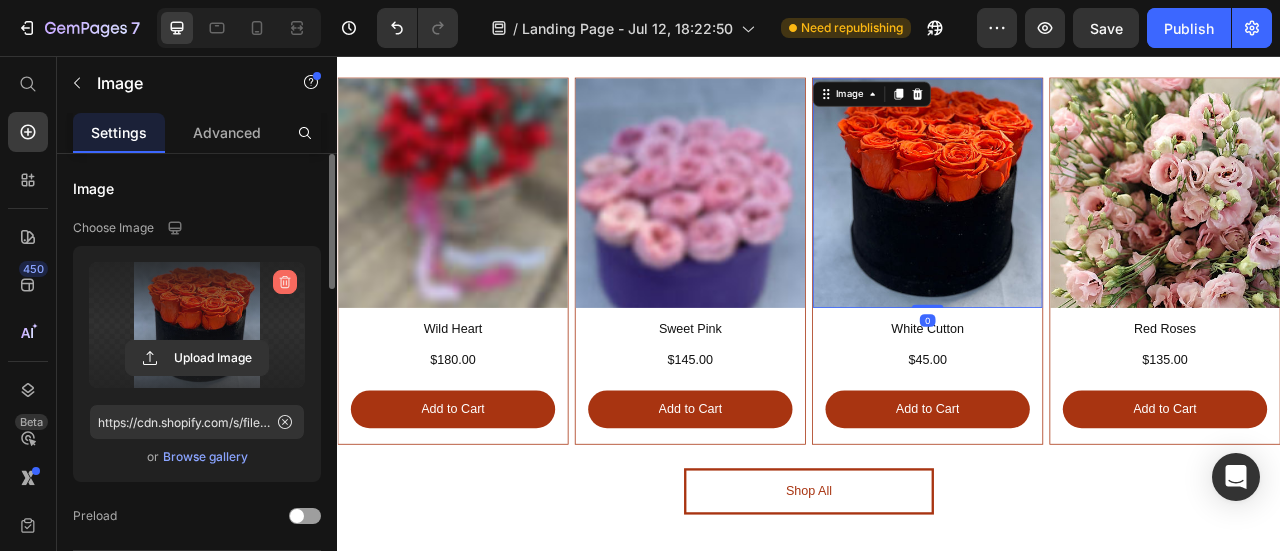 click 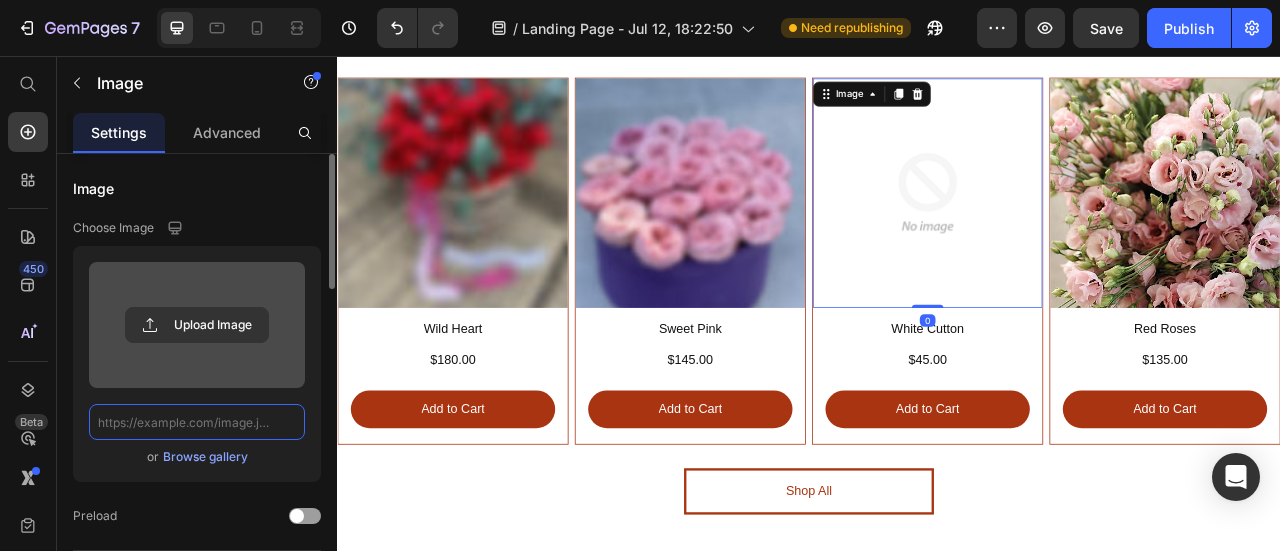 scroll, scrollTop: 0, scrollLeft: 0, axis: both 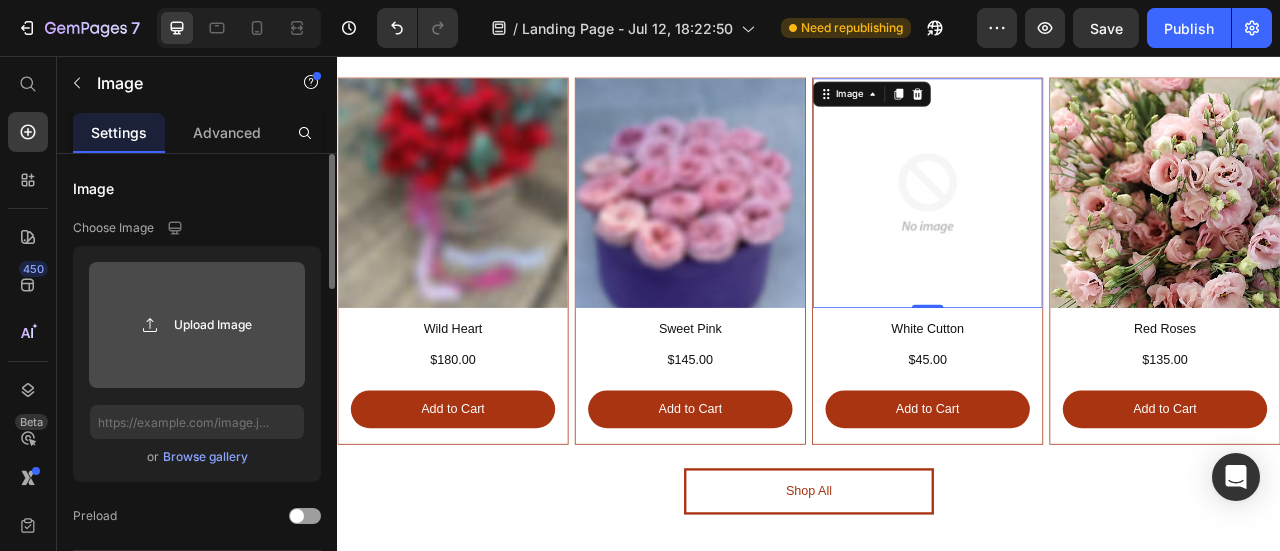 click 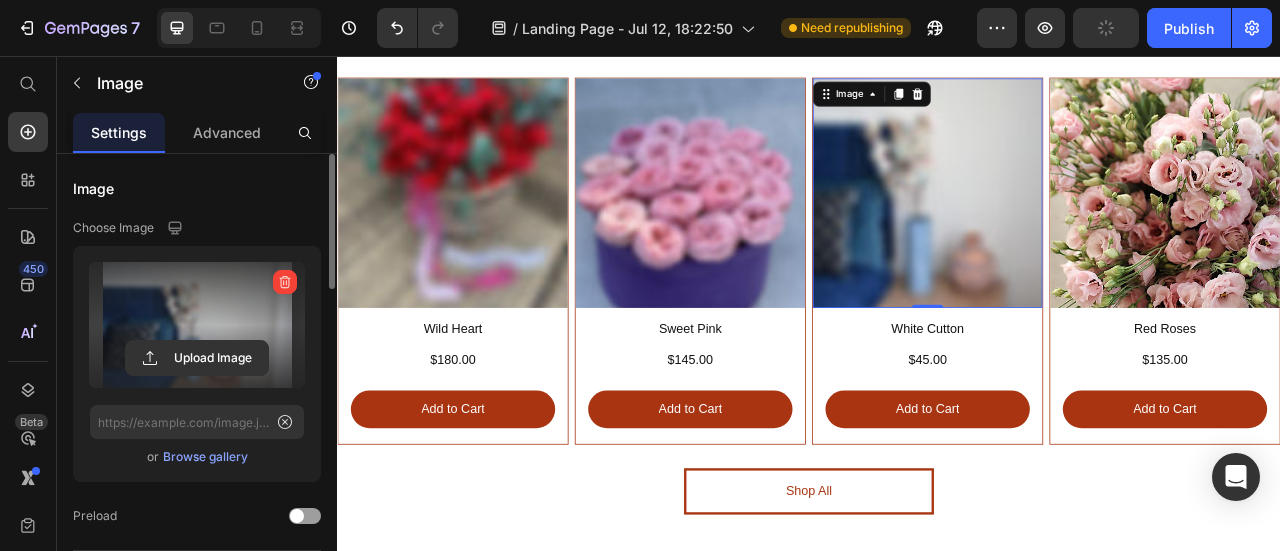 type on "https://cdn.shopify.com/s/files/1/0654/9382/7661/files/gempages_574820070232949535-13b7e5cd-4182-4257-99ee-048d6e4b7c56.jpg" 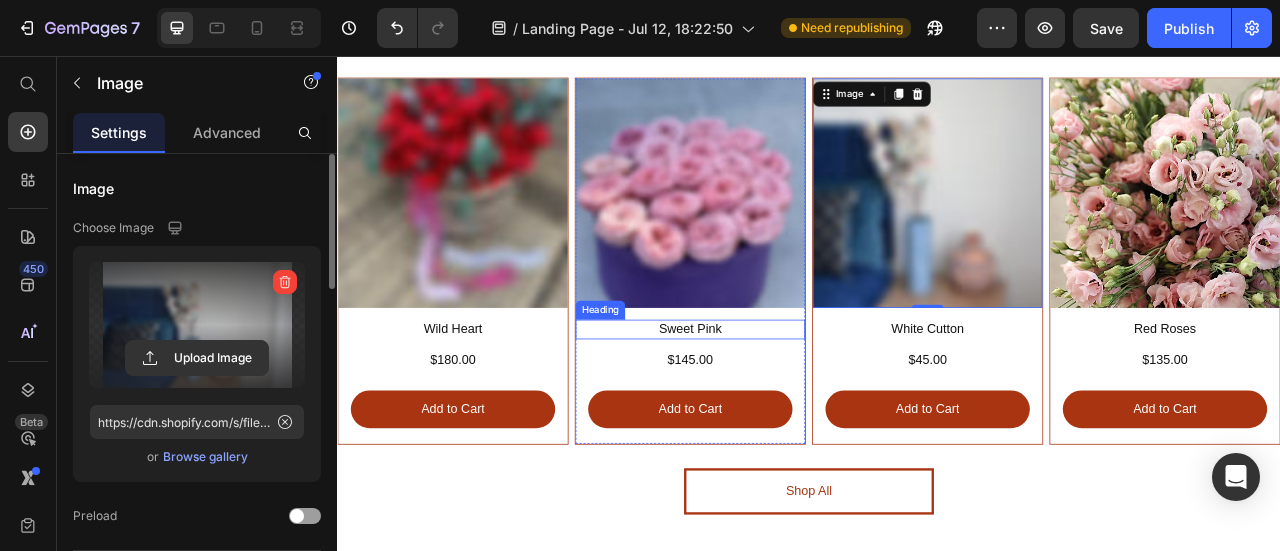click on "Sweet Pink" at bounding box center (786, 403) 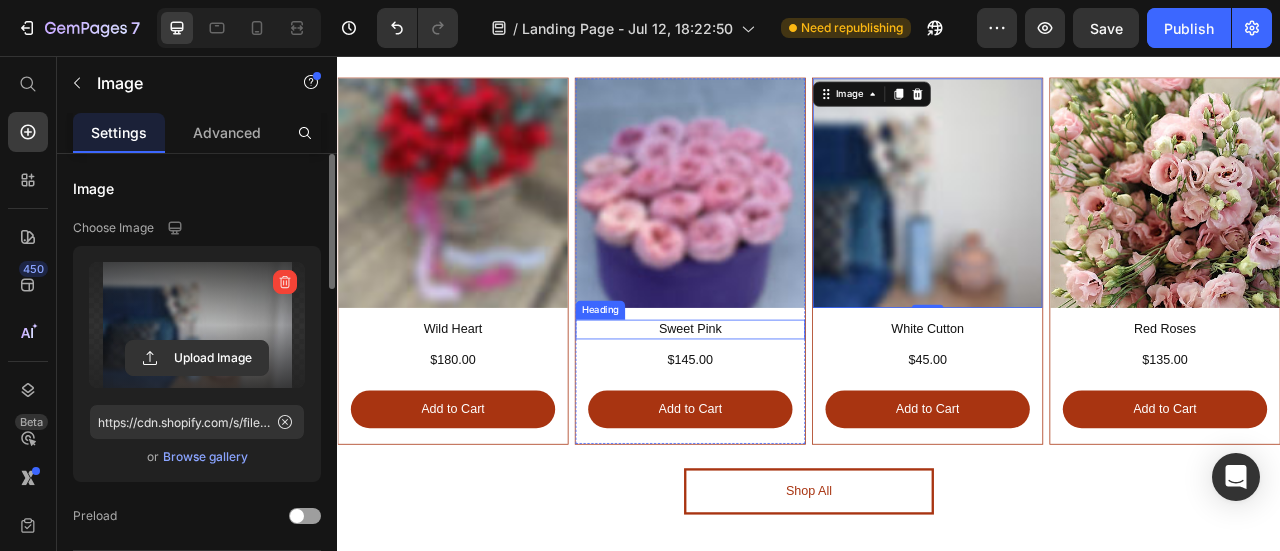 click on "Sweet Pink" at bounding box center (786, 403) 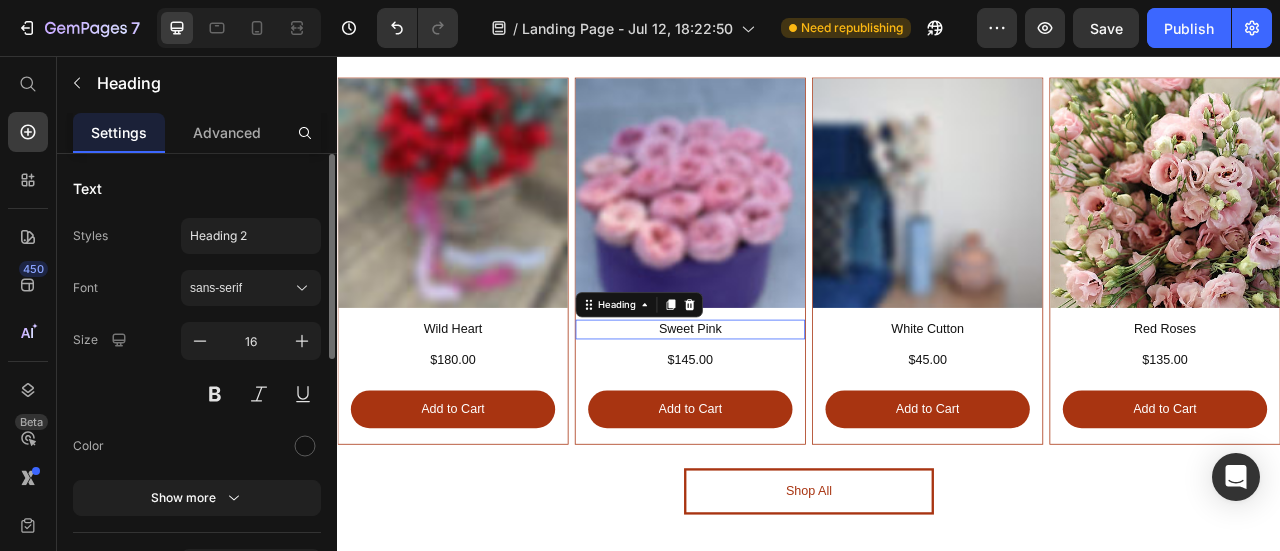 click on "Sweet Pink" at bounding box center (786, 403) 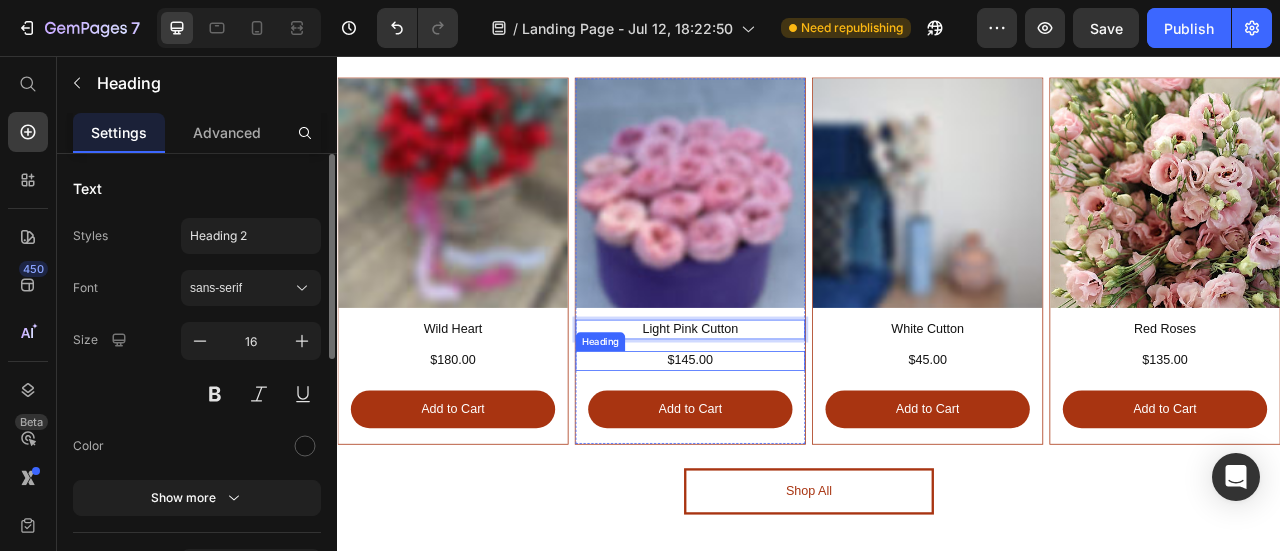 click on "$145.00" at bounding box center (786, 443) 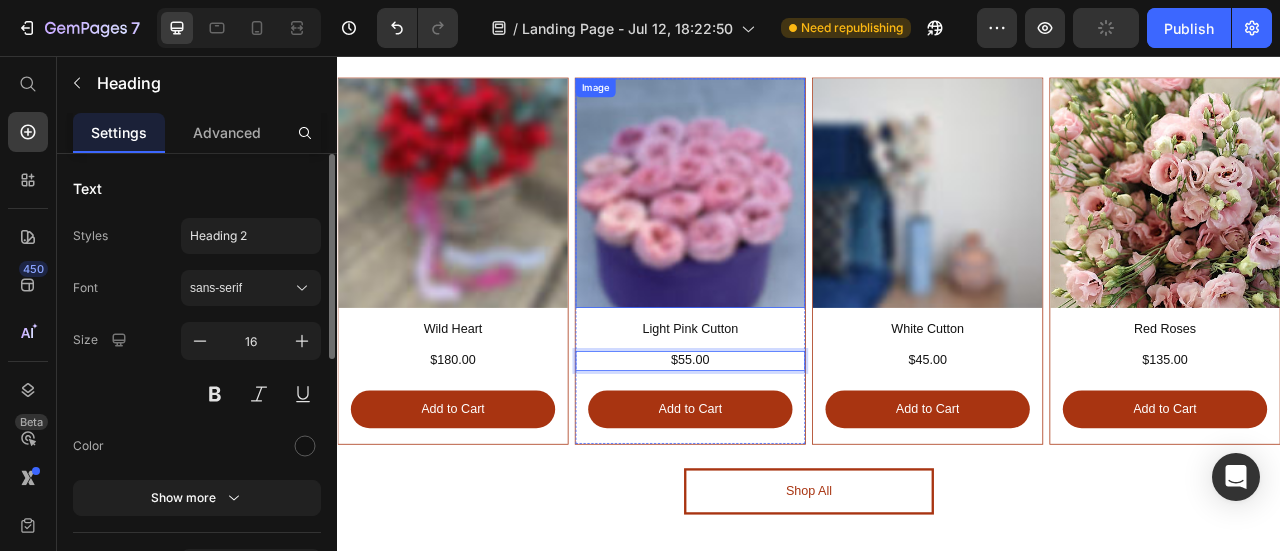 click at bounding box center (786, 230) 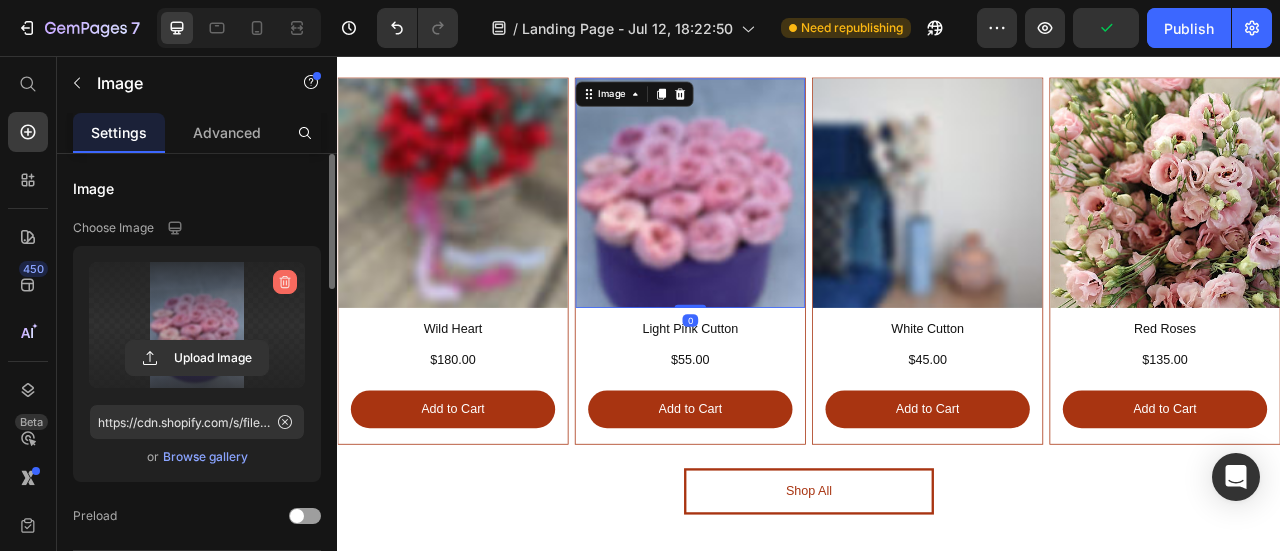click 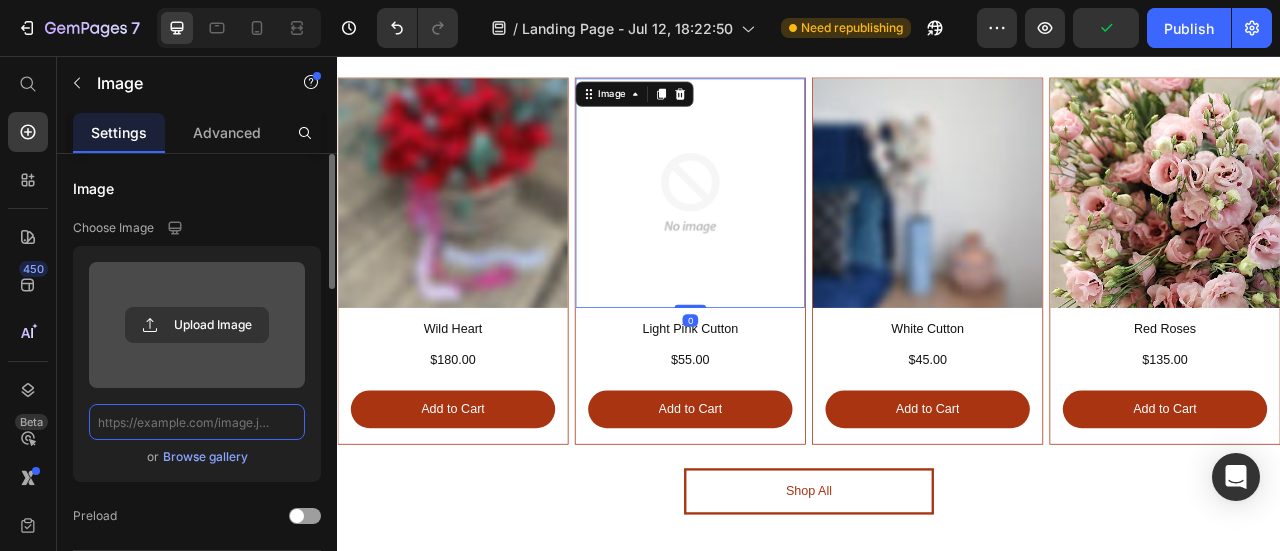 scroll, scrollTop: 0, scrollLeft: 0, axis: both 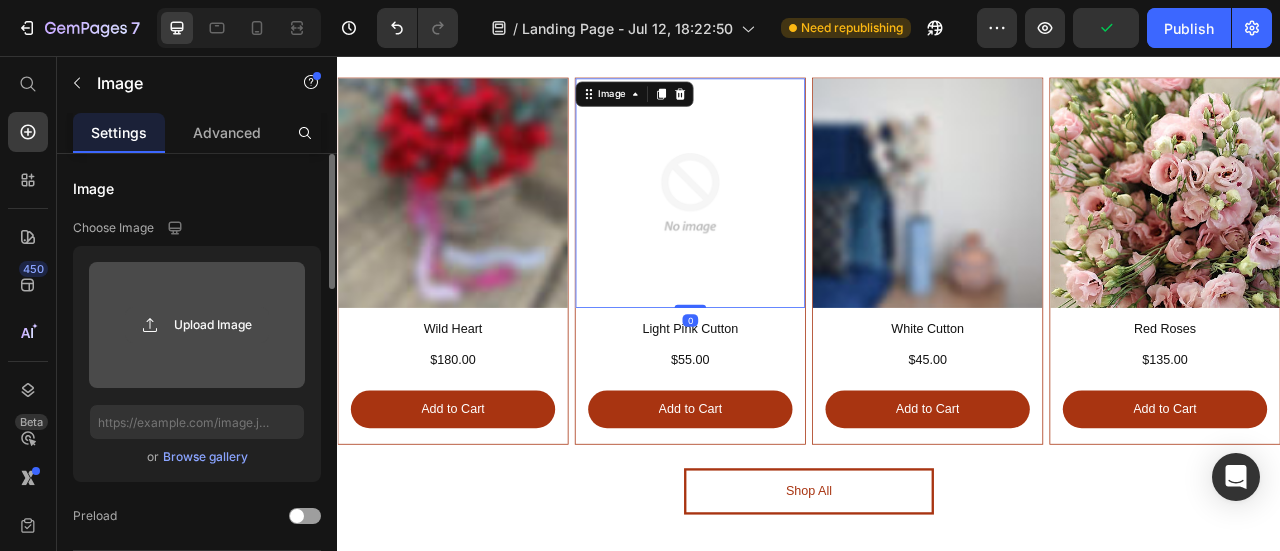 click 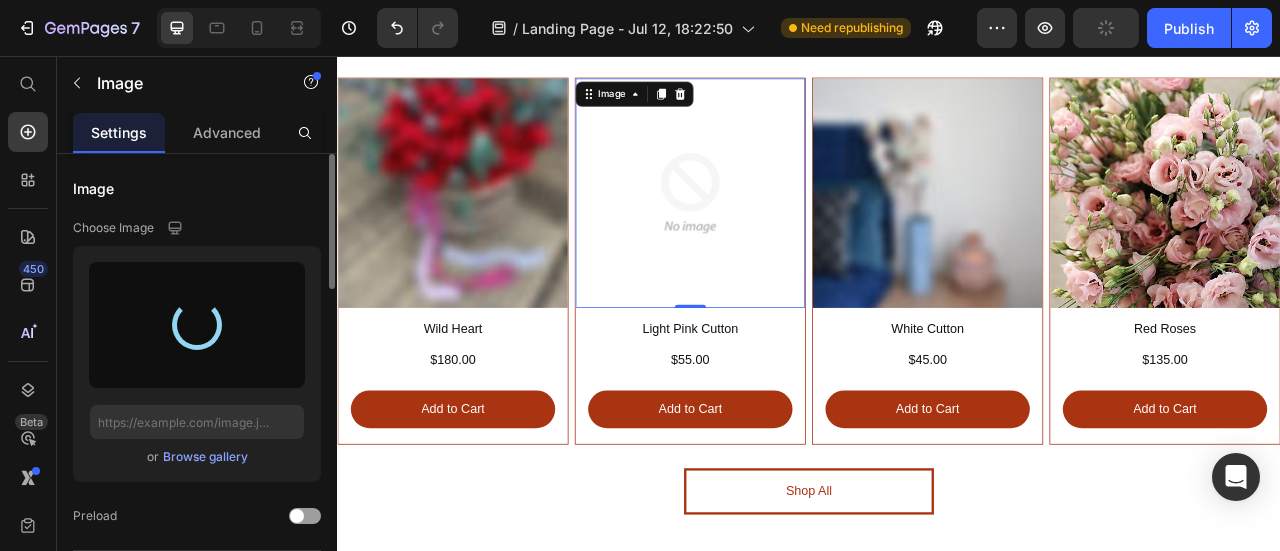 type on "https://cdn.shopify.com/s/files/1/0654/9382/7661/files/gempages_574820070232949535-dabedc92-9fff-4d75-966d-a46c0144a07d.jpg" 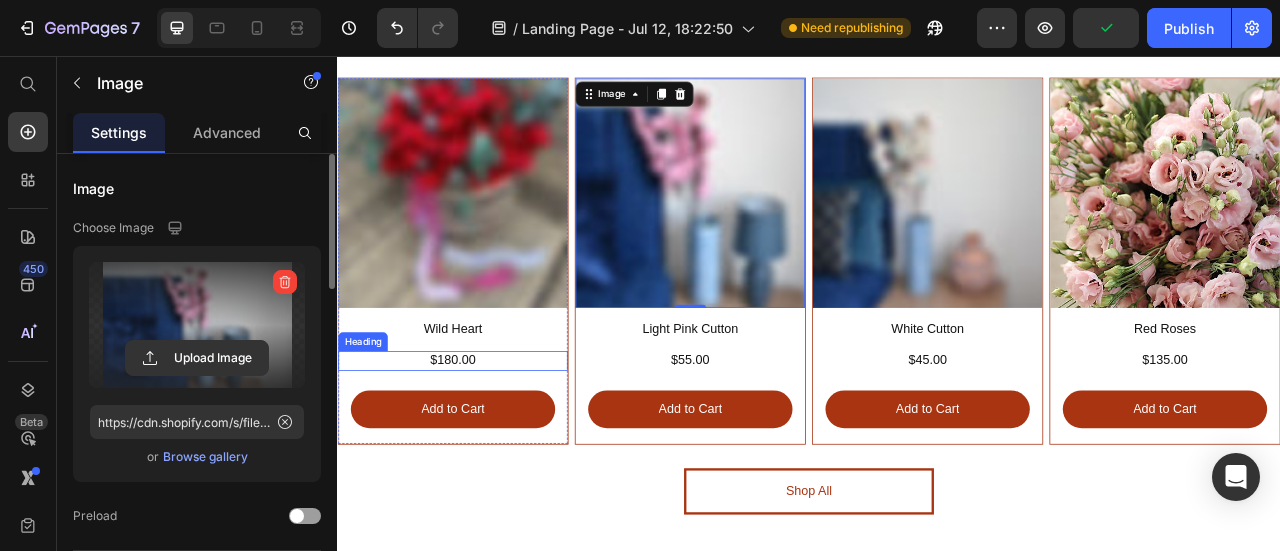 click on "$180.00" at bounding box center (484, 443) 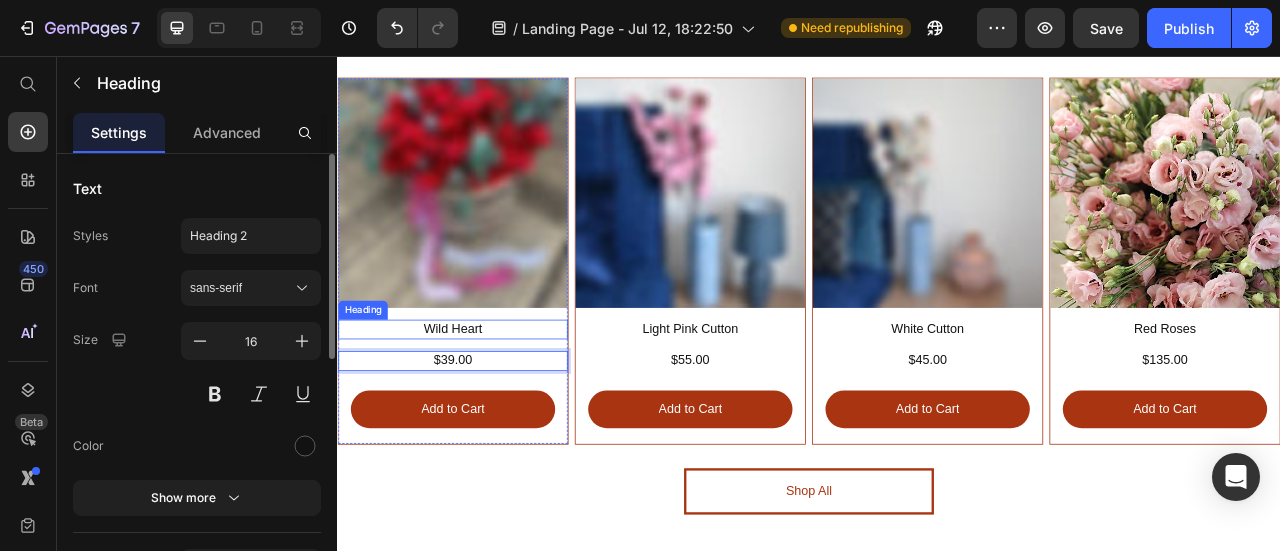 click on "Wild Heart" at bounding box center (484, 403) 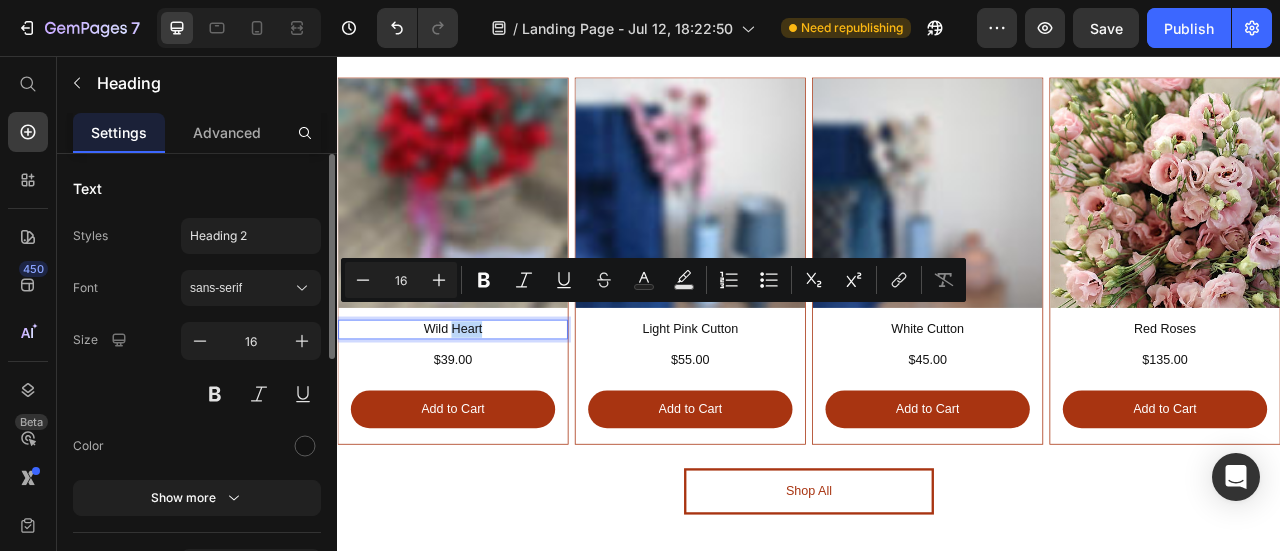 click on "Wild Heart" at bounding box center [484, 403] 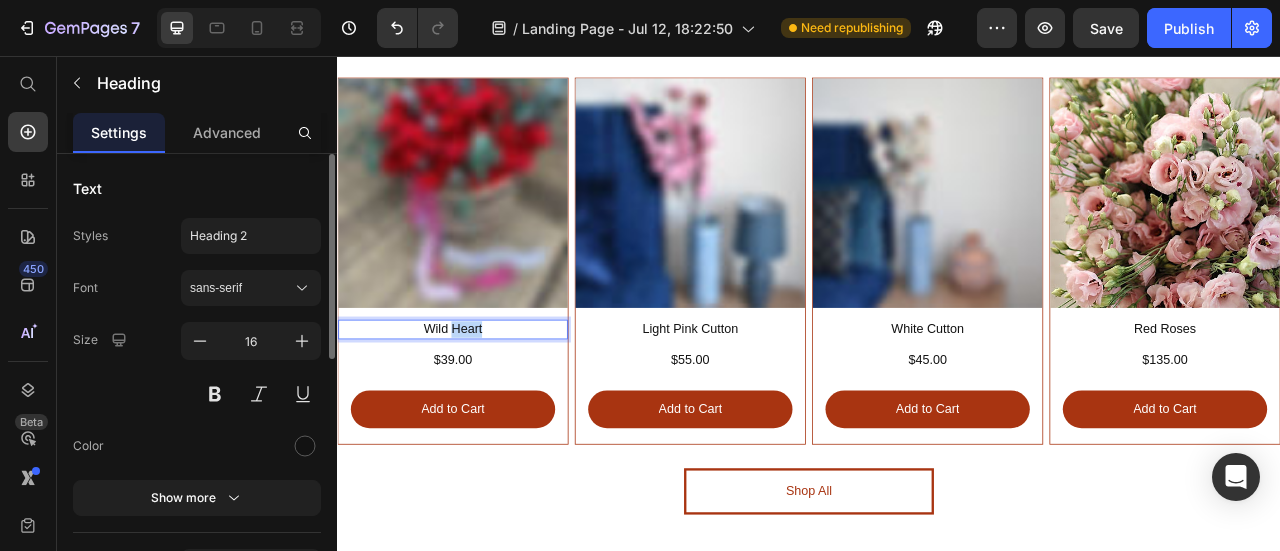 click on "Wild Heart" at bounding box center [484, 403] 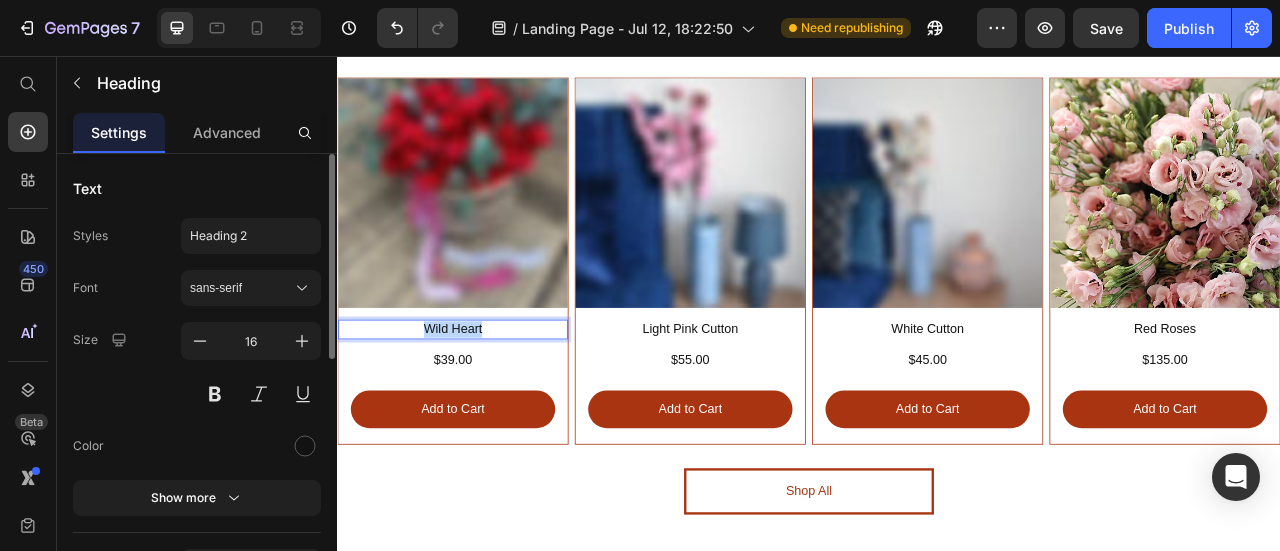 click on "Wild Heart" at bounding box center (484, 403) 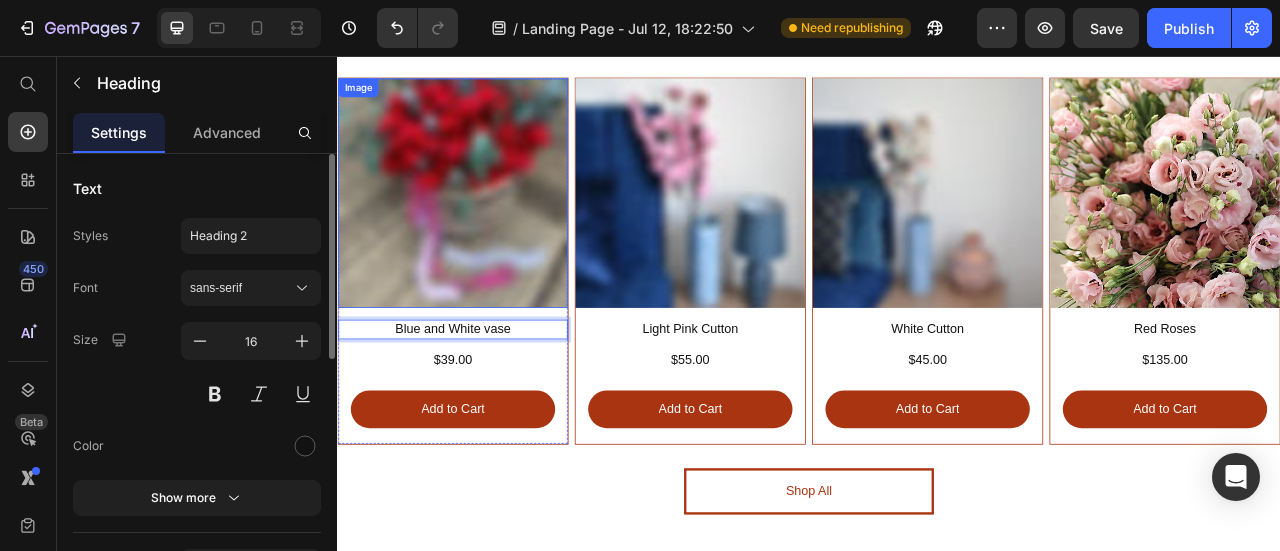 click at bounding box center [484, 230] 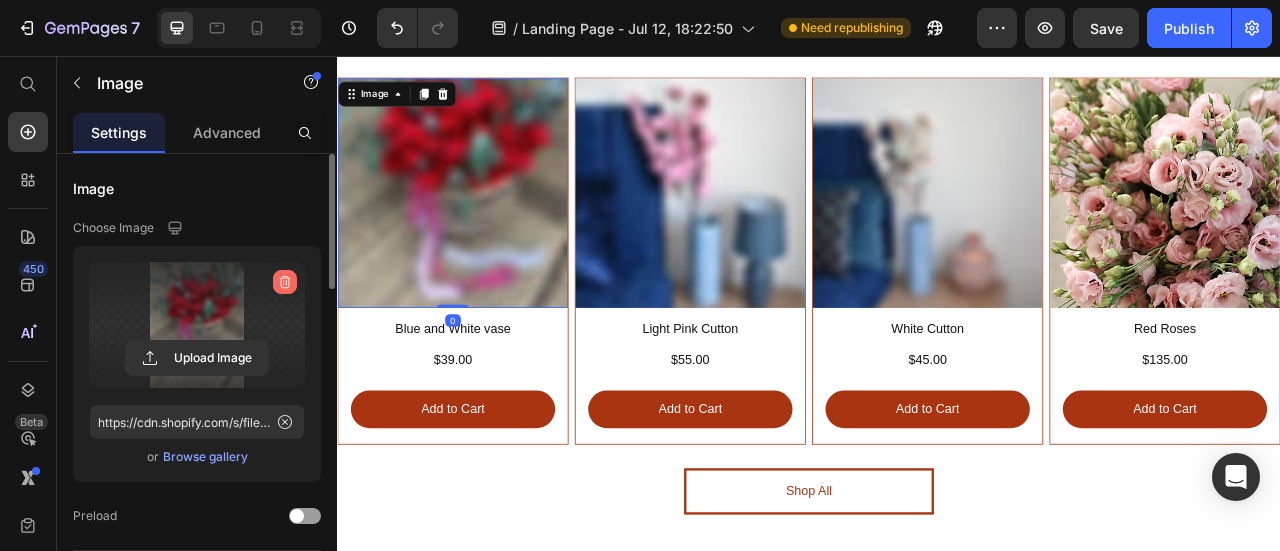 click at bounding box center [285, 282] 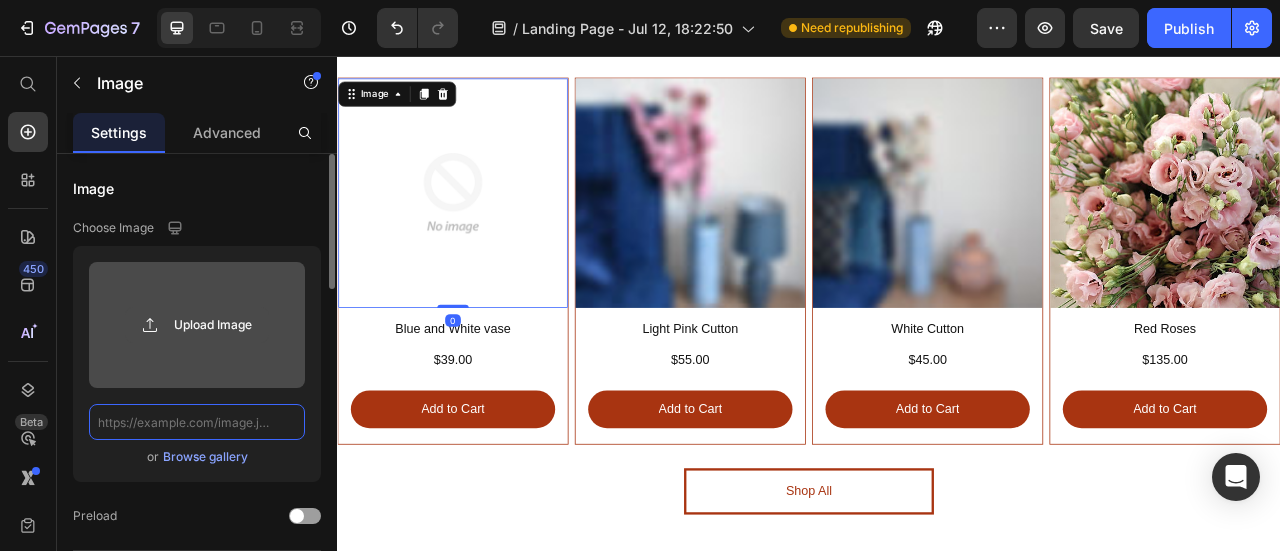 scroll, scrollTop: 0, scrollLeft: 0, axis: both 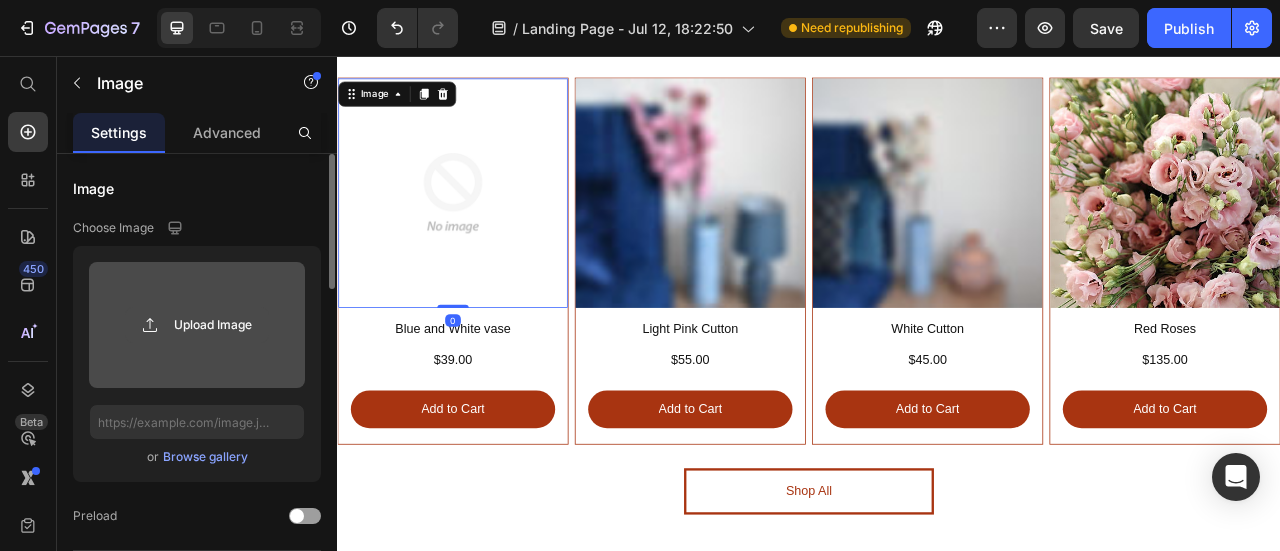 click 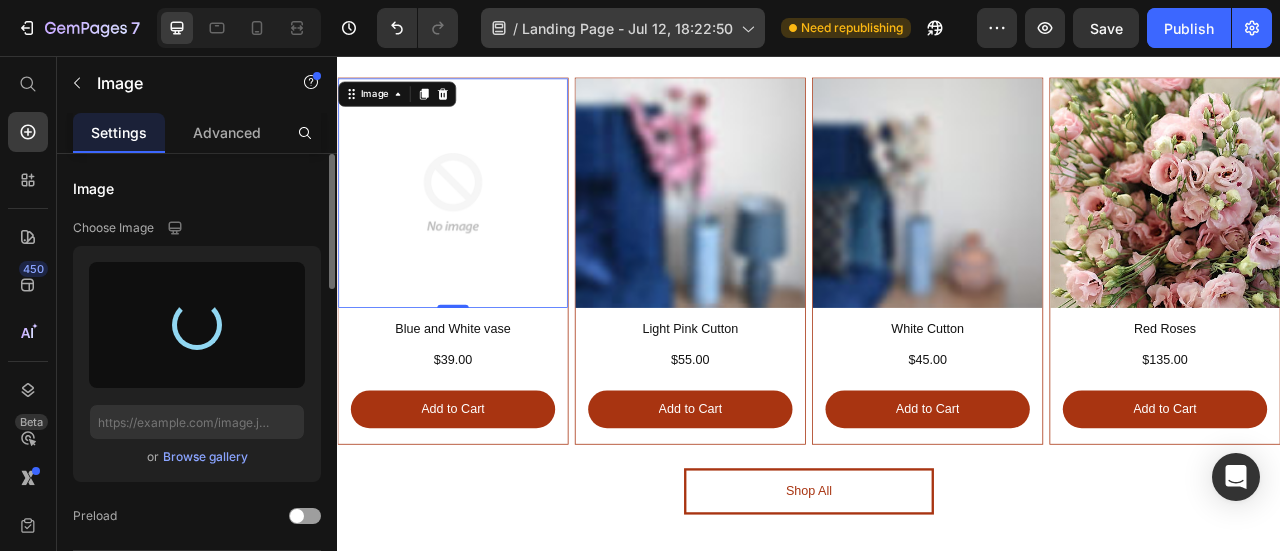 type on "https://cdn.shopify.com/s/files/1/0654/9382/7661/files/gempages_574820070232949535-53791eca-3795-427b-9151-0d82bf0d3f60.jpg" 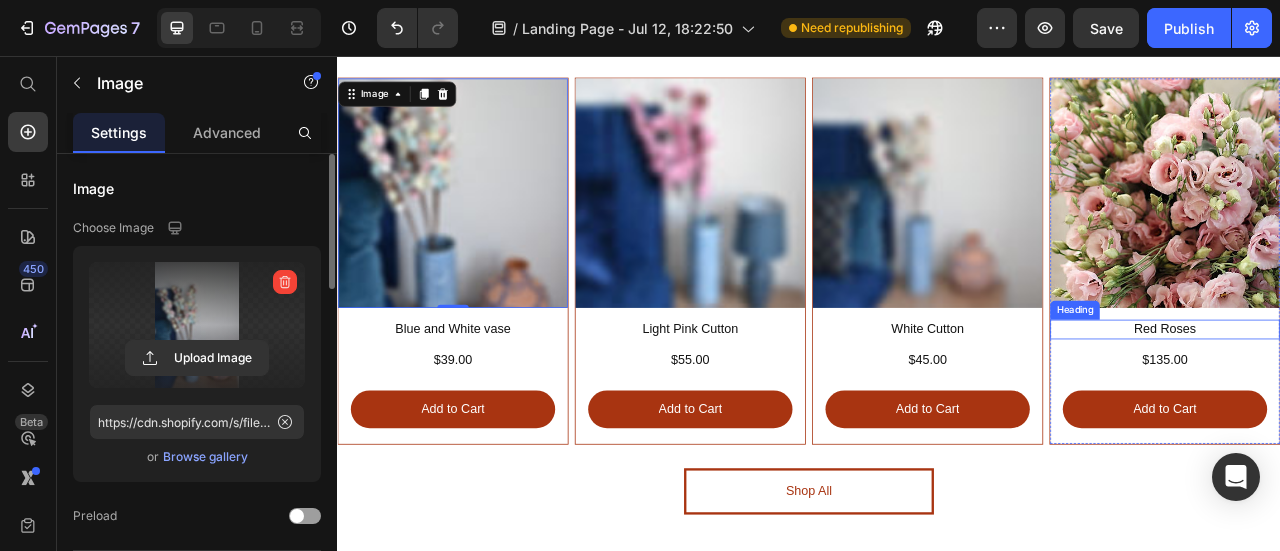 click on "Red Roses" at bounding box center (1390, 403) 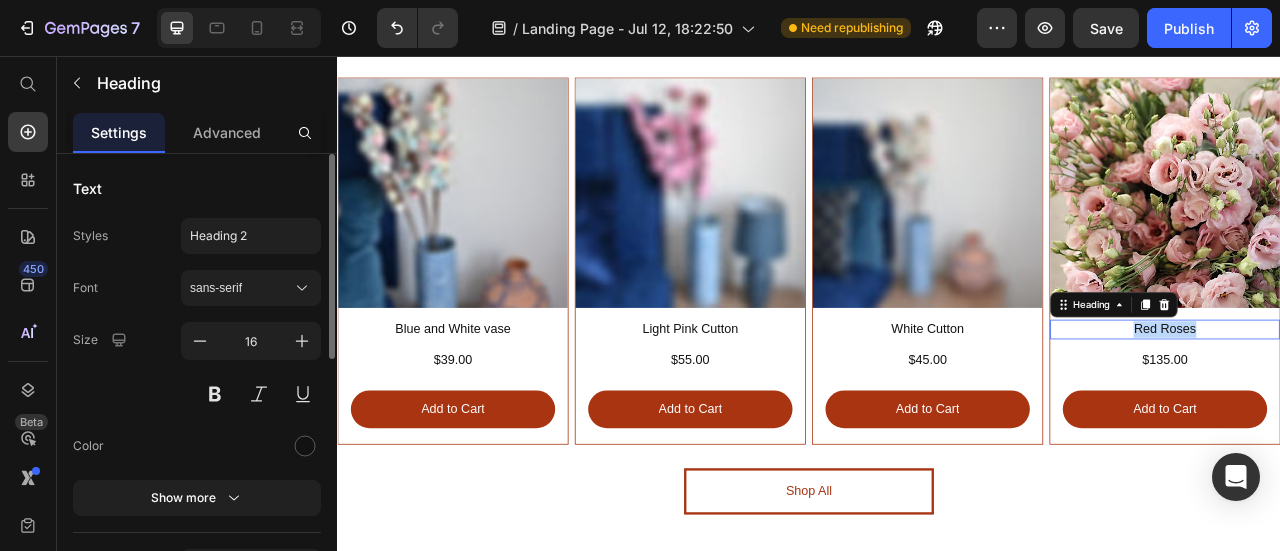 click on "Red Roses" at bounding box center [1390, 403] 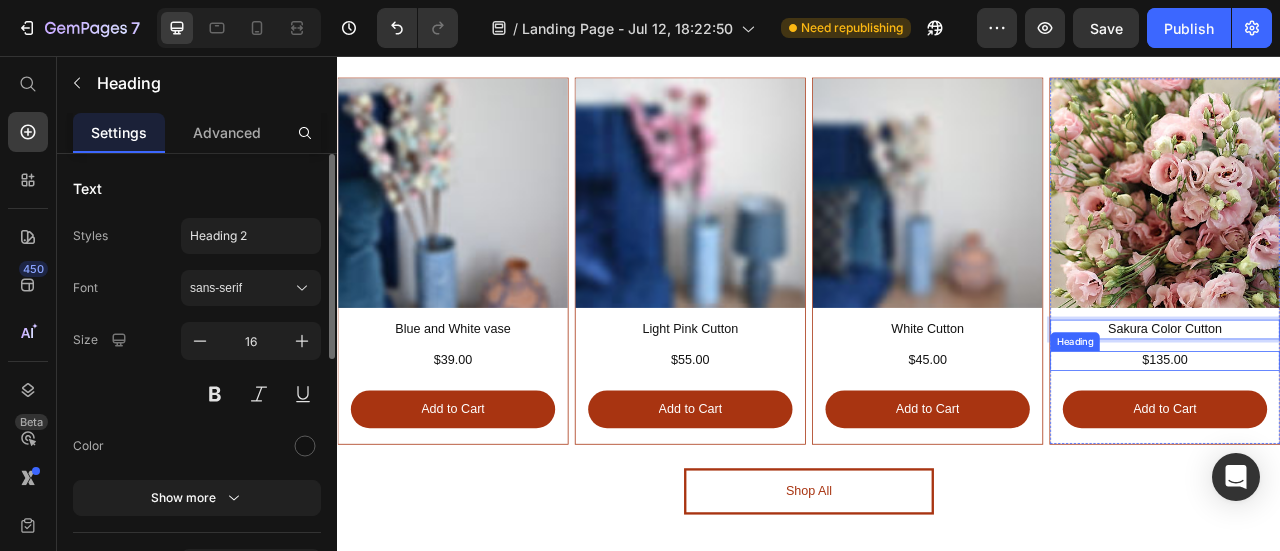 click on "$135.00" at bounding box center [1390, 443] 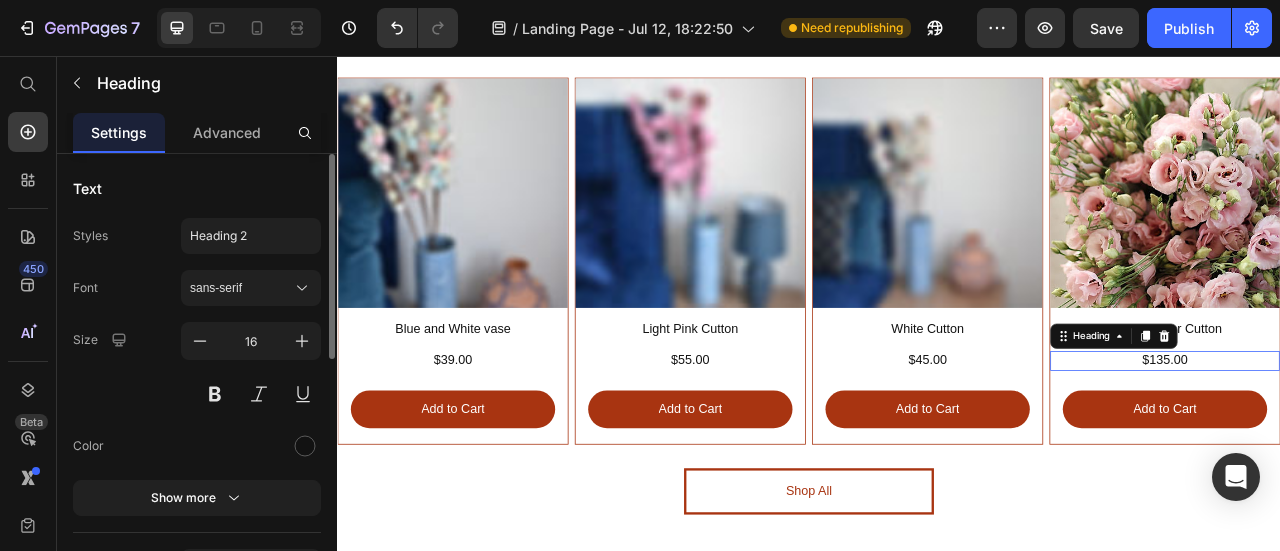 click on "$135.00" at bounding box center [1390, 443] 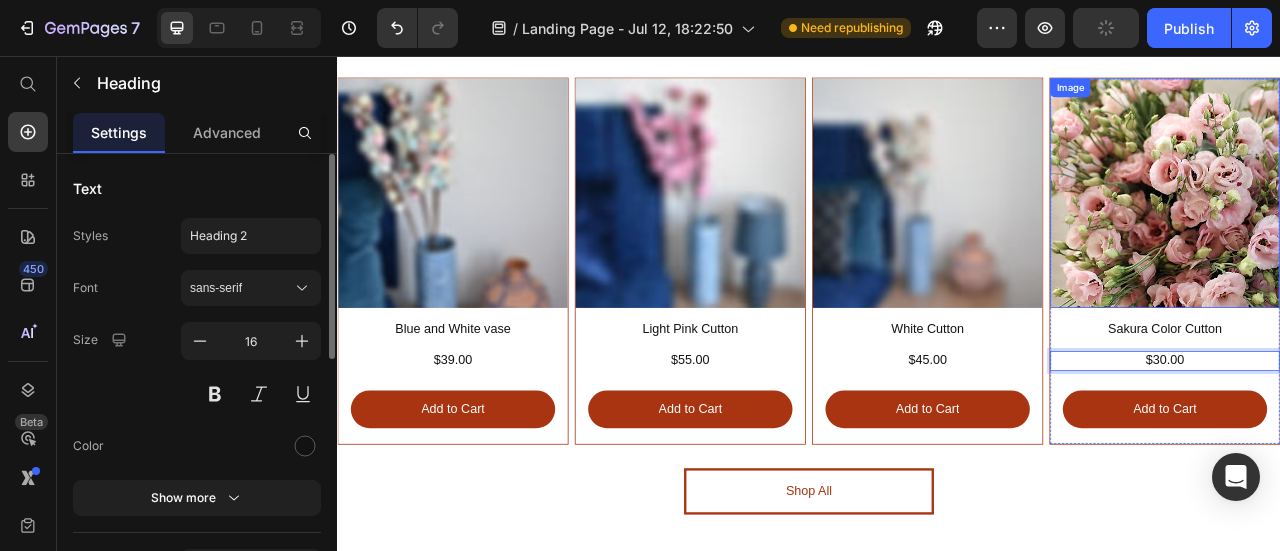 click at bounding box center [1390, 230] 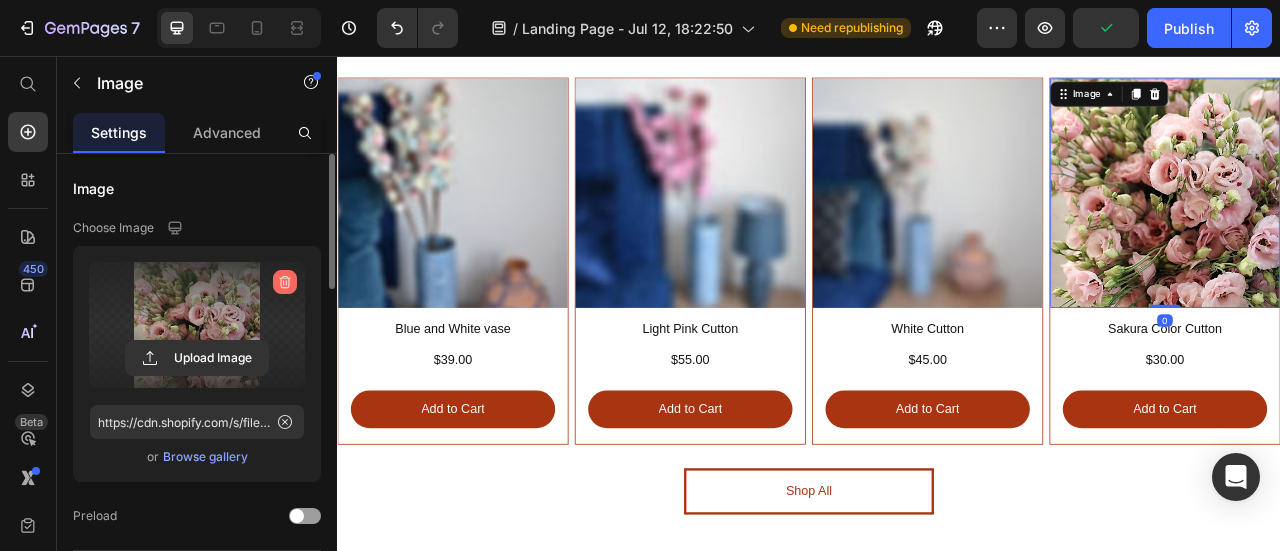 click 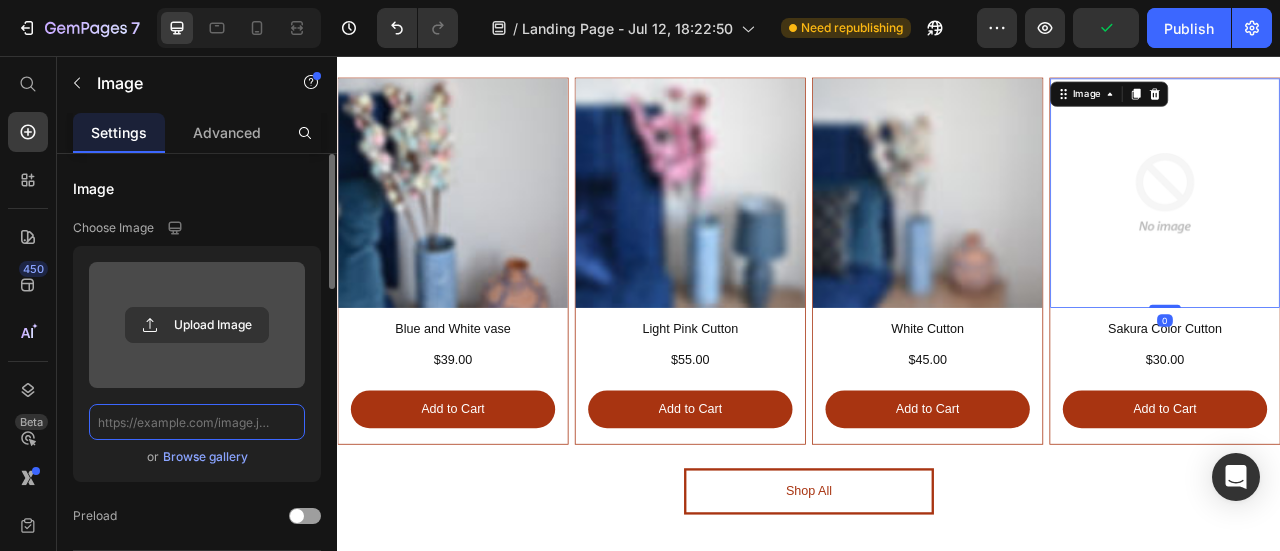 scroll, scrollTop: 0, scrollLeft: 0, axis: both 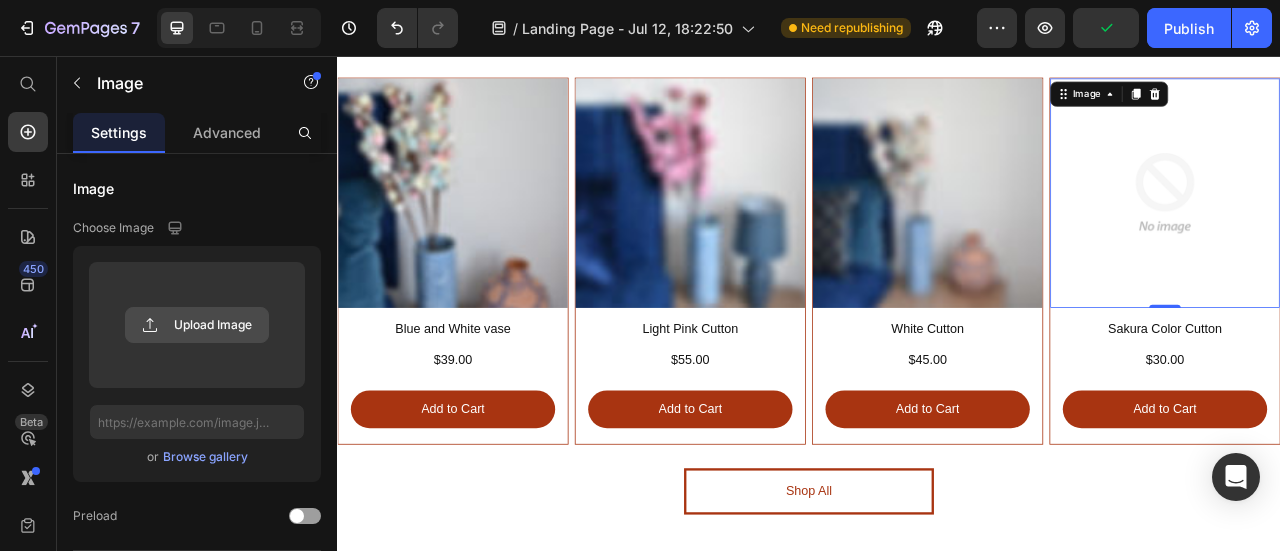 click 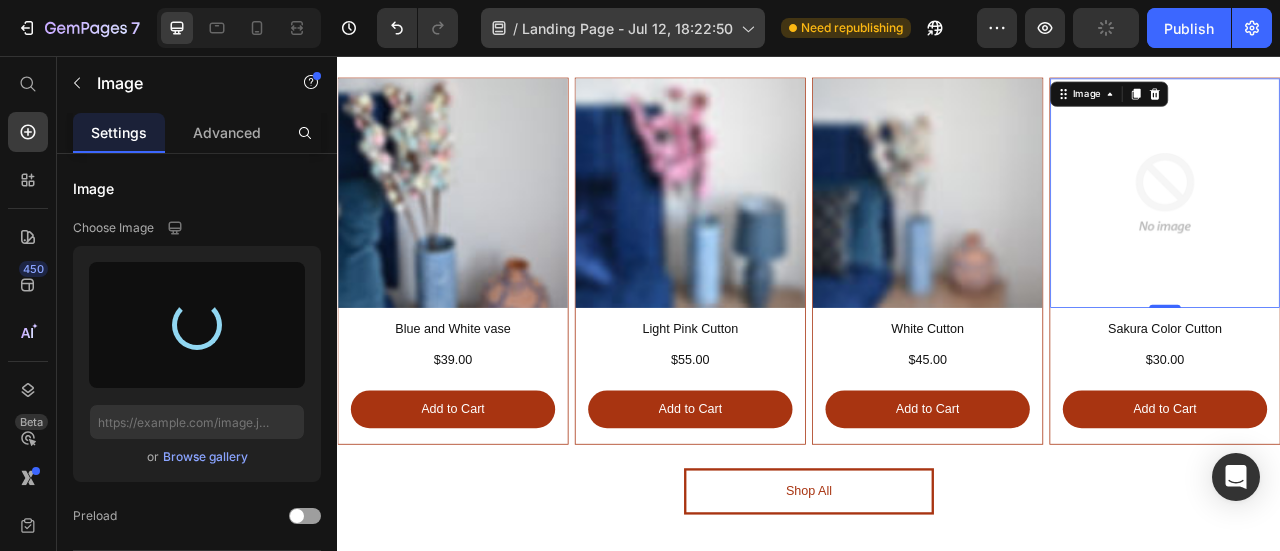 type on "https://cdn.shopify.com/s/files/1/0654/9382/7661/files/gempages_574820070232949535-53791eca-3795-427b-9151-0d82bf0d3f60.jpg" 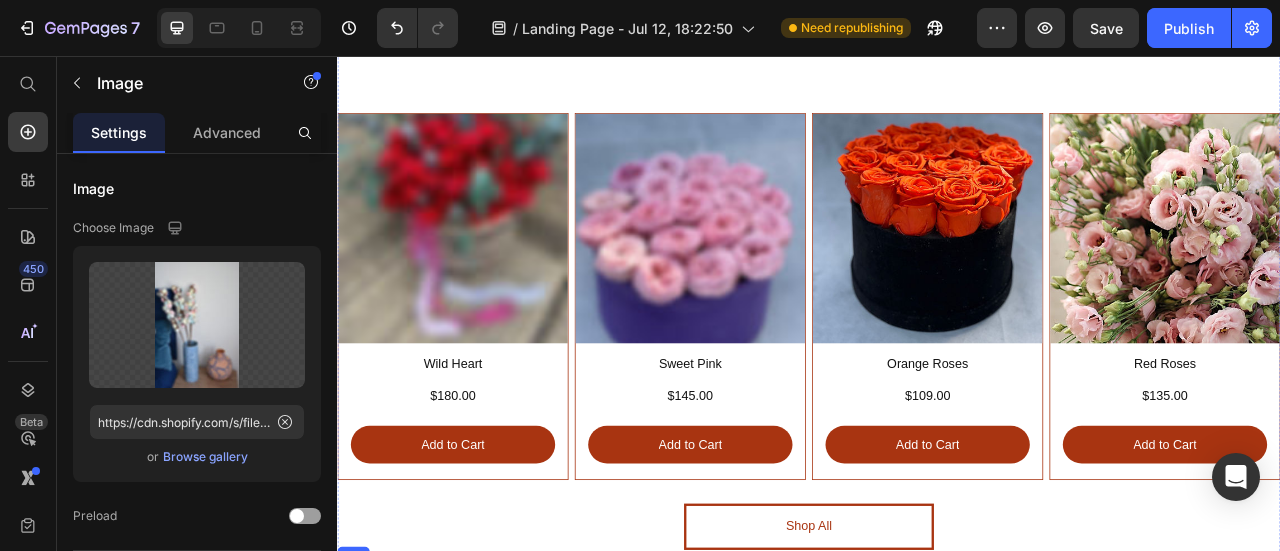 scroll, scrollTop: 1820, scrollLeft: 0, axis: vertical 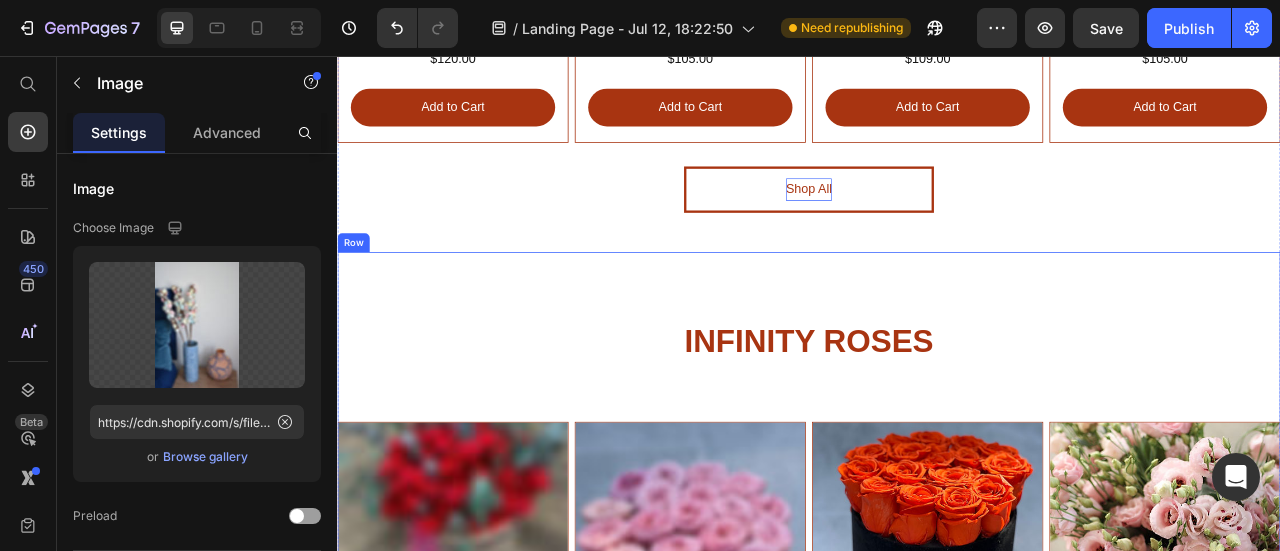 click on "⁠⁠⁠⁠⁠⁠⁠ INFINITY ROSES Heading Image Wild Heart Heading $180.00 Heading Add to Cart Button Row Row Image Sweet Pink Heading $145.00 Heading Add to Cart Button Row Image Orange Roses Heading $109.00  Heading Add to Cart Button Row Image Red Roses Heading $135.00 Heading Add to Cart Button Row Row Shop All Button Row ⁠⁠⁠⁠⁠⁠⁠ DRIED FLOWERS Heading Image Blue and White vase Heading $39.00 Heading Add to Cart Button Row Row Image Light Pink Cutton Heading $55.00 Heading Add to Cart Button Row Image White Cutton Heading $45.00  Heading Add to Cart Button Row Image   0 Sakura Color Cutton Heading $30.00 Heading Add to Cart Button Row Row Shop All Button Row Row" at bounding box center (937, 1097) 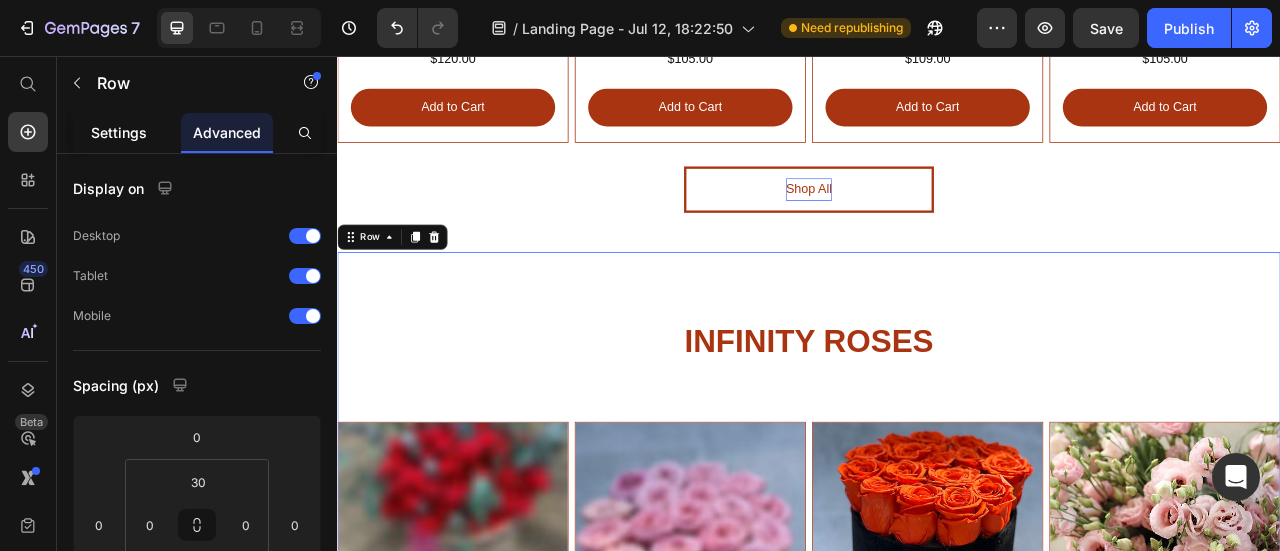click on "Settings" at bounding box center [119, 132] 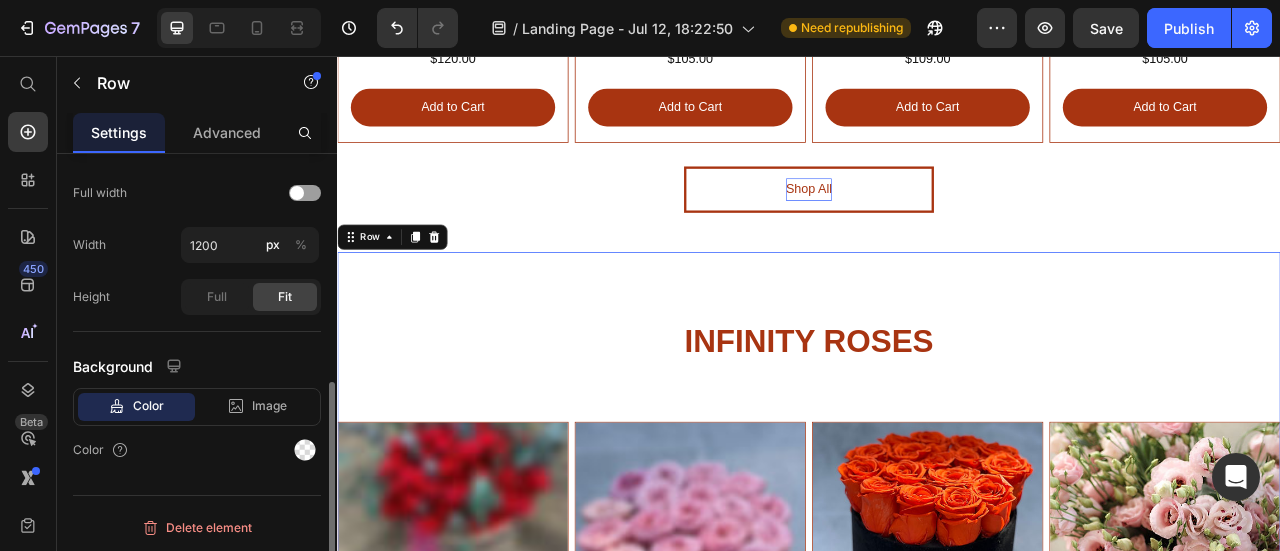 scroll, scrollTop: 456, scrollLeft: 0, axis: vertical 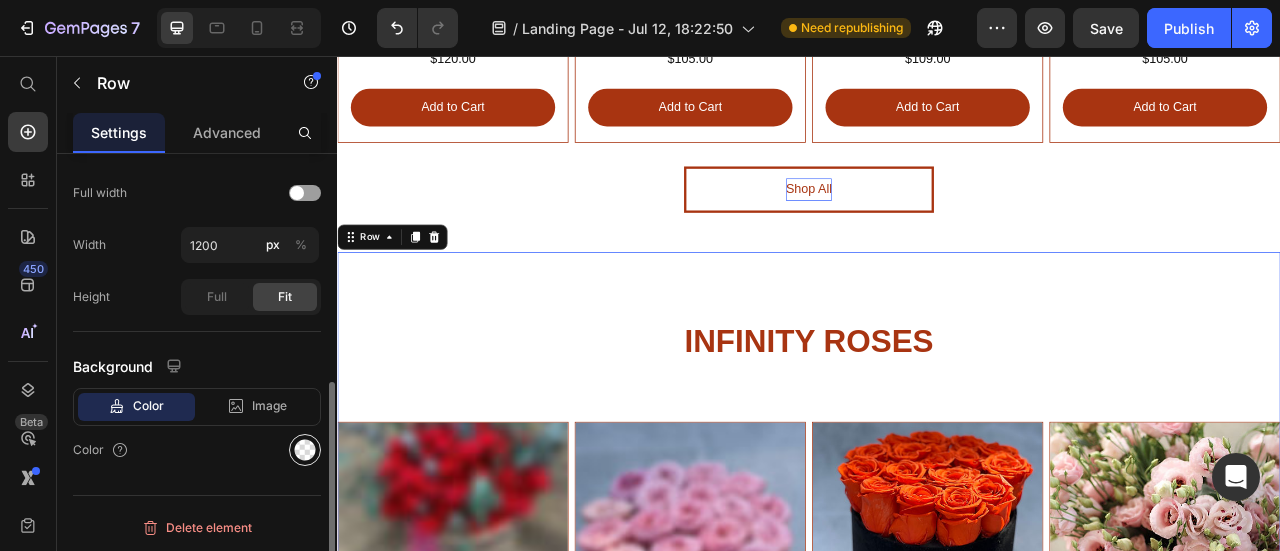 click at bounding box center [305, 450] 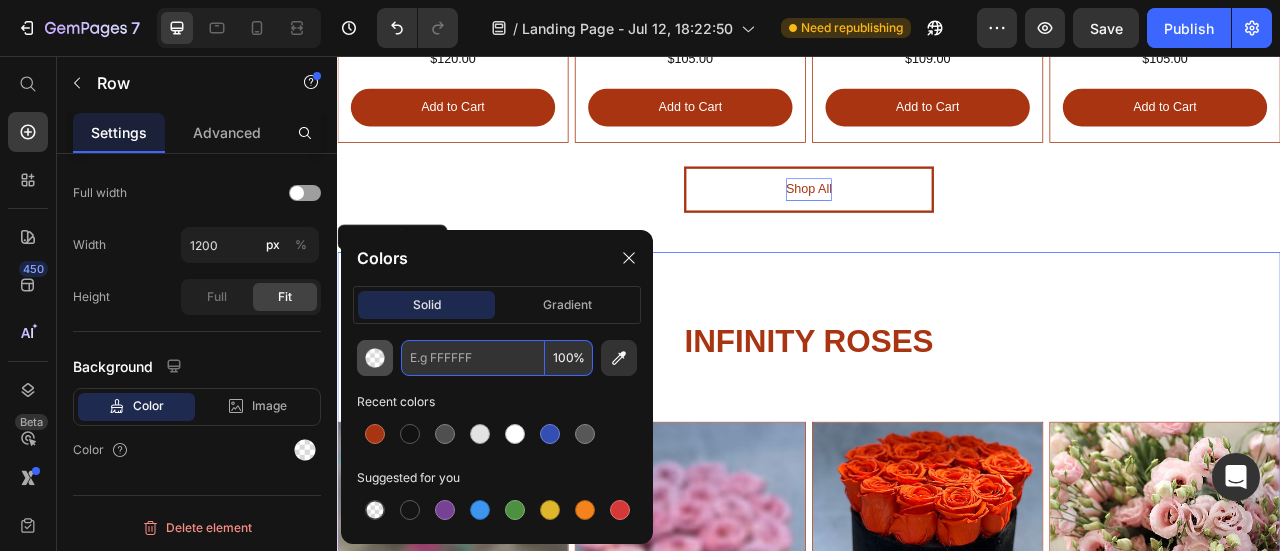 drag, startPoint x: 488, startPoint y: 352, endPoint x: 388, endPoint y: 363, distance: 100.60318 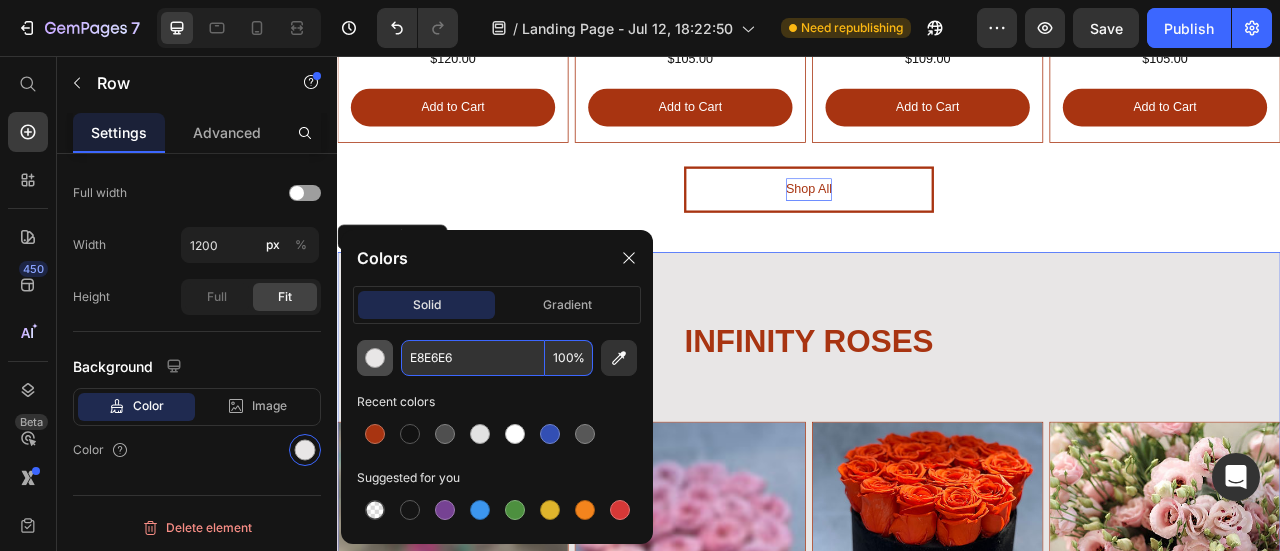 scroll, scrollTop: 456, scrollLeft: 0, axis: vertical 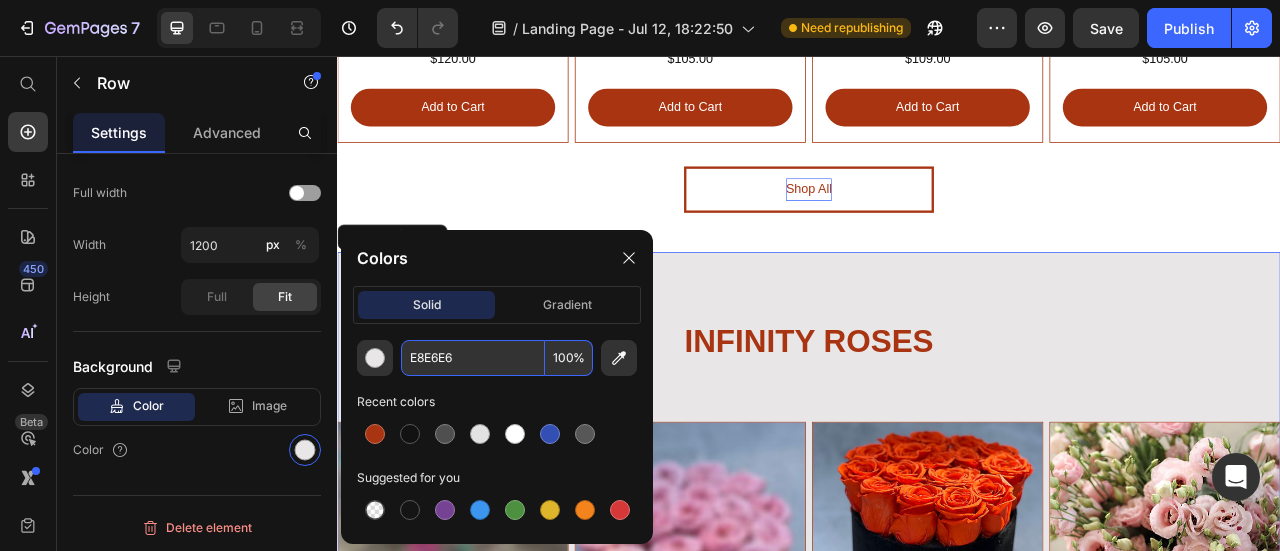 type on "E8E6E6" 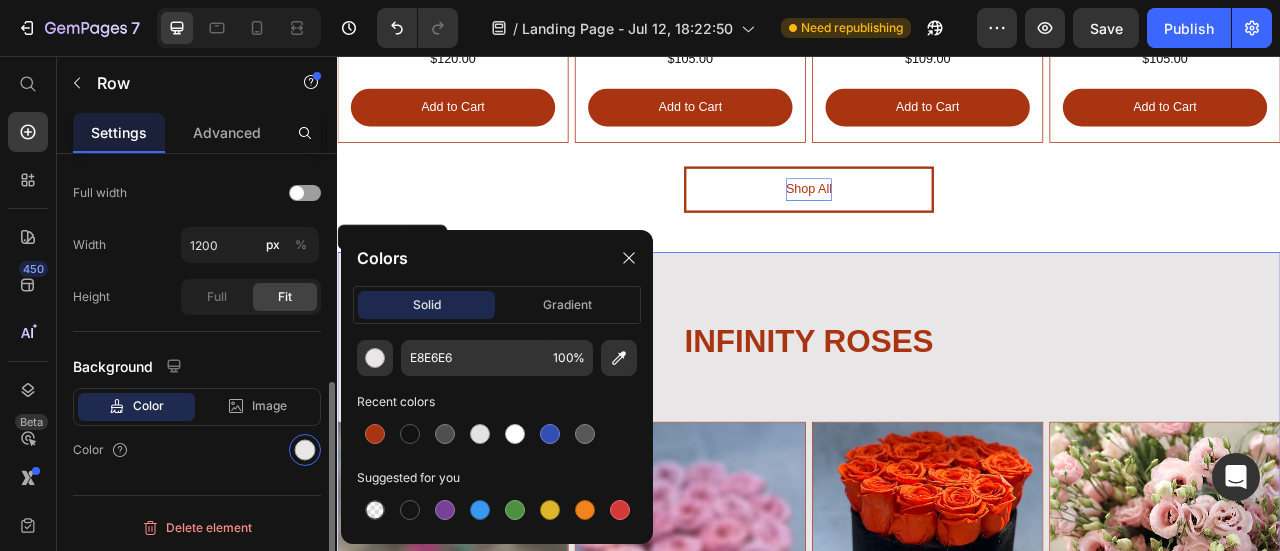 click on "Layout Column width Fit to content By ratio 12 Column Column 1 Size Full width Width 1200 px % Height Full Fit Background Color Image Video  Color" at bounding box center [197, 104] 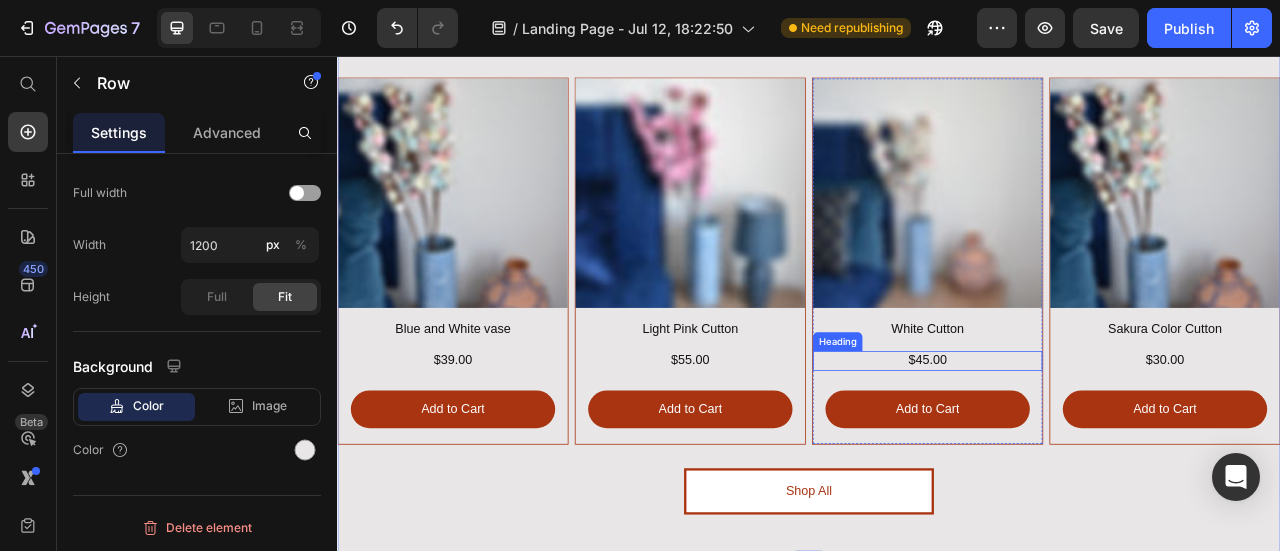 scroll, scrollTop: 3320, scrollLeft: 0, axis: vertical 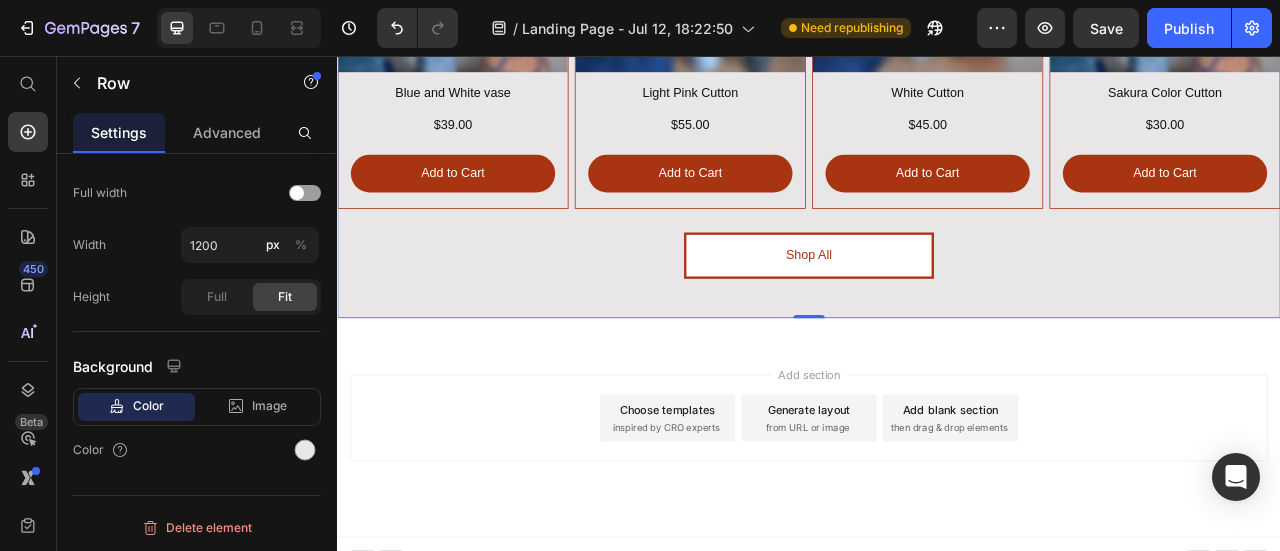 click on "Add section" at bounding box center [937, 460] 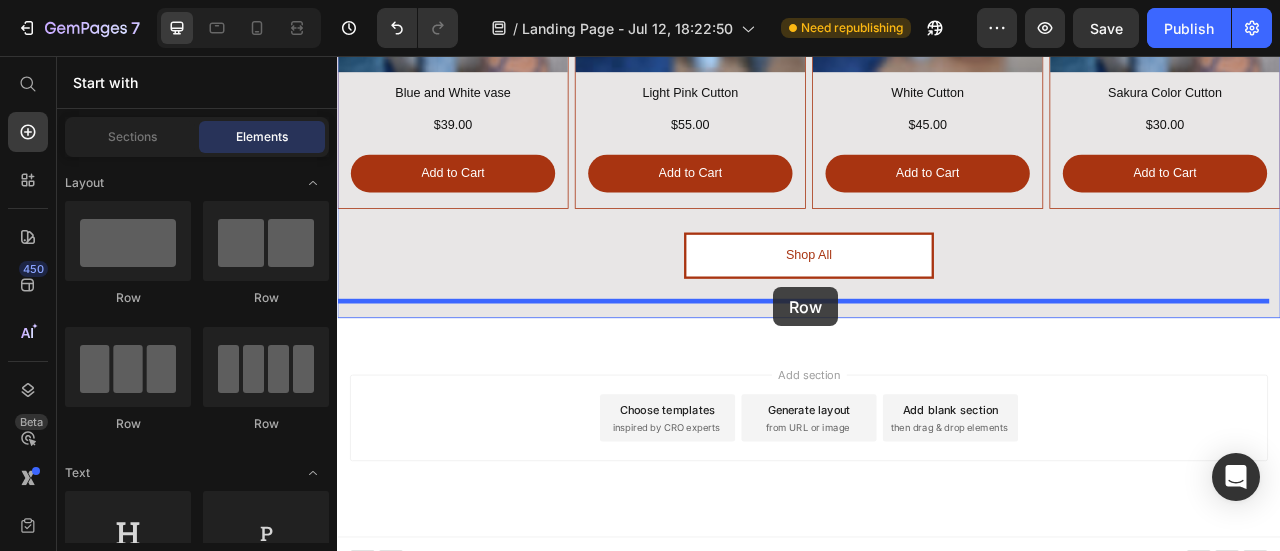 drag, startPoint x: 476, startPoint y: 302, endPoint x: 892, endPoint y: 350, distance: 418.76007 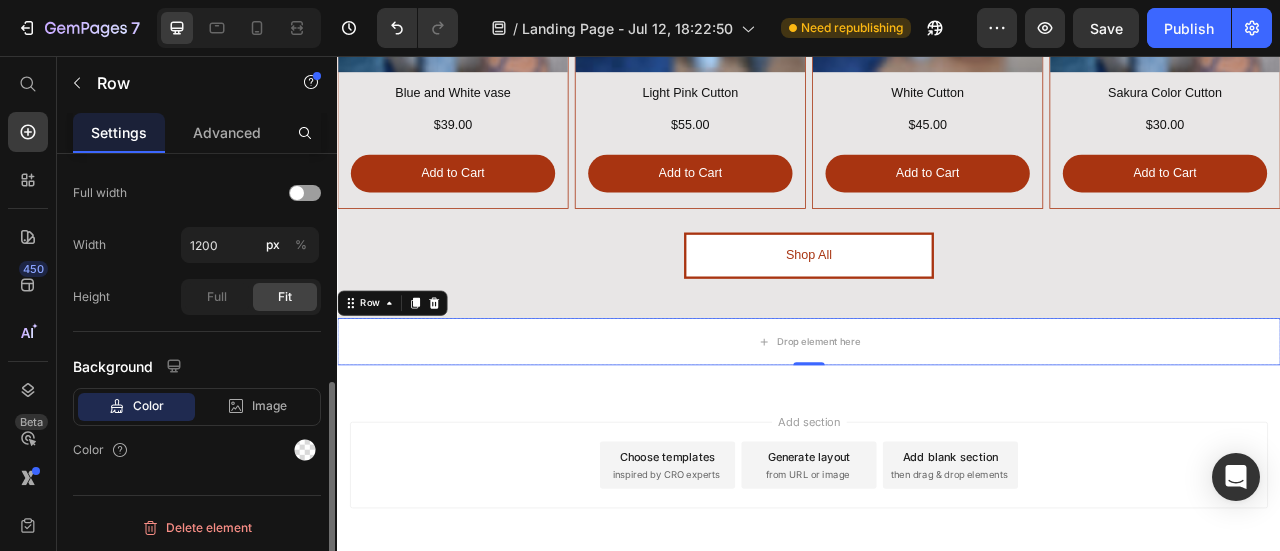 scroll, scrollTop: 156, scrollLeft: 0, axis: vertical 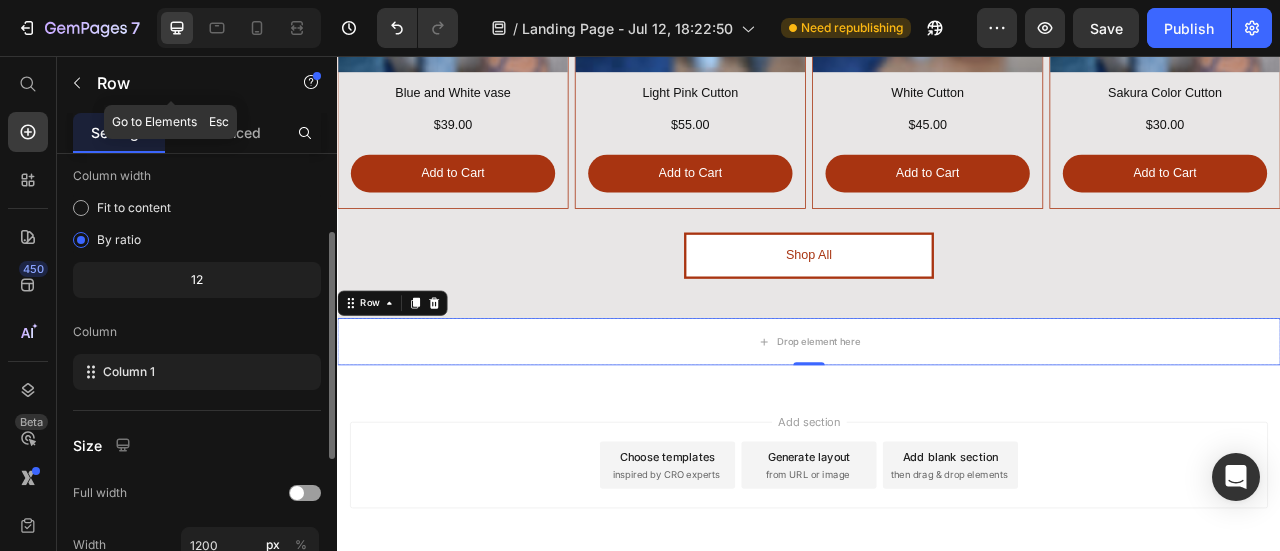 drag, startPoint x: 71, startPoint y: 85, endPoint x: 111, endPoint y: 161, distance: 85.883644 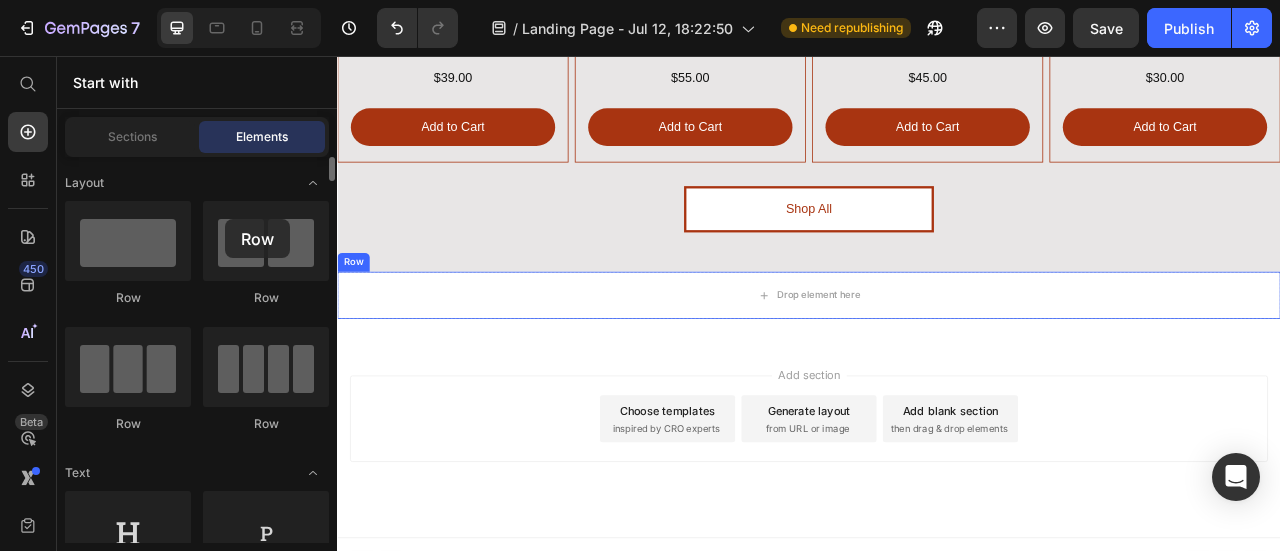scroll, scrollTop: 3380, scrollLeft: 0, axis: vertical 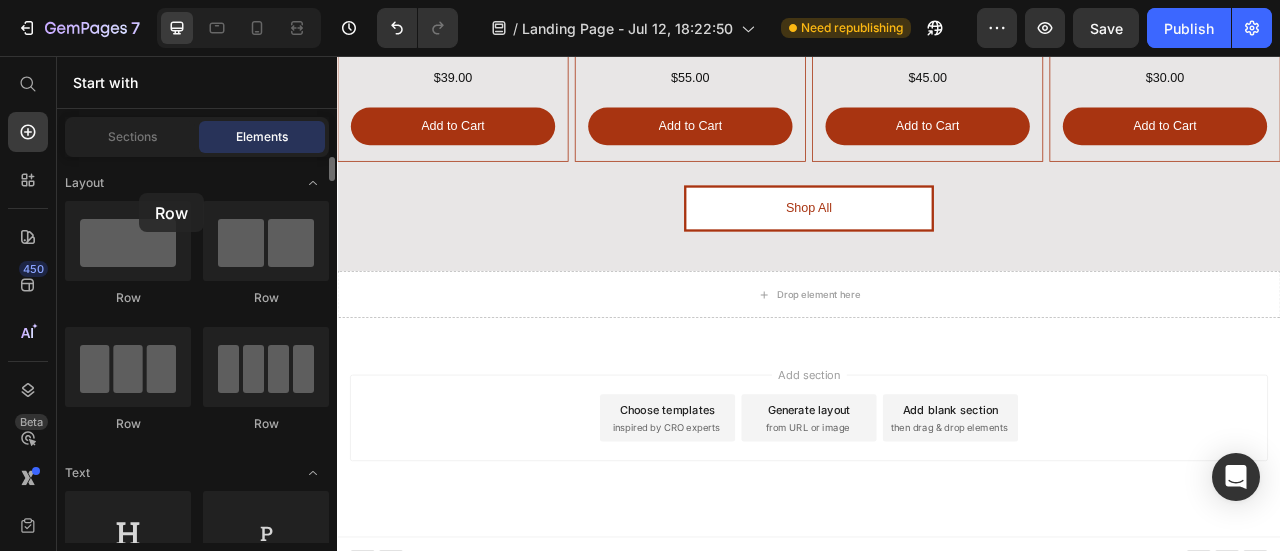 drag, startPoint x: 140, startPoint y: 254, endPoint x: 139, endPoint y: 193, distance: 61.008198 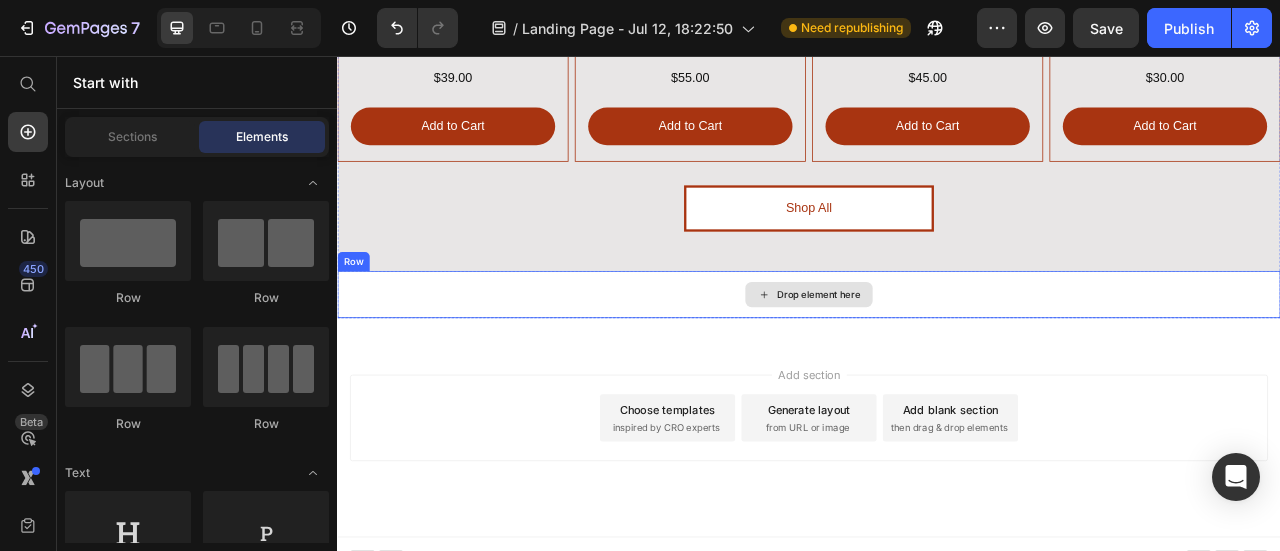 click on "Drop element here" at bounding box center (949, 359) 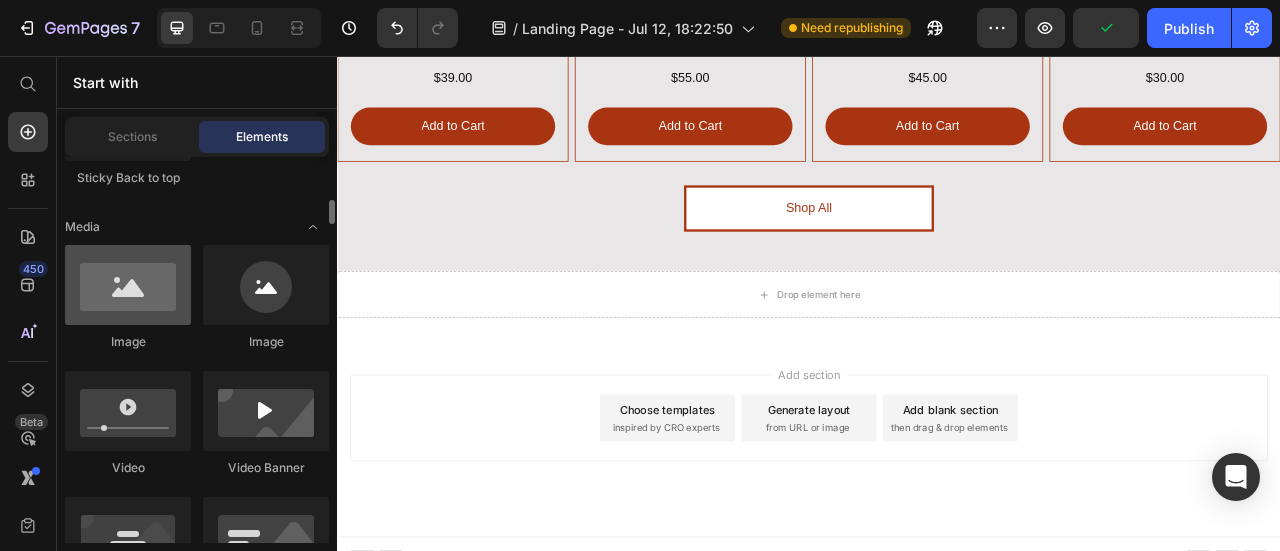 scroll, scrollTop: 400, scrollLeft: 0, axis: vertical 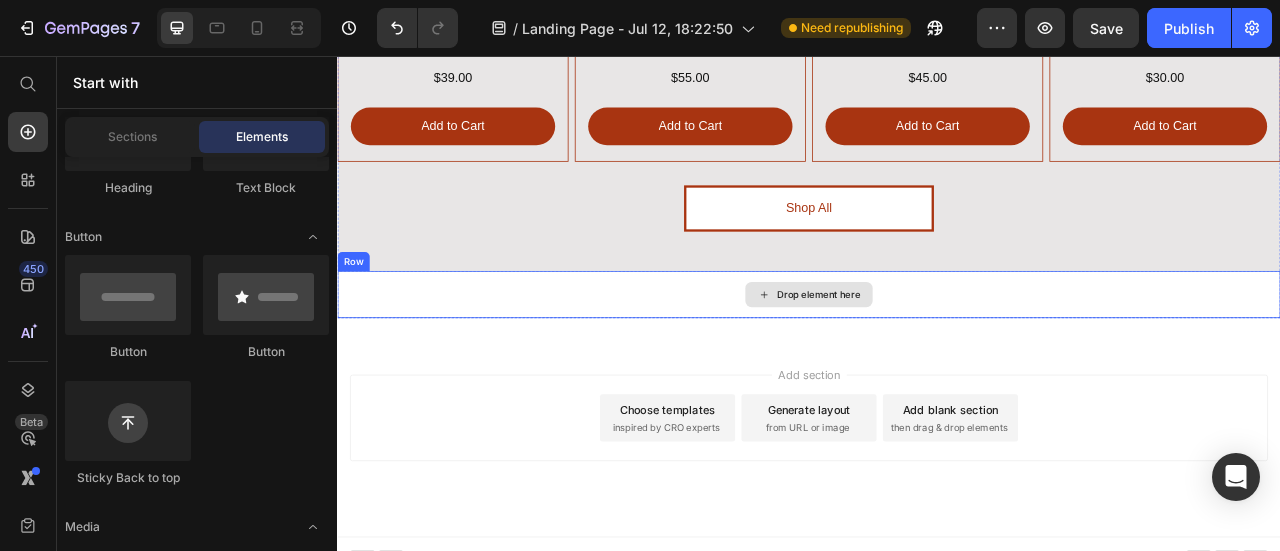 click on "Drop element here" at bounding box center [937, 359] 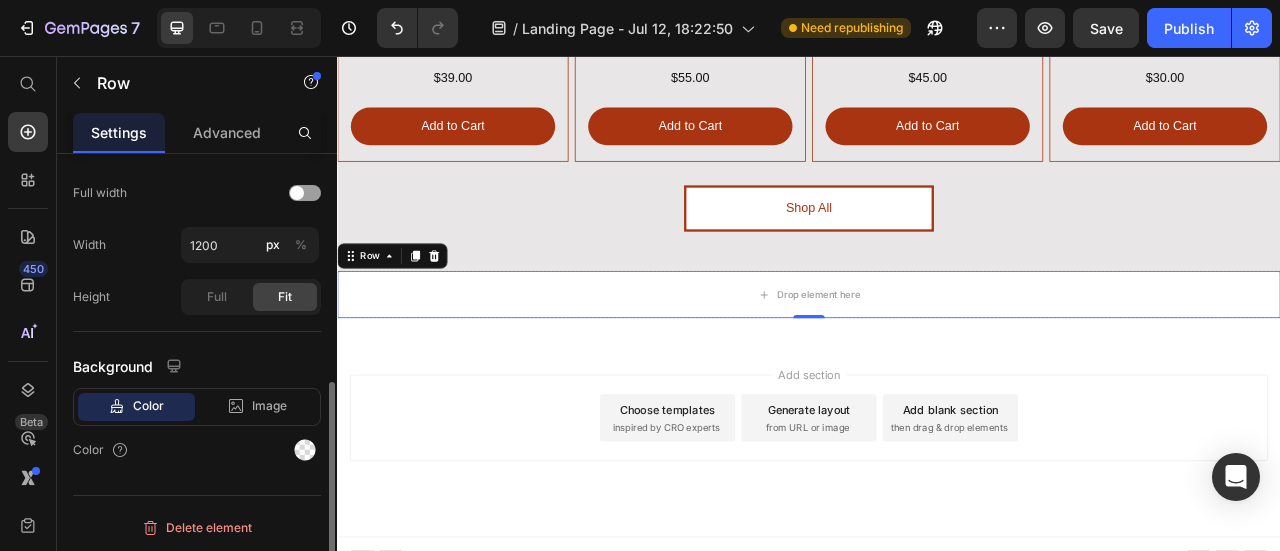 scroll, scrollTop: 456, scrollLeft: 0, axis: vertical 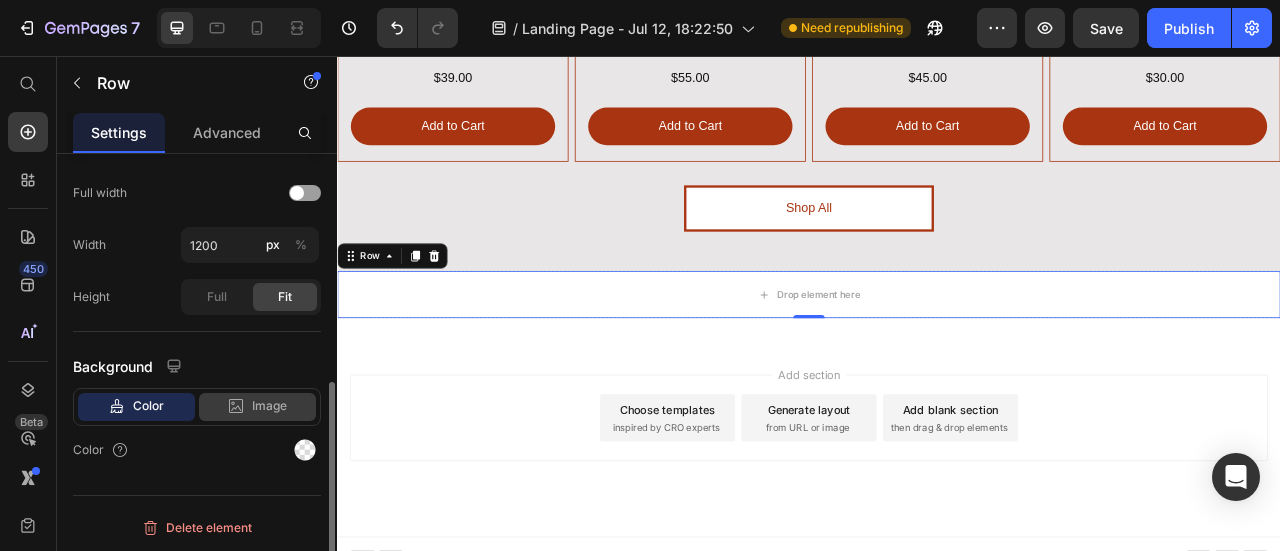 click on "Image" 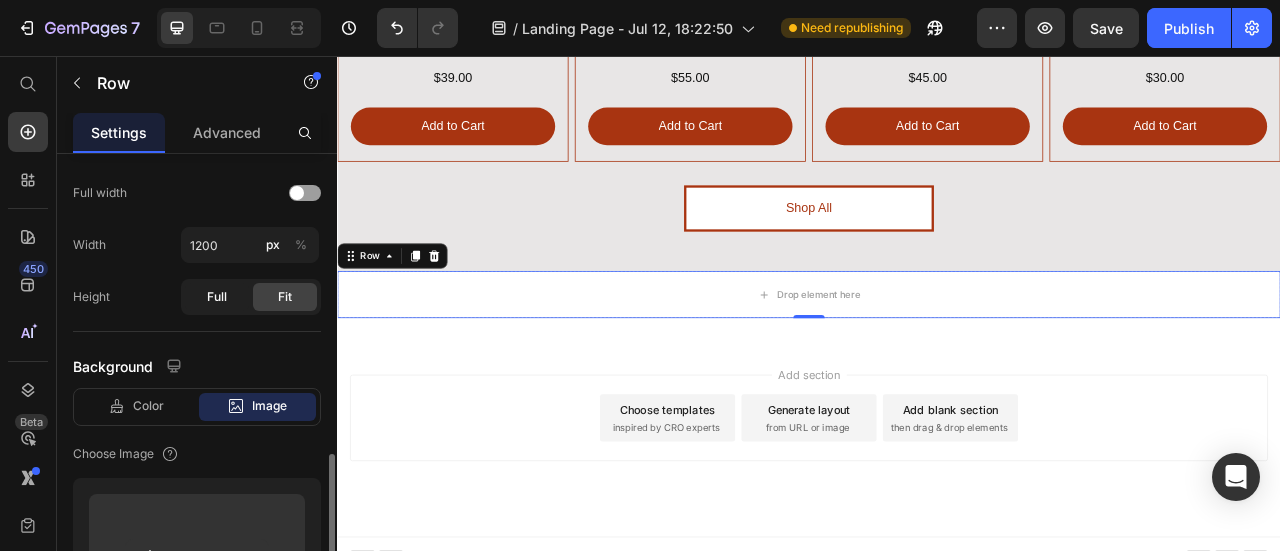 scroll, scrollTop: 756, scrollLeft: 0, axis: vertical 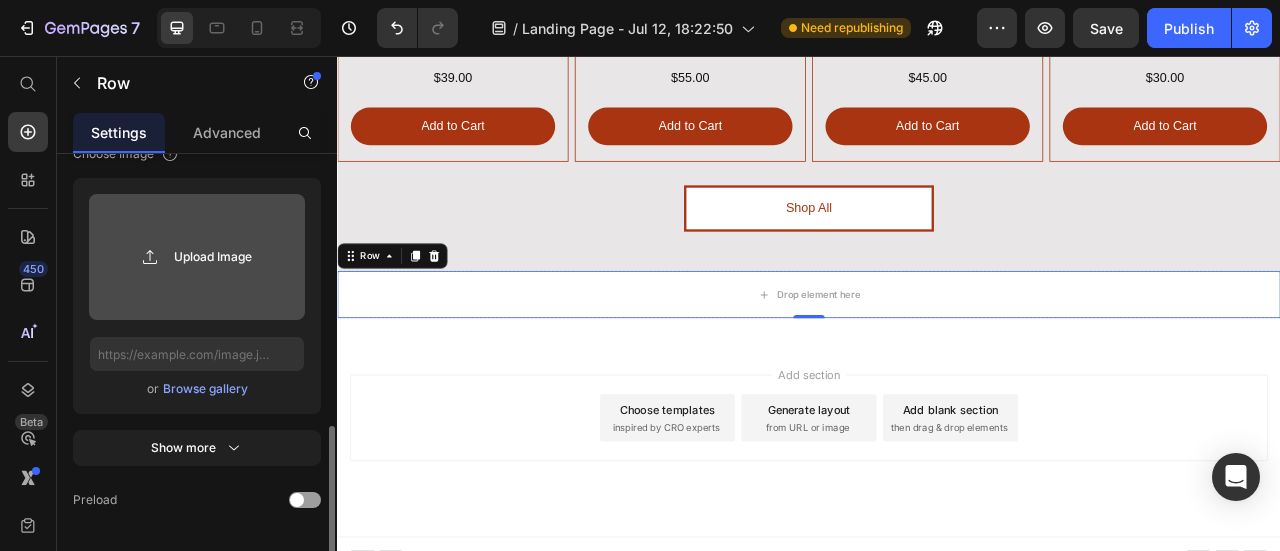click 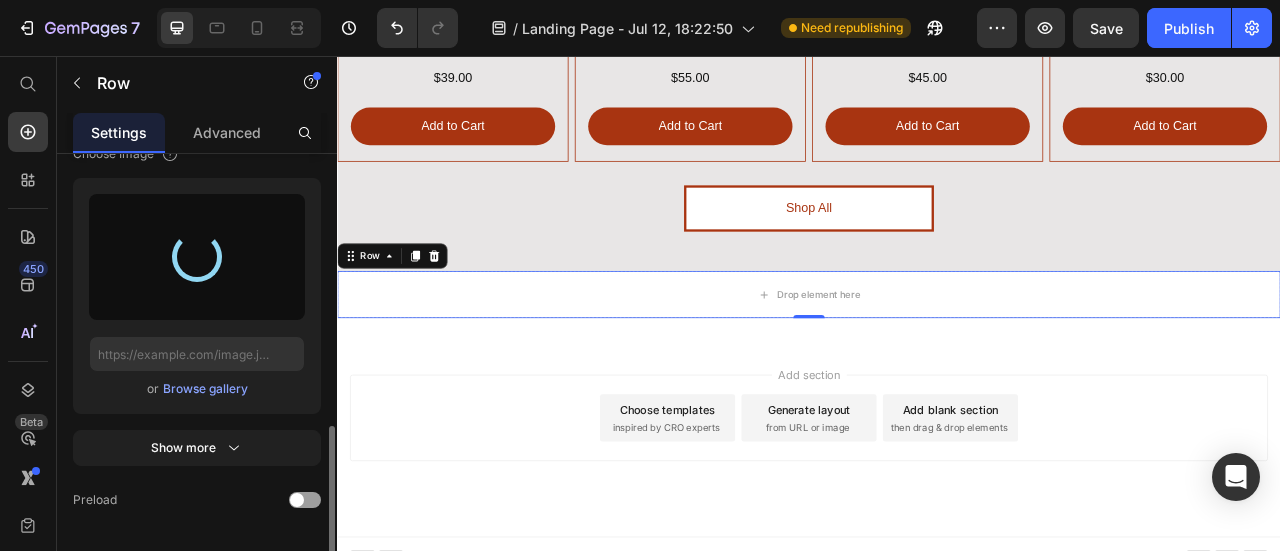 type on "https://cdn.shopify.com/s/files/1/0654/9382/7661/files/gempages_574820070232949535-c43078be-f648-4570-a48e-d0daae4d23c7.jpg" 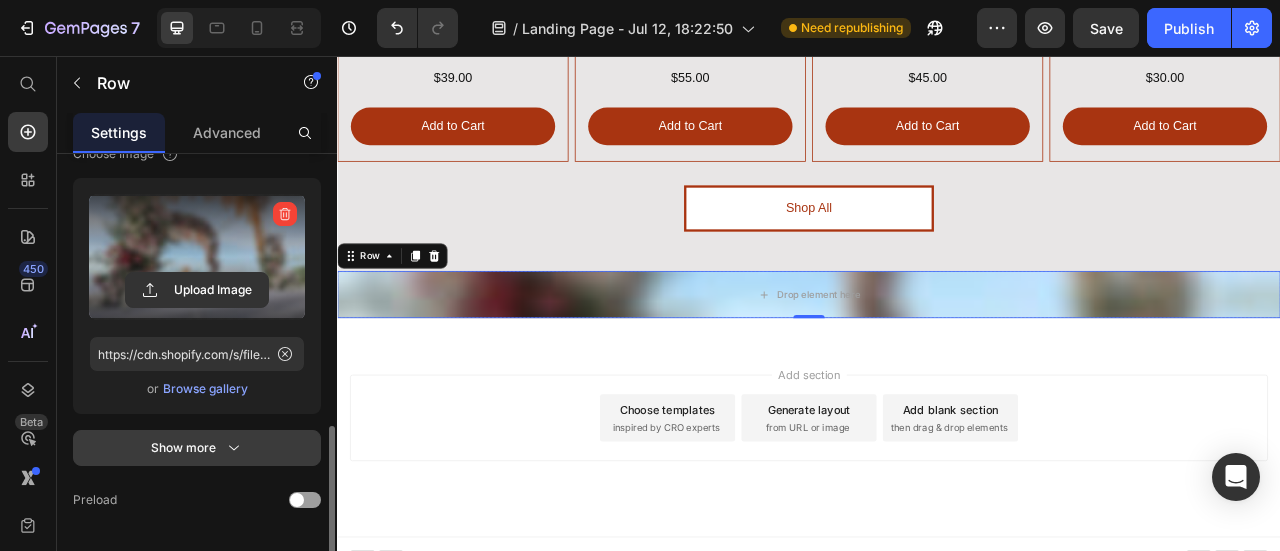 click on "Show more" at bounding box center [197, 448] 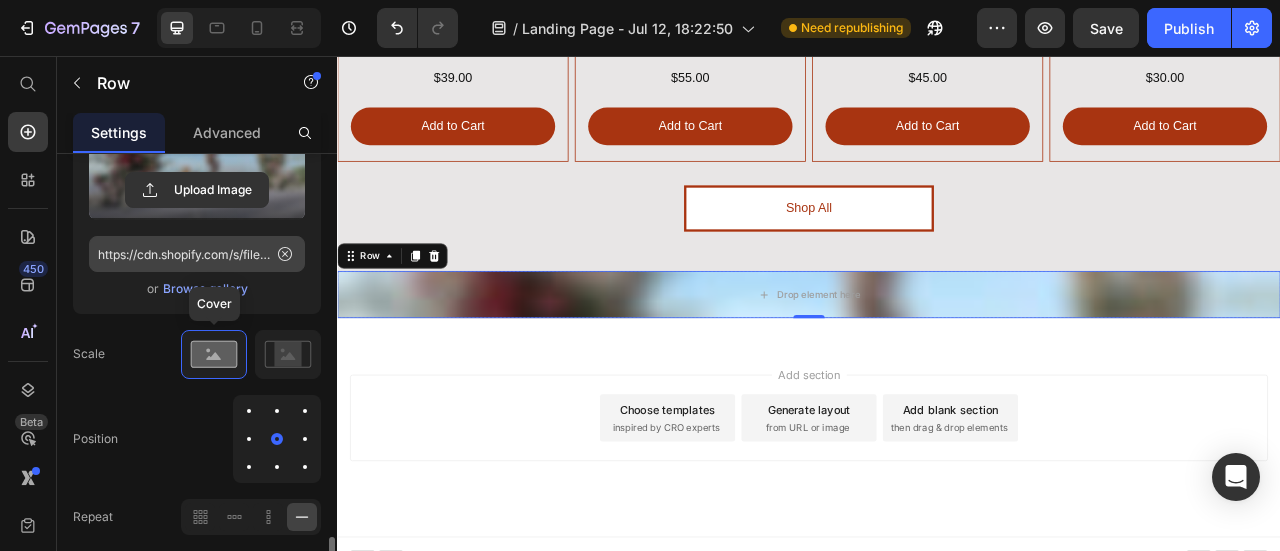 scroll, scrollTop: 956, scrollLeft: 0, axis: vertical 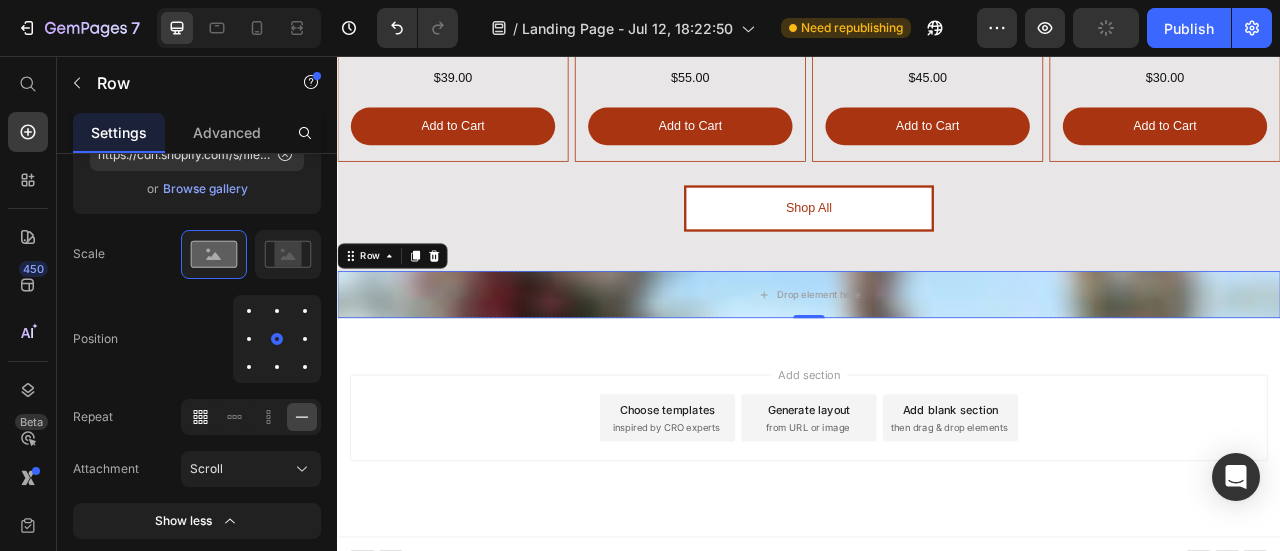 click 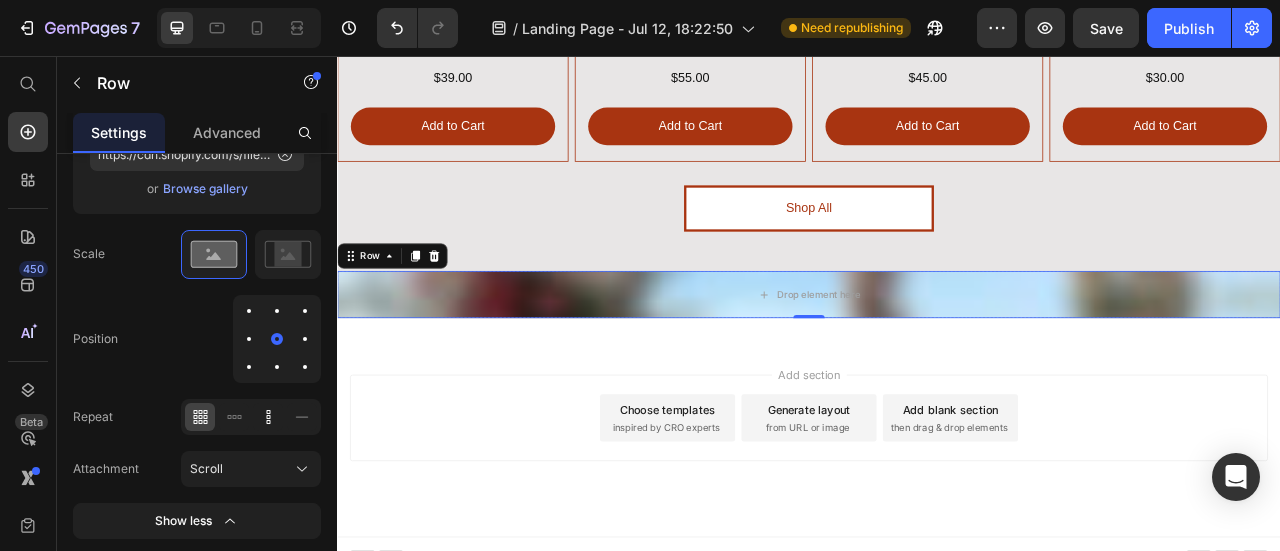 click 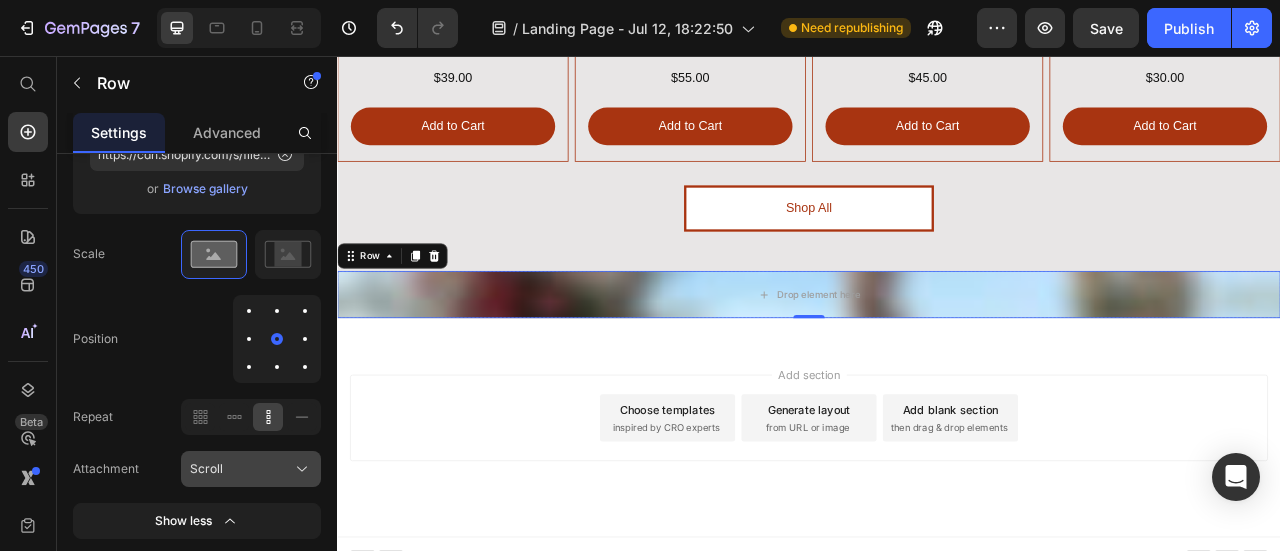 click on "Scroll" 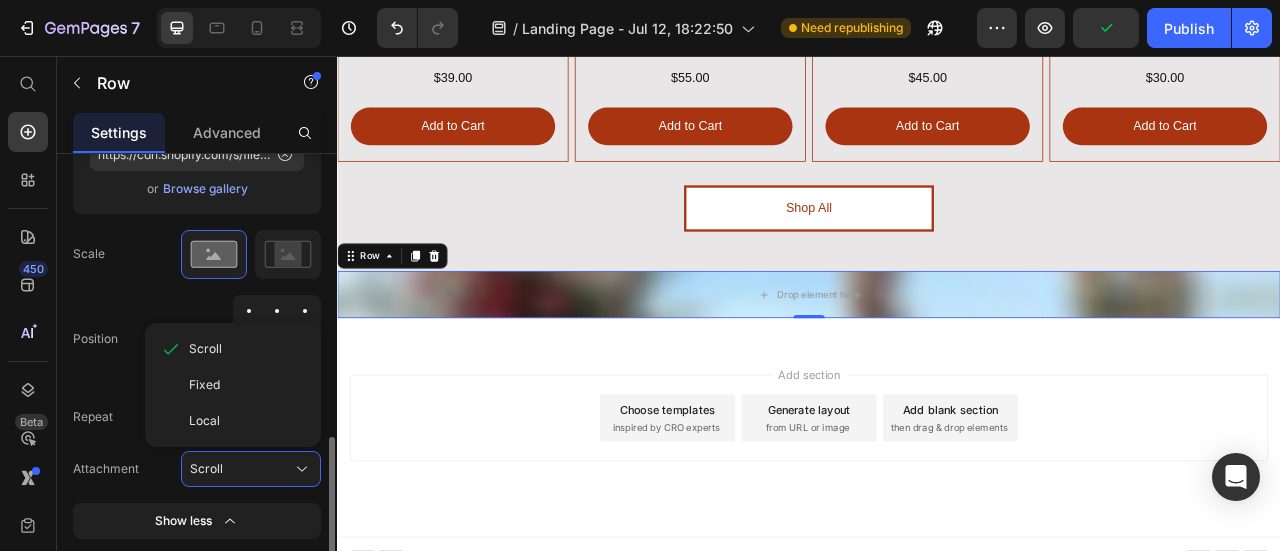 click on "Attachment  Scroll Scroll Fixed Local" at bounding box center [197, 469] 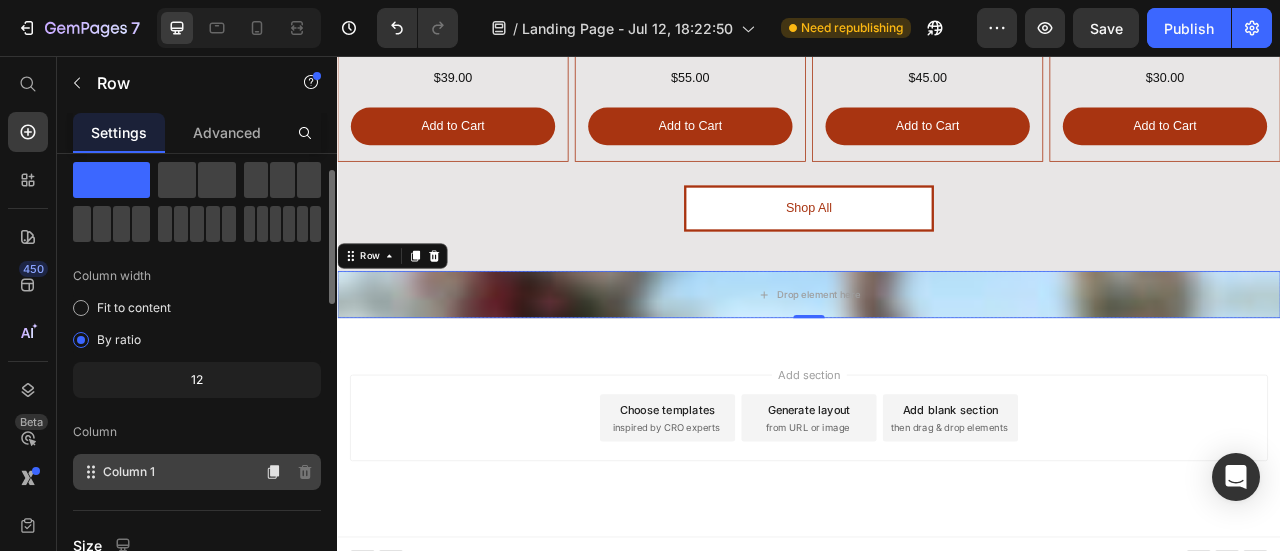 scroll, scrollTop: 0, scrollLeft: 0, axis: both 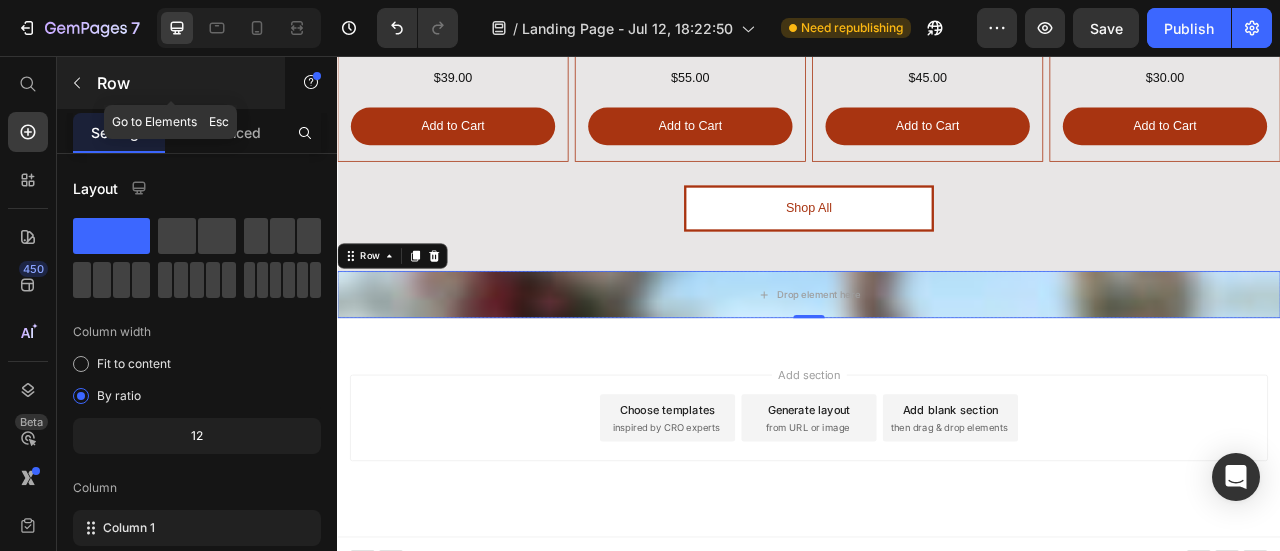 click 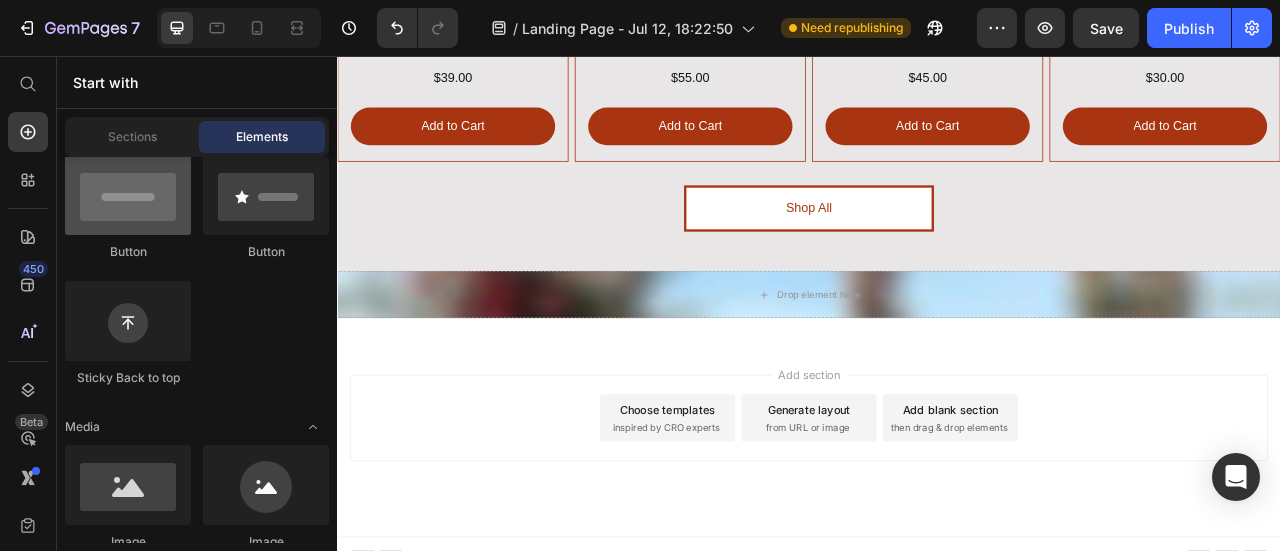 scroll, scrollTop: 300, scrollLeft: 0, axis: vertical 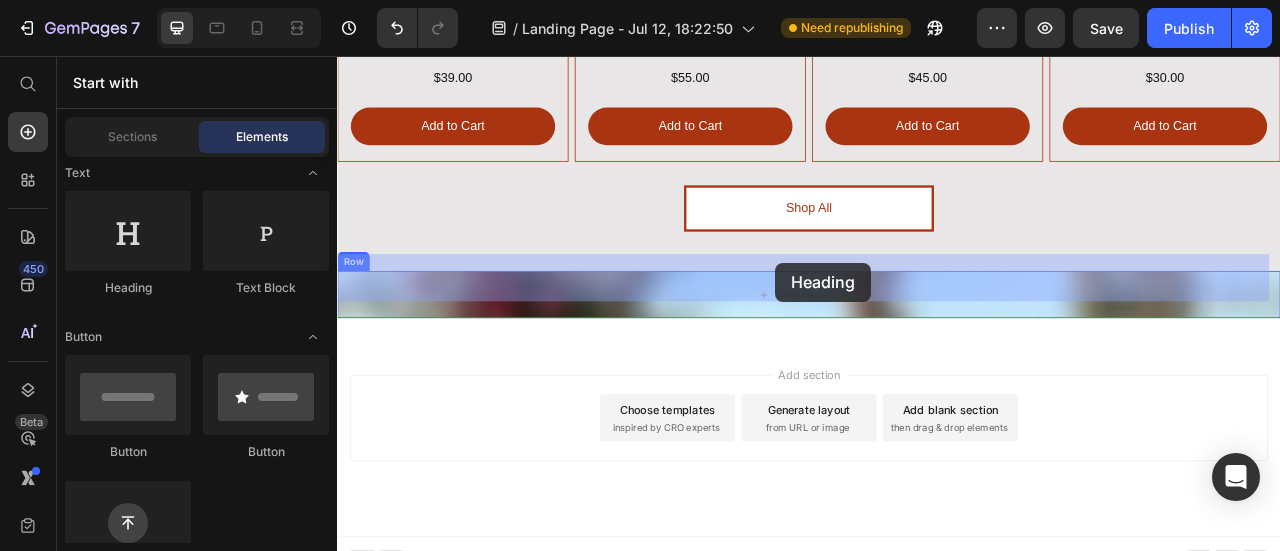 drag, startPoint x: 770, startPoint y: 250, endPoint x: 895, endPoint y: 319, distance: 142.77956 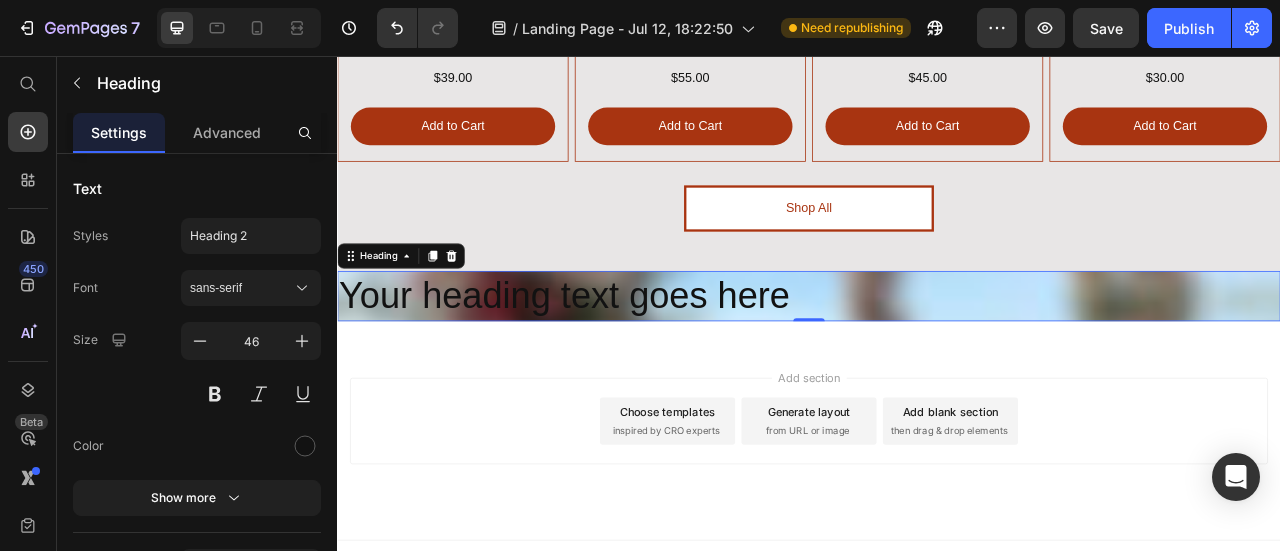click on "Your heading text goes here" at bounding box center [937, 361] 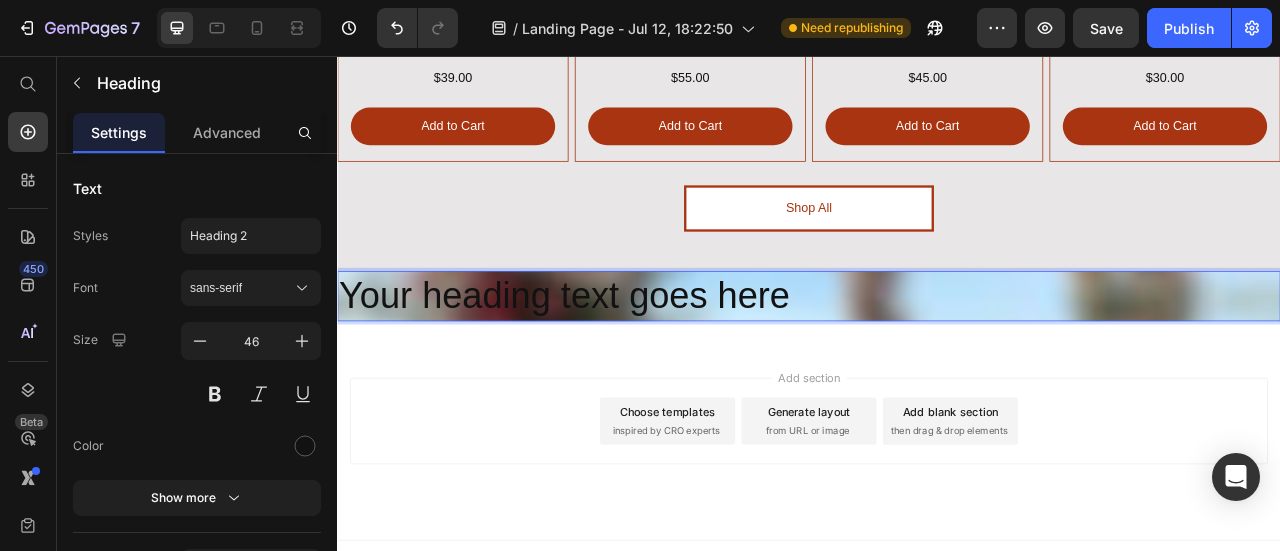 click on "Your heading text goes here" at bounding box center [937, 361] 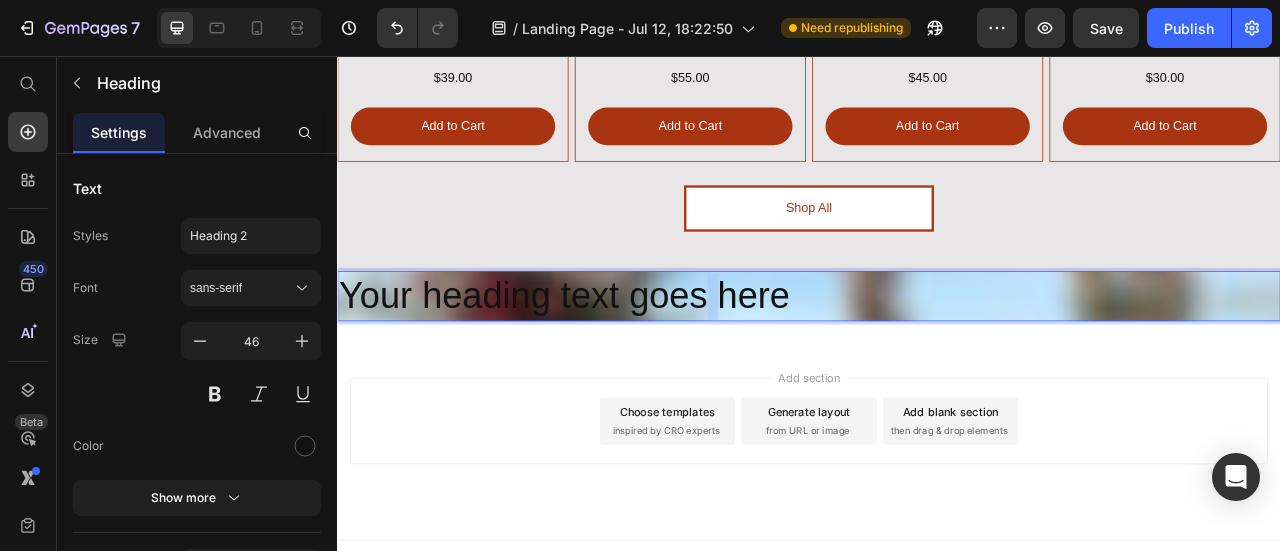 click on "Your heading text goes here" at bounding box center (937, 361) 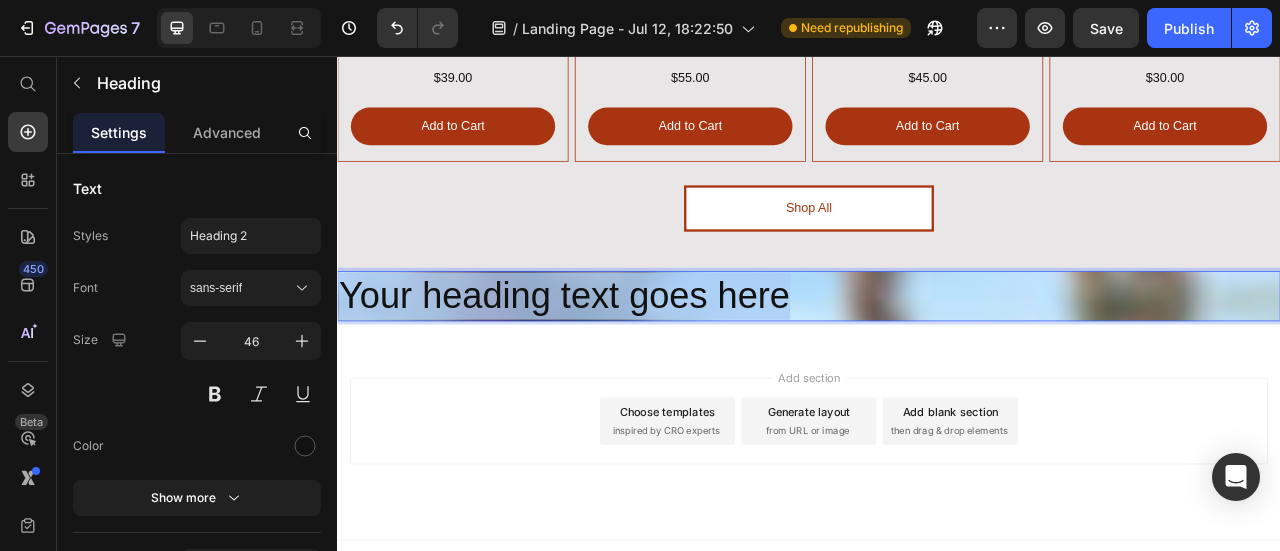 click on "Your heading text goes here" at bounding box center [937, 361] 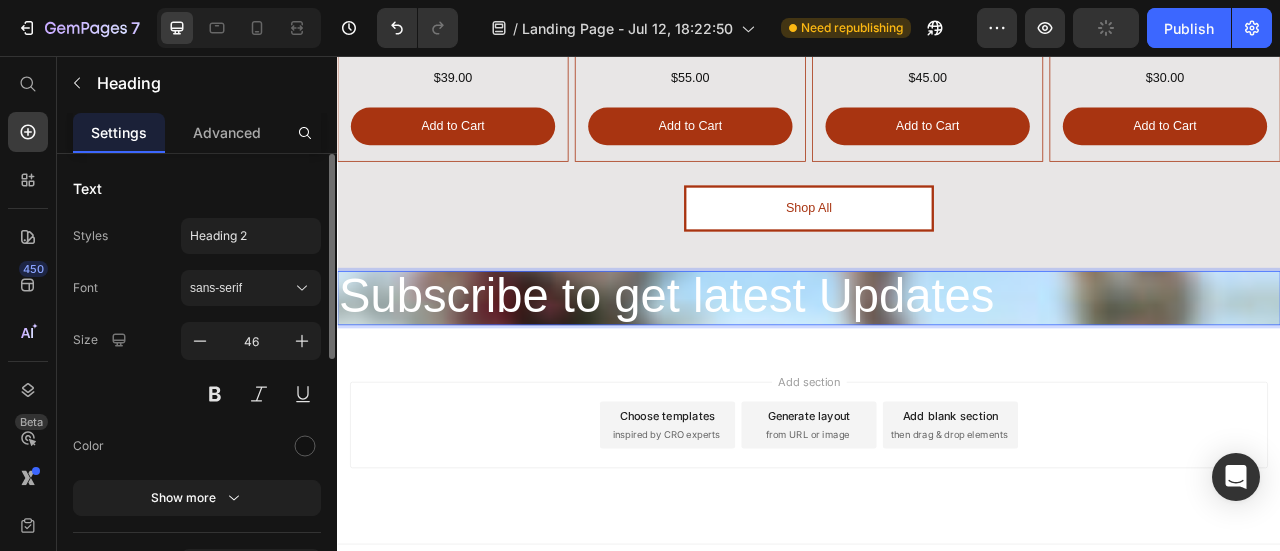 scroll, scrollTop: 200, scrollLeft: 0, axis: vertical 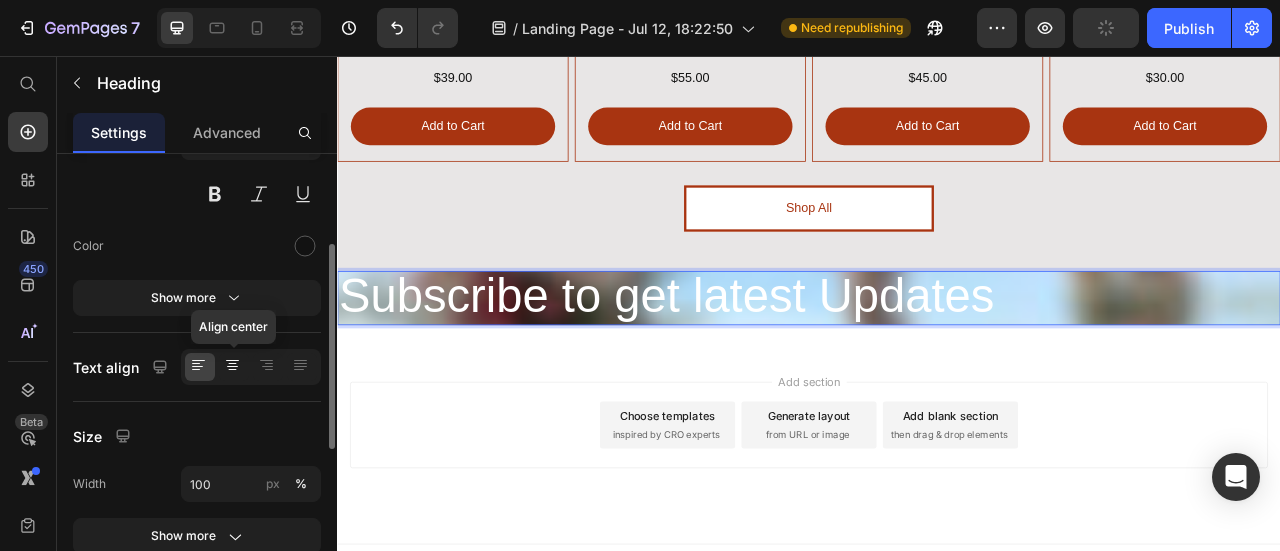 click 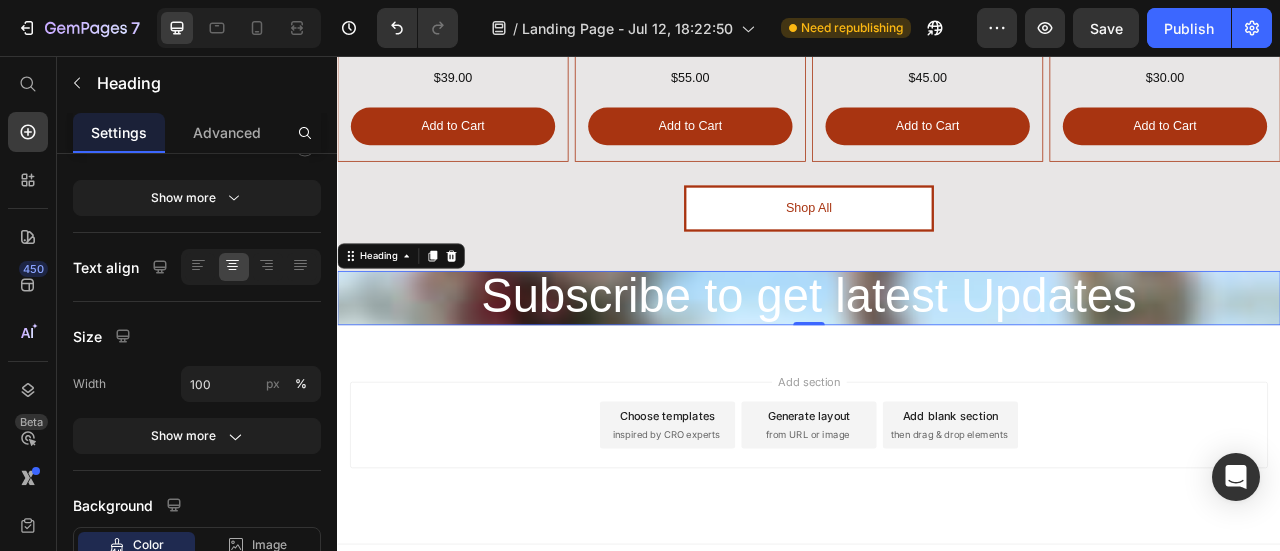 scroll, scrollTop: 0, scrollLeft: 0, axis: both 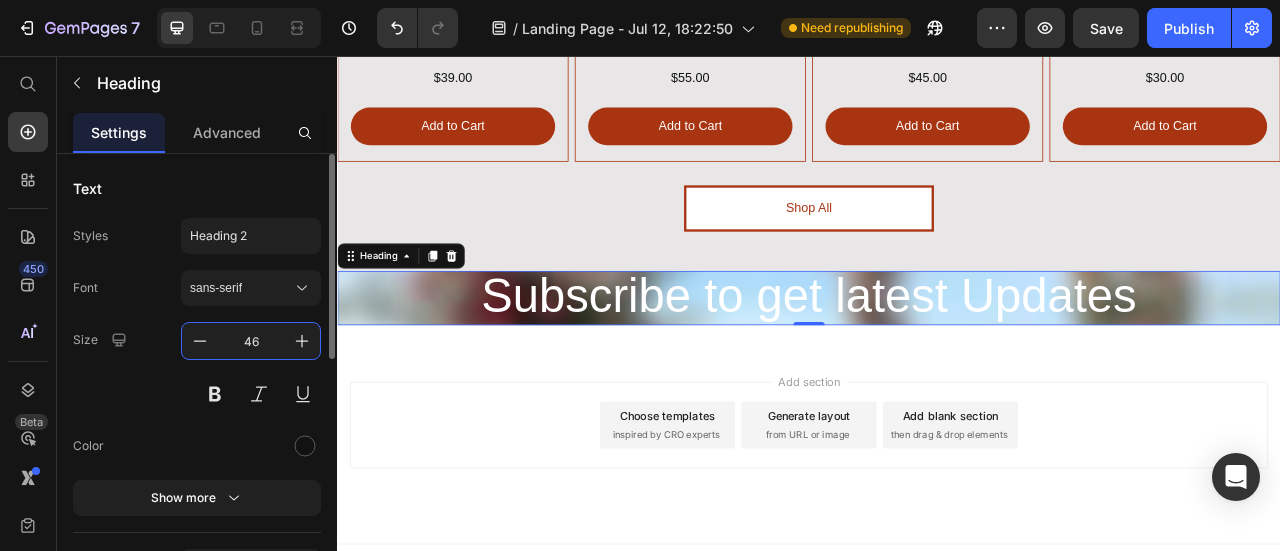 click on "46" at bounding box center (251, 341) 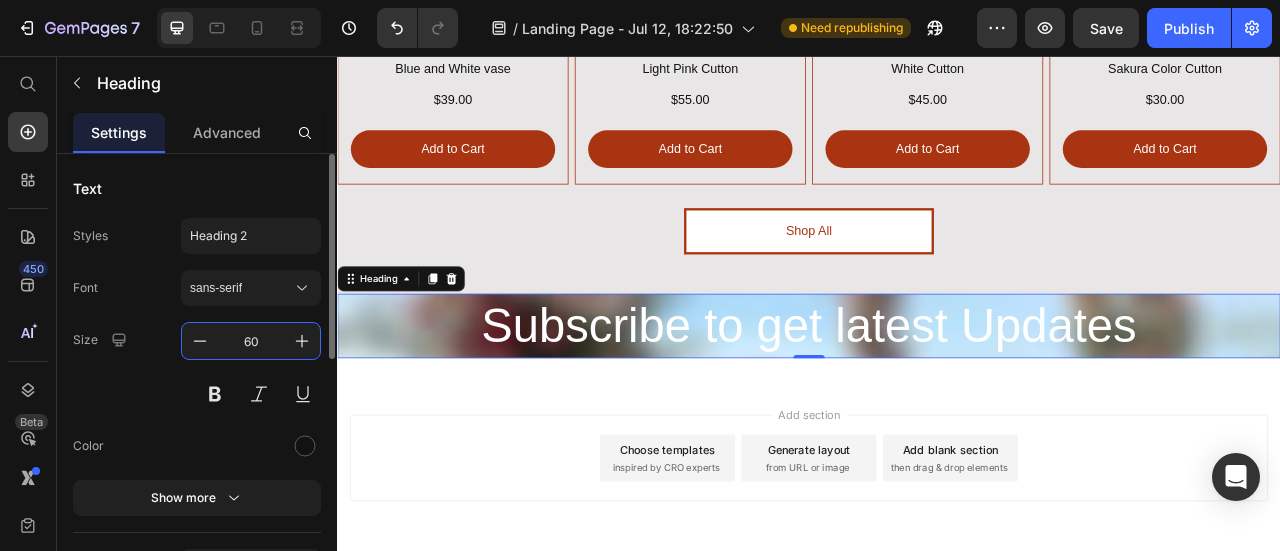 scroll, scrollTop: 3380, scrollLeft: 0, axis: vertical 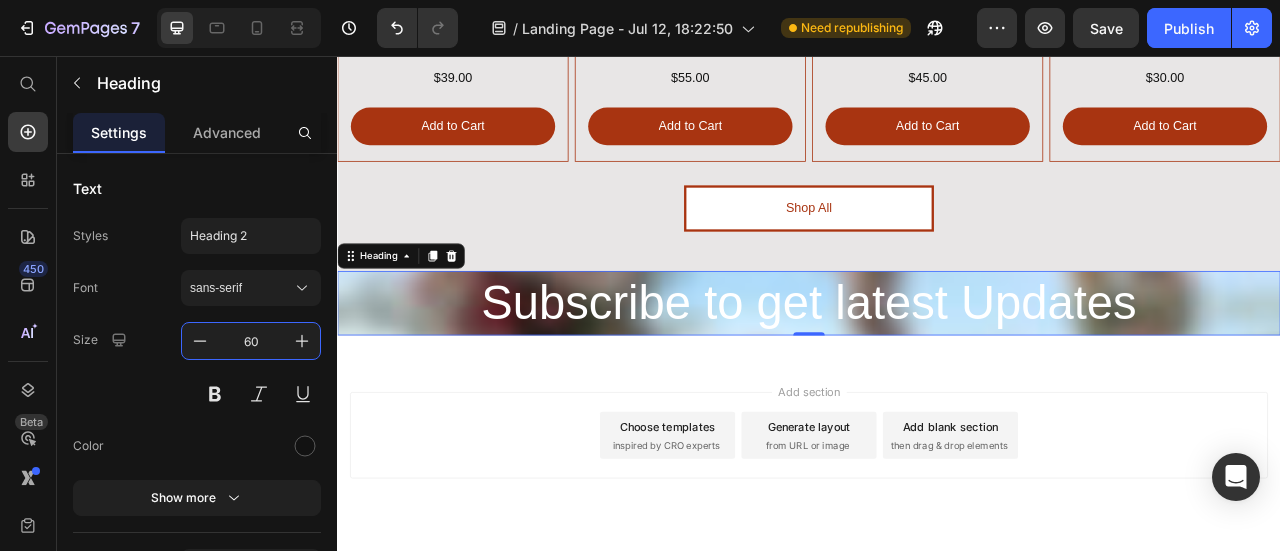 type on "60" 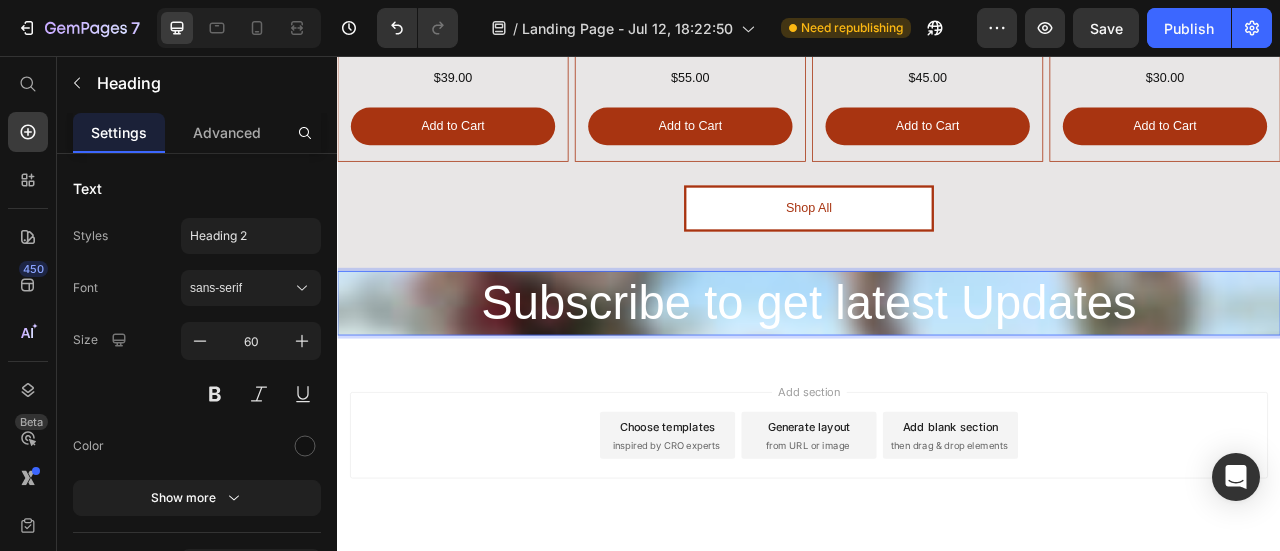 click on "Subscribe to get latest Updates" at bounding box center (937, 369) 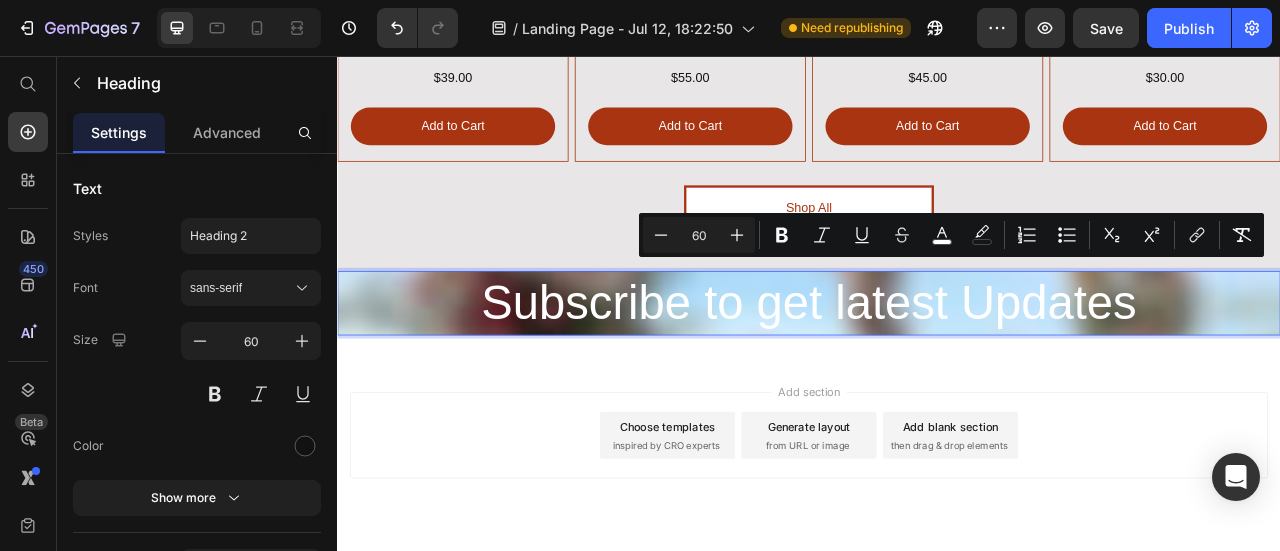 click on "Subscribe to get latest Updates" at bounding box center (937, 369) 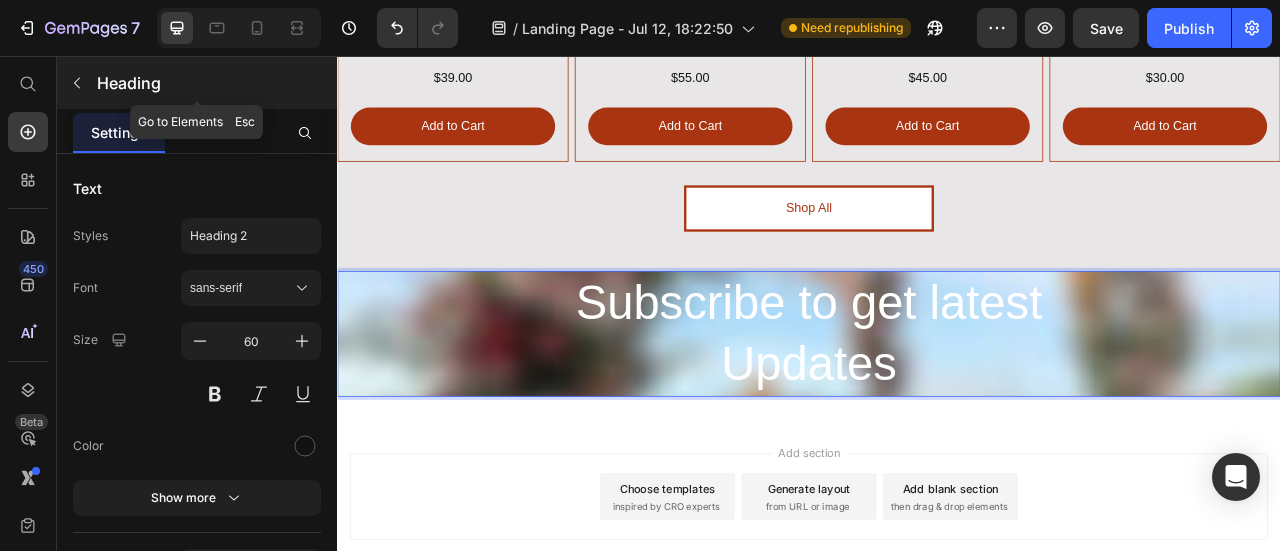 click at bounding box center [77, 83] 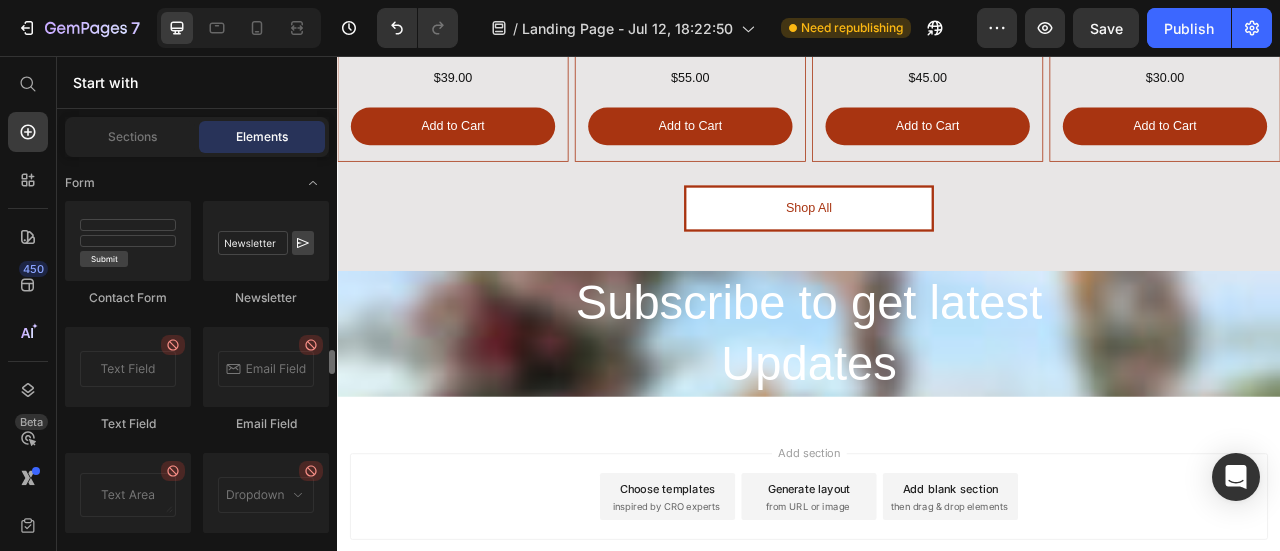 scroll, scrollTop: 4700, scrollLeft: 0, axis: vertical 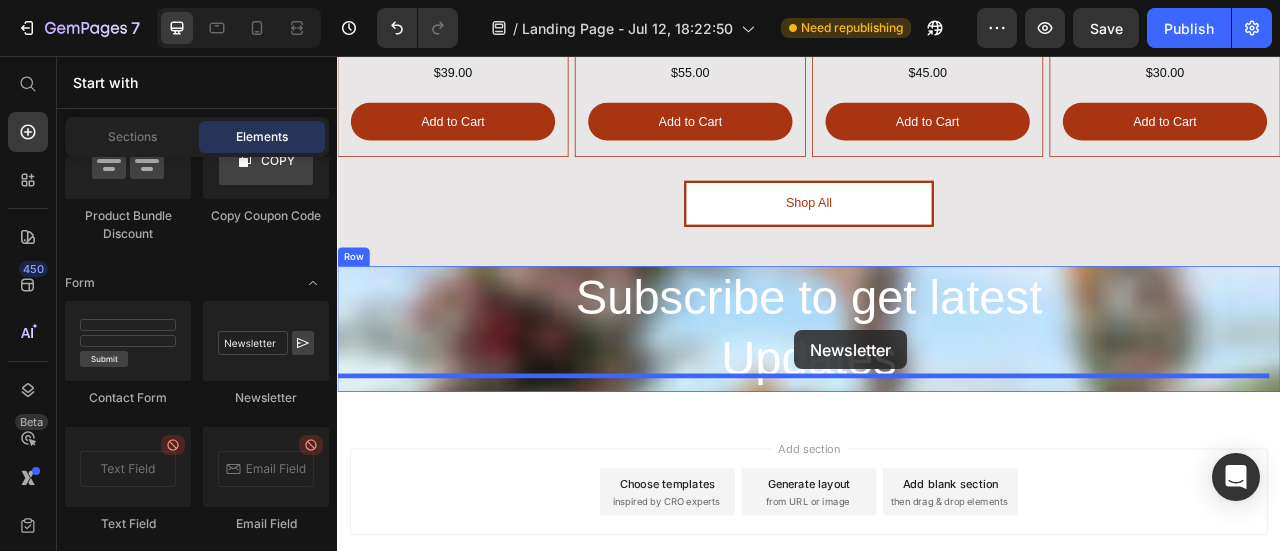 drag, startPoint x: 591, startPoint y: 402, endPoint x: 919, endPoint y: 405, distance: 328.01373 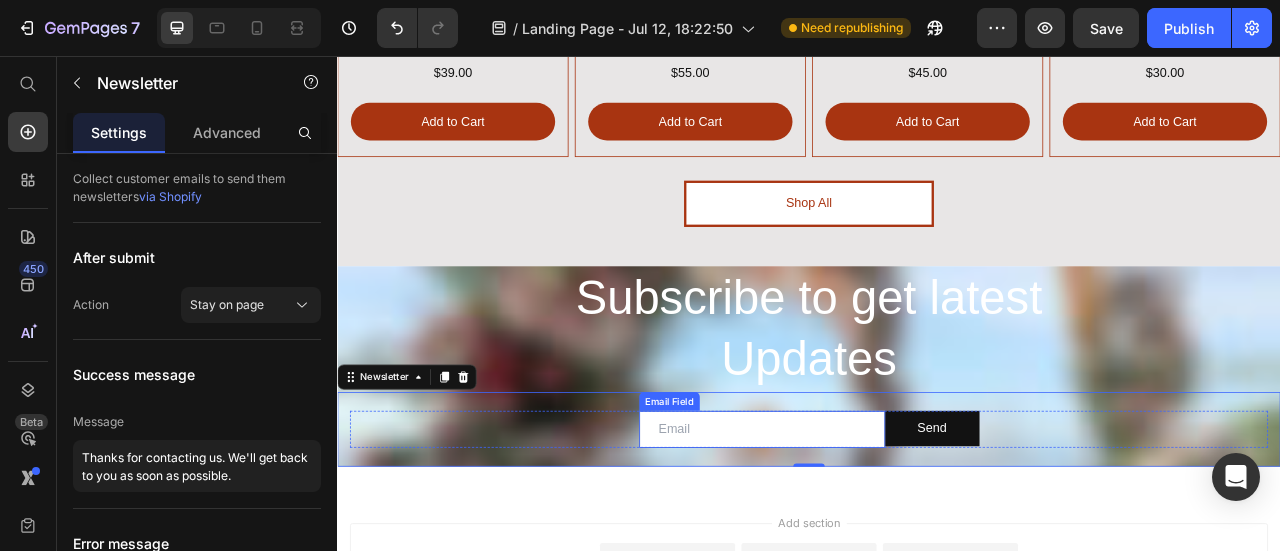 click on "Email Field" at bounding box center (759, 495) 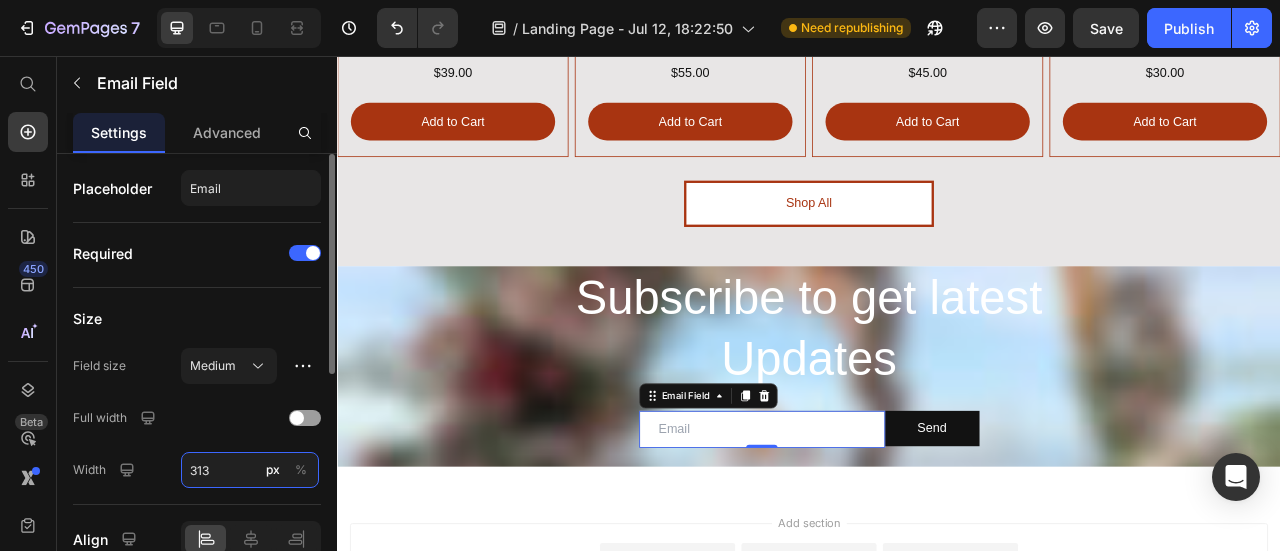 click on "313" at bounding box center [250, 470] 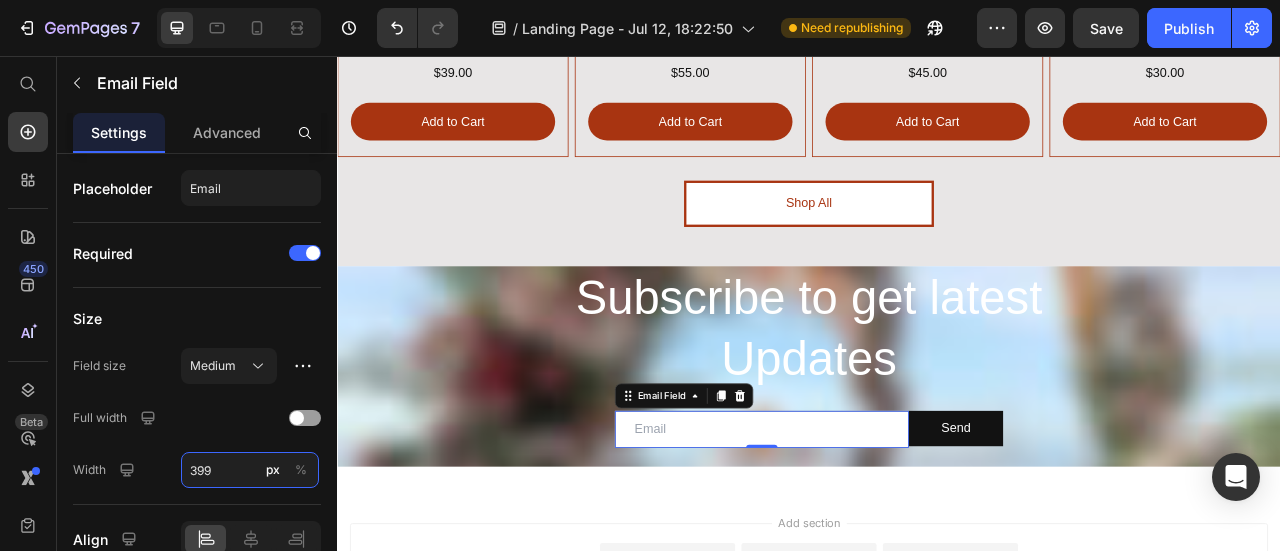 type on "400" 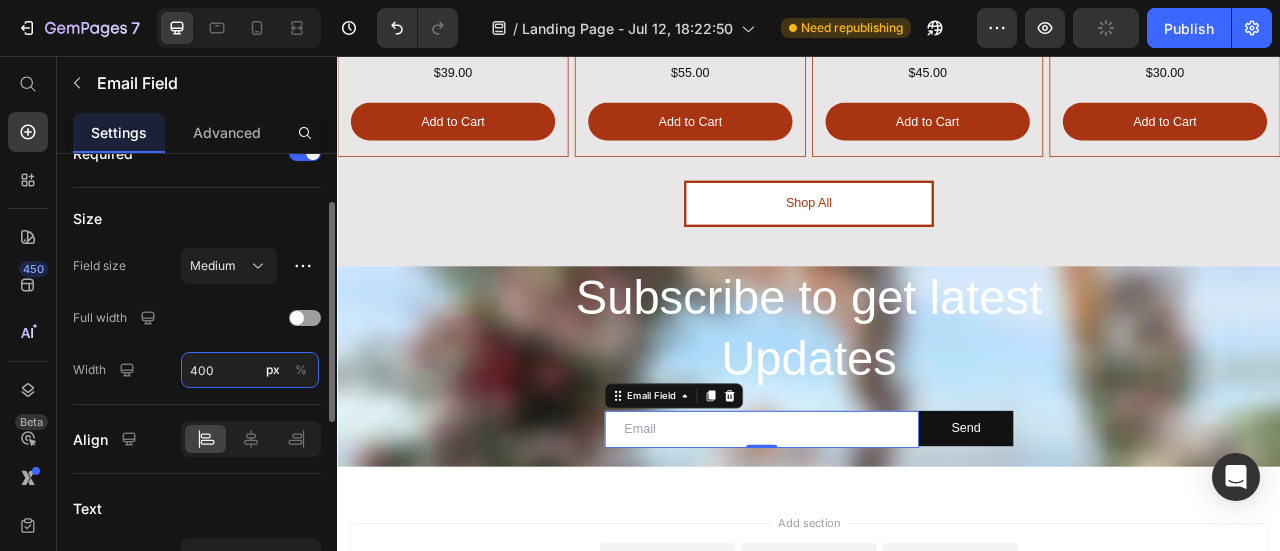 scroll, scrollTop: 200, scrollLeft: 0, axis: vertical 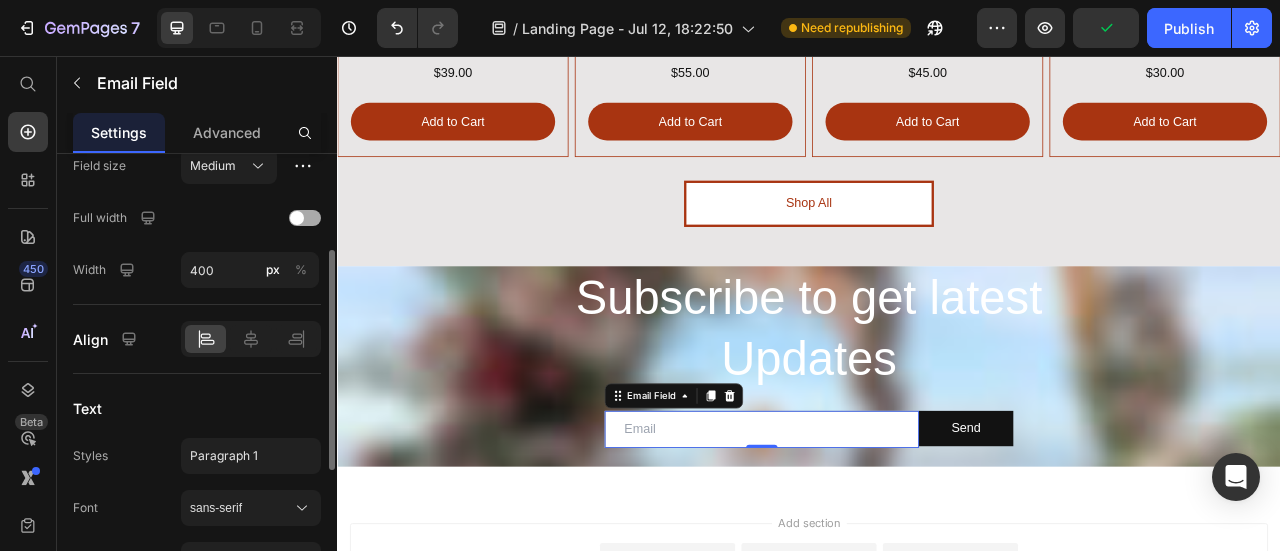 click at bounding box center (305, 218) 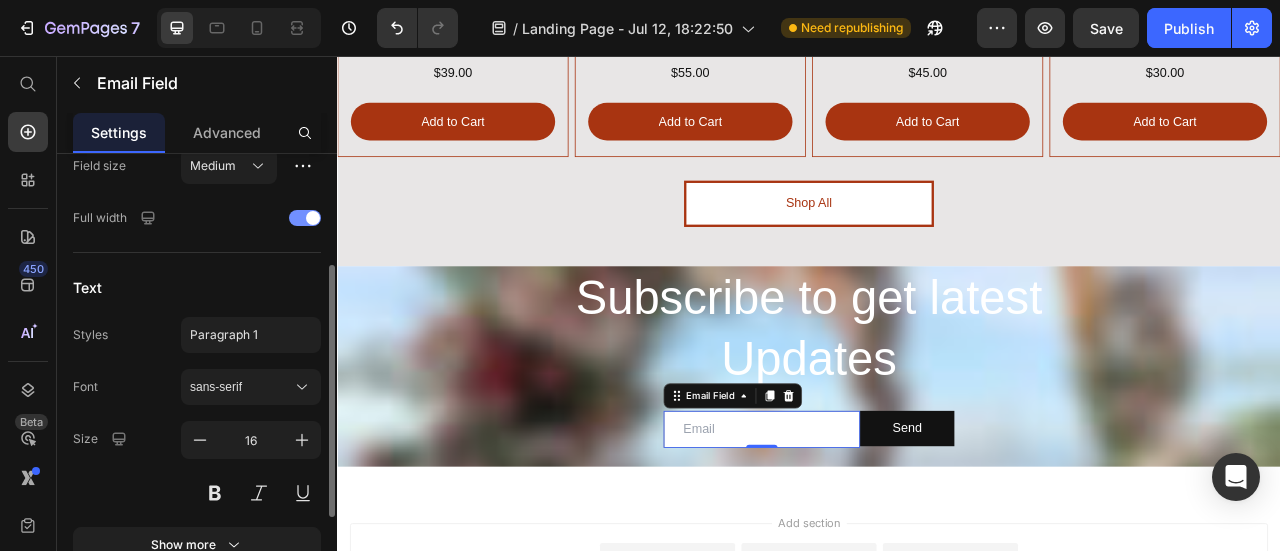 click at bounding box center [313, 218] 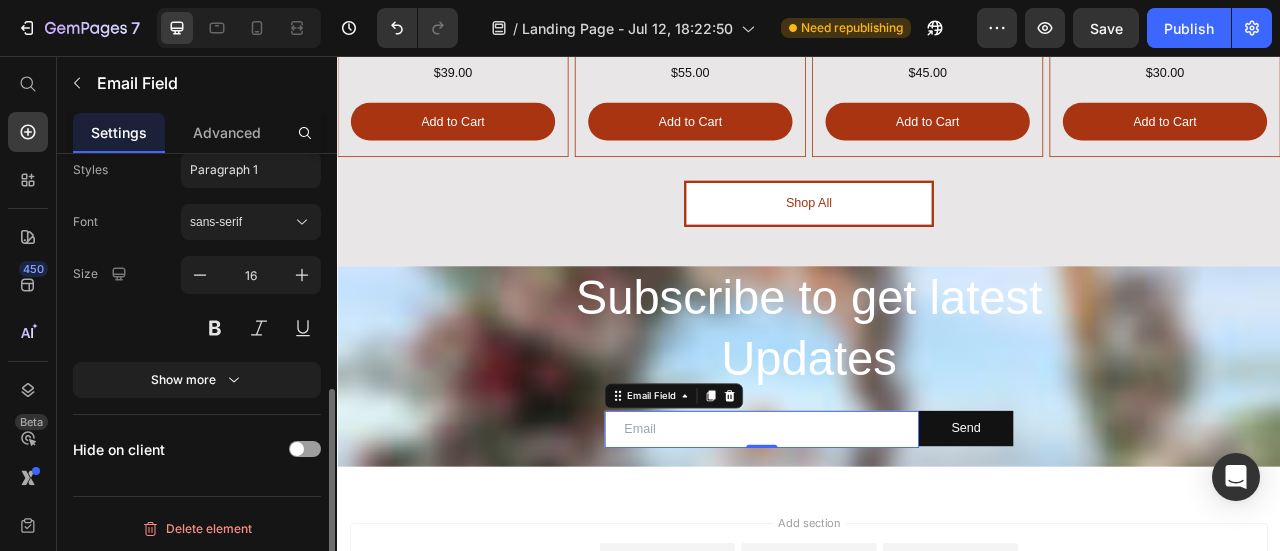 scroll, scrollTop: 486, scrollLeft: 0, axis: vertical 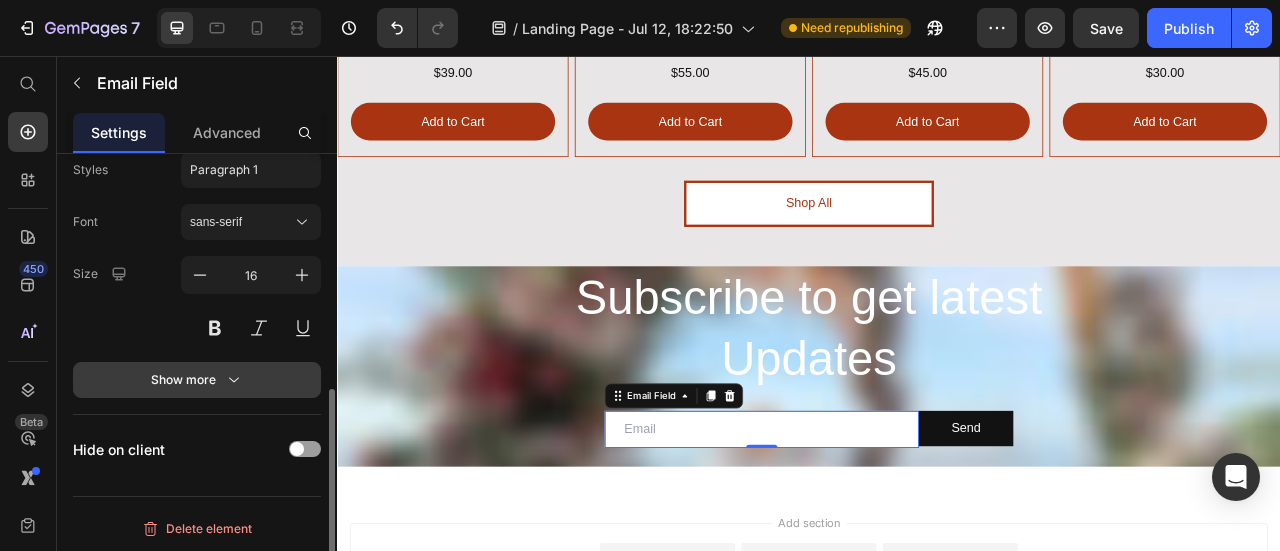 click on "Show more" at bounding box center [197, 380] 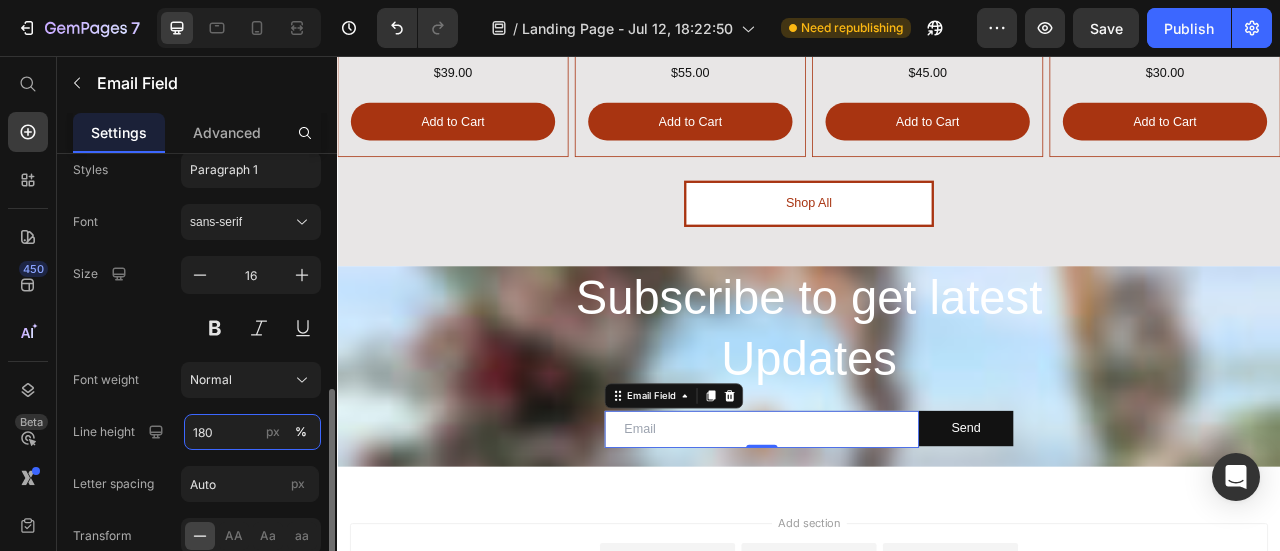 click on "180" at bounding box center [252, 432] 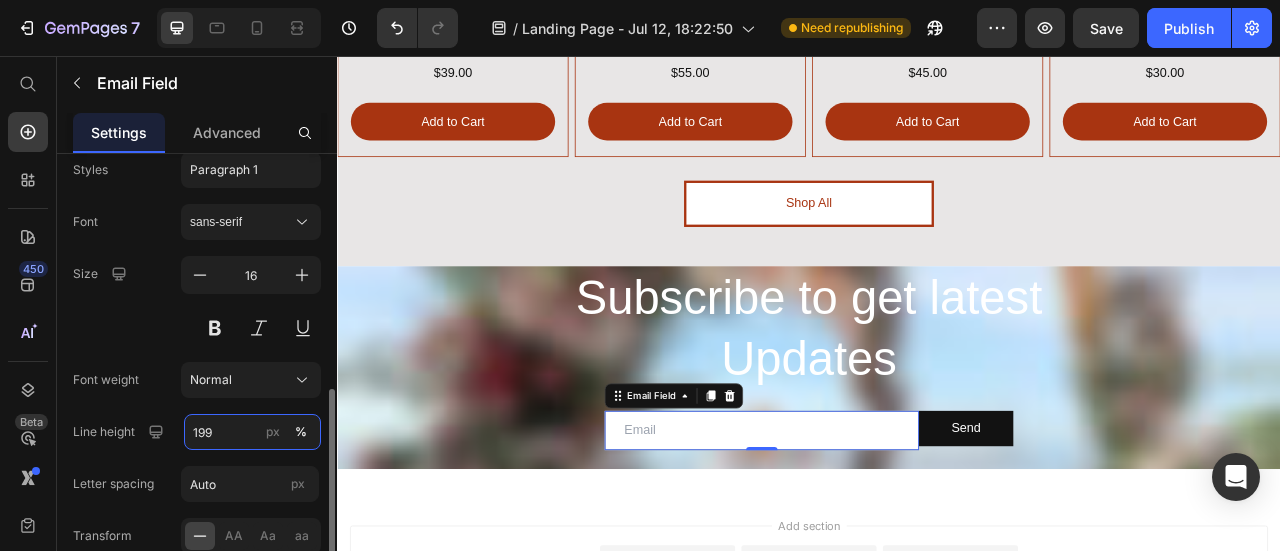 type on "200" 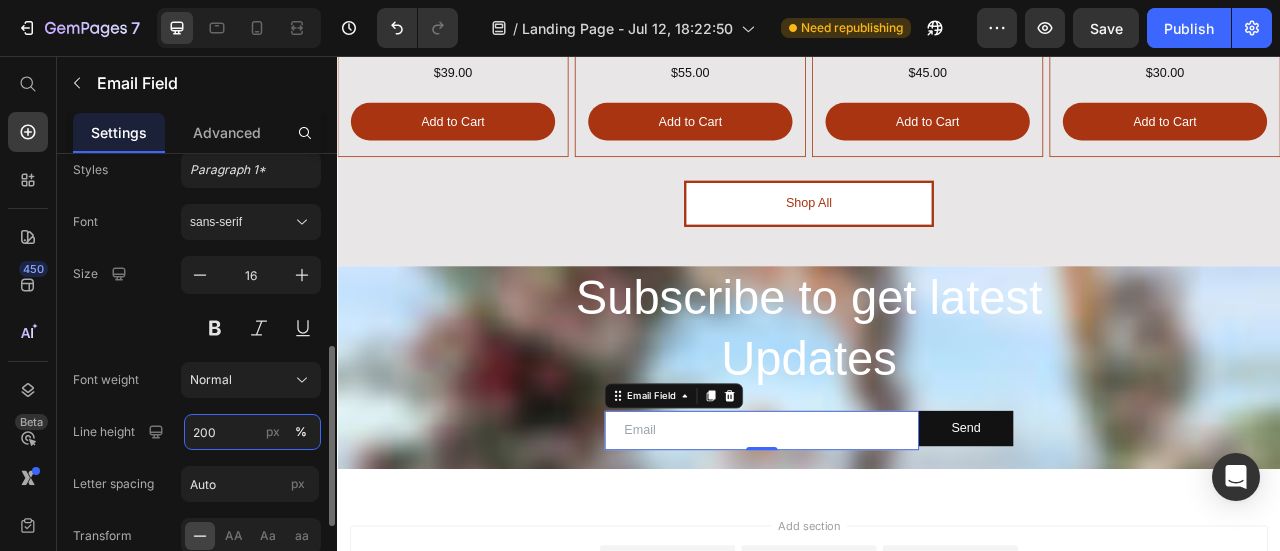 scroll, scrollTop: 686, scrollLeft: 0, axis: vertical 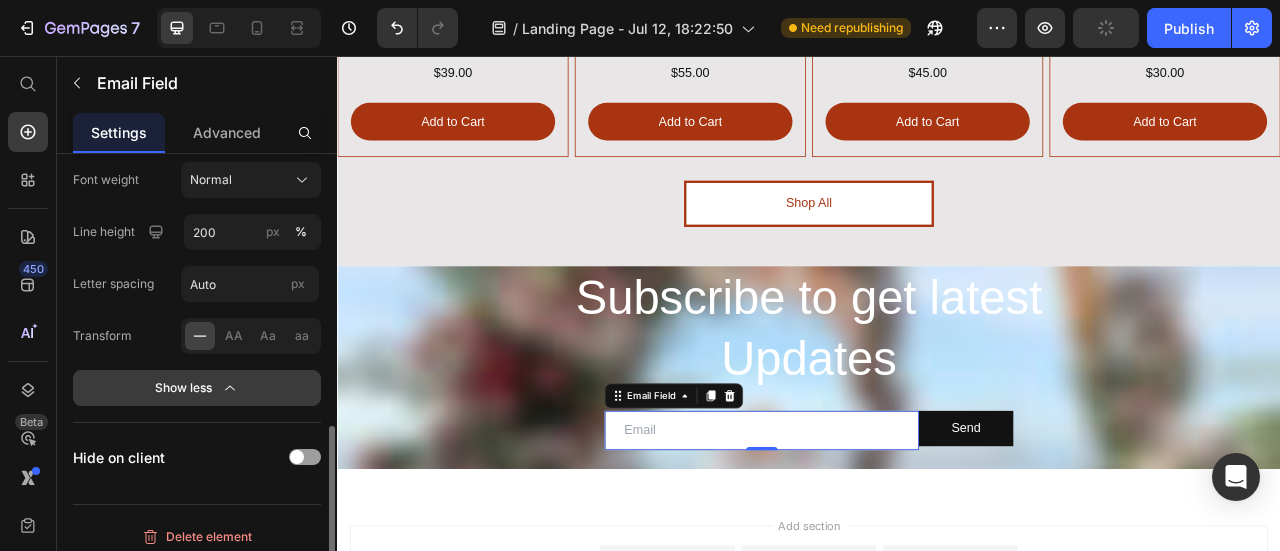 click on "Show less" 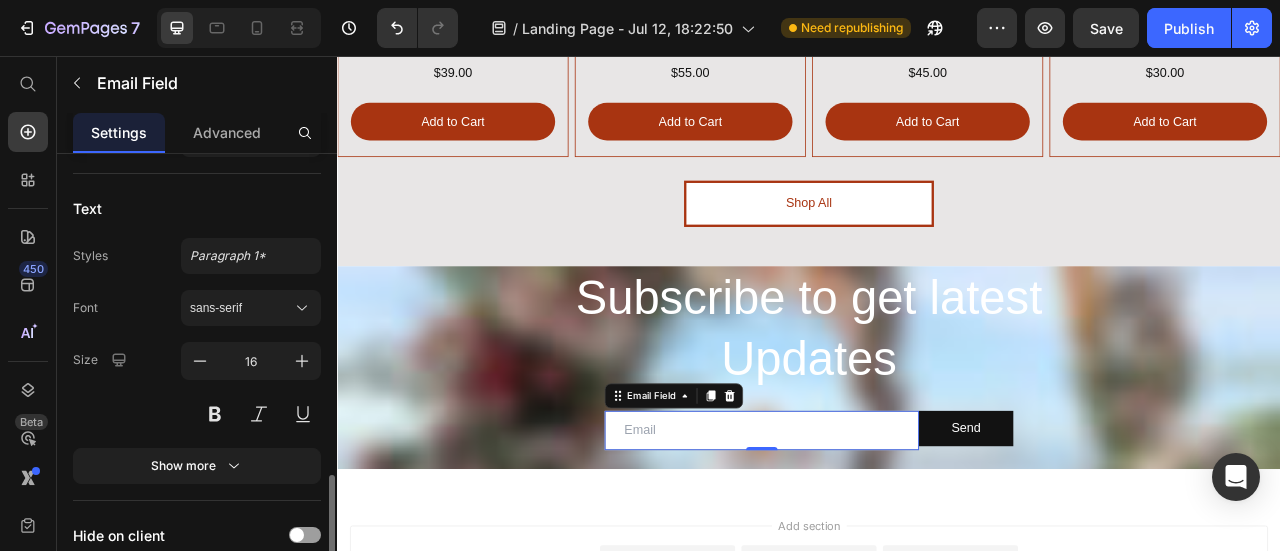 scroll, scrollTop: 486, scrollLeft: 0, axis: vertical 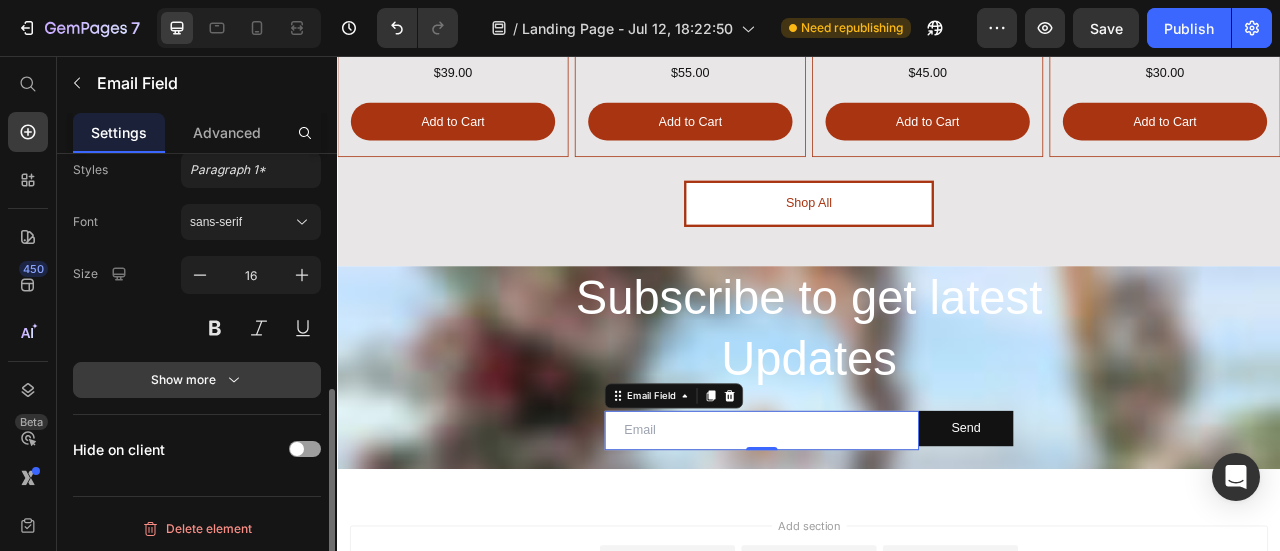 click on "Show more" at bounding box center (197, 380) 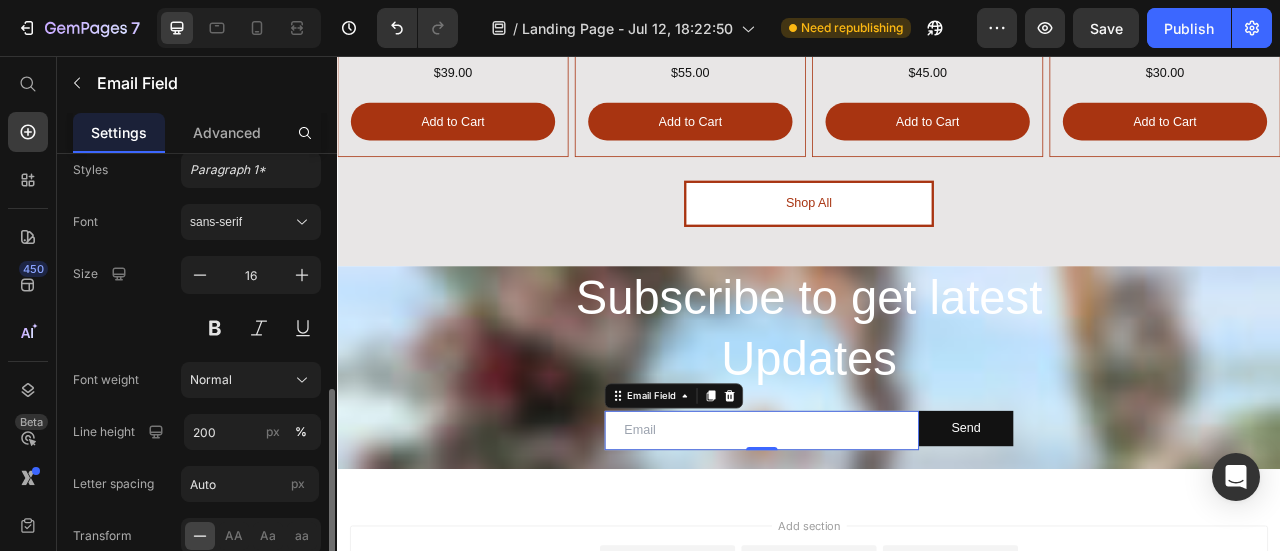 click on "Font weight Normal" 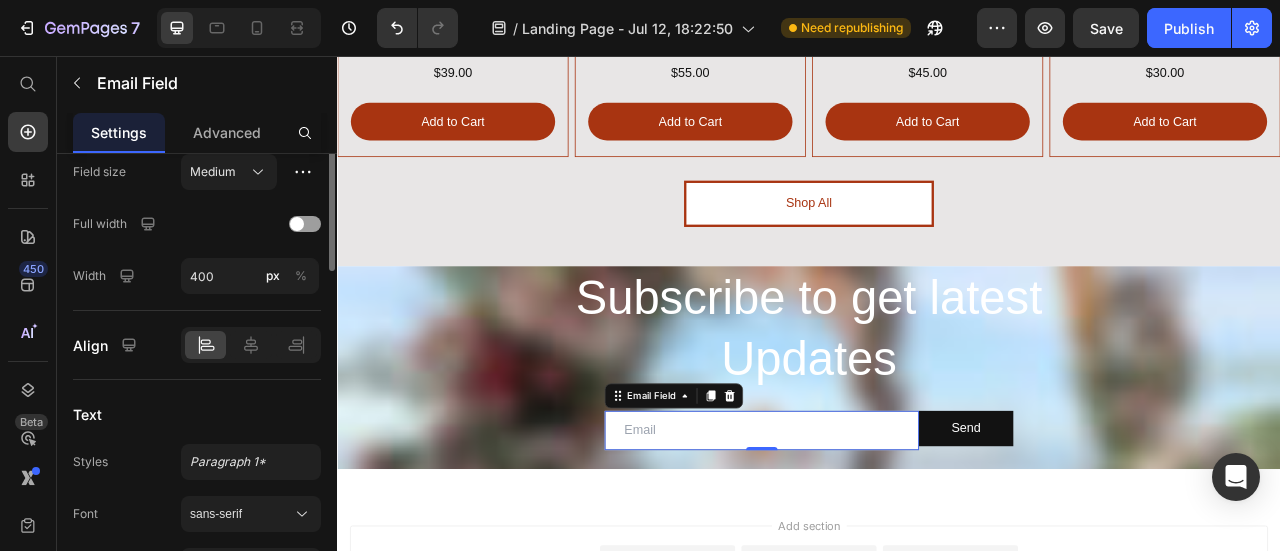 scroll, scrollTop: 0, scrollLeft: 0, axis: both 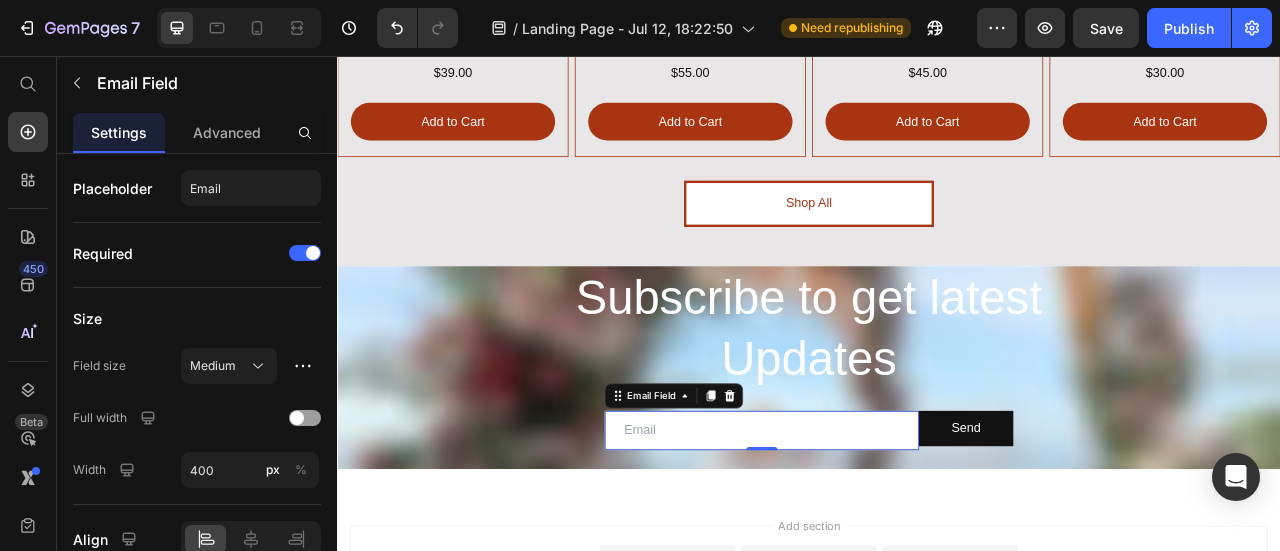click at bounding box center (877, 532) 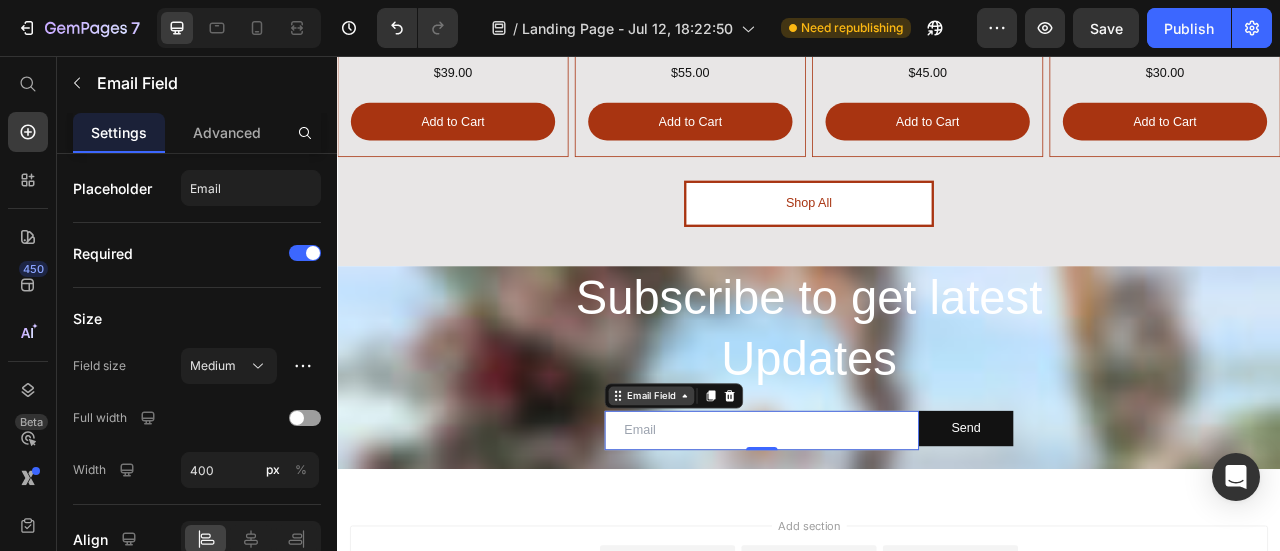 click on "Email Field" at bounding box center [736, 488] 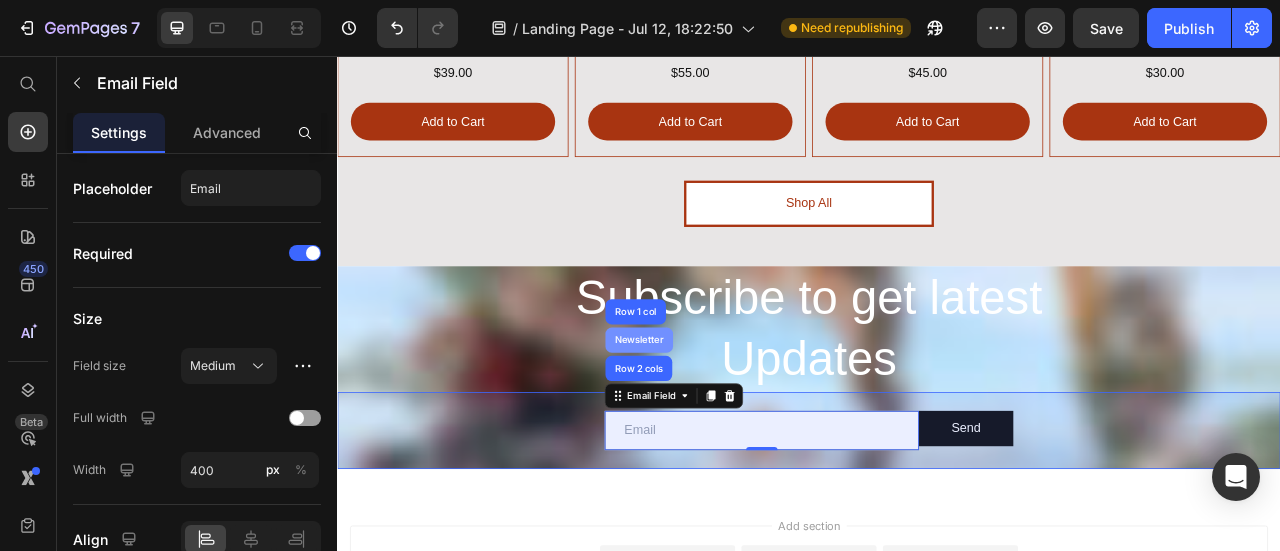 click on "Newsletter" at bounding box center [721, 417] 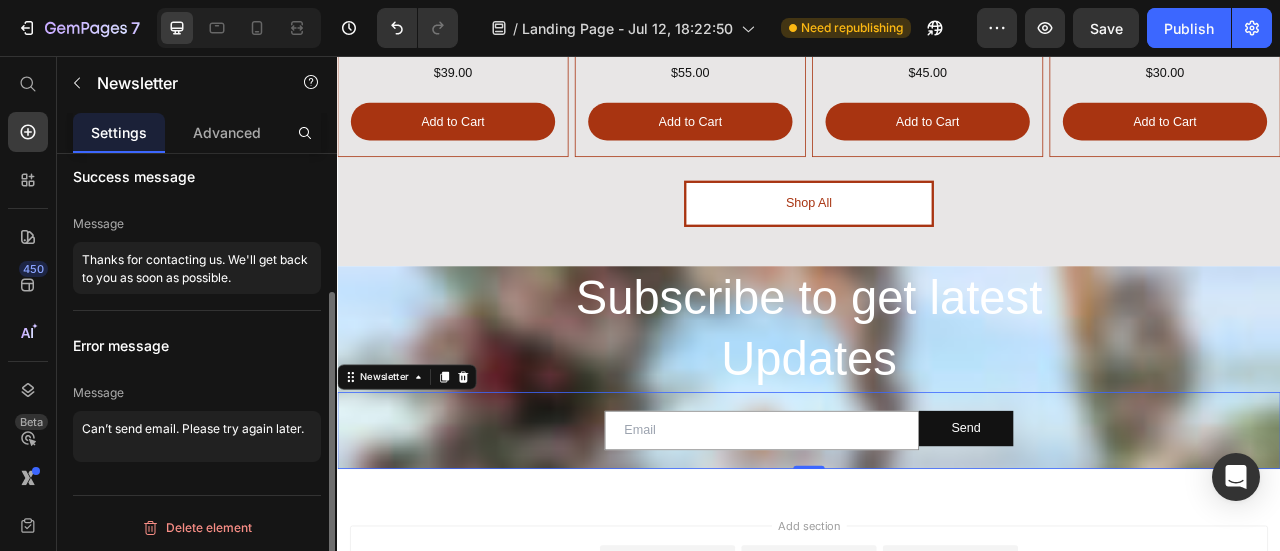scroll, scrollTop: 0, scrollLeft: 0, axis: both 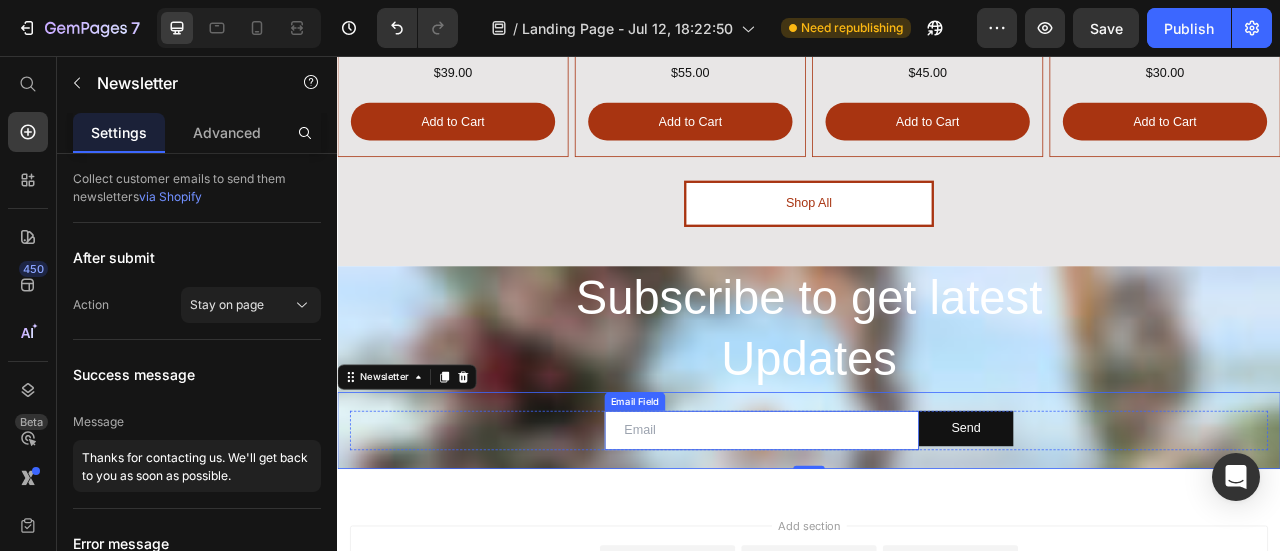 click on "Email Field" at bounding box center [715, 495] 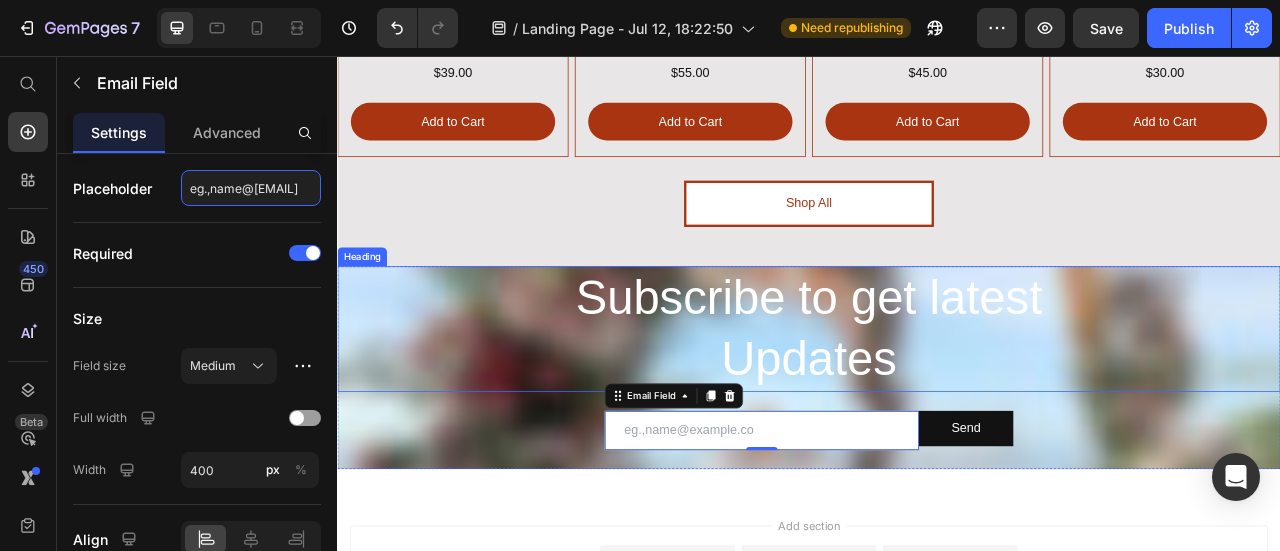 scroll, scrollTop: 0, scrollLeft: 17, axis: horizontal 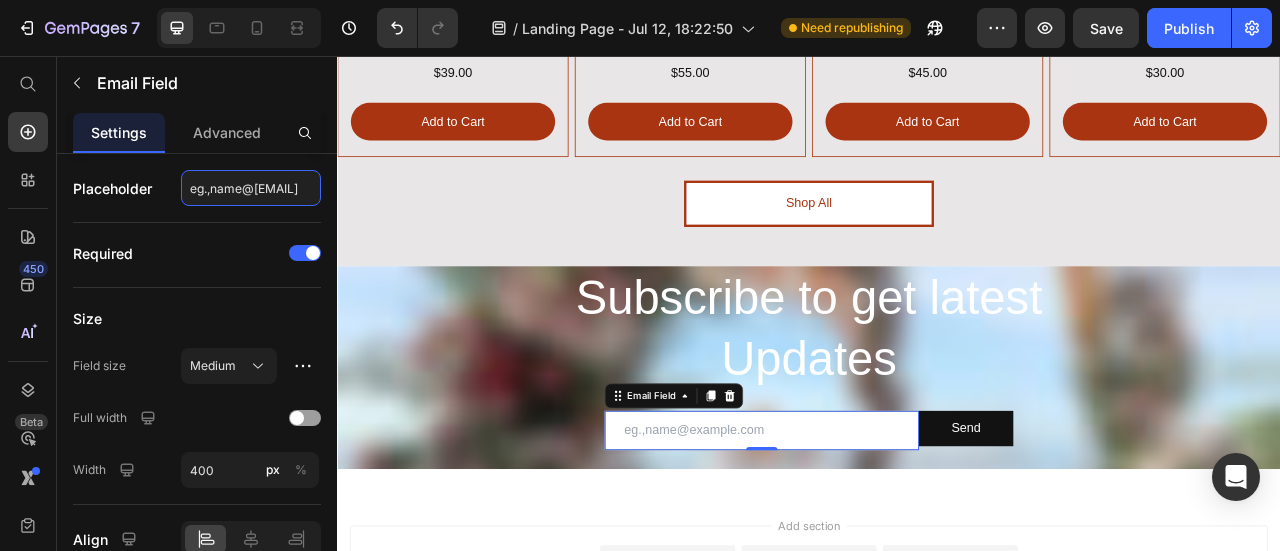 type on "Email Field Send Submit Button" 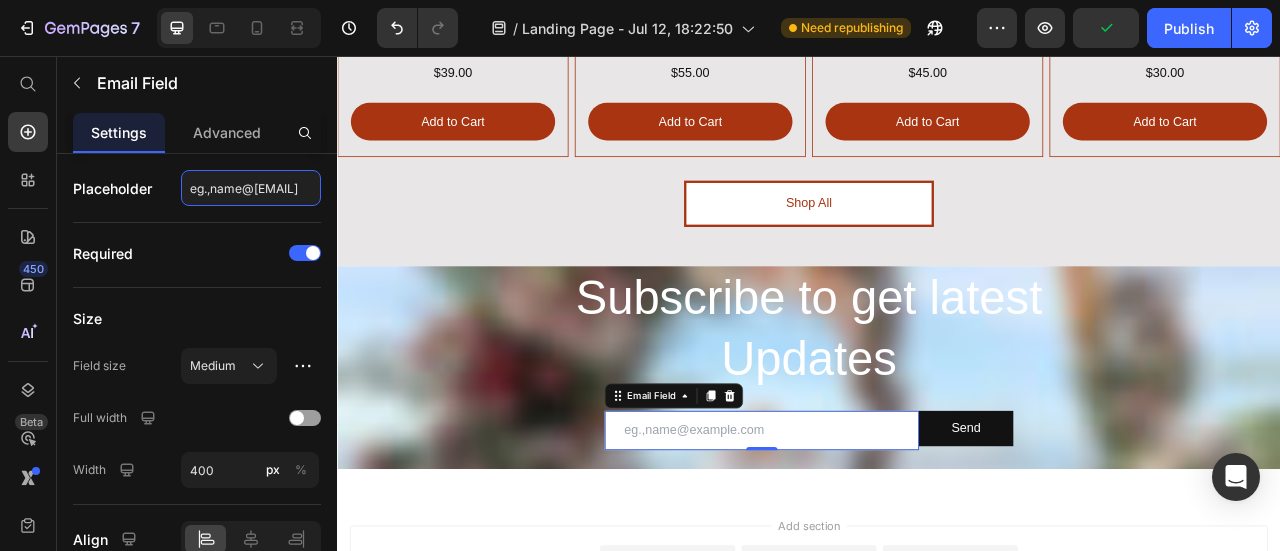 scroll, scrollTop: 0, scrollLeft: 0, axis: both 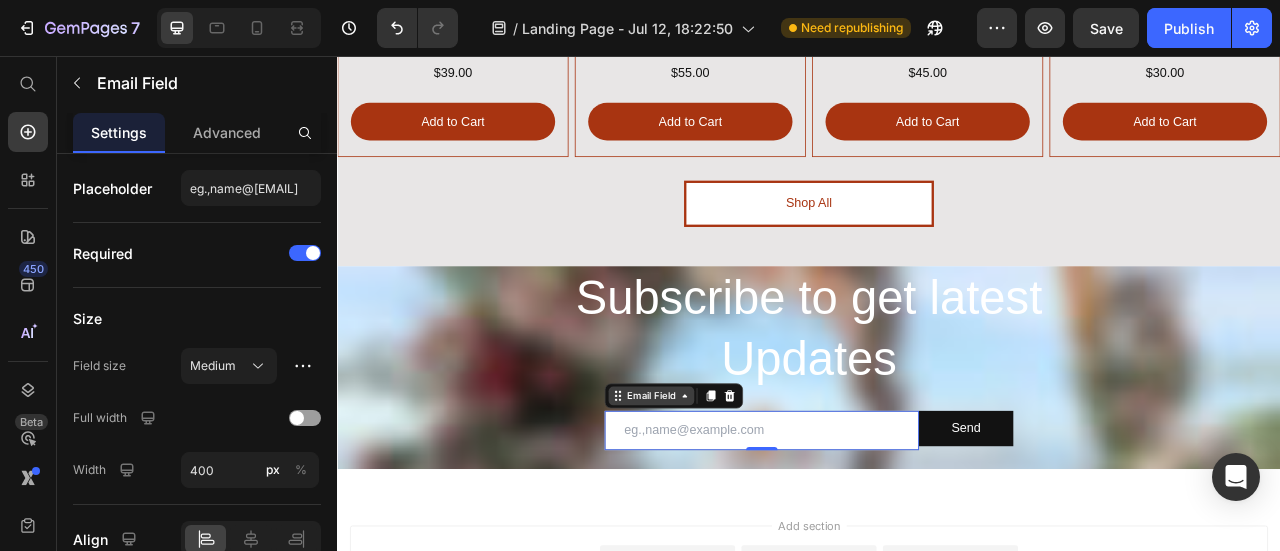 click on "Email Field" at bounding box center [736, 488] 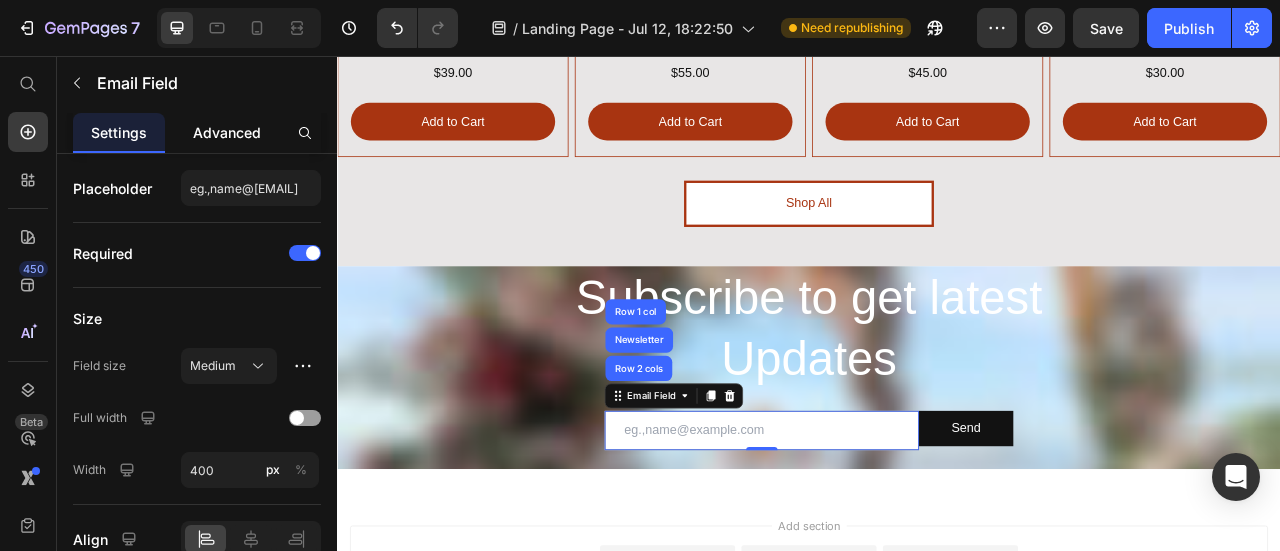 click on "Advanced" 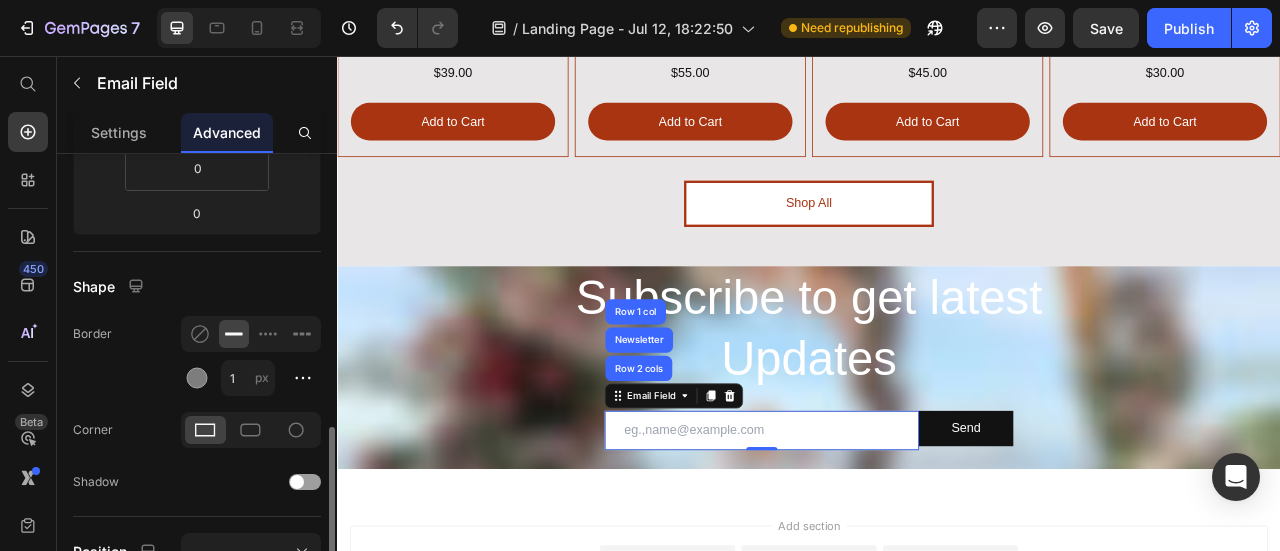 scroll, scrollTop: 500, scrollLeft: 0, axis: vertical 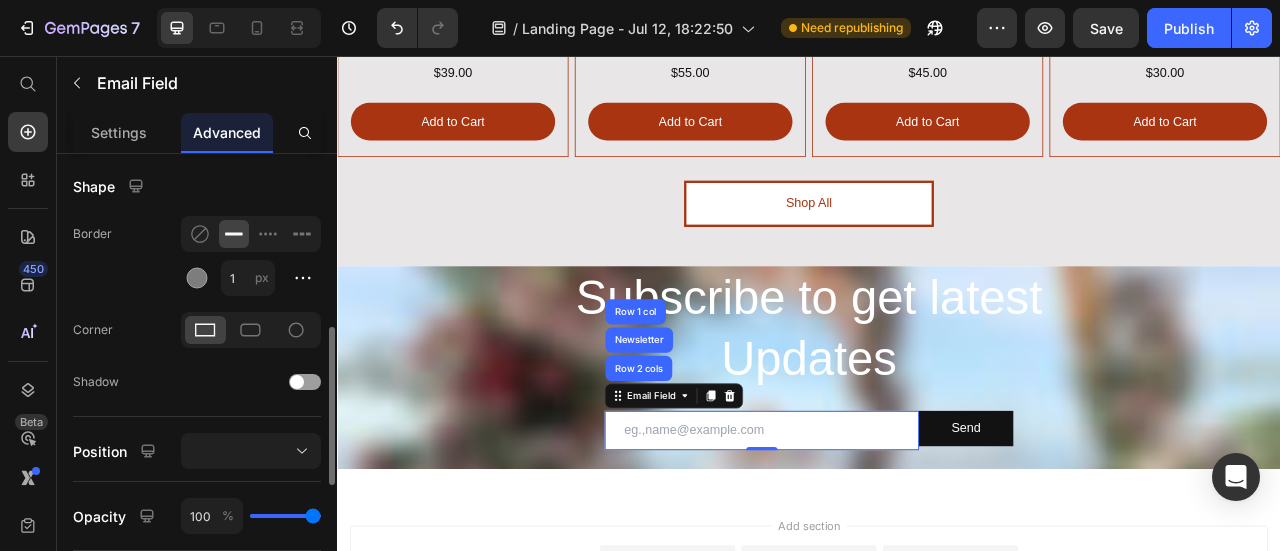 click 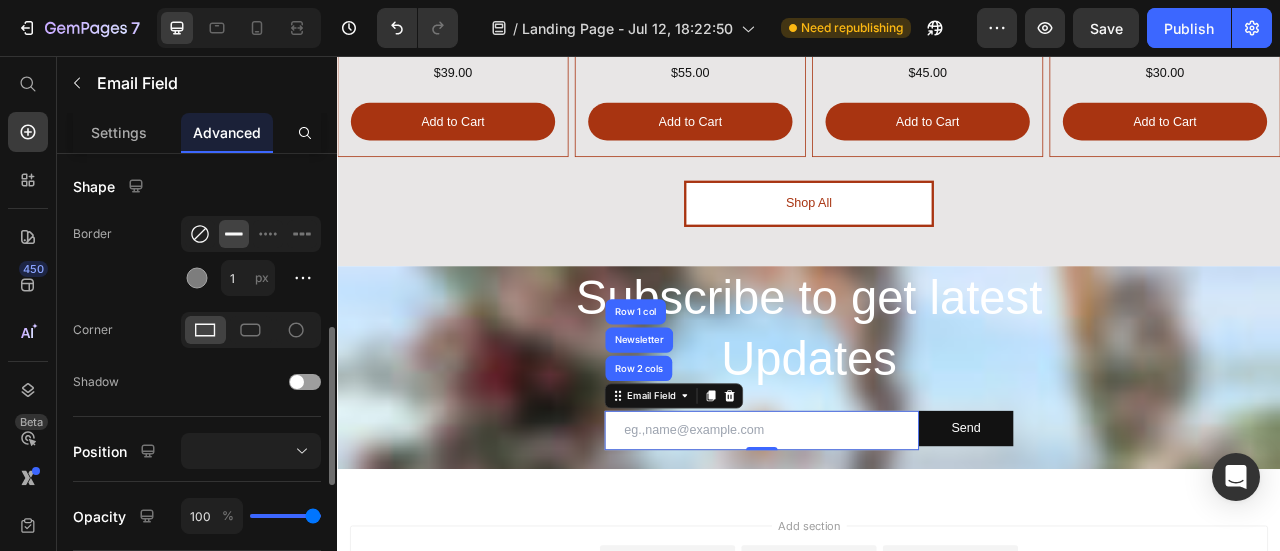 click 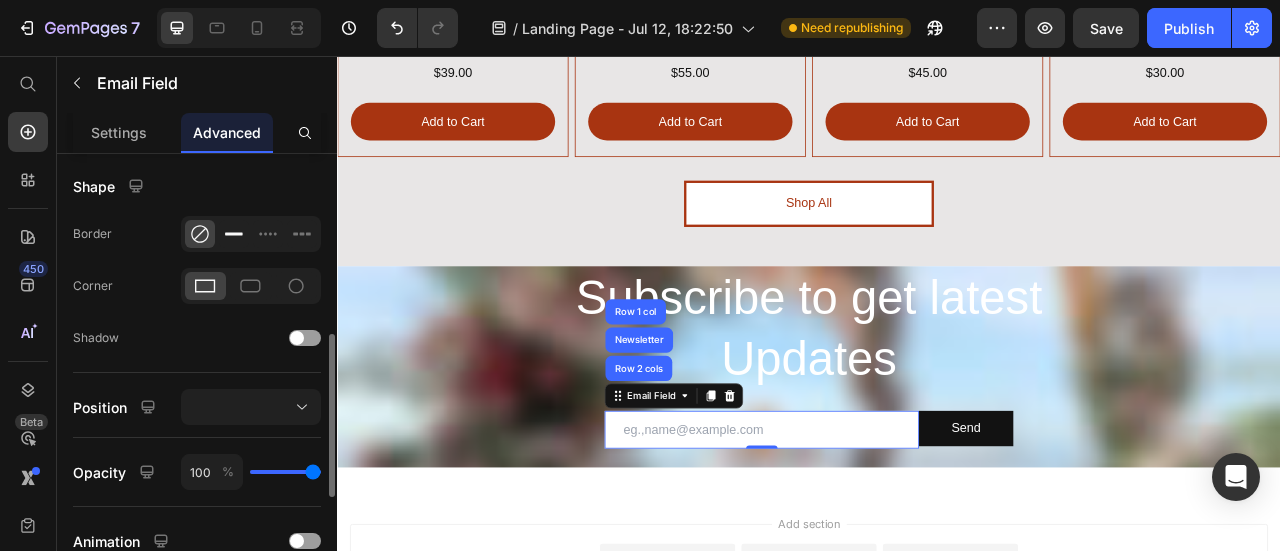 click 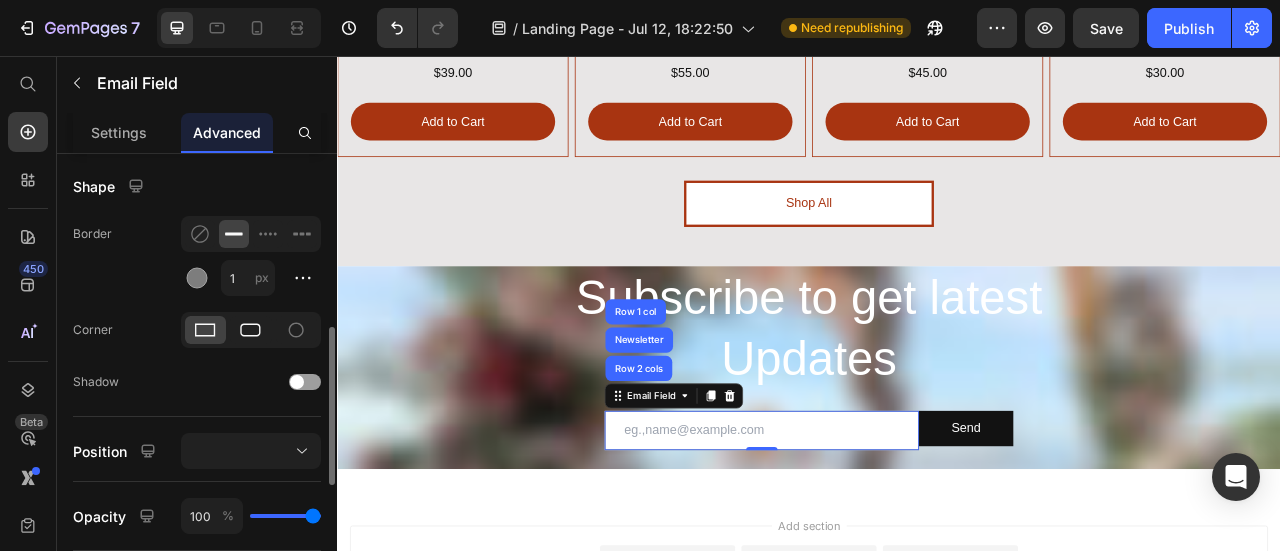 click 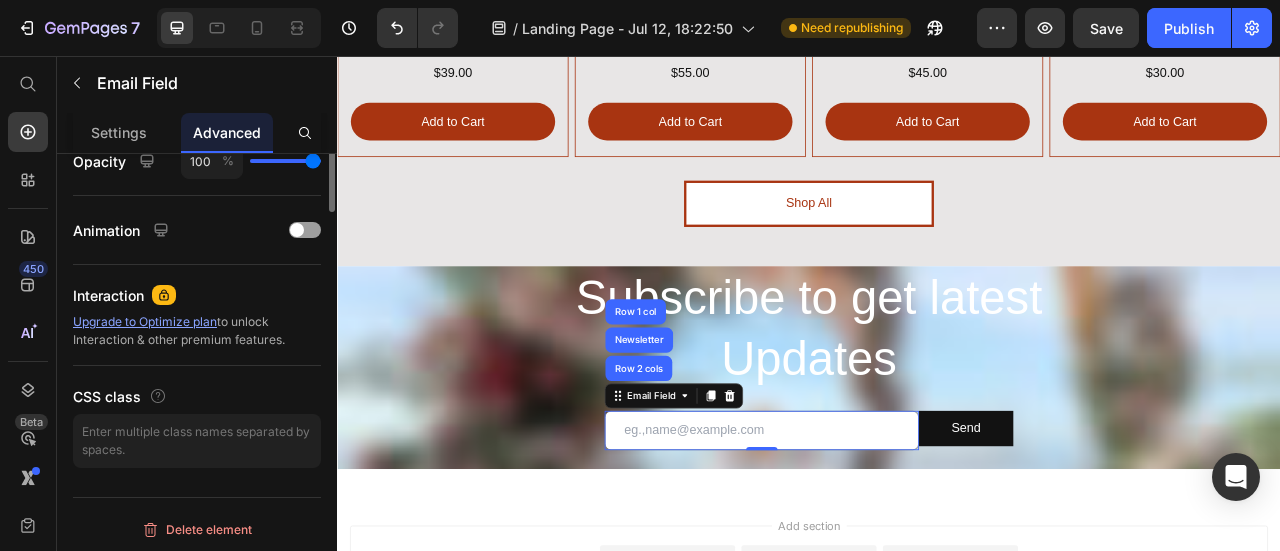 scroll, scrollTop: 659, scrollLeft: 0, axis: vertical 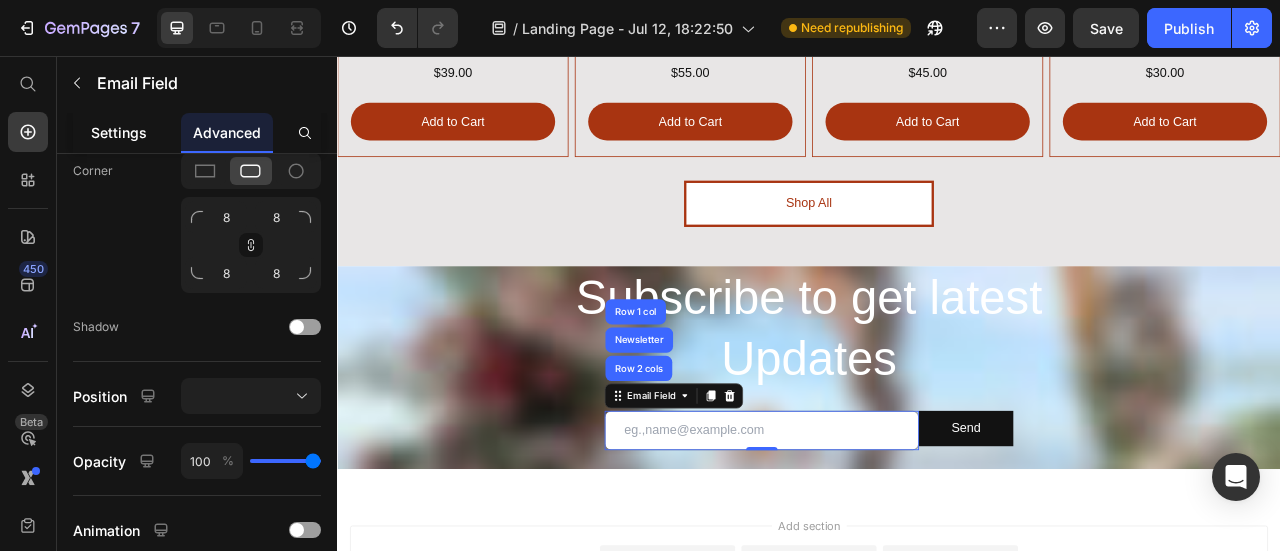click on "Settings" at bounding box center [119, 132] 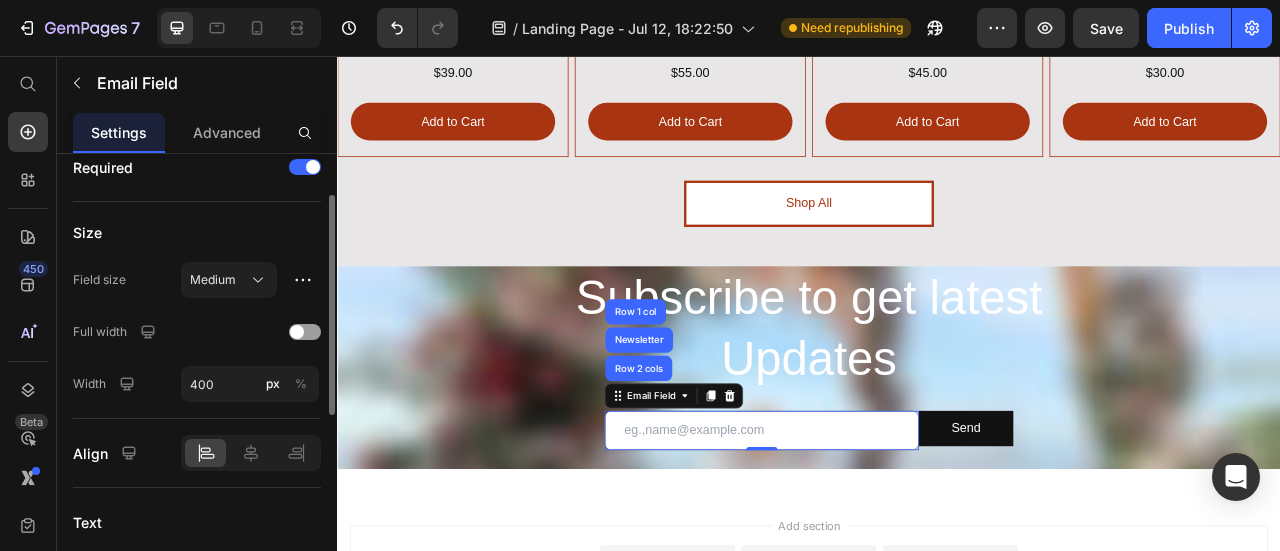 scroll, scrollTop: 0, scrollLeft: 0, axis: both 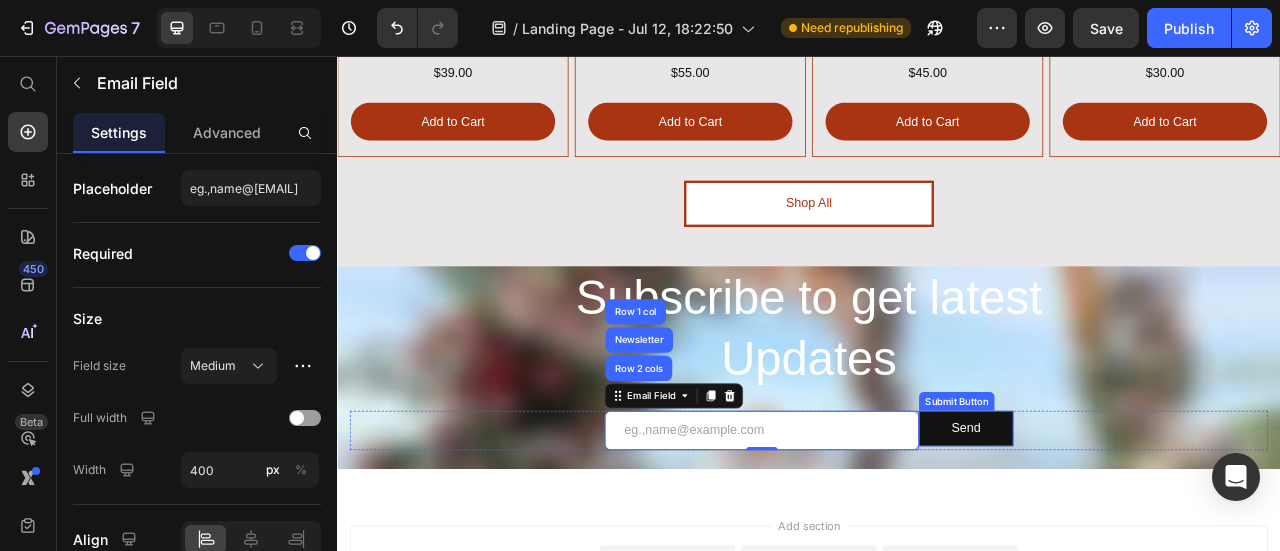 click on "Submit Button" at bounding box center [1125, 495] 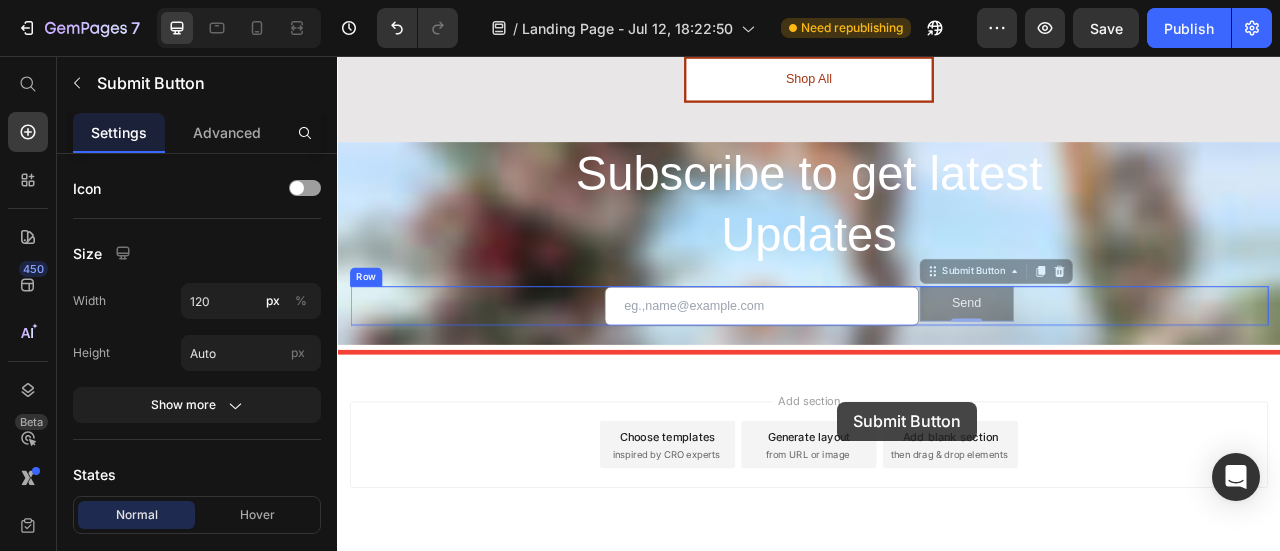 scroll, scrollTop: 3578, scrollLeft: 0, axis: vertical 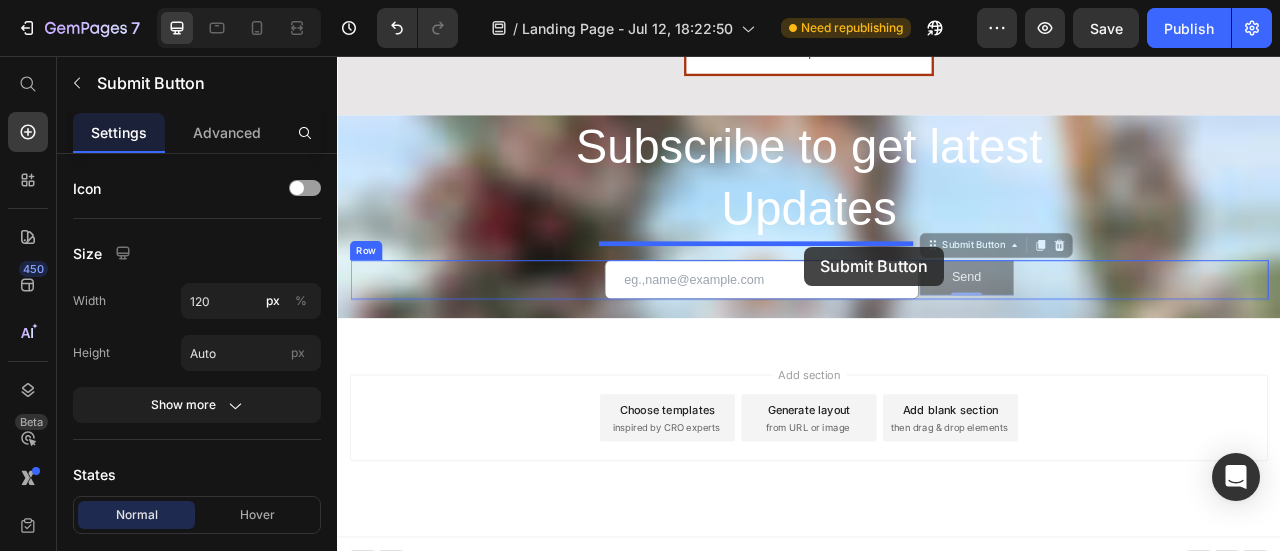 drag, startPoint x: 1129, startPoint y: 468, endPoint x: 931, endPoint y: 299, distance: 260.3171 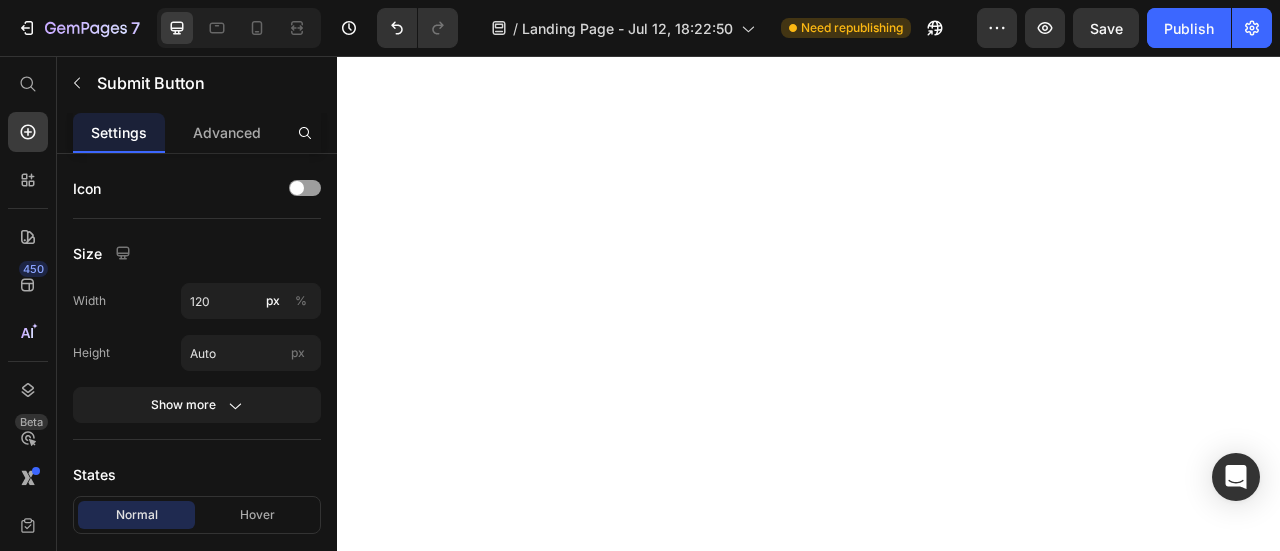 scroll, scrollTop: 0, scrollLeft: 0, axis: both 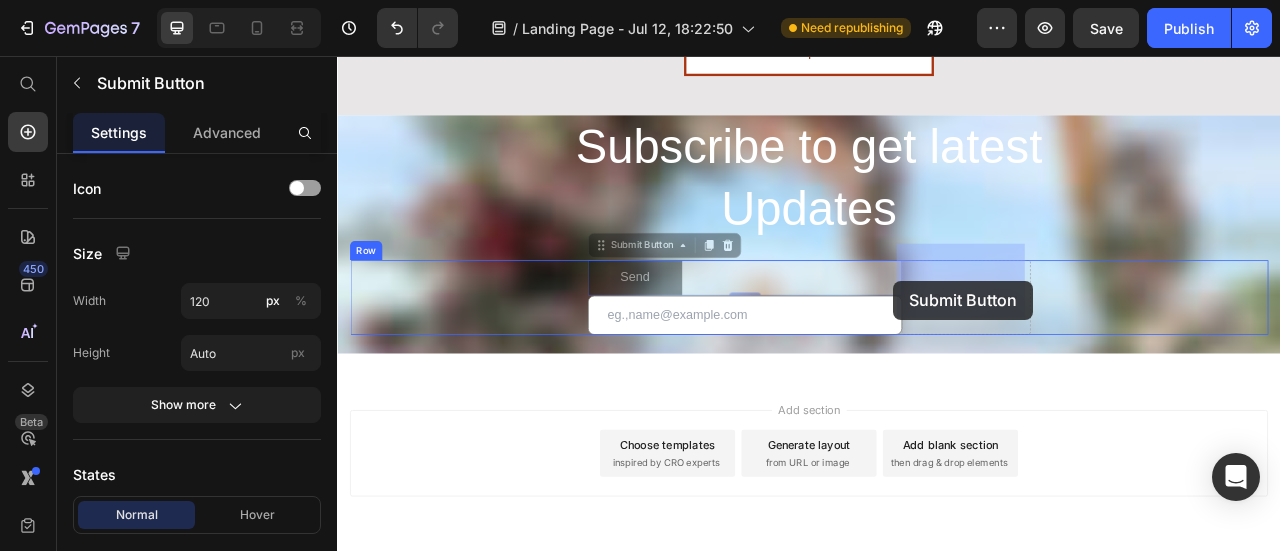 drag, startPoint x: 728, startPoint y: 278, endPoint x: 1045, endPoint y: 342, distance: 323.39606 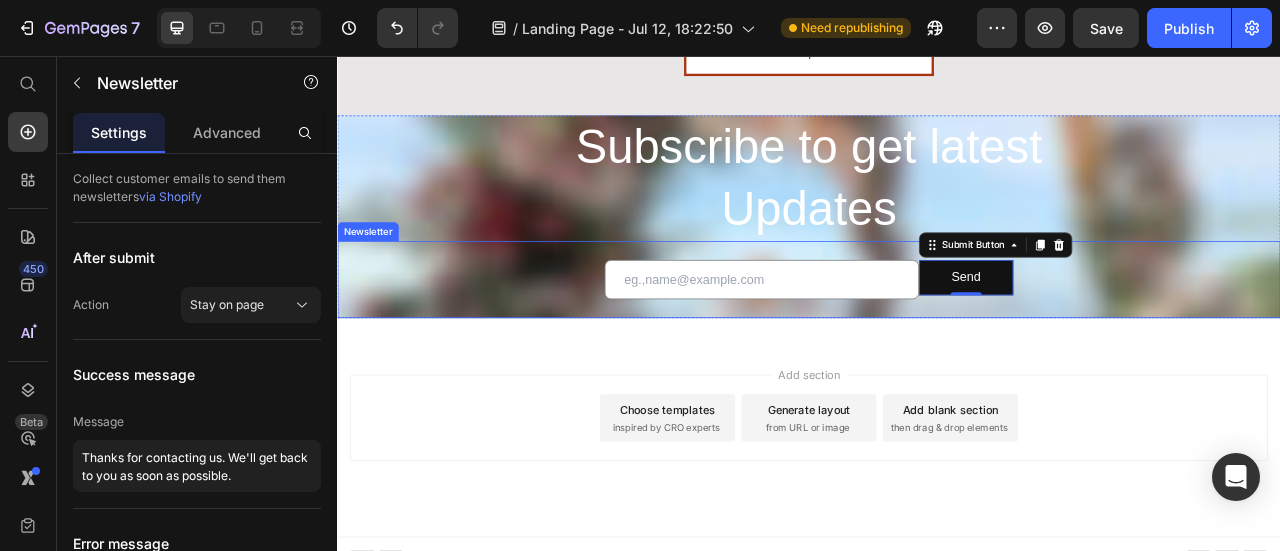 click on "Email Field Send Submit Button   0 Row Newsletter" at bounding box center (937, 340) 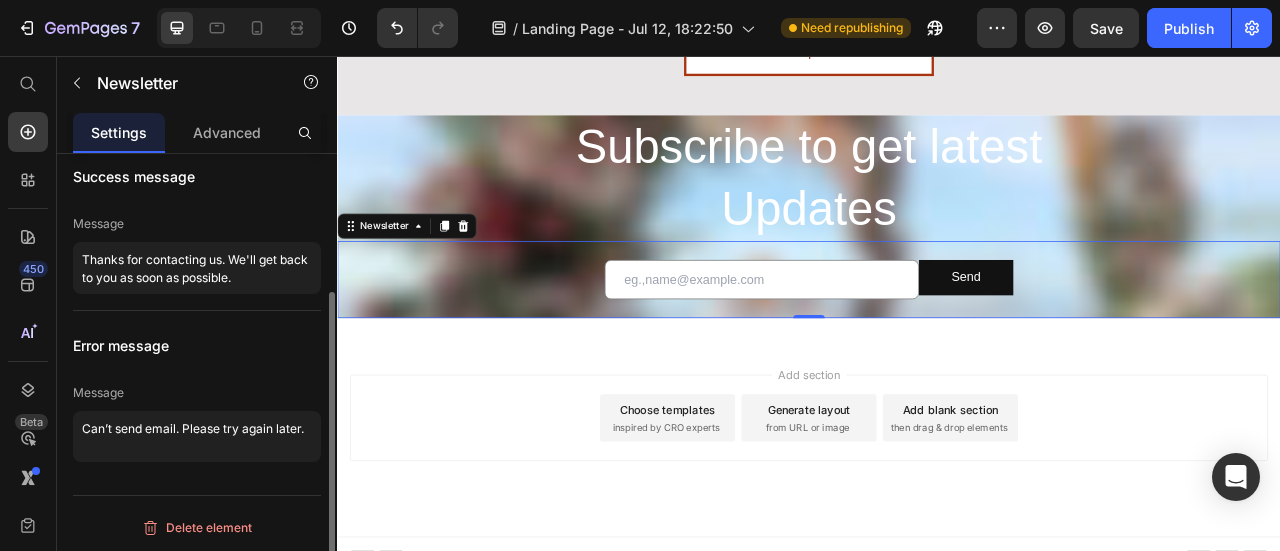 scroll, scrollTop: 198, scrollLeft: 0, axis: vertical 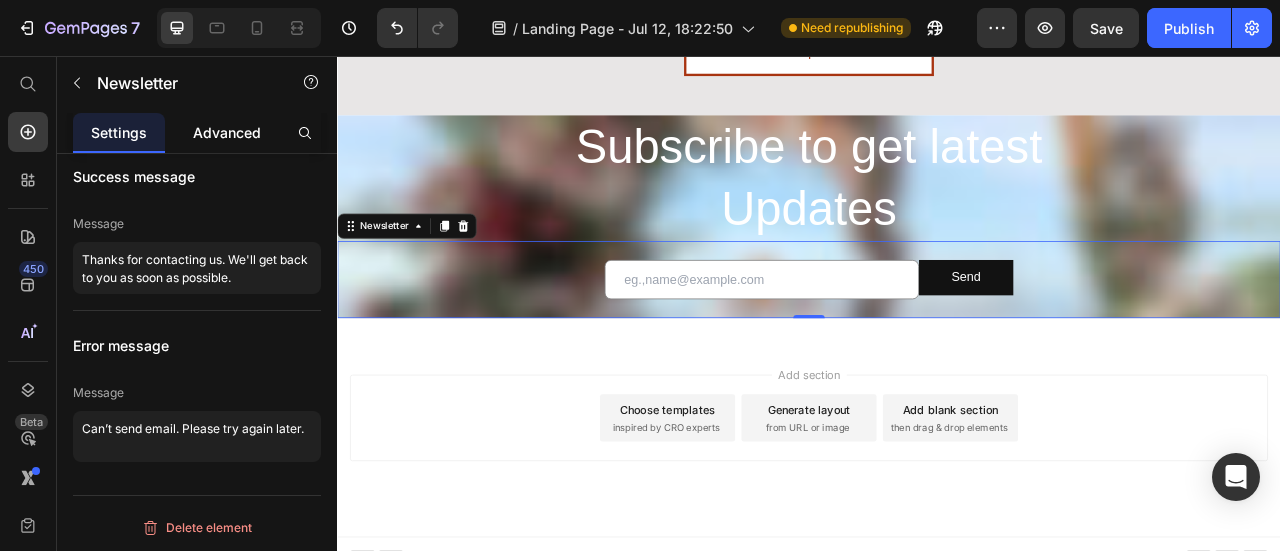 click on "Advanced" at bounding box center (227, 132) 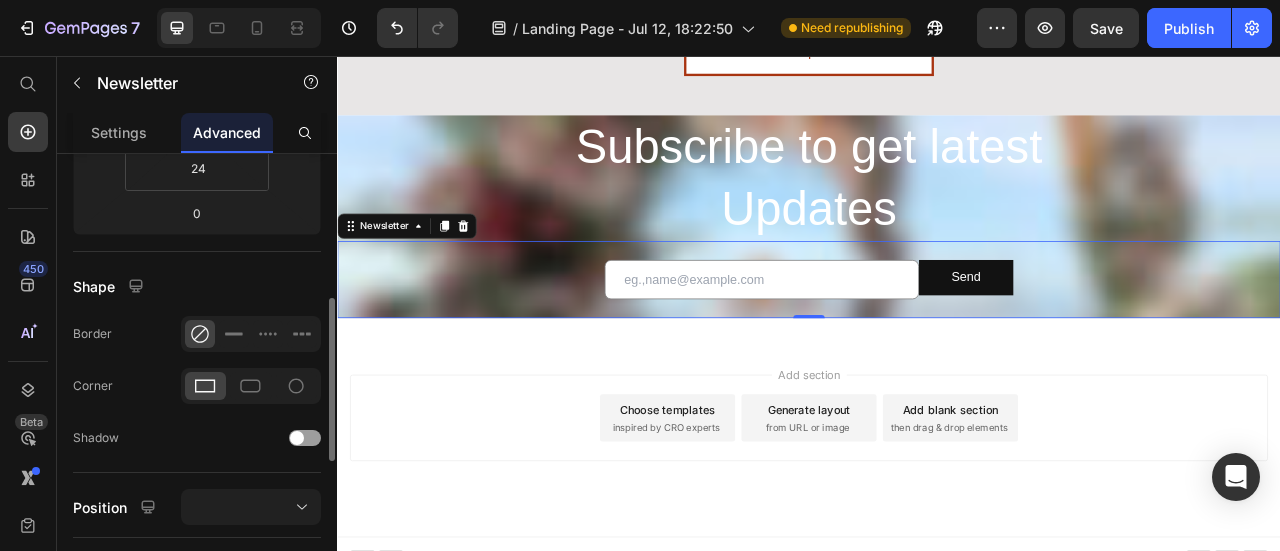 scroll, scrollTop: 500, scrollLeft: 0, axis: vertical 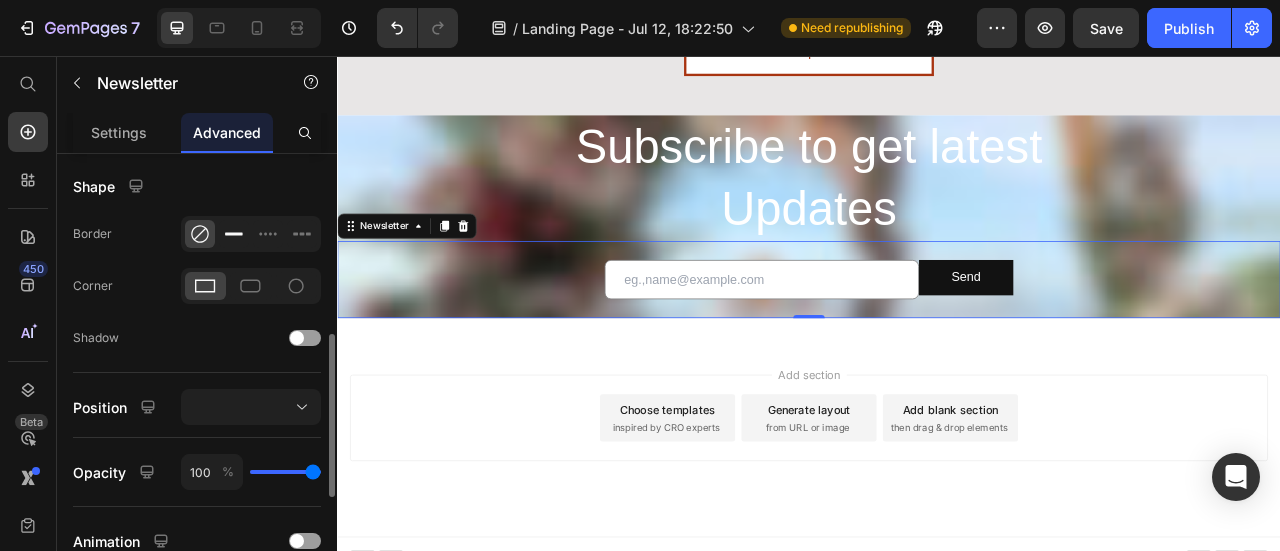 click 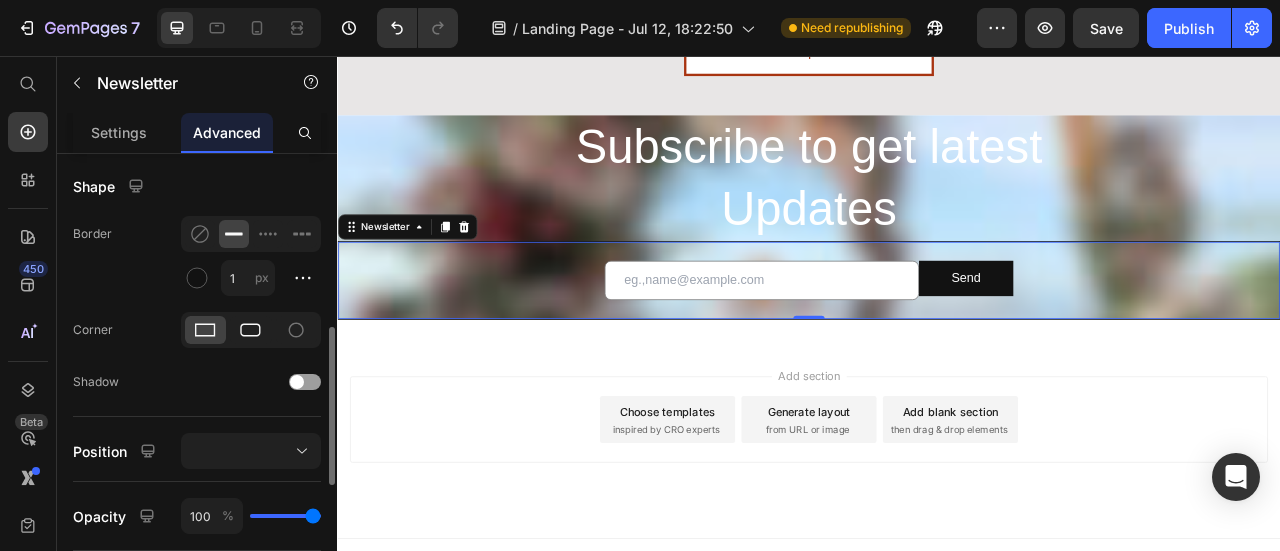 click 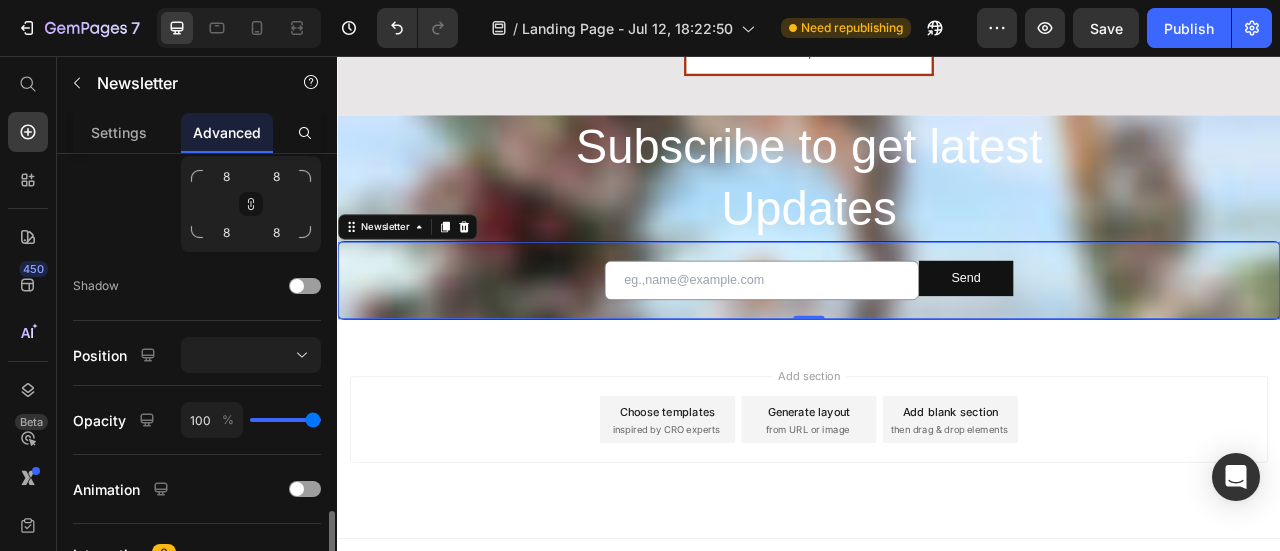 scroll, scrollTop: 800, scrollLeft: 0, axis: vertical 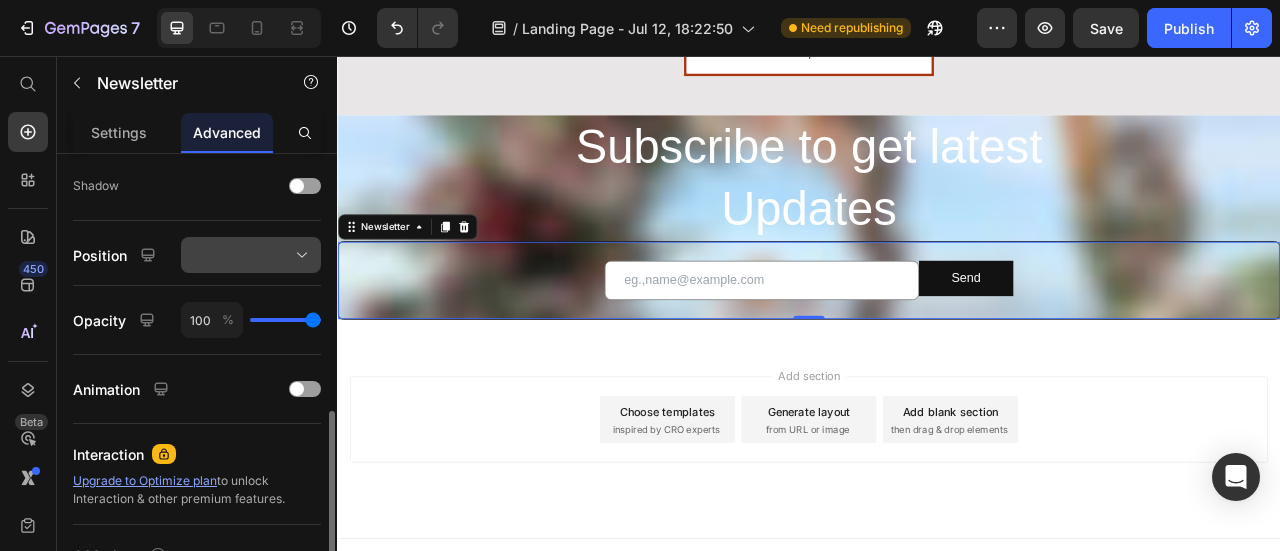 click 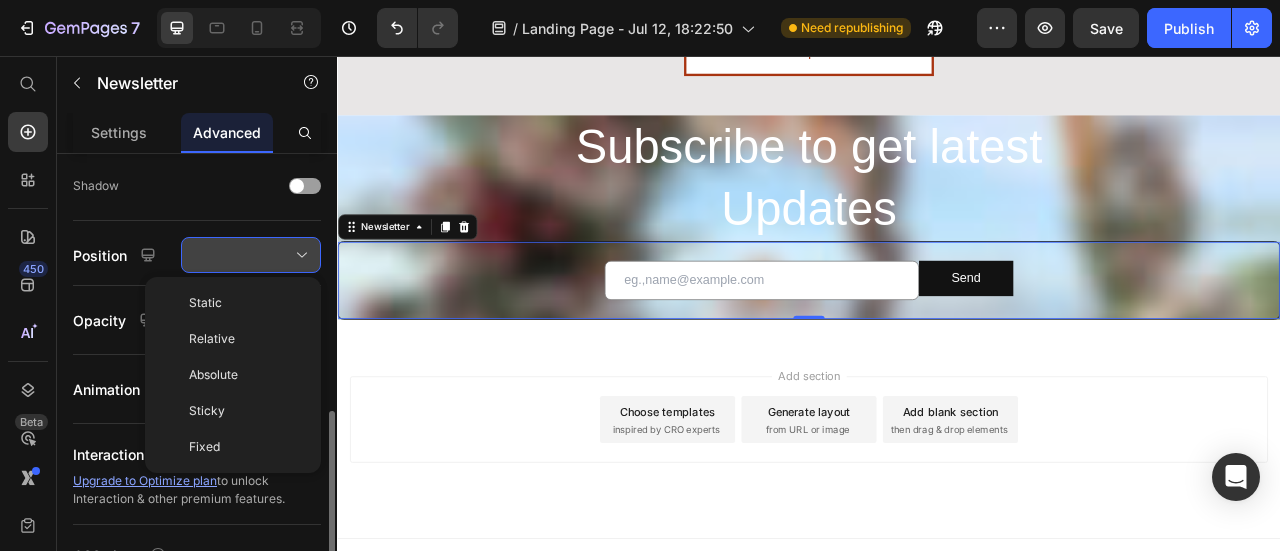 click 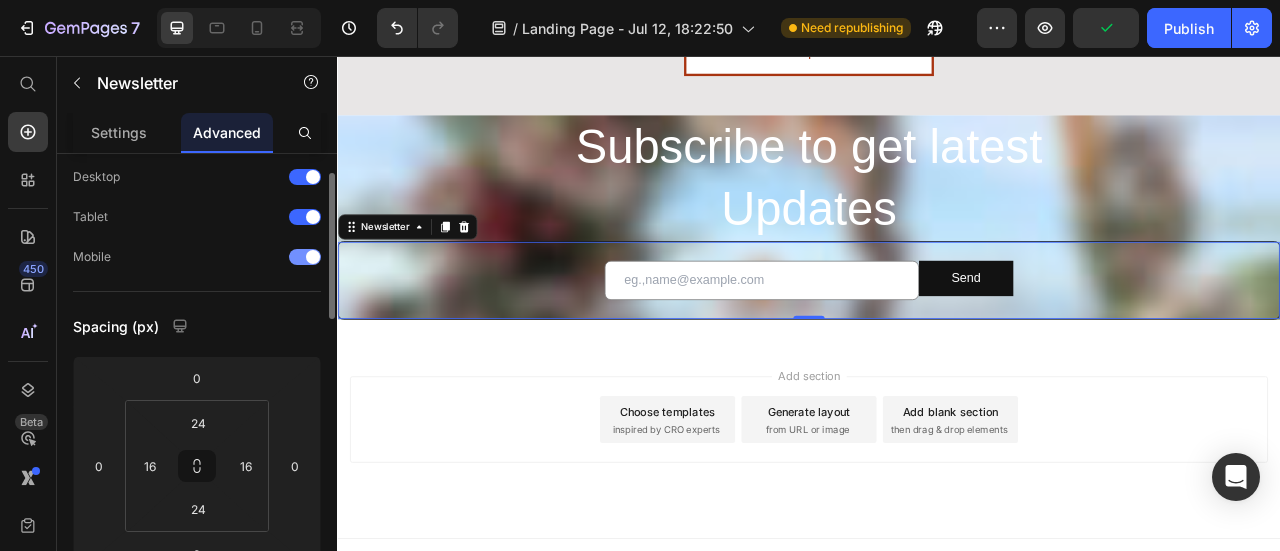 scroll, scrollTop: 159, scrollLeft: 0, axis: vertical 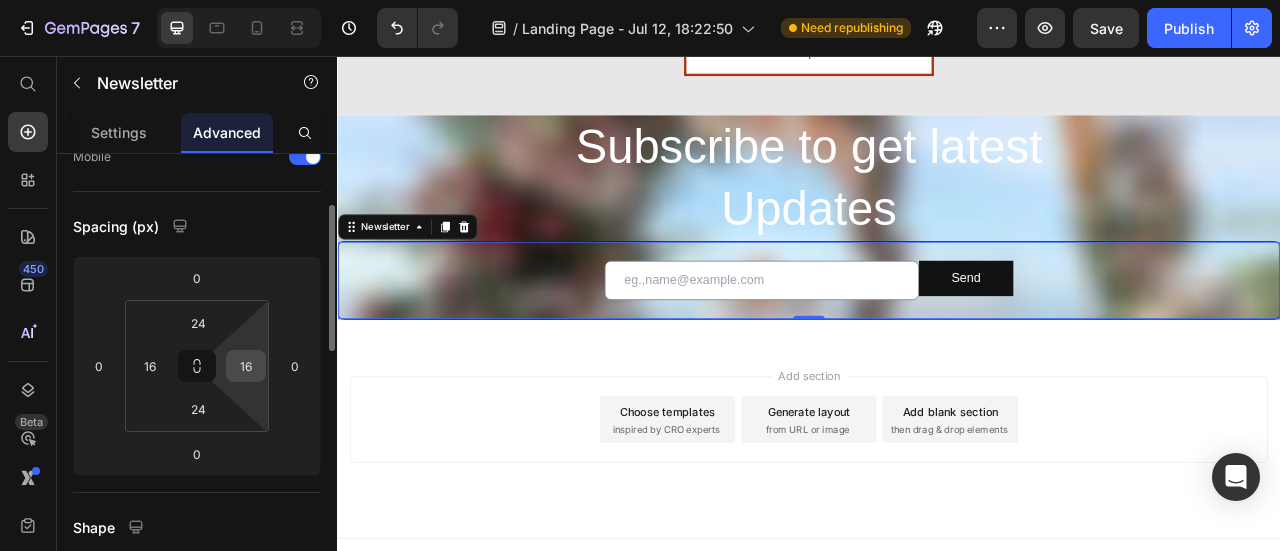 click on "16" at bounding box center (246, 366) 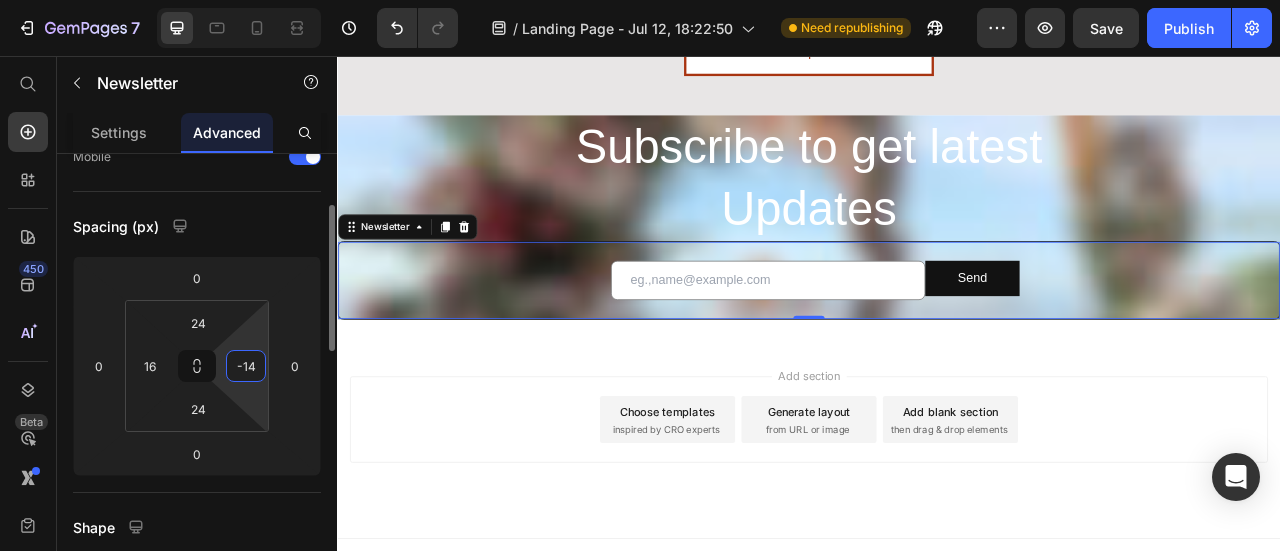 type on "-1" 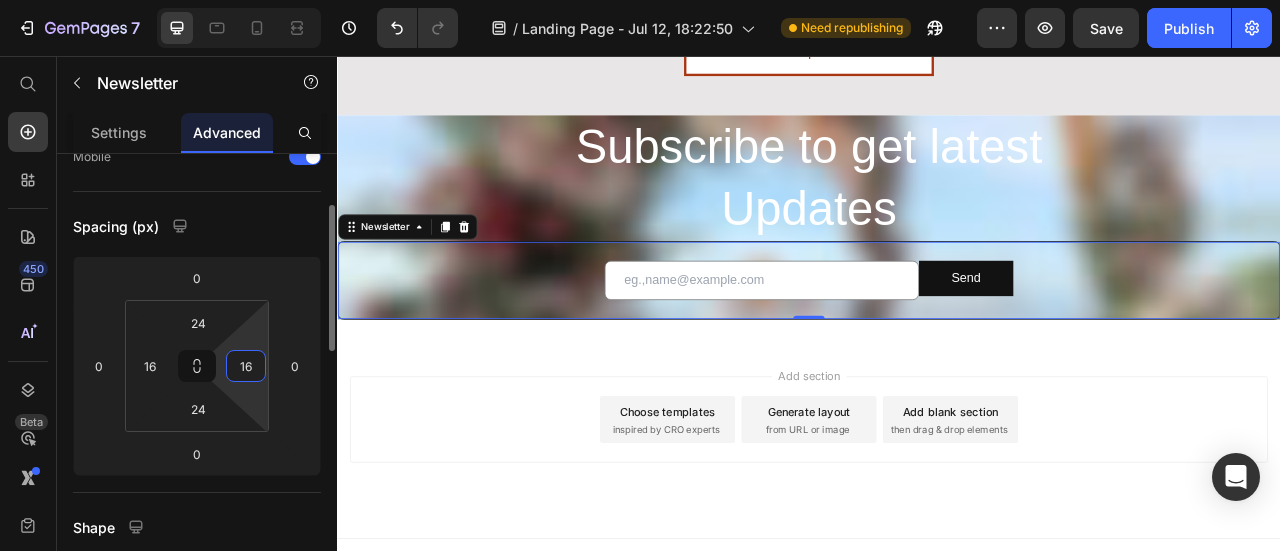 type on "16" 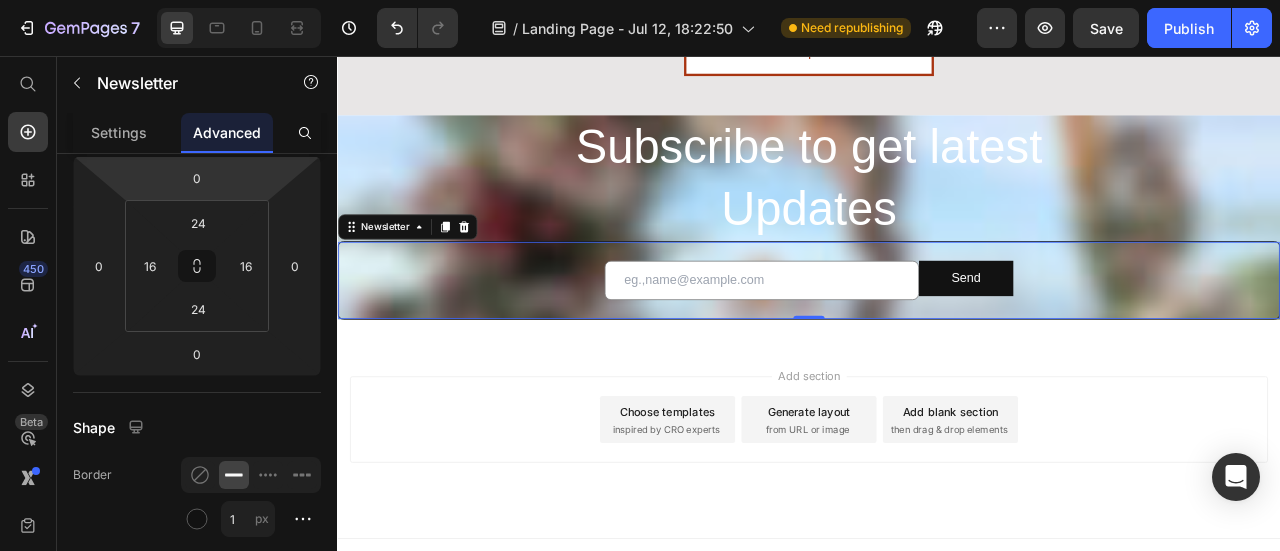 scroll, scrollTop: 0, scrollLeft: 0, axis: both 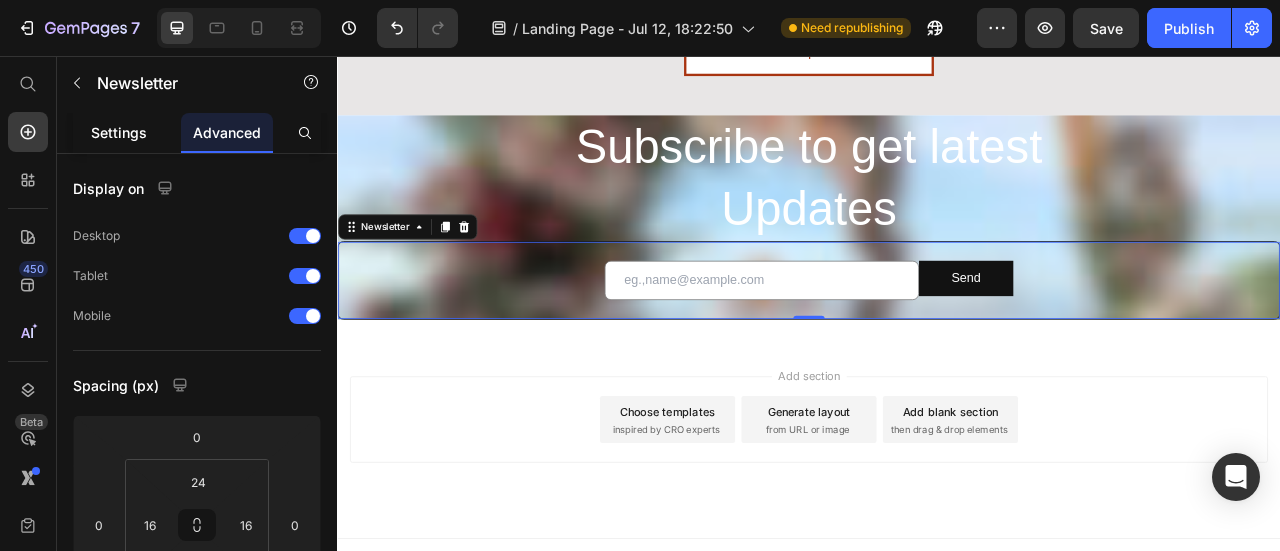click on "Settings" at bounding box center [119, 132] 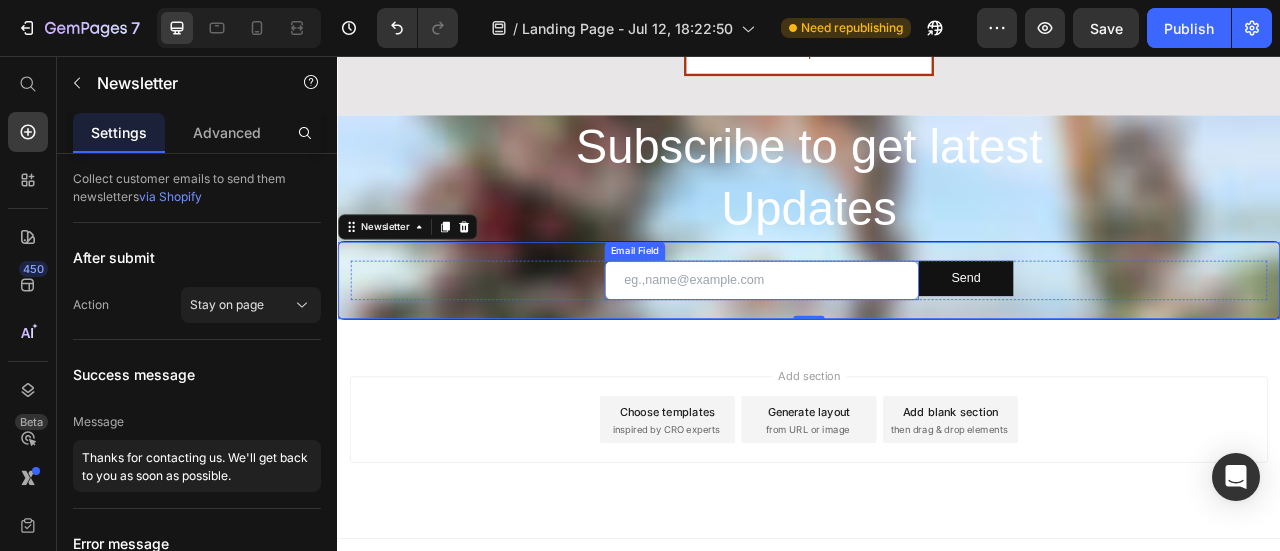 click at bounding box center (877, 341) 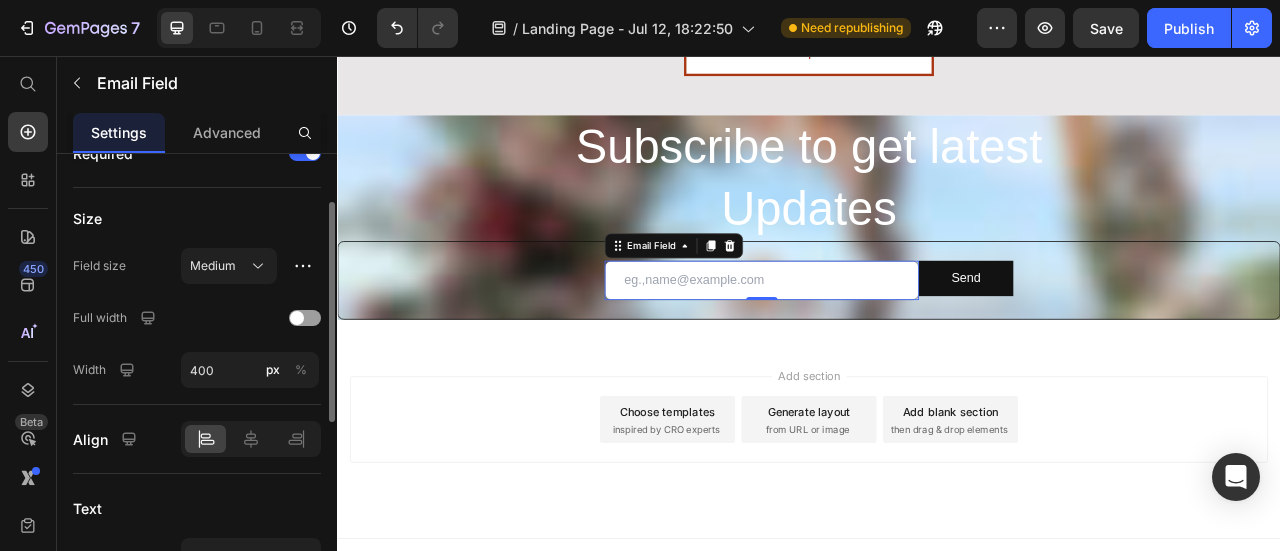 scroll, scrollTop: 200, scrollLeft: 0, axis: vertical 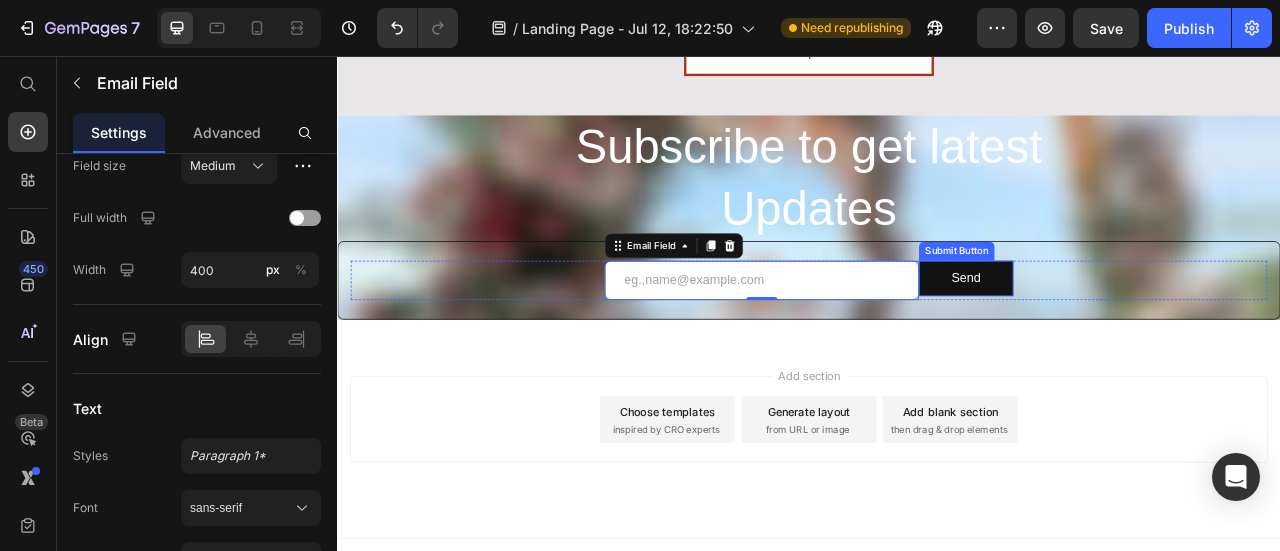 click on "Submit Button" at bounding box center [1125, 304] 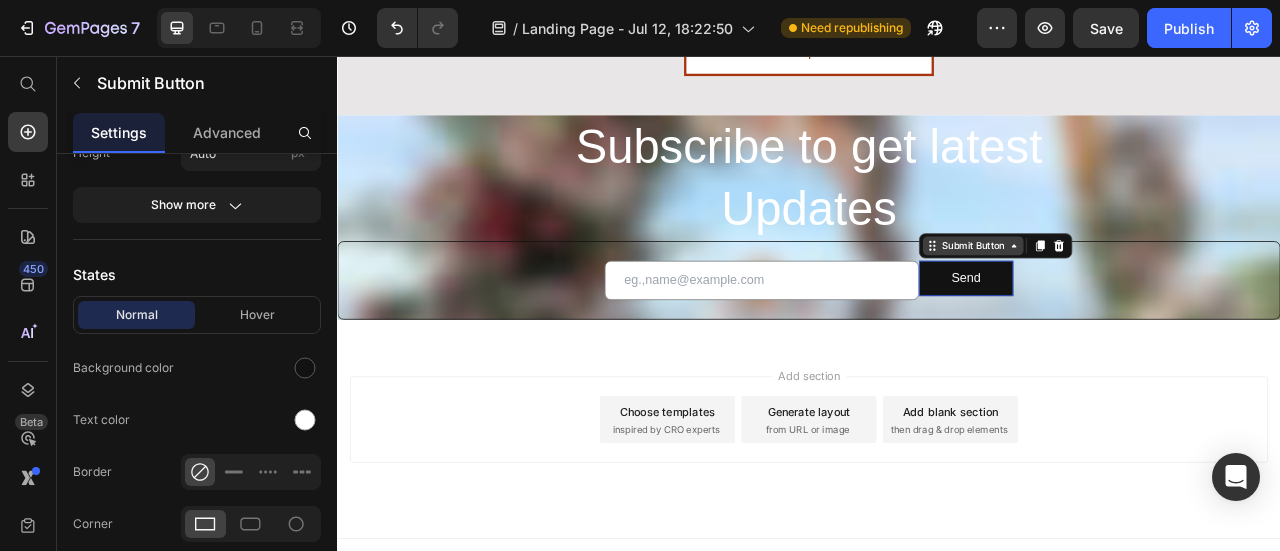 scroll, scrollTop: 0, scrollLeft: 0, axis: both 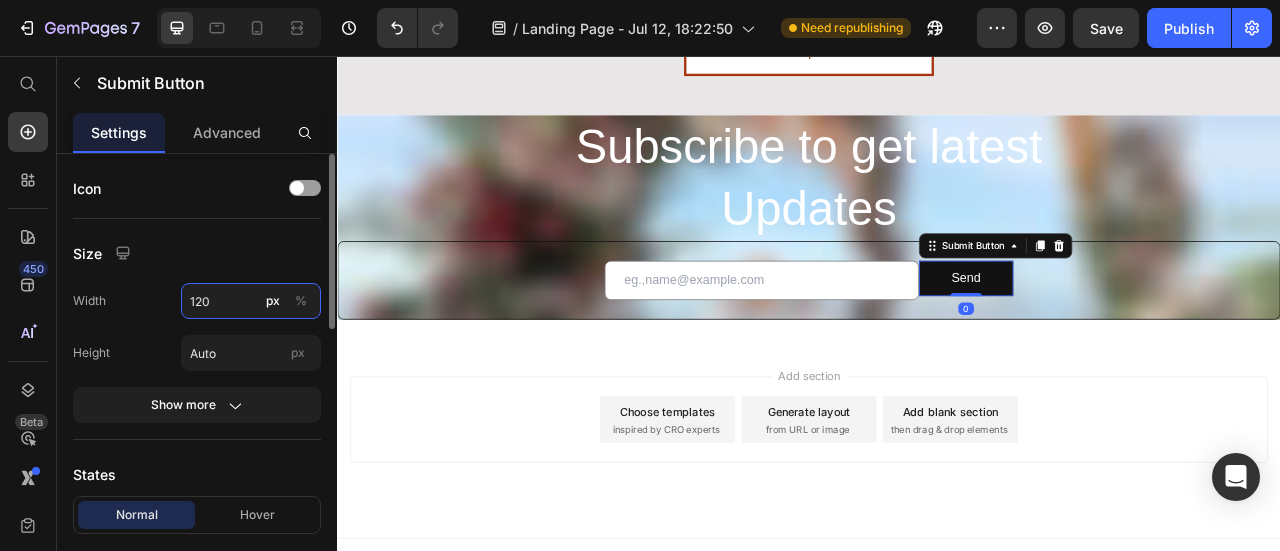 click on "120" at bounding box center (251, 301) 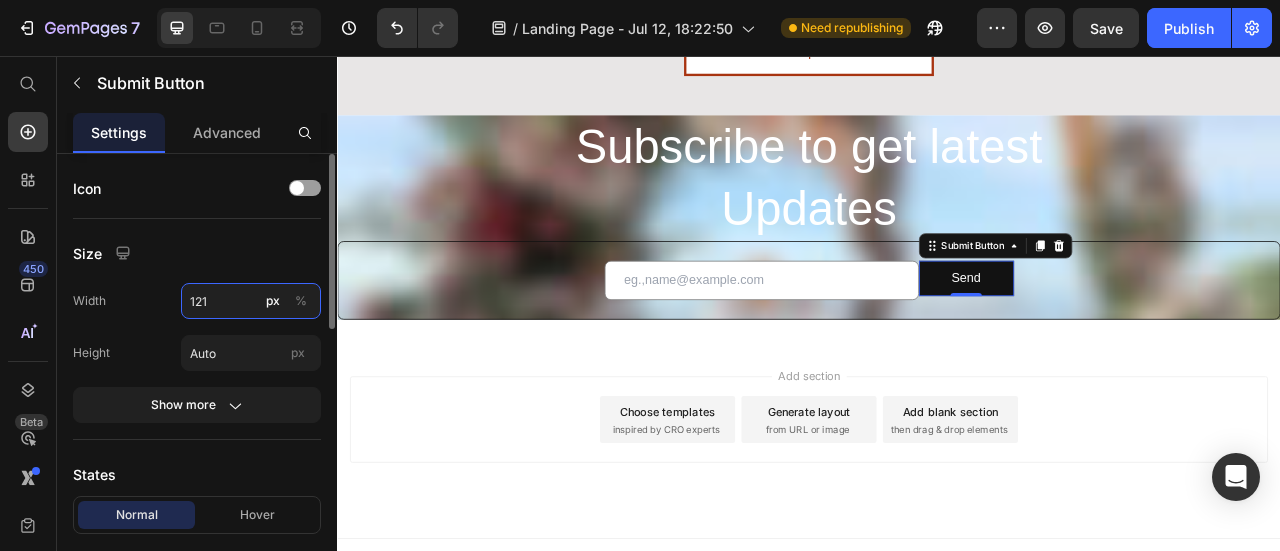 type on "120" 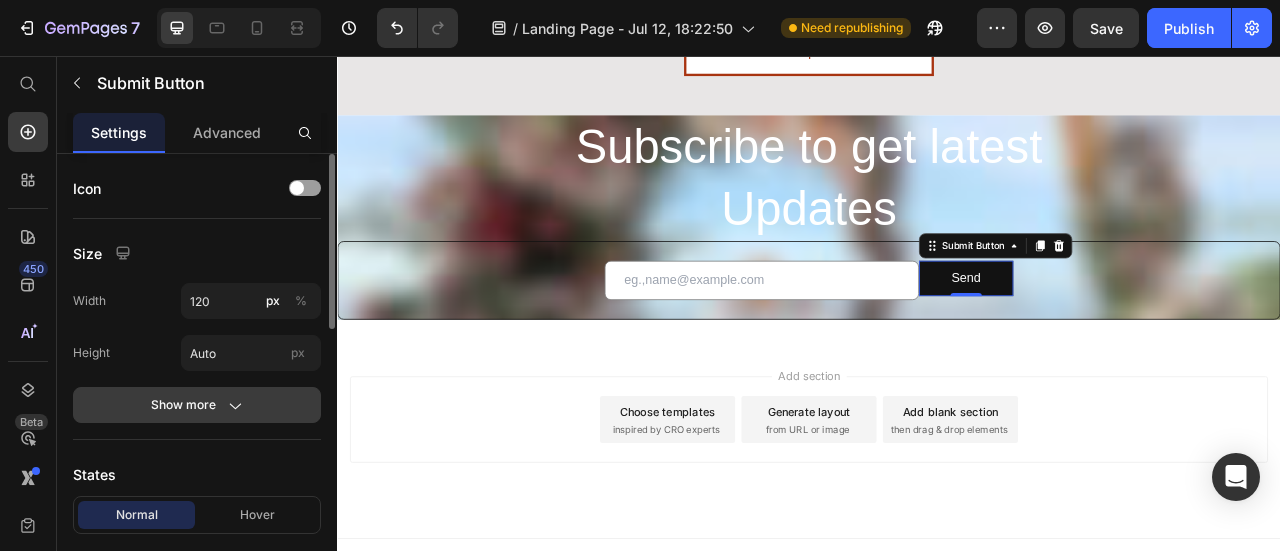 click on "Show more" at bounding box center (197, 405) 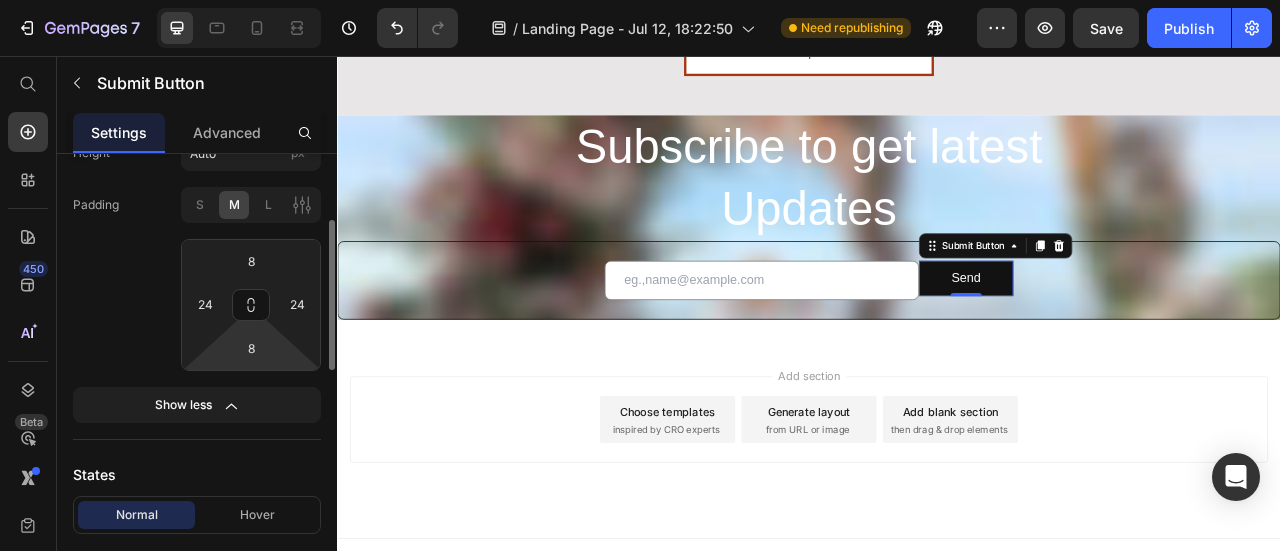 scroll, scrollTop: 0, scrollLeft: 0, axis: both 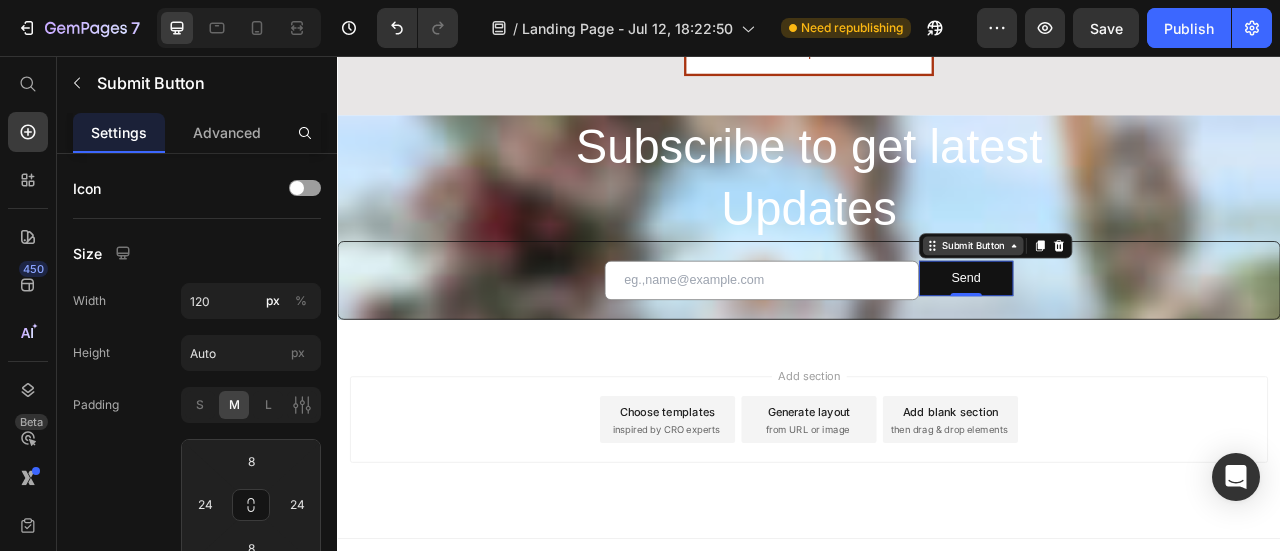 click 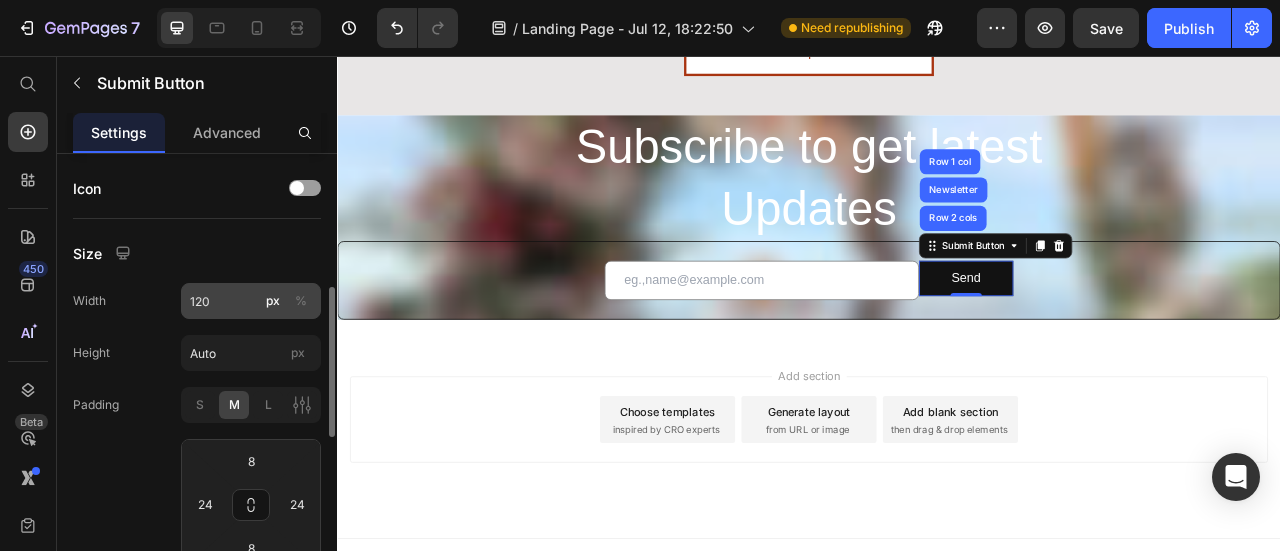 scroll, scrollTop: 100, scrollLeft: 0, axis: vertical 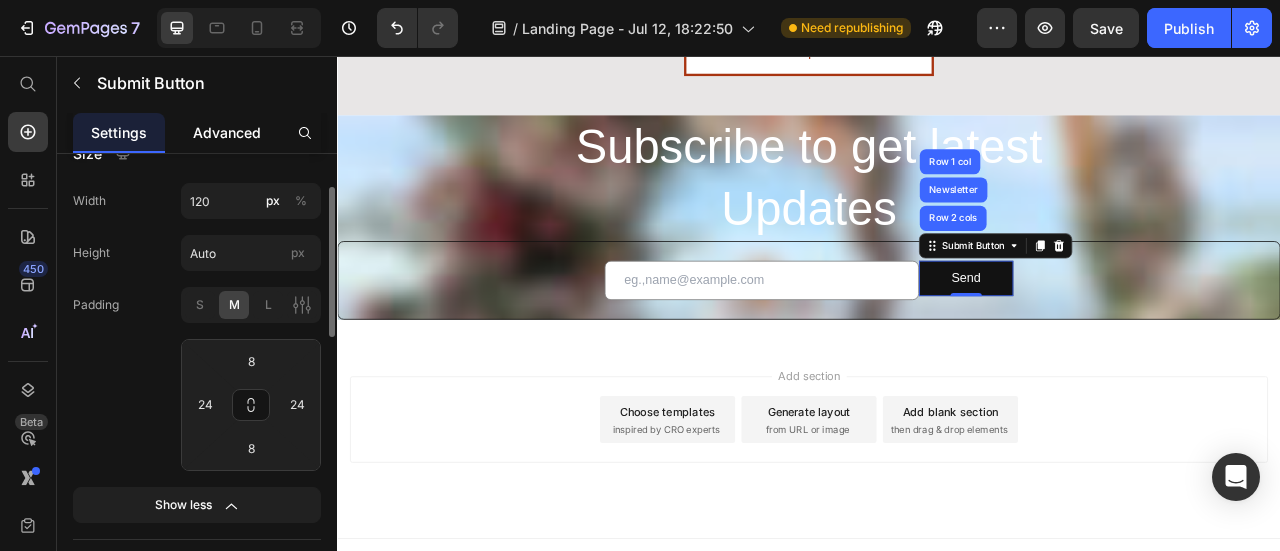 click on "Advanced" at bounding box center [227, 132] 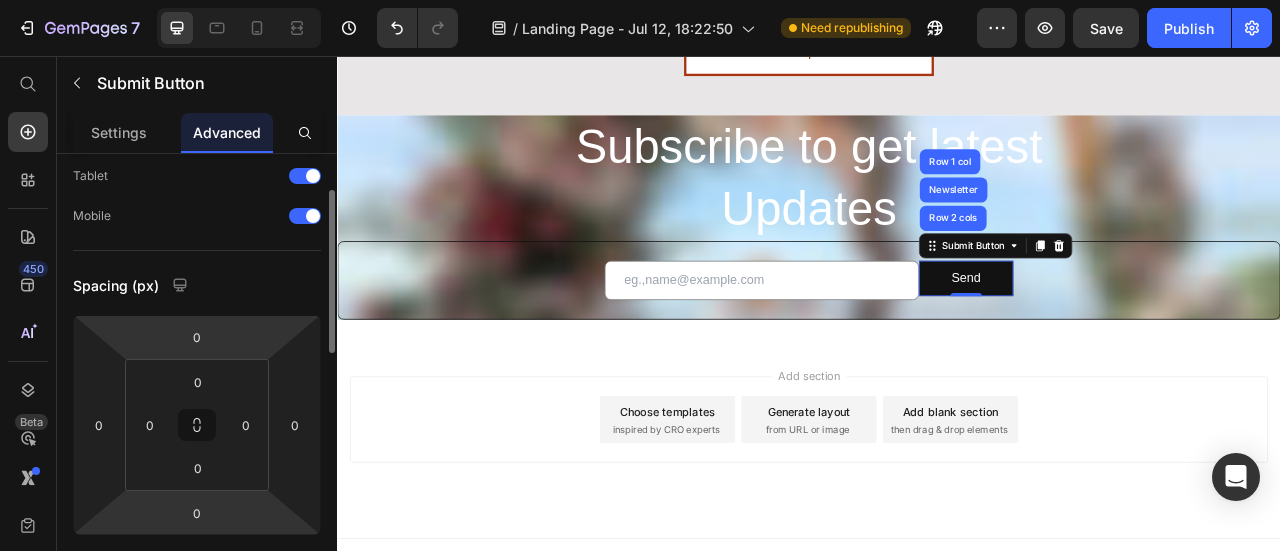 scroll, scrollTop: 0, scrollLeft: 0, axis: both 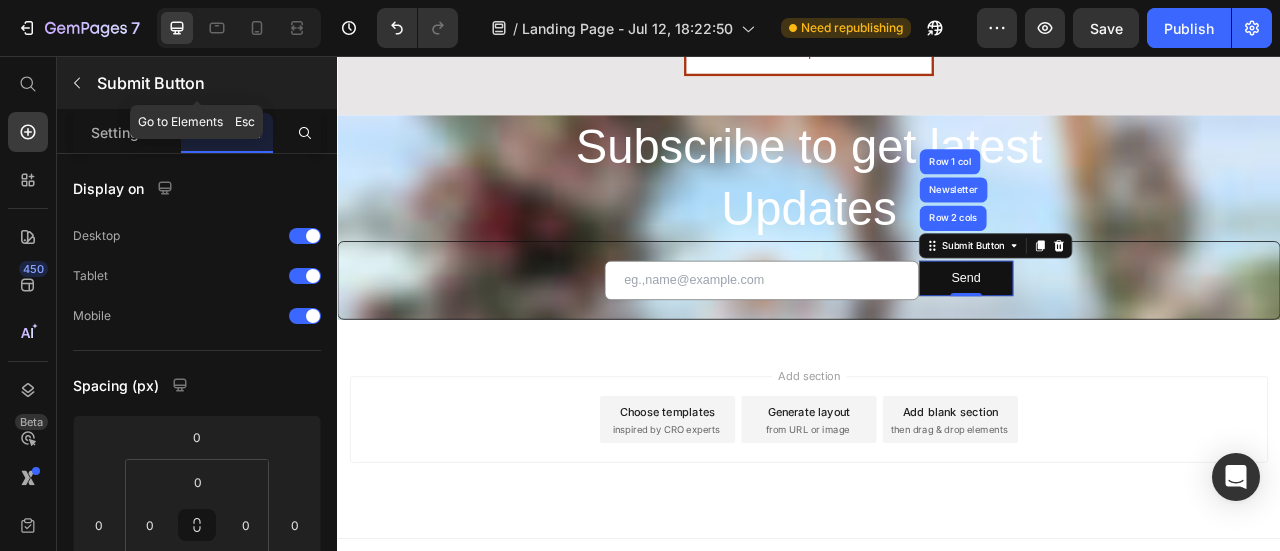 click 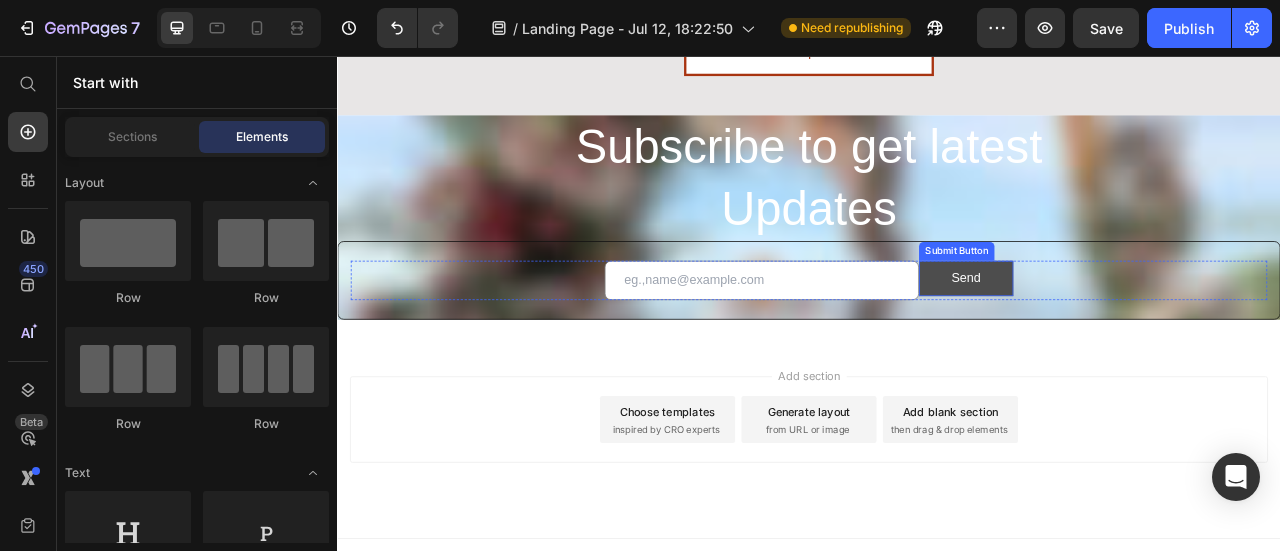click on "Send" at bounding box center [1137, 338] 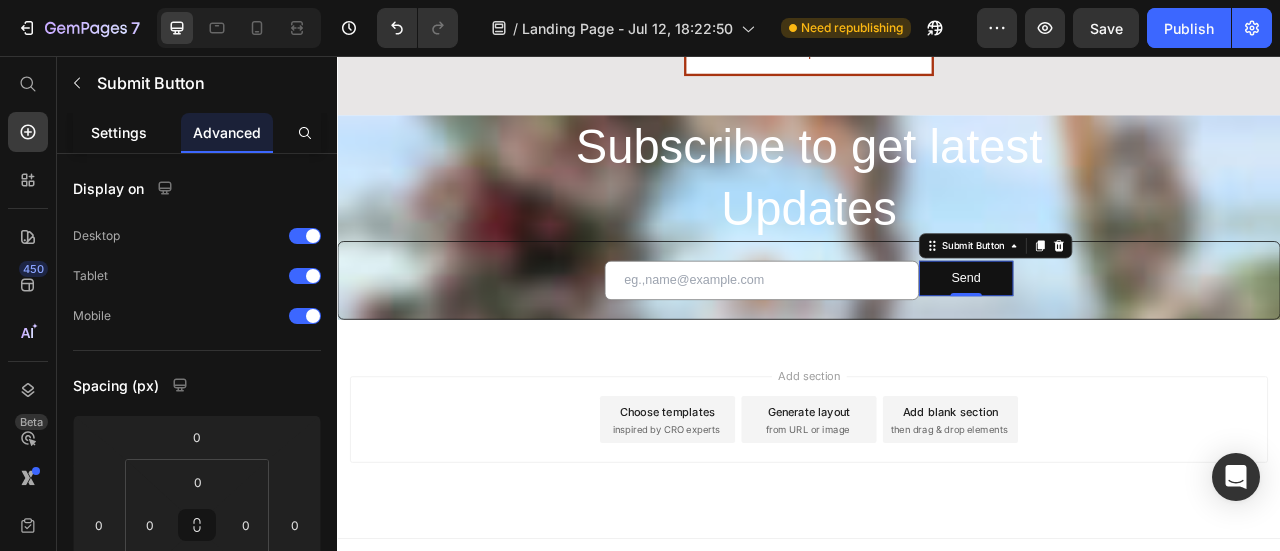 click on "Settings" at bounding box center [119, 132] 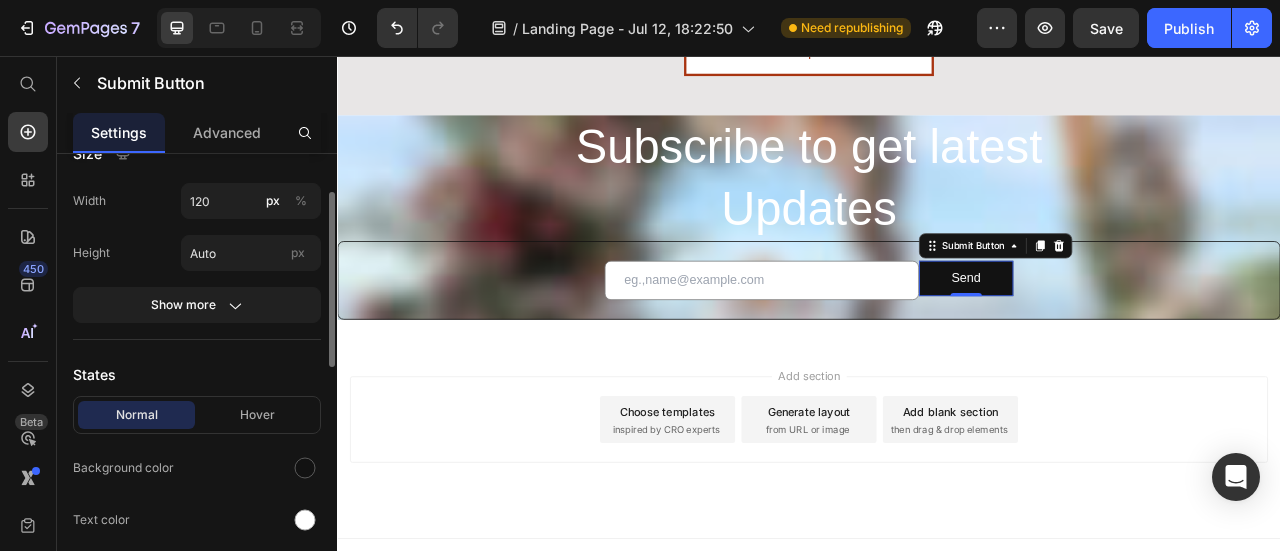 scroll, scrollTop: 200, scrollLeft: 0, axis: vertical 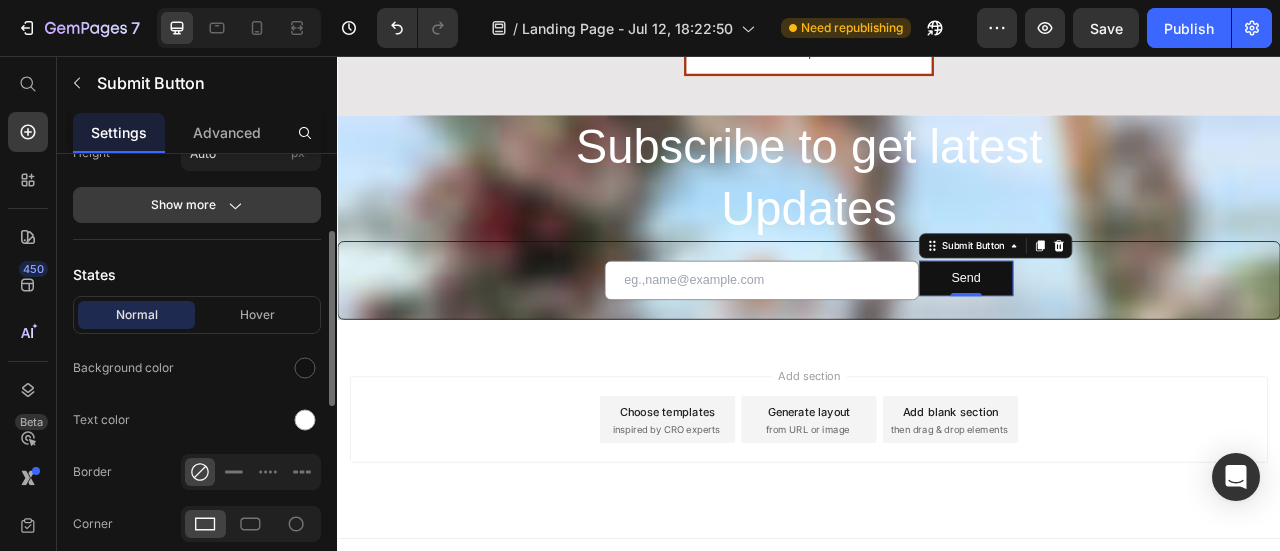 click 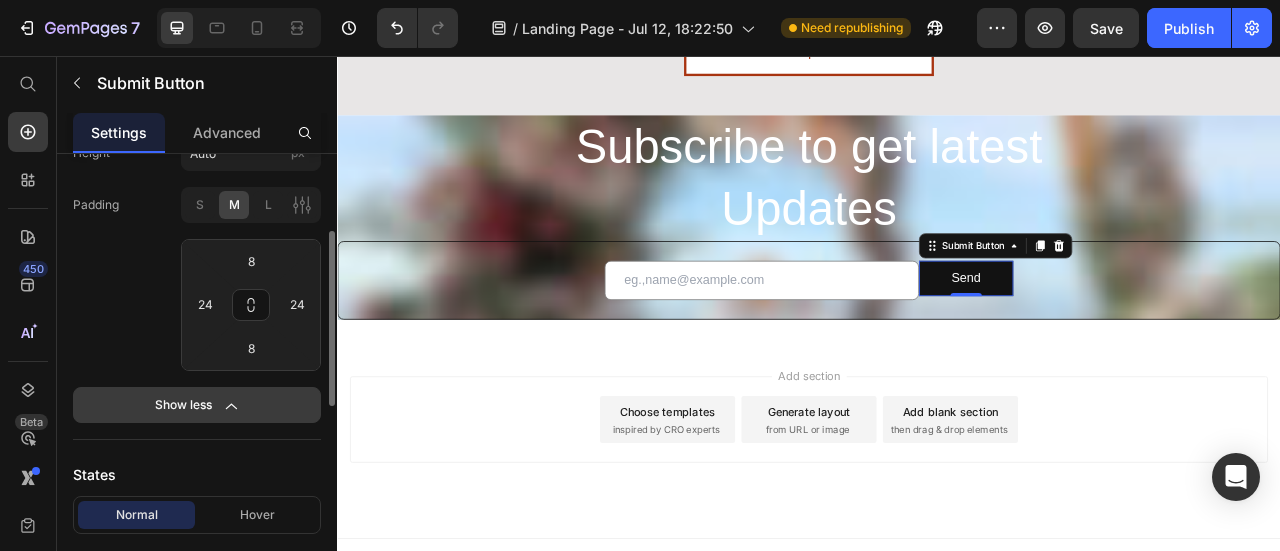 click on "Show less" at bounding box center (197, 405) 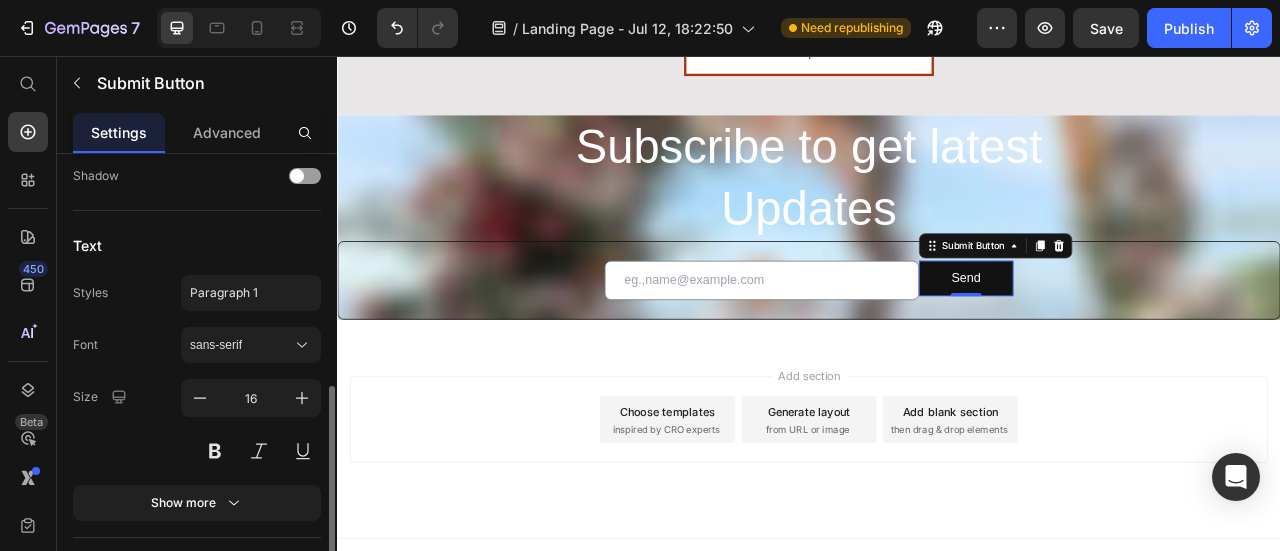 scroll, scrollTop: 722, scrollLeft: 0, axis: vertical 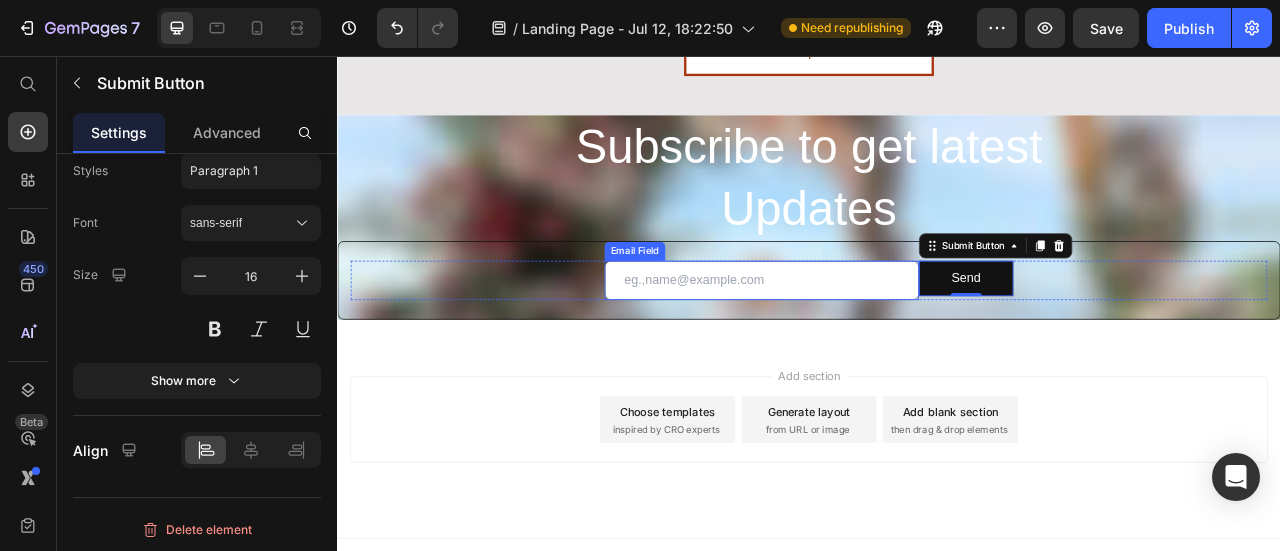 click on "Email Field Send Submit Button   0 Row Newsletter" at bounding box center [937, 341] 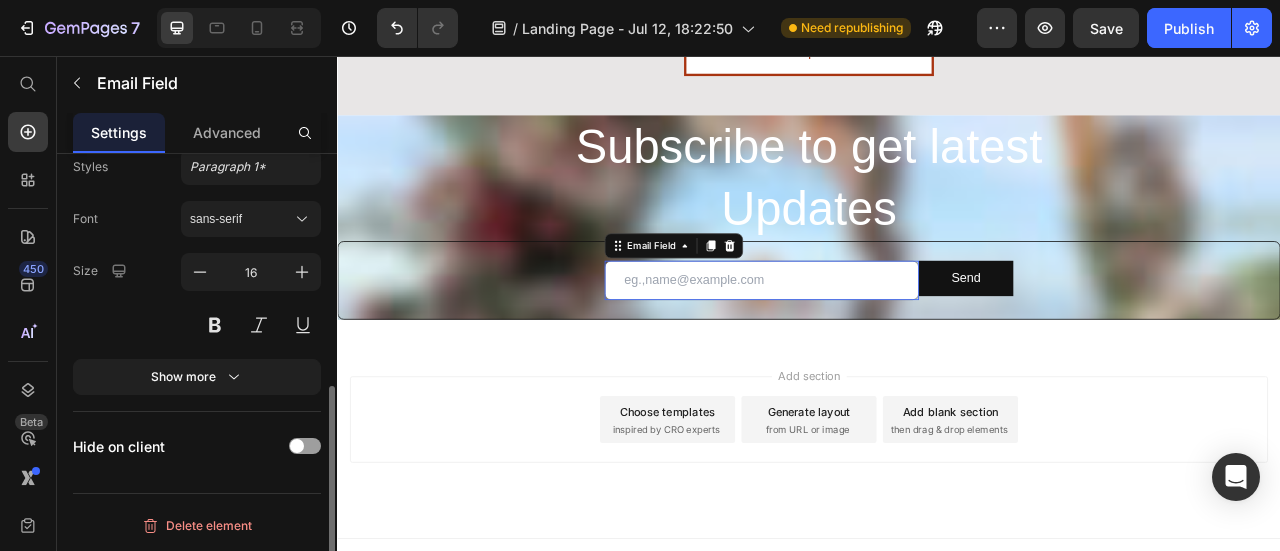 scroll, scrollTop: 0, scrollLeft: 0, axis: both 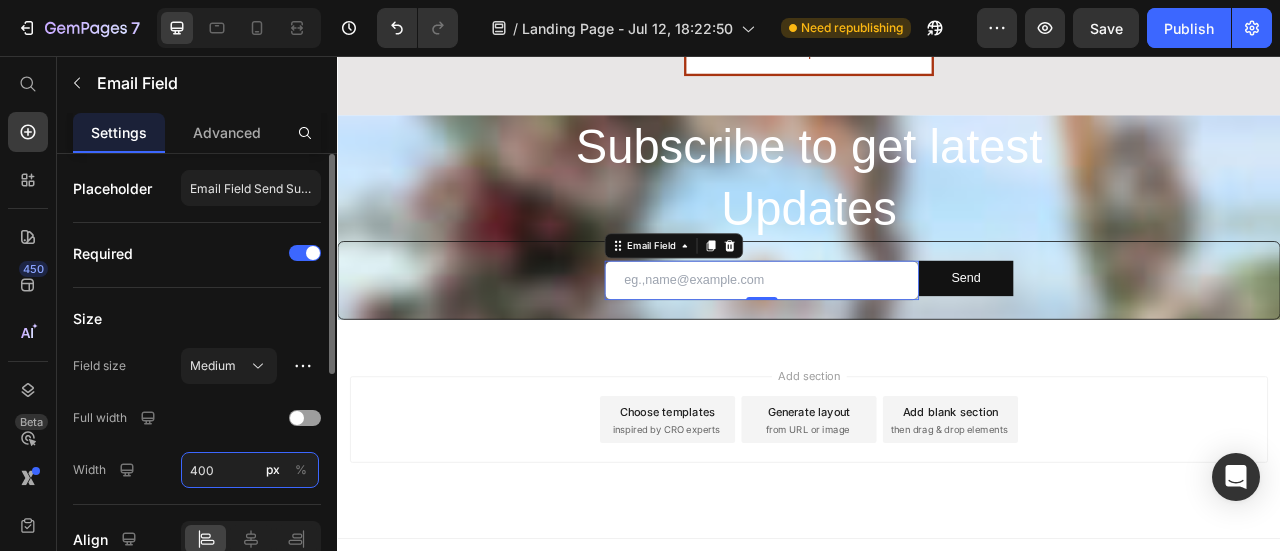 click on "400" at bounding box center (250, 470) 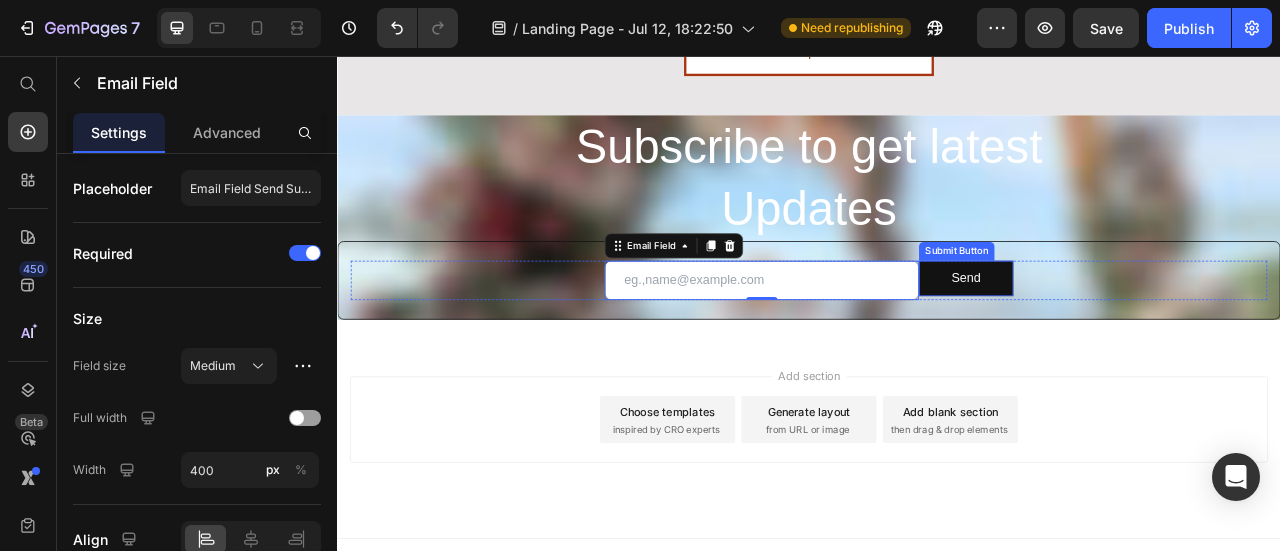click on "Submit Button" at bounding box center [1125, 304] 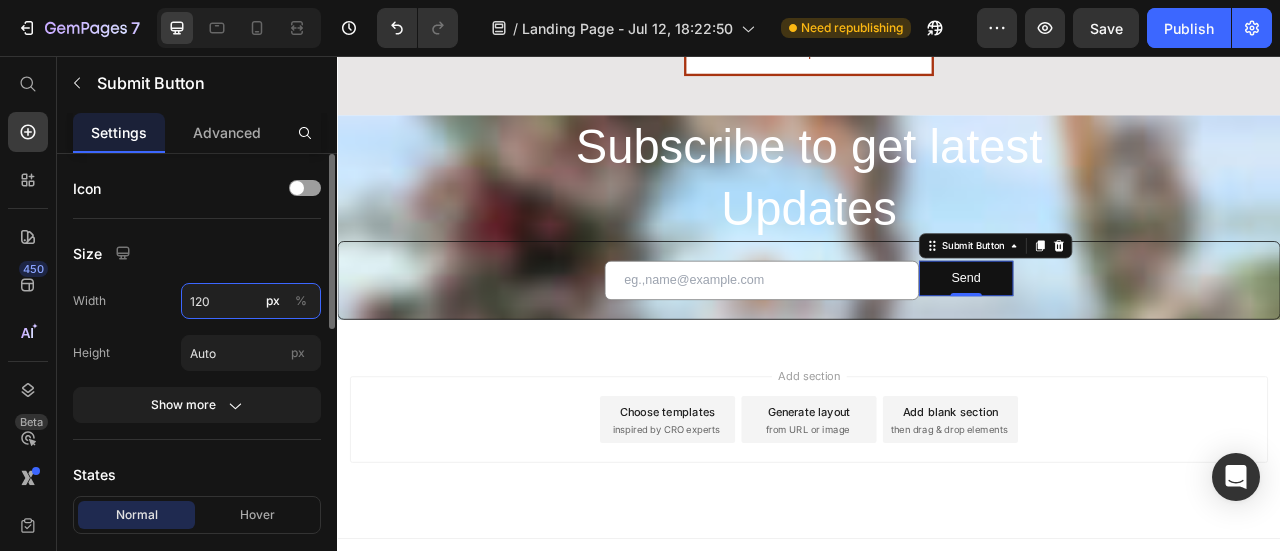 click on "120" at bounding box center (251, 301) 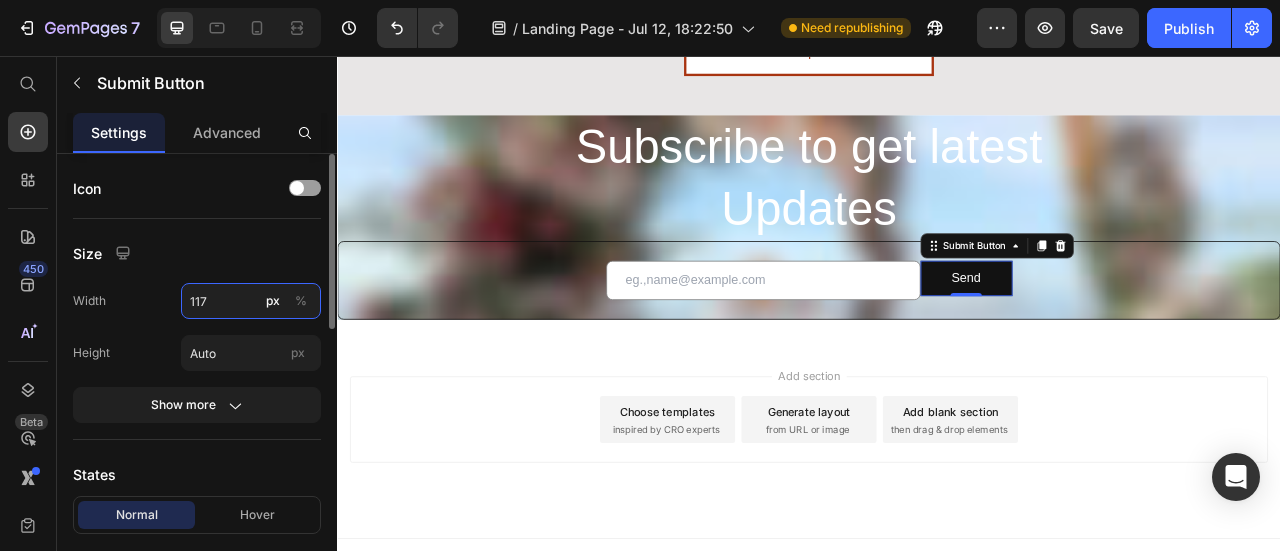 type on "116" 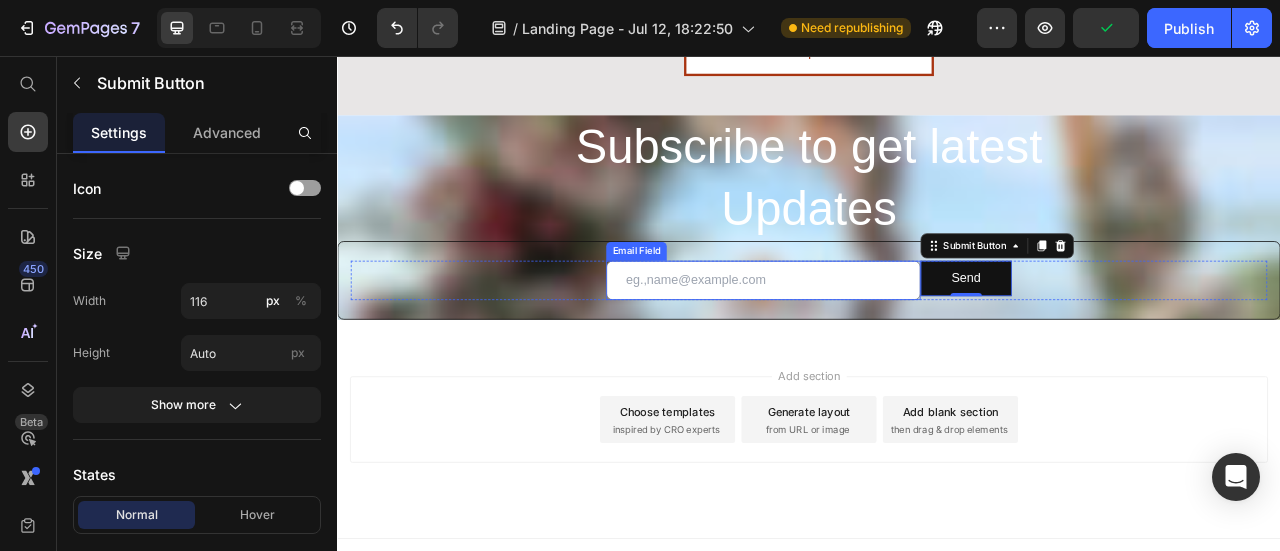 click at bounding box center (879, 341) 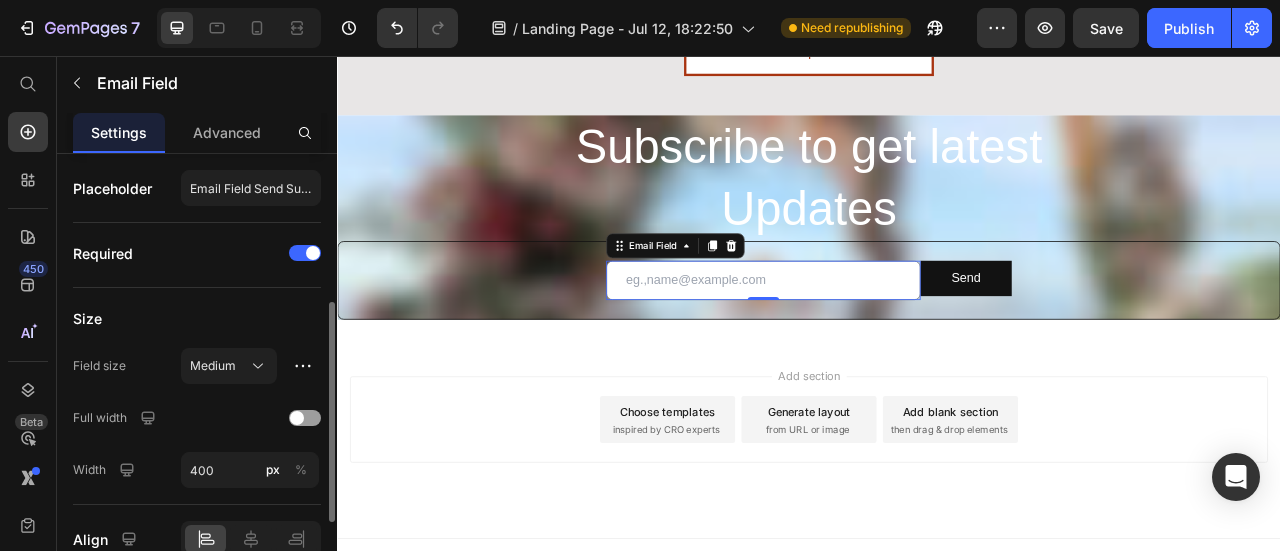scroll, scrollTop: 100, scrollLeft: 0, axis: vertical 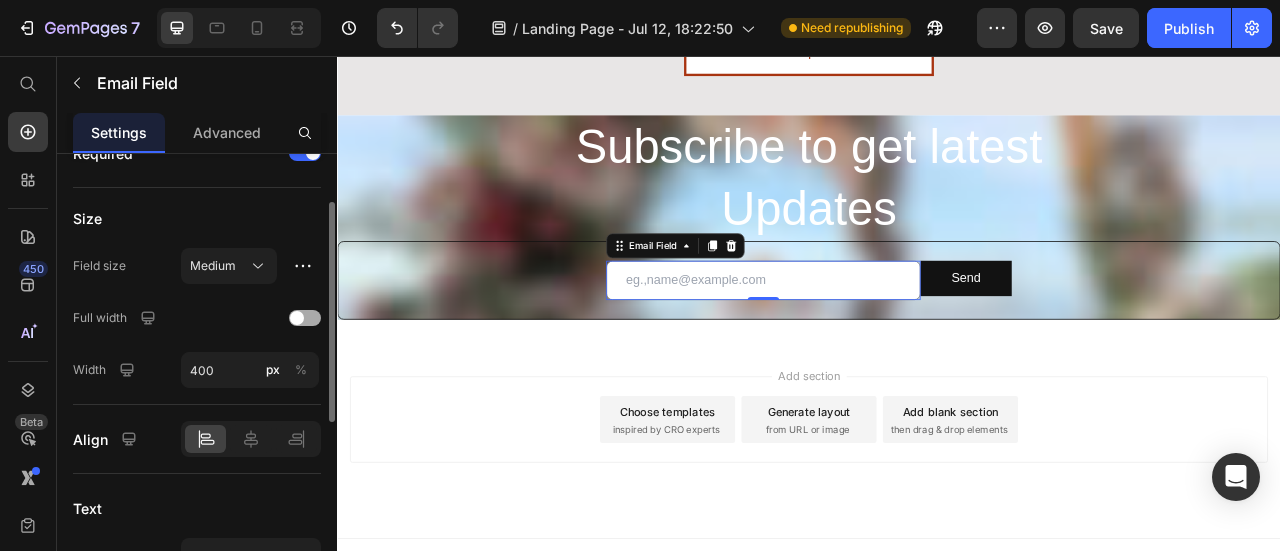 click at bounding box center (305, 318) 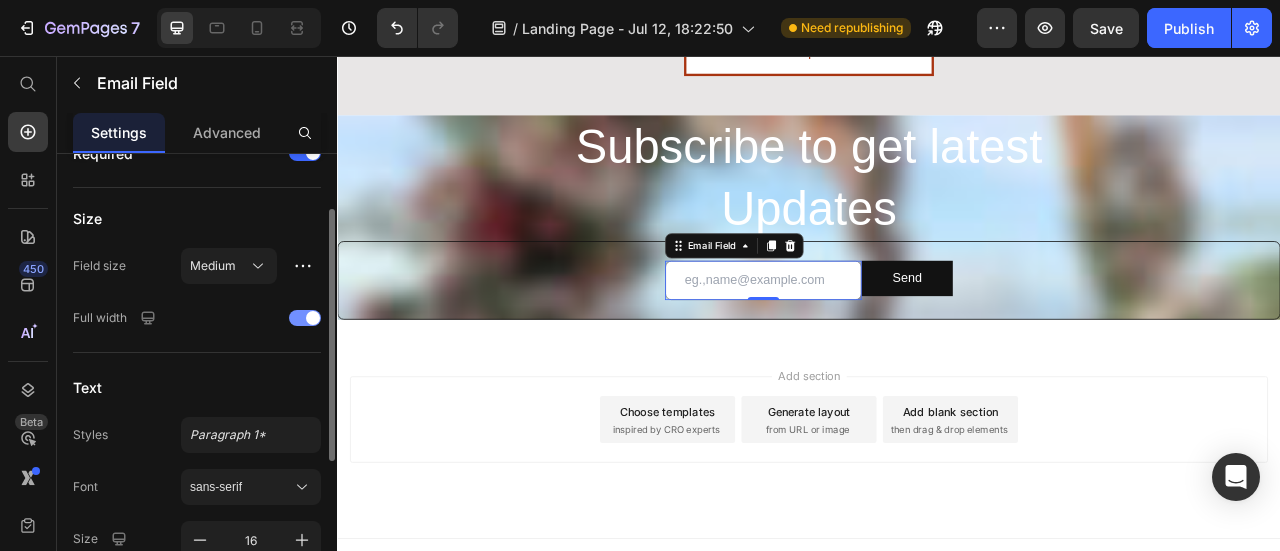 click at bounding box center (313, 318) 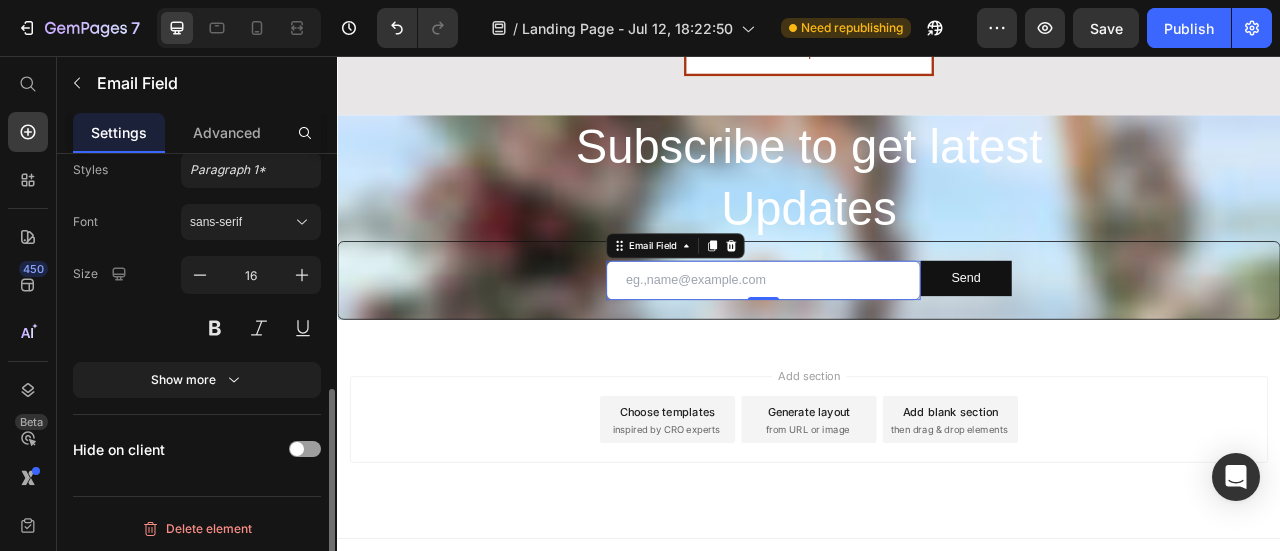 scroll, scrollTop: 186, scrollLeft: 0, axis: vertical 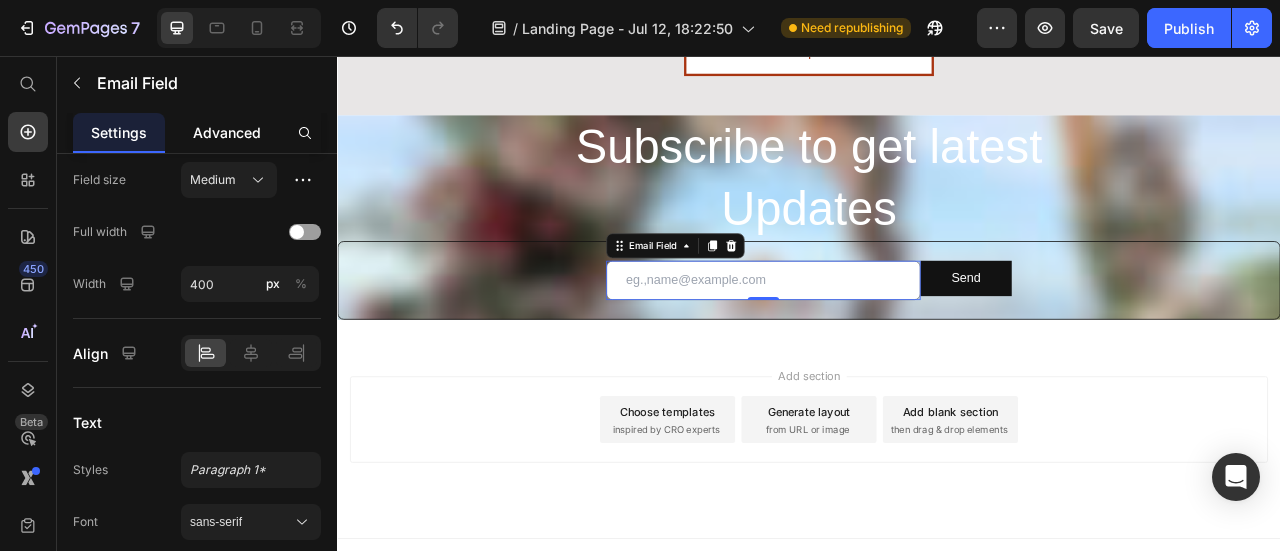 click on "Advanced" at bounding box center [227, 132] 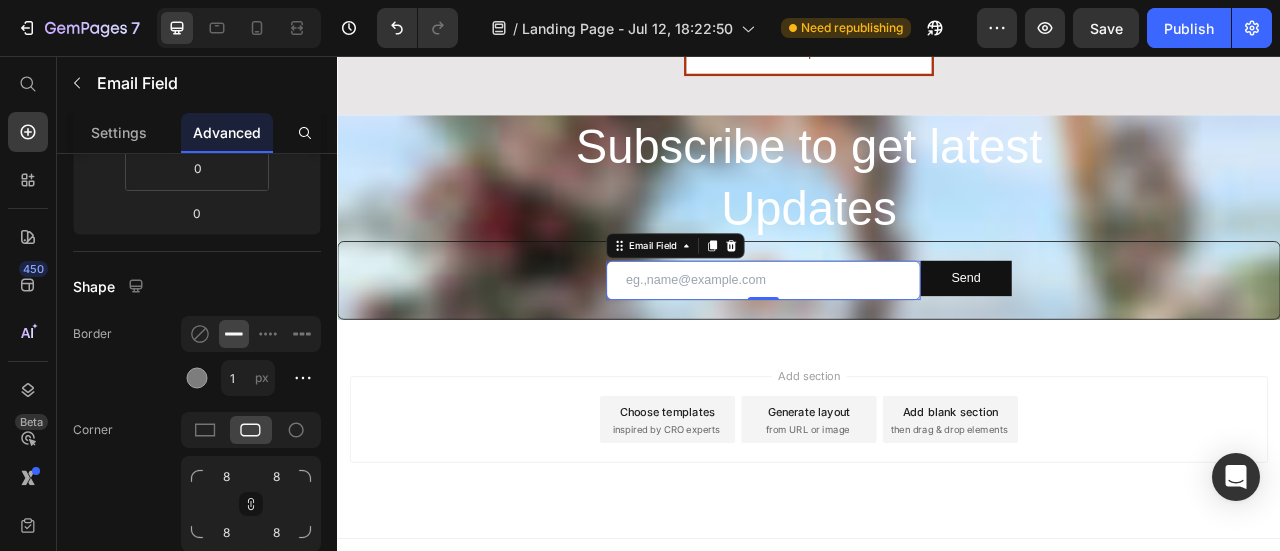 scroll, scrollTop: 0, scrollLeft: 0, axis: both 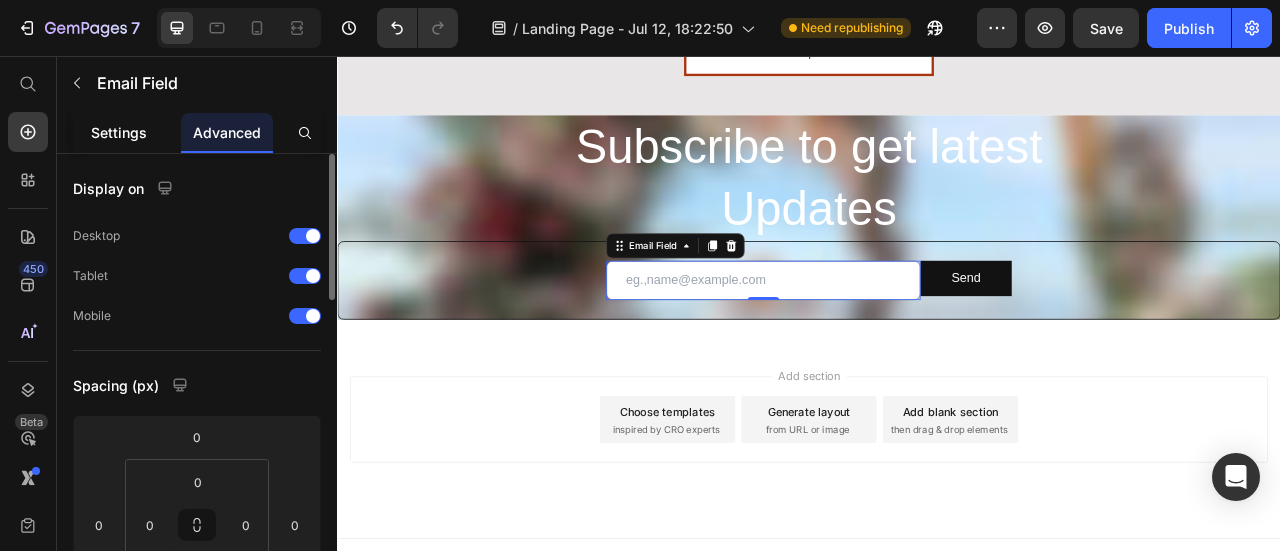 click on "Settings" 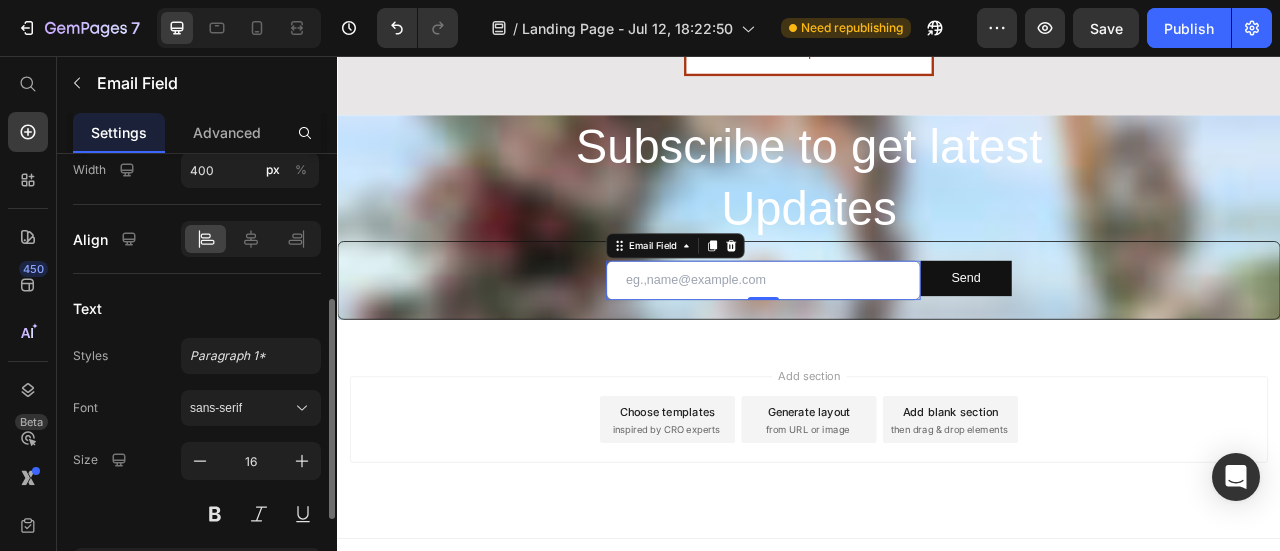 scroll, scrollTop: 486, scrollLeft: 0, axis: vertical 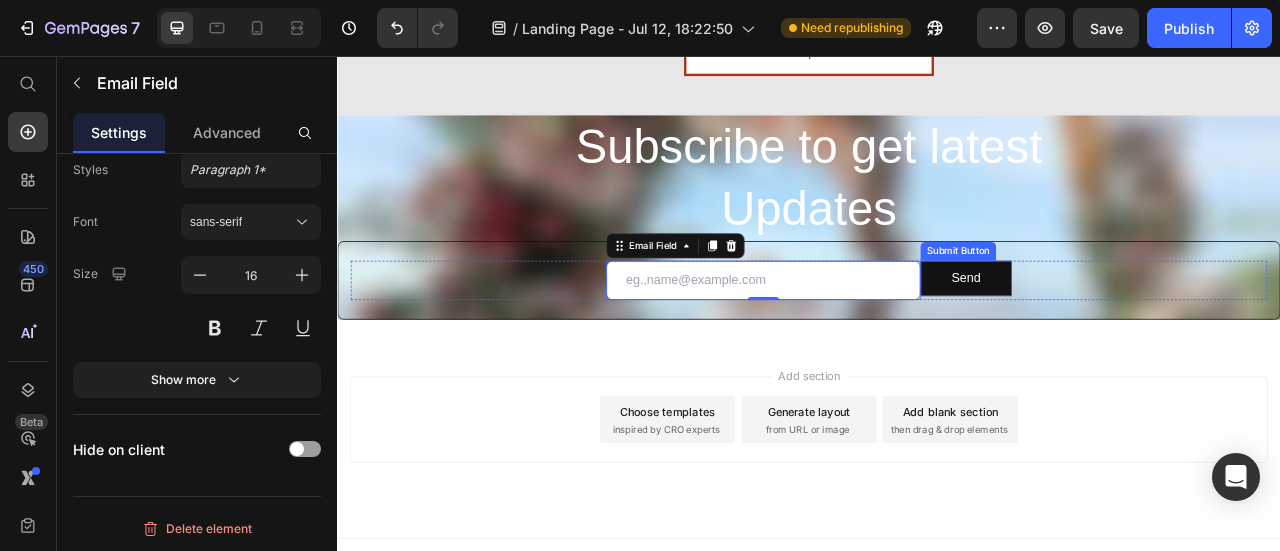click on "Submit Button" at bounding box center (1127, 304) 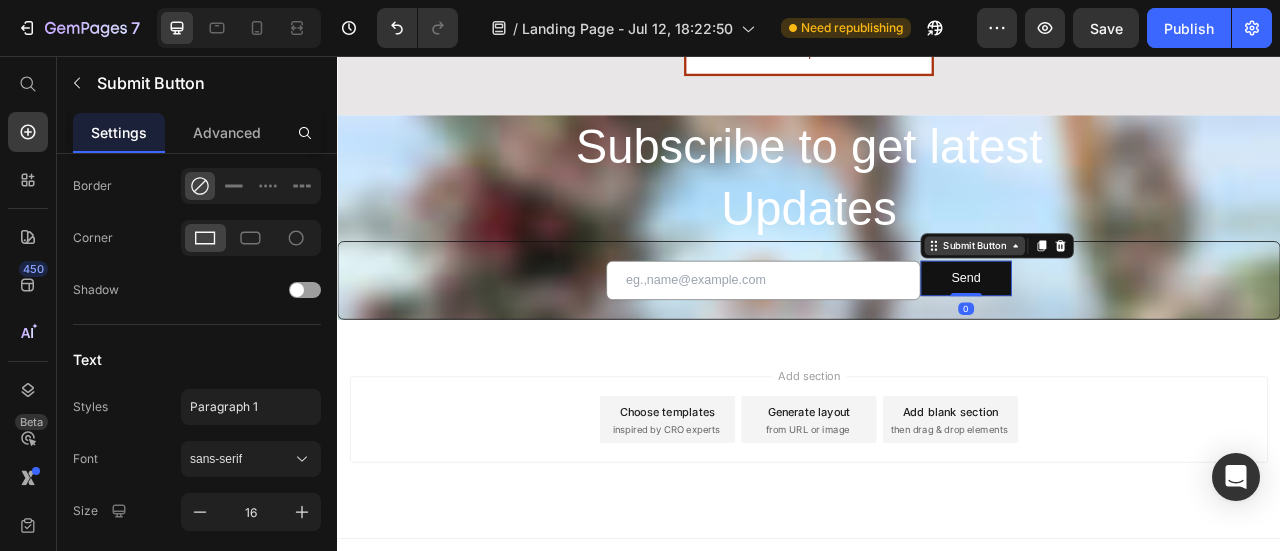 scroll, scrollTop: 0, scrollLeft: 0, axis: both 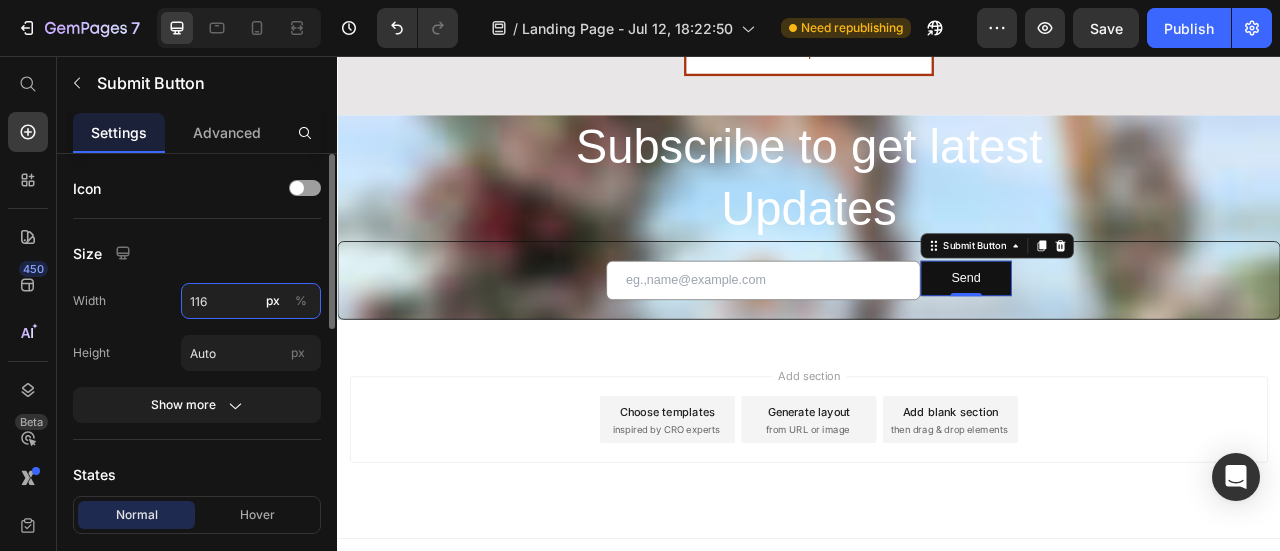 click on "116" at bounding box center (251, 301) 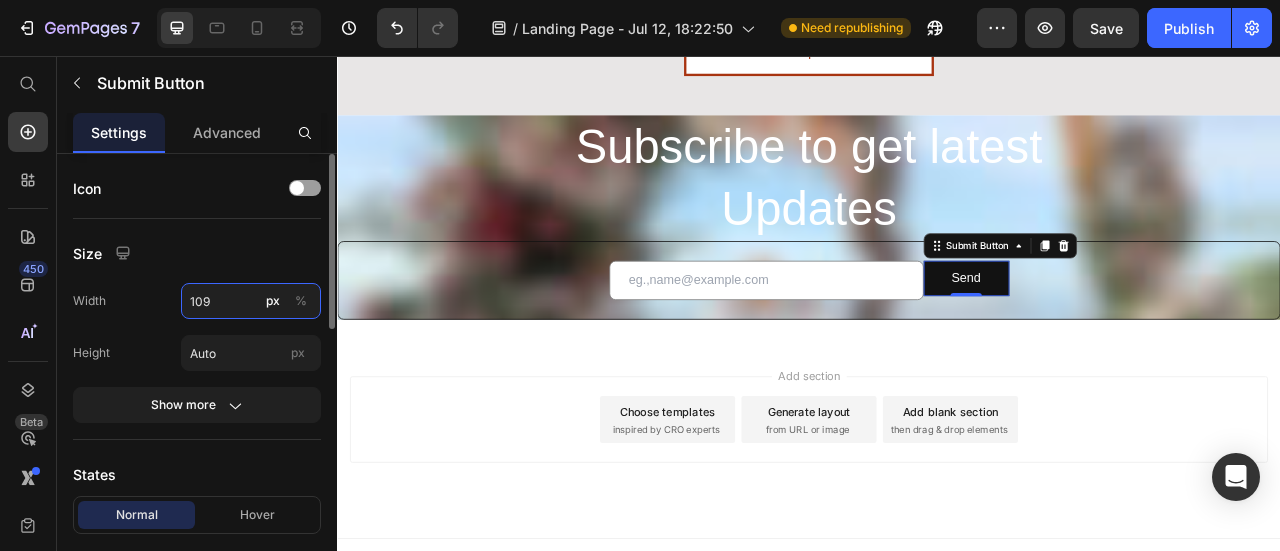type on "110" 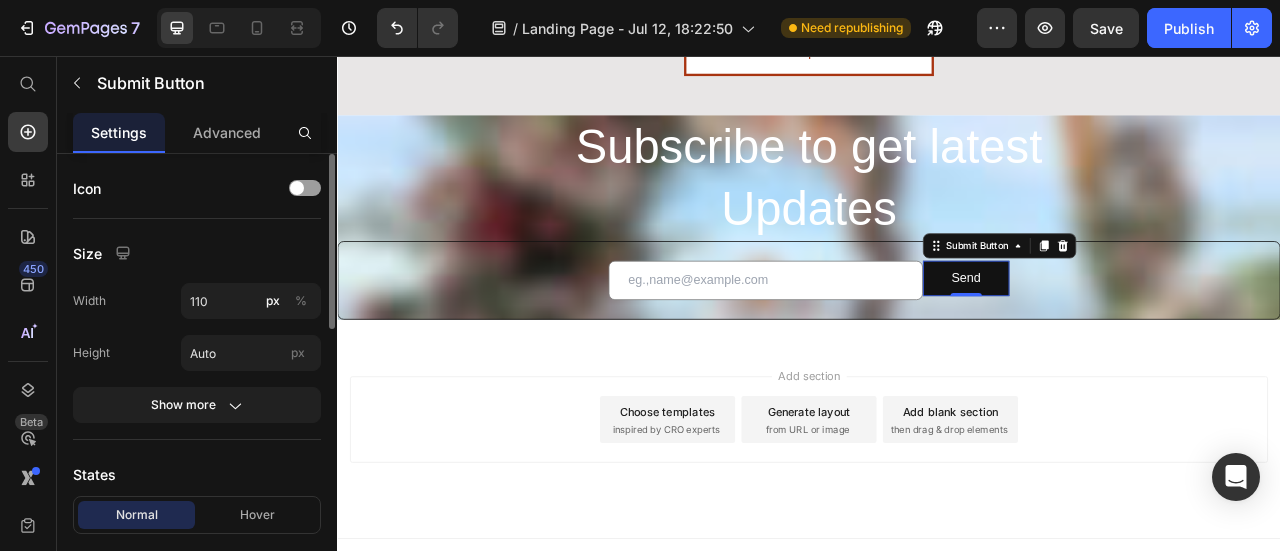 click on "Size" at bounding box center (197, 253) 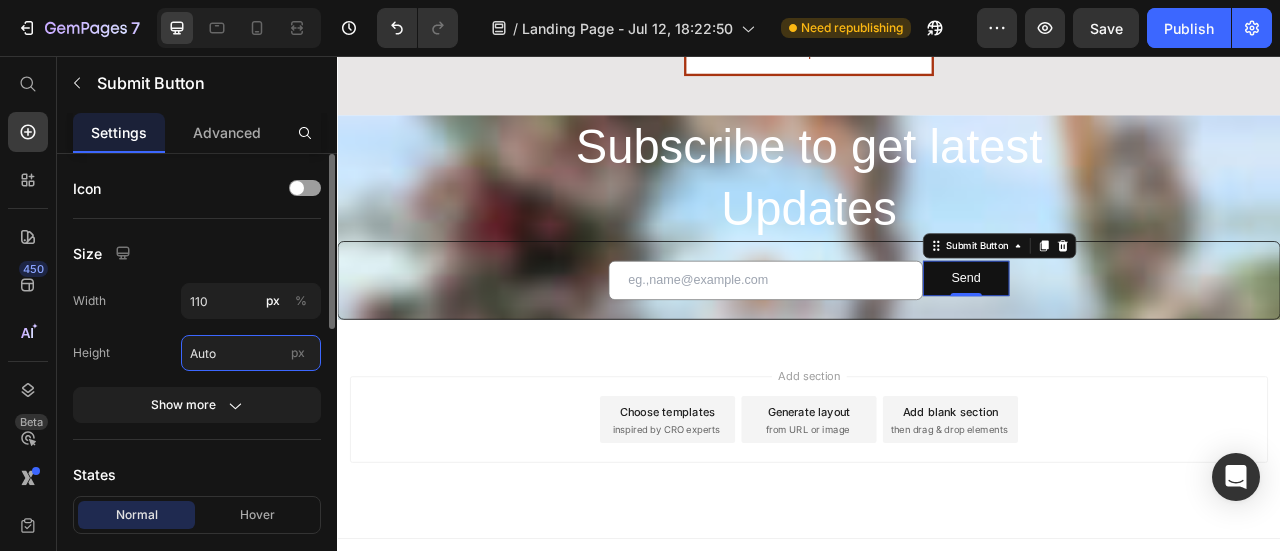 click on "Auto" at bounding box center (251, 353) 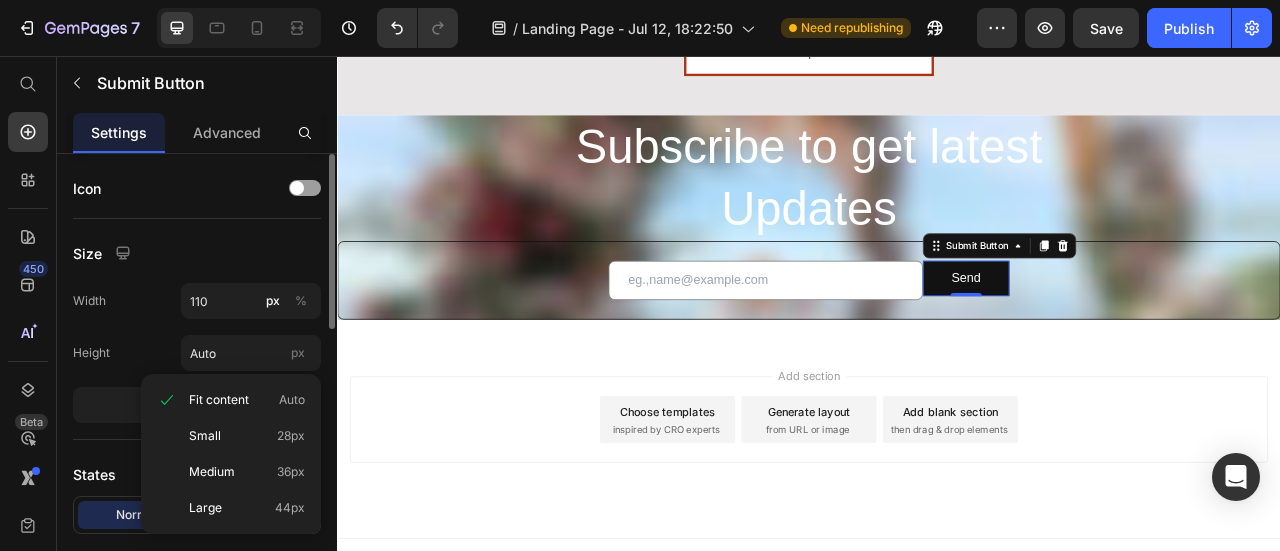 click on "Size" at bounding box center (197, 253) 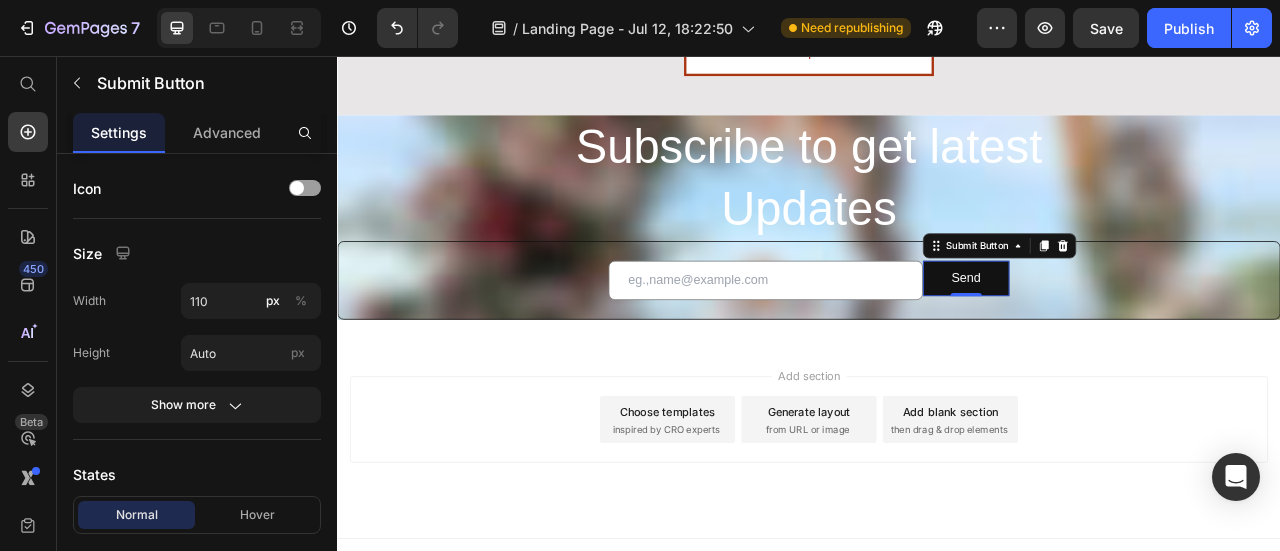 click on "Show more" at bounding box center [197, 405] 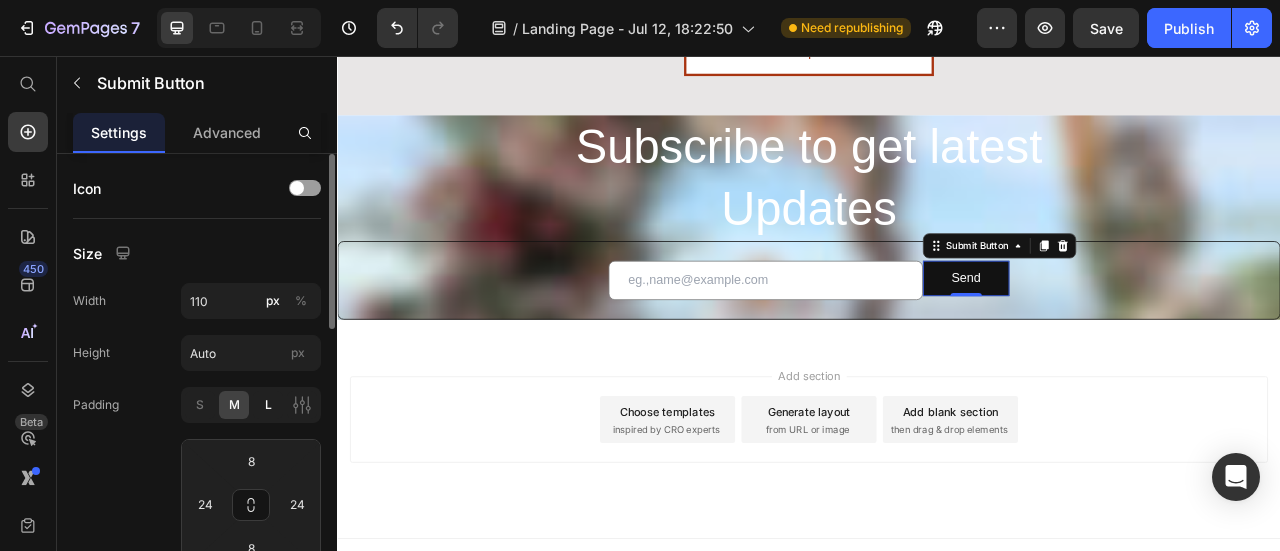 click on "L" 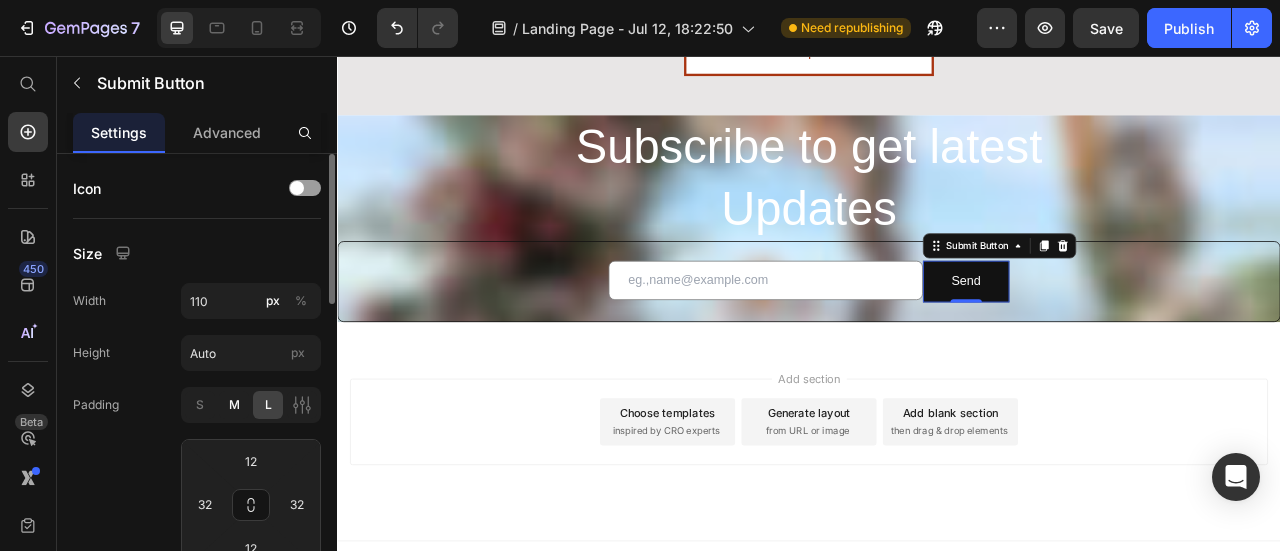 click on "M" 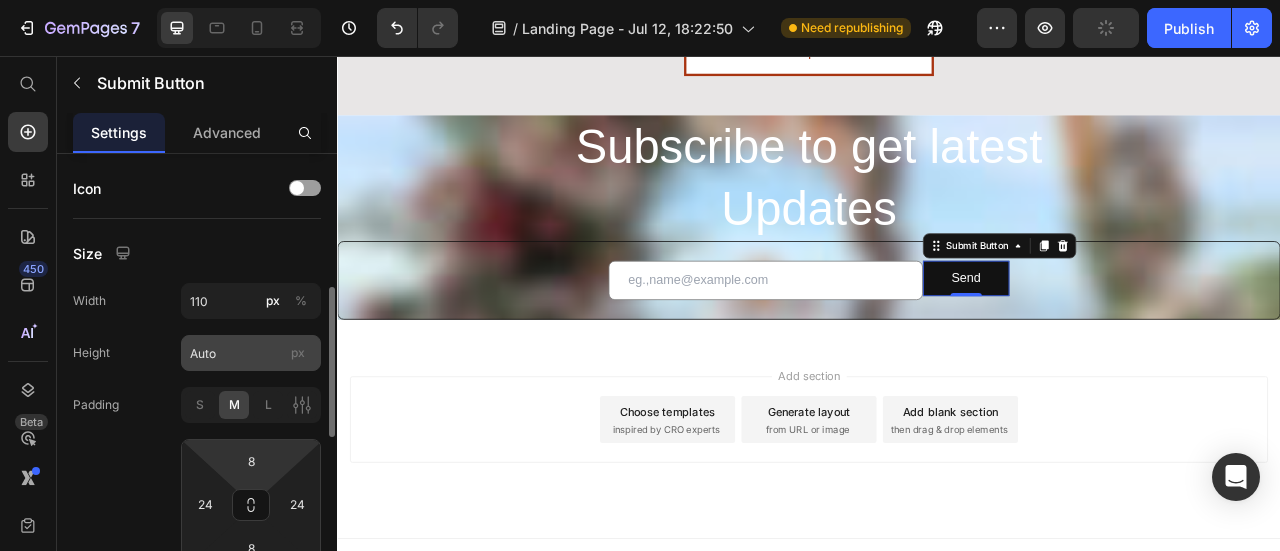 scroll, scrollTop: 100, scrollLeft: 0, axis: vertical 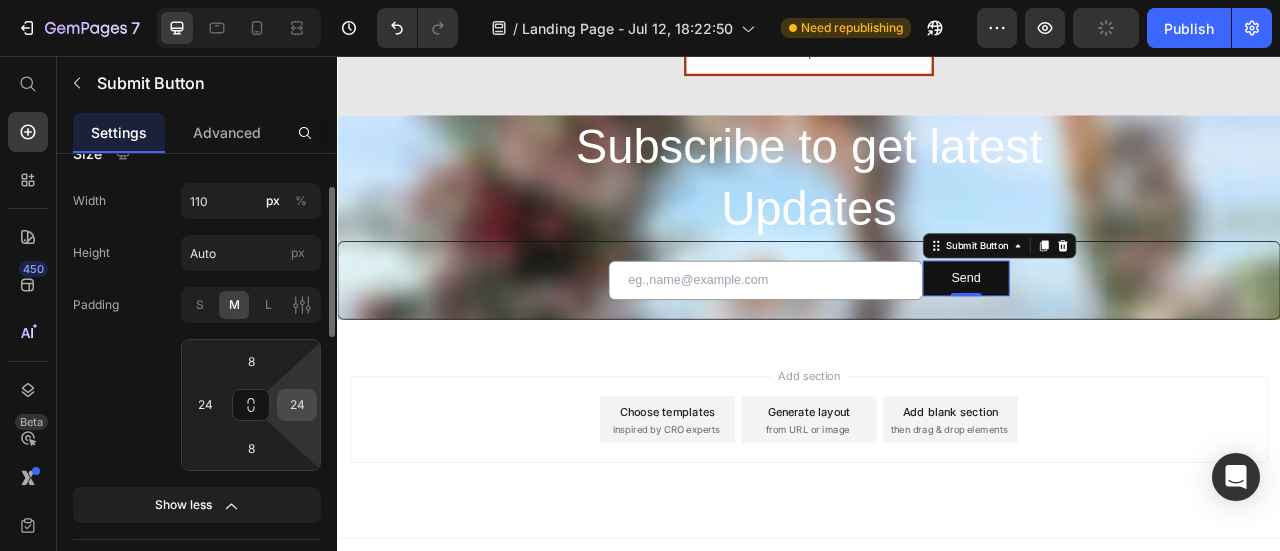 click on "24" at bounding box center (297, 405) 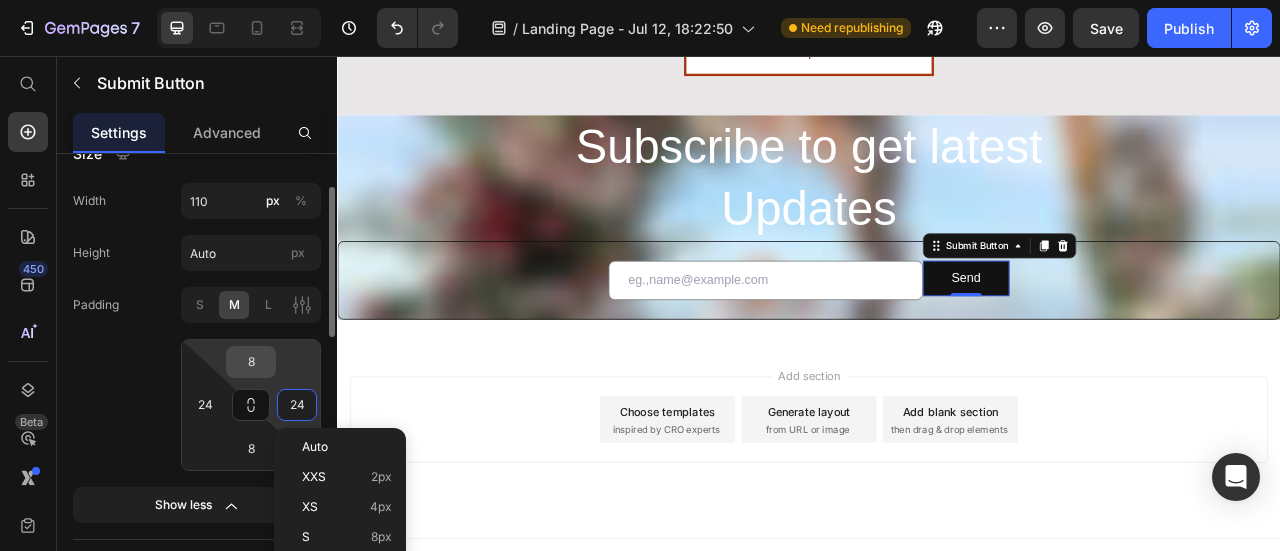 click on "8" at bounding box center (251, 362) 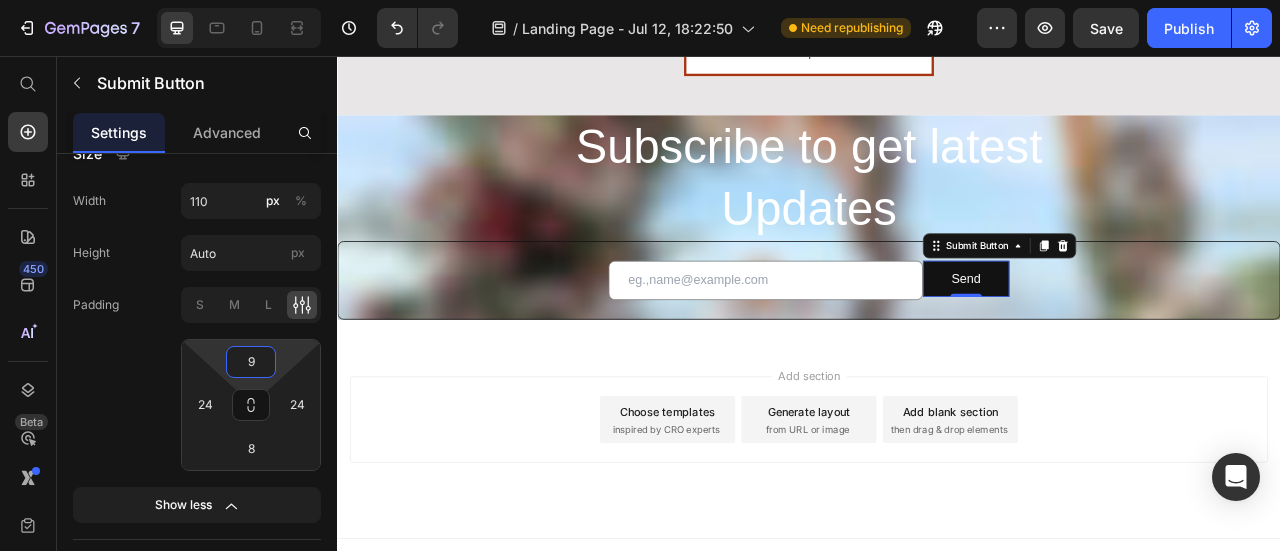 type on "10" 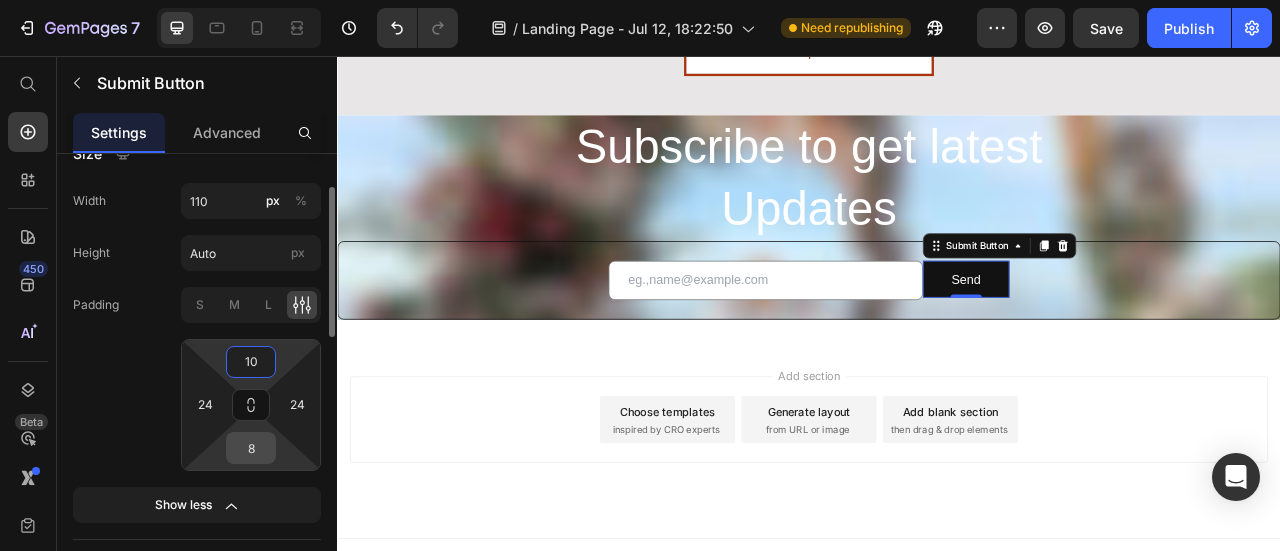 click on "8" at bounding box center [251, 448] 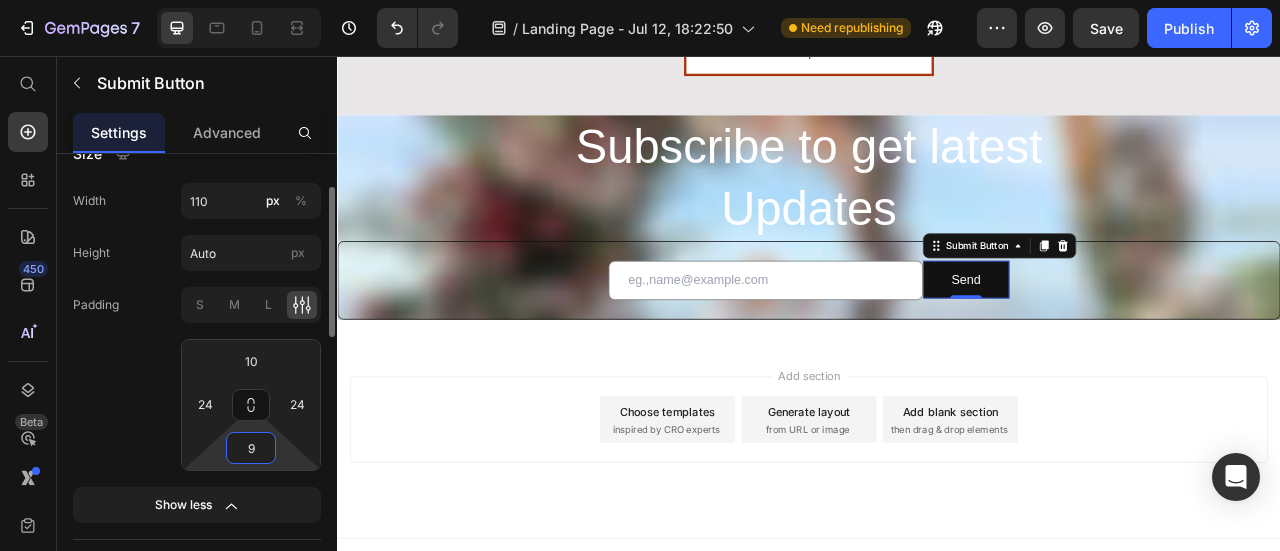type on "10" 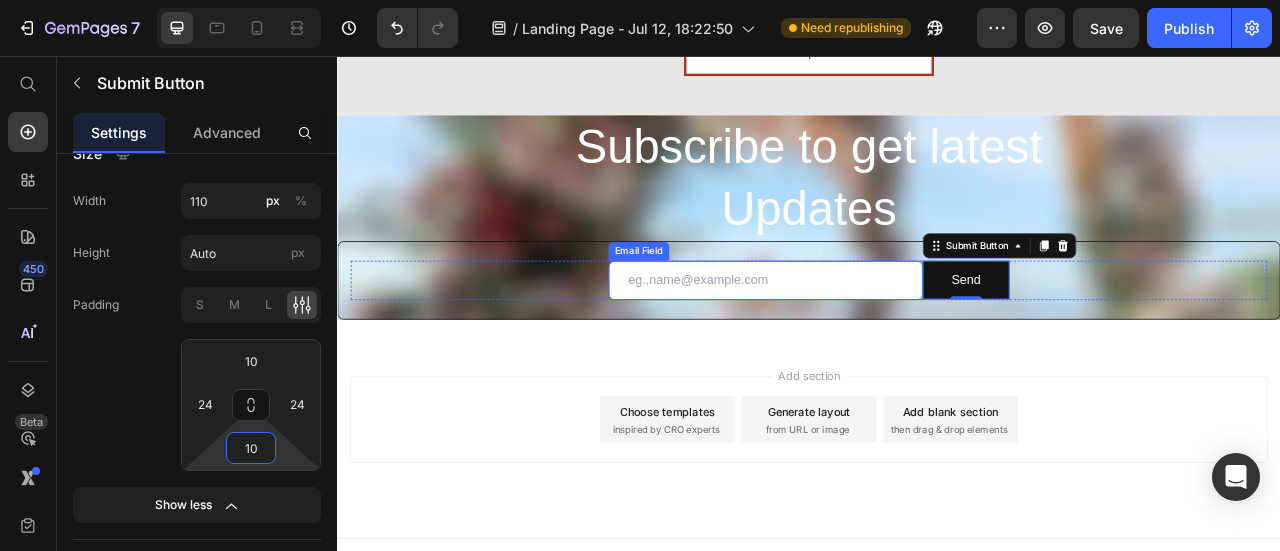 click at bounding box center (882, 341) 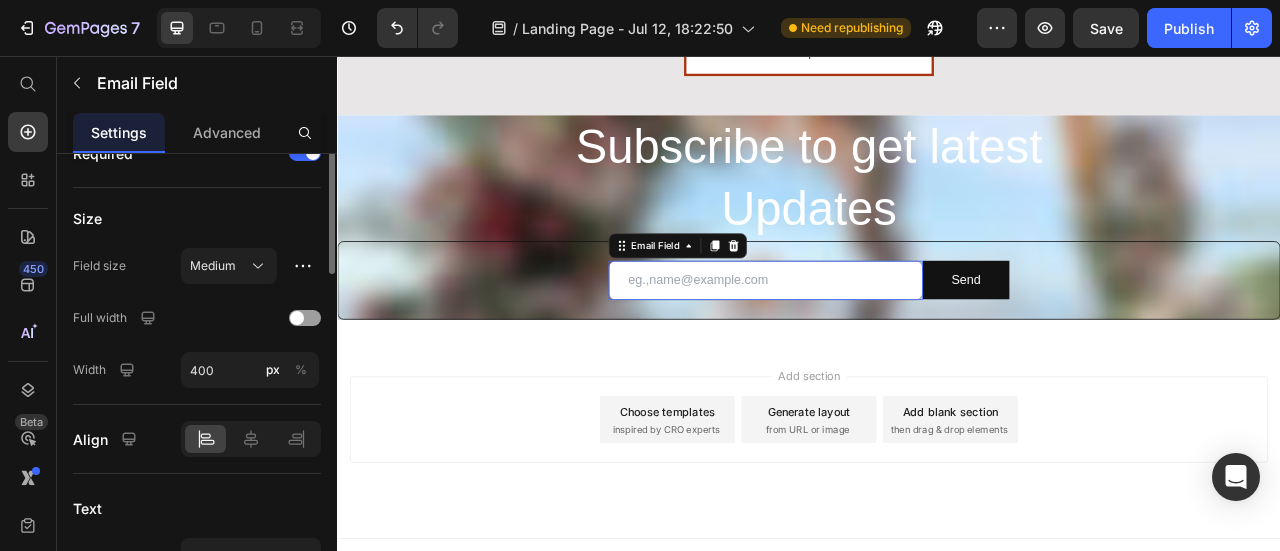 scroll, scrollTop: 0, scrollLeft: 0, axis: both 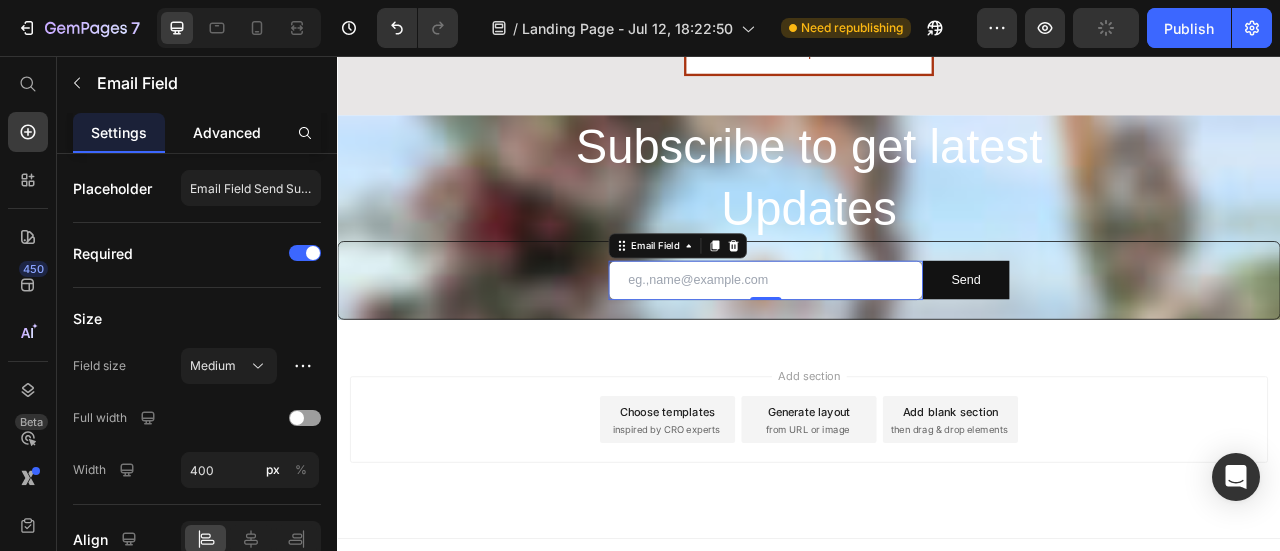 click on "Advanced" at bounding box center [227, 132] 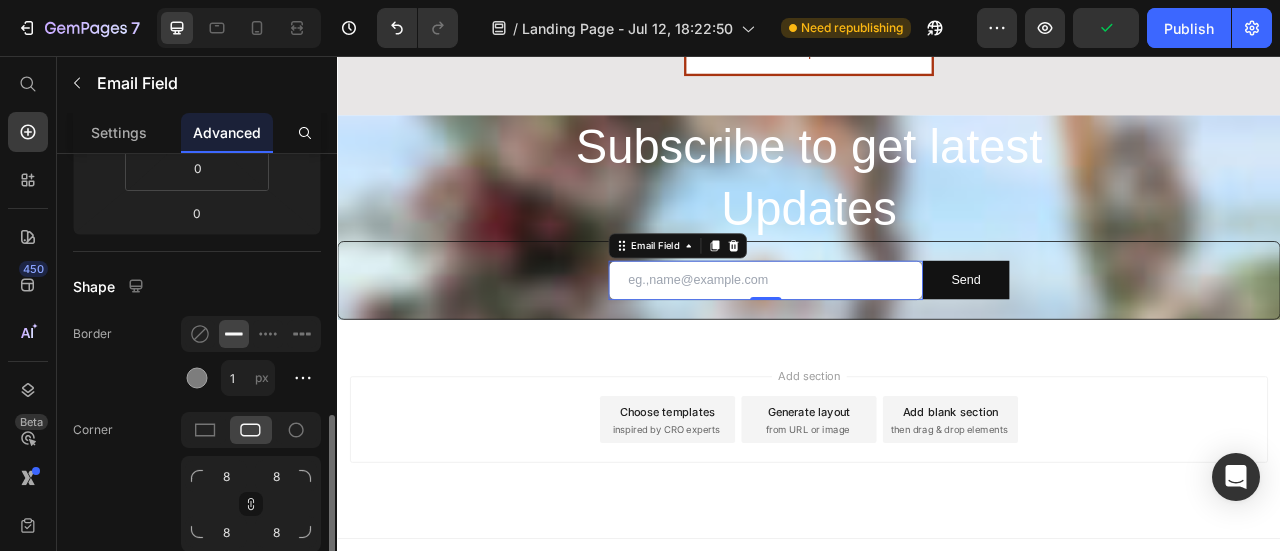scroll, scrollTop: 500, scrollLeft: 0, axis: vertical 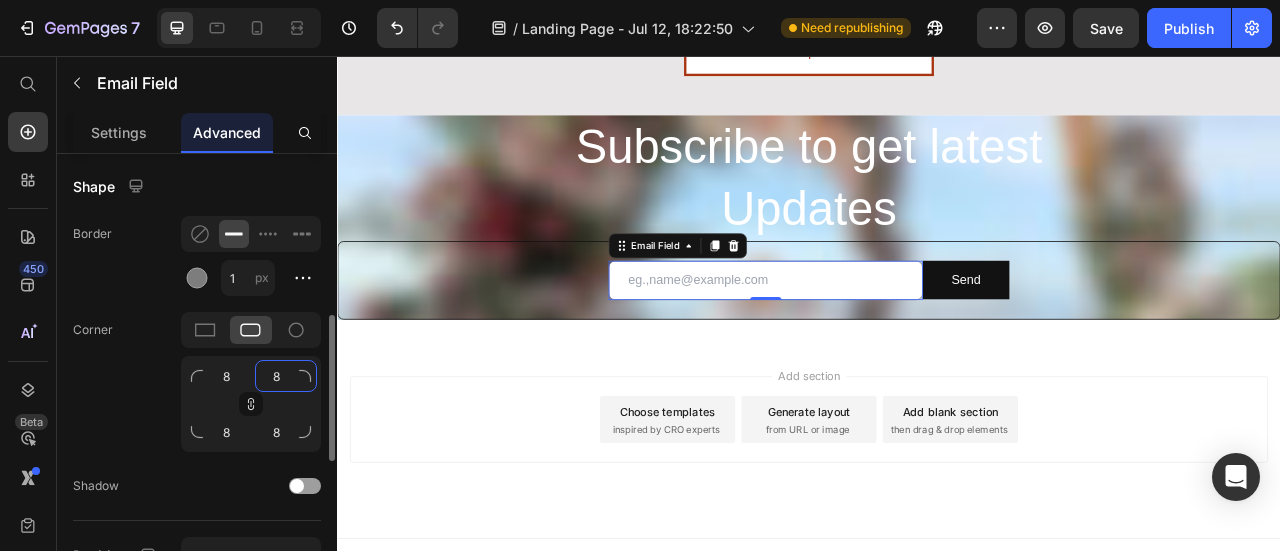 click on "8" 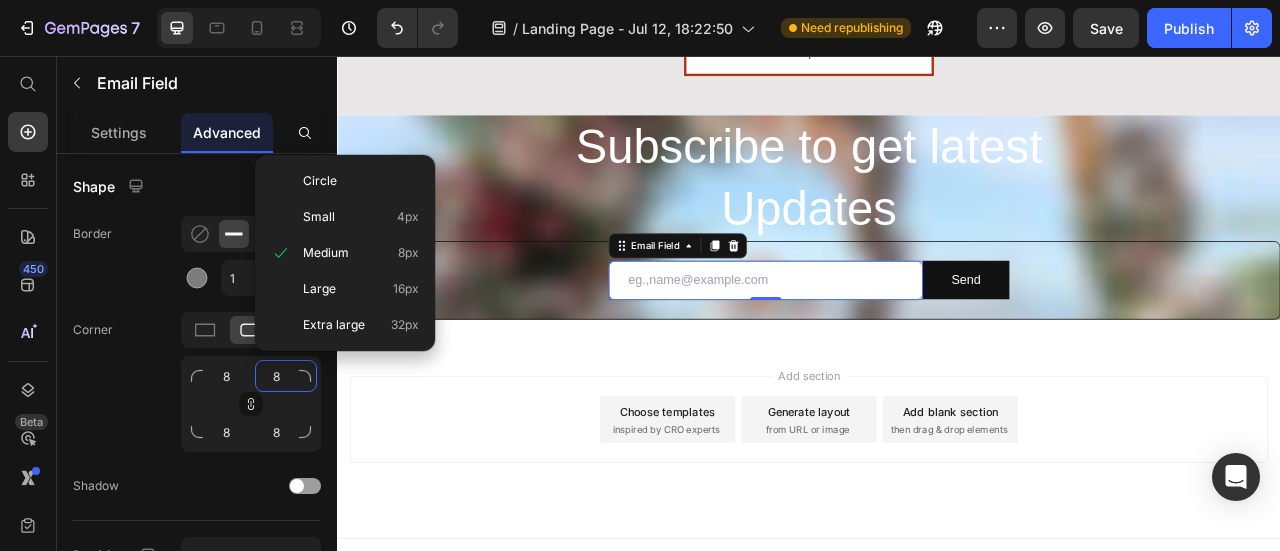 type on "0" 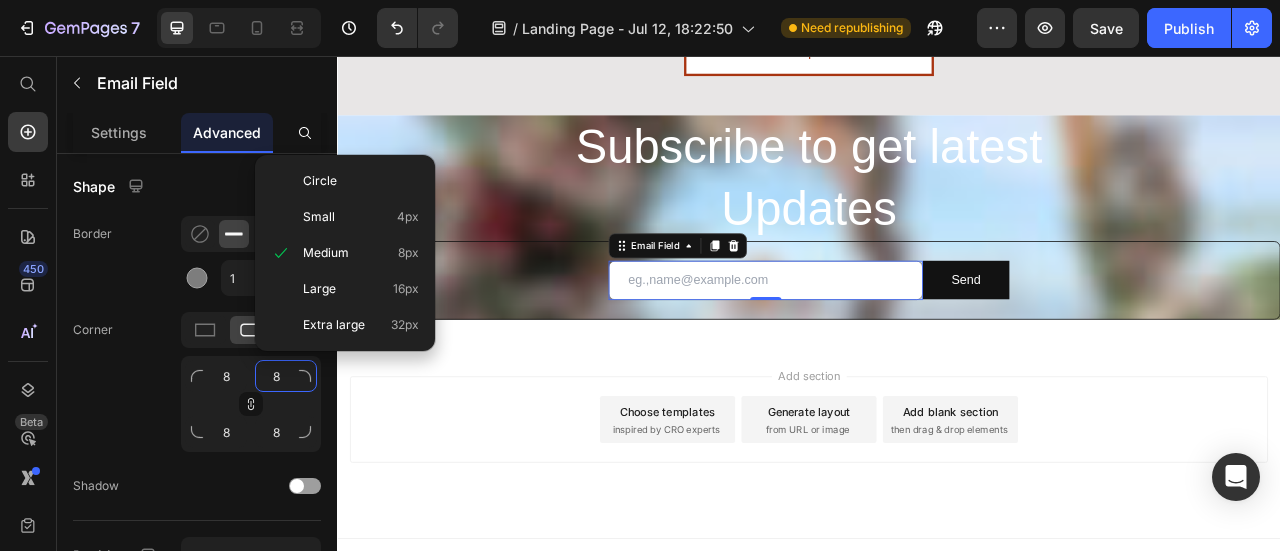 type on "0" 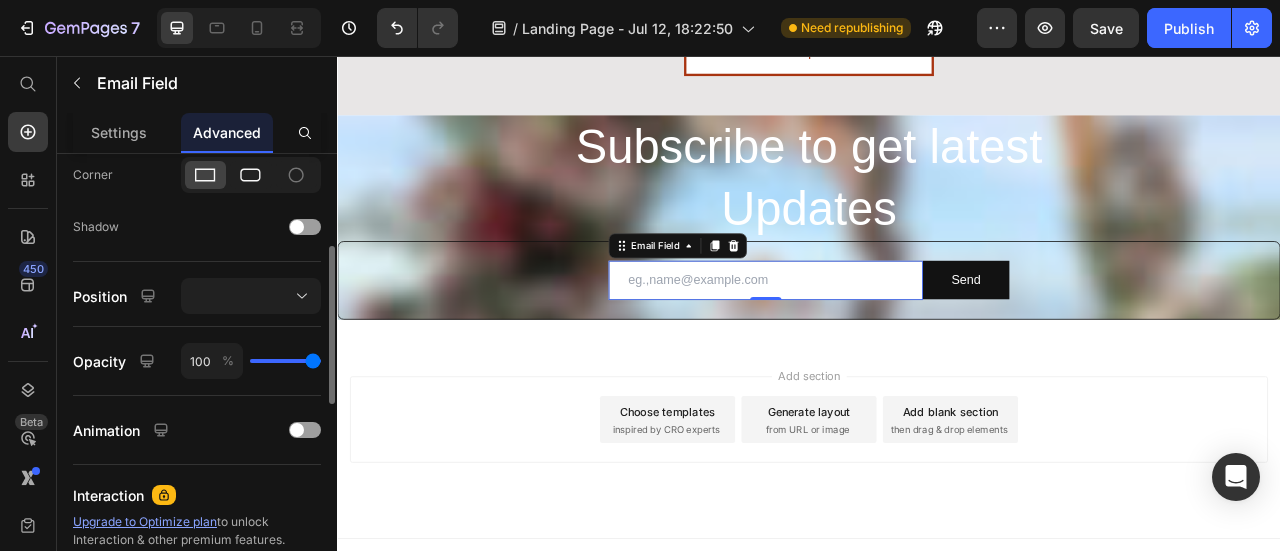 scroll, scrollTop: 555, scrollLeft: 0, axis: vertical 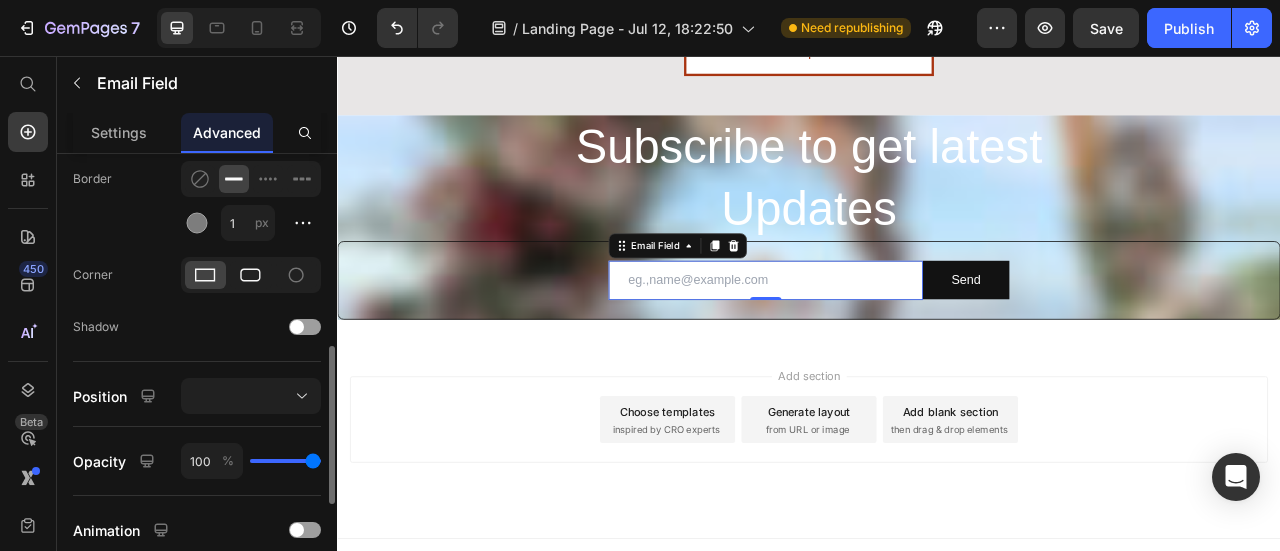 click 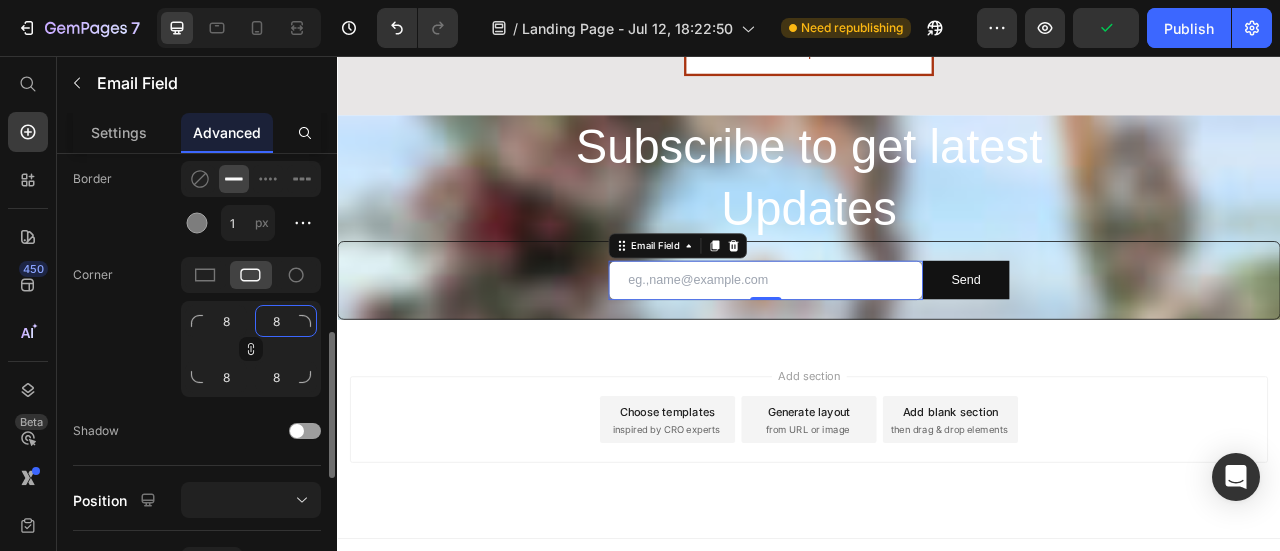 click on "8" 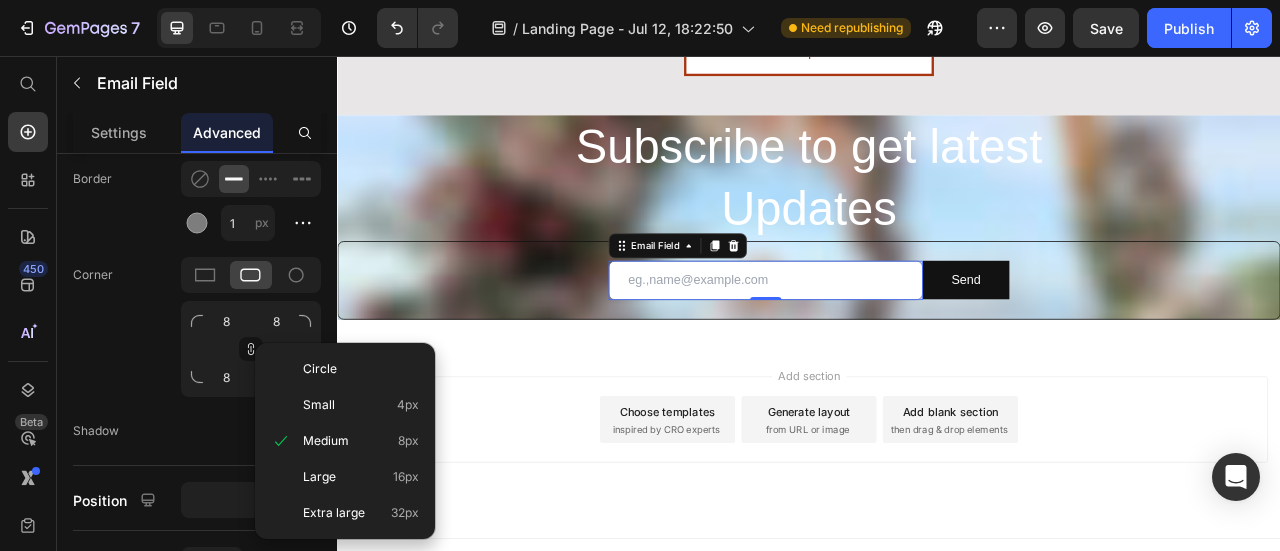 click on "Circle Small 4px Medium 8px Large 16px Extra large 32px" at bounding box center [345, 441] 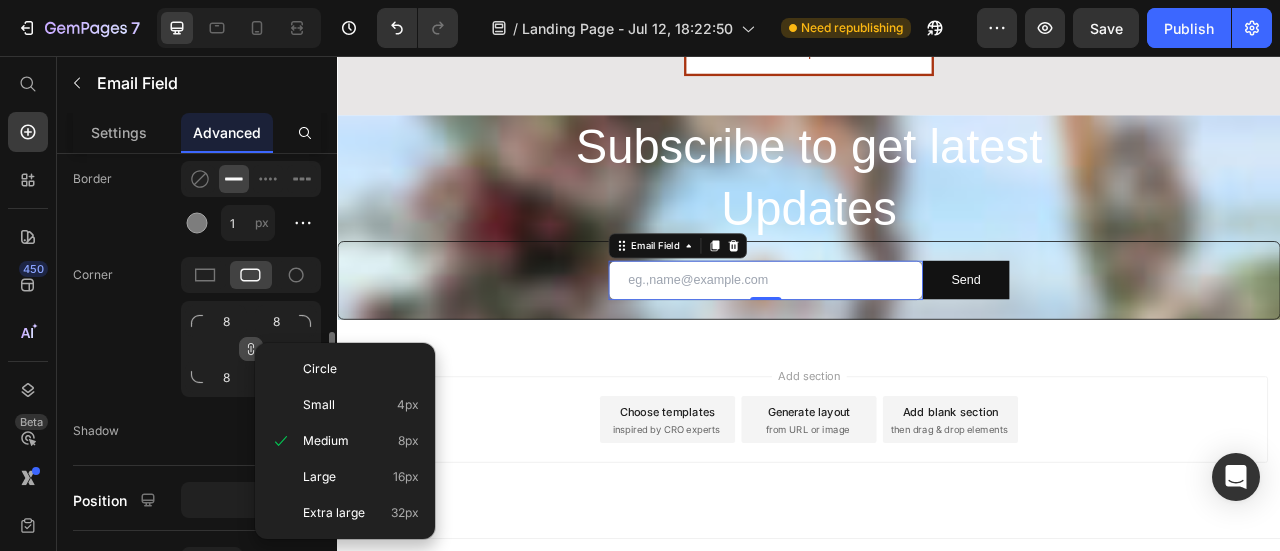click 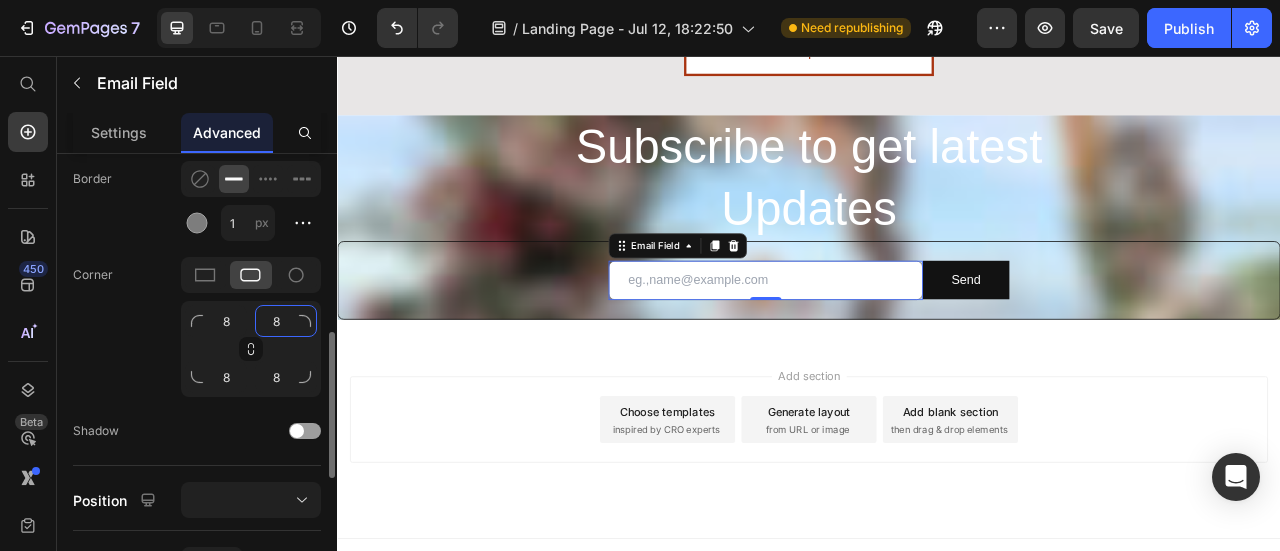 click on "8" 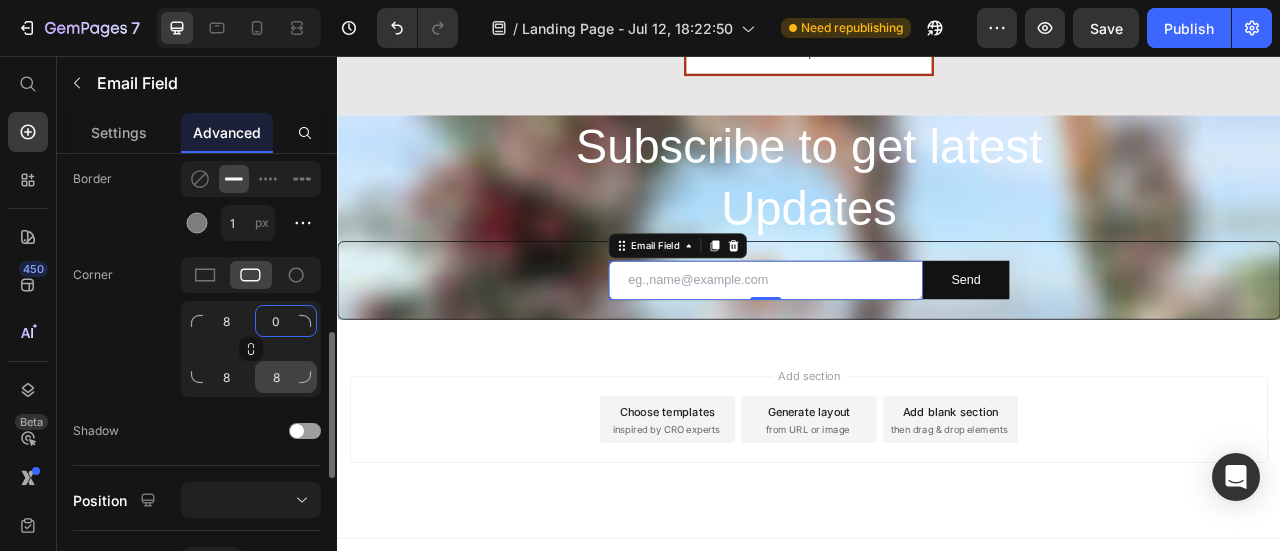 type on "0" 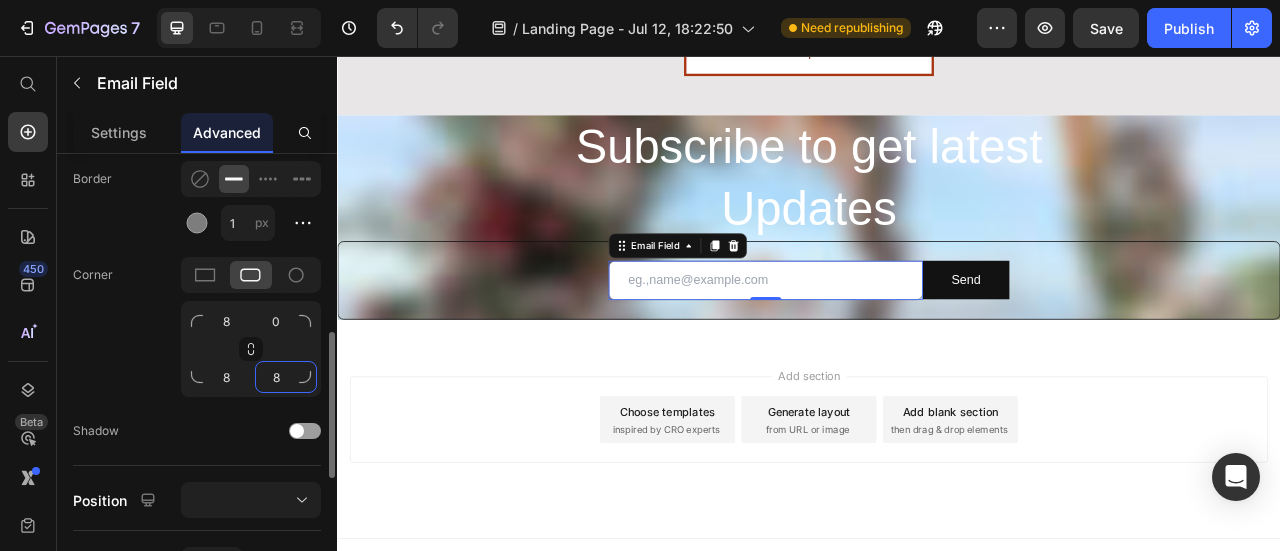 click on "8" 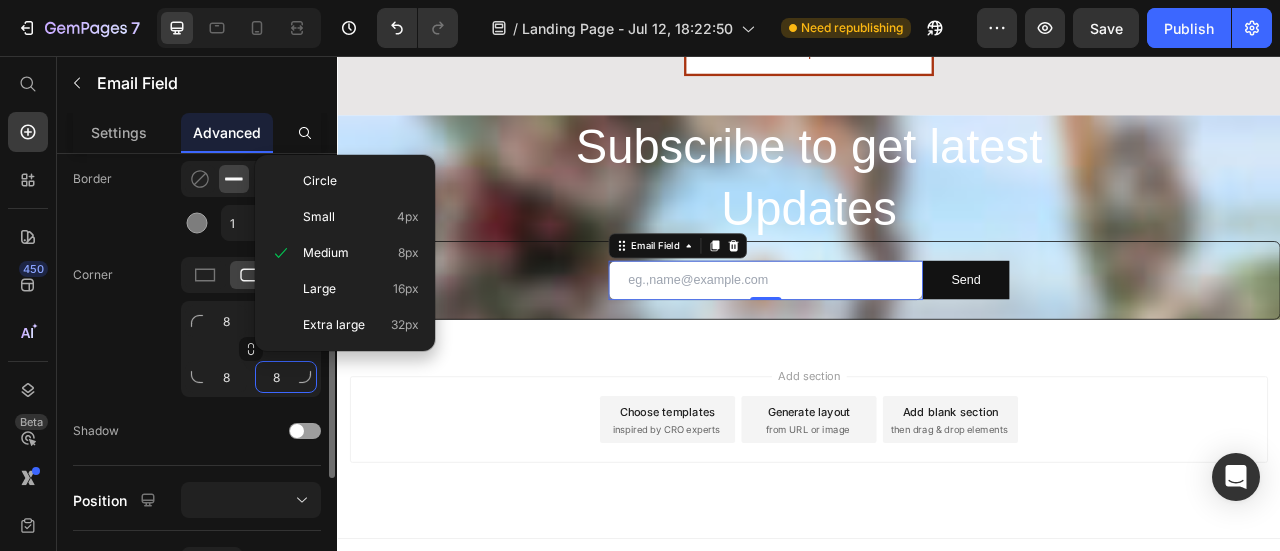 type on "0" 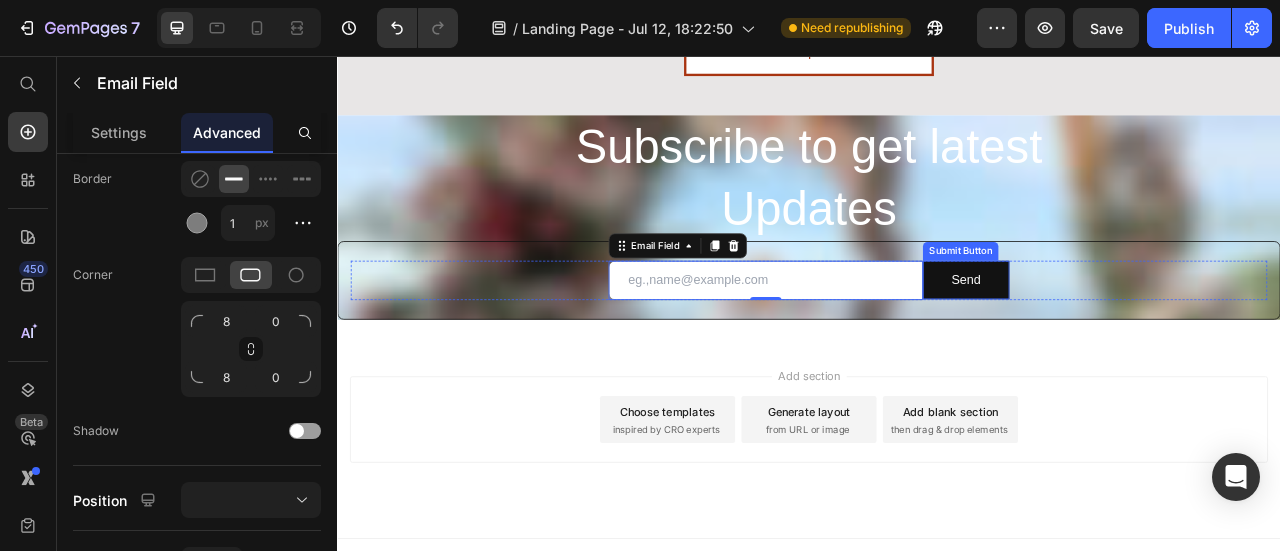 click on "Submit Button" at bounding box center [1130, 304] 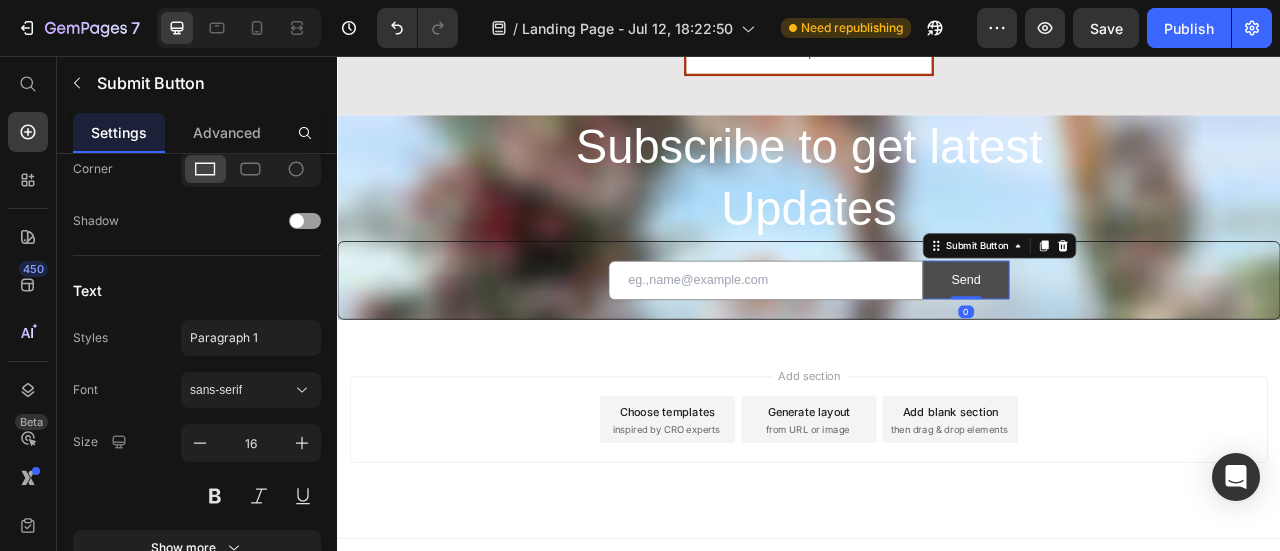scroll, scrollTop: 0, scrollLeft: 0, axis: both 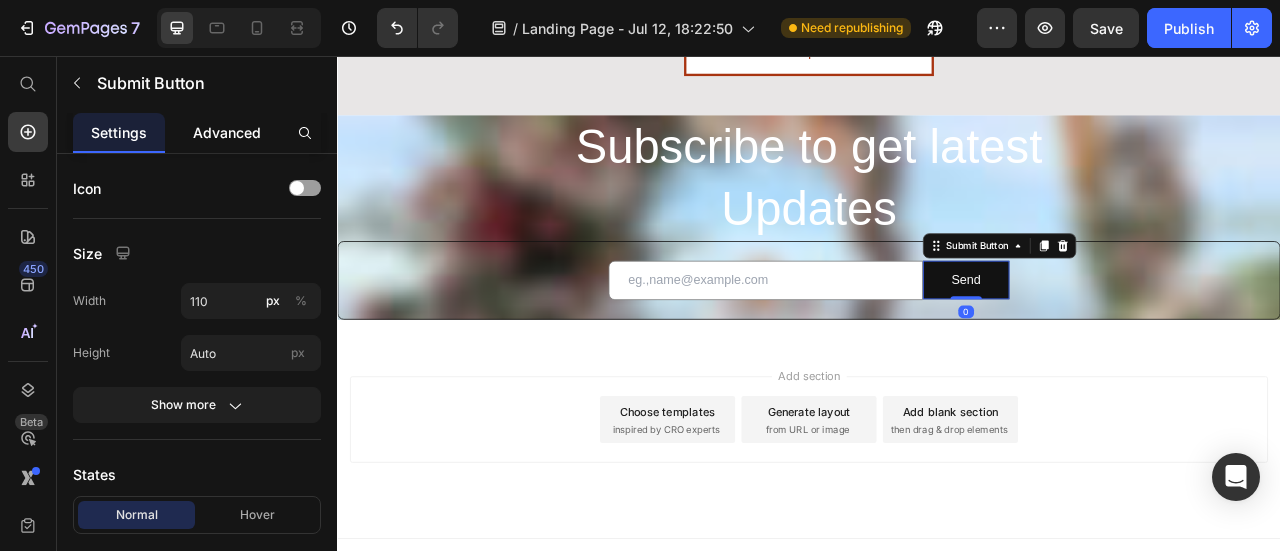 click on "Advanced" 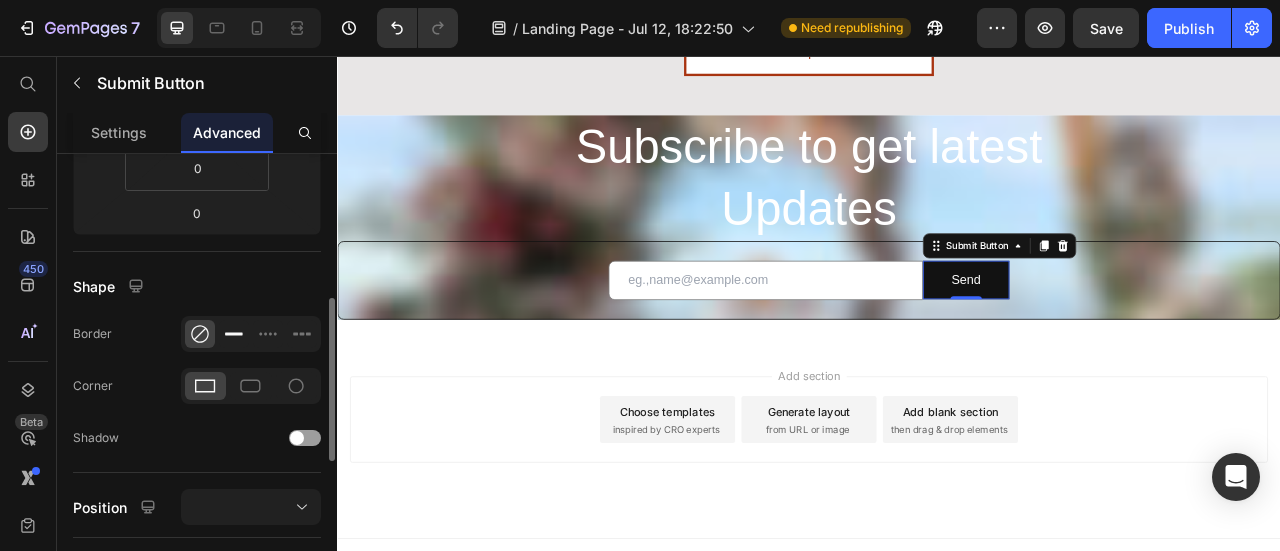 scroll, scrollTop: 600, scrollLeft: 0, axis: vertical 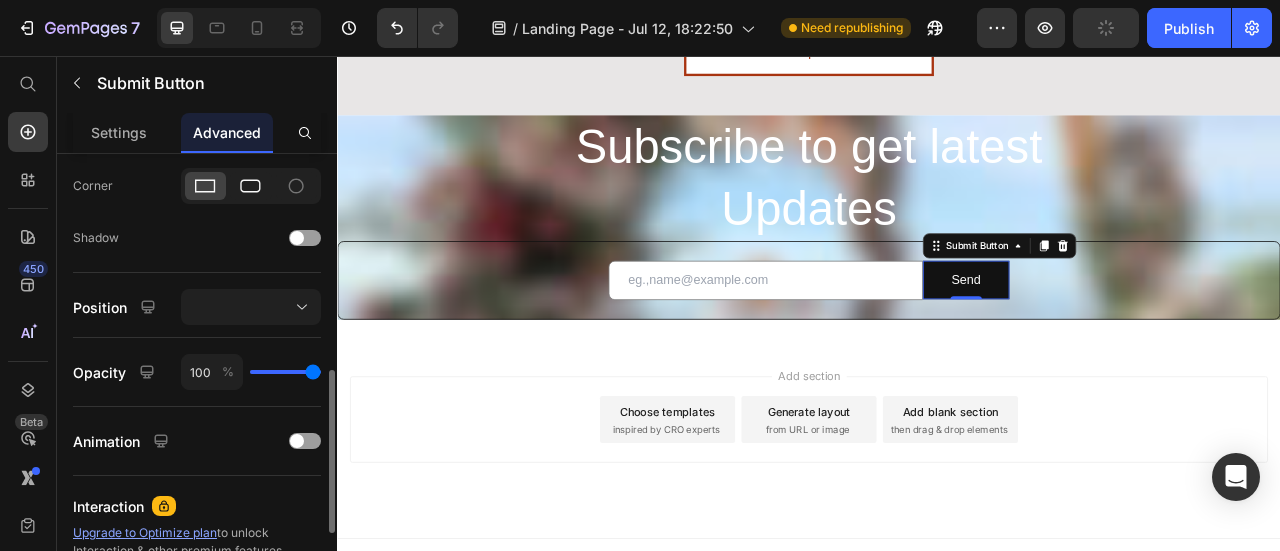 click 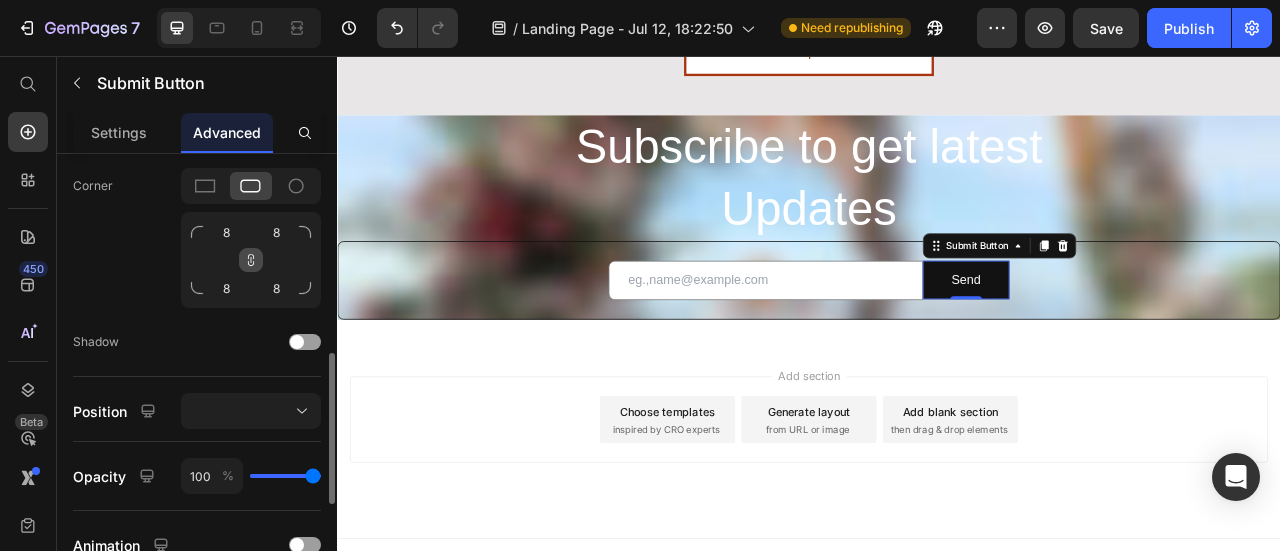 click at bounding box center [251, 260] 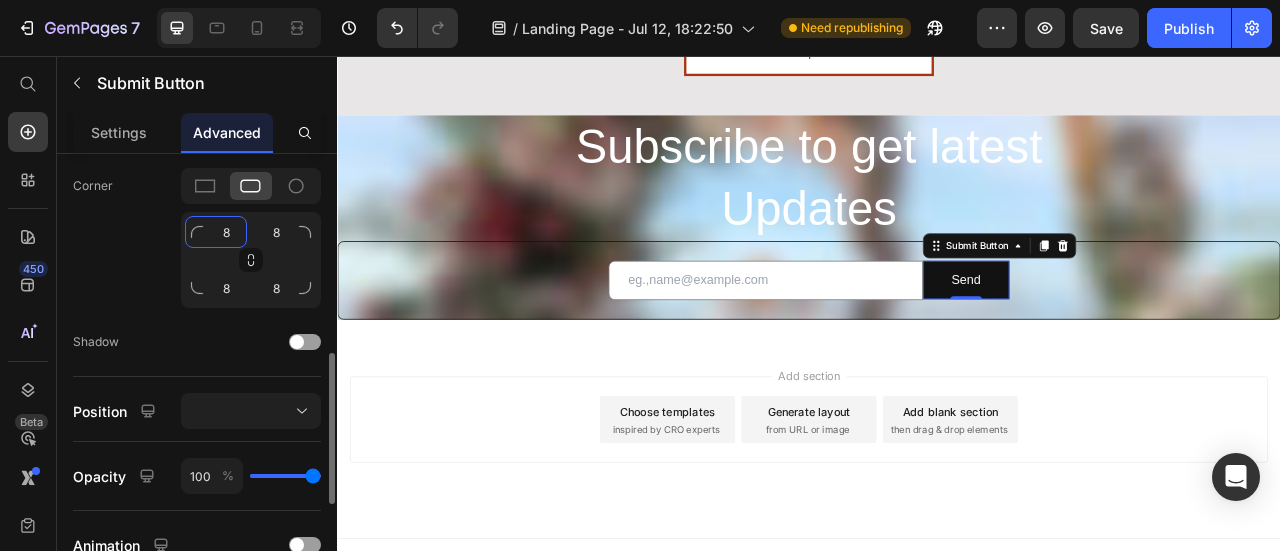 click on "8" 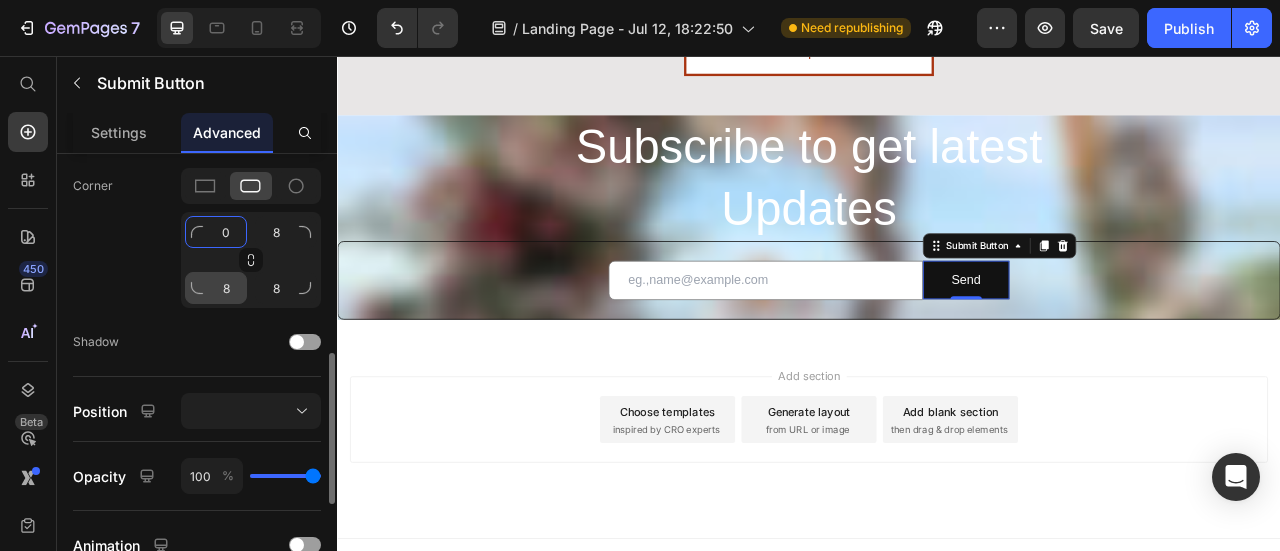 type on "0" 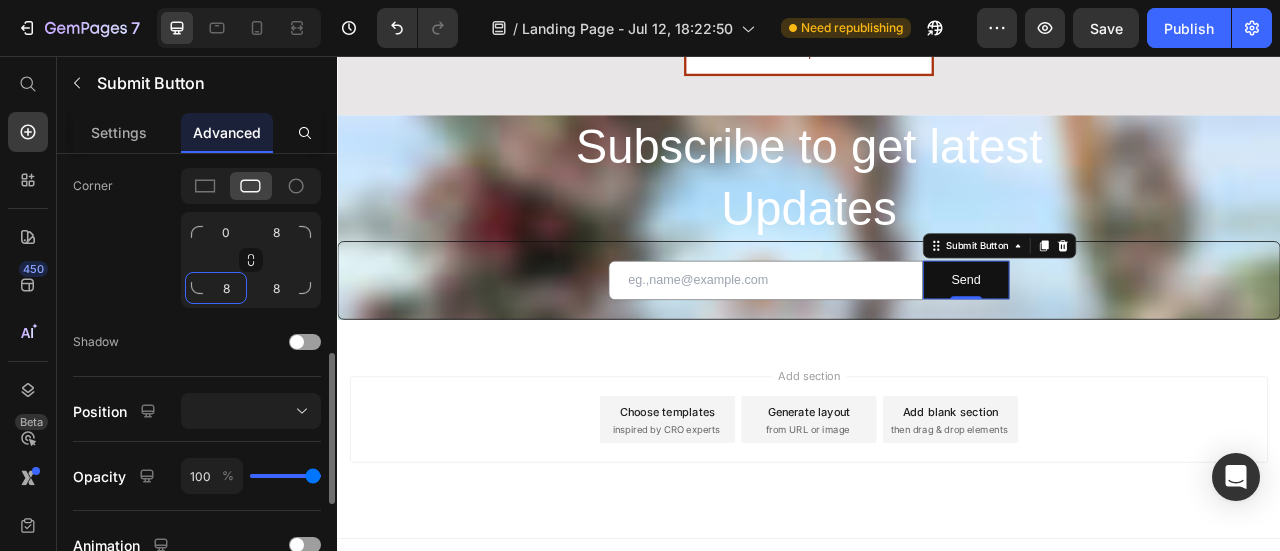 click on "8" 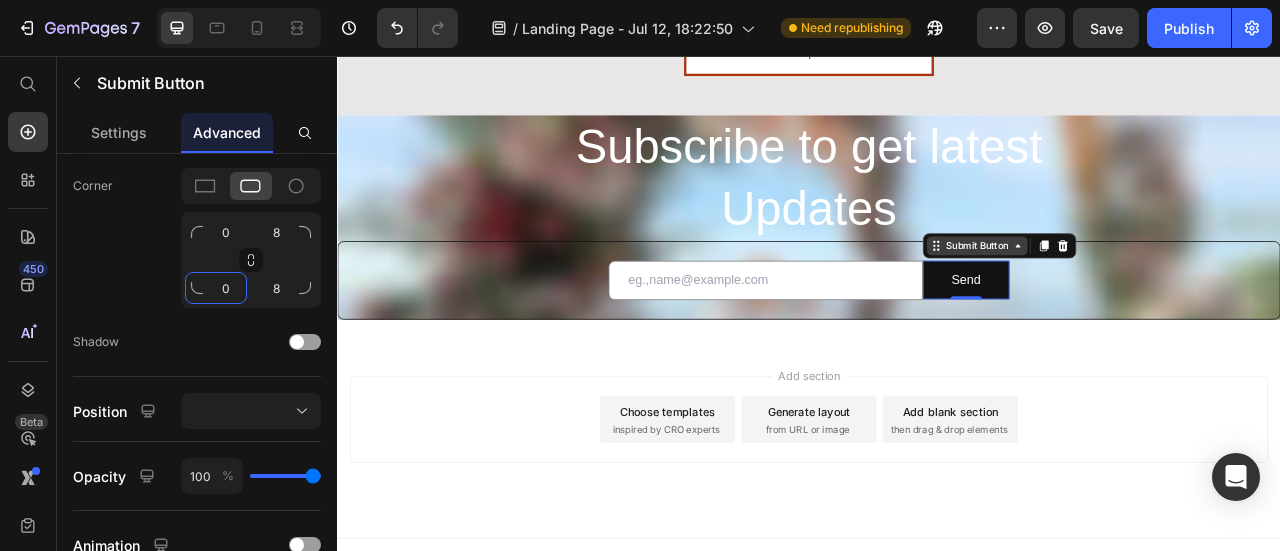 type on "0" 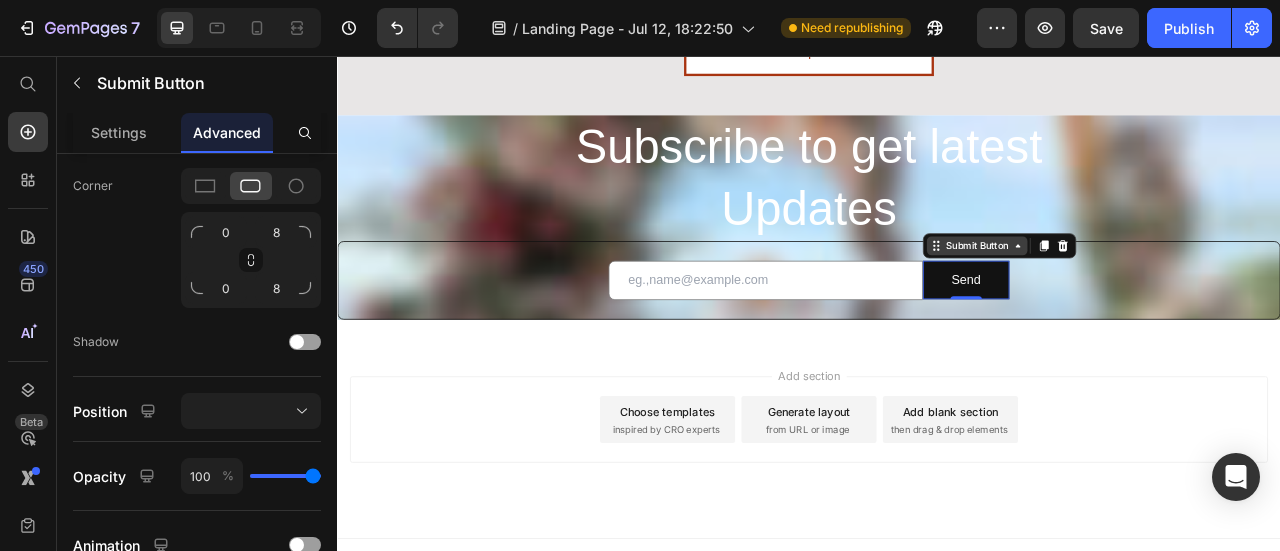 click on "Submit Button" at bounding box center (1151, 297) 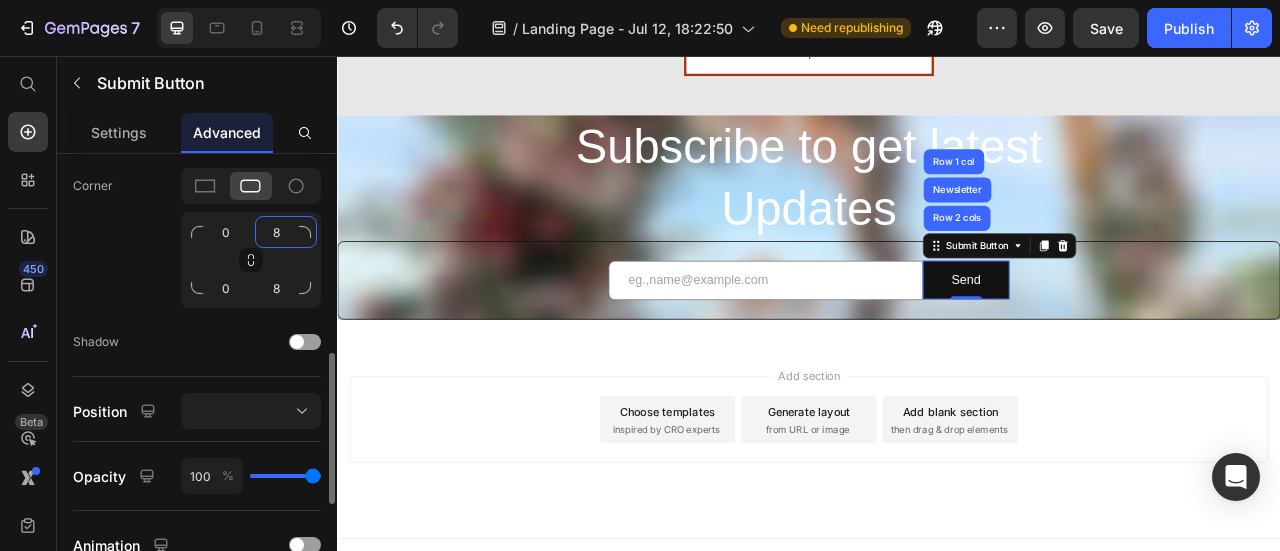click on "8" 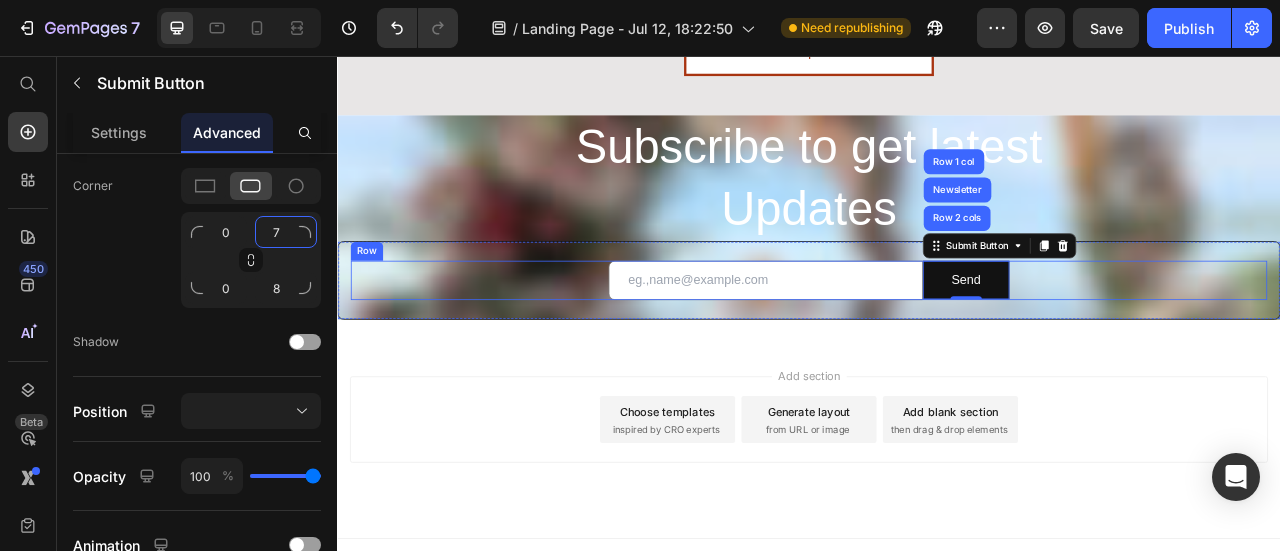 type on "8" 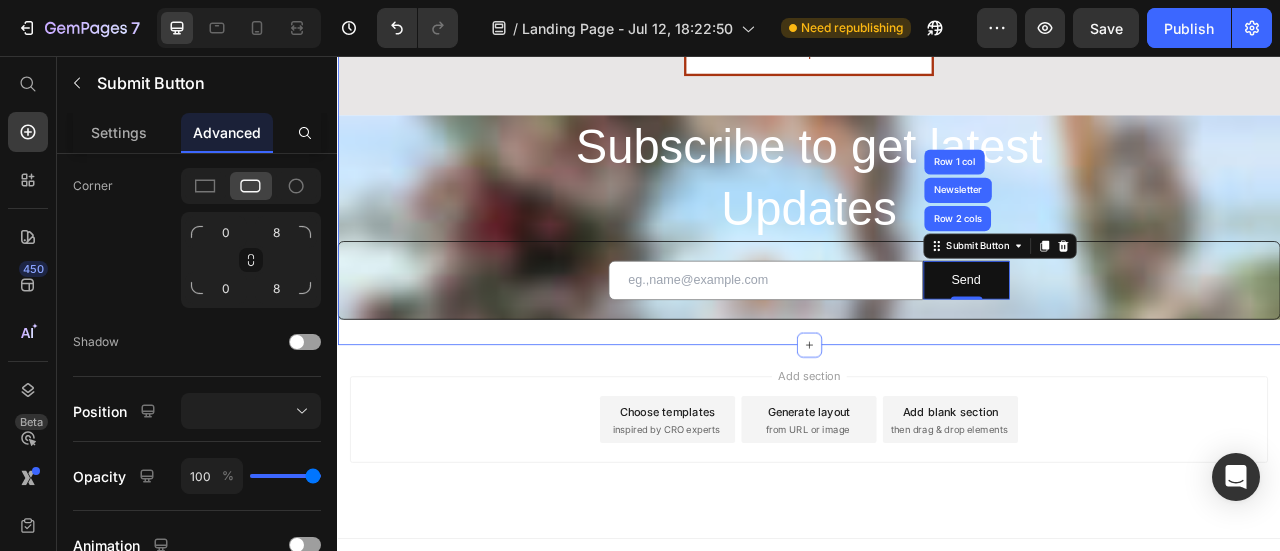 click on "90% SAY IT GREAT Text Block Icon Icon Icon Icon Icon Icon List Row unde omnis iste Heading But I must explain to you how all this mistaken idea Text Block Get started Button Best Seller Button Row Hero Banner 90% SAY IT GREAT Text Block Icon Icon Icon Icon Icon Icon List Row unde omnis iste Heading But I must explain to you how all this mistaken idea Text Block Get started Button Best Seller Button Row Hero Banner 90% SAY IT GREAT Text Block Icon Icon Icon Icon Icon Icon List Row unde omnis iste Heading But I must explain to you how all this mistaken idea Text Block Get started Button Best Seller Button Row Hero Banner
Carousel Welcome to Serenity Flower Heading Serenity Flowers History Heading Transitioning from childhood to adulthood, I took my passion for floristry with me on my journey of life. I travelled to China and immersed myself in Asian culture – especially that of Asian style floristry. One of Button" at bounding box center (937, -1529) 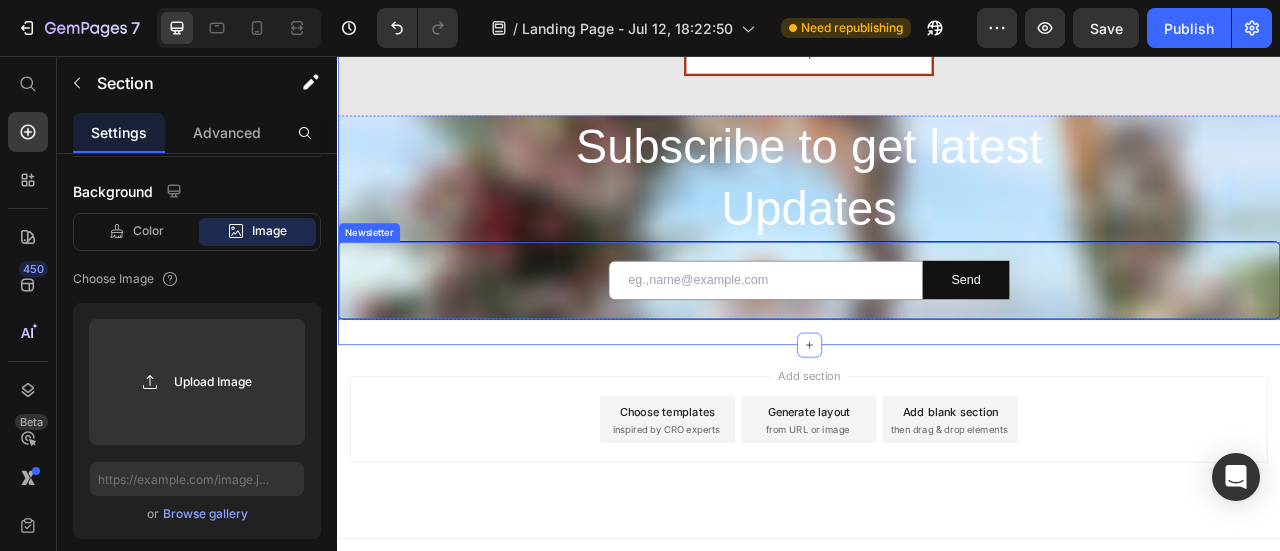 click on "Email Field Send Submit Button Row Newsletter" at bounding box center [937, 341] 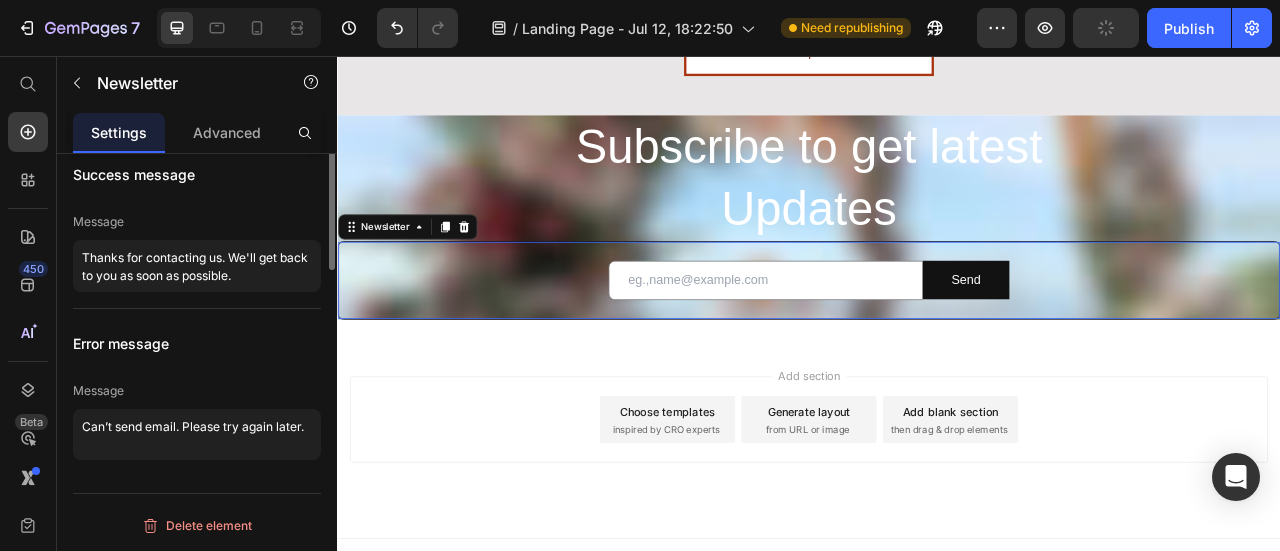 scroll, scrollTop: 0, scrollLeft: 0, axis: both 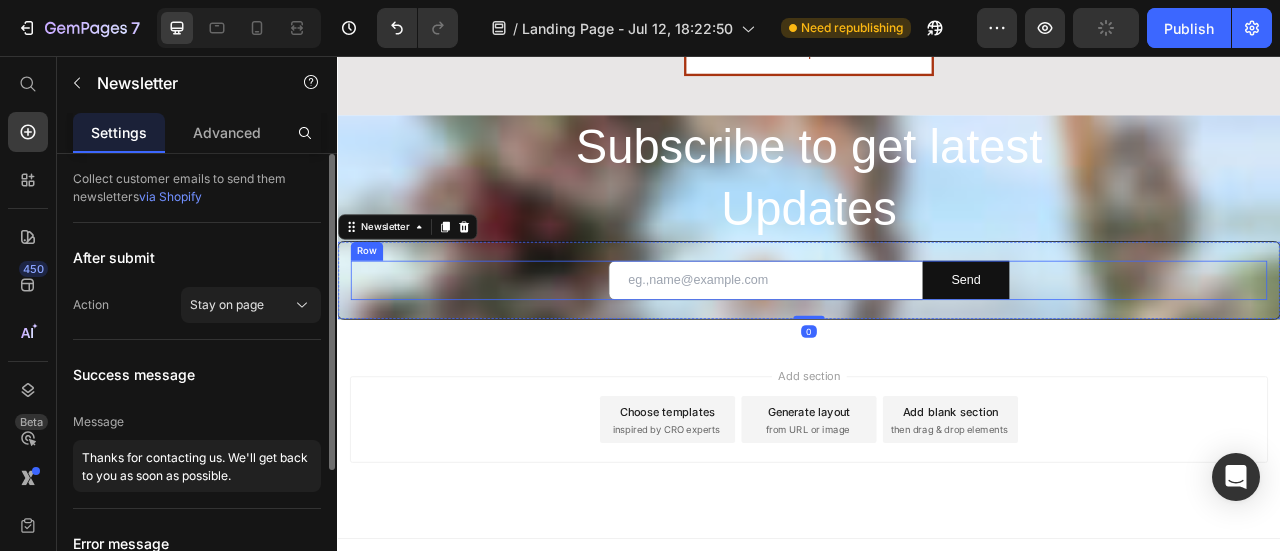 click on "Email Field Send Submit Button Row" at bounding box center [937, 341] 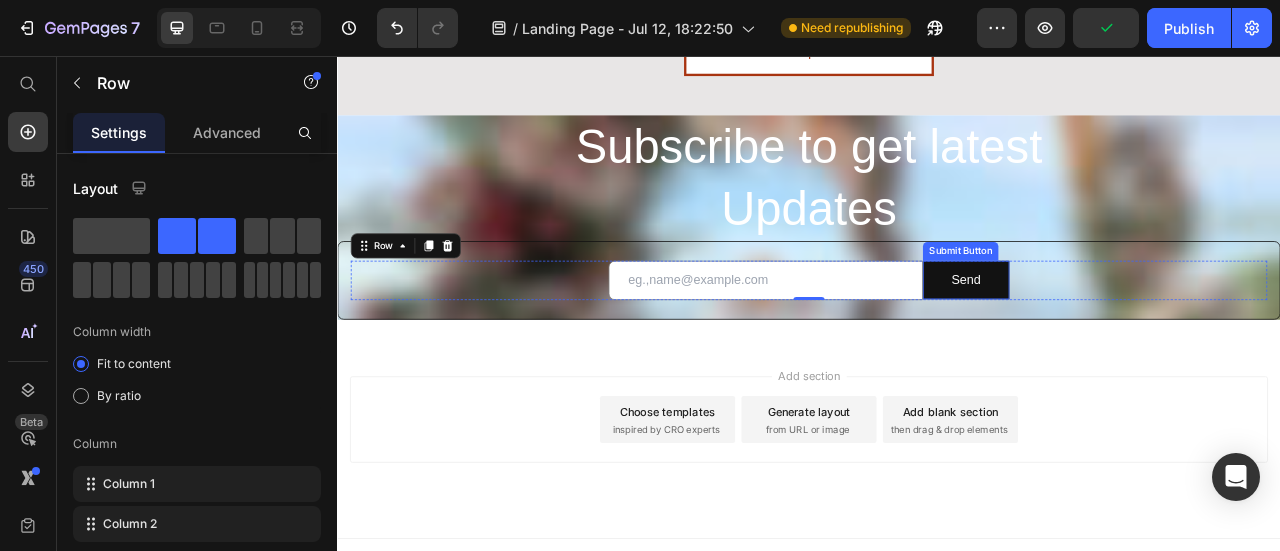 click on "Submit Button" at bounding box center (1130, 304) 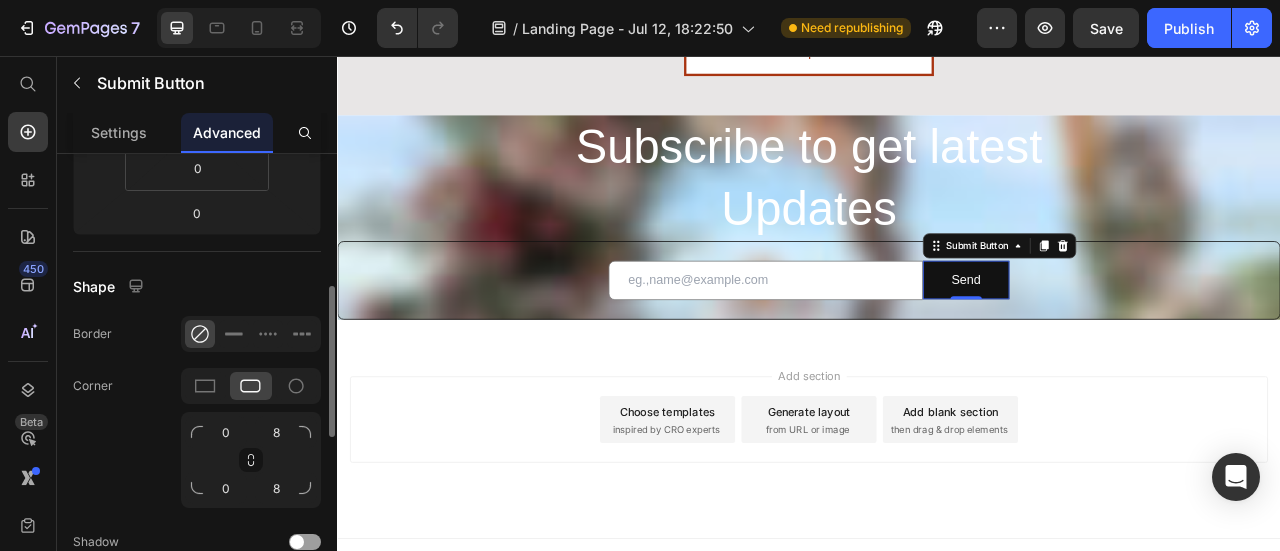 scroll, scrollTop: 500, scrollLeft: 0, axis: vertical 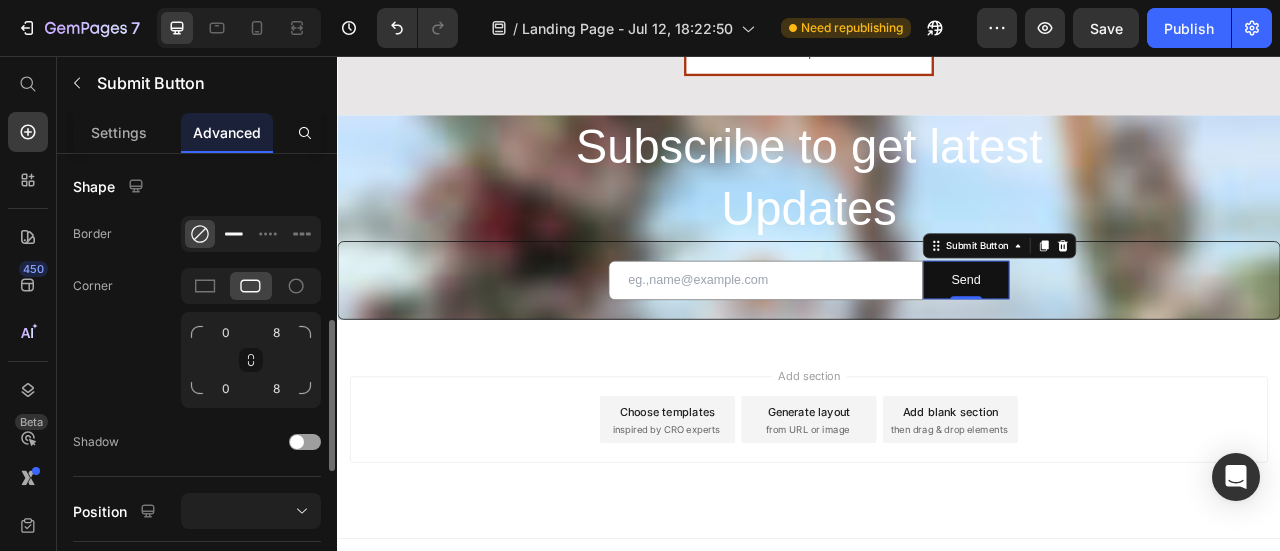 click 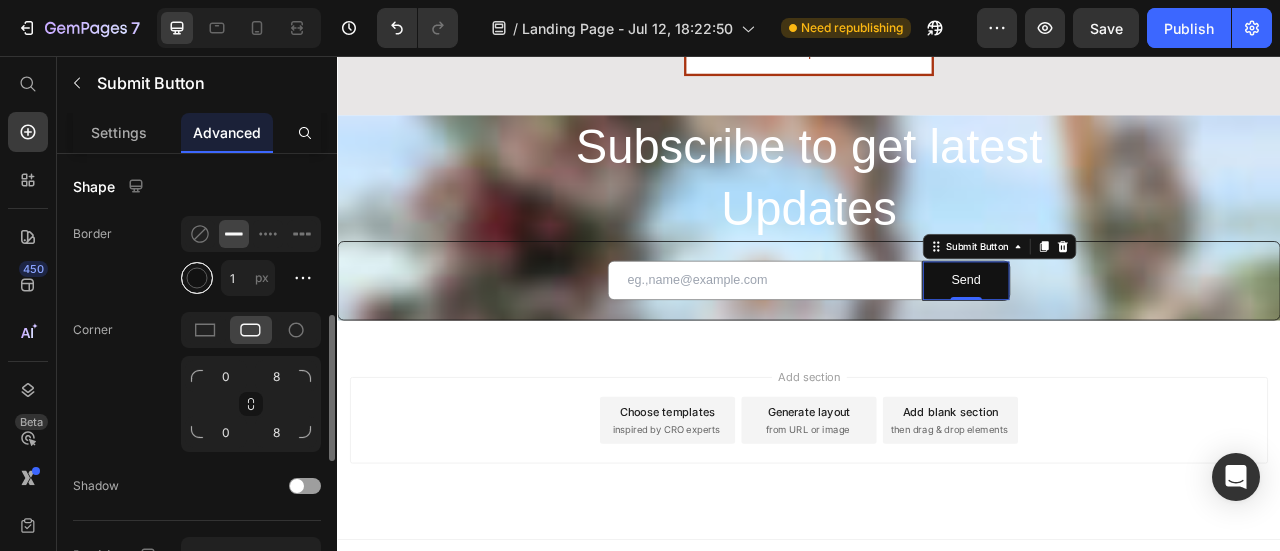 click at bounding box center (197, 278) 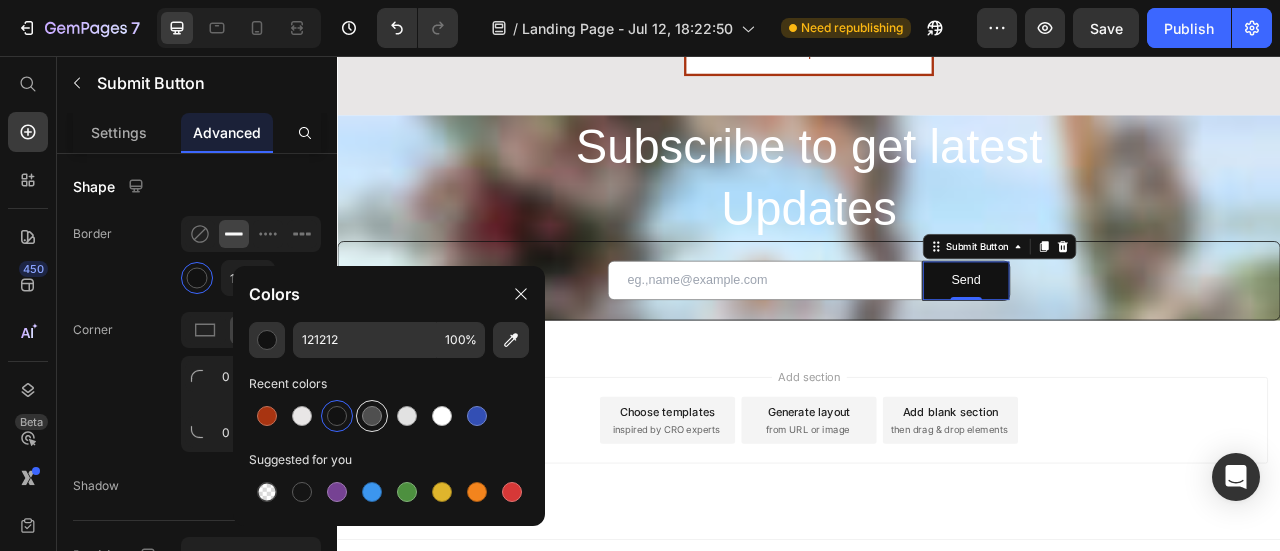 click at bounding box center [372, 416] 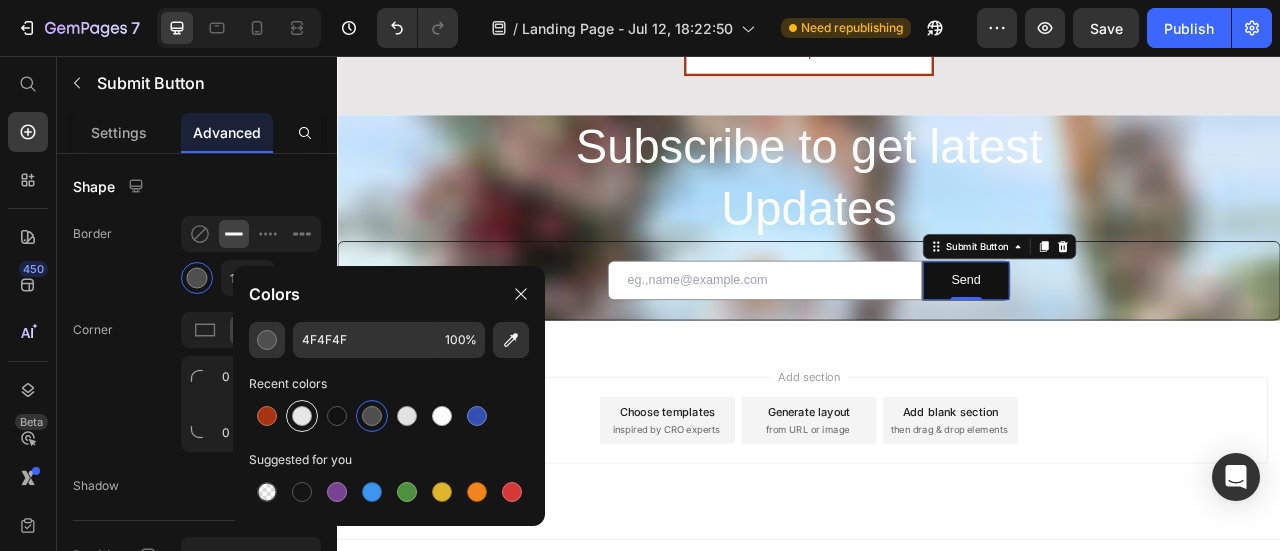 click at bounding box center (302, 416) 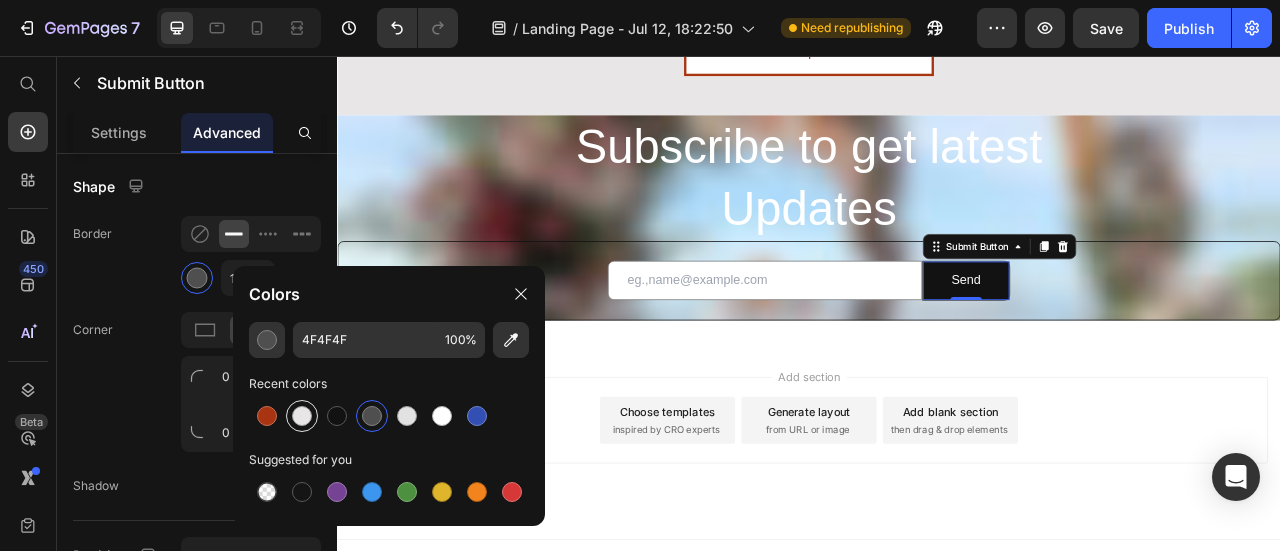 type on "E8E6E6" 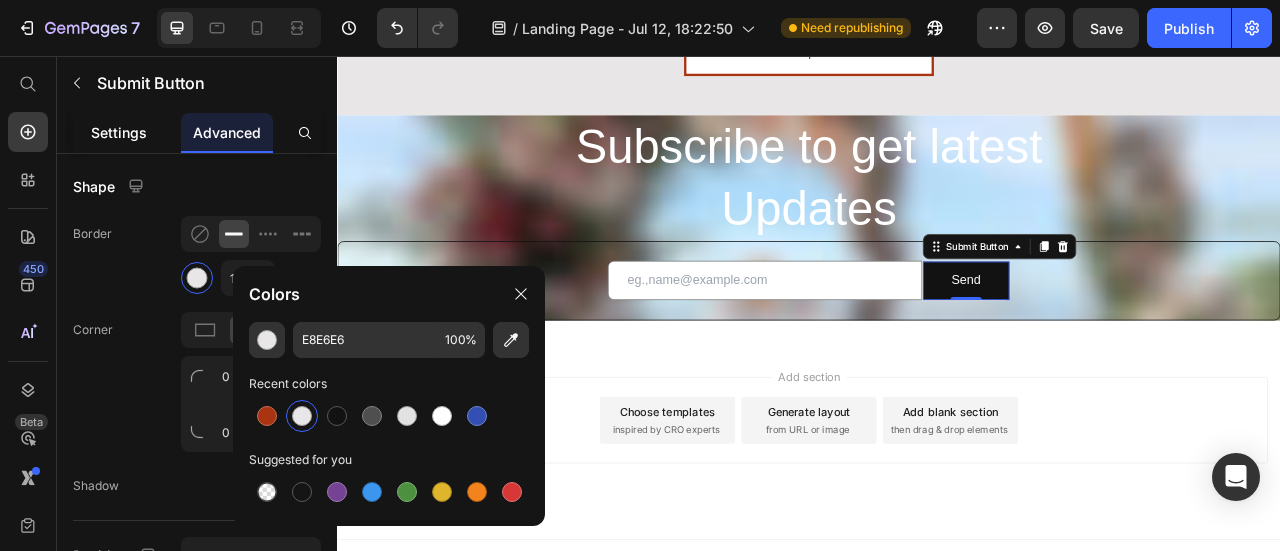 click on "Settings" 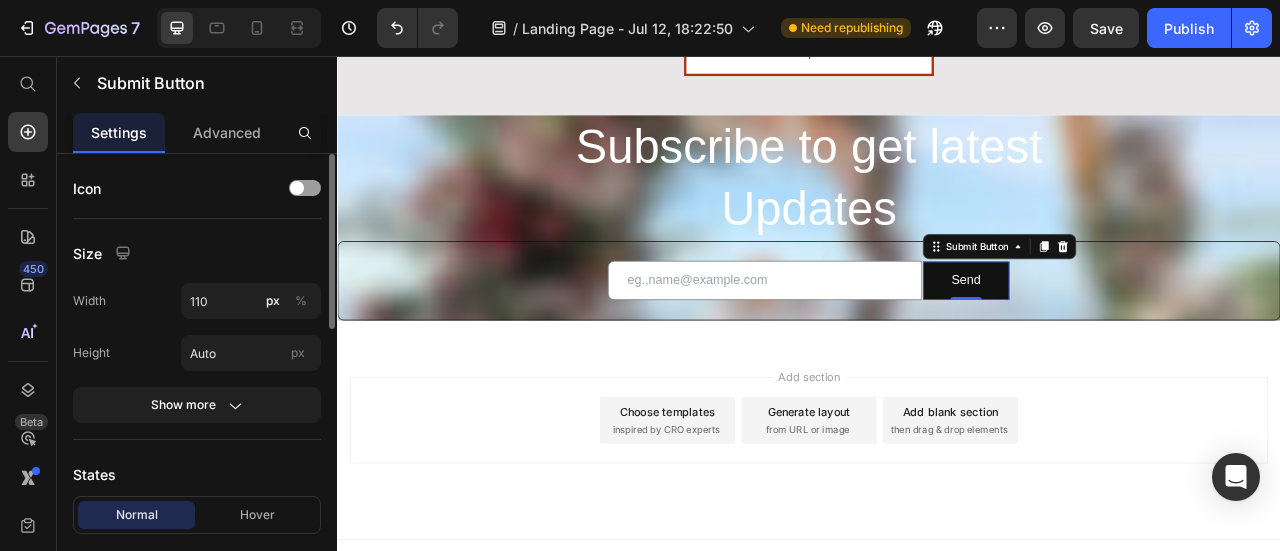 scroll, scrollTop: 200, scrollLeft: 0, axis: vertical 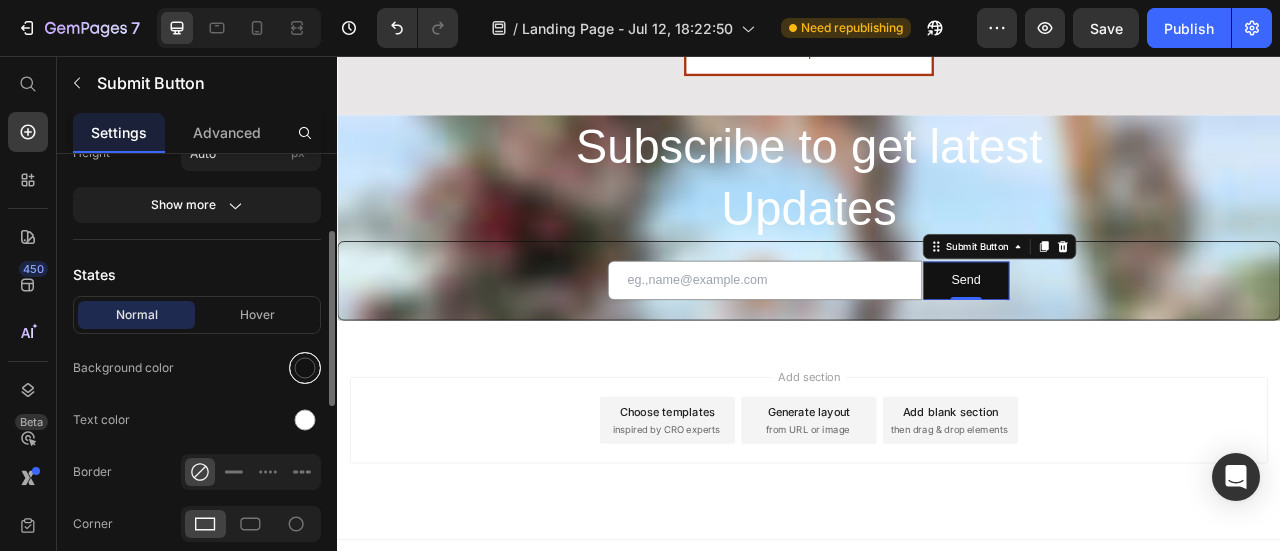 click at bounding box center [305, 368] 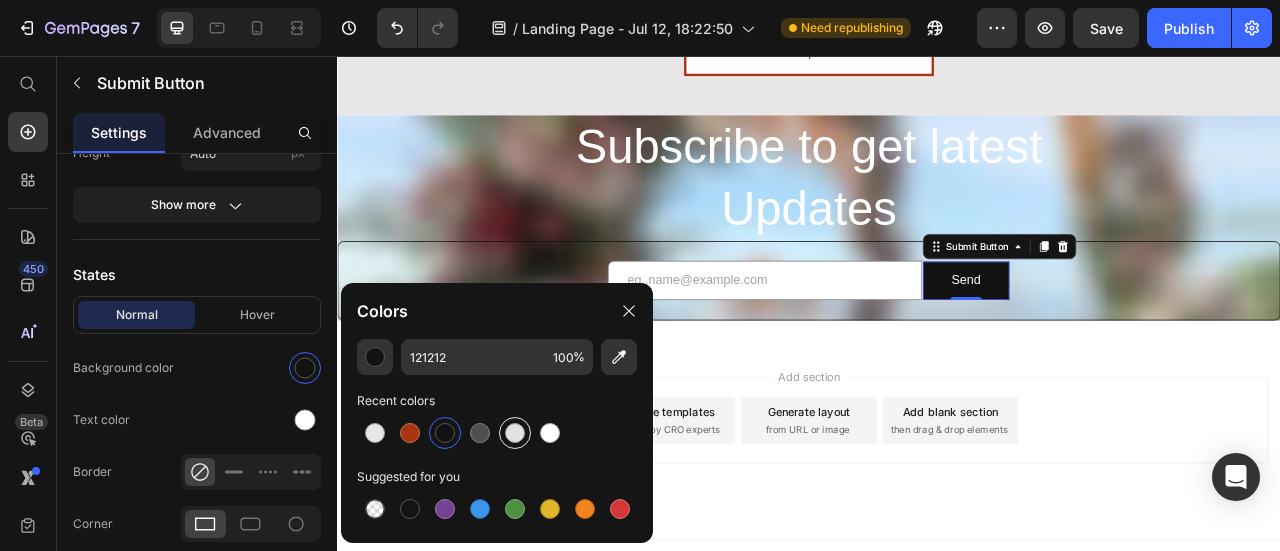 click at bounding box center (515, 433) 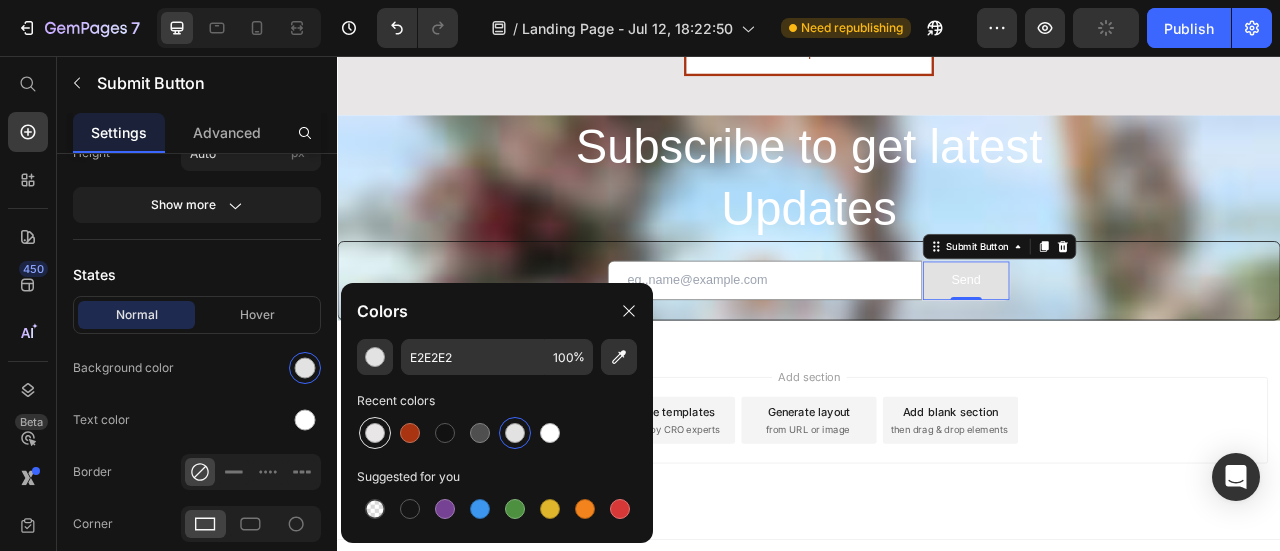 click at bounding box center (375, 433) 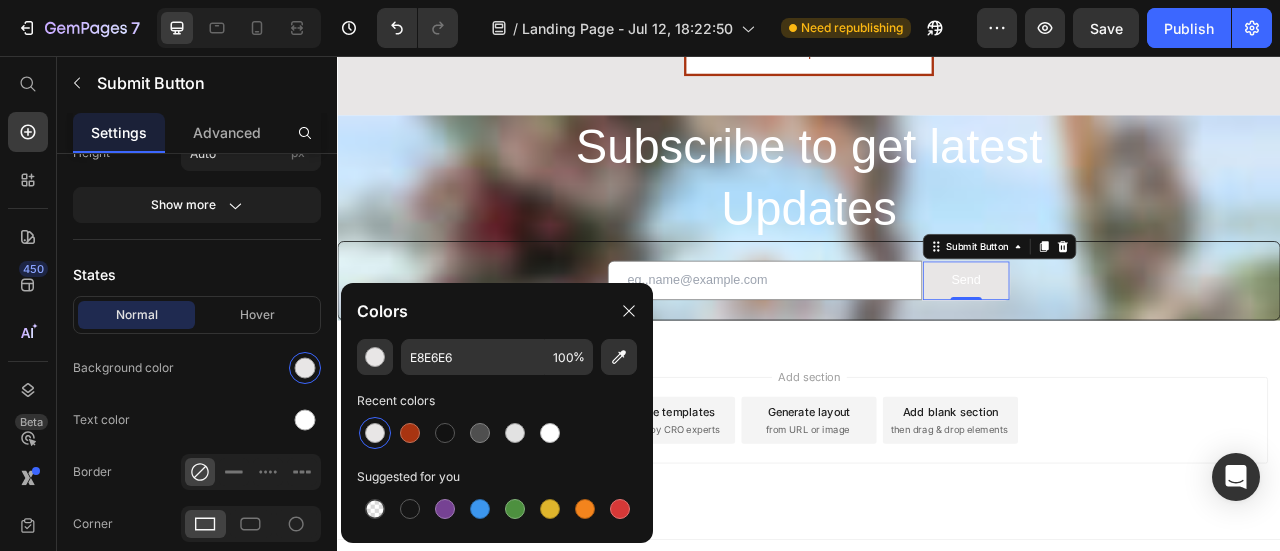 click at bounding box center [375, 433] 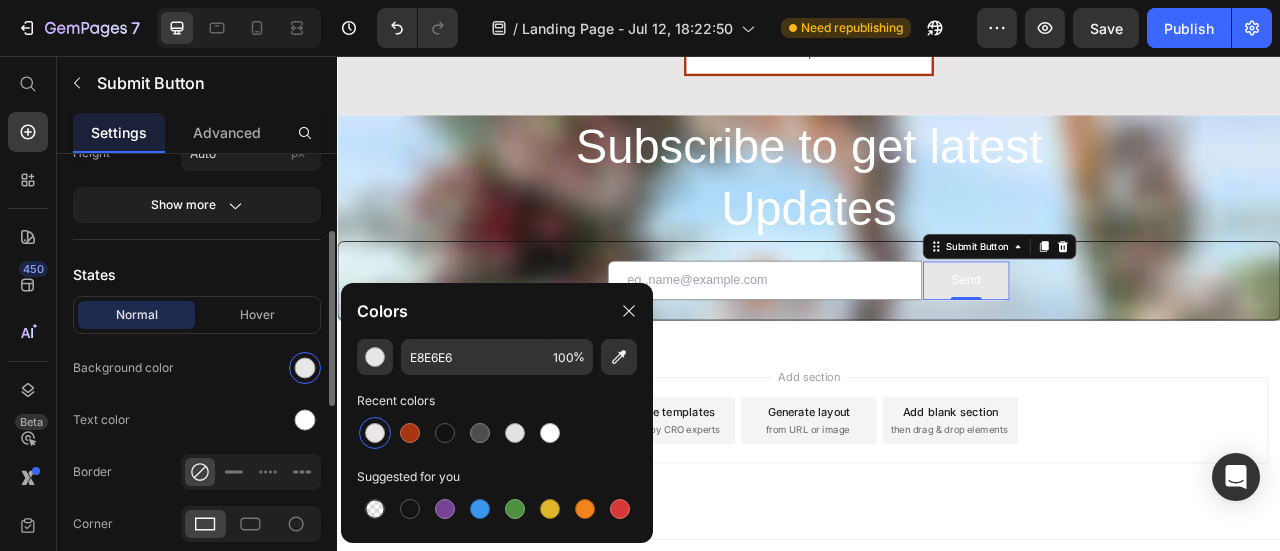 click on "States" at bounding box center (197, 274) 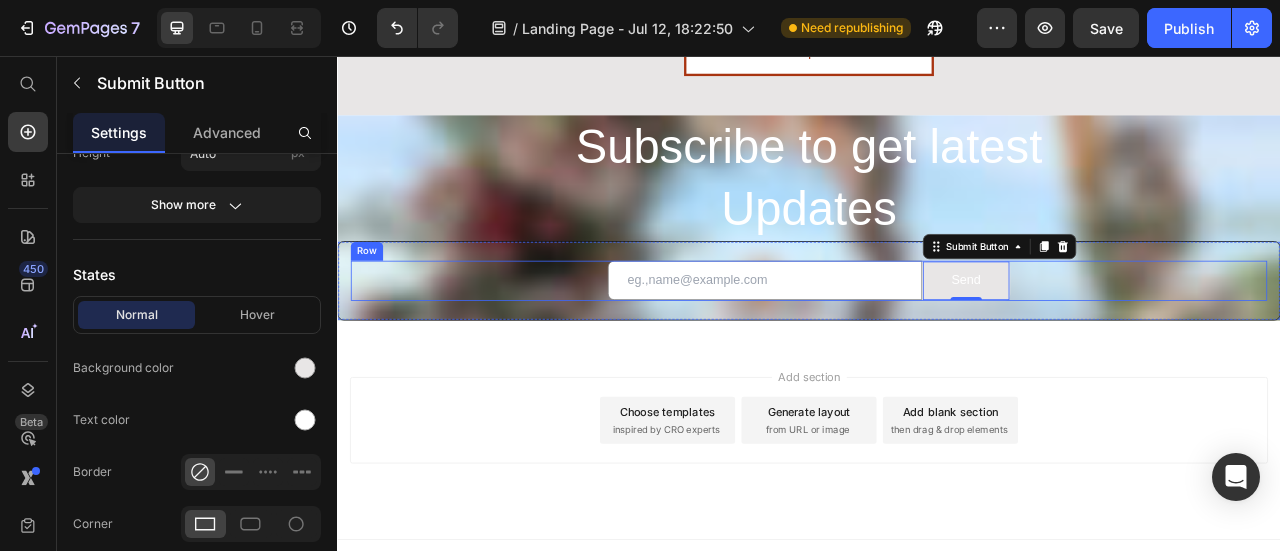 click on "Email Field Send Submit Button   0 Row" at bounding box center (937, 341) 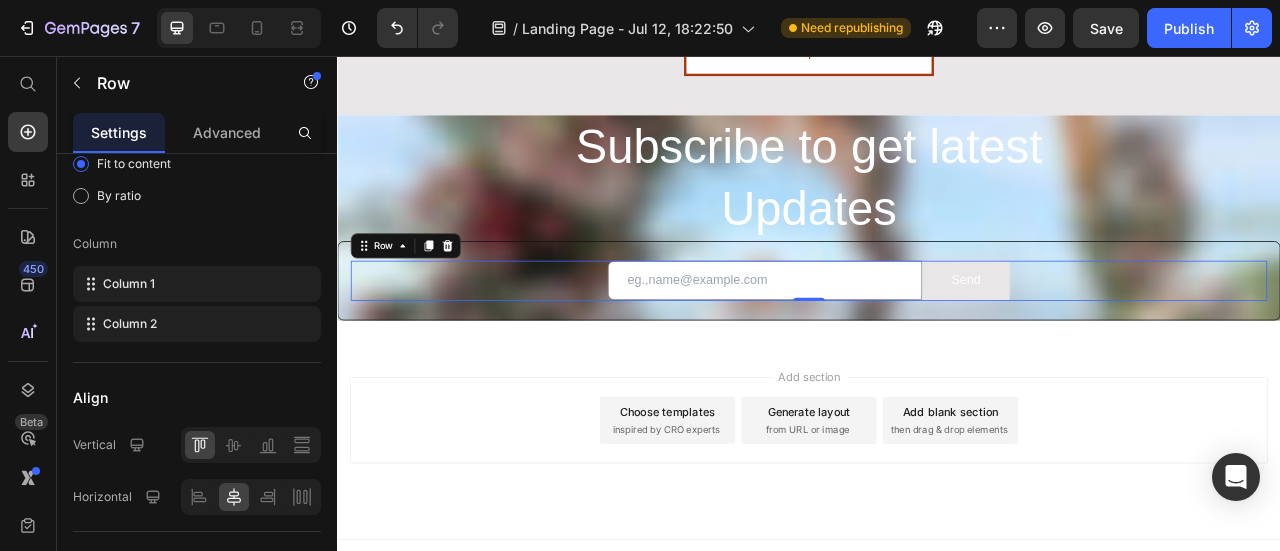 scroll, scrollTop: 0, scrollLeft: 0, axis: both 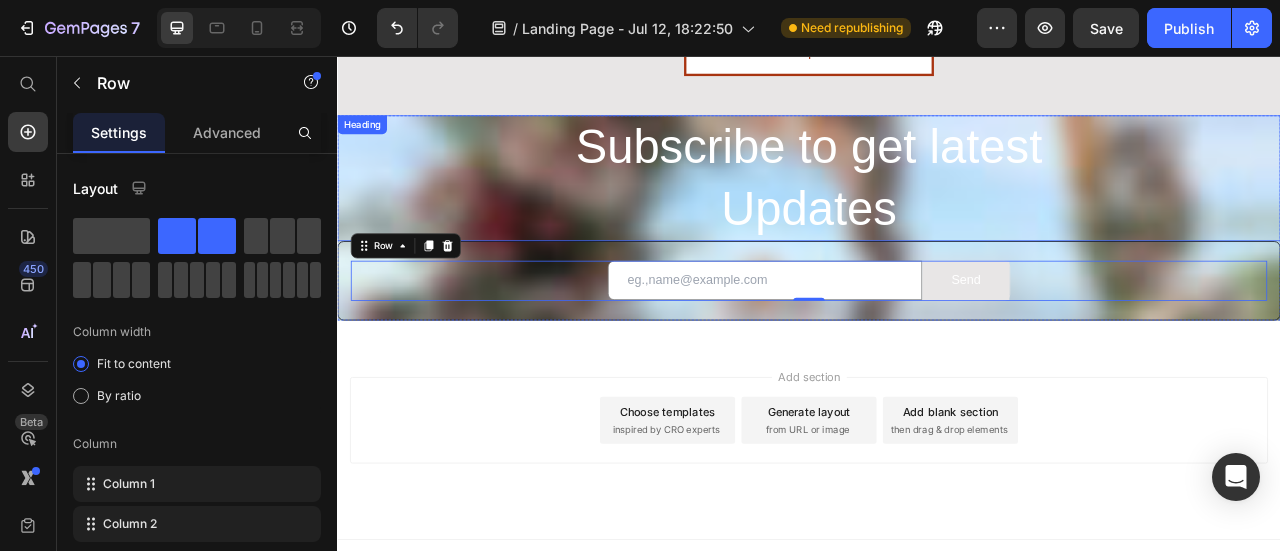 click on "⁠⁠⁠⁠⁠⁠⁠ Subscribe to get latest  Updates" at bounding box center (937, 211) 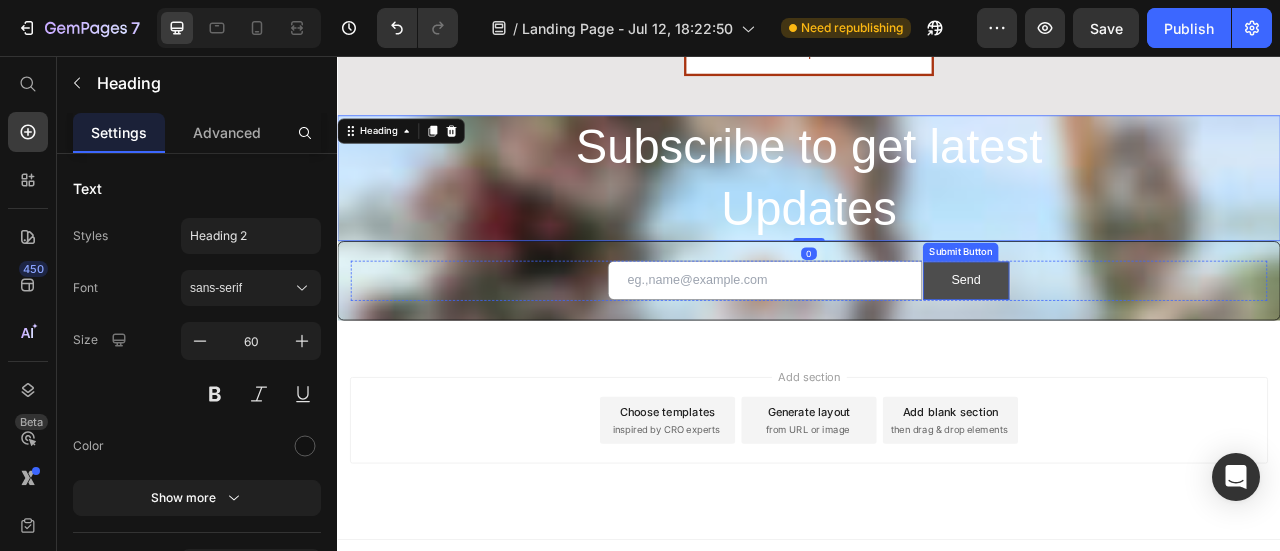 click on "Send" at bounding box center [1137, 341] 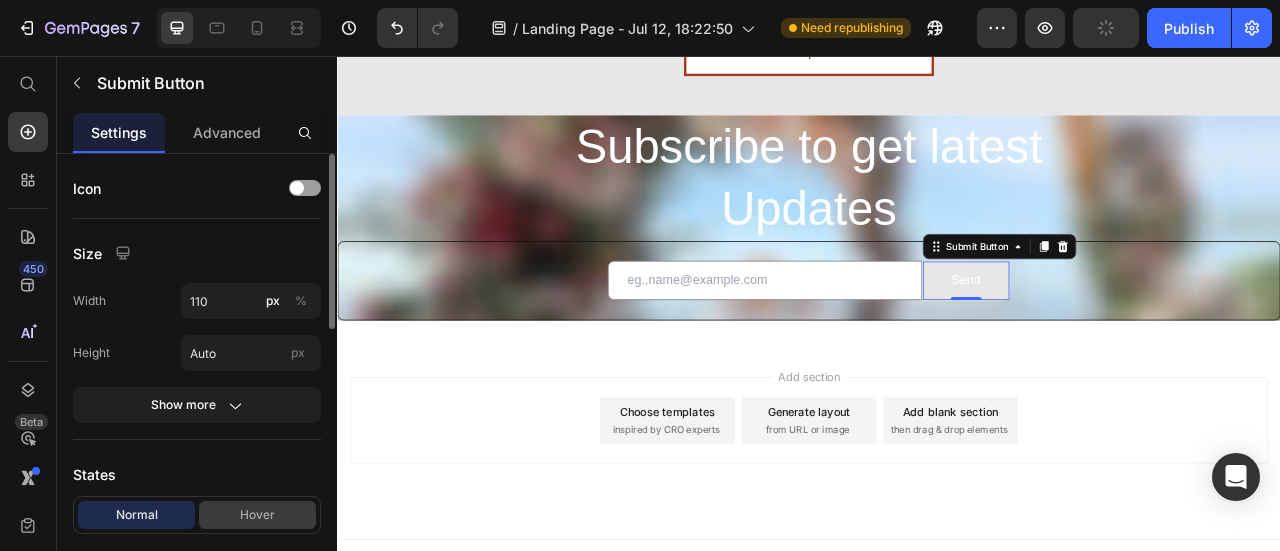 click on "Hover" at bounding box center [257, 515] 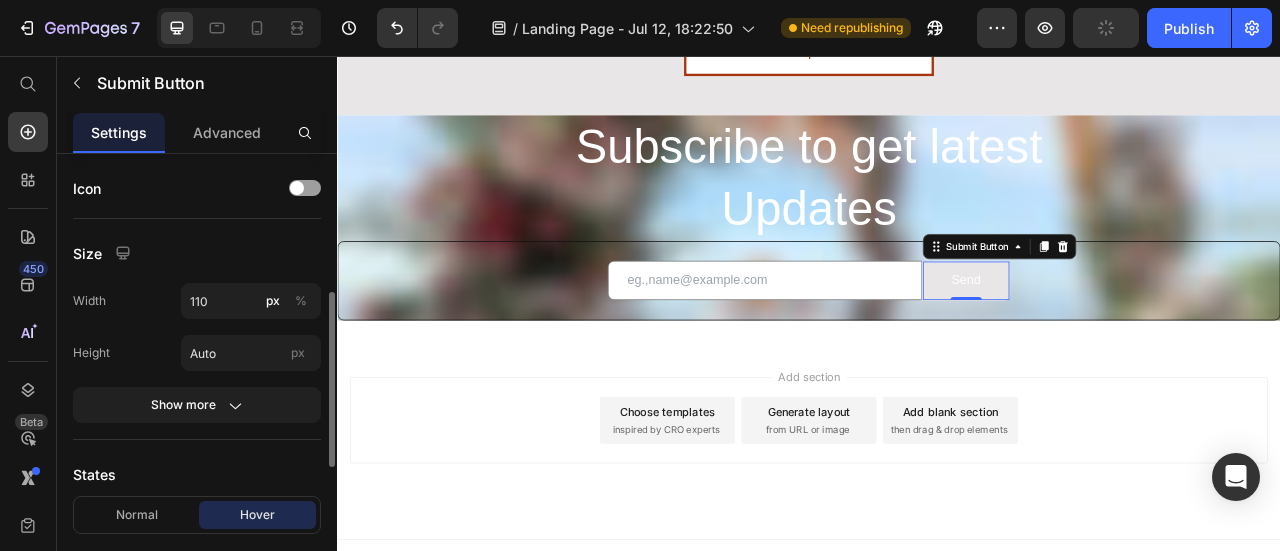 scroll, scrollTop: 200, scrollLeft: 0, axis: vertical 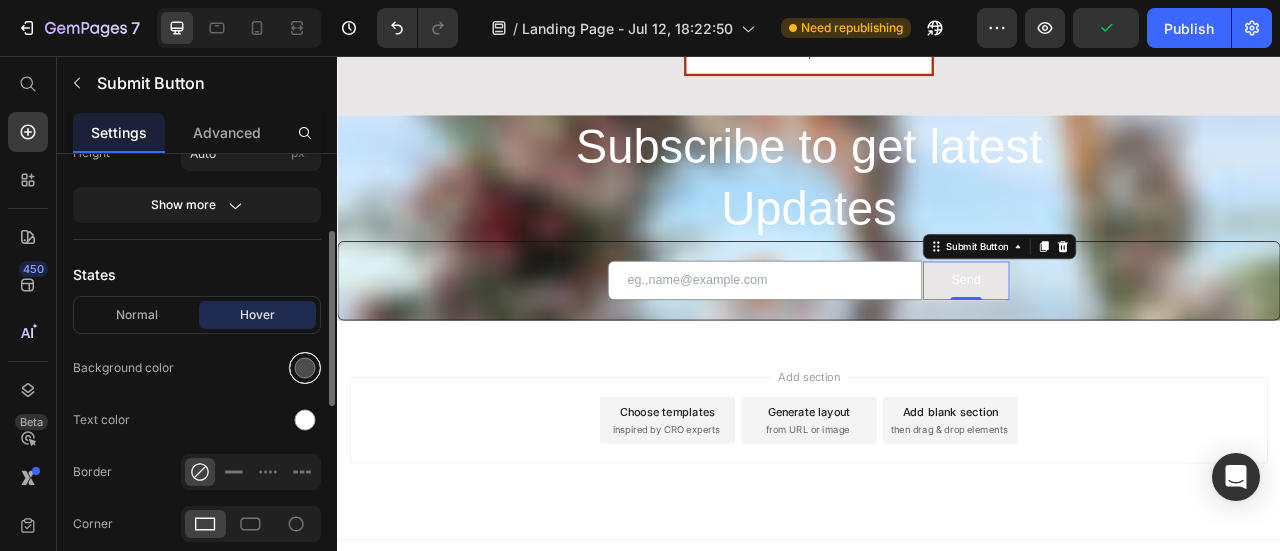 click at bounding box center (305, 368) 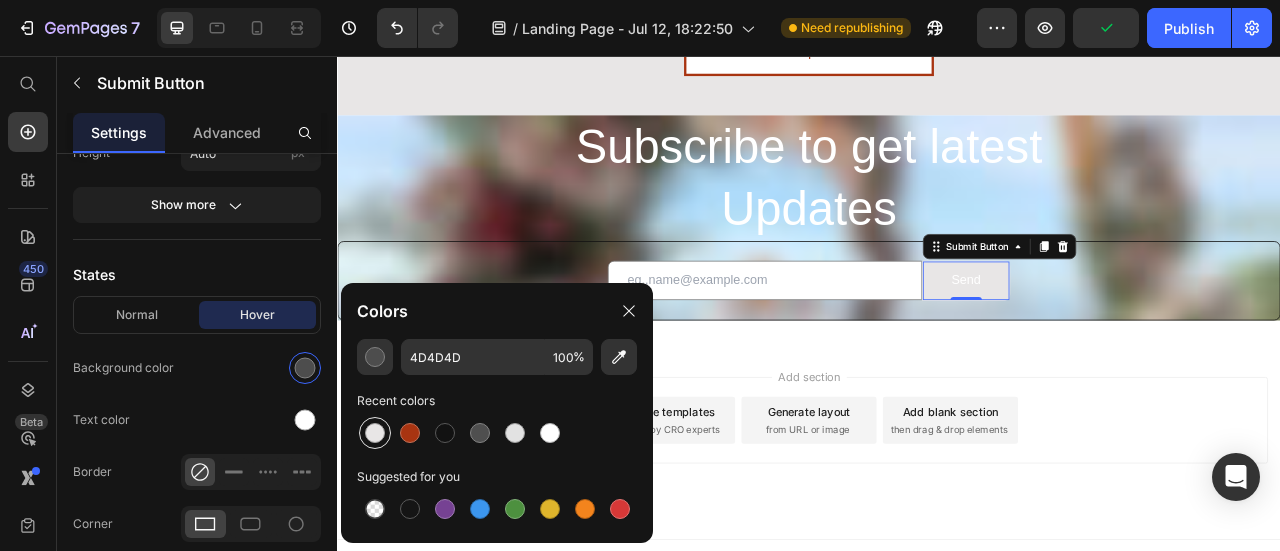 click at bounding box center [375, 433] 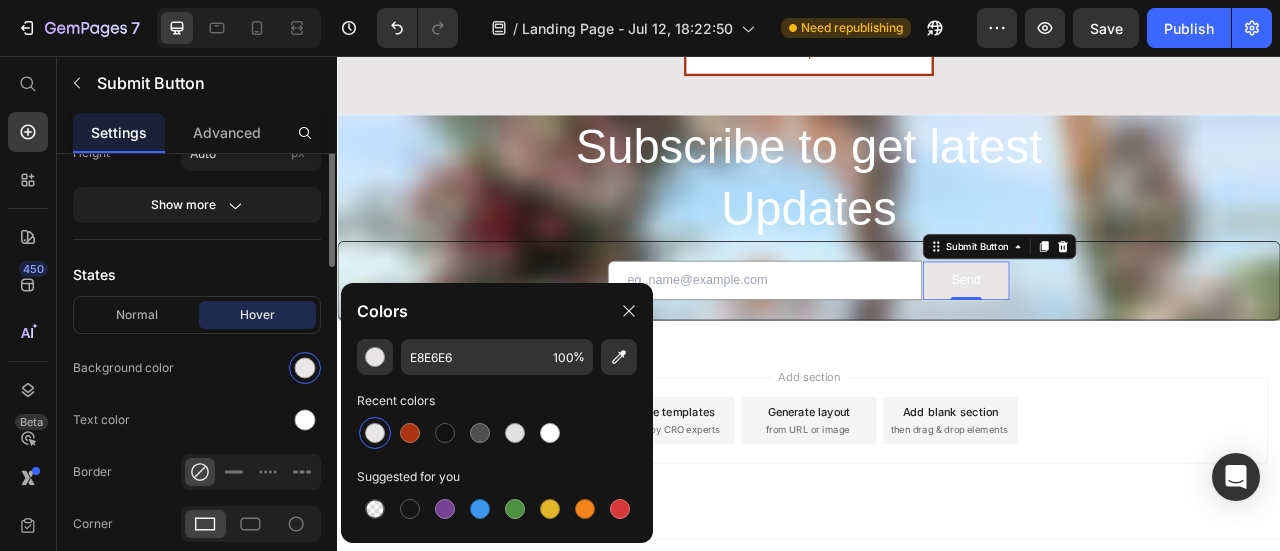 scroll, scrollTop: 100, scrollLeft: 0, axis: vertical 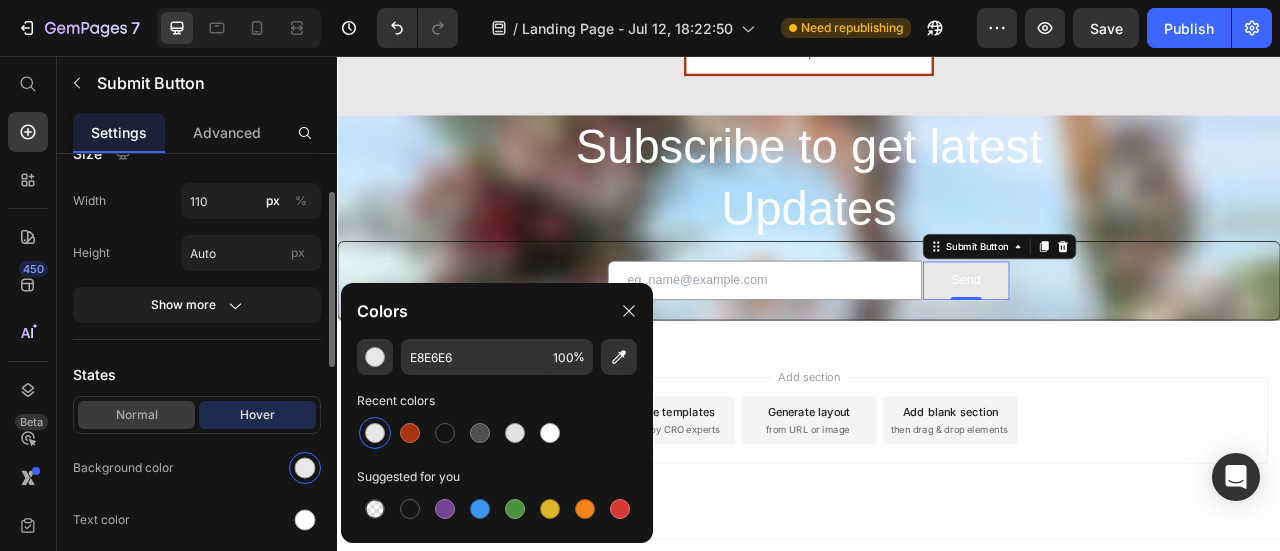 click on "Normal" at bounding box center [136, 415] 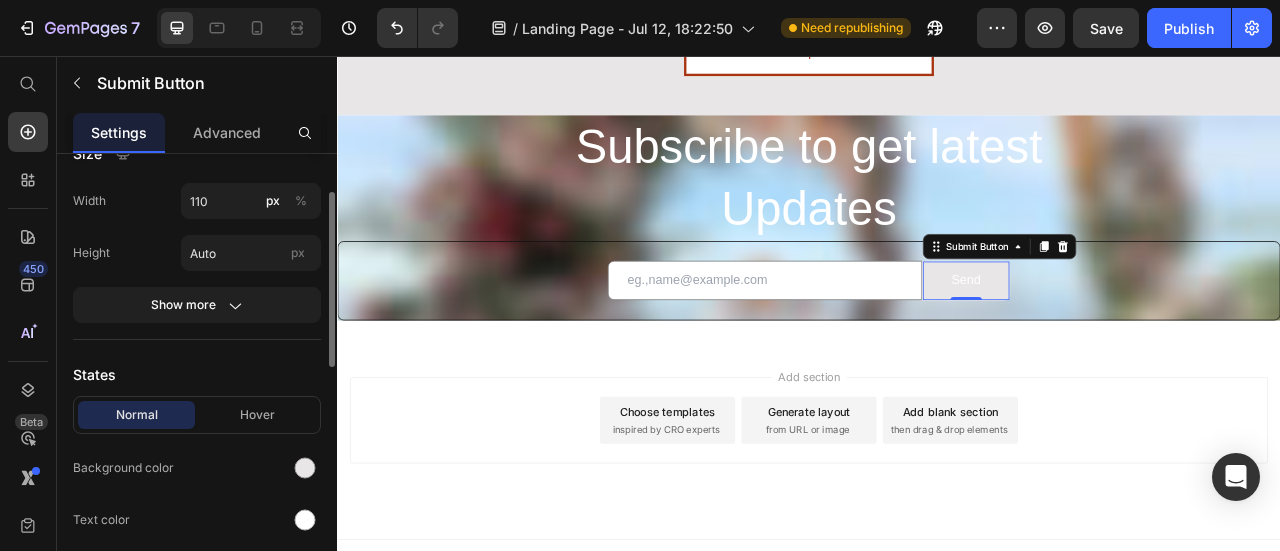 scroll, scrollTop: 300, scrollLeft: 0, axis: vertical 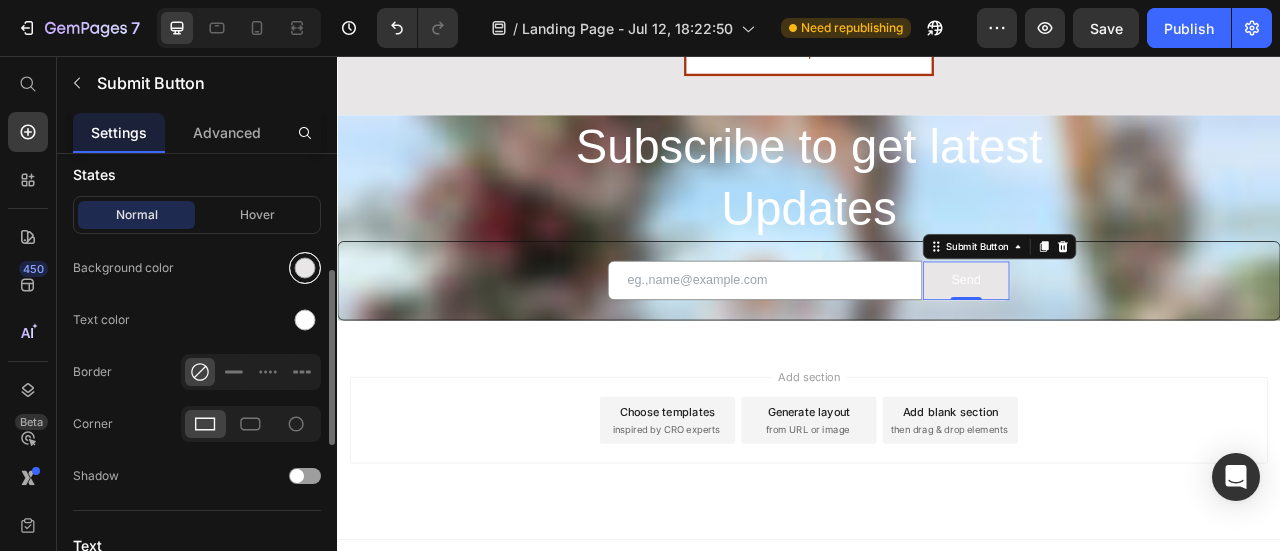 click at bounding box center (305, 268) 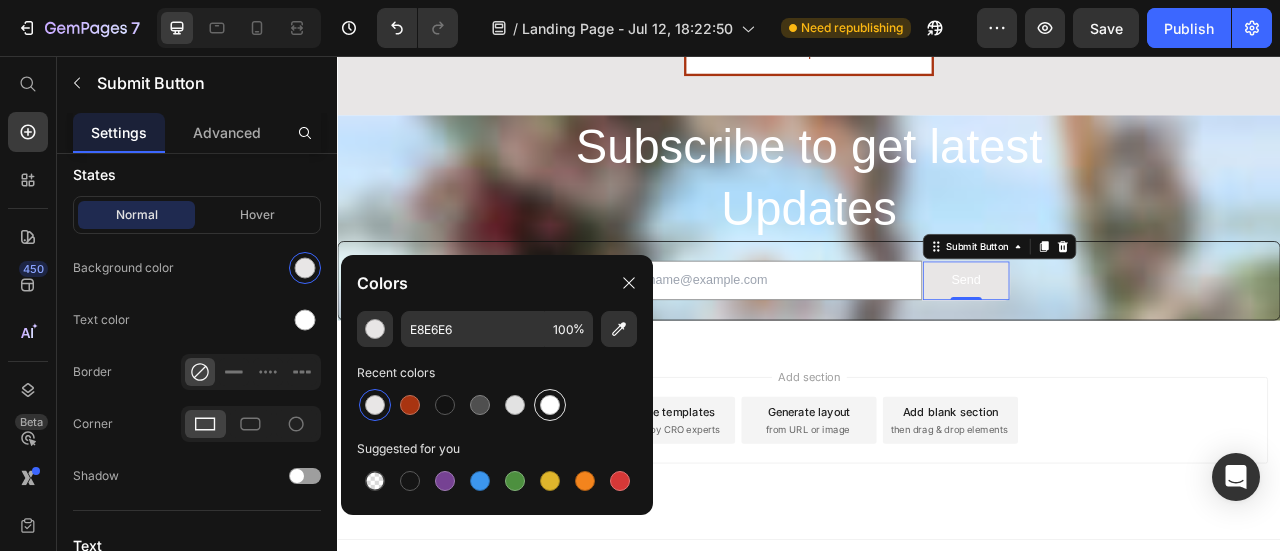 click at bounding box center (550, 405) 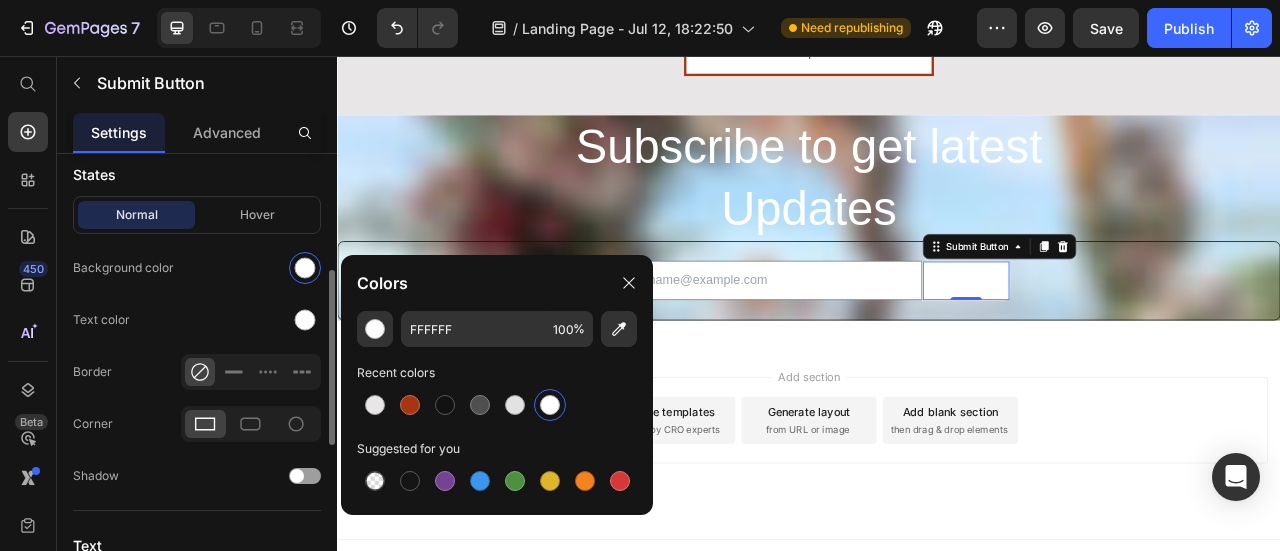 click on "Normal Hover Background color Text color Border Corner Shadow" 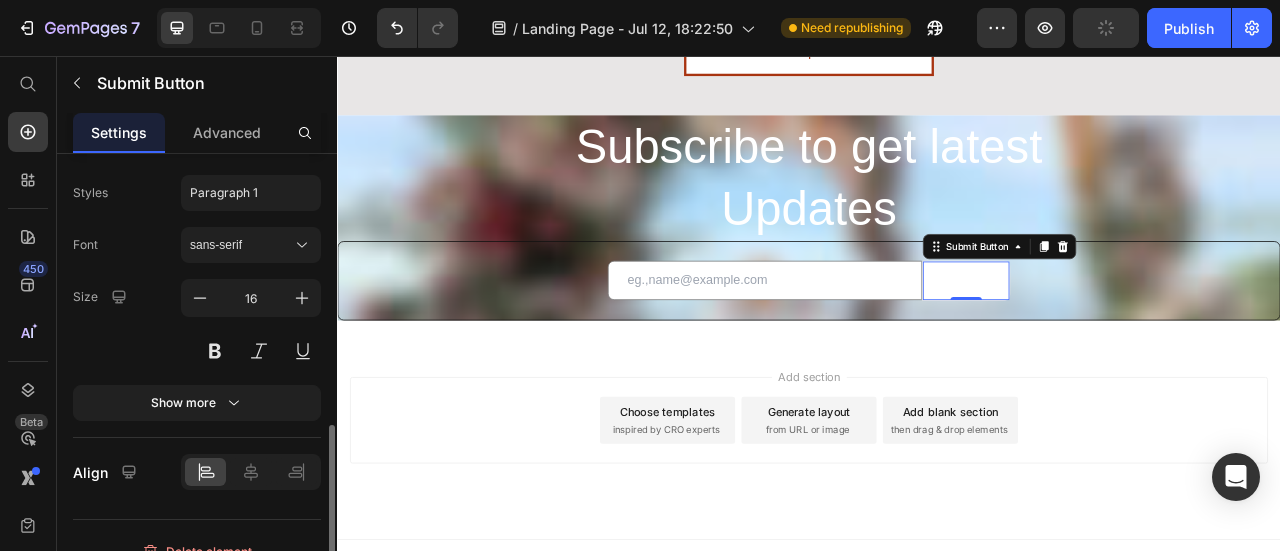 scroll, scrollTop: 722, scrollLeft: 0, axis: vertical 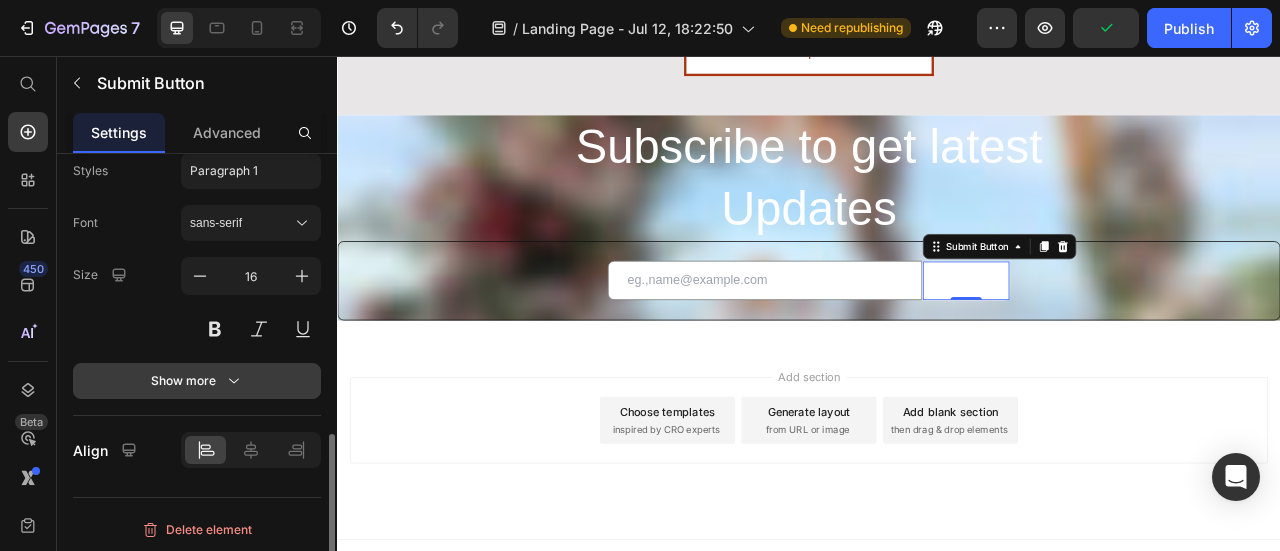 click on "Show more" at bounding box center (197, 381) 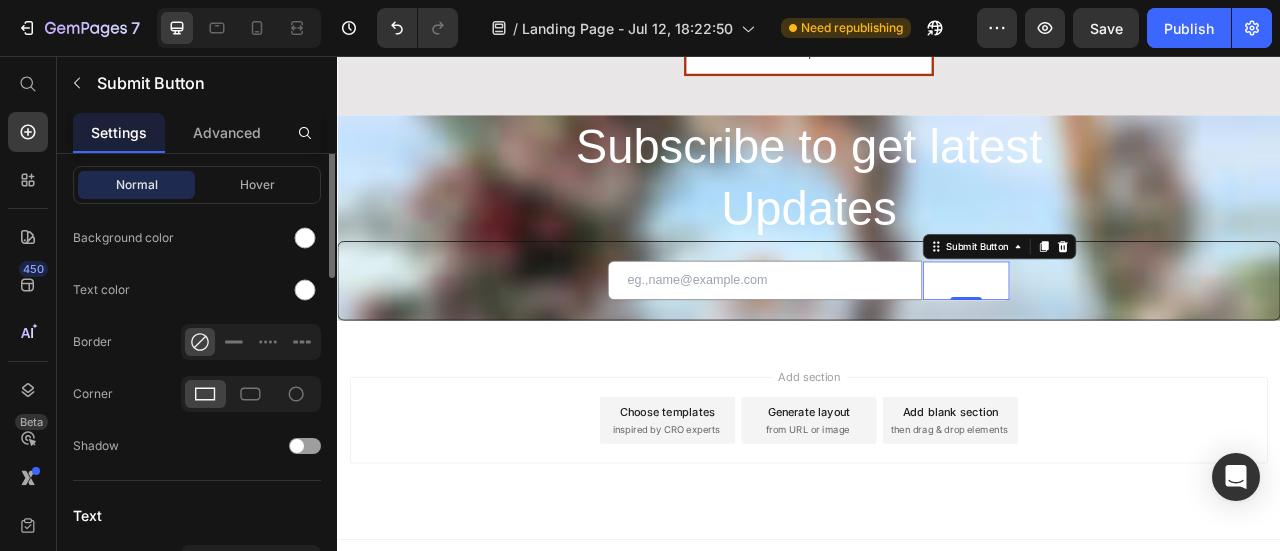 scroll, scrollTop: 0, scrollLeft: 0, axis: both 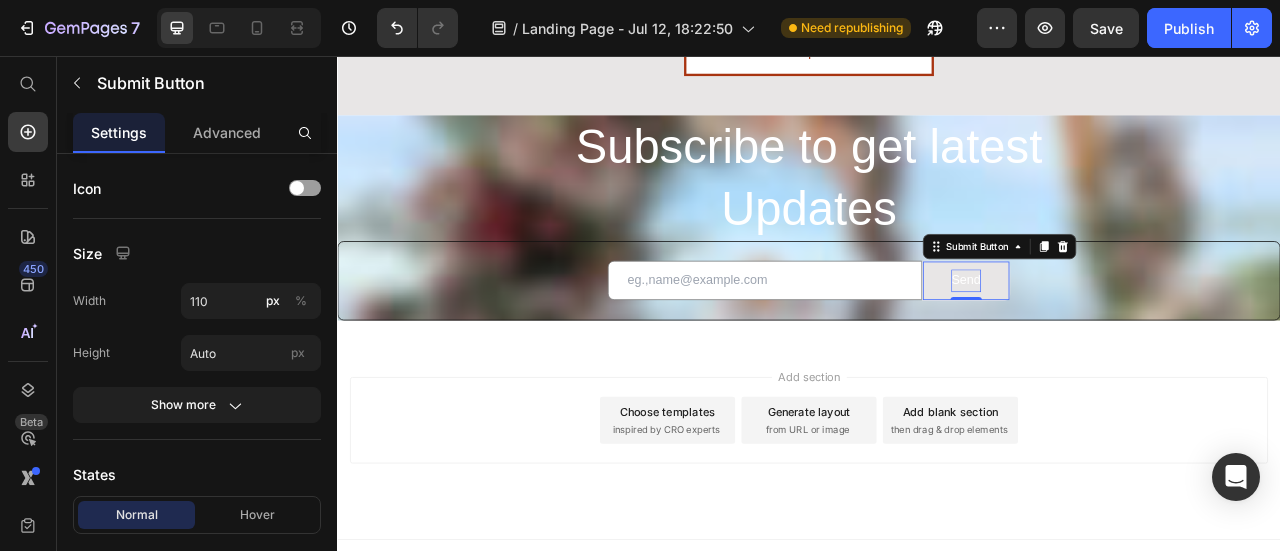 click on "Send" at bounding box center [1136, 341] 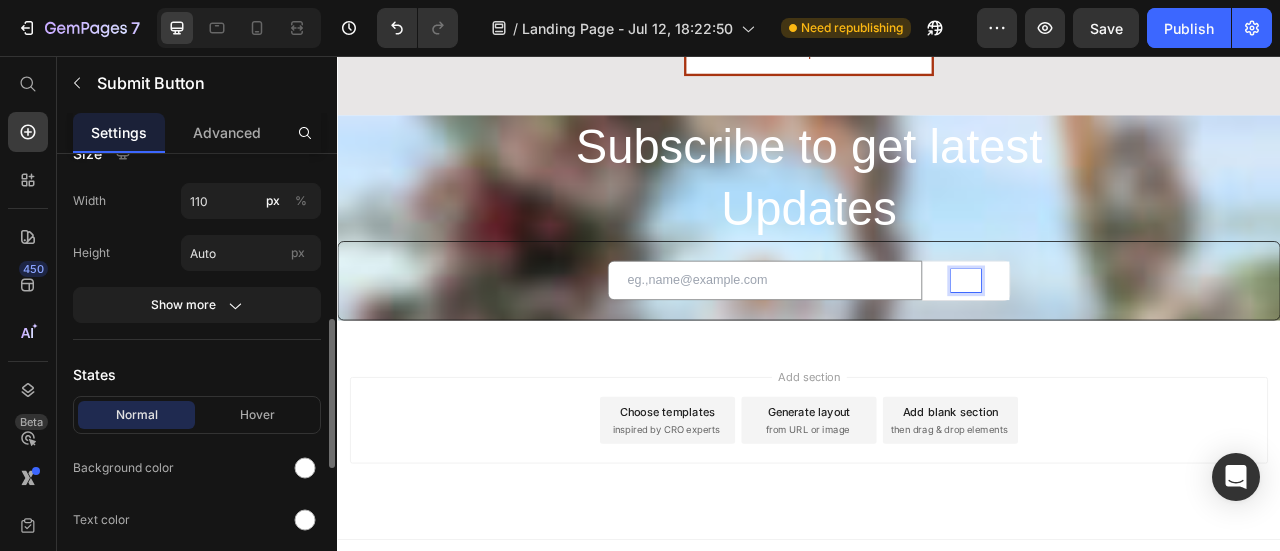 scroll, scrollTop: 200, scrollLeft: 0, axis: vertical 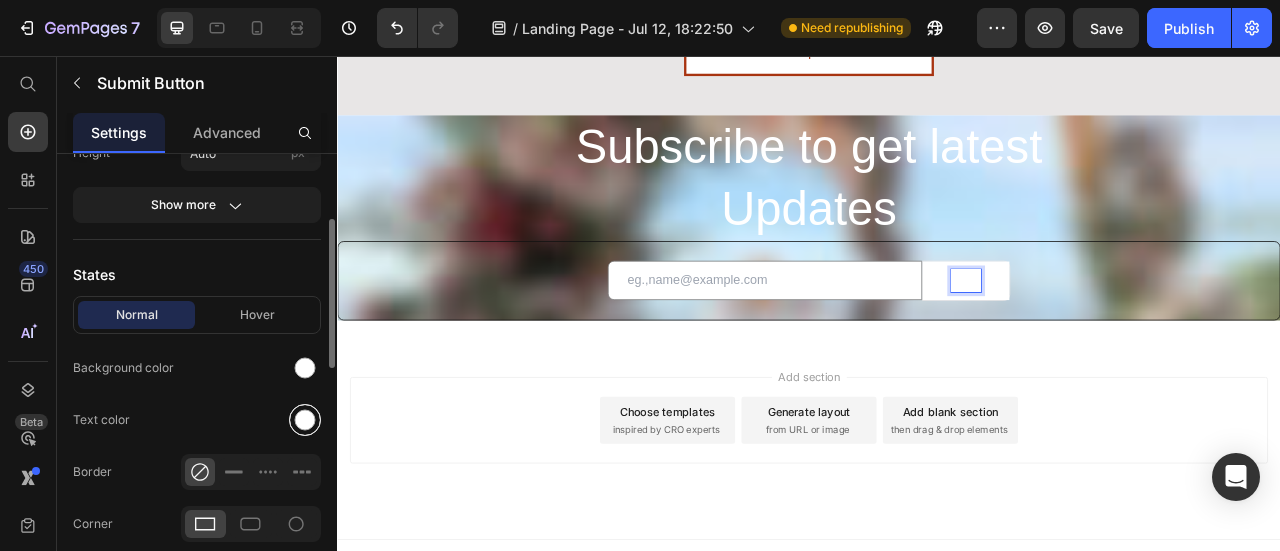 click at bounding box center (305, 420) 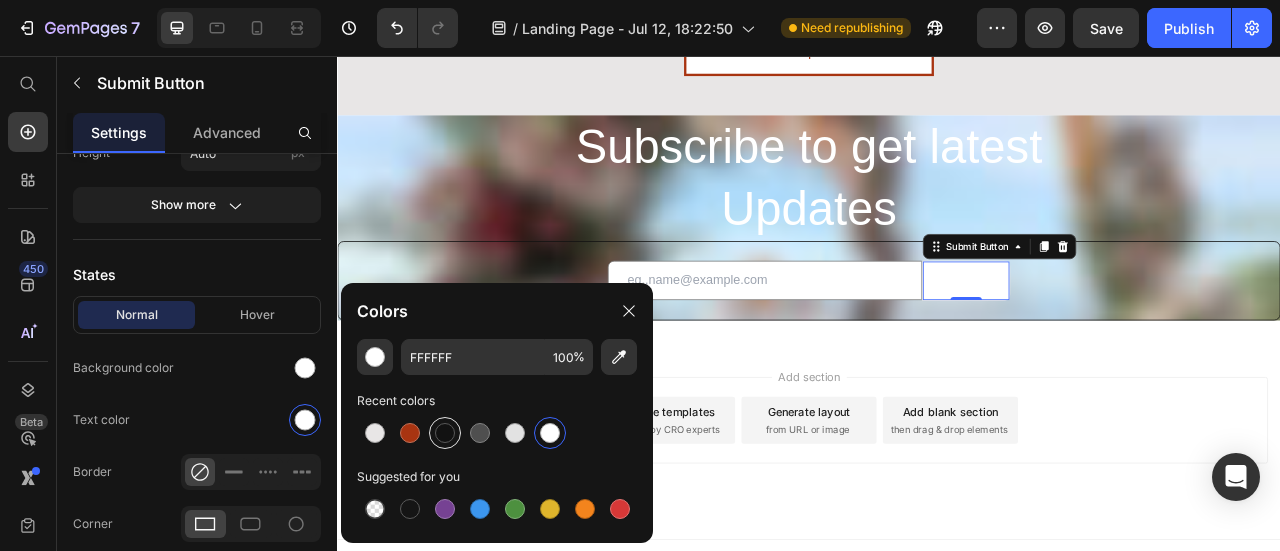 click at bounding box center (445, 433) 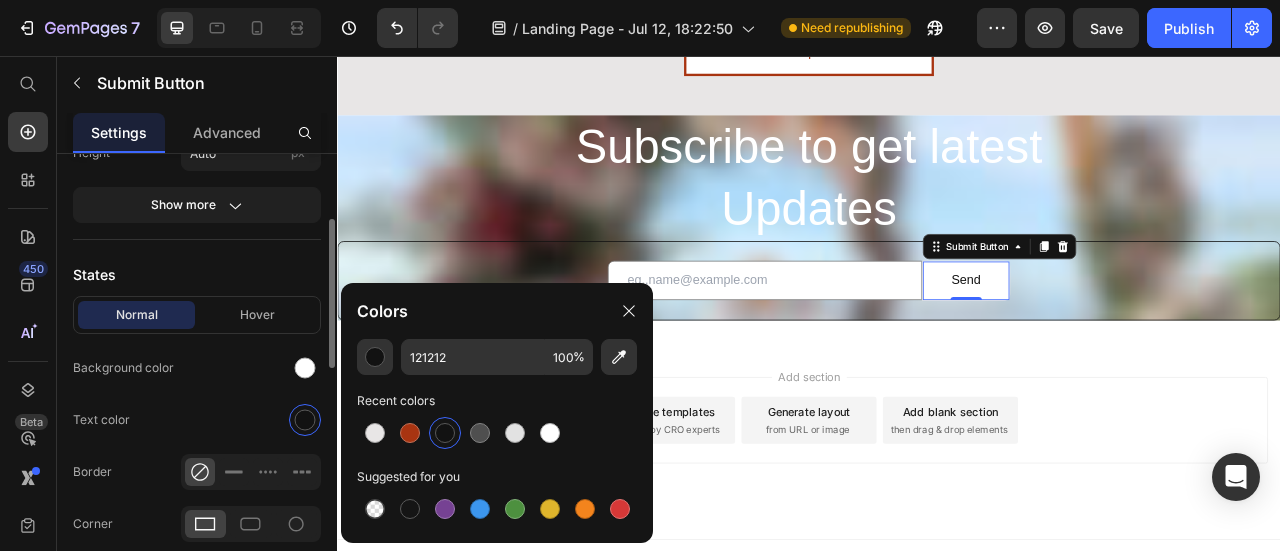 click on "States" at bounding box center [197, 274] 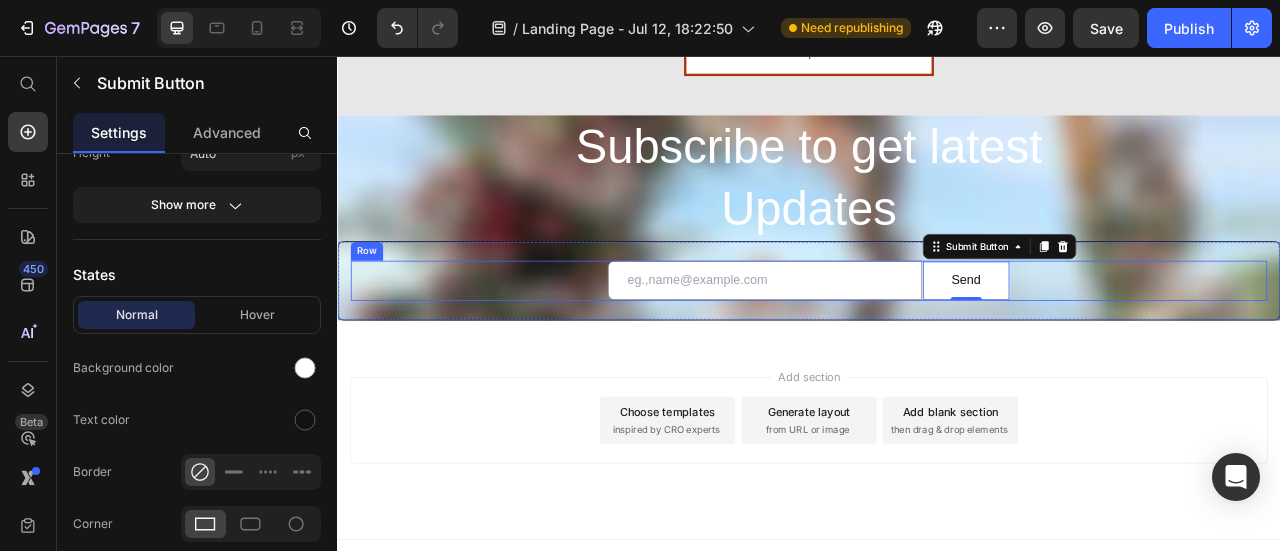 click on "Email Field Send Submit Button   0 Row" at bounding box center [937, 341] 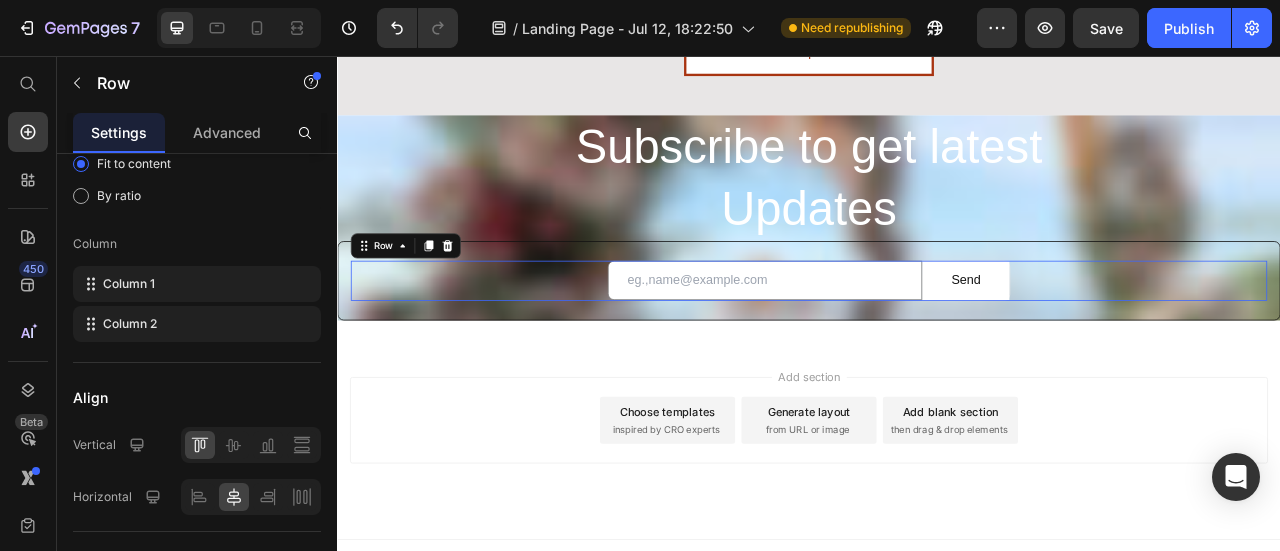 scroll, scrollTop: 0, scrollLeft: 0, axis: both 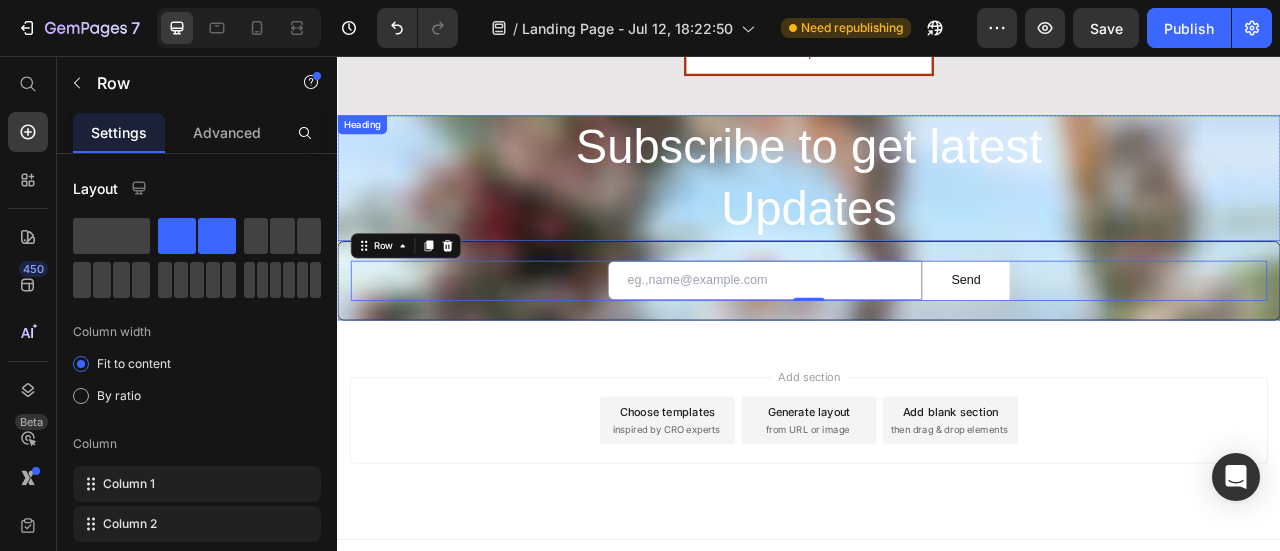click on "⁠⁠⁠⁠⁠⁠⁠ Subscribe to get latest  Updates" at bounding box center [937, 211] 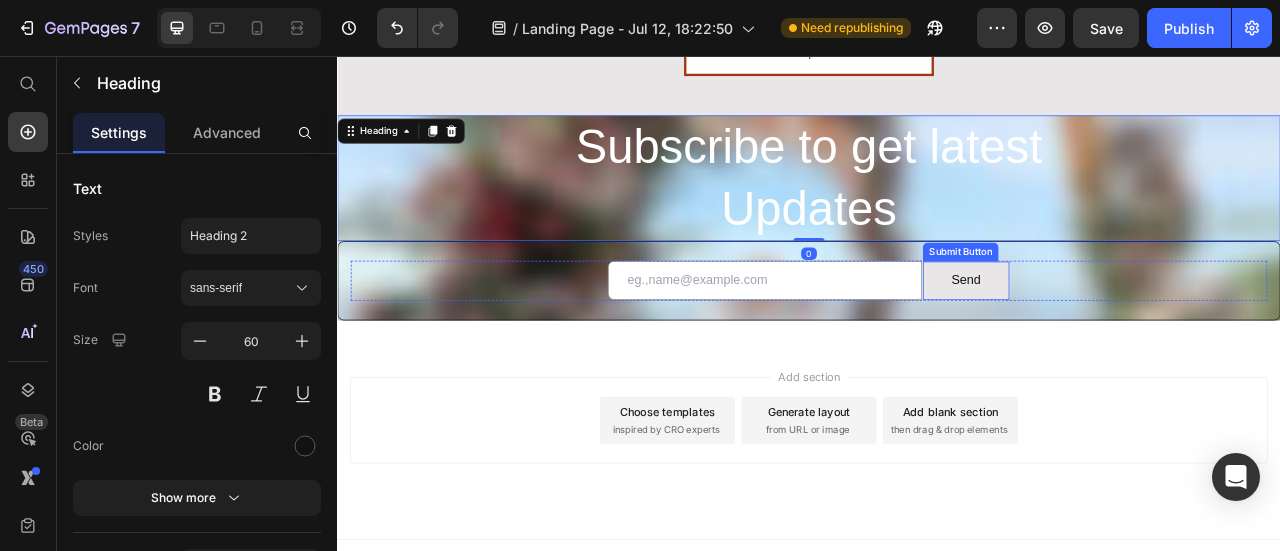 click on "Send" at bounding box center [1137, 341] 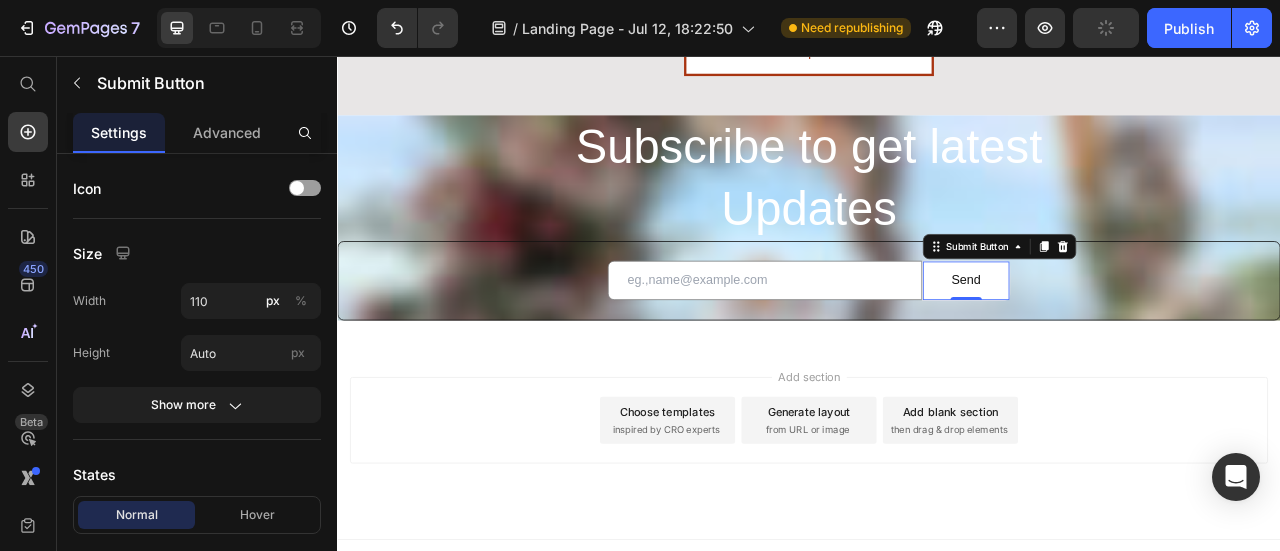 click on "Add section Choose templates inspired by CRO experts Generate layout from URL or image Add blank section then drag & drop elements" at bounding box center [937, 547] 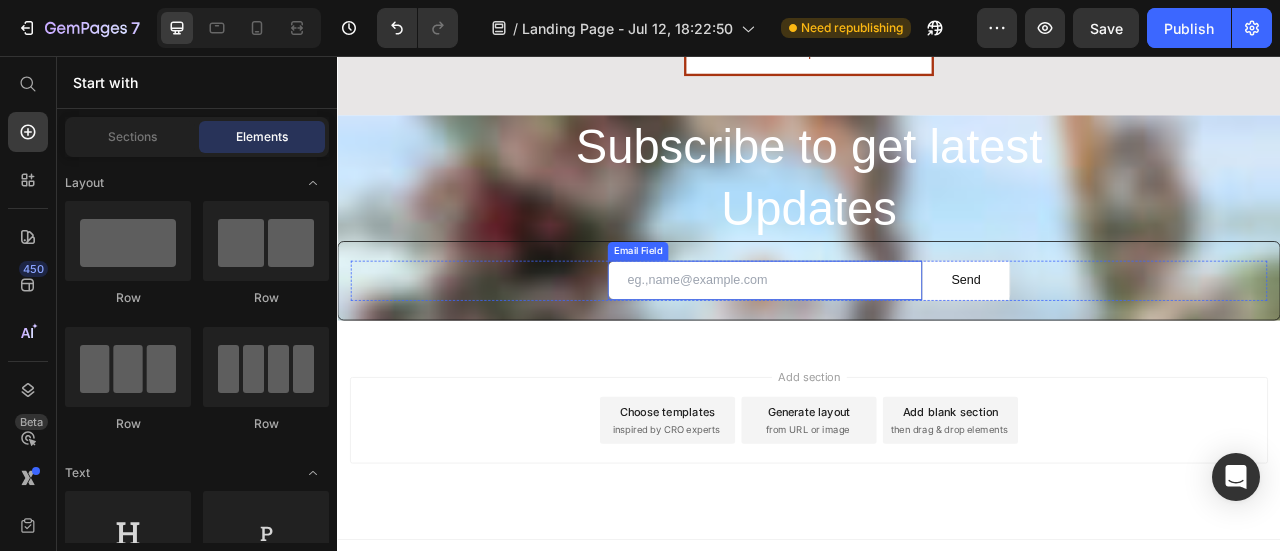 click on "Email Field" at bounding box center [719, 304] 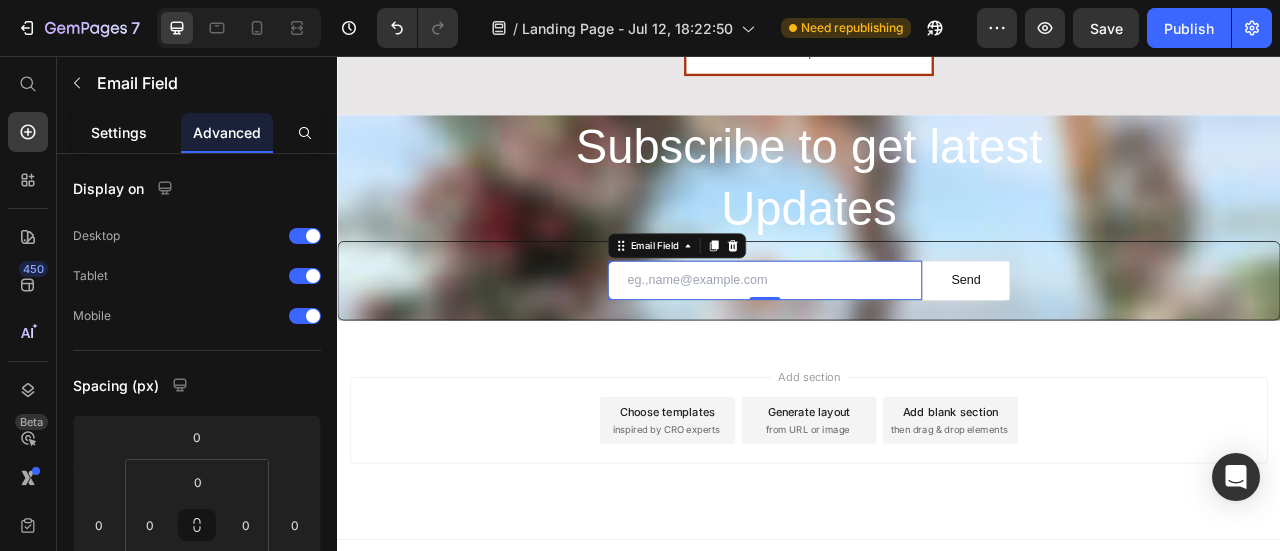click on "Settings" at bounding box center [119, 132] 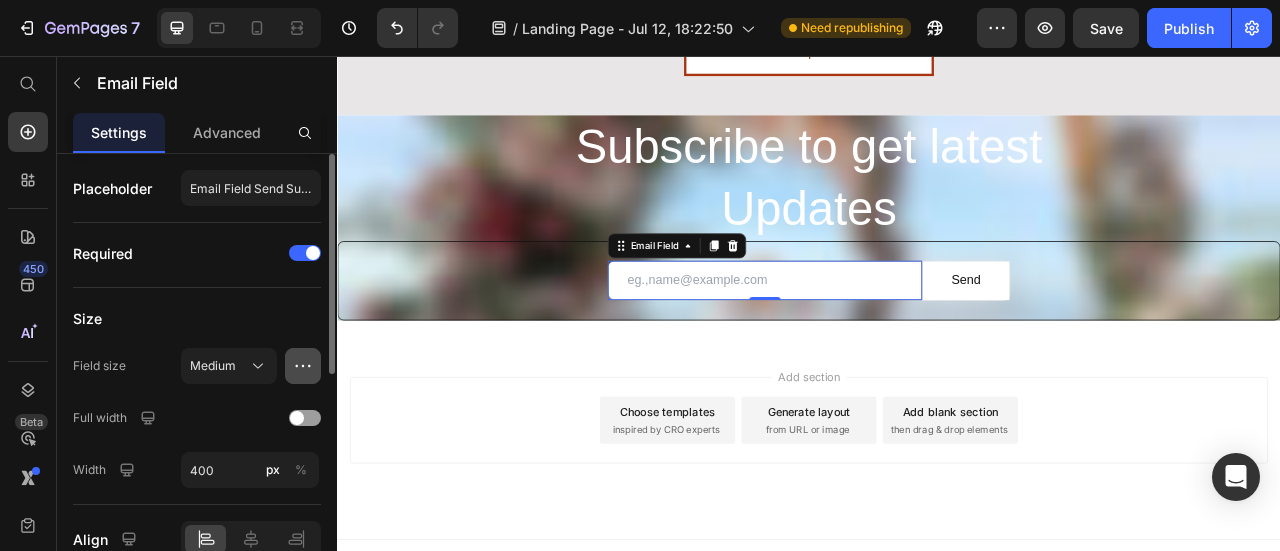 click 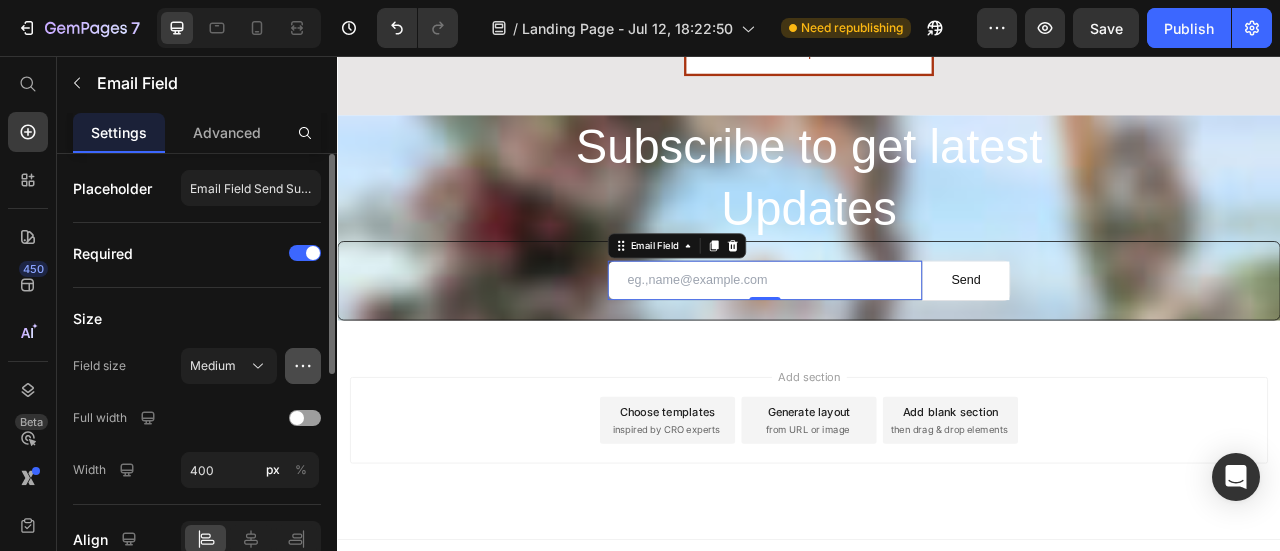 click 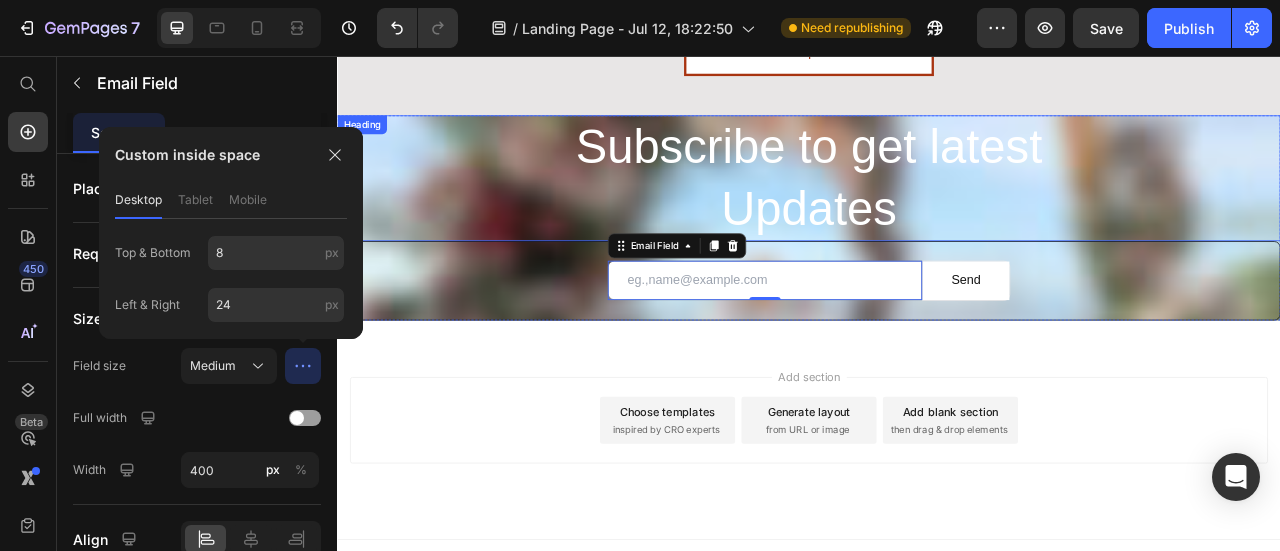click on "⁠⁠⁠⁠⁠⁠⁠ Subscribe to get latest  Updates" at bounding box center [937, 211] 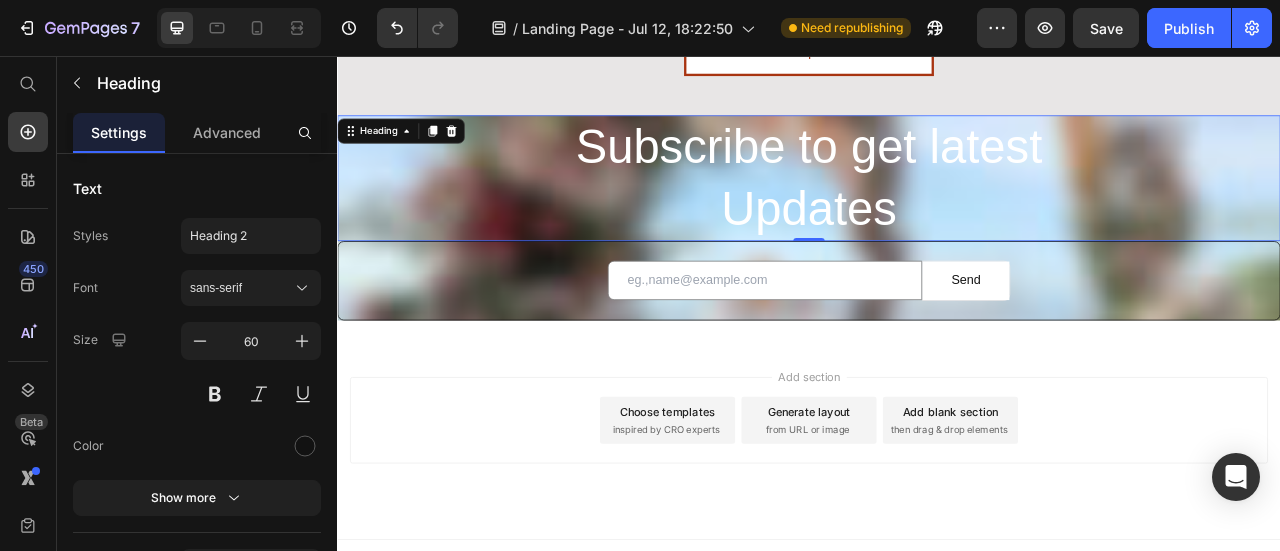 click on "⁠⁠⁠⁠⁠⁠⁠ Subscribe to get latest  Updates" at bounding box center [937, 211] 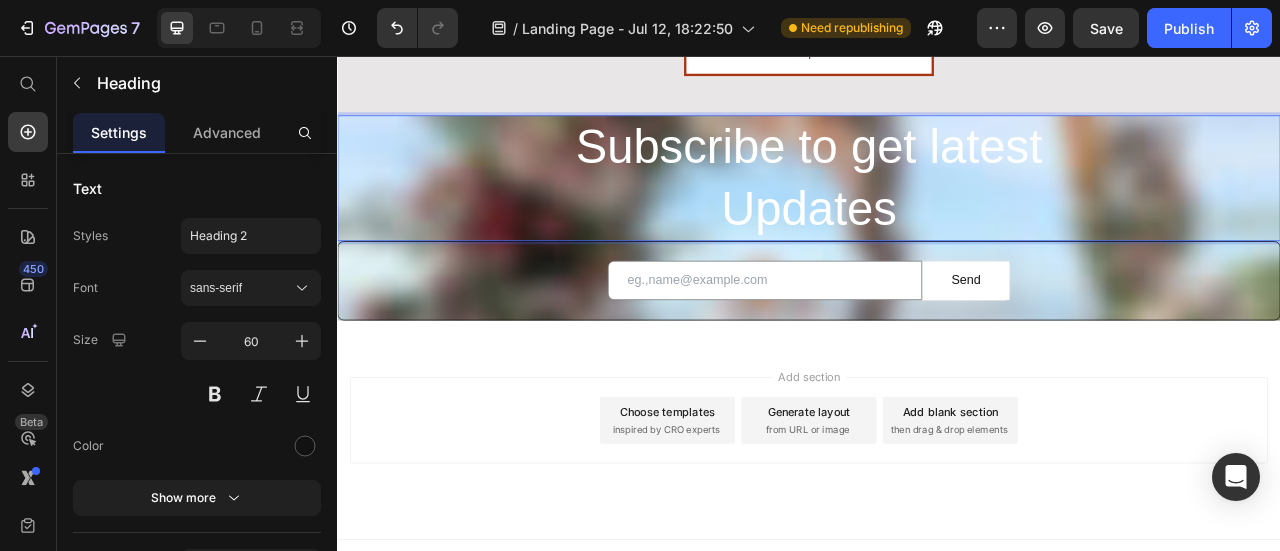 scroll, scrollTop: 3478, scrollLeft: 0, axis: vertical 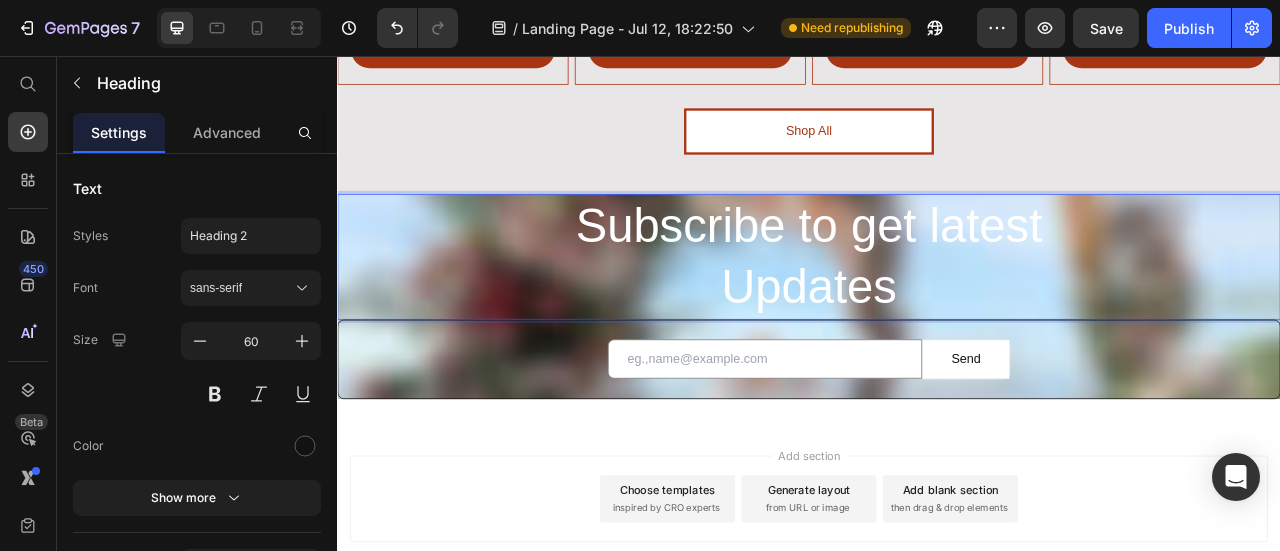 click on "Subscribe to get latest  Updates" at bounding box center (937, 311) 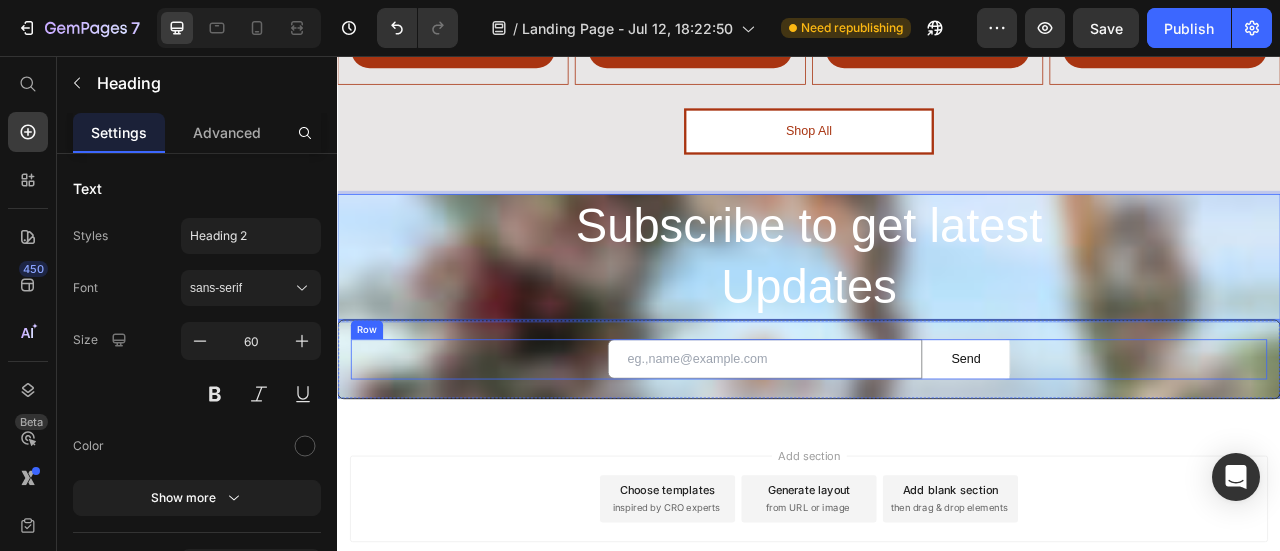 click on "Email Field Send Submit Button Row" at bounding box center (937, 441) 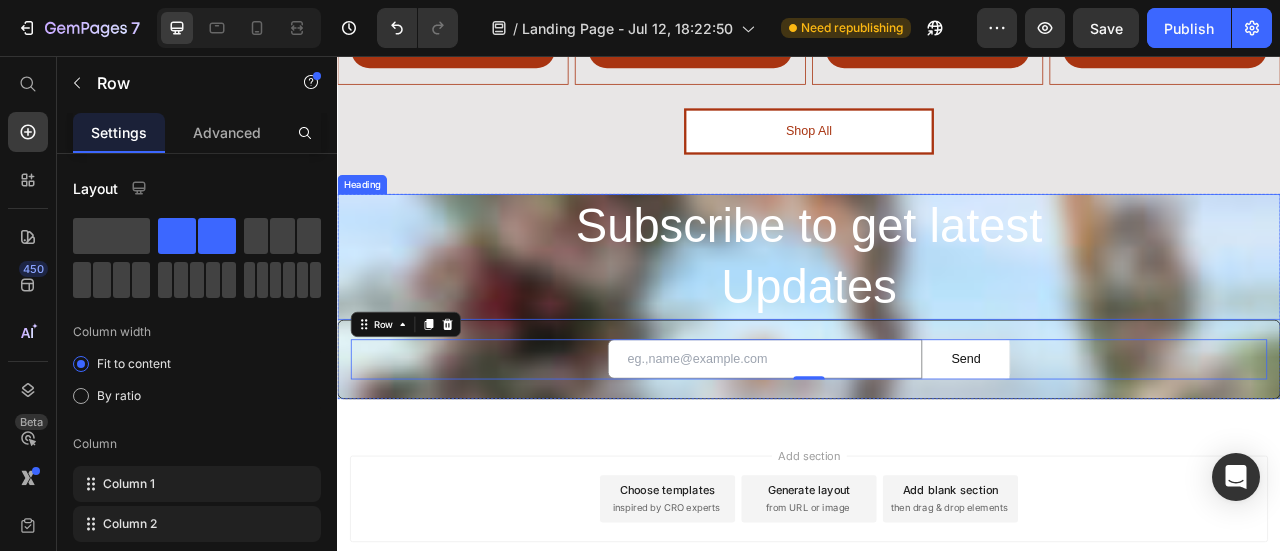 click on "Heading" at bounding box center (368, 219) 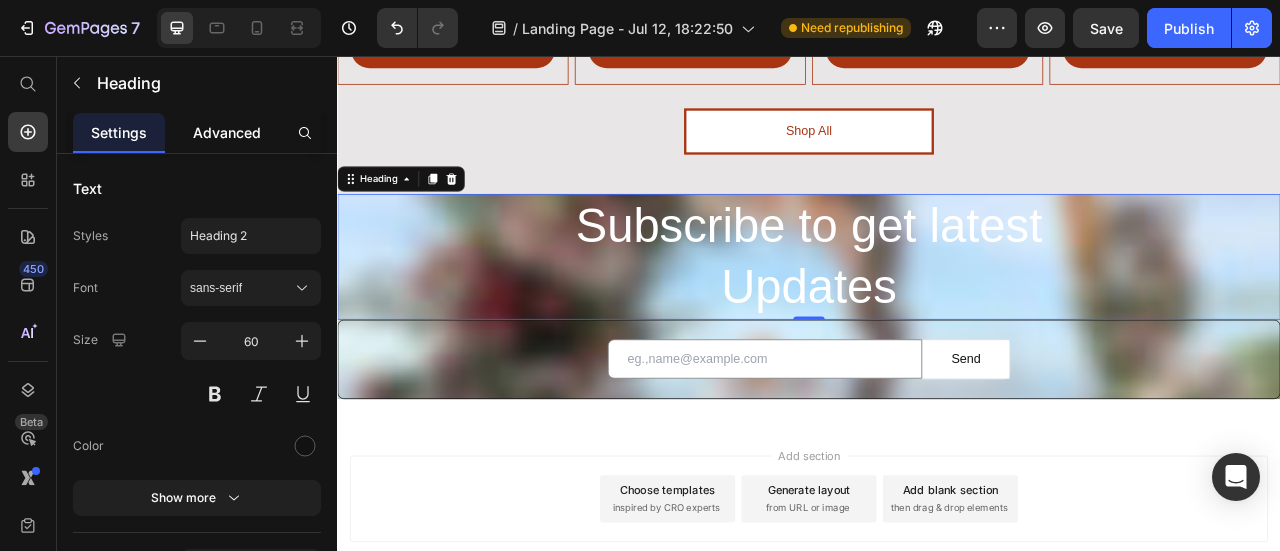 click on "Advanced" at bounding box center (227, 132) 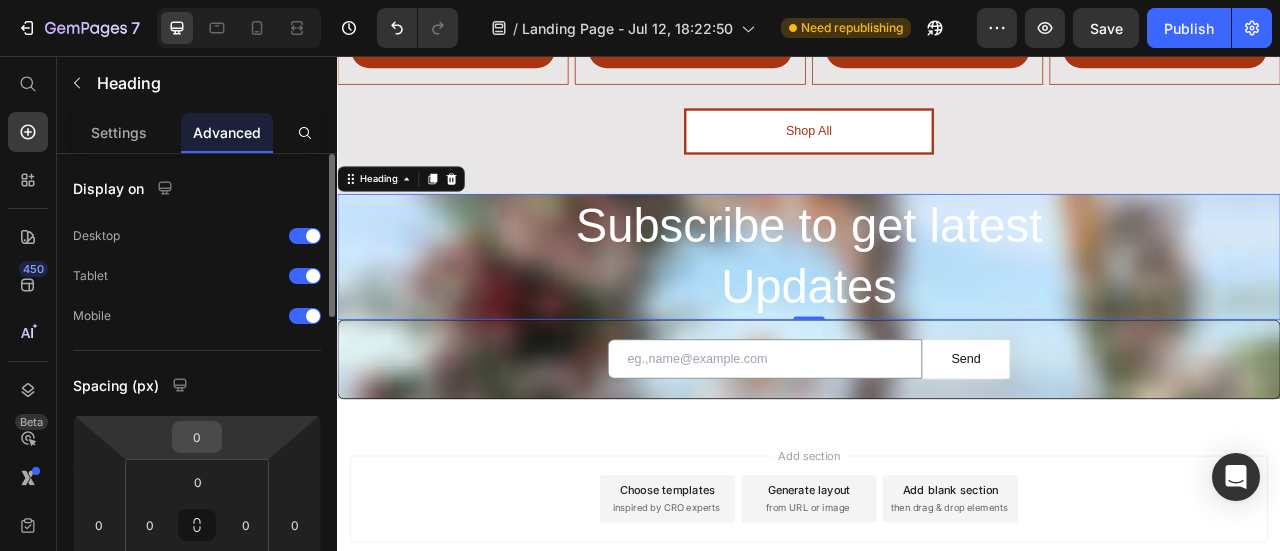 click on "0" at bounding box center (197, 437) 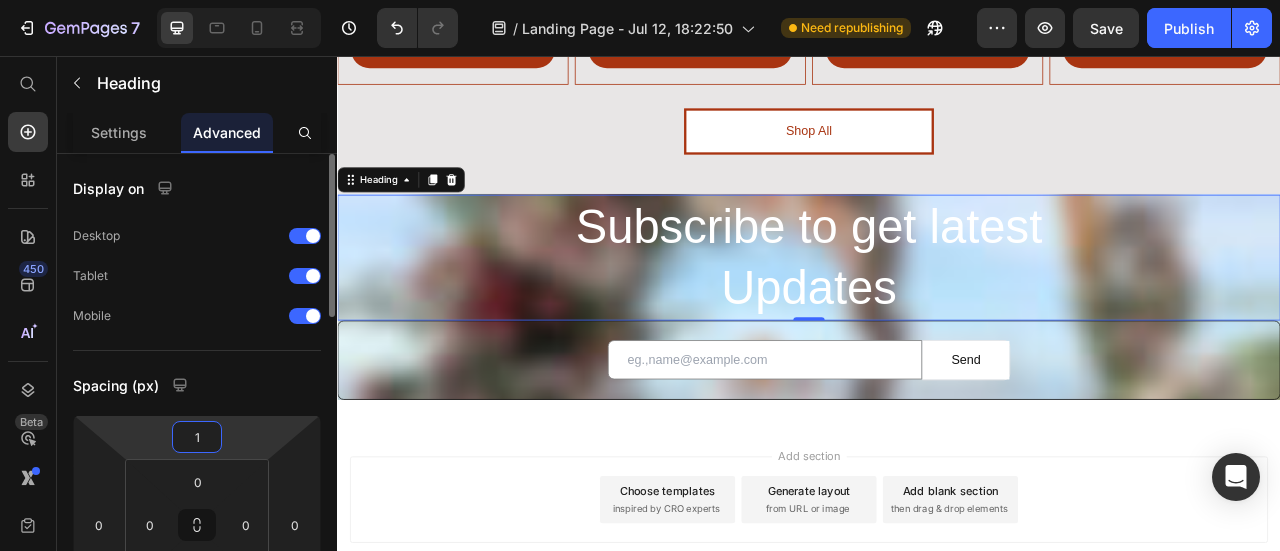 type on "10" 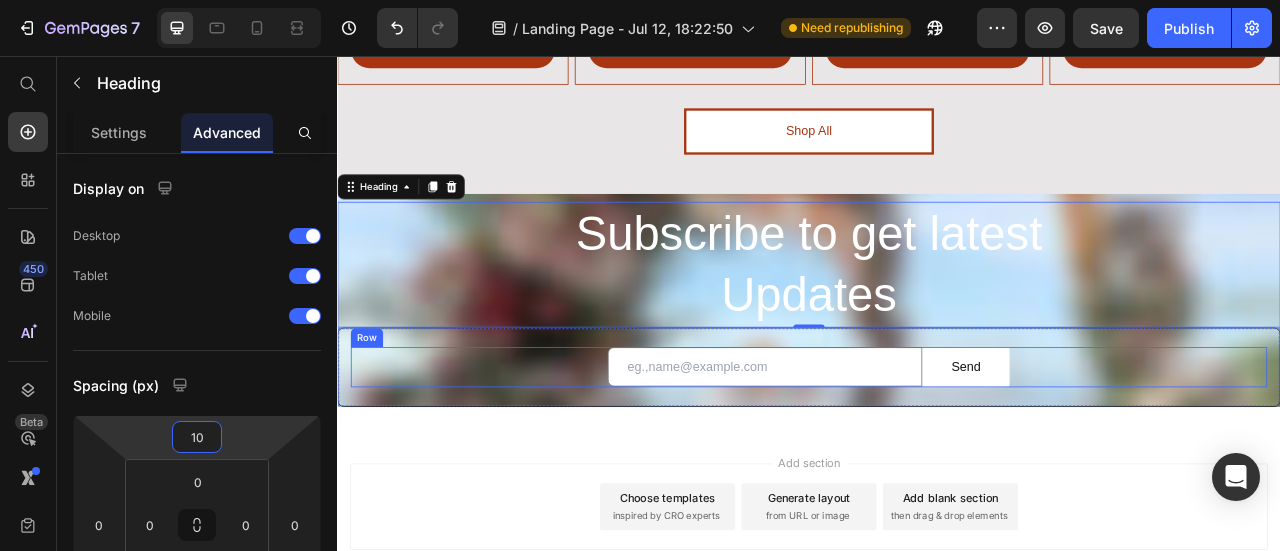 click on "Email Field Send Submit Button Row" at bounding box center [937, 451] 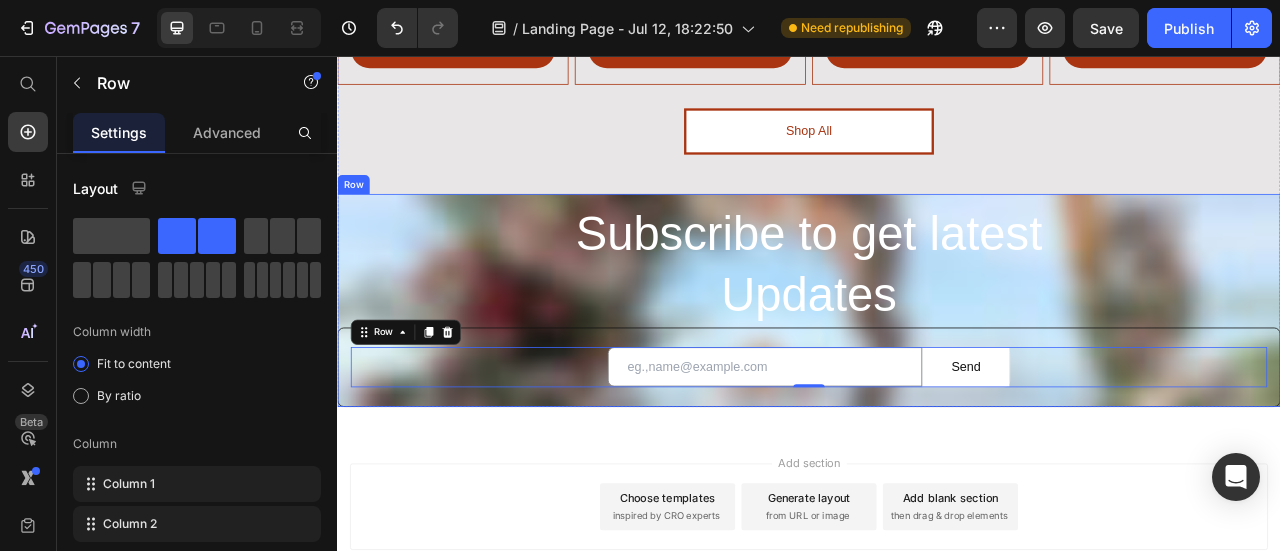 click on "⁠⁠⁠⁠⁠⁠⁠ Subscribe to get latest  Updates Heading Email Field Send Submit Button Row   0 Newsletter" at bounding box center (937, 366) 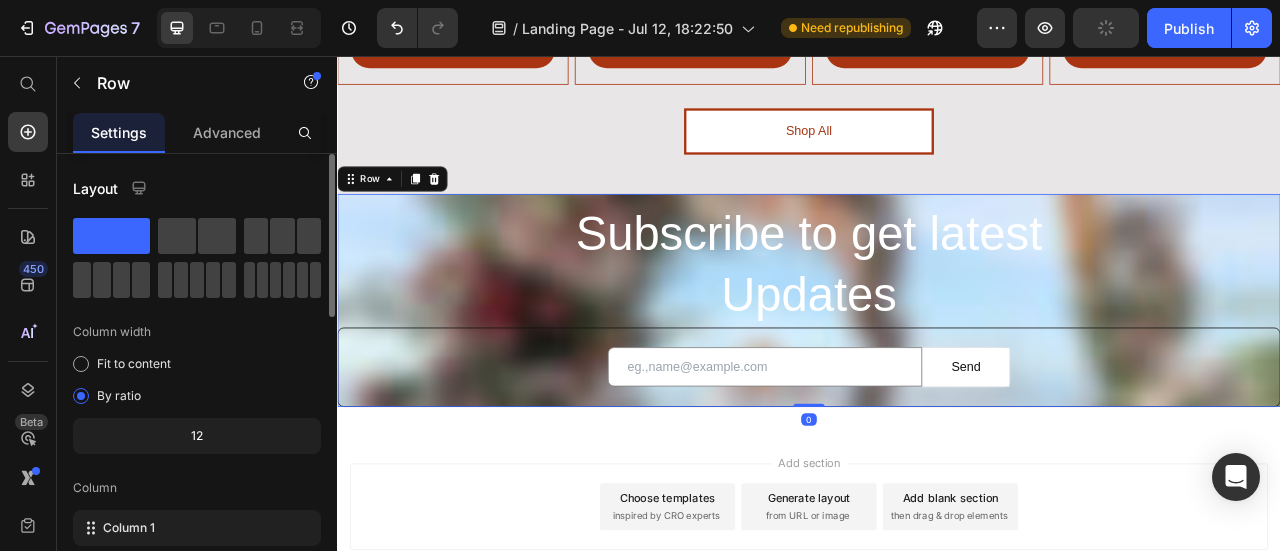 drag, startPoint x: 252, startPoint y: 125, endPoint x: 238, endPoint y: 205, distance: 81.21576 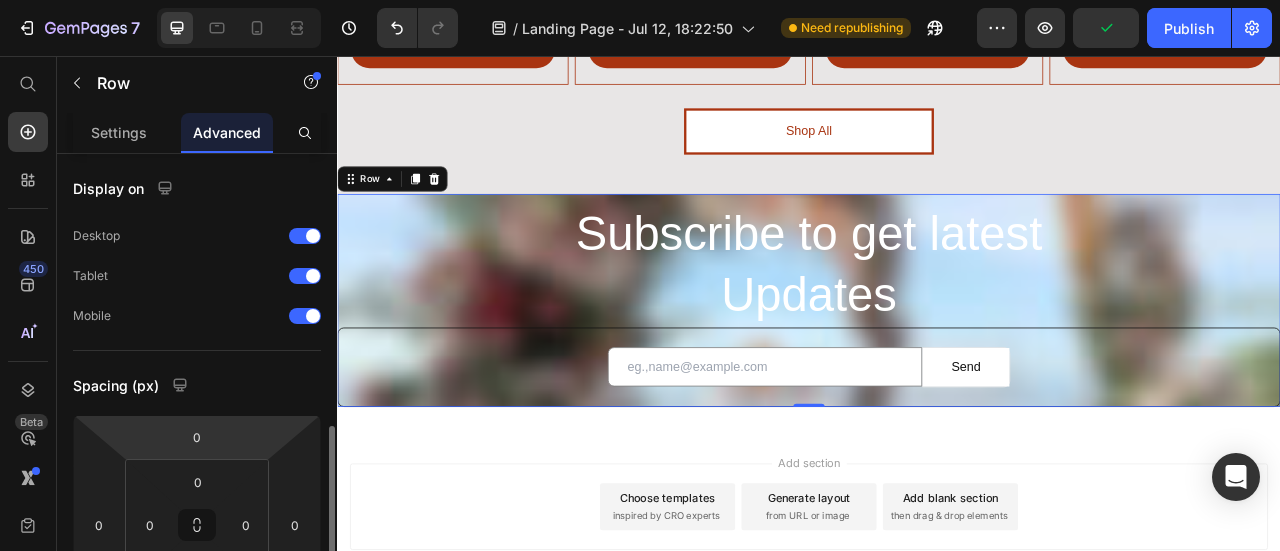 scroll, scrollTop: 200, scrollLeft: 0, axis: vertical 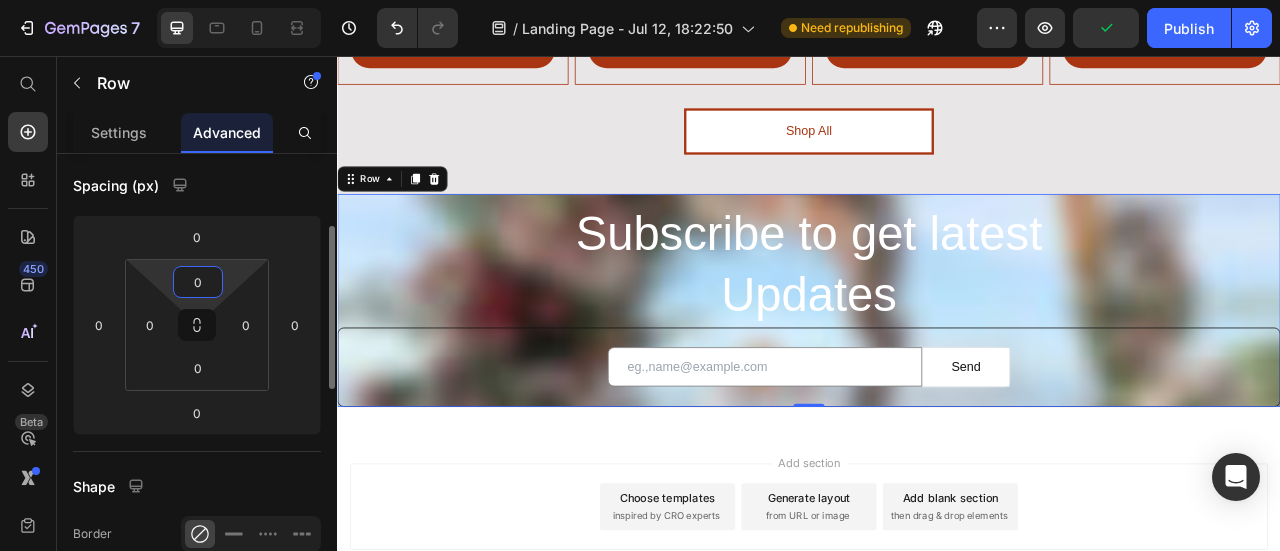 click on "0" at bounding box center [198, 282] 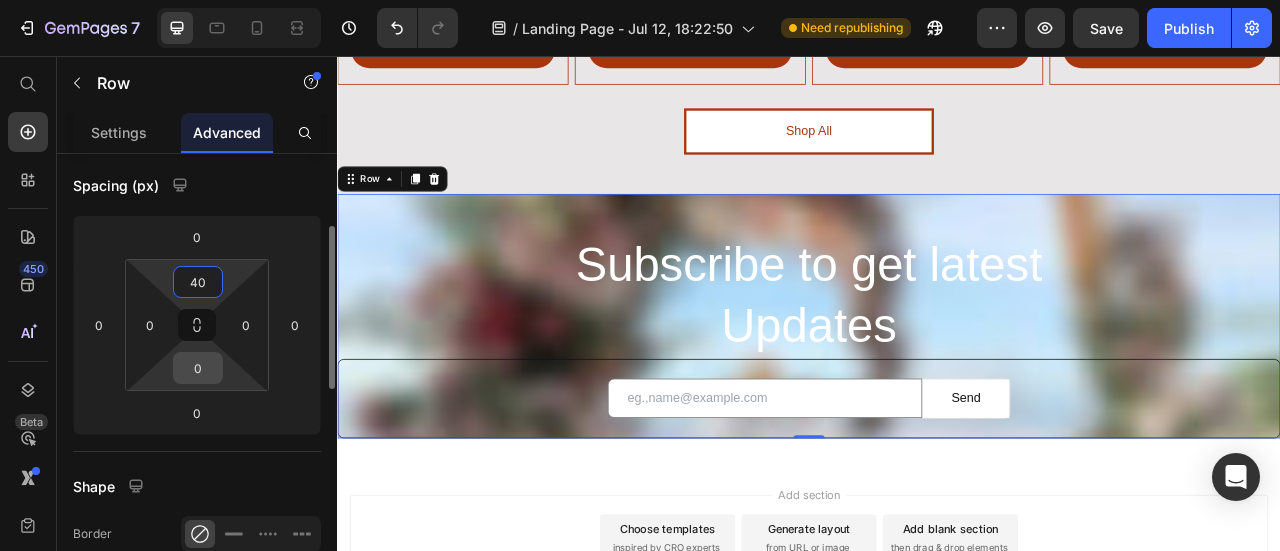 type on "40" 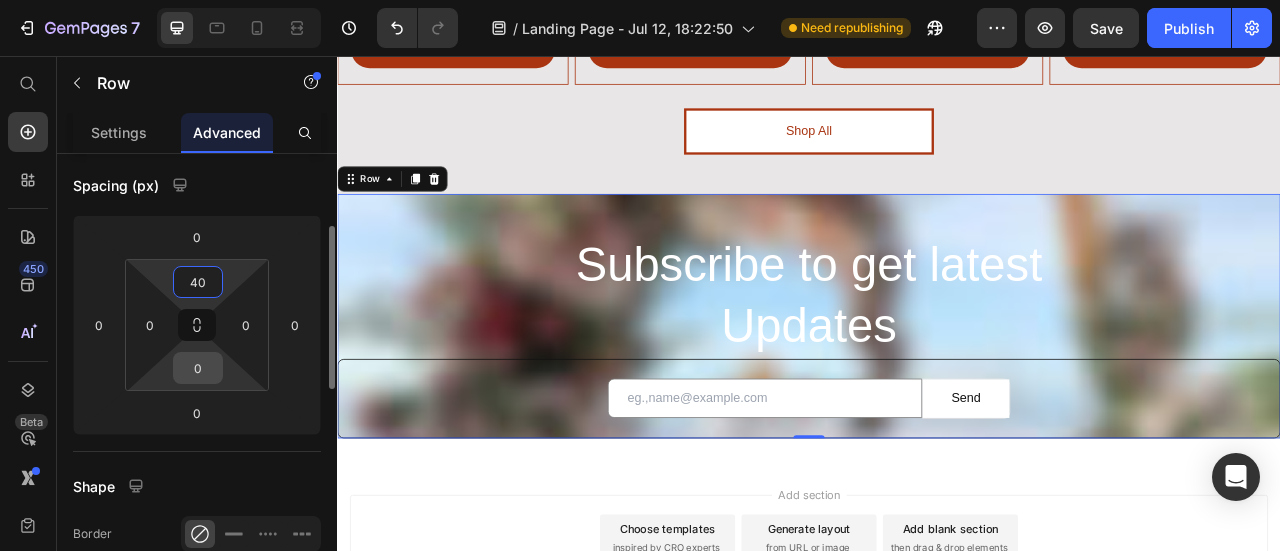 click on "0" at bounding box center [198, 368] 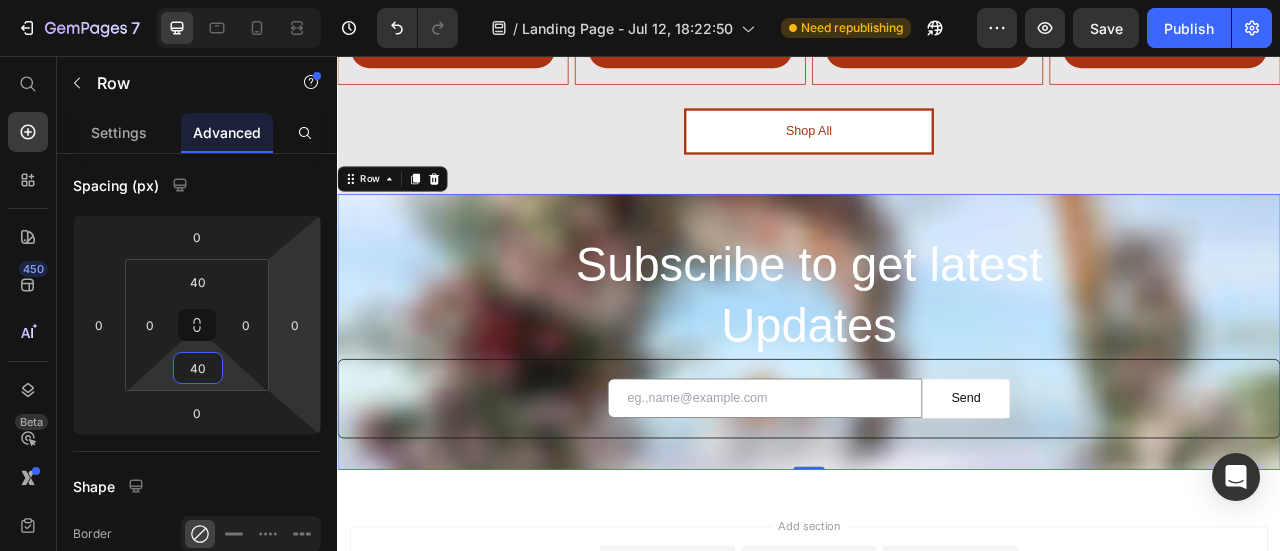 type on "40" 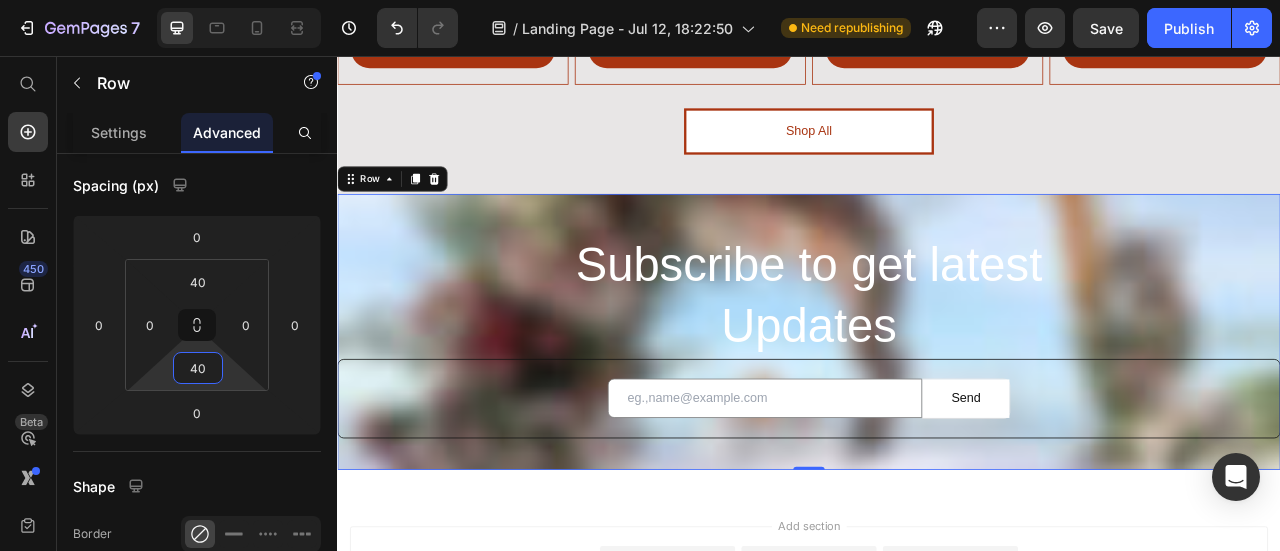 click on "⁠⁠⁠⁠⁠⁠⁠ Subscribe to get latest  Updates Heading Email Field Send Submit Button Row Newsletter Row   0" at bounding box center [937, 406] 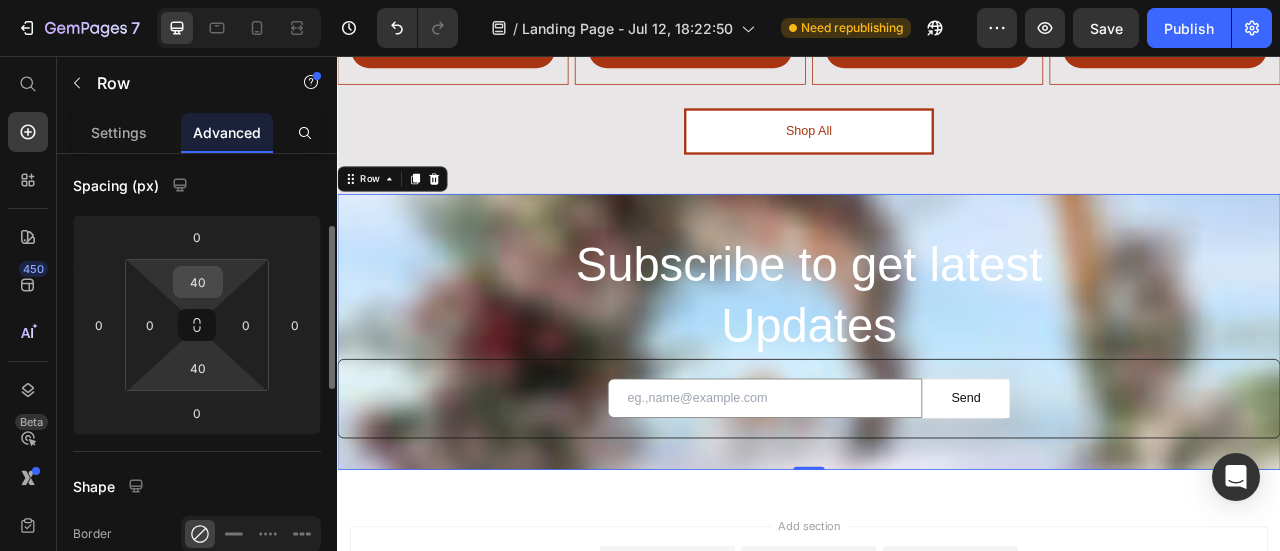 click on "40" at bounding box center (198, 282) 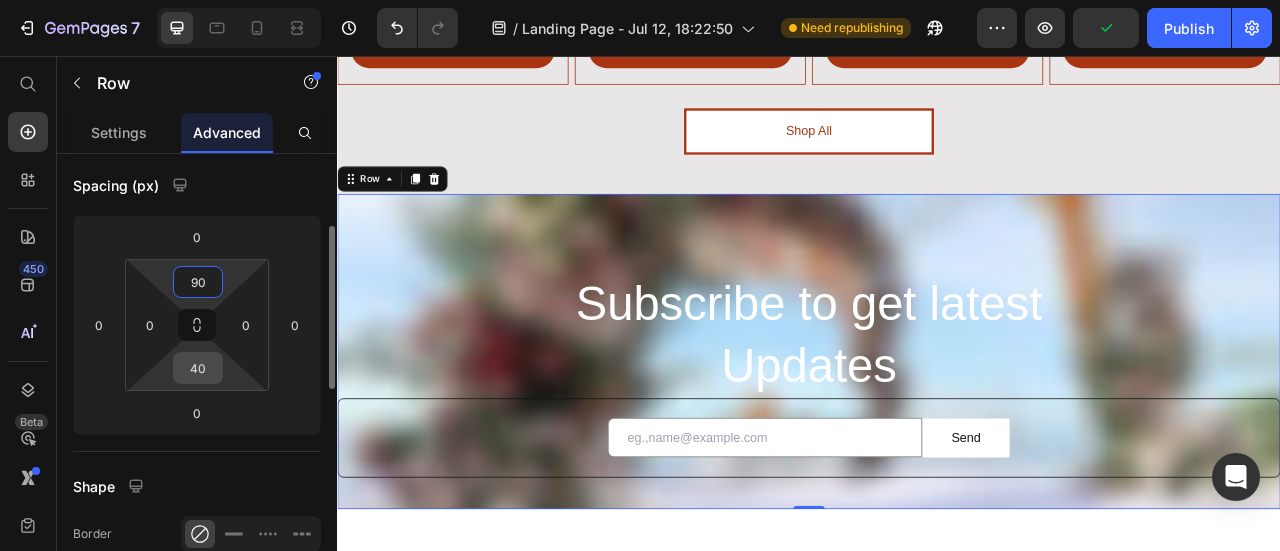 type on "90" 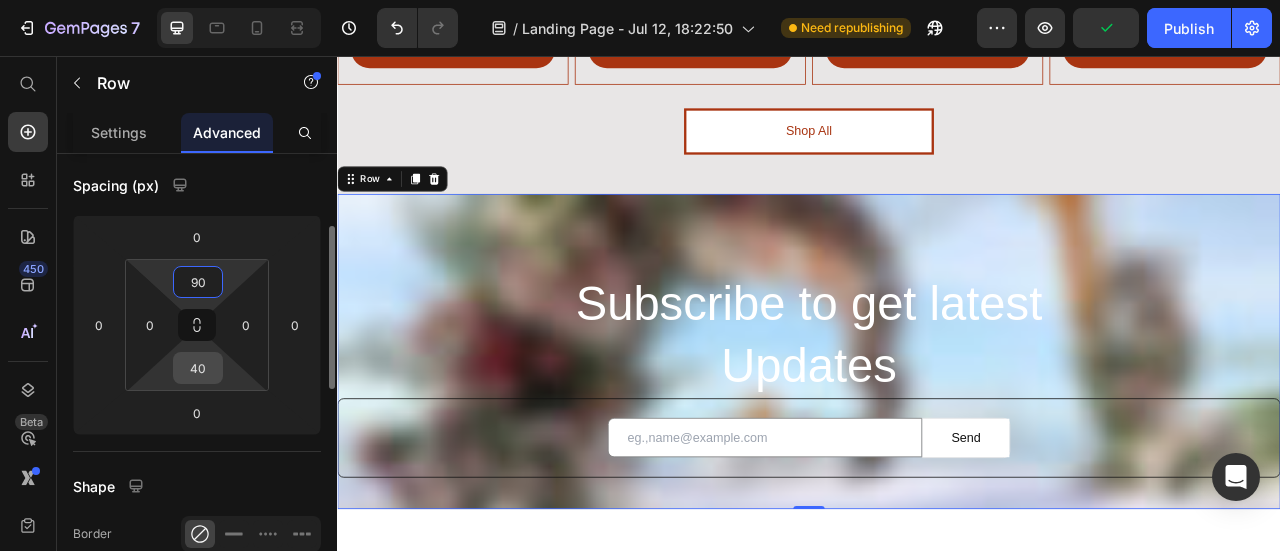 click on "40" at bounding box center (198, 368) 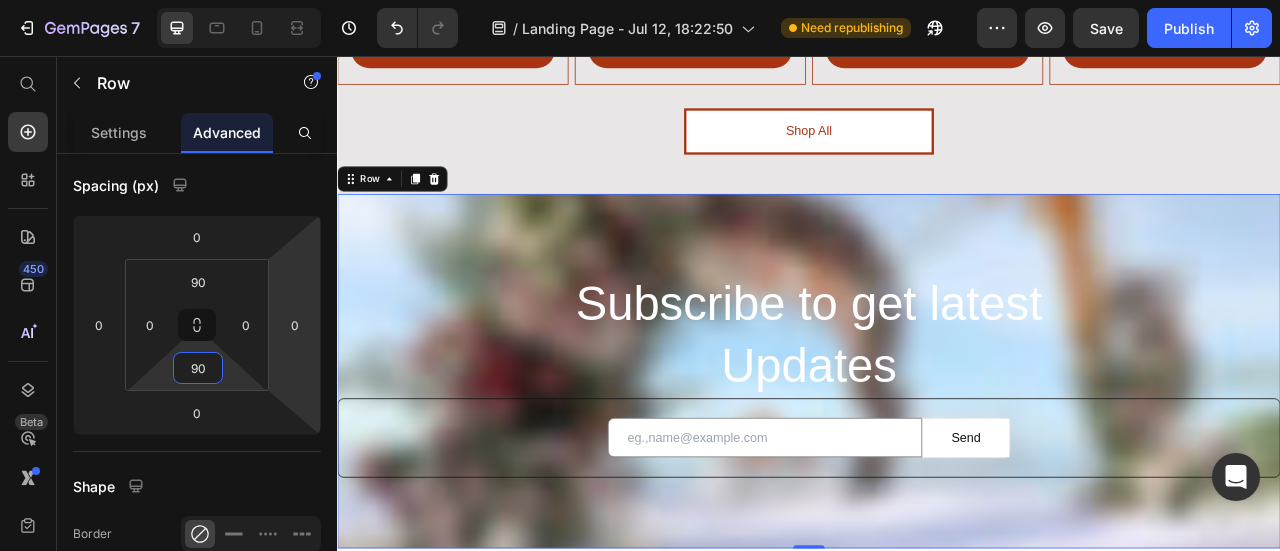 type on "90" 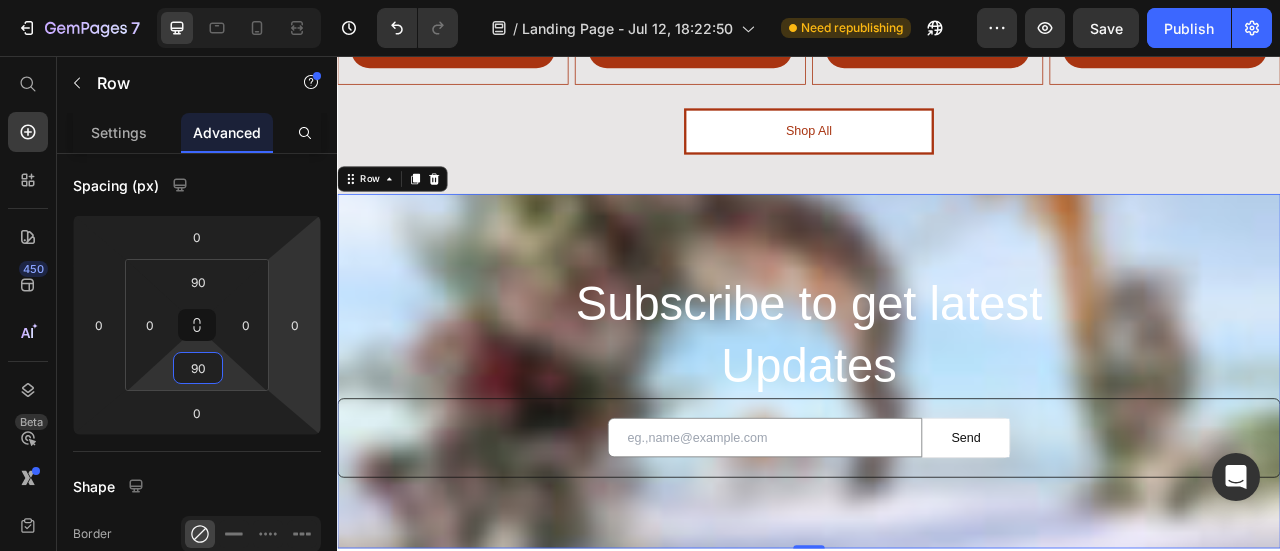 click on "⁠⁠⁠⁠⁠⁠⁠ Subscribe to get latest  Updates Heading Email Field Send Submit Button Row Newsletter Row   0" at bounding box center (937, 456) 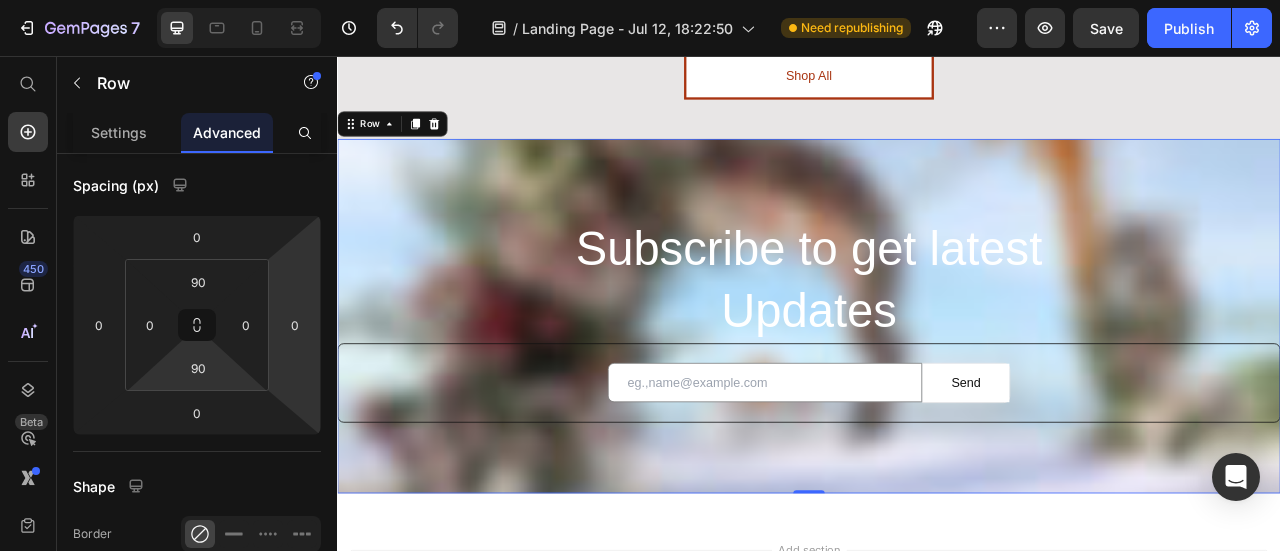 scroll, scrollTop: 3578, scrollLeft: 0, axis: vertical 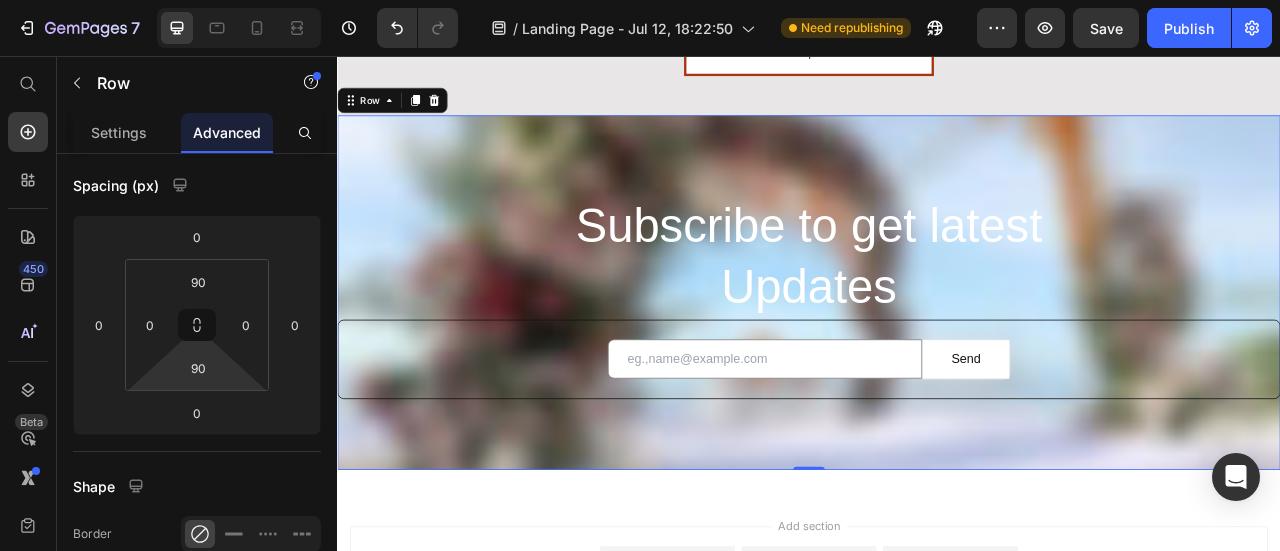 click on "⁠⁠⁠⁠⁠⁠⁠ Subscribe to get latest  Updates Heading Email Field Send Submit Button Row Newsletter Row   0" at bounding box center (937, 356) 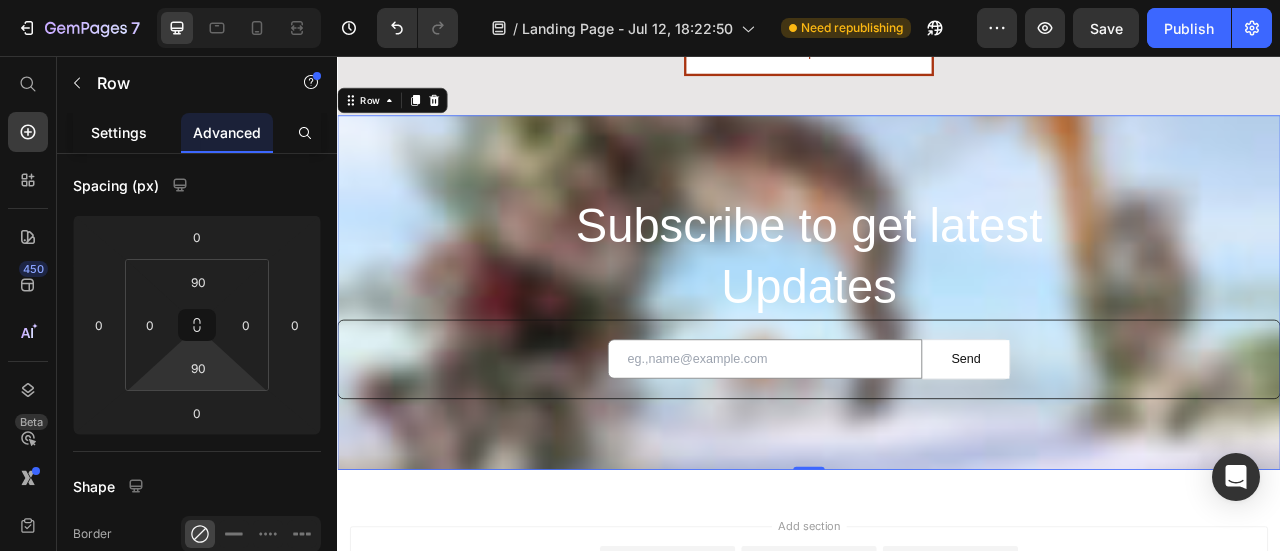 click on "Settings" at bounding box center (119, 132) 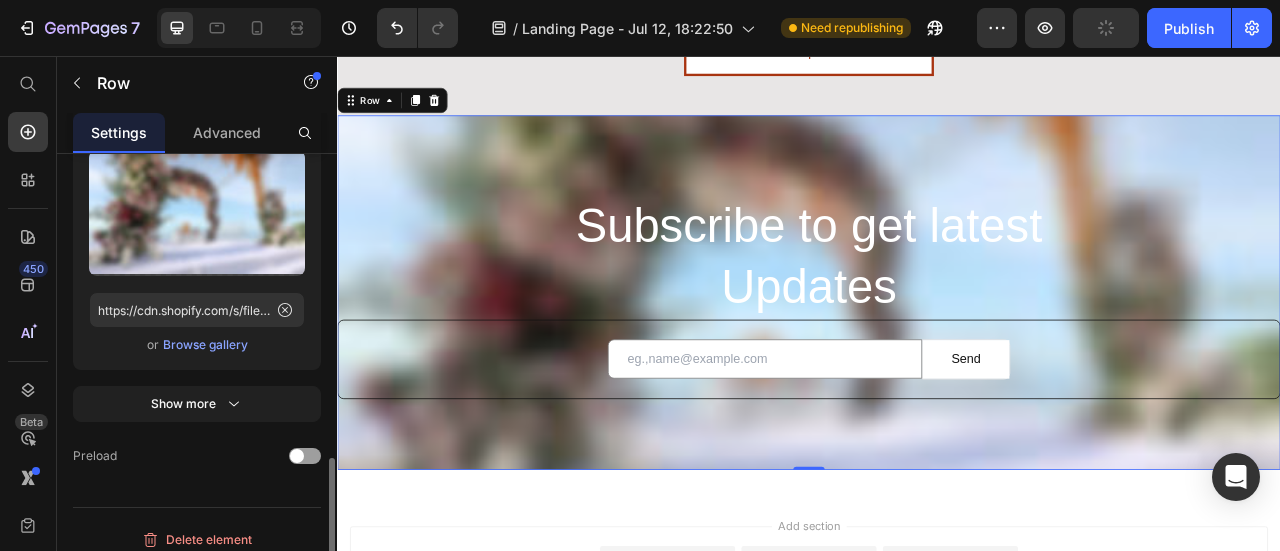scroll, scrollTop: 812, scrollLeft: 0, axis: vertical 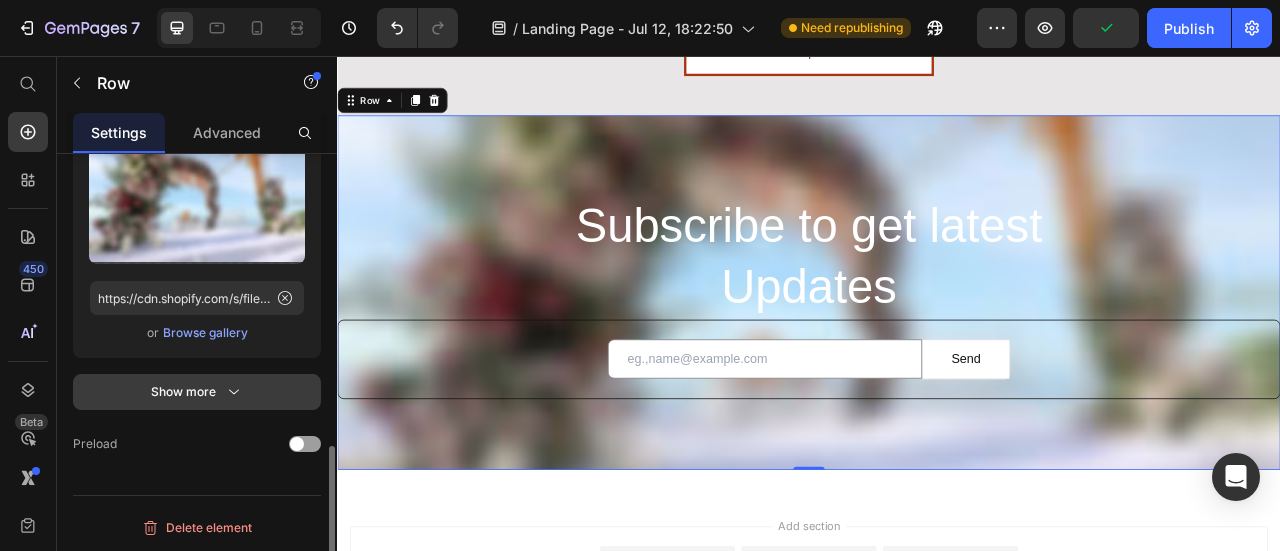 click on "Show more" at bounding box center (197, 392) 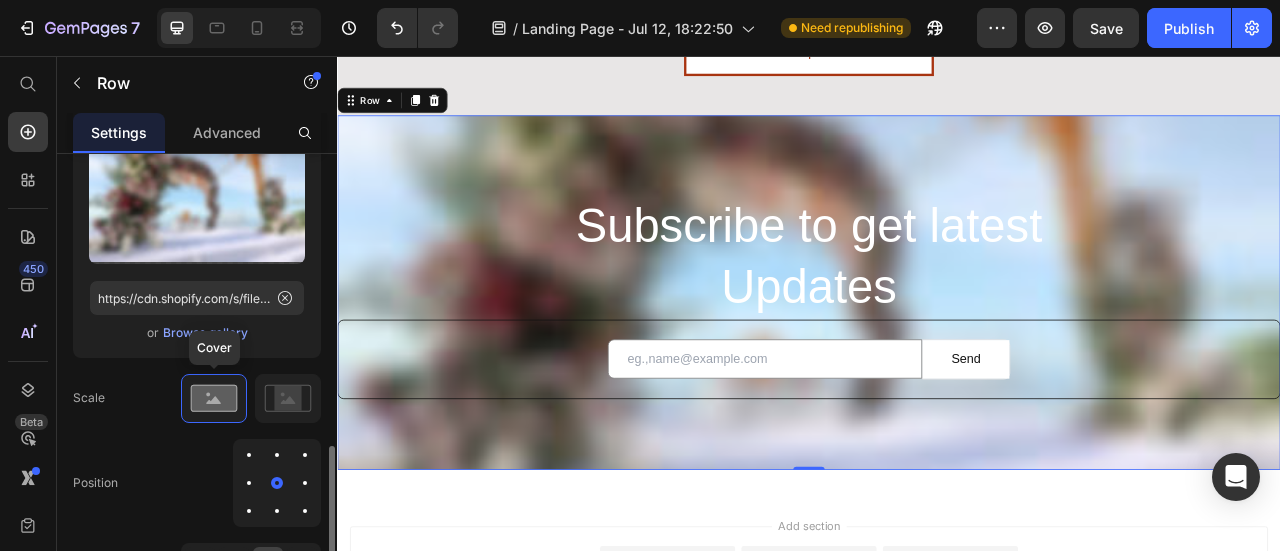 click 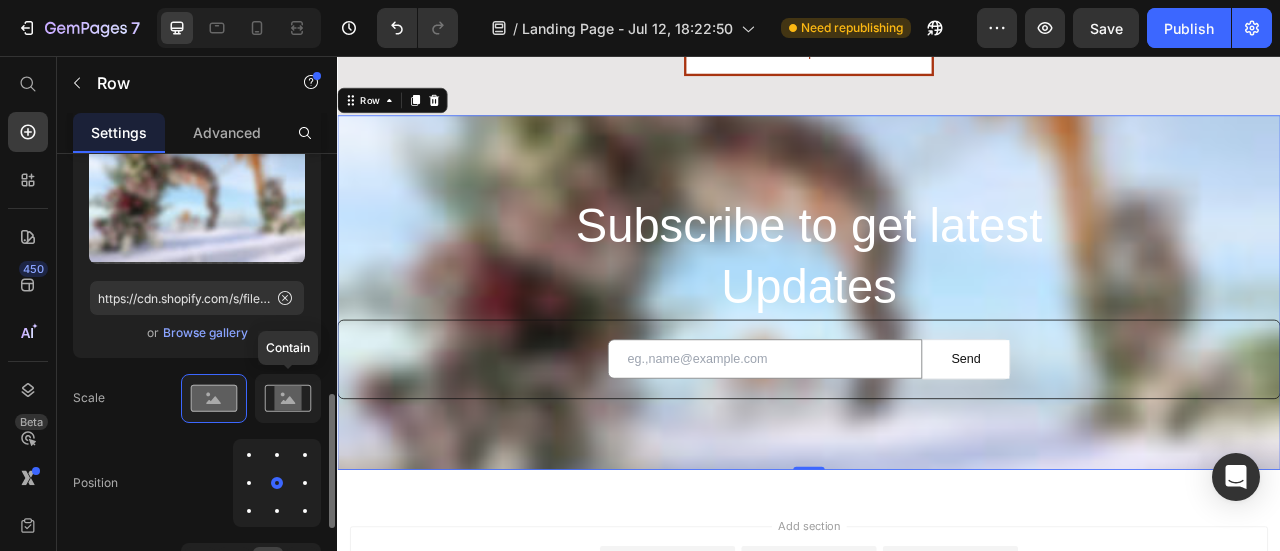 click 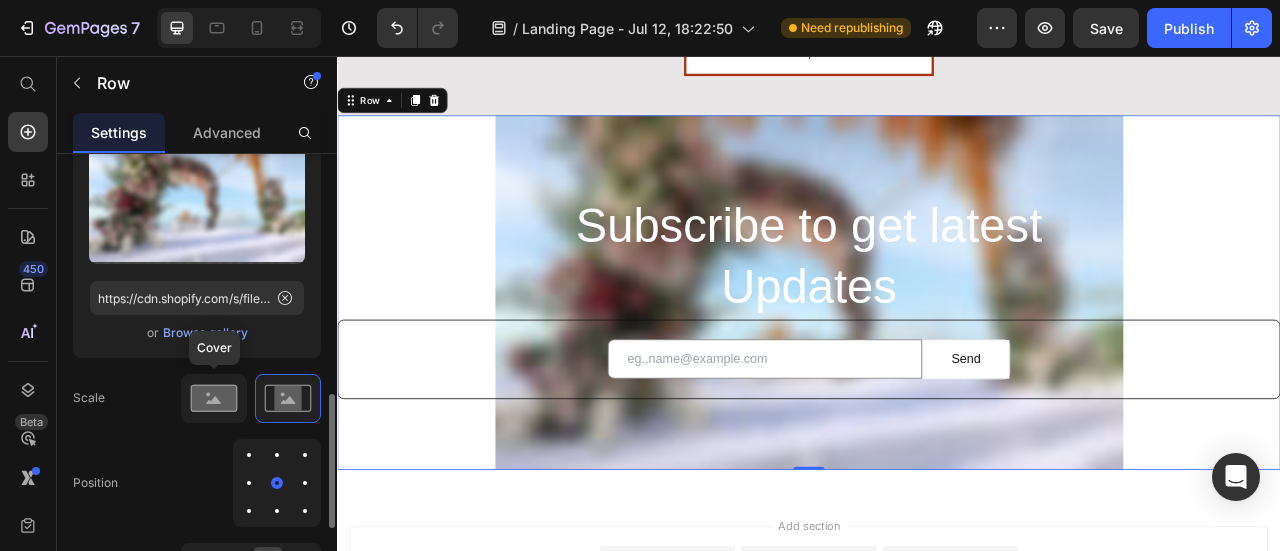 click 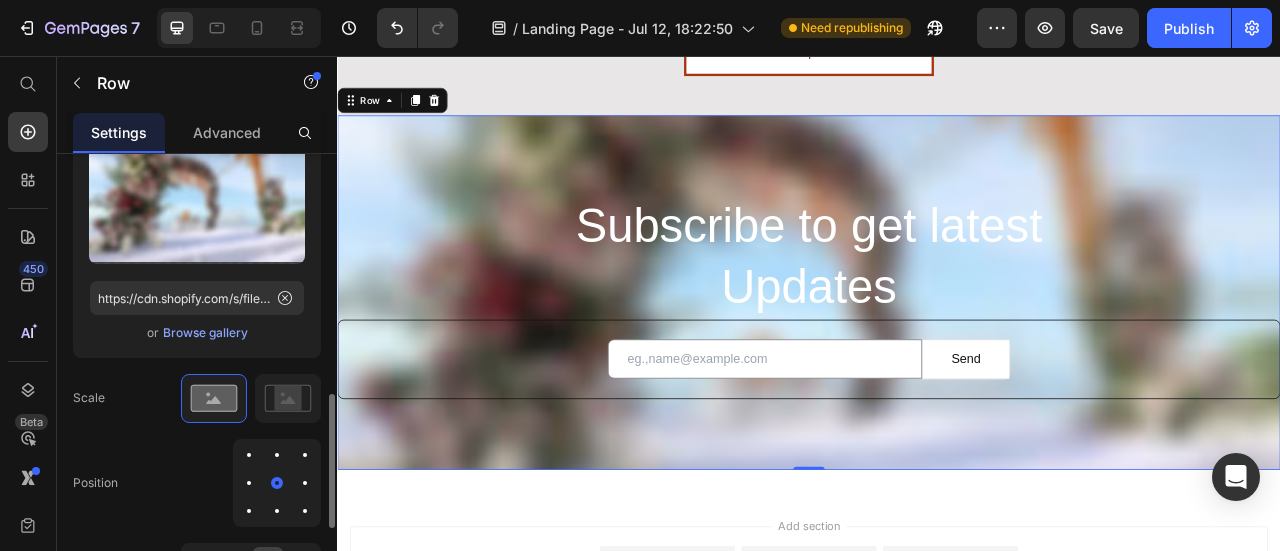 scroll, scrollTop: 1012, scrollLeft: 0, axis: vertical 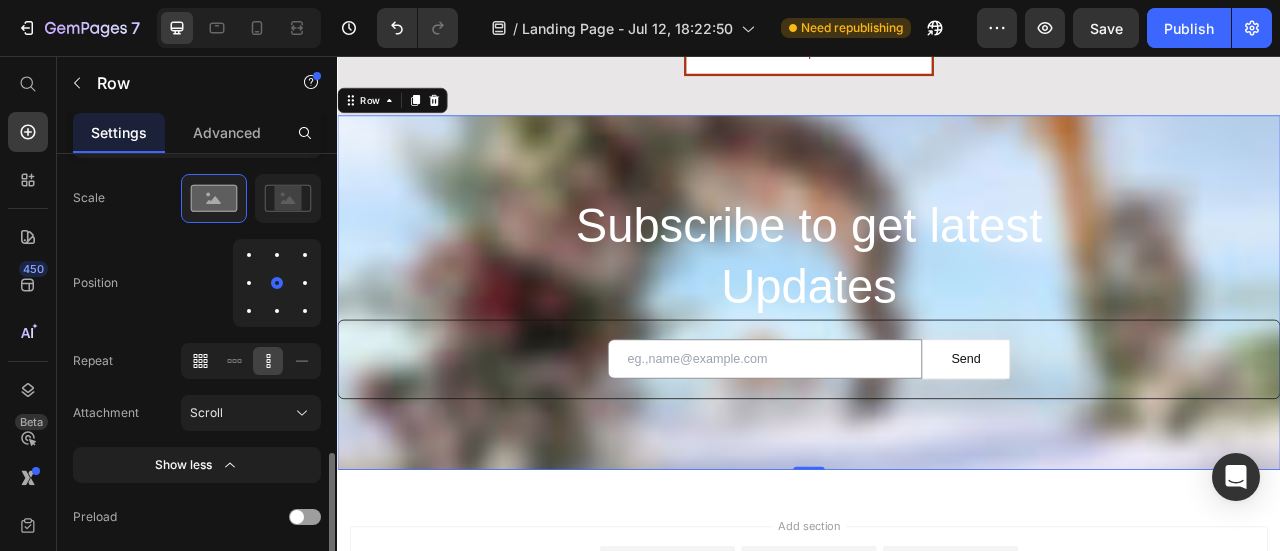 click 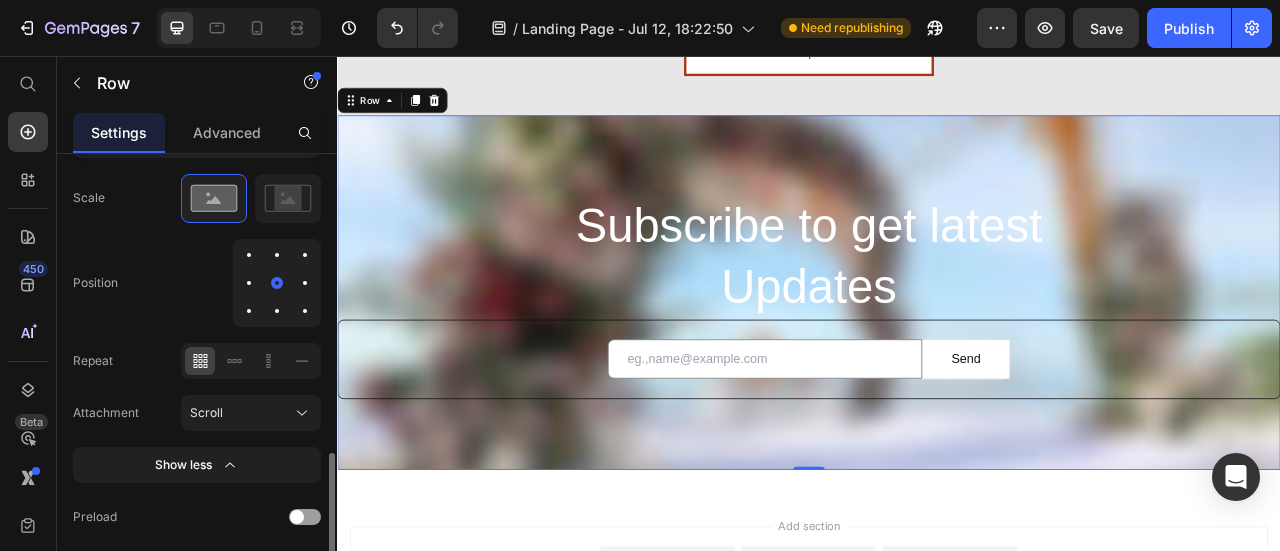 scroll, scrollTop: 1084, scrollLeft: 0, axis: vertical 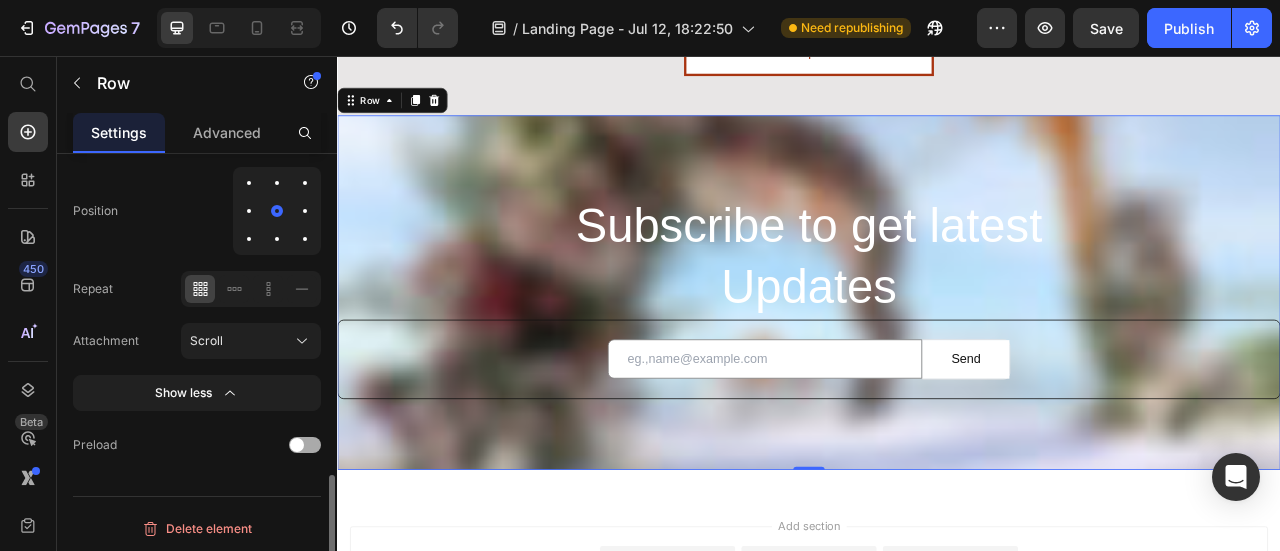 click at bounding box center (305, 445) 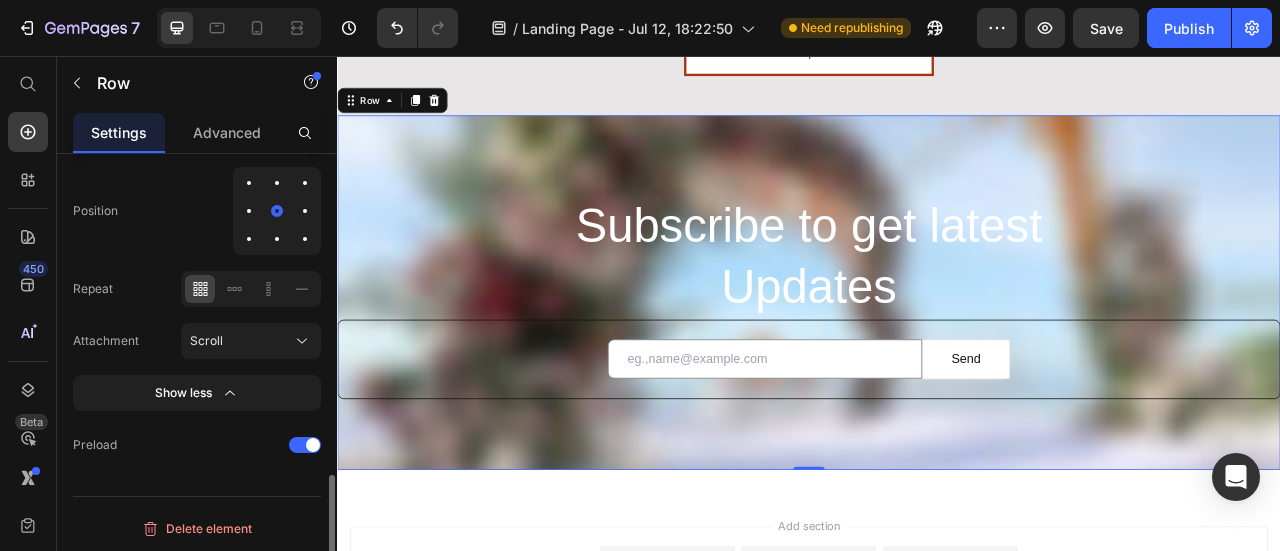 scroll, scrollTop: 784, scrollLeft: 0, axis: vertical 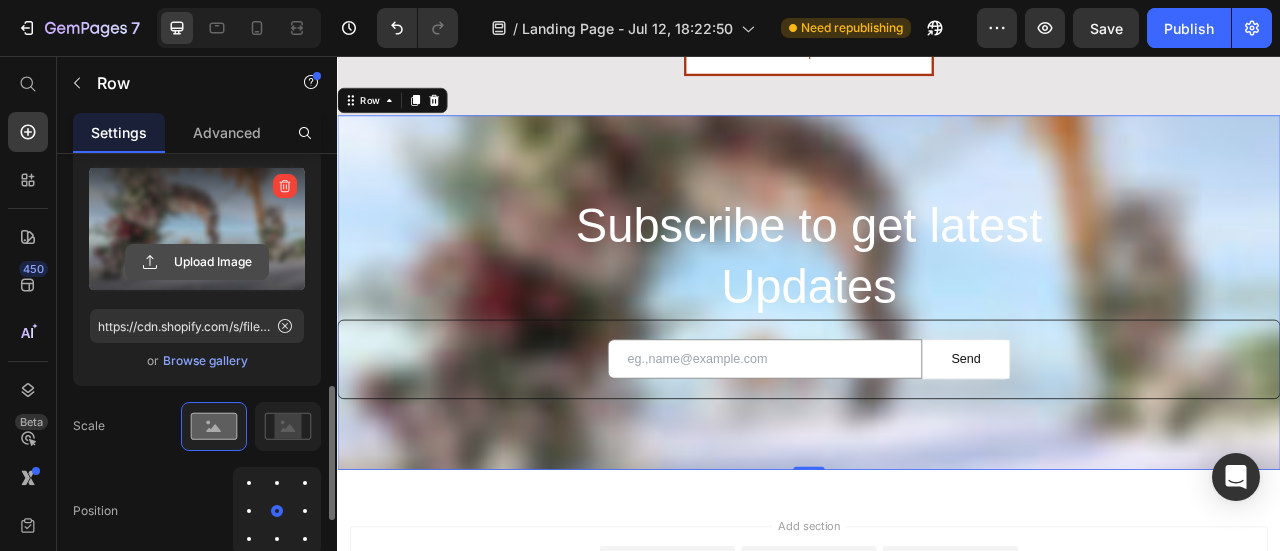 click 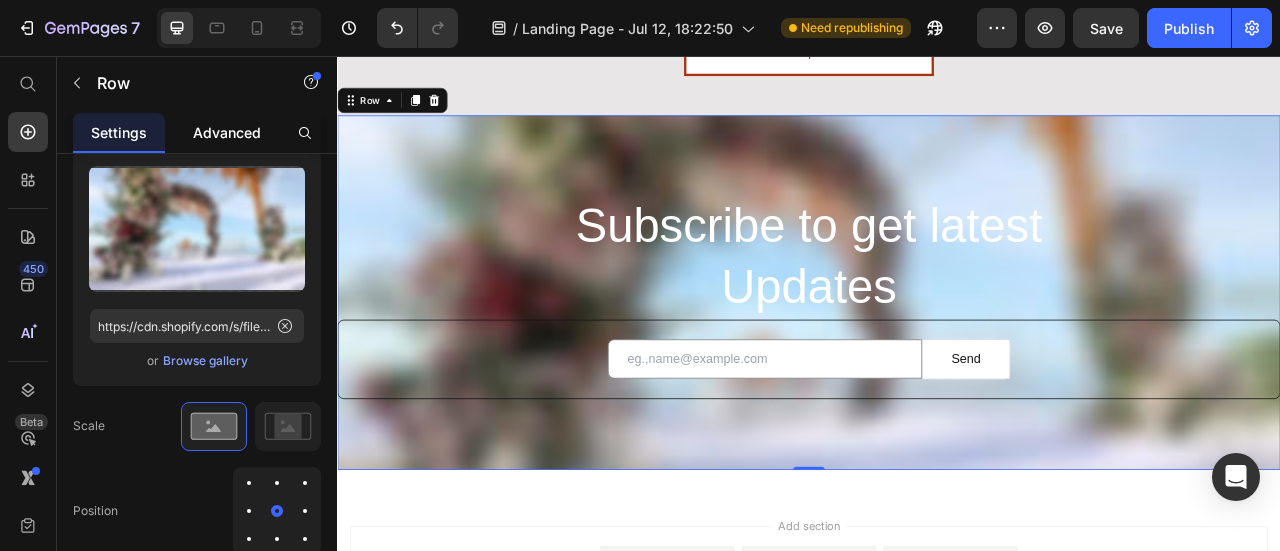 click on "Advanced" 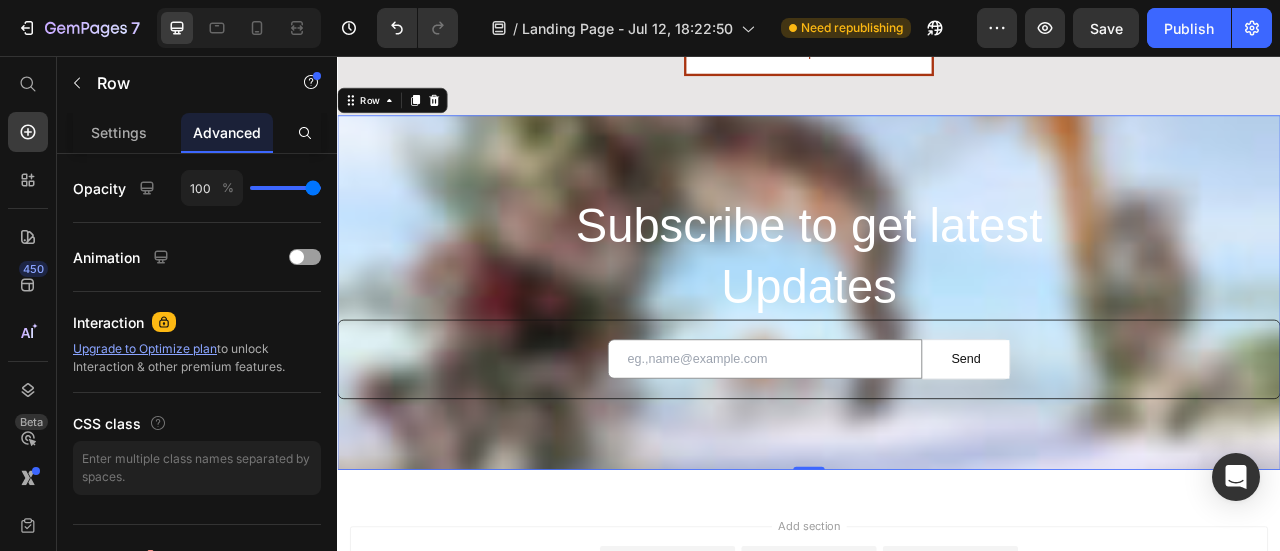 scroll, scrollTop: 0, scrollLeft: 0, axis: both 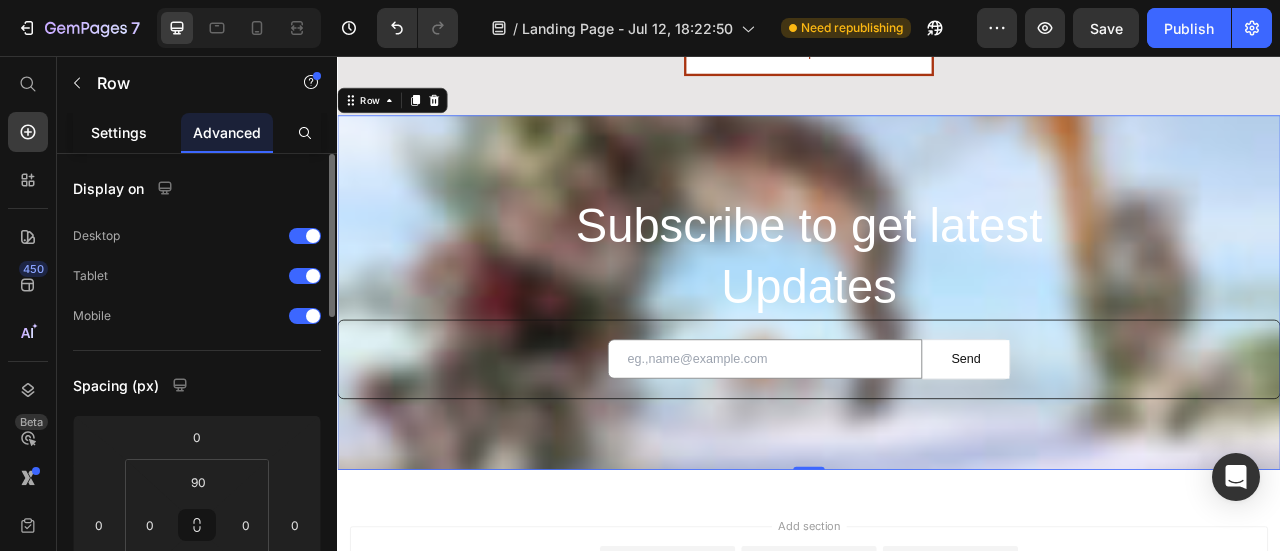 click on "Settings" 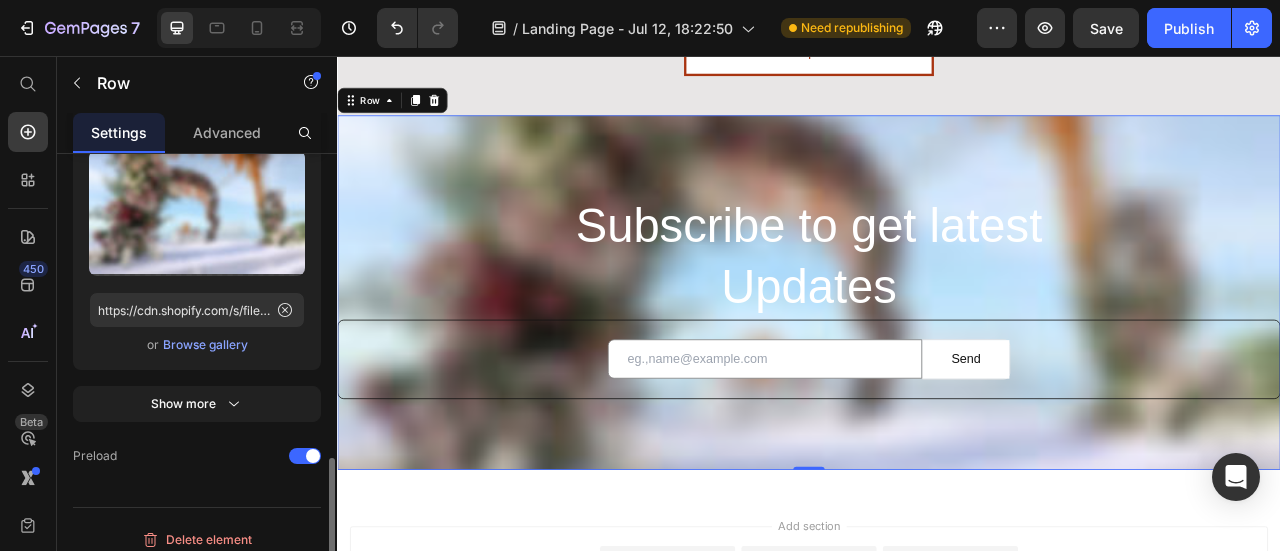 scroll, scrollTop: 812, scrollLeft: 0, axis: vertical 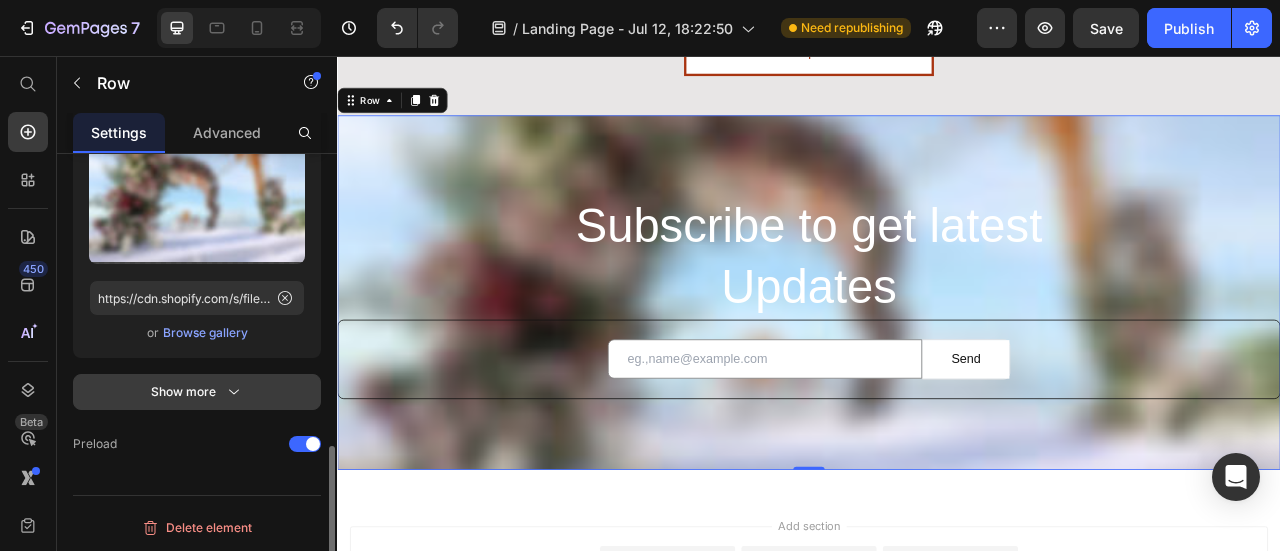 click on "Show more" at bounding box center [197, 392] 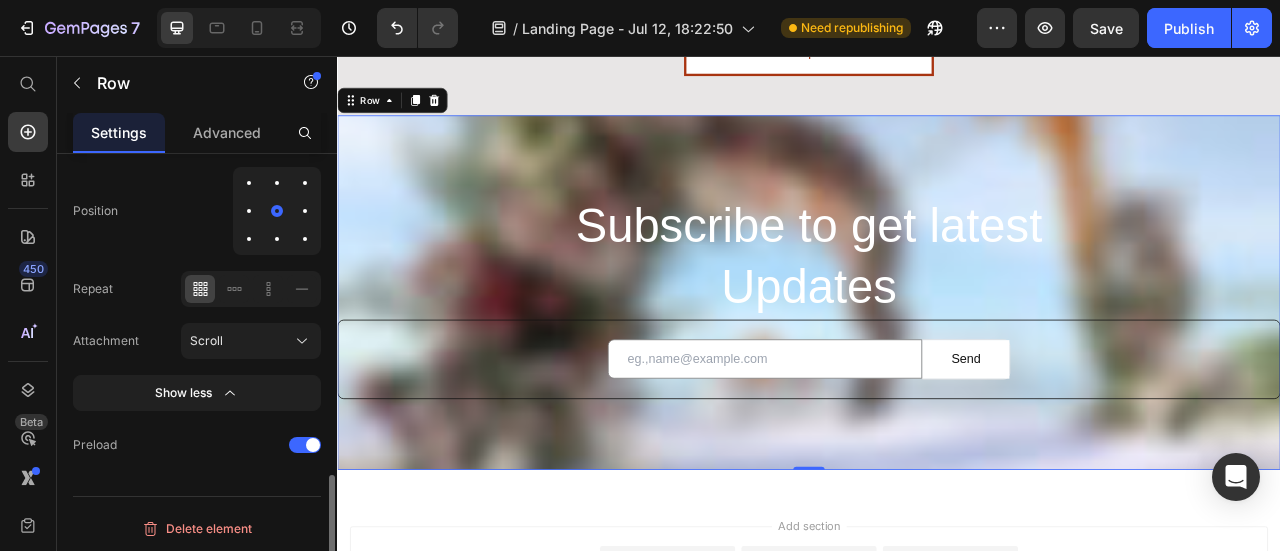 scroll, scrollTop: 1084, scrollLeft: 0, axis: vertical 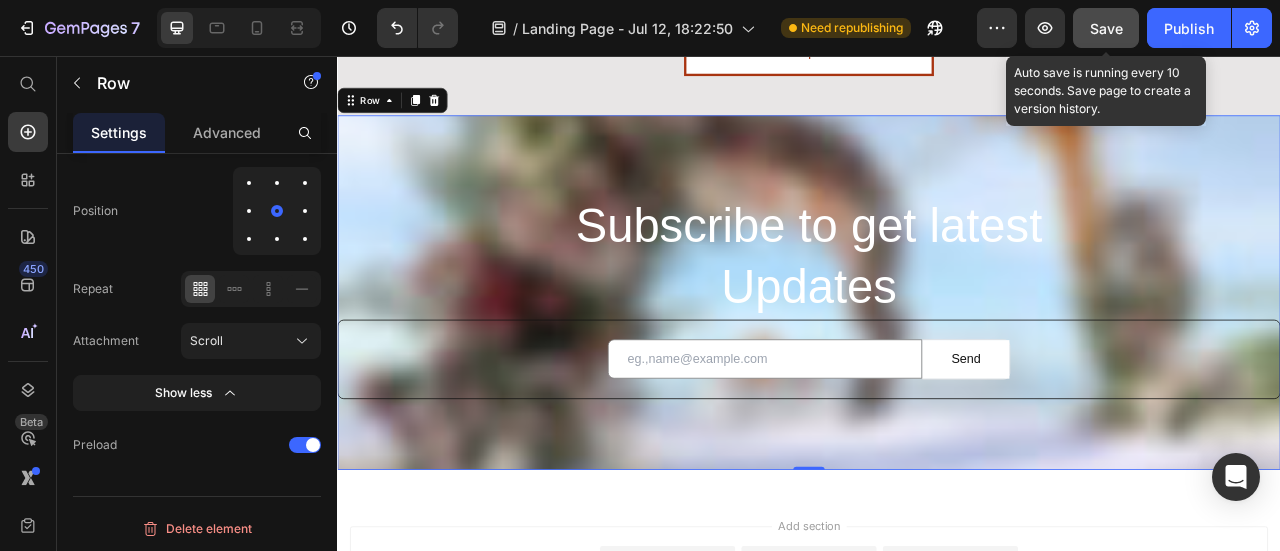 click on "Save" at bounding box center [1106, 28] 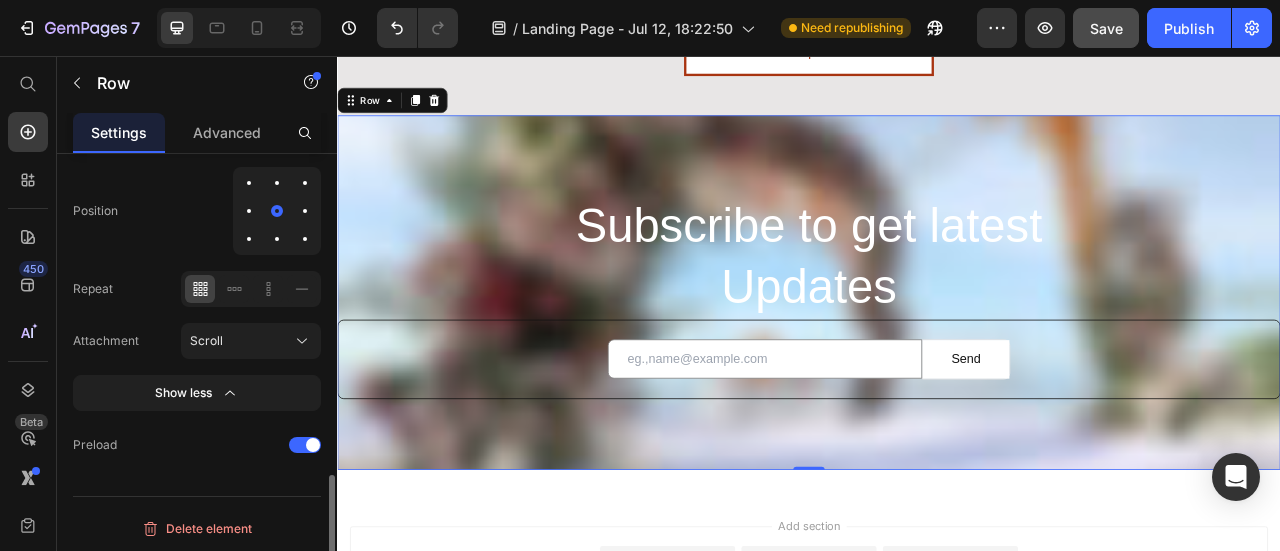 scroll, scrollTop: 1084, scrollLeft: 0, axis: vertical 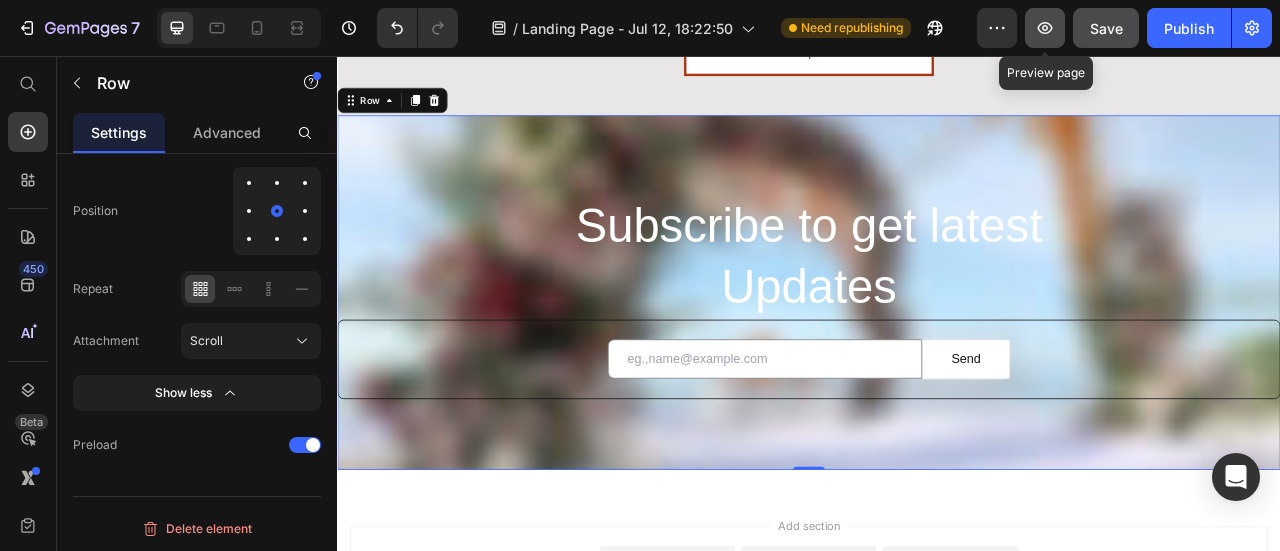 click 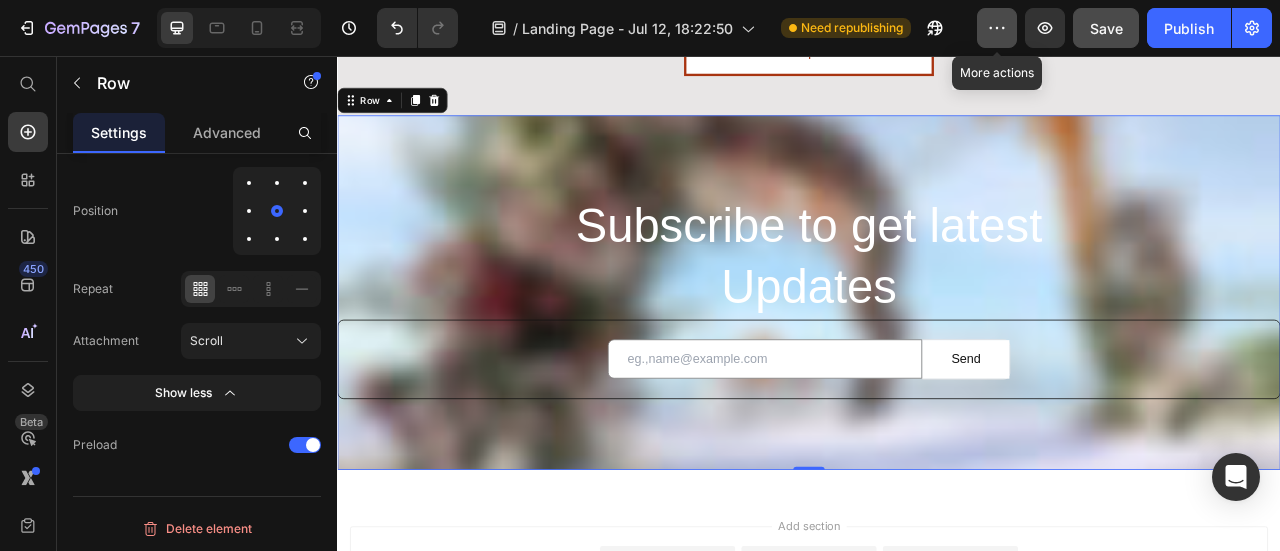 click 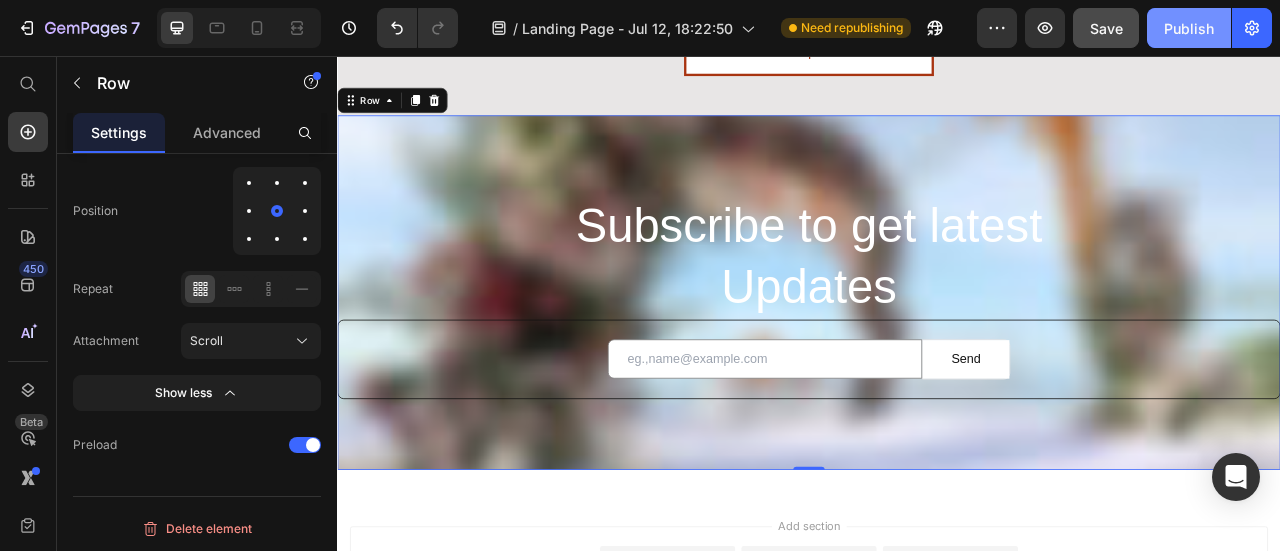 click on "Publish" 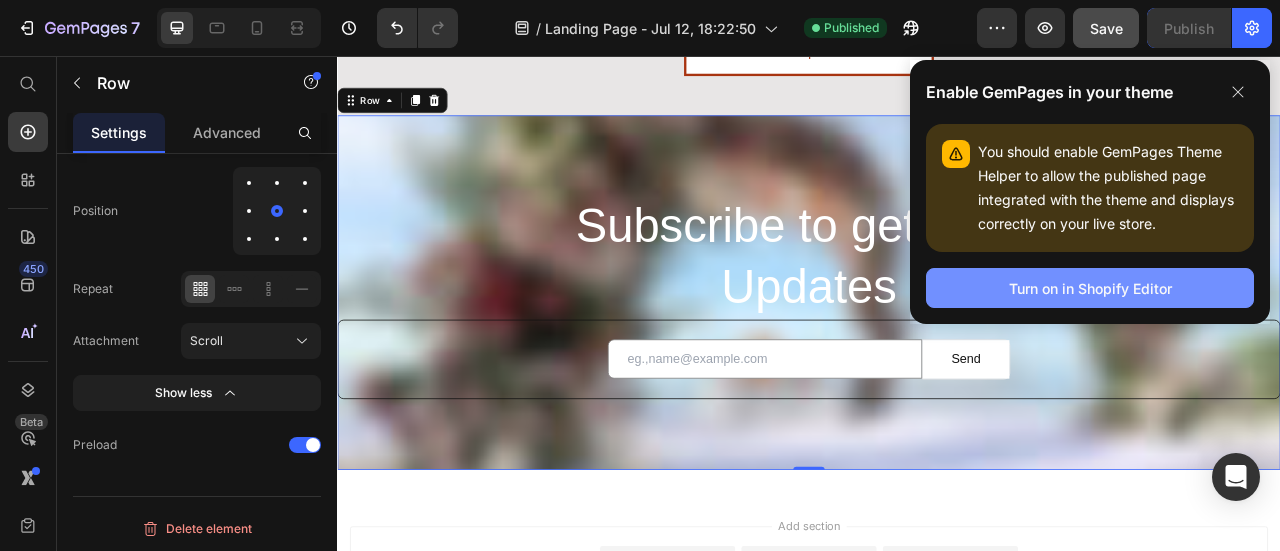 click on "Turn on in Shopify Editor" at bounding box center (1090, 288) 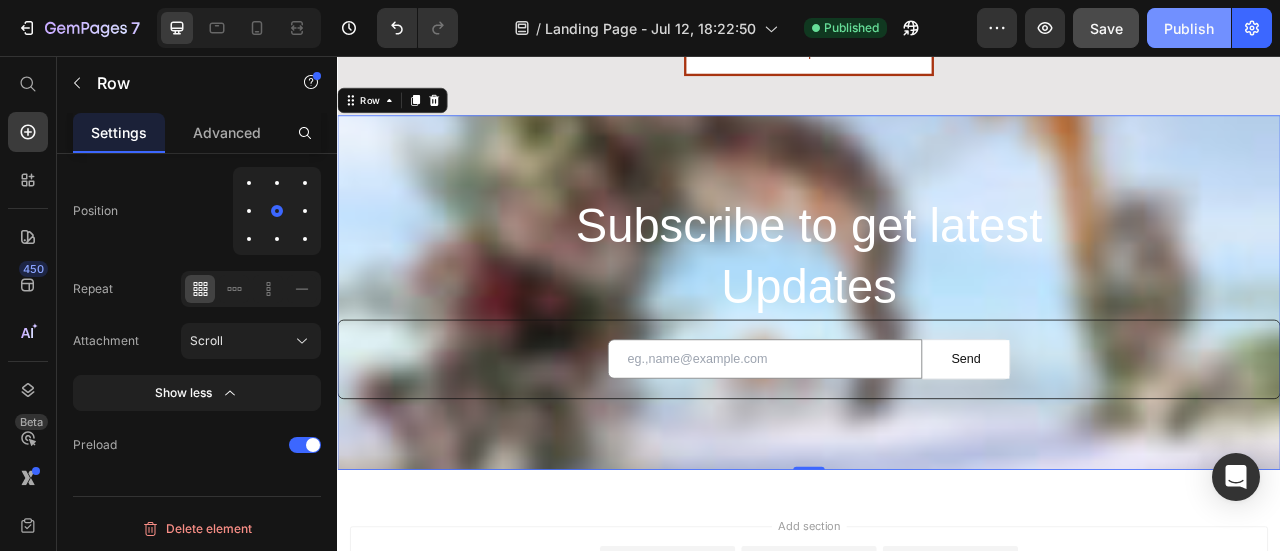 click on "Publish" at bounding box center (1189, 28) 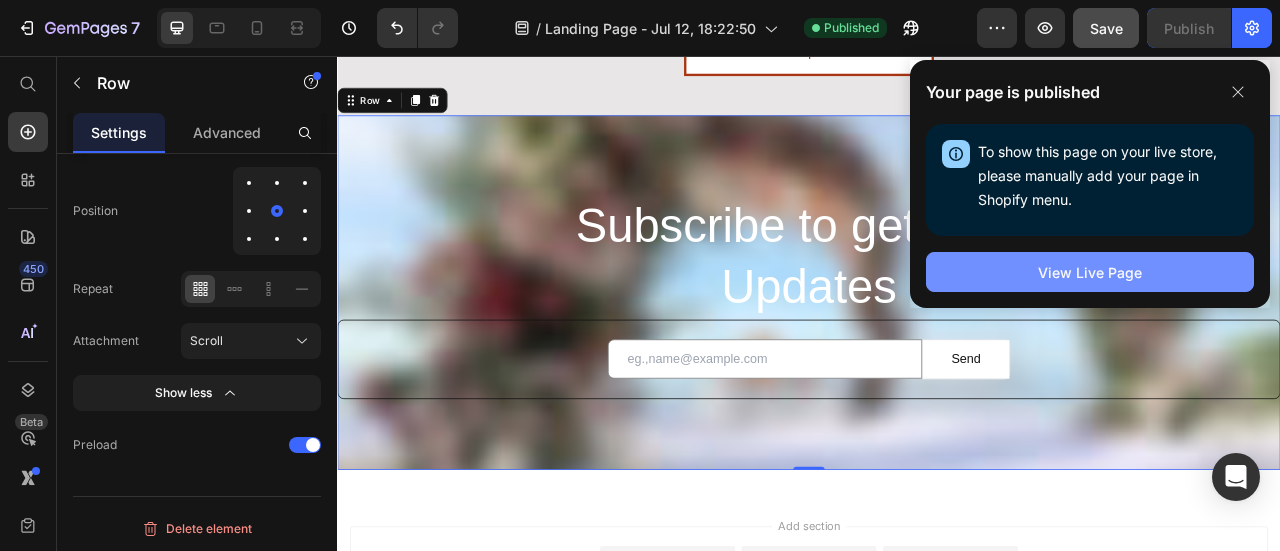 click on "View Live Page" at bounding box center (1090, 272) 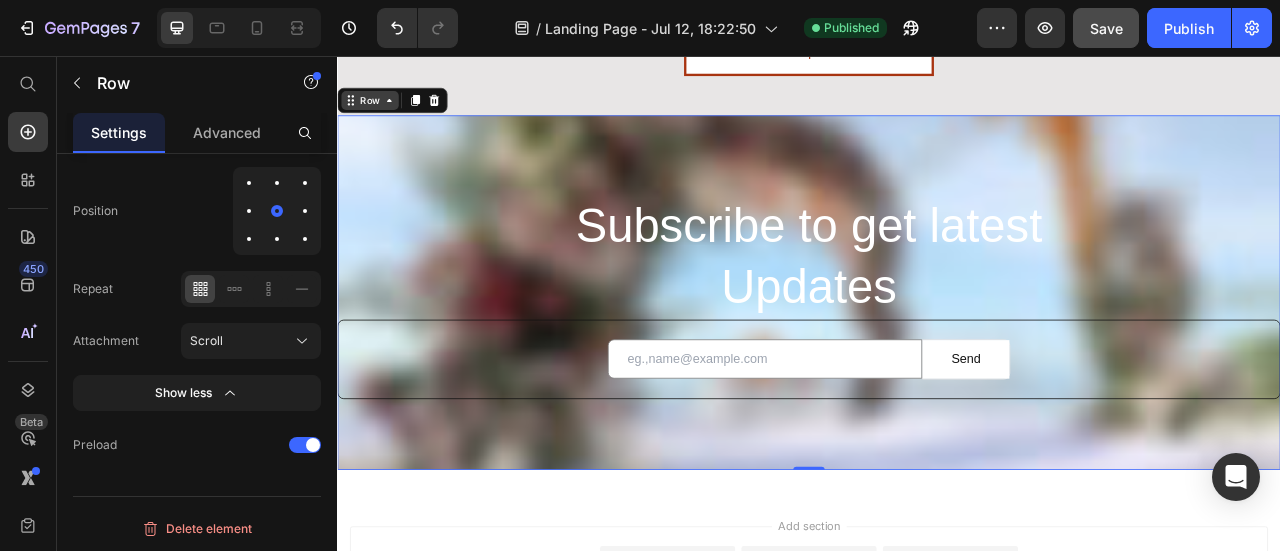 click on "Row" at bounding box center (378, 112) 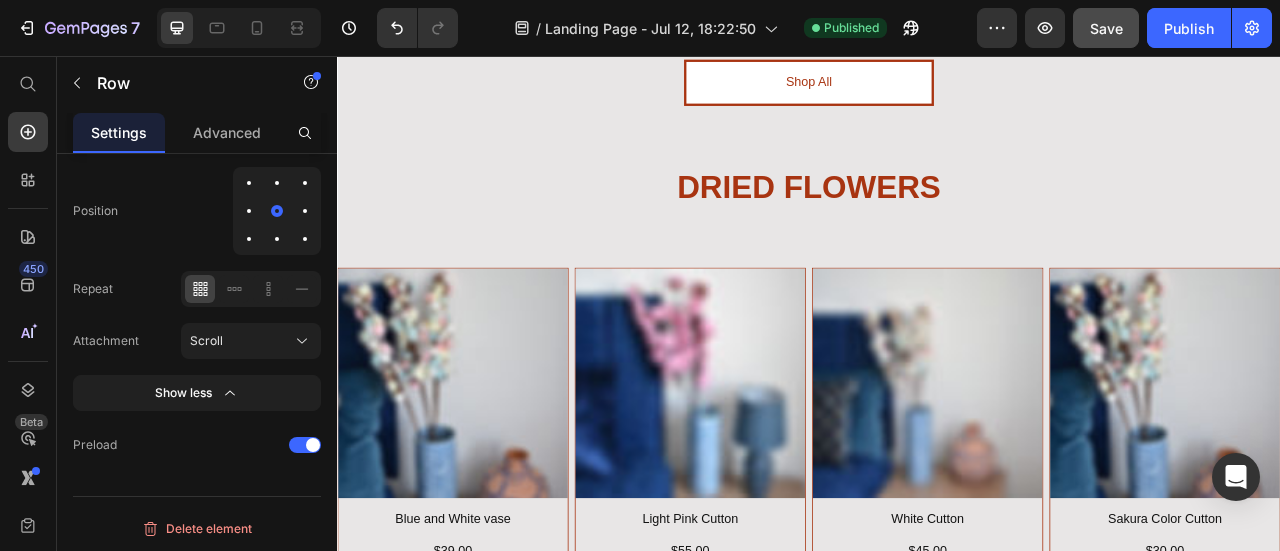 scroll, scrollTop: 2678, scrollLeft: 0, axis: vertical 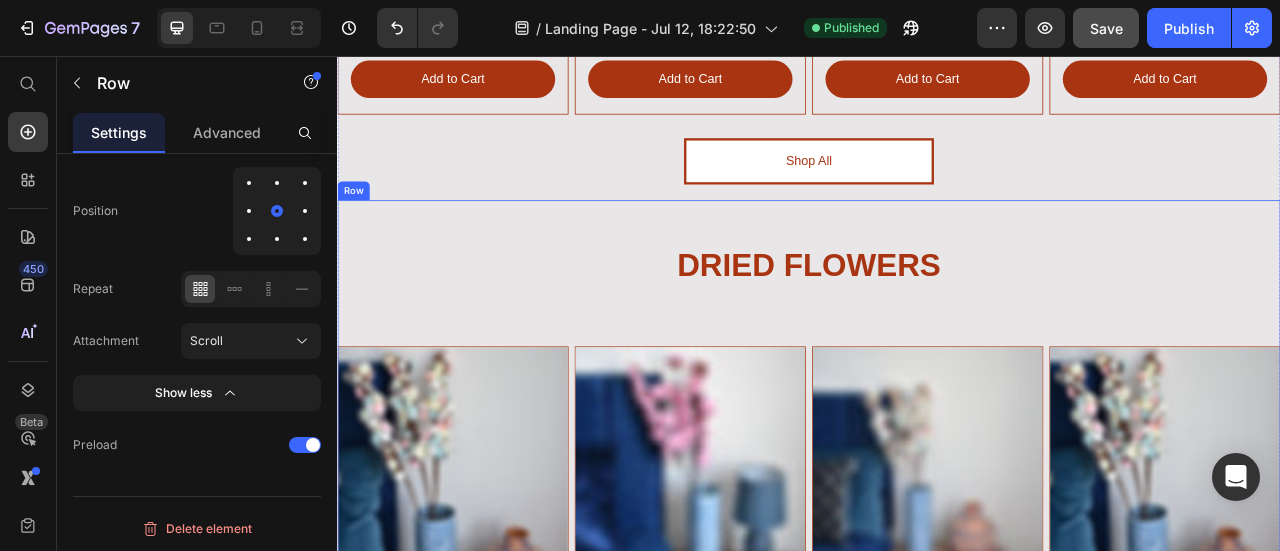 click on "⁠⁠⁠⁠⁠⁠⁠ DRIED FLOWERS Heading Image Blue and White vase Heading $39.00 Heading Add to Cart Button Row Row Image Light Pink Cutton Heading $55.00 Heading Add to Cart Button Row Image White Cutton Heading $45.00  Heading Add to Cart Button Row Image Sakura Color Cutton Heading $30.00 Heading Add to Cart Button Row Row Shop All Button" at bounding box center [937, 620] 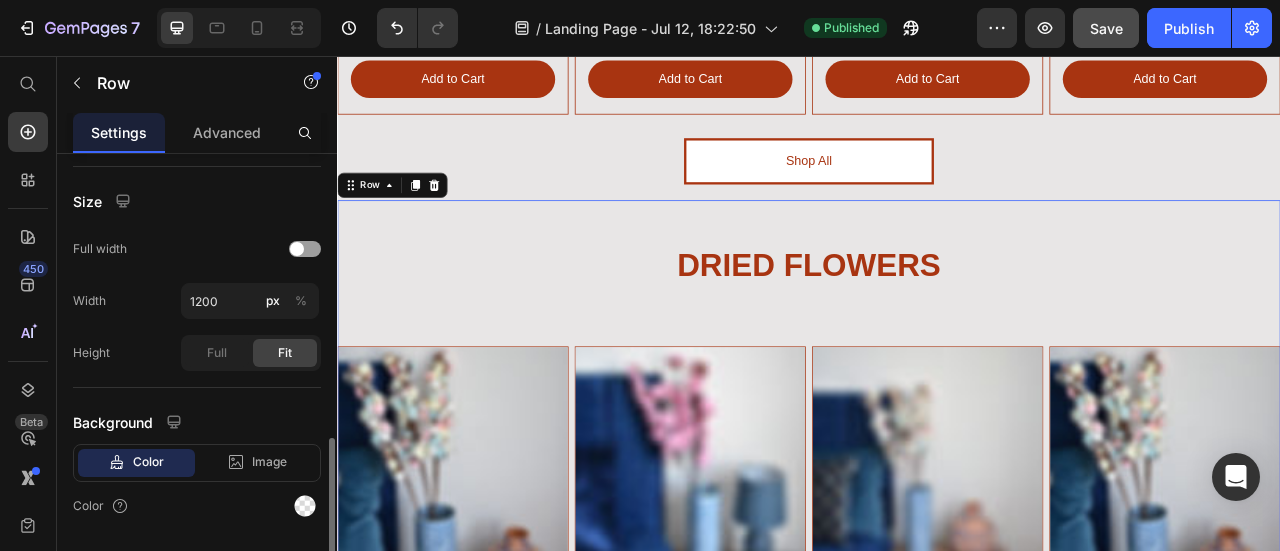 scroll, scrollTop: 456, scrollLeft: 0, axis: vertical 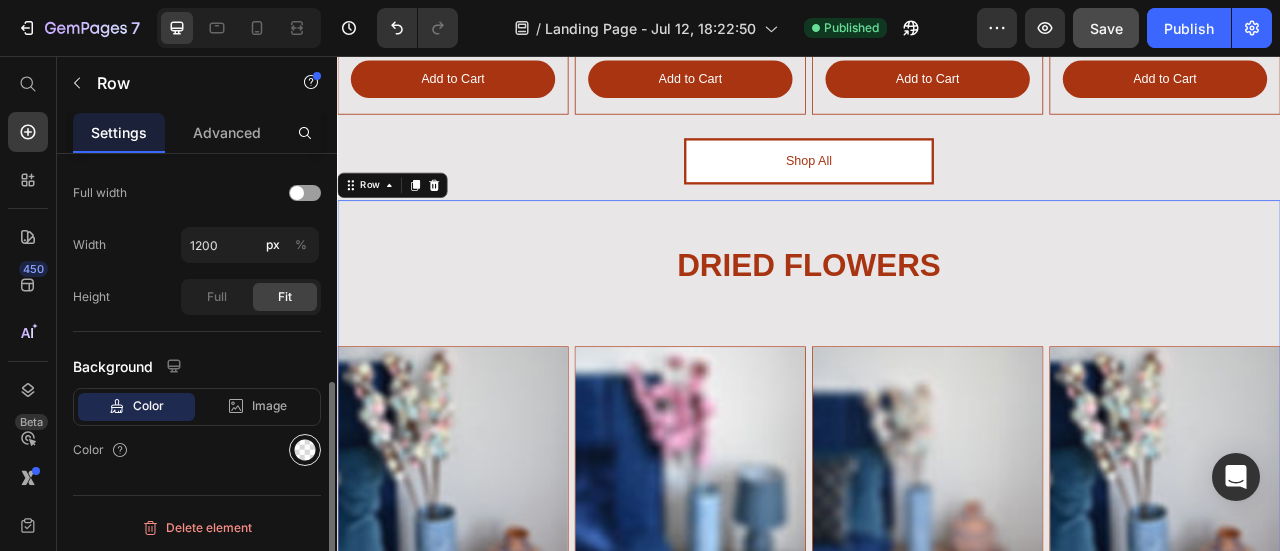 click at bounding box center (305, 450) 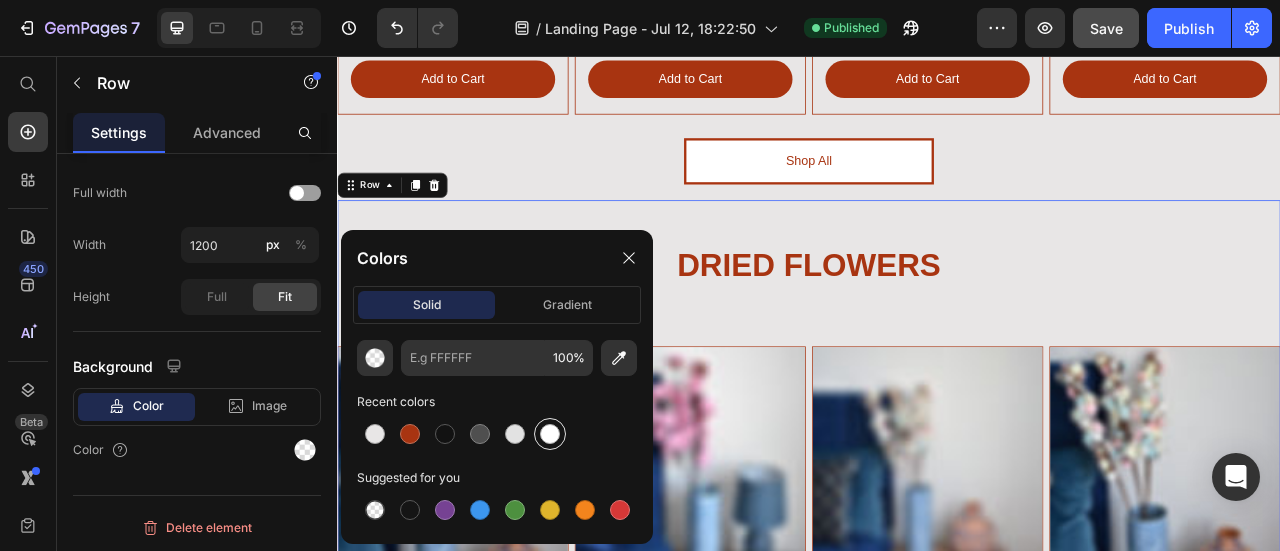 click at bounding box center (550, 434) 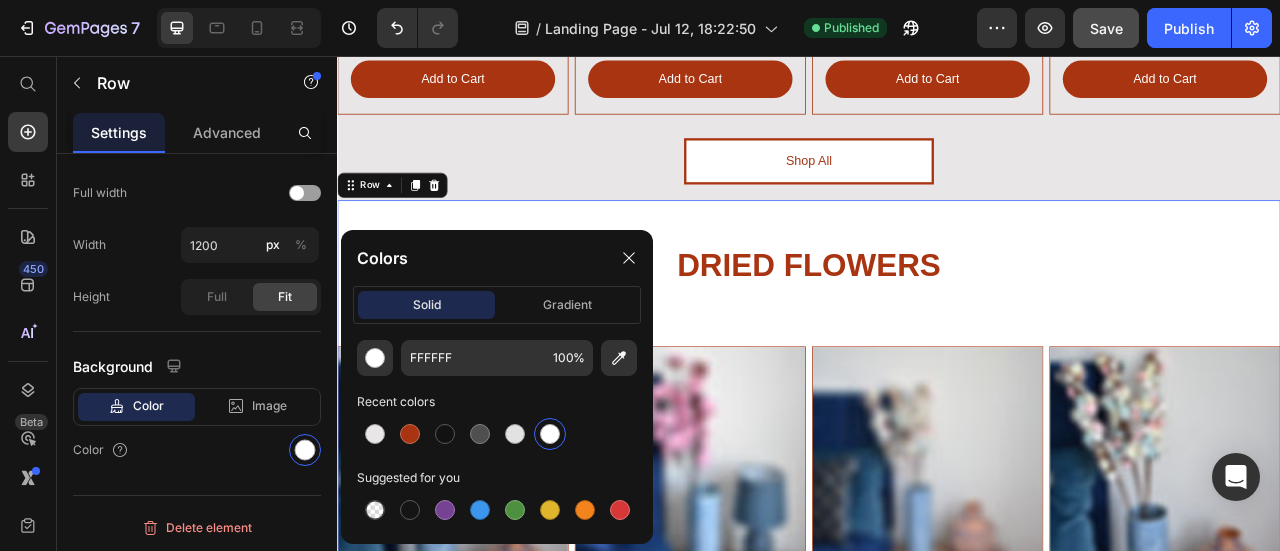 click on "⁠⁠⁠⁠⁠⁠⁠ DRIED FLOWERS Heading Image Blue and White vase Heading $39.00 Heading Add to Cart Button Row Row Image Light Pink Cutton Heading $55.00 Heading Add to Cart Button Row Image White Cutton Heading $45.00  Heading Add to Cart Button Row Image Sakura Color Cutton Heading $30.00 Heading Add to Cart Button Row Row Shop All Button" at bounding box center (937, 620) 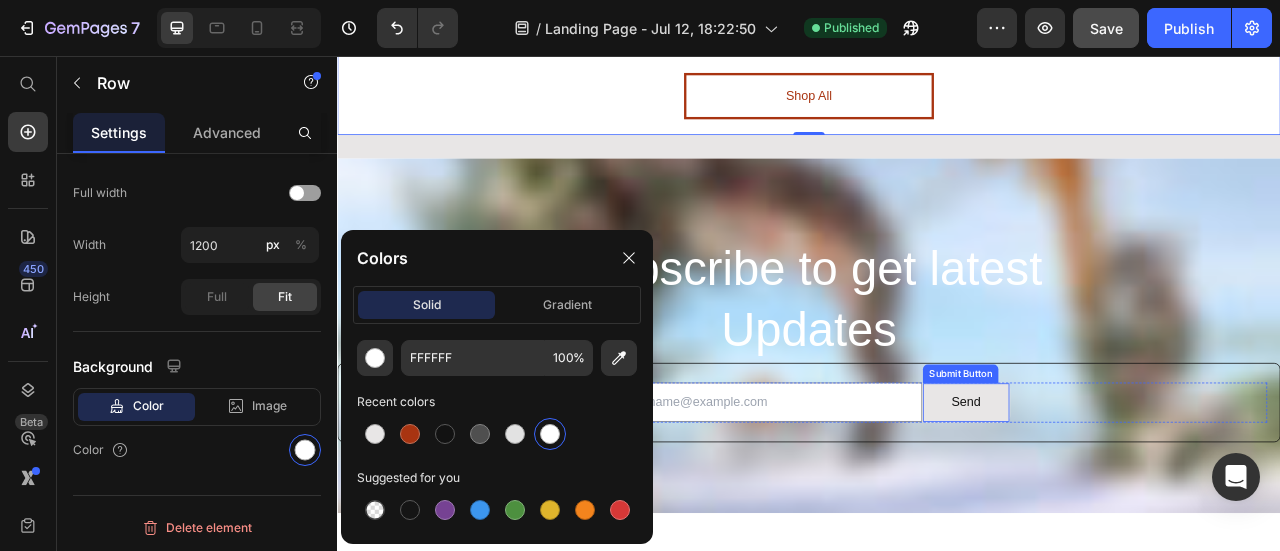 scroll, scrollTop: 3478, scrollLeft: 0, axis: vertical 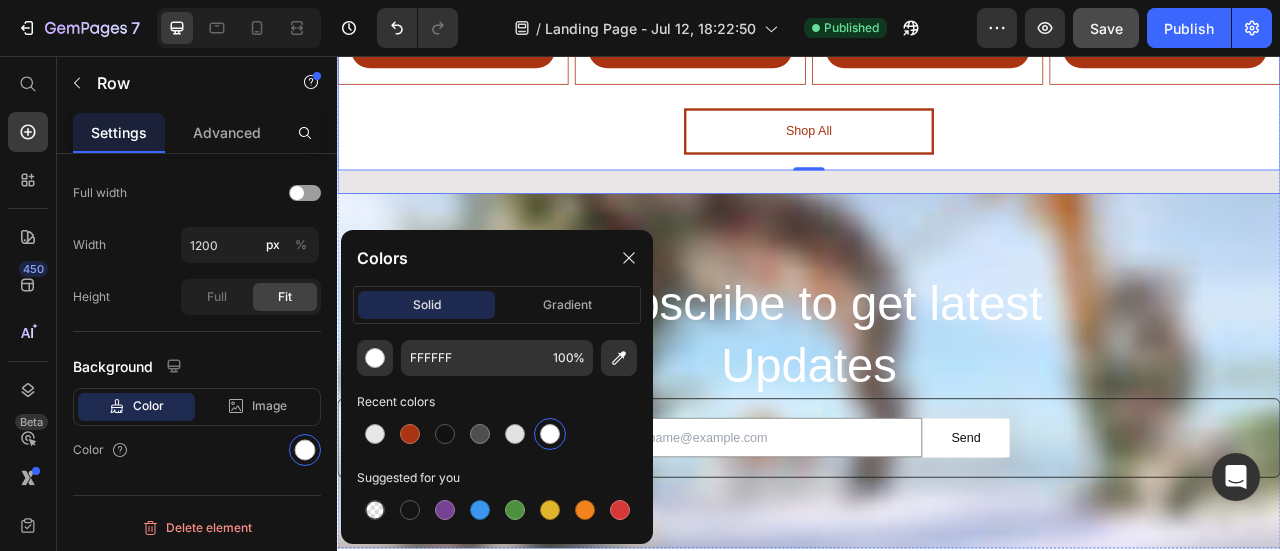click on "⁠⁠⁠⁠⁠⁠⁠ INFINITY ROSES Heading Image Wild Heart Heading $180.00 Heading Add to Cart Button Row Row Image Sweet Pink Heading $145.00 Heading Add to Cart Button Row Image Orange Roses Heading $109.00  Heading Add to Cart Button Row Image Red Roses Heading $135.00 Heading Add to Cart Button Row Row Shop All Button Row ⁠⁠⁠⁠⁠⁠⁠ DRIED FLOWERS Heading Image Blue and White vase Heading $39.00 Heading Add to Cart Button Row Row Image Light Pink Cutton Heading $55.00 Heading Add to Cart Button Row Image White Cutton Heading $45.00  Heading Add to Cart Button Row Image Sakura Color Cutton Heading $30.00 Heading Add to Cart Button Row Row Shop All Button Row   0 Row" at bounding box center [937, -561] 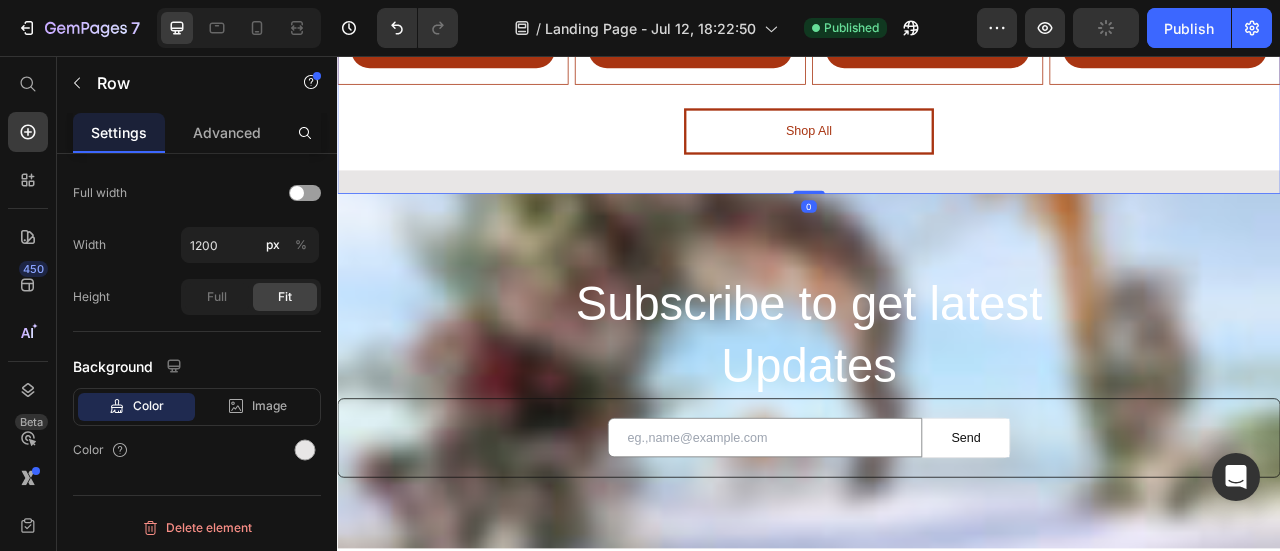 click on "⁠⁠⁠⁠⁠⁠⁠ INFINITY ROSES Heading Image Wild Heart Heading $180.00 Heading Add to Cart Button Row Row Image Sweet Pink Heading $145.00 Heading Add to Cart Button Row Image Orange Roses Heading $109.00  Heading Add to Cart Button Row Image Red Roses Heading $135.00 Heading Add to Cart Button Row Row Shop All Button Row ⁠⁠⁠⁠⁠⁠⁠ DRIED FLOWERS Heading Image Blue and White vase Heading $39.00 Heading Add to Cart Button Row Row Image Light Pink Cutton Heading $55.00 Heading Add to Cart Button Row Image White Cutton Heading $45.00  Heading Add to Cart Button Row Image Sakura Color Cutton Heading $30.00 Heading Add to Cart Button Row Row Shop All Button Row Row   0" at bounding box center [937, -561] 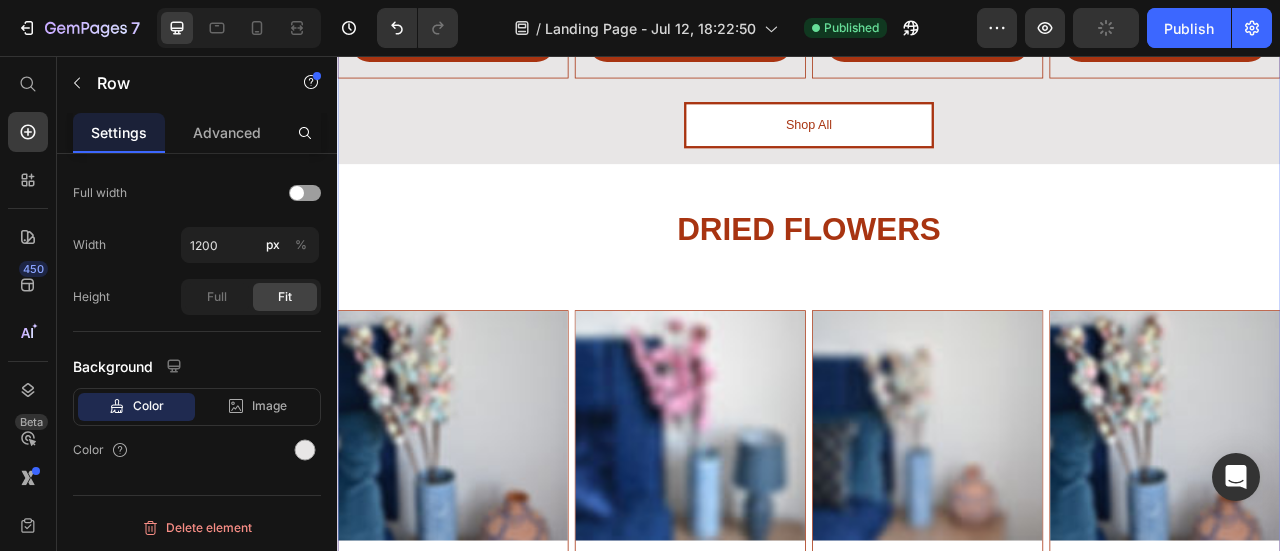 scroll, scrollTop: 2678, scrollLeft: 0, axis: vertical 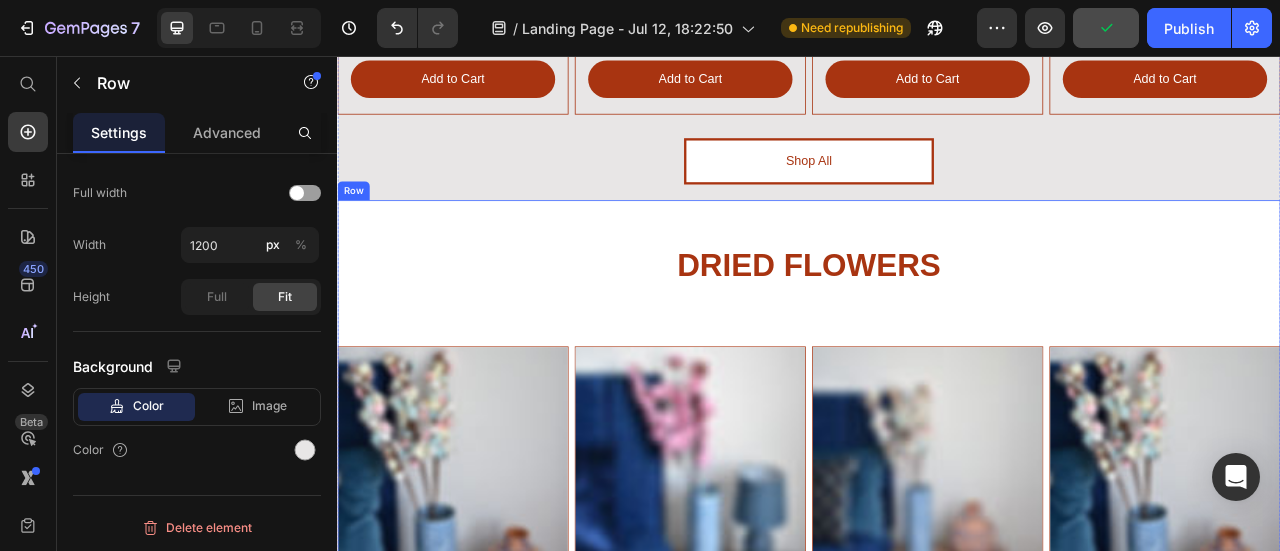 click on "⁠⁠⁠⁠⁠⁠⁠ DRIED FLOWERS Heading Image Blue and White vase Heading $39.00 Heading Add to Cart Button Row Row Image Light Pink Cutton Heading $55.00 Heading Add to Cart Button Row Image White Cutton Heading $45.00  Heading Add to Cart Button Row Image Sakura Color Cutton Heading $30.00 Heading Add to Cart Button Row Row Shop All Button" at bounding box center (937, 620) 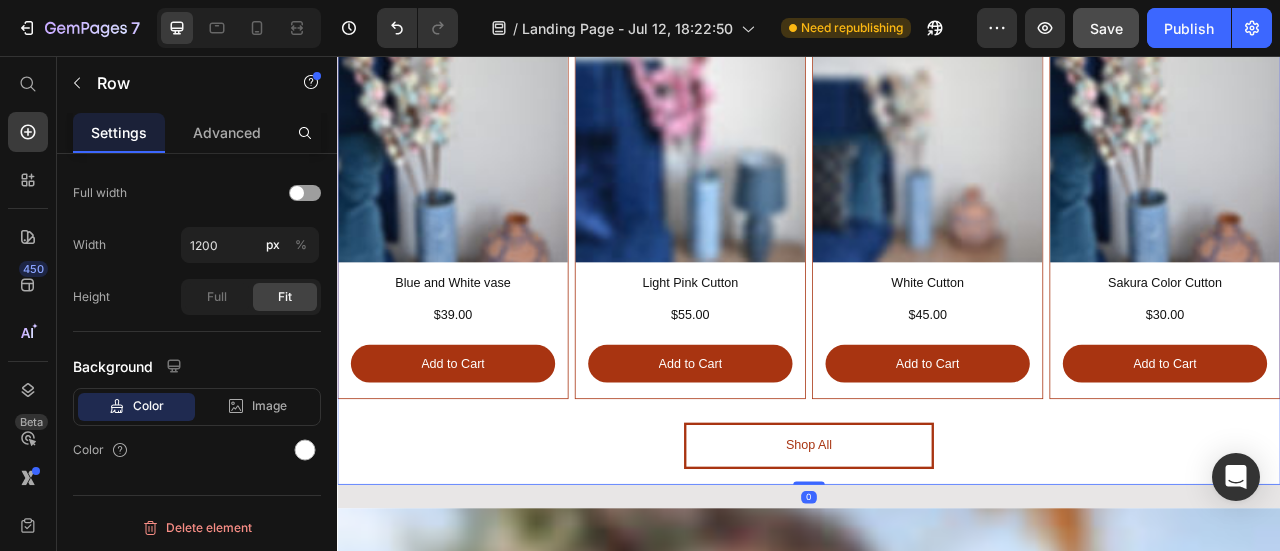 scroll, scrollTop: 3178, scrollLeft: 0, axis: vertical 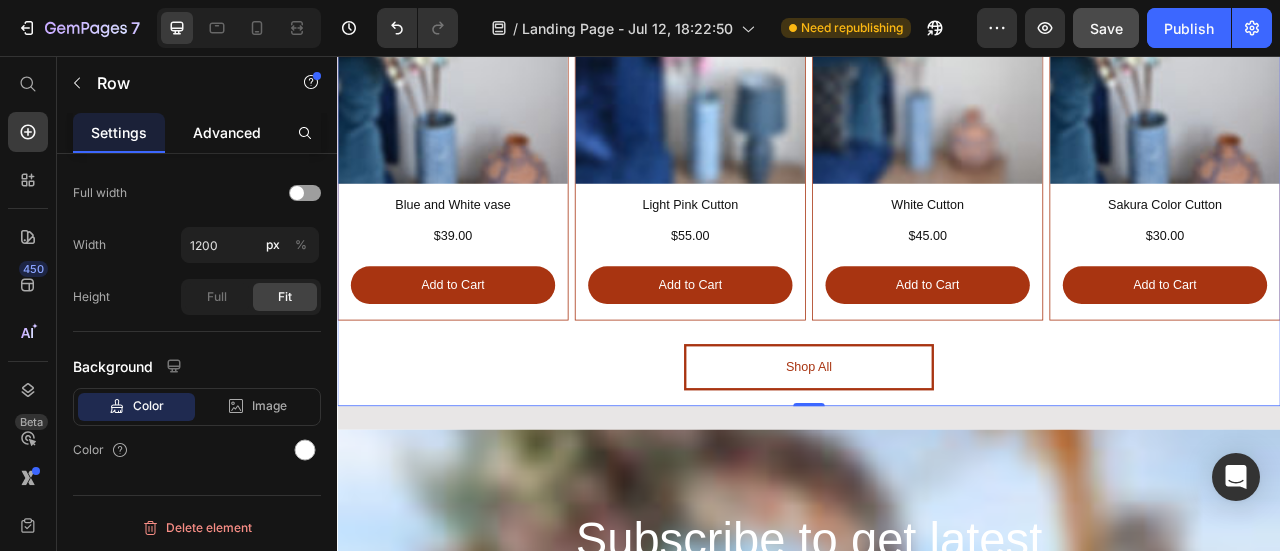 click on "Advanced" at bounding box center (227, 132) 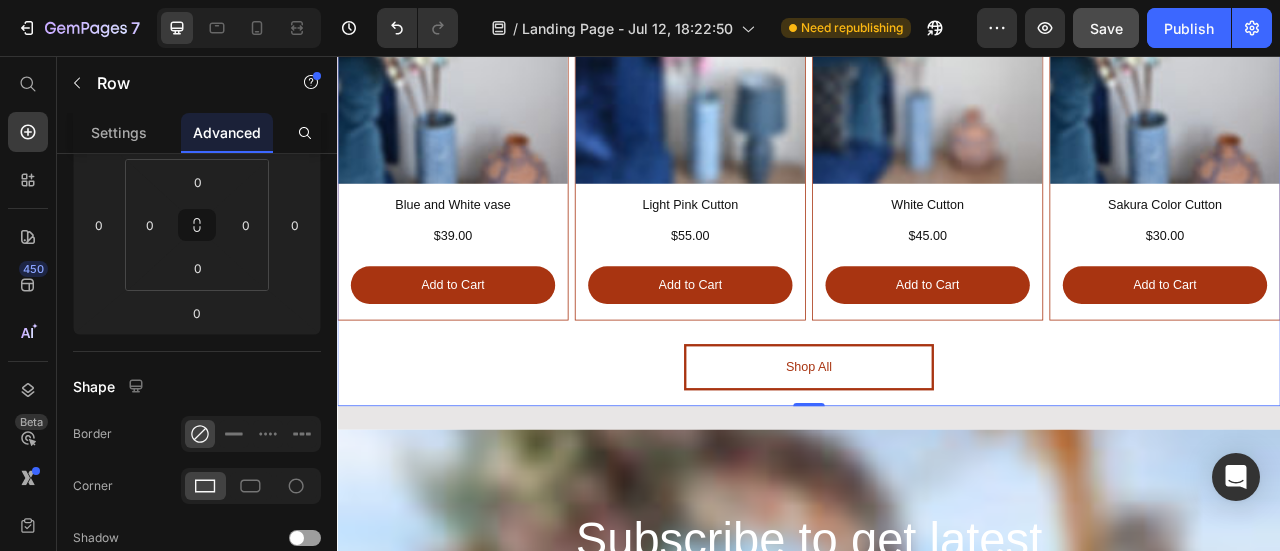 scroll, scrollTop: 100, scrollLeft: 0, axis: vertical 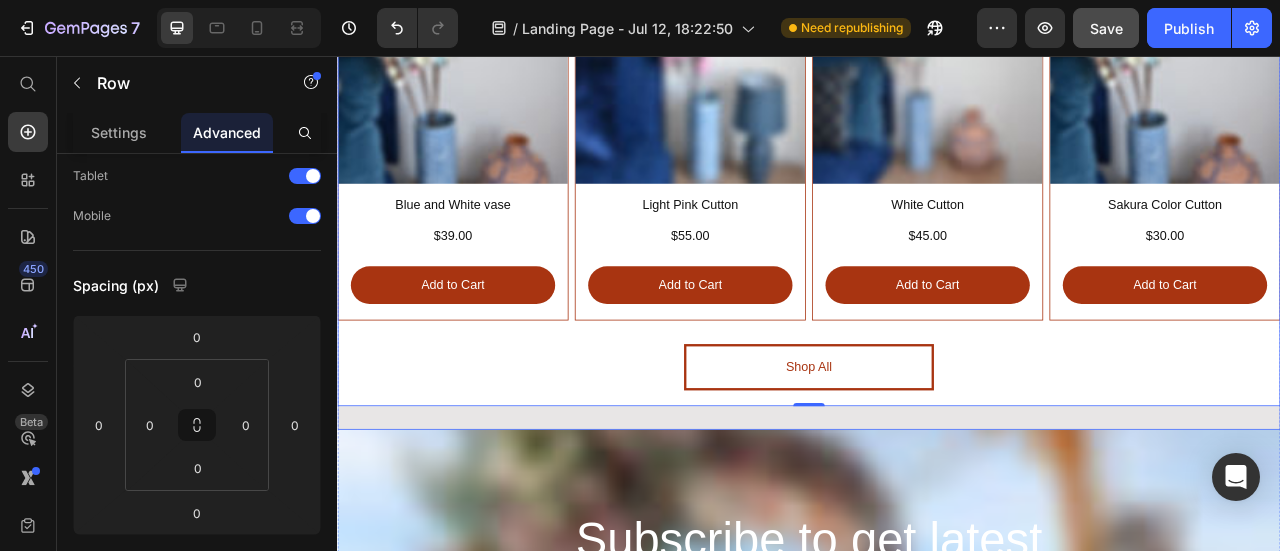 click on "⁠⁠⁠⁠⁠⁠⁠ INFINITY ROSES Heading Image Wild Heart Heading $180.00 Heading Add to Cart Button Row Row Image Sweet Pink Heading $145.00 Heading Add to Cart Button Row Image Orange Roses Heading $109.00  Heading Add to Cart Button Row Image Red Roses Heading $135.00 Heading Add to Cart Button Row Row Shop All Button Row ⁠⁠⁠⁠⁠⁠⁠ DRIED FLOWERS Heading Image Blue and White vase Heading $39.00 Heading Add to Cart Button Row Row Image Light Pink Cutton Heading $55.00 Heading Add to Cart Button Row Image White Cutton Heading $45.00  Heading Add to Cart Button Row Image Sakura Color Cutton Heading $30.00 Heading Add to Cart Button Row Row Shop All Button Row   0 Row" at bounding box center (937, -261) 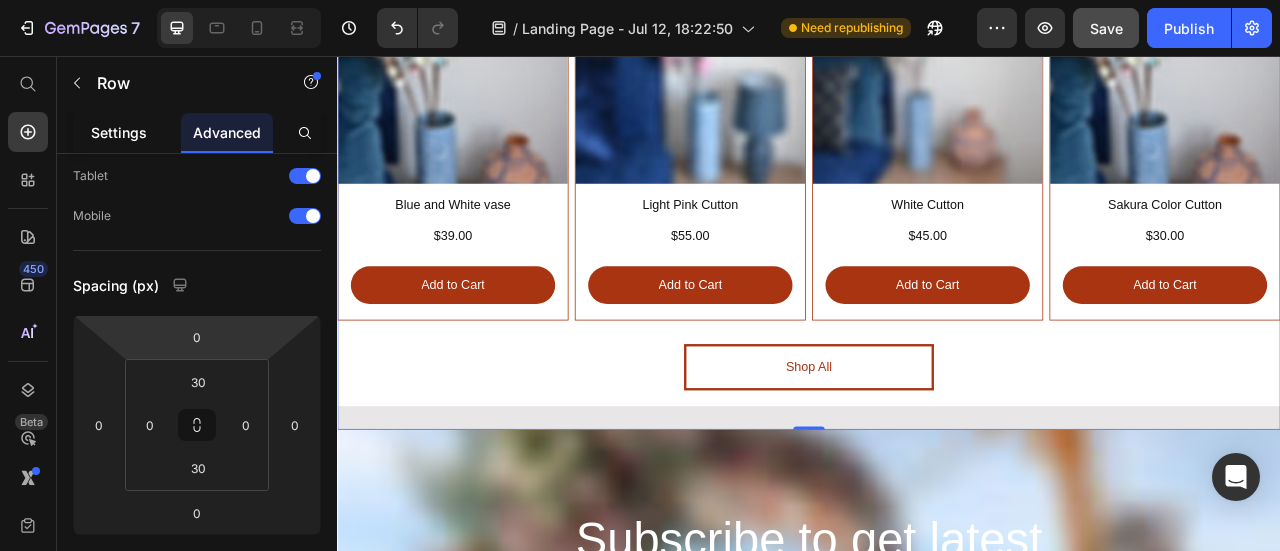 click on "Settings" at bounding box center (119, 132) 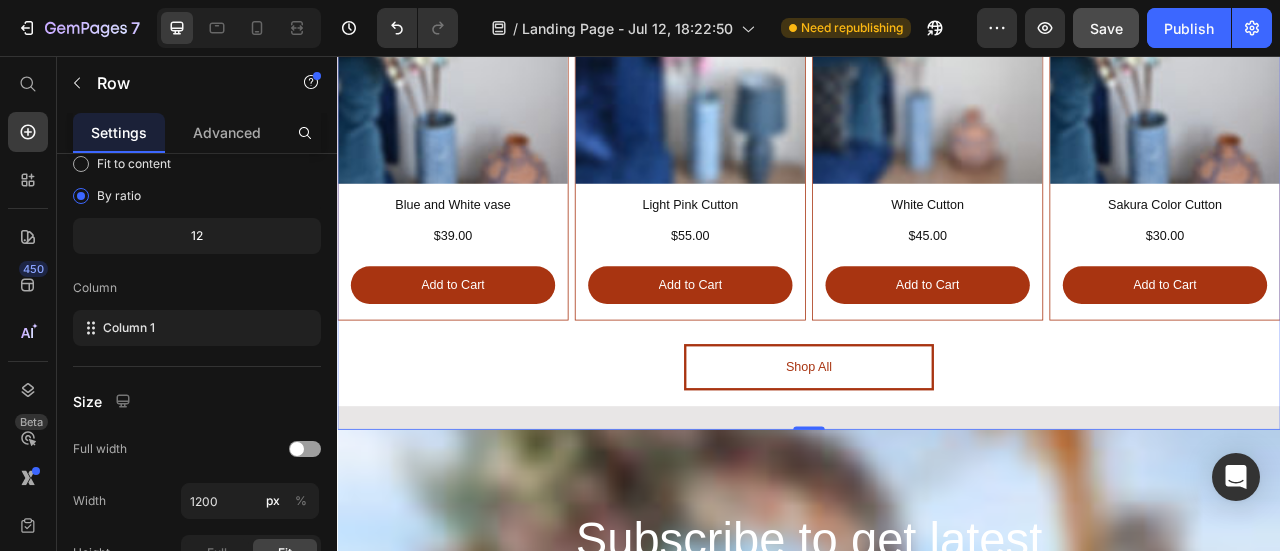 scroll, scrollTop: 456, scrollLeft: 0, axis: vertical 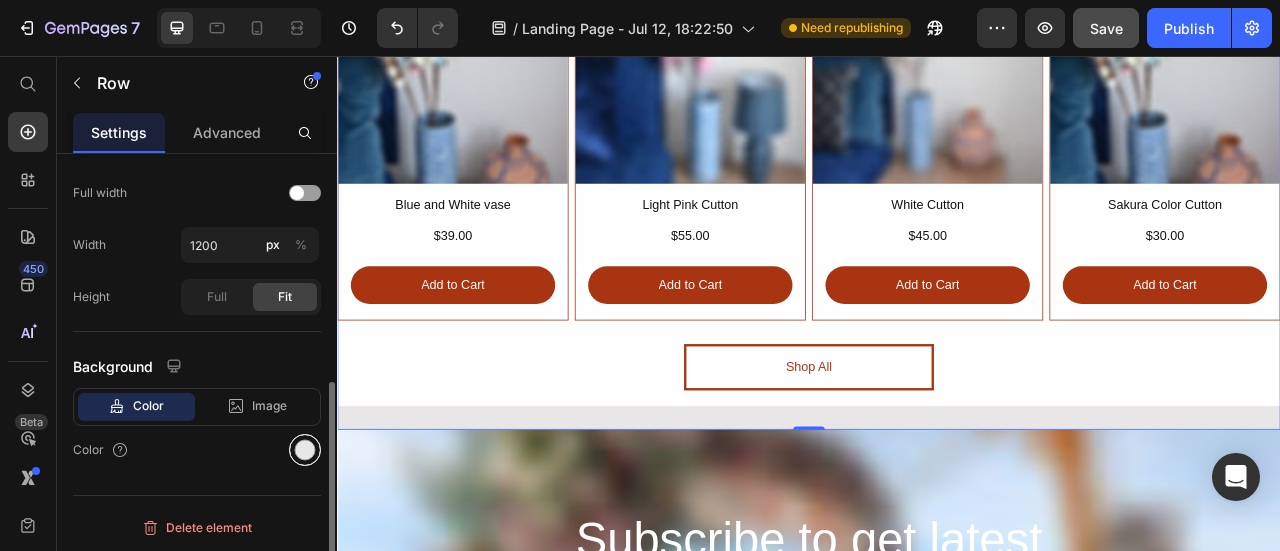 click at bounding box center (305, 450) 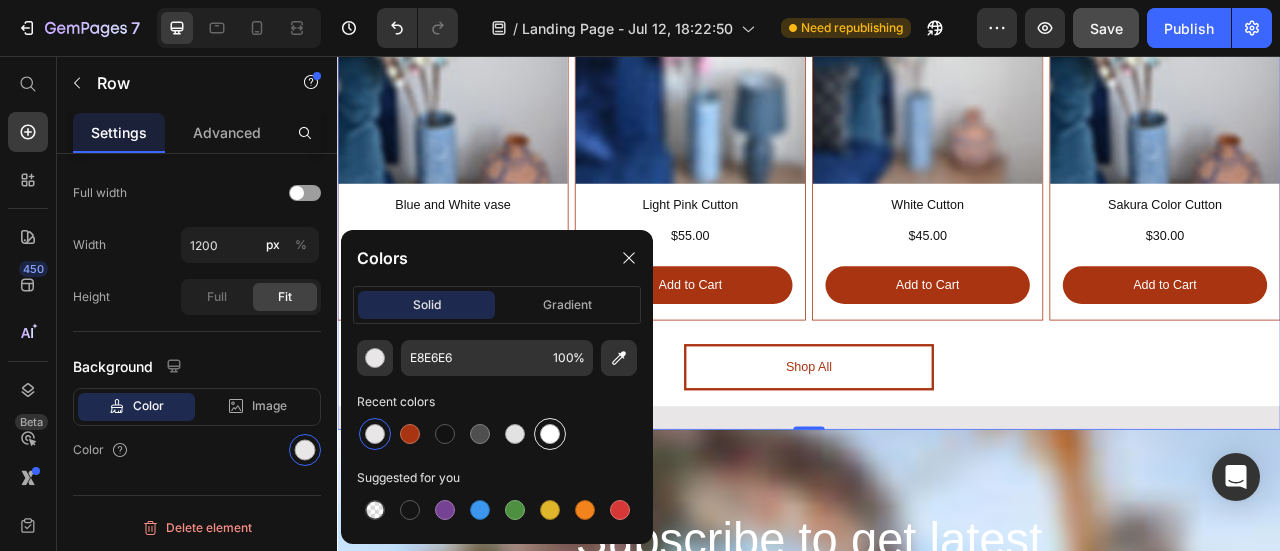 click at bounding box center (550, 434) 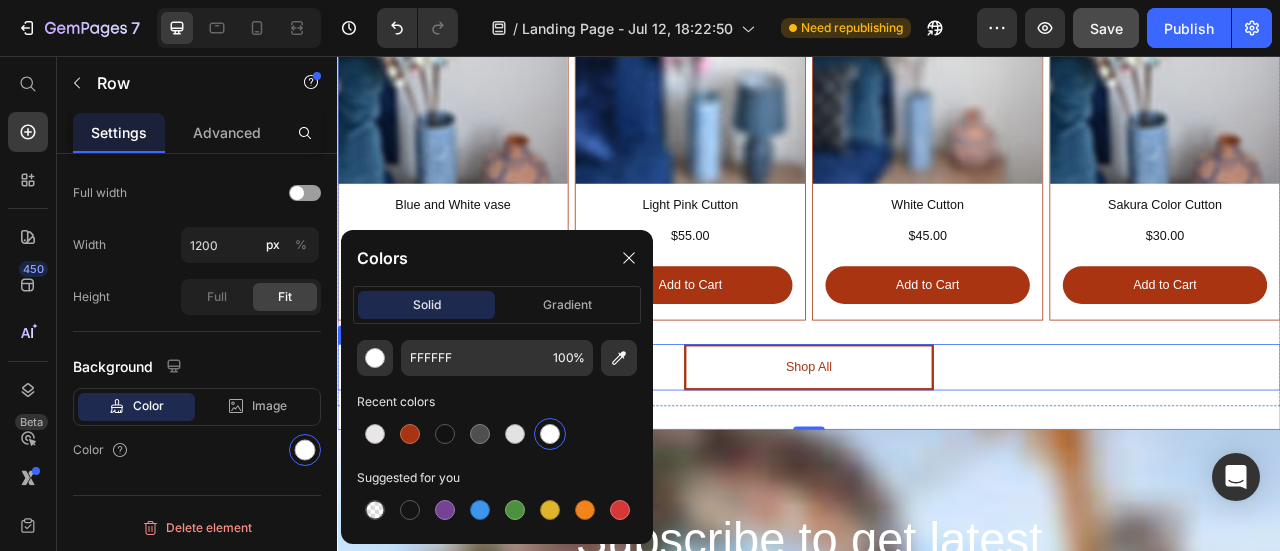 click on "Shop All Button" at bounding box center (937, 451) 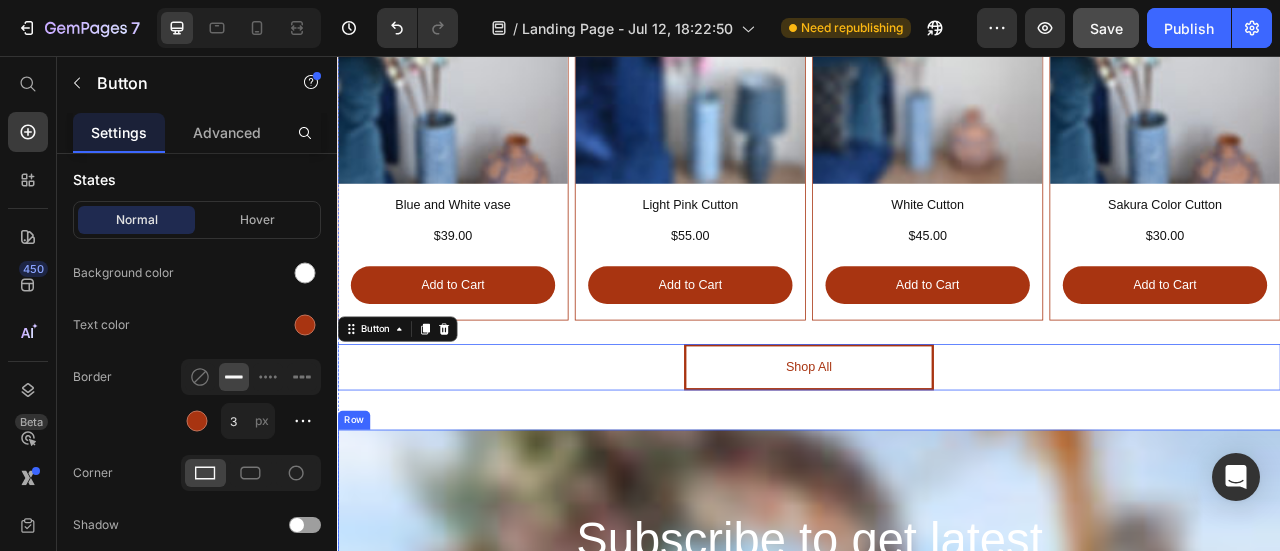 scroll, scrollTop: 3561, scrollLeft: 0, axis: vertical 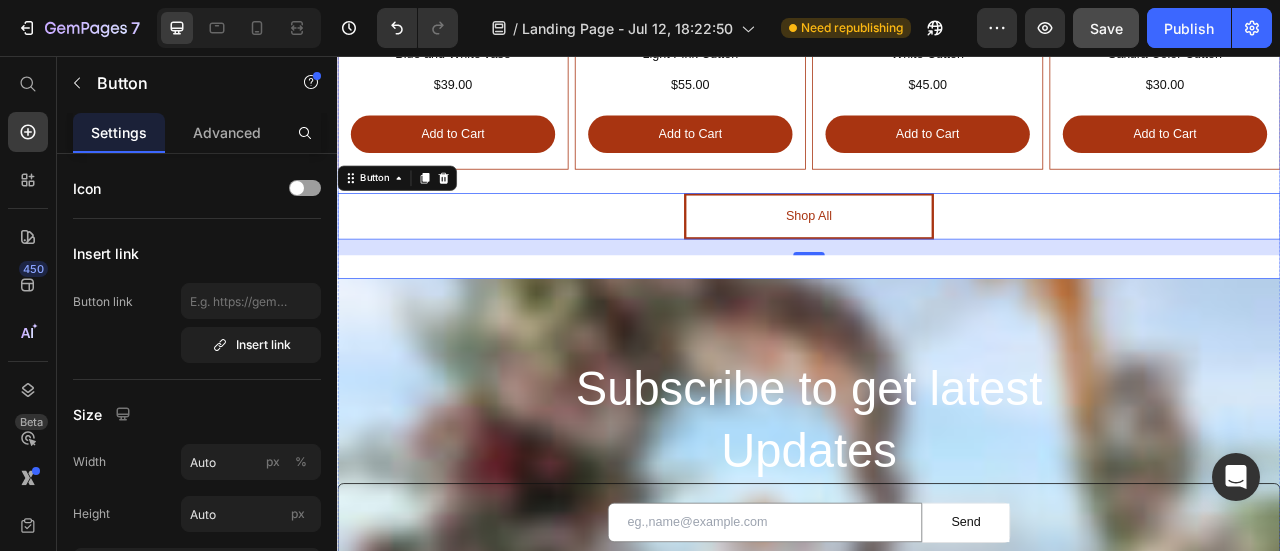 click on "⁠⁠⁠⁠⁠⁠⁠ INFINITY ROSES Heading Image Wild Heart Heading $180.00 Heading Add to Cart Button Row Row Image Sweet Pink Heading $145.00 Heading Add to Cart Button Row Image Orange Roses Heading $109.00  Heading Add to Cart Button Row Image Red Roses Heading $135.00 Heading Add to Cart Button Row Row Shop All Button Row ⁠⁠⁠⁠⁠⁠⁠ DRIED FLOWERS Heading Image Blue and White vase Heading $39.00 Heading Add to Cart Button Row Row Image Light Pink Cutton Heading $55.00 Heading Add to Cart Button Row Image White Cutton Heading $45.00  Heading Add to Cart Button Row Image Sakura Color Cutton Heading $30.00 Heading Add to Cart Button Row Row Shop All Button   20 Row Row" at bounding box center [937, -453] 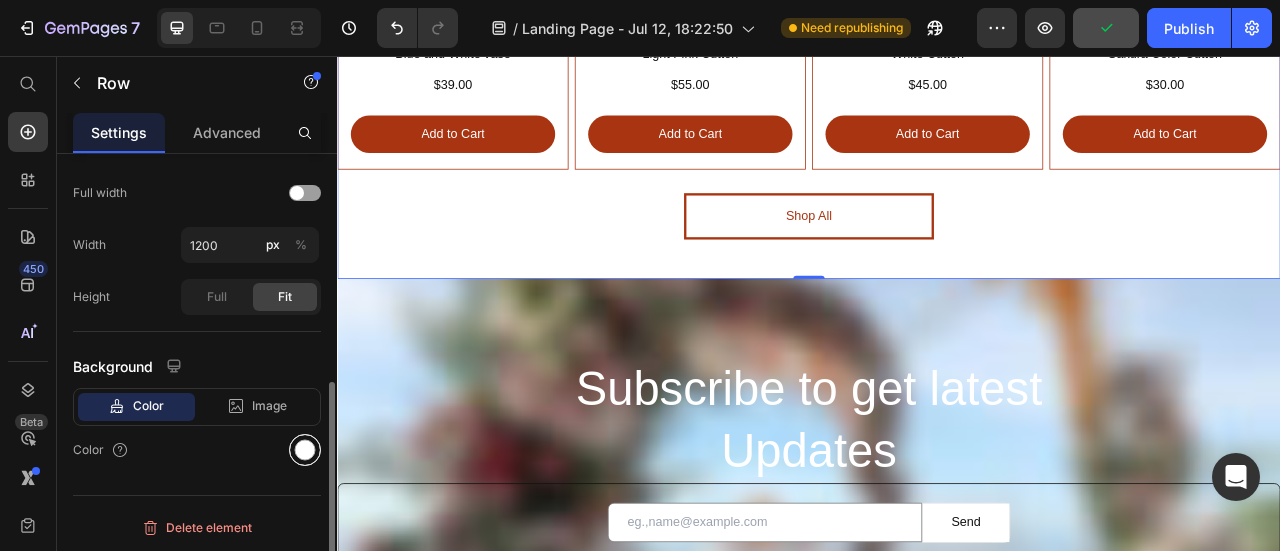 scroll, scrollTop: 456, scrollLeft: 0, axis: vertical 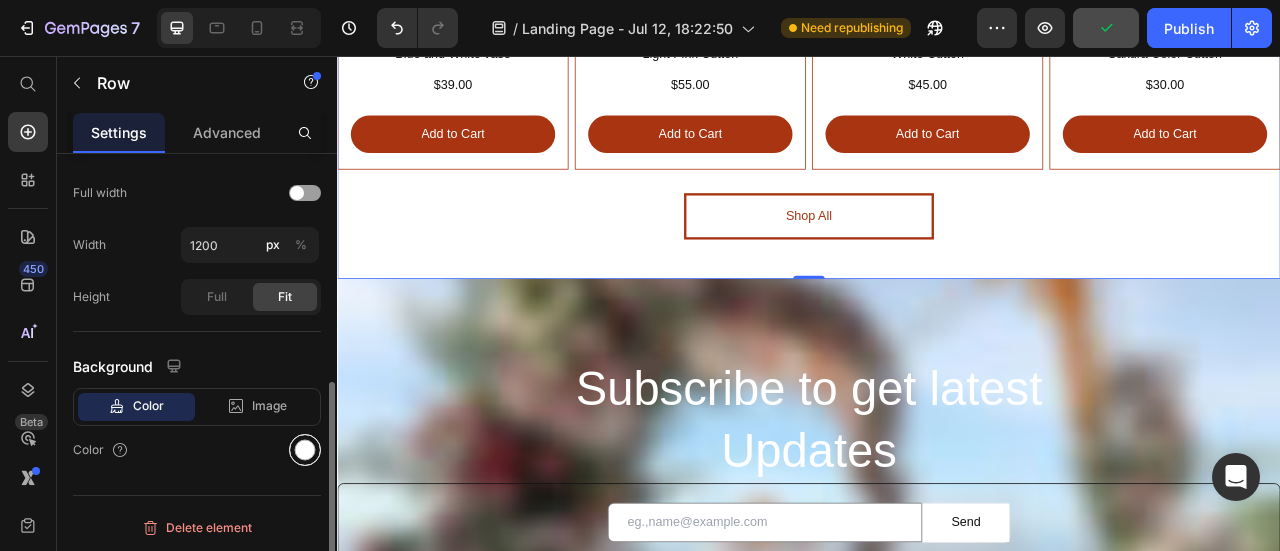 click at bounding box center [305, 450] 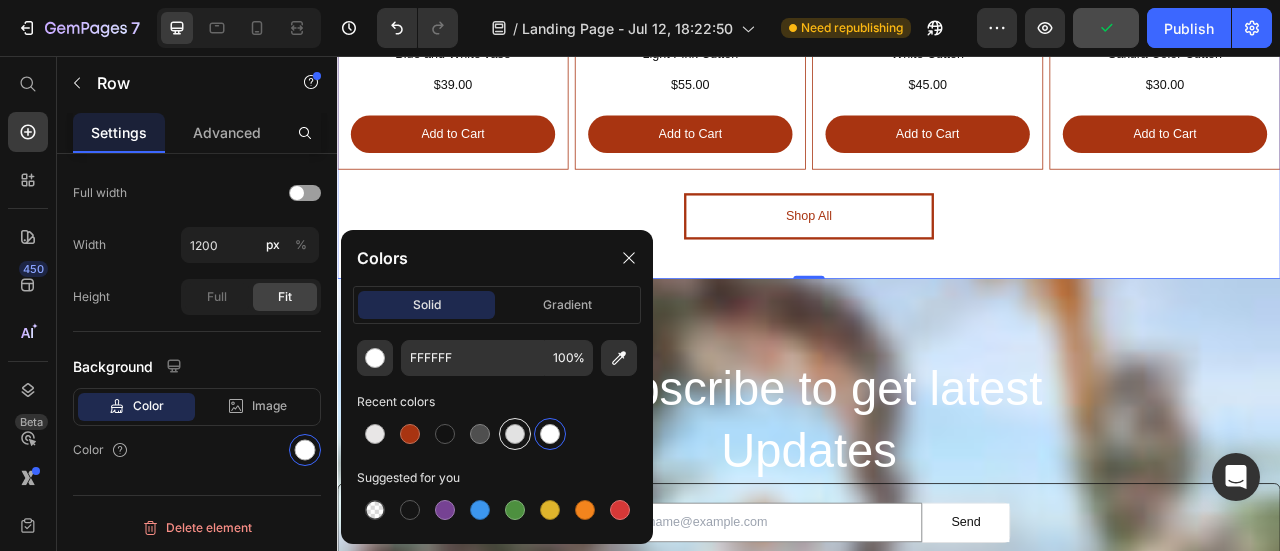 click at bounding box center [515, 434] 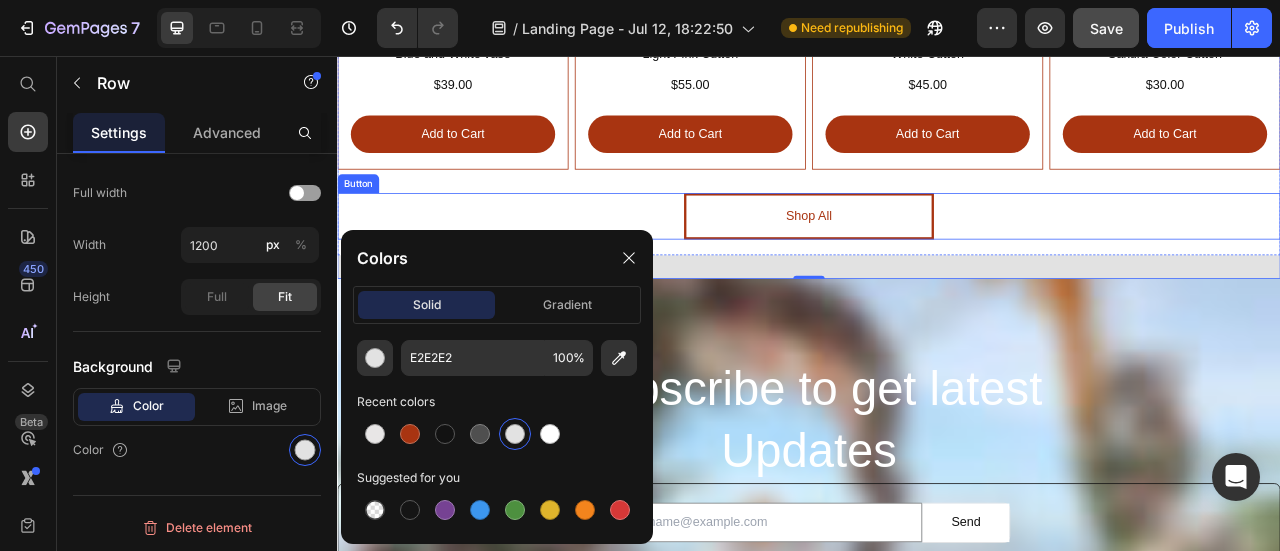 click on "Shop All Button" at bounding box center (937, 259) 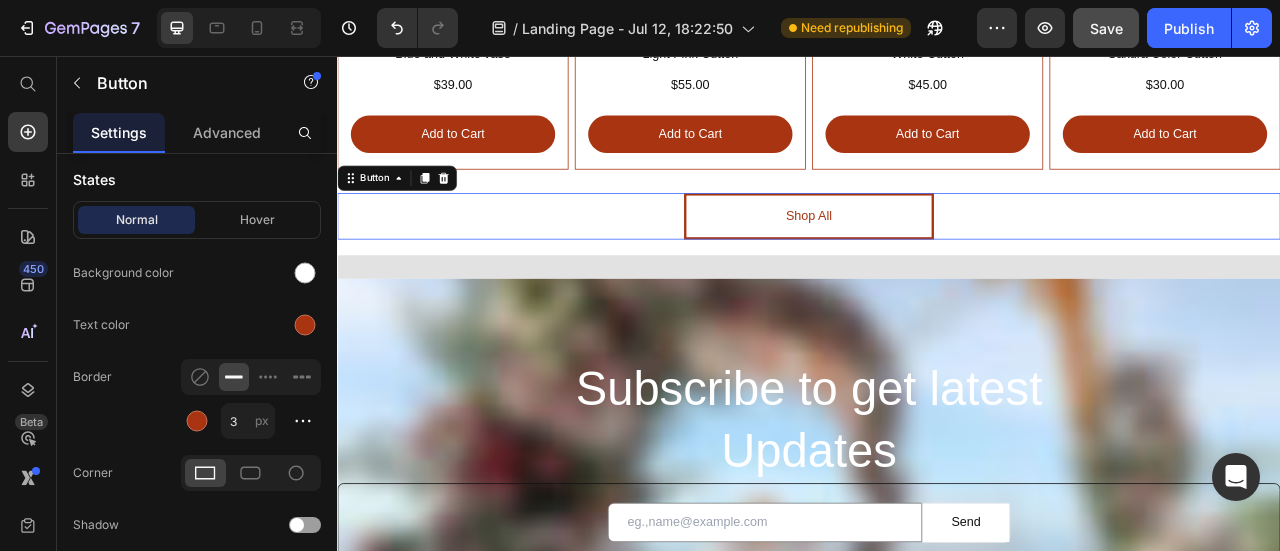 scroll, scrollTop: 0, scrollLeft: 0, axis: both 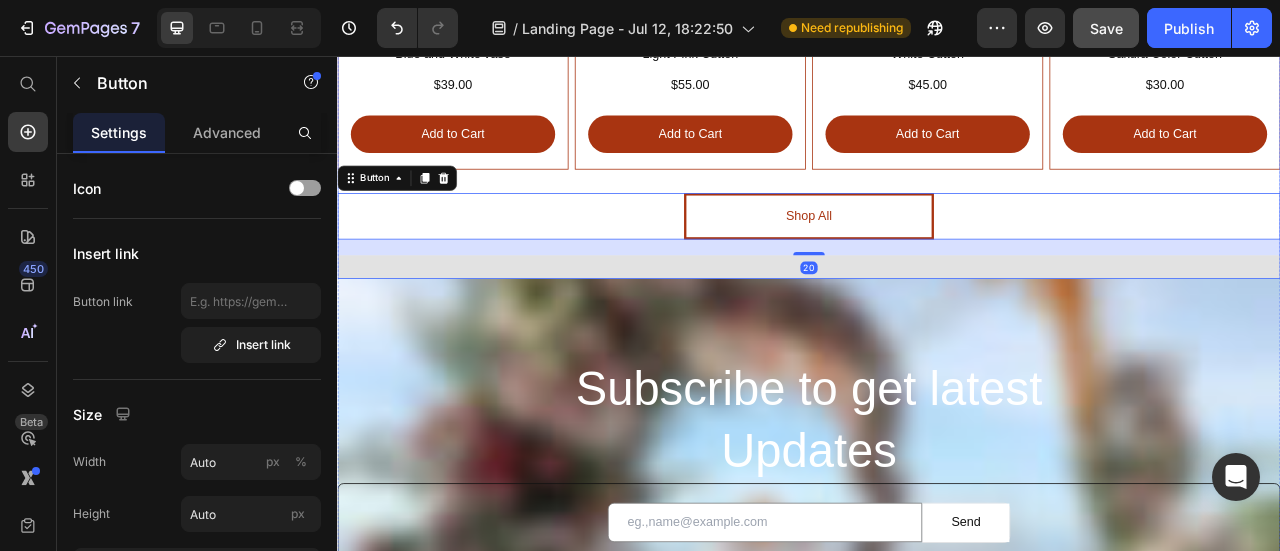 click on "⁠⁠⁠⁠⁠⁠⁠ INFINITY ROSES Heading Image Wild Heart Heading $180.00 Heading Add to Cart Button Row Row Image Sweet Pink Heading $145.00 Heading Add to Cart Button Row Image Orange Roses Heading $109.00  Heading Add to Cart Button Row Image Red Roses Heading $135.00 Heading Add to Cart Button Row Row Shop All Button Row ⁠⁠⁠⁠⁠⁠⁠ DRIED FLOWERS Heading Image Blue and White vase Heading $39.00 Heading Add to Cart Button Row Row Image Light Pink Cutton Heading $55.00 Heading Add to Cart Button Row Image White Cutton Heading $45.00  Heading Add to Cart Button Row Image Sakura Color Cutton Heading $30.00 Heading Add to Cart Button Row Row Shop All Button   20 Row Row" at bounding box center [937, -453] 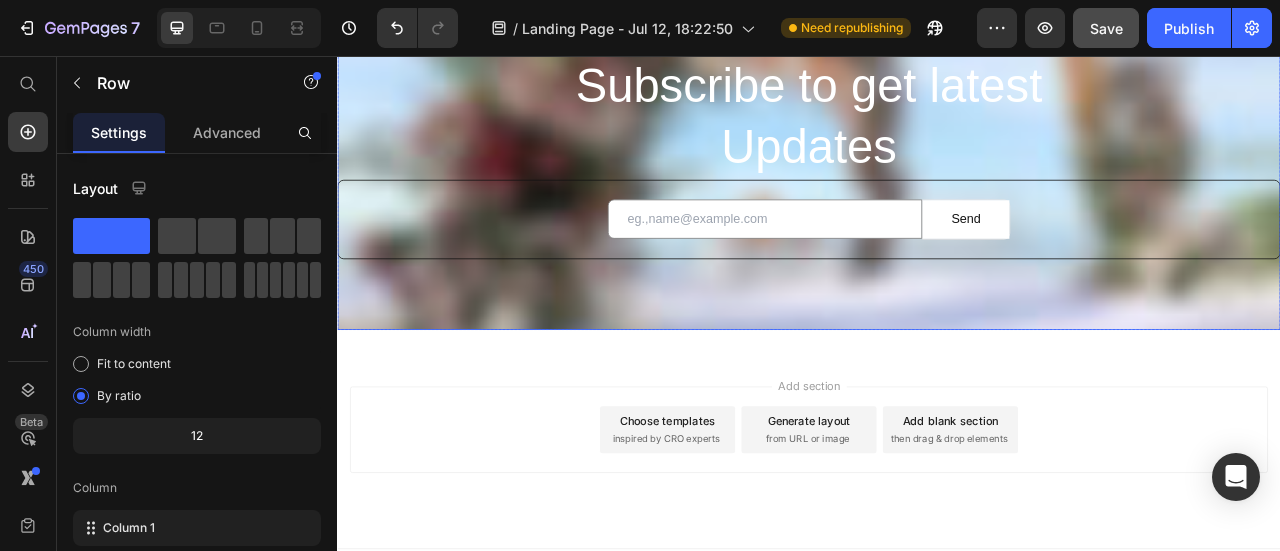 scroll, scrollTop: 3770, scrollLeft: 0, axis: vertical 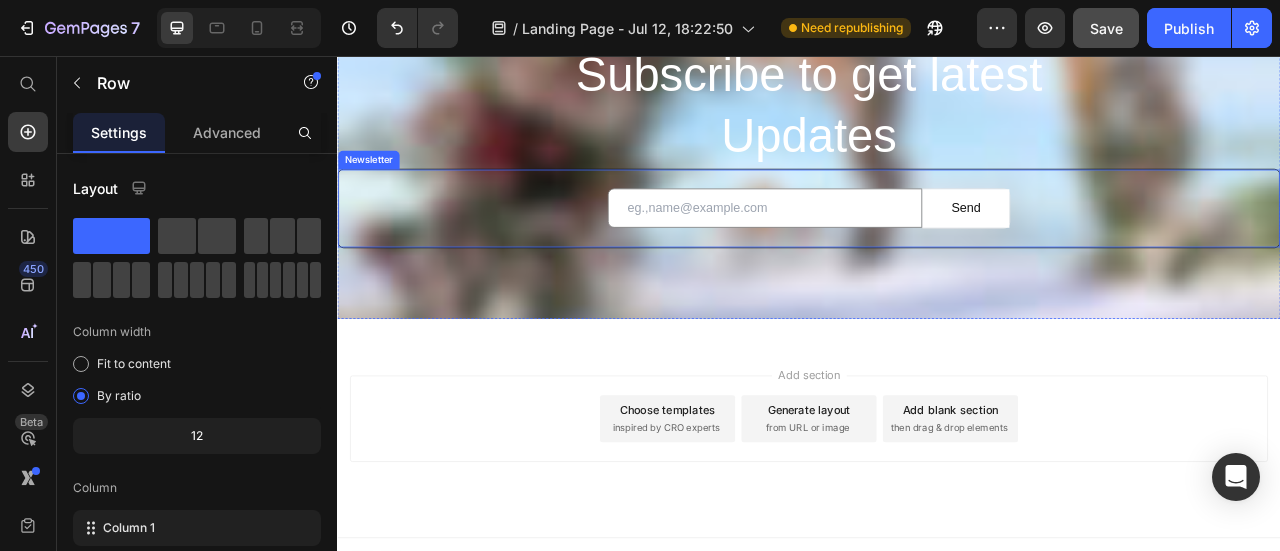 click on "Email Field Send Submit Button Row Newsletter" at bounding box center [937, 249] 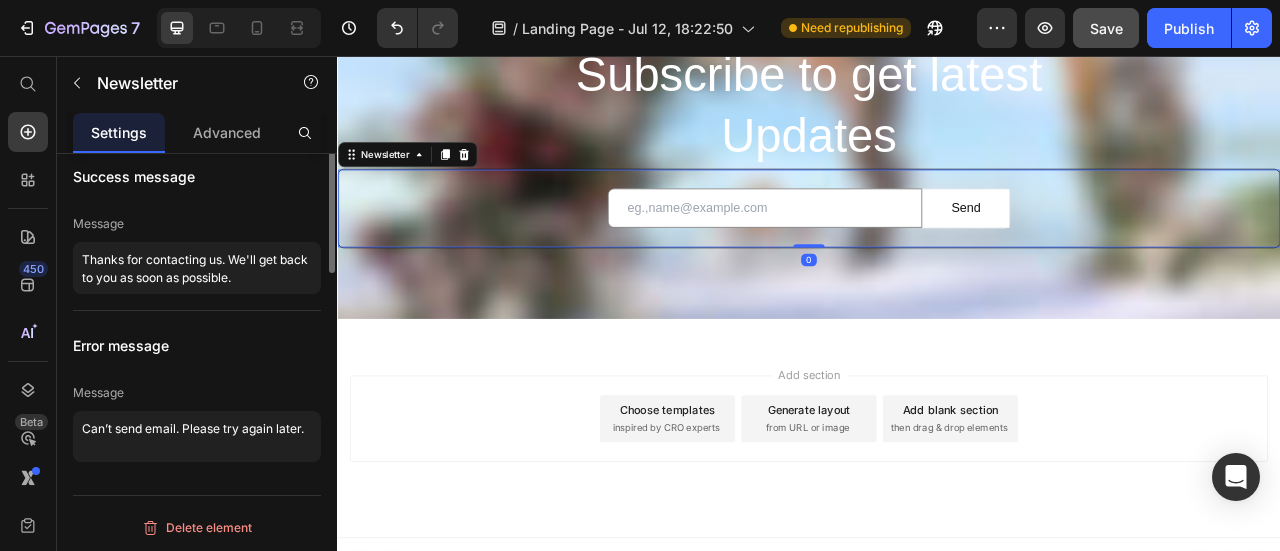 scroll, scrollTop: 0, scrollLeft: 0, axis: both 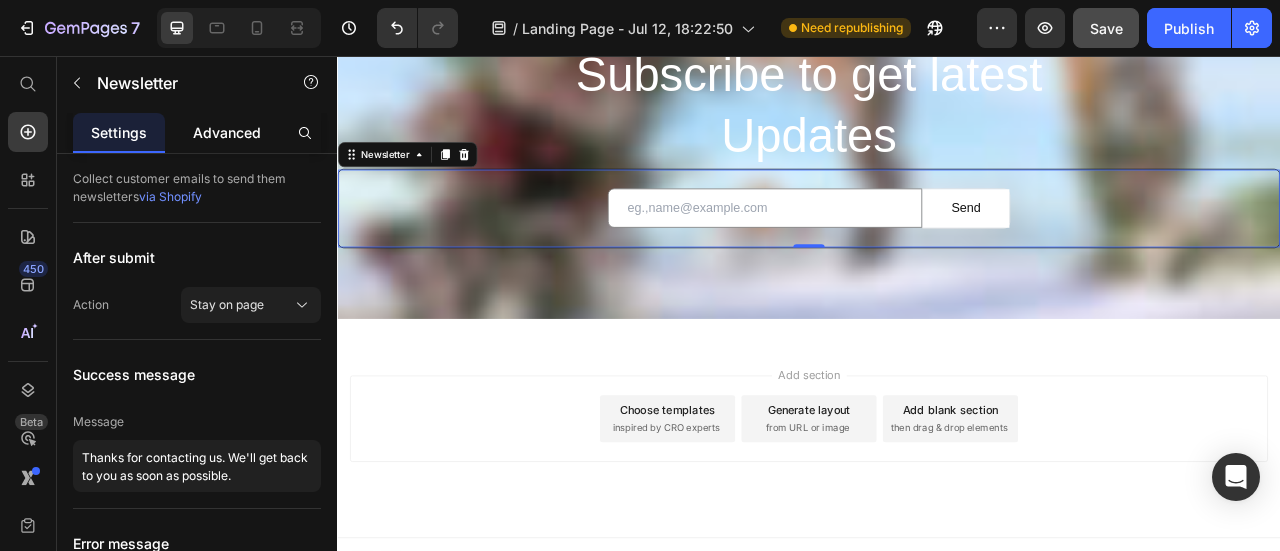click on "Advanced" at bounding box center (227, 132) 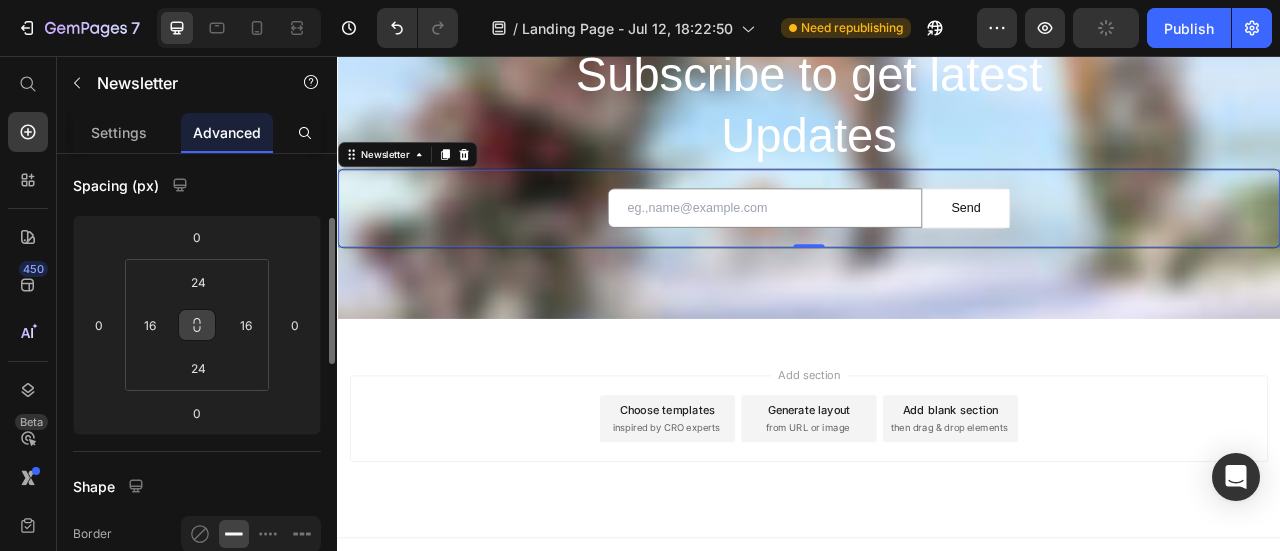 scroll, scrollTop: 400, scrollLeft: 0, axis: vertical 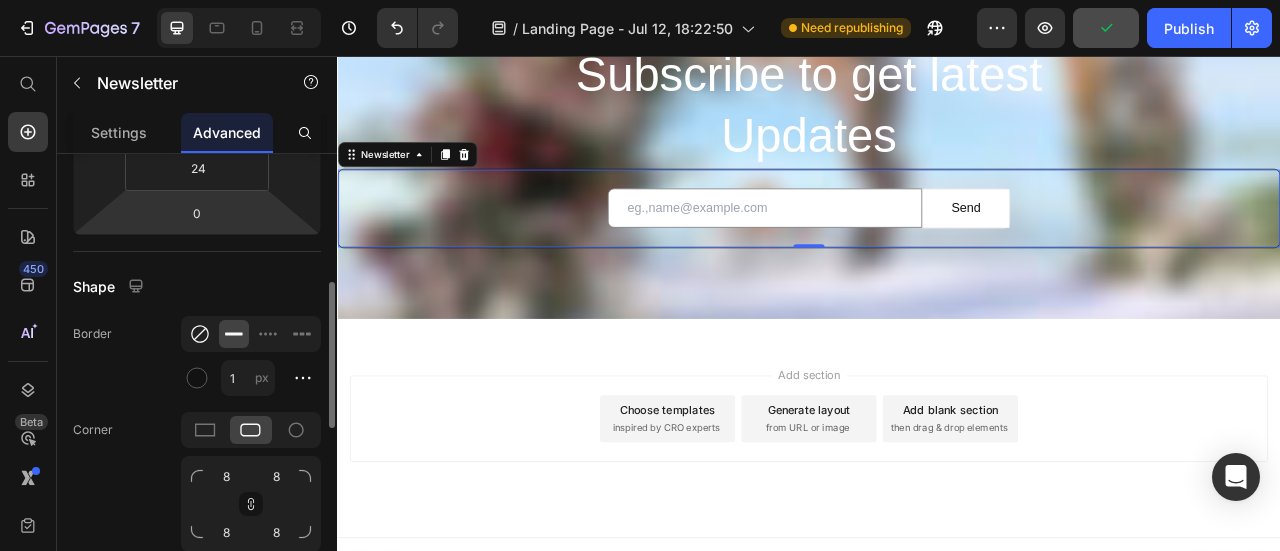 click 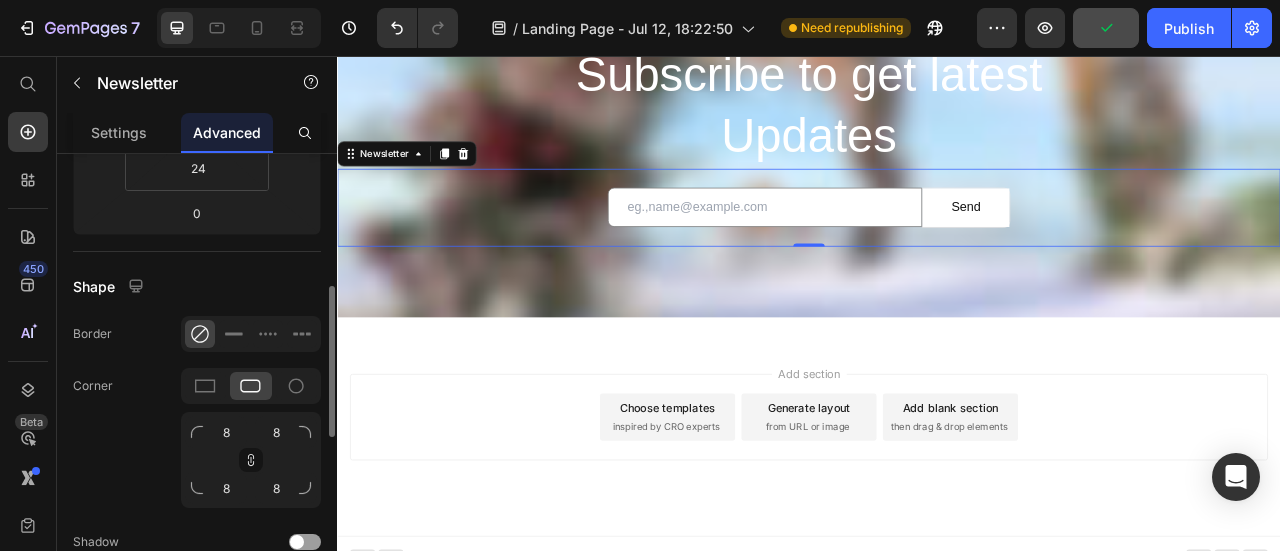 scroll, scrollTop: 3768, scrollLeft: 0, axis: vertical 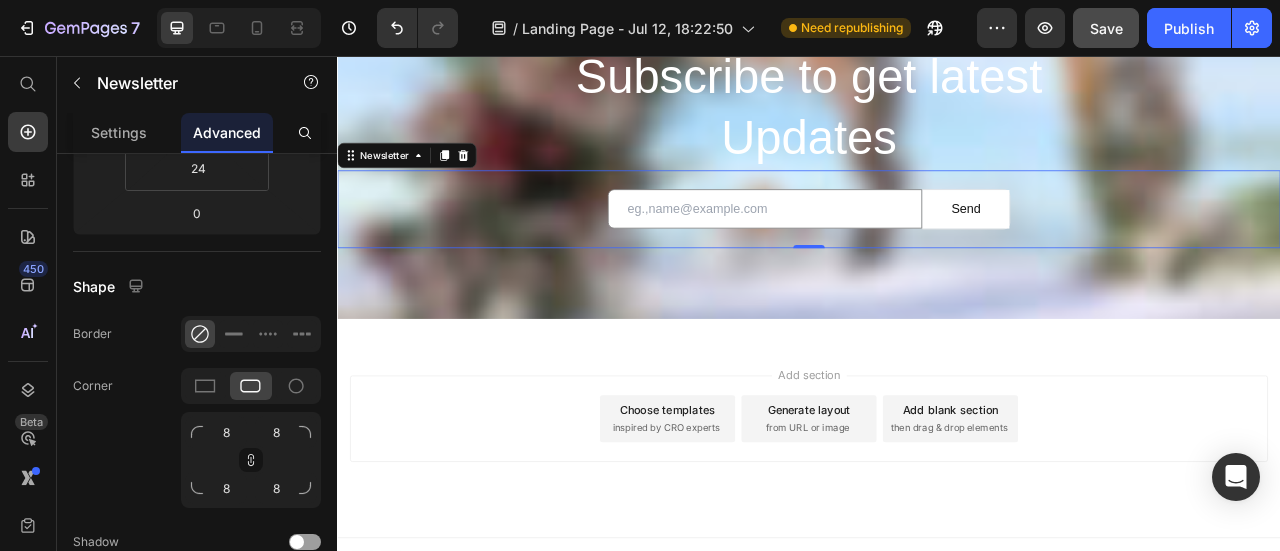 click on "Add section Choose templates inspired by CRO experts Generate layout from URL or image Add blank section then drag & drop elements" at bounding box center (937, 545) 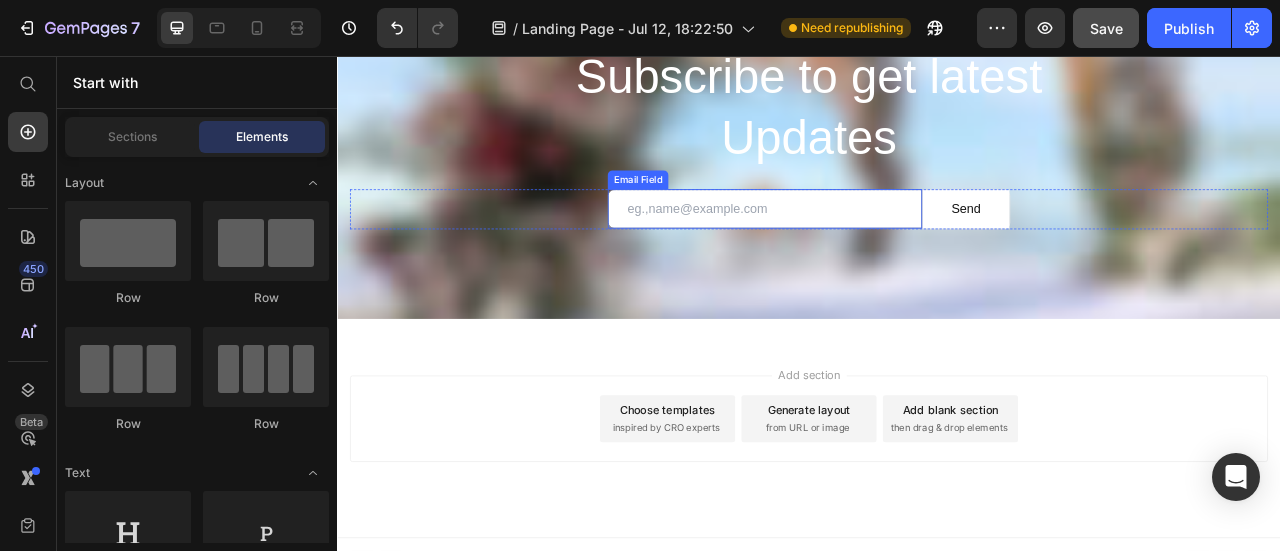 click at bounding box center (881, 250) 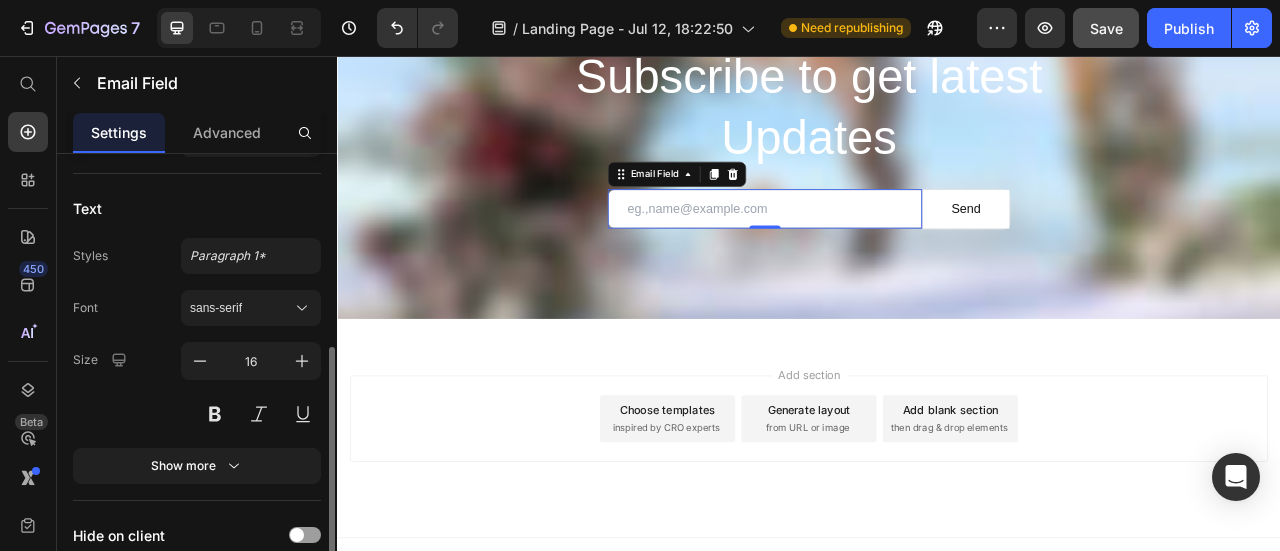 scroll, scrollTop: 486, scrollLeft: 0, axis: vertical 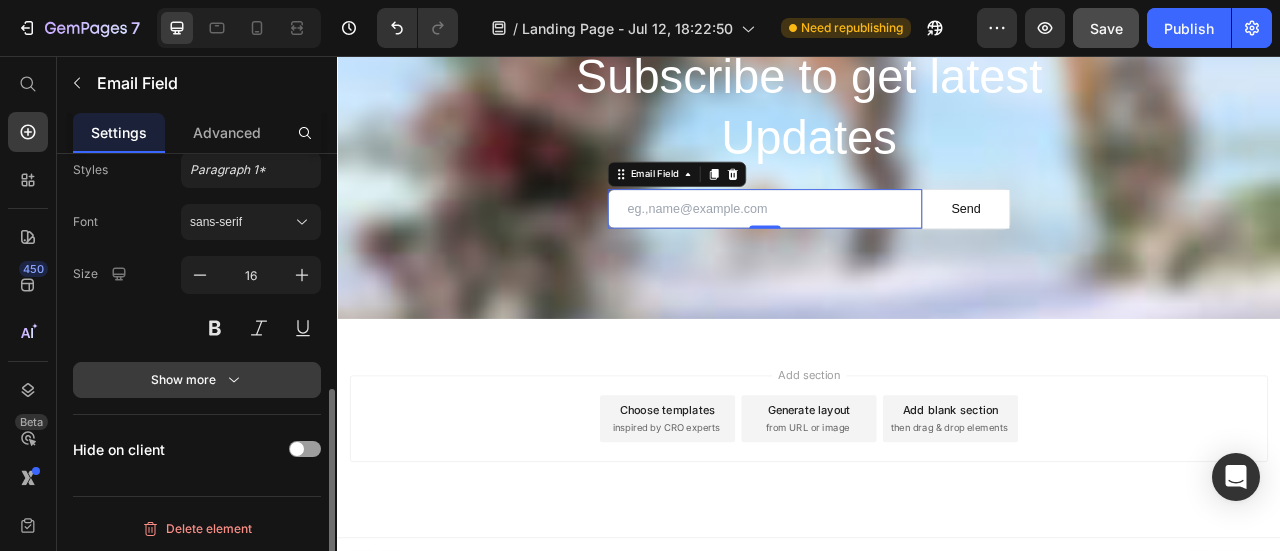 click on "Show more" at bounding box center [197, 380] 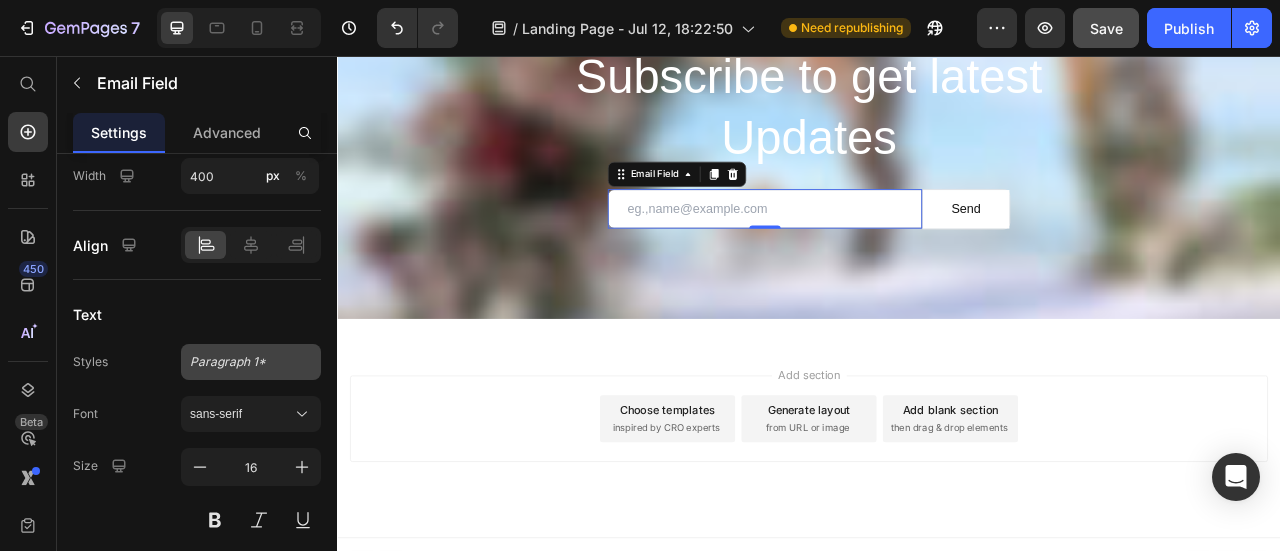scroll, scrollTop: 0, scrollLeft: 0, axis: both 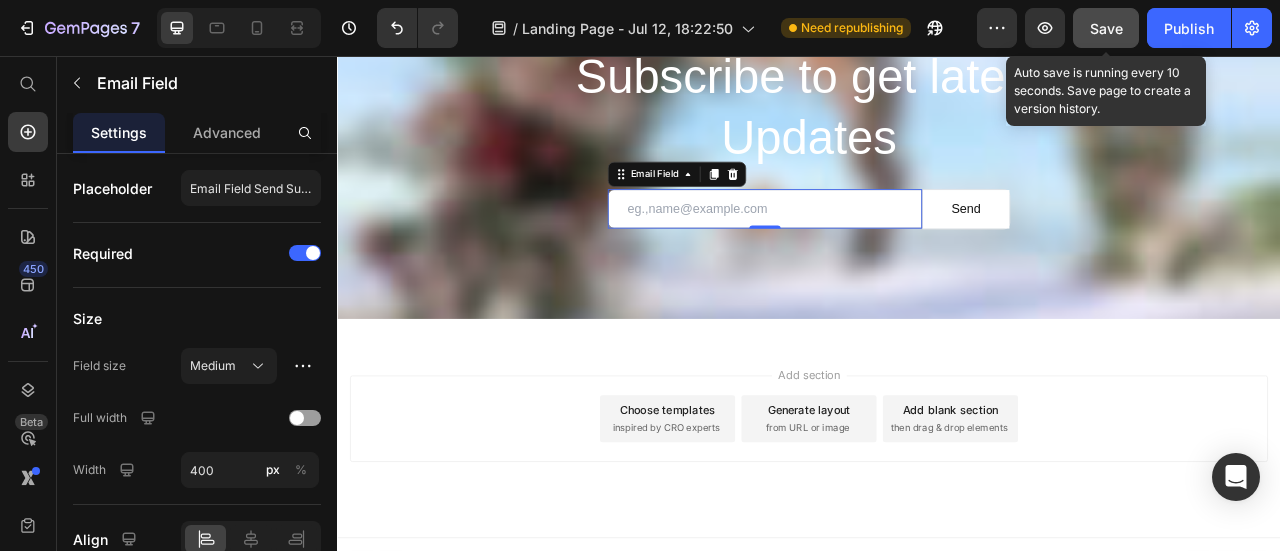 click on "Save" 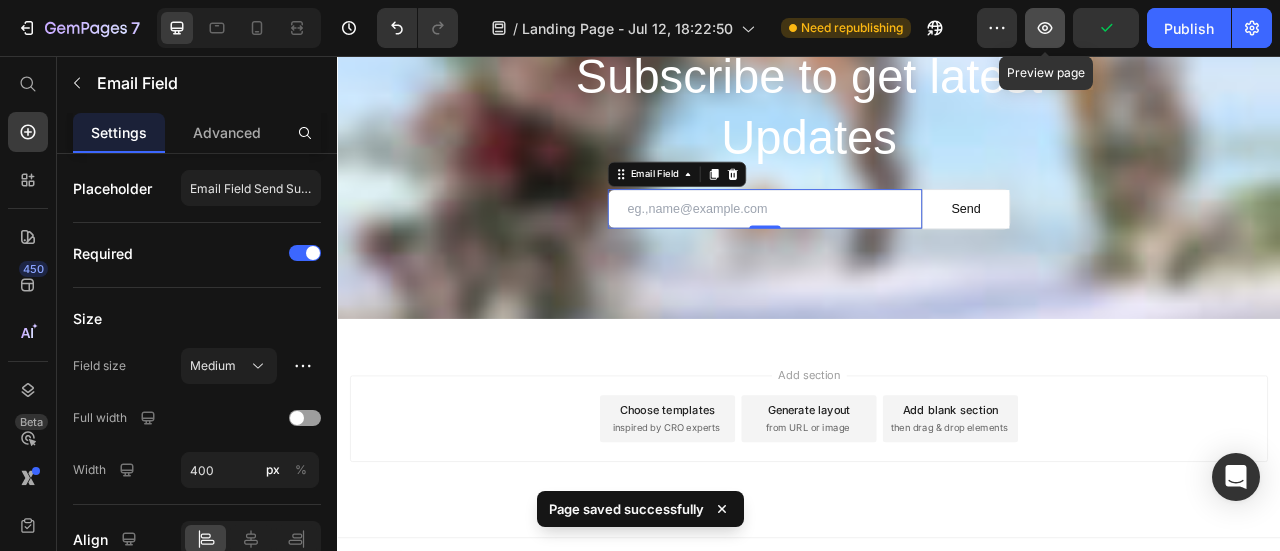 click 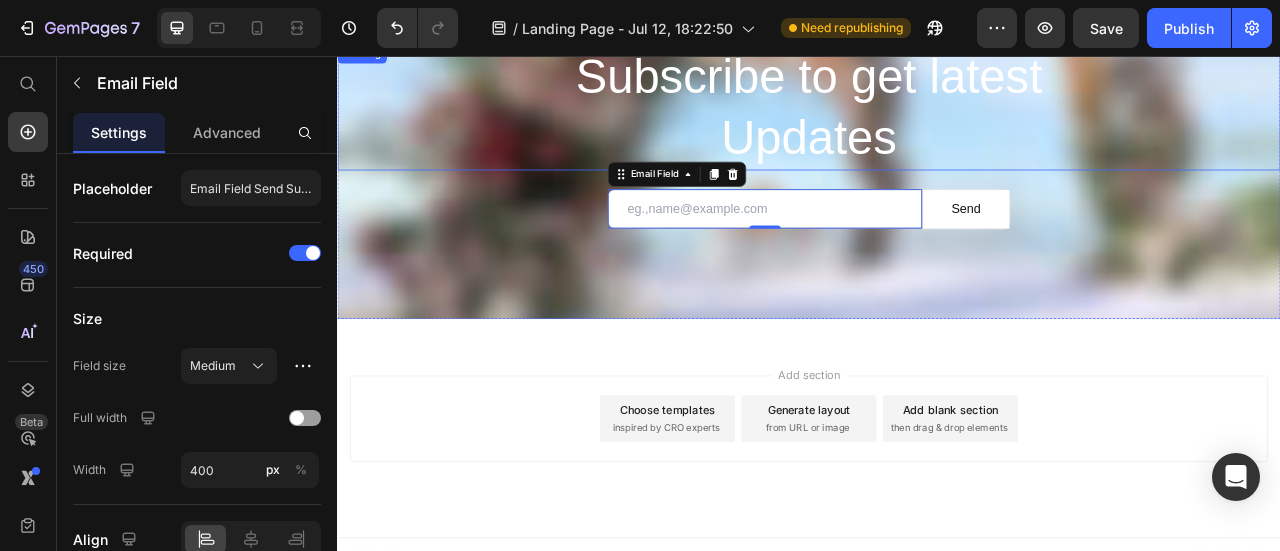 scroll, scrollTop: 3468, scrollLeft: 0, axis: vertical 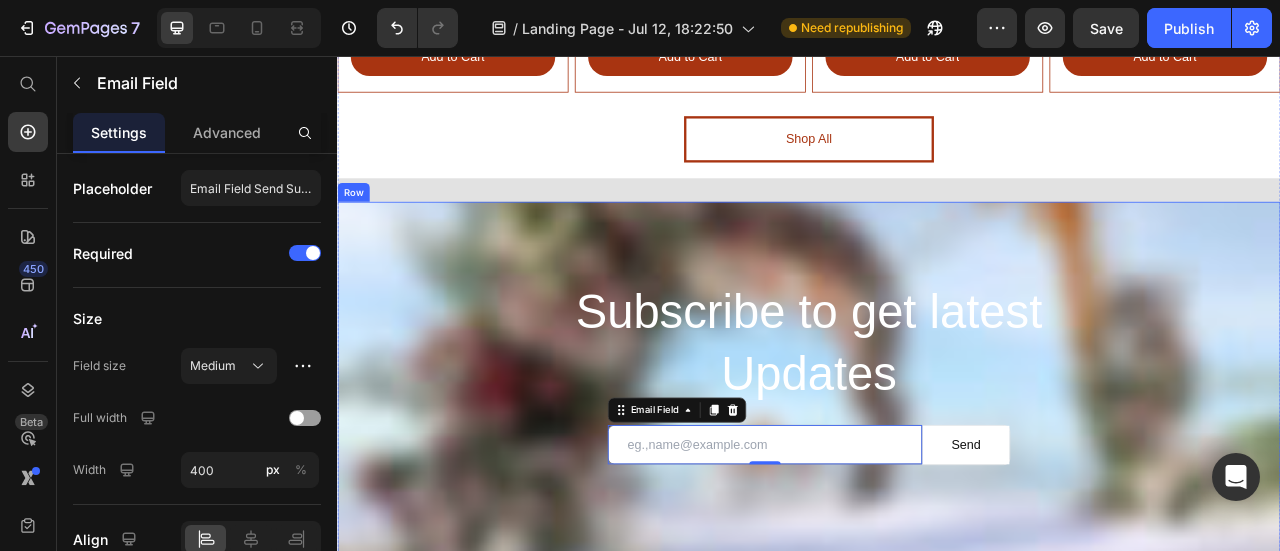 click on "⁠⁠⁠⁠⁠⁠⁠ Subscribe to get latest  Updates Heading Email Field   0 Send Submit Button Row Newsletter Row" at bounding box center [937, 465] 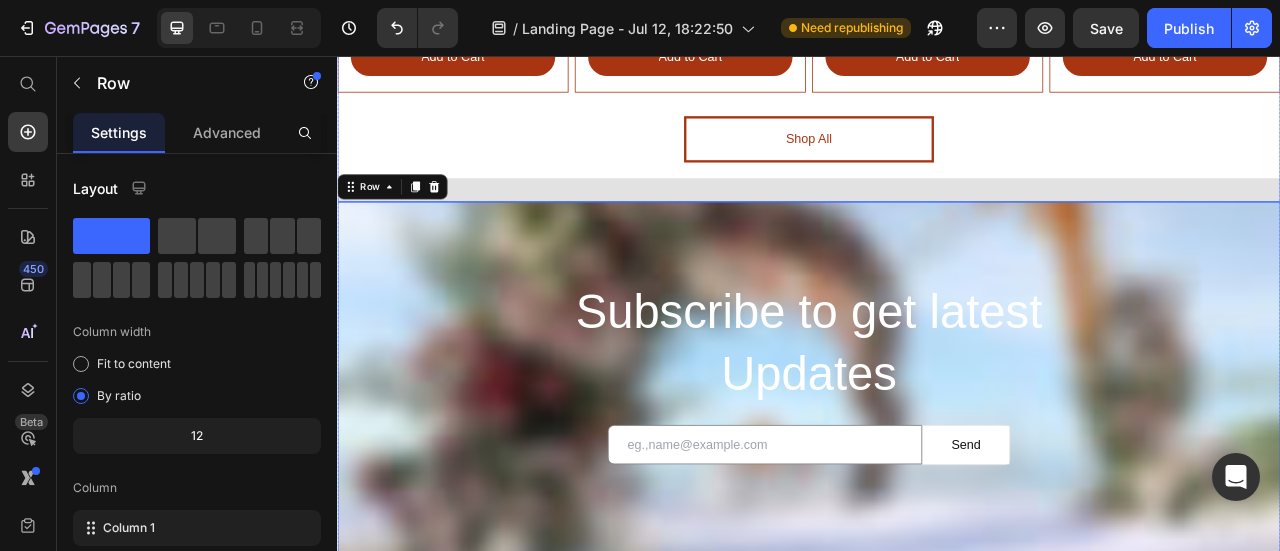 click on "⁠⁠⁠⁠⁠⁠⁠ INFINITY ROSES Heading Image Wild Heart Heading $180.00 Heading Add to Cart Button Row Row Image Sweet Pink Heading $145.00 Heading Add to Cart Button Row Image Orange Roses Heading $109.00  Heading Add to Cart Button Row Image Red Roses Heading $135.00 Heading Add to Cart Button Row Row Shop All Button Row ⁠⁠⁠⁠⁠⁠⁠ DRIED FLOWERS Heading Image Blue and White vase Heading $39.00 Heading Add to Cart Button Row Row Image Light Pink Cutton Heading $55.00 Heading Add to Cart Button Row Image White Cutton Heading $45.00  Heading Add to Cart Button Row Image Sakura Color Cutton Heading $30.00 Heading Add to Cart Button Row Row Shop All Button Row Row" at bounding box center [937, -551] 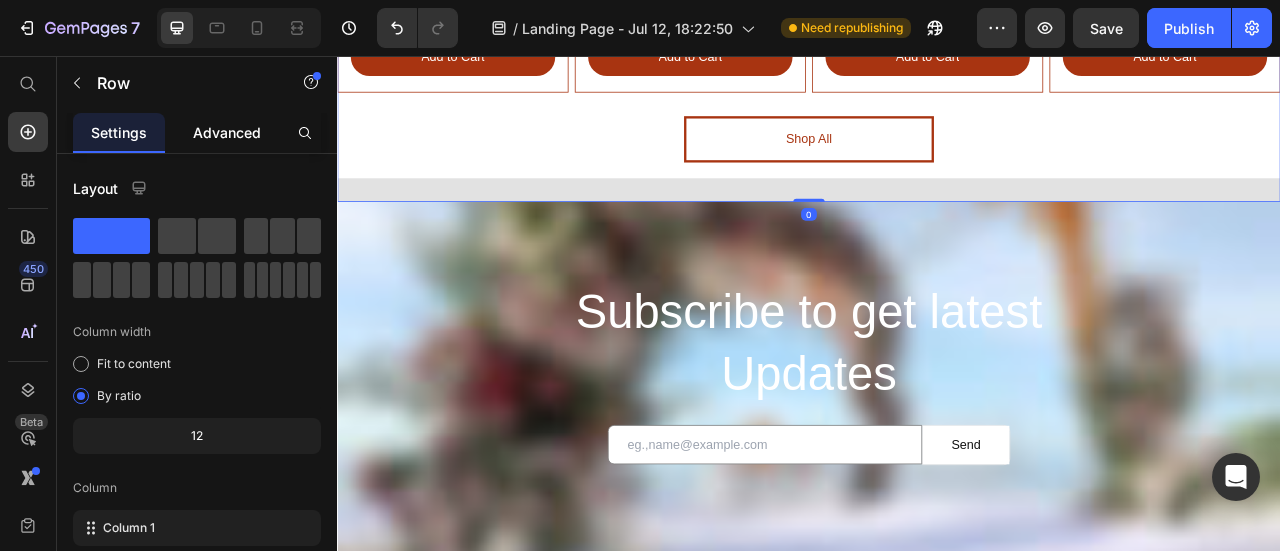click on "Advanced" at bounding box center (227, 132) 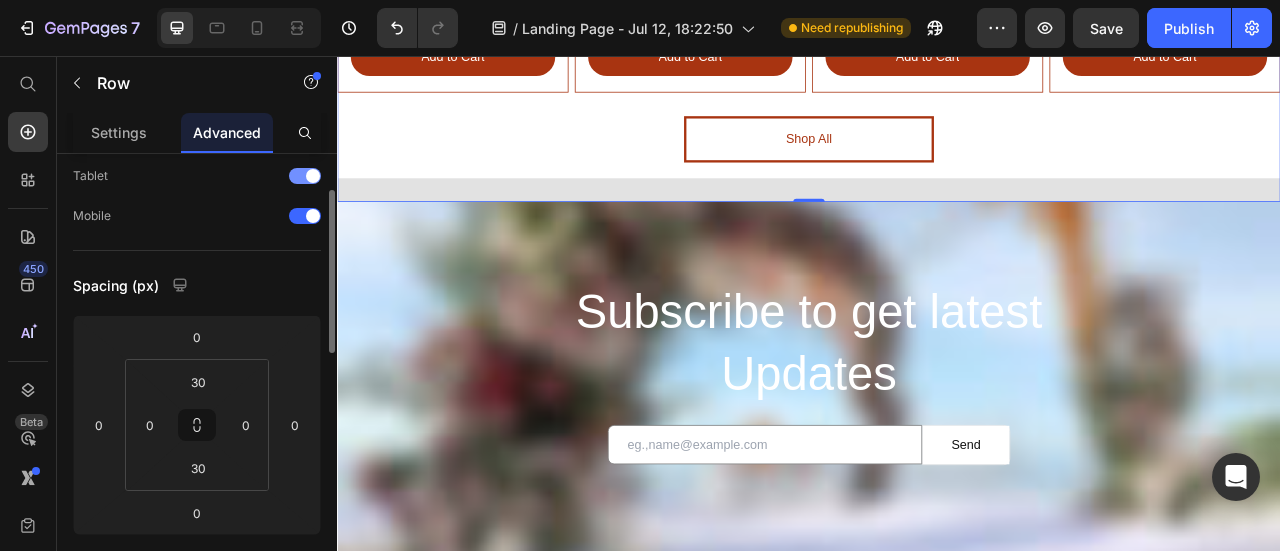 scroll, scrollTop: 200, scrollLeft: 0, axis: vertical 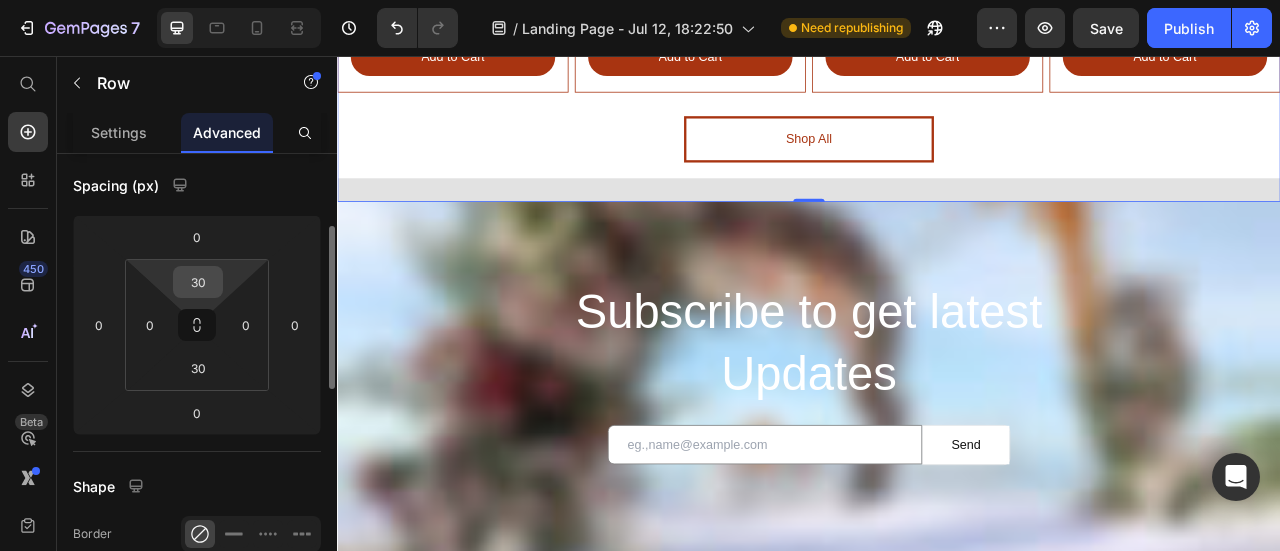 click on "30" at bounding box center (198, 282) 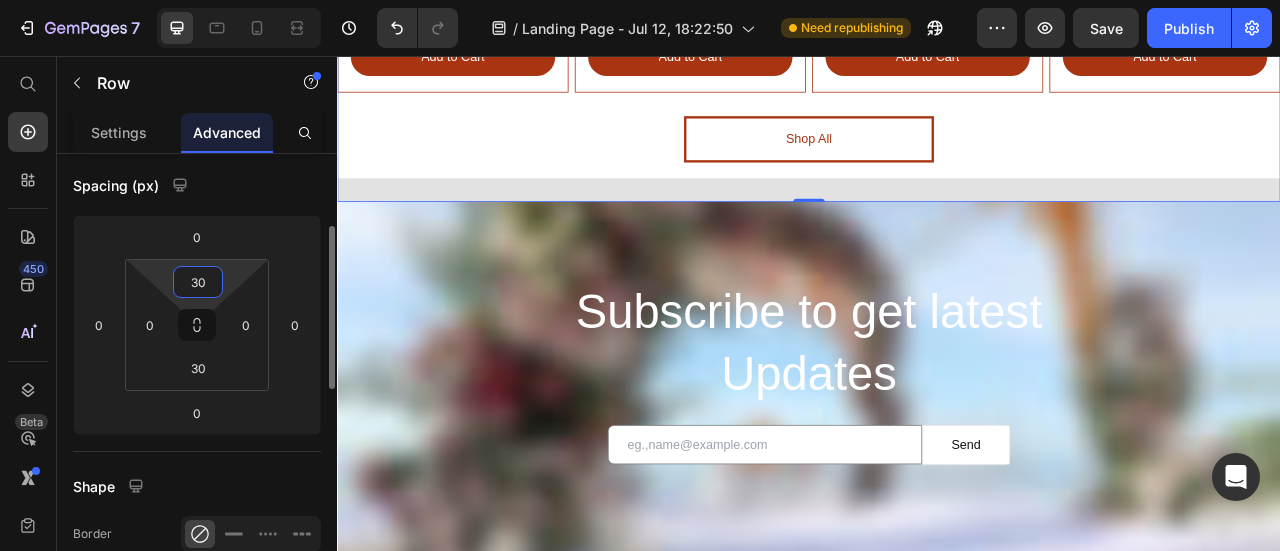 click on "30" at bounding box center [198, 282] 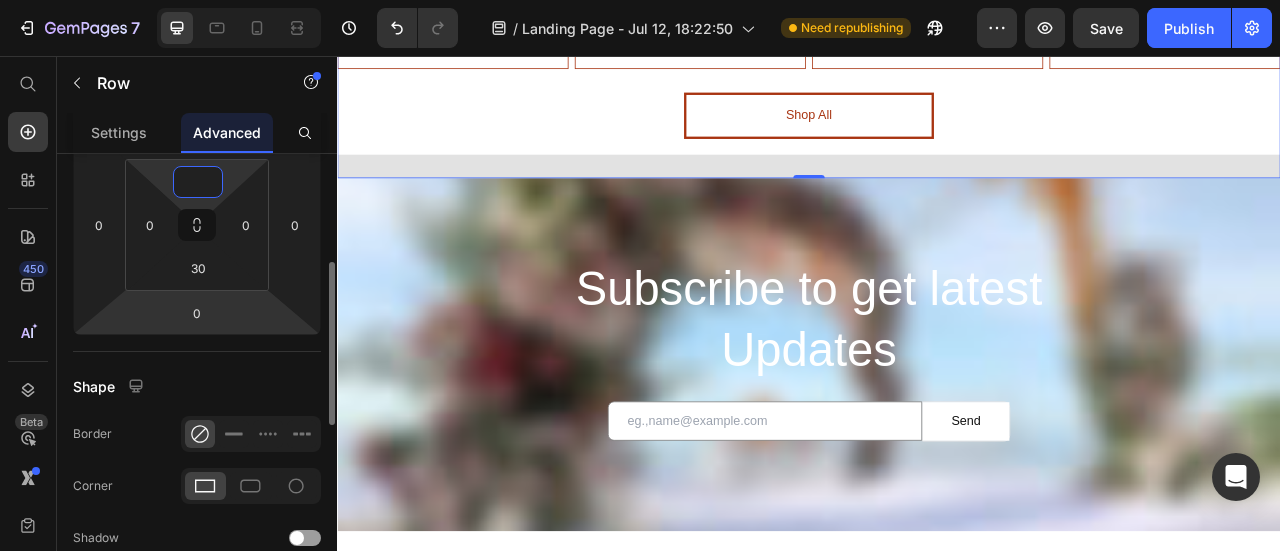 scroll, scrollTop: 200, scrollLeft: 0, axis: vertical 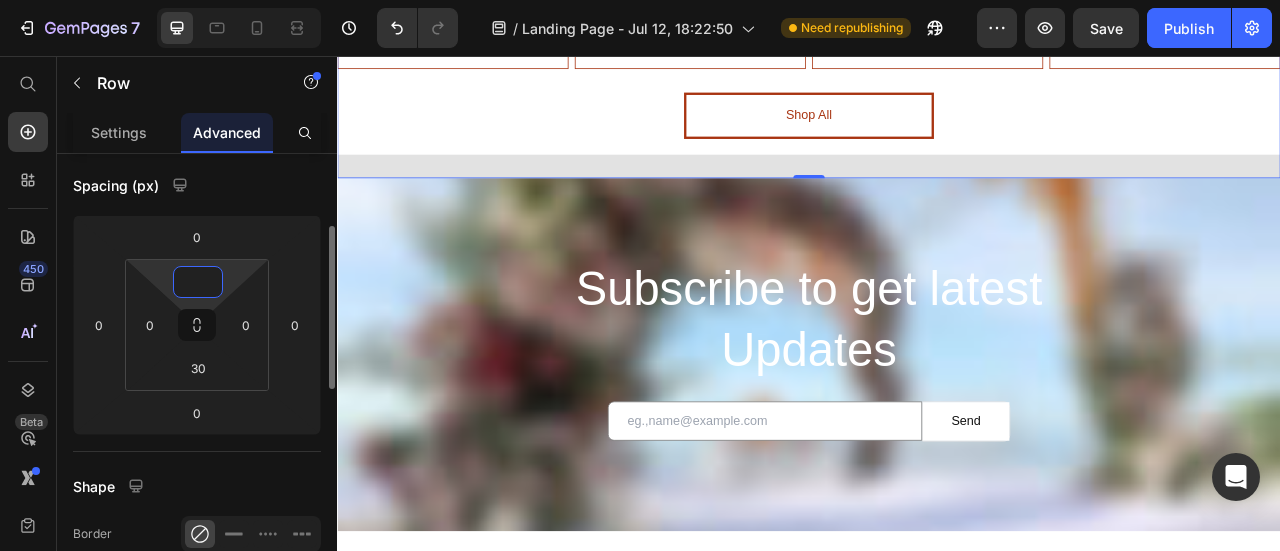 click at bounding box center [198, 282] 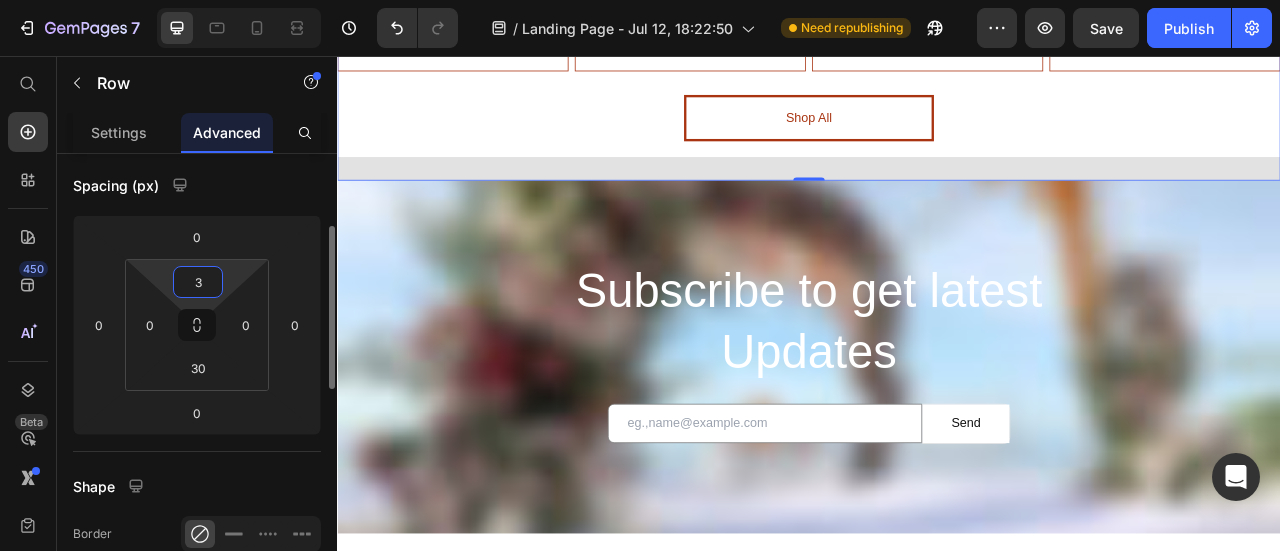 type on "30" 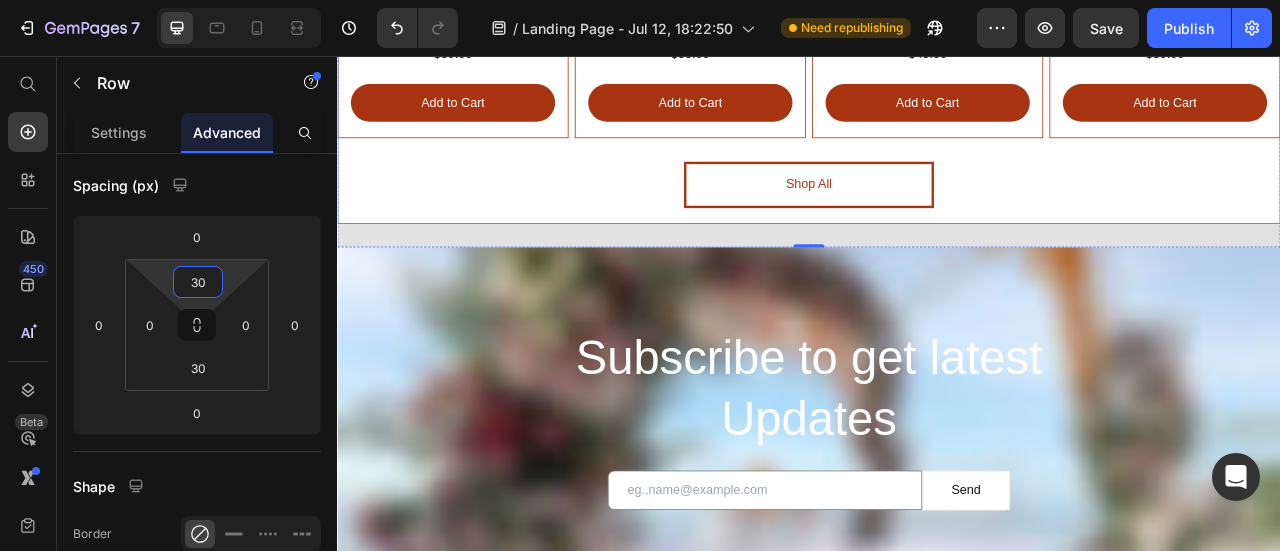 scroll, scrollTop: 3368, scrollLeft: 0, axis: vertical 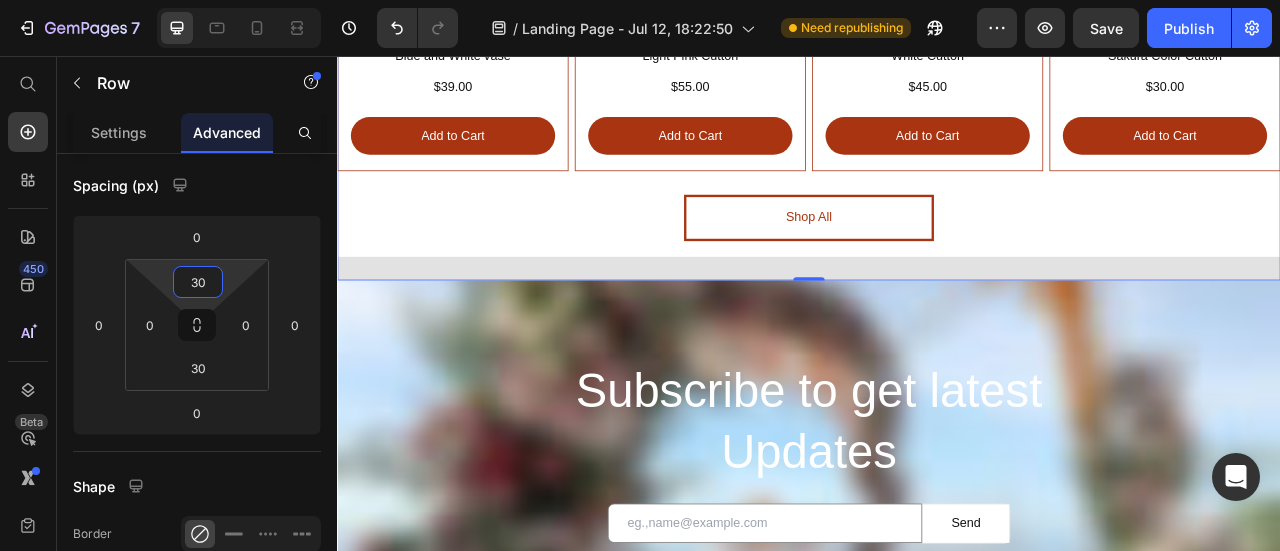 click on "⁠⁠⁠⁠⁠⁠⁠ INFINITY ROSES Heading Image Wild Heart Heading $180.00 Heading Add to Cart Button Row Row Image Sweet Pink Heading $145.00 Heading Add to Cart Button Row Image Orange Roses Heading $109.00  Heading Add to Cart Button Row Image Red Roses Heading $135.00 Heading Add to Cart Button Row Row Shop All Button Row ⁠⁠⁠⁠⁠⁠⁠ DRIED FLOWERS Heading Image Blue and White vase Heading $39.00 Heading Add to Cart Button Row Row Image Light Pink Cutton Heading $55.00 Heading Add to Cart Button Row Image White Cutton Heading $45.00  Heading Add to Cart Button Row Image Sakura Color Cutton Heading $30.00 Heading Add to Cart Button Row Row Shop All Button Row Row   0" at bounding box center (937, -451) 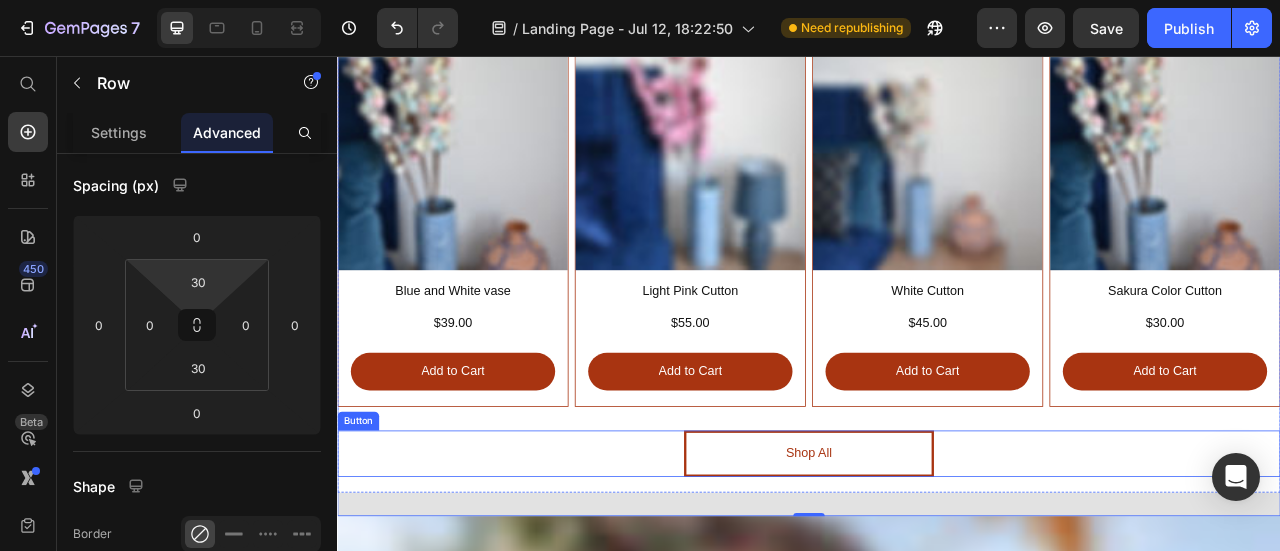 scroll, scrollTop: 3268, scrollLeft: 0, axis: vertical 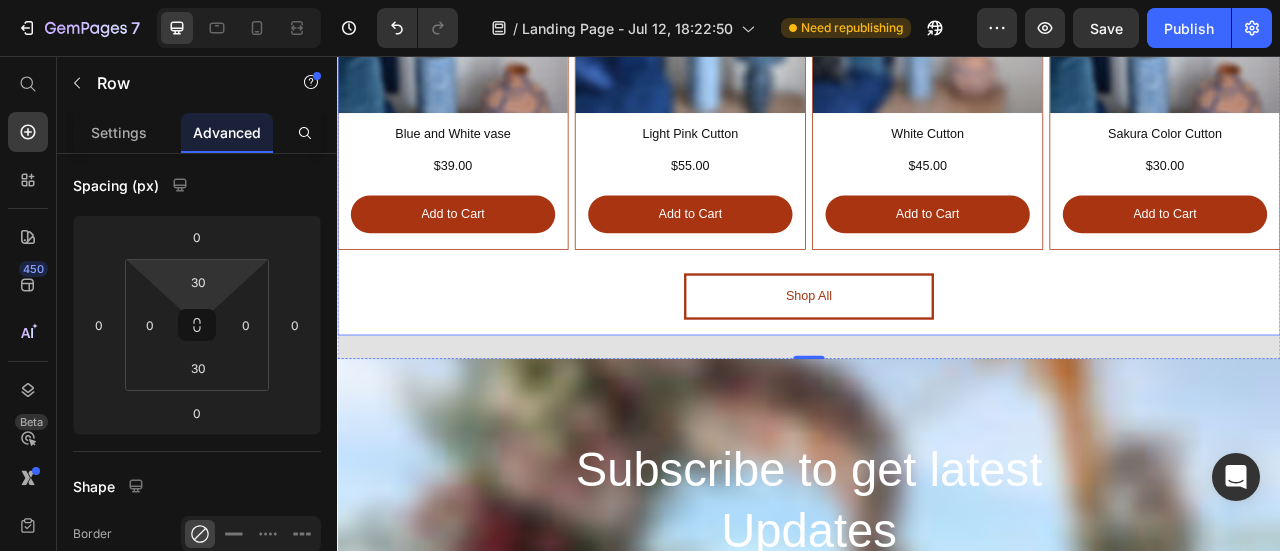 click on "⁠⁠⁠⁠⁠⁠⁠ DRIED FLOWERS Heading Image Blue and White vase Heading $39.00 Heading Add to Cart Button Row Row Image Light Pink Cutton Heading $55.00 Heading Add to Cart Button Row Image White Cutton Heading $45.00  Heading Add to Cart Button Row Image Sakura Color Cutton Heading $30.00 Heading Add to Cart Button Row Row Shop All Button" at bounding box center [937, 30] 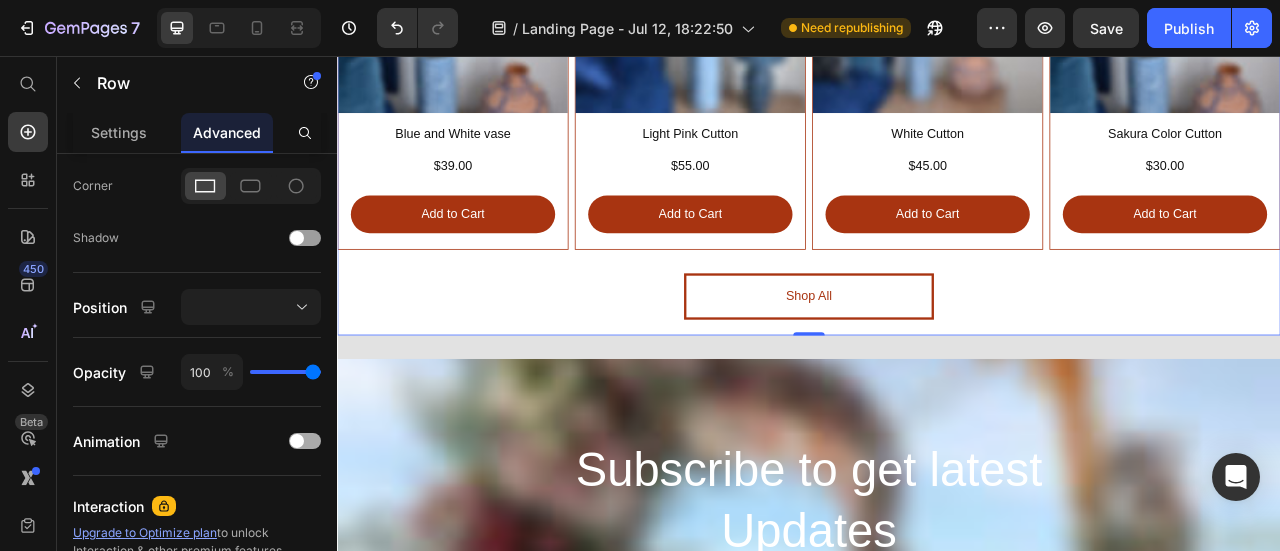 scroll, scrollTop: 811, scrollLeft: 0, axis: vertical 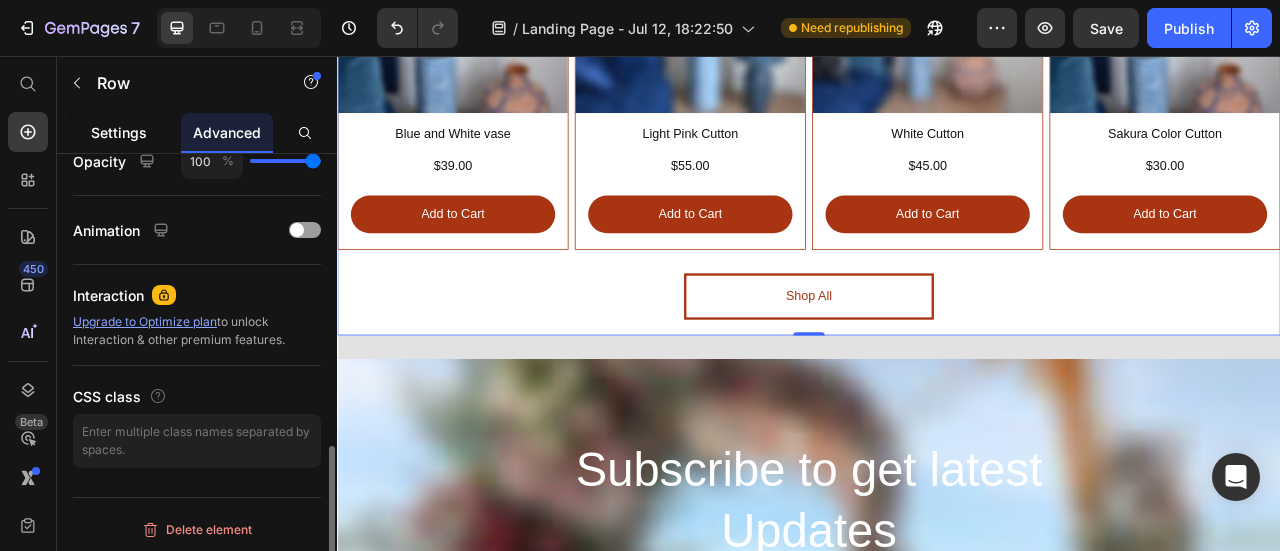 click on "Settings" at bounding box center (119, 132) 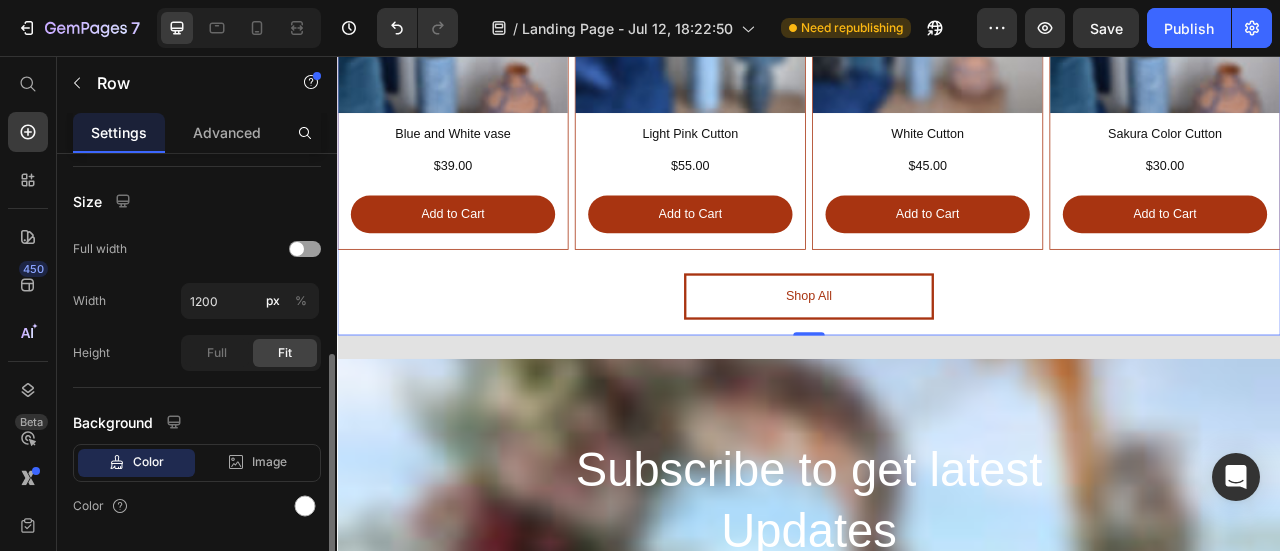 scroll, scrollTop: 456, scrollLeft: 0, axis: vertical 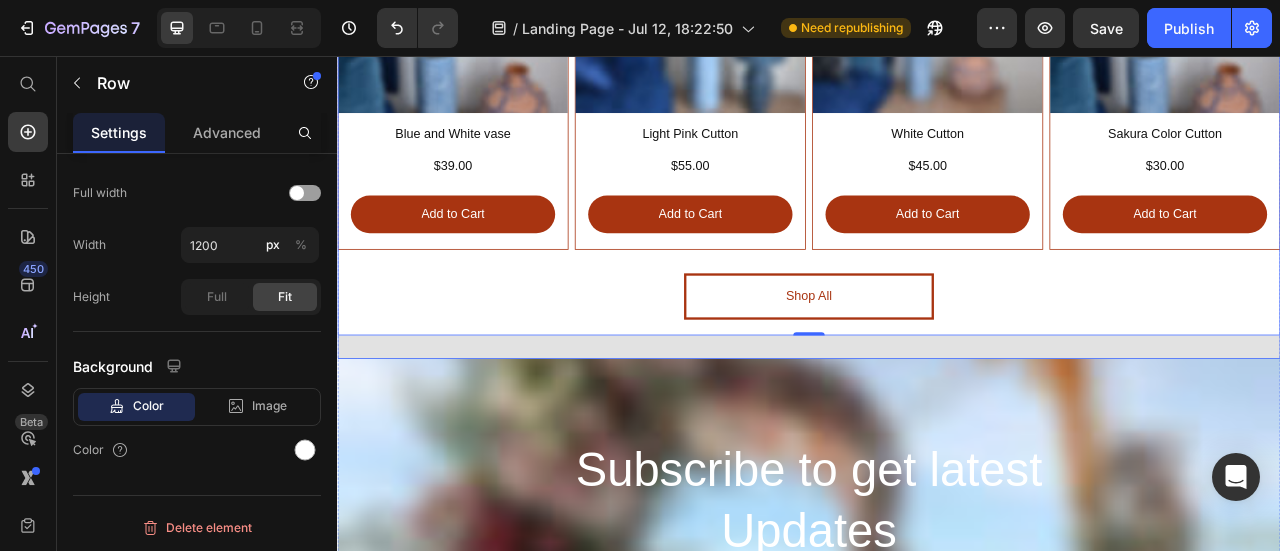 click on "⁠⁠⁠⁠⁠⁠⁠ INFINITY ROSES Heading Image Wild Heart Heading $180.00 Heading Add to Cart Button Row Row Image Sweet Pink Heading $145.00 Heading Add to Cart Button Row Image Orange Roses Heading $109.00  Heading Add to Cart Button Row Image Red Roses Heading $135.00 Heading Add to Cart Button Row Row Shop All Button Row ⁠⁠⁠⁠⁠⁠⁠ DRIED FLOWERS Heading Image Blue and White vase Heading $39.00 Heading Add to Cart Button Row Row Image Light Pink Cutton Heading $55.00 Heading Add to Cart Button Row Image White Cutton Heading $45.00  Heading Add to Cart Button Row Image Sakura Color Cutton Heading $30.00 Heading Add to Cart Button Row Row Shop All Button Row   0 Row" at bounding box center (937, -351) 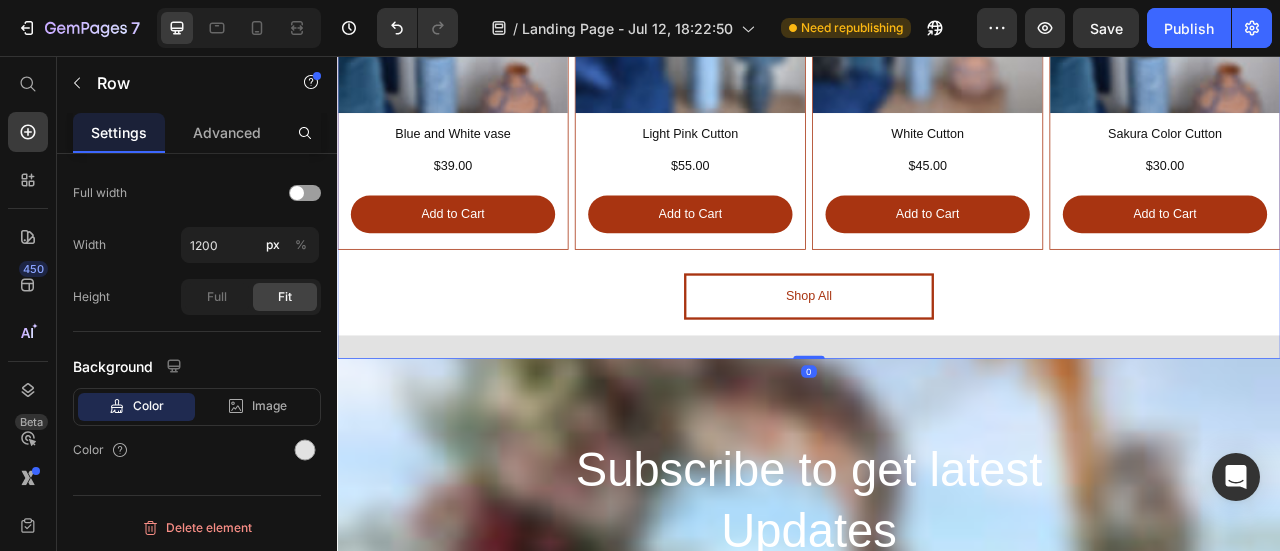 scroll, scrollTop: 456, scrollLeft: 0, axis: vertical 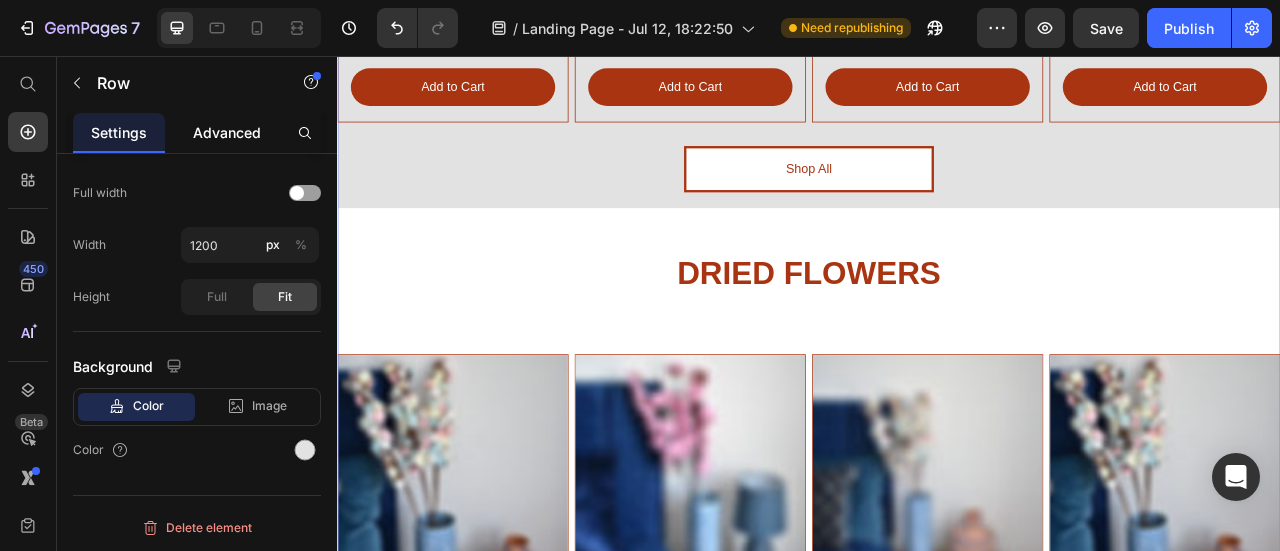 click on "Advanced" at bounding box center (227, 132) 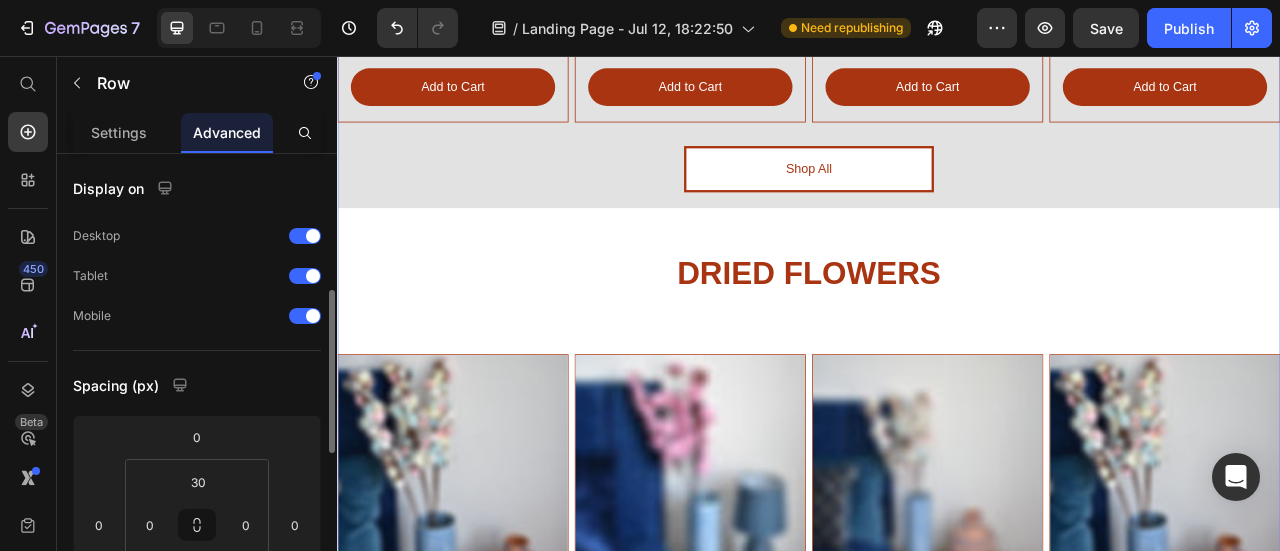 scroll, scrollTop: 100, scrollLeft: 0, axis: vertical 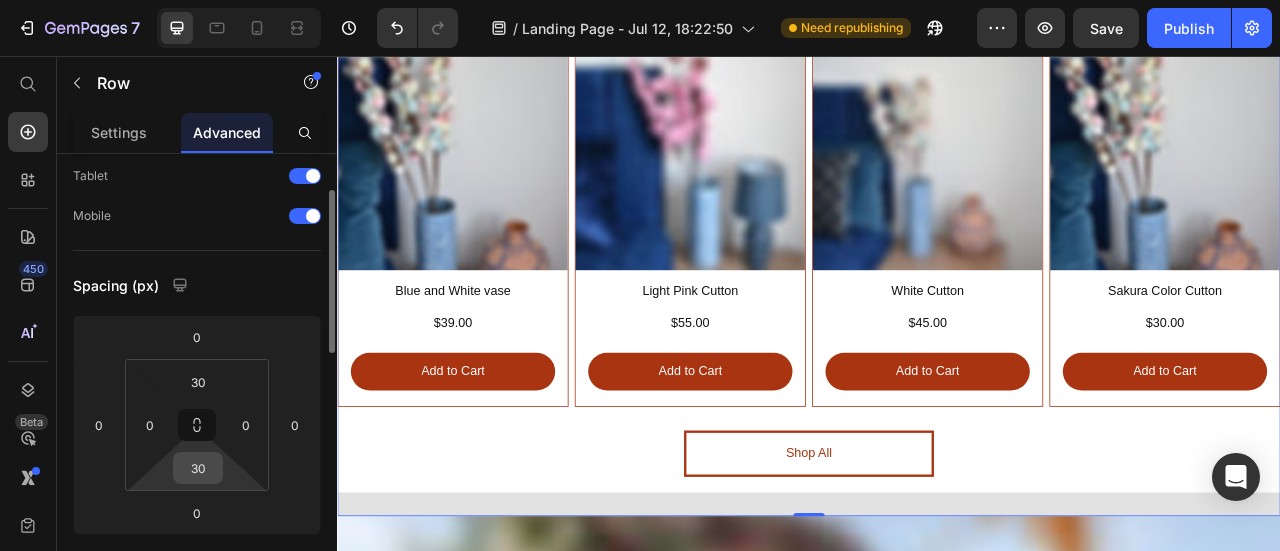 click on "30" at bounding box center [198, 468] 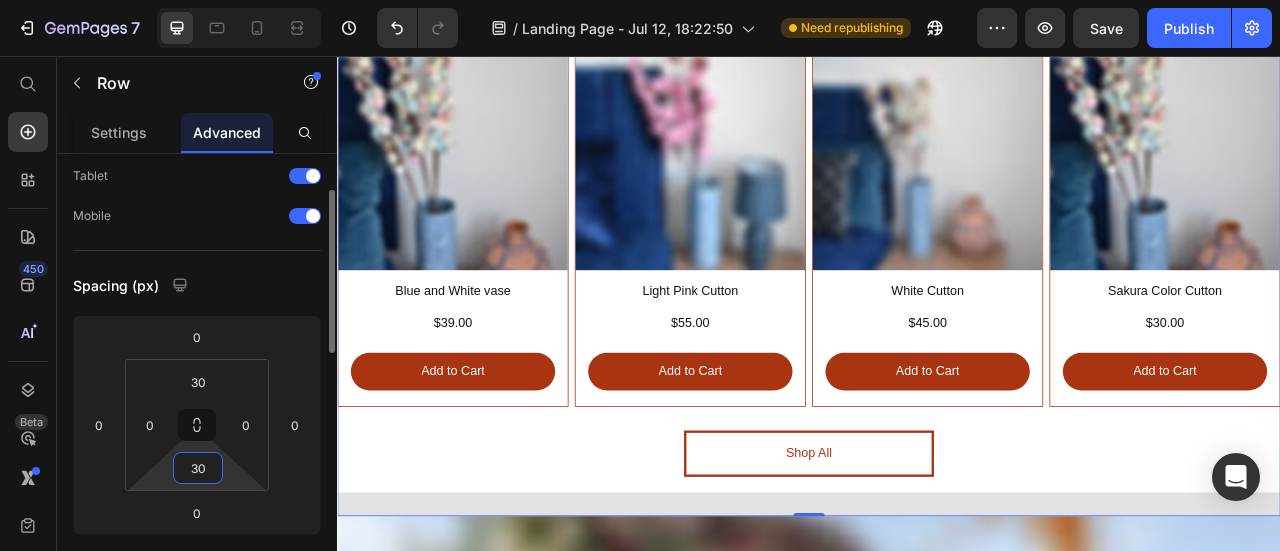click on "30" at bounding box center [198, 468] 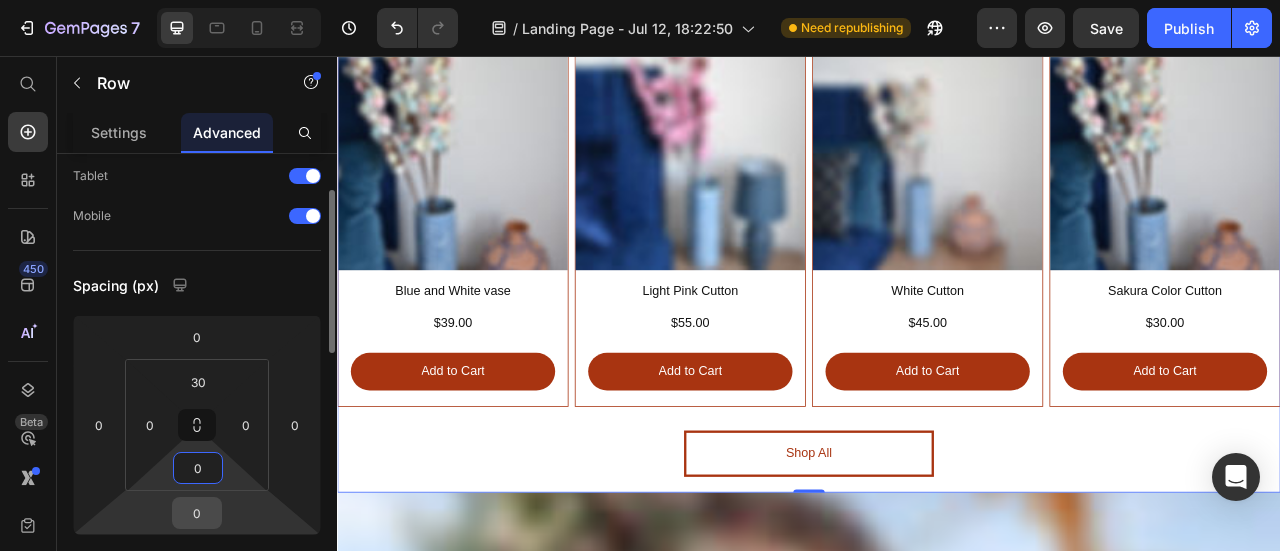 type on "0" 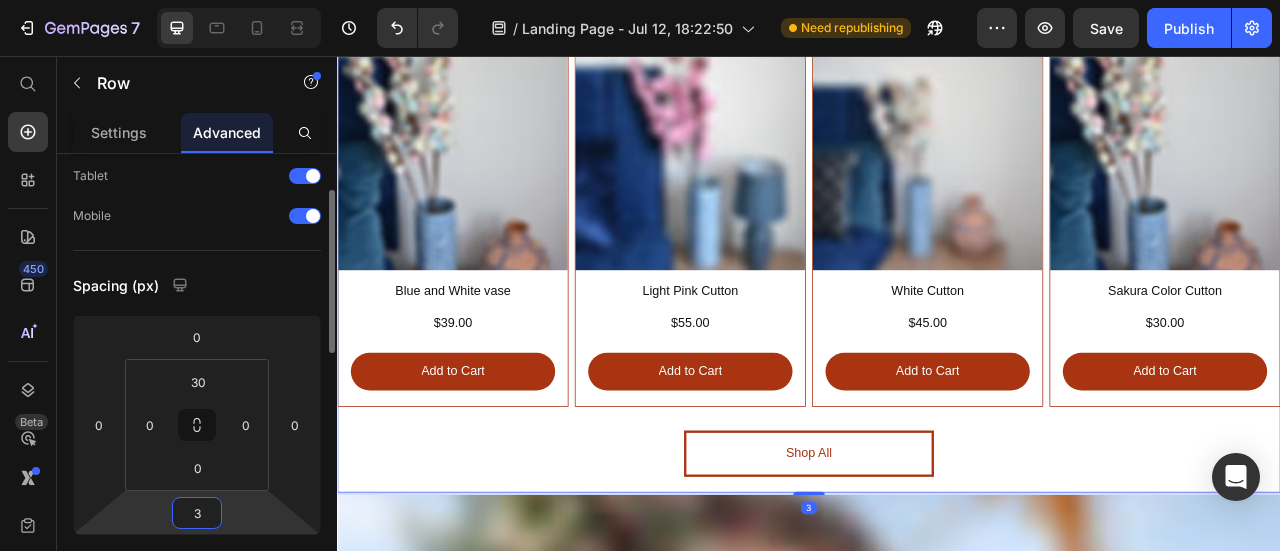 type on "30" 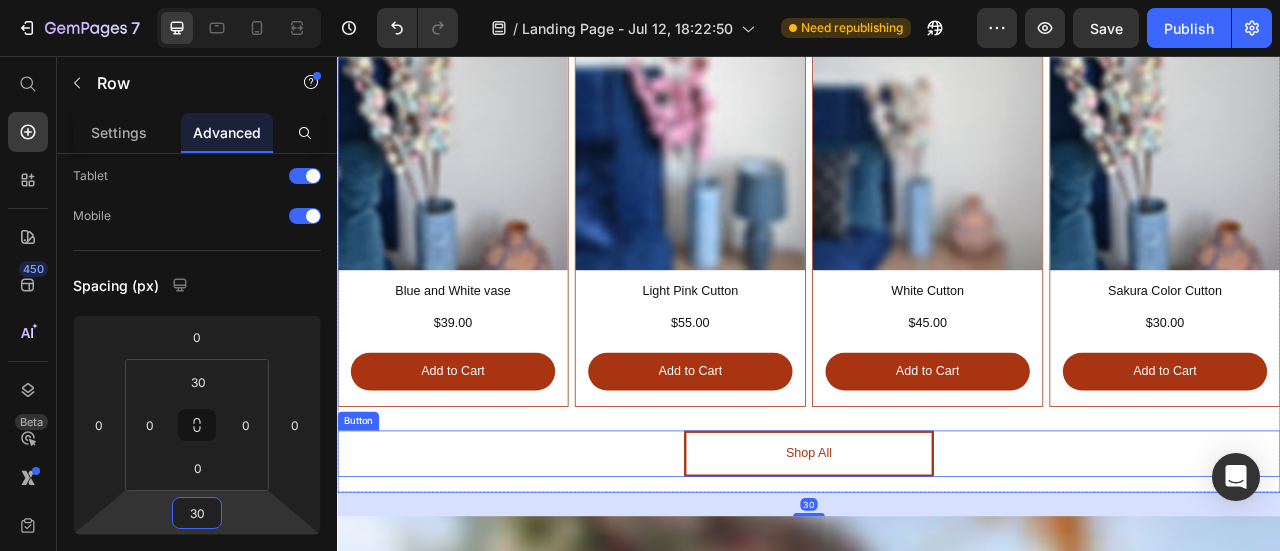 click on "Shop All Button" at bounding box center (937, 561) 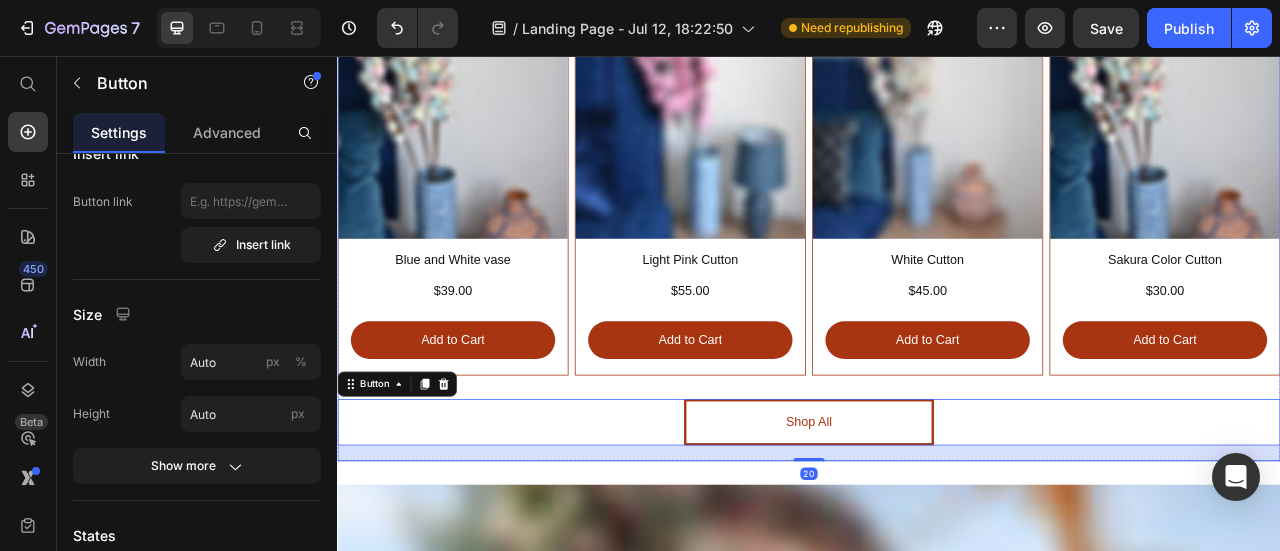 scroll, scrollTop: 3268, scrollLeft: 0, axis: vertical 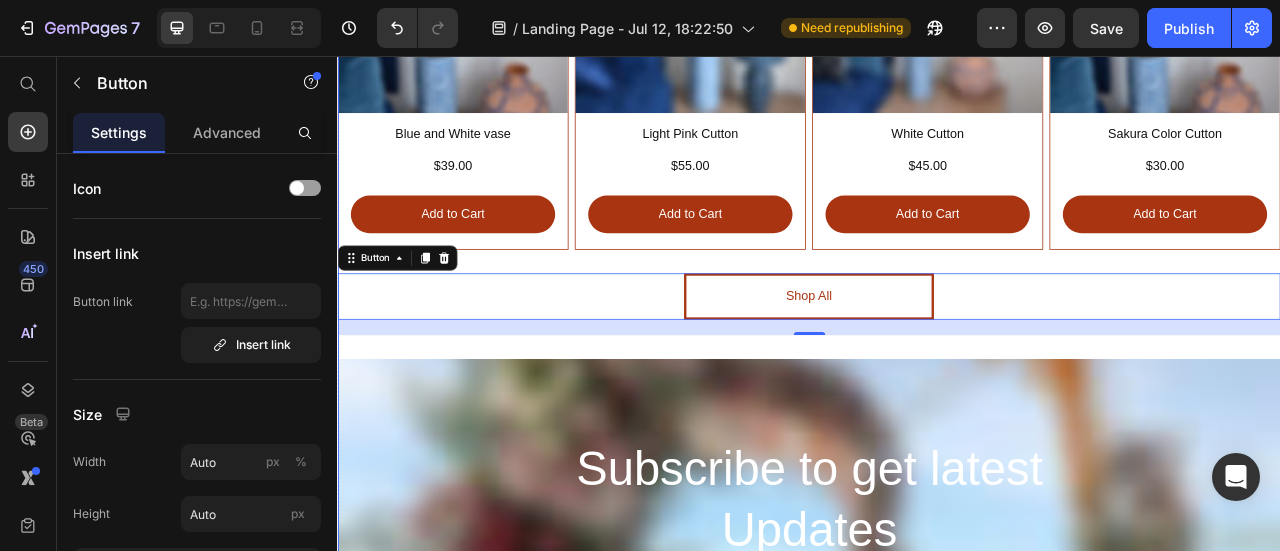 click on "FRESH FLOWERS Heading Image White Queen Heading $120.00 Heading Add to Cart Button Row Row Image White Roses Heading $105.00 Heading Add to Cart Button Row Image Purple Lisianthus Heading $109.00  Heading Add to Cart Button Row Image Purple Lisianthus Heading $105.00 Heading Add to Cart Button Row Row Shop All Button Row Row ⁠⁠⁠⁠⁠⁠⁠ INFINITY ROSES Heading Image Wild Heart Heading $180.00 Heading Add to Cart Button Row Row Image Sweet Pink Heading $145.00 Heading Add to Cart Button Row Image Orange Roses Heading $109.00  Heading Add to Cart Button Row Image Red Roses Heading $135.00 Heading Add to Cart Button Row Row Shop All Button Row ⁠⁠⁠⁠⁠⁠⁠ DRIED FLOWERS Heading Image Blue and White vase Heading $39.00 Heading Add to Cart Button Row Row Image Light Pink Cutton Heading $55.00 Heading Add to Cart Button Row Image White Cutton Heading $45.00  Heading Add to Cart Button Row Image Sakura Color Cutton Heading $30.00 Heading Add to Cart Button Row Row Shop All Button   20 Row Row" at bounding box center [937, -538] 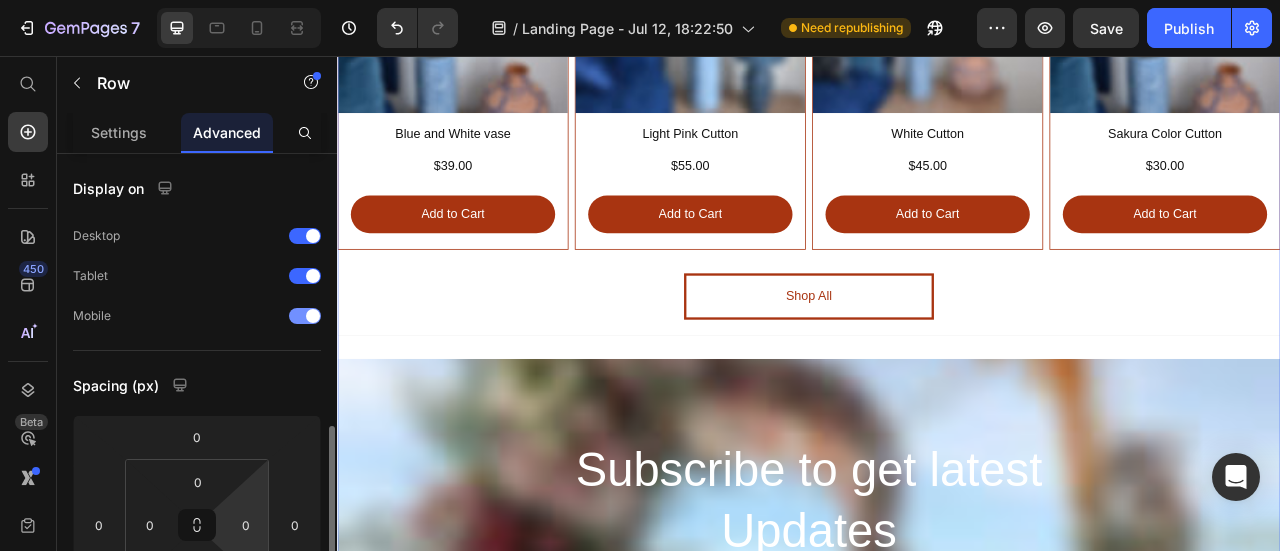 scroll, scrollTop: 200, scrollLeft: 0, axis: vertical 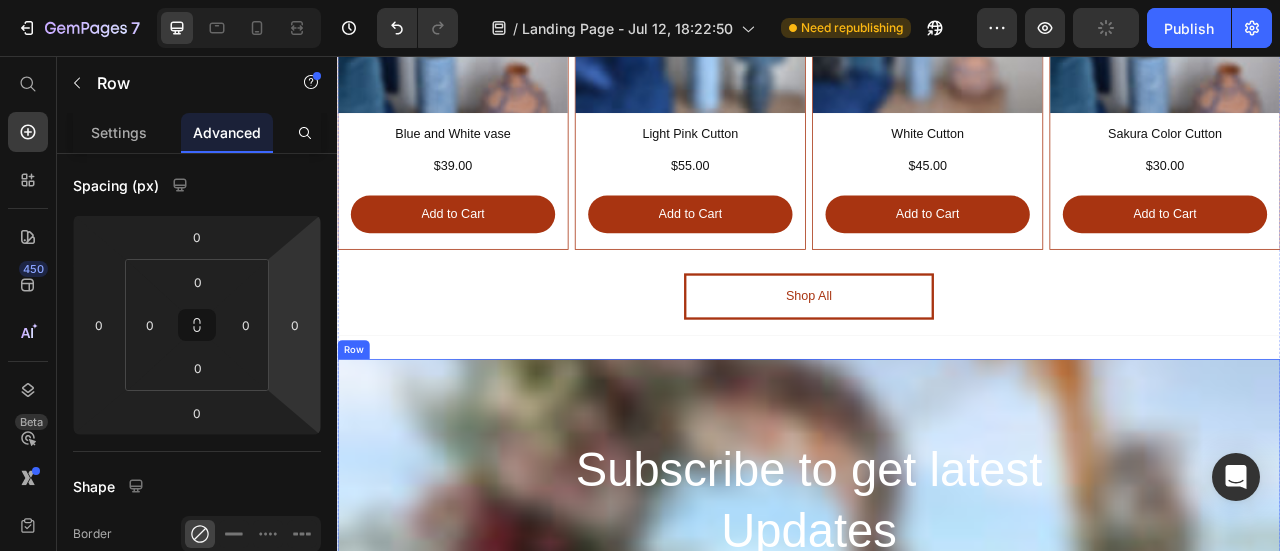 click on "⁠⁠⁠⁠⁠⁠⁠ Subscribe to get latest  Updates Heading Email Field Send Submit Button Row Newsletter Row" at bounding box center (937, 665) 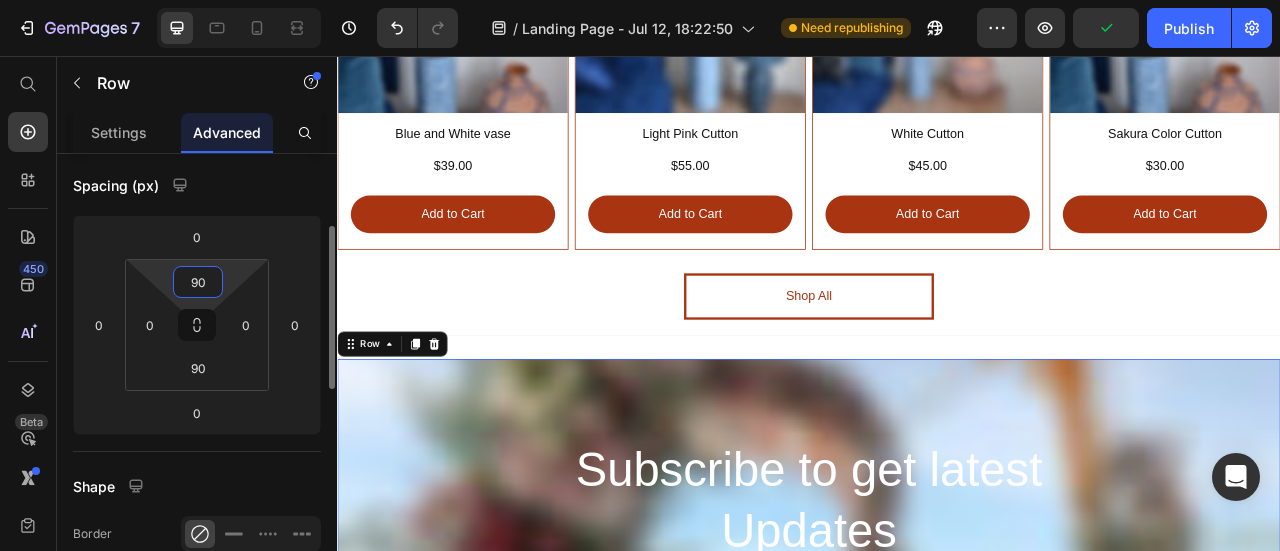 click on "90" at bounding box center (198, 282) 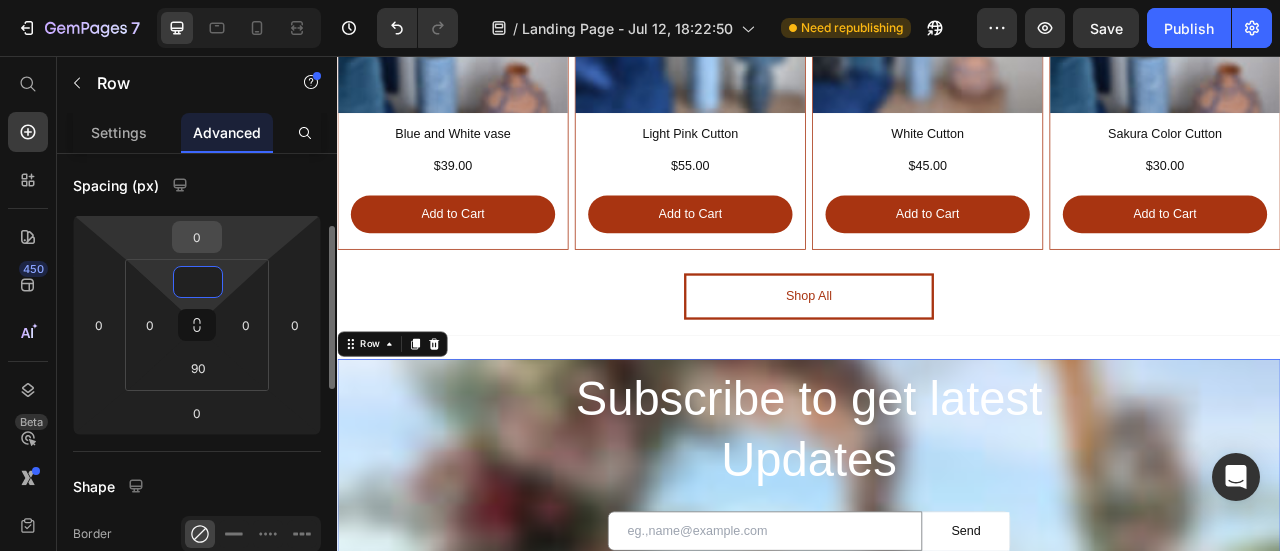 type on "0" 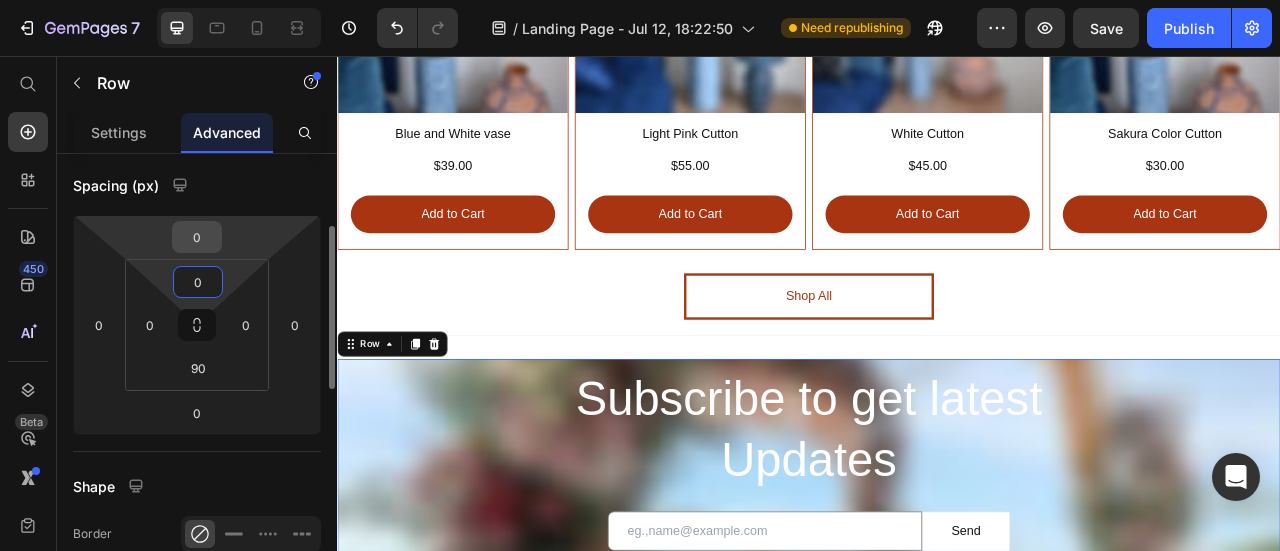 click on "0" at bounding box center [197, 237] 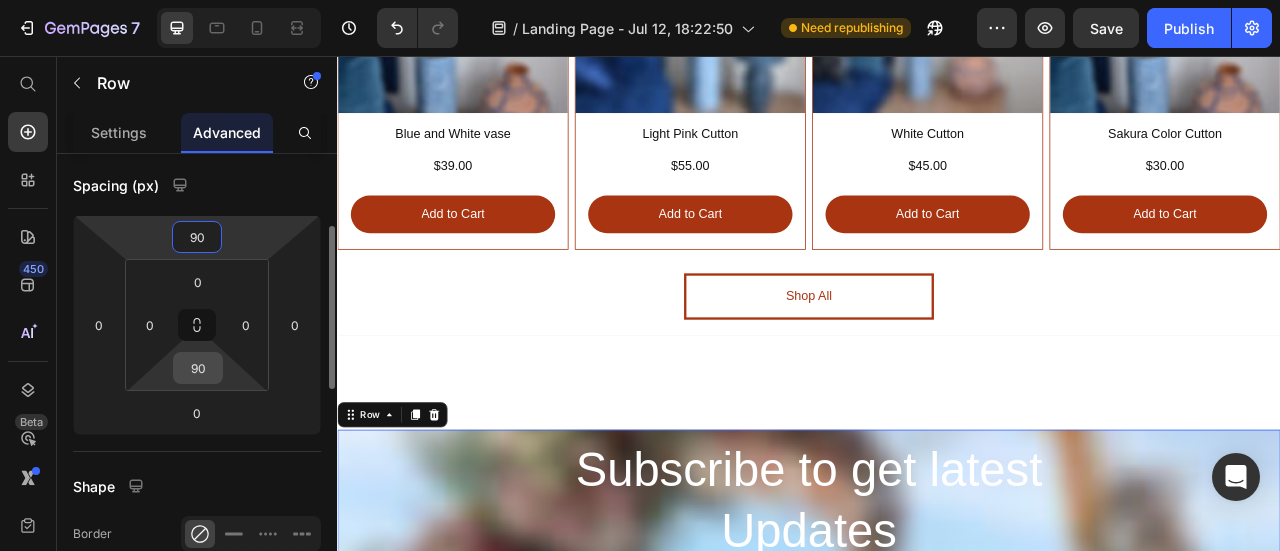 type on "90" 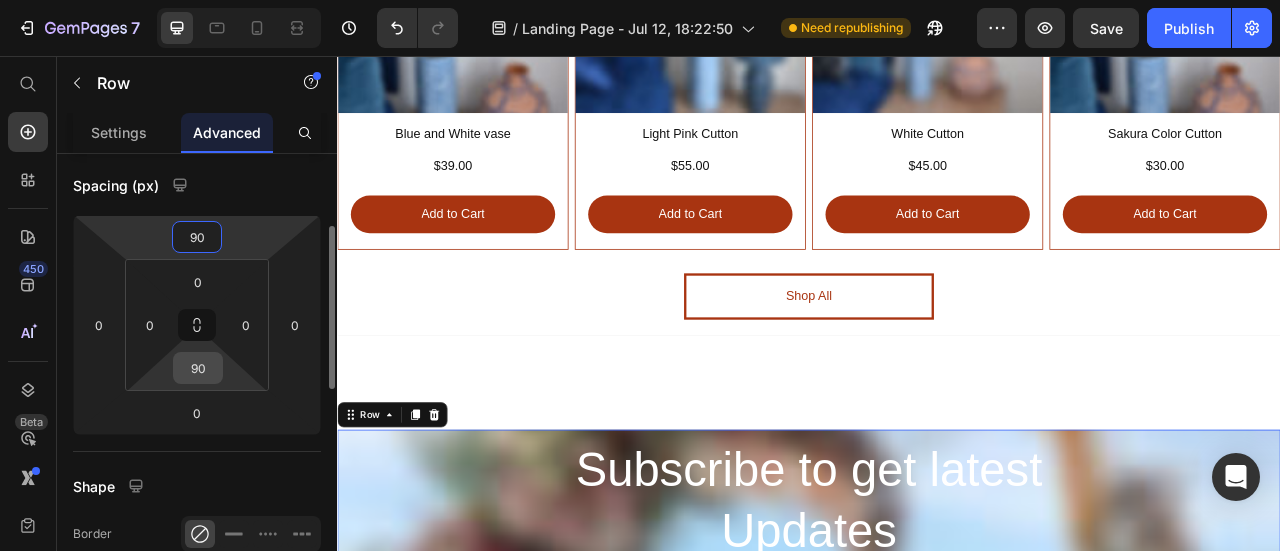 click on "90" at bounding box center [198, 368] 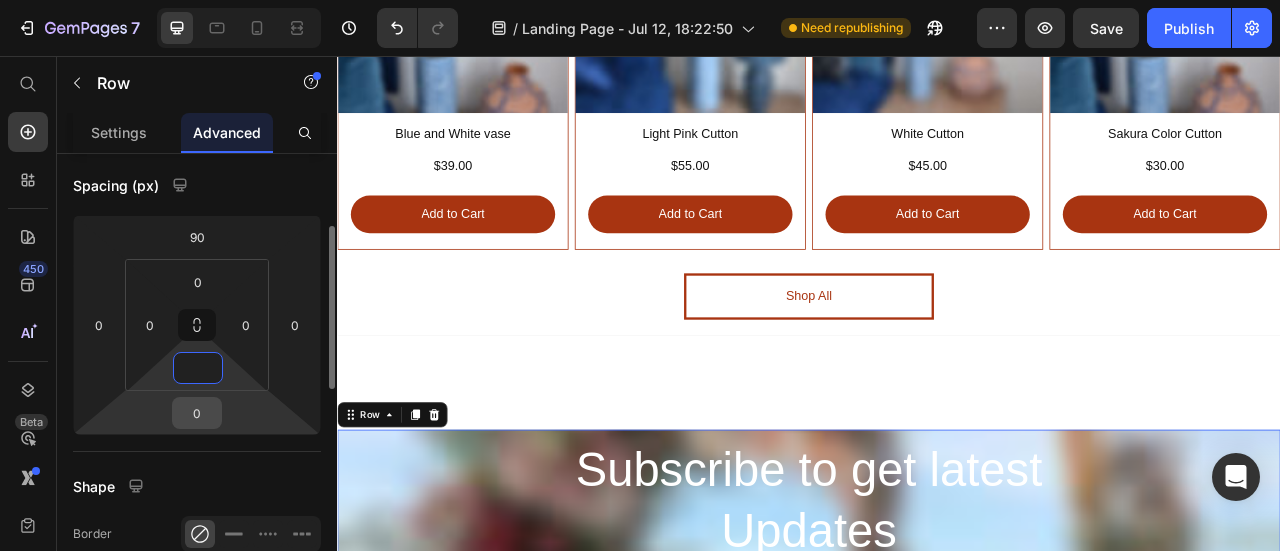 type on "0" 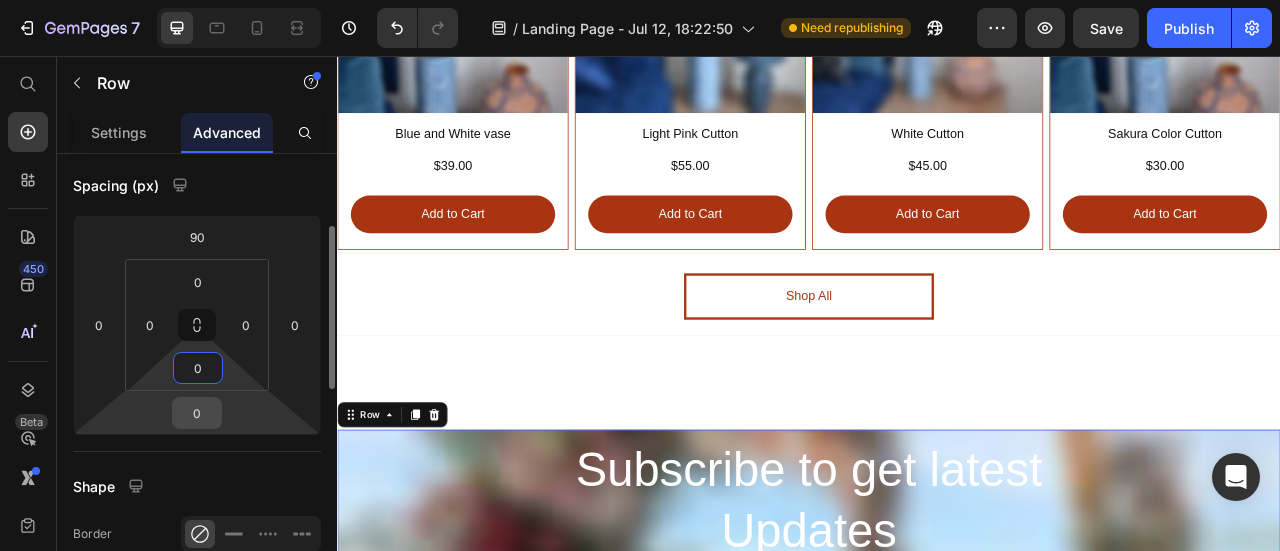 click on "0" at bounding box center (197, 413) 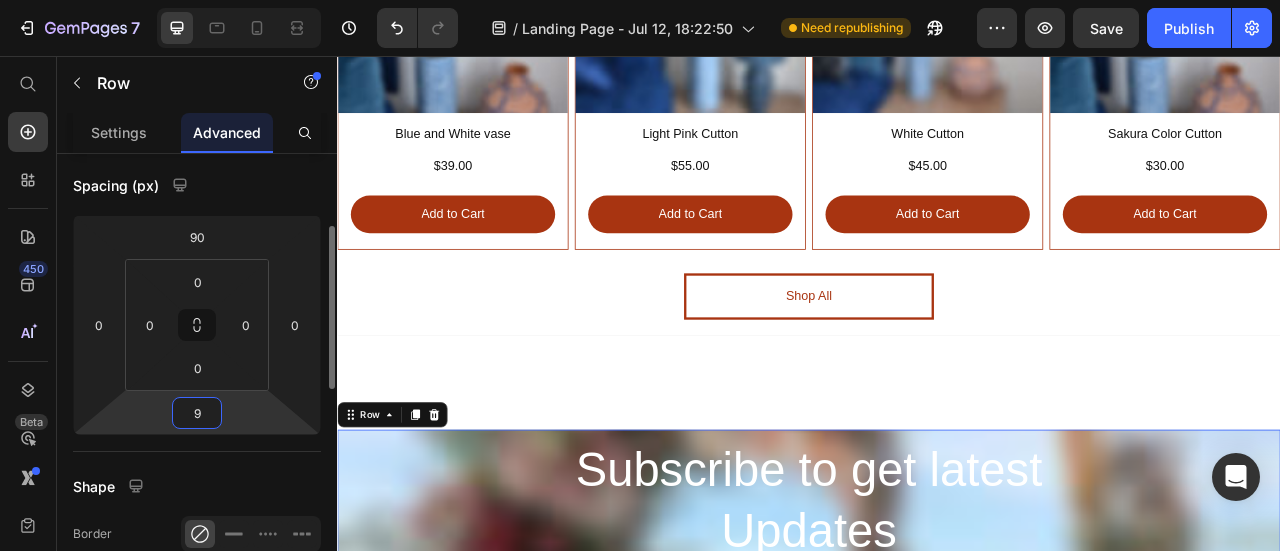 type on "90" 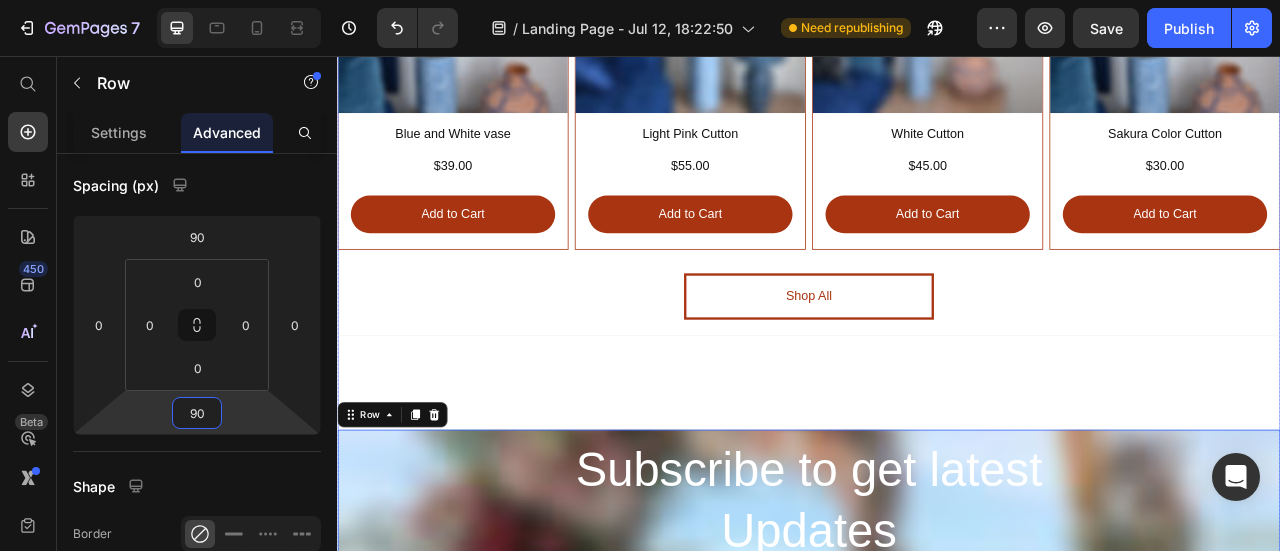 click on "FRESH FLOWERS Heading Image White Queen Heading $120.00 Heading Add to Cart Button Row Row Image White Roses Heading $105.00 Heading Add to Cart Button Row Image Purple Lisianthus Heading $109.00  Heading Add to Cart Button Row Image Purple Lisianthus Heading $105.00 Heading Add to Cart Button Row Row Shop All Button Row Row ⁠⁠⁠⁠⁠⁠⁠ INFINITY ROSES Heading Image Wild Heart Heading $180.00 Heading Add to Cart Button Row Row Image Sweet Pink Heading $145.00 Heading Add to Cart Button Row Image Orange Roses Heading $109.00  Heading Add to Cart Button Row Image Red Roses Heading $135.00 Heading Add to Cart Button Row Row Shop All Button Row ⁠⁠⁠⁠⁠⁠⁠ DRIED FLOWERS Heading Image Blue and White vase Heading $39.00 Heading Add to Cart Button Row Row Image Light Pink Cutton Heading $55.00 Heading Add to Cart Button Row Image White Cutton Heading $45.00  Heading Add to Cart Button Row Image Sakura Color Cutton Heading $30.00 Heading Add to Cart Button Row Row Shop All Button Row Row Updates" at bounding box center (937, -538) 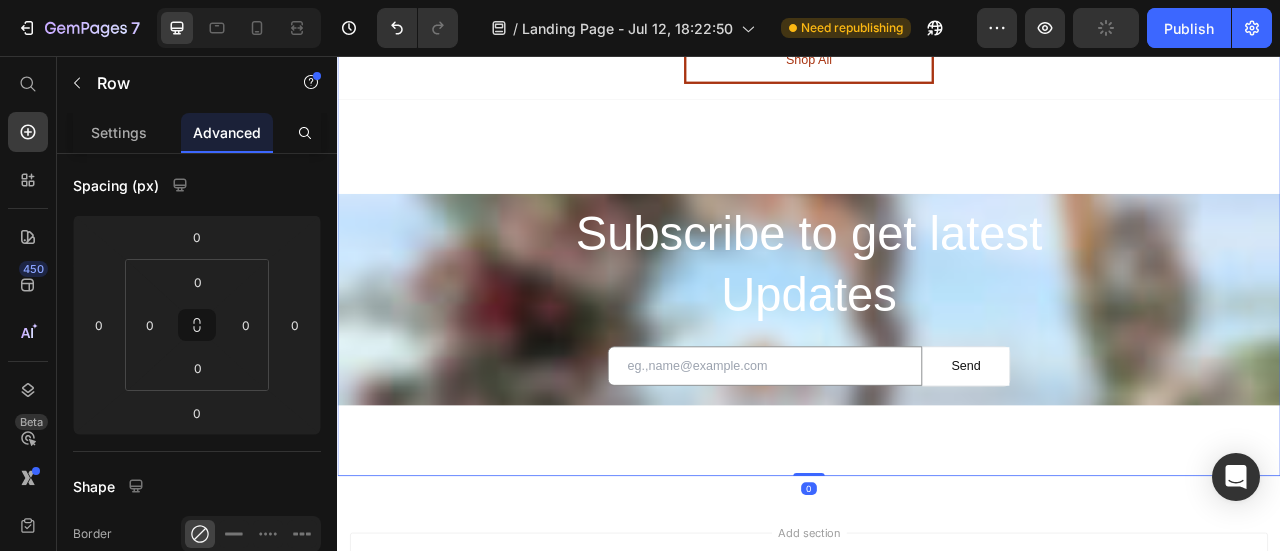 scroll, scrollTop: 3768, scrollLeft: 0, axis: vertical 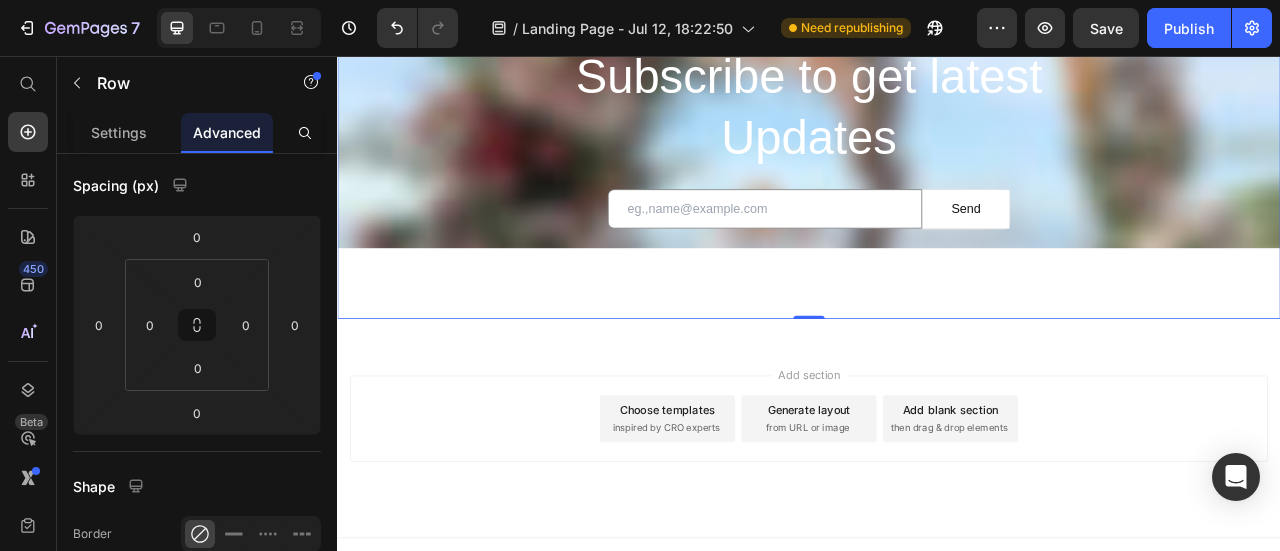 click on "FRESH FLOWERS Heading Image White Queen Heading $120.00 Heading Add to Cart Button Row Row Image White Roses Heading $105.00 Heading Add to Cart Button Row Image Purple Lisianthus Heading $109.00  Heading Add to Cart Button Row Image Purple Lisianthus Heading $105.00 Heading Add to Cart Button Row Row Shop All Button Row Row ⁠⁠⁠⁠⁠⁠⁠ INFINITY ROSES Heading Image Wild Heart Heading $180.00 Heading Add to Cart Button Row Row Image Sweet Pink Heading $145.00 Heading Add to Cart Button Row Image Orange Roses Heading $109.00  Heading Add to Cart Button Row Image Red Roses Heading $135.00 Heading Add to Cart Button Row Row Shop All Button Row ⁠⁠⁠⁠⁠⁠⁠ DRIED FLOWERS Heading Image Blue and White vase Heading $39.00 Heading Add to Cart Button Row Row Image Light Pink Cutton Heading $55.00 Heading Add to Cart Button Row Image White Cutton Heading $45.00  Heading Add to Cart Button Row Image Sakura Color Cutton Heading $30.00 Heading Add to Cart Button Row Row Shop All Button Row Row Updates" at bounding box center (937, -1038) 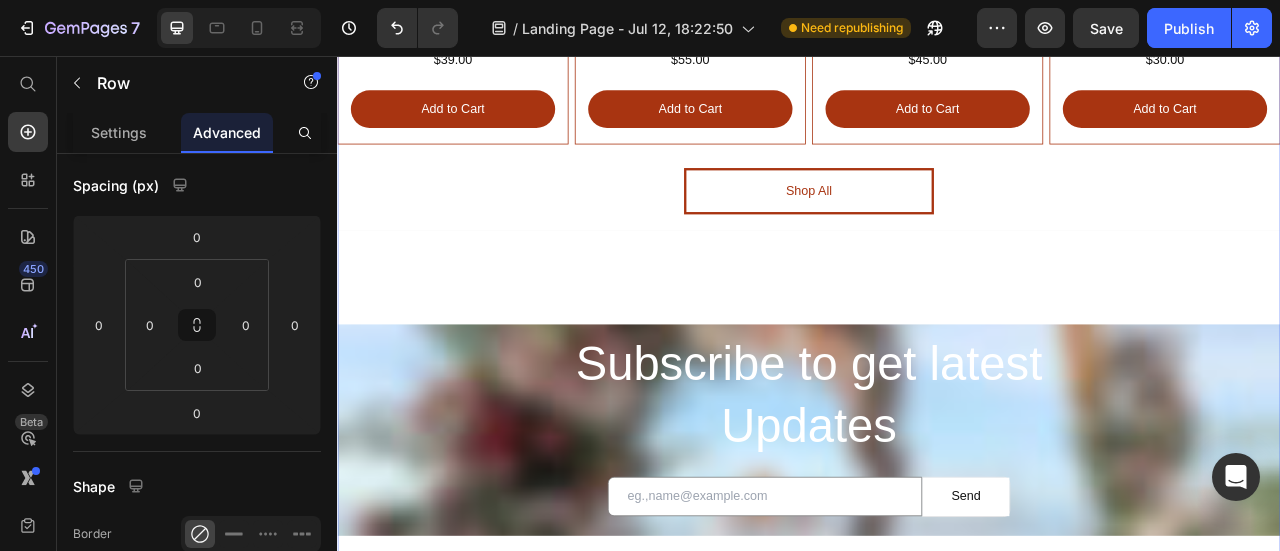 scroll, scrollTop: 3368, scrollLeft: 0, axis: vertical 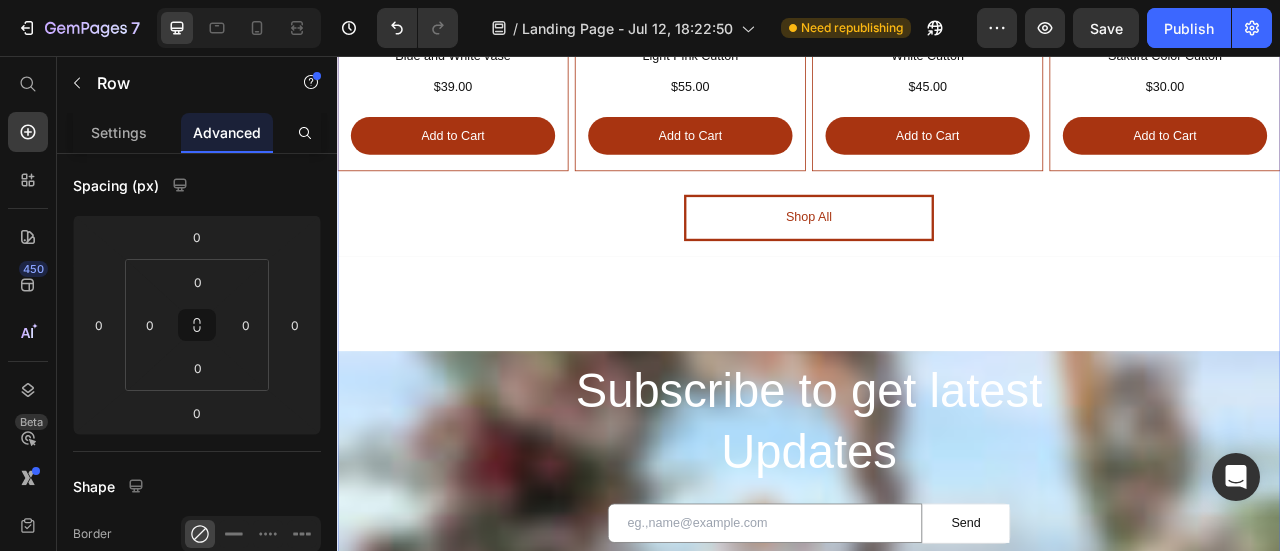 click on "FRESH FLOWERS Heading Image White Queen Heading $120.00 Heading Add to Cart Button Row Row Image White Roses Heading $105.00 Heading Add to Cart Button Row Image Purple Lisianthus Heading $109.00  Heading Add to Cart Button Row Image Purple Lisianthus Heading $105.00 Heading Add to Cart Button Row Row Shop All Button Row Row ⁠⁠⁠⁠⁠⁠⁠ INFINITY ROSES Heading Image Wild Heart Heading $180.00 Heading Add to Cart Button Row Row Image Sweet Pink Heading $145.00 Heading Add to Cart Button Row Image Orange Roses Heading $109.00  Heading Add to Cart Button Row Image Red Roses Heading $135.00 Heading Add to Cart Button Row Row Shop All Button Row ⁠⁠⁠⁠⁠⁠⁠ DRIED FLOWERS Heading Image Blue and White vase Heading $39.00 Heading Add to Cart Button Row Row Image Light Pink Cutton Heading $55.00 Heading Add to Cart Button Row Image White Cutton Heading $45.00  Heading Add to Cart Button Row Image Sakura Color Cutton Heading $30.00 Heading Add to Cart Button Row Row Shop All Button Row Row Updates" at bounding box center [937, -638] 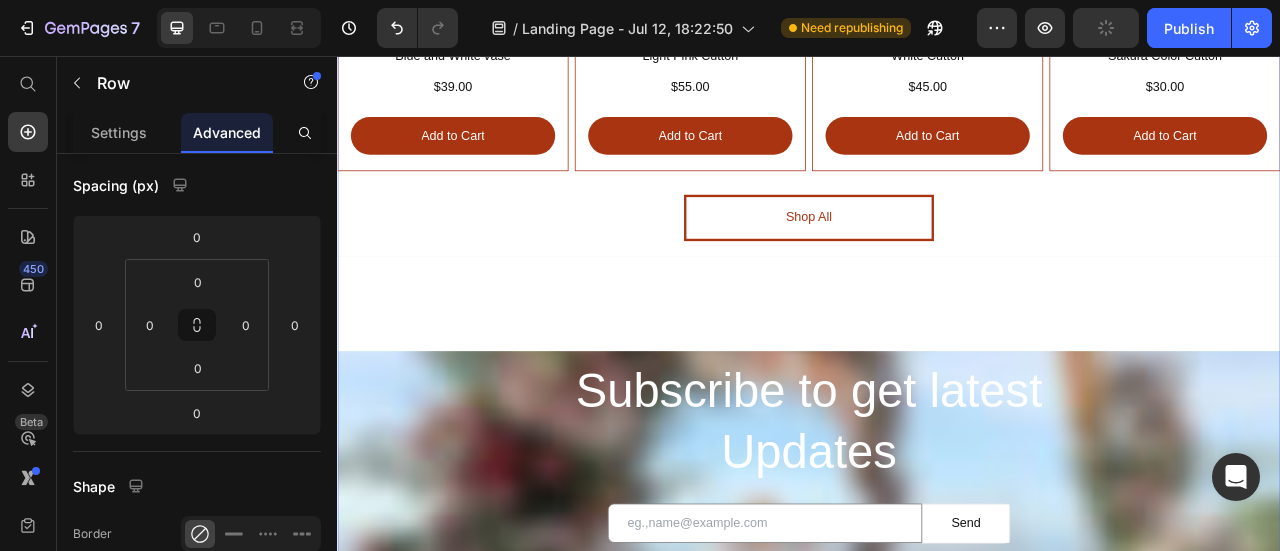 click on "FRESH FLOWERS Heading Image White Queen Heading $120.00 Heading Add to Cart Button Row Row Image White Roses Heading $105.00 Heading Add to Cart Button Row Image Purple Lisianthus Heading $109.00  Heading Add to Cart Button Row Image Purple Lisianthus Heading $105.00 Heading Add to Cart Button Row Row Shop All Button Row Row ⁠⁠⁠⁠⁠⁠⁠ INFINITY ROSES Heading Image Wild Heart Heading $180.00 Heading Add to Cart Button Row Row Image Sweet Pink Heading $145.00 Heading Add to Cart Button Row Image Orange Roses Heading $109.00  Heading Add to Cart Button Row Image Red Roses Heading $135.00 Heading Add to Cart Button Row Row Shop All Button Row ⁠⁠⁠⁠⁠⁠⁠ DRIED FLOWERS Heading Image Blue and White vase Heading $39.00 Heading Add to Cart Button Row Row Image Light Pink Cutton Heading $55.00 Heading Add to Cart Button Row Image White Cutton Heading $45.00  Heading Add to Cart Button Row Image Sakura Color Cutton Heading $30.00 Heading Add to Cart Button Row Row Shop All Button Row Row Updates" at bounding box center [937, -638] 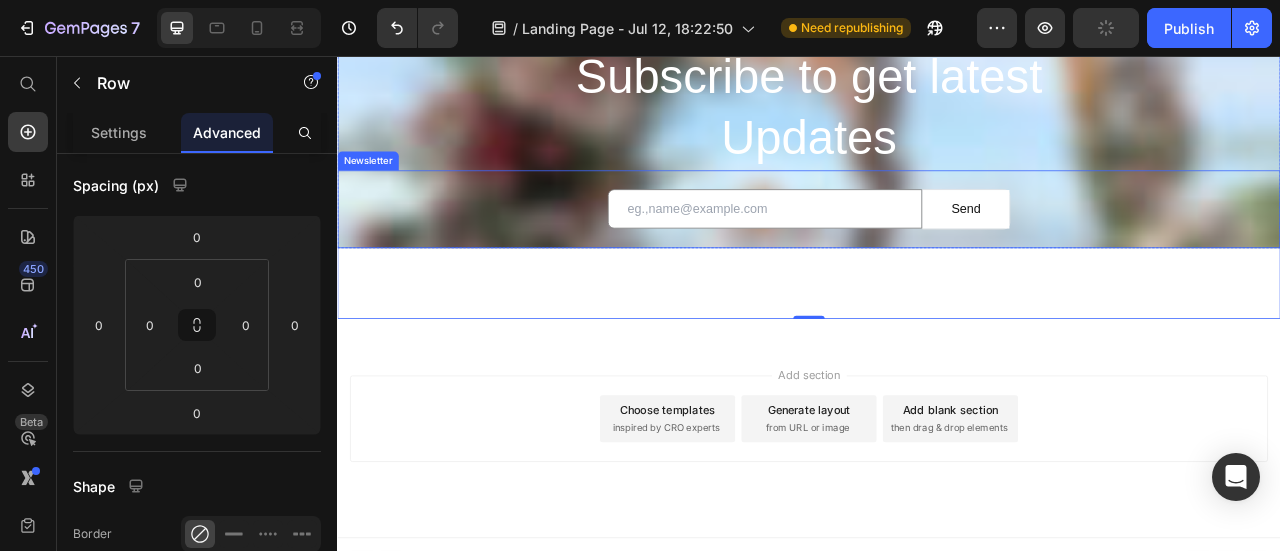scroll, scrollTop: 3668, scrollLeft: 0, axis: vertical 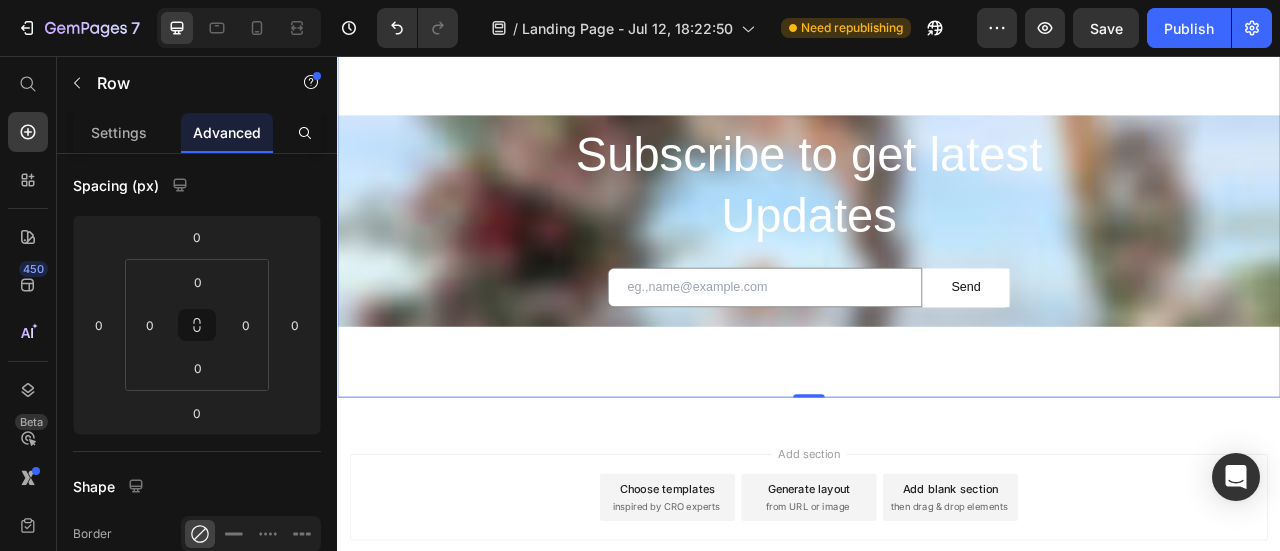 click on "FRESH FLOWERS Heading Image White Queen Heading $120.00 Heading Add to Cart Button Row Row Image White Roses Heading $105.00 Heading Add to Cart Button Row Image Purple Lisianthus Heading $109.00  Heading Add to Cart Button Row Image Purple Lisianthus Heading $105.00 Heading Add to Cart Button Row Row Shop All Button Row Row ⁠⁠⁠⁠⁠⁠⁠ INFINITY ROSES Heading Image Wild Heart Heading $180.00 Heading Add to Cart Button Row Row Image Sweet Pink Heading $145.00 Heading Add to Cart Button Row Image Orange Roses Heading $109.00  Heading Add to Cart Button Row Image Red Roses Heading $135.00 Heading Add to Cart Button Row Row Shop All Button Row ⁠⁠⁠⁠⁠⁠⁠ DRIED FLOWERS Heading Image Blue and White vase Heading $39.00 Heading Add to Cart Button Row Row Image Light Pink Cutton Heading $55.00 Heading Add to Cart Button Row Image White Cutton Heading $45.00  Heading Add to Cart Button Row Image Sakura Color Cutton Heading $30.00 Heading Add to Cart Button Row Row Shop All Button Row Row Updates" at bounding box center (937, -938) 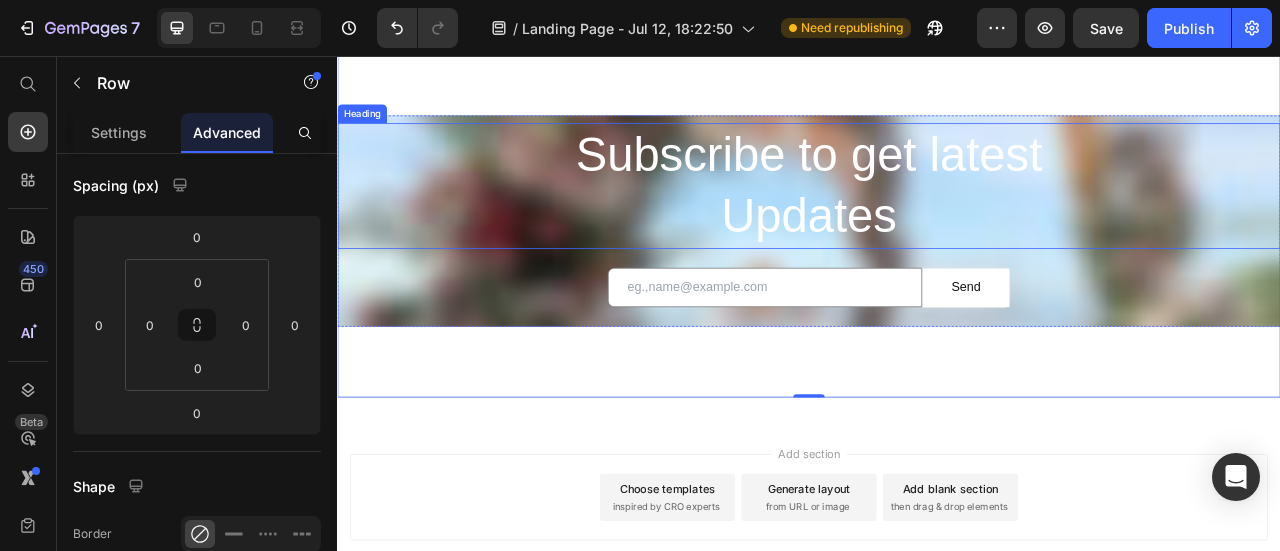 click on "⁠⁠⁠⁠⁠⁠⁠ Subscribe to get latest  Updates" at bounding box center (937, 221) 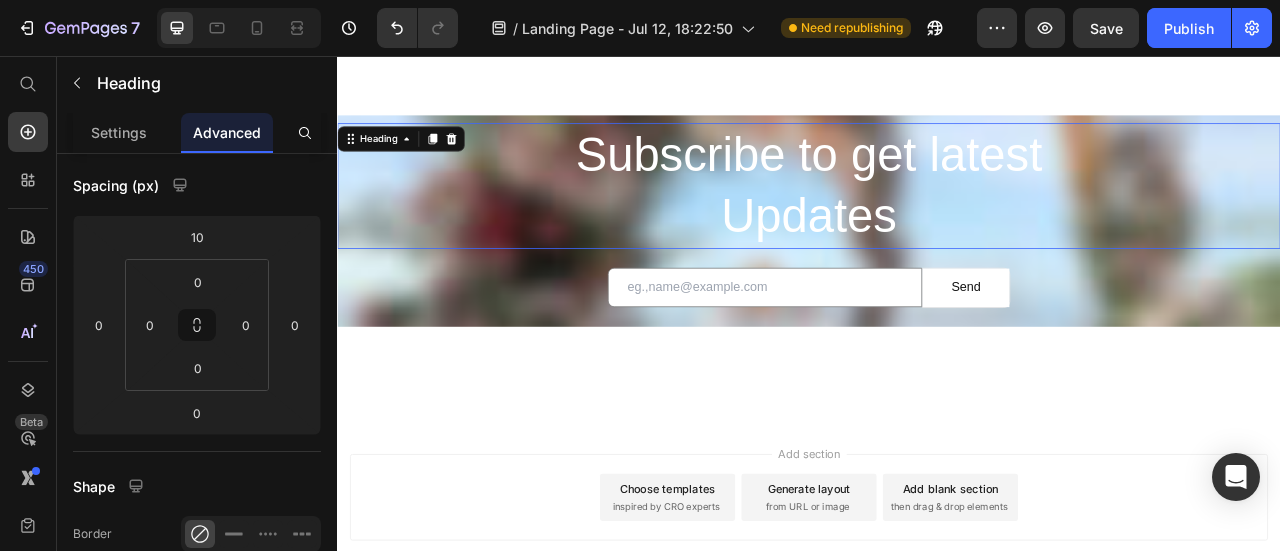 scroll, scrollTop: 0, scrollLeft: 0, axis: both 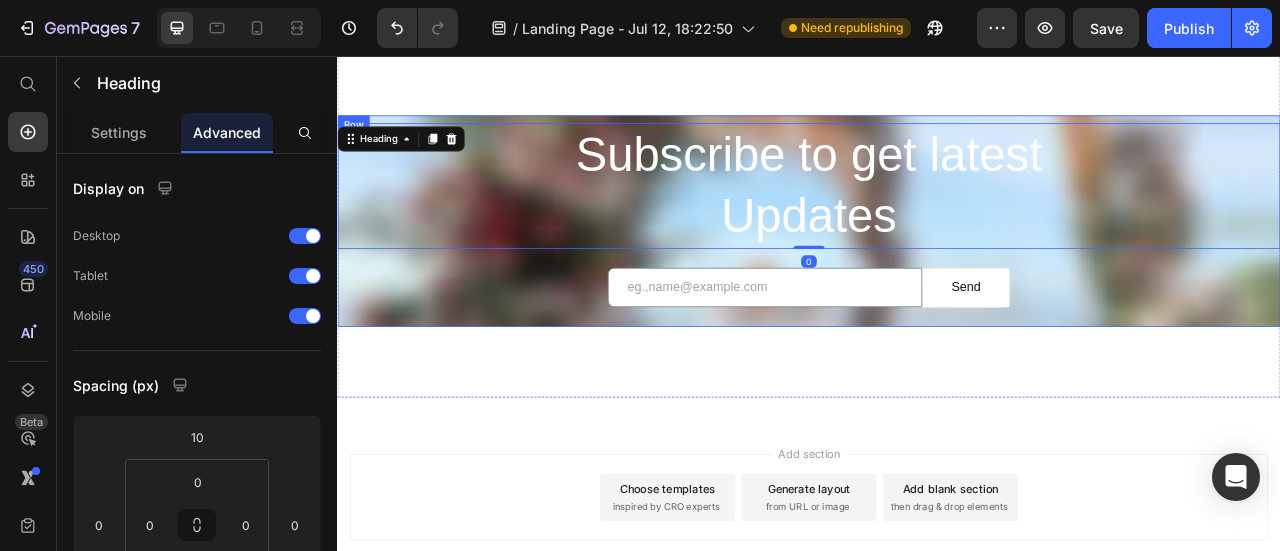click on "⁠⁠⁠⁠⁠⁠⁠ Subscribe to get latest  Updates Heading   0 Email Field Send Submit Button Row Newsletter" at bounding box center (937, 265) 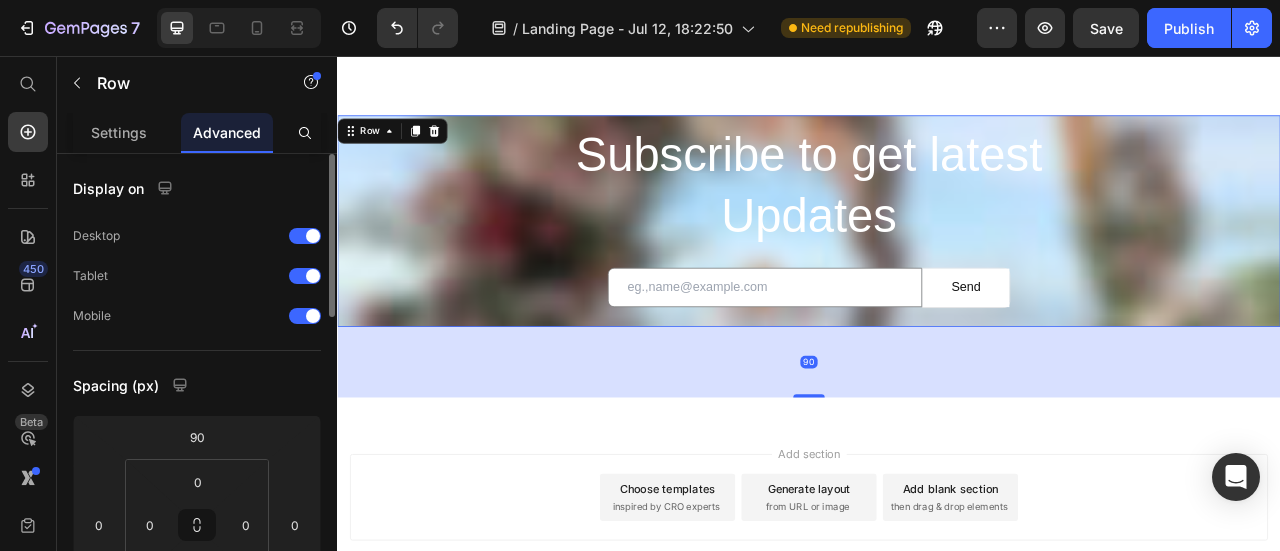 scroll, scrollTop: 100, scrollLeft: 0, axis: vertical 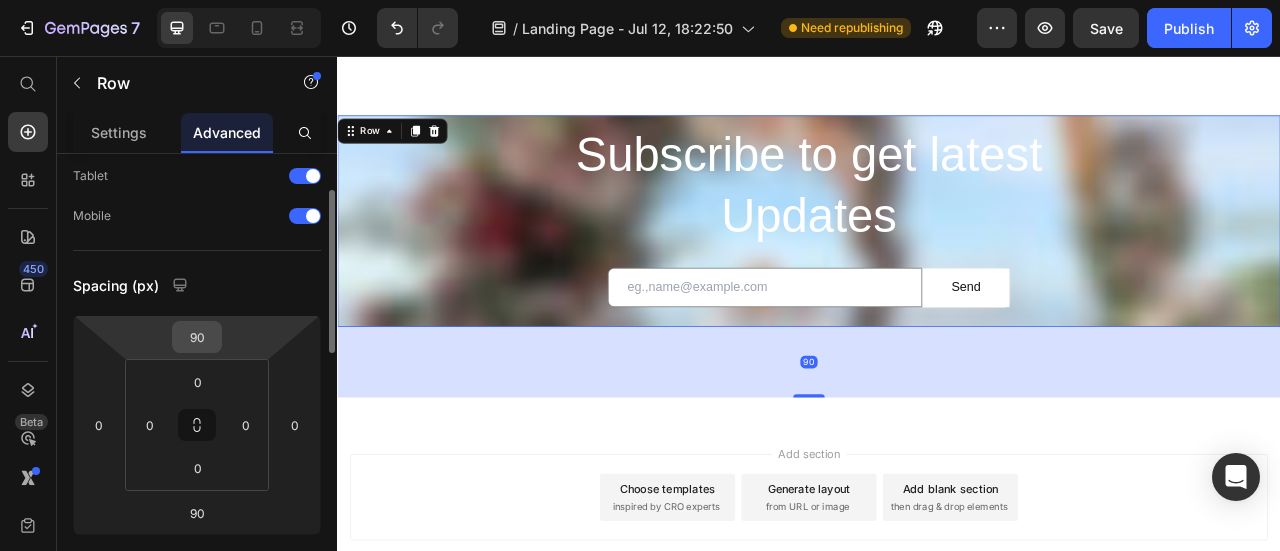 click on "90" at bounding box center [197, 337] 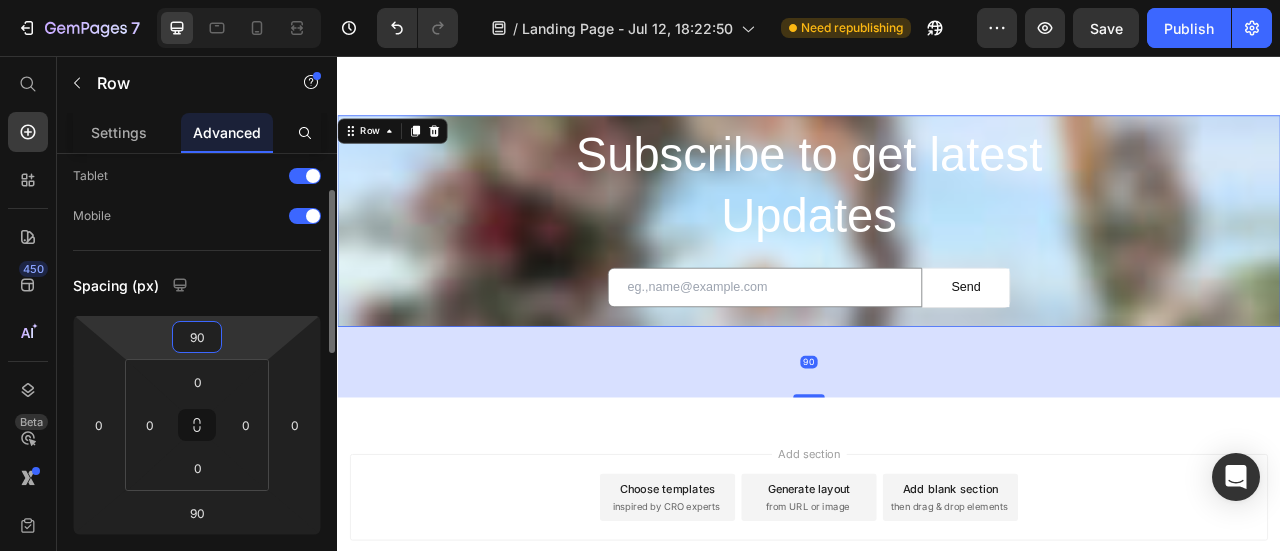 click on "90" at bounding box center [197, 337] 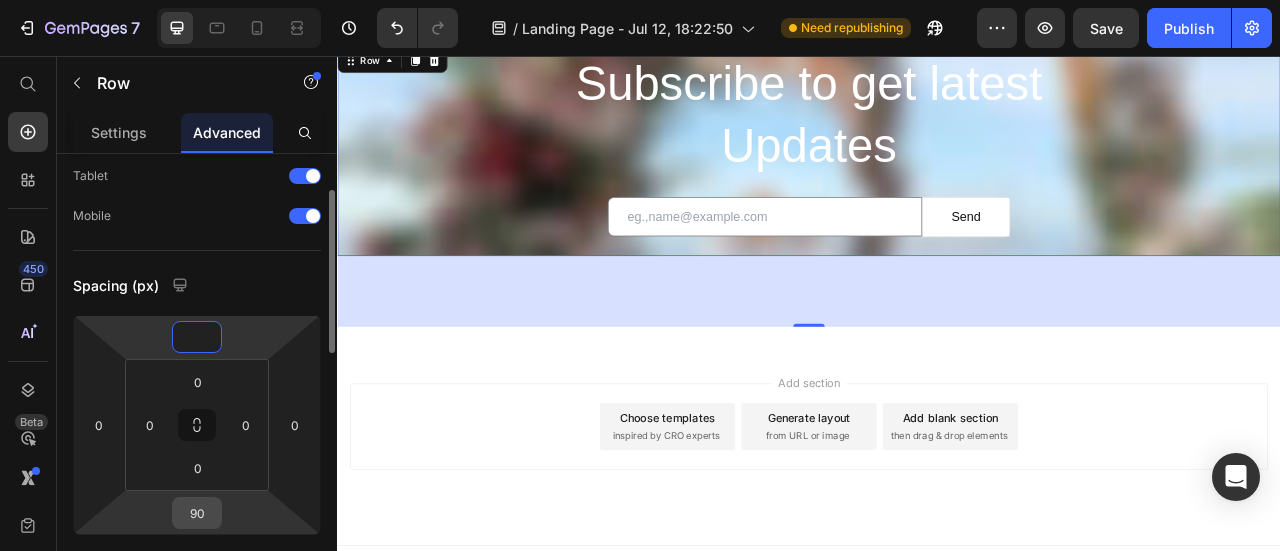 type on "0" 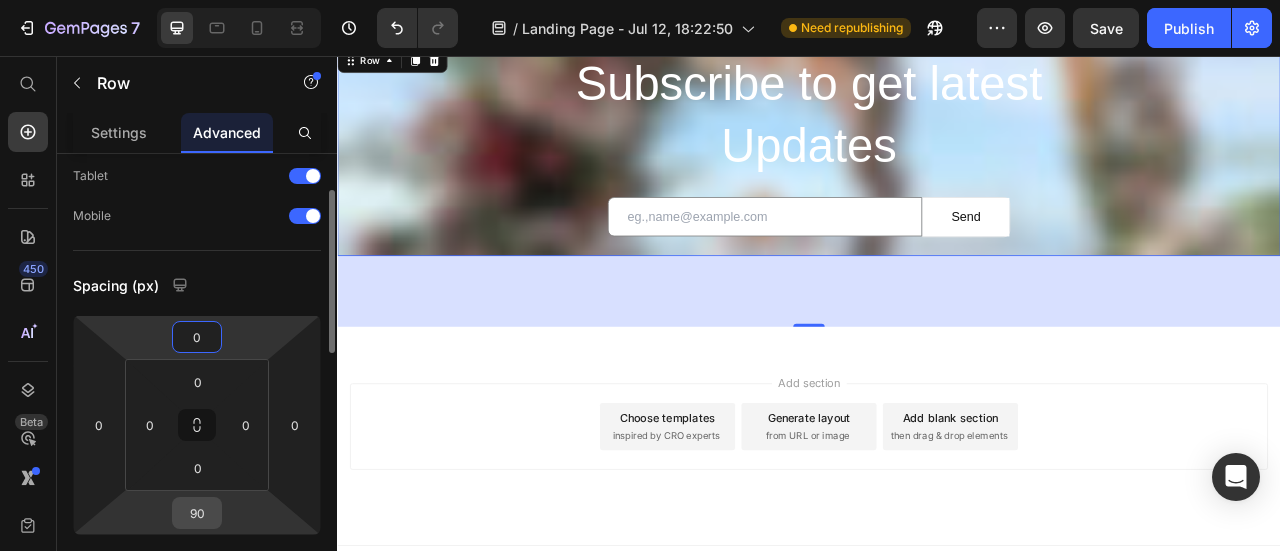 click on "90" at bounding box center [197, 513] 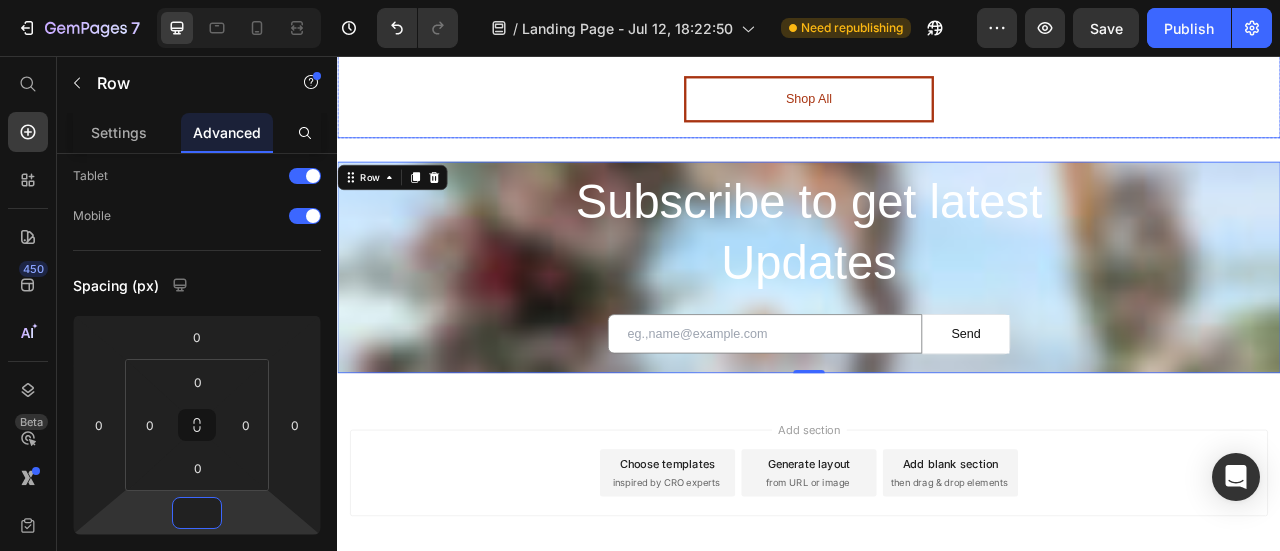 scroll, scrollTop: 3488, scrollLeft: 0, axis: vertical 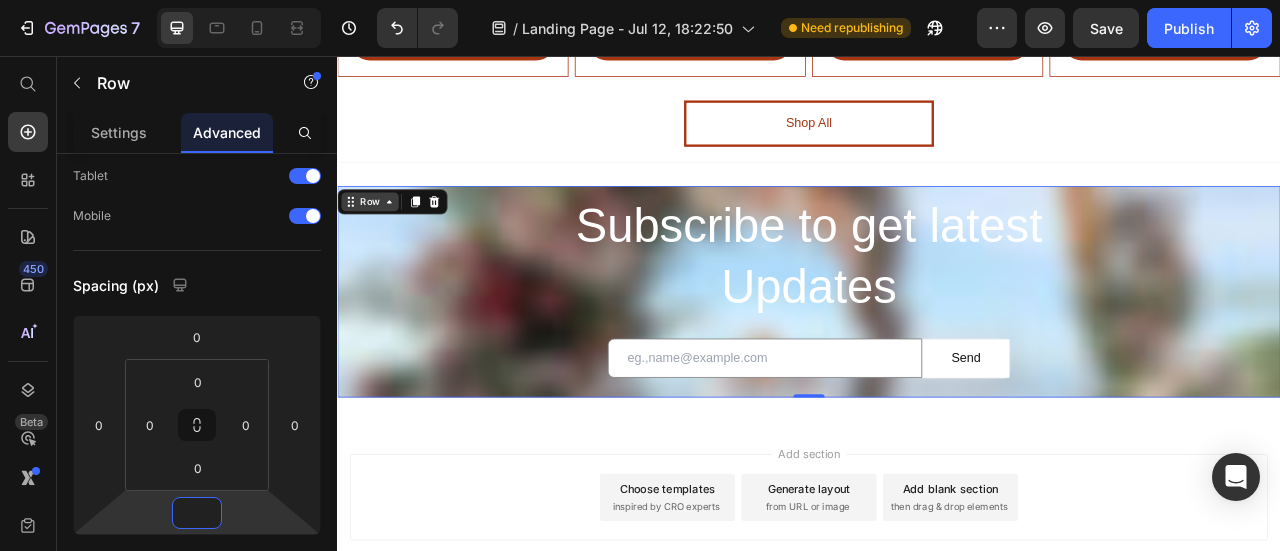 click on "Row" at bounding box center [378, 241] 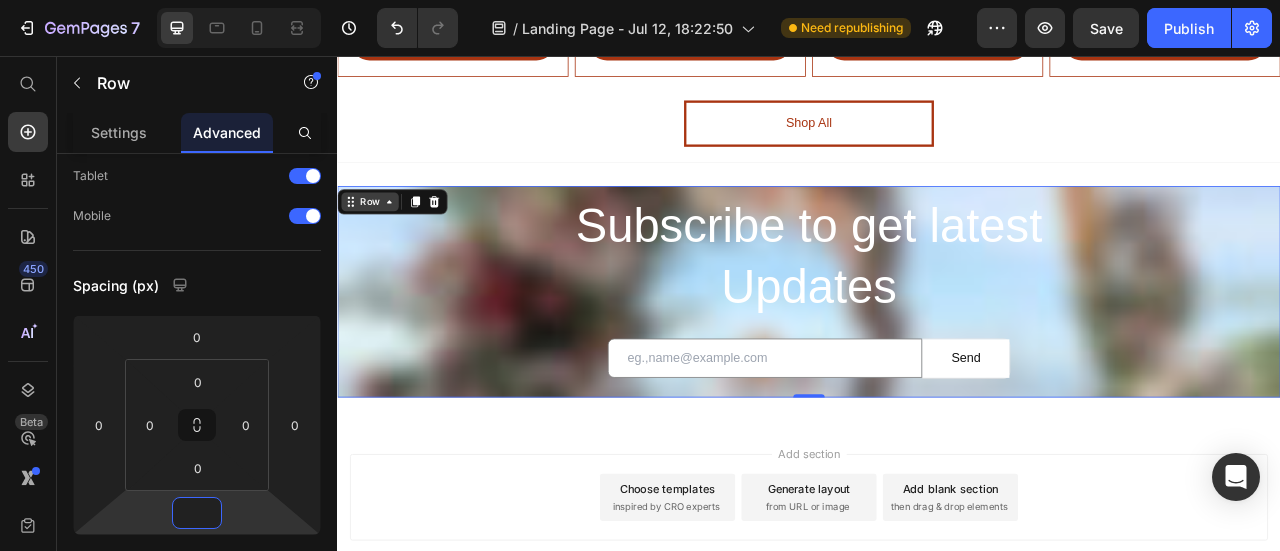 type on "0" 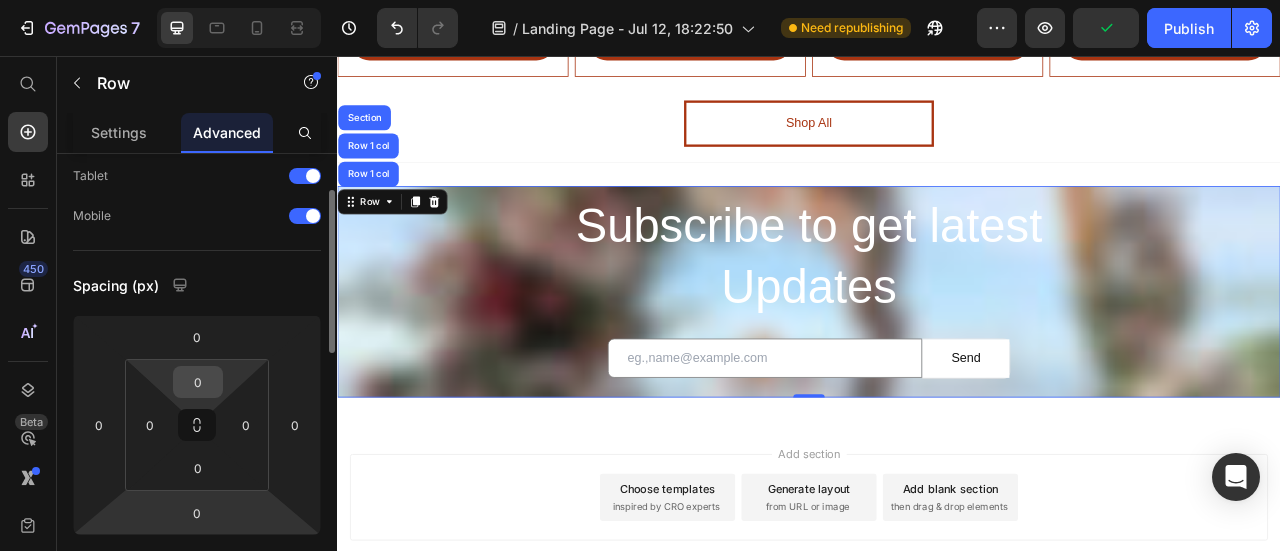 click on "0" at bounding box center (198, 382) 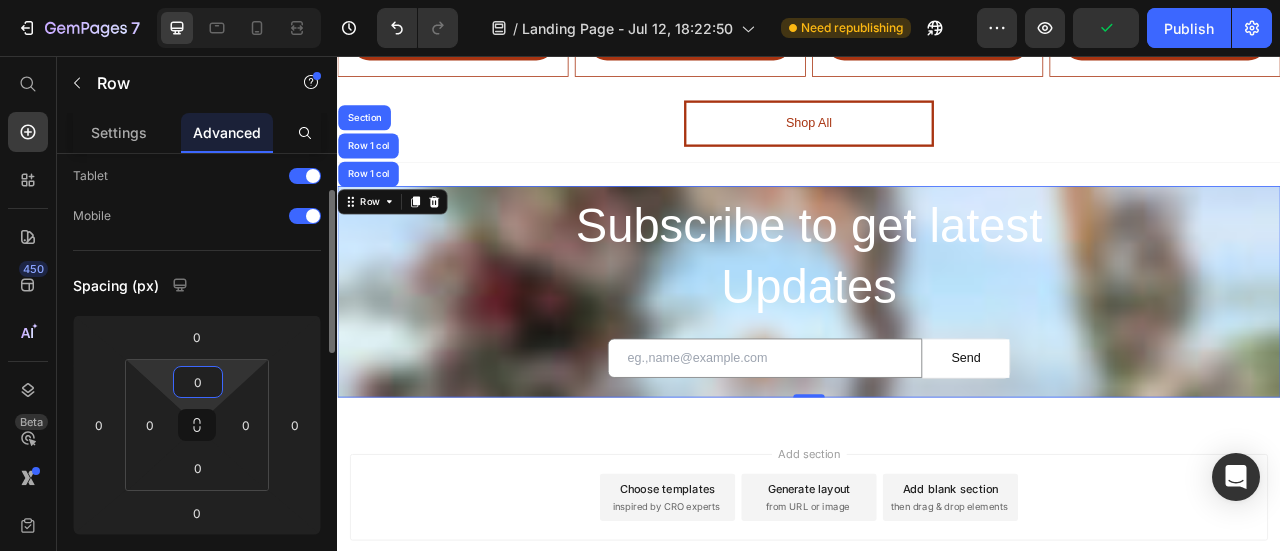 click on "0" at bounding box center (198, 382) 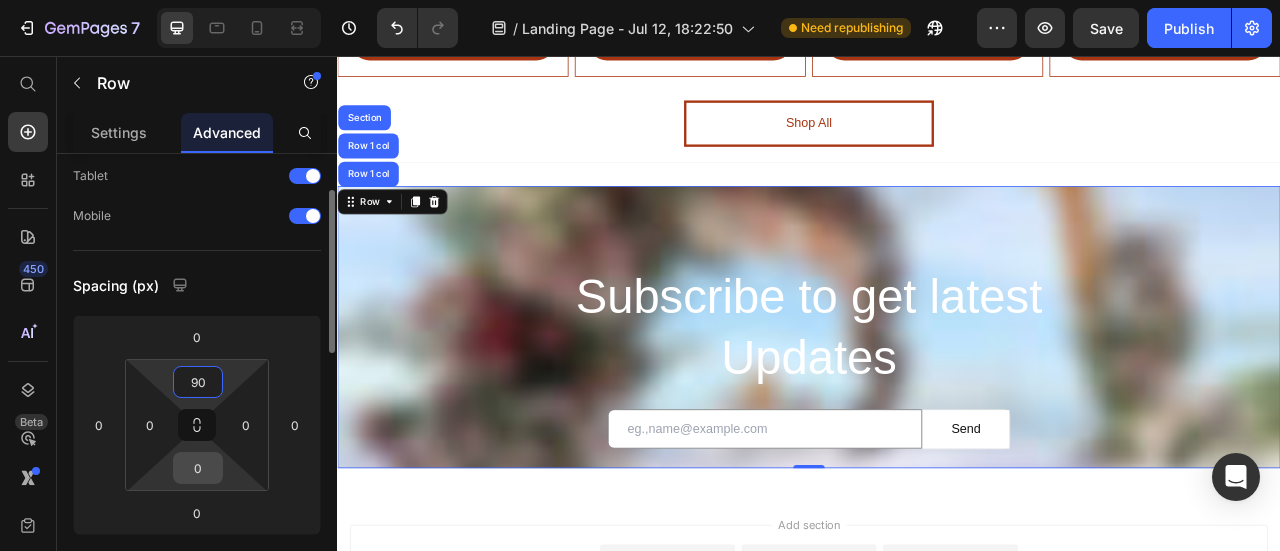 type on "90" 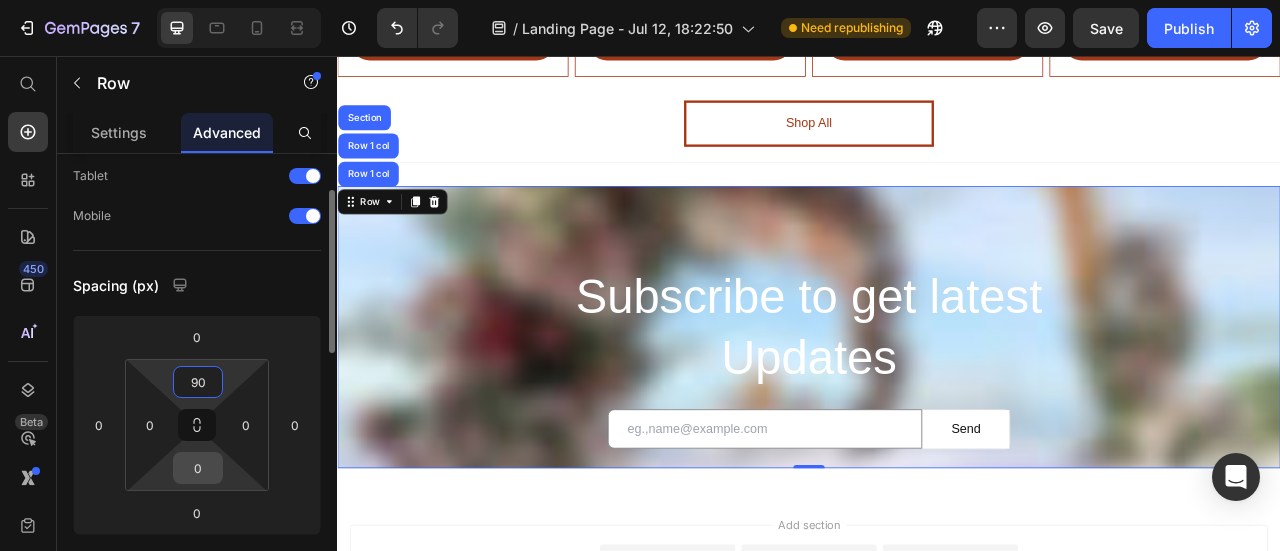 click on "0" at bounding box center [198, 468] 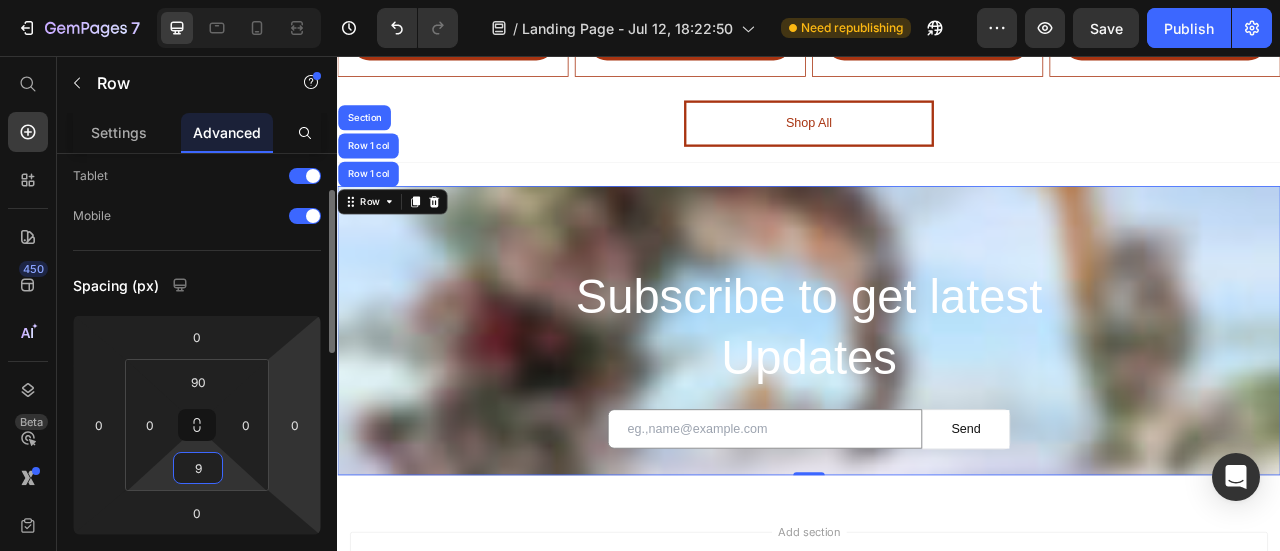 type on "90" 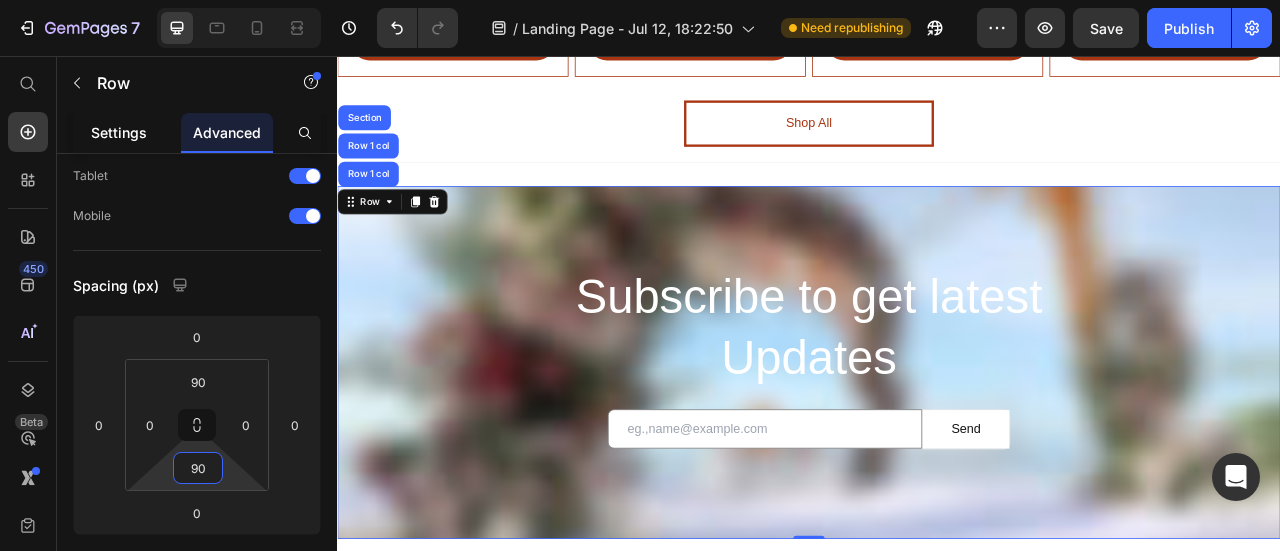 click on "Settings" 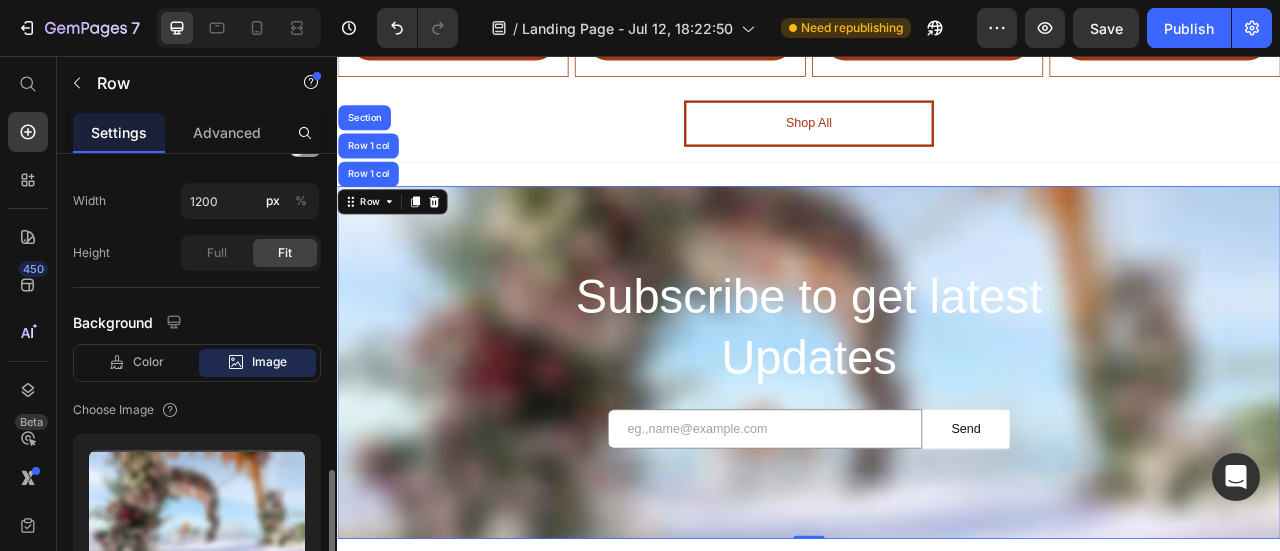 scroll, scrollTop: 700, scrollLeft: 0, axis: vertical 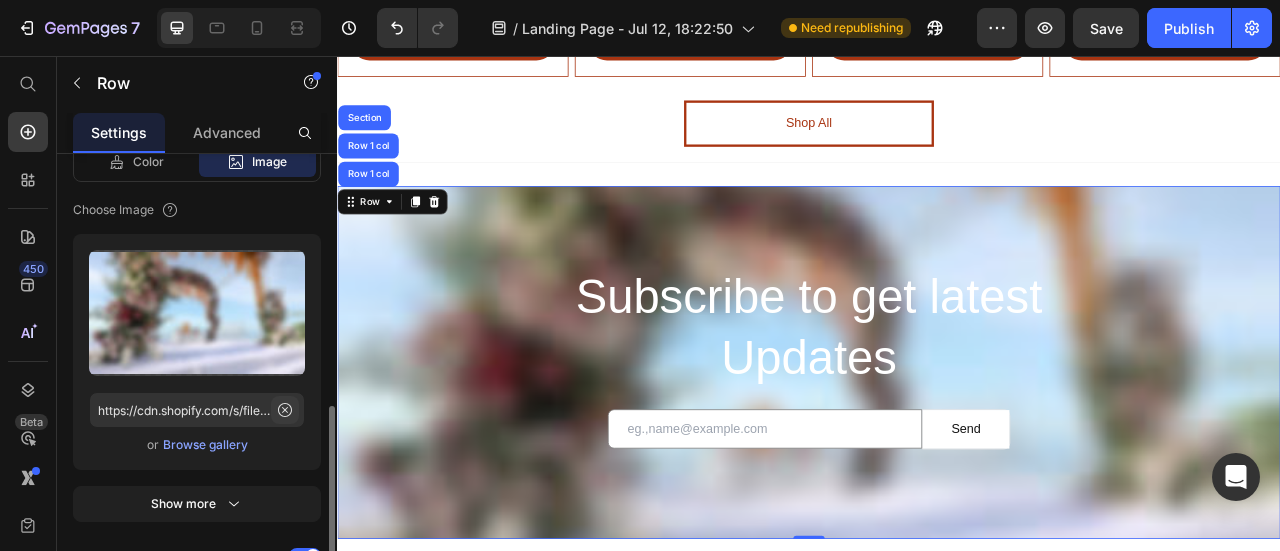 click 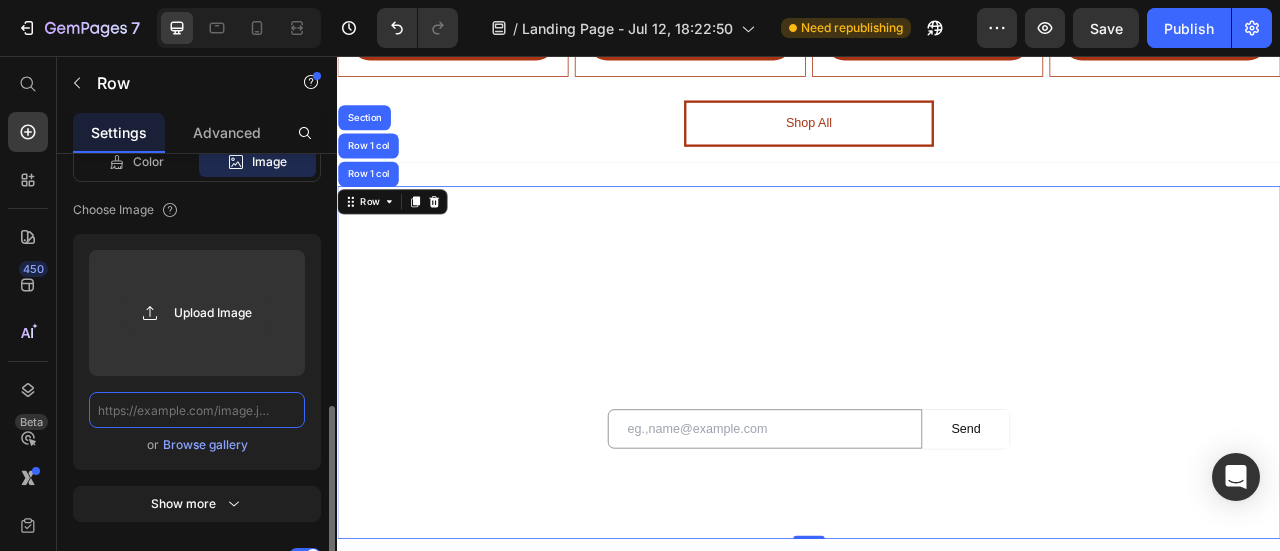 scroll, scrollTop: 0, scrollLeft: 0, axis: both 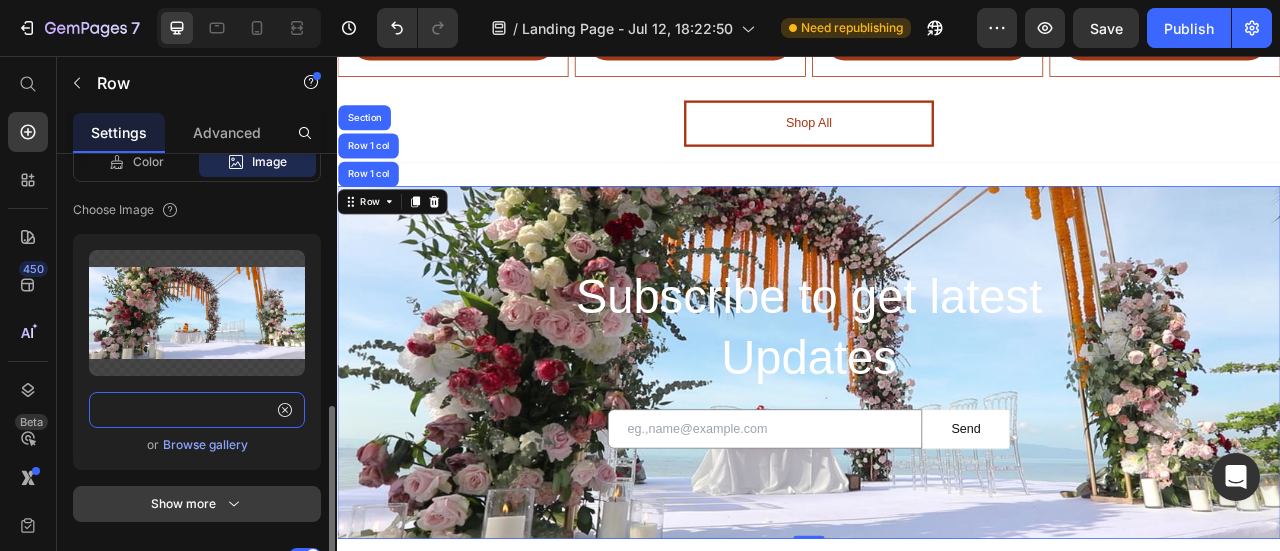 type on "https://static.wixstatic.com/media/11062b_dc48e514c5fc402395a74a973345cd65f000.jpg/v1/fill/w_1240,h_525,al_c,q_85,usm_0.33_1.00_0.00,enc_avif,quality_auto/11062b_dc48e514c5fc402395a74a973345cd65f000.jpg" 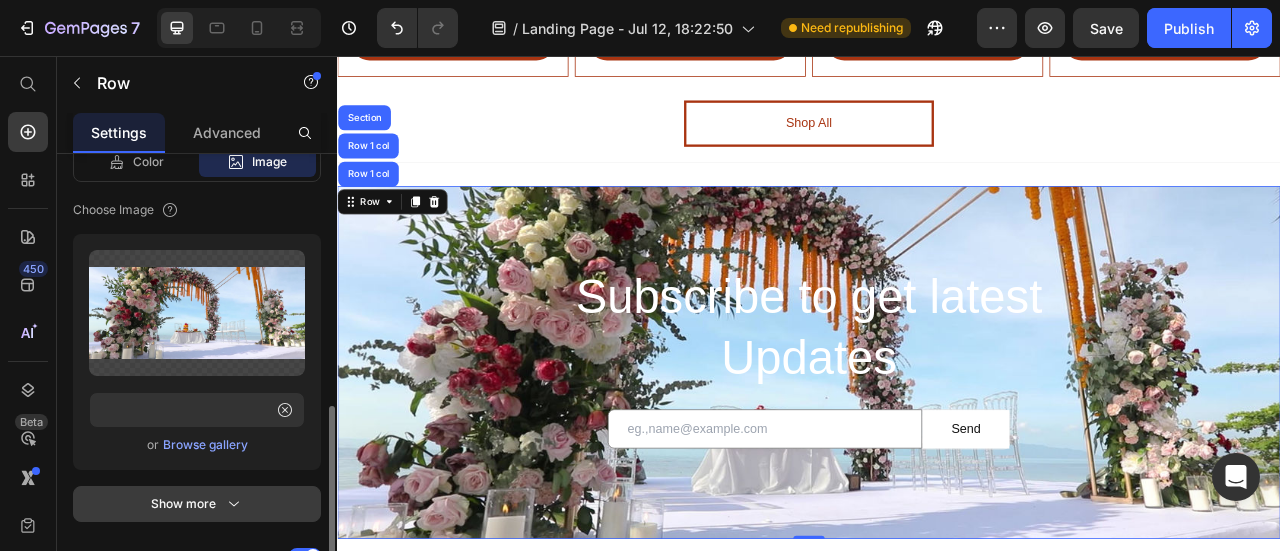 click on "Show more" at bounding box center [197, 504] 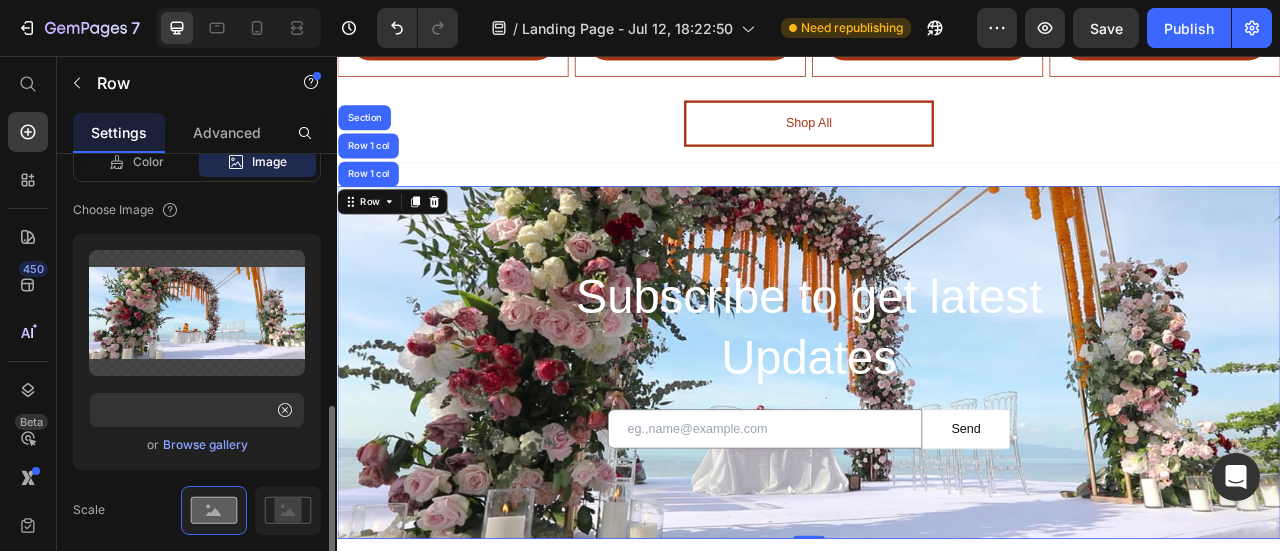scroll, scrollTop: 0, scrollLeft: 0, axis: both 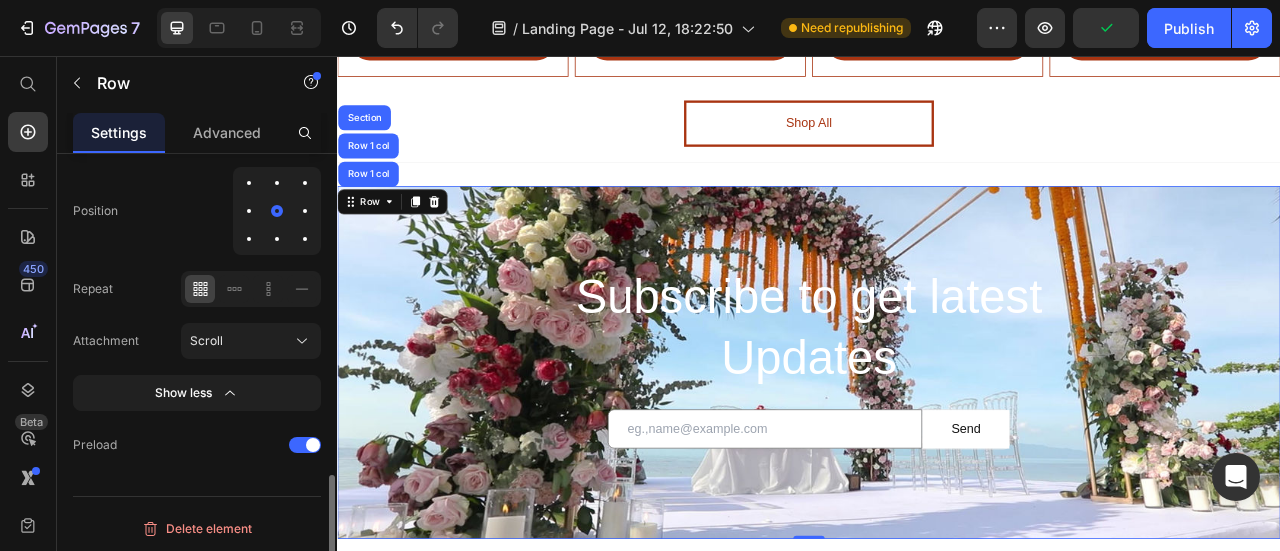 click on "Position" at bounding box center [197, 211] 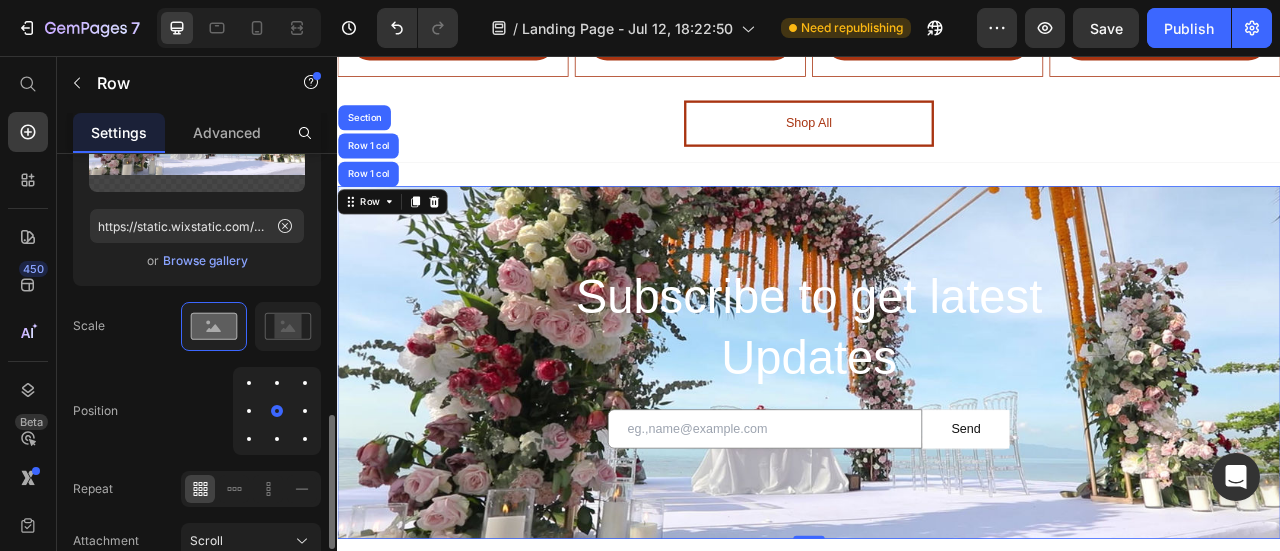 scroll, scrollTop: 1084, scrollLeft: 0, axis: vertical 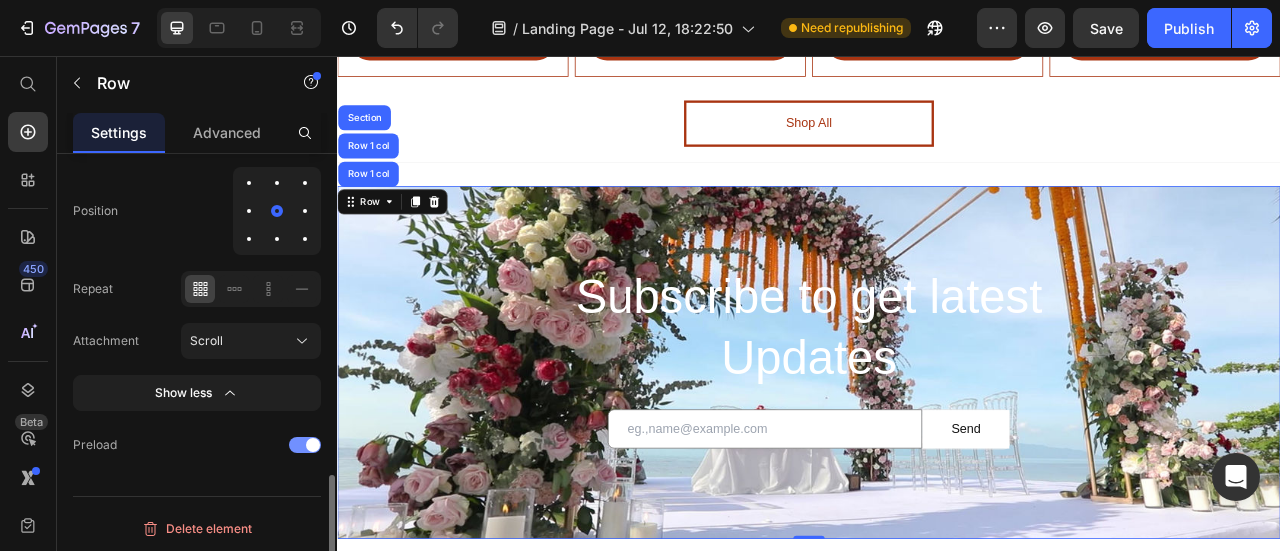 click at bounding box center (305, 445) 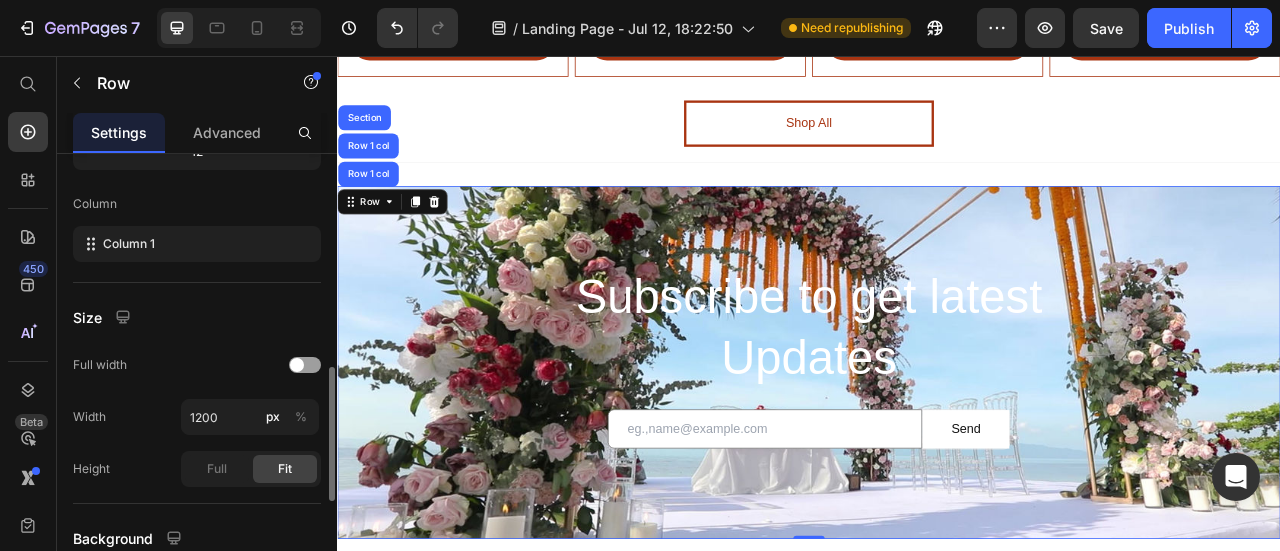 scroll, scrollTop: 484, scrollLeft: 0, axis: vertical 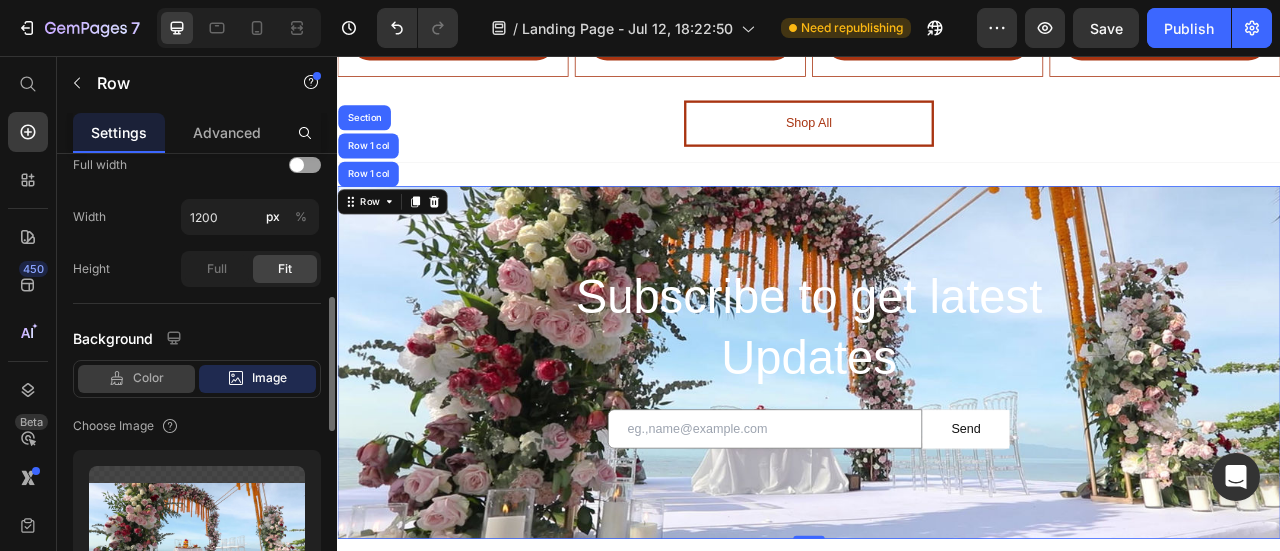 click on "Color" at bounding box center [148, 378] 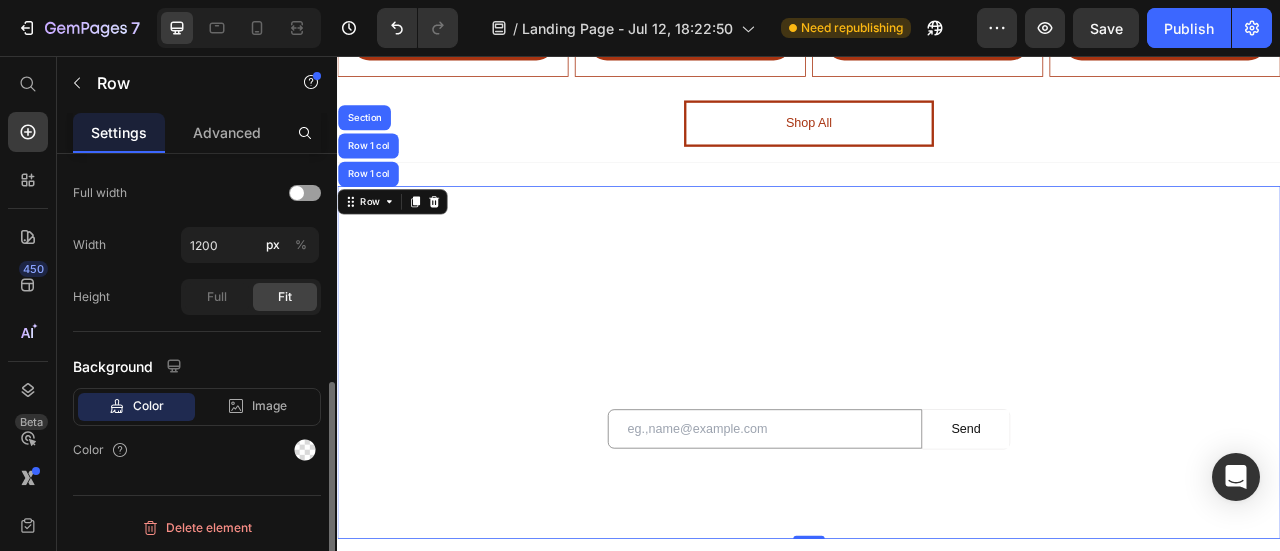 scroll, scrollTop: 456, scrollLeft: 0, axis: vertical 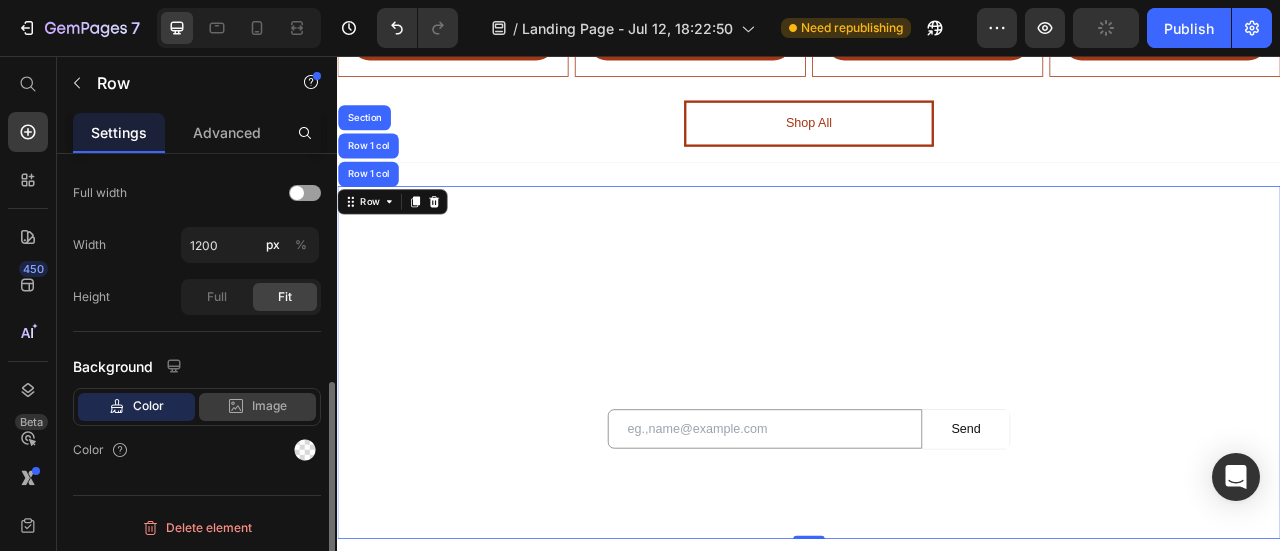 click on "Image" 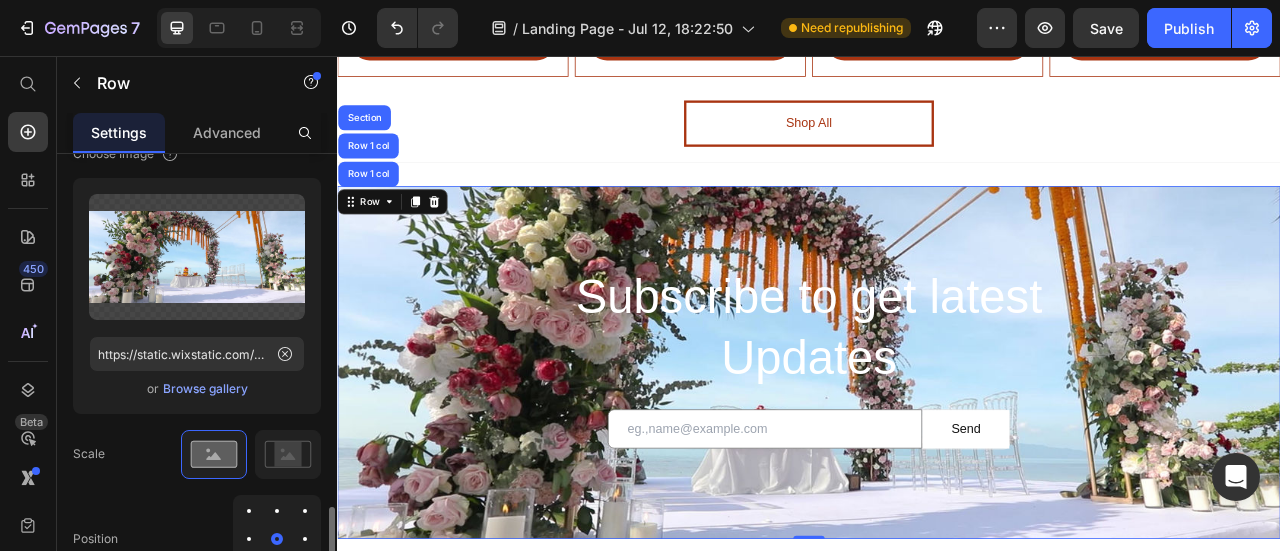 scroll, scrollTop: 856, scrollLeft: 0, axis: vertical 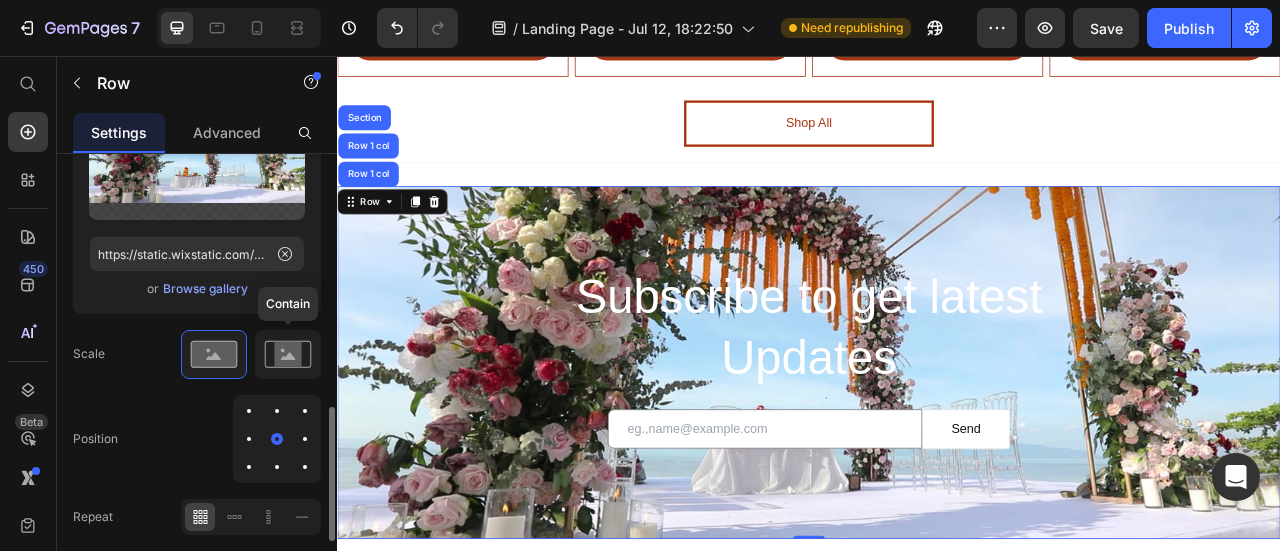 click 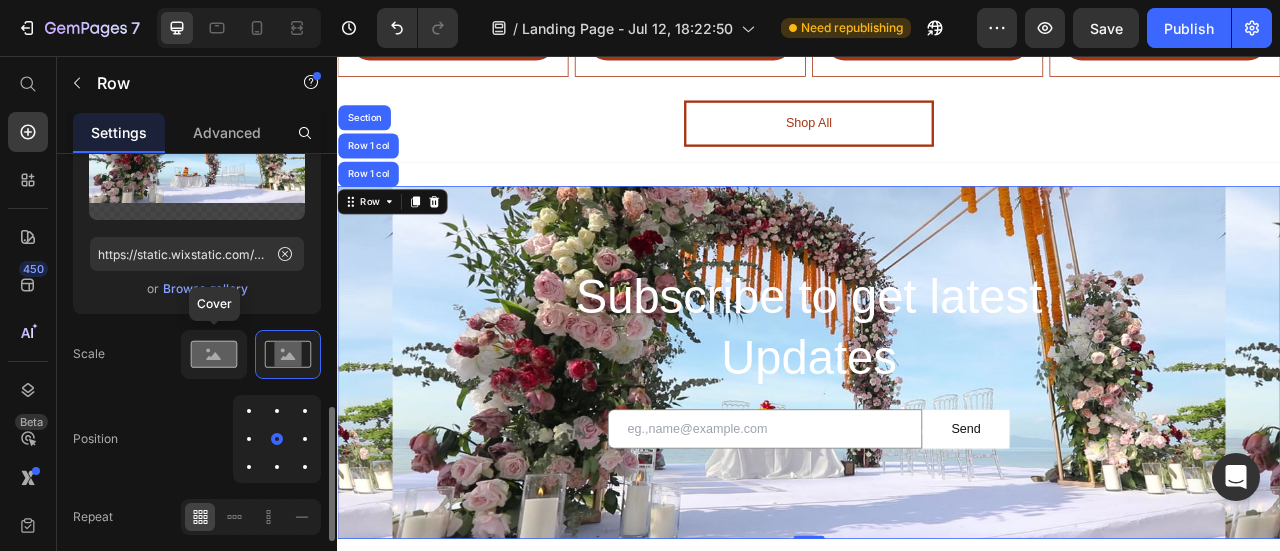 click 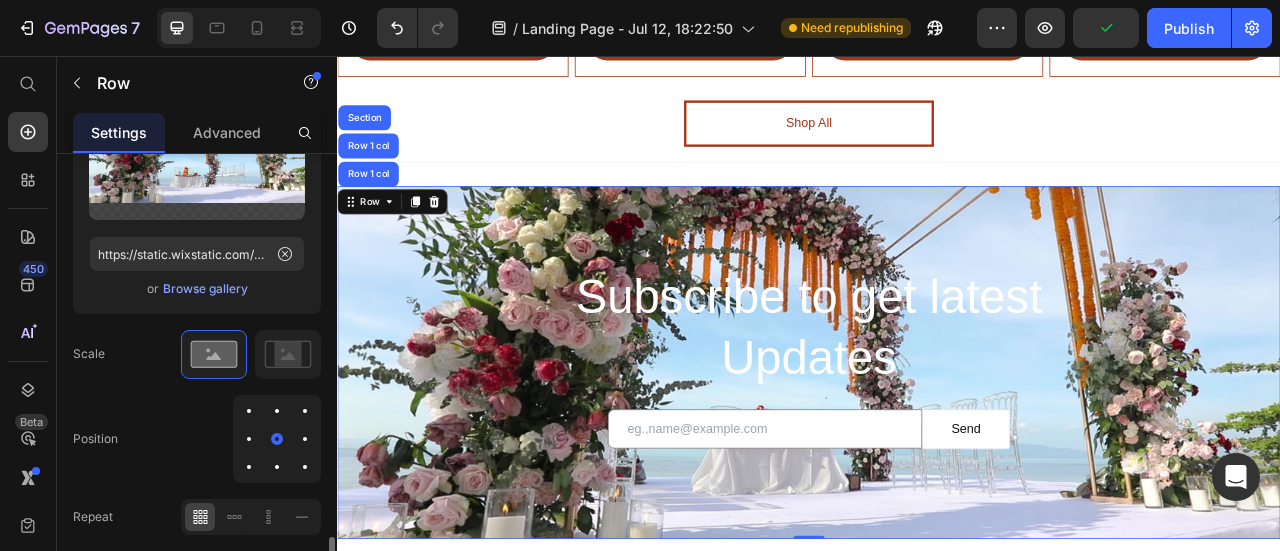 scroll, scrollTop: 956, scrollLeft: 0, axis: vertical 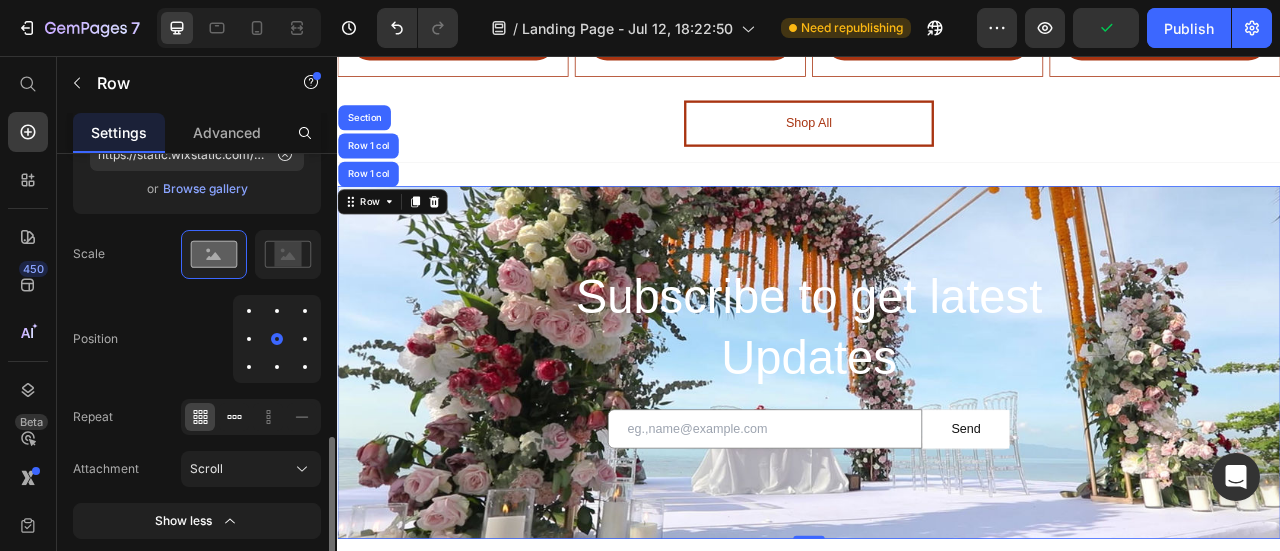 click 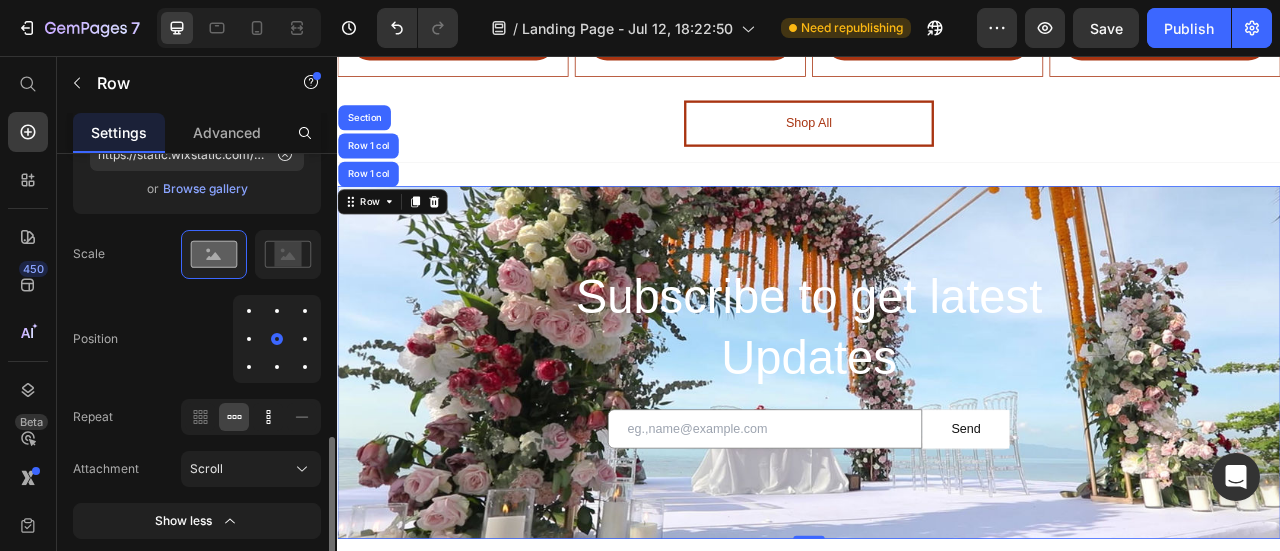 click 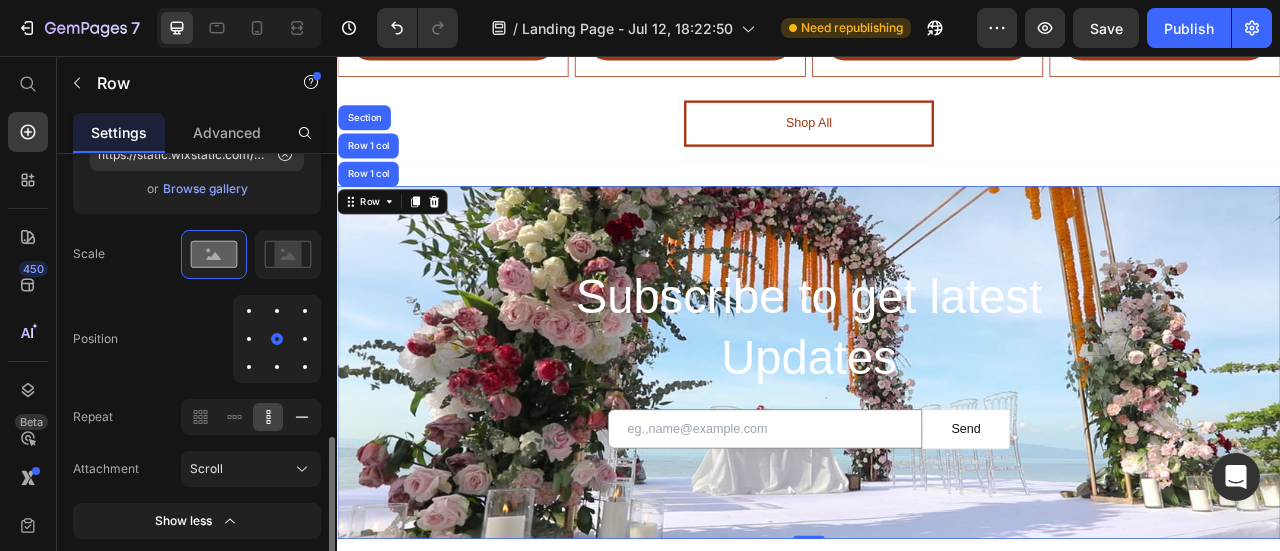 click 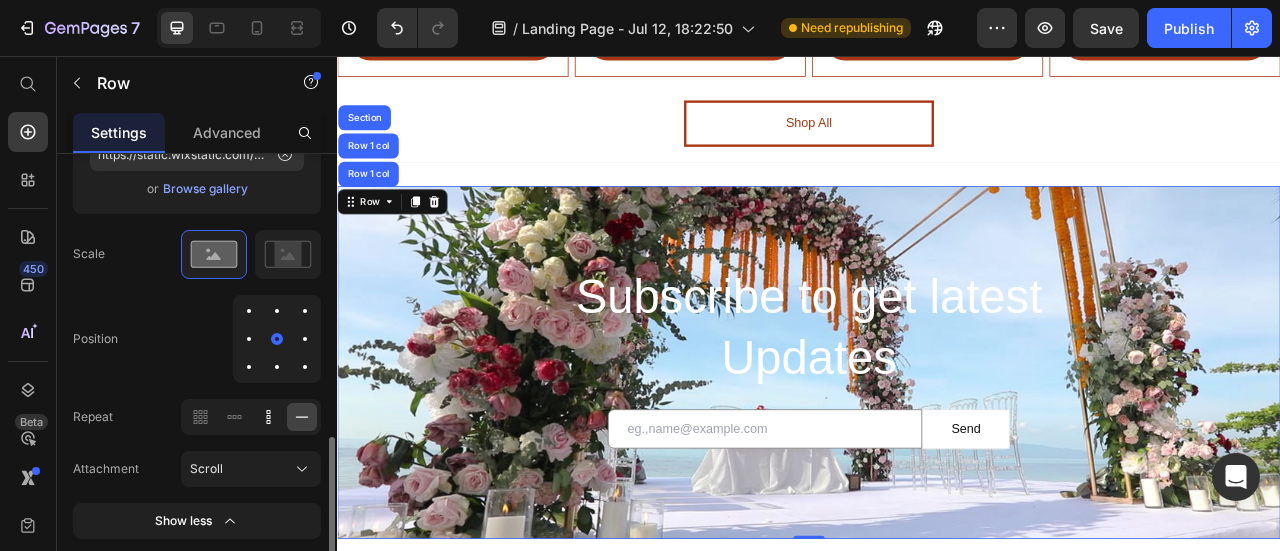 click 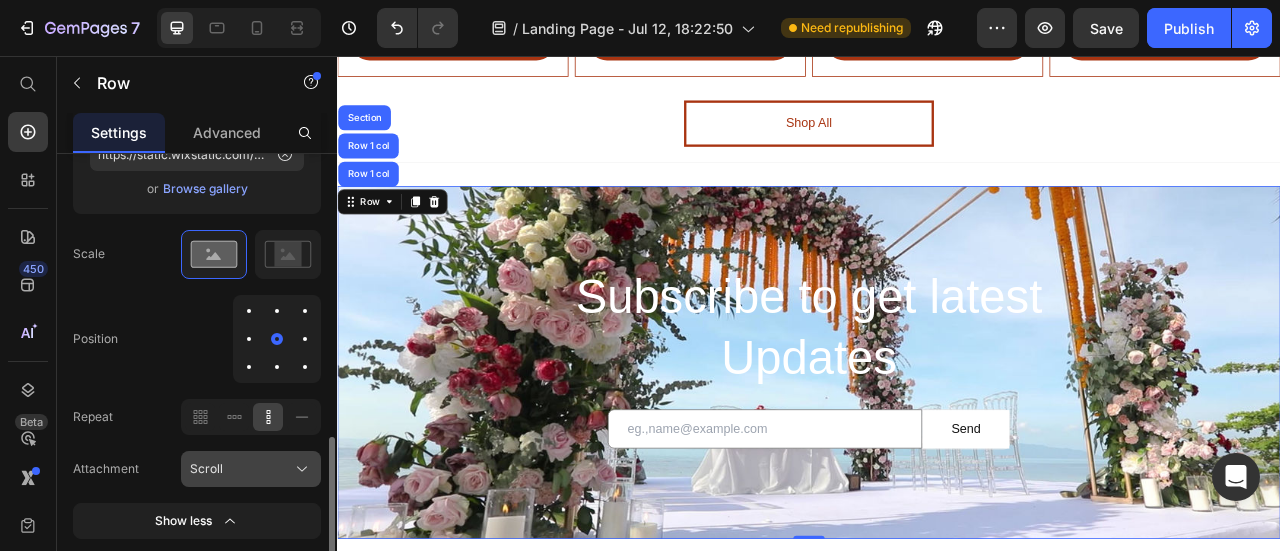 click 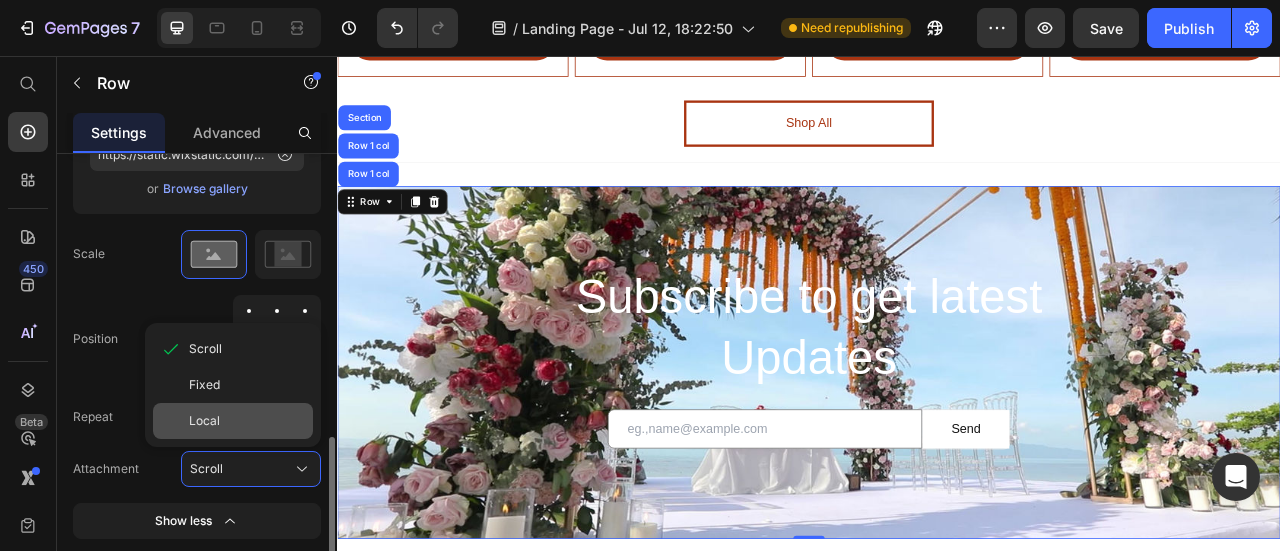 click on "Local" at bounding box center [247, 421] 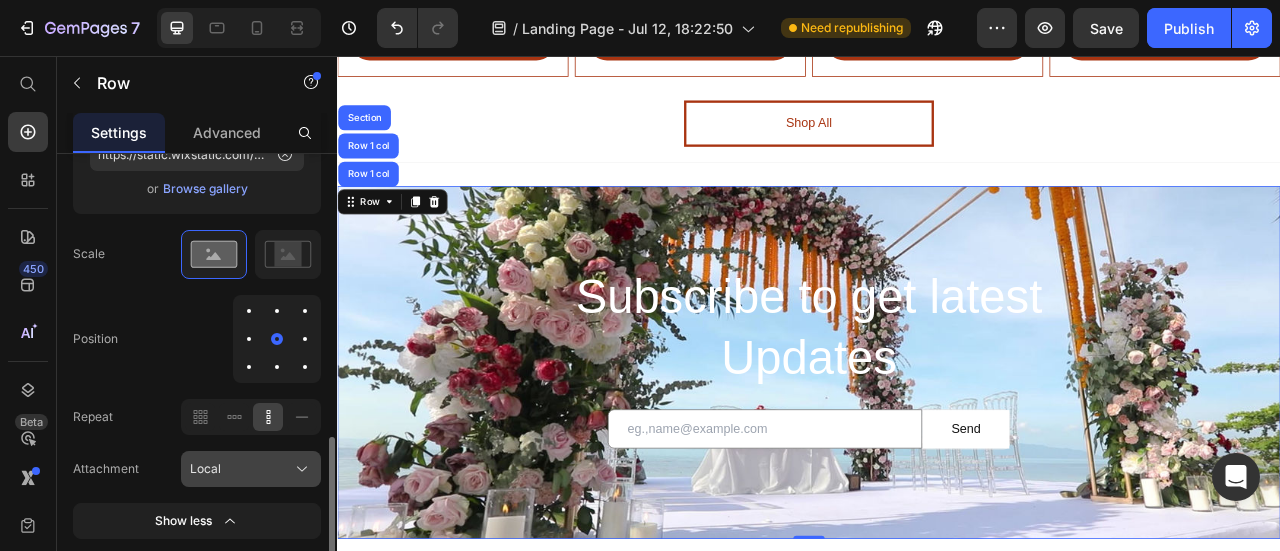 click 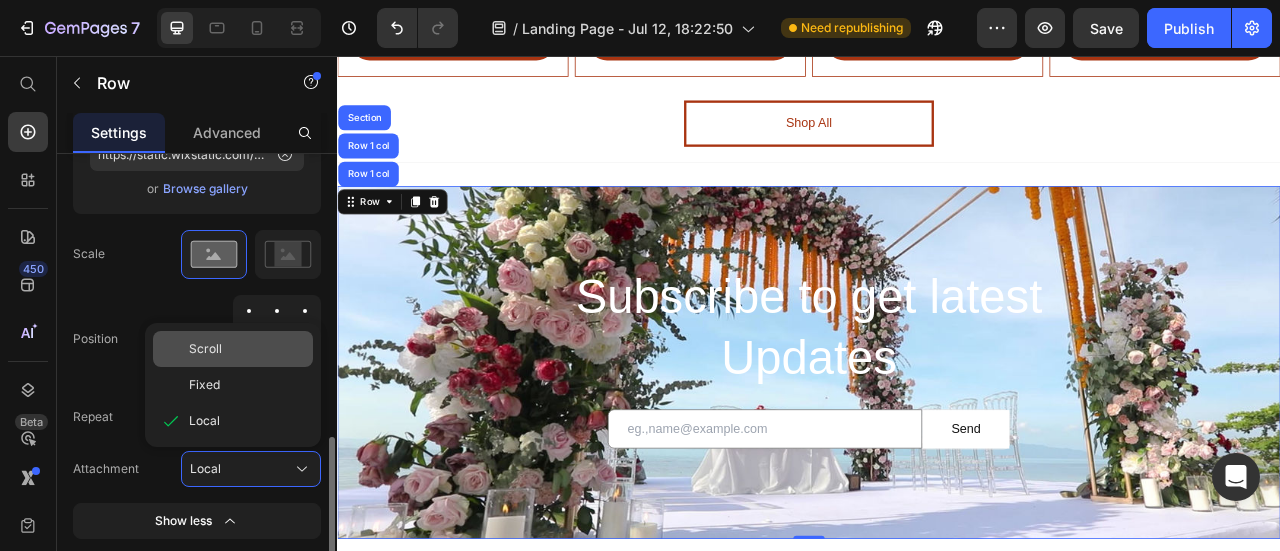 click on "Scroll" at bounding box center (247, 349) 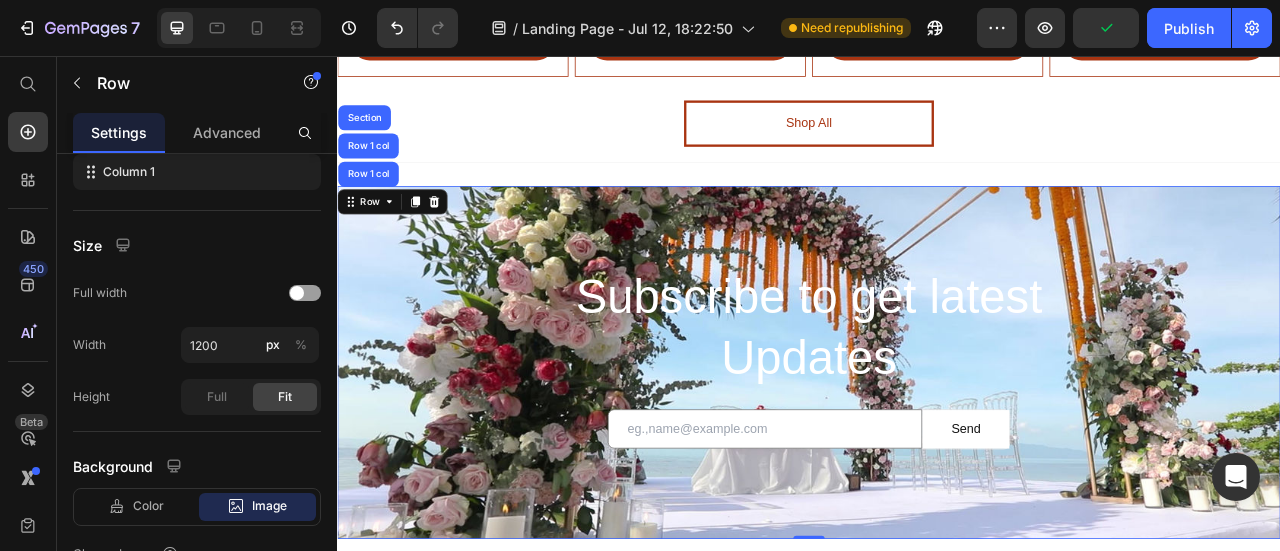 scroll, scrollTop: 0, scrollLeft: 0, axis: both 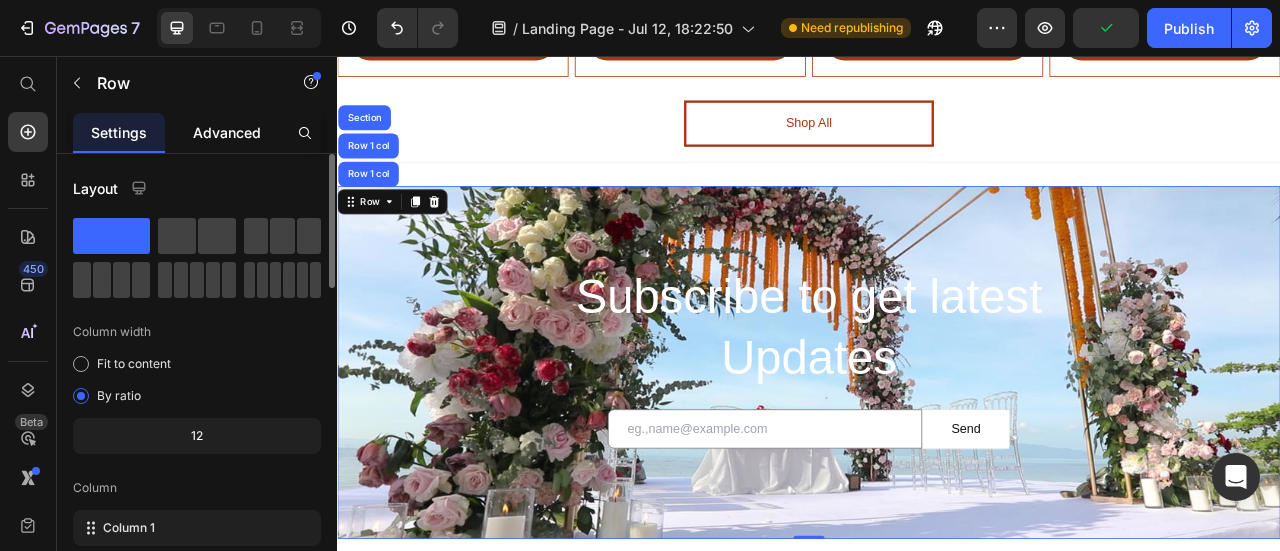 click on "Advanced" at bounding box center [227, 132] 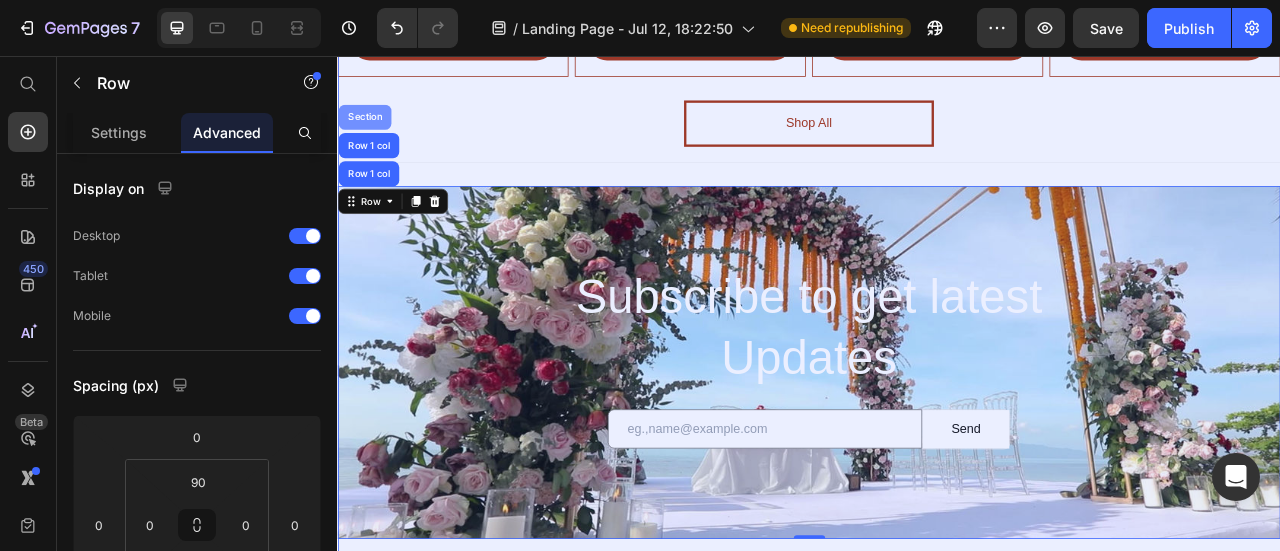 click on "Section" at bounding box center (371, 134) 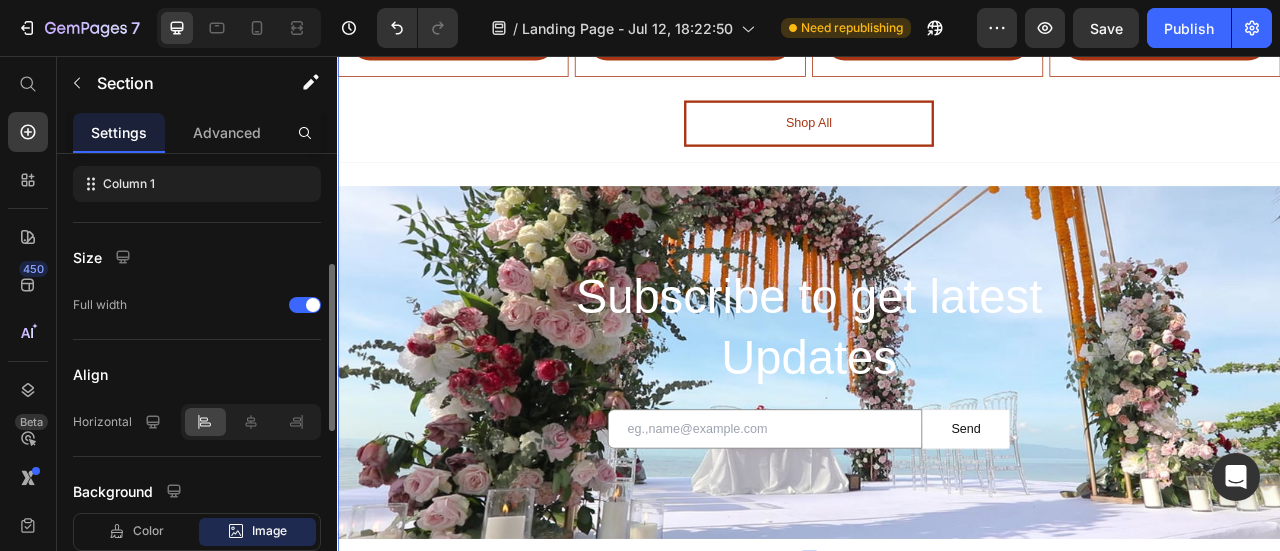 scroll, scrollTop: 600, scrollLeft: 0, axis: vertical 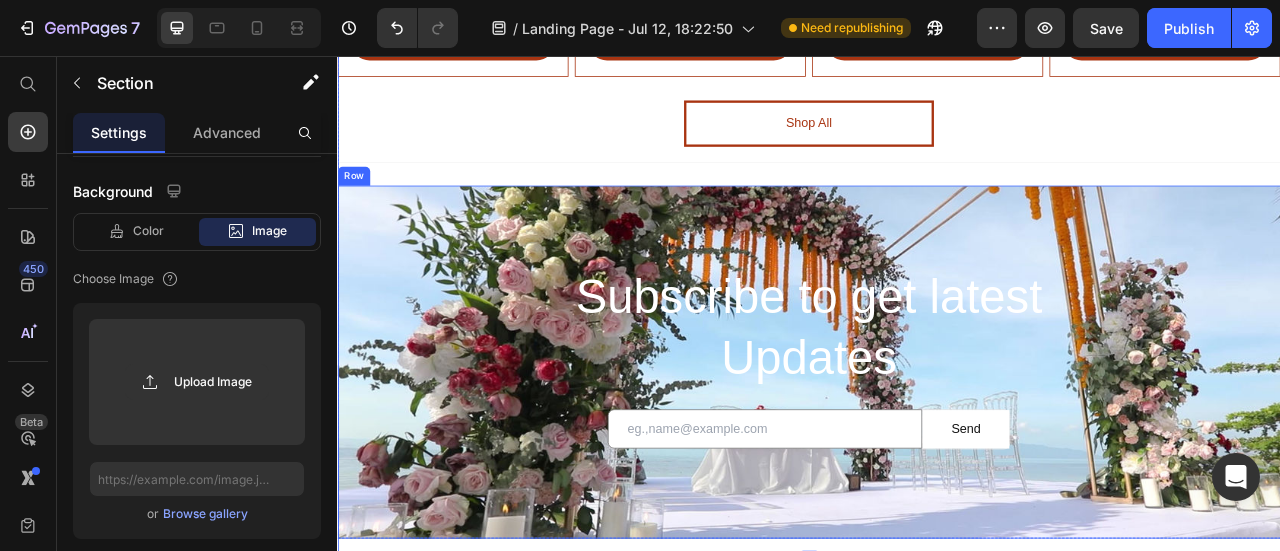 click on "Row" at bounding box center [357, 209] 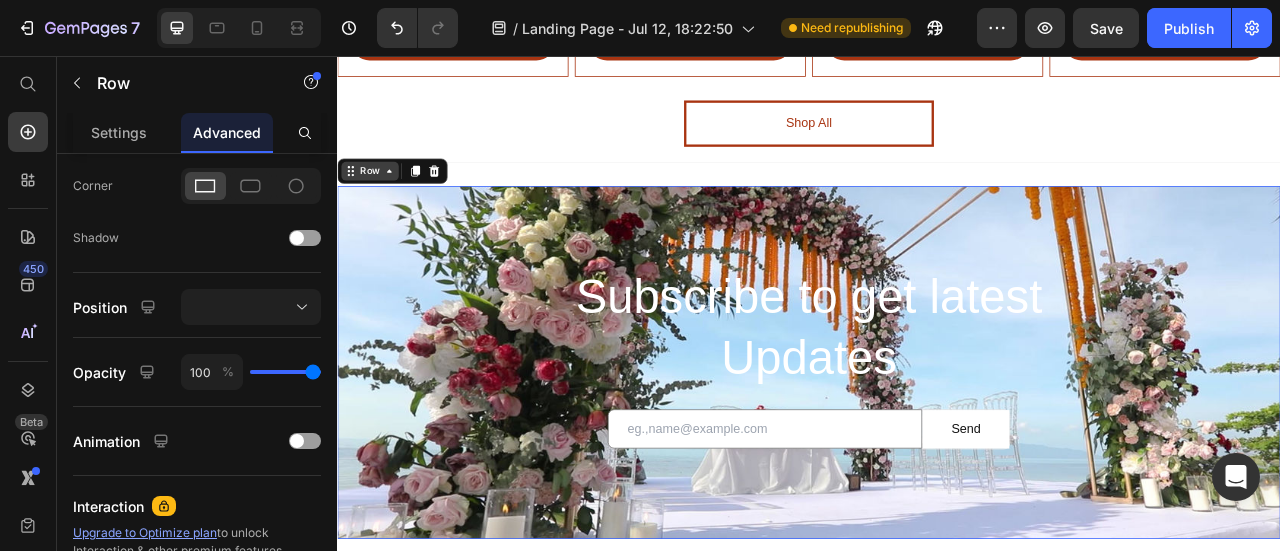 scroll, scrollTop: 0, scrollLeft: 0, axis: both 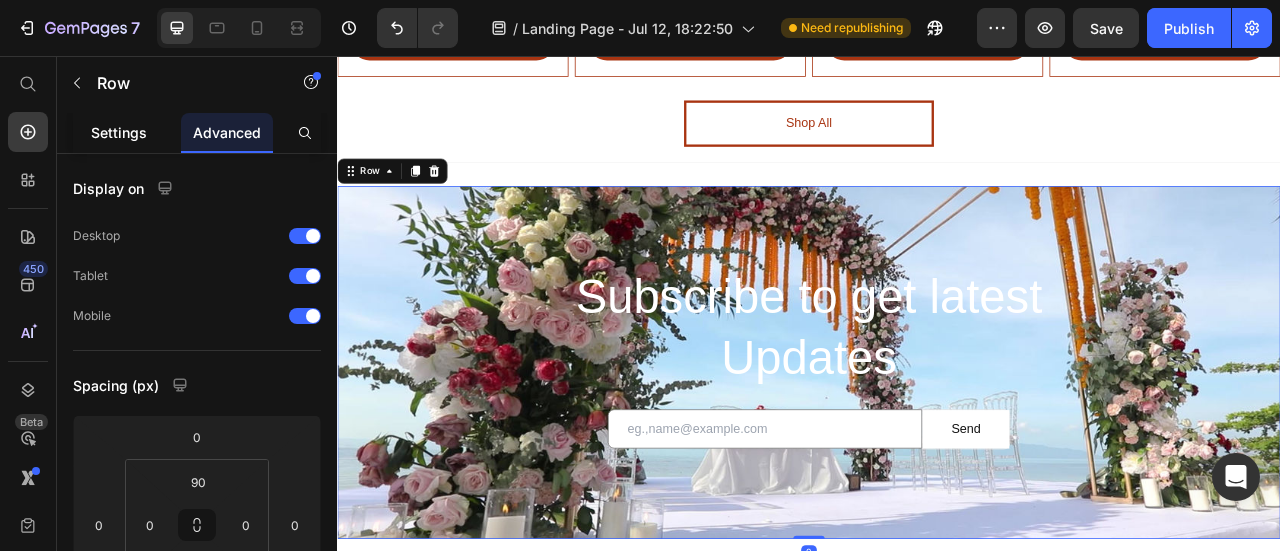 click on "Settings" at bounding box center (119, 132) 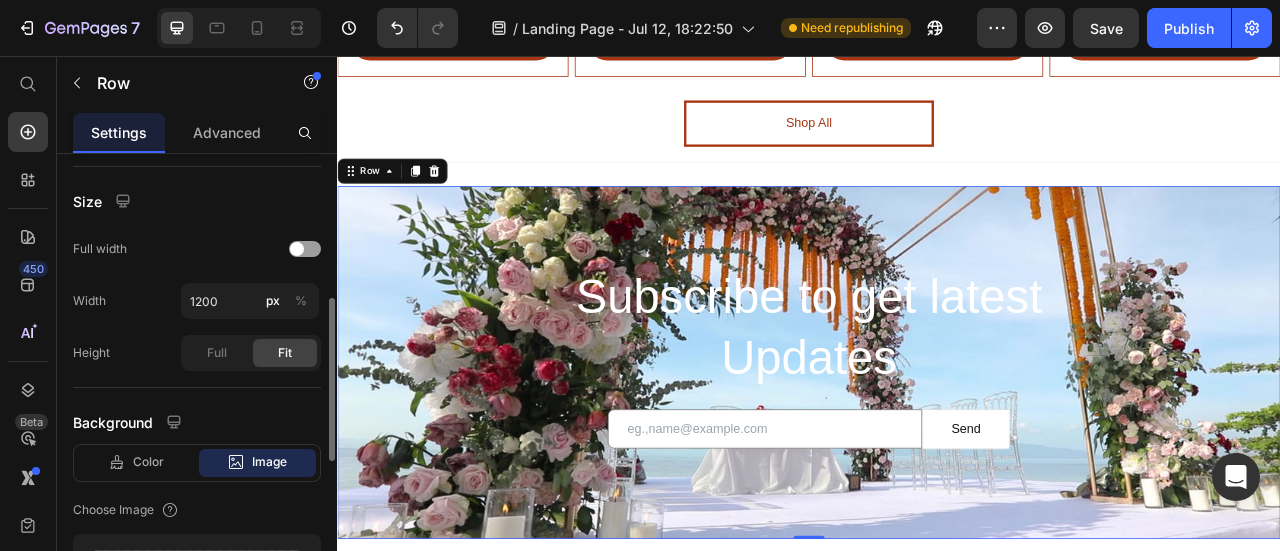 scroll, scrollTop: 700, scrollLeft: 0, axis: vertical 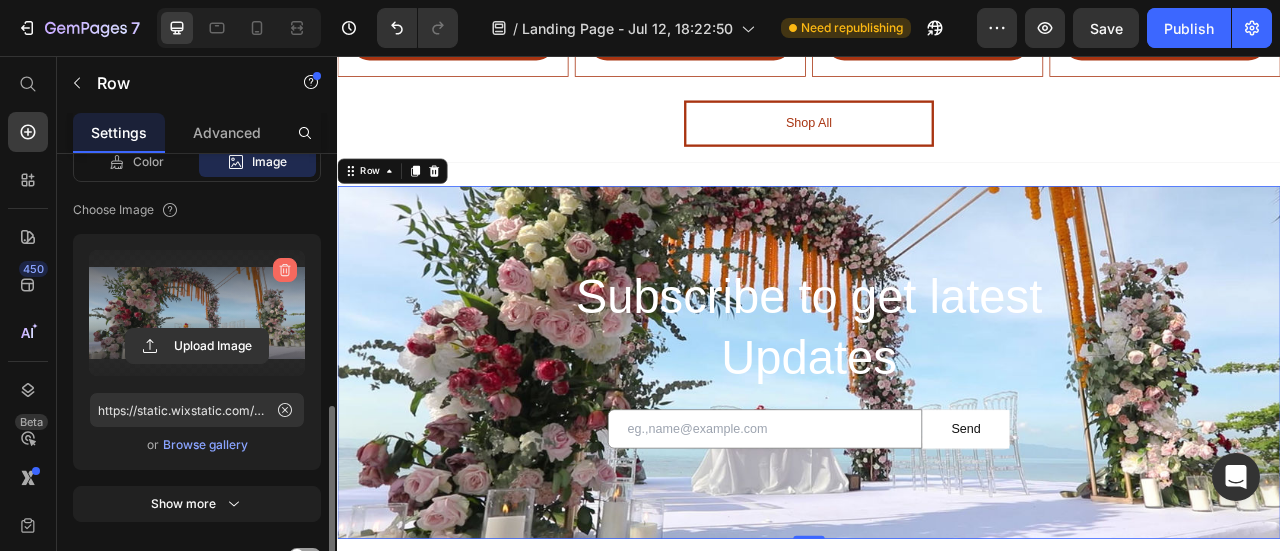 click 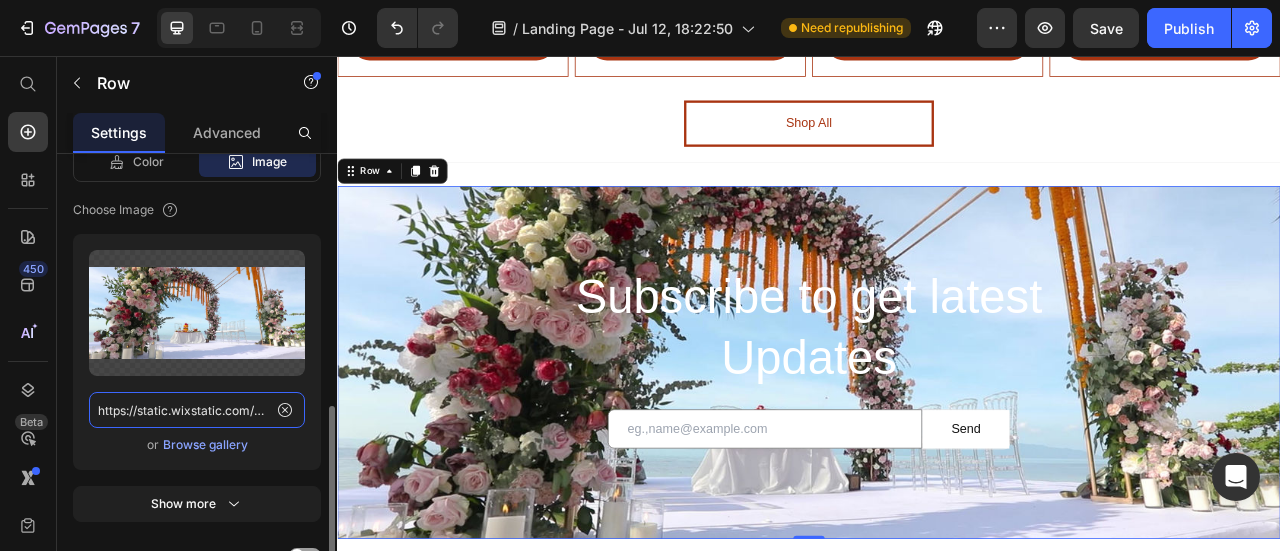 type 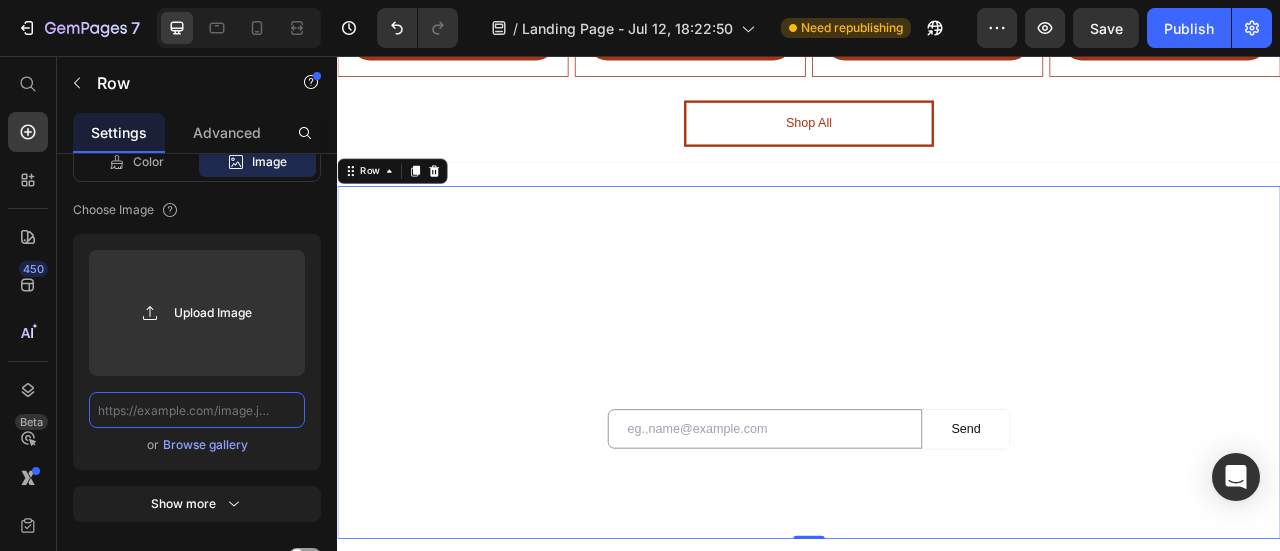 scroll, scrollTop: 0, scrollLeft: 0, axis: both 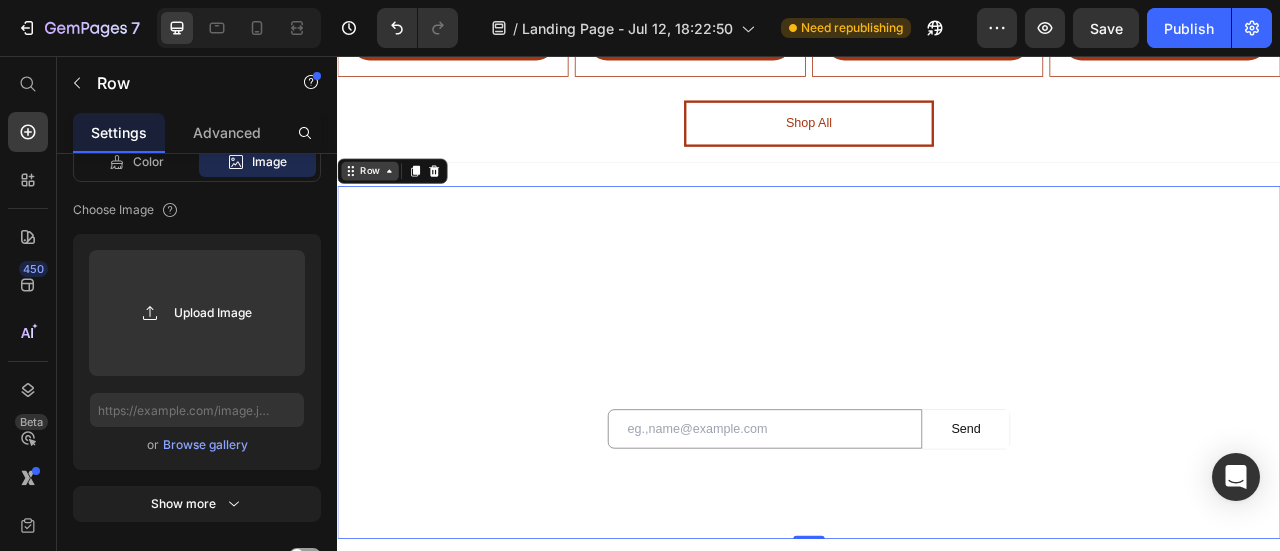 click 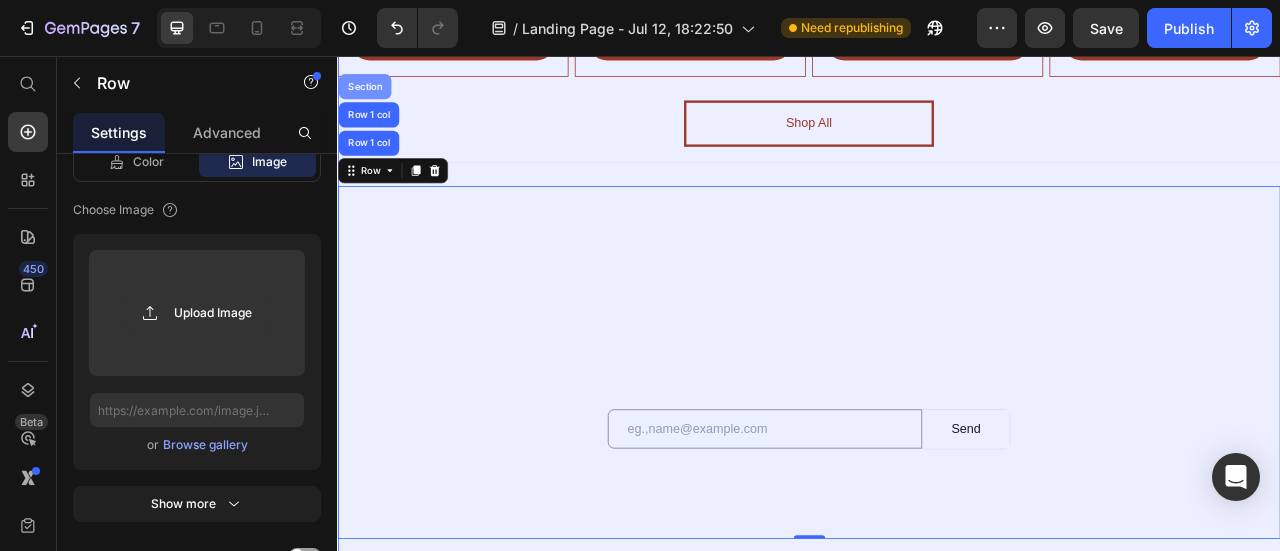 click on "Section" at bounding box center [371, 95] 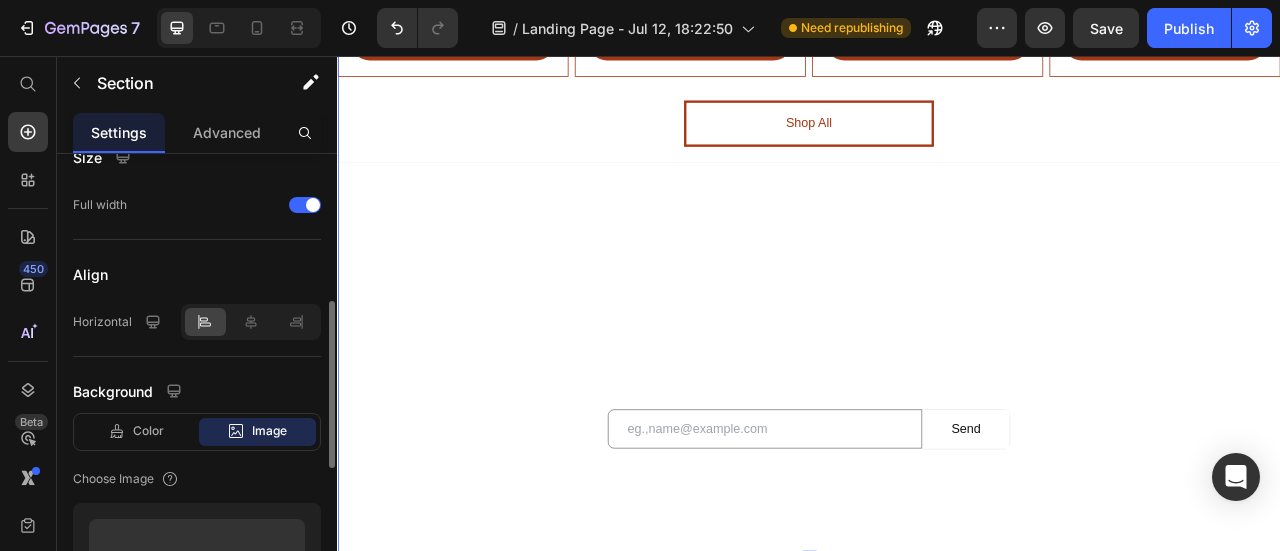 scroll, scrollTop: 780, scrollLeft: 0, axis: vertical 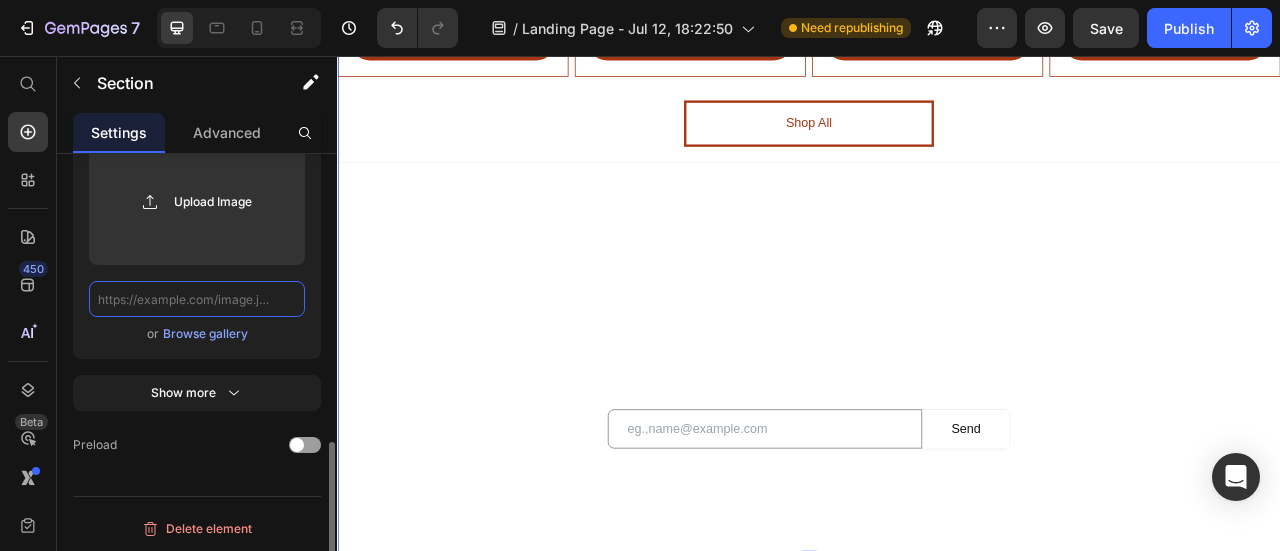 click 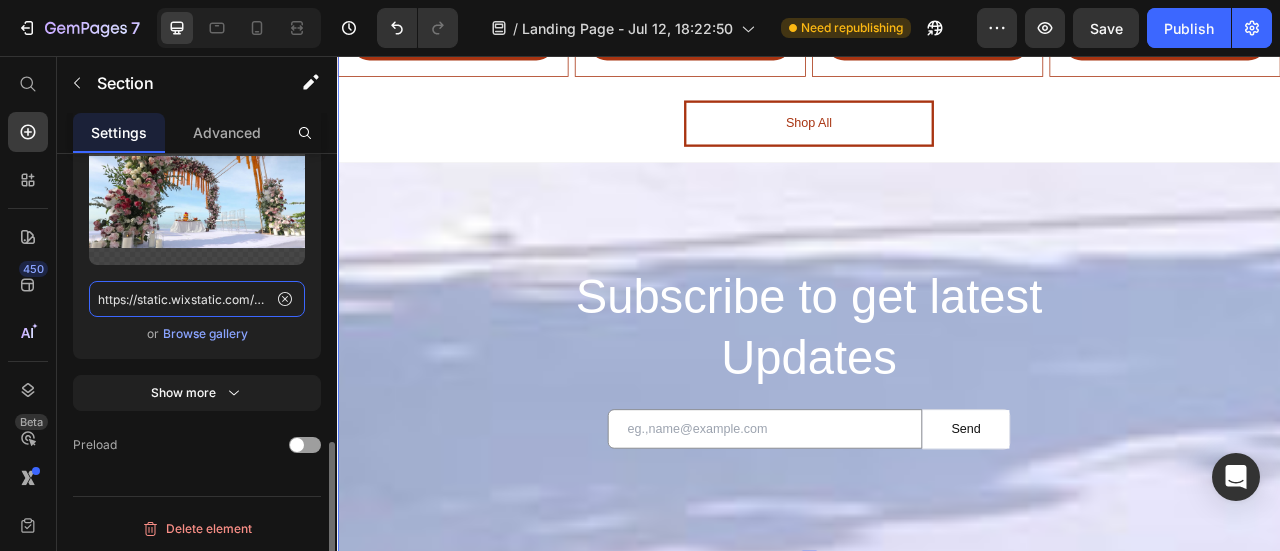 scroll, scrollTop: 0, scrollLeft: 1068, axis: horizontal 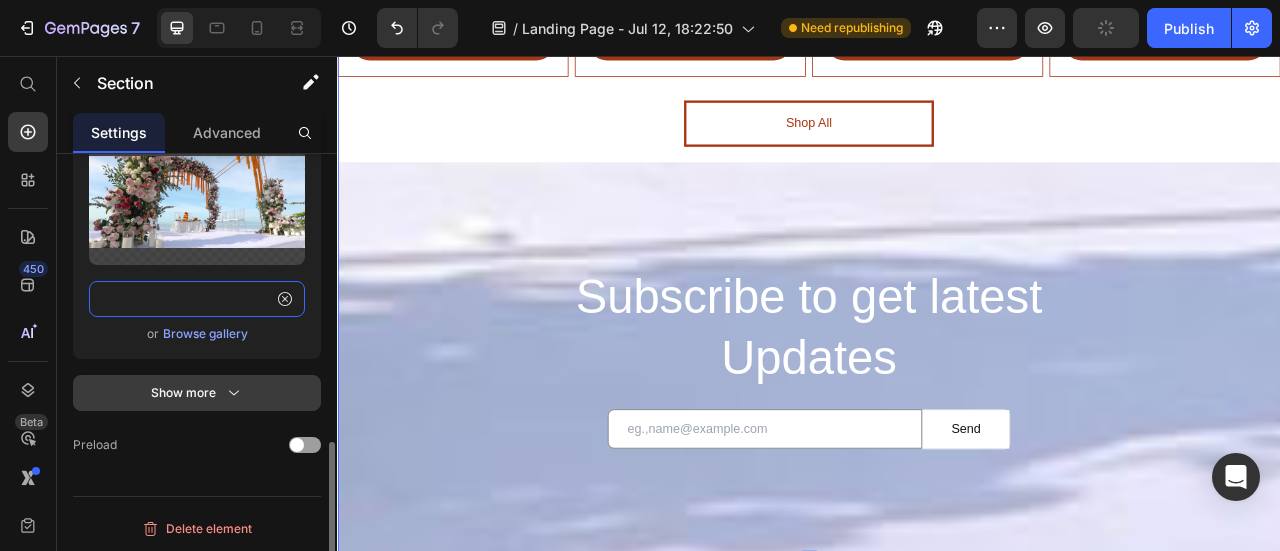 type on "https://static.wixstatic.com/media/11062b_dc48e514c5fc402395a74a973345cd65f000.jpg/v1/fill/w_1240,h_525,al_c,q_85,usm_0.33_1.00_0.00,enc_avif,quality_auto/11062b_dc48e514c5fc402395a74a973345cd65f000.jpg" 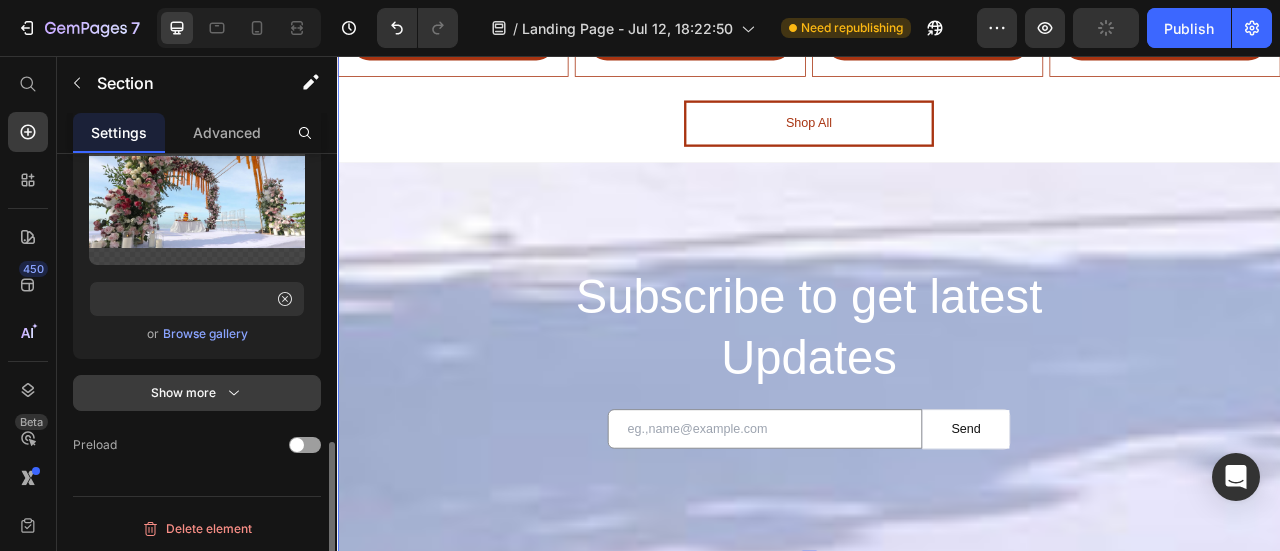 click 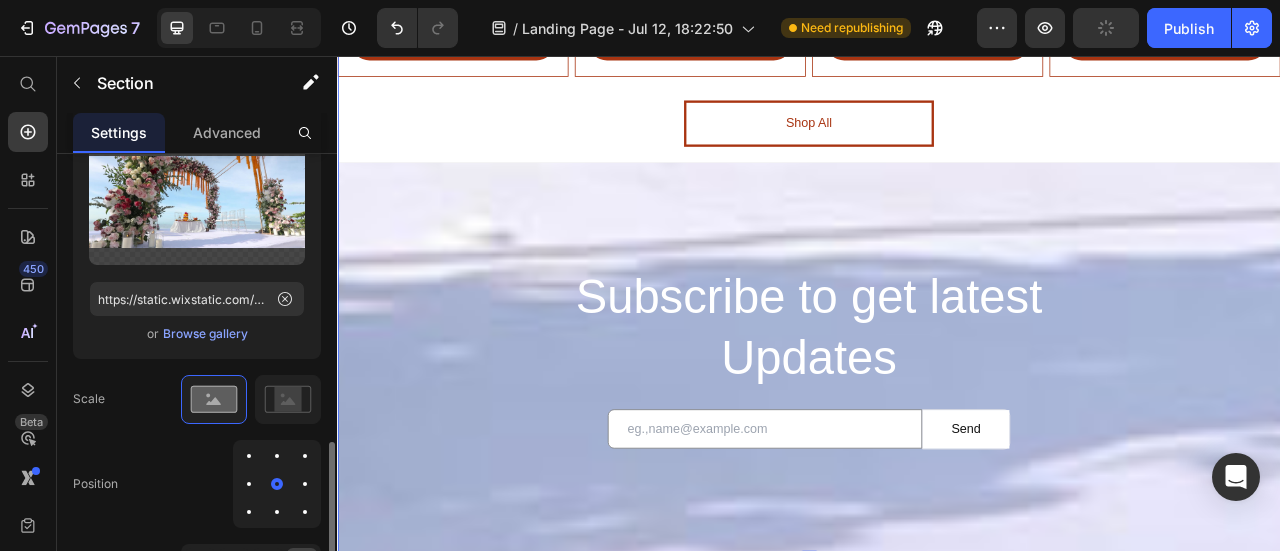 scroll, scrollTop: 880, scrollLeft: 0, axis: vertical 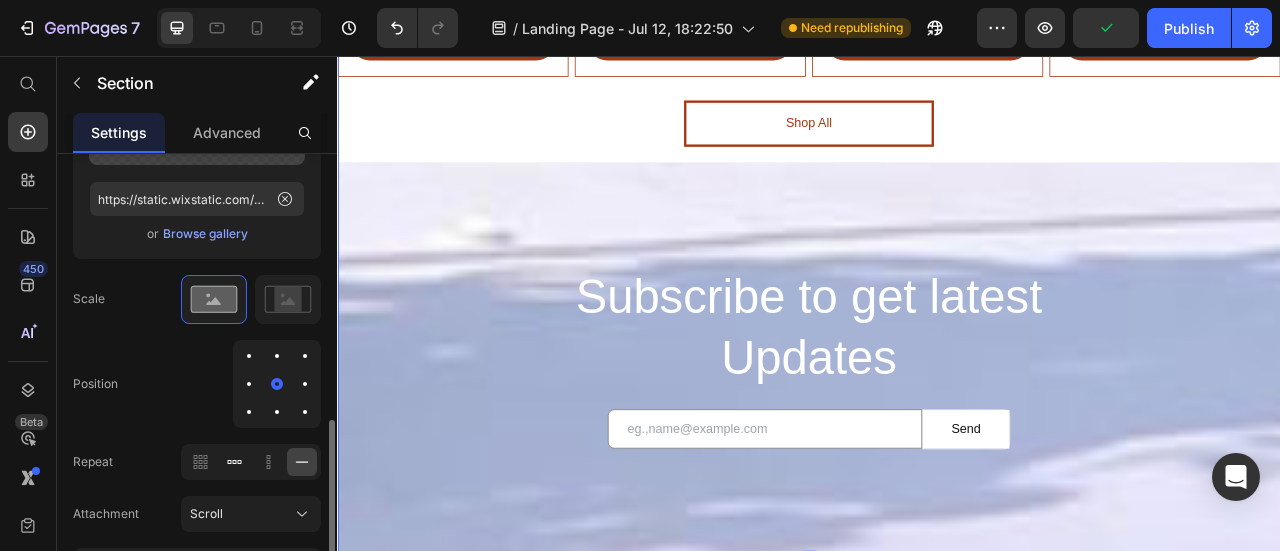 click 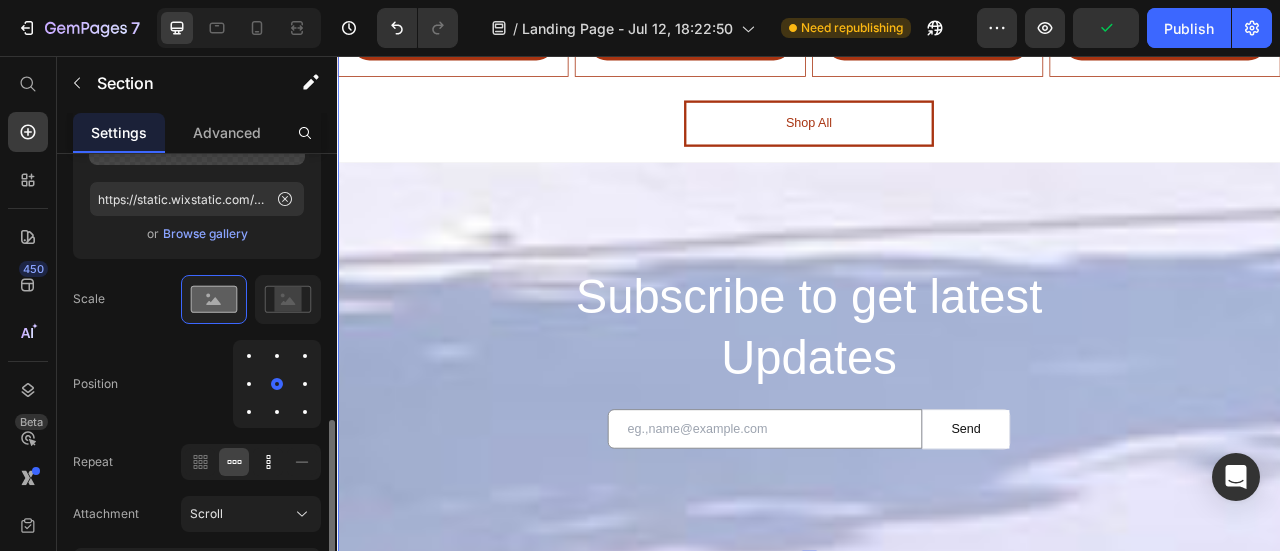 click 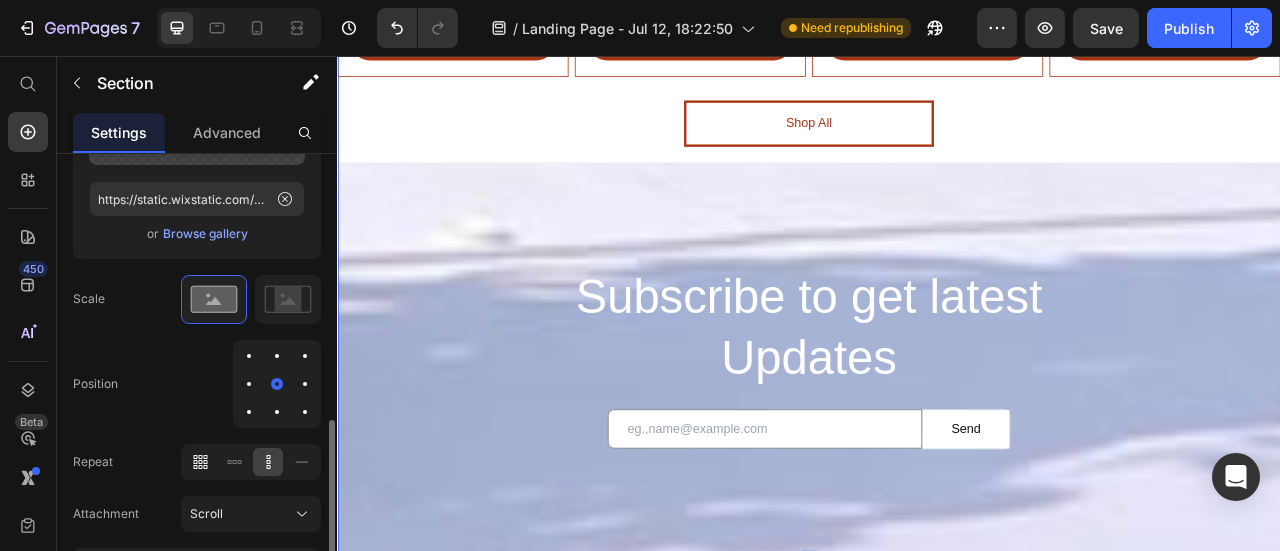 click 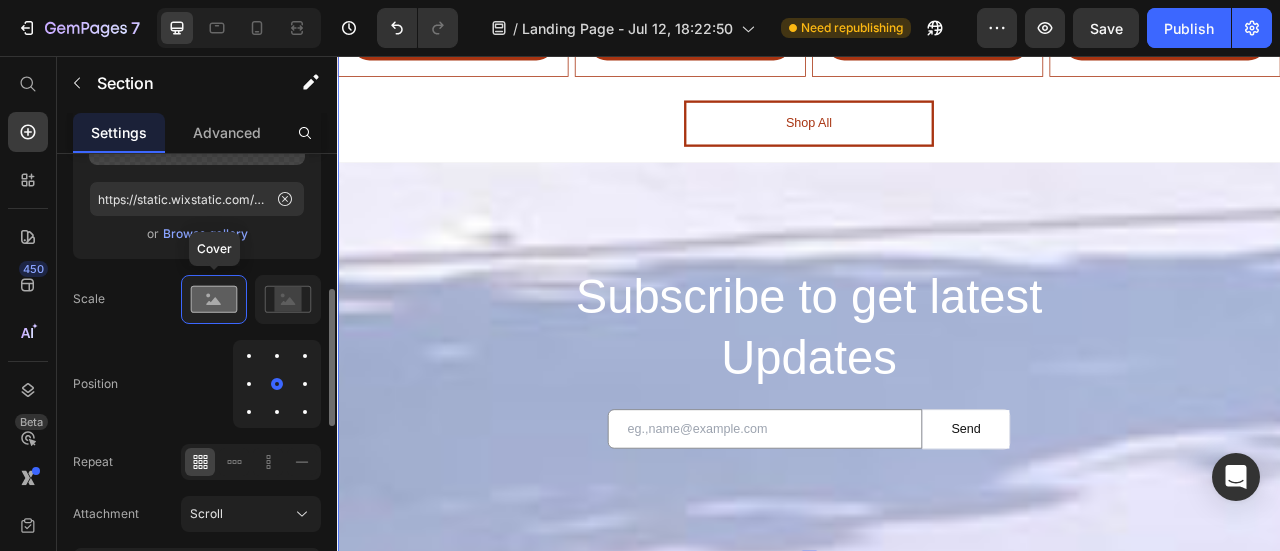 scroll, scrollTop: 680, scrollLeft: 0, axis: vertical 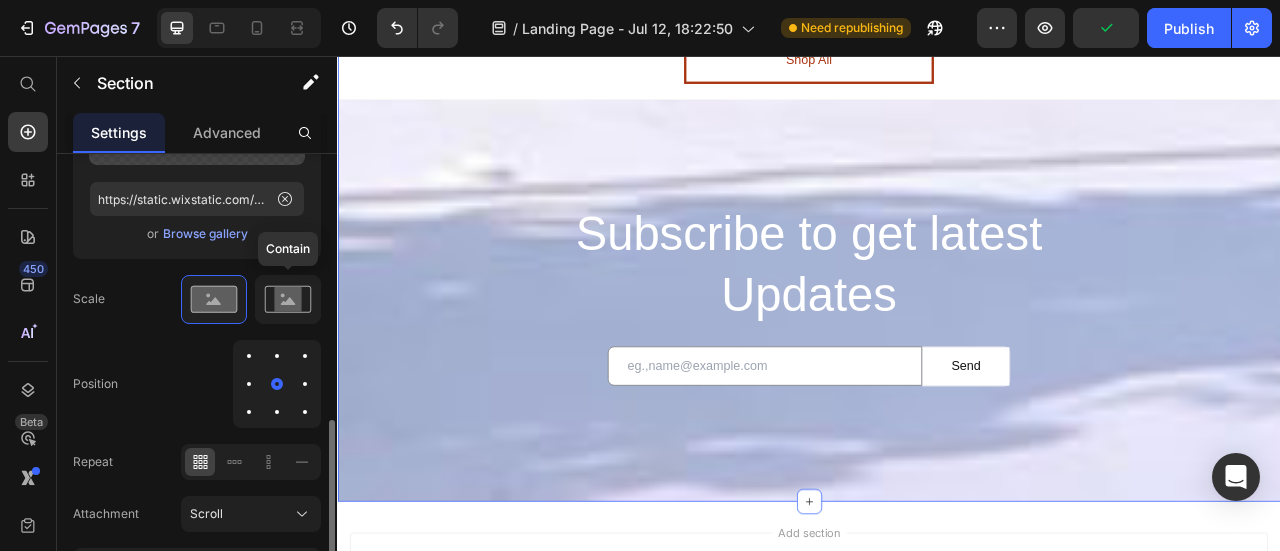 click 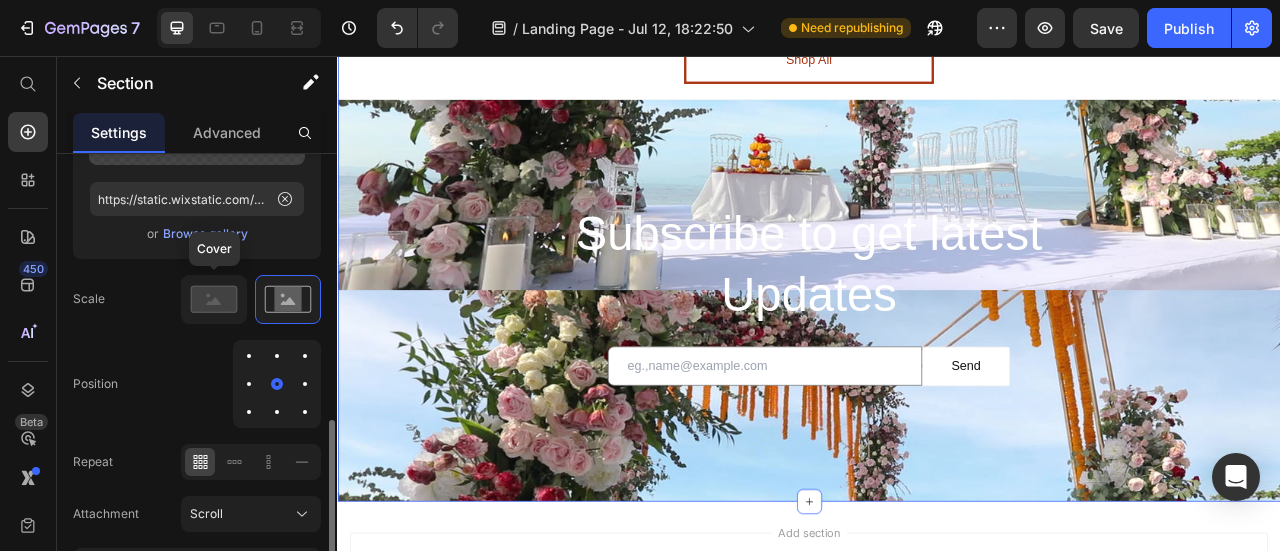 drag, startPoint x: 221, startPoint y: 297, endPoint x: 221, endPoint y: 358, distance: 61 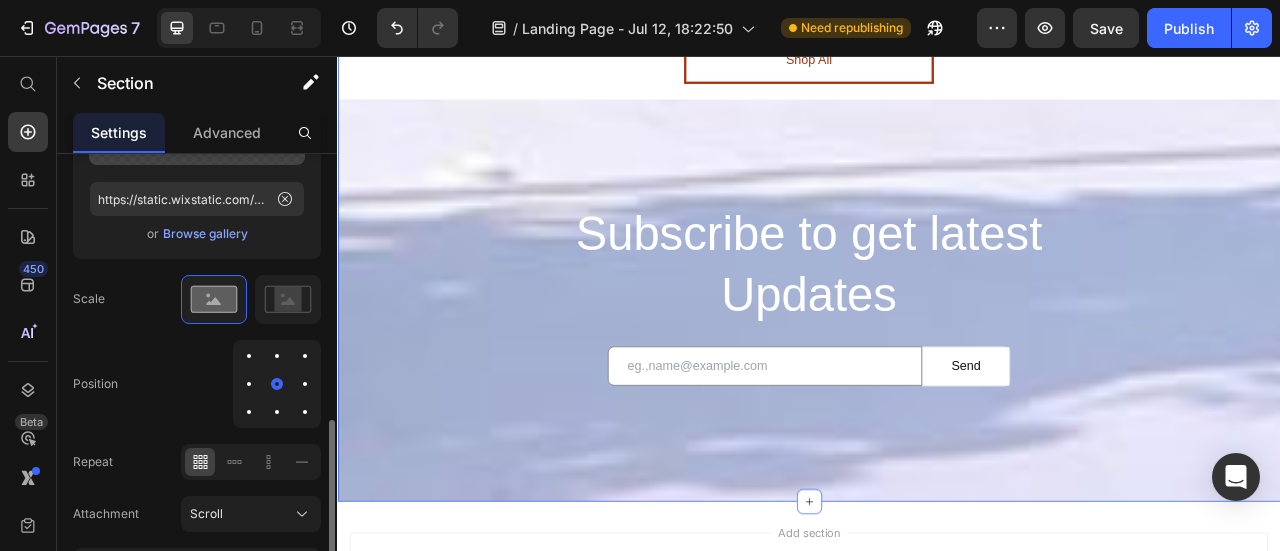 click at bounding box center (249, 356) 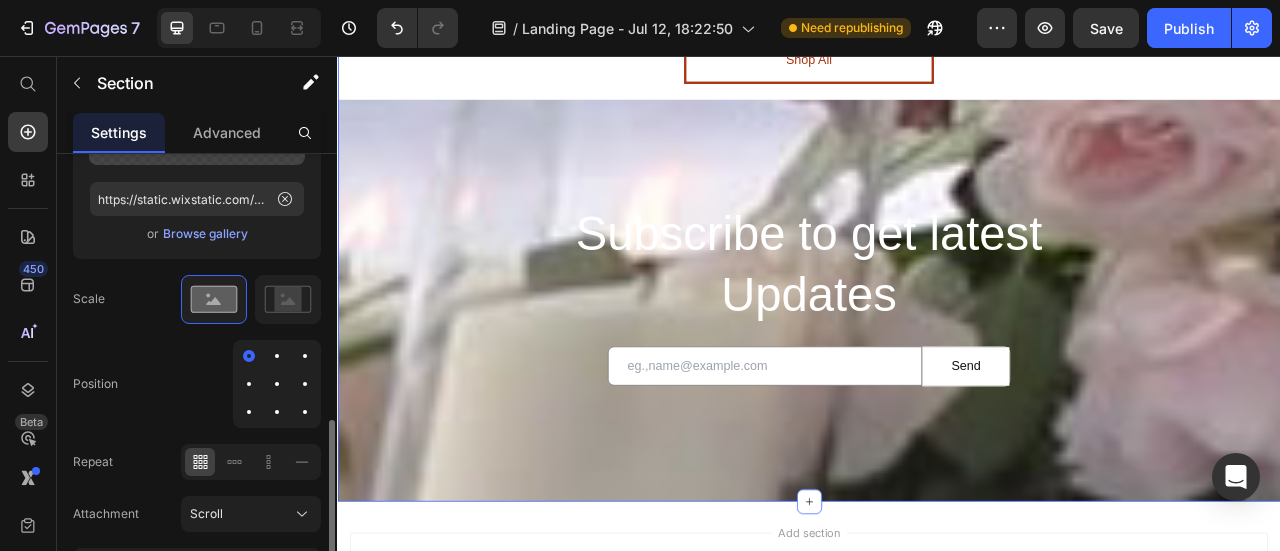 click at bounding box center (277, 384) 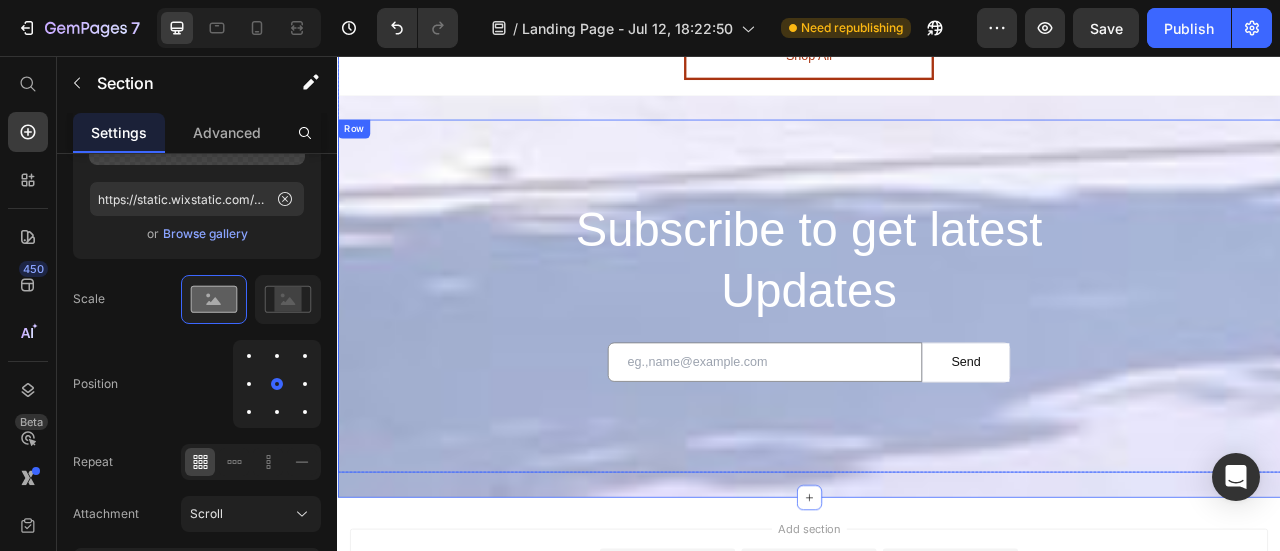 scroll, scrollTop: 3568, scrollLeft: 0, axis: vertical 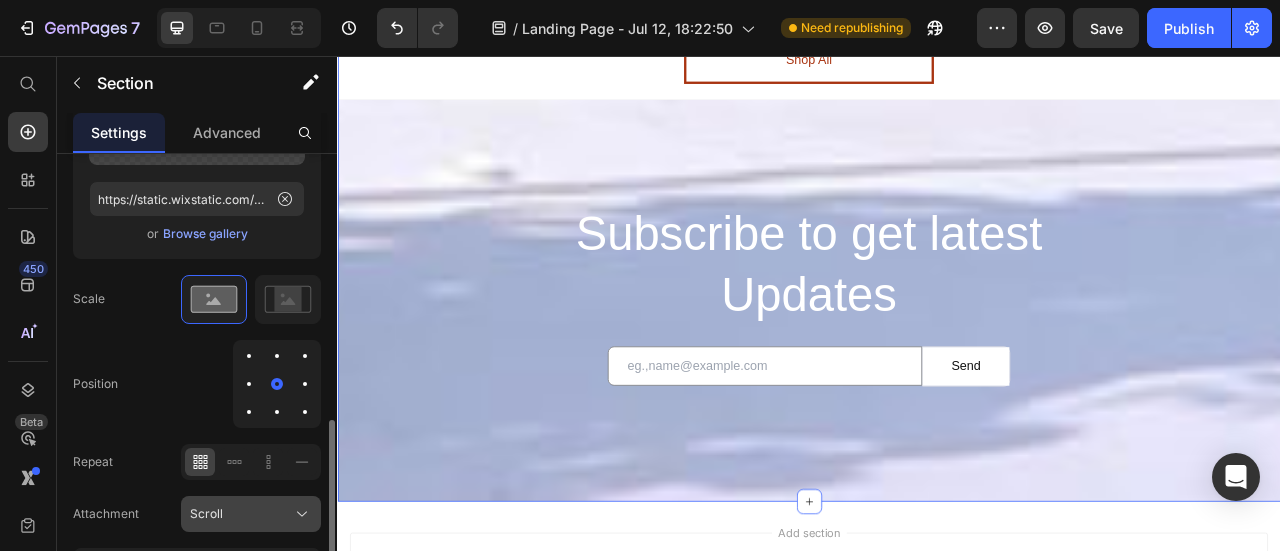 click 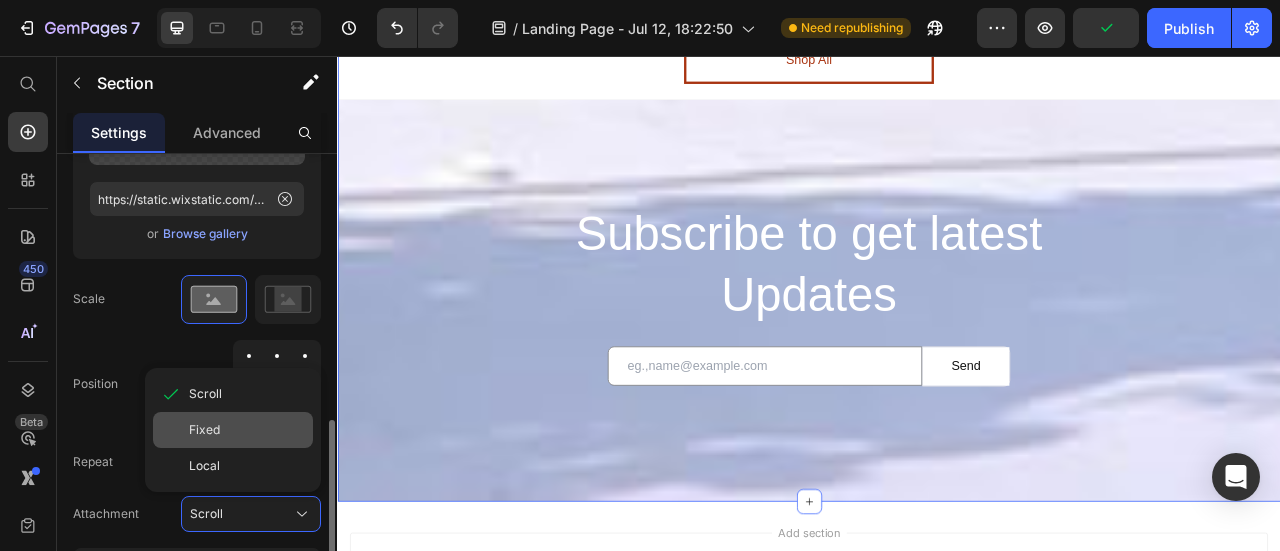 click on "Fixed" at bounding box center [247, 430] 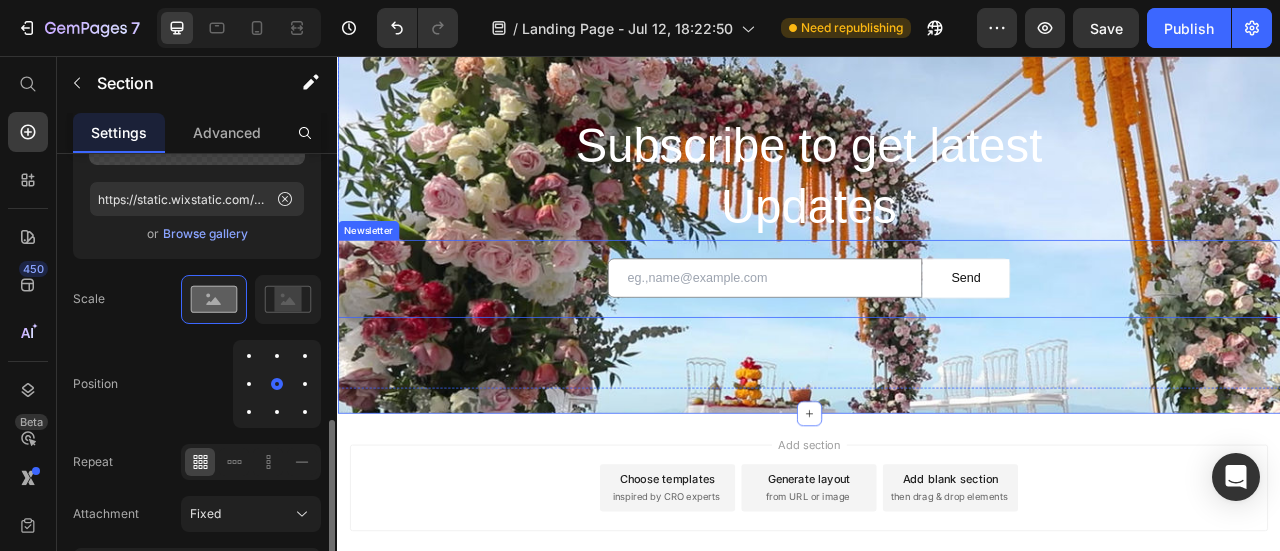 scroll, scrollTop: 3468, scrollLeft: 0, axis: vertical 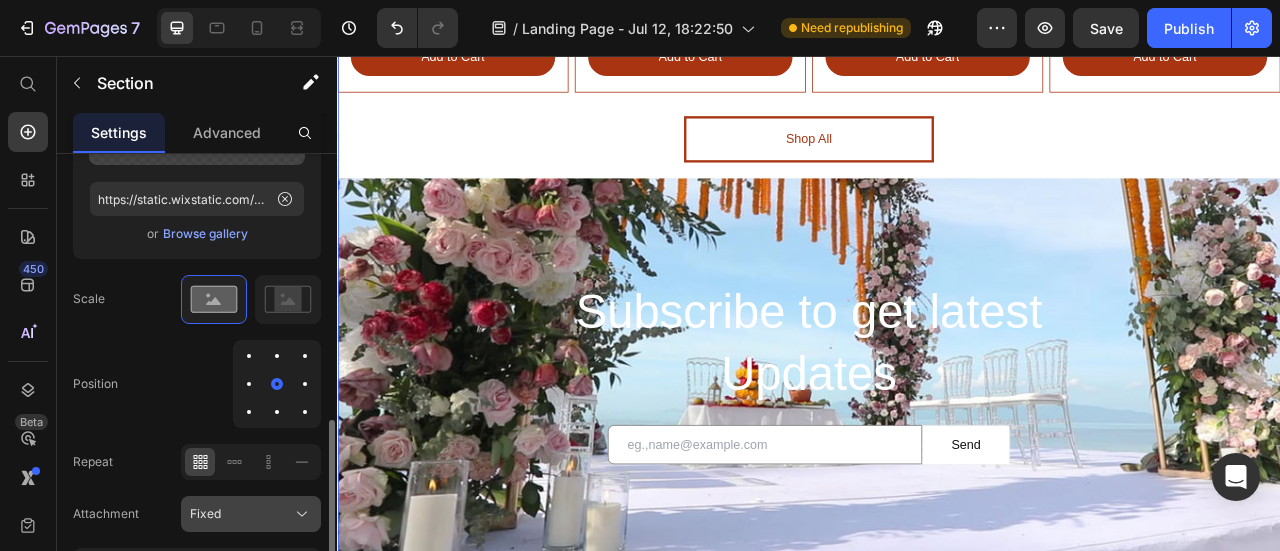 click on "Fixed" 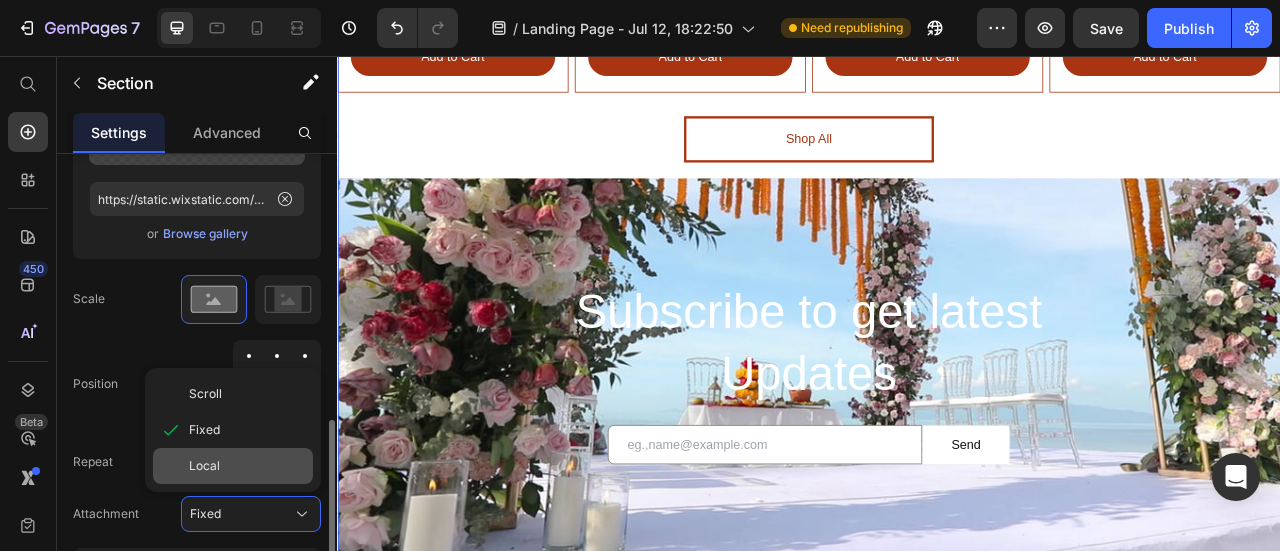click on "Local" at bounding box center (247, 466) 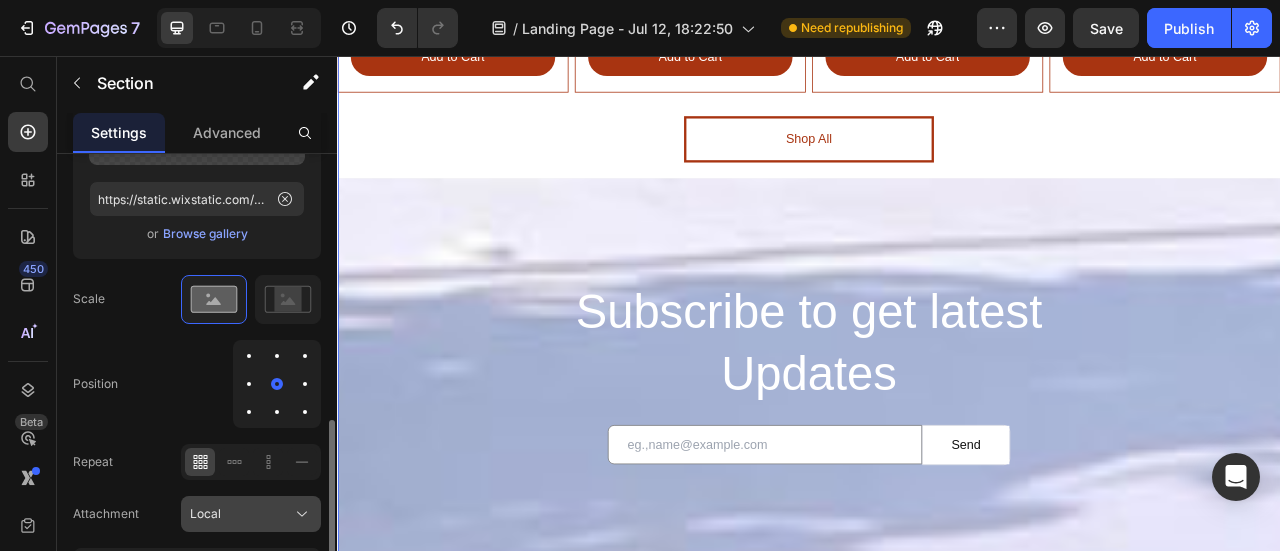 click on "Local" 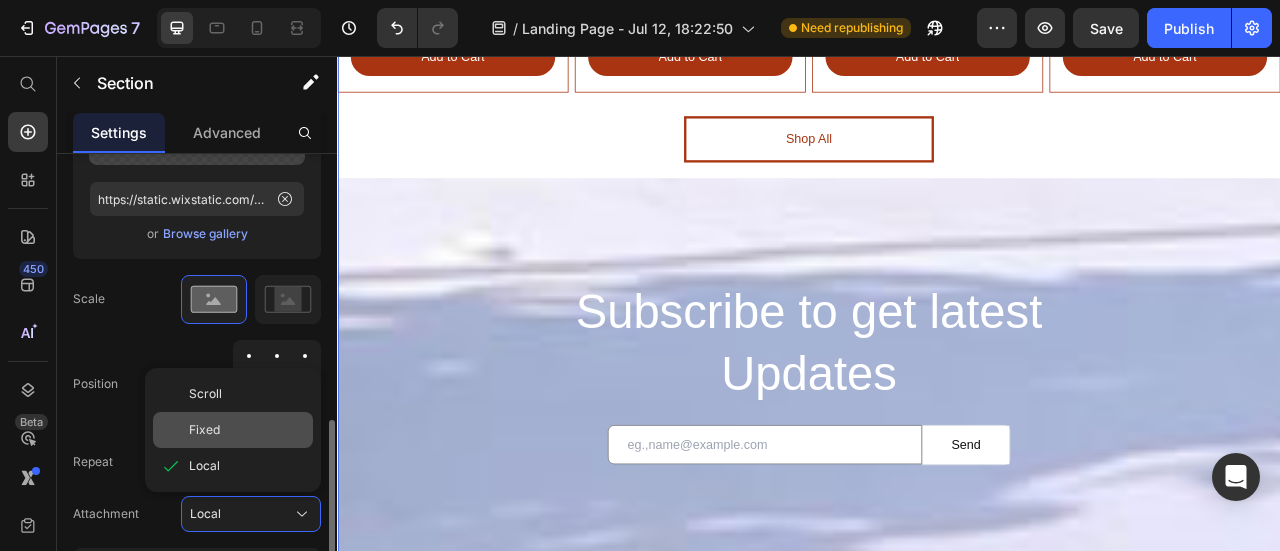 click on "Fixed" 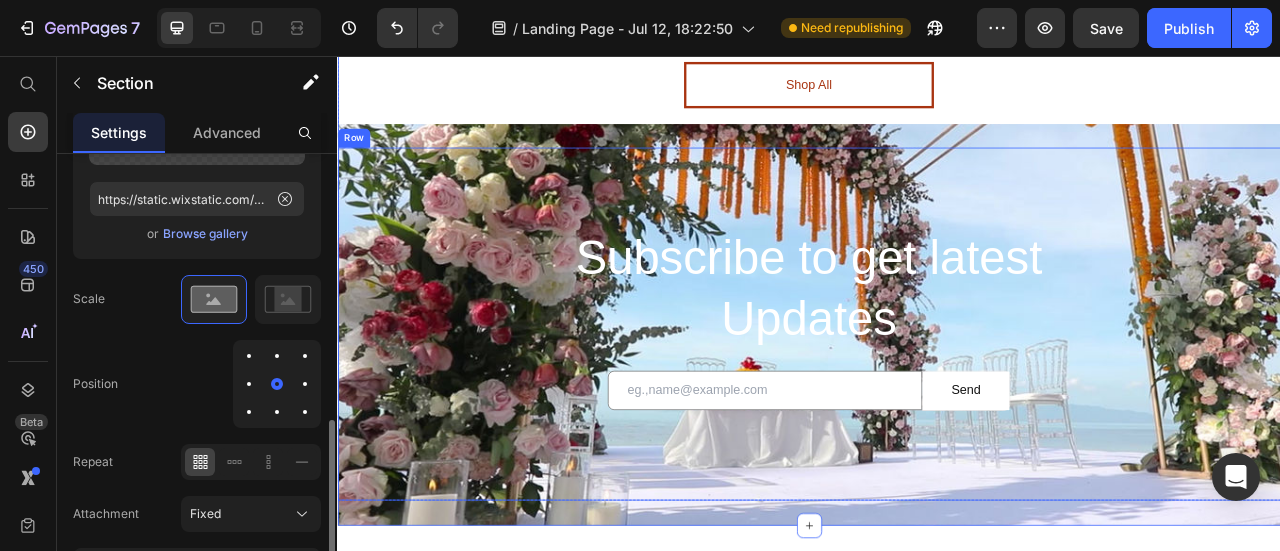scroll, scrollTop: 3568, scrollLeft: 0, axis: vertical 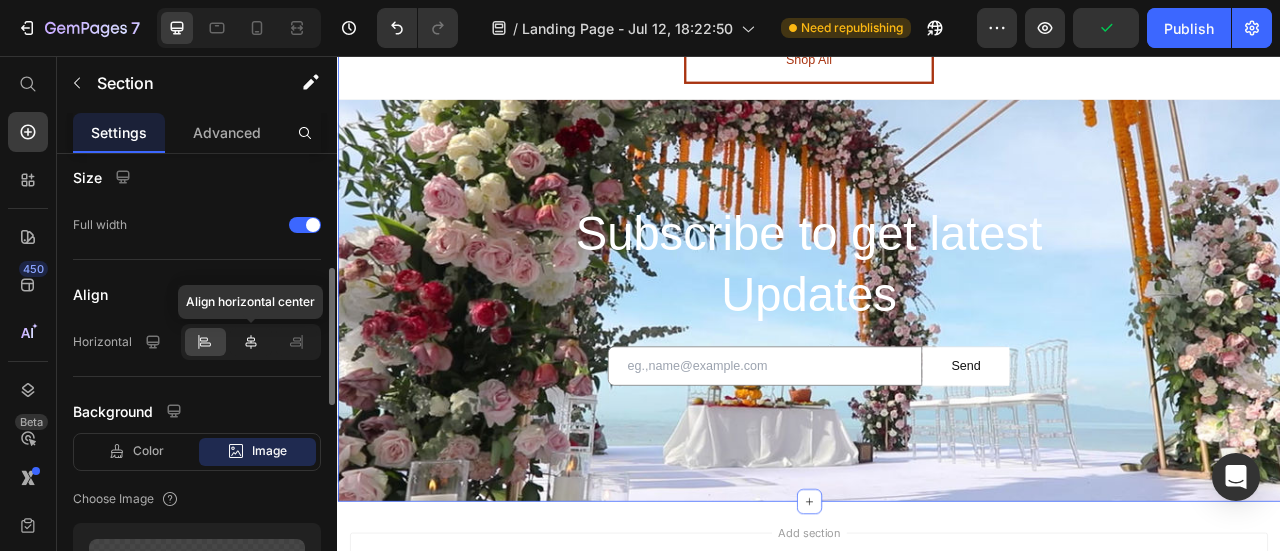 click 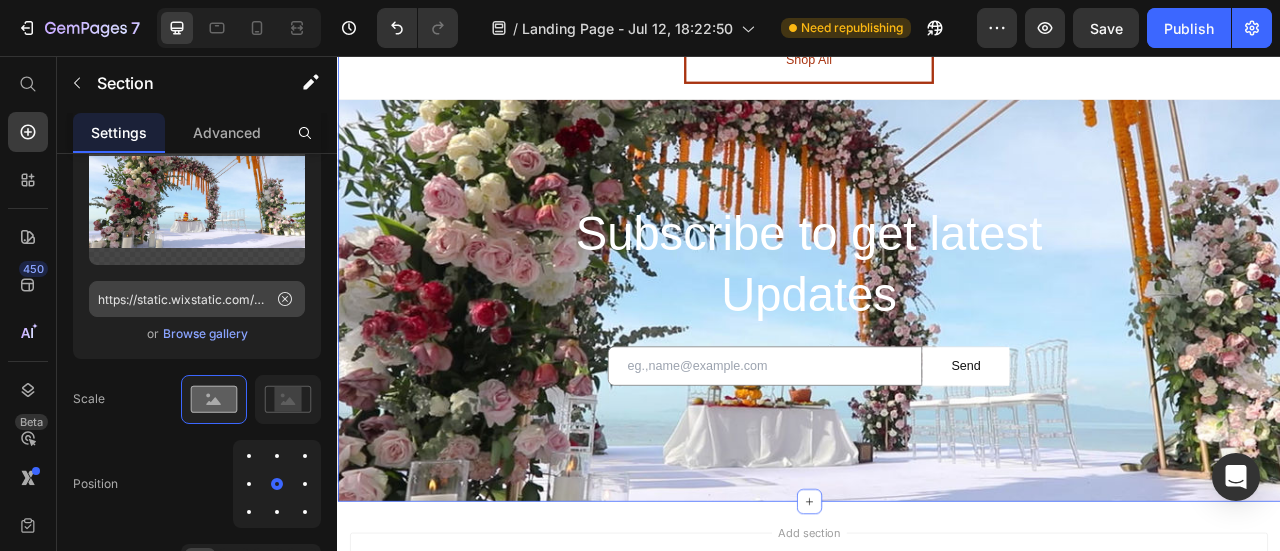 scroll, scrollTop: 980, scrollLeft: 0, axis: vertical 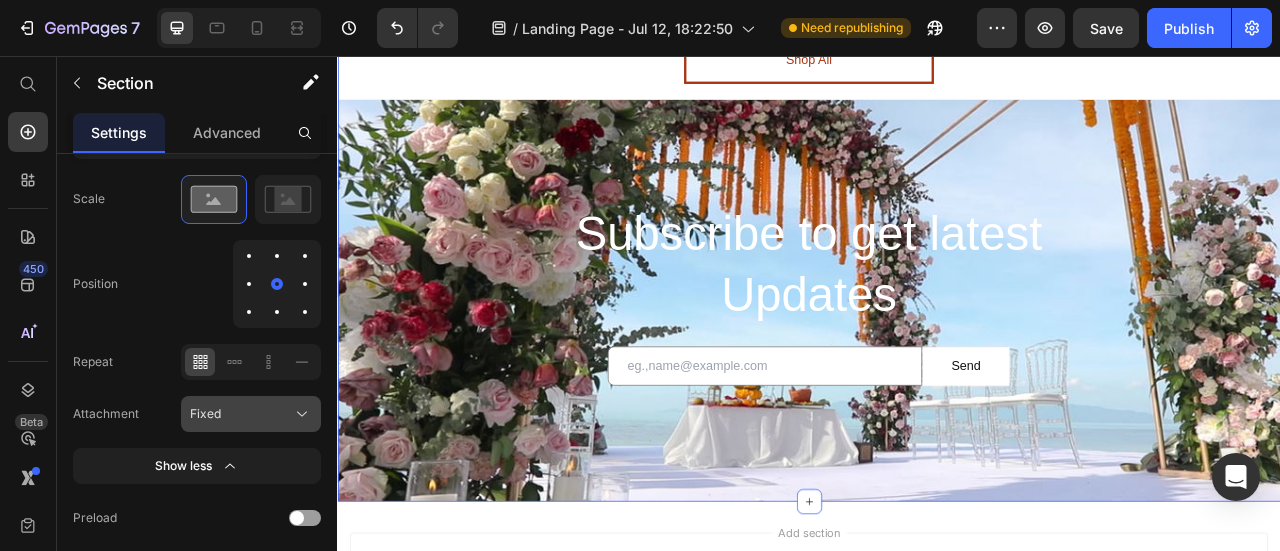 click 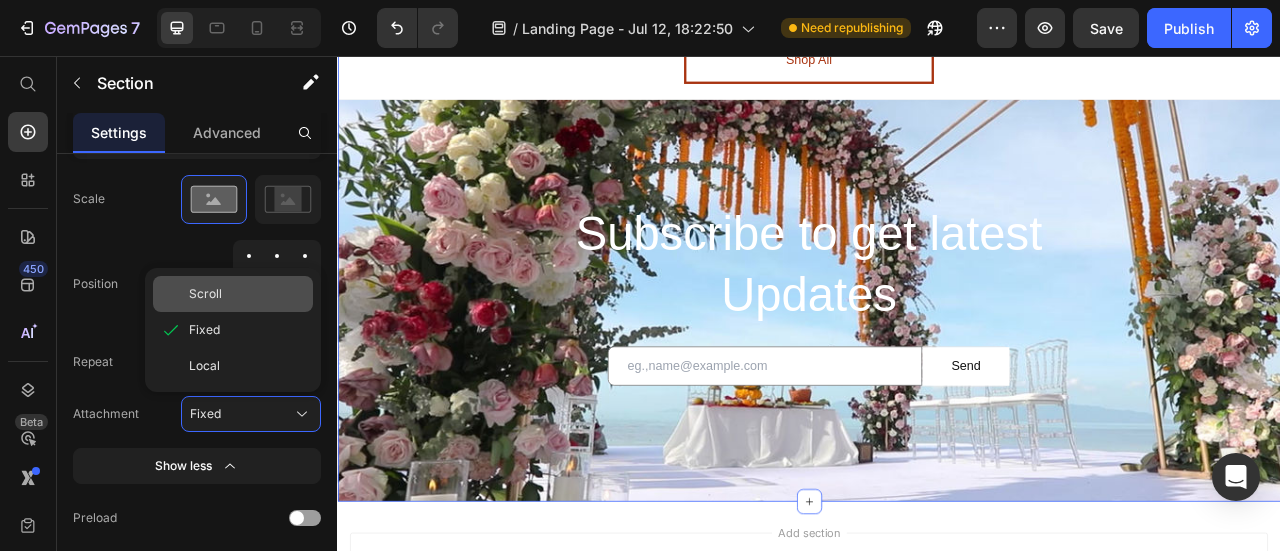 click on "Scroll" at bounding box center (247, 294) 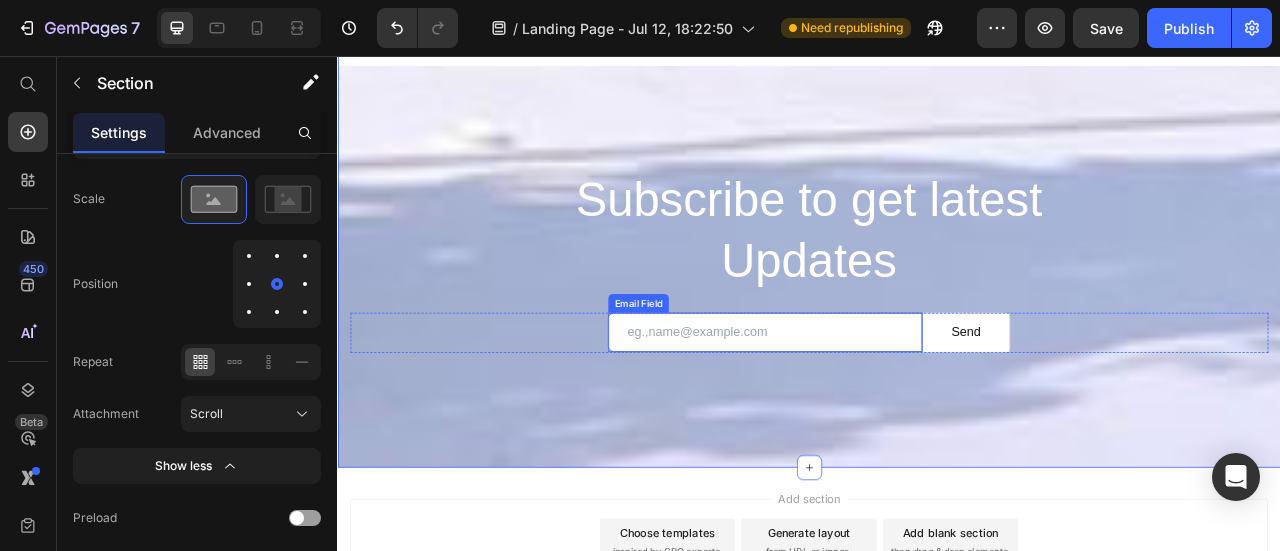 scroll, scrollTop: 3468, scrollLeft: 0, axis: vertical 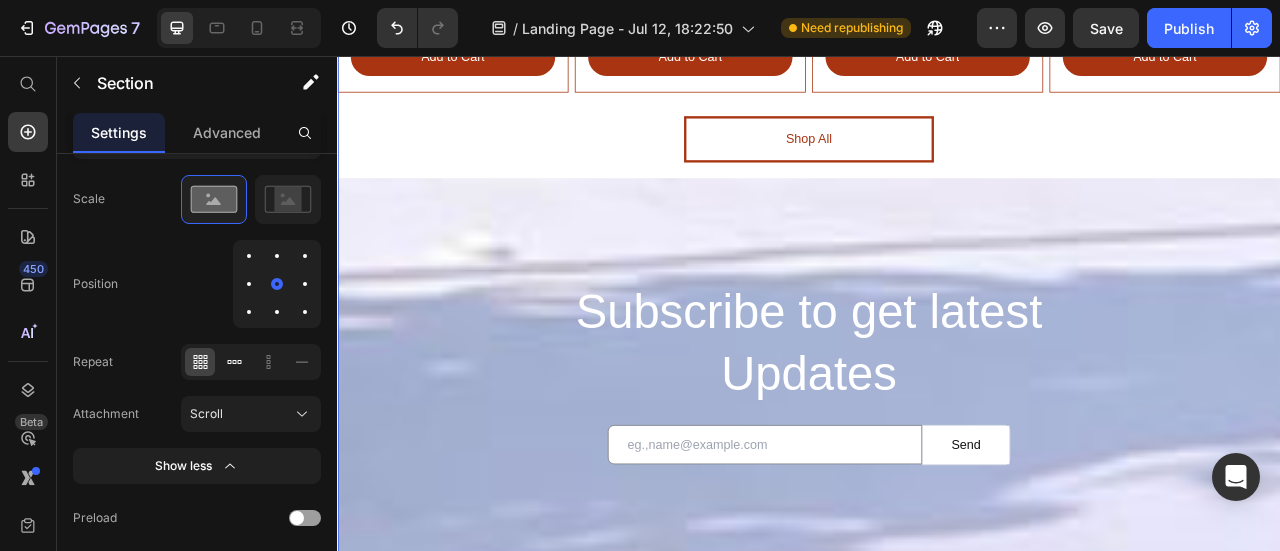 click 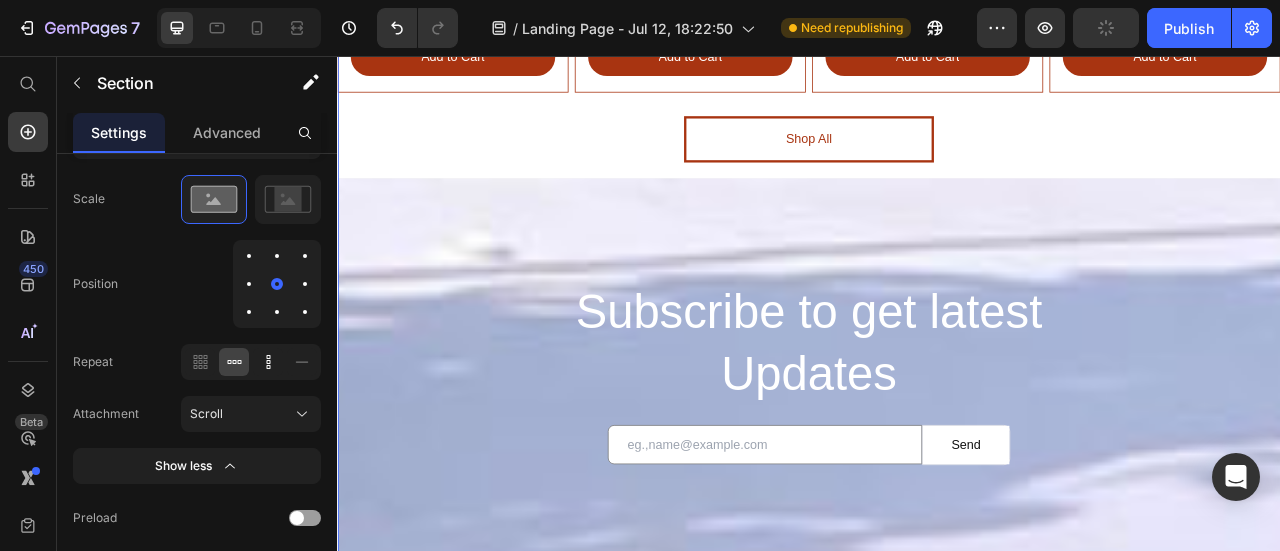 click 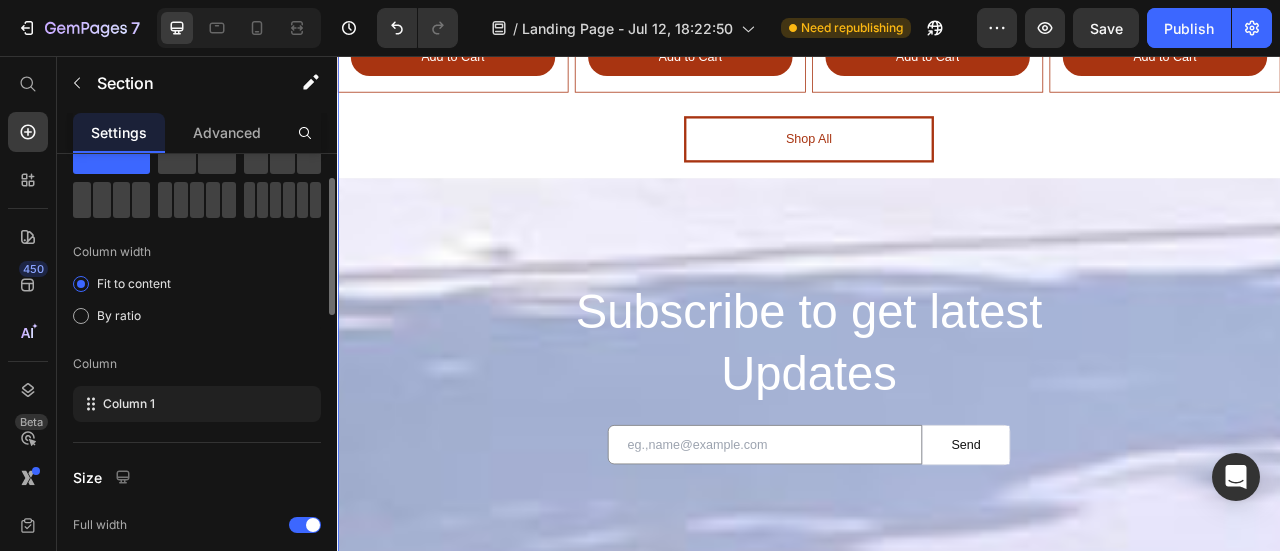 scroll, scrollTop: 180, scrollLeft: 0, axis: vertical 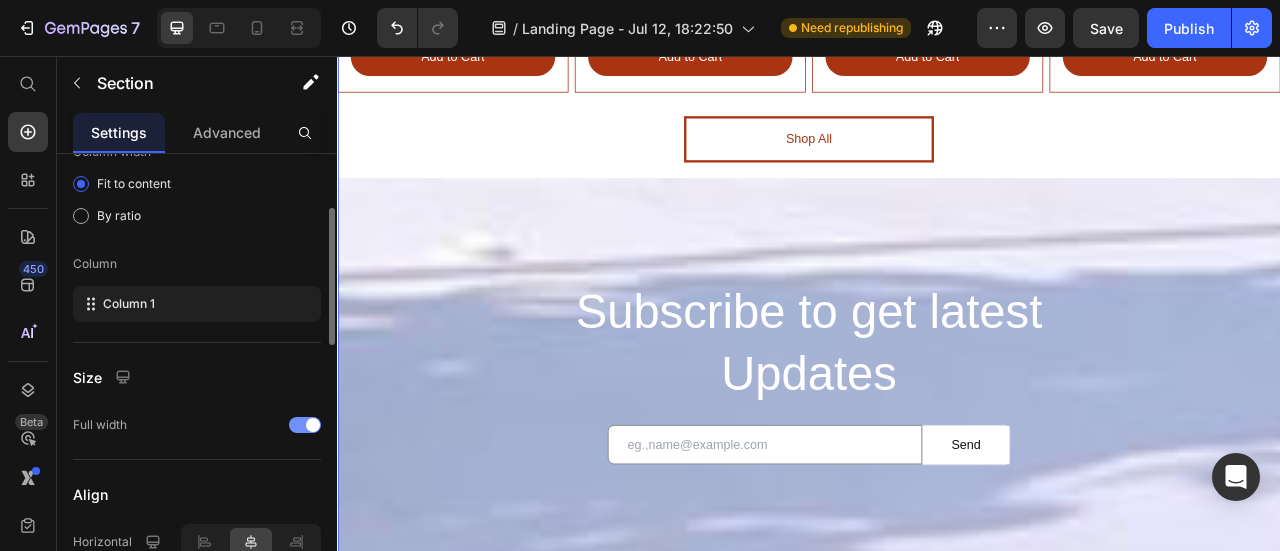 click at bounding box center (313, 425) 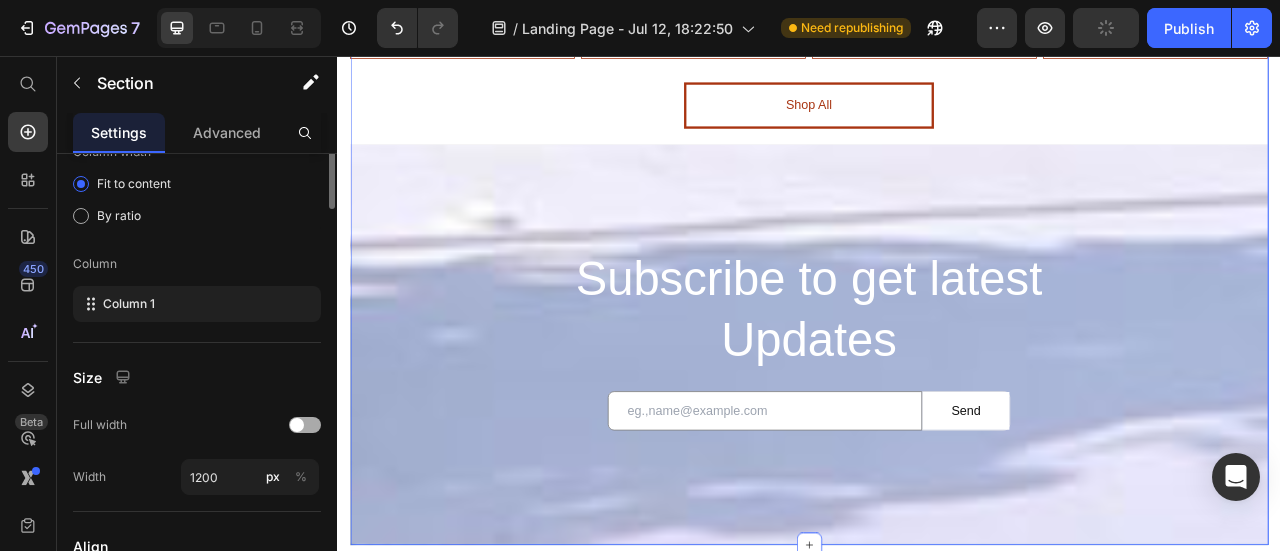 scroll, scrollTop: 80, scrollLeft: 0, axis: vertical 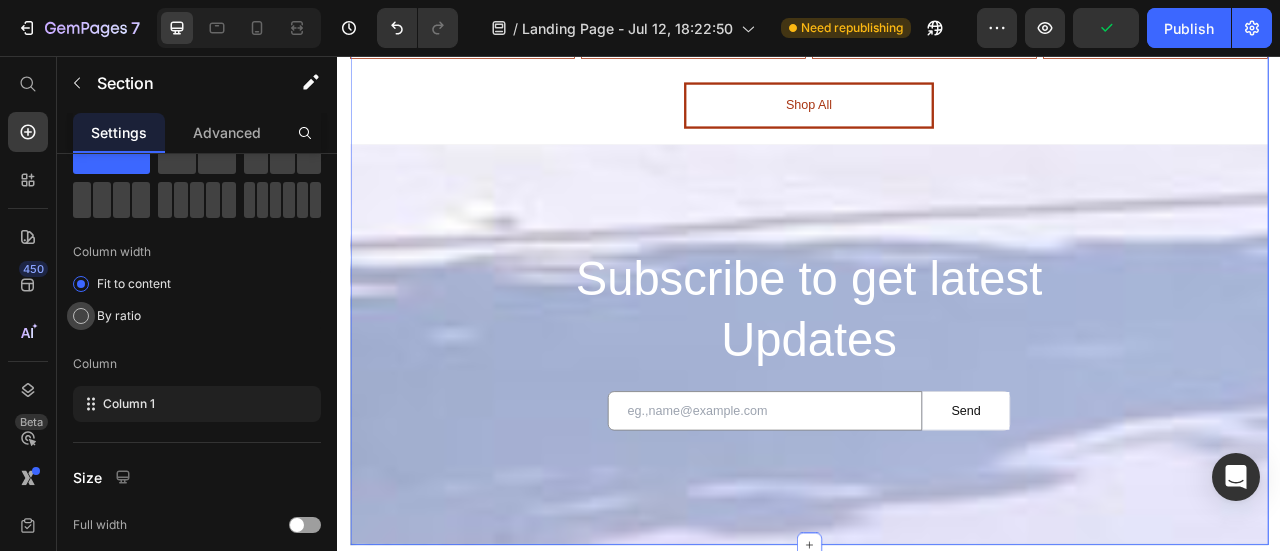 click on "By ratio" 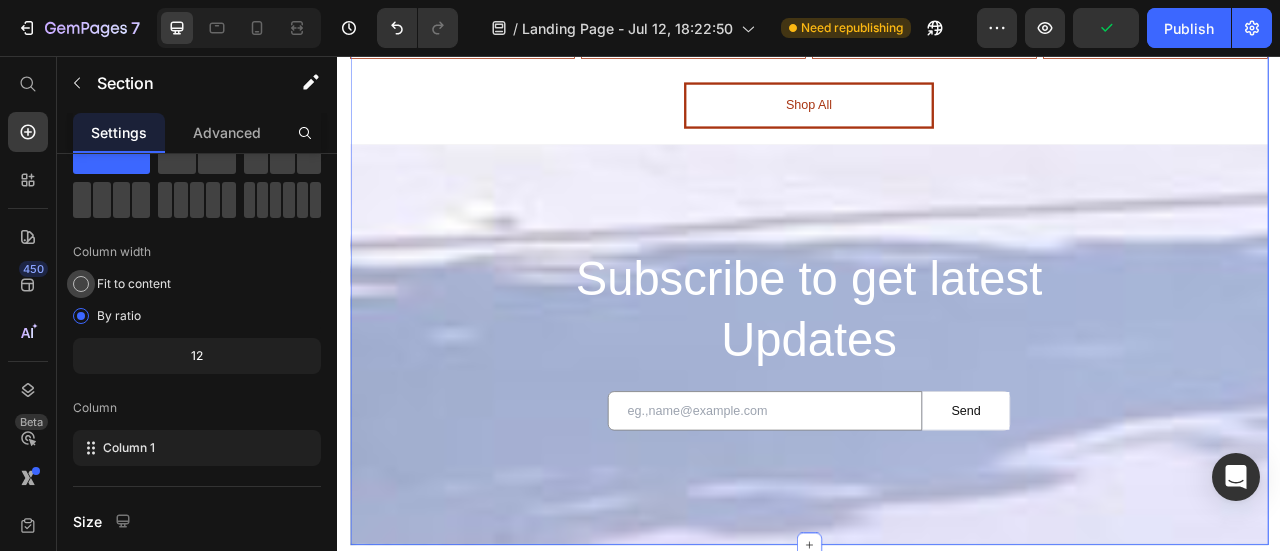 click at bounding box center (81, 284) 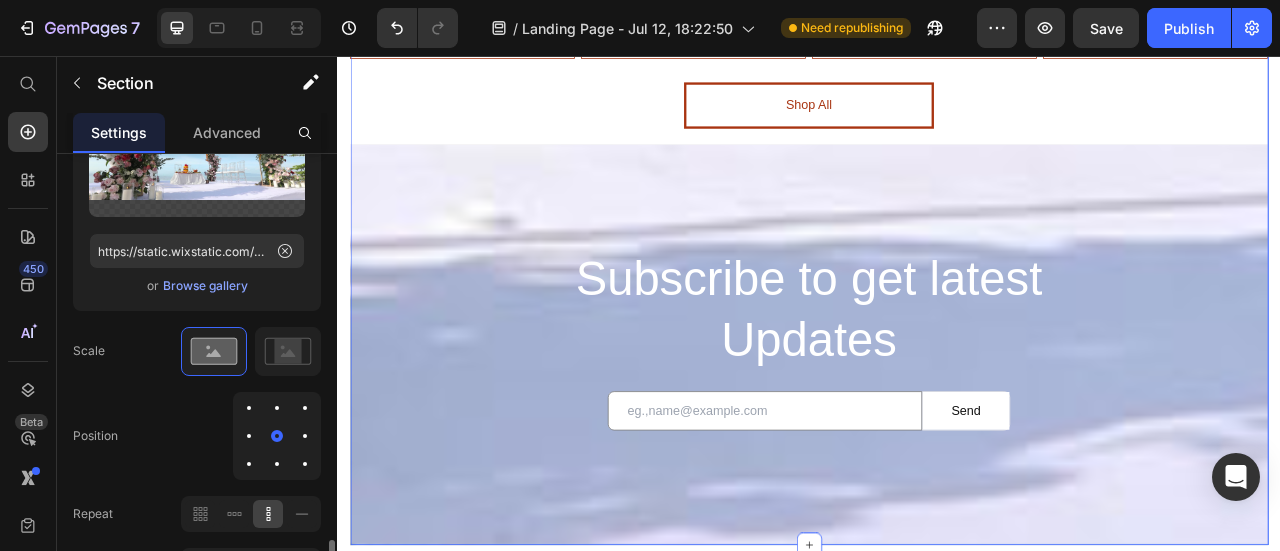 scroll, scrollTop: 980, scrollLeft: 0, axis: vertical 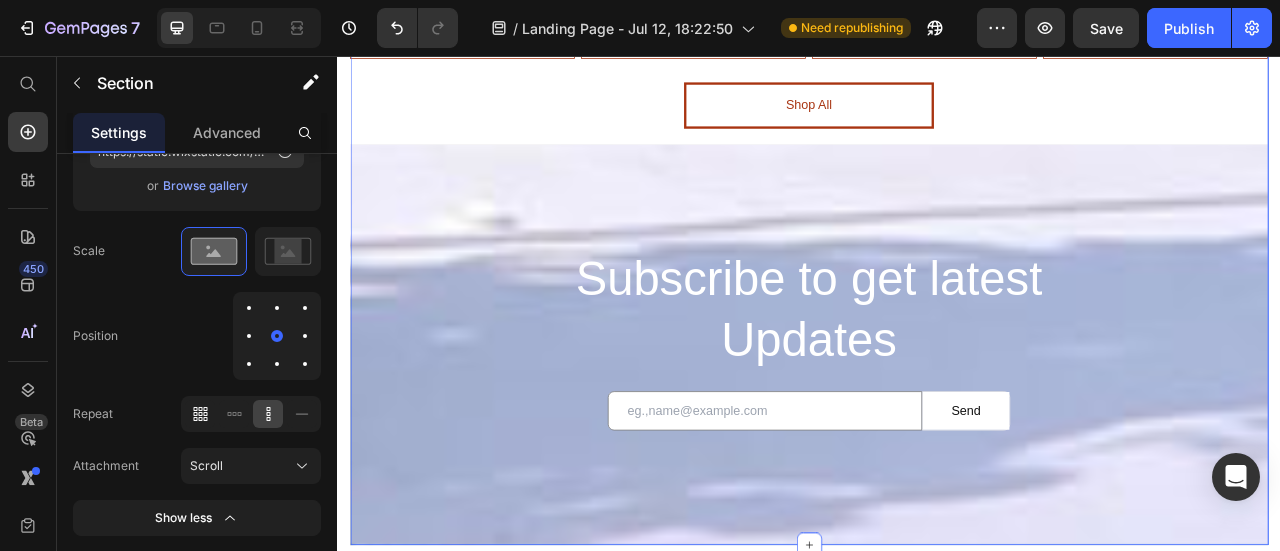 click 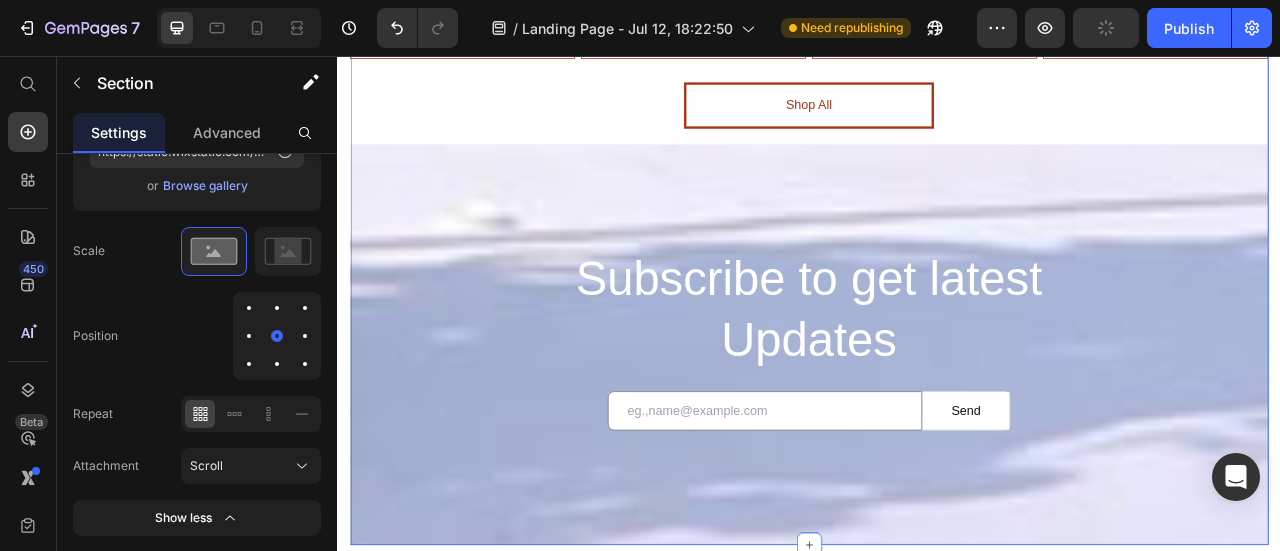 scroll, scrollTop: 1080, scrollLeft: 0, axis: vertical 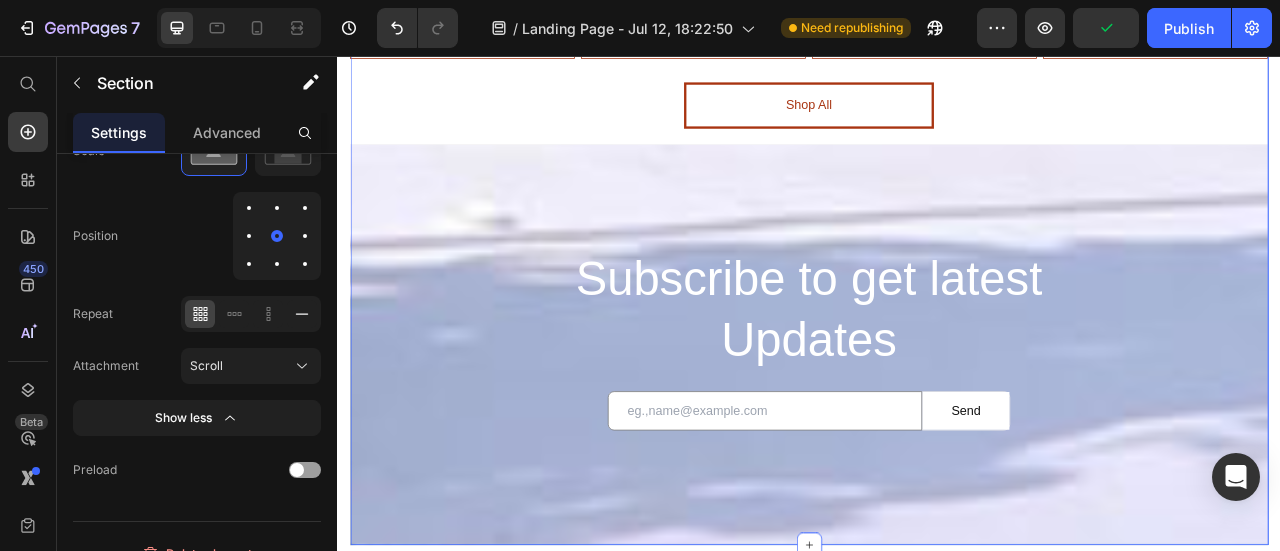 click 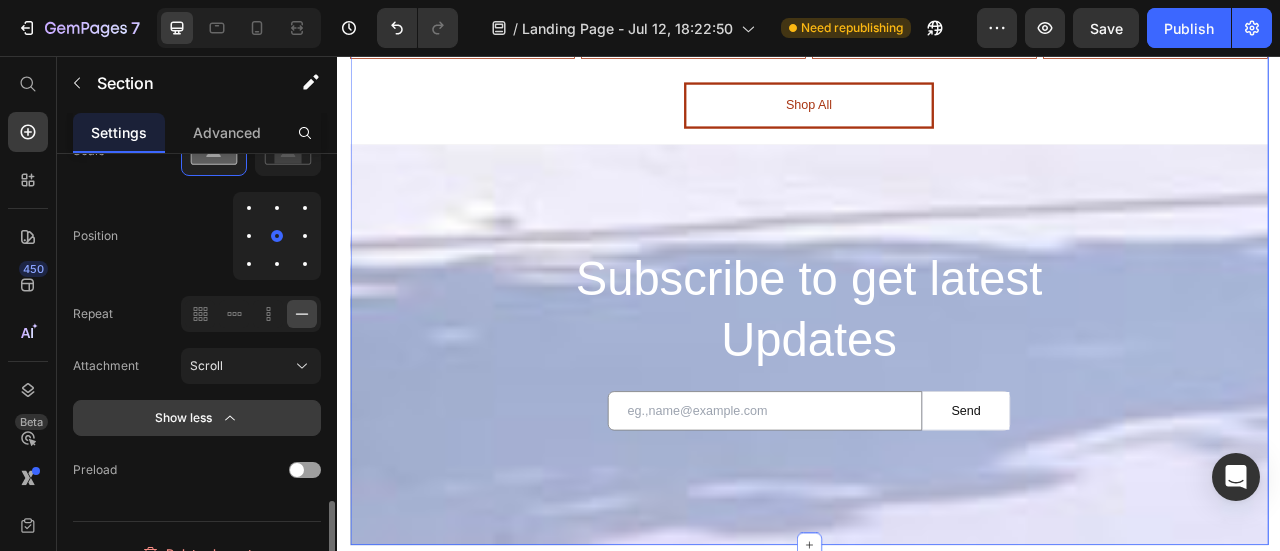 scroll, scrollTop: 1104, scrollLeft: 0, axis: vertical 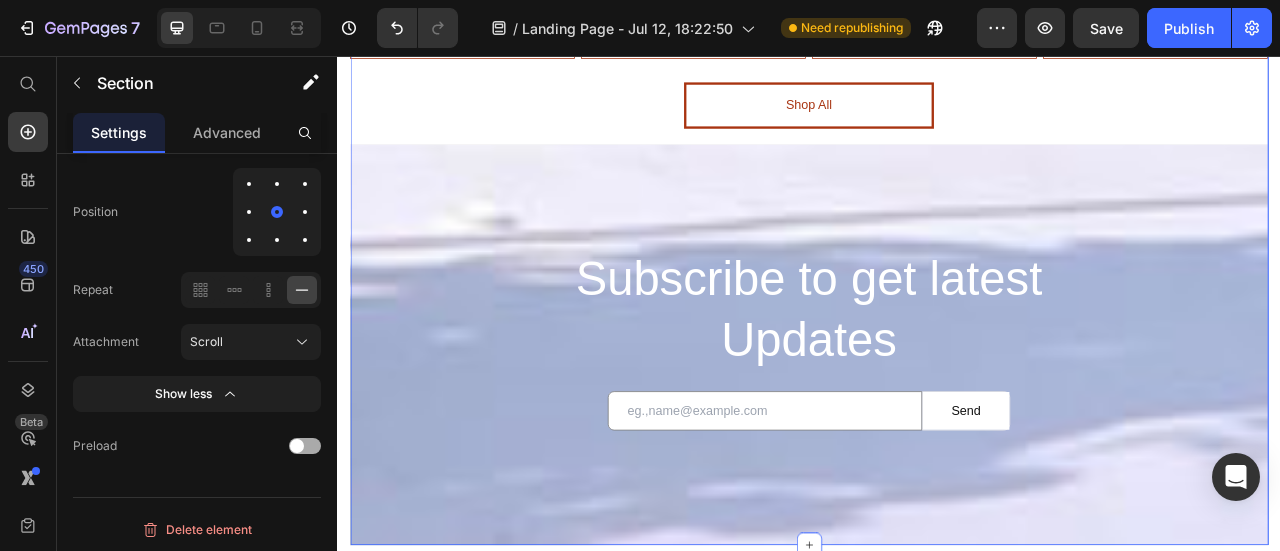 click at bounding box center (297, 446) 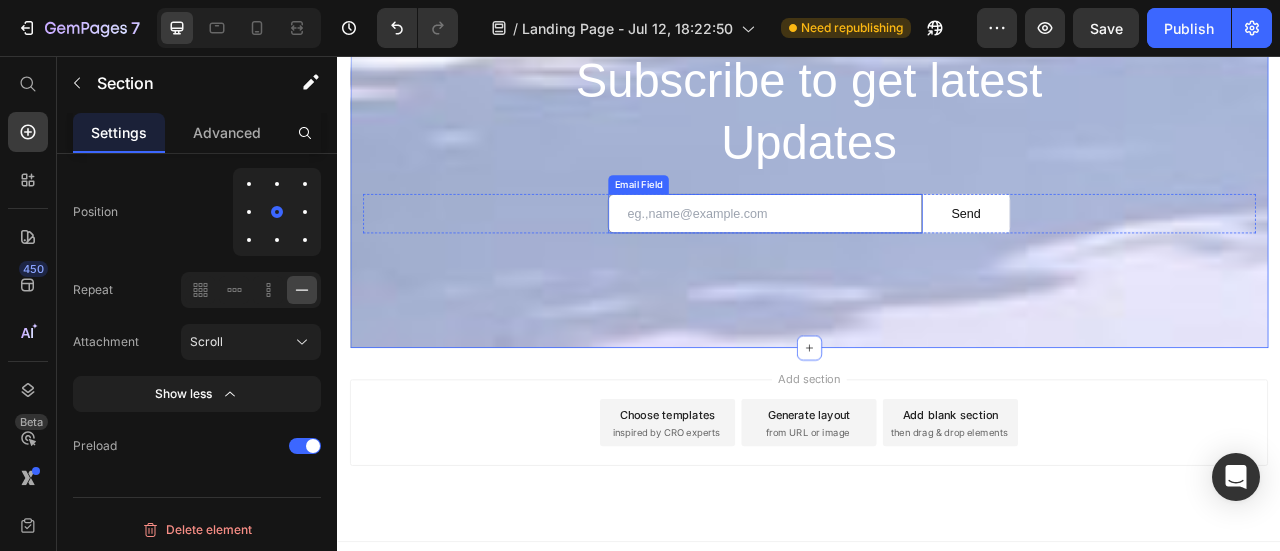 scroll, scrollTop: 3725, scrollLeft: 0, axis: vertical 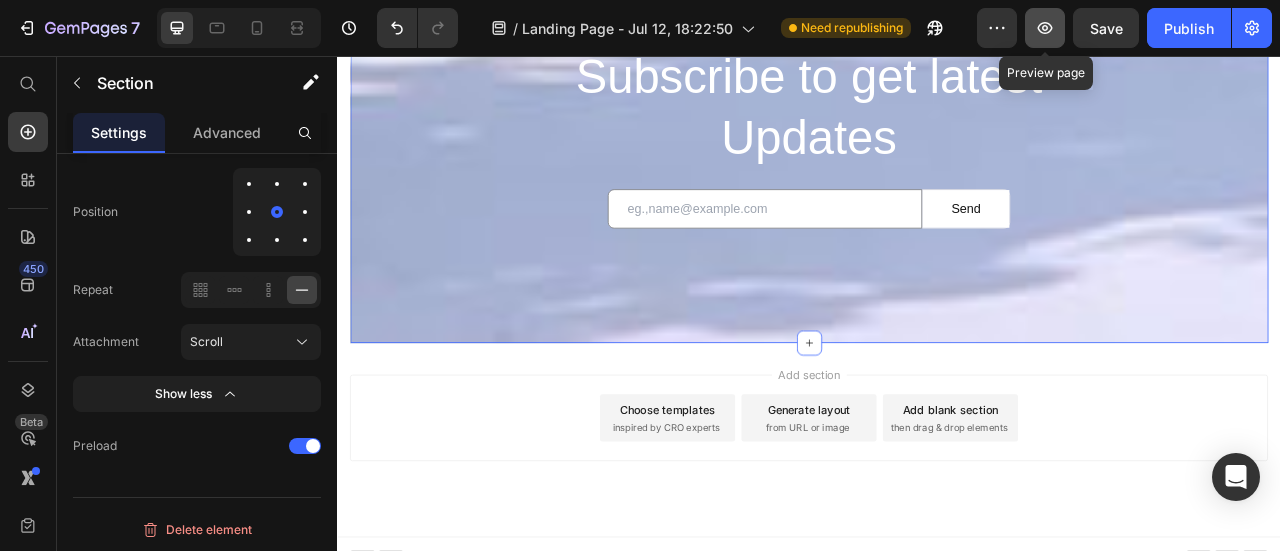 click 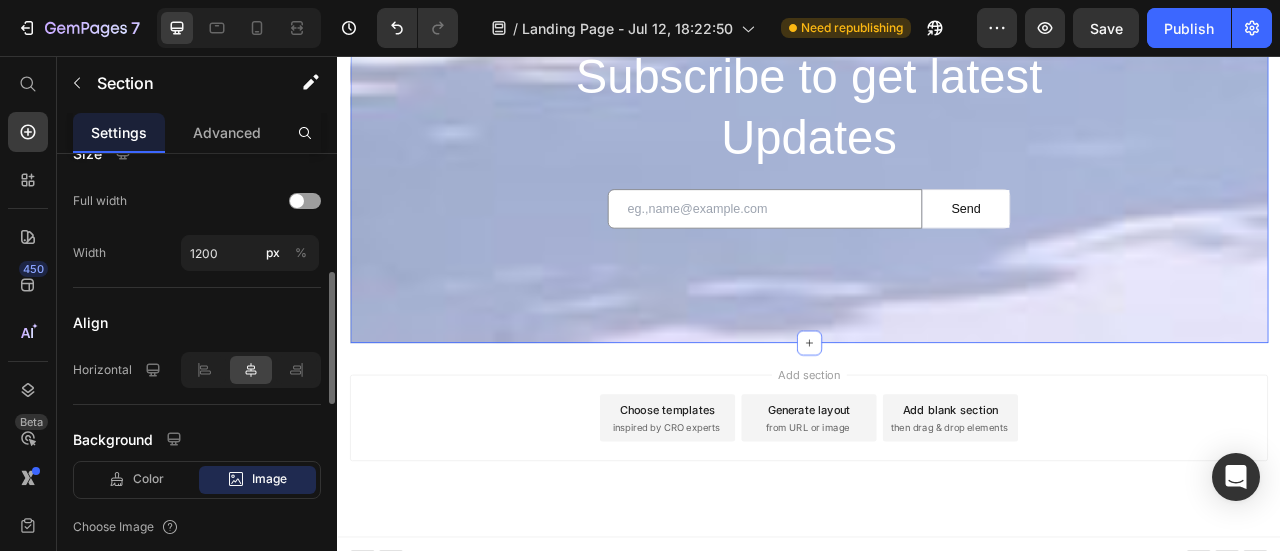 scroll, scrollTop: 704, scrollLeft: 0, axis: vertical 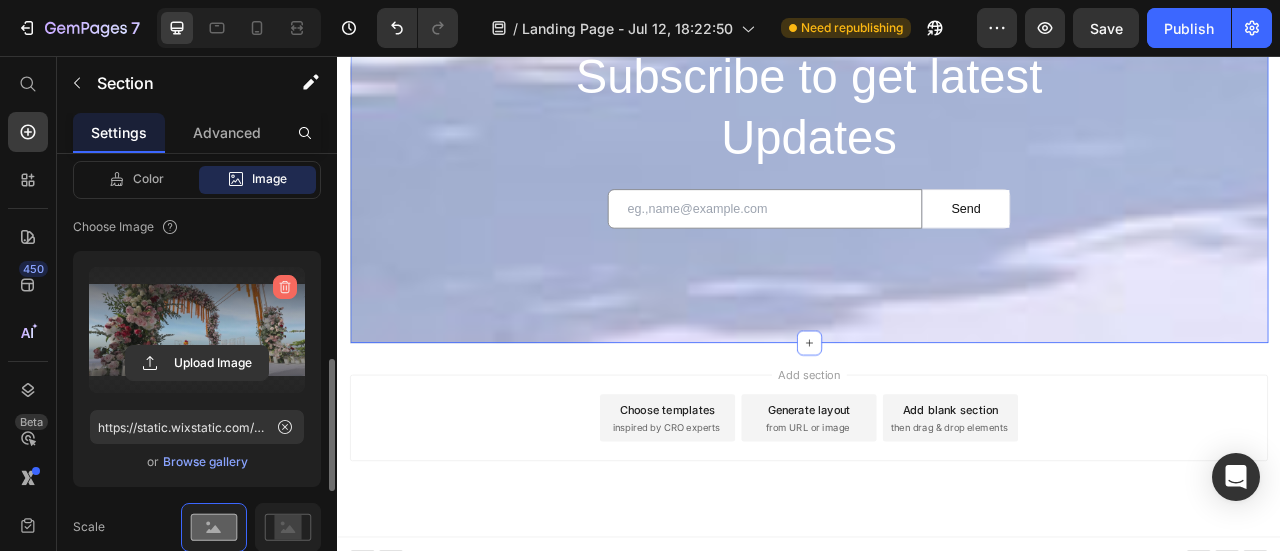 click 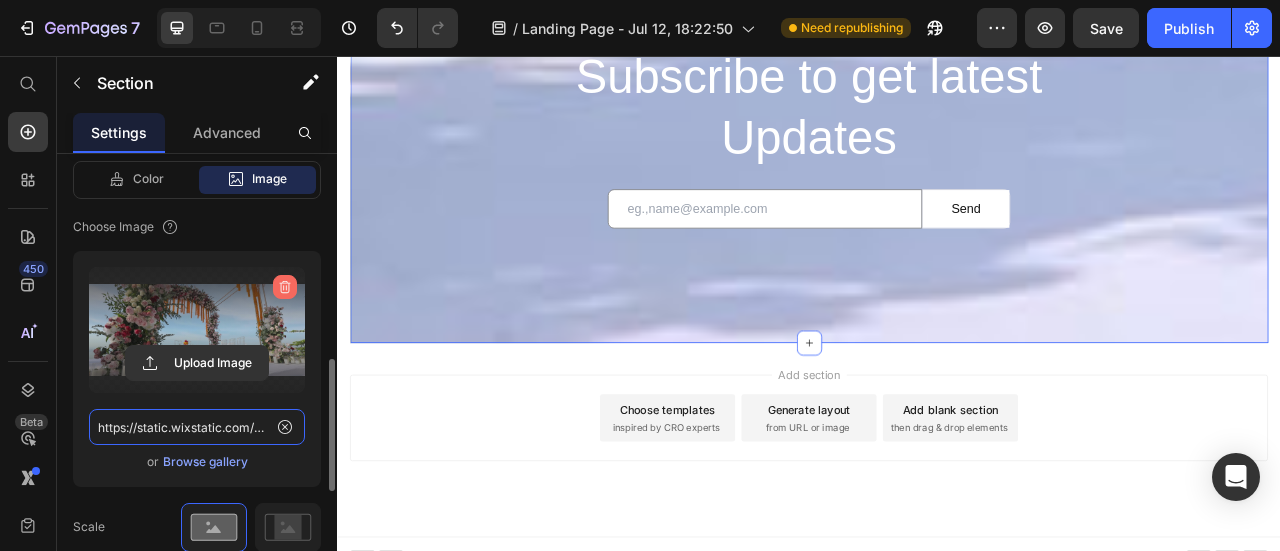 type 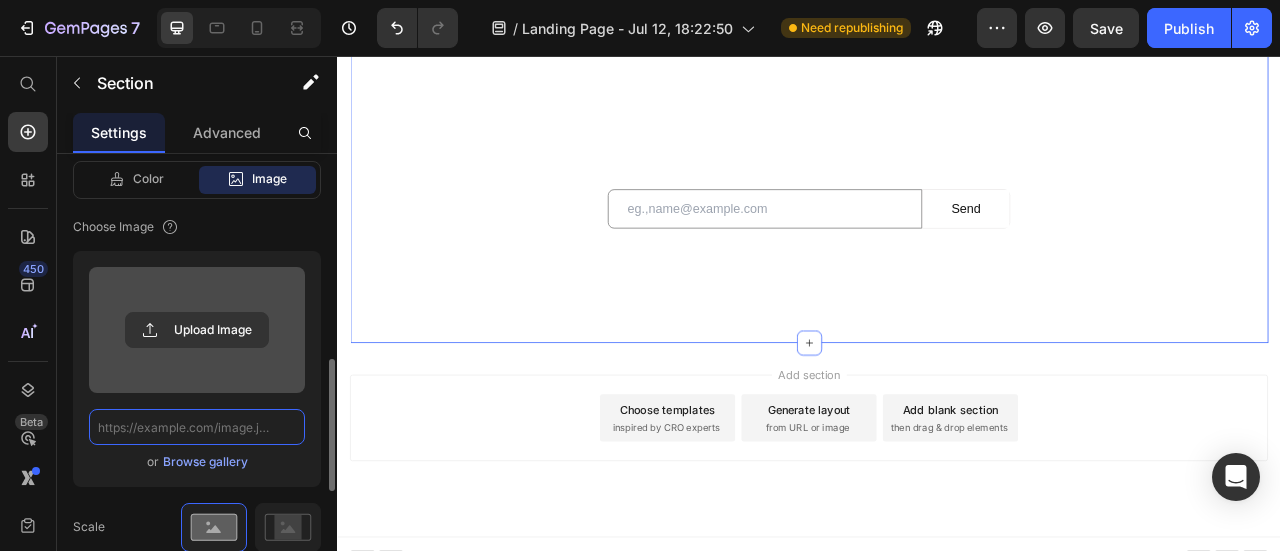 scroll, scrollTop: 0, scrollLeft: 0, axis: both 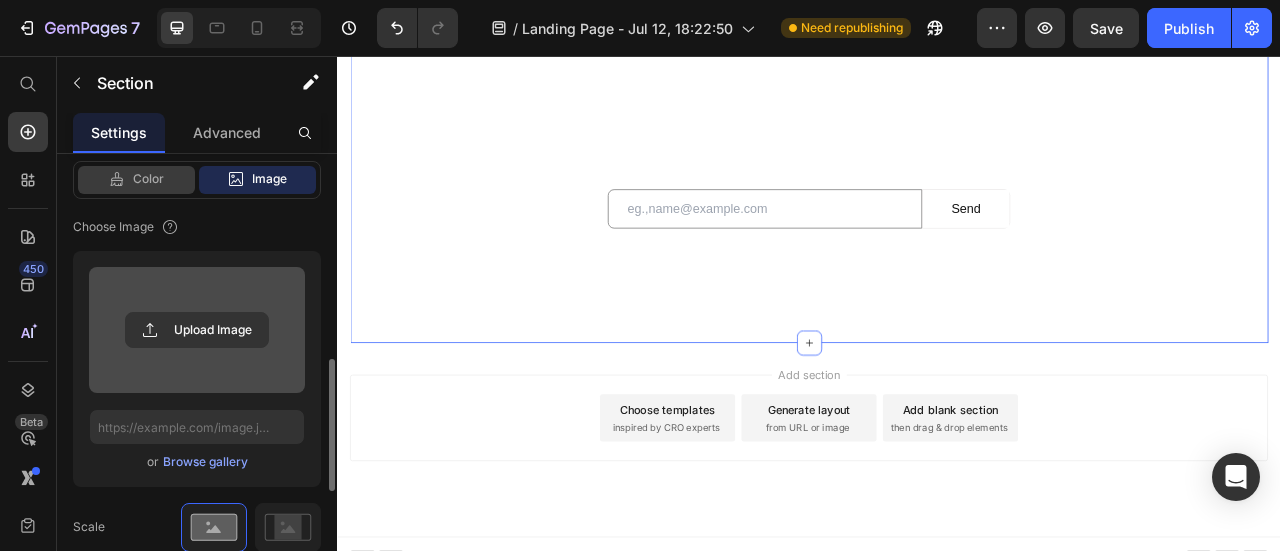 click on "Color" at bounding box center (148, 179) 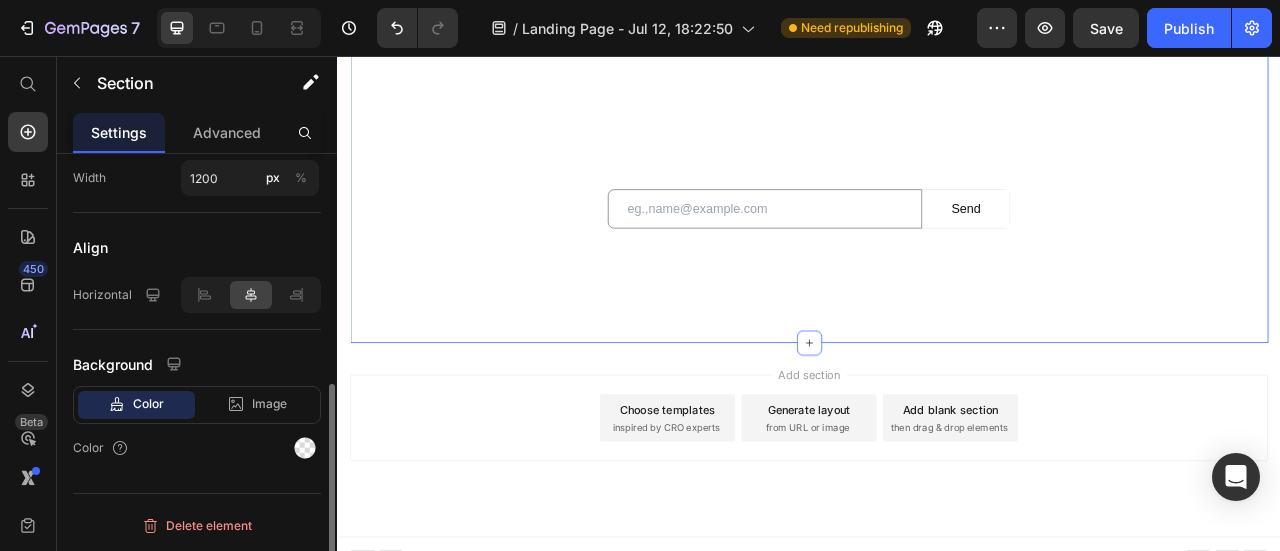 scroll, scrollTop: 476, scrollLeft: 0, axis: vertical 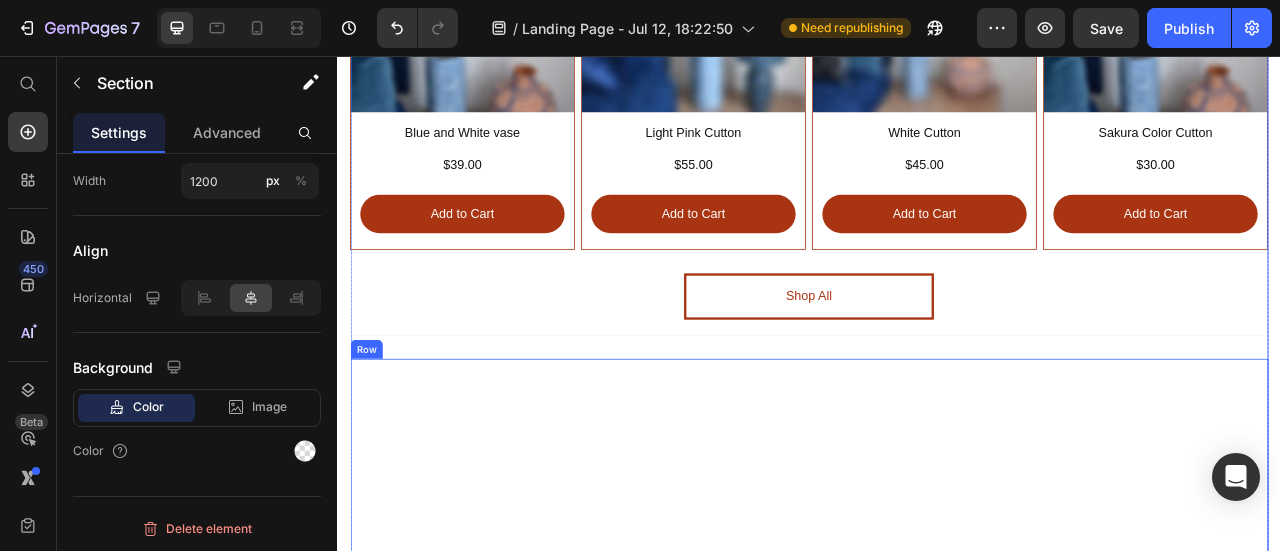 click on "⁠⁠⁠⁠⁠⁠⁠ Subscribe to get latest  Updates Heading Email Field Send Submit Button Row Newsletter Row" at bounding box center [937, 665] 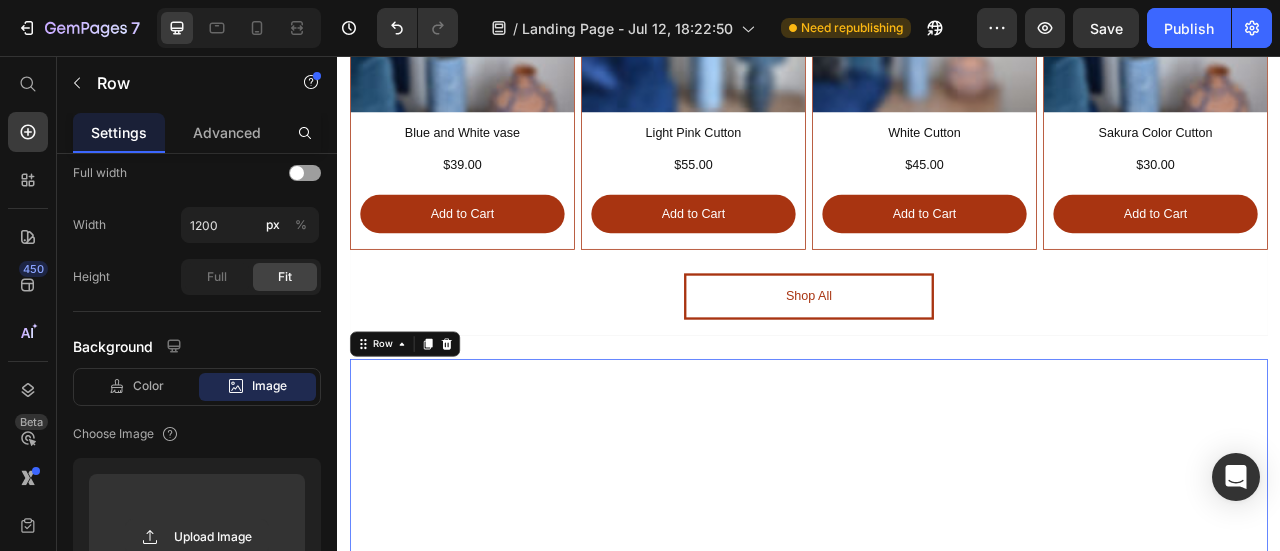 scroll, scrollTop: 0, scrollLeft: 0, axis: both 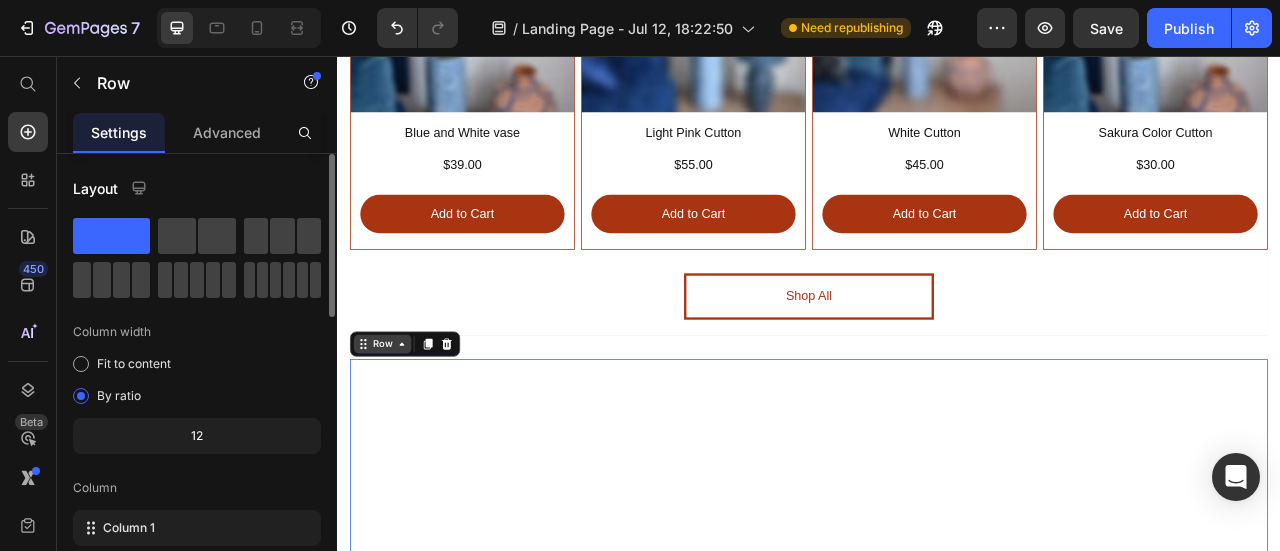 click on "Row" at bounding box center [394, 422] 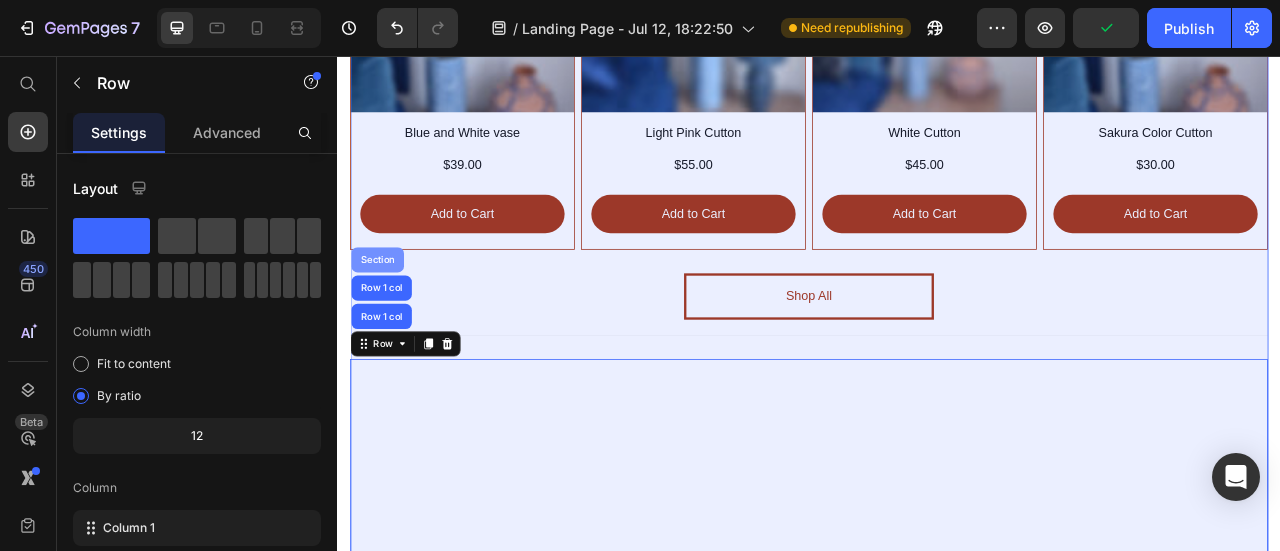 click on "Section" at bounding box center [387, 315] 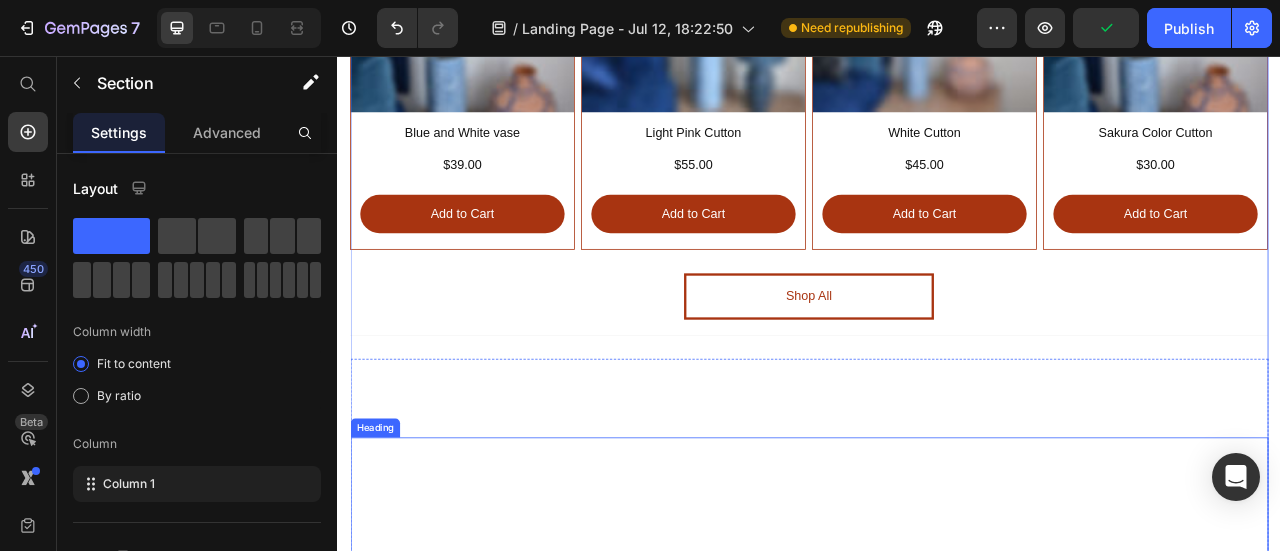 click on "⁠⁠⁠⁠⁠⁠⁠ Subscribe to get latest  Updates" at bounding box center [937, 621] 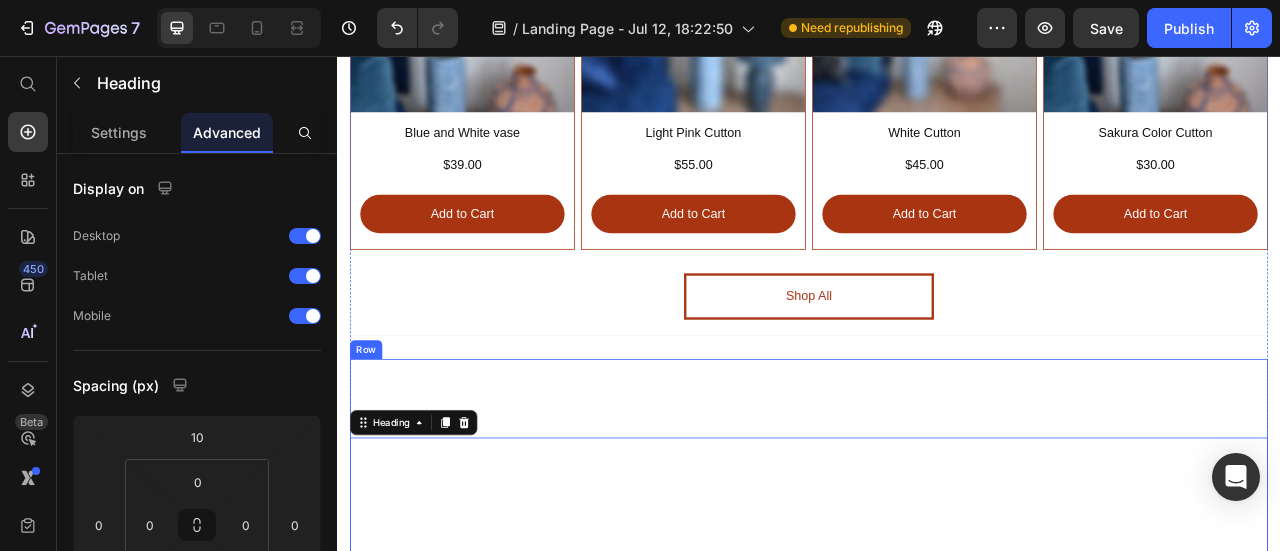 click on "⁠⁠⁠⁠⁠⁠⁠ Subscribe to get latest  Updates Heading   0 Email Field Send Submit Button Row Newsletter Row" at bounding box center [937, 665] 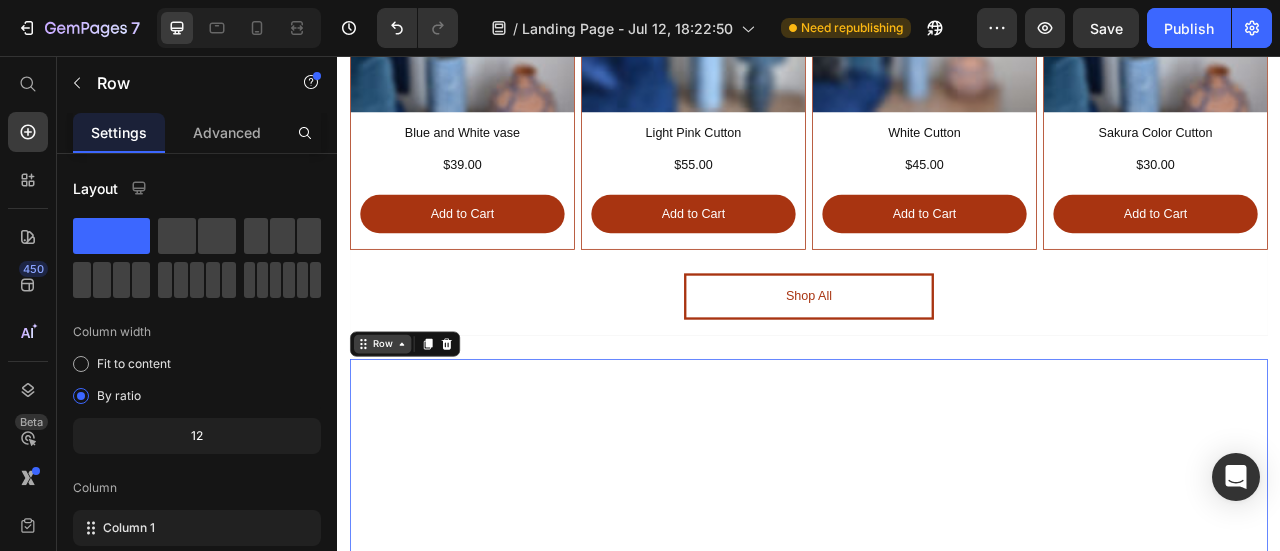 click on "Row" at bounding box center [394, 422] 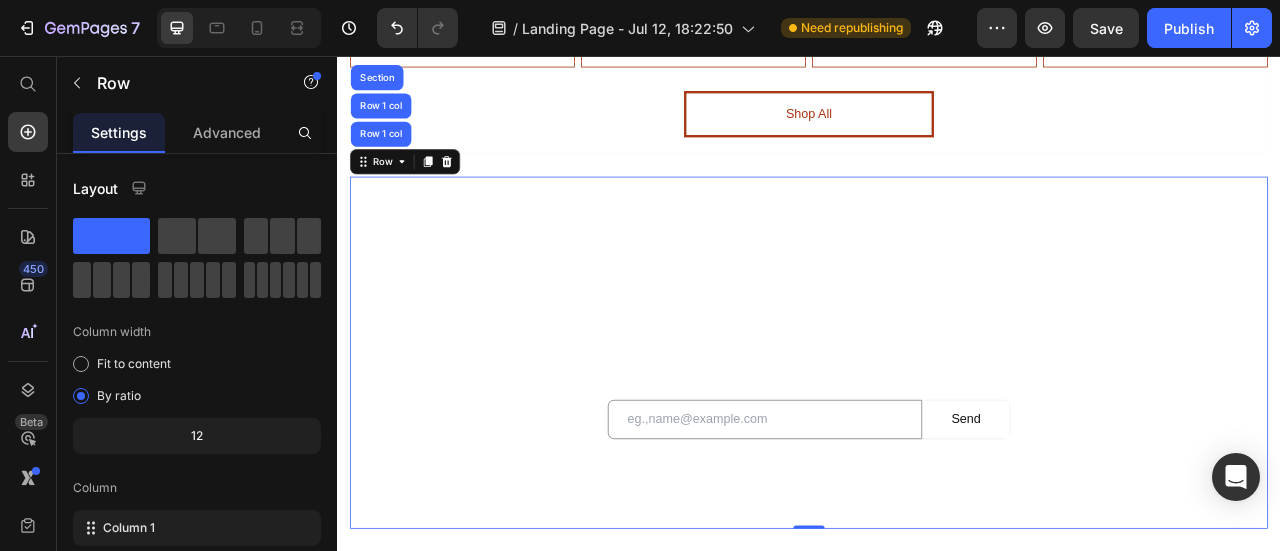 scroll, scrollTop: 3425, scrollLeft: 0, axis: vertical 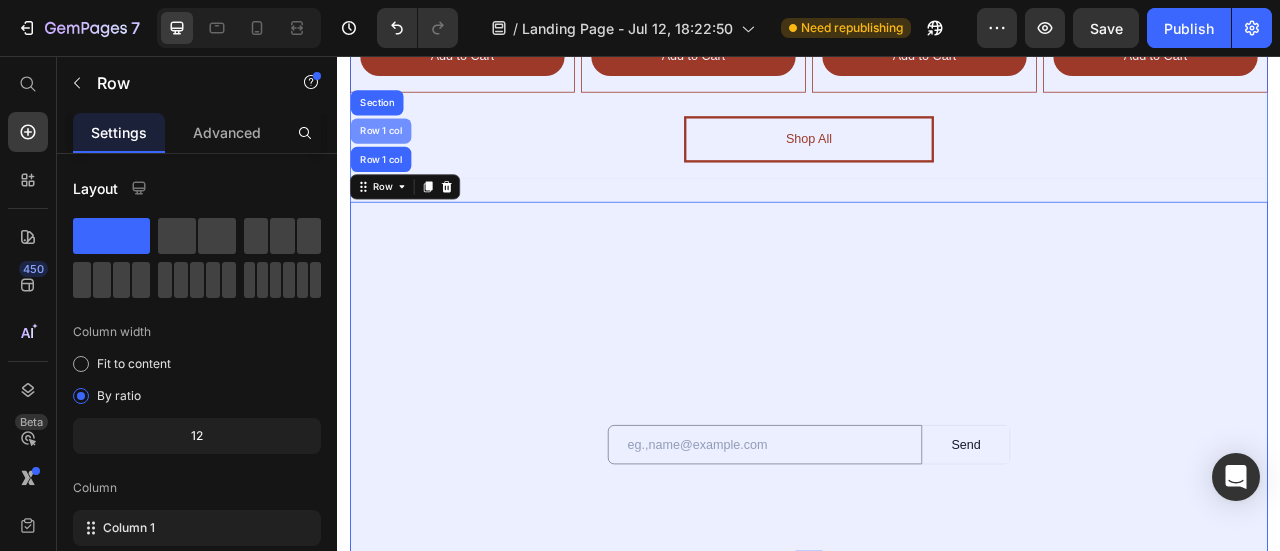 click on "Row 1 col" at bounding box center [392, 151] 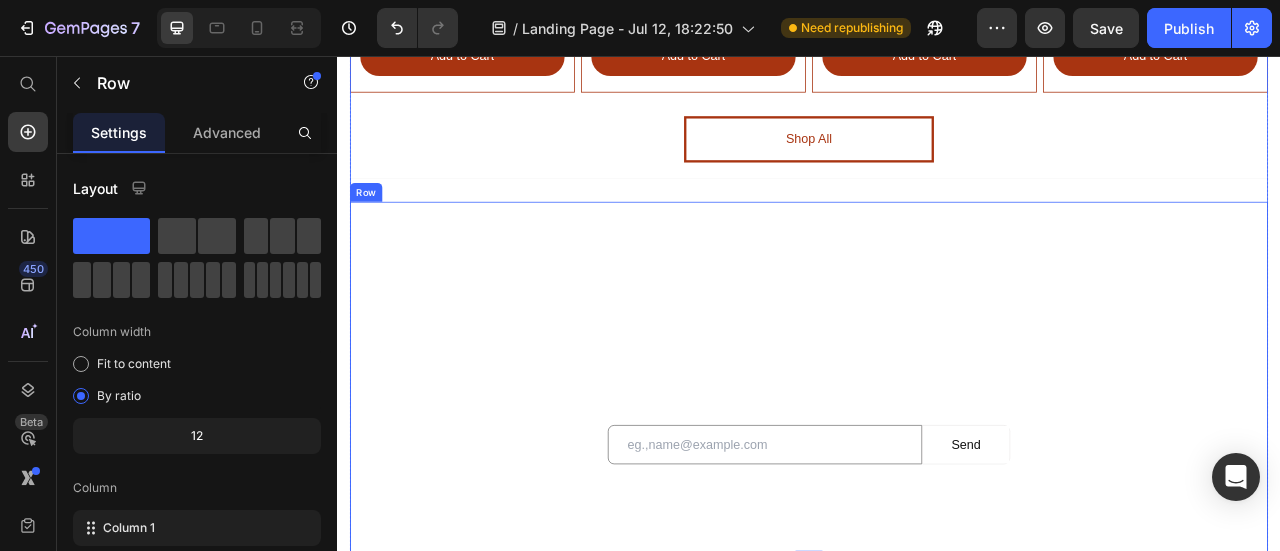 click on "⁠⁠⁠⁠⁠⁠⁠ Subscribe to get latest  Updates Heading Email Field Send Submit Button Row Newsletter Row" at bounding box center [937, 465] 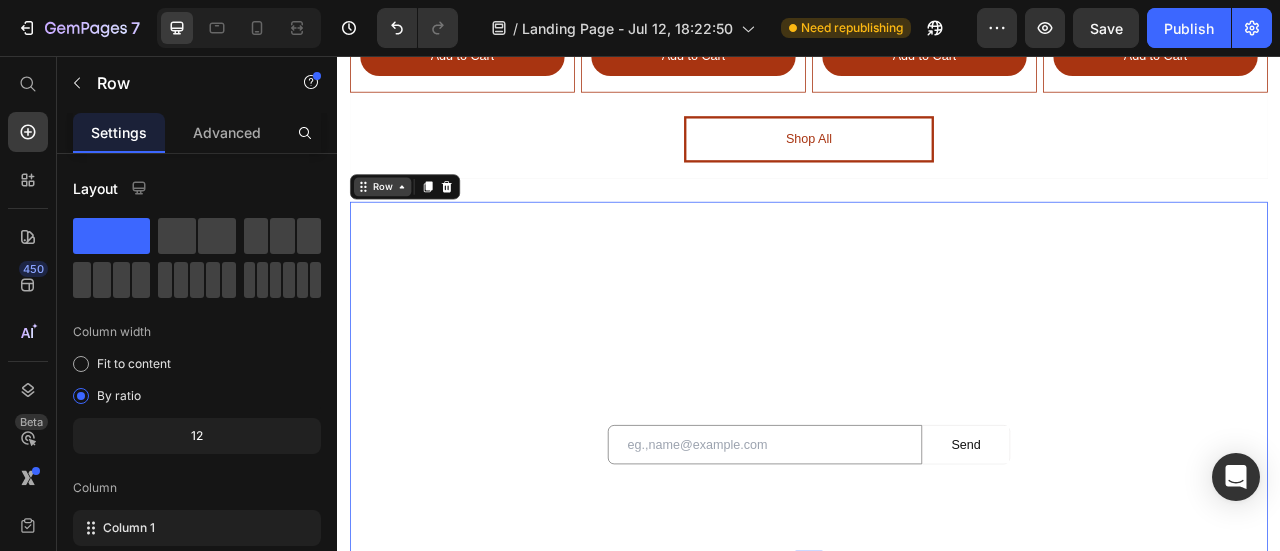 click on "Row" at bounding box center (394, 222) 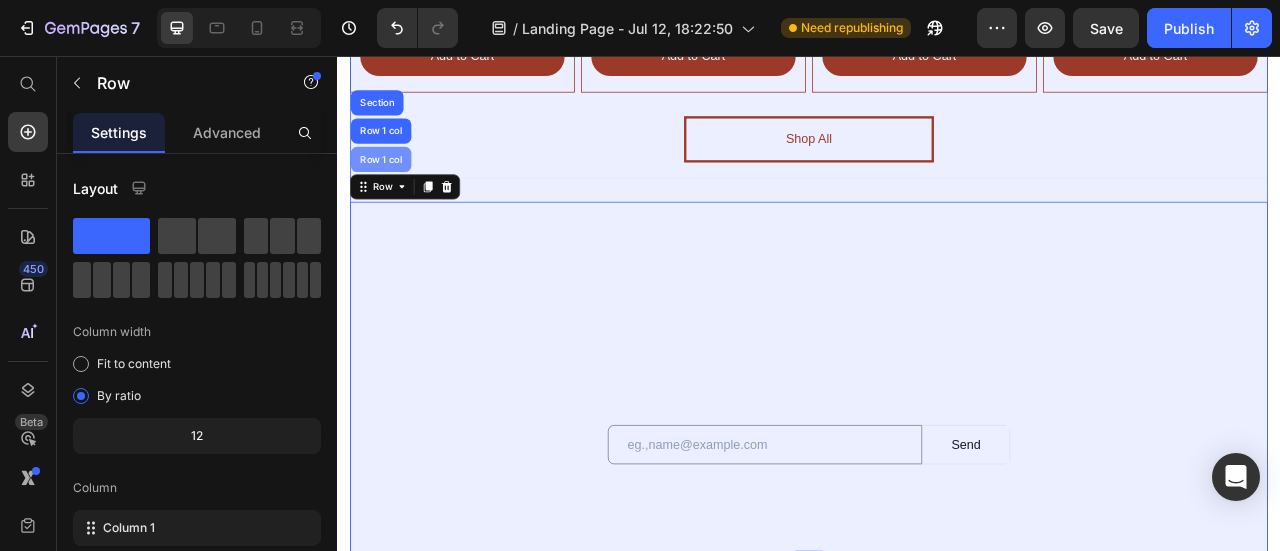 click on "Row 1 col" at bounding box center [392, 187] 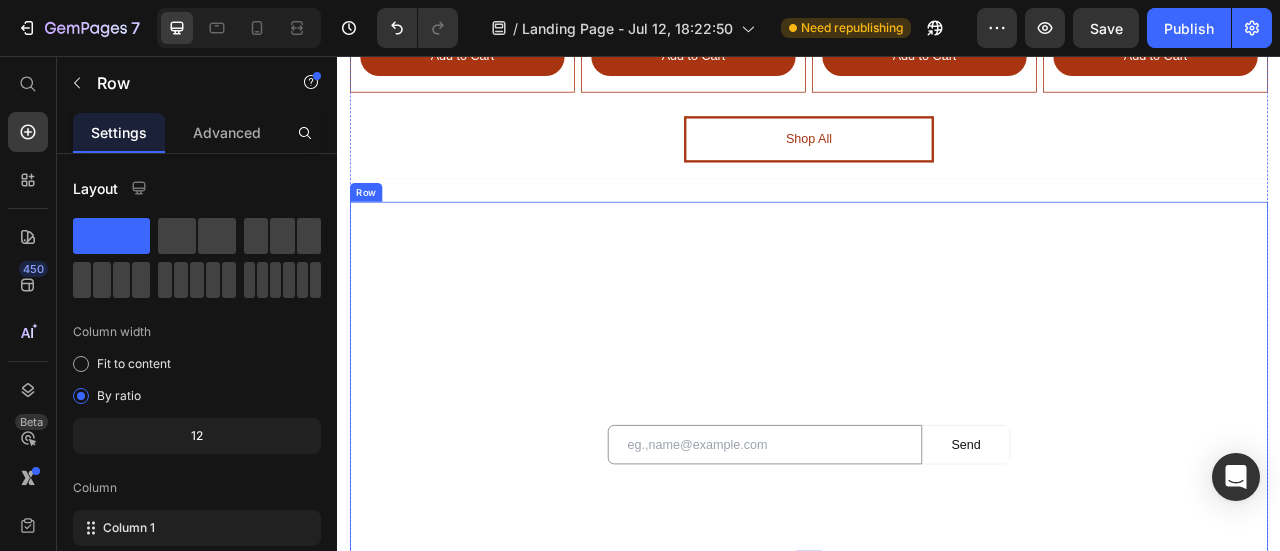 click on "⁠⁠⁠⁠⁠⁠⁠ Subscribe to get latest  Updates Heading Email Field Send Submit Button Row Newsletter Row" at bounding box center [937, 465] 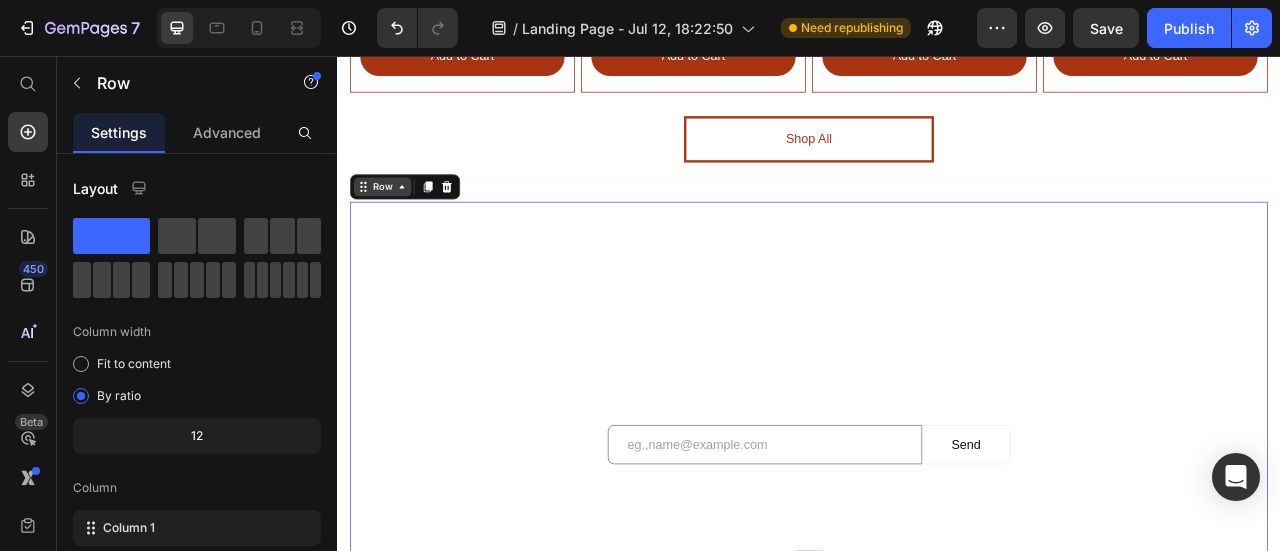 click on "Row" at bounding box center [394, 222] 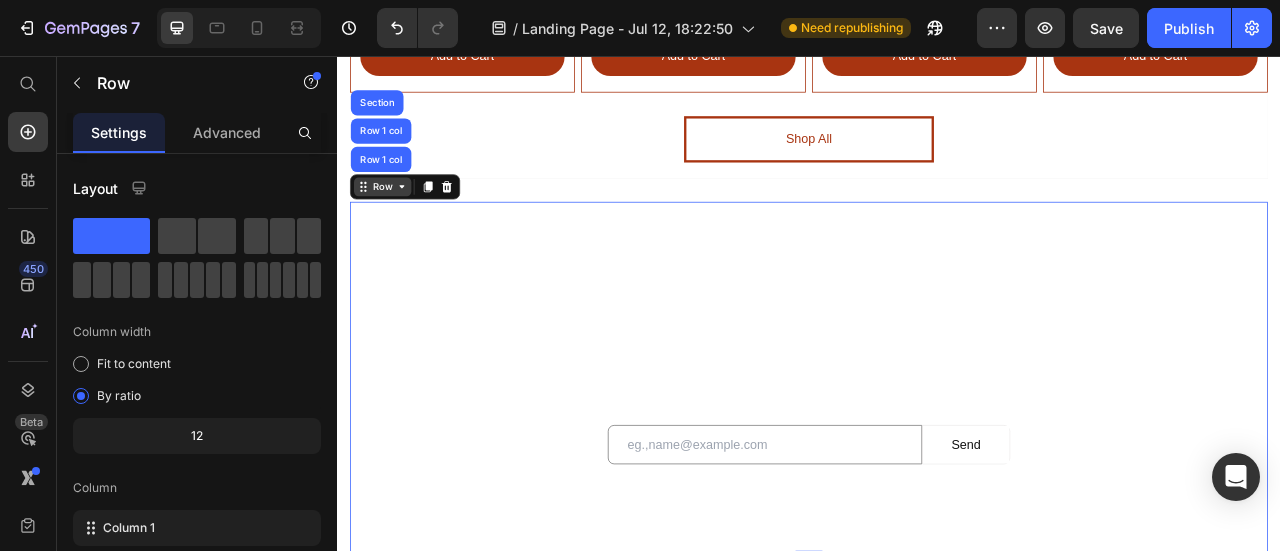 click on "Row" at bounding box center (394, 222) 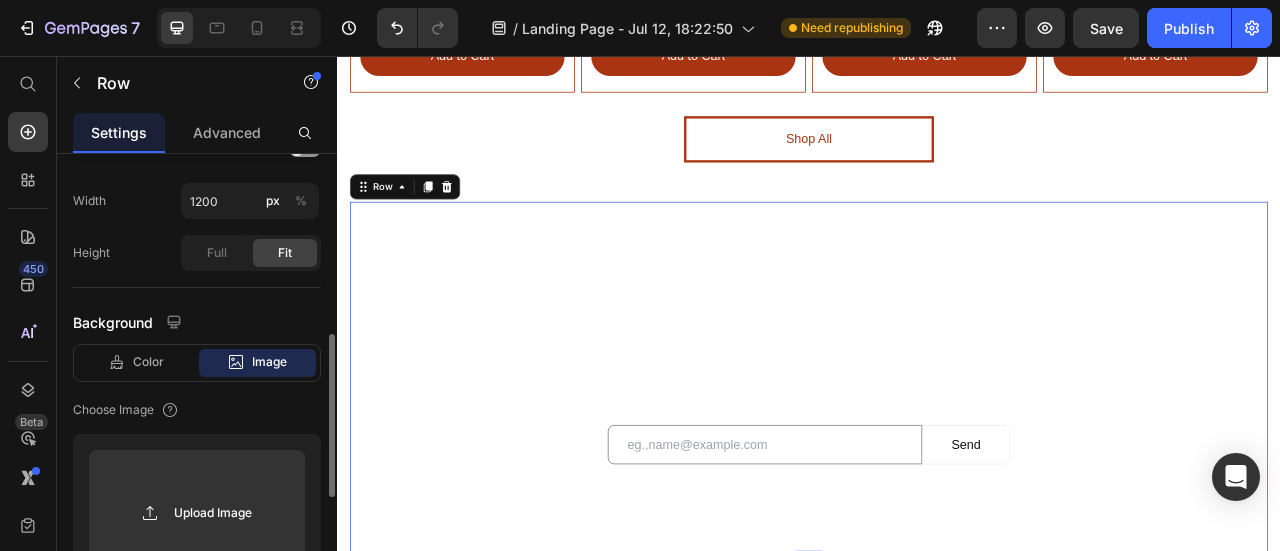 scroll, scrollTop: 600, scrollLeft: 0, axis: vertical 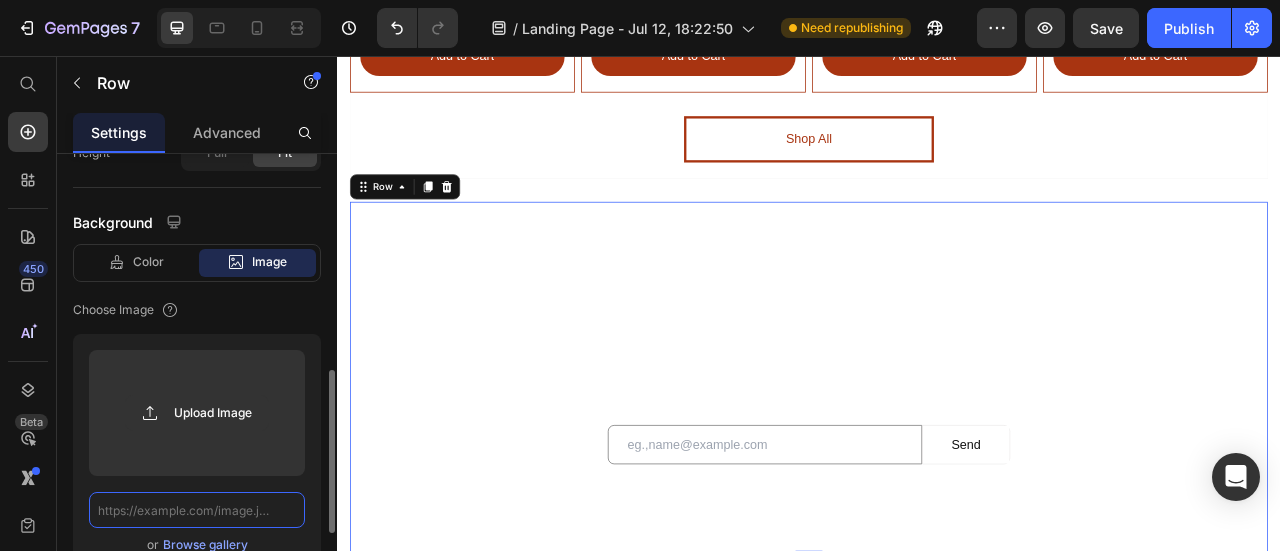 click 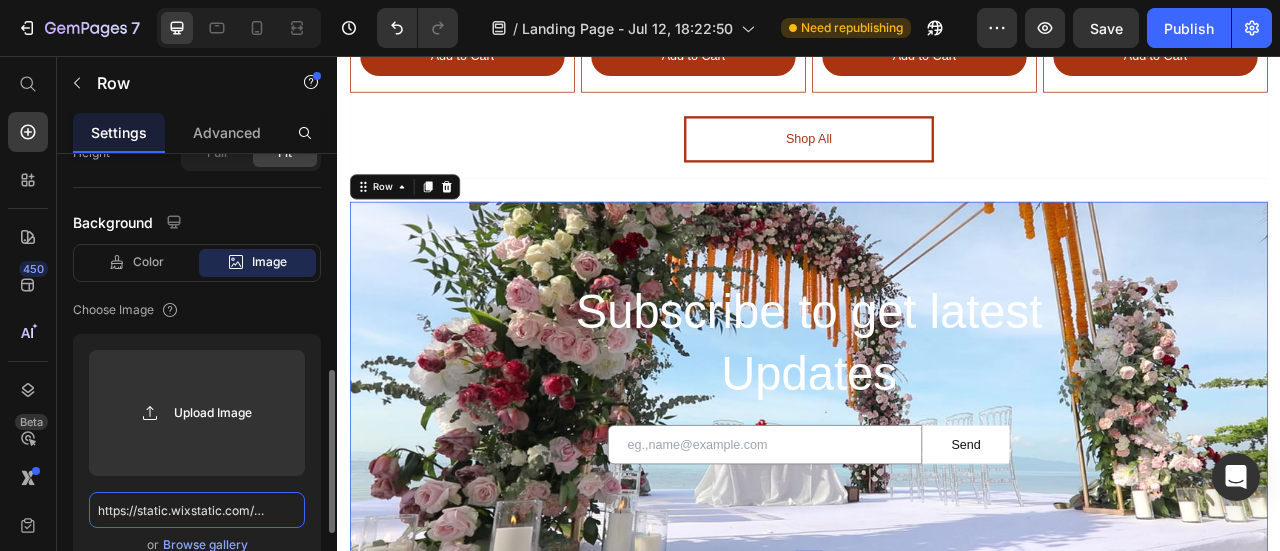 scroll, scrollTop: 0, scrollLeft: 1068, axis: horizontal 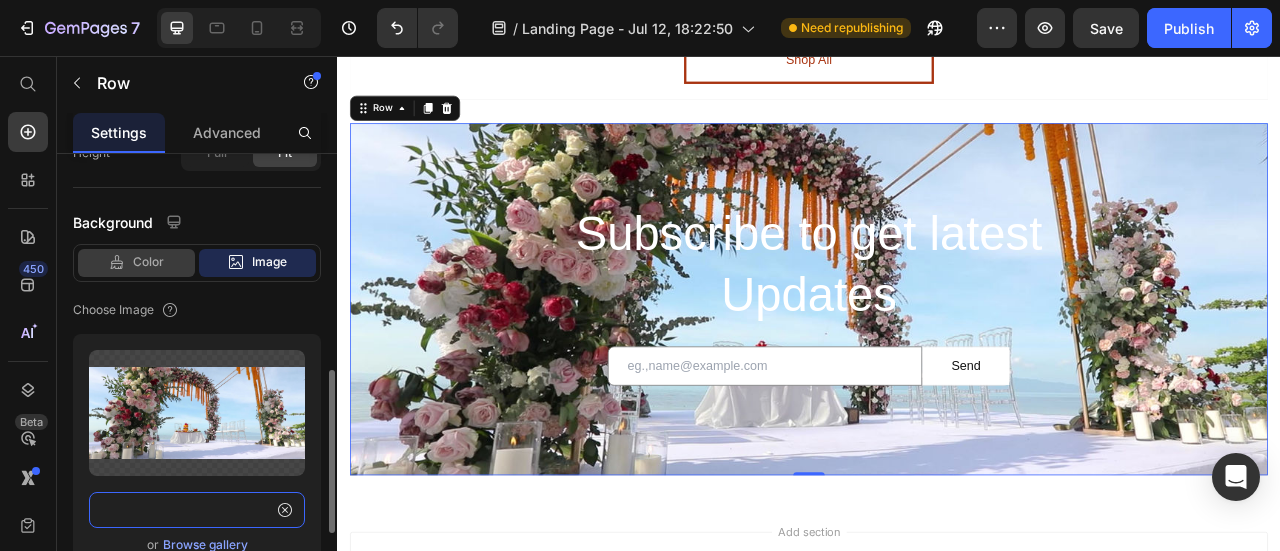 type on "https://static.wixstatic.com/media/11062b_dc48e514c5fc402395a74a973345cd65f000.jpg/v1/fill/w_1240,h_525,al_c,q_85,usm_0.33_1.00_0.00,enc_avif,quality_auto/11062b_dc48e514c5fc402395a74a973345cd65f000.jpg" 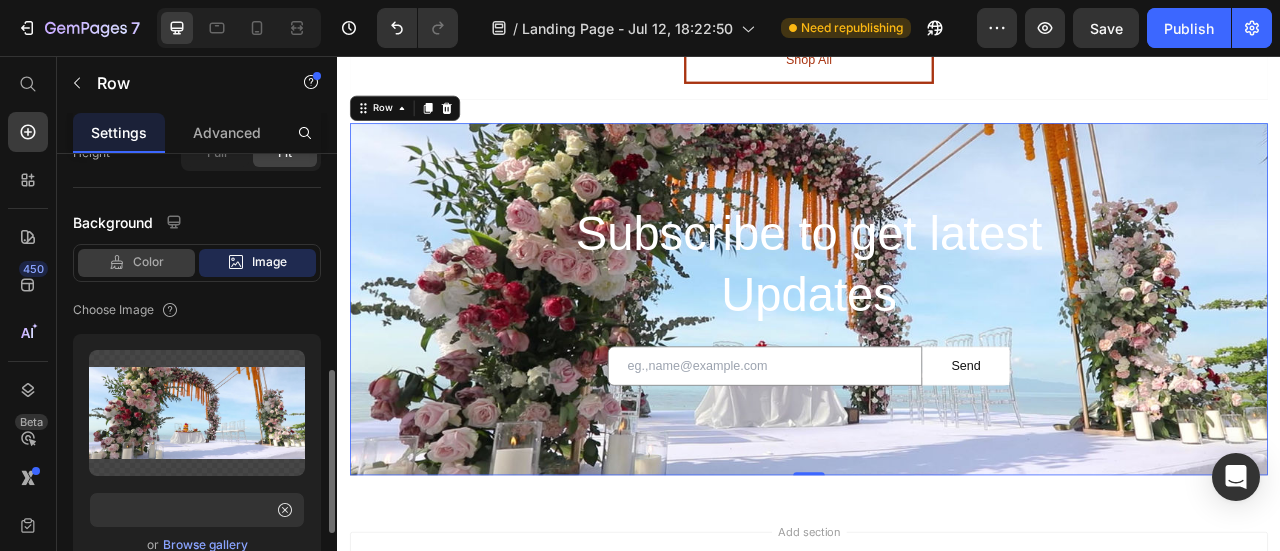 click on "Color" at bounding box center [148, 262] 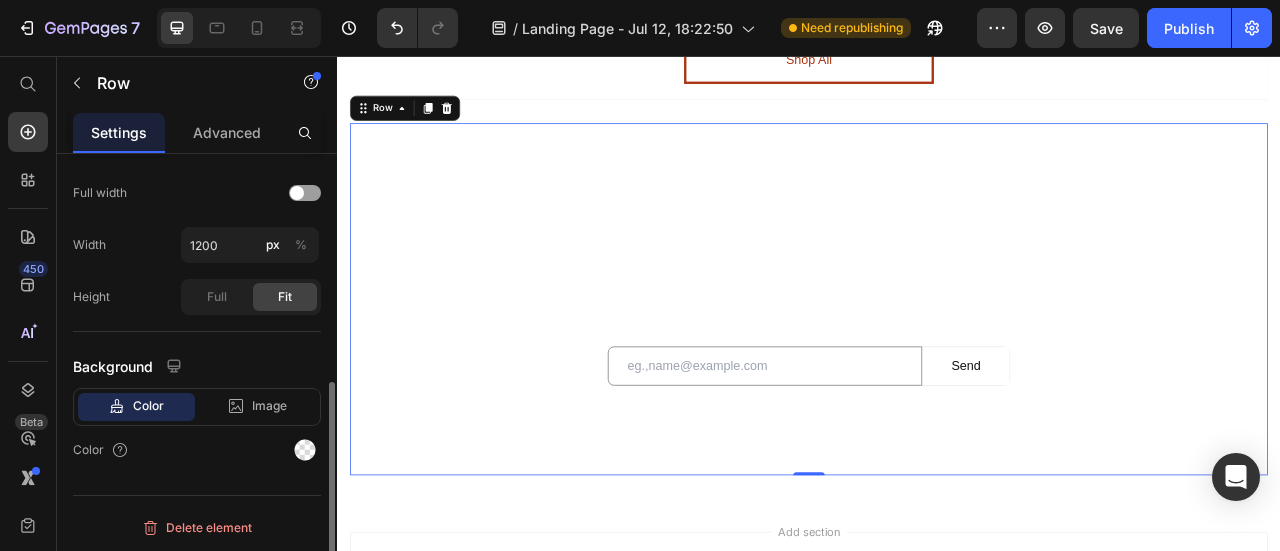 scroll, scrollTop: 456, scrollLeft: 0, axis: vertical 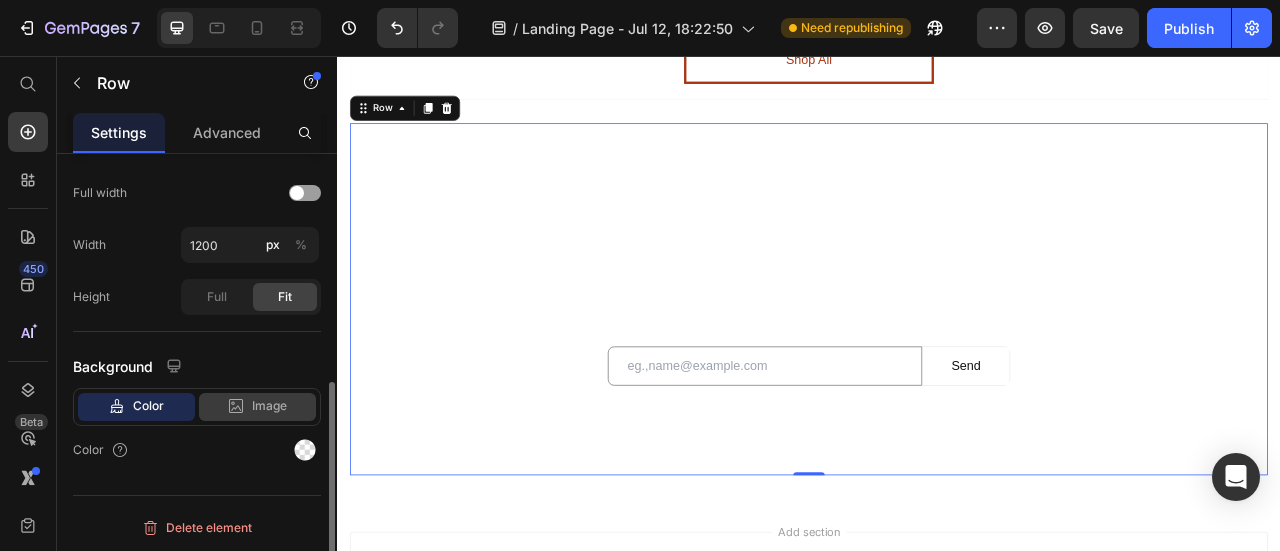 click on "Image" at bounding box center [269, 406] 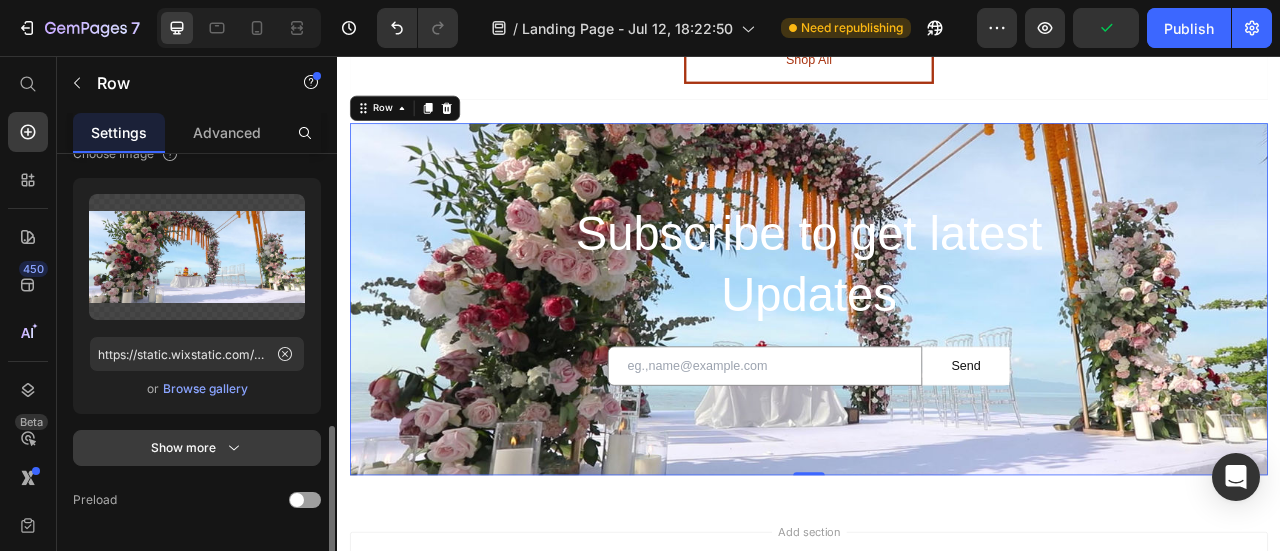 scroll, scrollTop: 812, scrollLeft: 0, axis: vertical 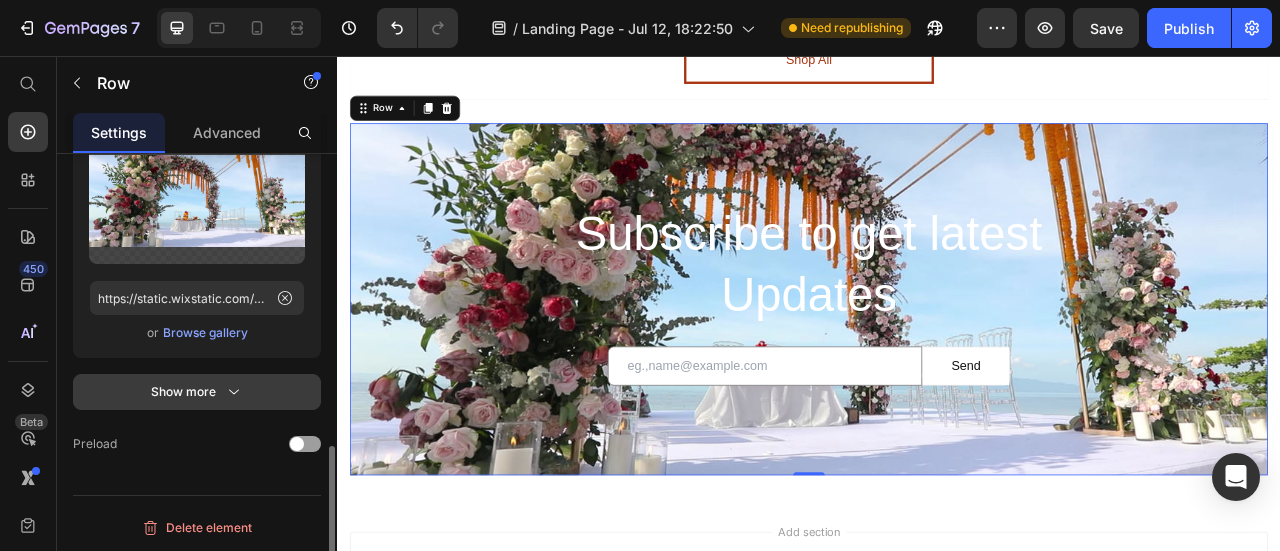 click on "Show more" at bounding box center [197, 392] 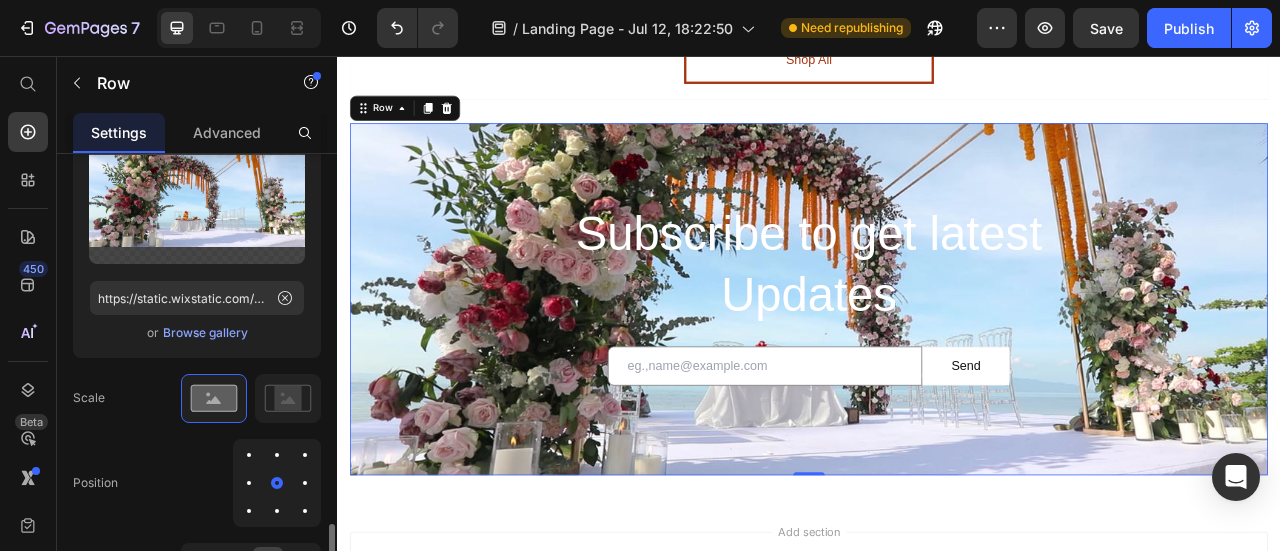 scroll, scrollTop: 912, scrollLeft: 0, axis: vertical 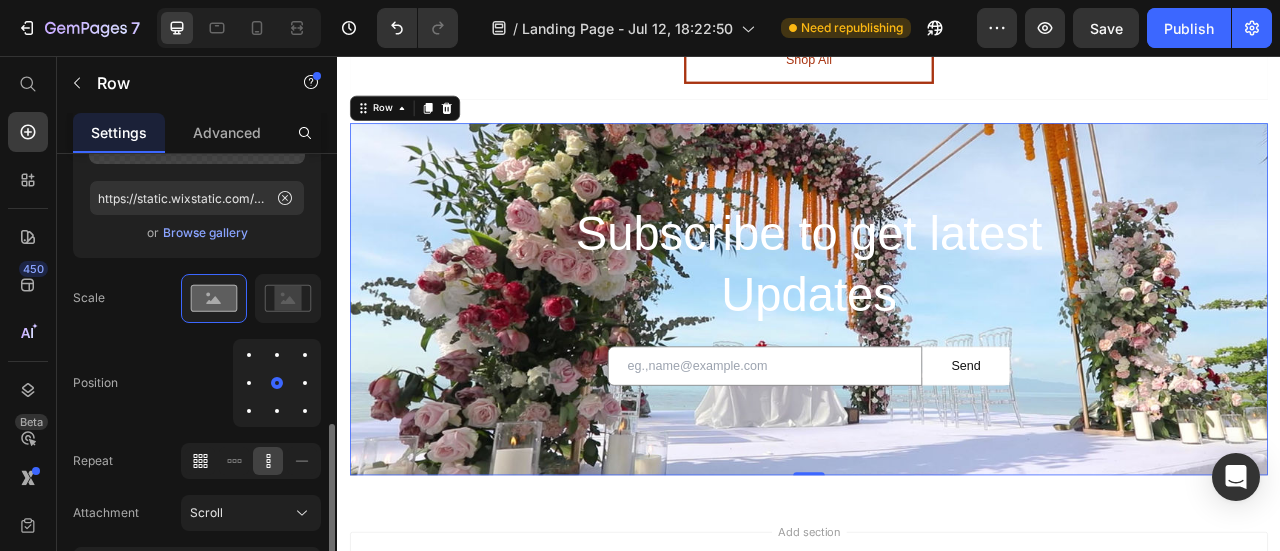 click 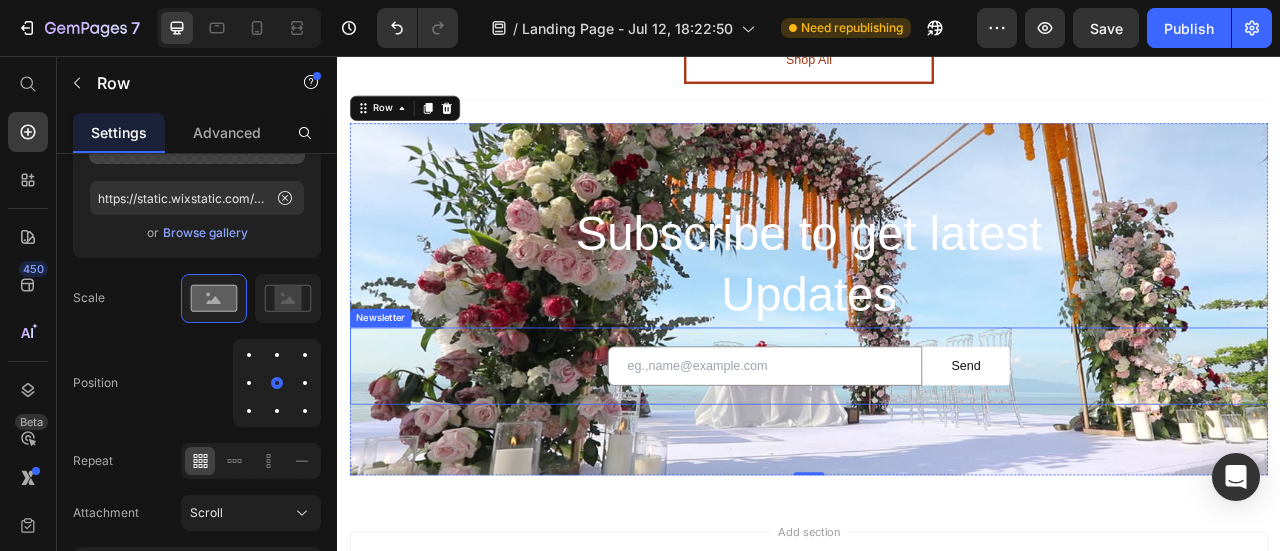 scroll, scrollTop: 3425, scrollLeft: 0, axis: vertical 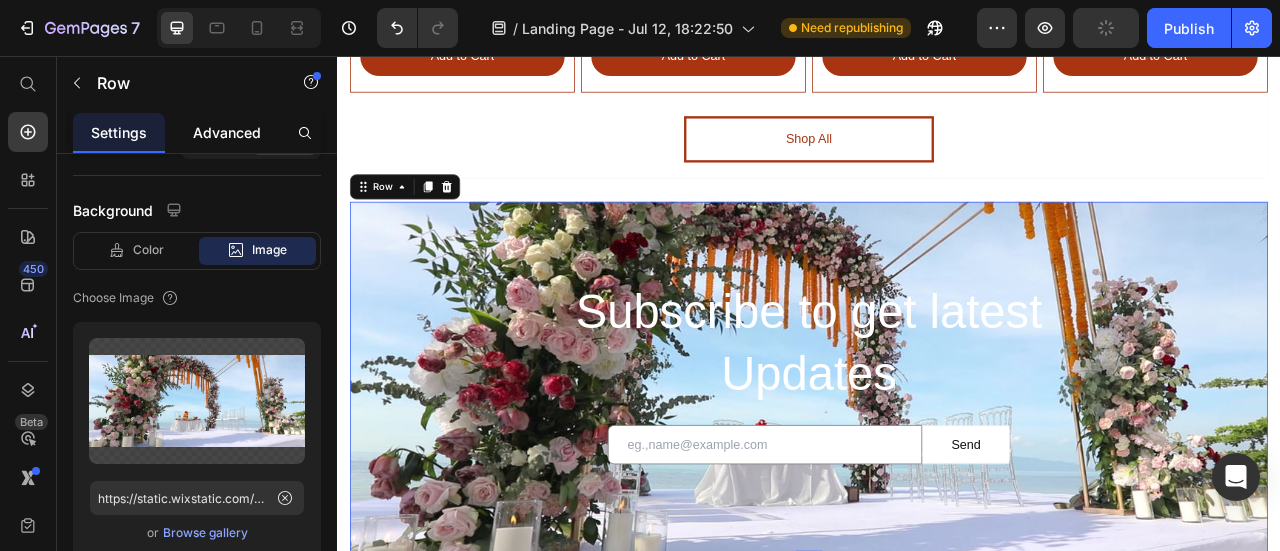 click on "Advanced" 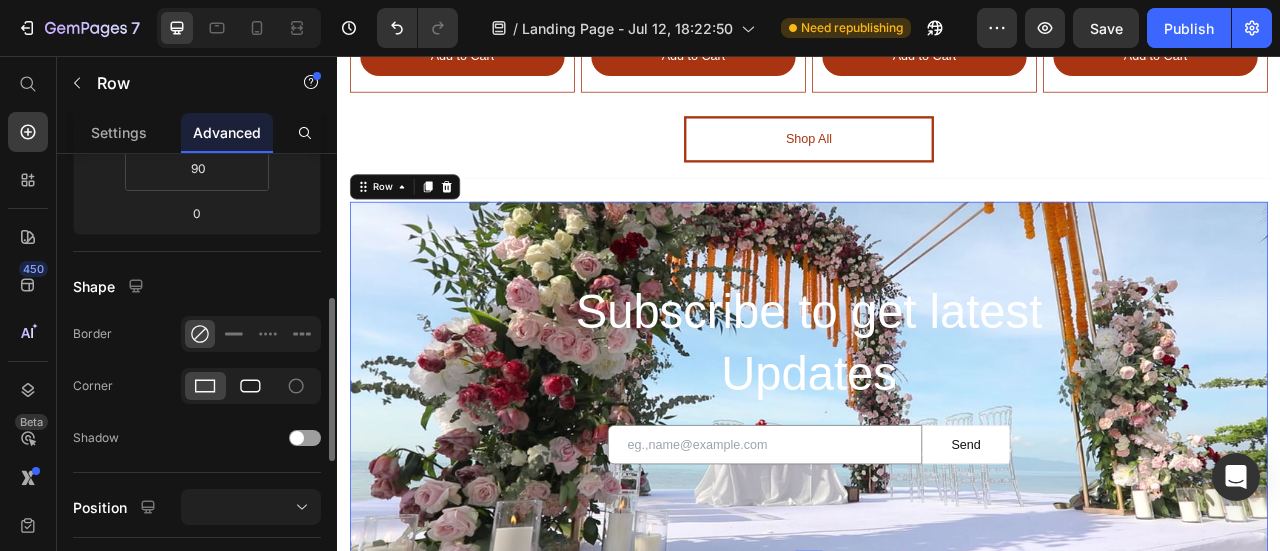 scroll, scrollTop: 600, scrollLeft: 0, axis: vertical 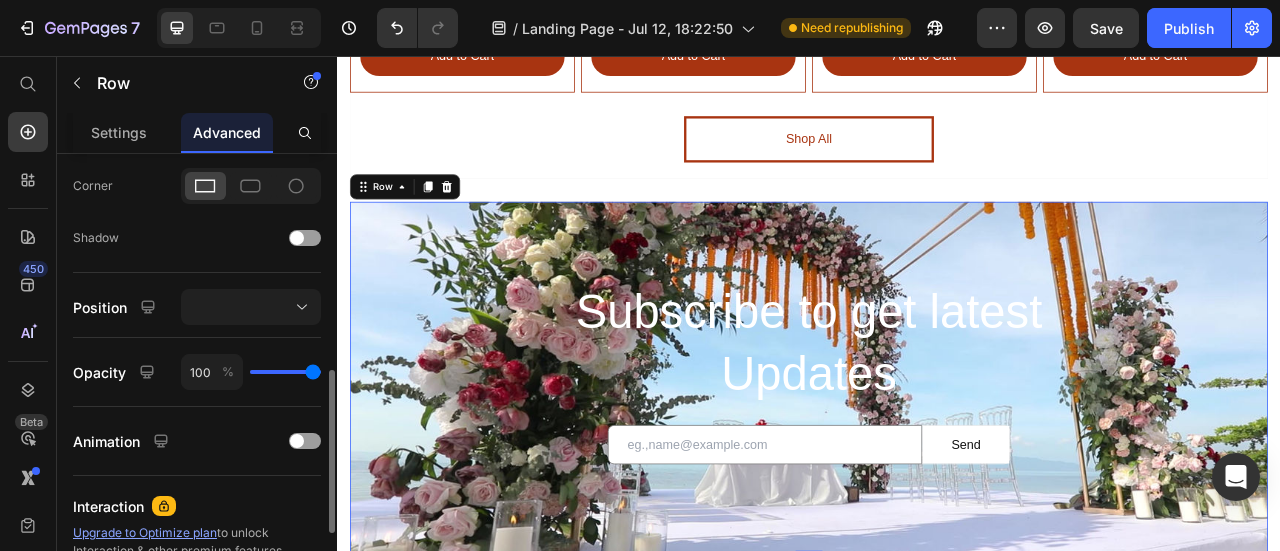 type on "91" 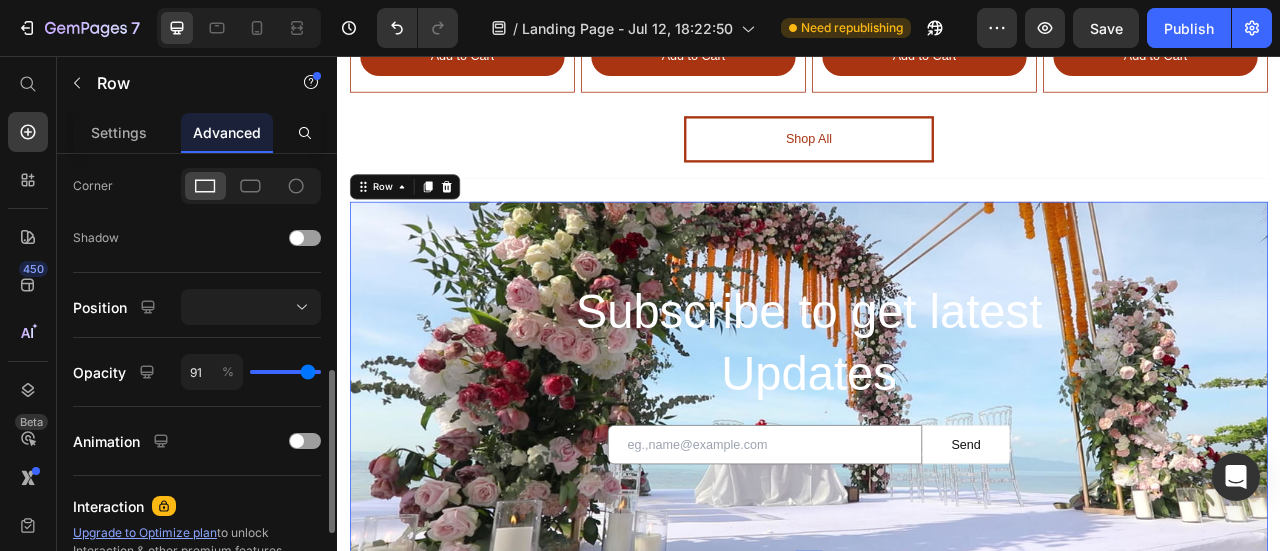 type on "88" 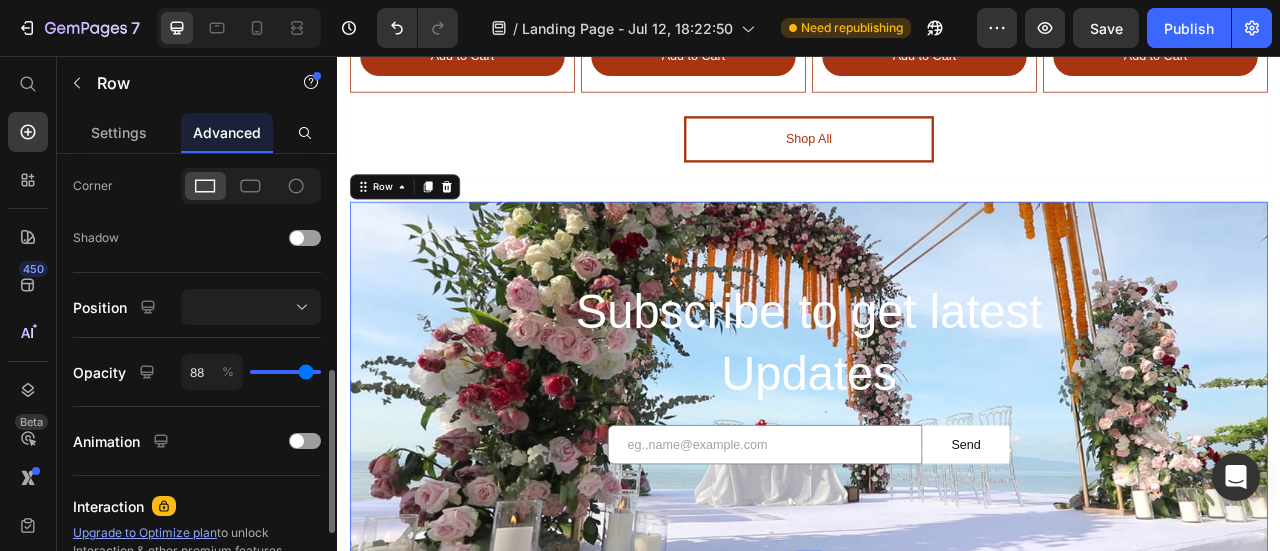 type on "87" 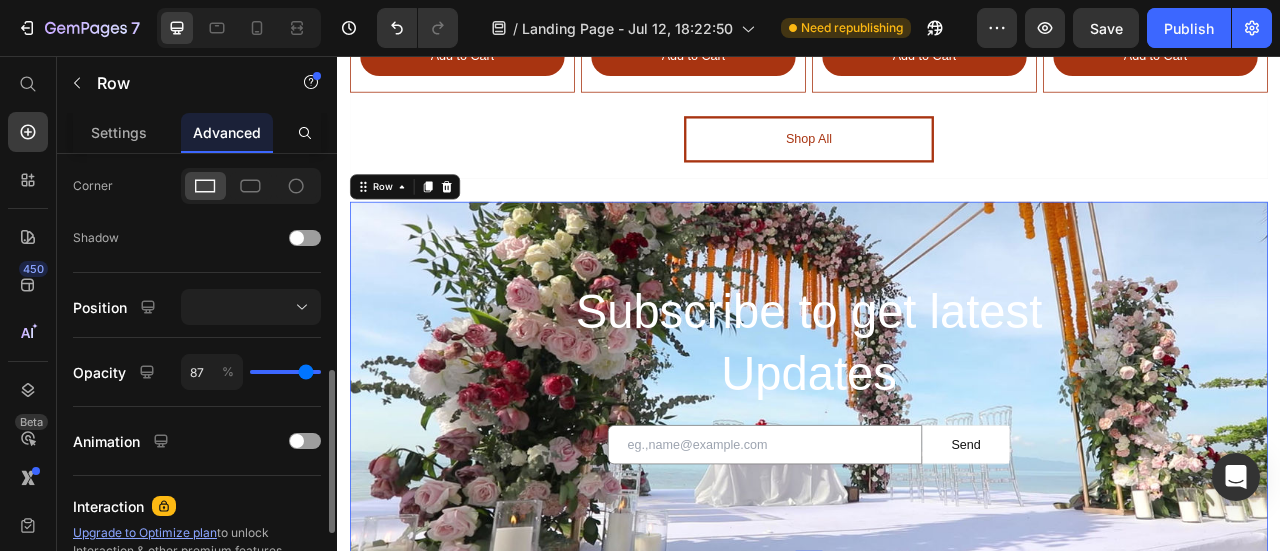 type on "86" 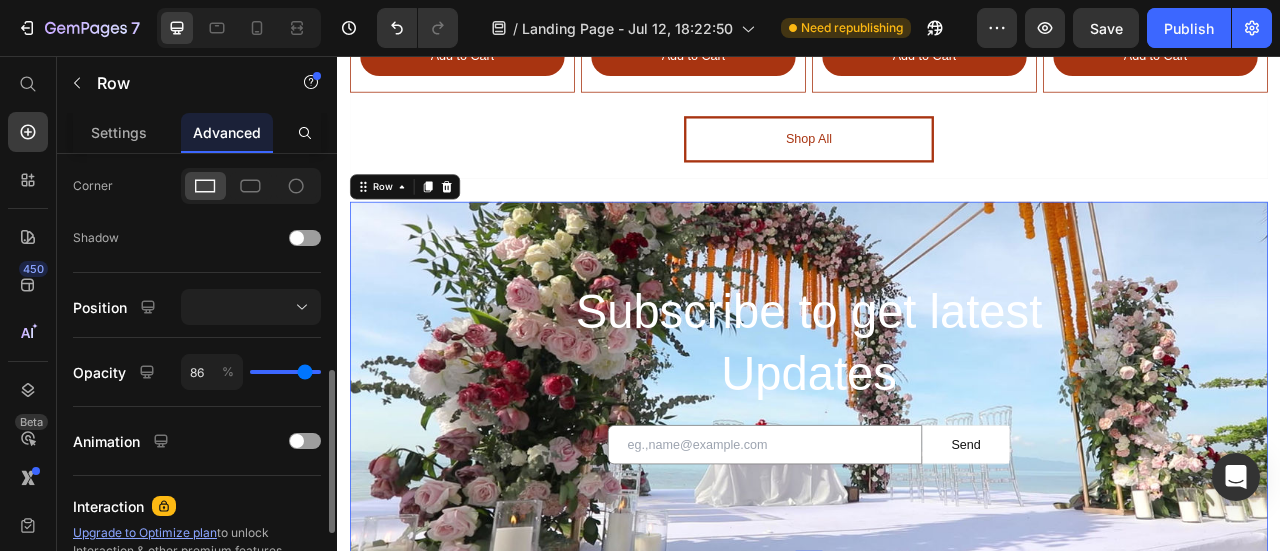 type on "82" 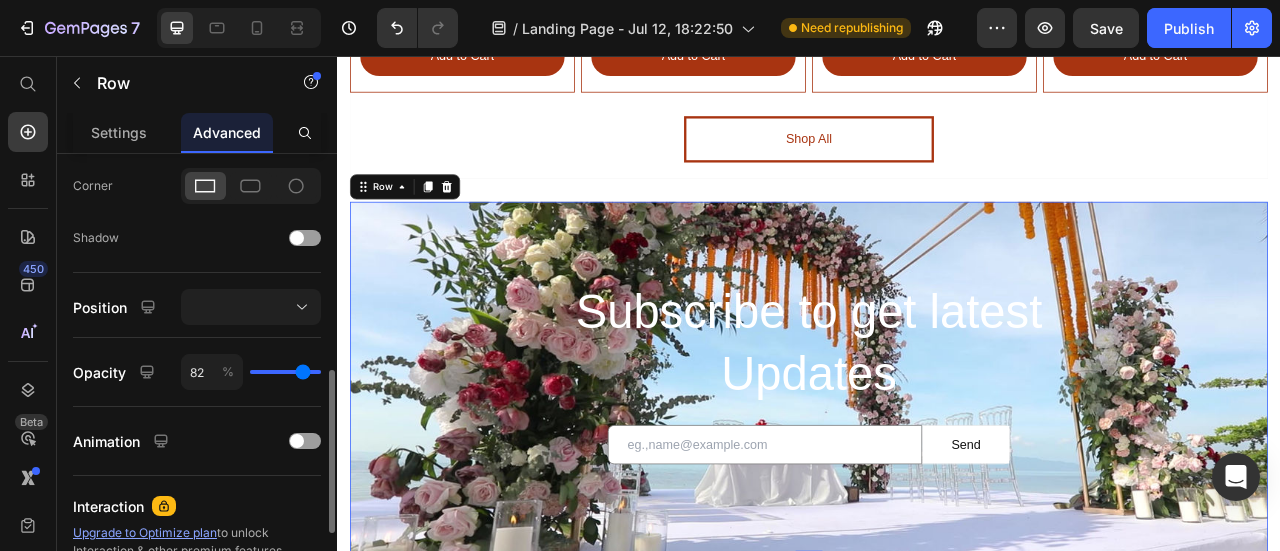 type on "80" 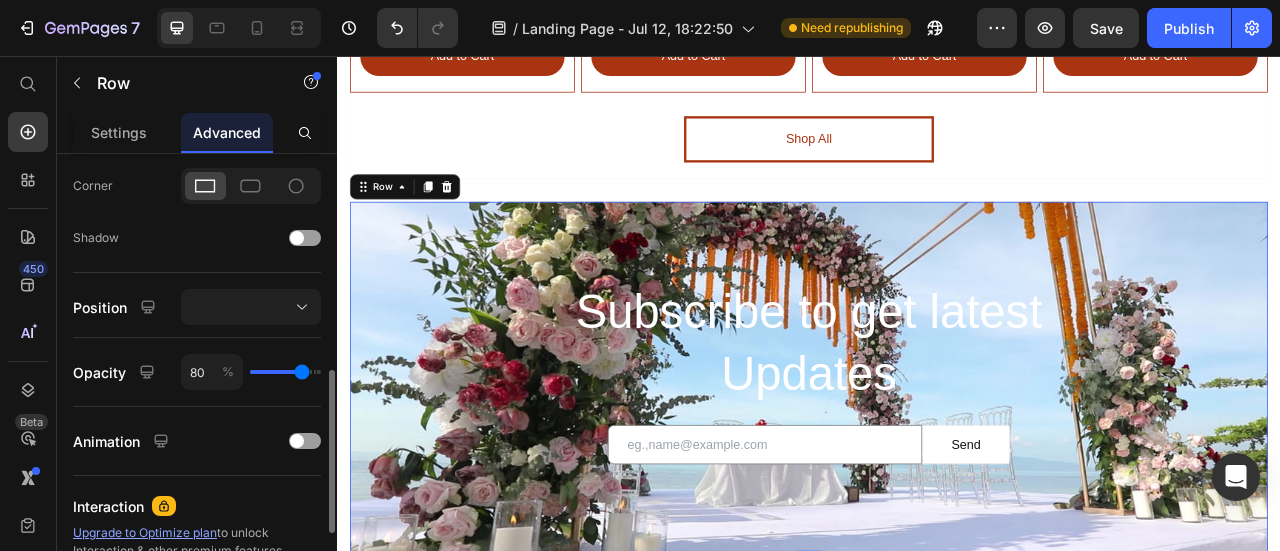 type on "79" 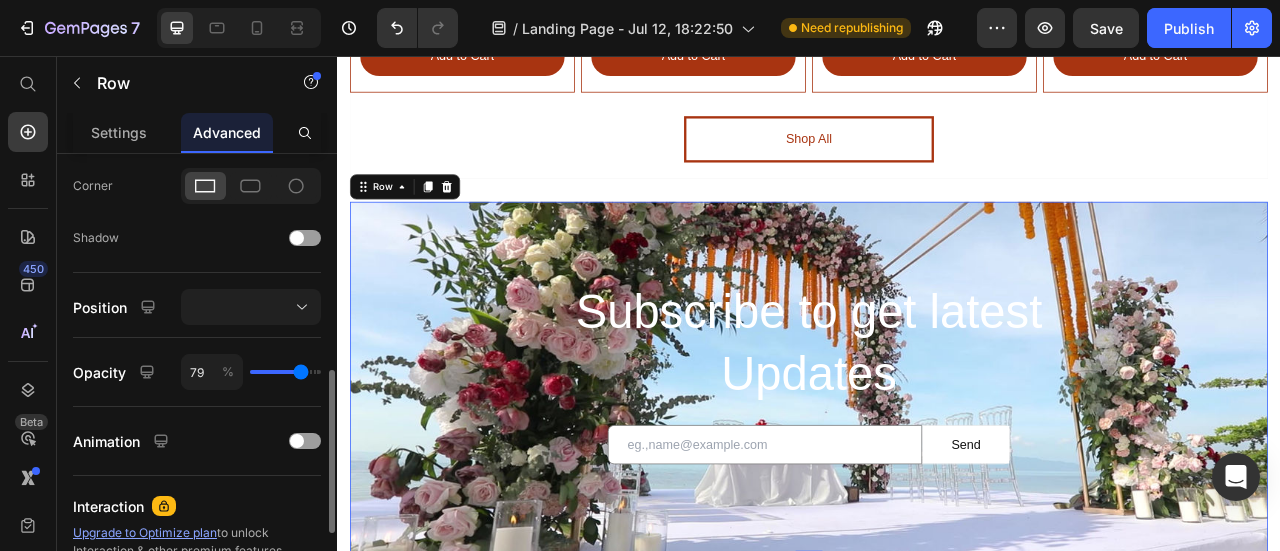 type on "78" 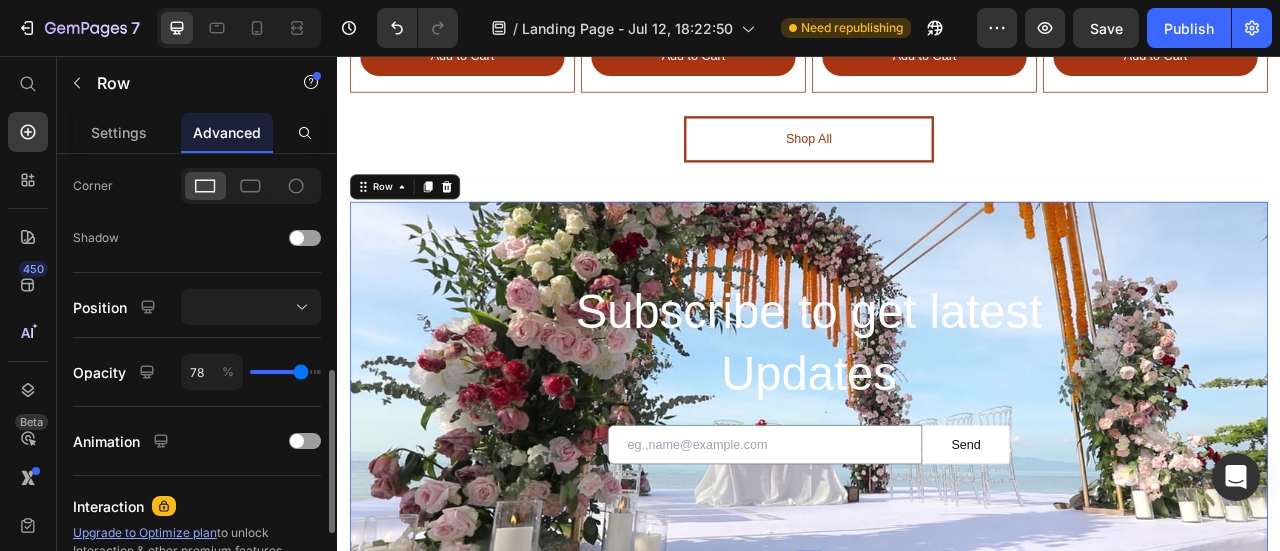 type on "76" 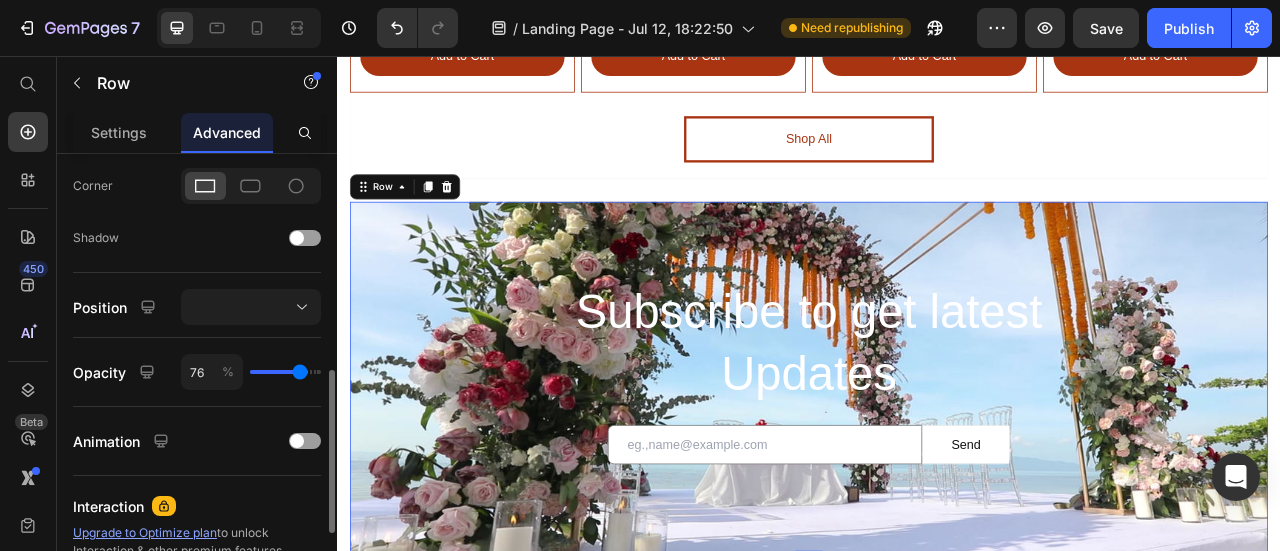 type on "73" 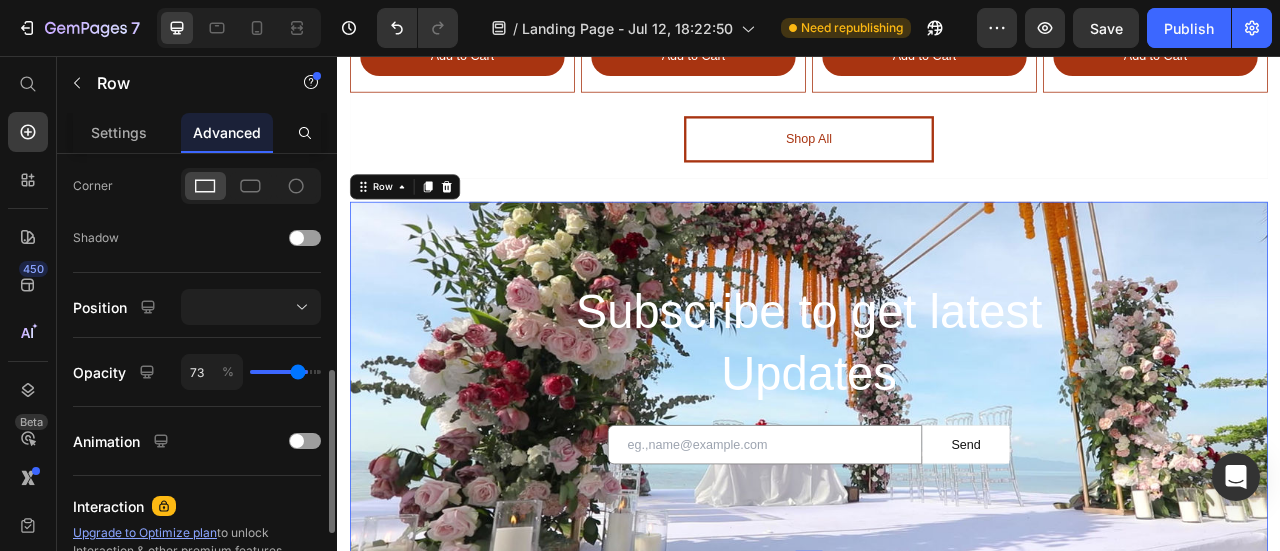 type on "72" 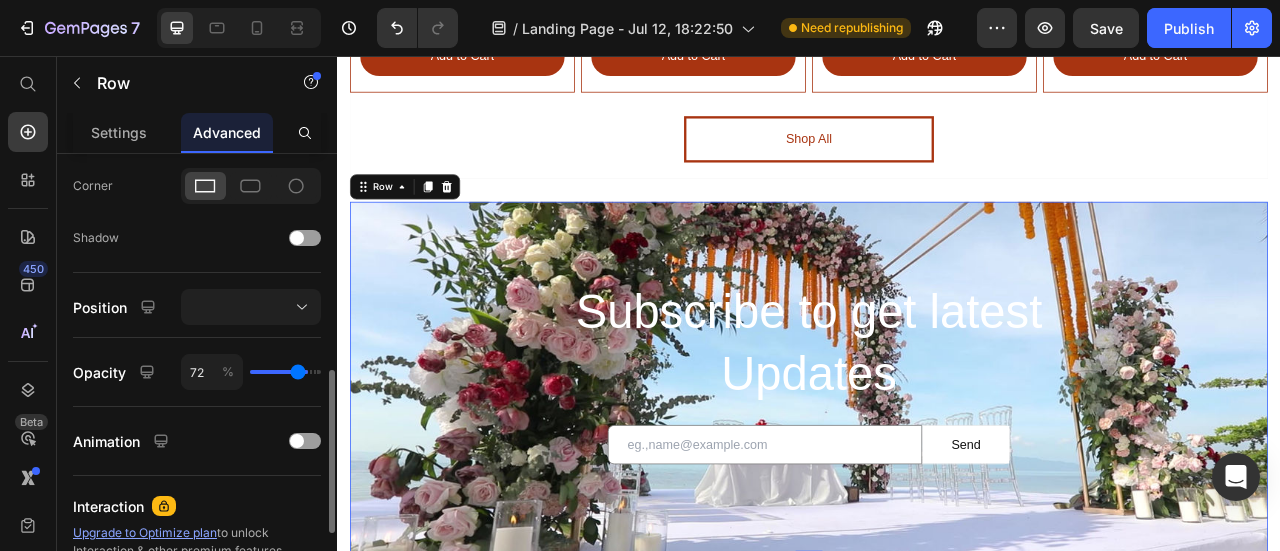 type on "72" 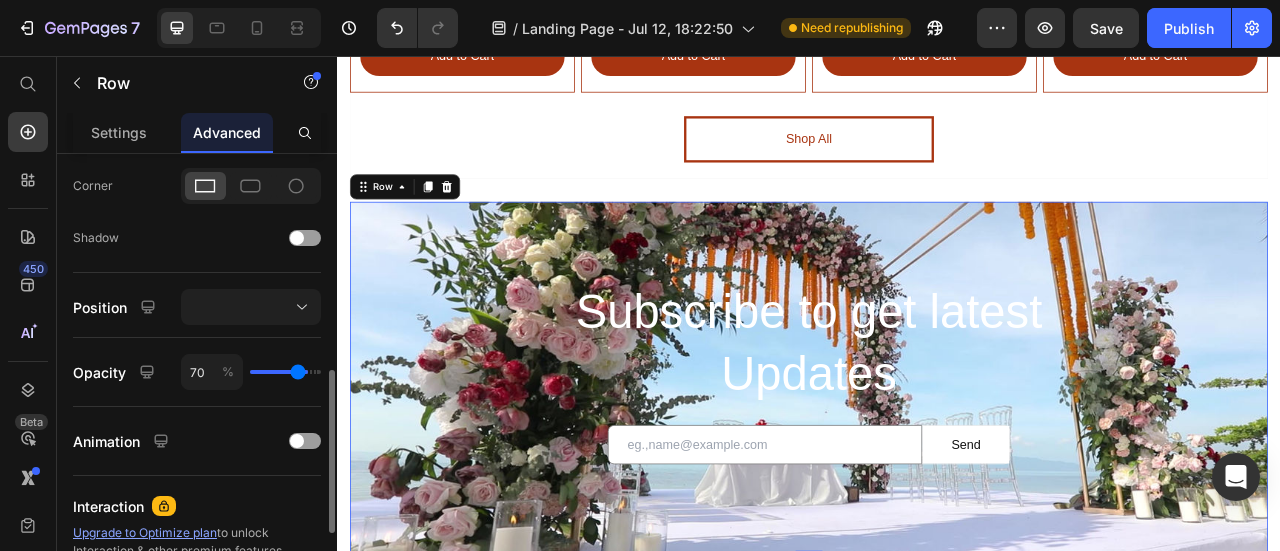 type on "70" 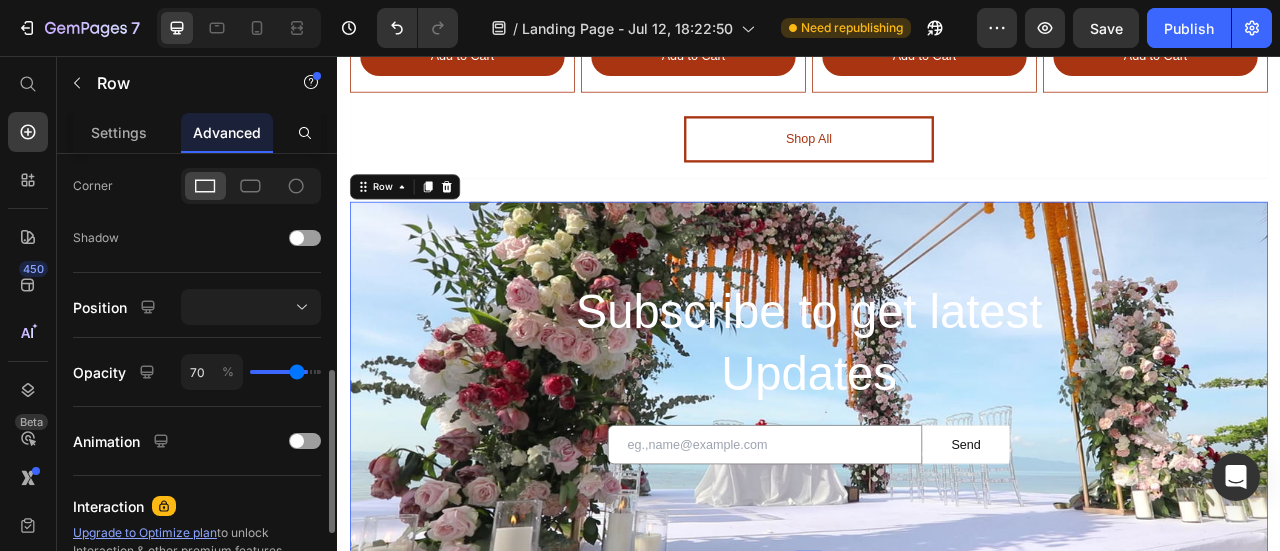 type on "69" 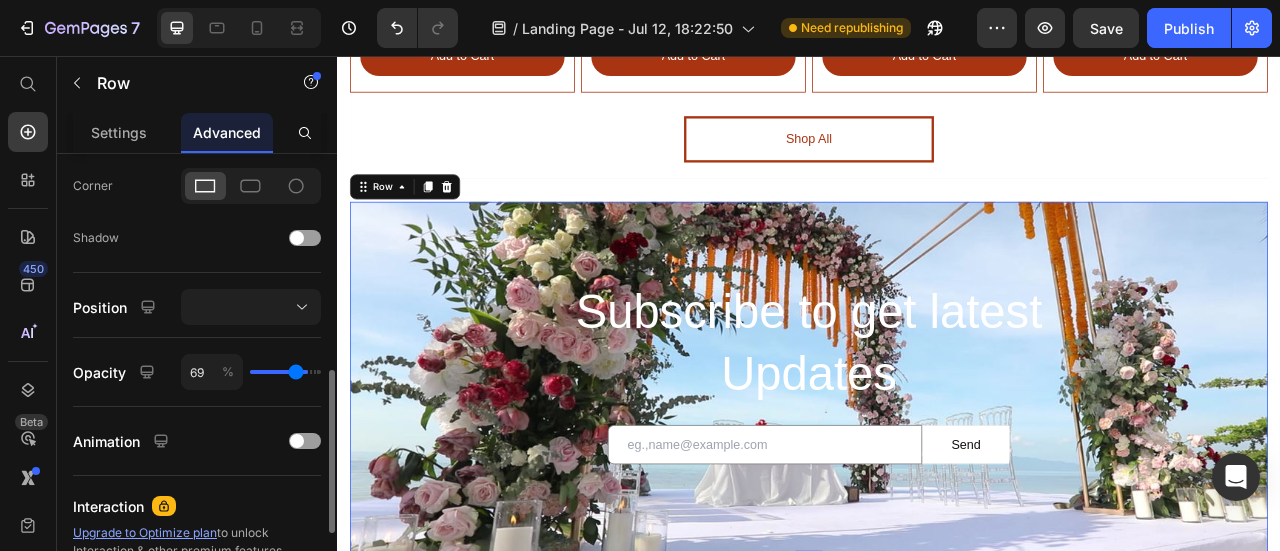 type on "68" 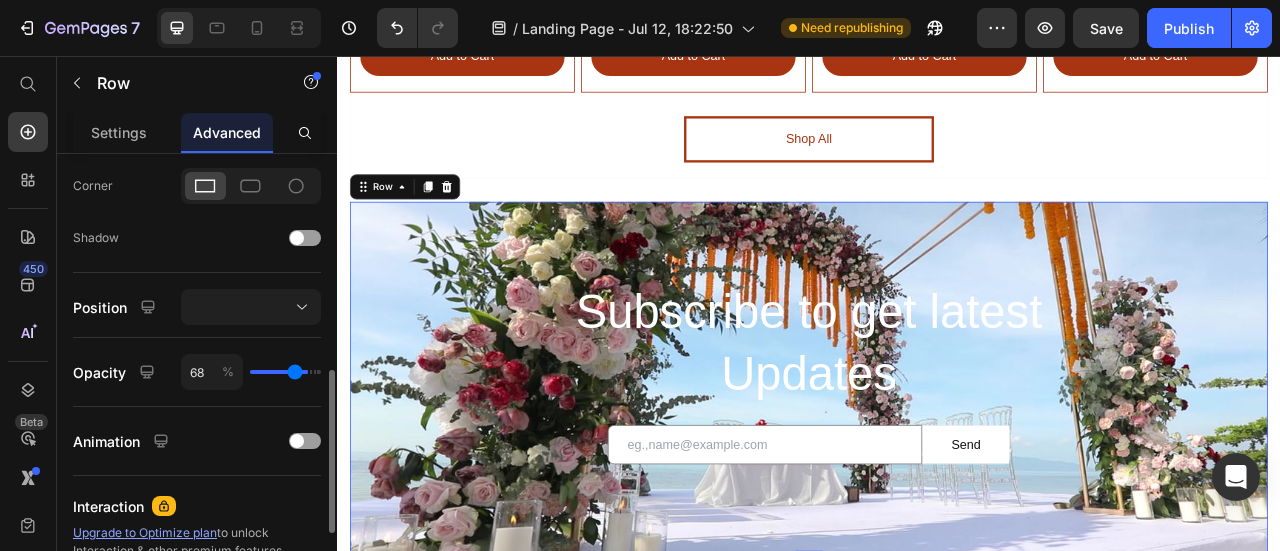 type on "65" 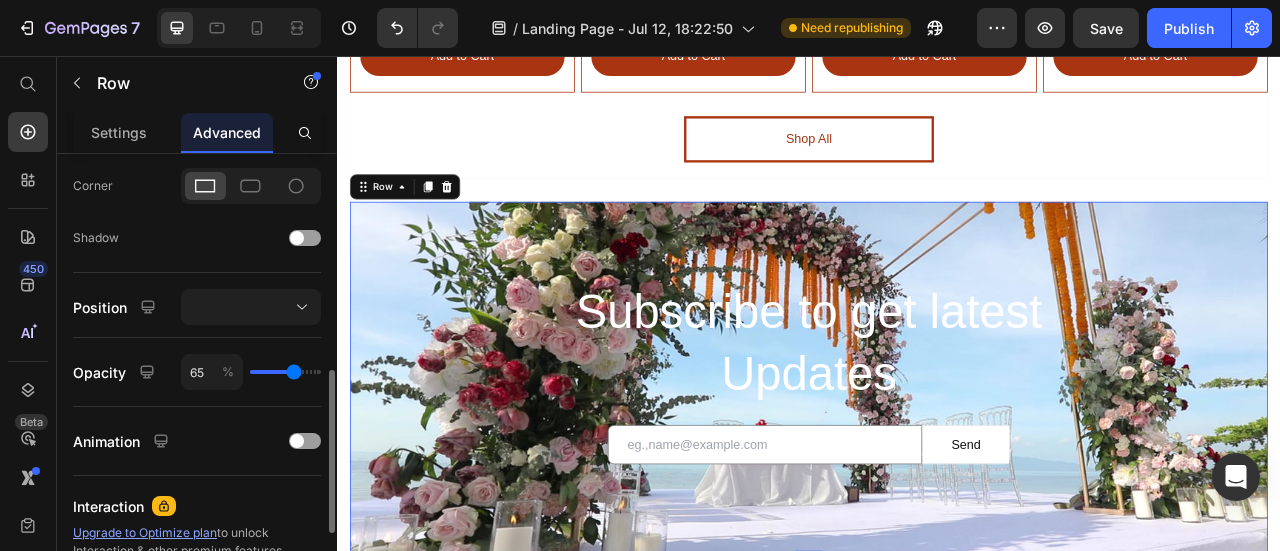 type on "64" 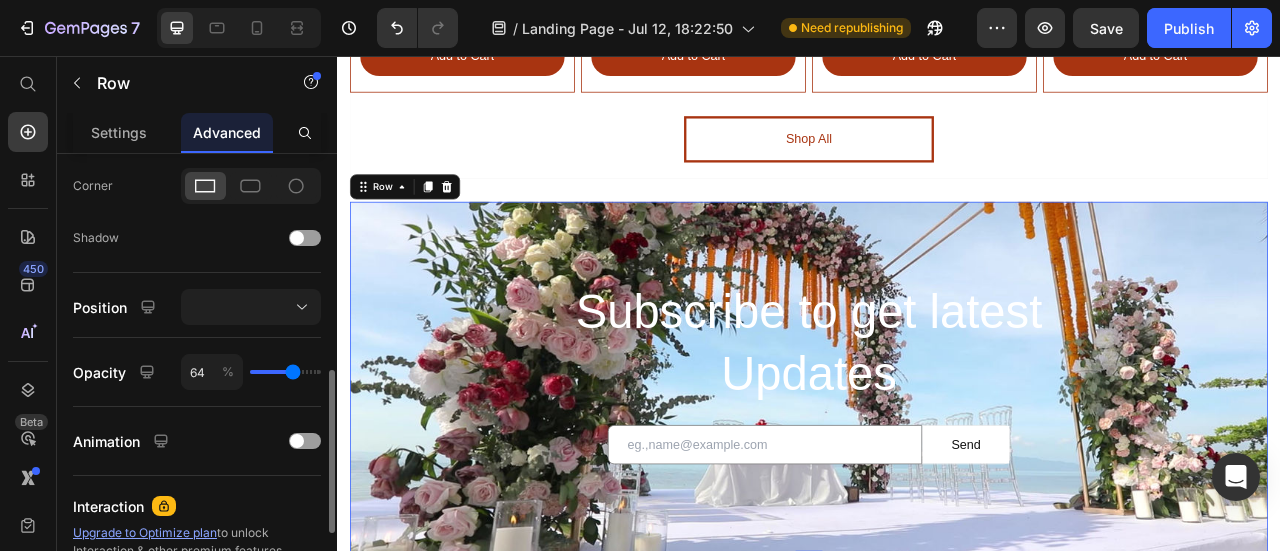 type on "63" 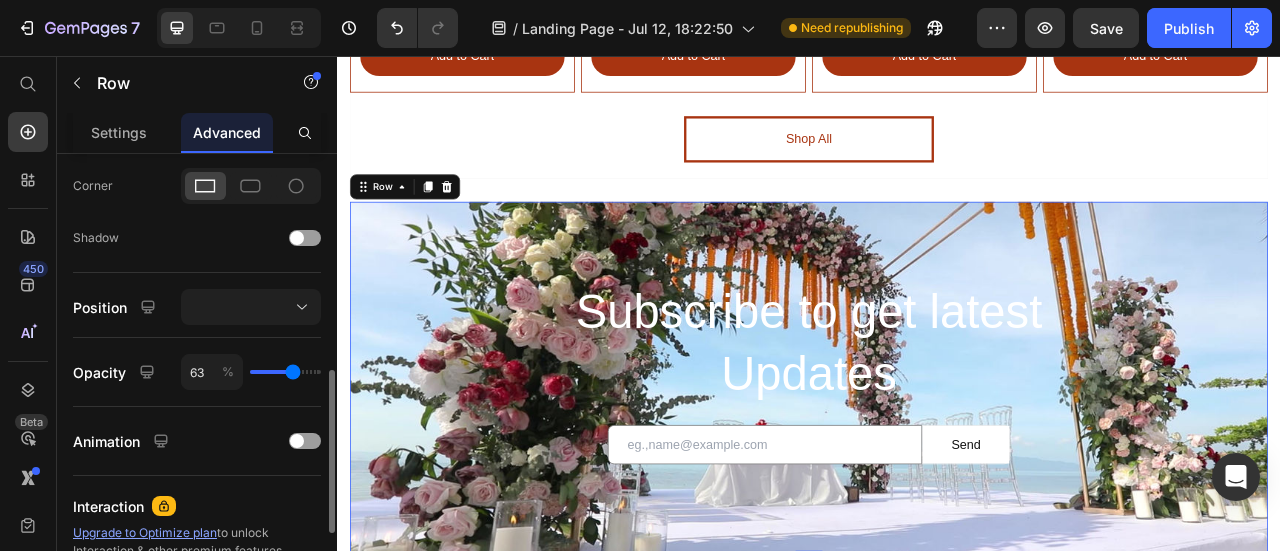 type on "62" 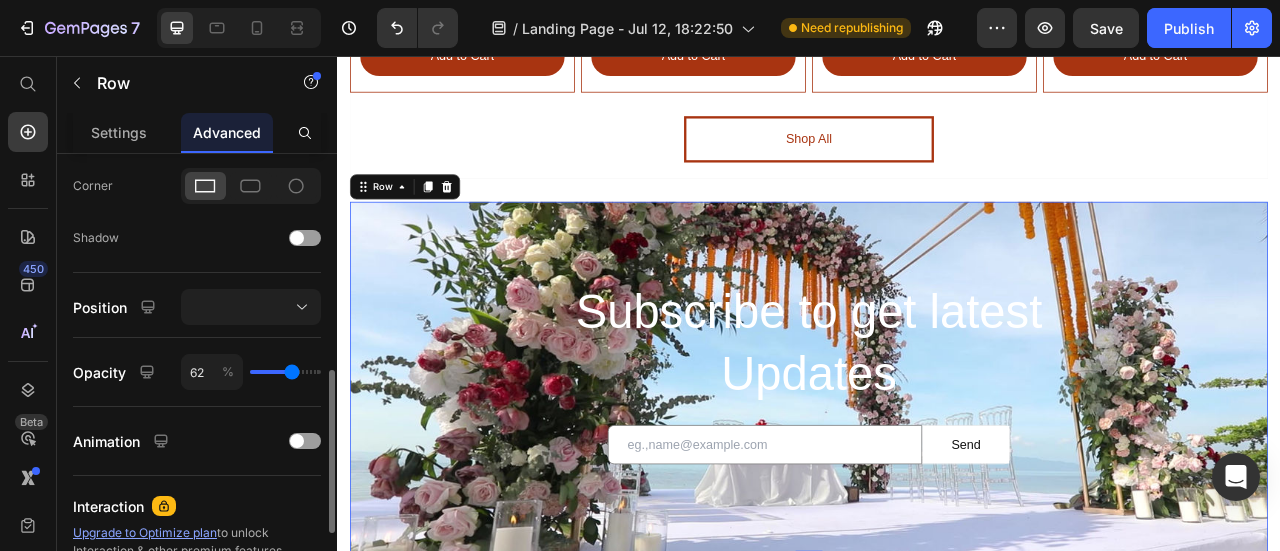 type on "61" 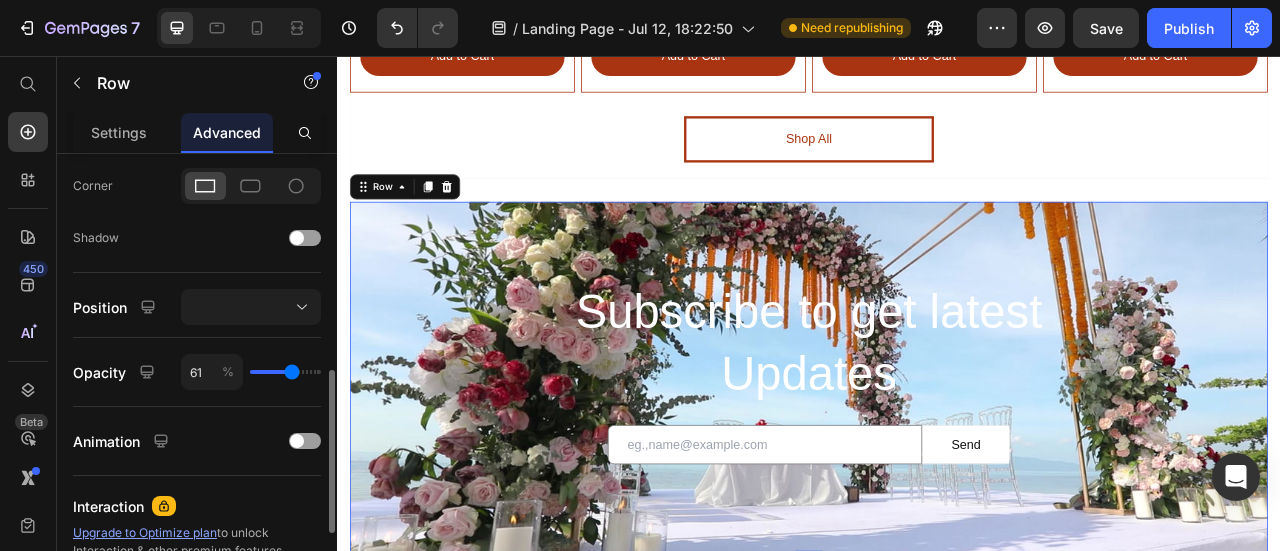 type on "59" 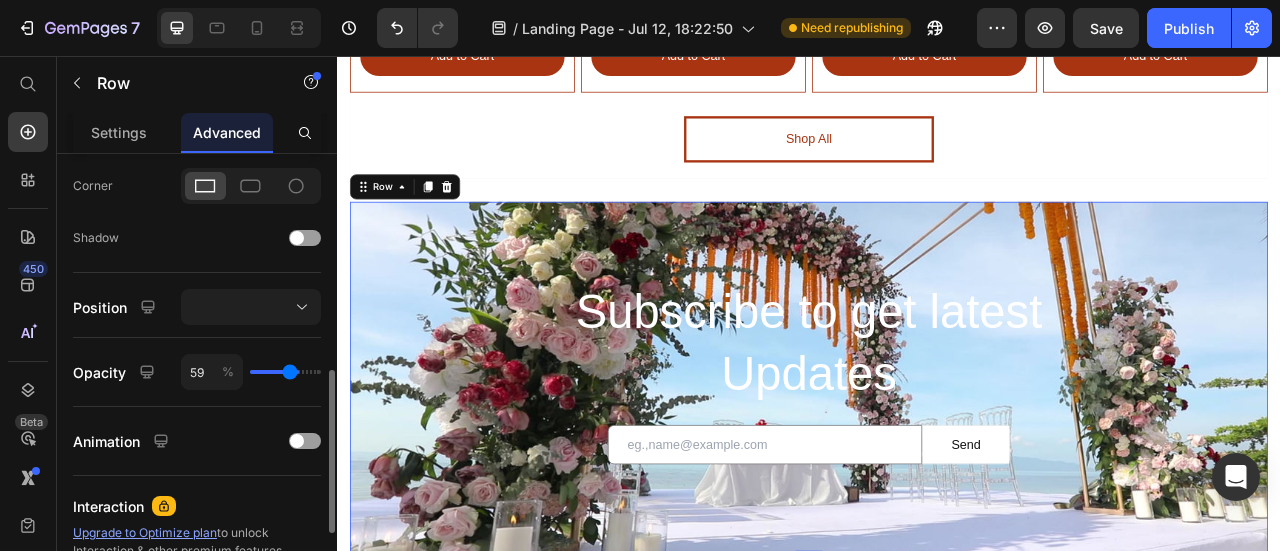 type on "56" 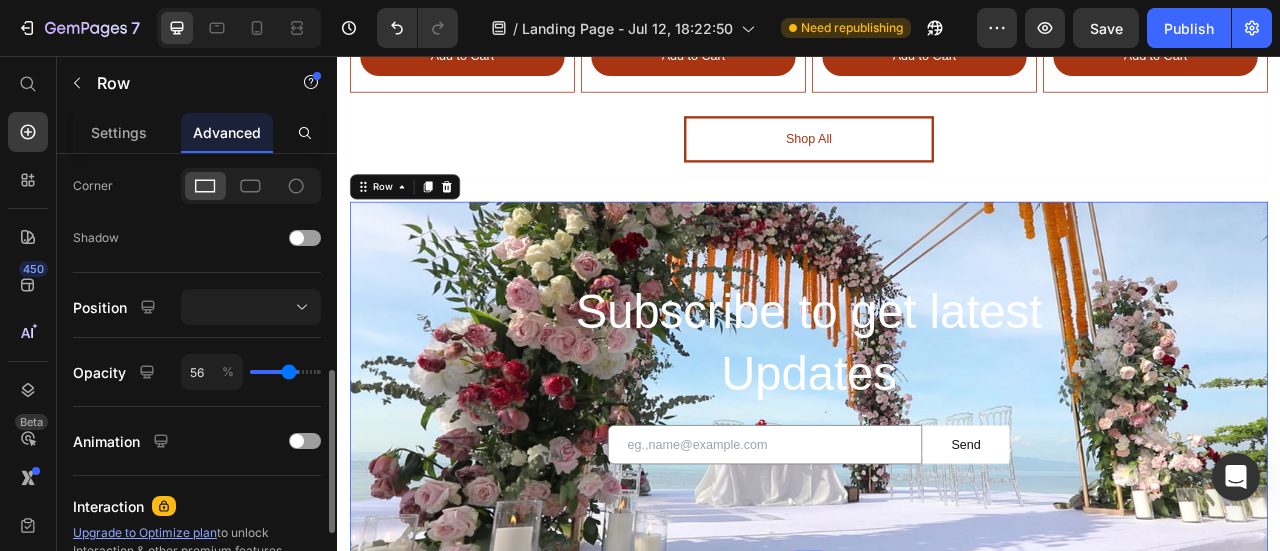 type on "55" 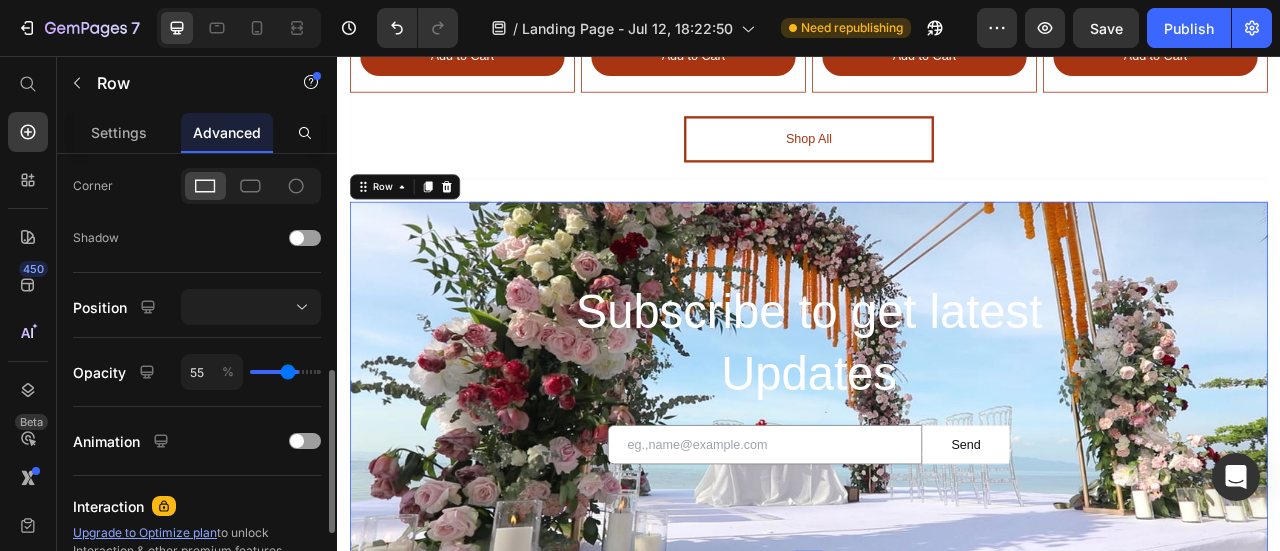type on "52" 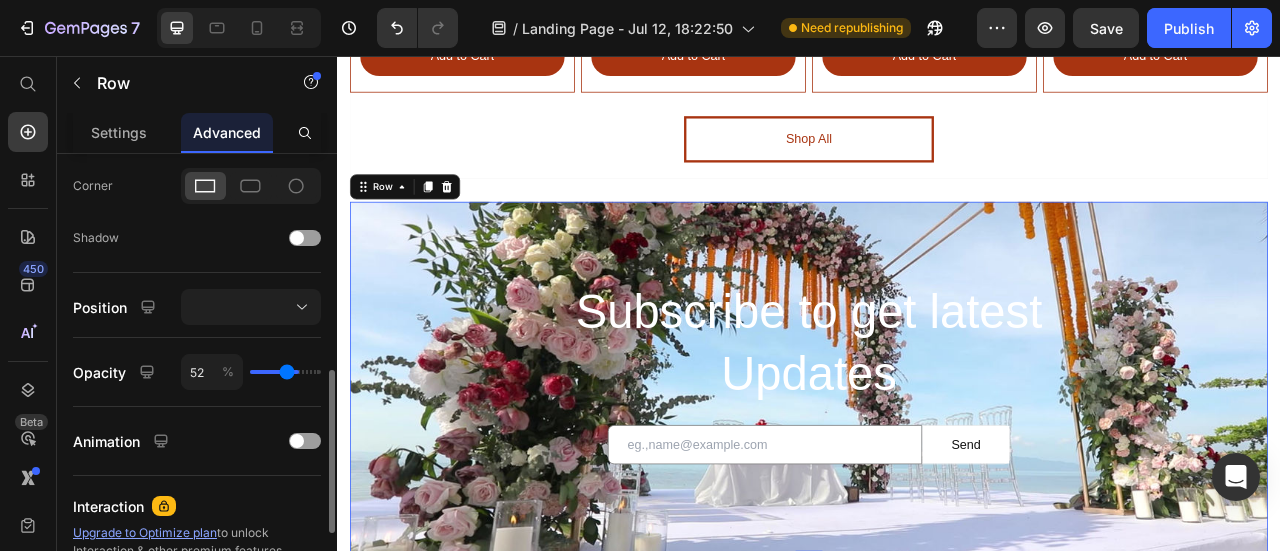 type on "51" 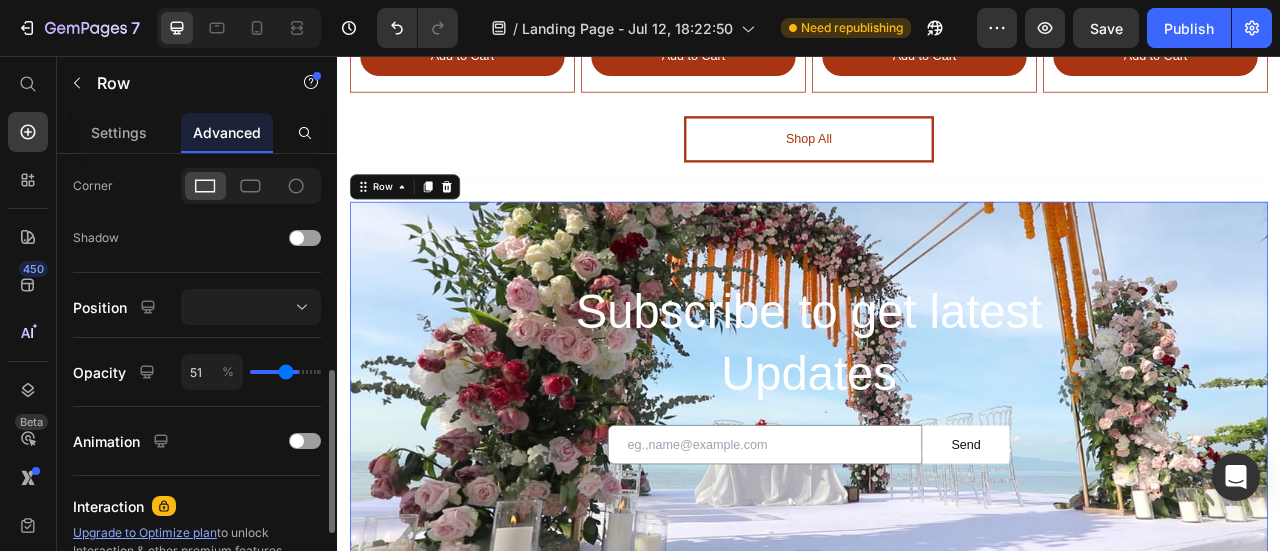 type on "50" 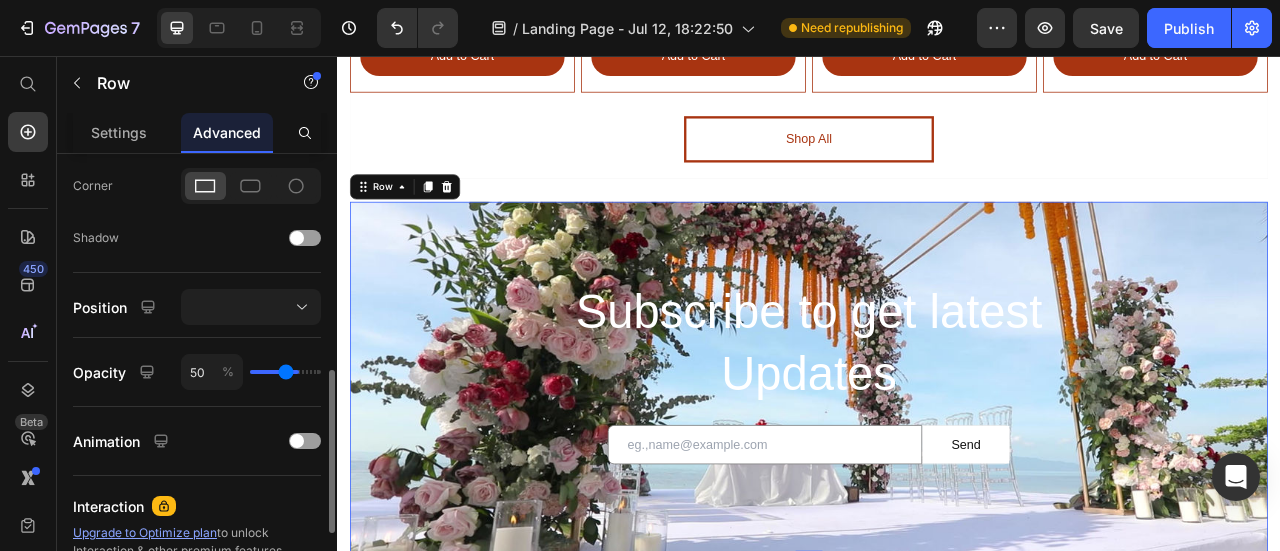 type on "48" 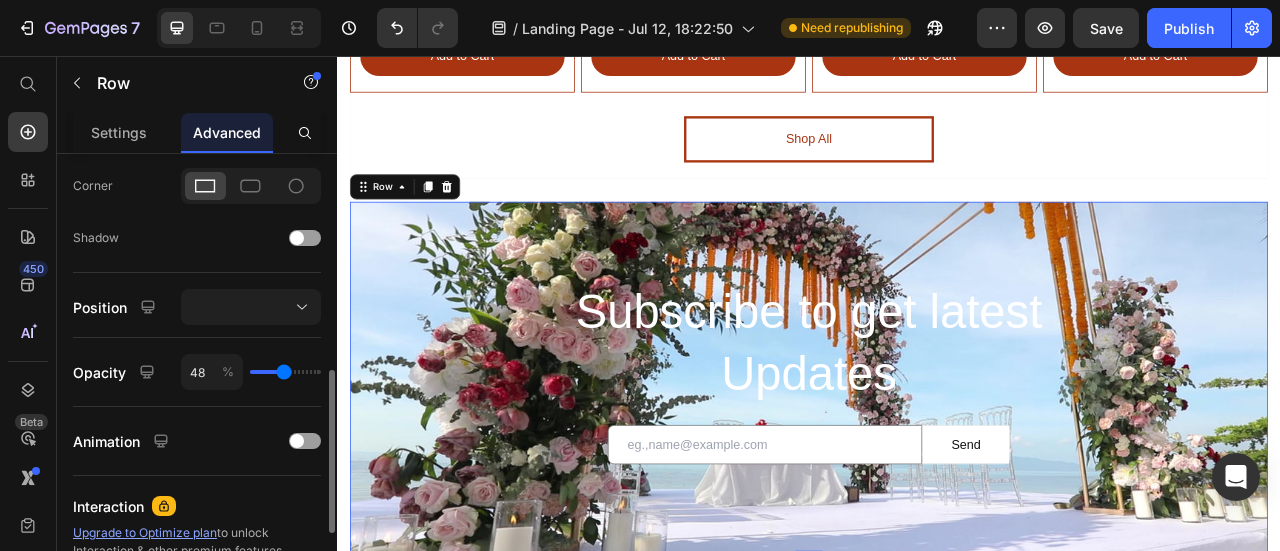 type on "46" 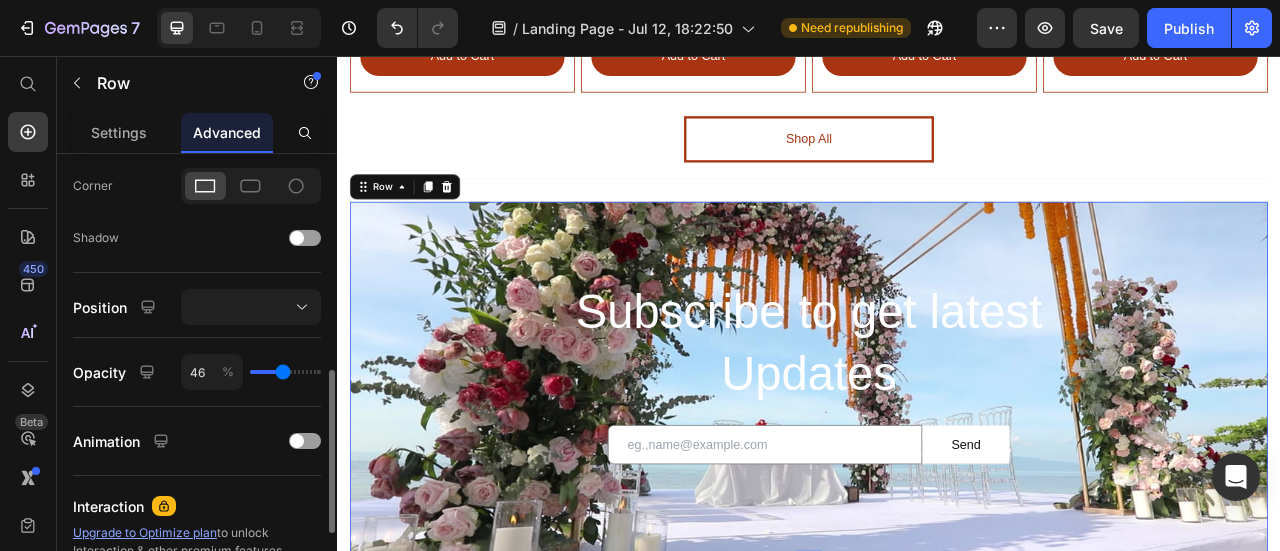 type on "45" 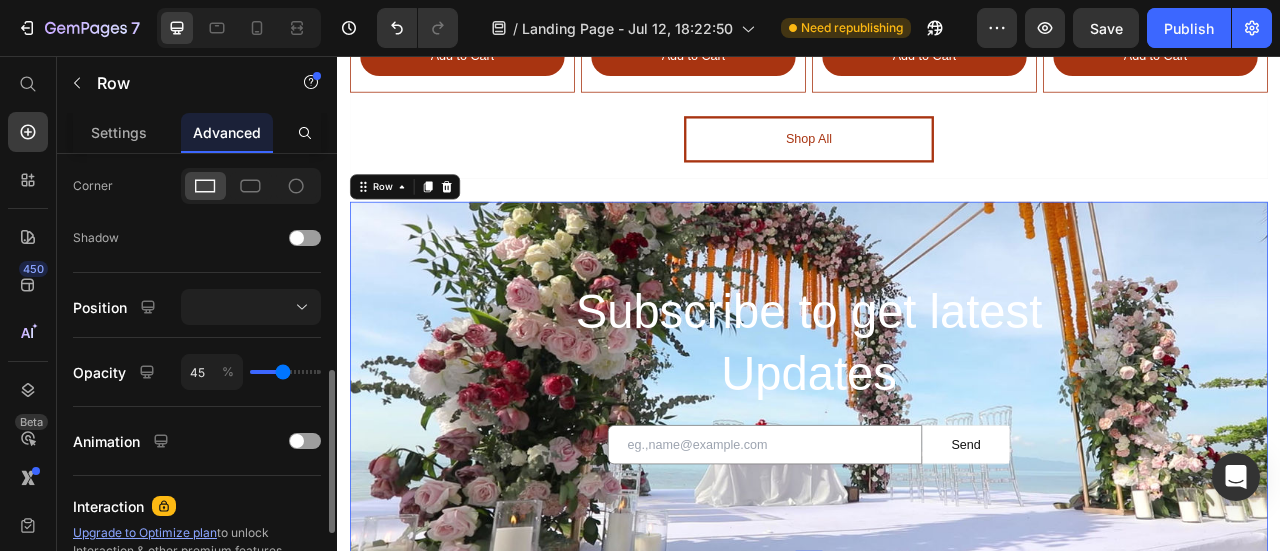 type on "44" 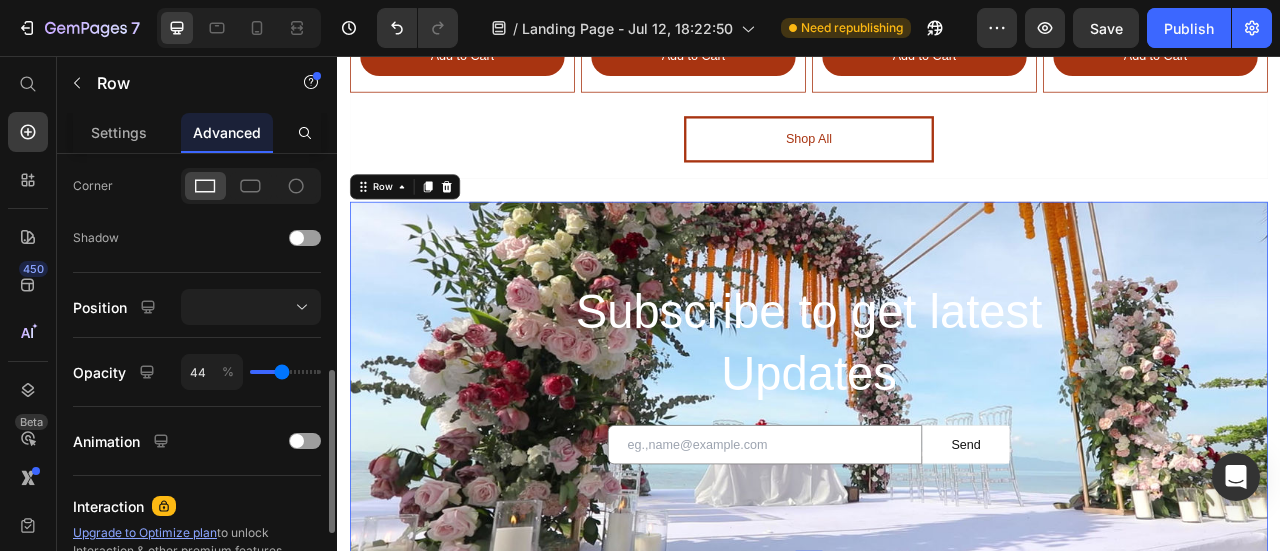type on "41" 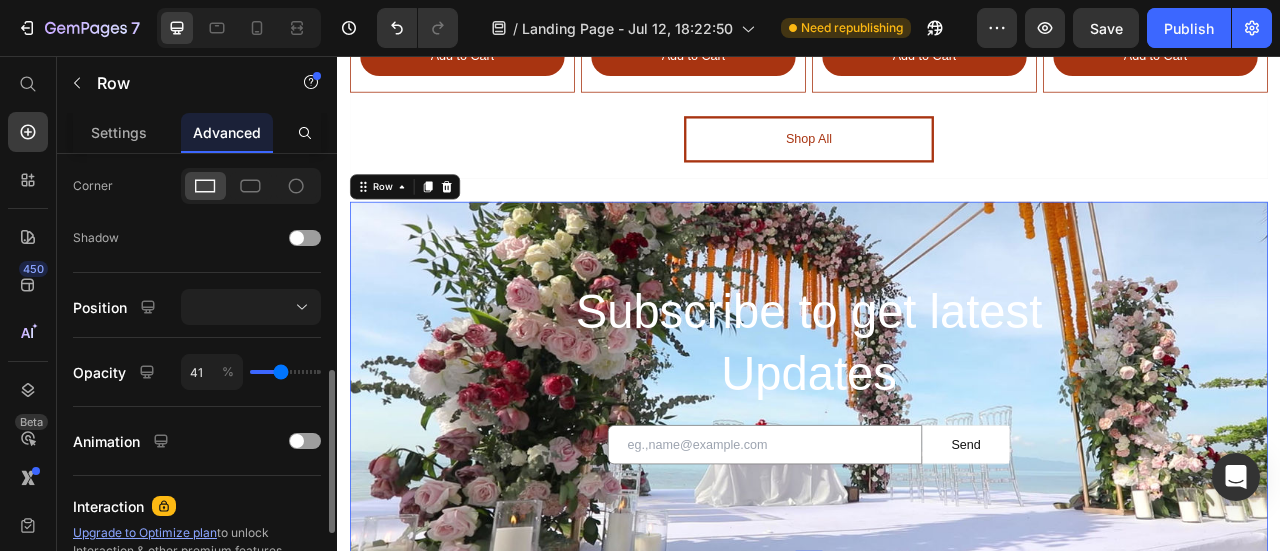 type on "39" 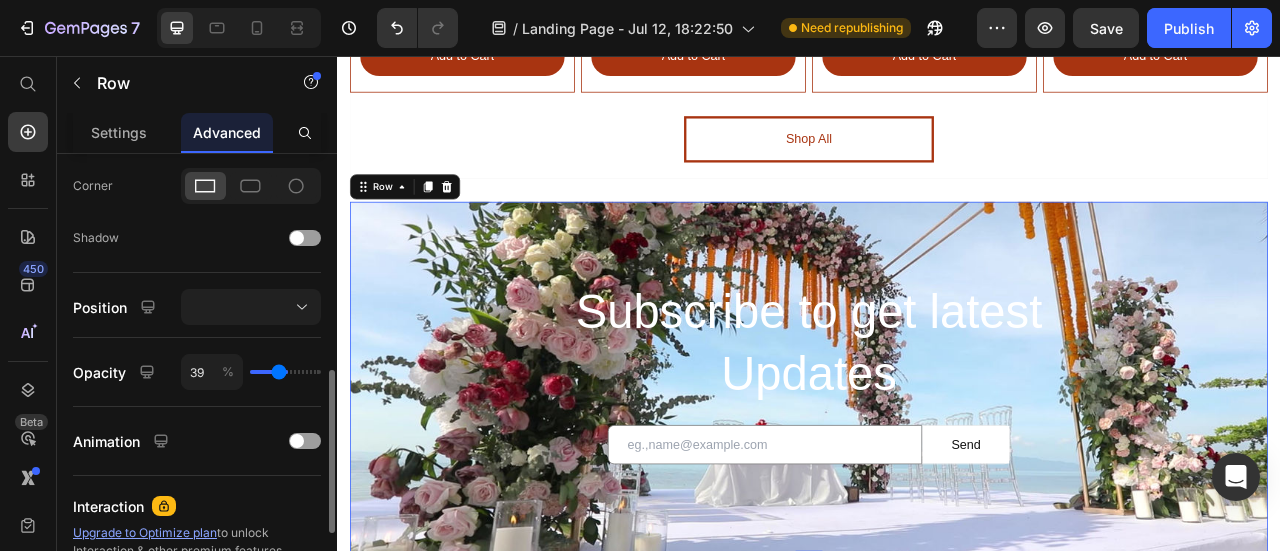 type on "35" 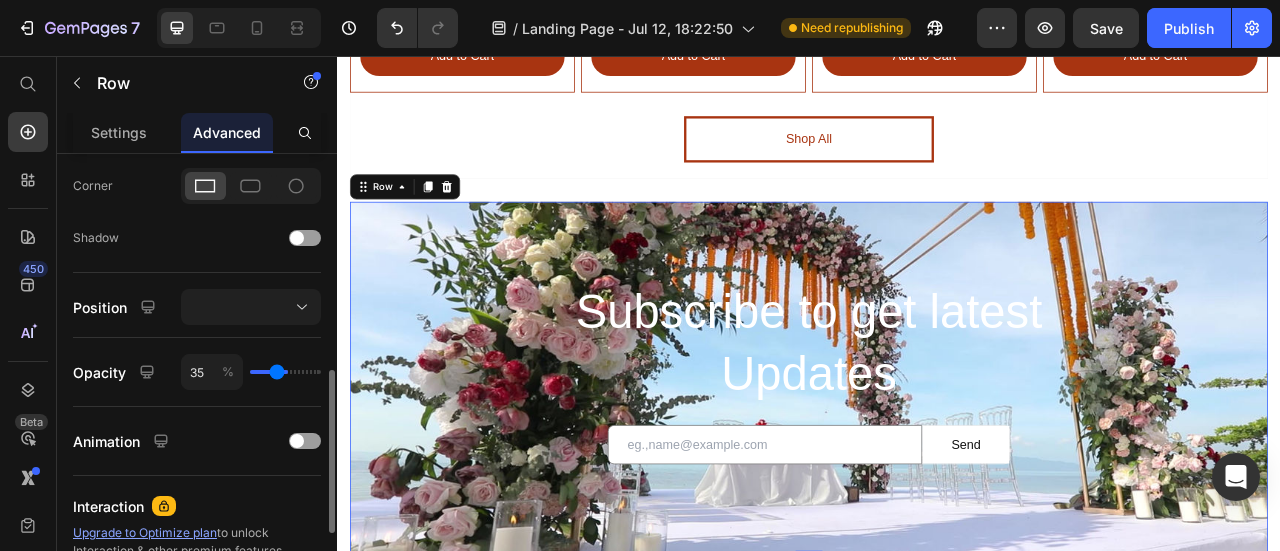 type on "33" 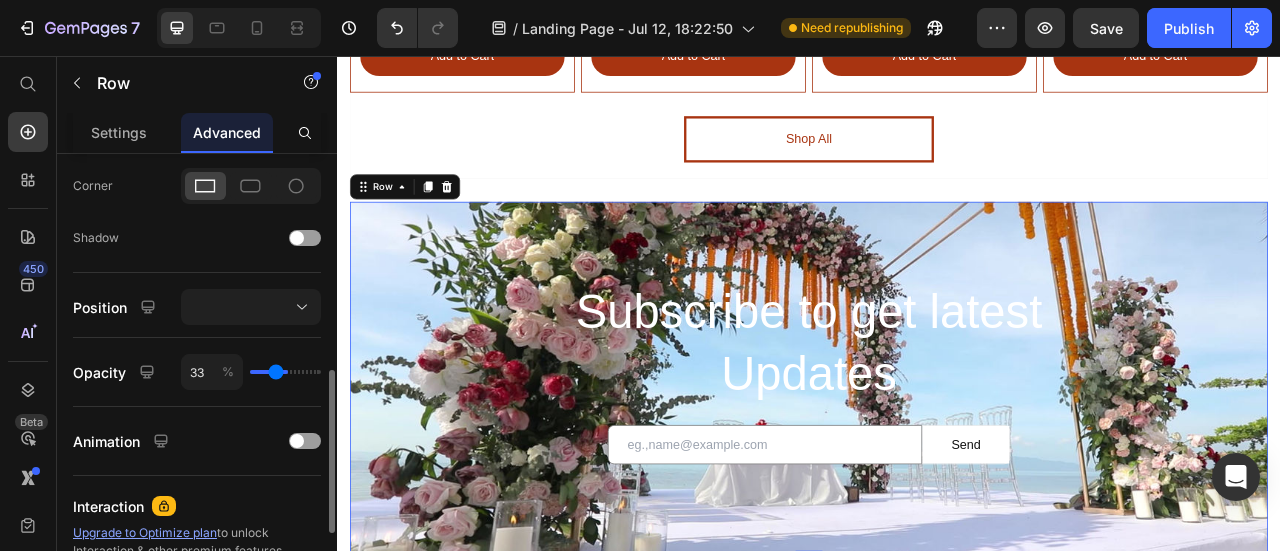 type on "29" 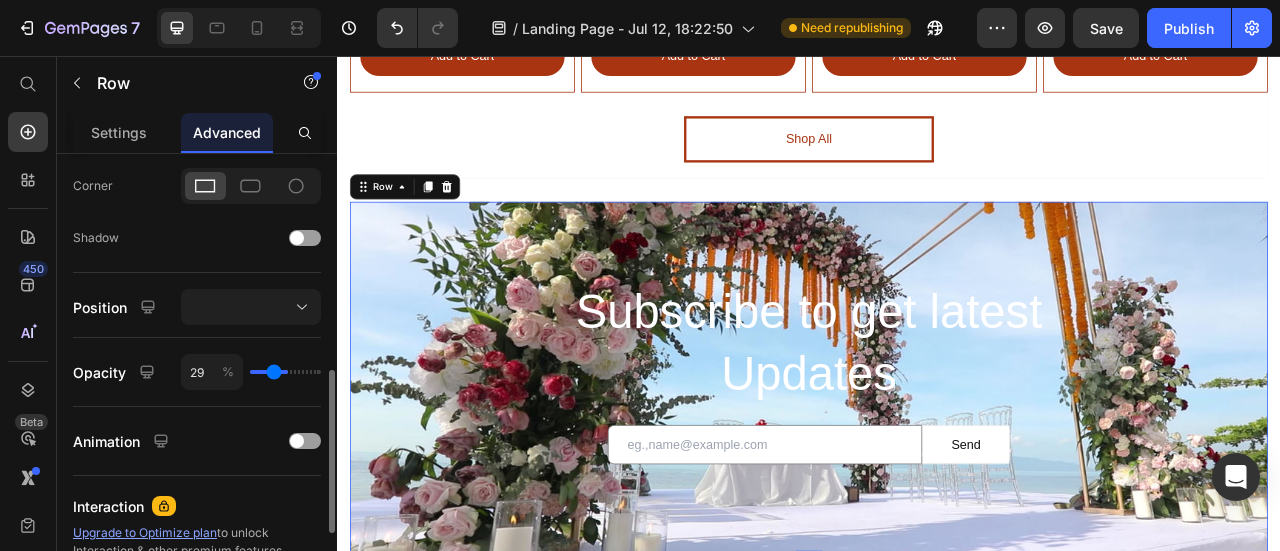 type on "27" 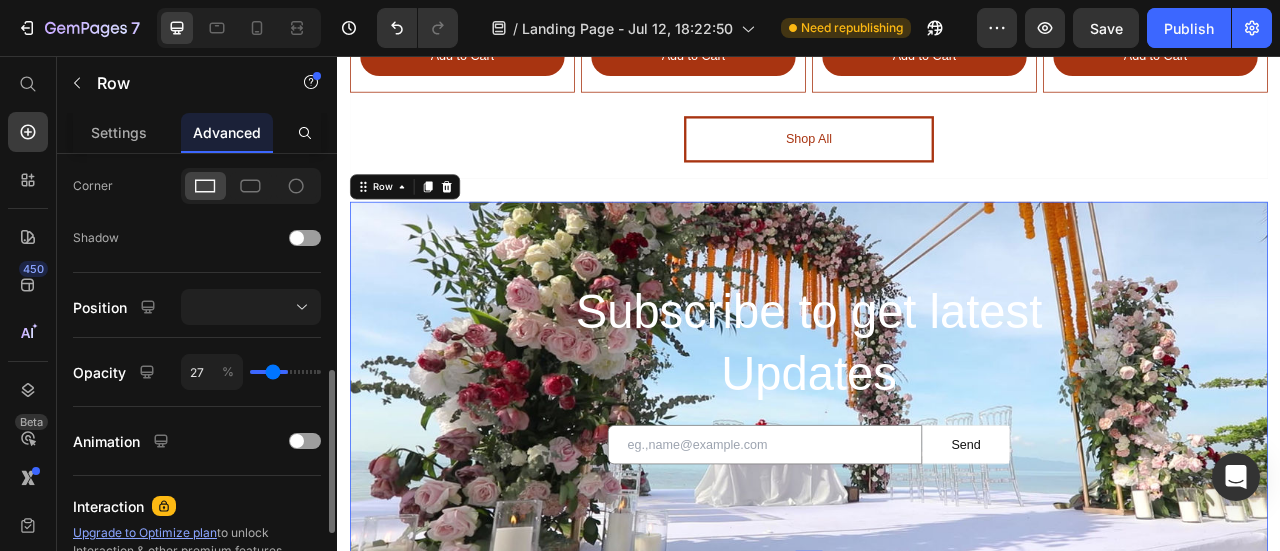 type on "25" 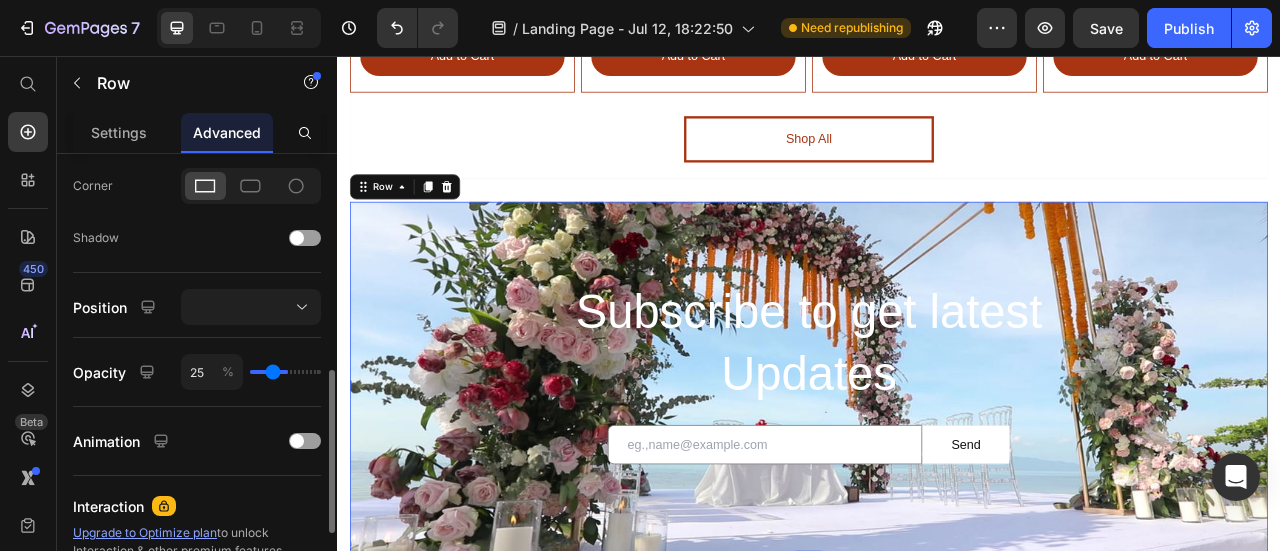 type on "25" 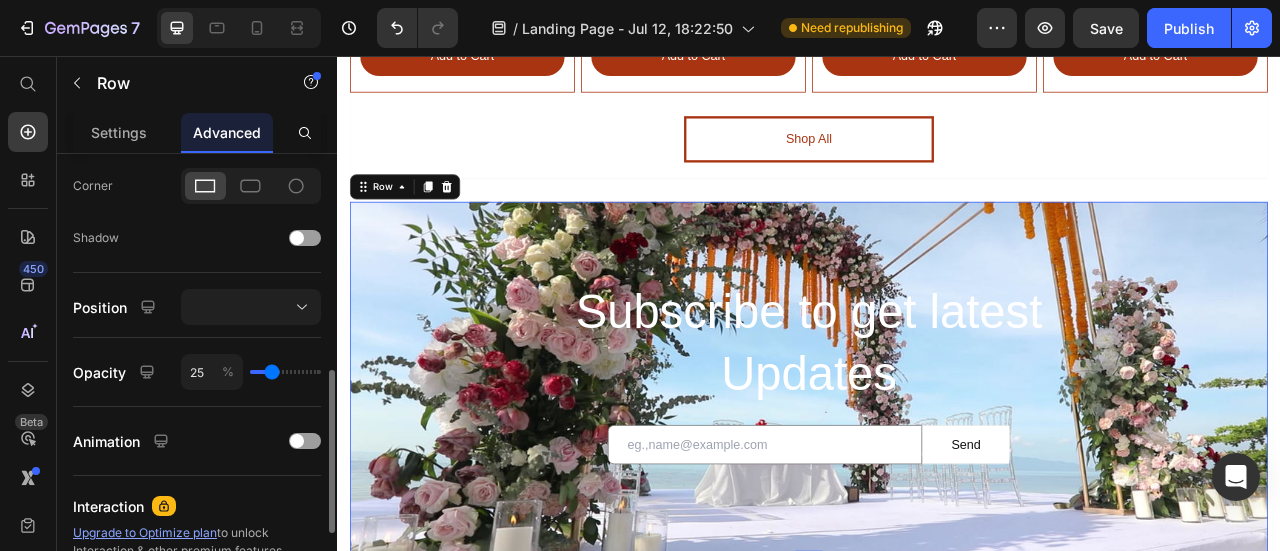 type on "24" 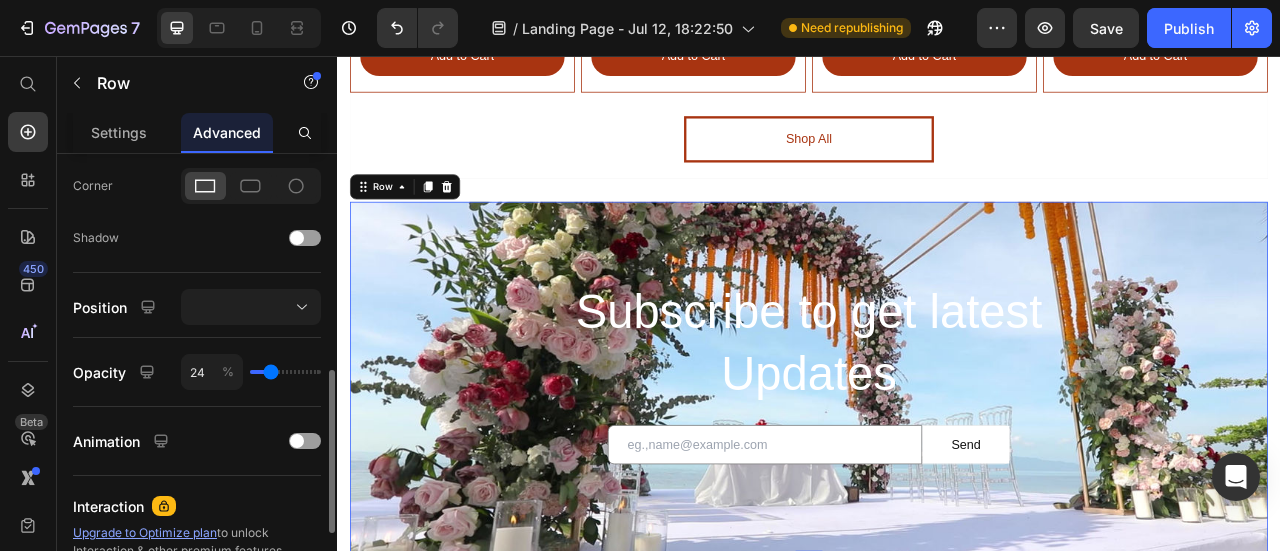 type on "23" 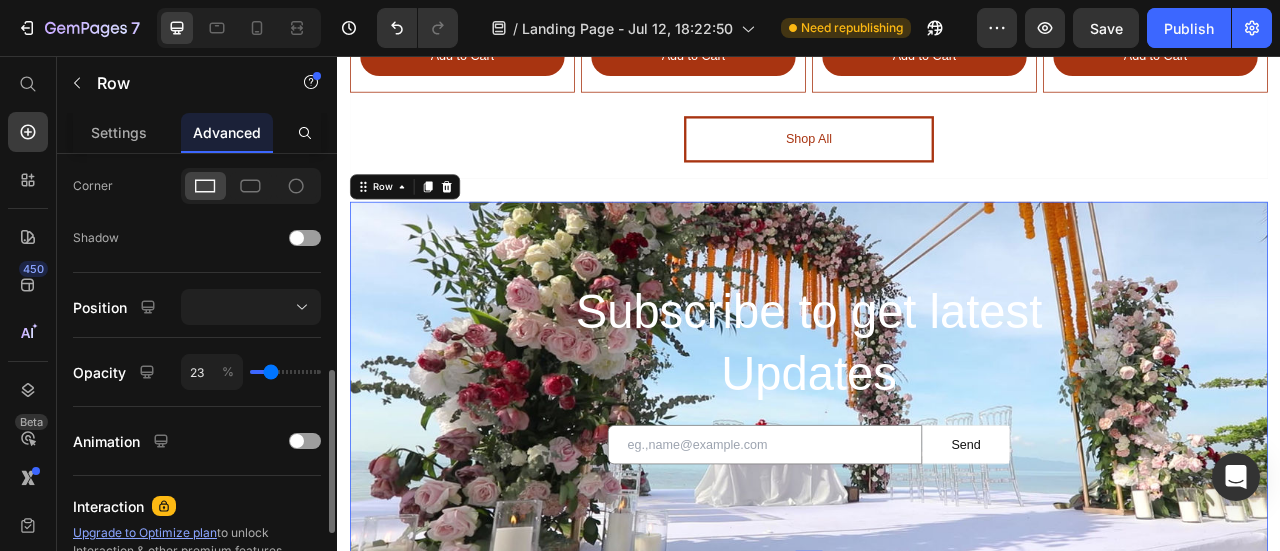 type on "22" 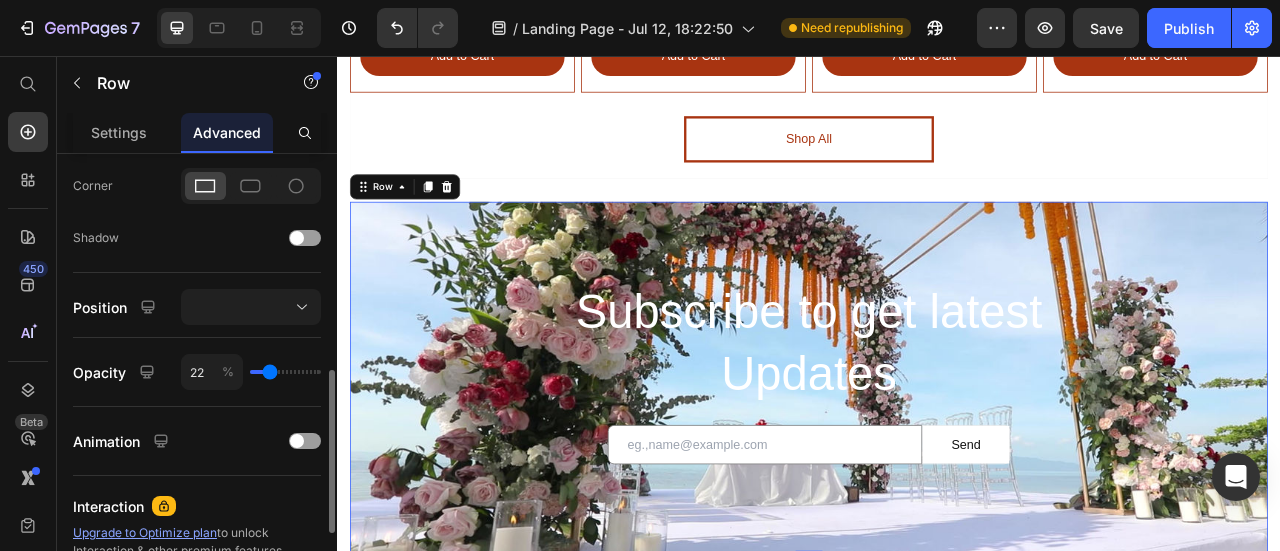 type on "19" 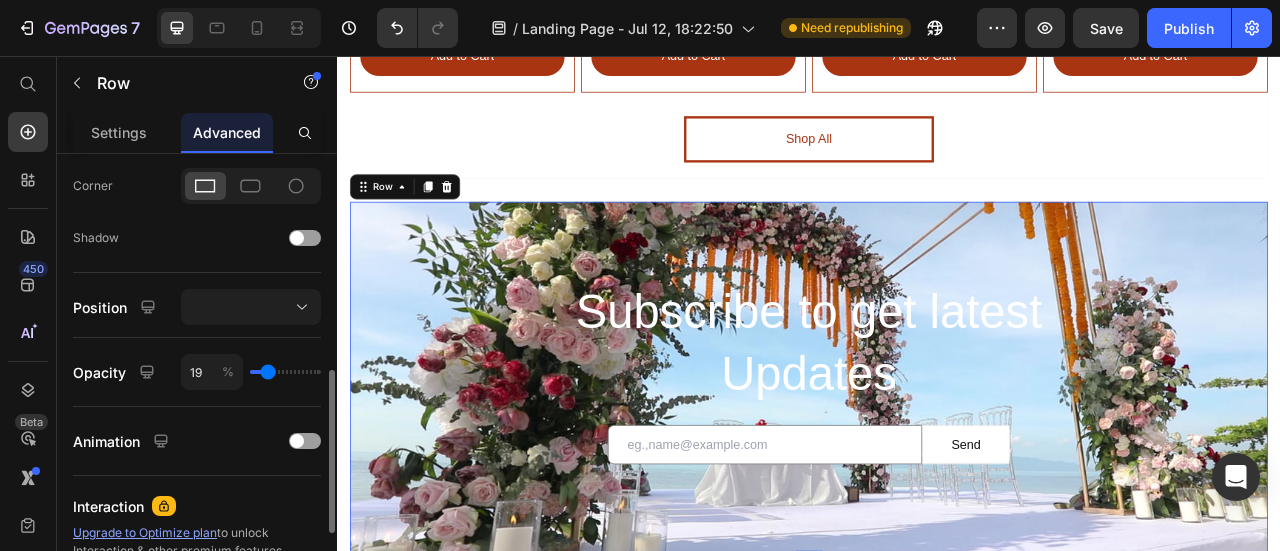 type on "17" 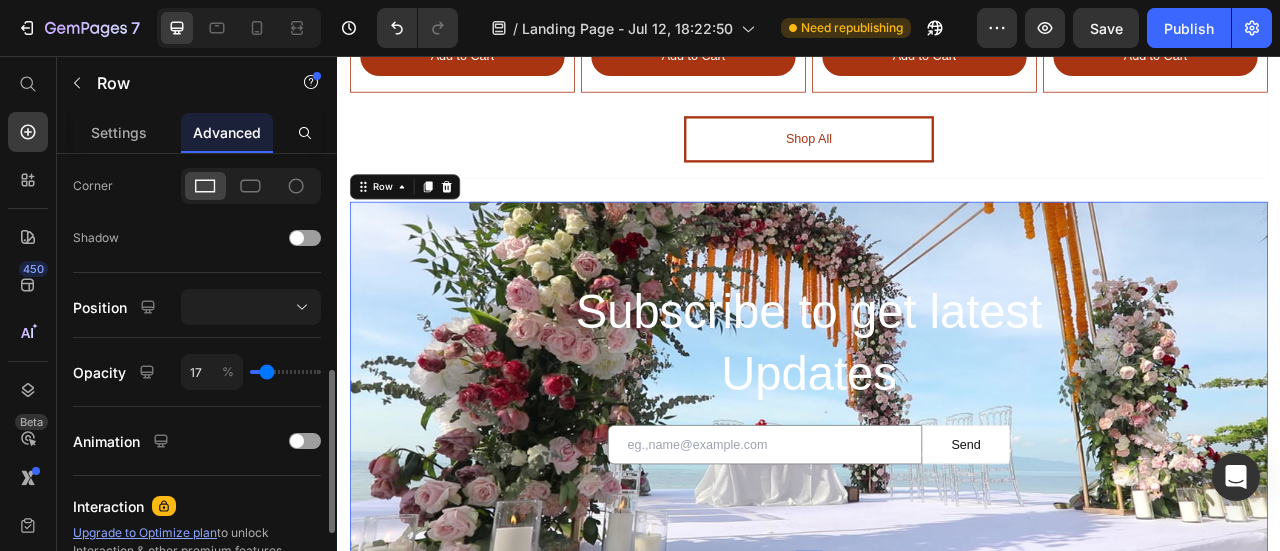type on "15" 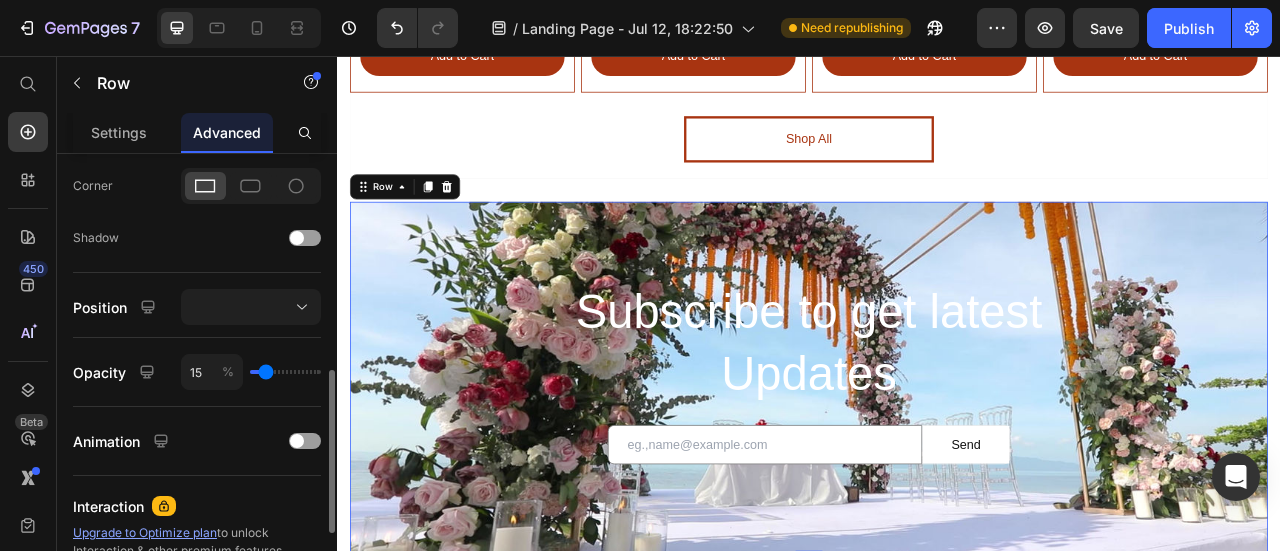 type on "13" 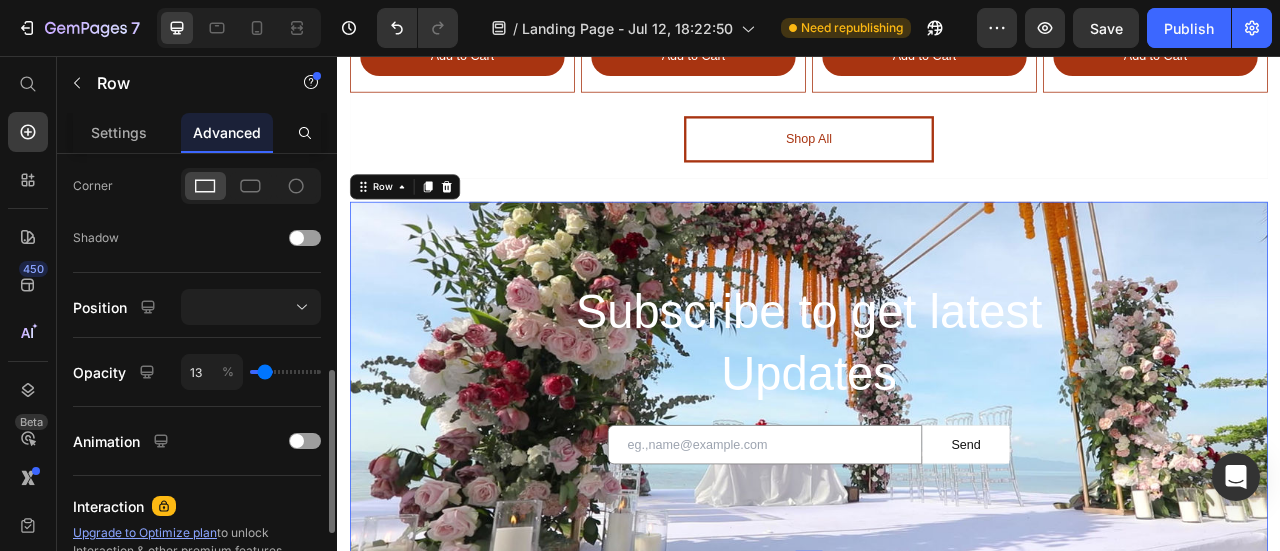 type on "12" 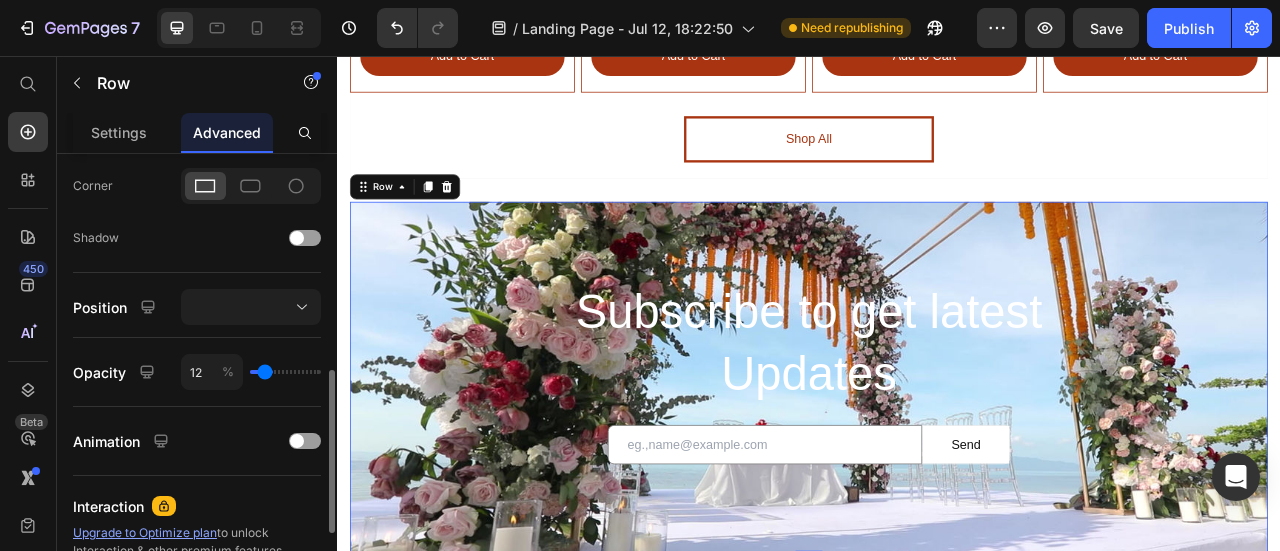 type on "11" 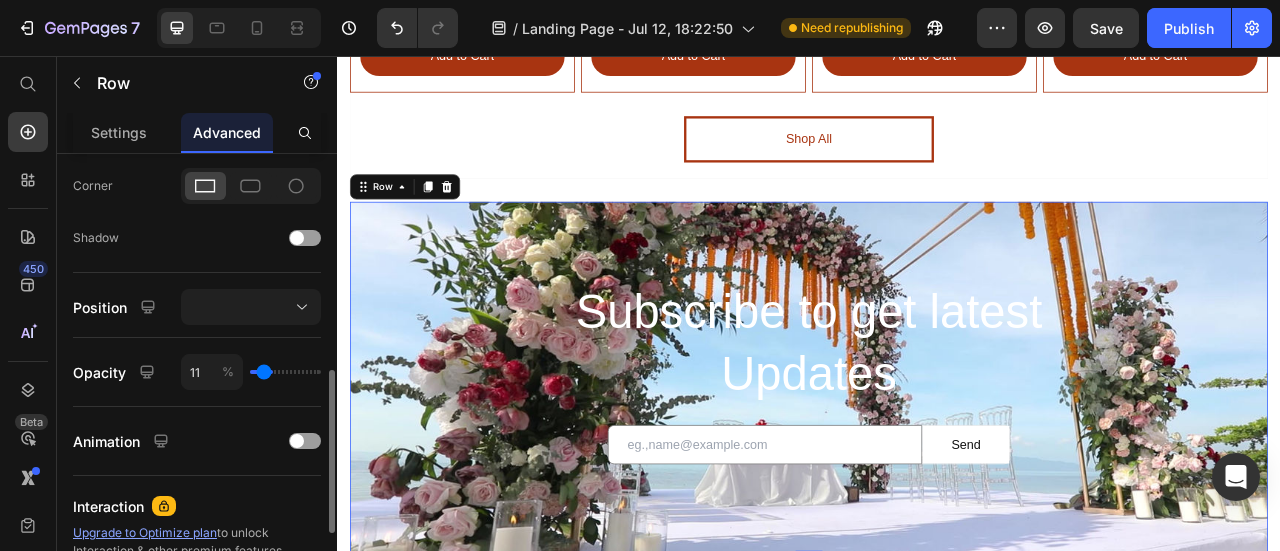 type on "8" 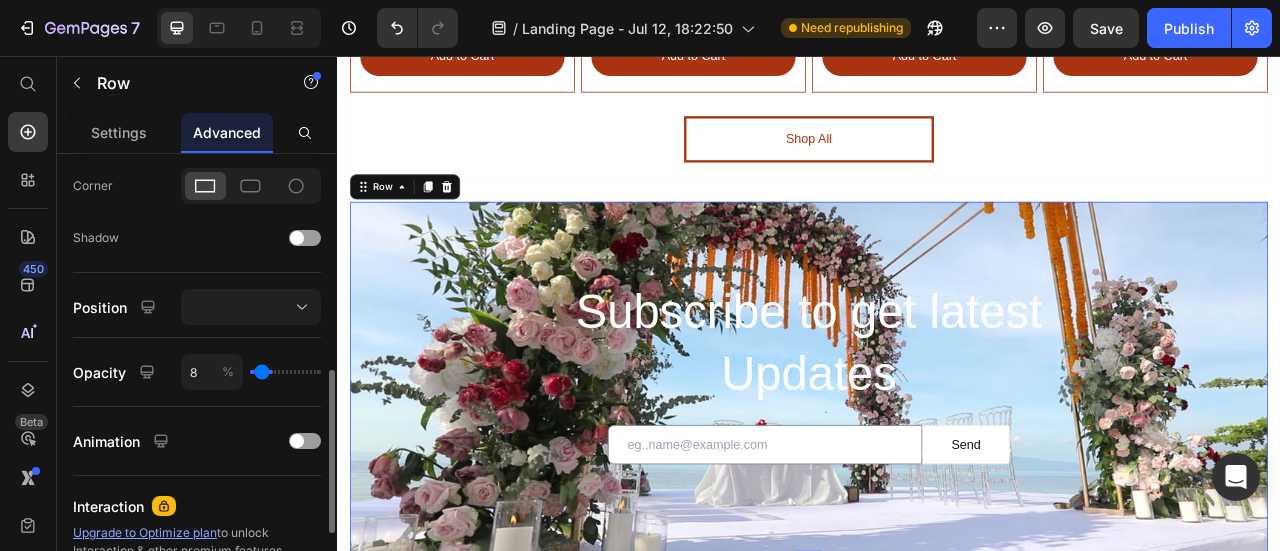 type on "7" 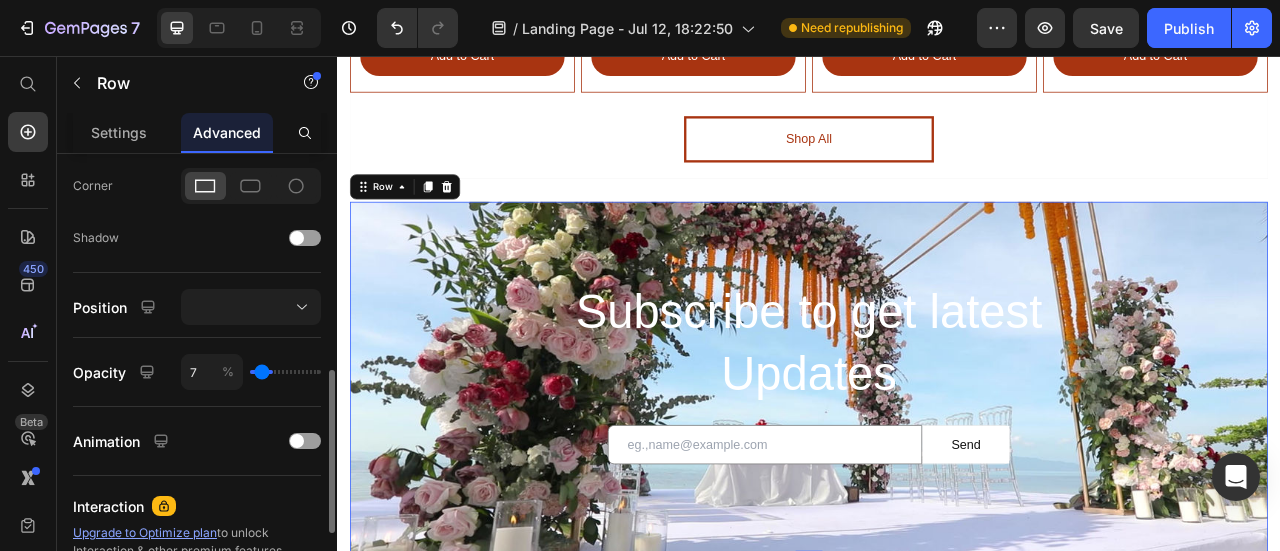 type on "6" 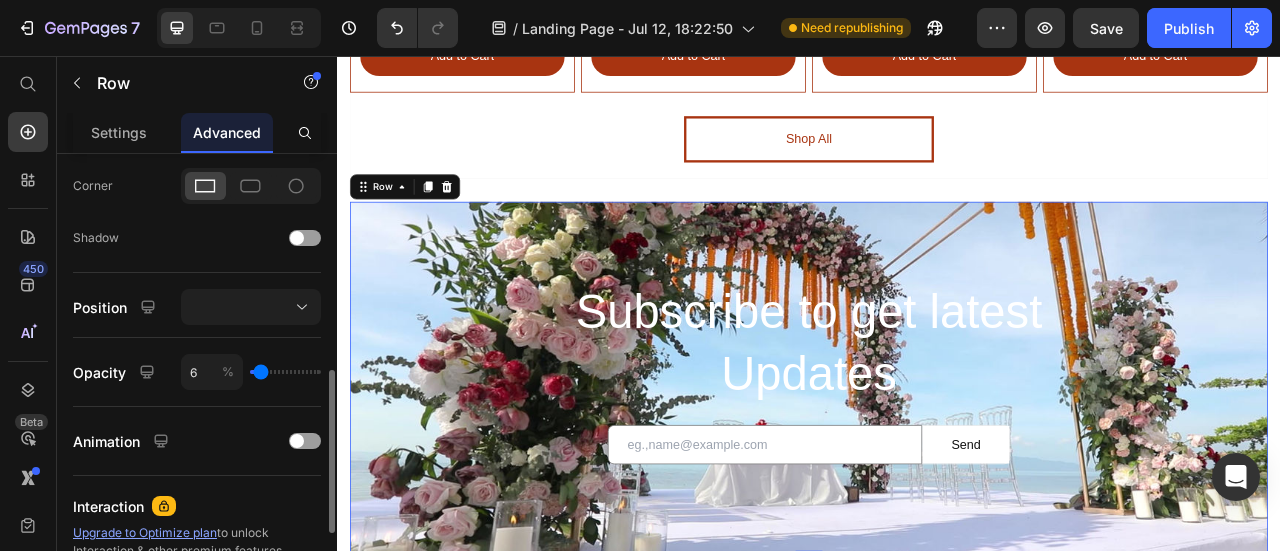 type on "4" 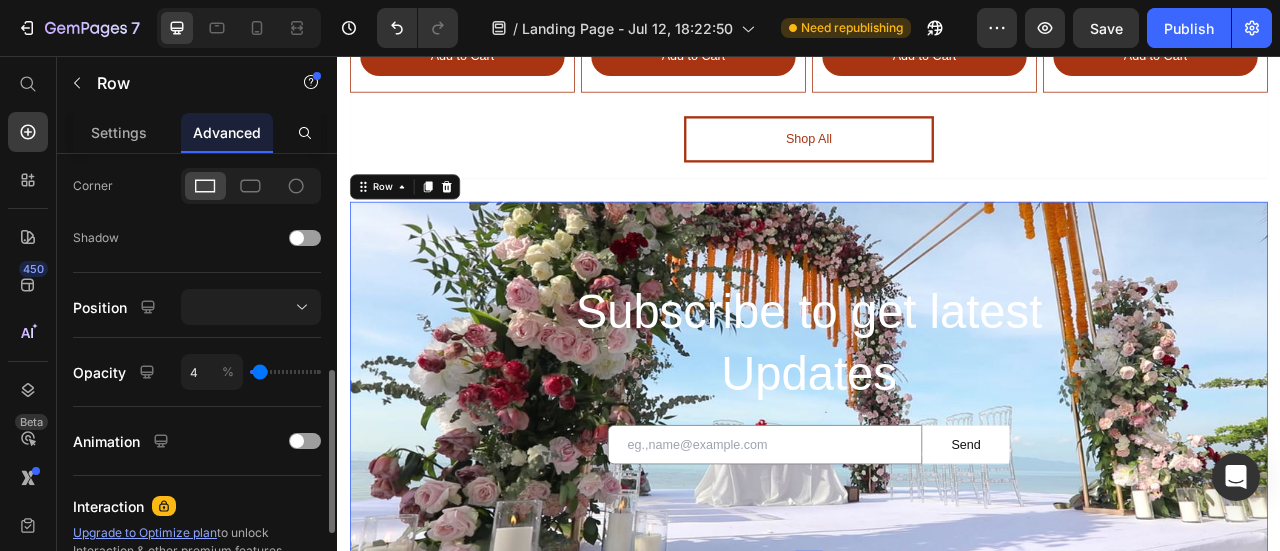 type on "2" 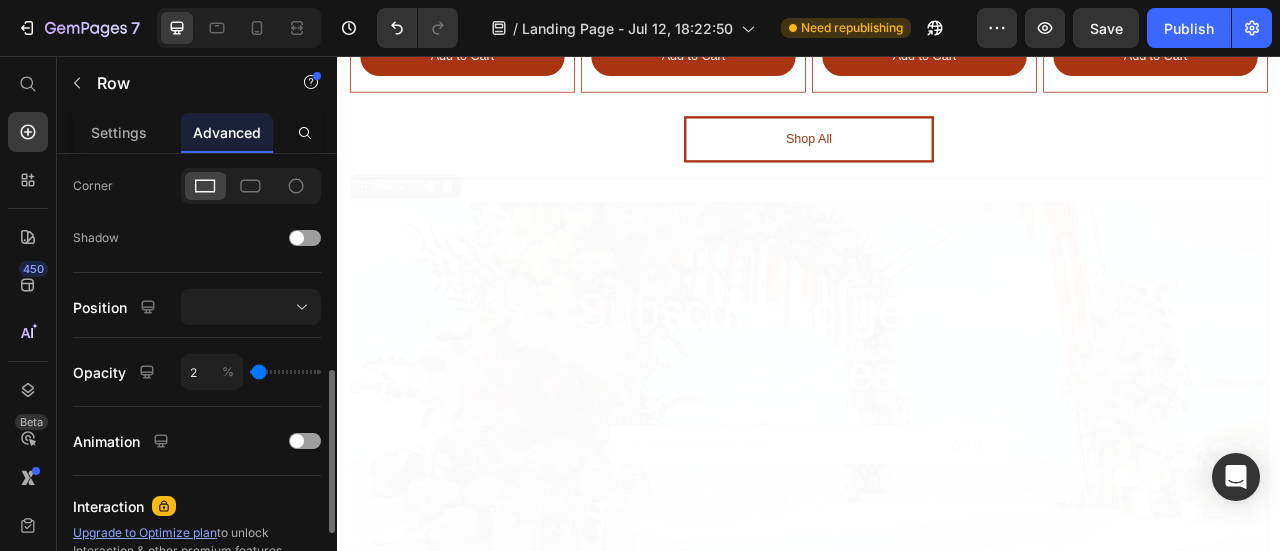 drag, startPoint x: 309, startPoint y: 369, endPoint x: 259, endPoint y: 375, distance: 50.358715 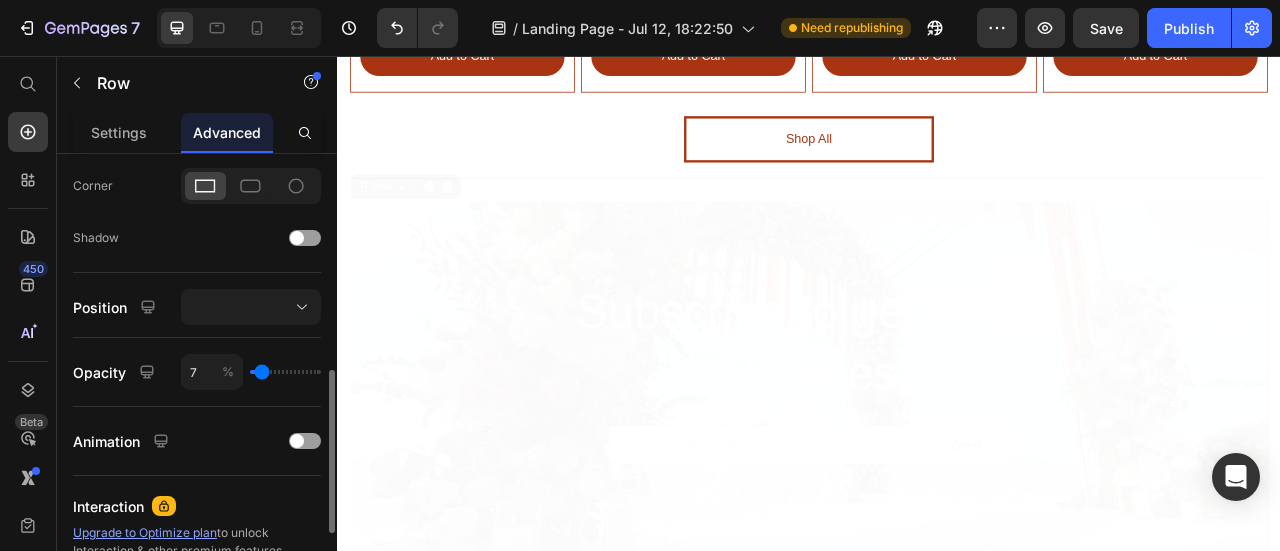 type on "8" 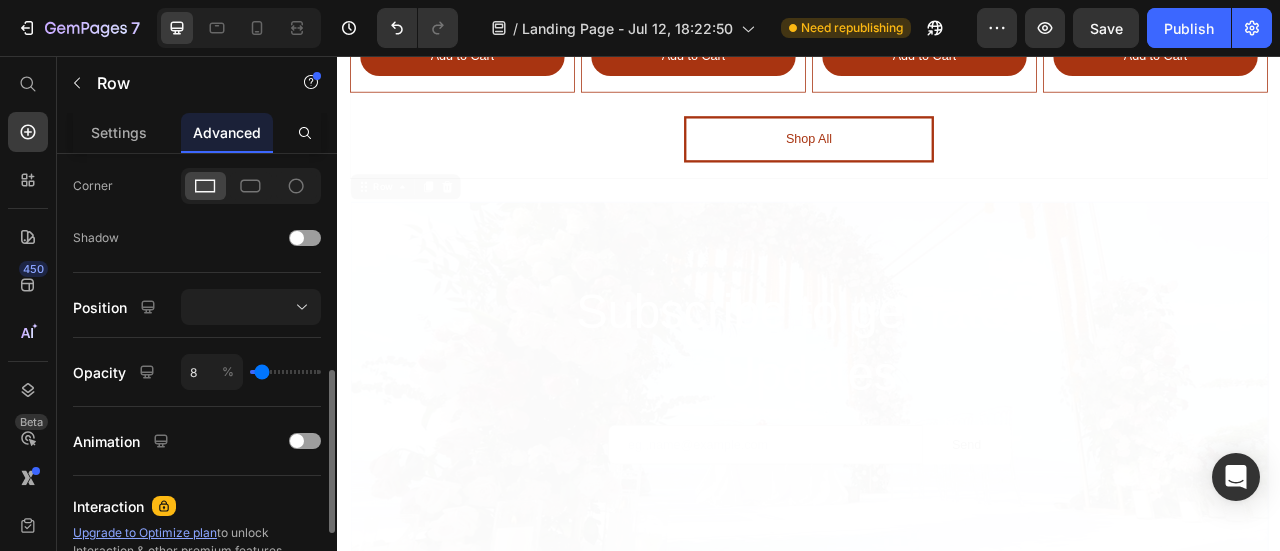 type on "12" 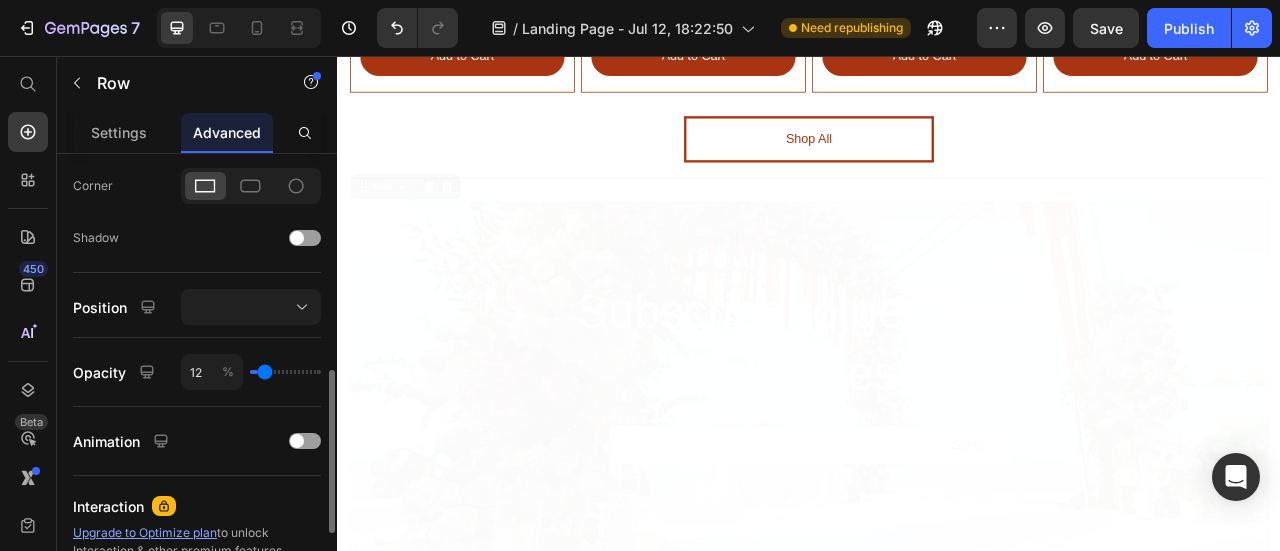 type on "13" 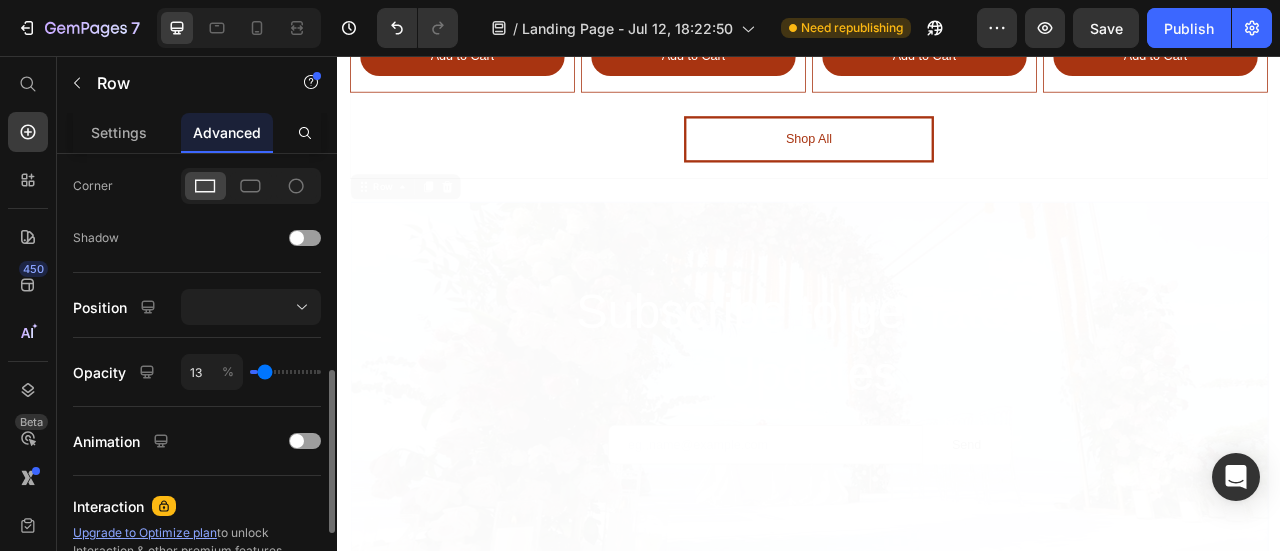 type on "17" 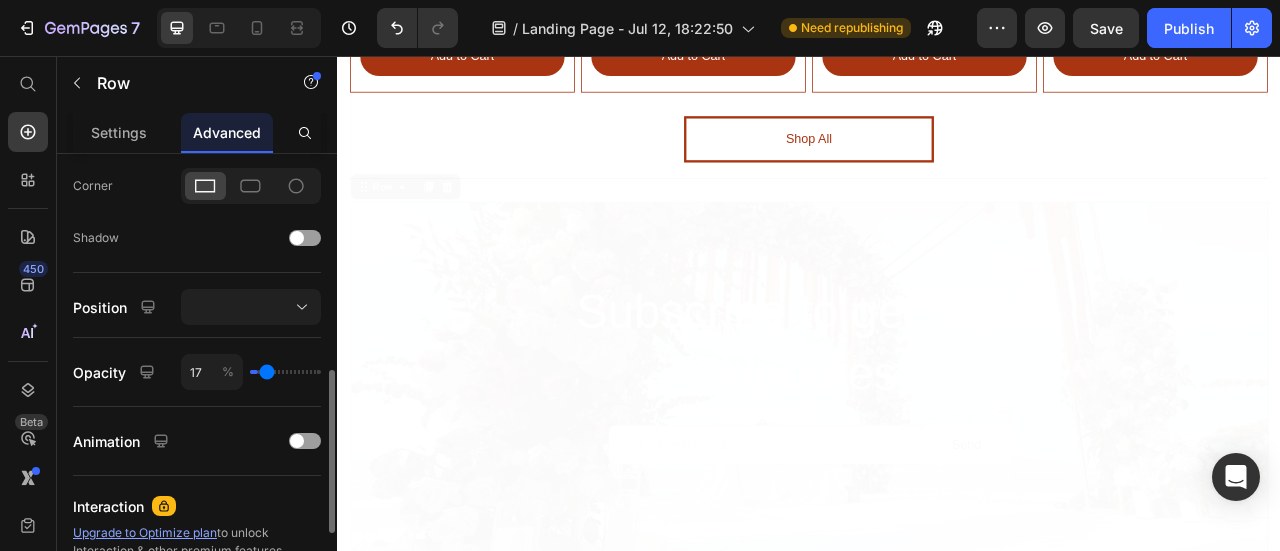 type on "21" 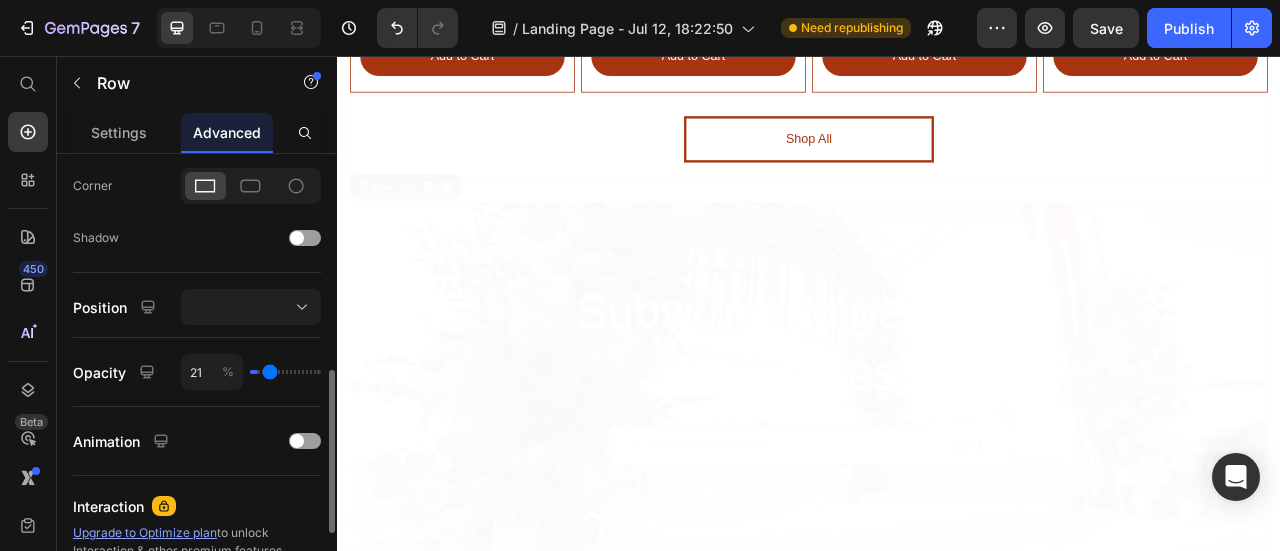 type on "24" 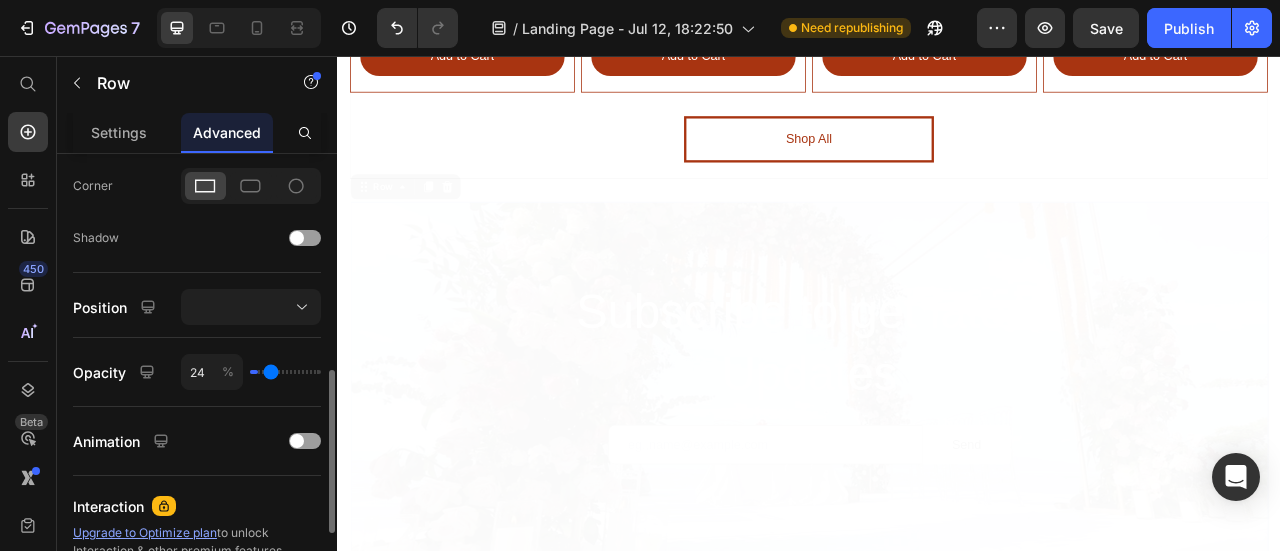 type on "29" 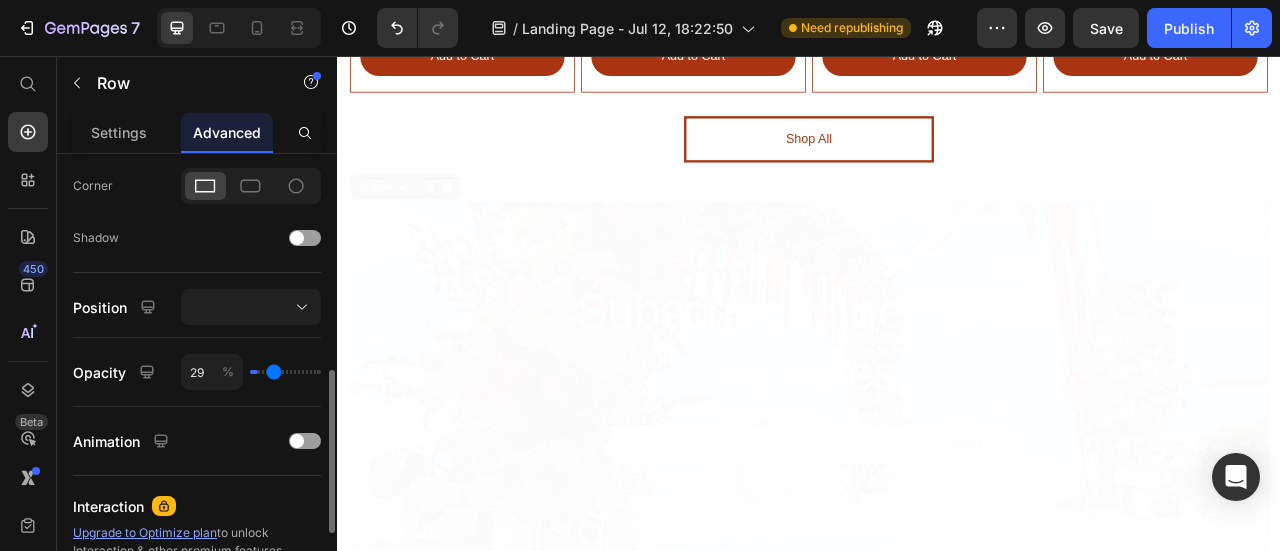 type on "32" 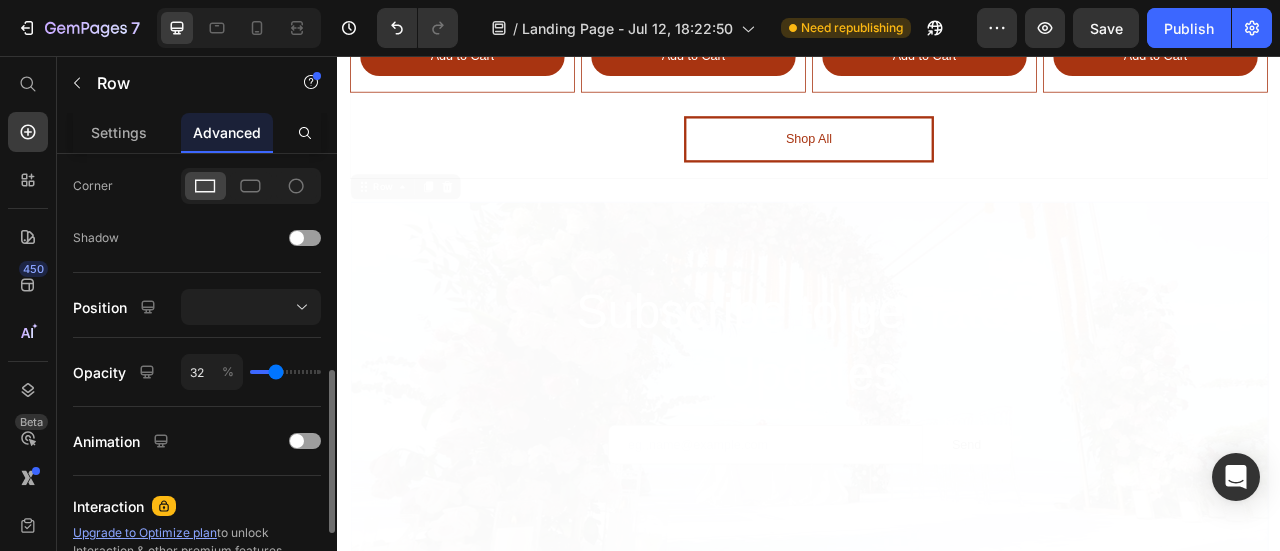 type on "36" 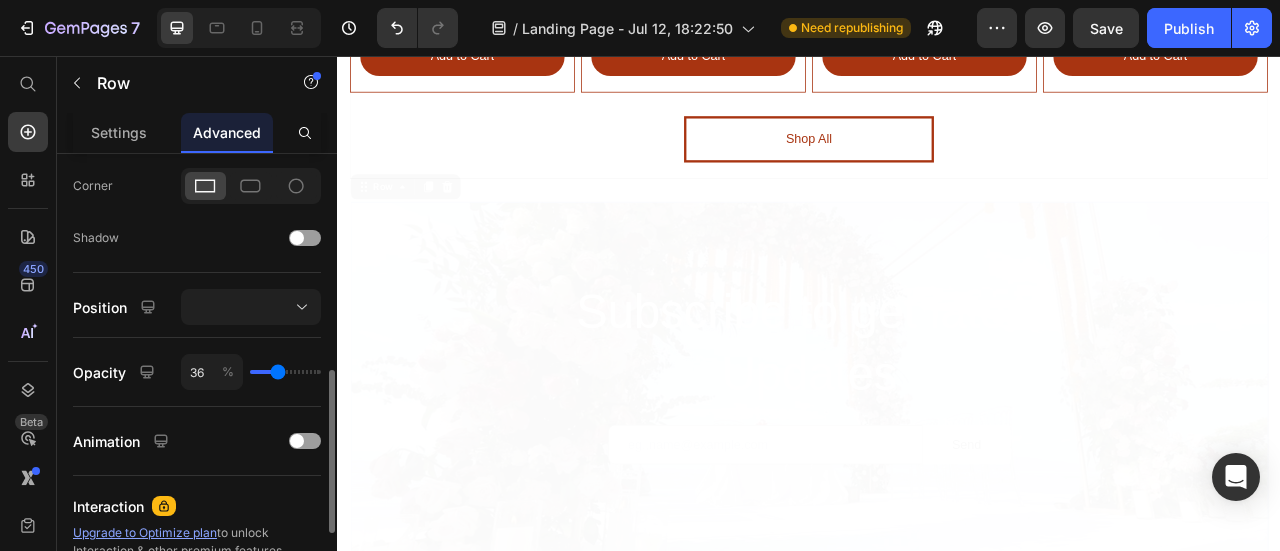 type on "40" 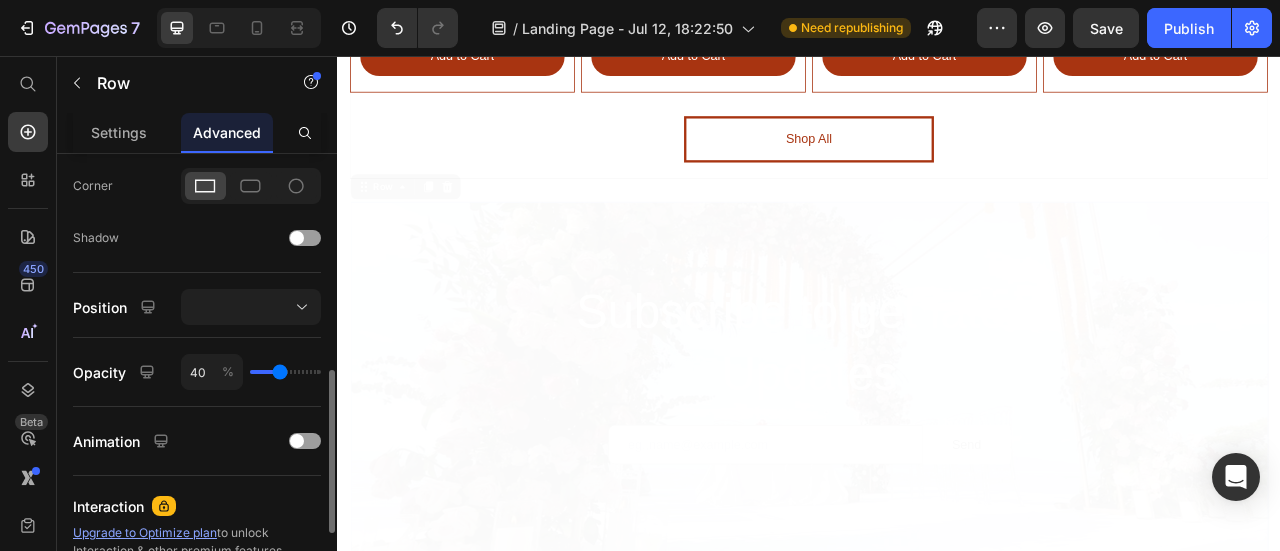 type on "42" 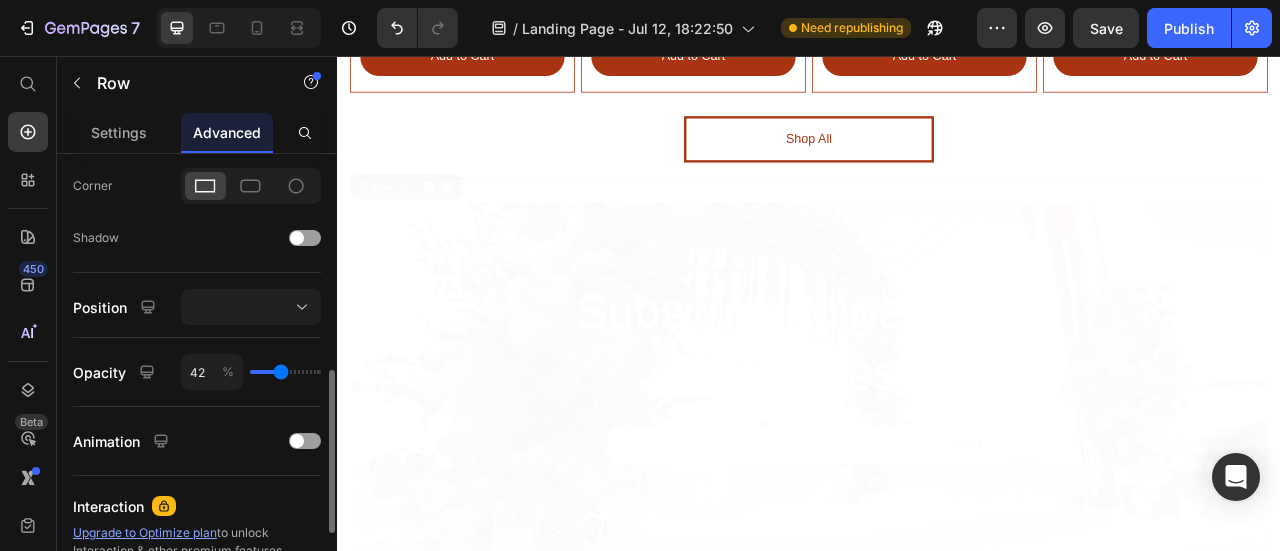 type on "44" 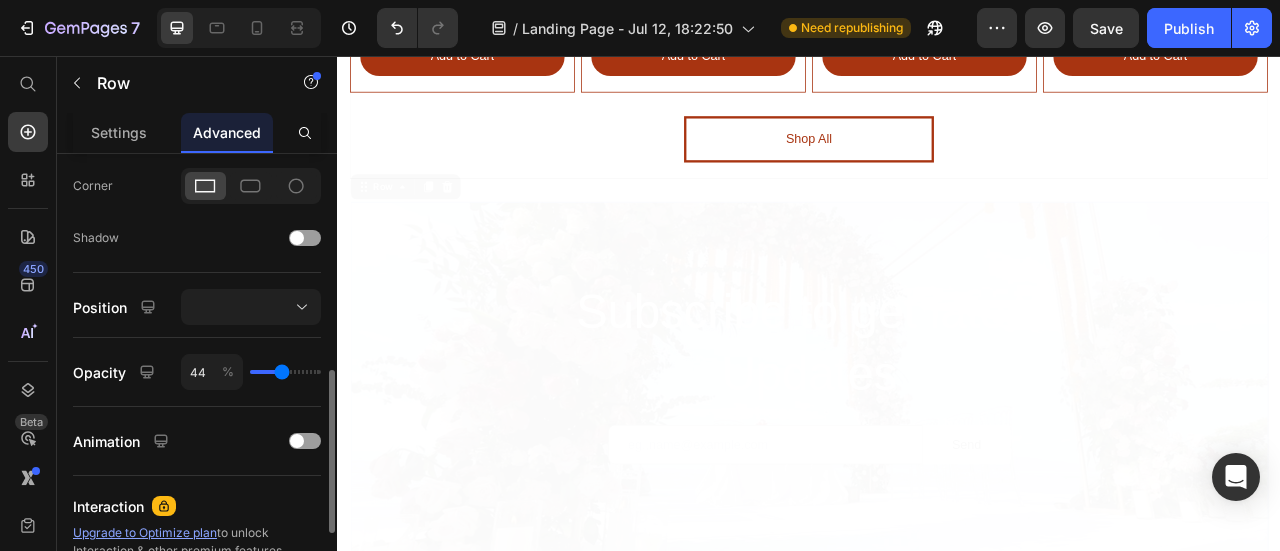 type on "46" 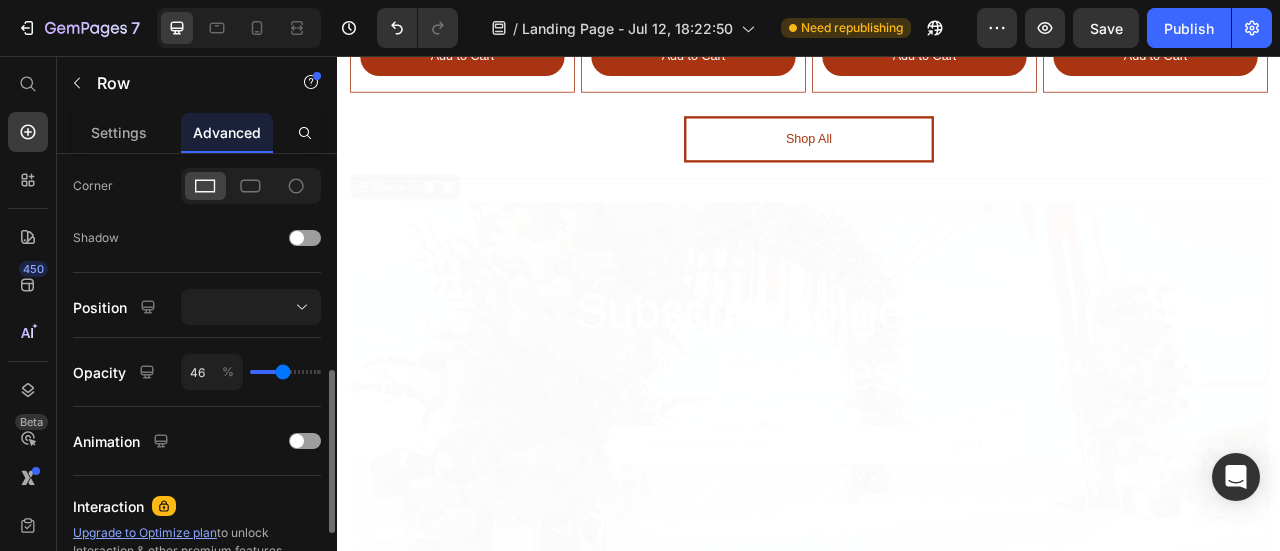 type on "47" 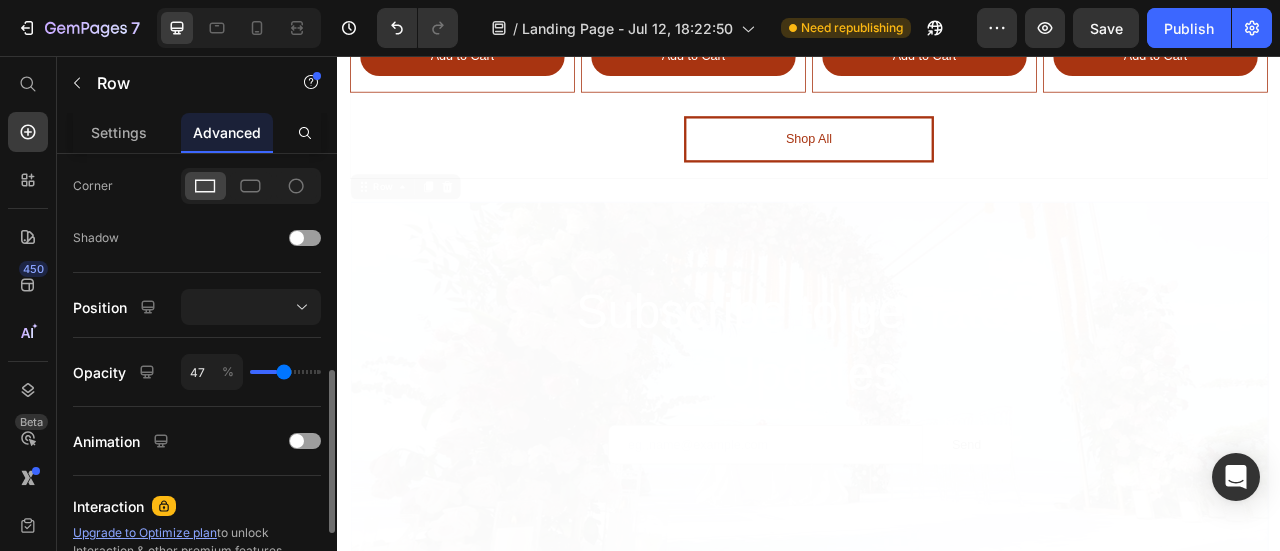 type on "51" 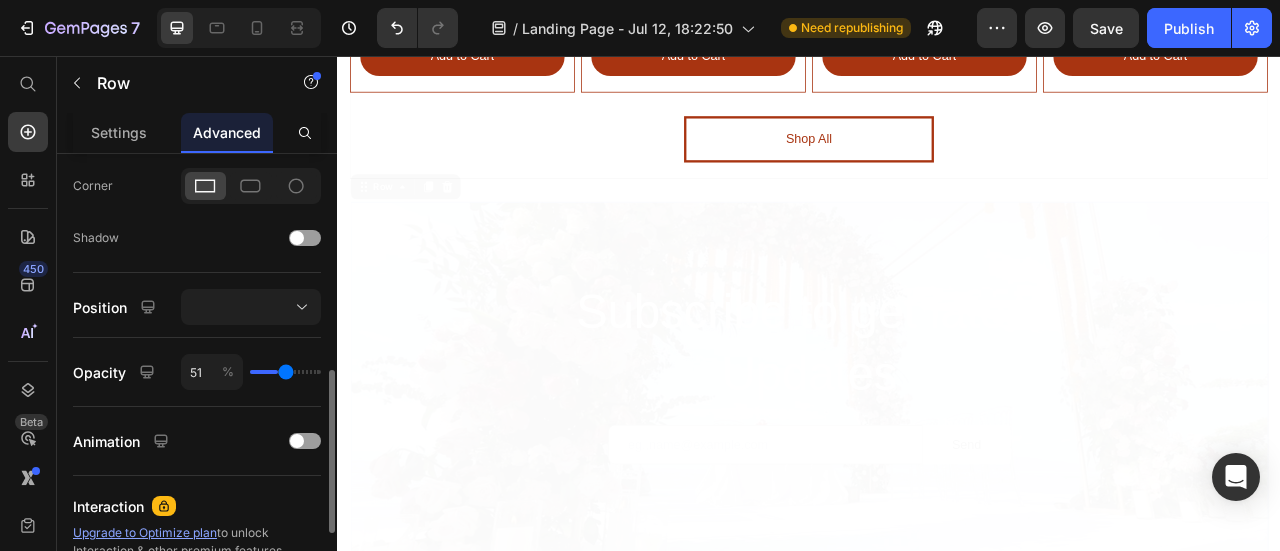 type on "53" 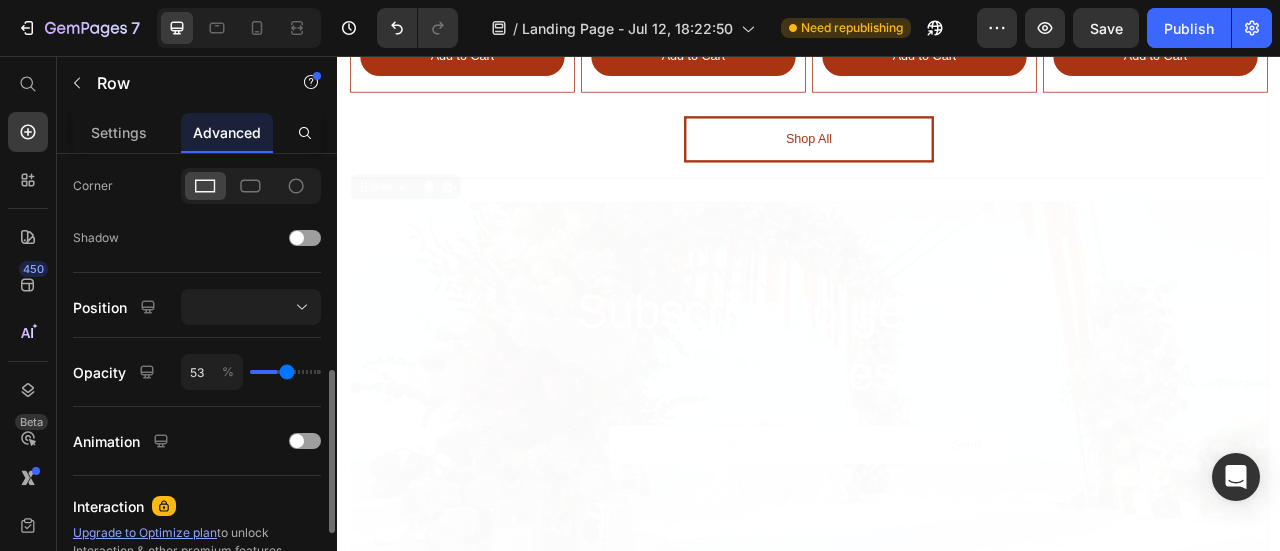 type on "56" 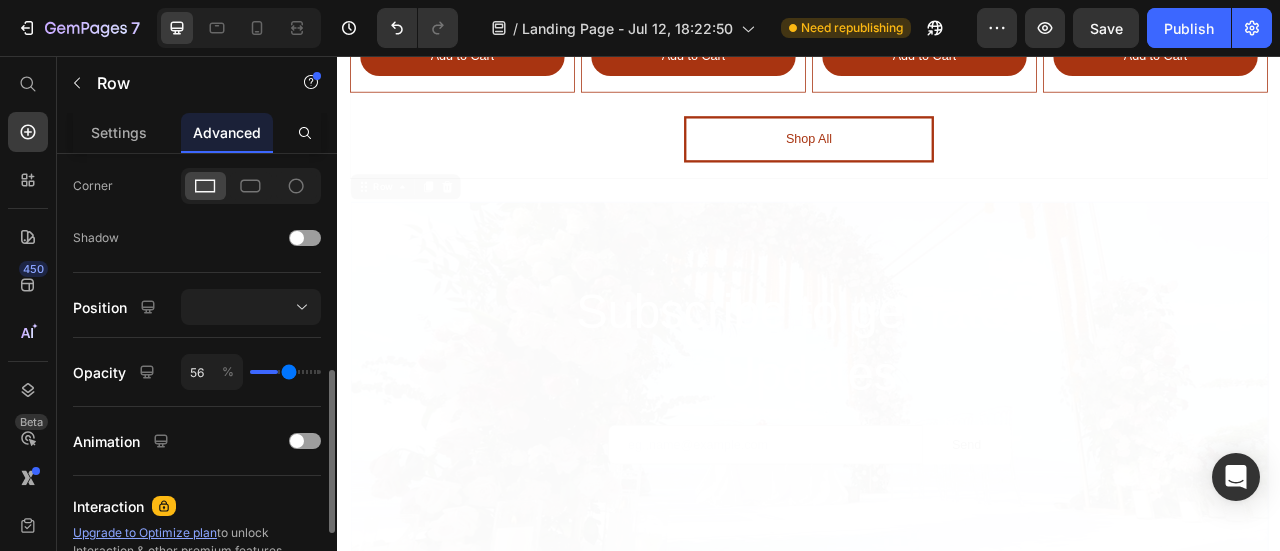 type on "57" 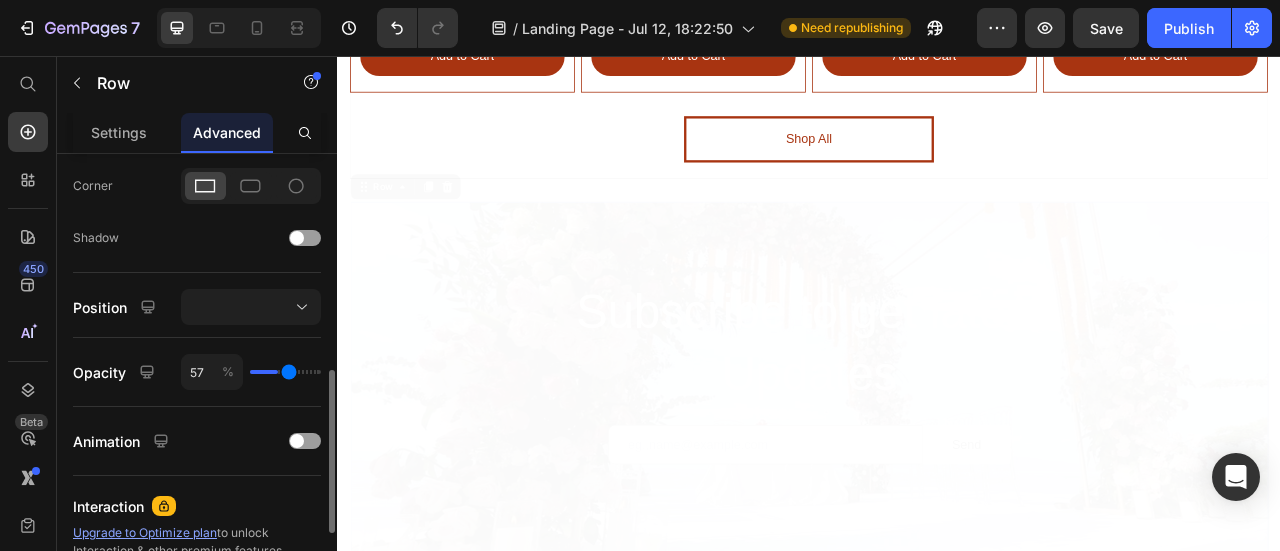 type on "58" 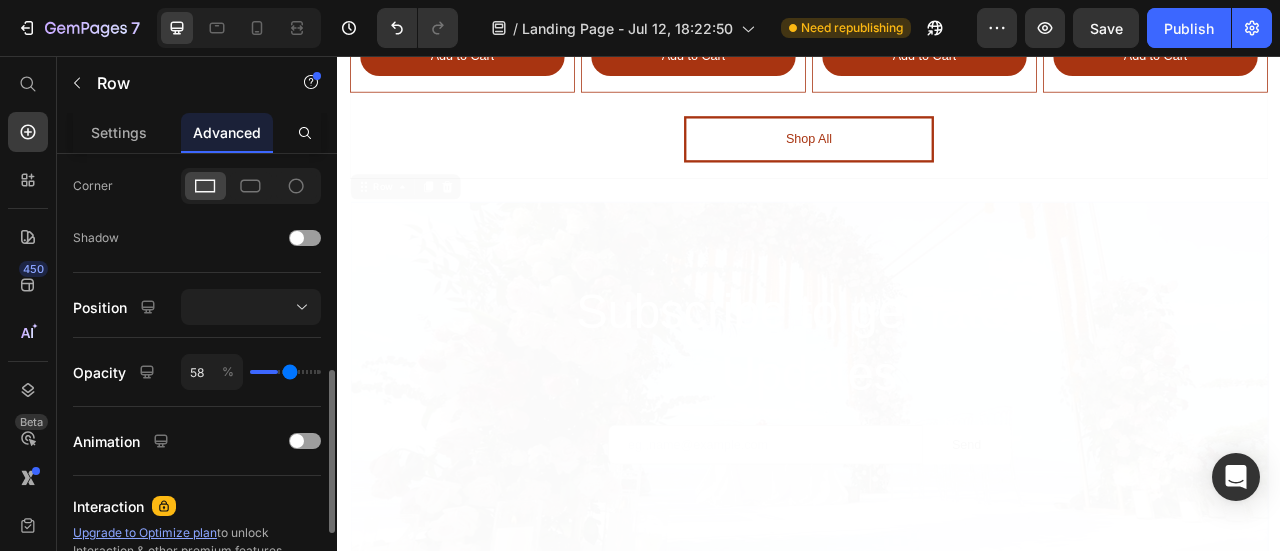 type on "59" 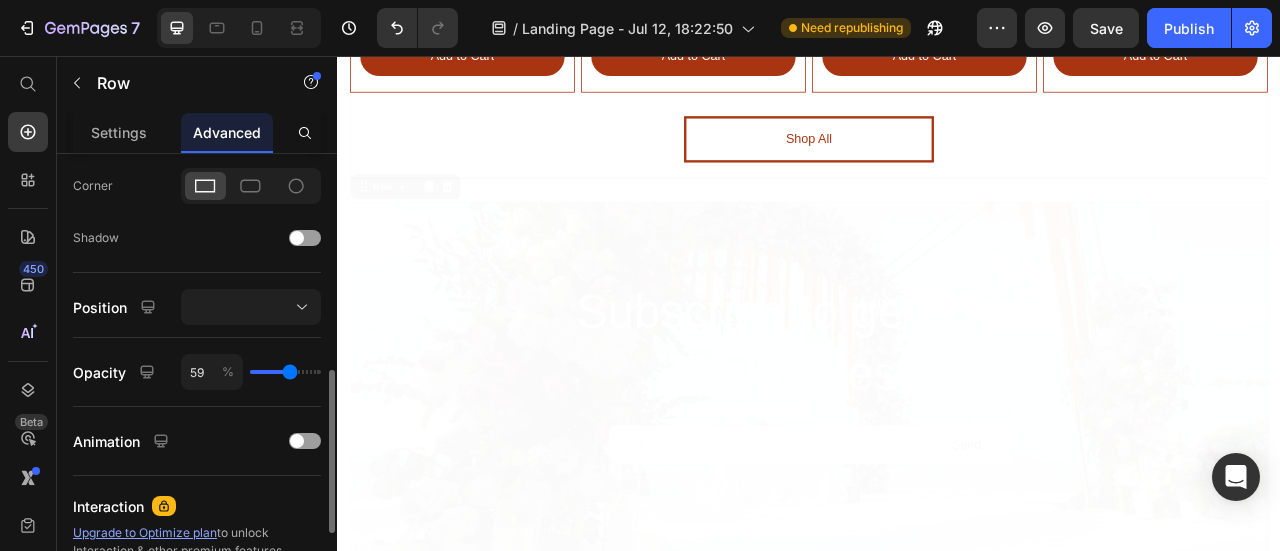 type on "62" 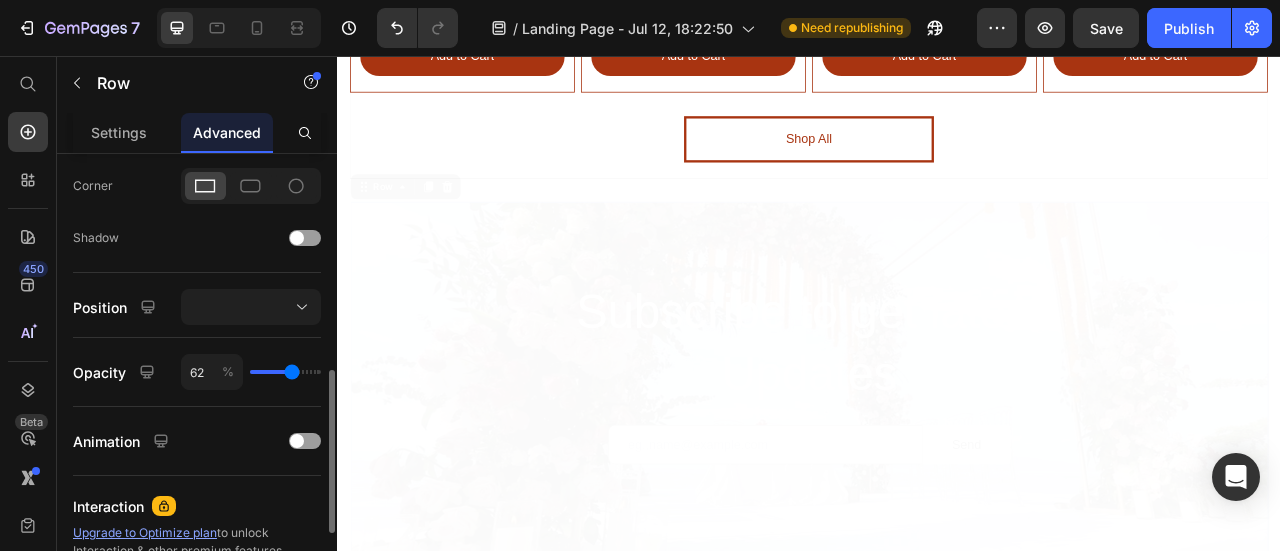type on "63" 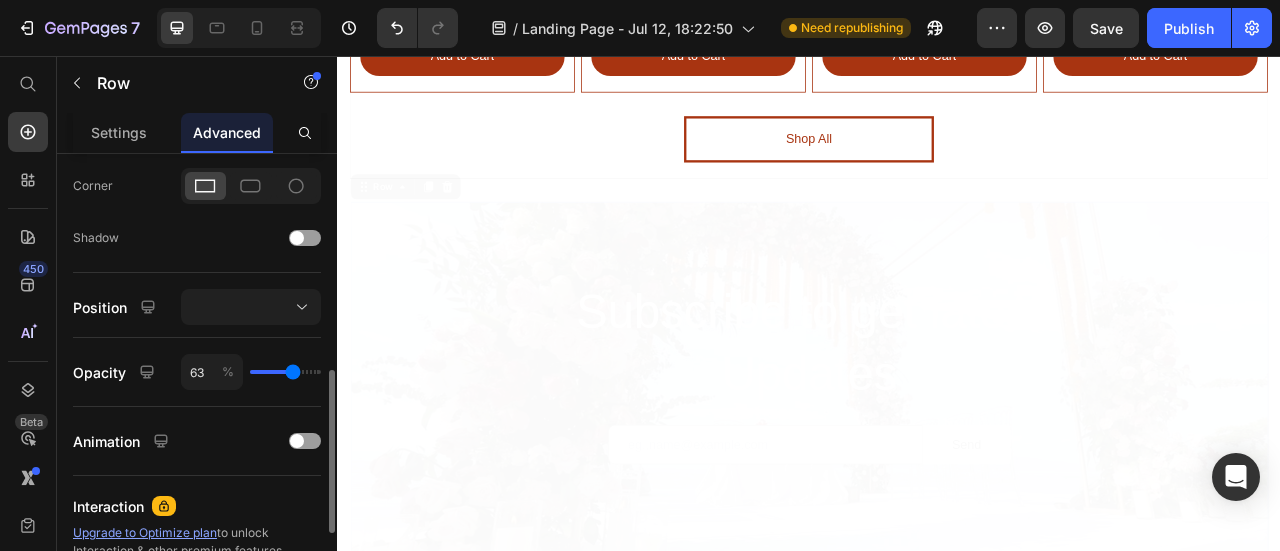 type on "64" 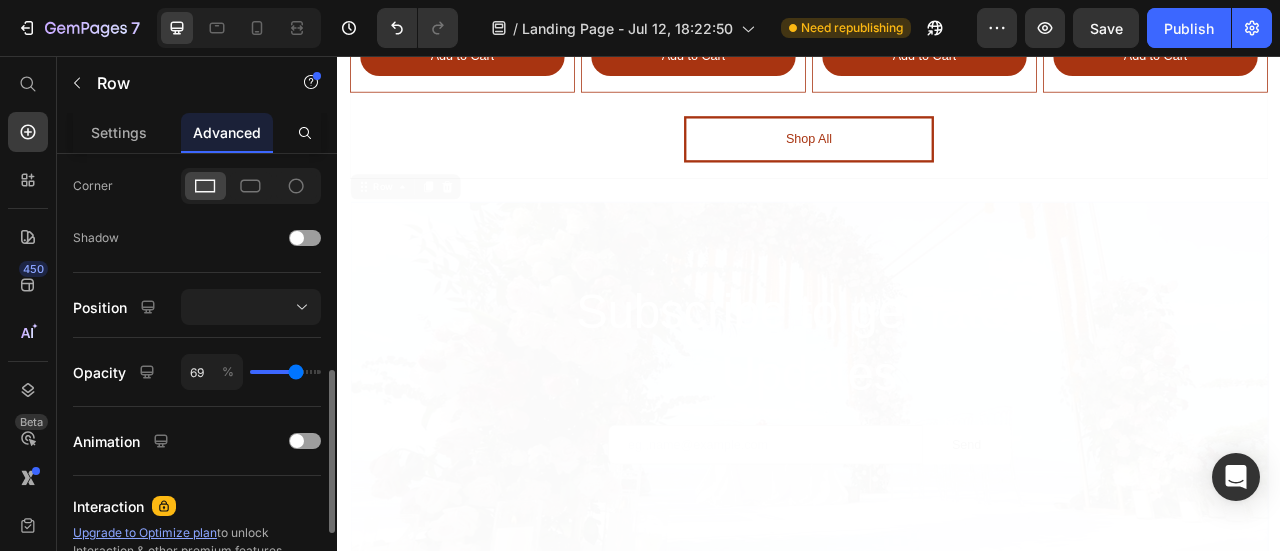 drag, startPoint x: 258, startPoint y: 367, endPoint x: 296, endPoint y: 370, distance: 38.118237 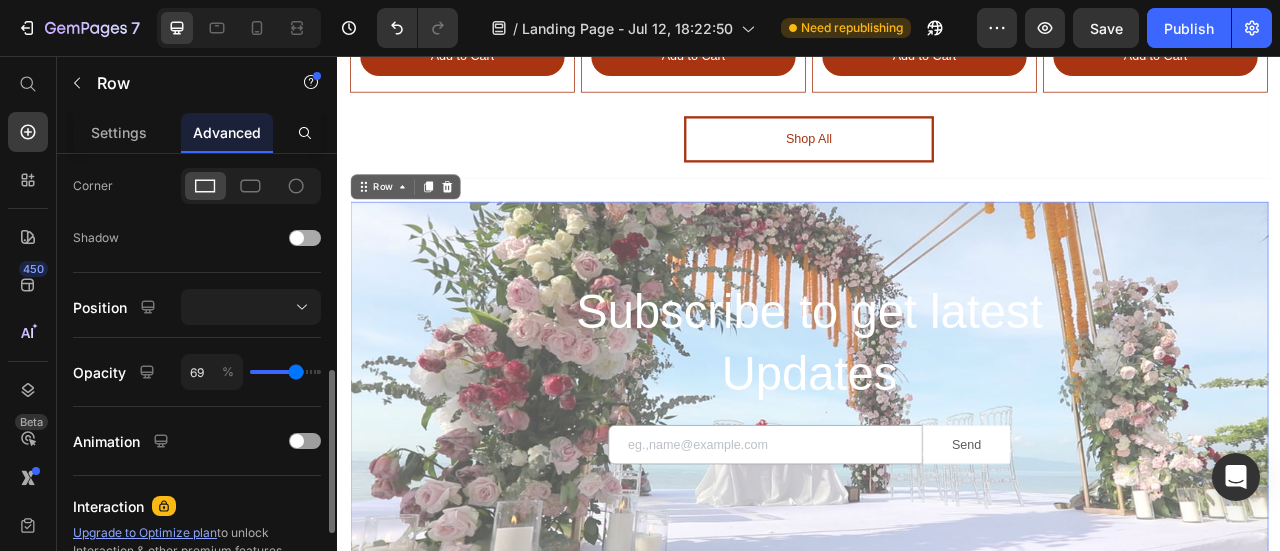 click at bounding box center [305, 238] 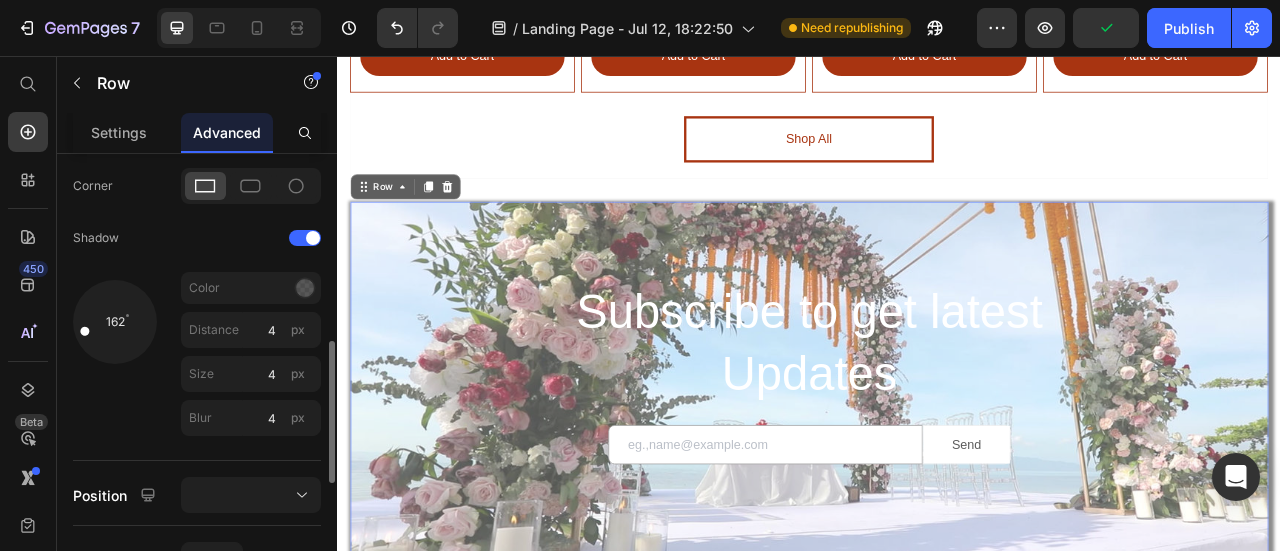 drag, startPoint x: 134, startPoint y: 345, endPoint x: 74, endPoint y: 329, distance: 62.0967 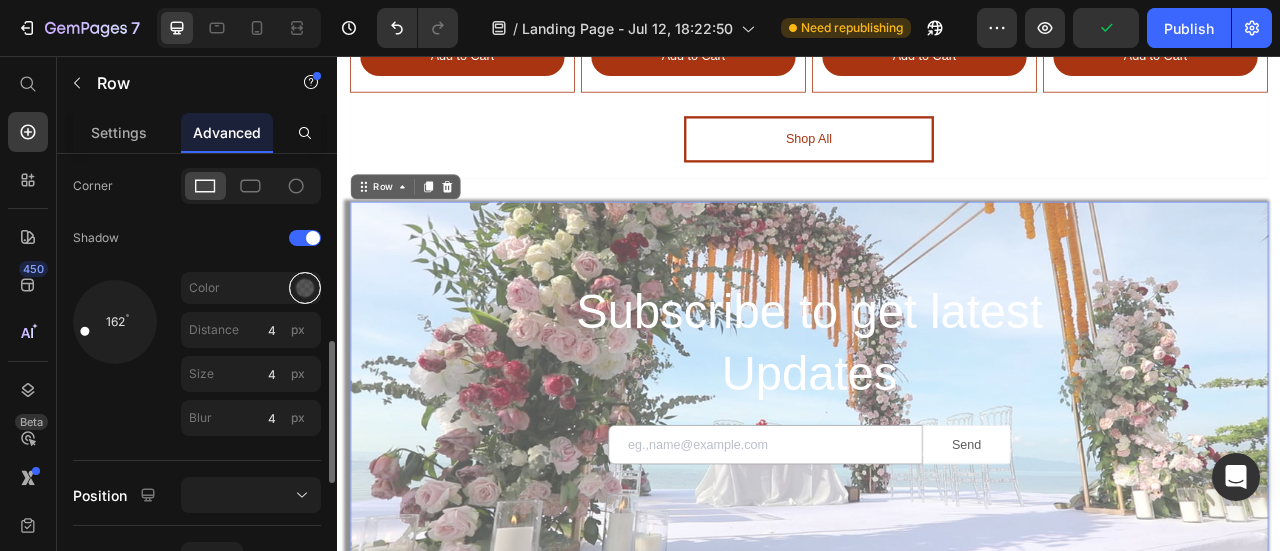 click at bounding box center [305, 288] 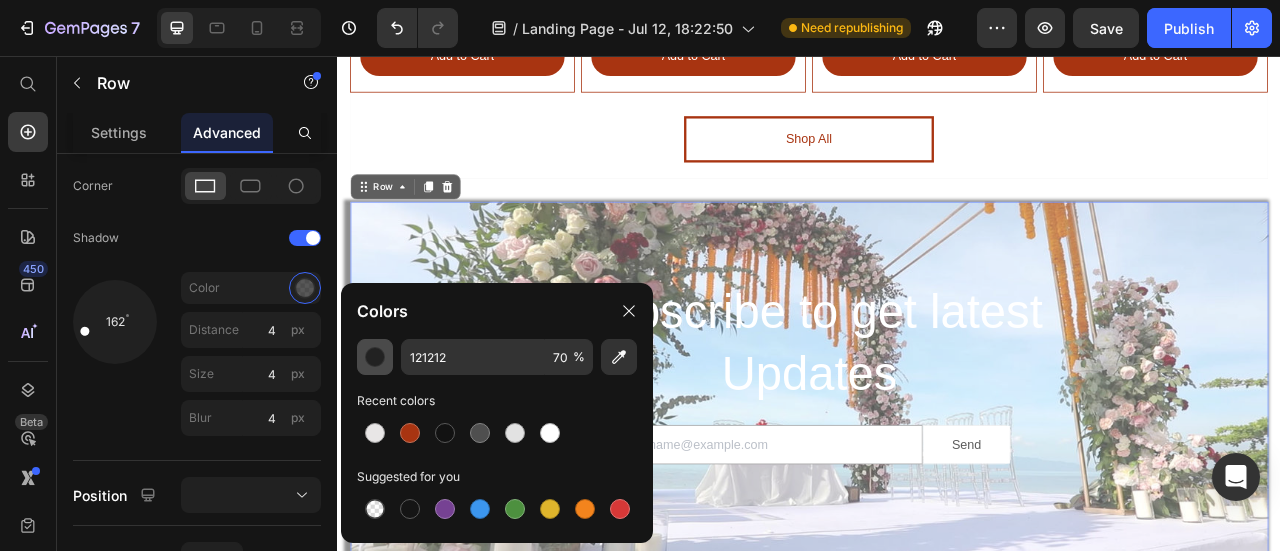 click at bounding box center (375, 357) 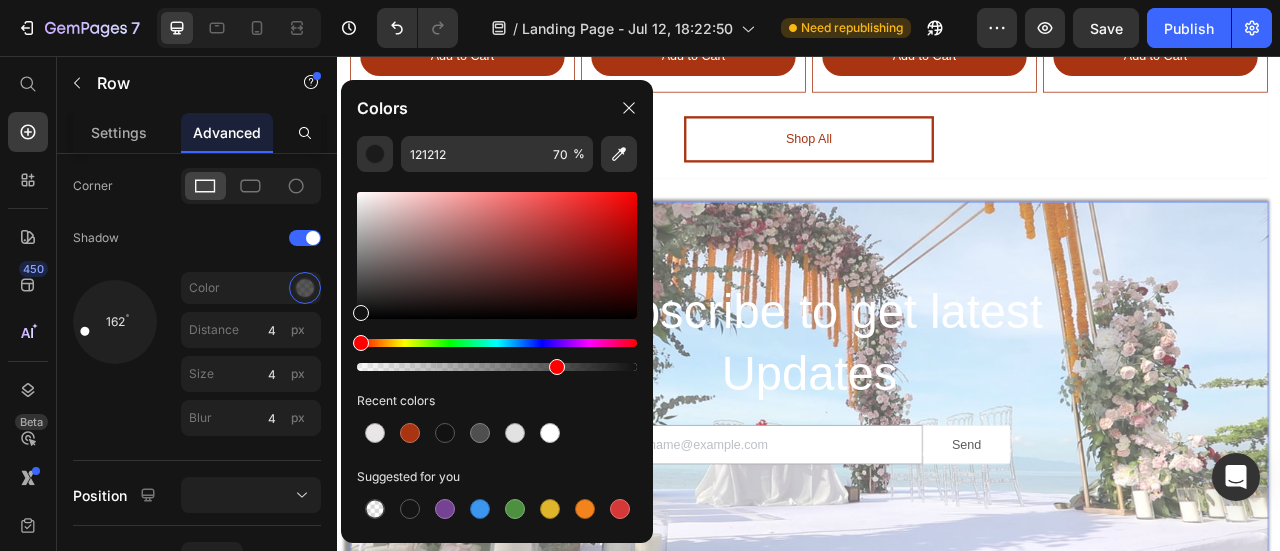 click on "Colors" 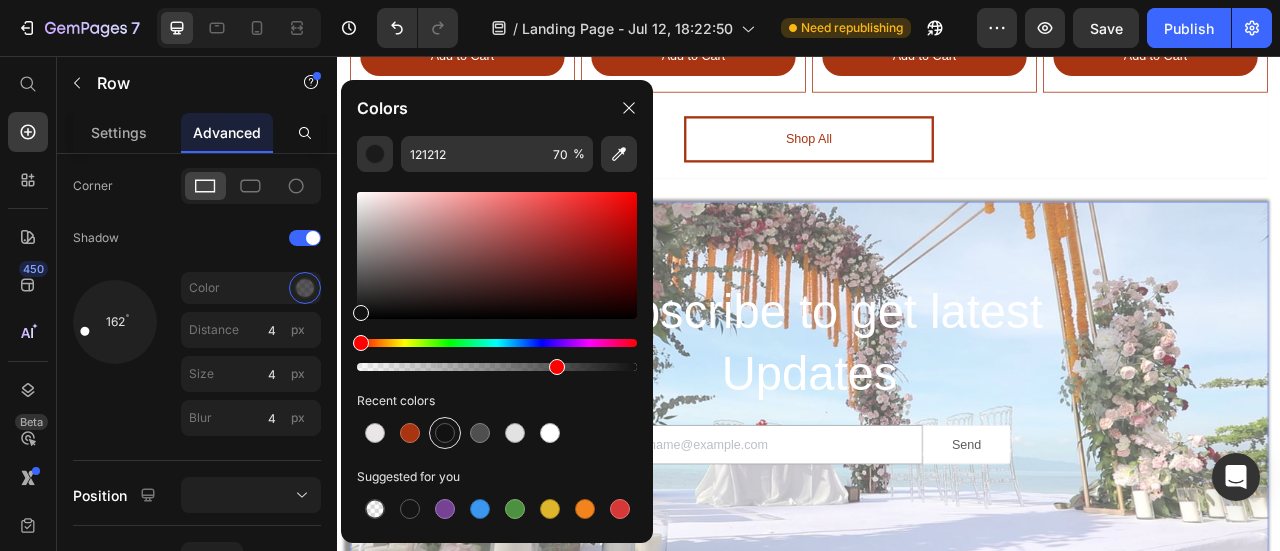 click at bounding box center [445, 433] 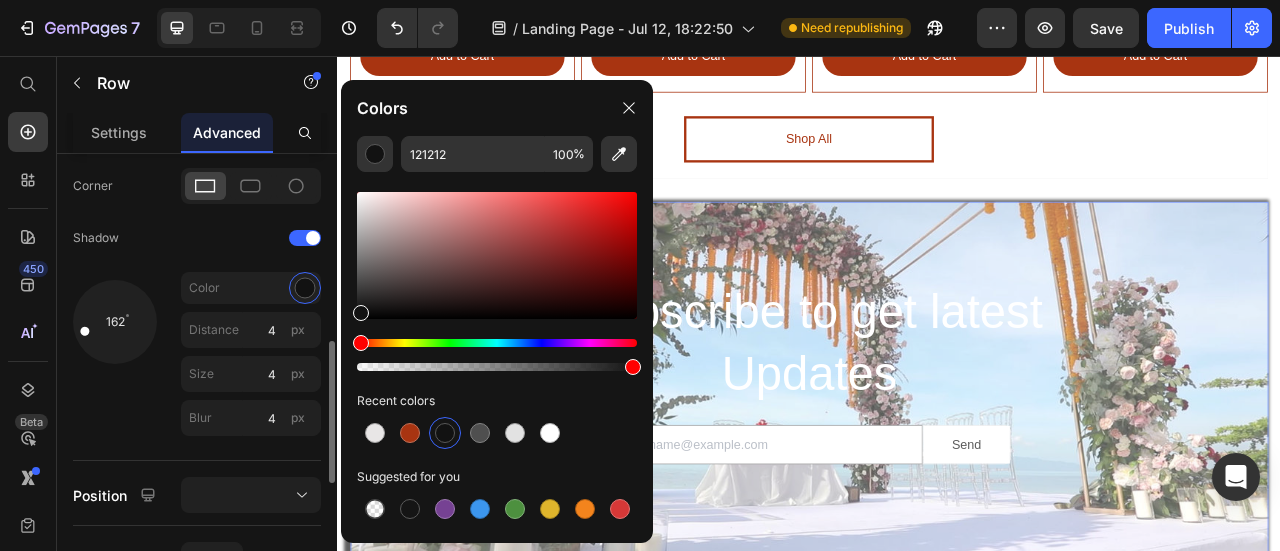 click on "162" at bounding box center [115, 358] 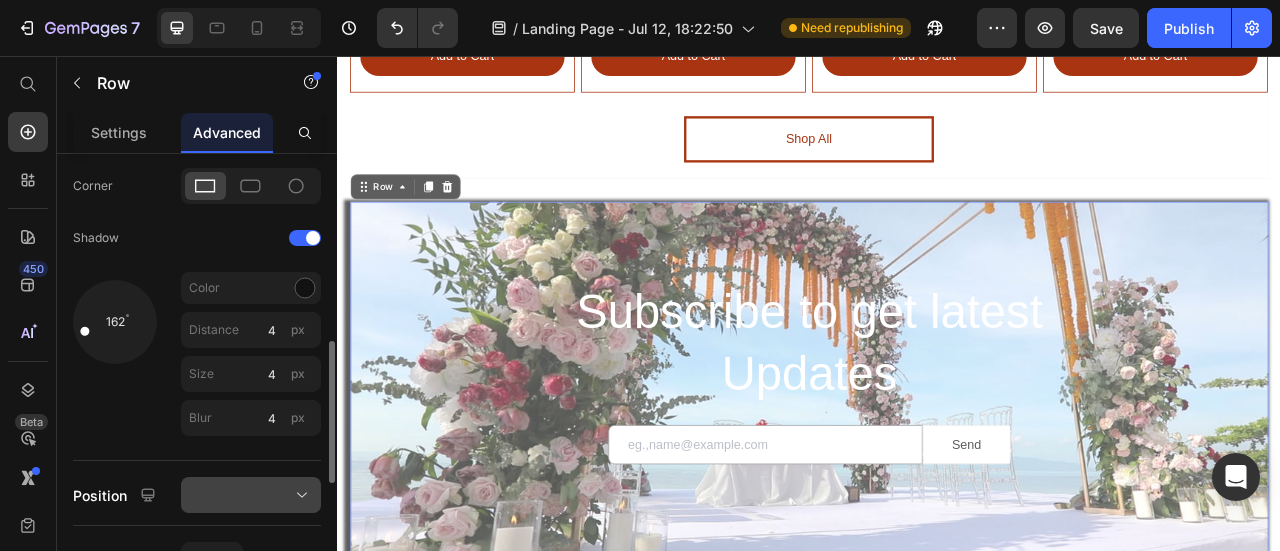 click at bounding box center [251, 495] 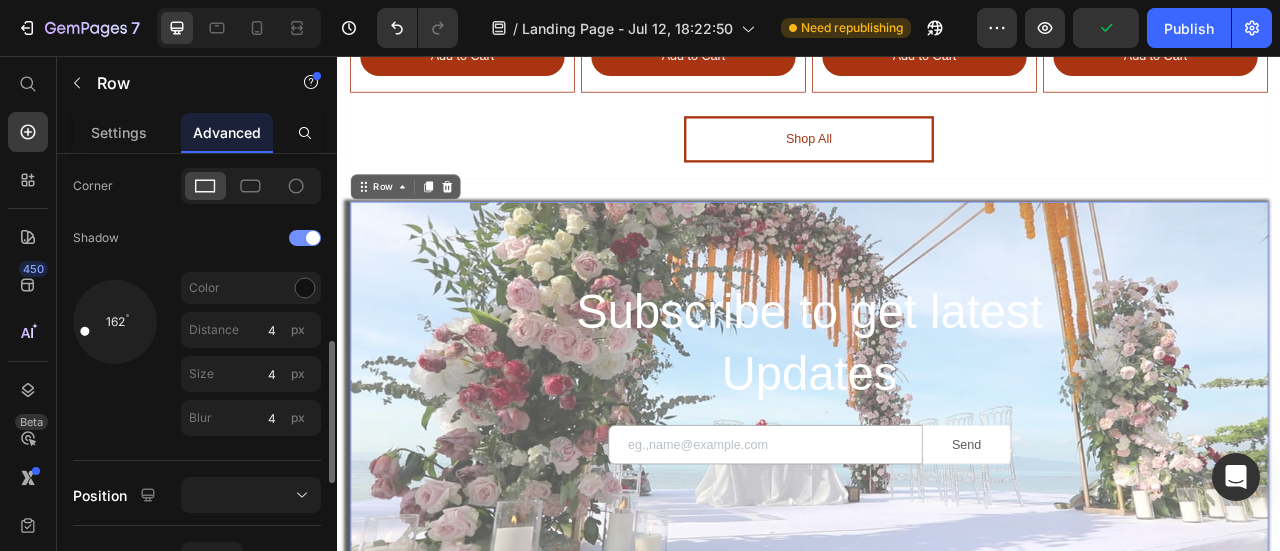 click at bounding box center (305, 238) 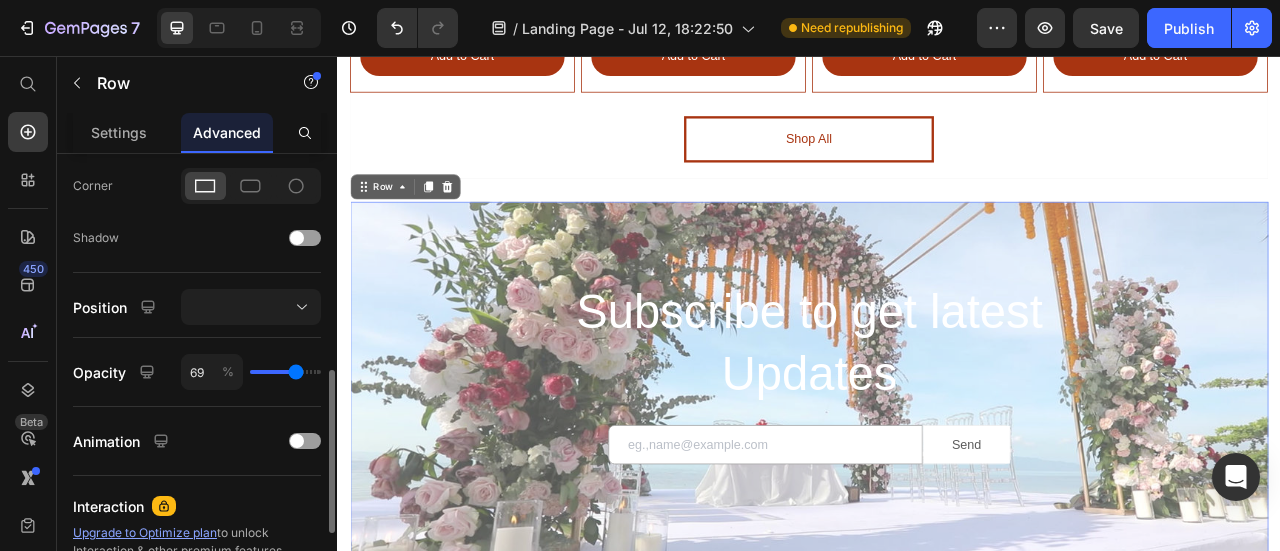 scroll, scrollTop: 700, scrollLeft: 0, axis: vertical 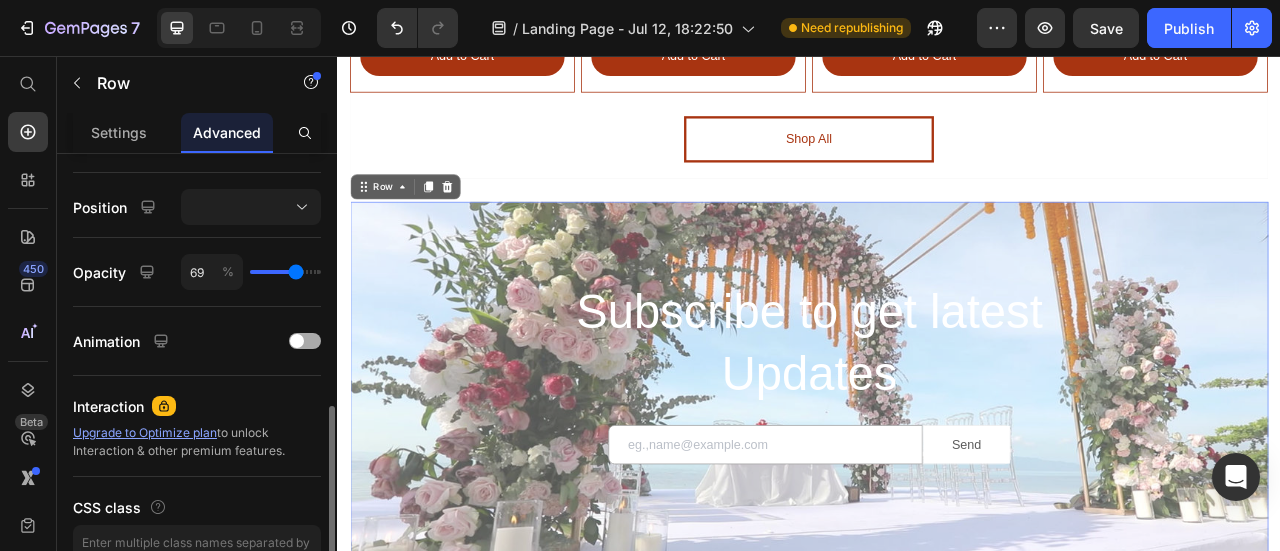 click at bounding box center [297, 341] 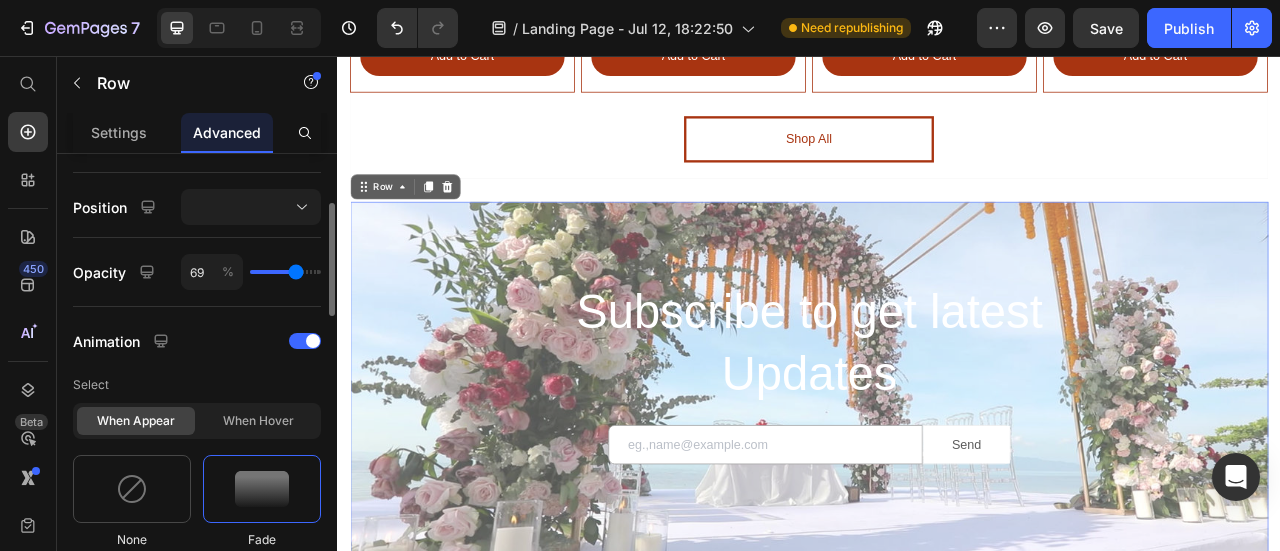 scroll, scrollTop: 600, scrollLeft: 0, axis: vertical 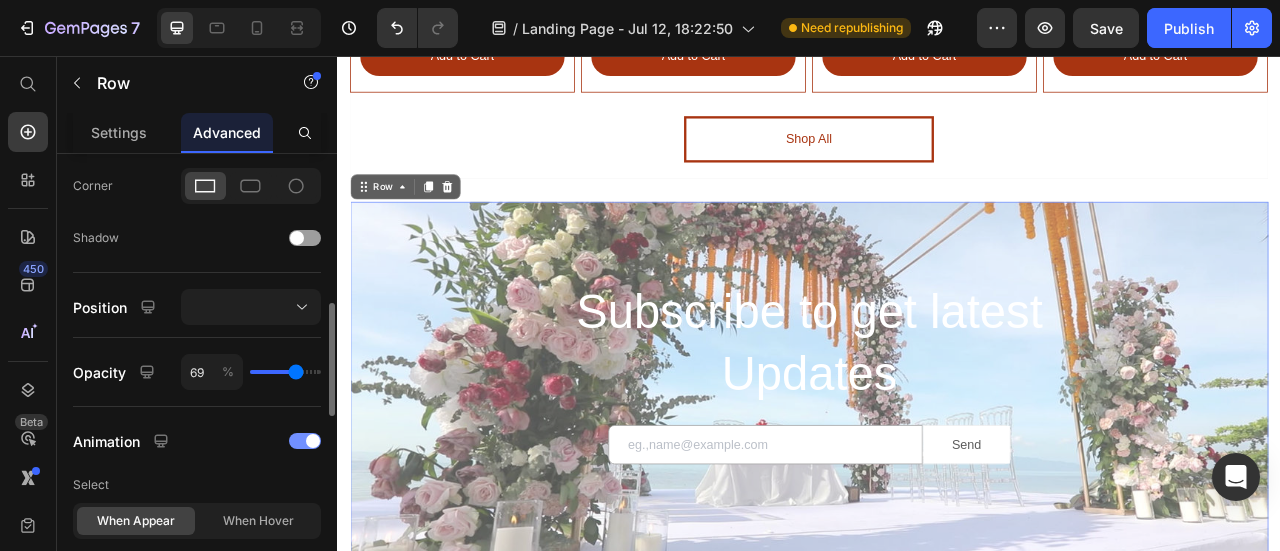 click at bounding box center (313, 441) 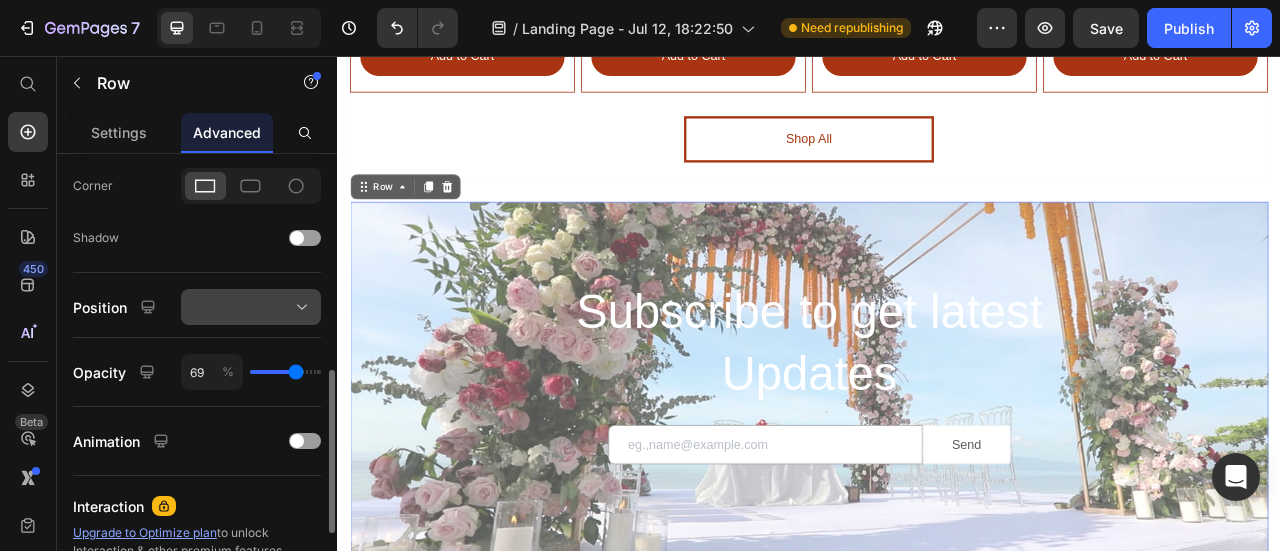 click at bounding box center [251, 307] 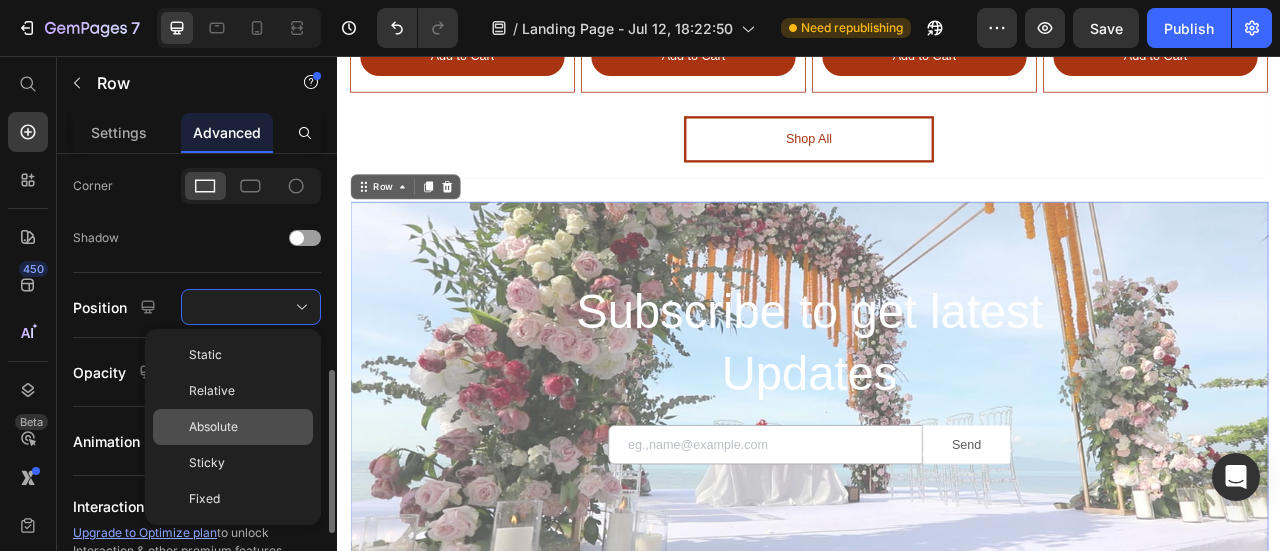 click on "Absolute" at bounding box center (247, 427) 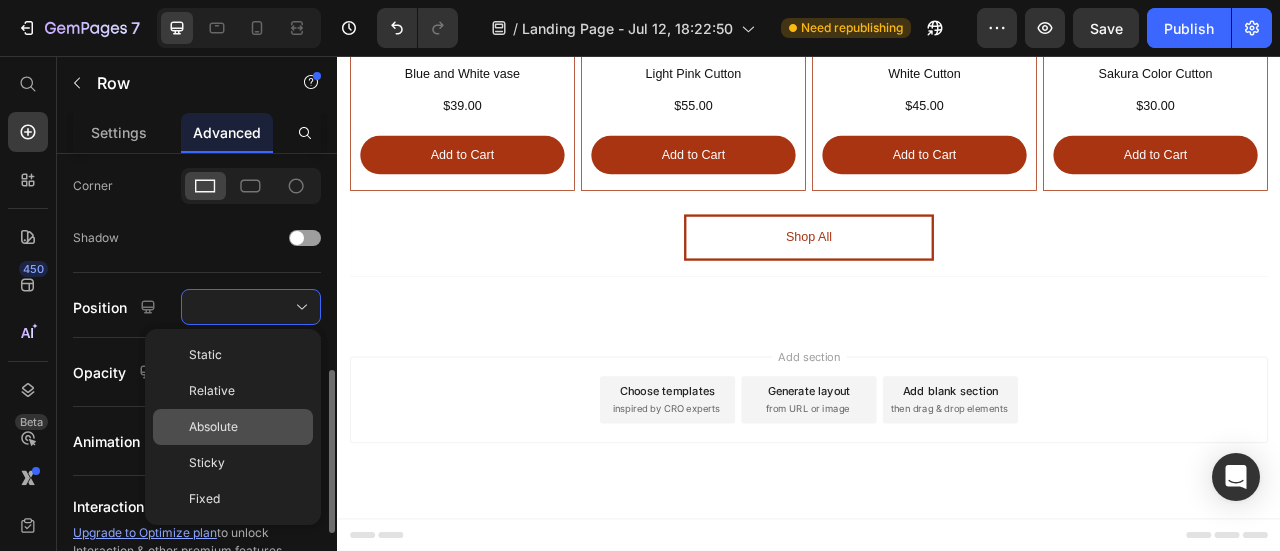 scroll, scrollTop: 3276, scrollLeft: 0, axis: vertical 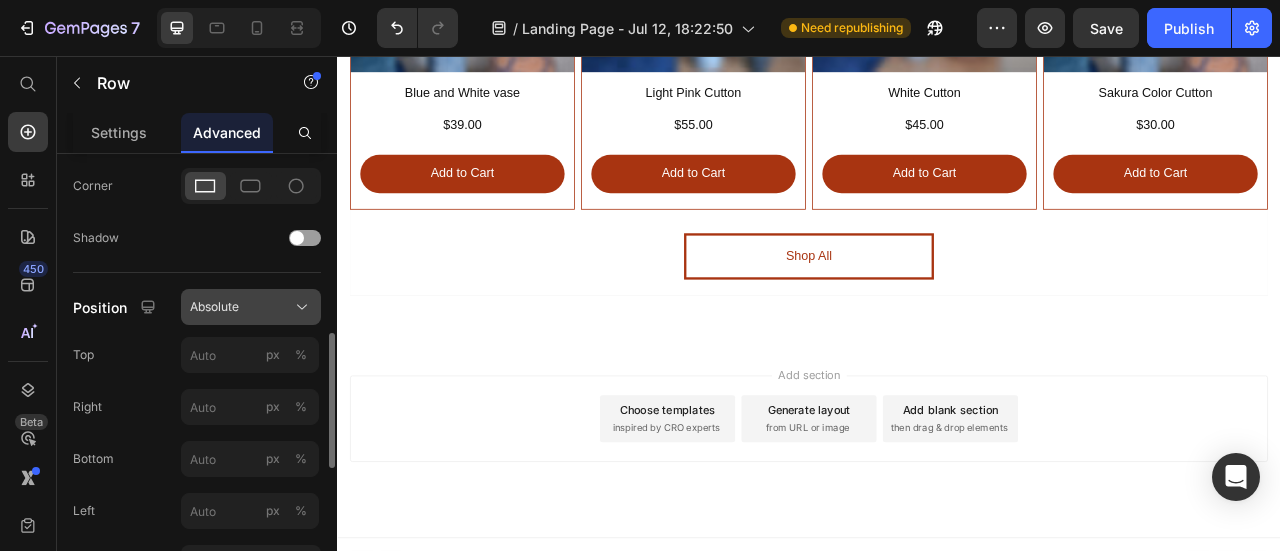 click 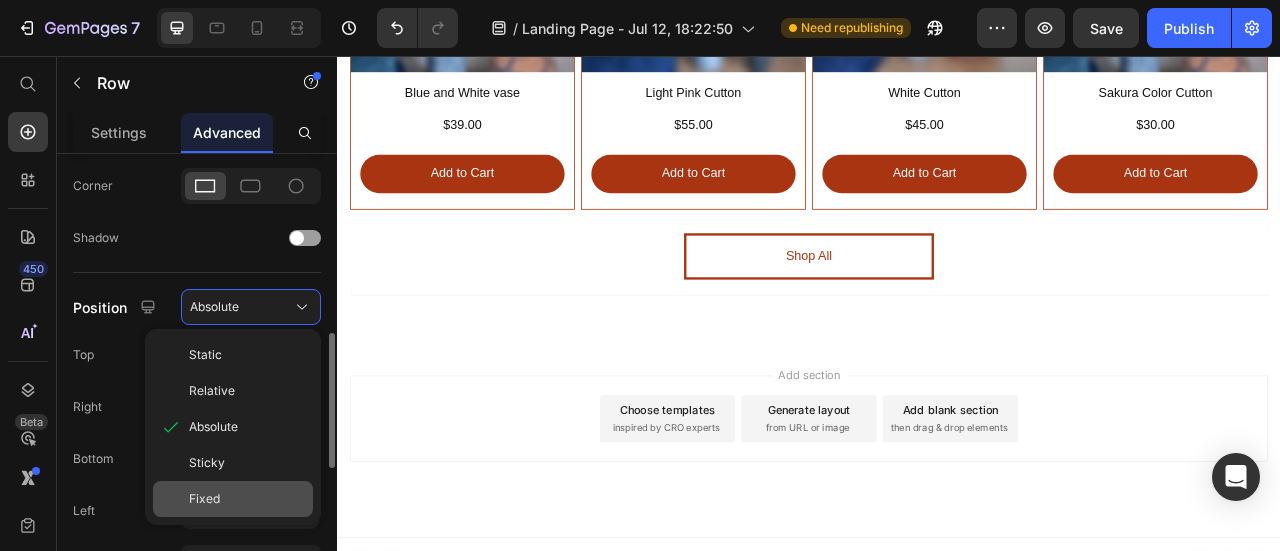 click on "Fixed" 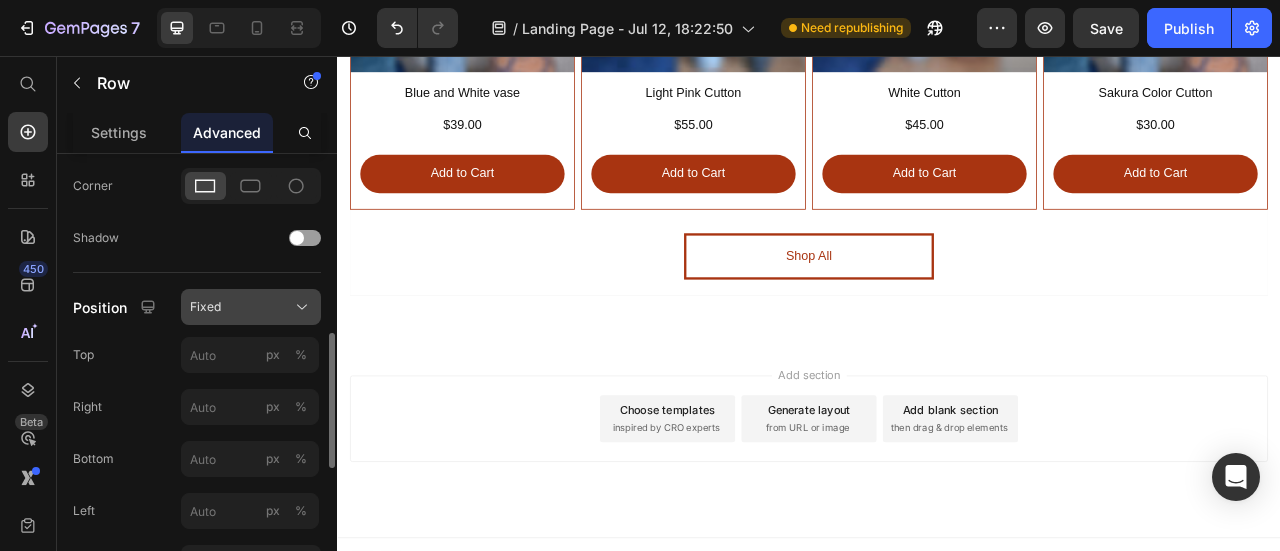 click on "Fixed" 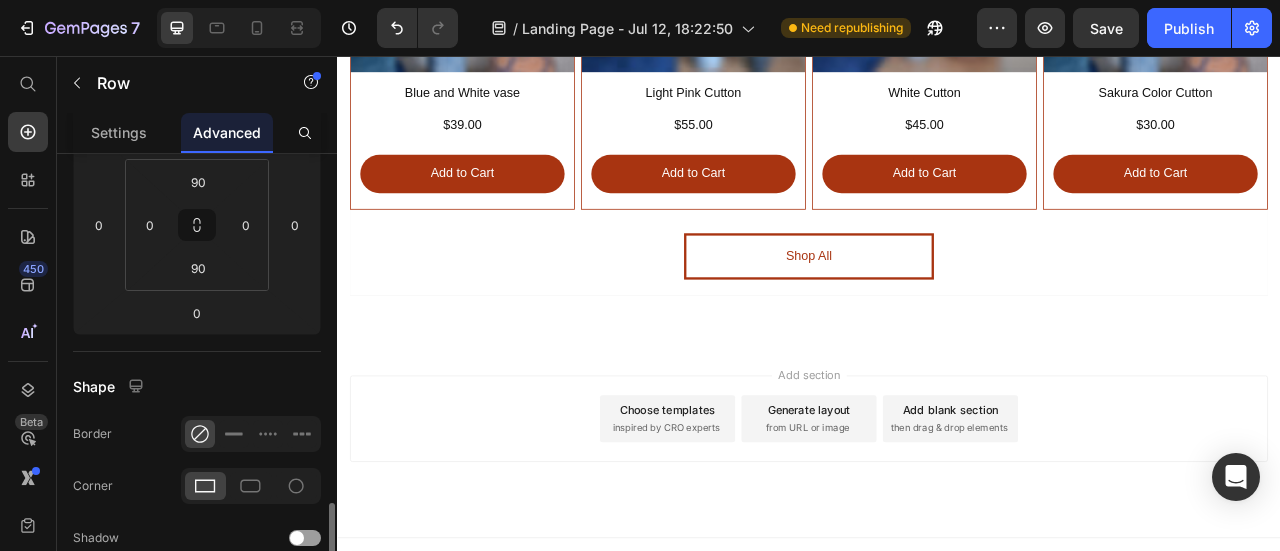 scroll, scrollTop: 600, scrollLeft: 0, axis: vertical 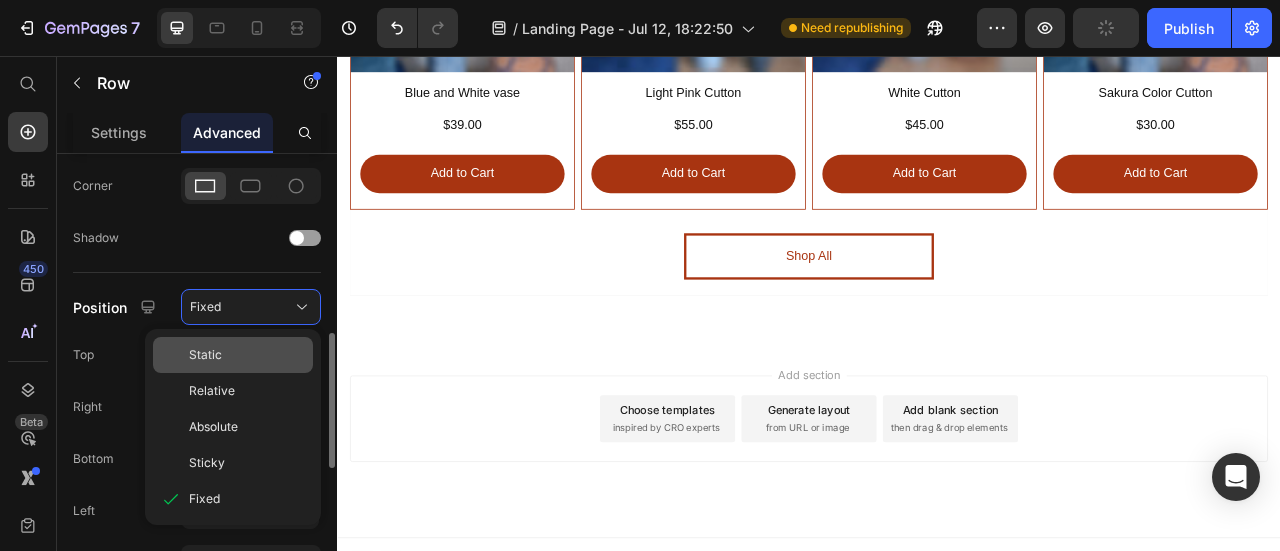 click on "Static" at bounding box center (247, 355) 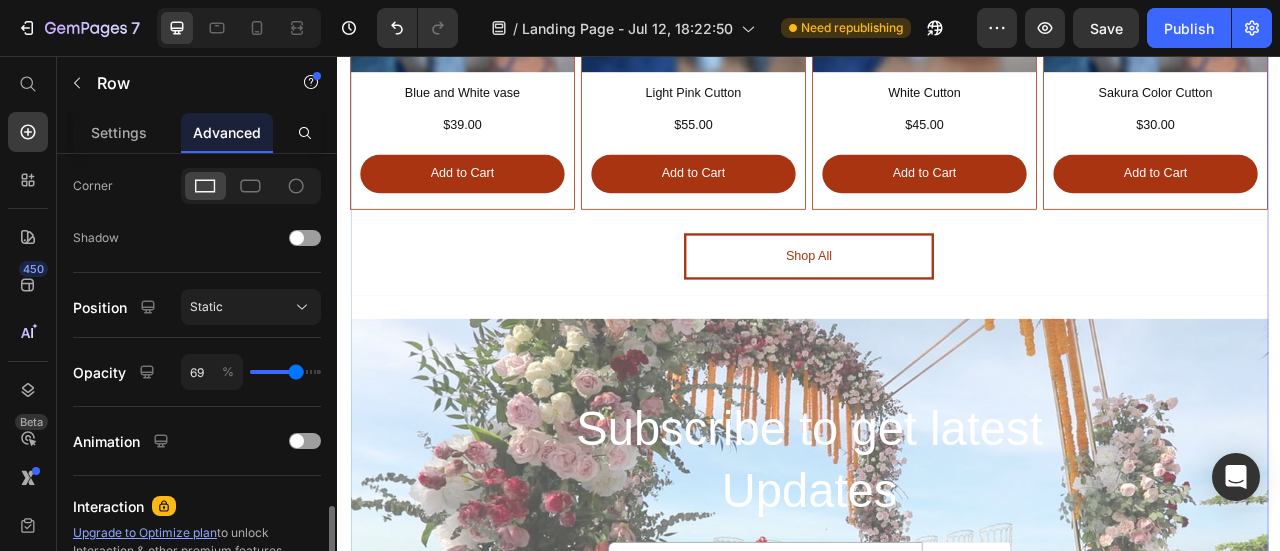 scroll, scrollTop: 700, scrollLeft: 0, axis: vertical 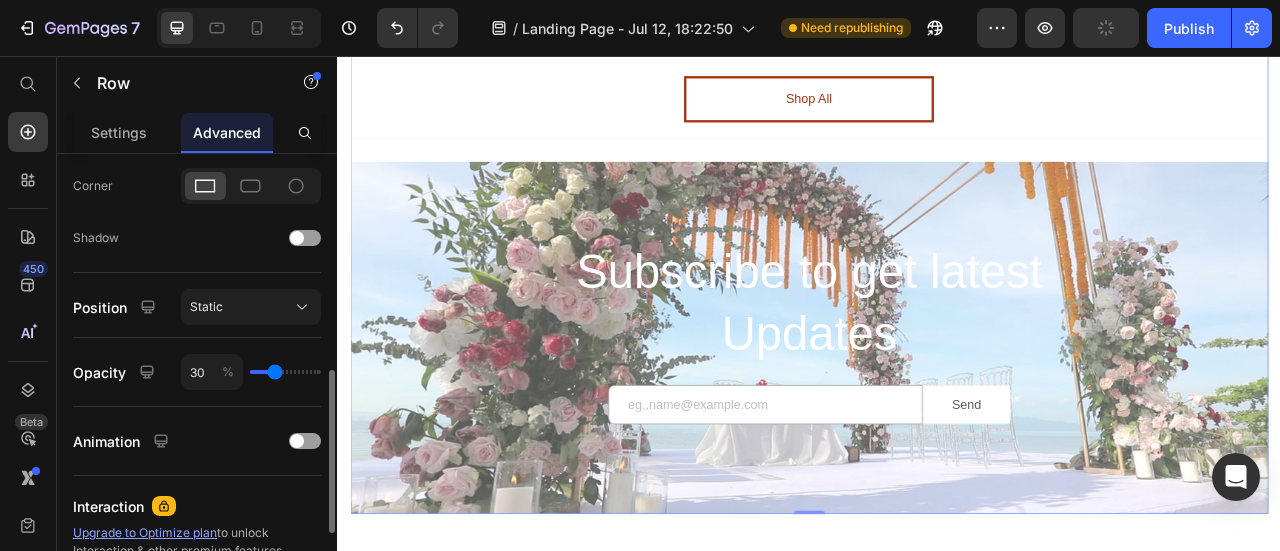 drag, startPoint x: 288, startPoint y: 370, endPoint x: 274, endPoint y: 370, distance: 14 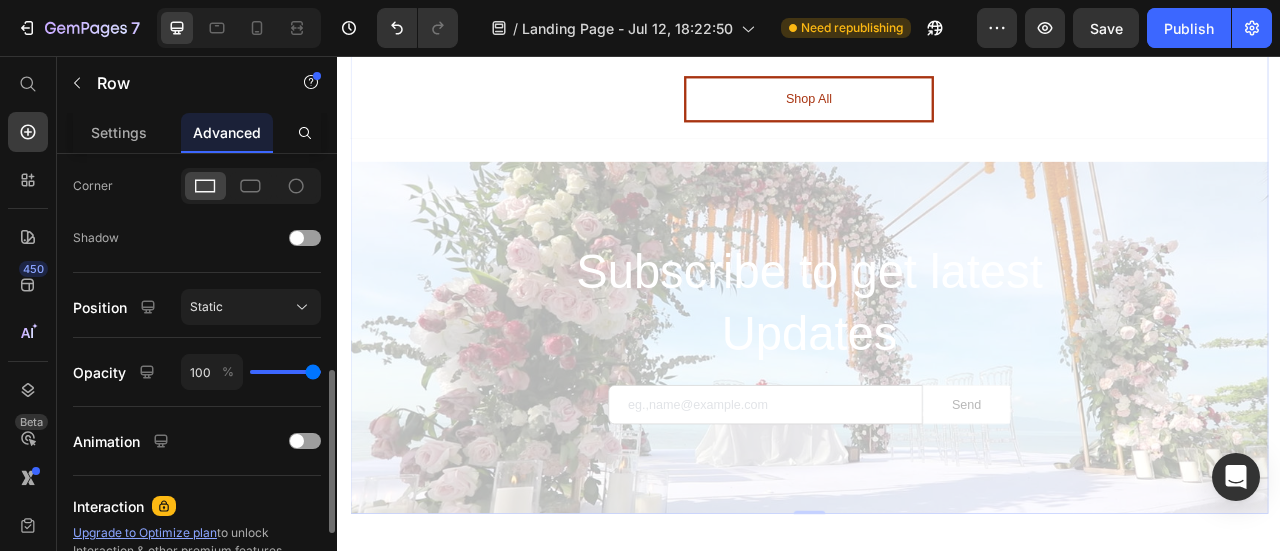 drag, startPoint x: 274, startPoint y: 370, endPoint x: 327, endPoint y: 370, distance: 53 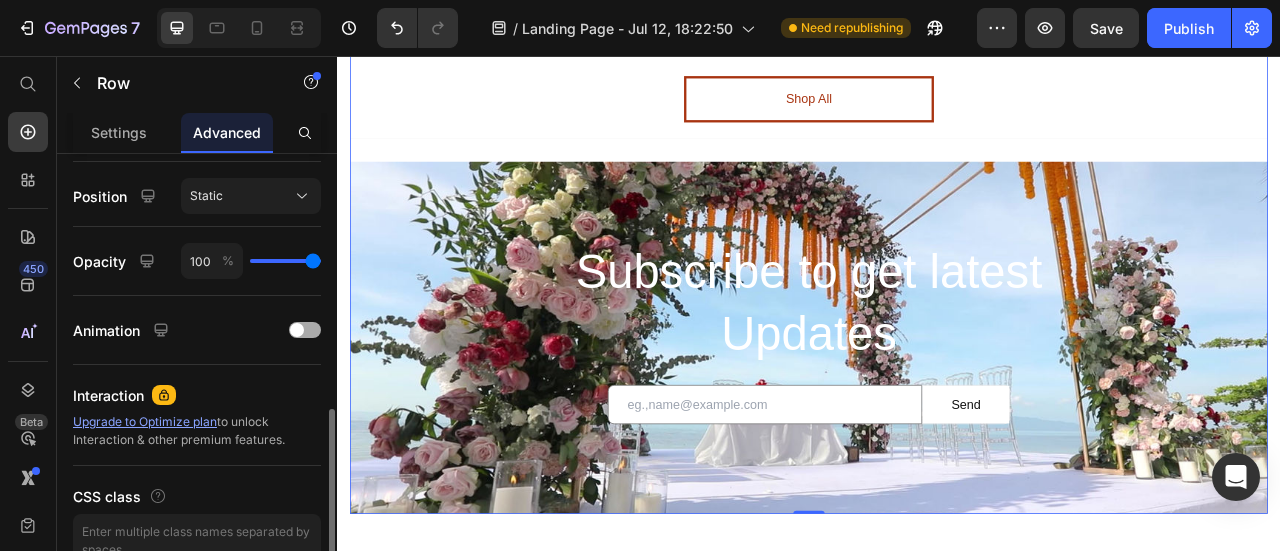 scroll, scrollTop: 611, scrollLeft: 0, axis: vertical 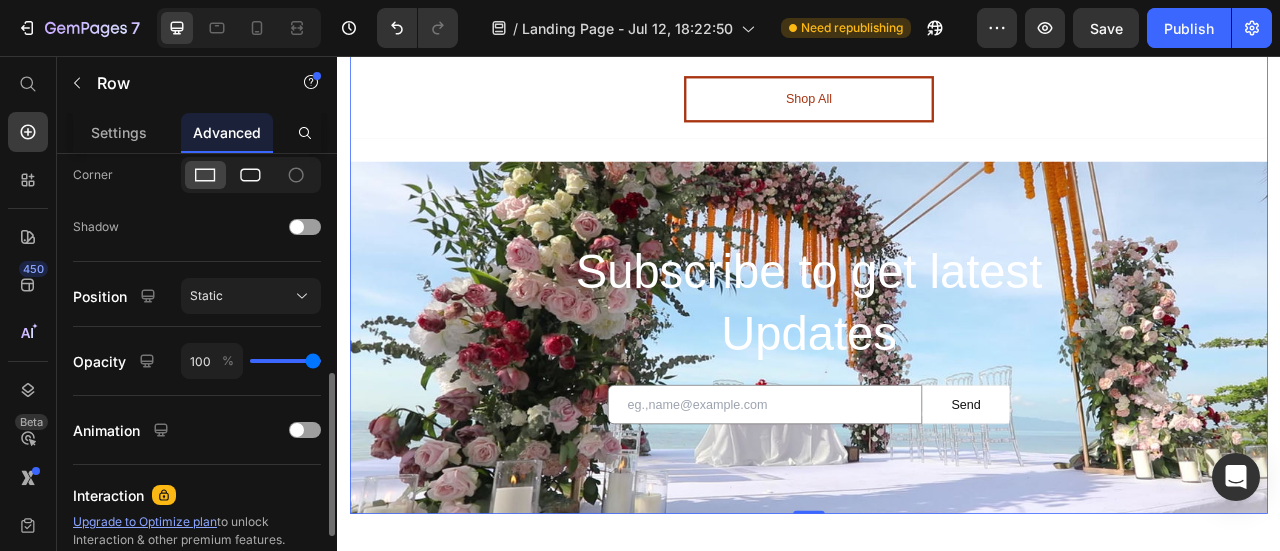 click 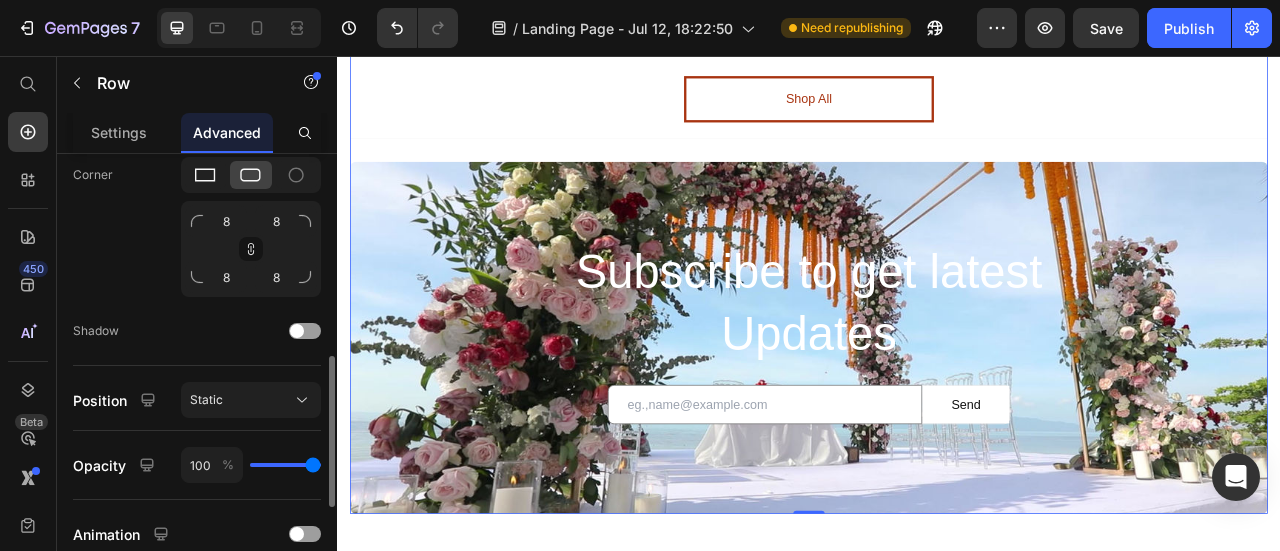 click 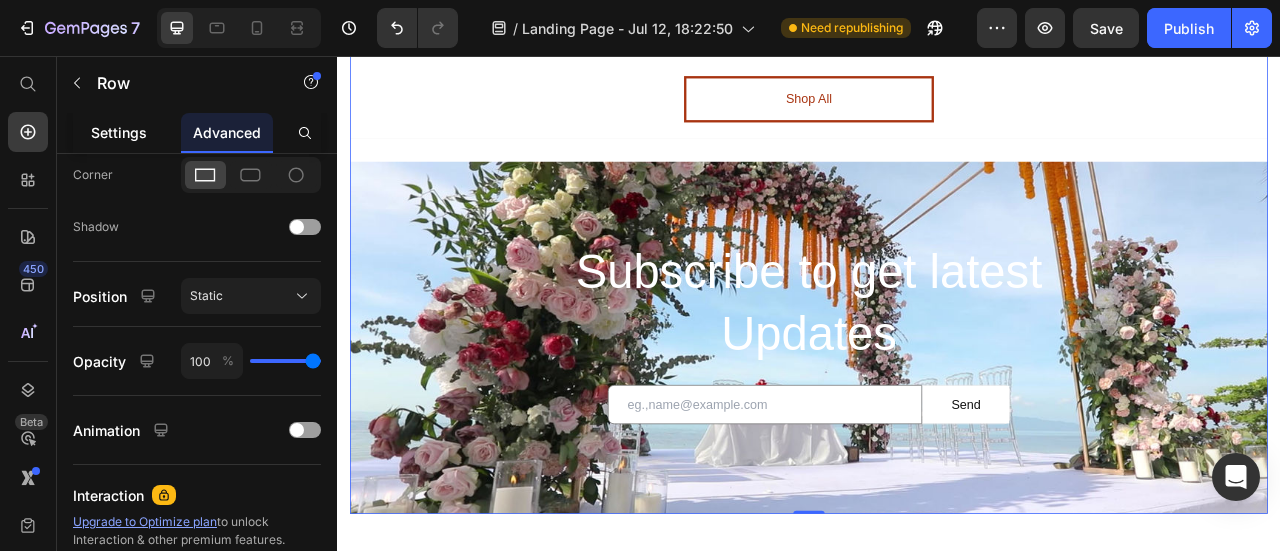 click on "Settings" at bounding box center [119, 132] 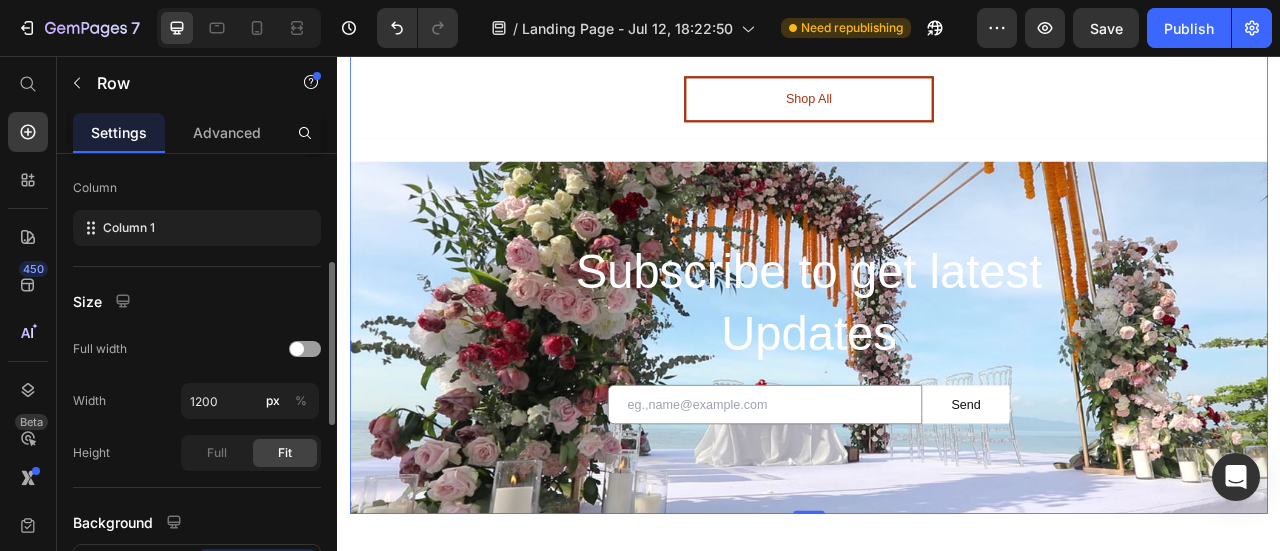 scroll, scrollTop: 400, scrollLeft: 0, axis: vertical 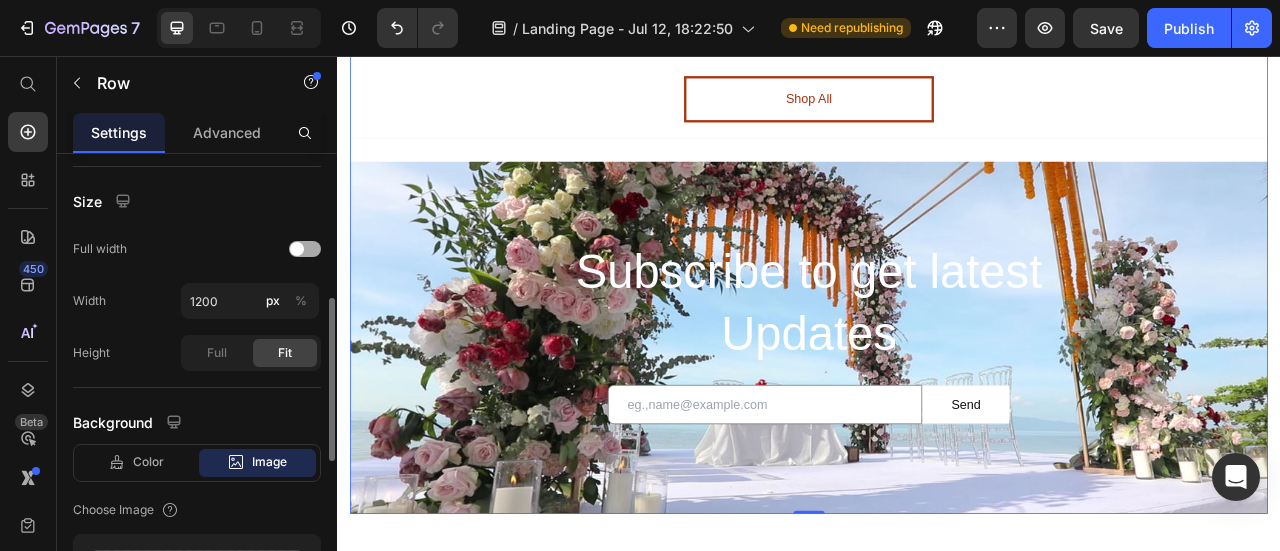 click at bounding box center [305, 249] 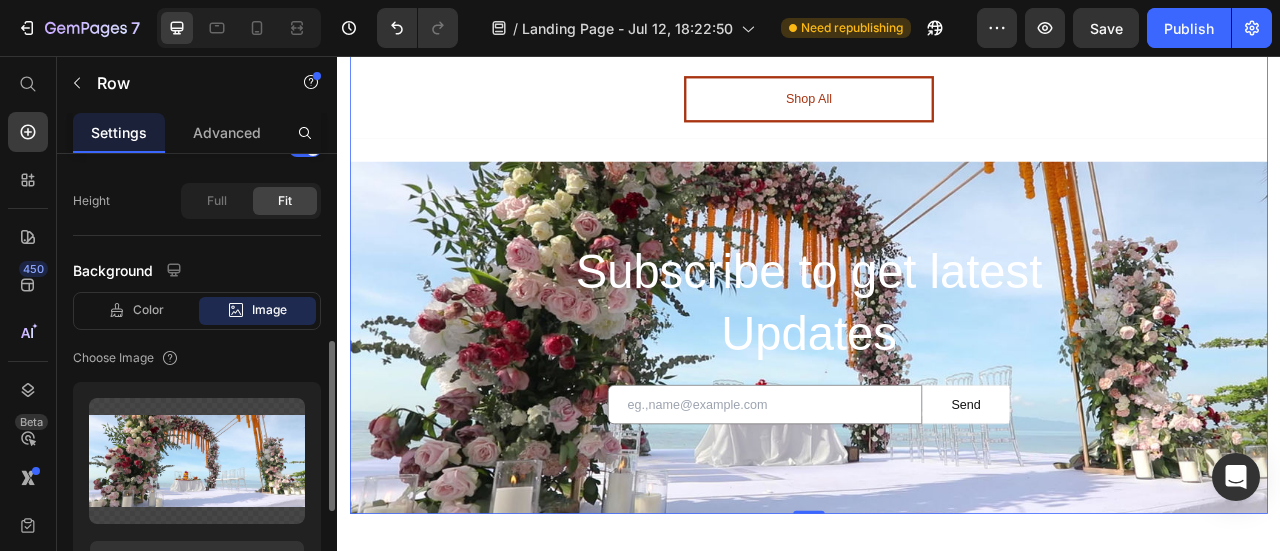 scroll, scrollTop: 700, scrollLeft: 0, axis: vertical 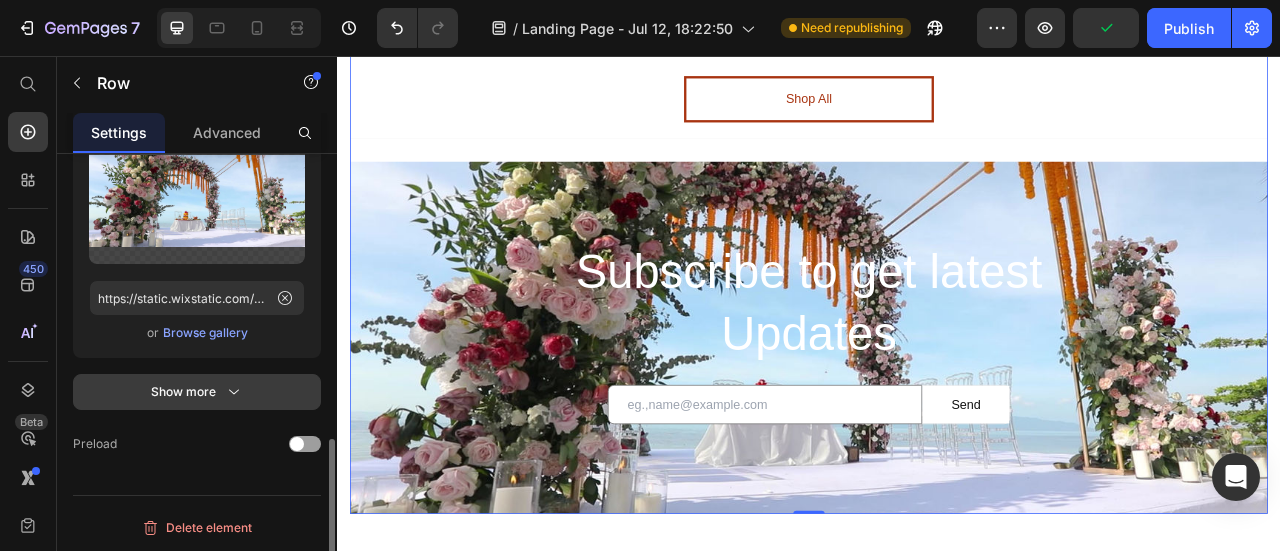 click on "Show more" at bounding box center [197, 392] 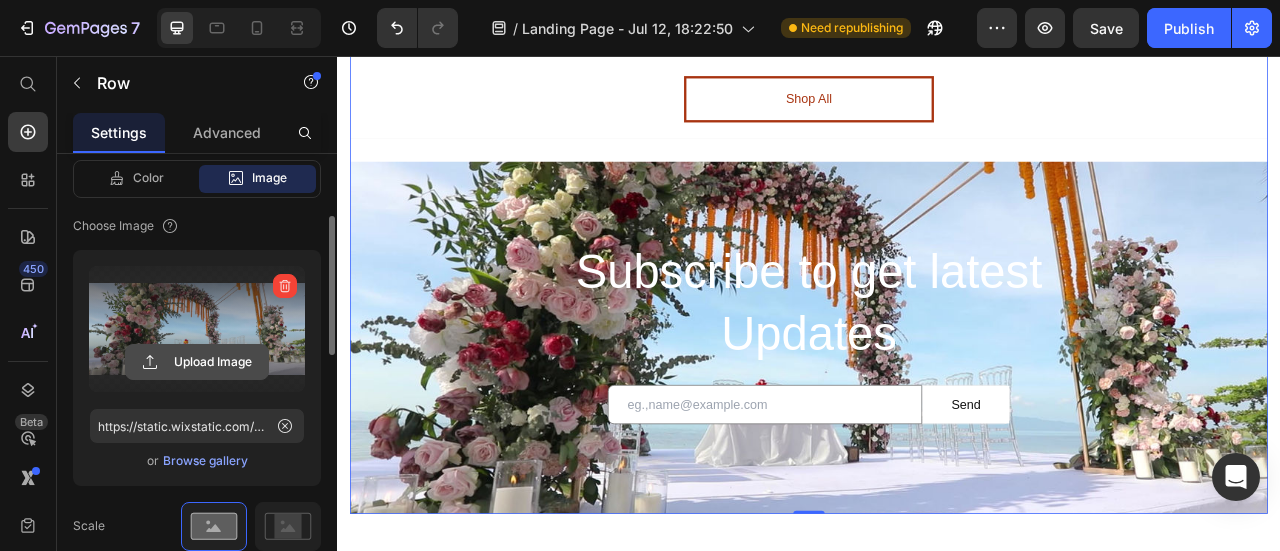 scroll, scrollTop: 232, scrollLeft: 0, axis: vertical 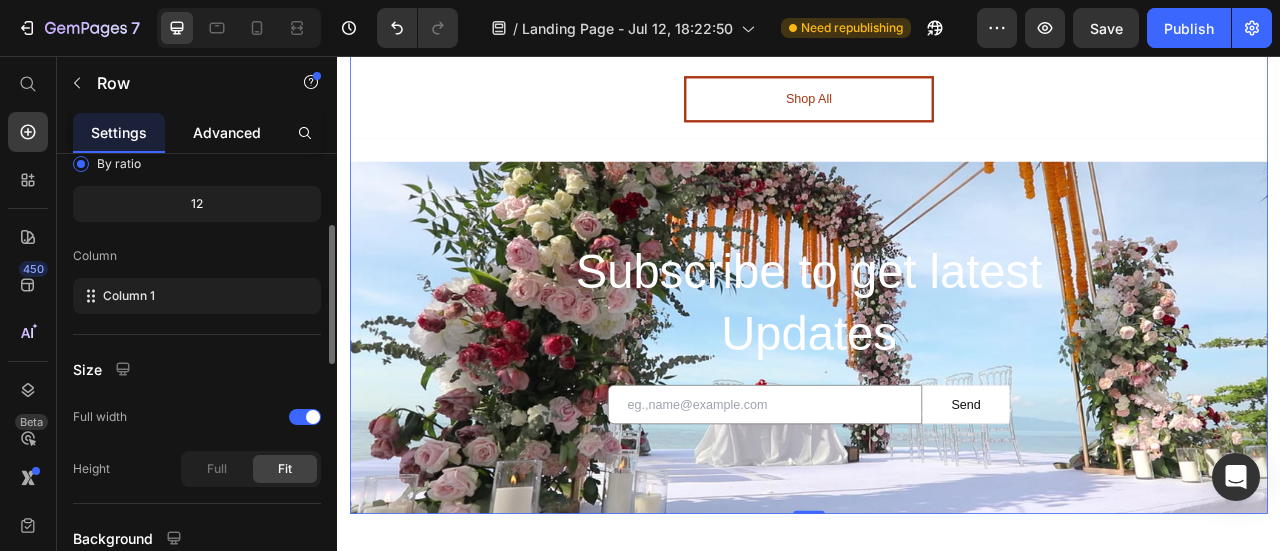 click on "Advanced" at bounding box center (227, 132) 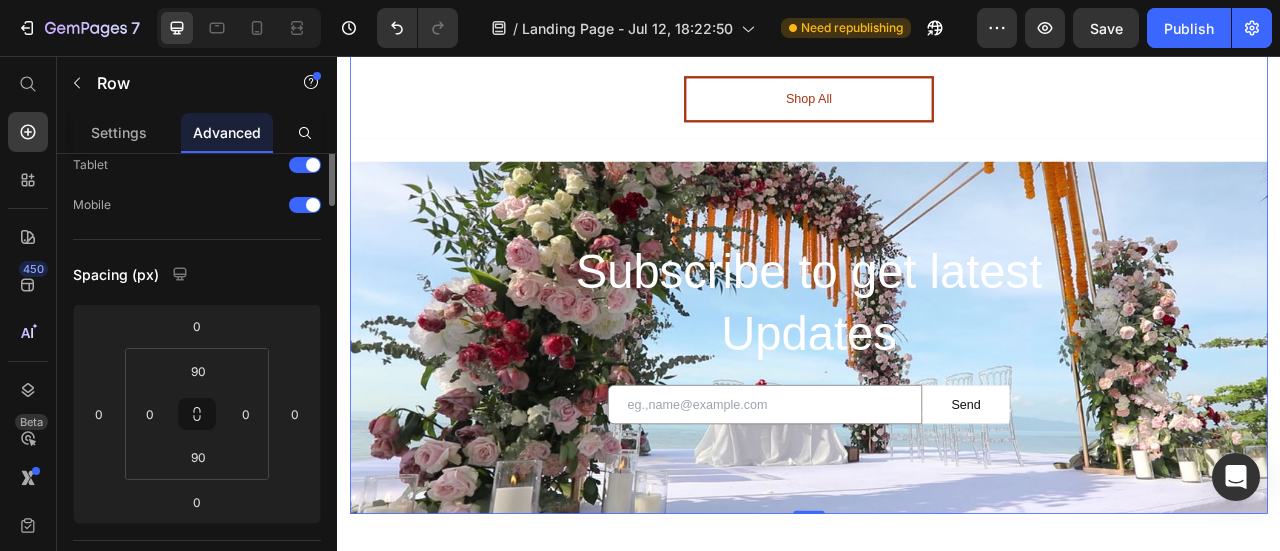 scroll, scrollTop: 0, scrollLeft: 0, axis: both 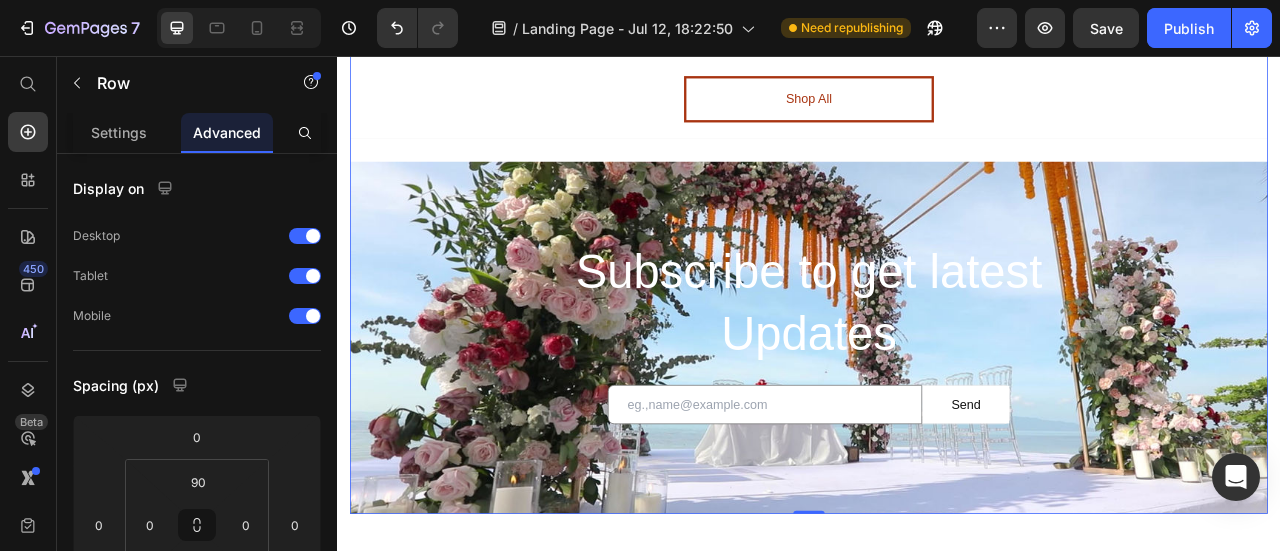 click on "⁠⁠⁠⁠⁠⁠⁠ Subscribe to get latest  Updates Heading Email Field Send Submit Button Row Newsletter Row   0" at bounding box center (937, 414) 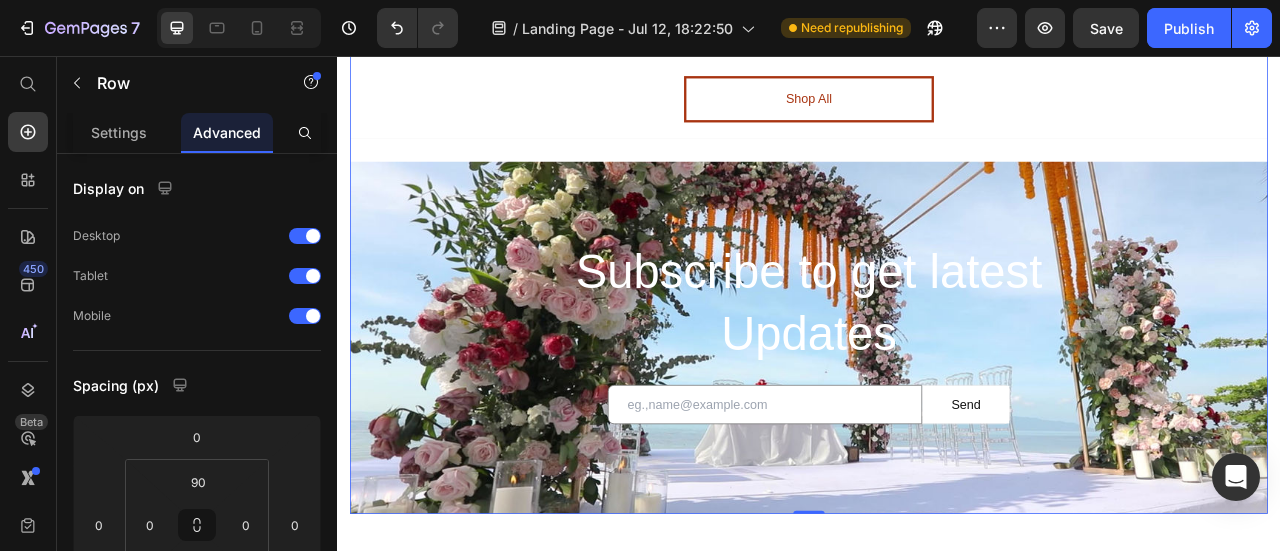 click on "⁠⁠⁠⁠⁠⁠⁠ Subscribe to get latest  Updates Heading Email Field Send Submit Button Row Newsletter Row   0" at bounding box center [937, 414] 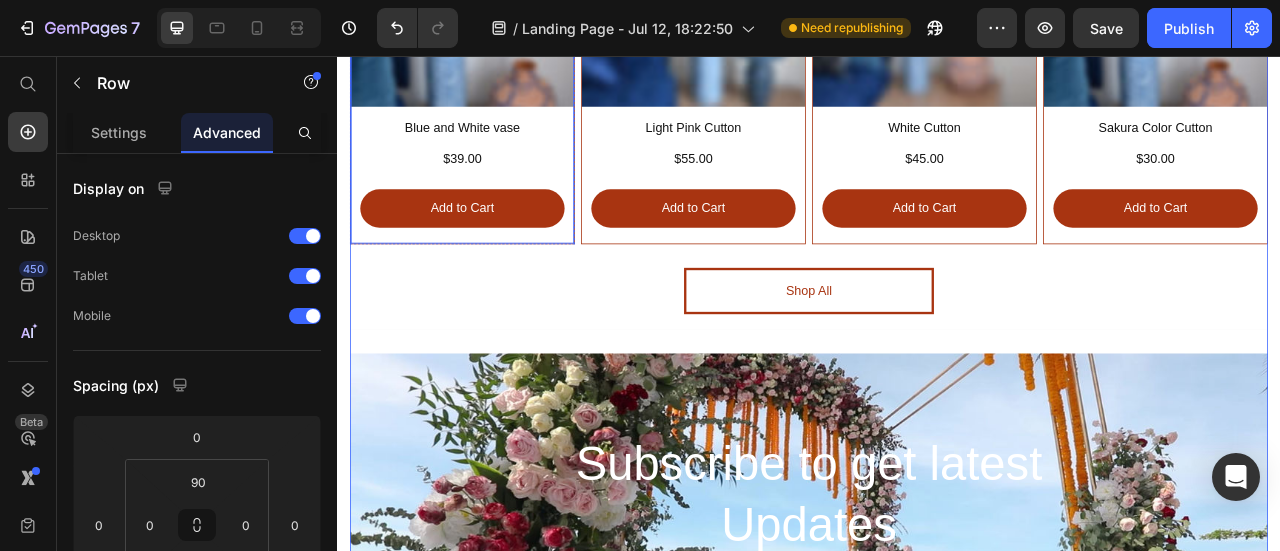 scroll, scrollTop: 3276, scrollLeft: 0, axis: vertical 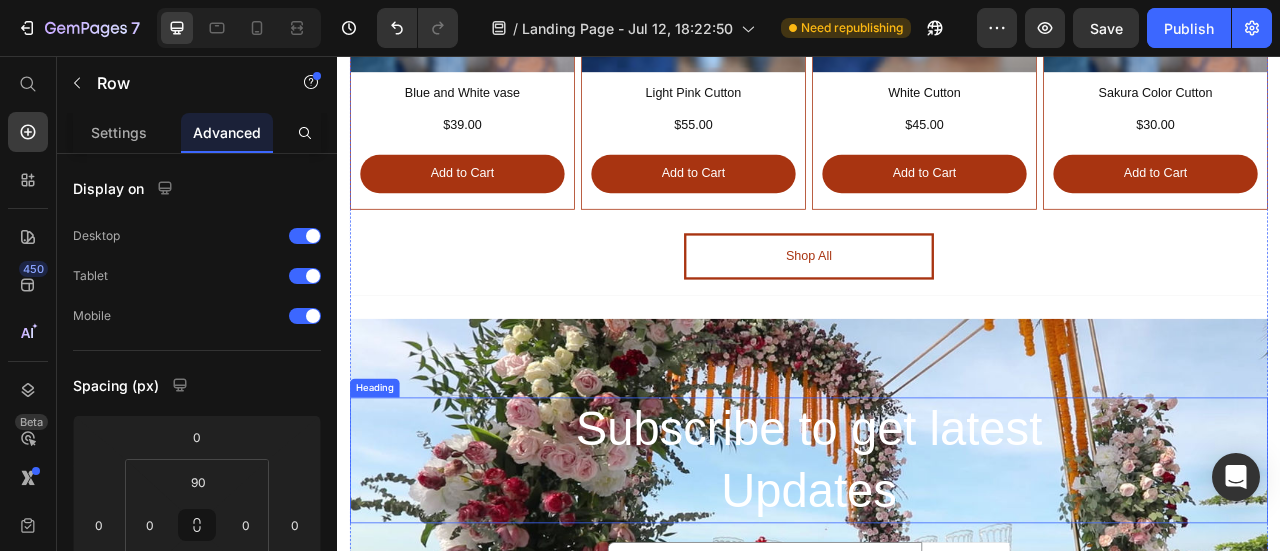 click on "⁠⁠⁠⁠⁠⁠⁠ Subscribe to get latest  Updates" at bounding box center (937, 570) 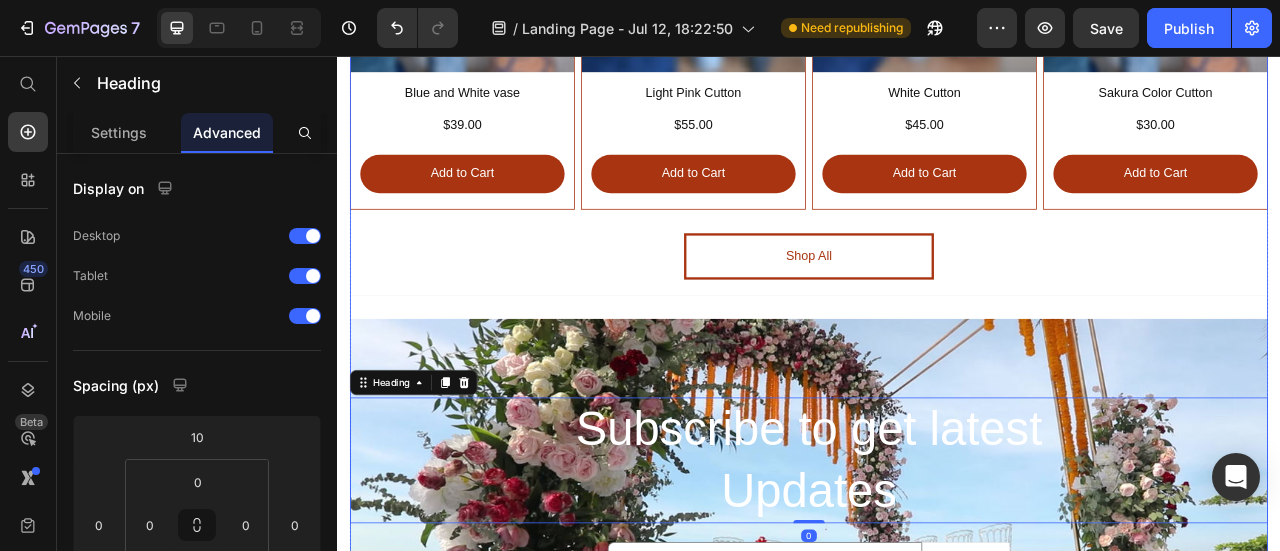 click on "⁠⁠⁠⁠⁠⁠⁠ Subscribe to get latest  Updates Heading   0 Email Field Send Submit Button Row Newsletter Row" at bounding box center [937, 614] 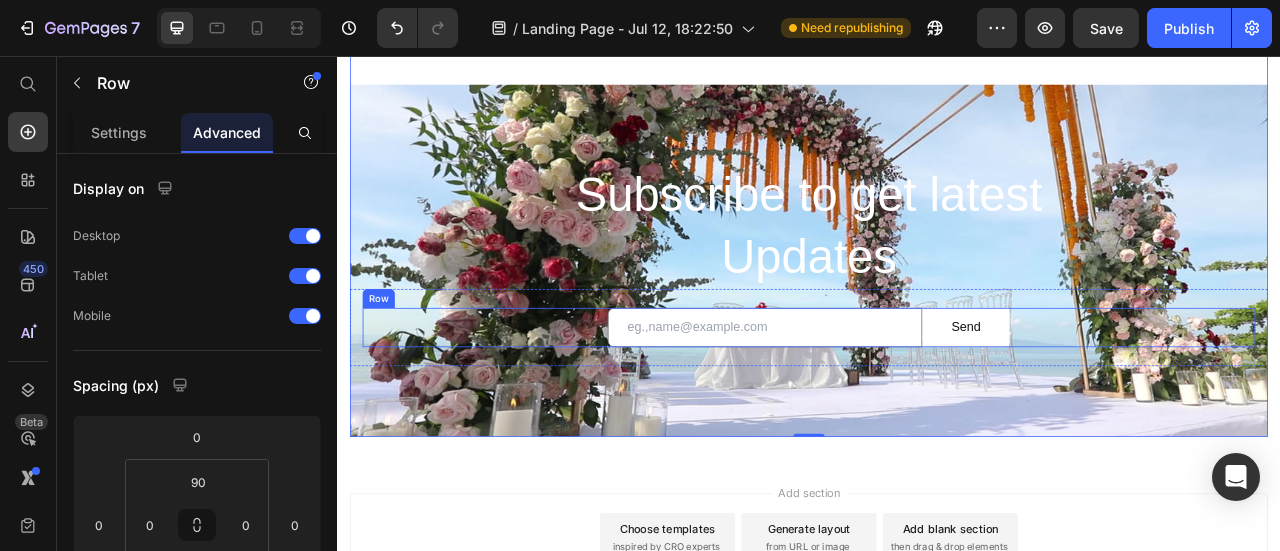scroll, scrollTop: 3576, scrollLeft: 0, axis: vertical 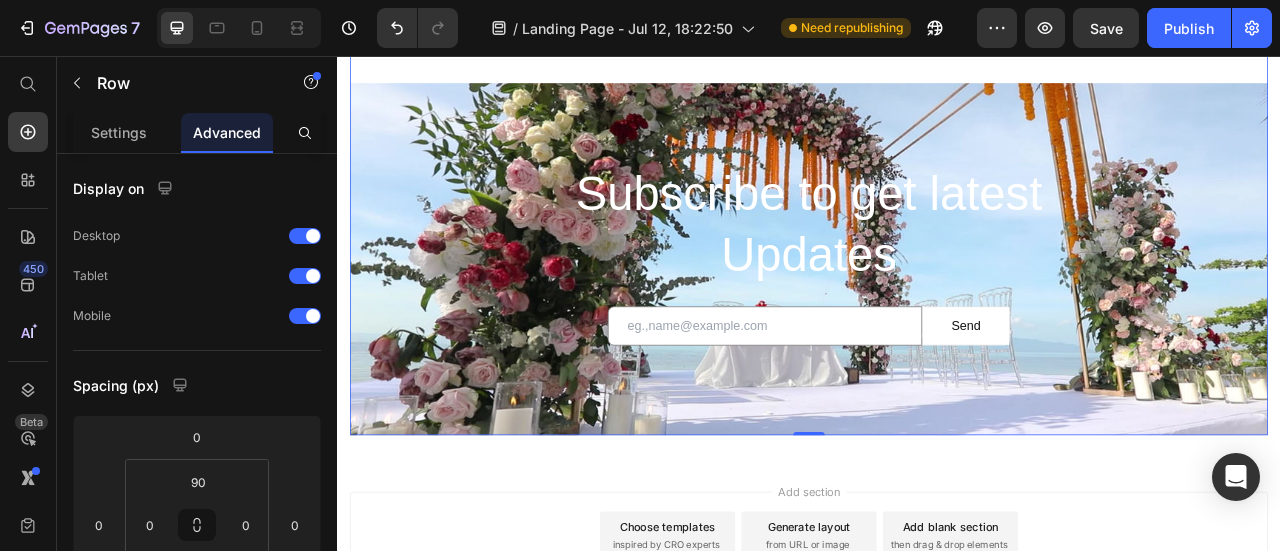 click on "⁠⁠⁠⁠⁠⁠⁠ Subscribe to get latest  Updates Heading Email Field Send Submit Button Row Newsletter Row   0" at bounding box center [937, 314] 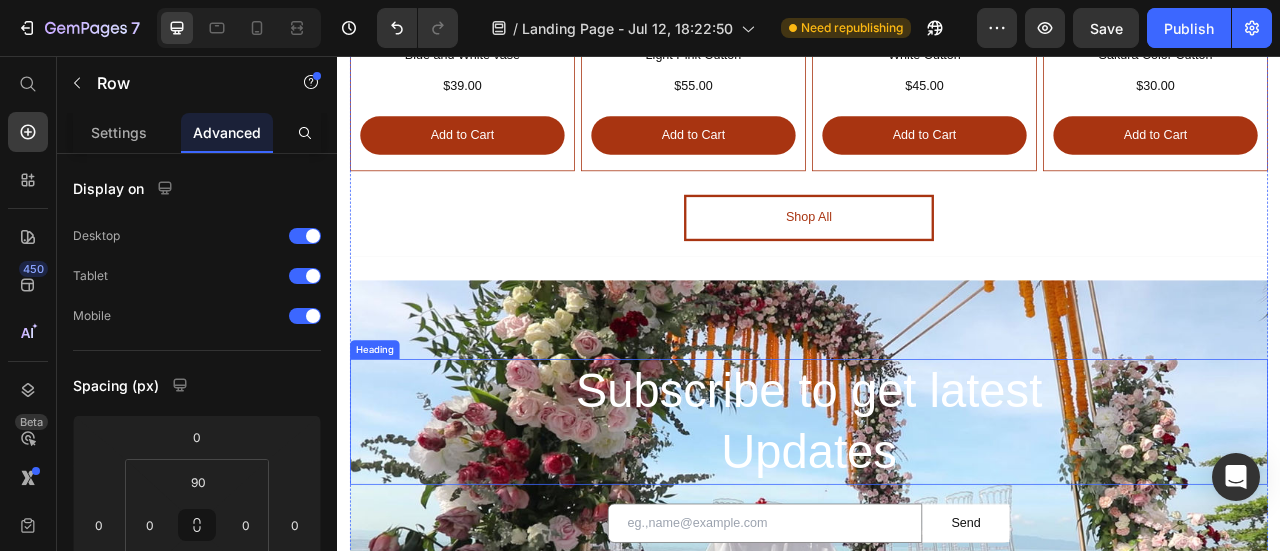 scroll, scrollTop: 3725, scrollLeft: 0, axis: vertical 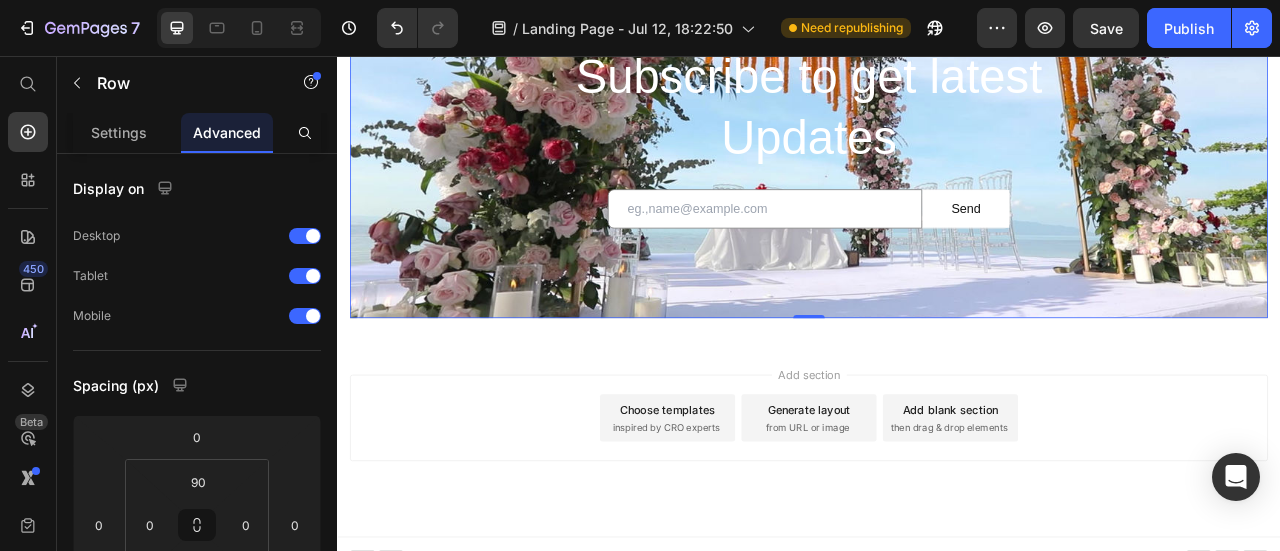 click on "Add section" at bounding box center (937, 460) 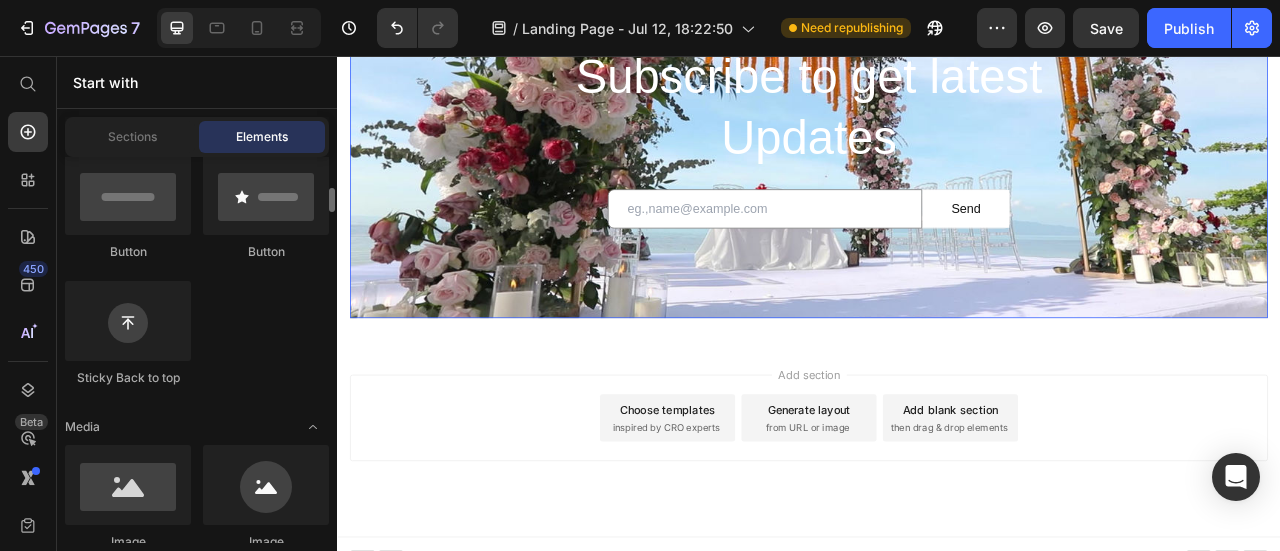 scroll, scrollTop: 0, scrollLeft: 0, axis: both 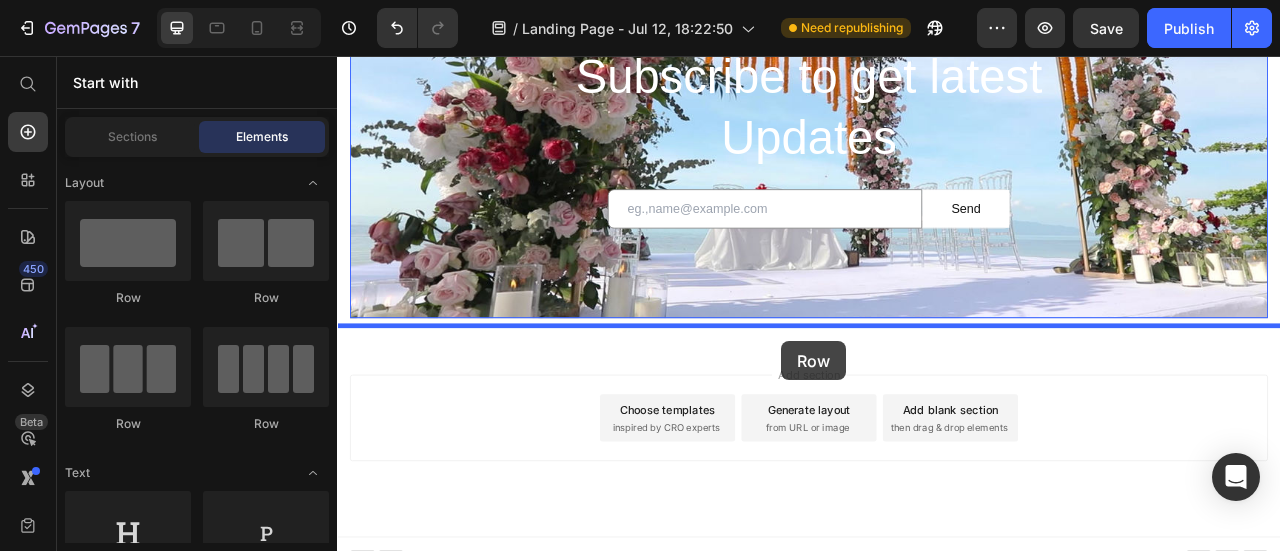 drag, startPoint x: 489, startPoint y: 303, endPoint x: 902, endPoint y: 419, distance: 428.98135 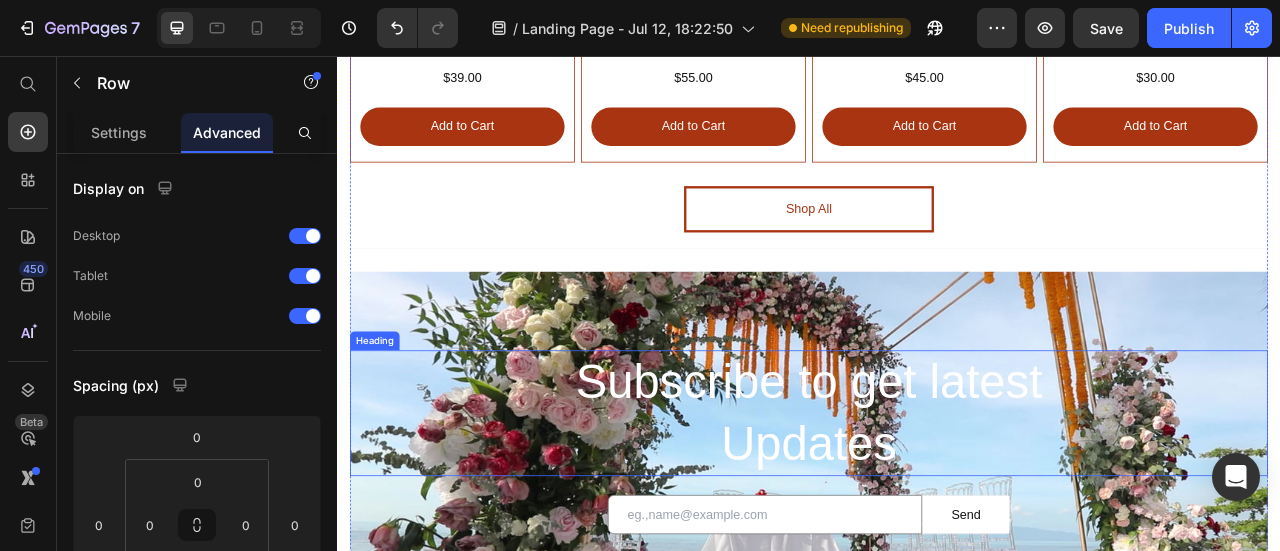 scroll, scrollTop: 3325, scrollLeft: 0, axis: vertical 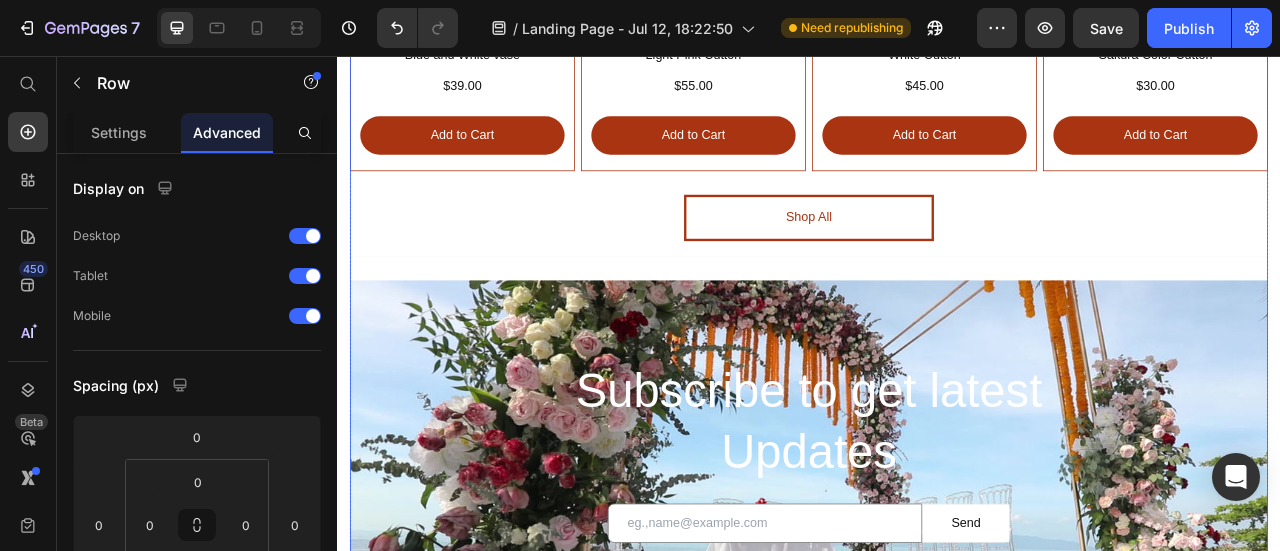 click on "⁠⁠⁠⁠⁠⁠⁠ Subscribe to get latest  Updates Heading Email Field Send Submit Button Row Newsletter Row" at bounding box center (937, 565) 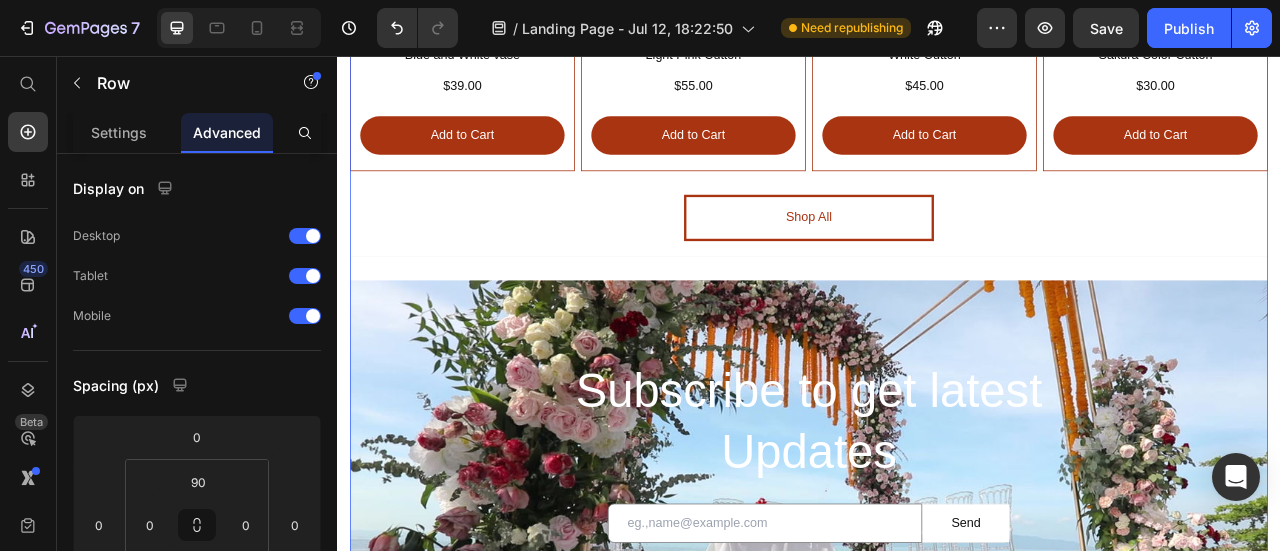 click on "⁠⁠⁠⁠⁠⁠⁠ Subscribe to get latest  Updates Heading Email Field Send Submit Button Row Newsletter Row   0" at bounding box center [937, 565] 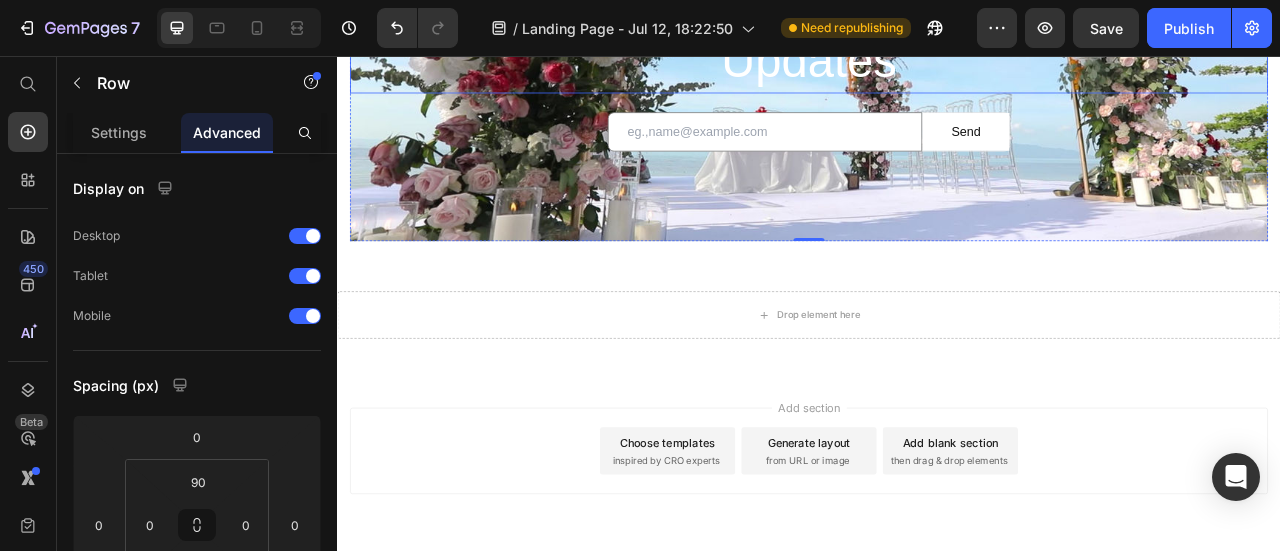 scroll, scrollTop: 3825, scrollLeft: 0, axis: vertical 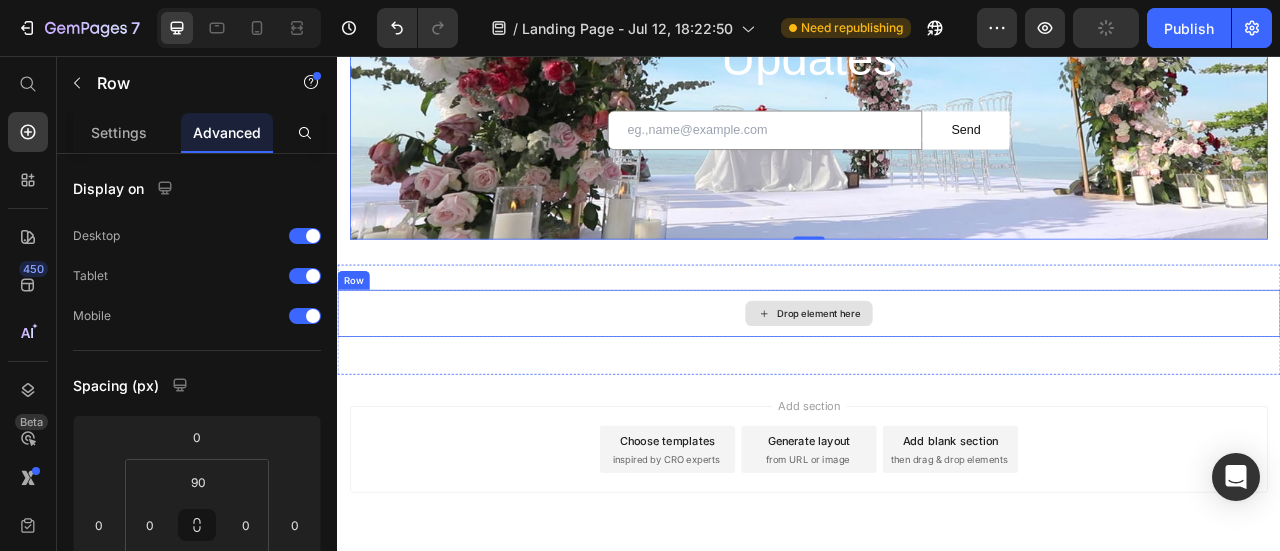 click 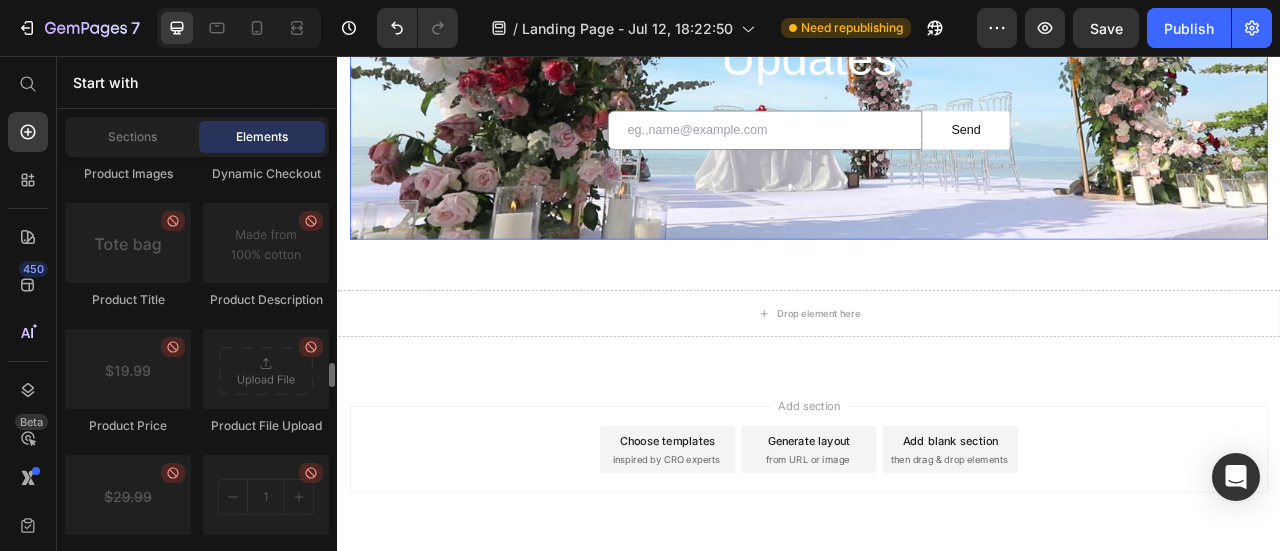 scroll, scrollTop: 3800, scrollLeft: 0, axis: vertical 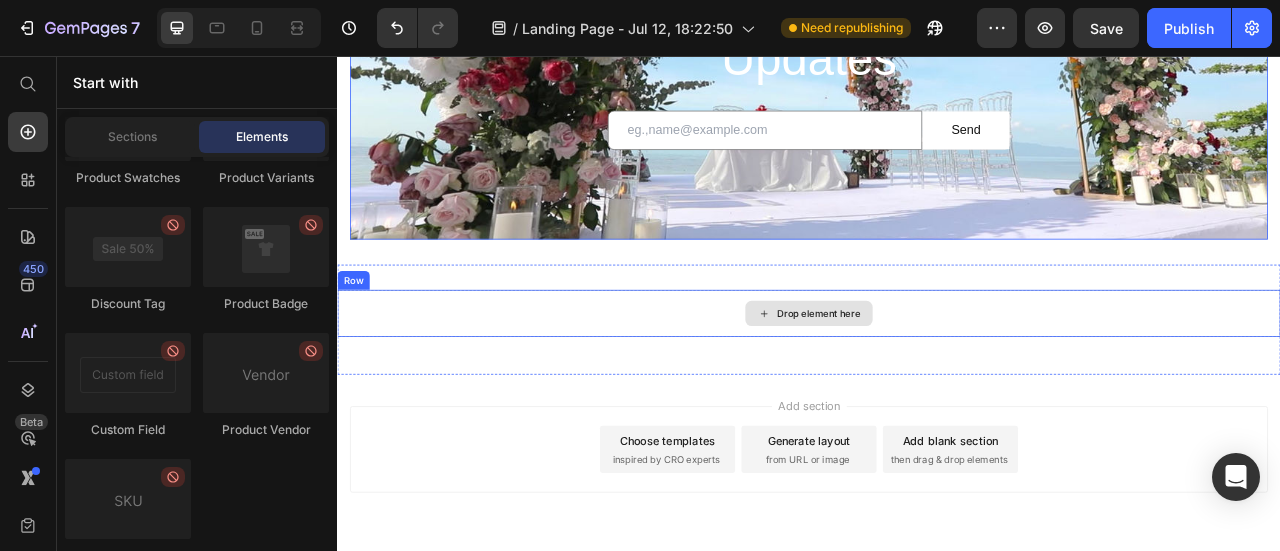 click on "Drop element here" at bounding box center [949, 383] 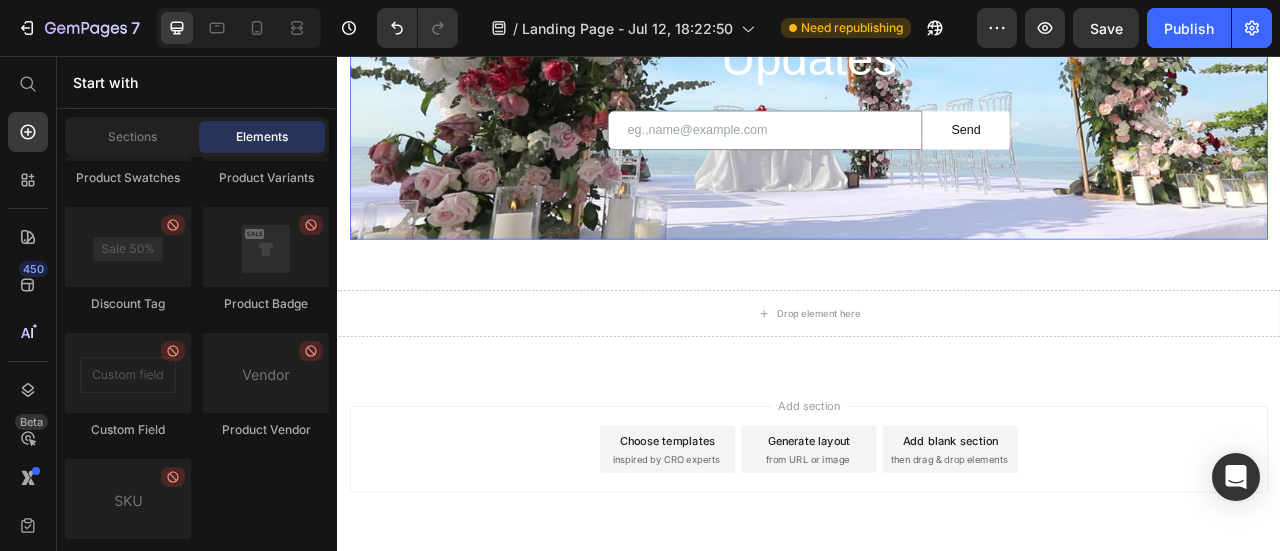 scroll, scrollTop: 3300, scrollLeft: 0, axis: vertical 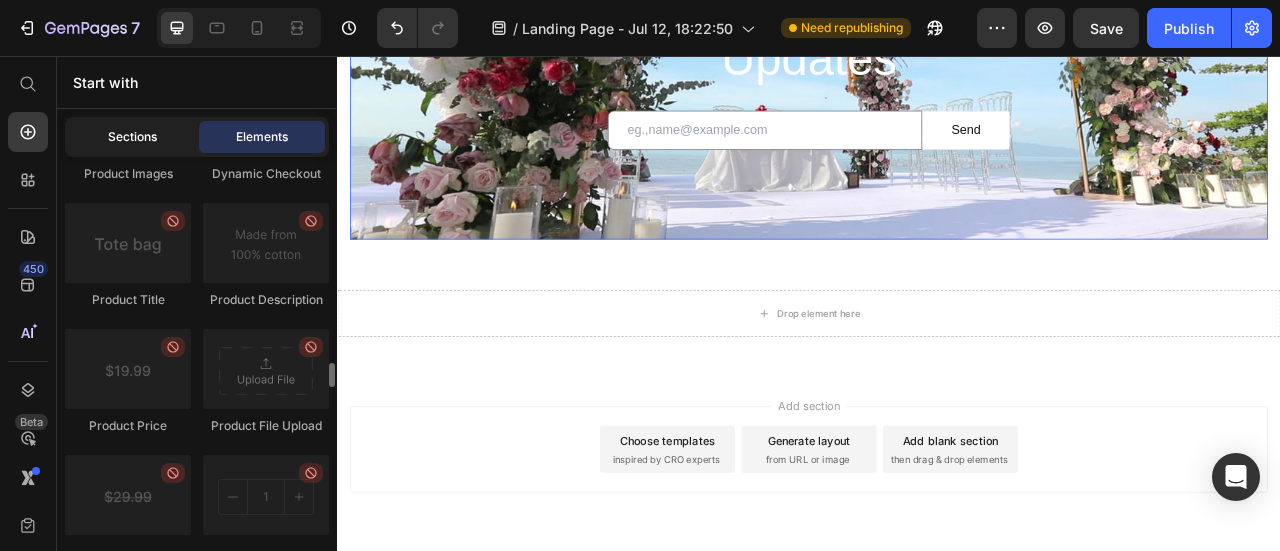 click on "Sections" at bounding box center (132, 137) 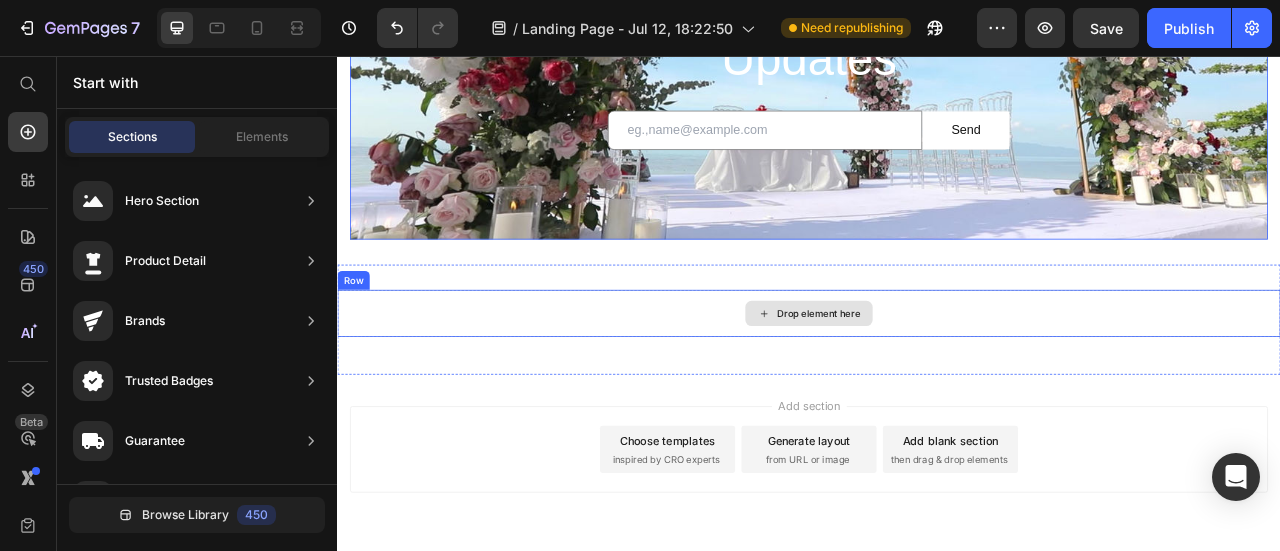 click on "Drop element here" at bounding box center [937, 383] 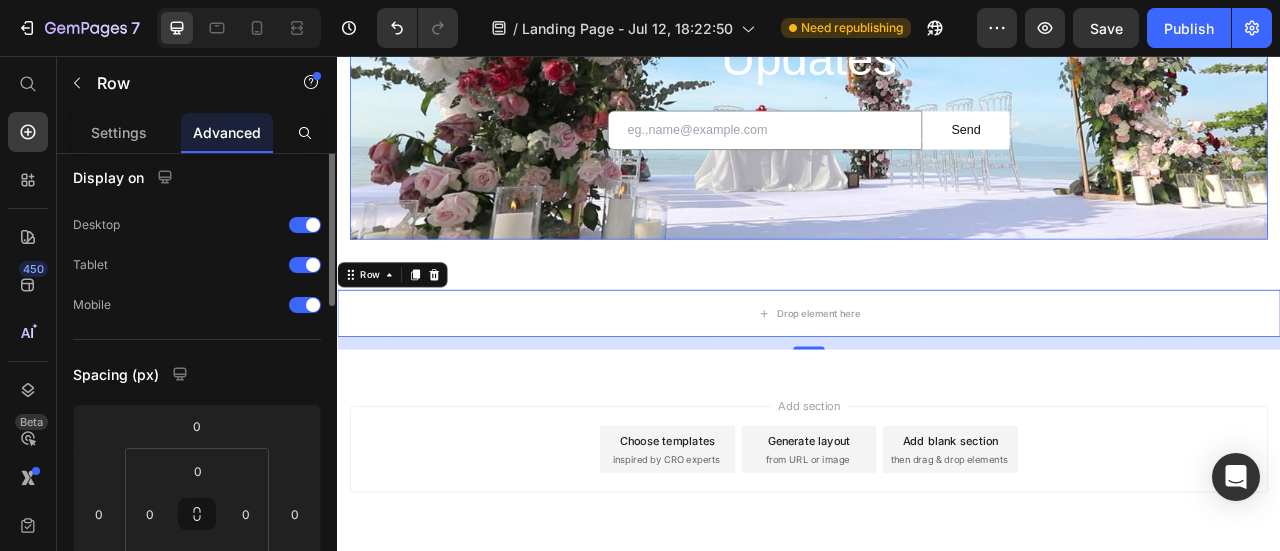 scroll, scrollTop: 0, scrollLeft: 0, axis: both 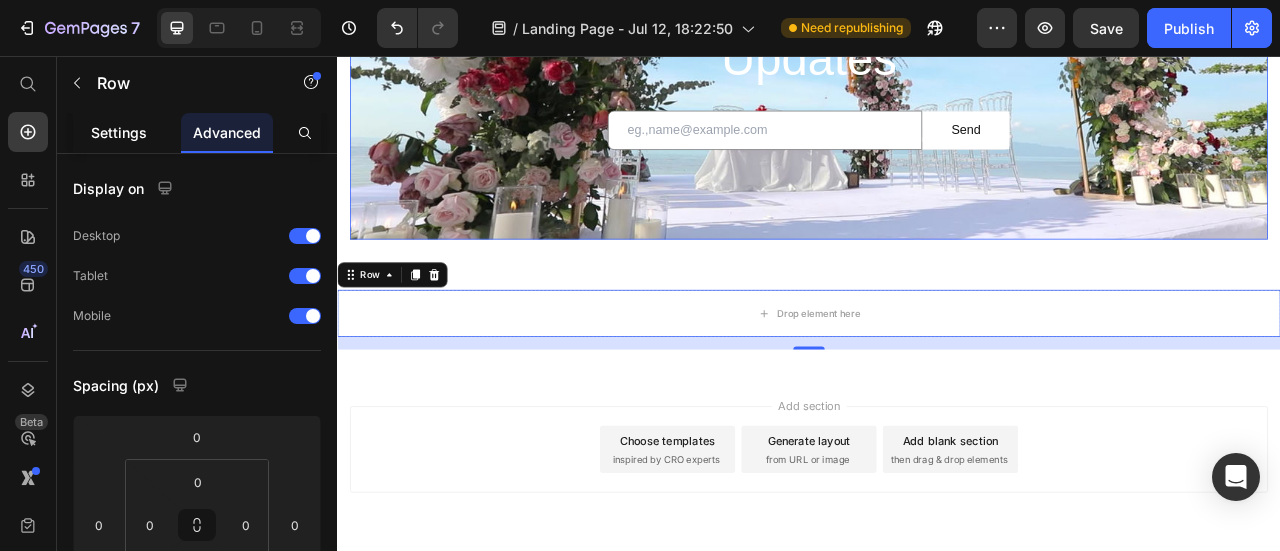 click on "Settings" at bounding box center (119, 132) 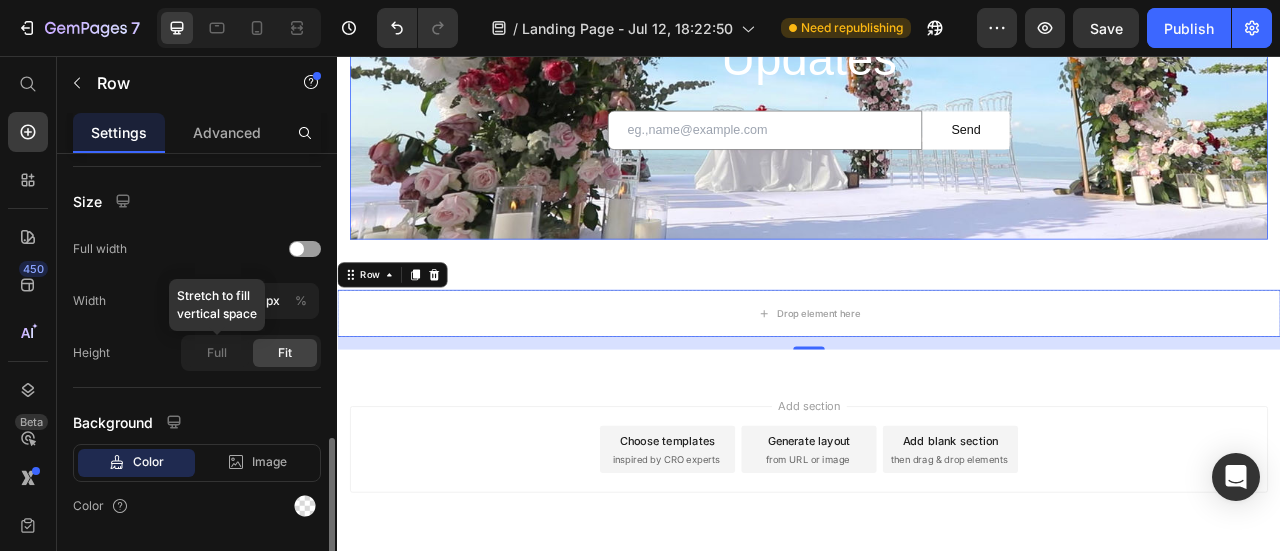 scroll, scrollTop: 456, scrollLeft: 0, axis: vertical 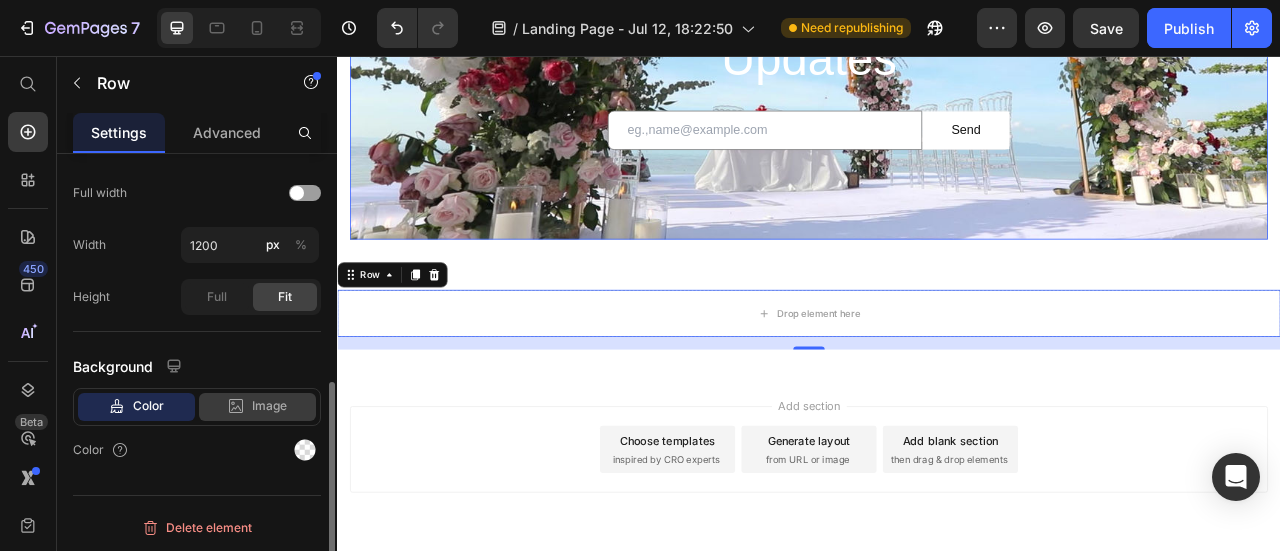 click 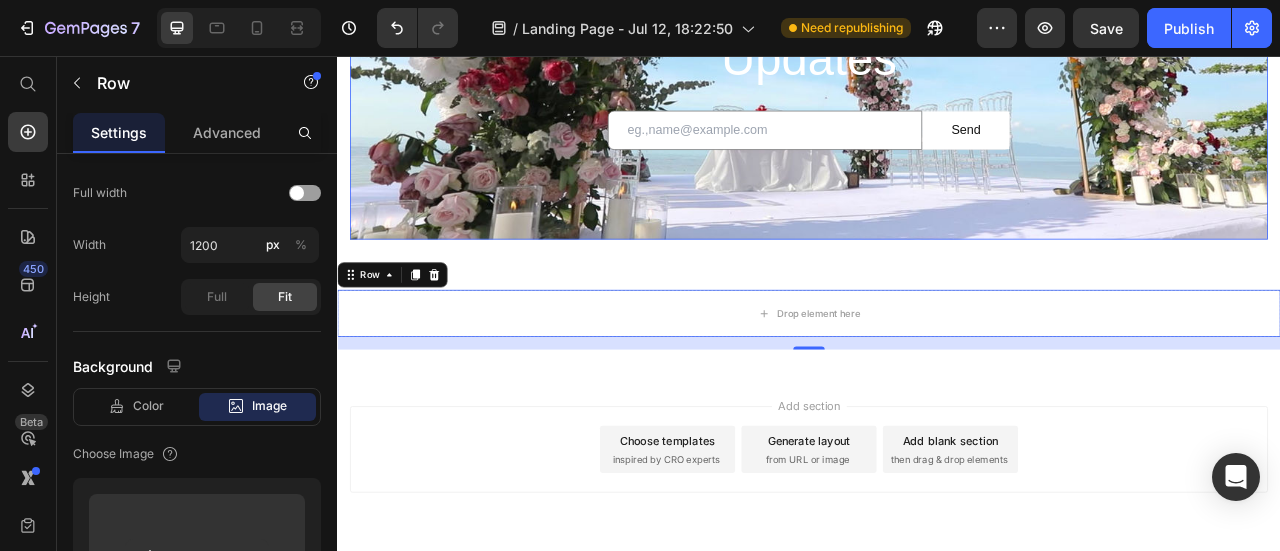 scroll, scrollTop: 756, scrollLeft: 0, axis: vertical 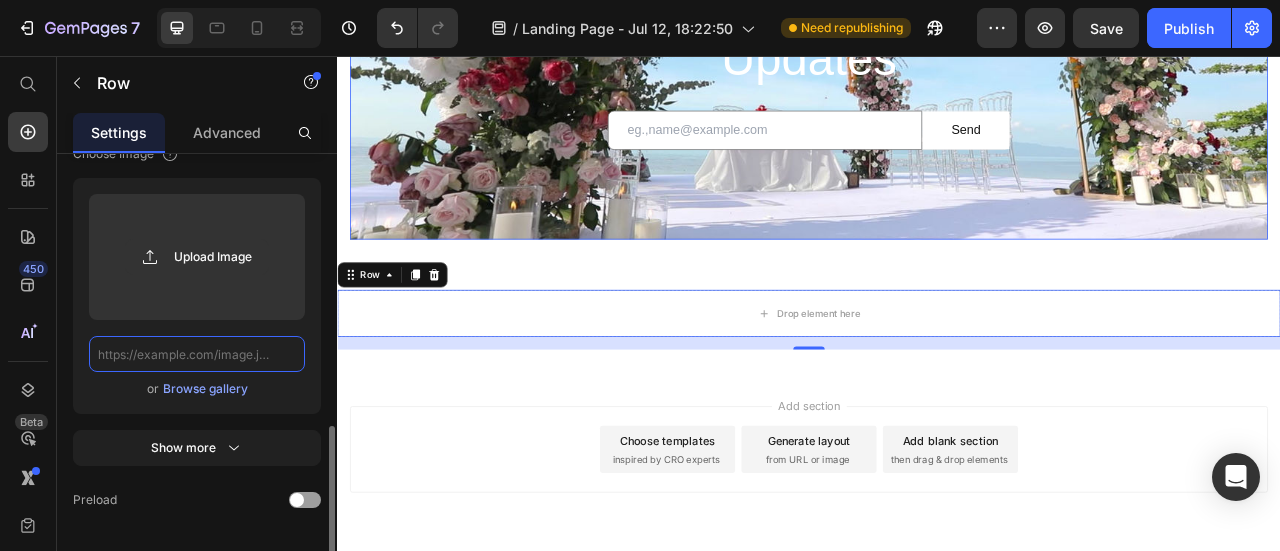click 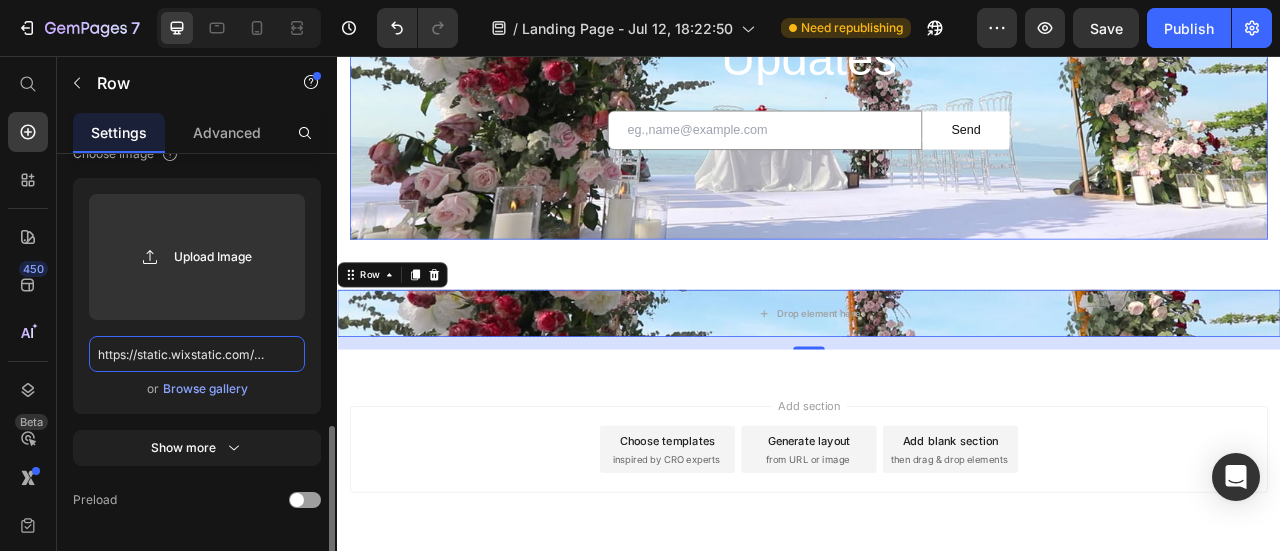 scroll, scrollTop: 0, scrollLeft: 1068, axis: horizontal 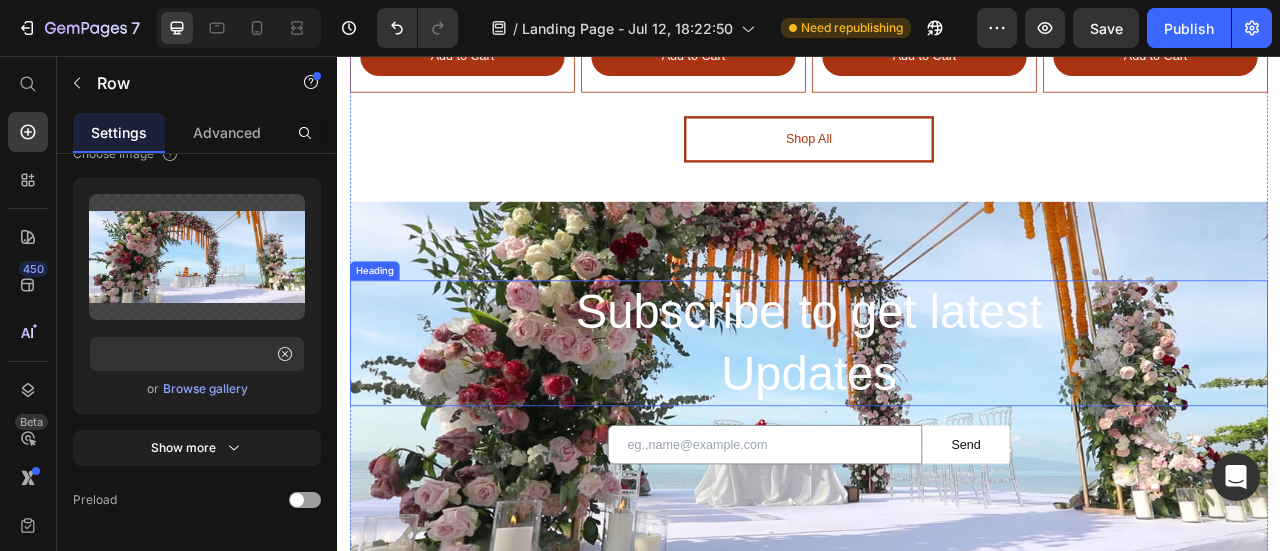 click on "Subscribe to get latest" at bounding box center (937, 381) 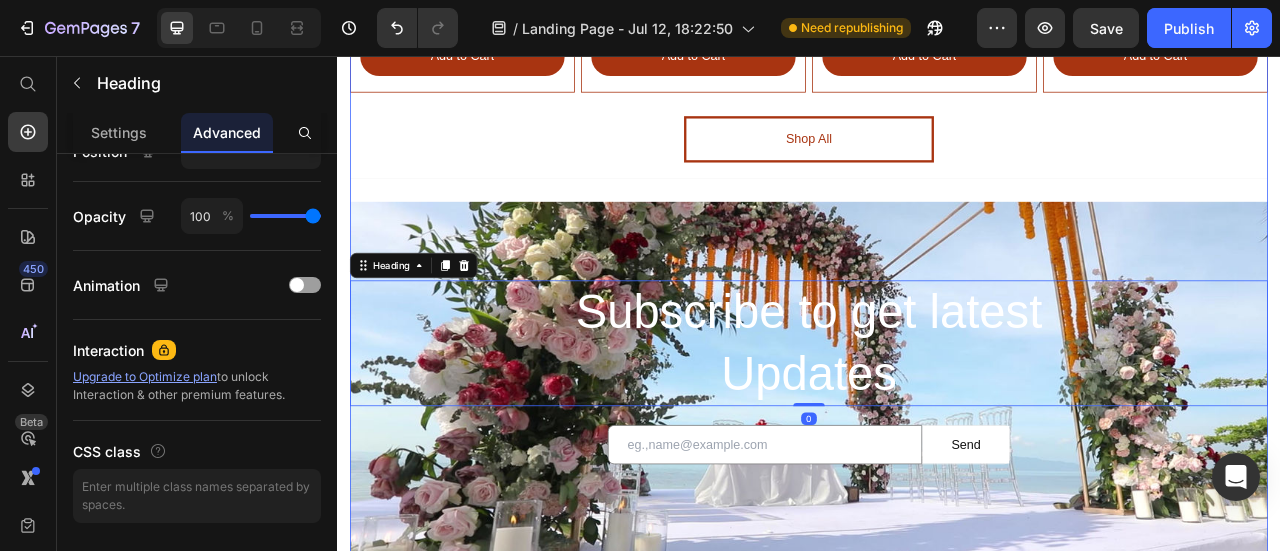 scroll, scrollTop: 0, scrollLeft: 0, axis: both 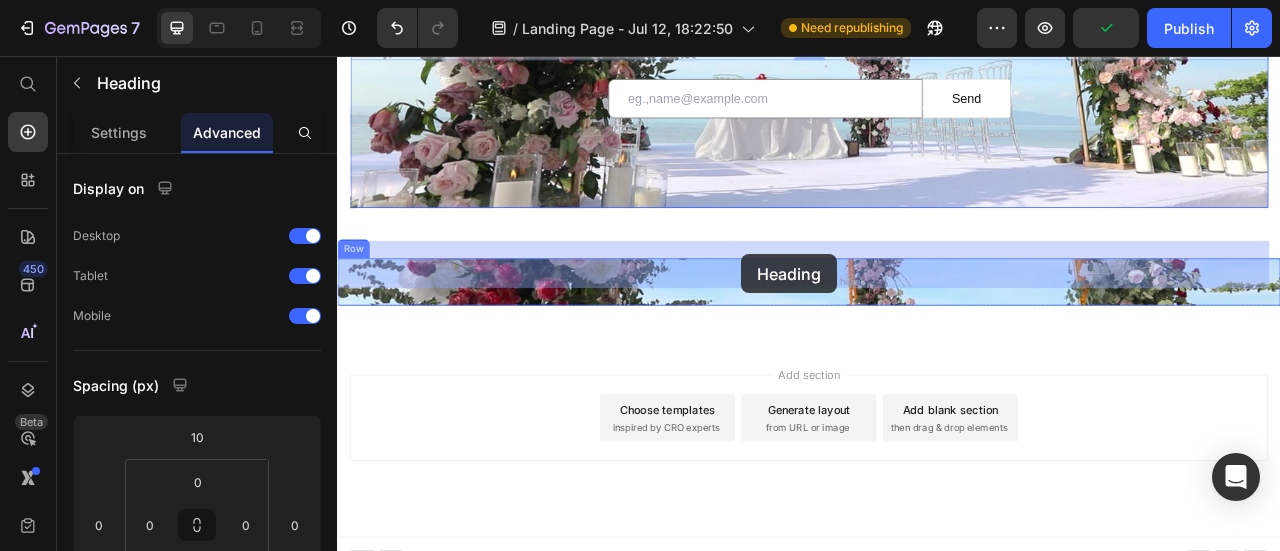 drag, startPoint x: 404, startPoint y: 202, endPoint x: 851, endPoint y: 308, distance: 459.39633 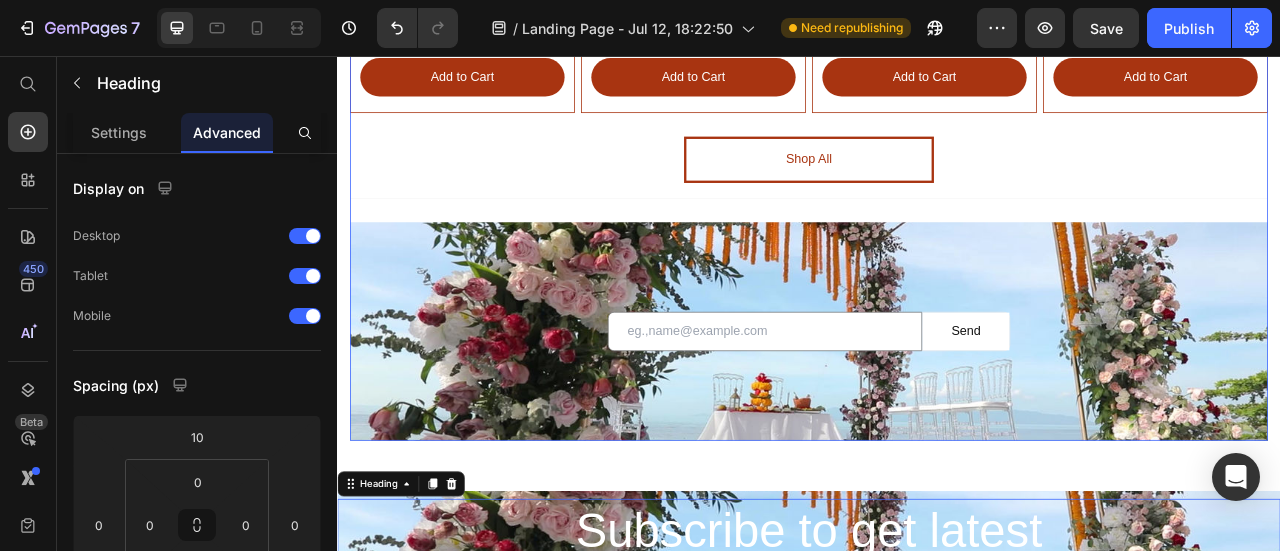 scroll, scrollTop: 3395, scrollLeft: 0, axis: vertical 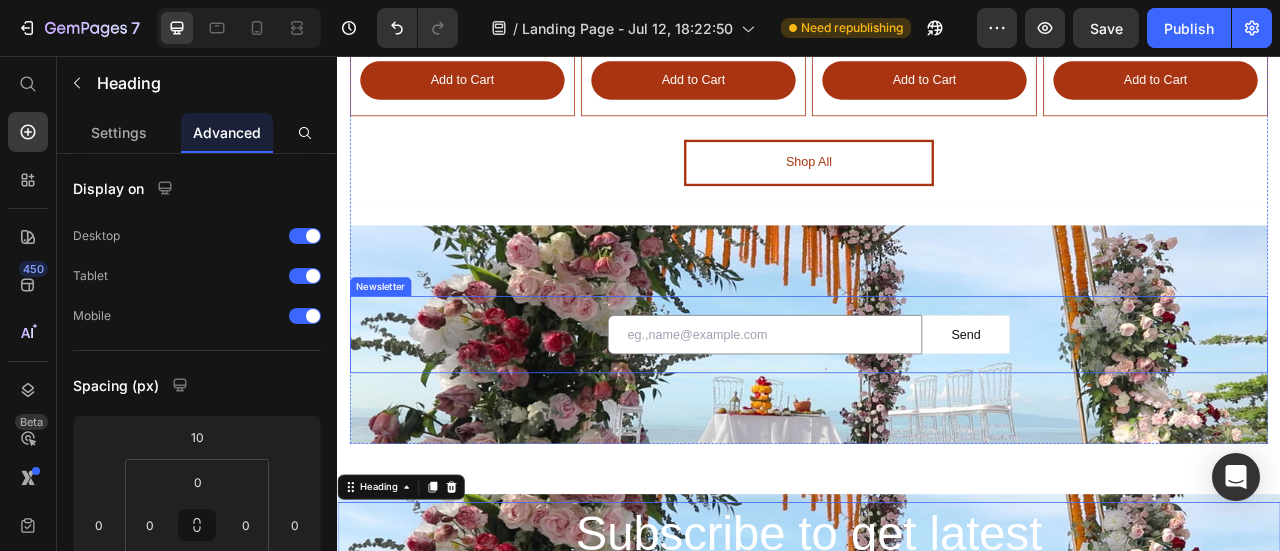 click on "Email Field Send Submit Button Row Newsletter" at bounding box center [937, 410] 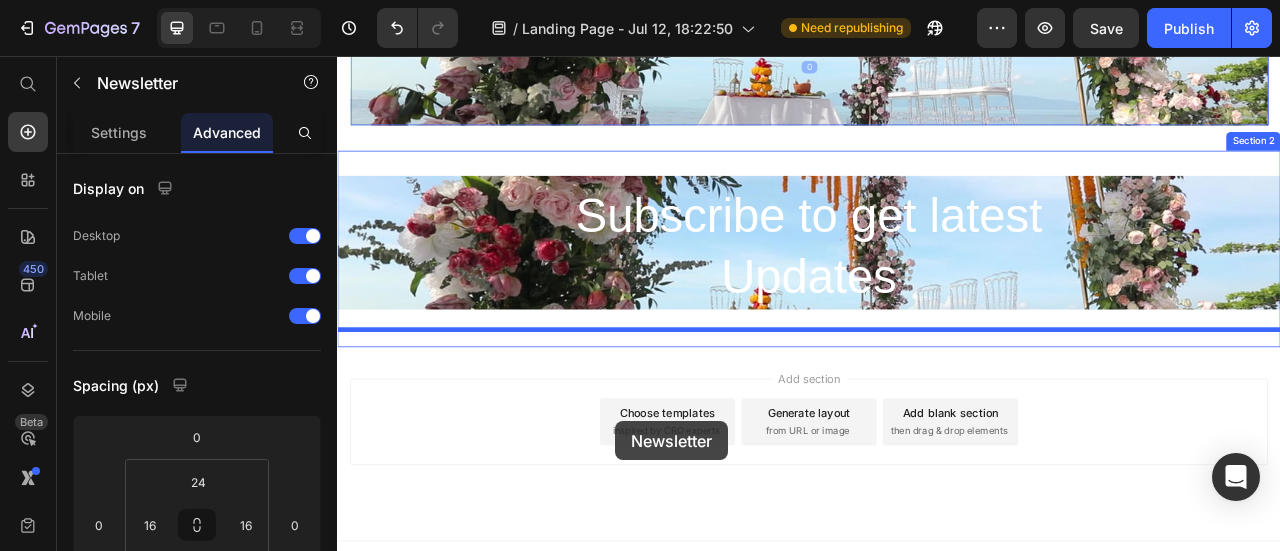 scroll, scrollTop: 3805, scrollLeft: 0, axis: vertical 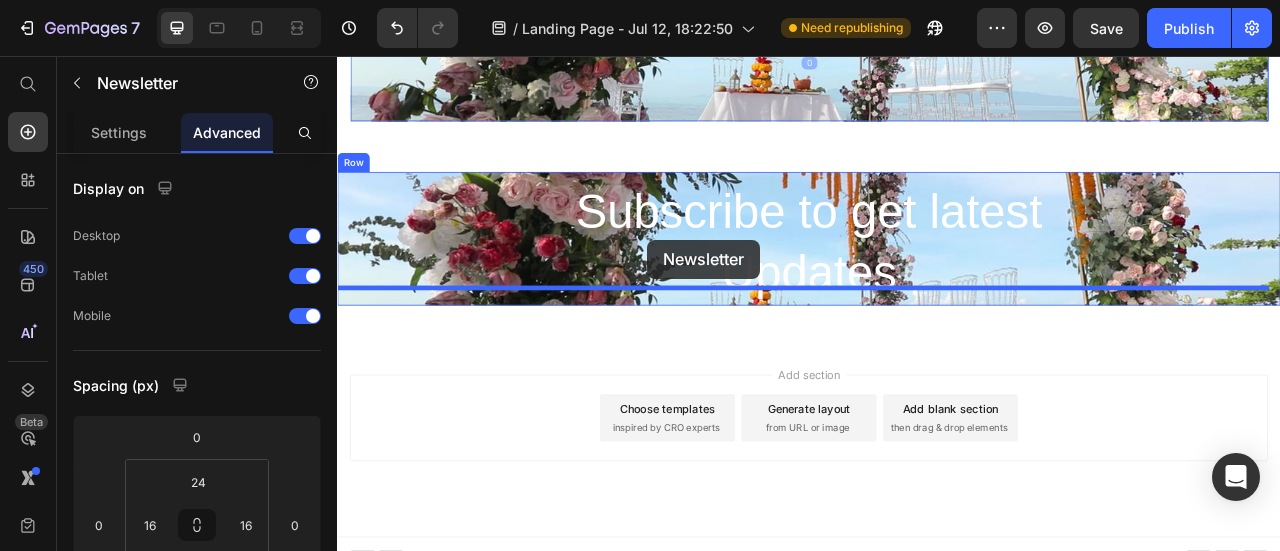 drag, startPoint x: 395, startPoint y: 320, endPoint x: 732, endPoint y: 290, distance: 338.33267 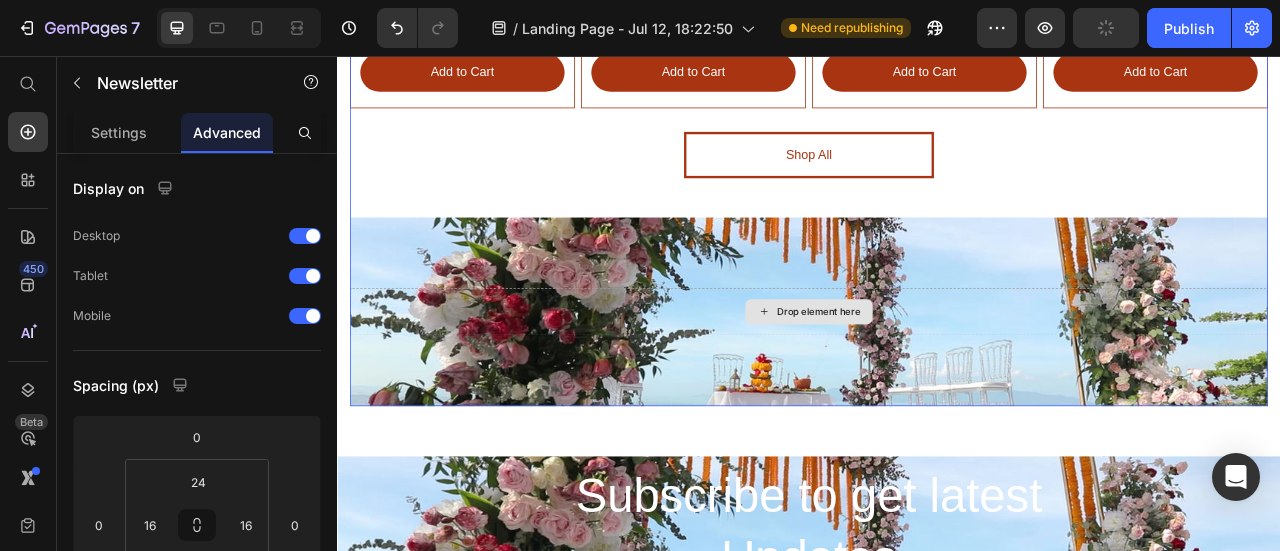scroll, scrollTop: 3505, scrollLeft: 0, axis: vertical 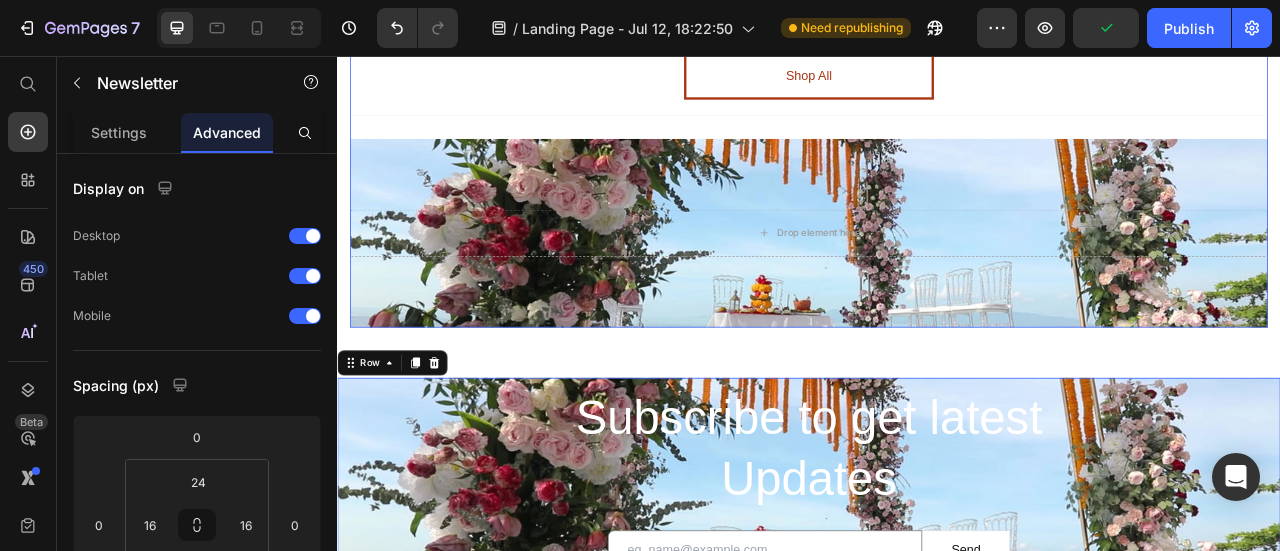 click on "Subscribe to get latest  Updates Heading Email Field Send Submit Button Row Newsletter" at bounding box center (937, 599) 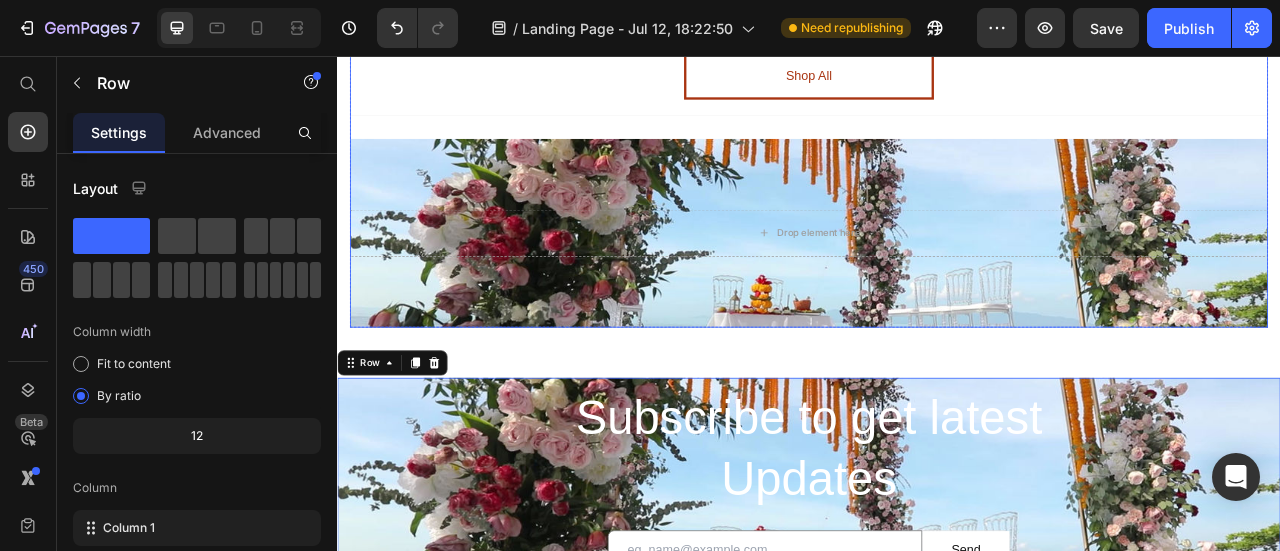 click on "Drop element here Row" at bounding box center [937, 281] 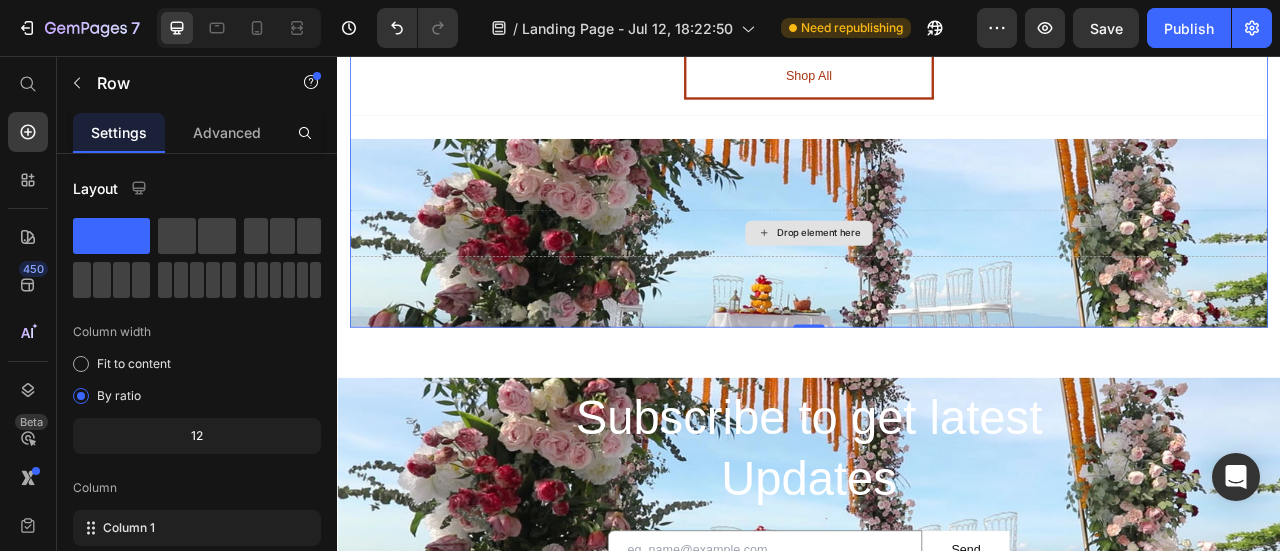 click on "Drop element here" at bounding box center [937, 281] 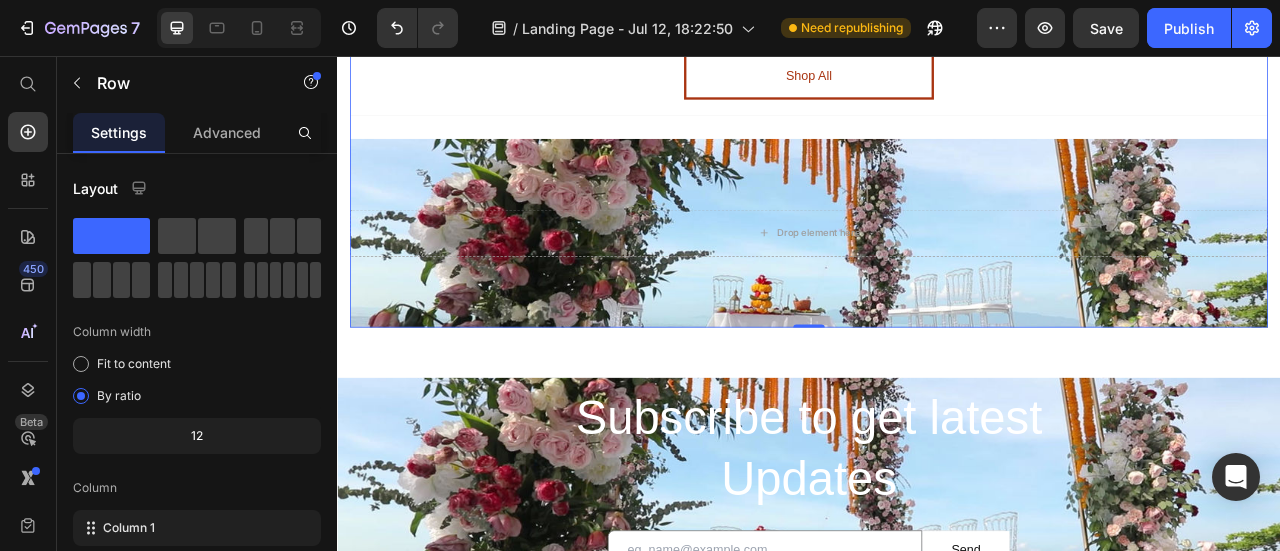 click on "Drop element here Row   0" at bounding box center [937, 281] 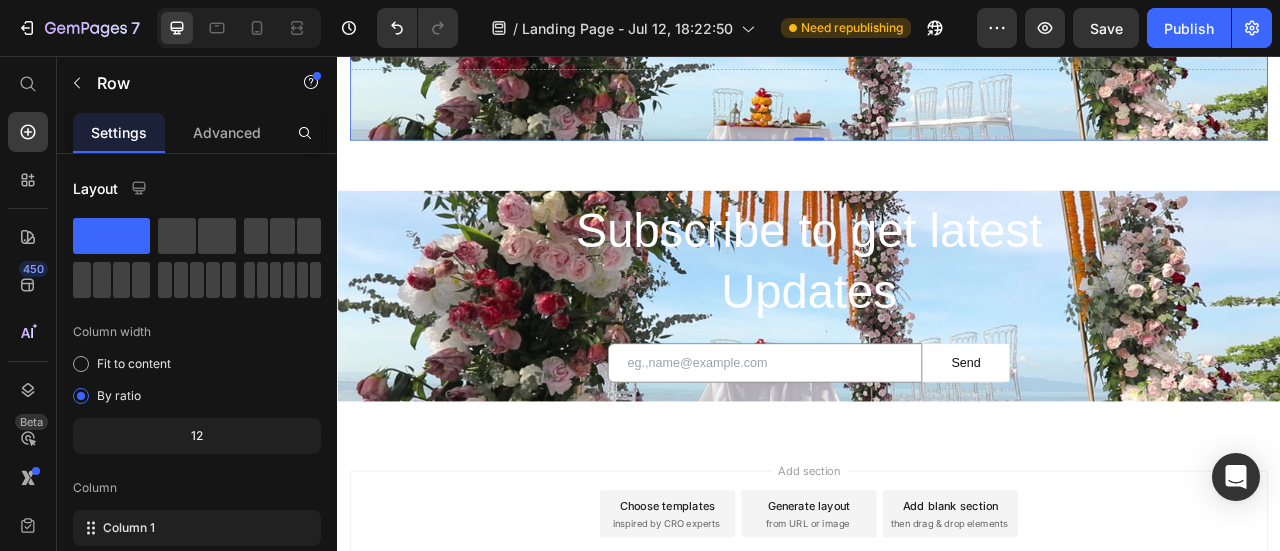 scroll, scrollTop: 3805, scrollLeft: 0, axis: vertical 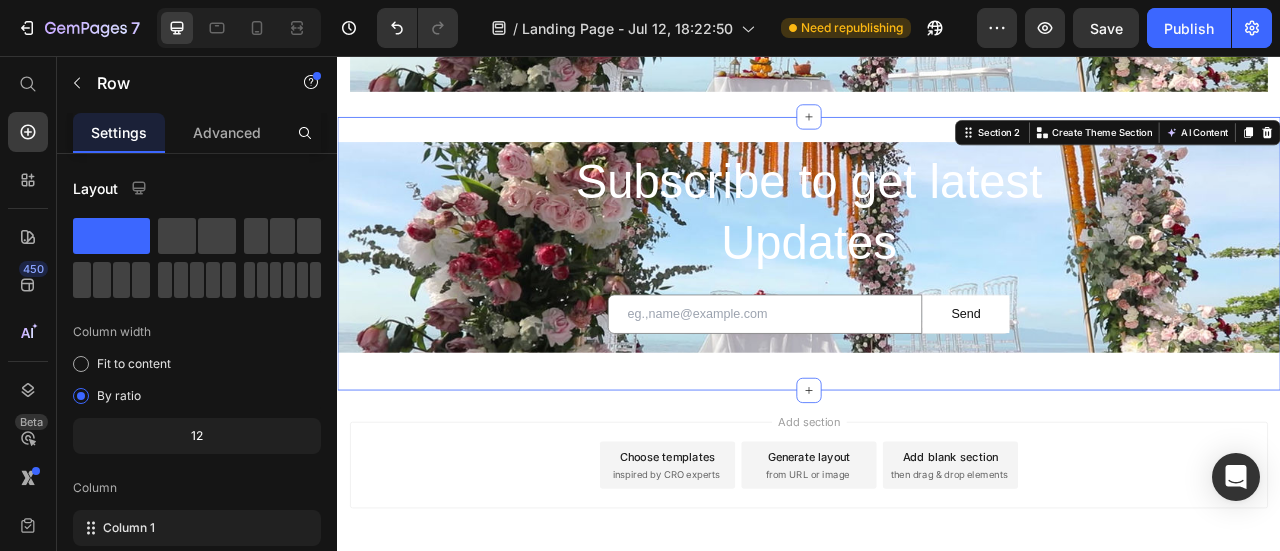 click on "Subscribe to get latest Updates Heading Email Field Send Submit Button Row Newsletter Row Section 2 You can create reusable sections Create Theme Section AI Content Write with GemAI What would you like to describe here? Tone and Voice Persuasive Product [PRODUCT] Show more Generate" at bounding box center [937, 307] 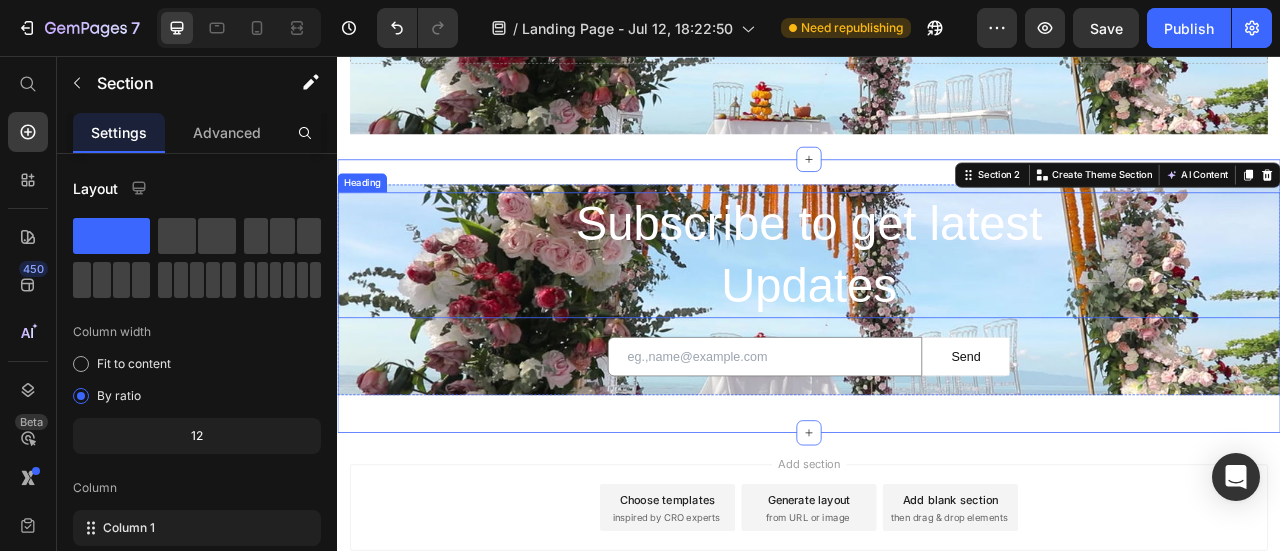 scroll, scrollTop: 3705, scrollLeft: 0, axis: vertical 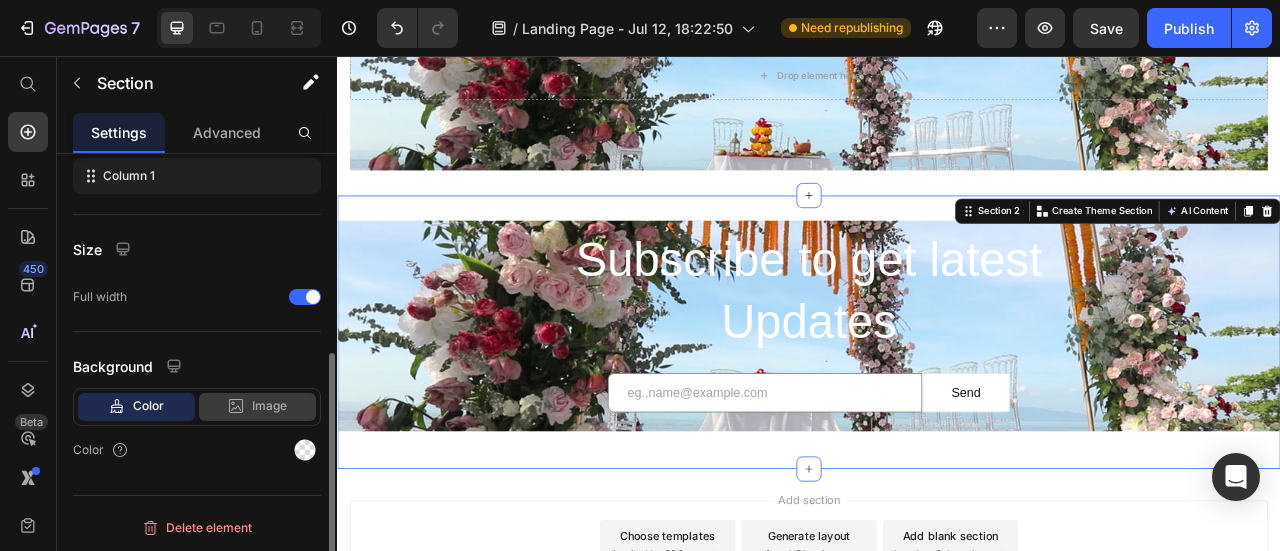 click 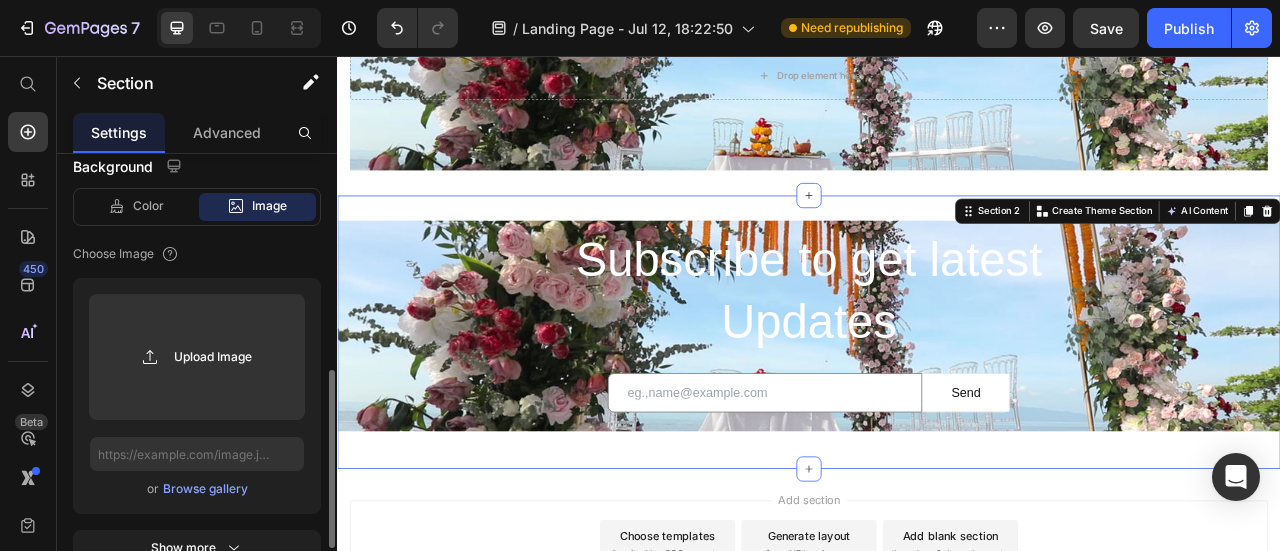 scroll, scrollTop: 652, scrollLeft: 0, axis: vertical 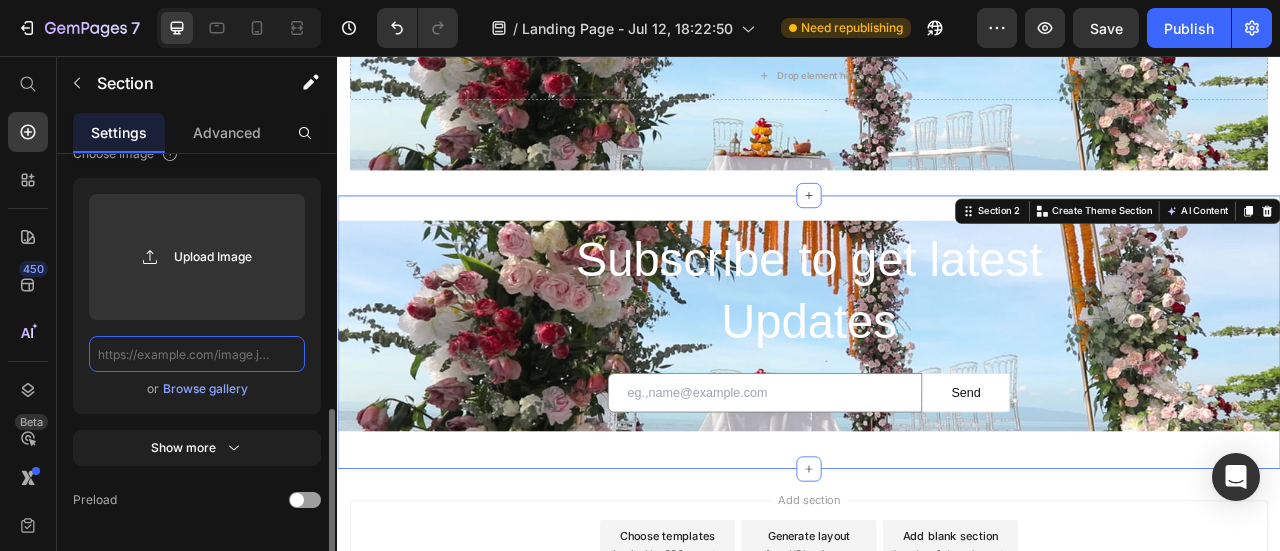 click 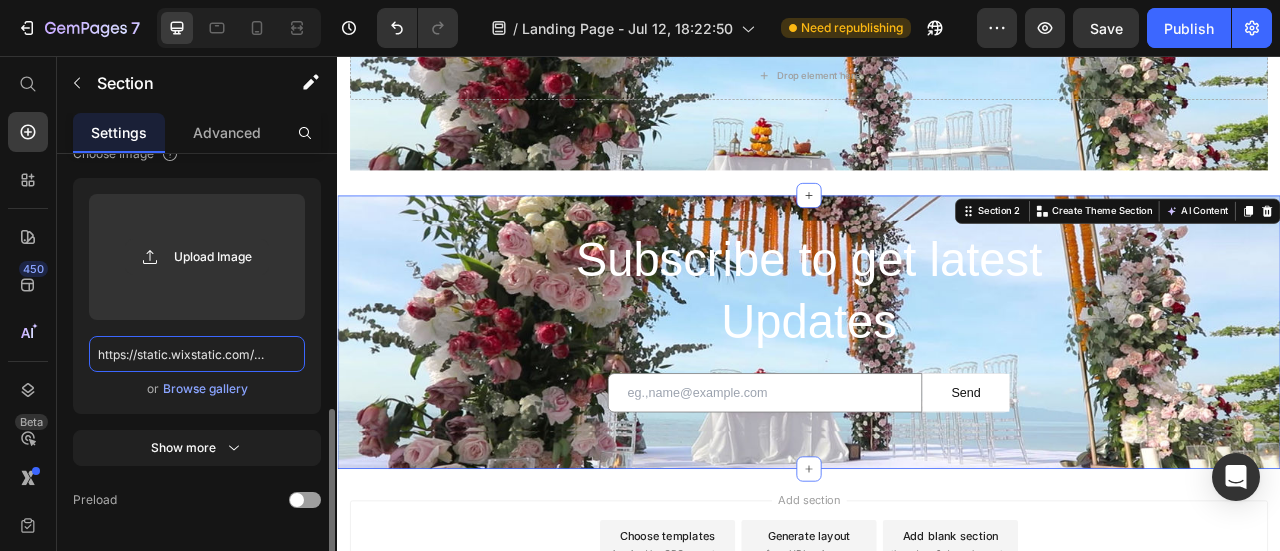scroll, scrollTop: 0, scrollLeft: 1068, axis: horizontal 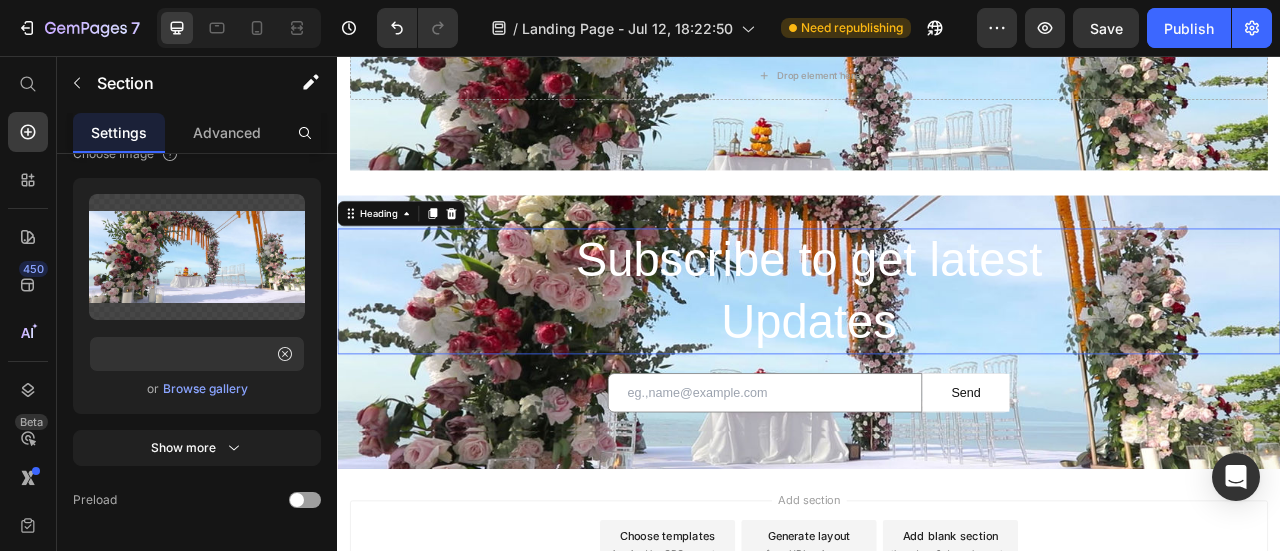 click on "Subscribe to get latest  Updates" at bounding box center (937, 355) 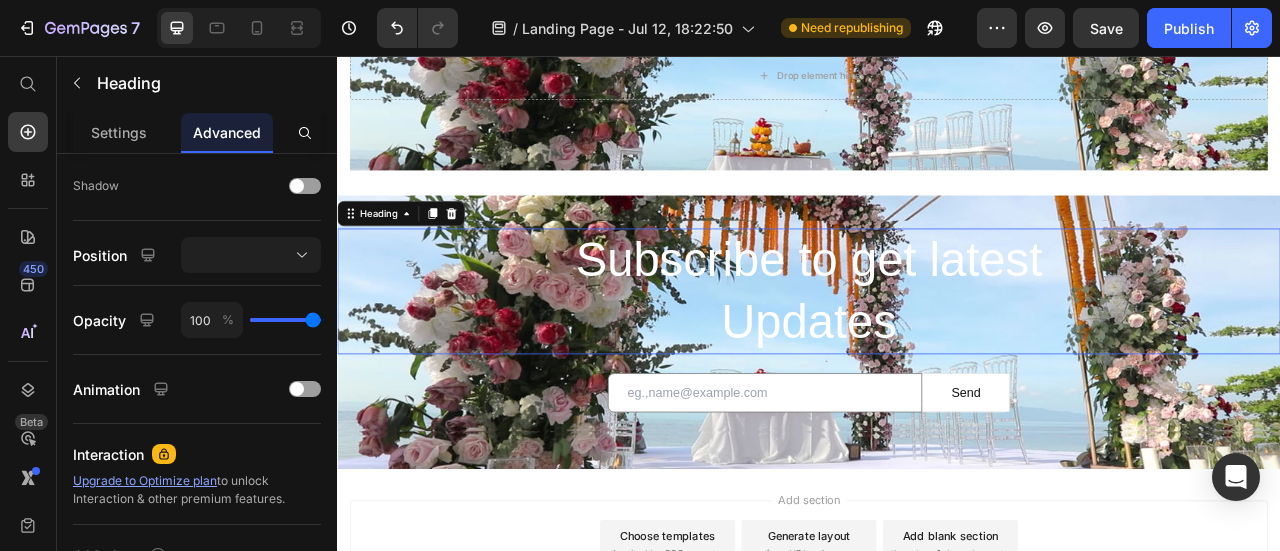 scroll, scrollTop: 0, scrollLeft: 0, axis: both 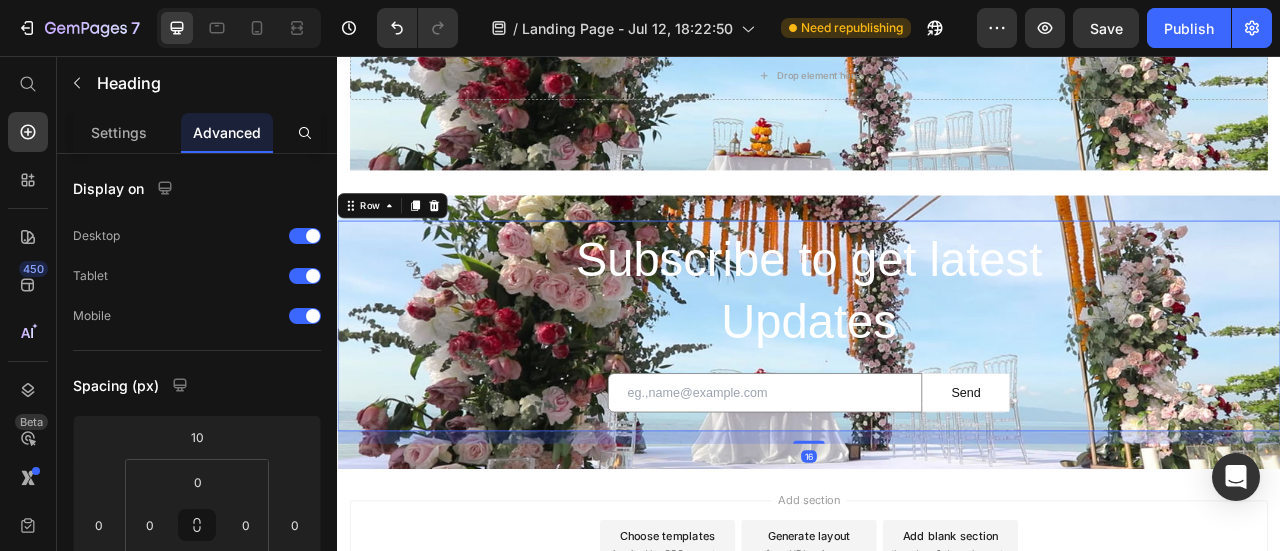 click on "Subscribe to get latest  Updates Heading Email Field Send Submit Button Row Newsletter" at bounding box center (937, 399) 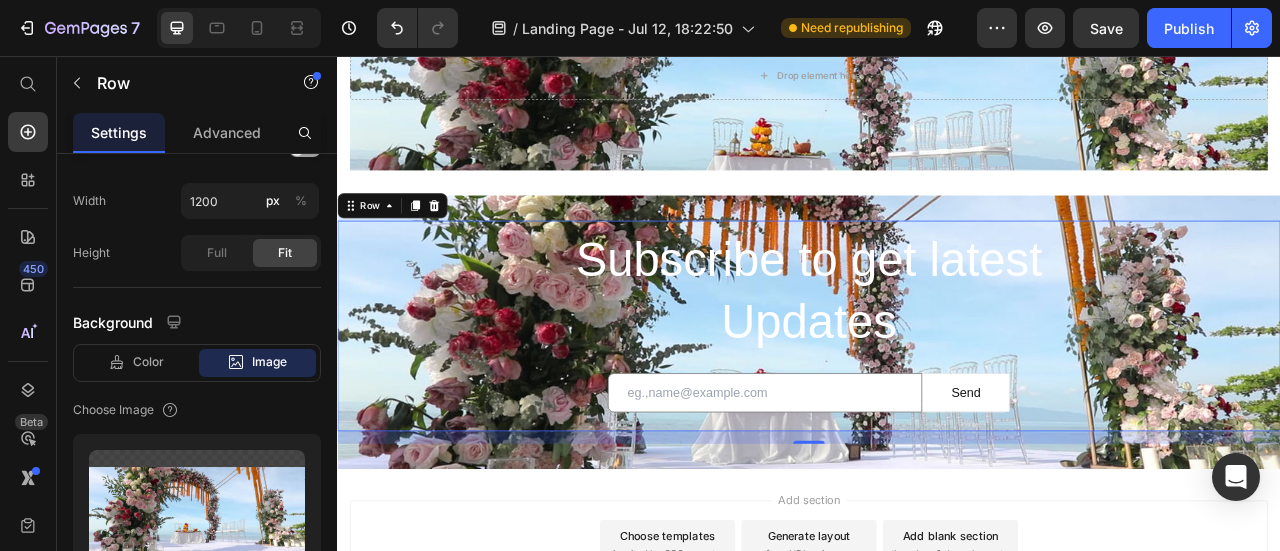 scroll, scrollTop: 800, scrollLeft: 0, axis: vertical 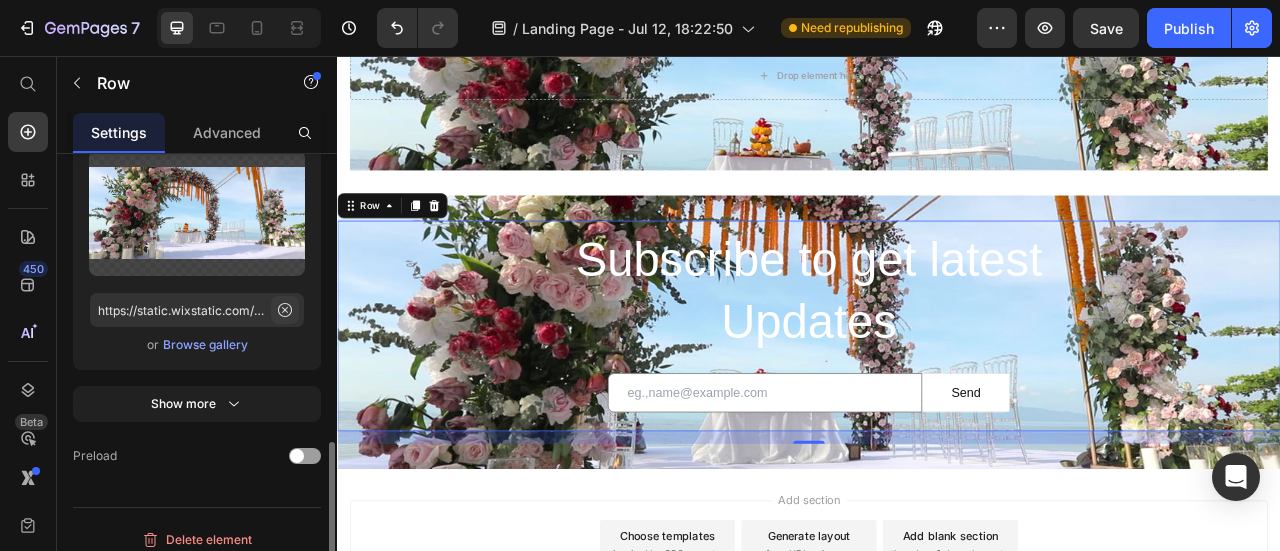 click 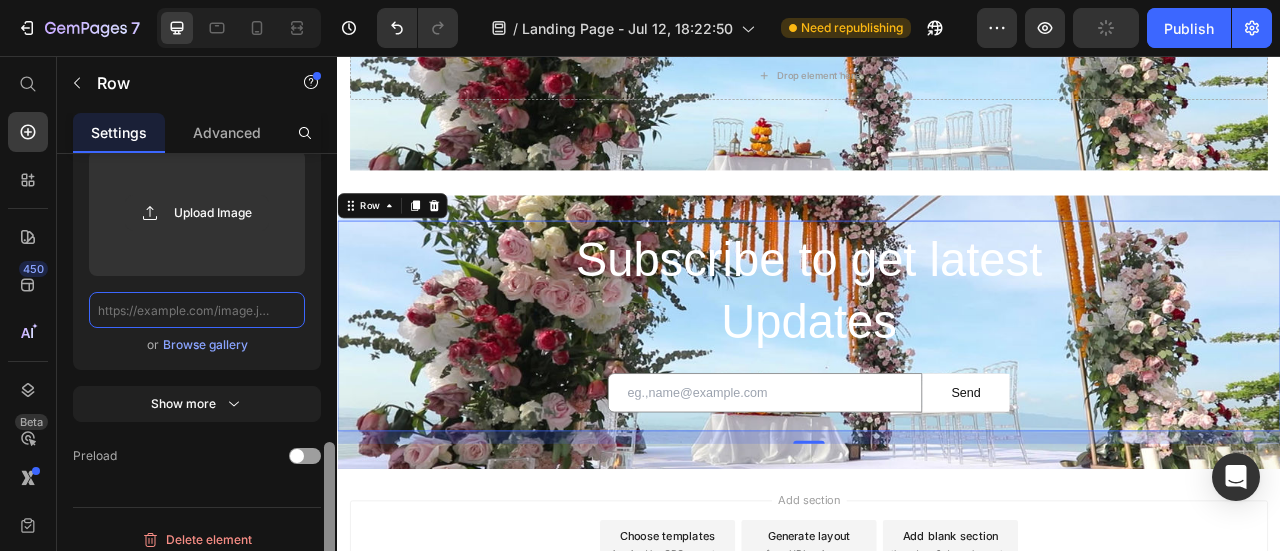 scroll, scrollTop: 0, scrollLeft: 0, axis: both 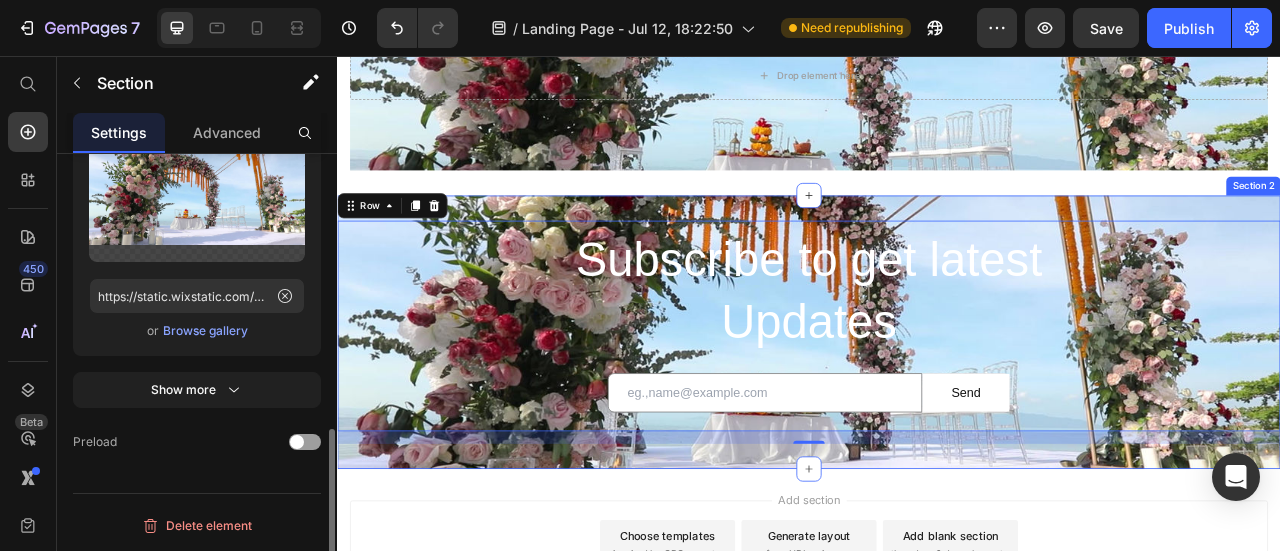 click on "Subscribe to get latest  Updates Heading Email Field Send Submit Button Row Newsletter Row   16 Section 2" at bounding box center [937, 407] 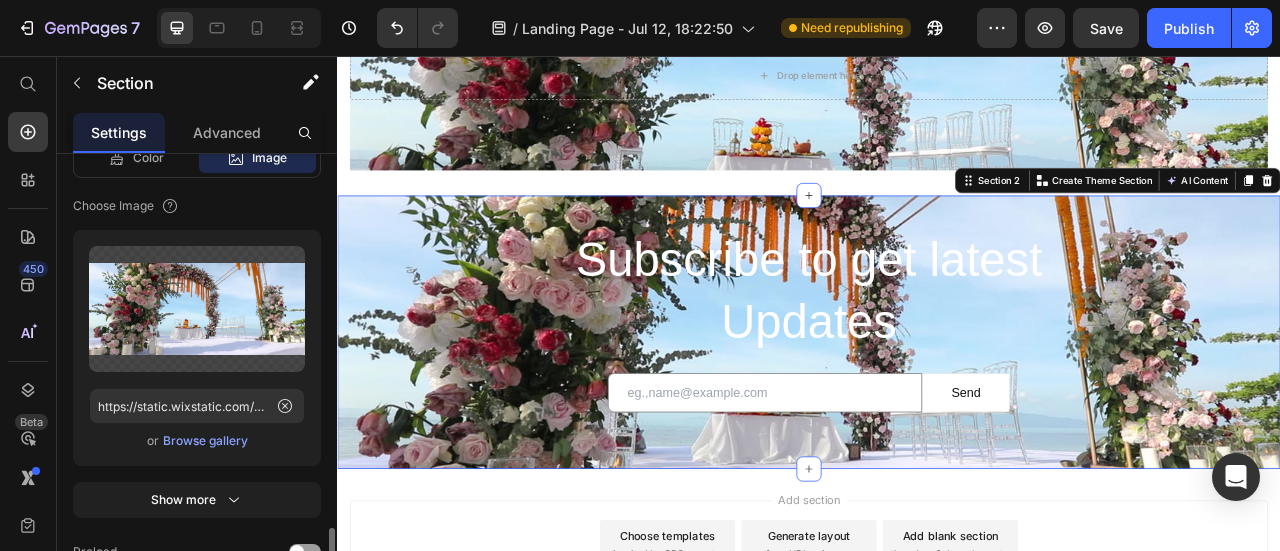 scroll, scrollTop: 700, scrollLeft: 0, axis: vertical 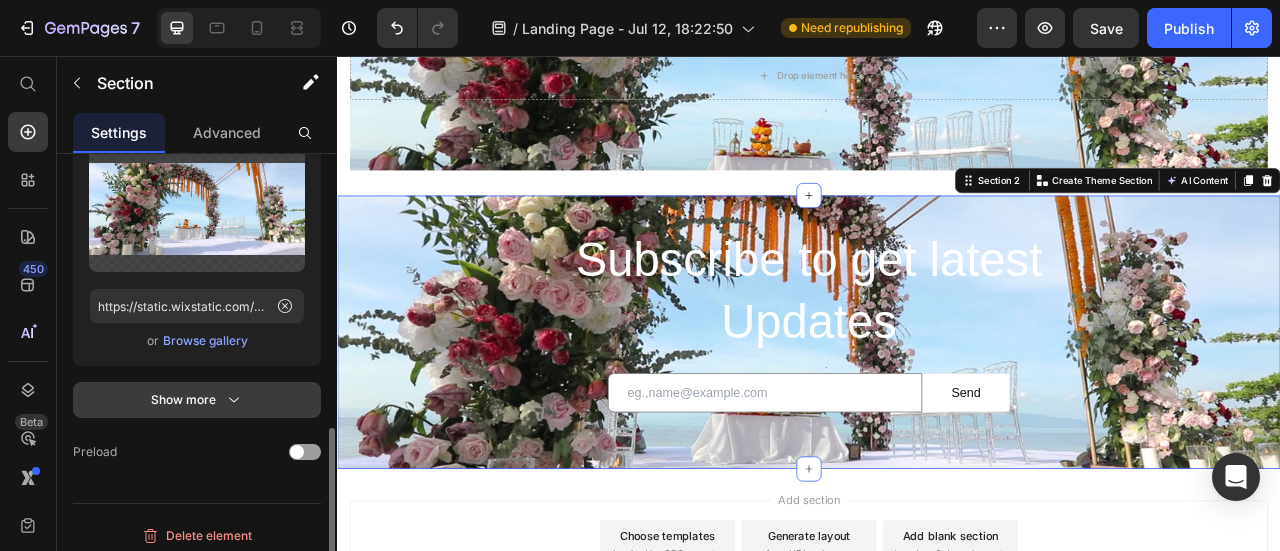 click on "Show more" at bounding box center (197, 400) 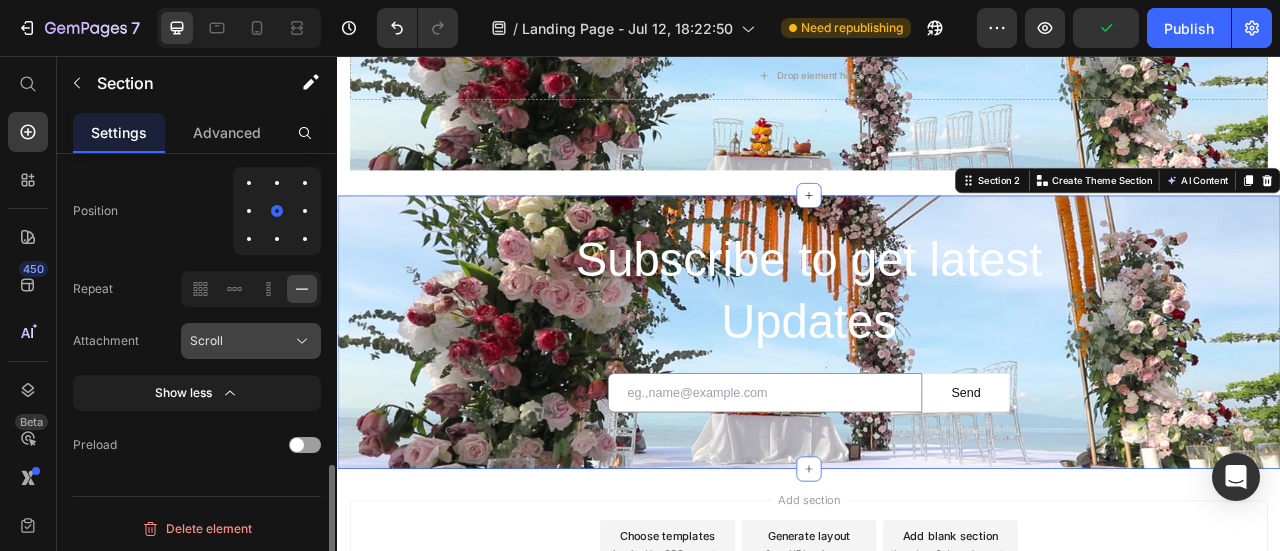 scroll, scrollTop: 980, scrollLeft: 0, axis: vertical 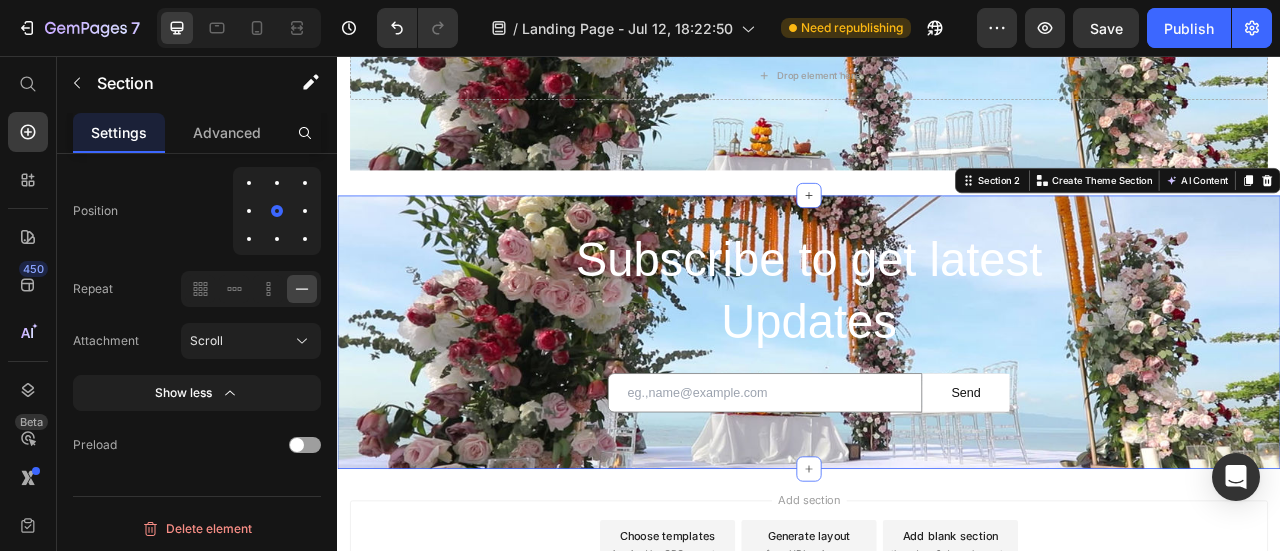 click on "Subscribe to get latest Updates Heading Email Field Send Submit Button Row Newsletter Row Section 2 You can create reusable sections Create Theme Section AI Content Write with GemAI What would you like to describe here? Tone and Voice Persuasive Product [PRODUCT] Show more Generate" at bounding box center (937, 407) 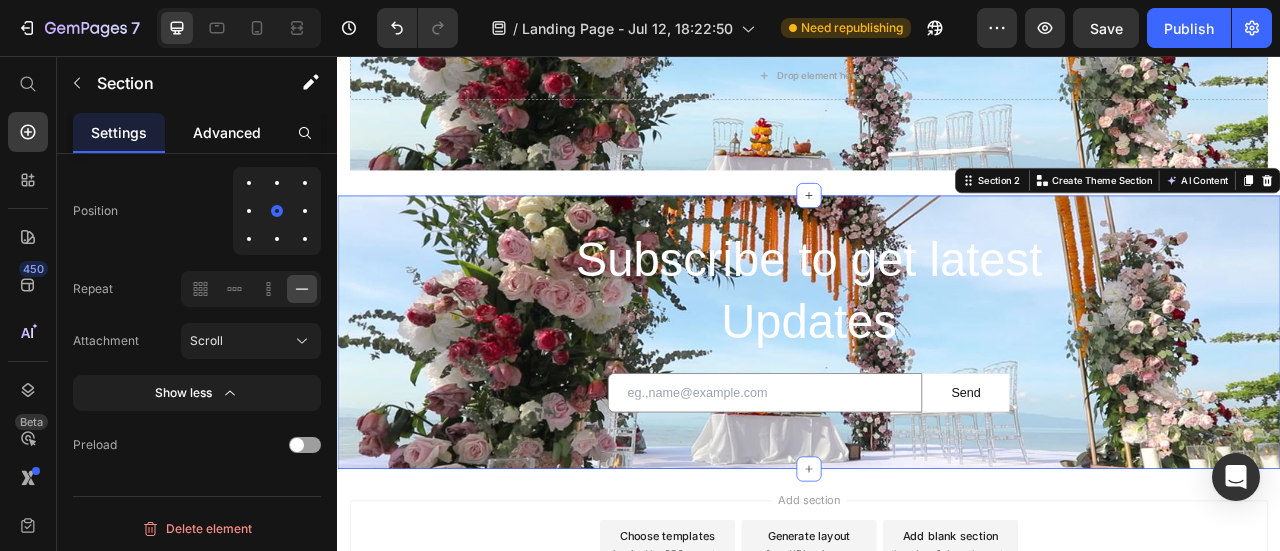 click on "Advanced" at bounding box center (227, 132) 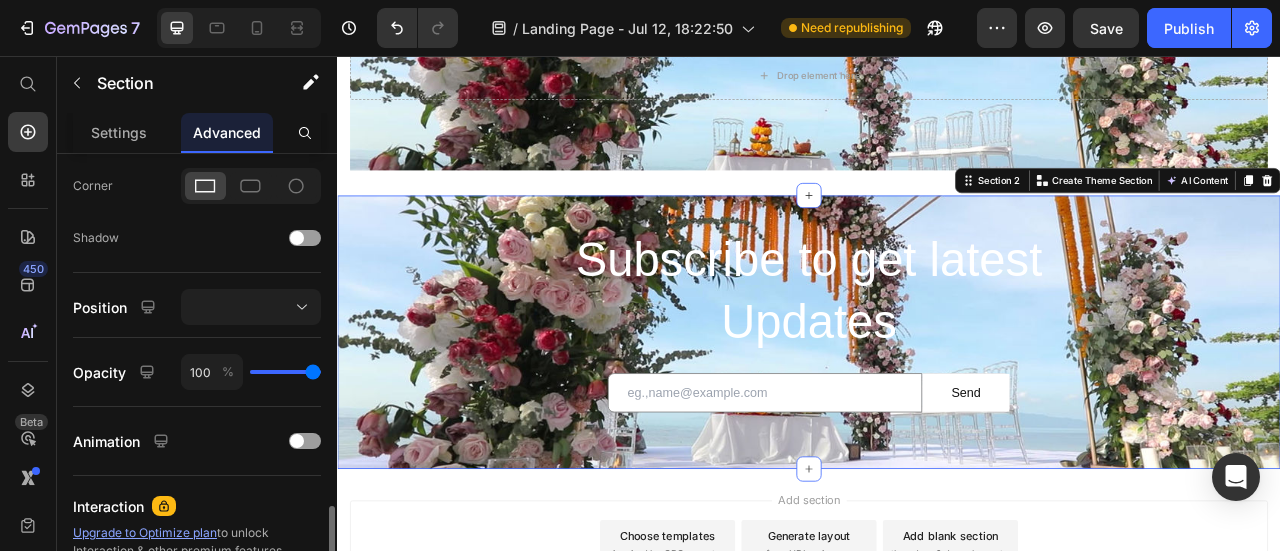 scroll, scrollTop: 700, scrollLeft: 0, axis: vertical 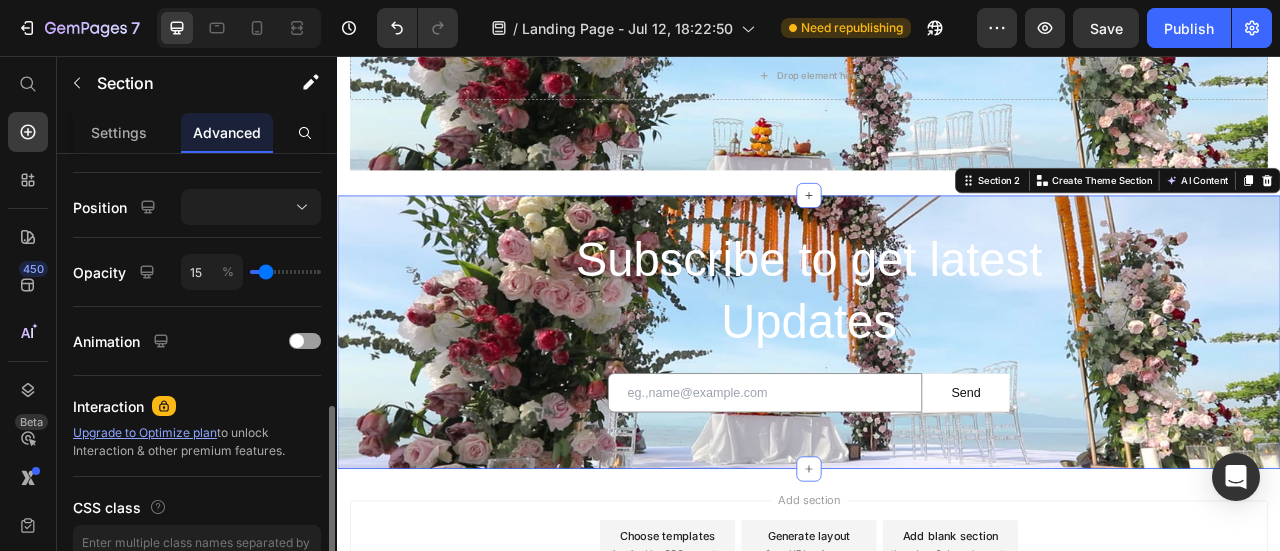 drag, startPoint x: 314, startPoint y: 273, endPoint x: 266, endPoint y: 274, distance: 48.010414 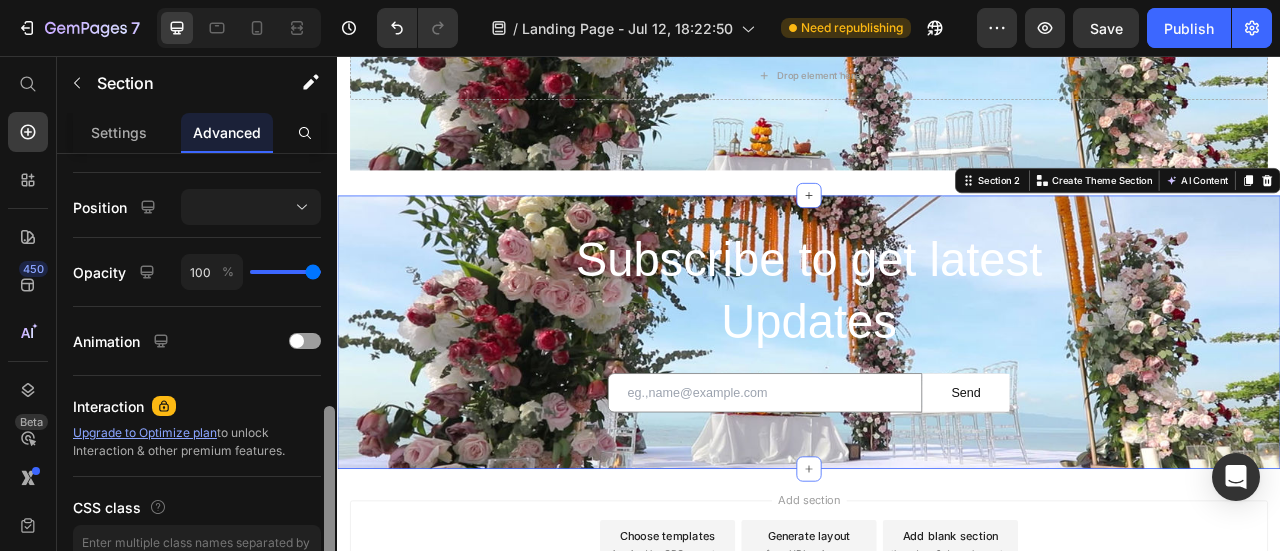 drag, startPoint x: 266, startPoint y: 274, endPoint x: 325, endPoint y: 277, distance: 59.07622 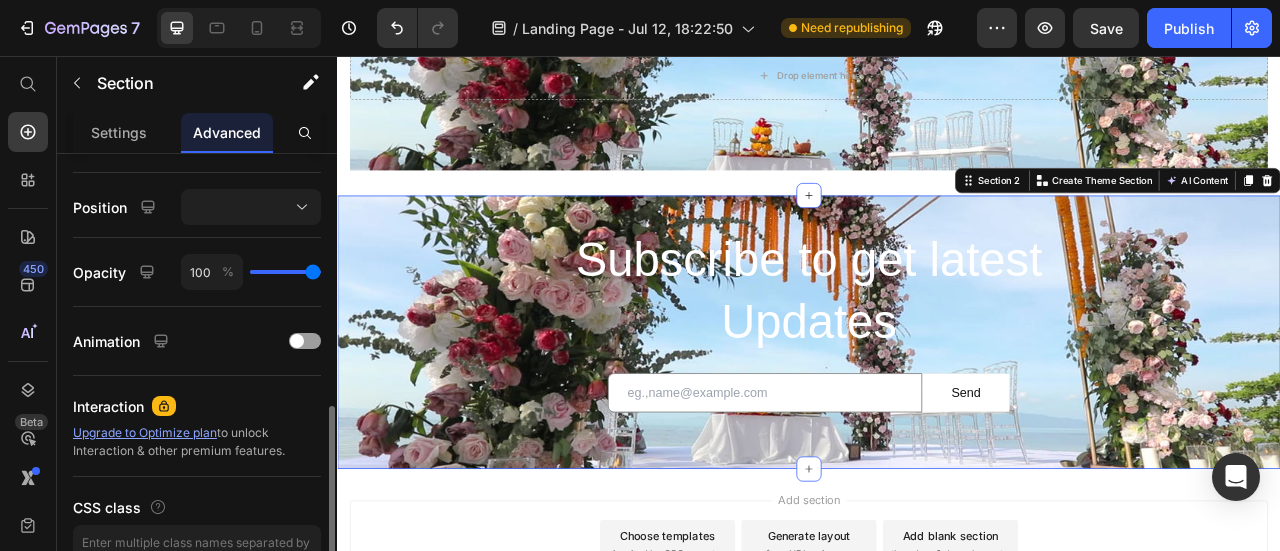 click on "100 %" 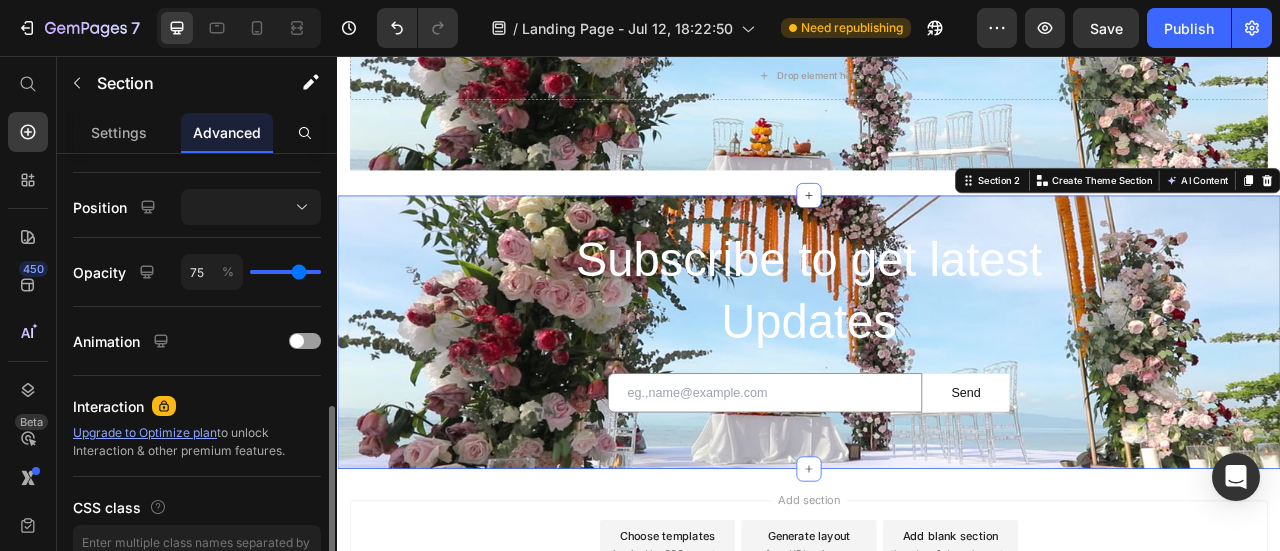 click at bounding box center (285, 272) 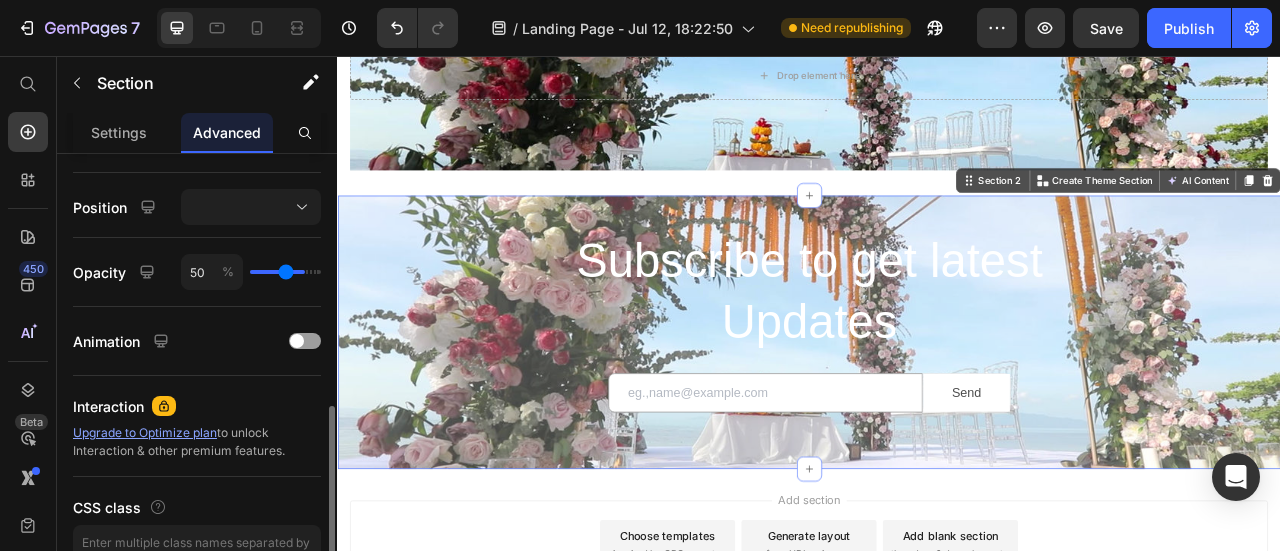 click at bounding box center (285, 272) 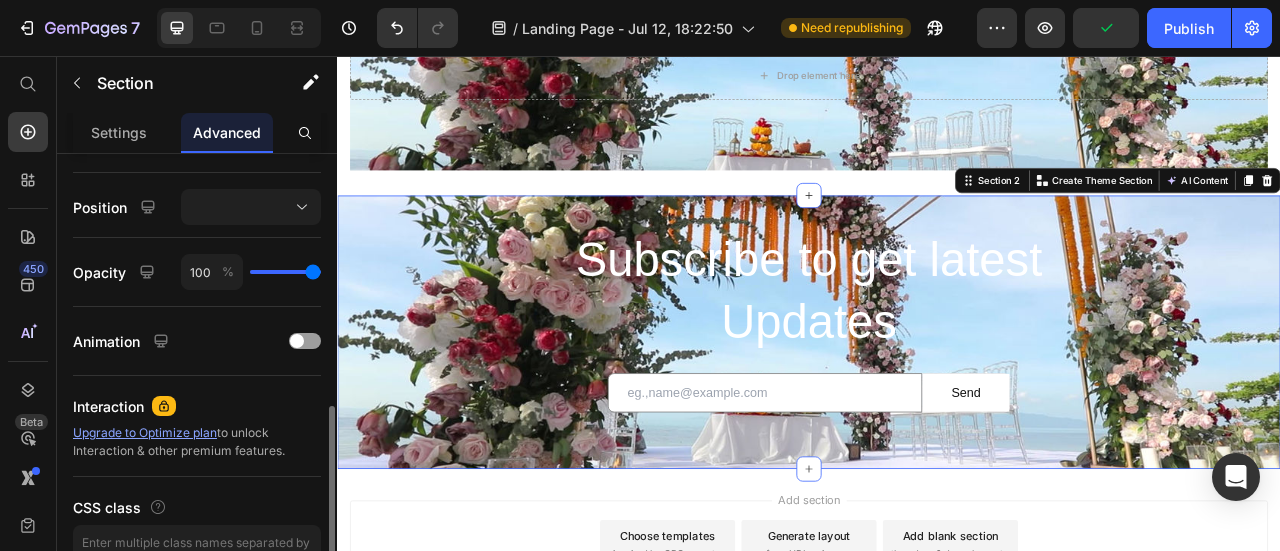 drag, startPoint x: 290, startPoint y: 271, endPoint x: 347, endPoint y: 273, distance: 57.035076 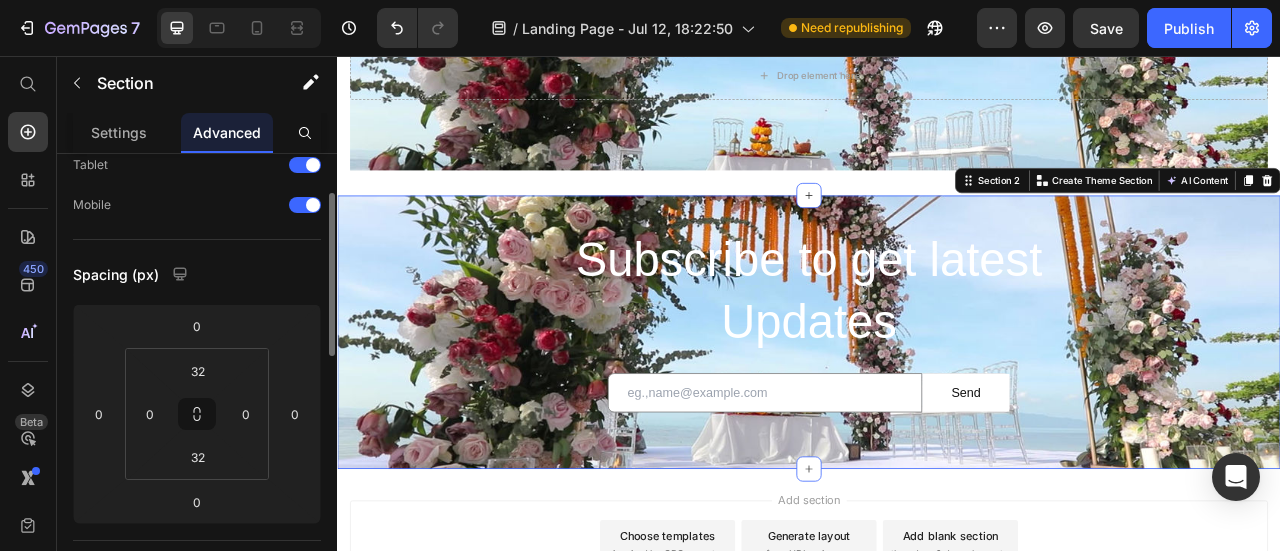 scroll, scrollTop: 0, scrollLeft: 0, axis: both 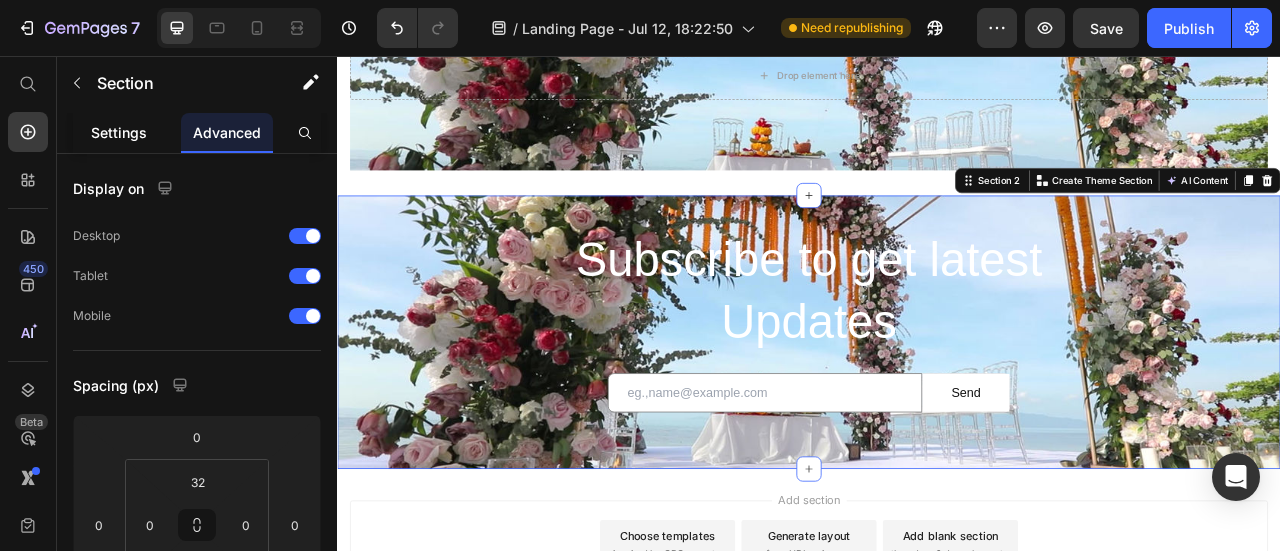 click on "Settings" at bounding box center (119, 132) 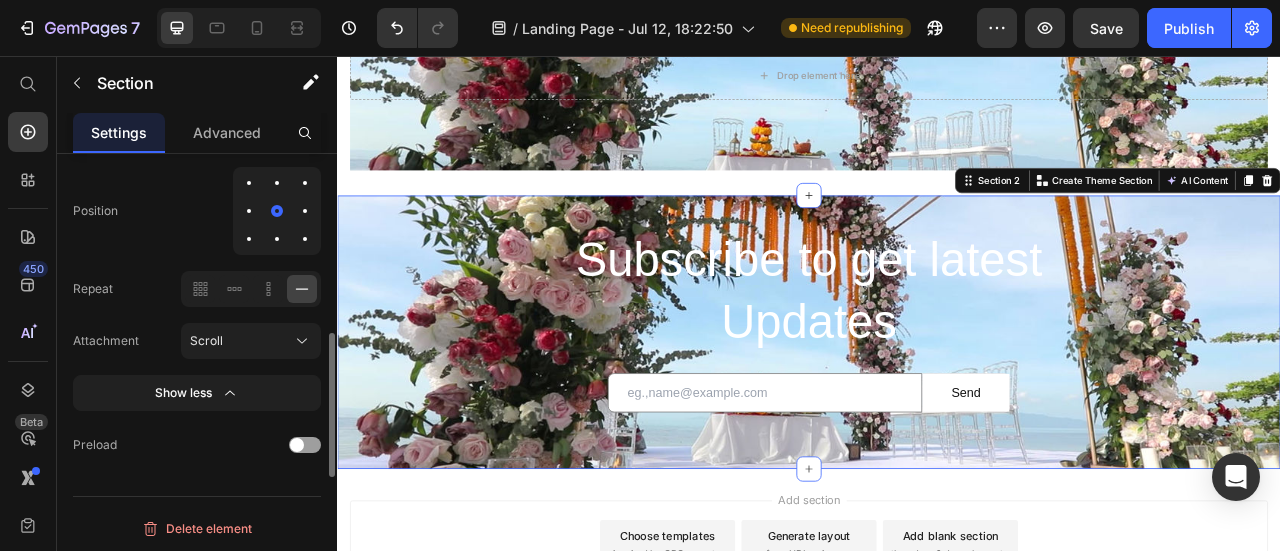 scroll, scrollTop: 880, scrollLeft: 0, axis: vertical 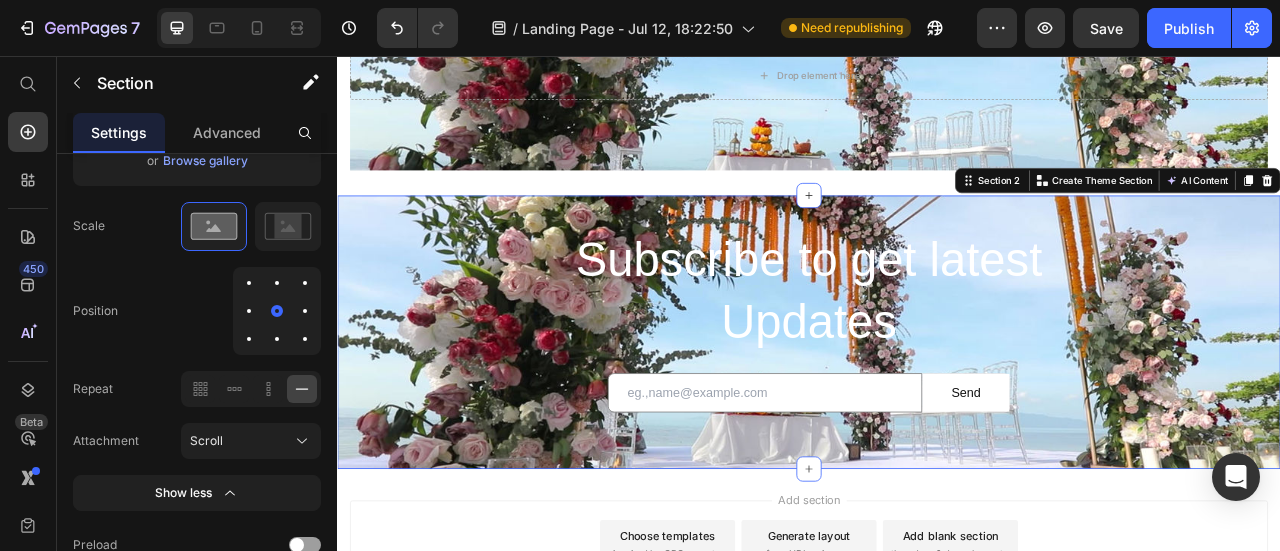 click on "Subscribe to get latest Updates Heading Email Field Send Submit Button Row Newsletter Row Section 2 You can create reusable sections Create Theme Section AI Content Write with GemAI What would you like to describe here? Tone and Voice Persuasive Product [PRODUCT] Show more Generate" at bounding box center [937, 407] 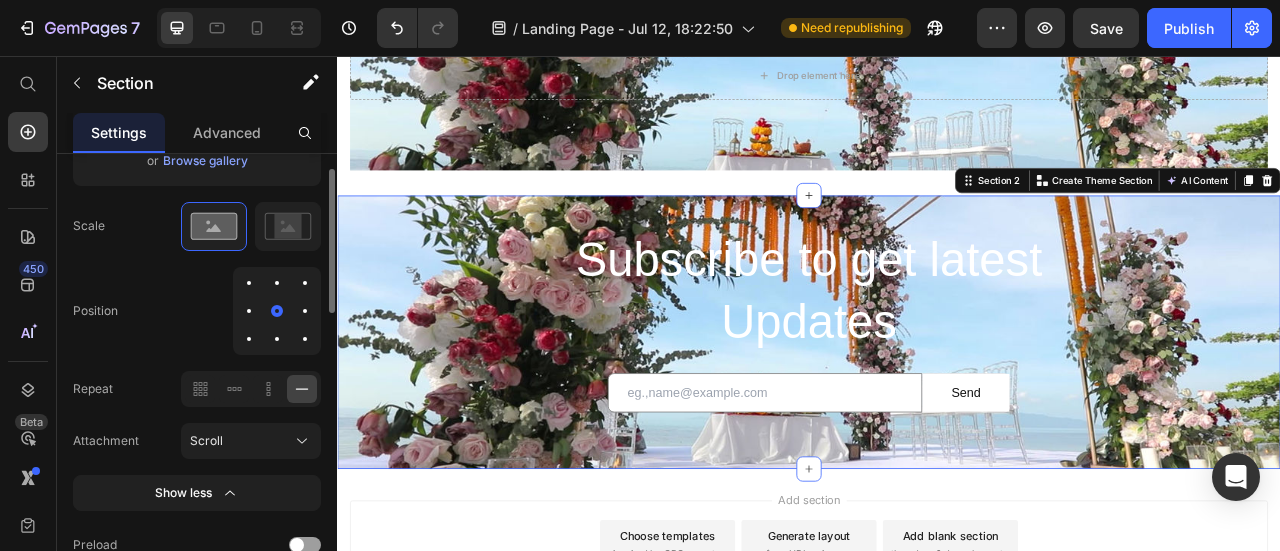scroll, scrollTop: 680, scrollLeft: 0, axis: vertical 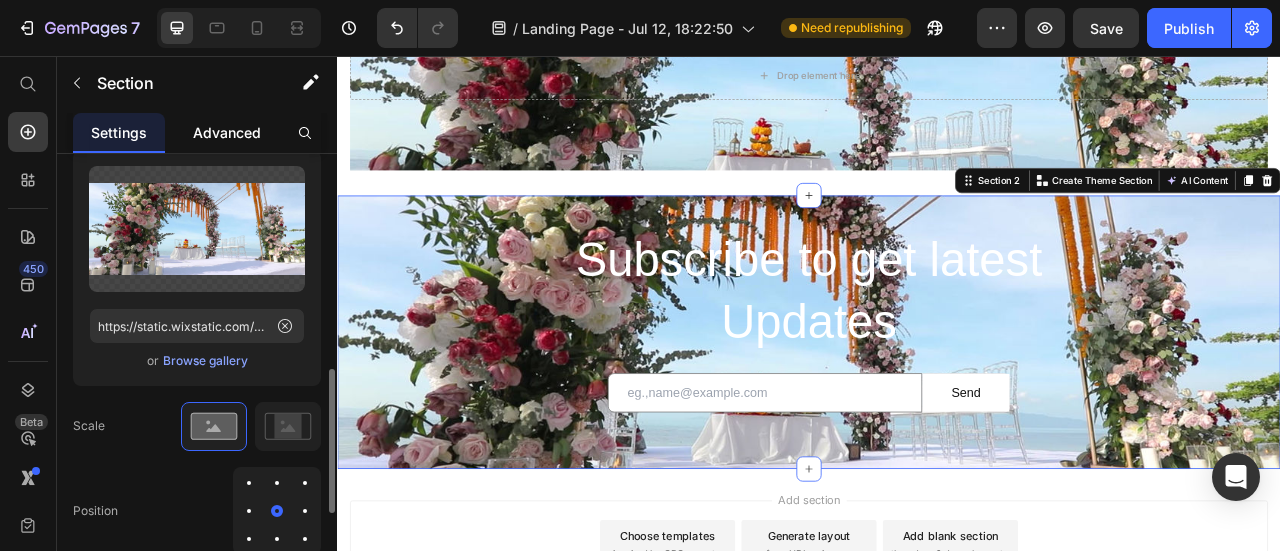 click on "Advanced" 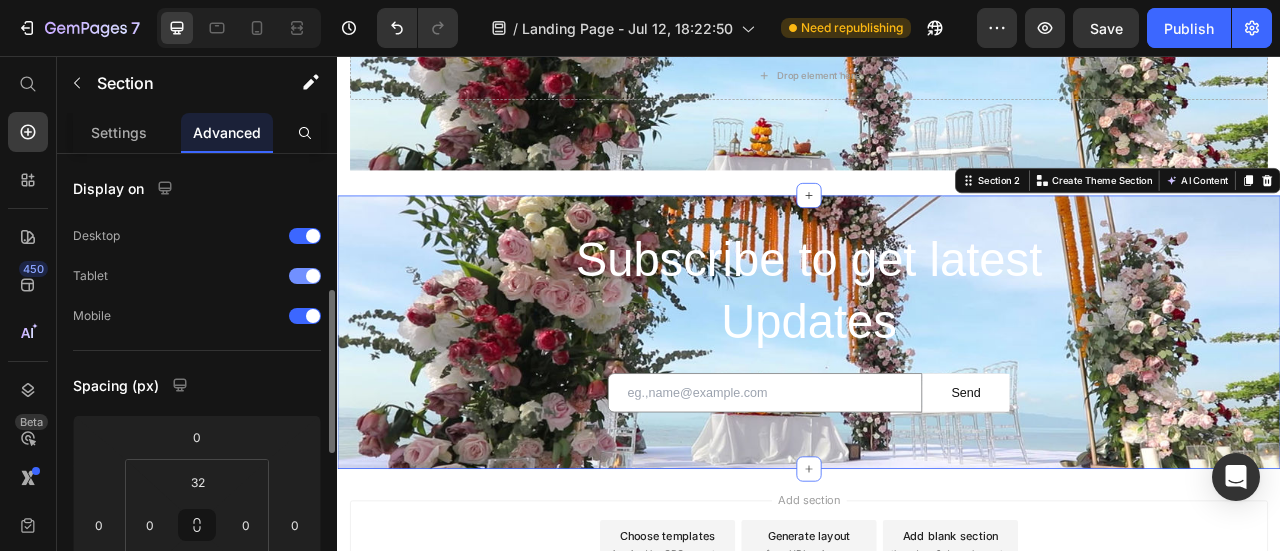 scroll, scrollTop: 100, scrollLeft: 0, axis: vertical 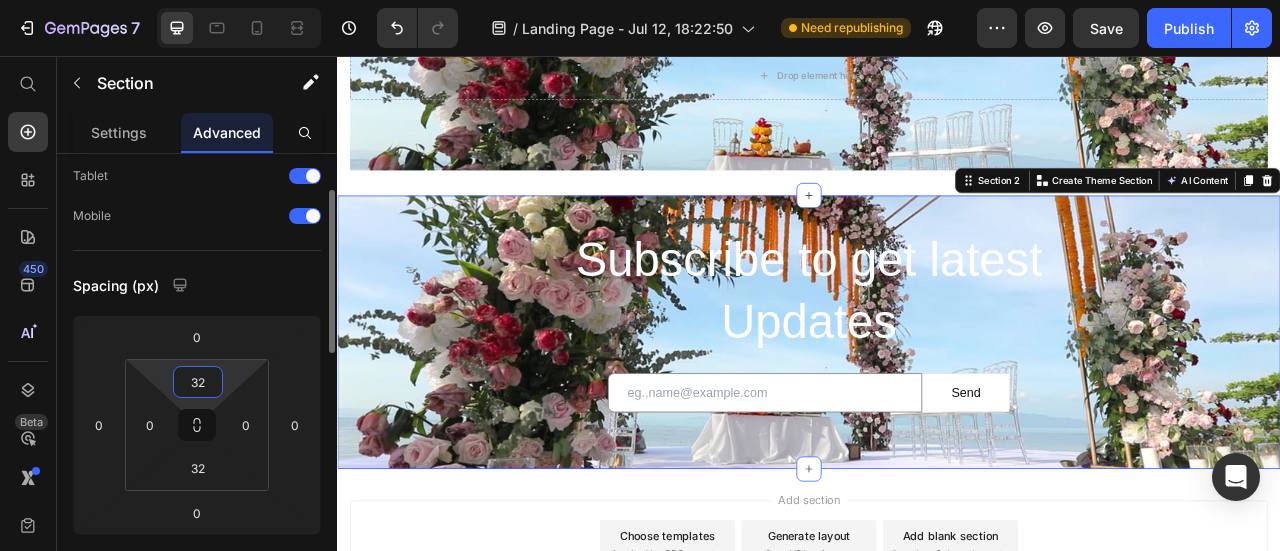 click on "32" at bounding box center [198, 382] 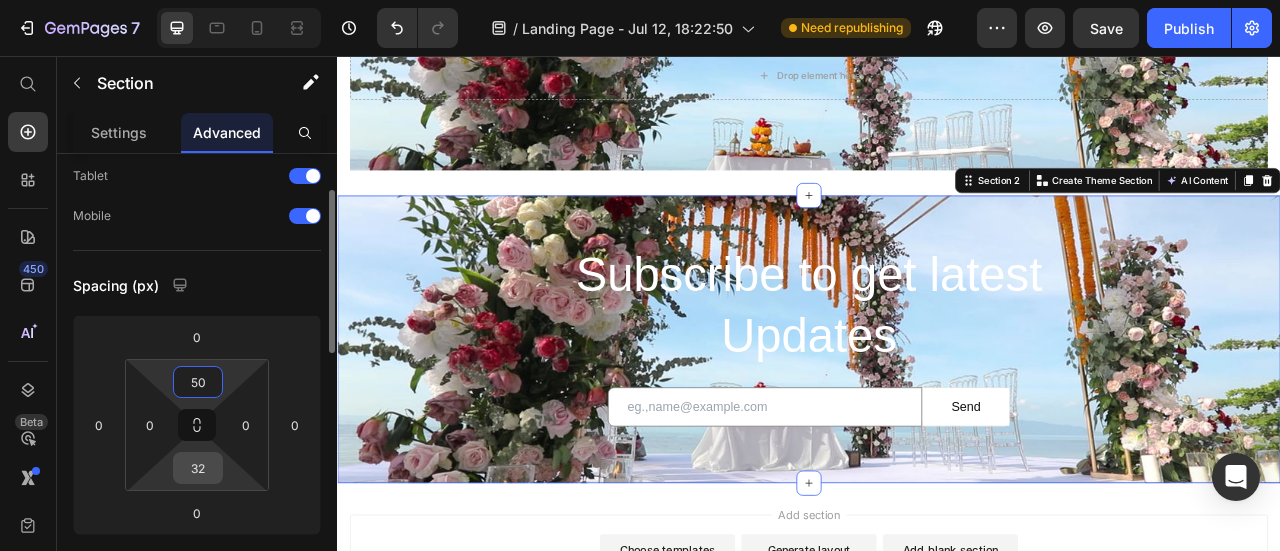 click on "32" at bounding box center (198, 468) 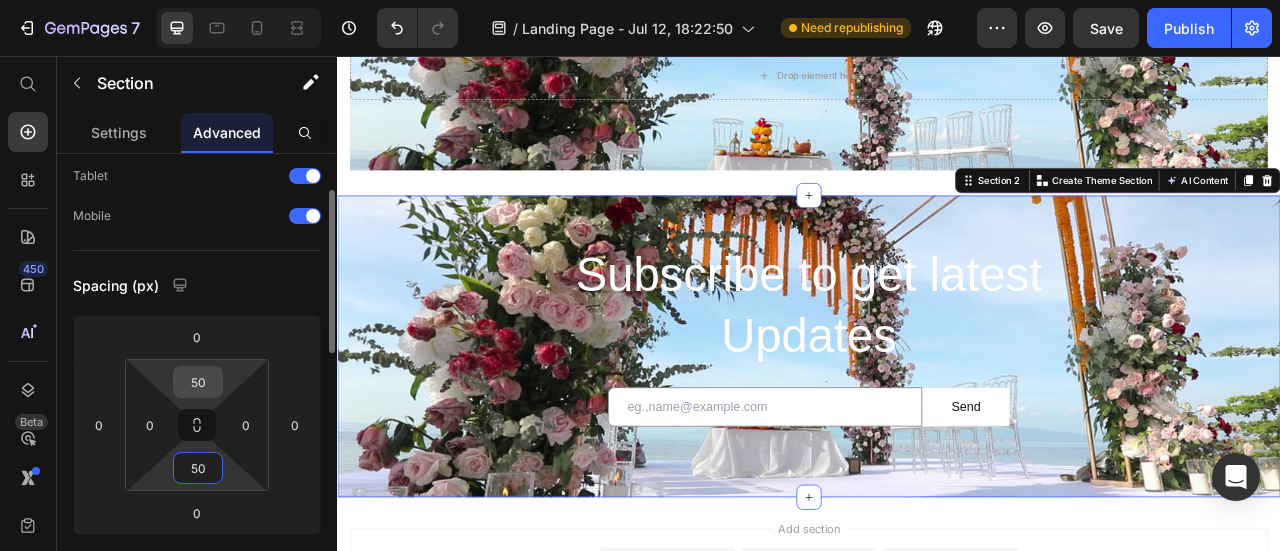 click on "50" at bounding box center [198, 382] 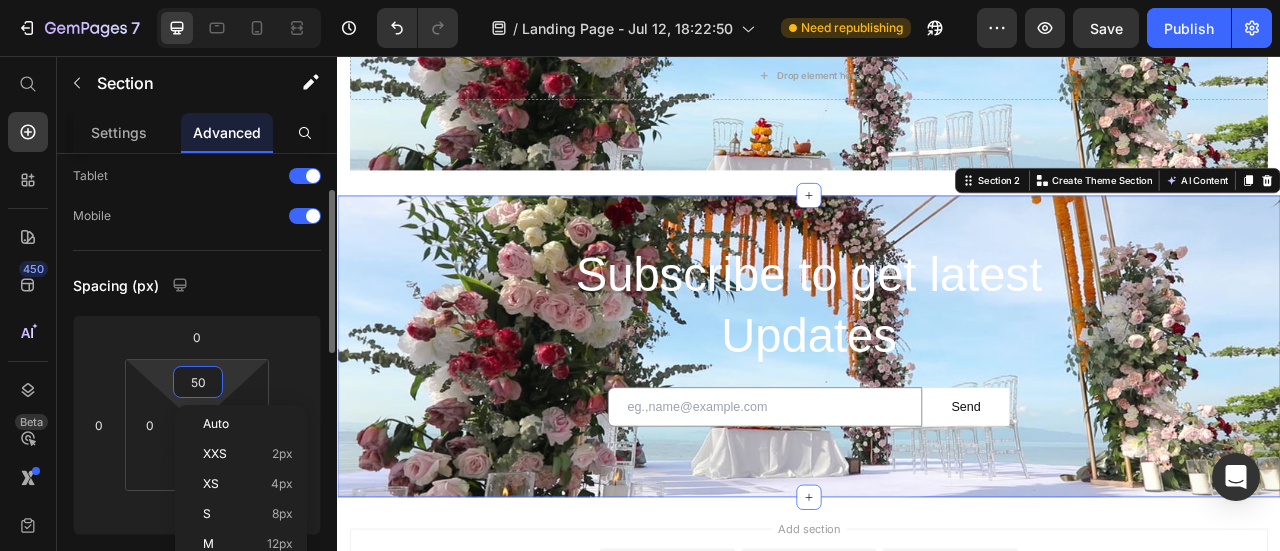 click on "50" at bounding box center (198, 382) 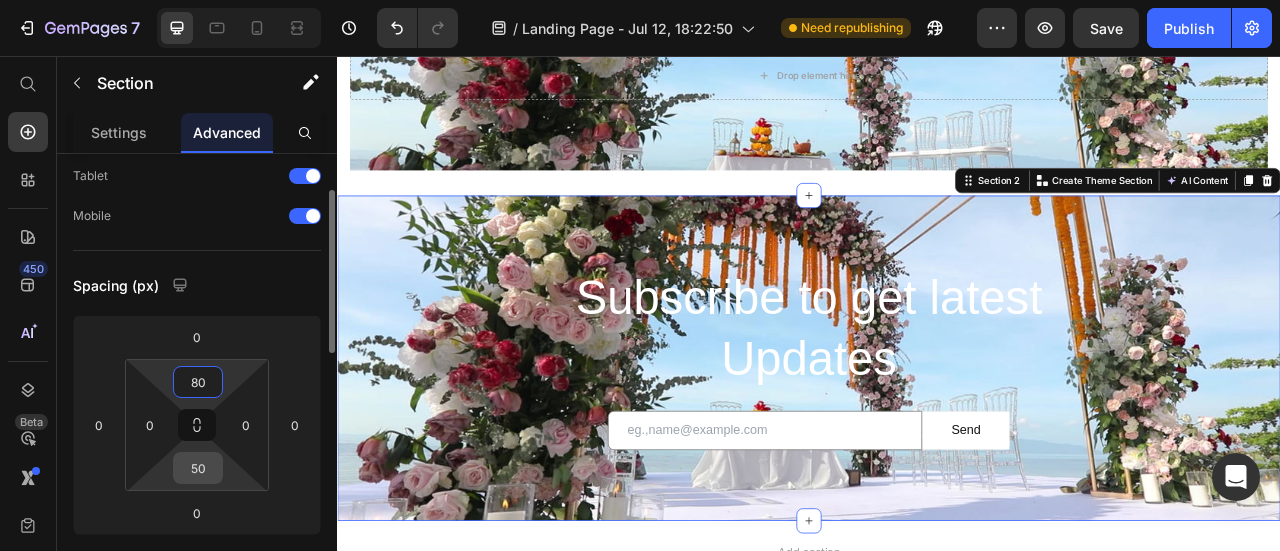 click on "50" at bounding box center (198, 468) 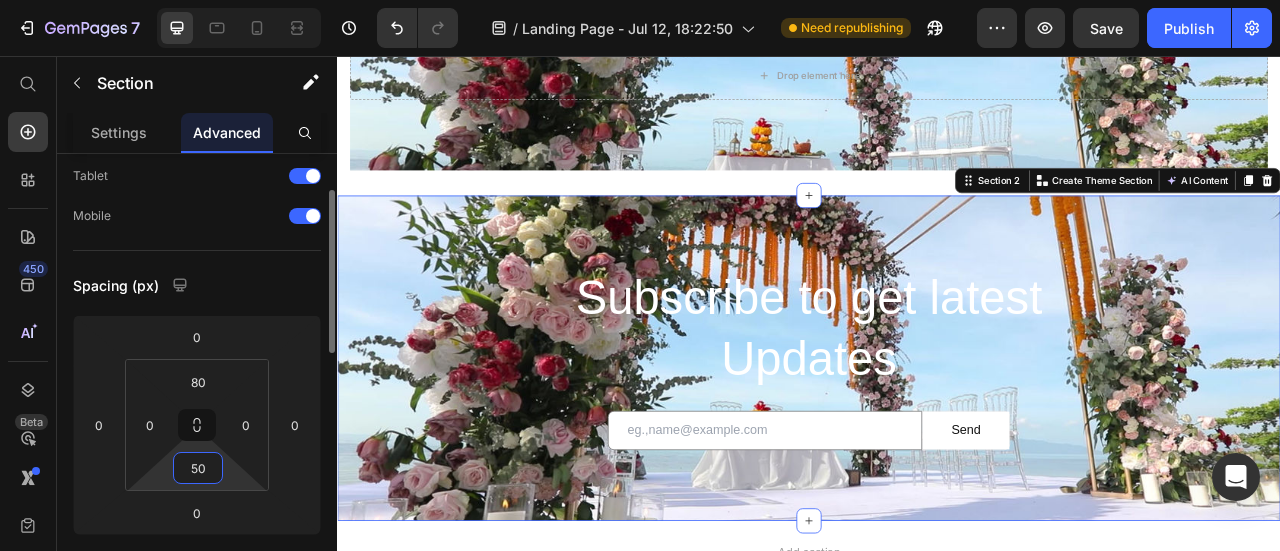 click on "50" at bounding box center (198, 468) 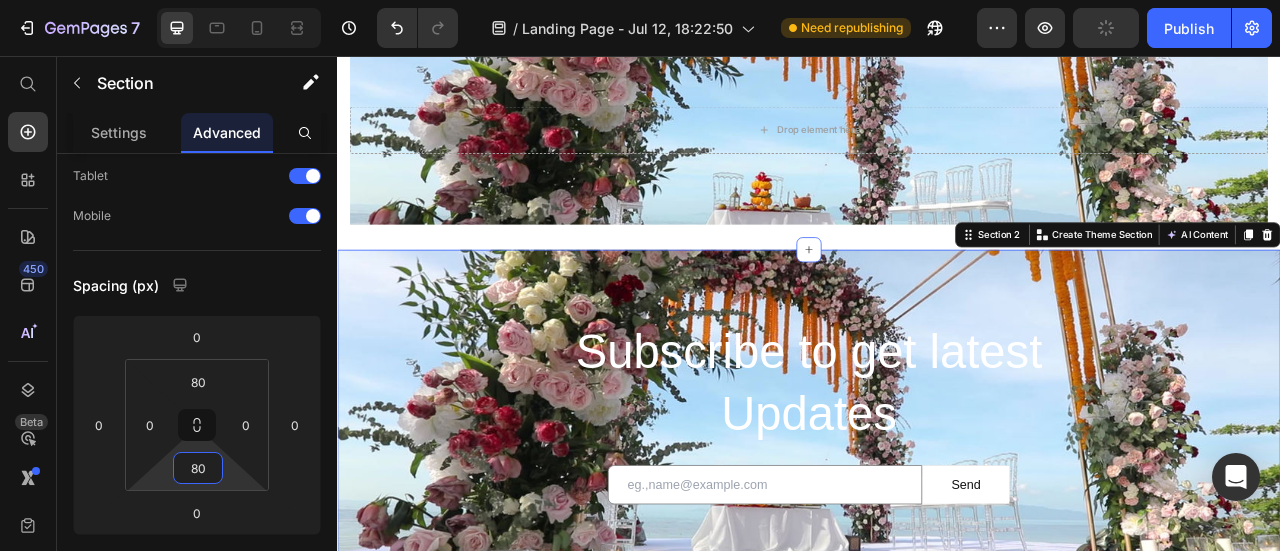scroll, scrollTop: 3605, scrollLeft: 0, axis: vertical 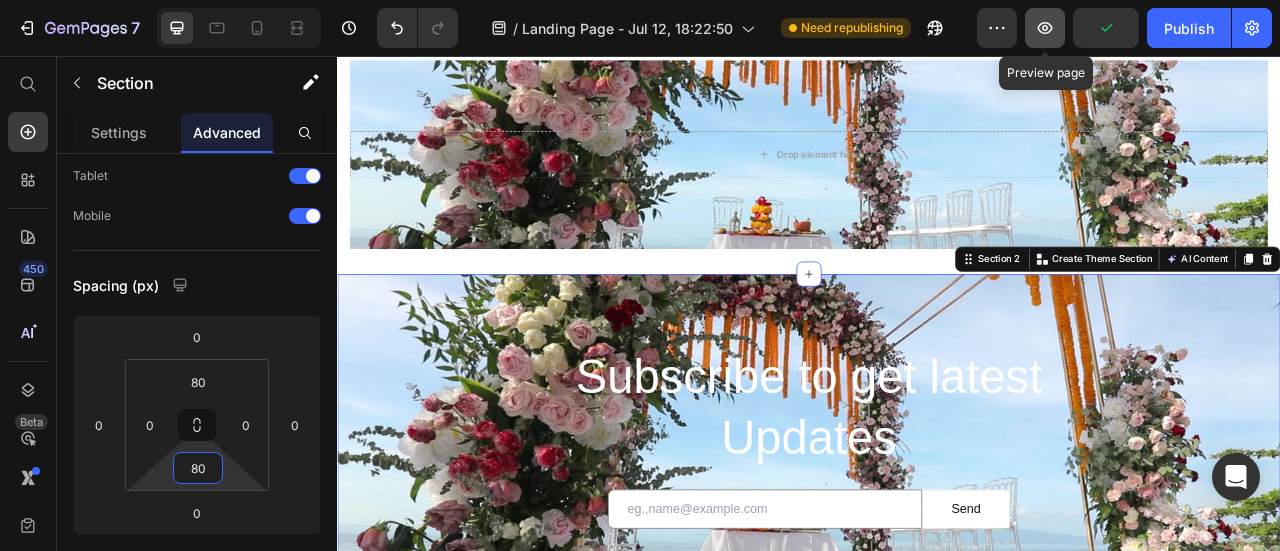 click 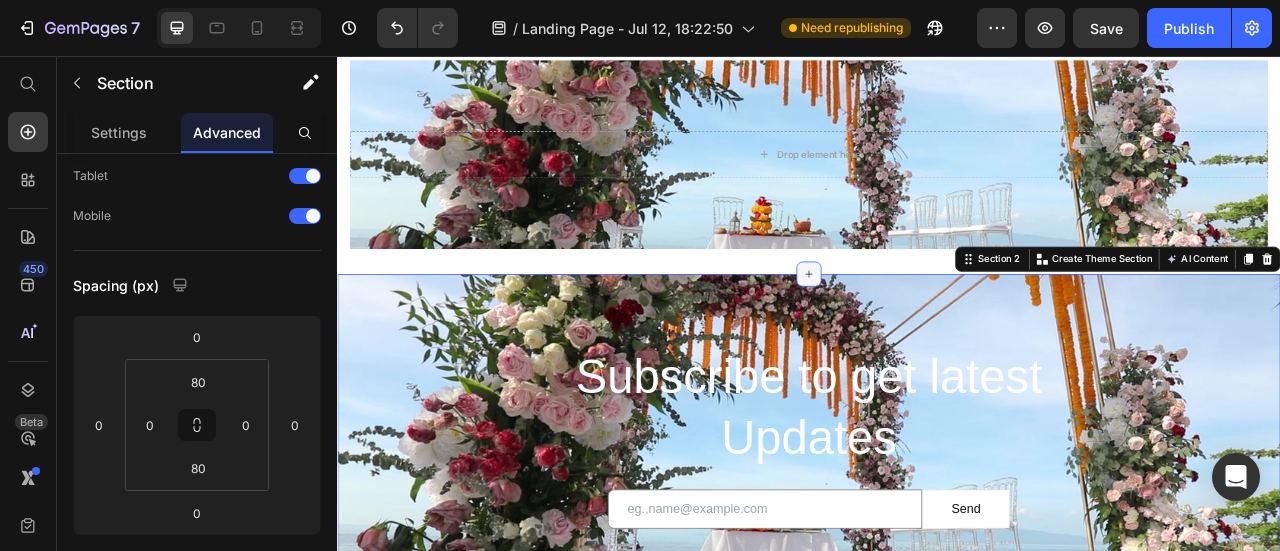 click at bounding box center (937, 333) 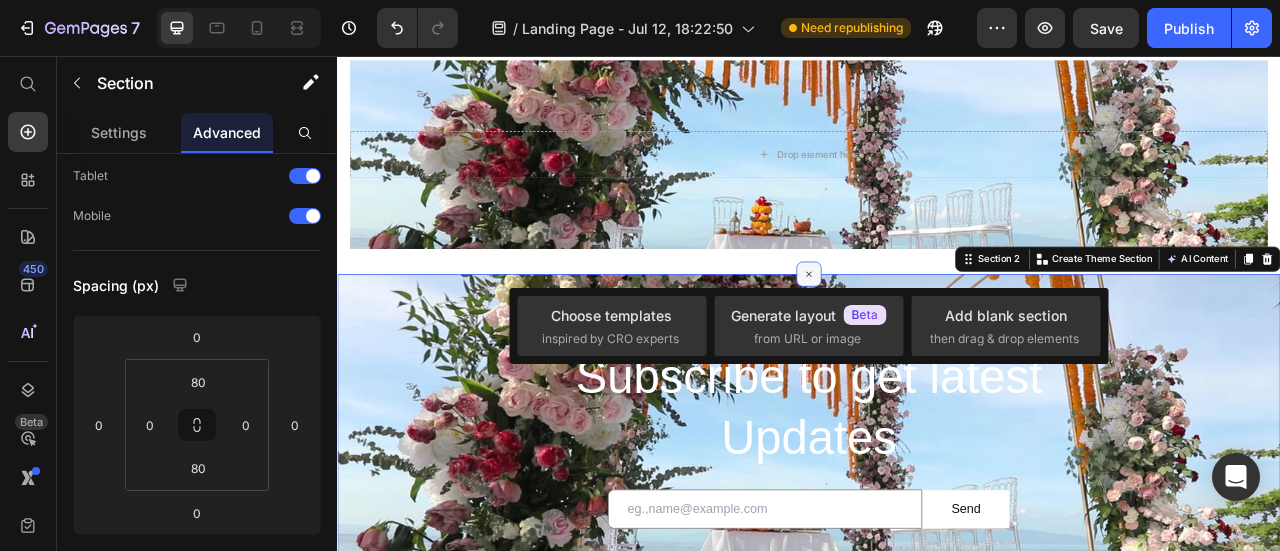 click at bounding box center [937, 333] 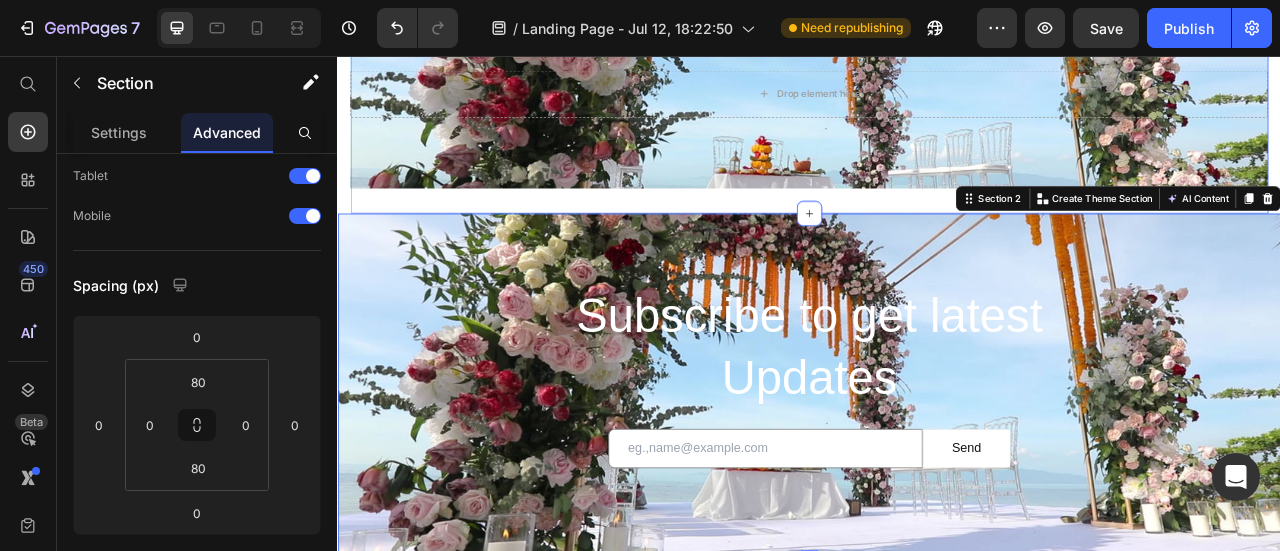 scroll, scrollTop: 3561, scrollLeft: 0, axis: vertical 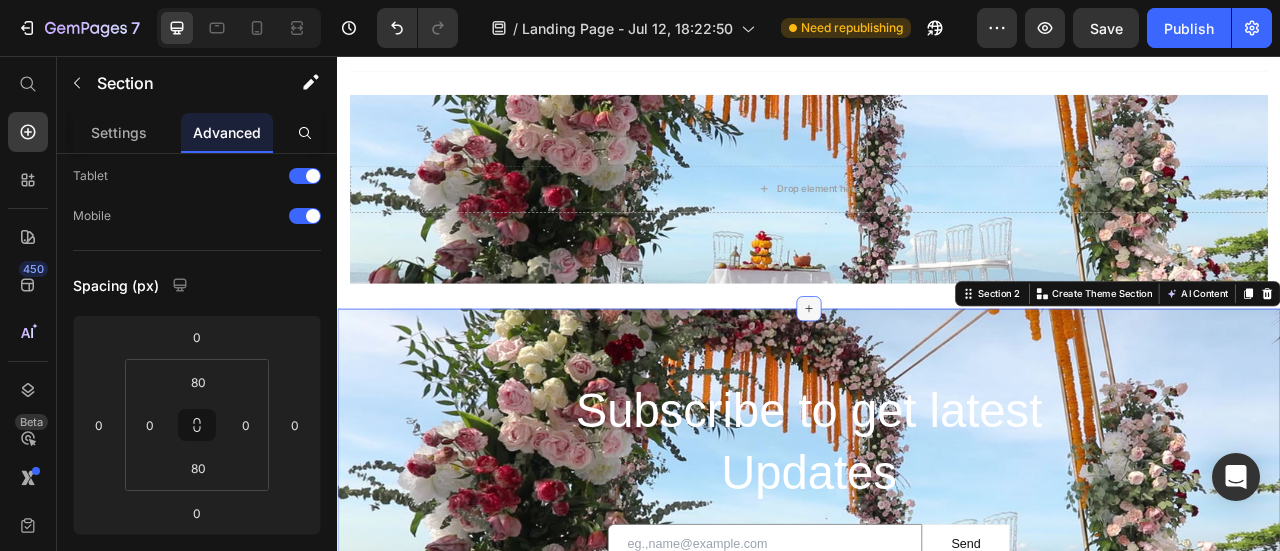 click 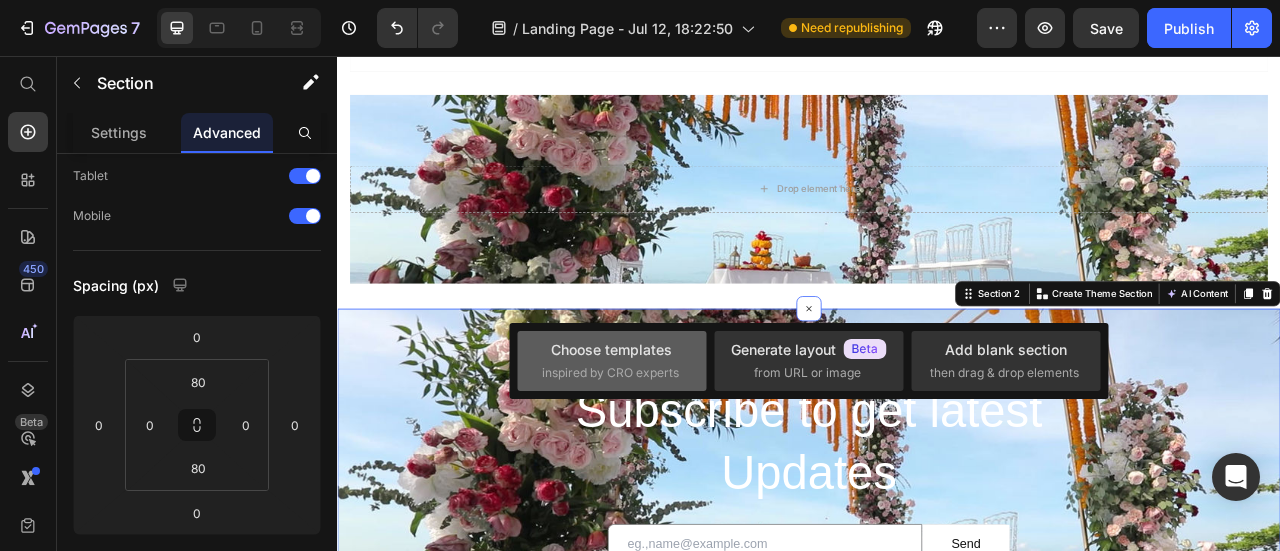 click on "Choose templates" at bounding box center [611, 349] 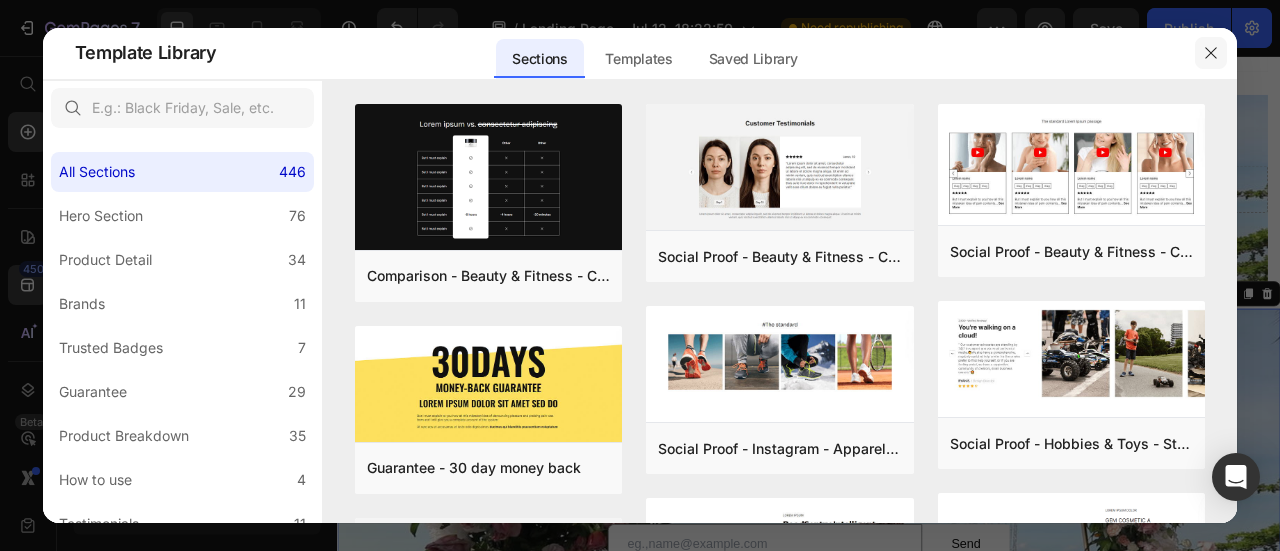 click 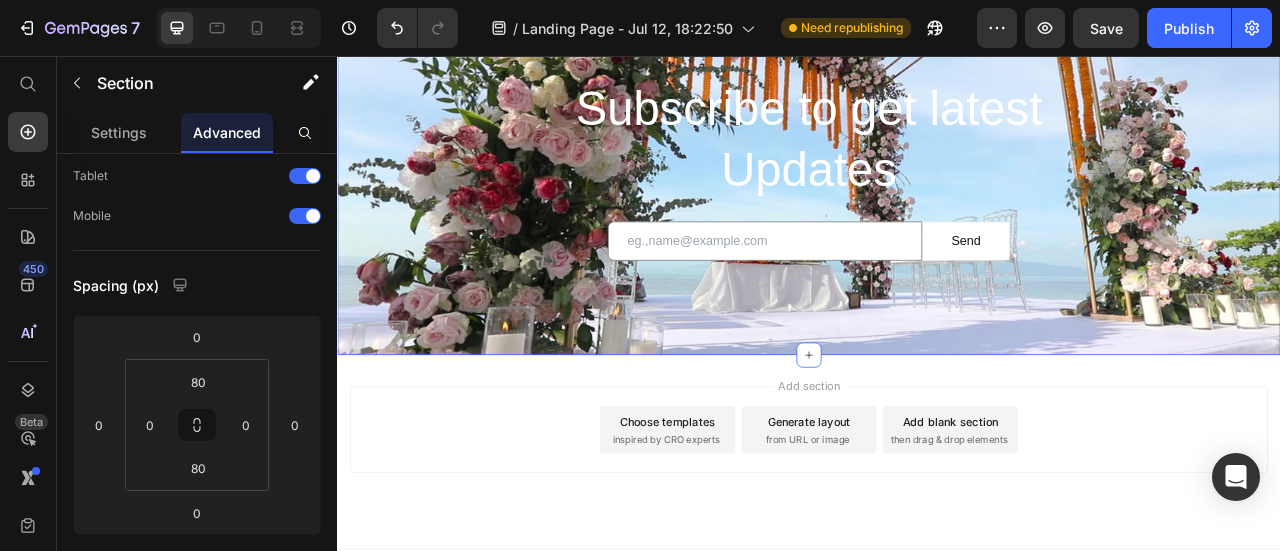 scroll, scrollTop: 3961, scrollLeft: 0, axis: vertical 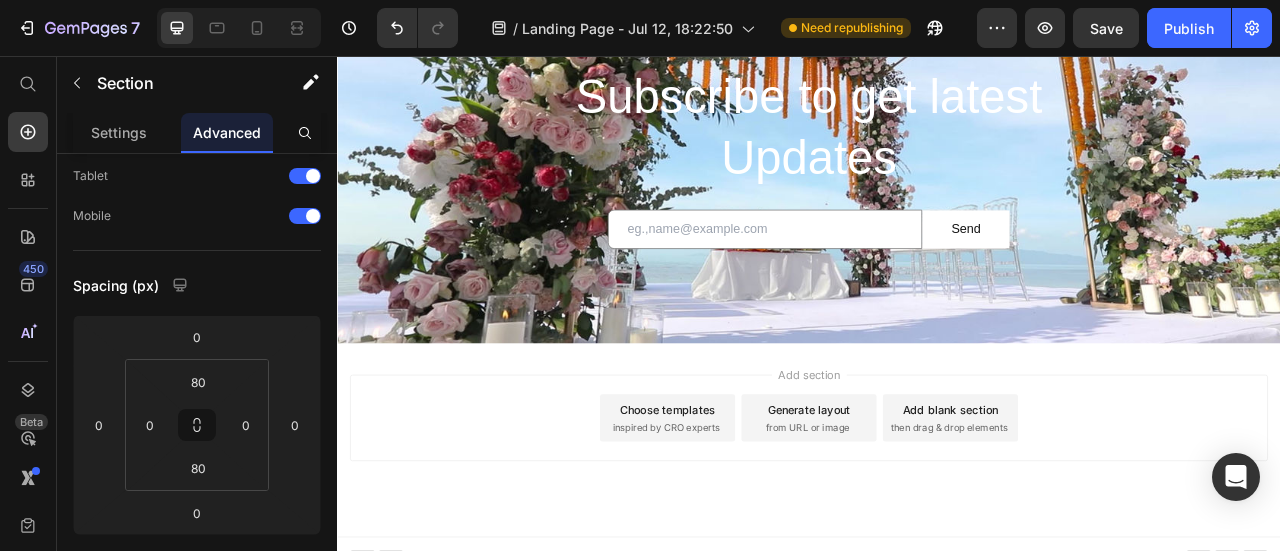 click on "Add section Choose templates inspired by CRO experts Generate layout from URL or image Add blank section then drag & drop elements" at bounding box center (937, 516) 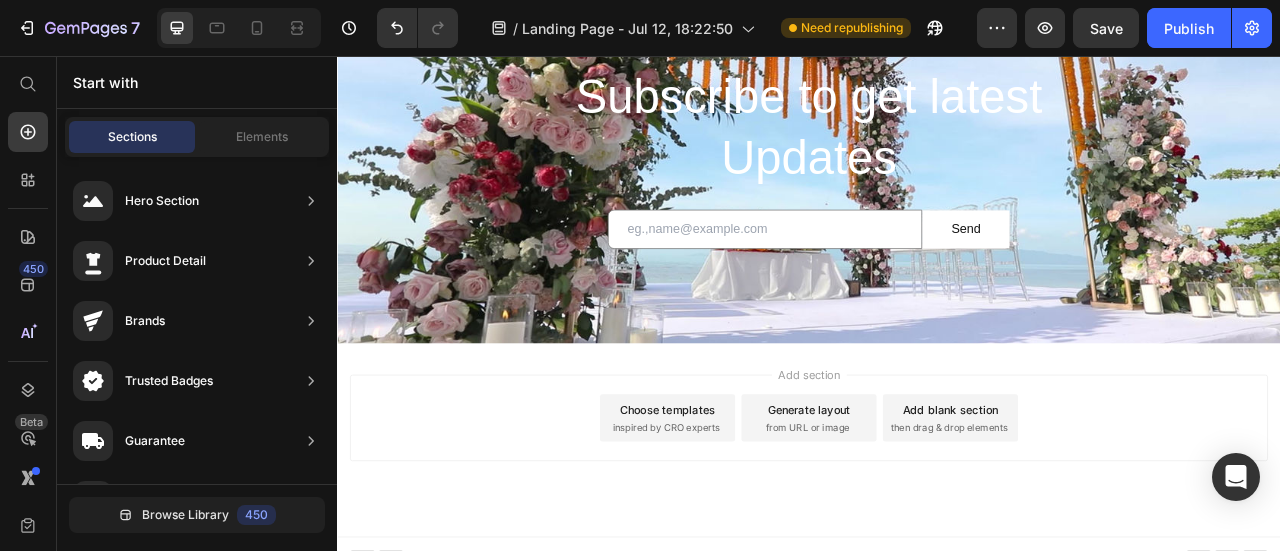 click on "Add section" at bounding box center [937, 460] 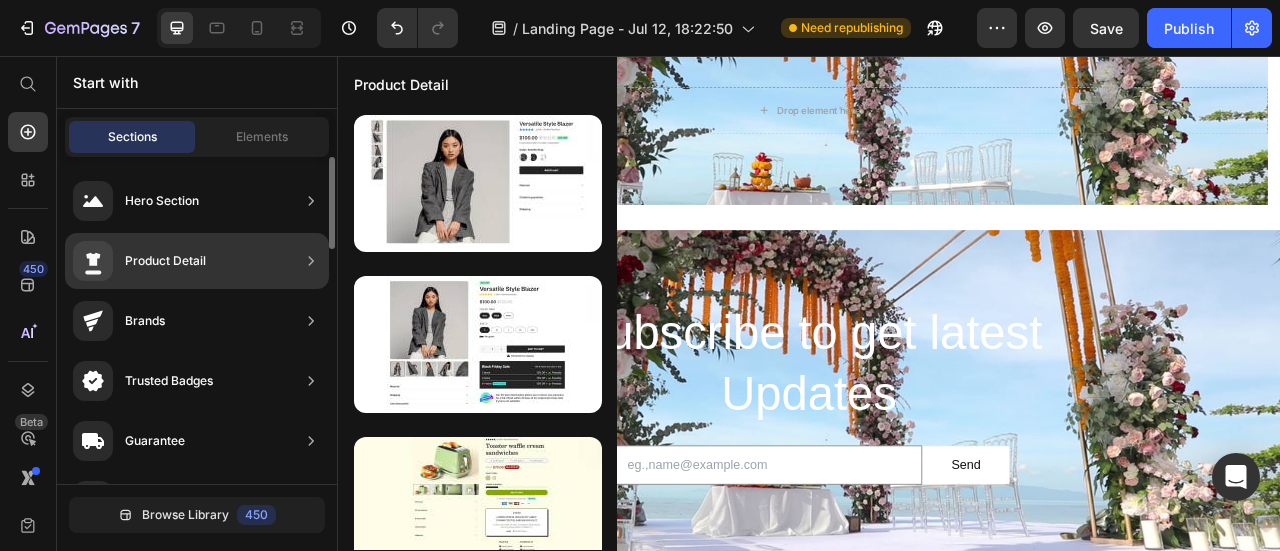 scroll, scrollTop: 400, scrollLeft: 0, axis: vertical 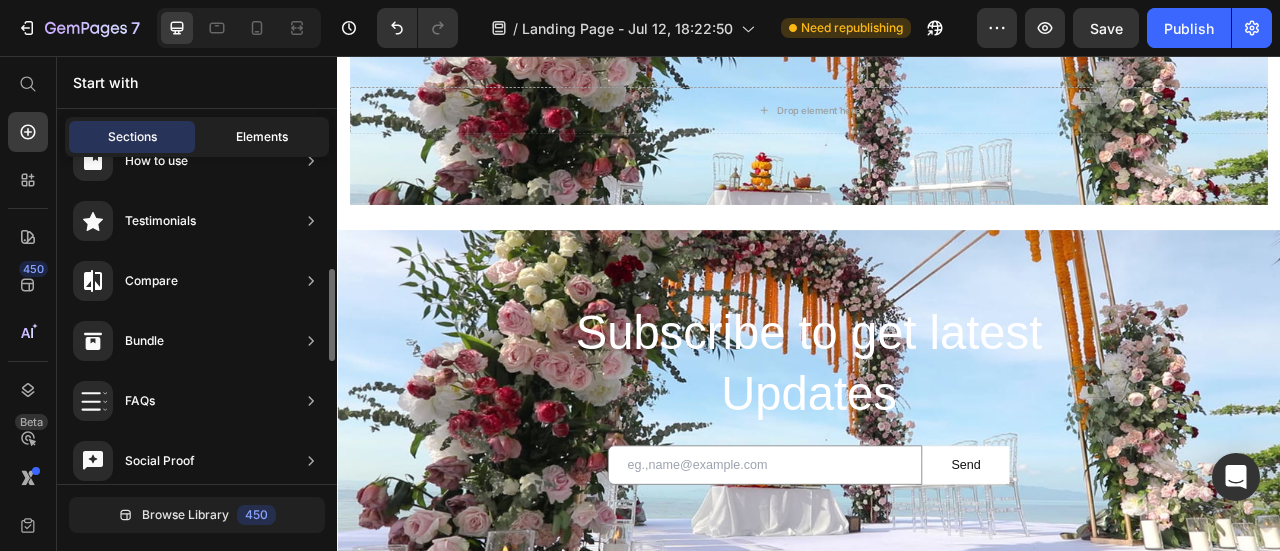 click on "Elements" 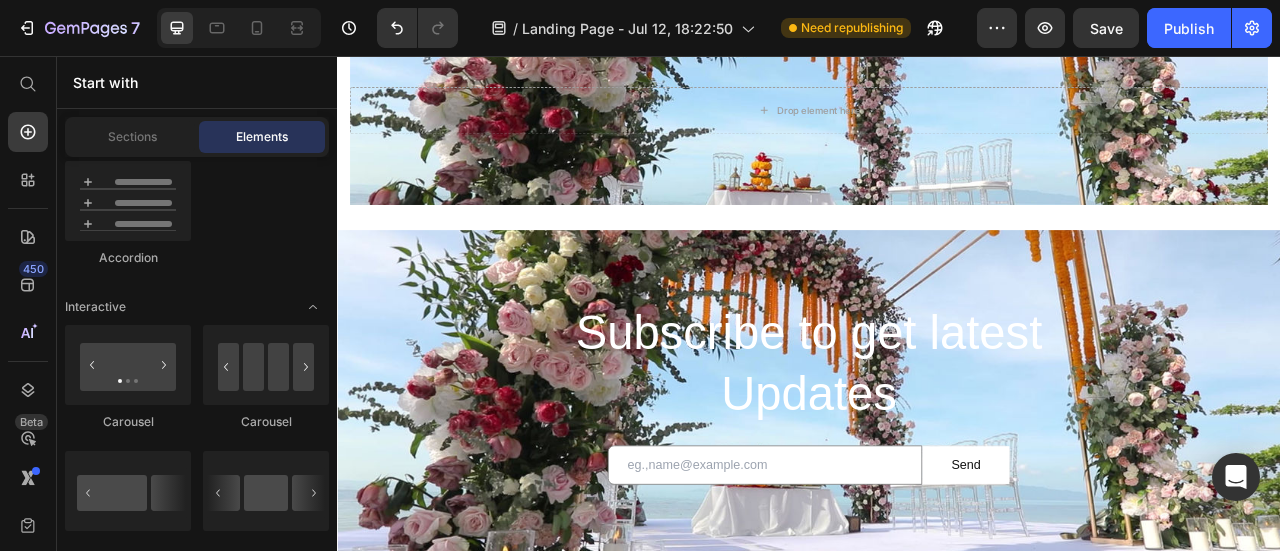 scroll, scrollTop: 1500, scrollLeft: 0, axis: vertical 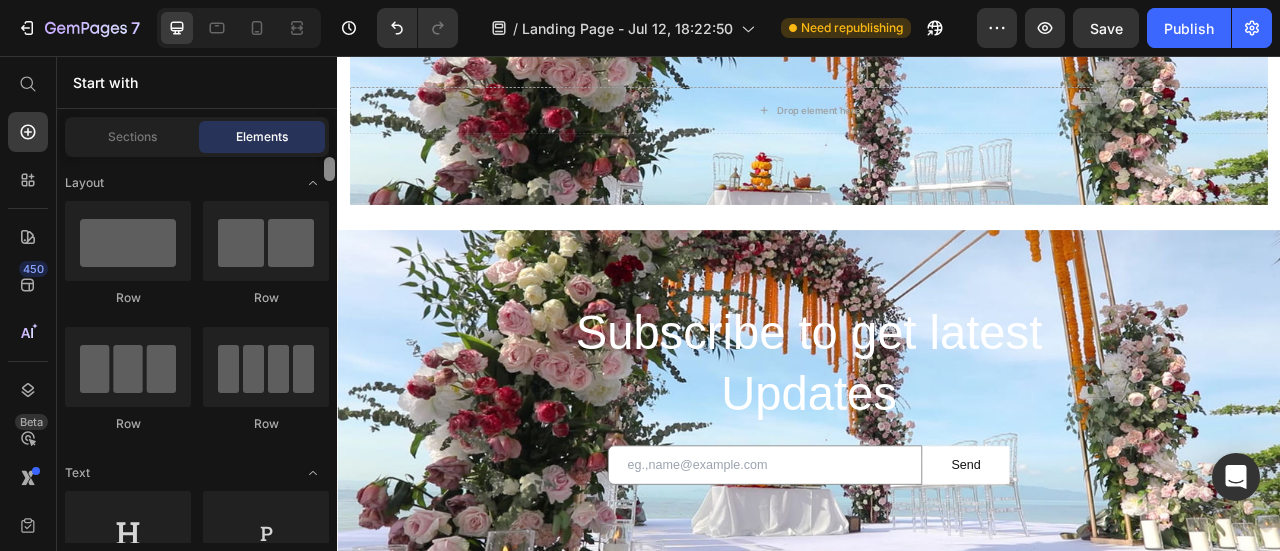 drag, startPoint x: 329, startPoint y: 265, endPoint x: 0, endPoint y: 66, distance: 384.5023 